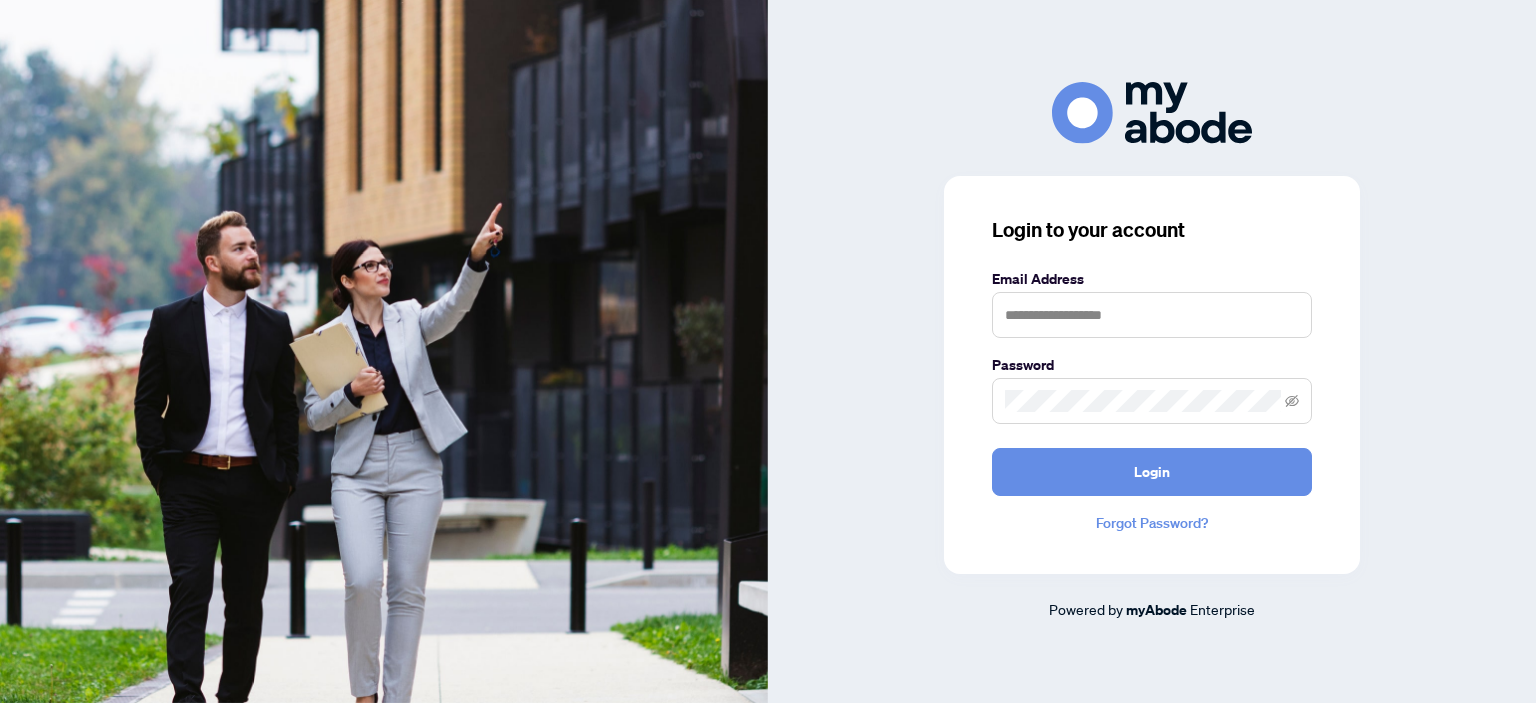 scroll, scrollTop: 0, scrollLeft: 0, axis: both 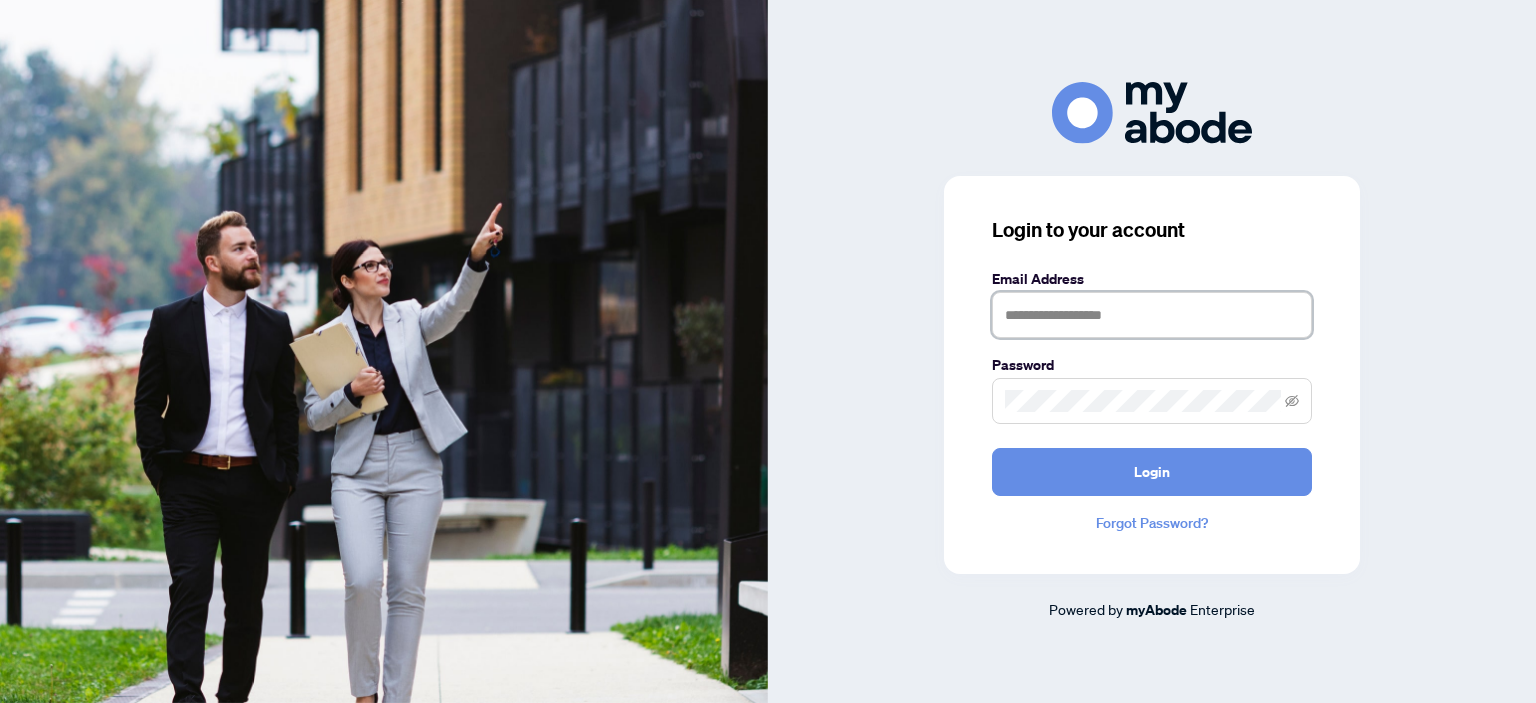 drag, startPoint x: 1080, startPoint y: 319, endPoint x: 1070, endPoint y: 322, distance: 10.440307 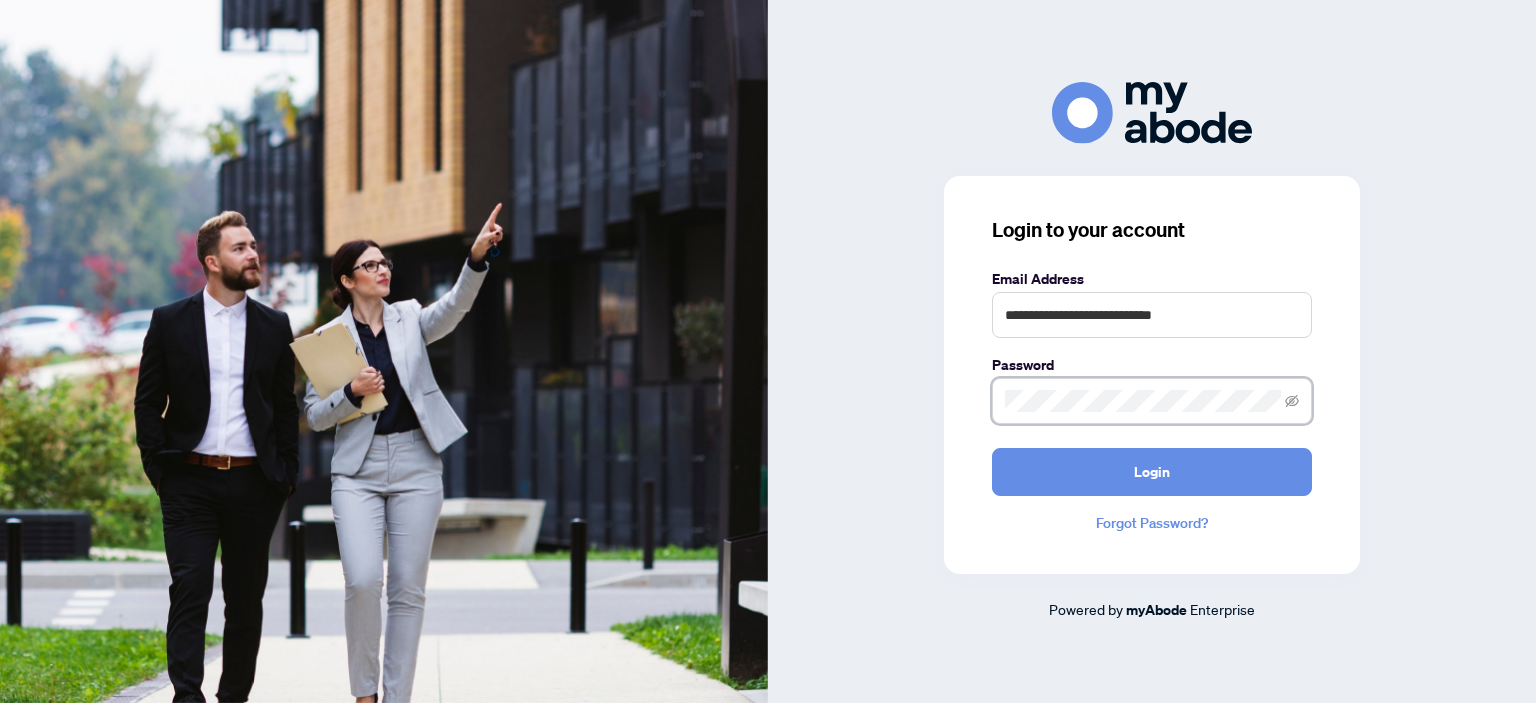 click on "Login" at bounding box center (1152, 472) 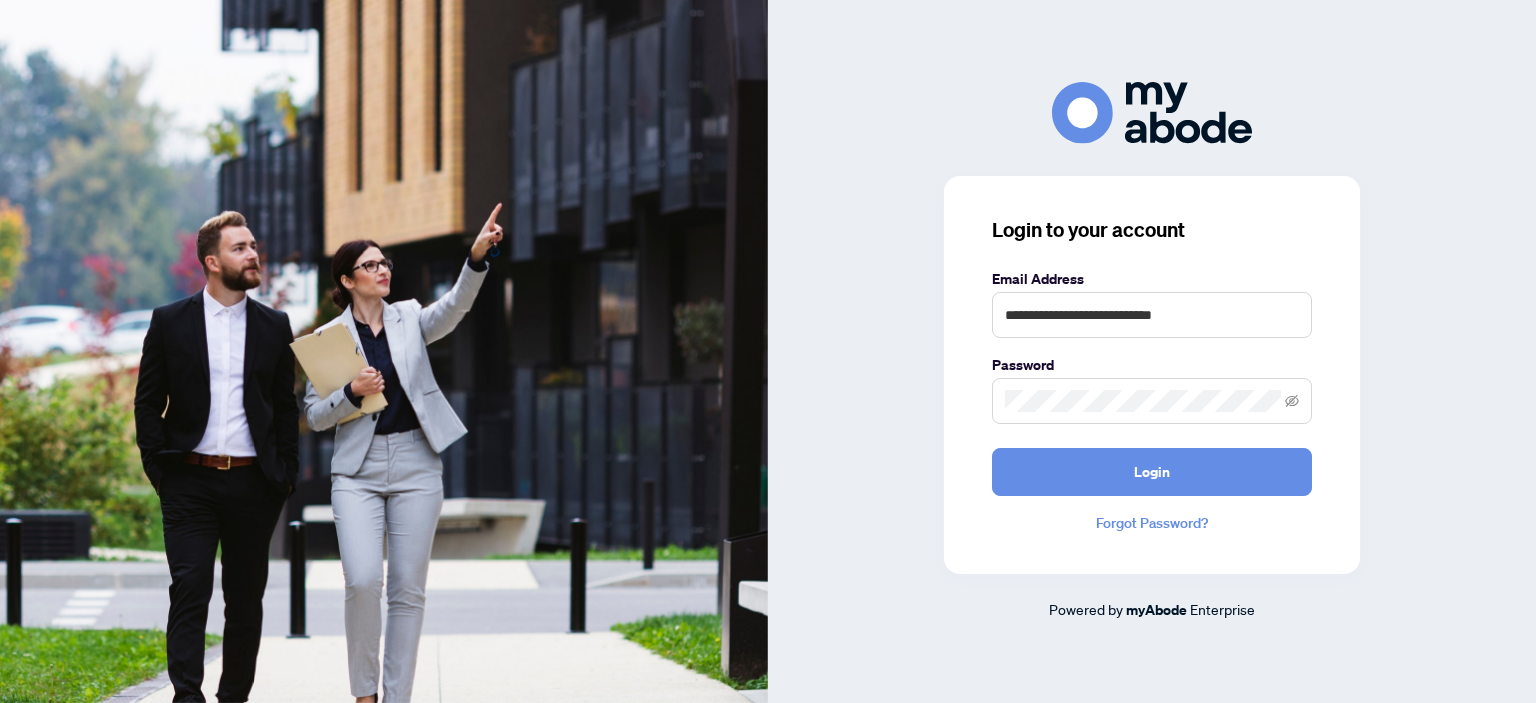 click at bounding box center (1152, 401) 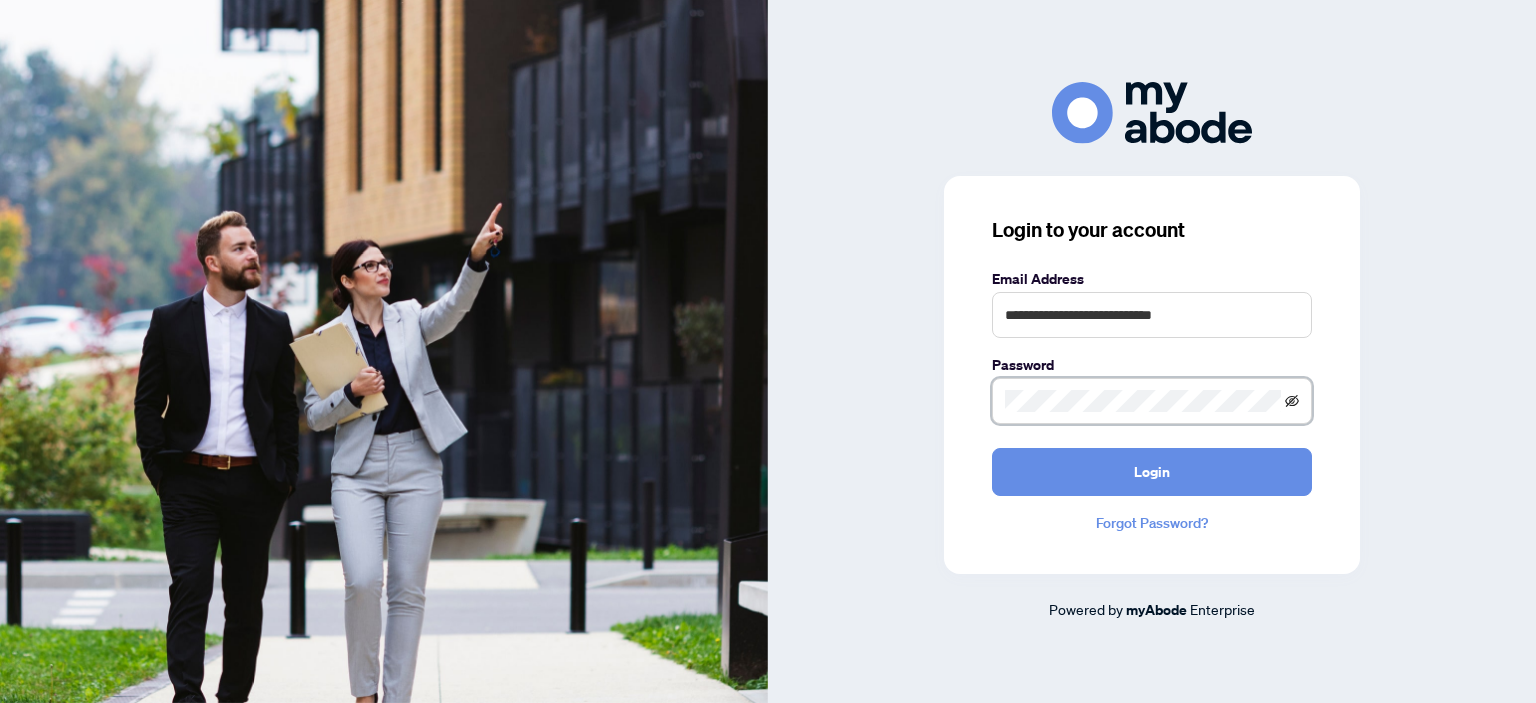 click 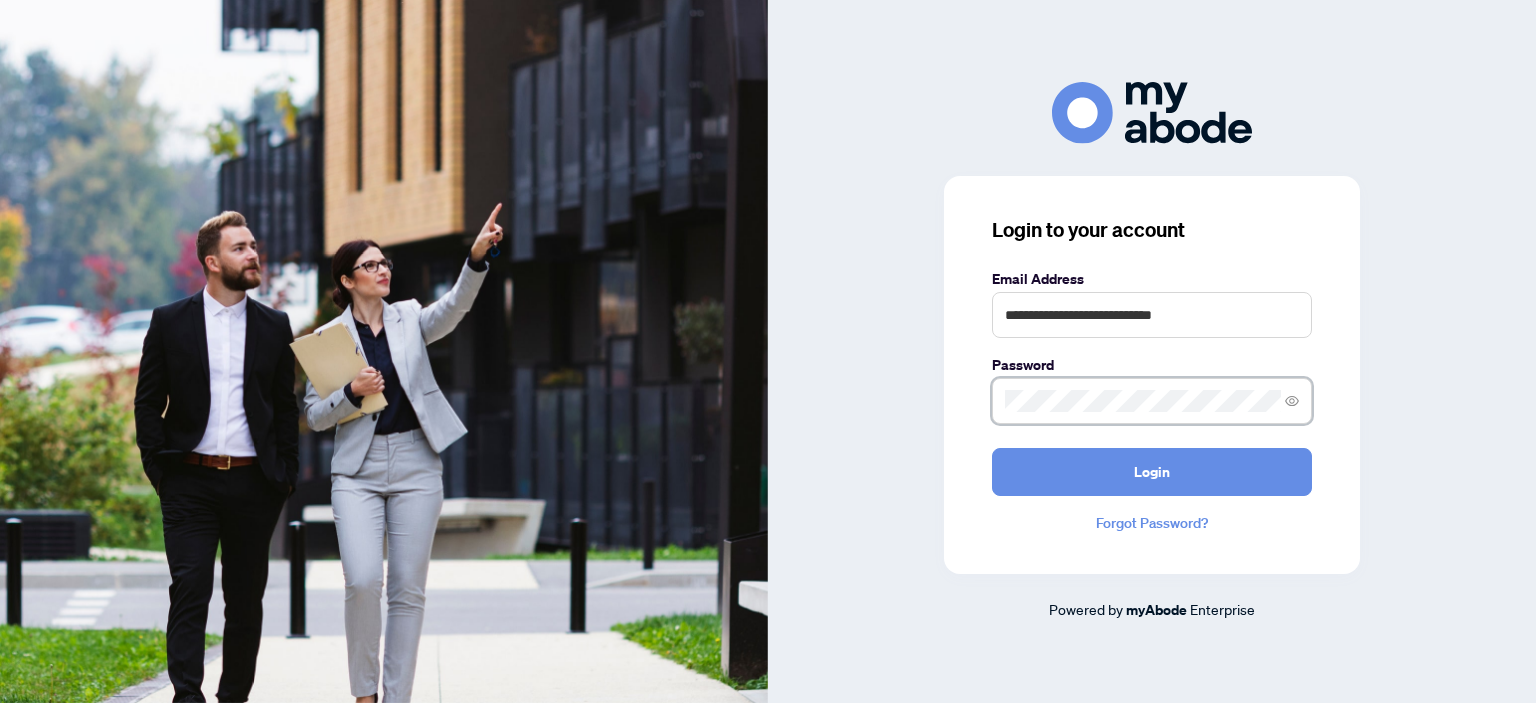 click on "Login" at bounding box center [1152, 472] 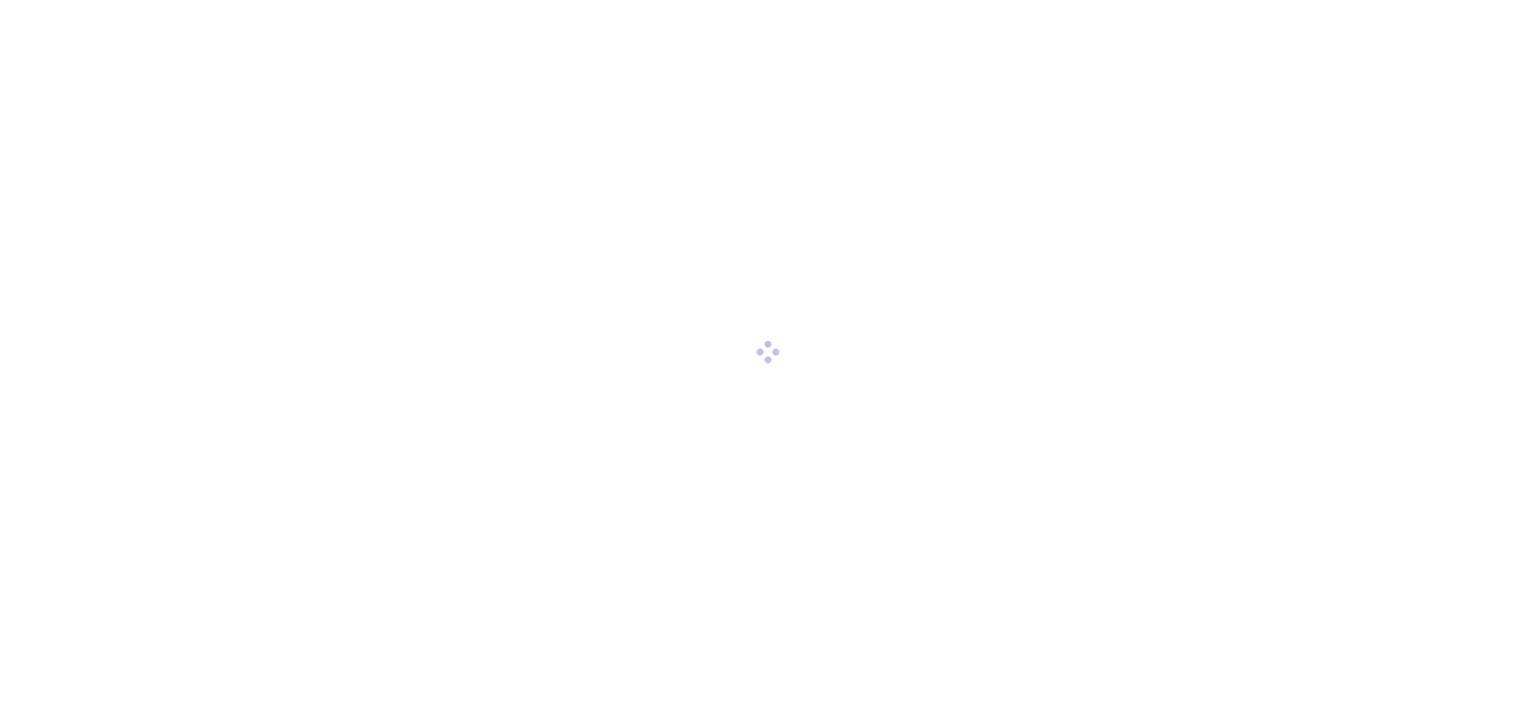 scroll, scrollTop: 0, scrollLeft: 0, axis: both 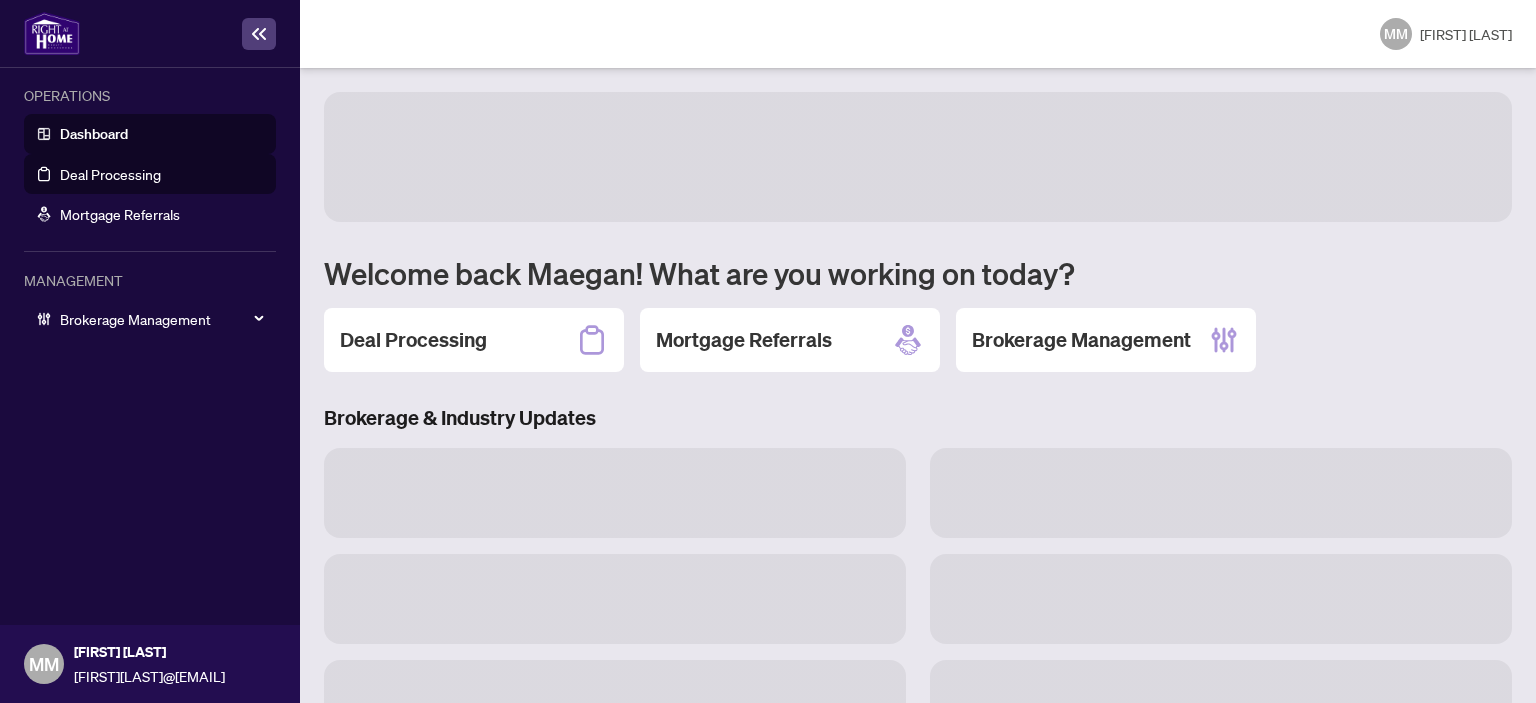 click on "Deal Processing" at bounding box center [110, 174] 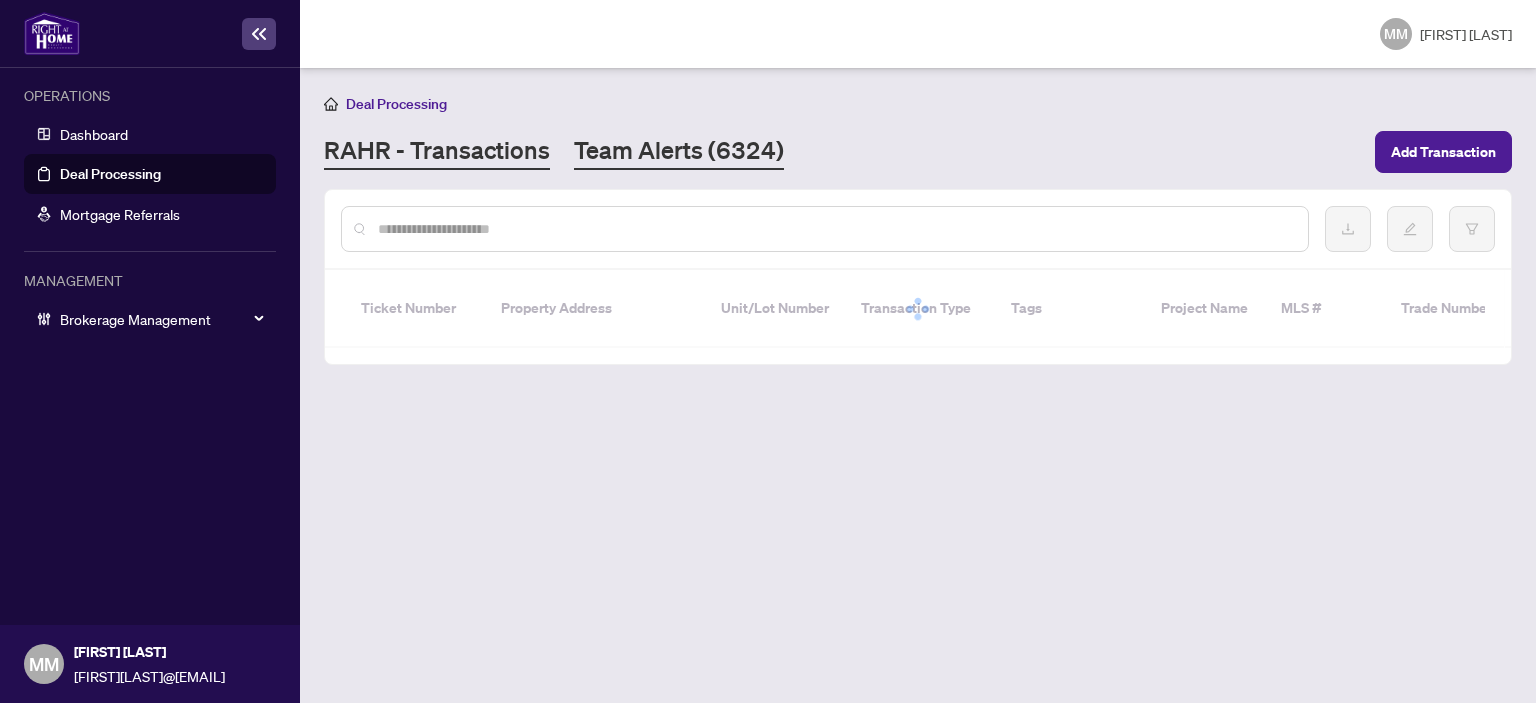 click on "Team Alerts   (6324)" at bounding box center [679, 152] 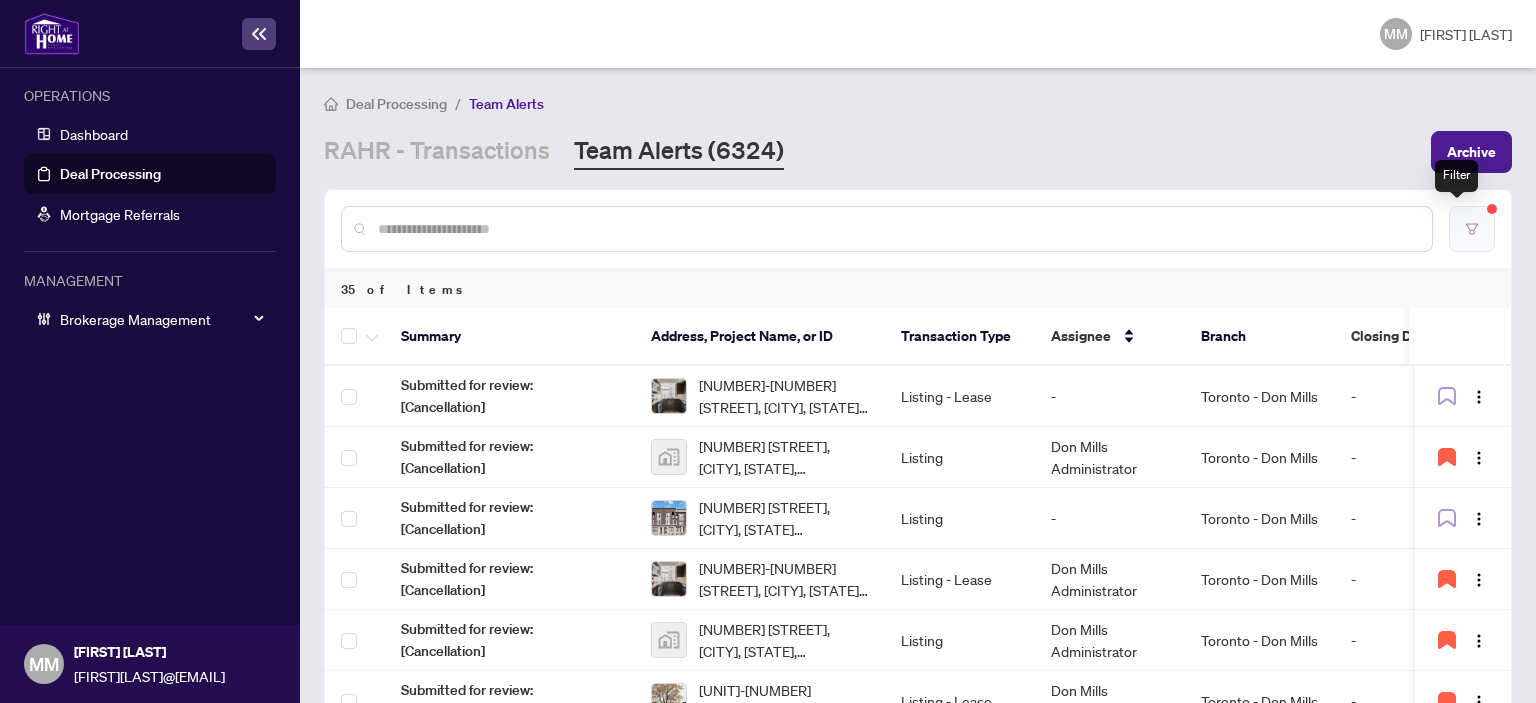 click at bounding box center (1472, 229) 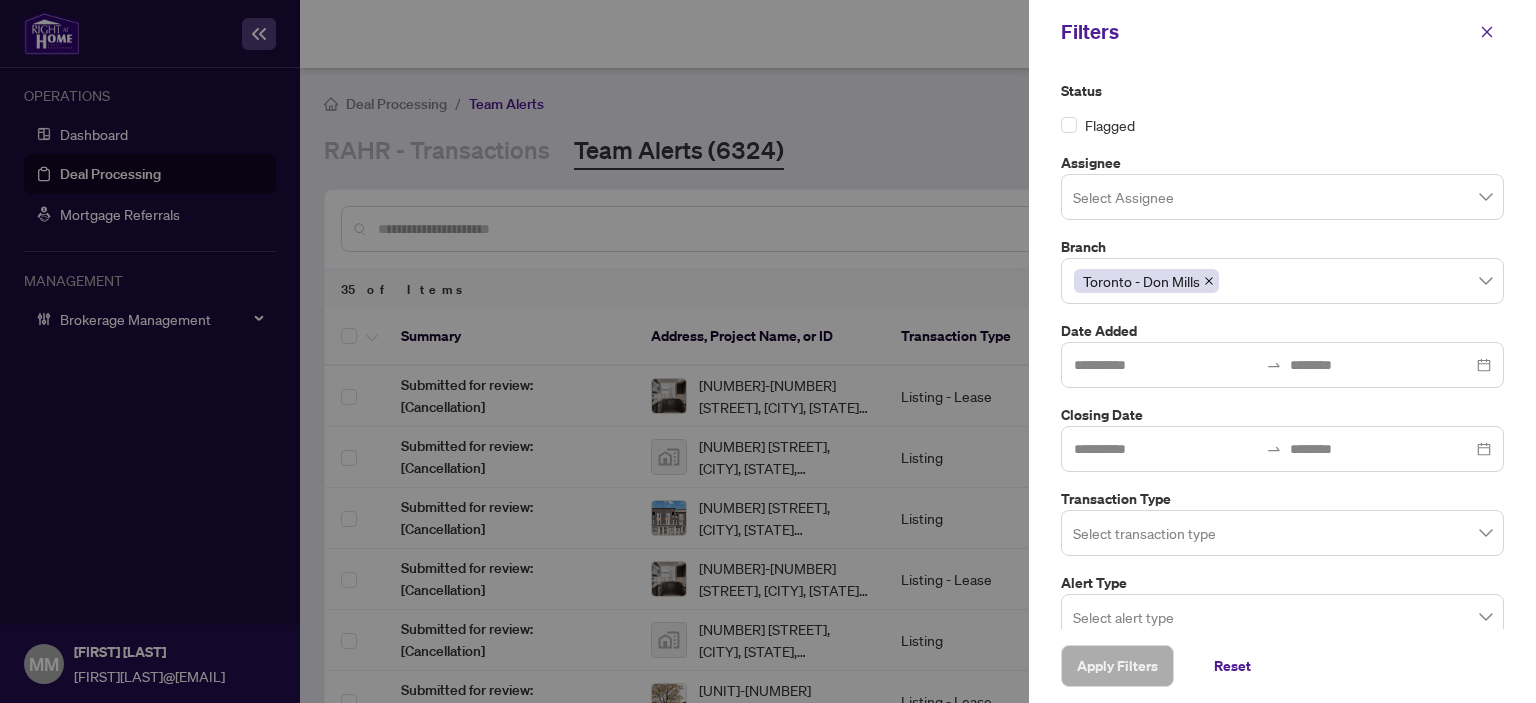 scroll, scrollTop: 179, scrollLeft: 0, axis: vertical 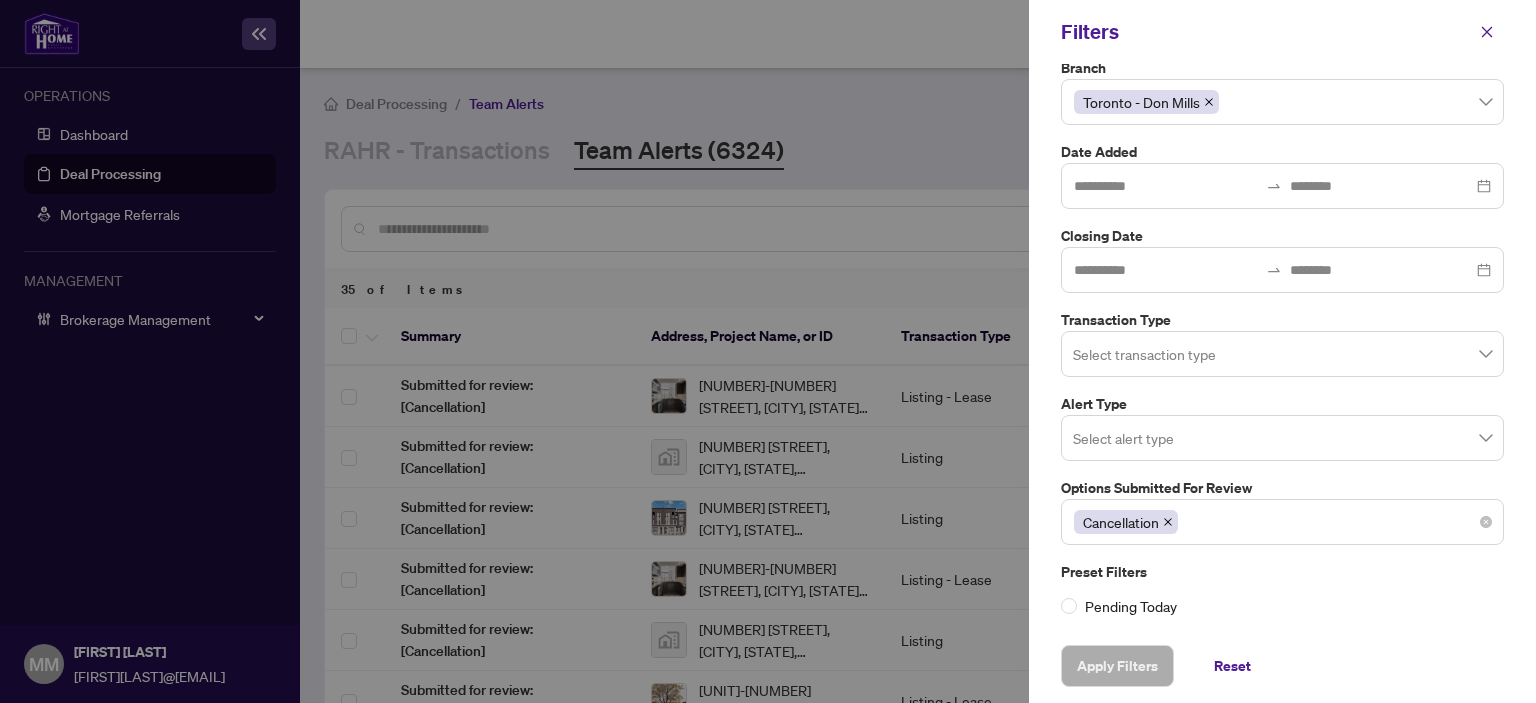 click on "Cancellation" at bounding box center [1121, 522] 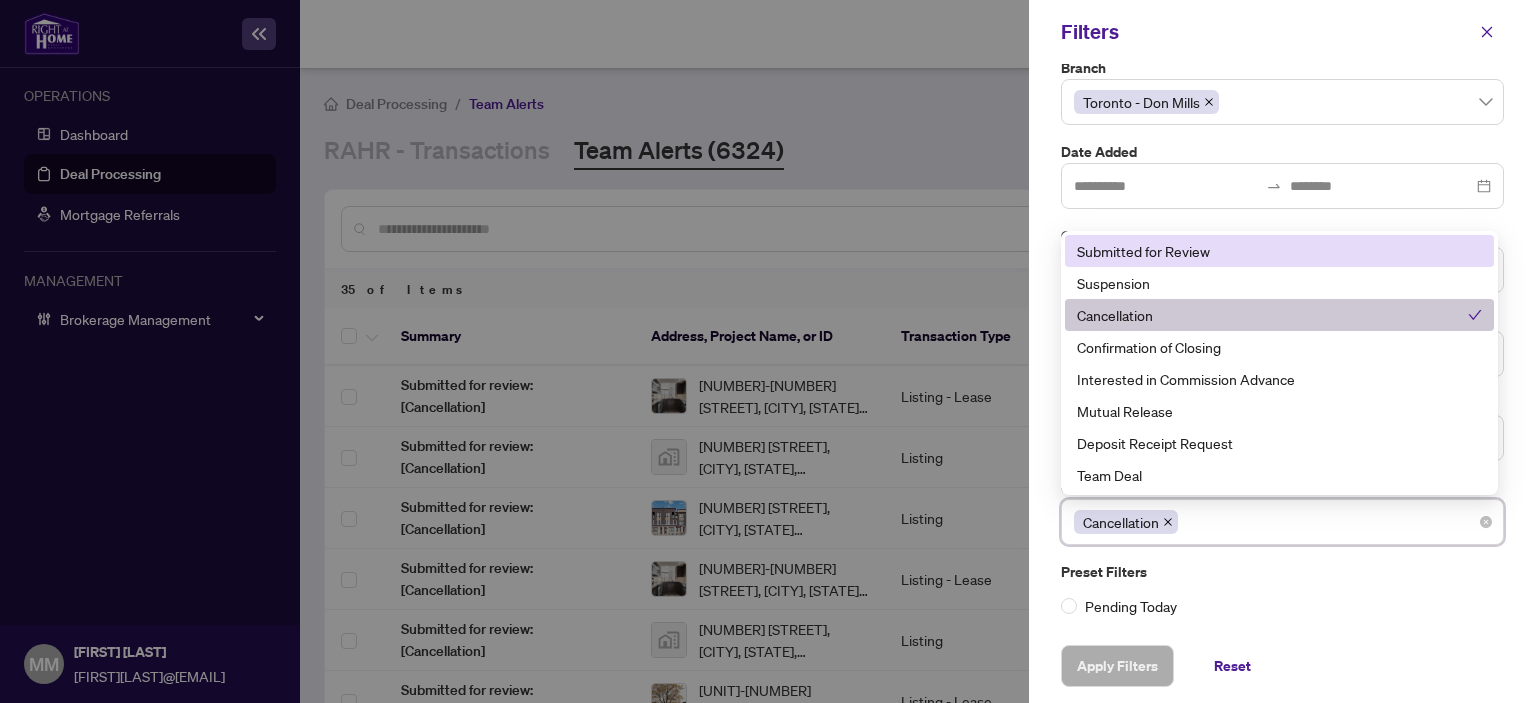 click 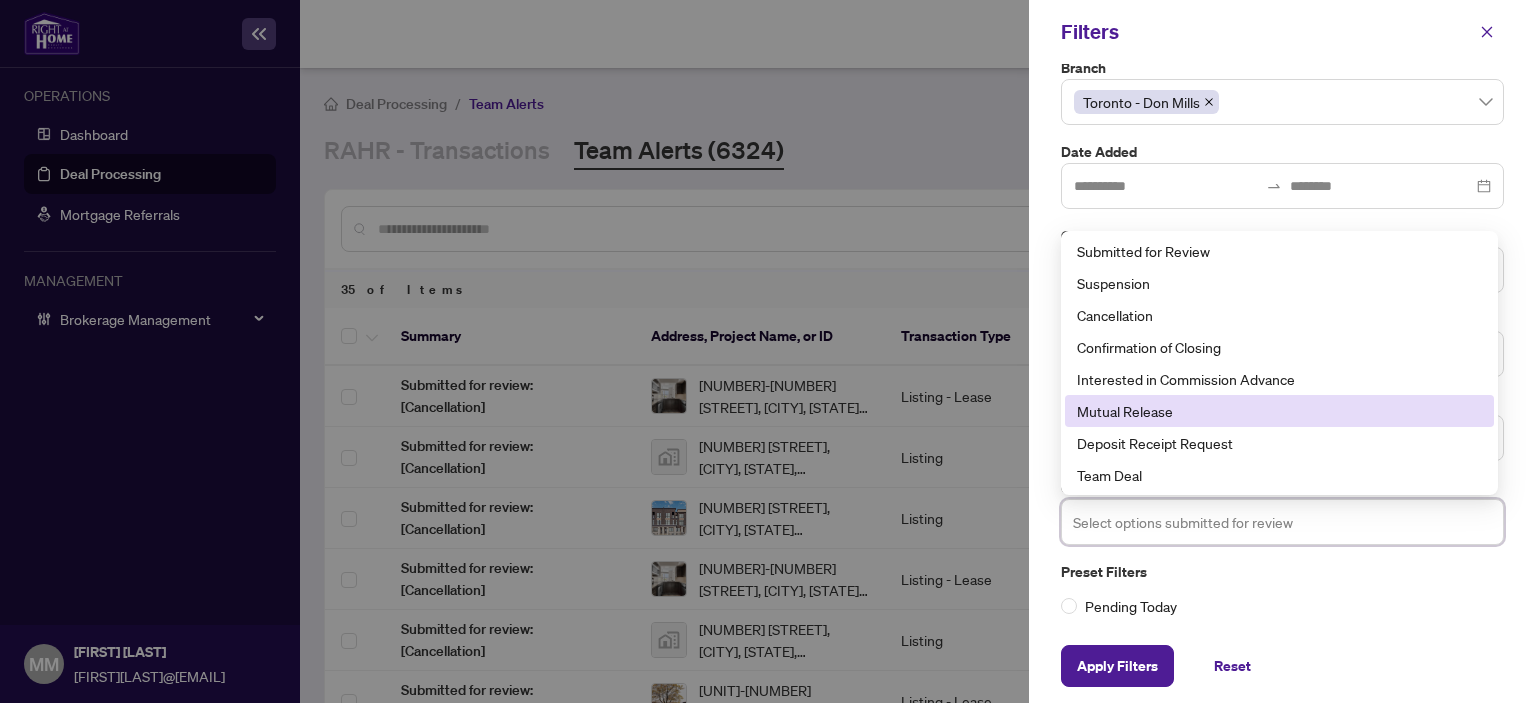 click on "Mutual Release" at bounding box center [1279, 411] 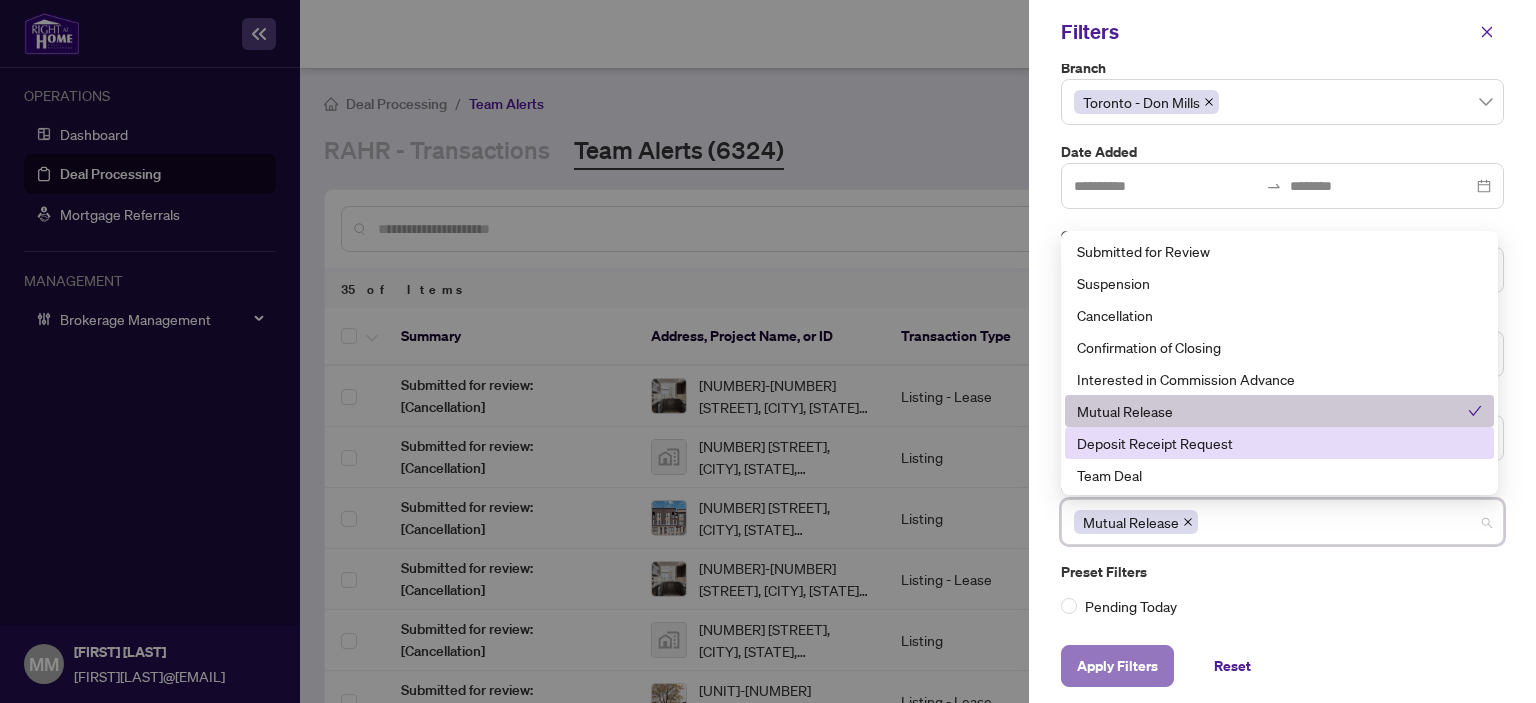 click on "Apply Filters" at bounding box center (1117, 666) 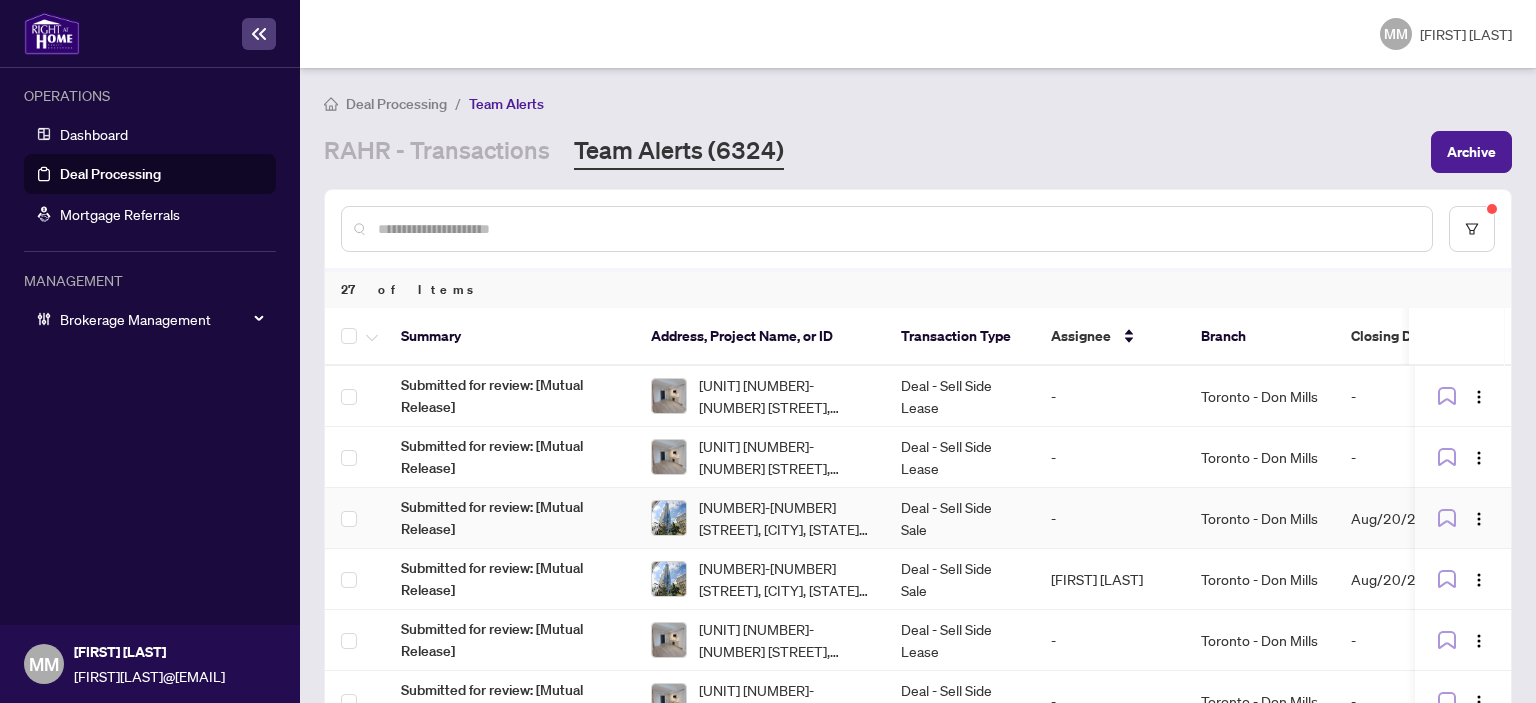 click on "[NUMBER]-[NUMBER] [STREET], [CITY], [STATE] [POSTAL_CODE], [COUNTRY]" at bounding box center (784, 518) 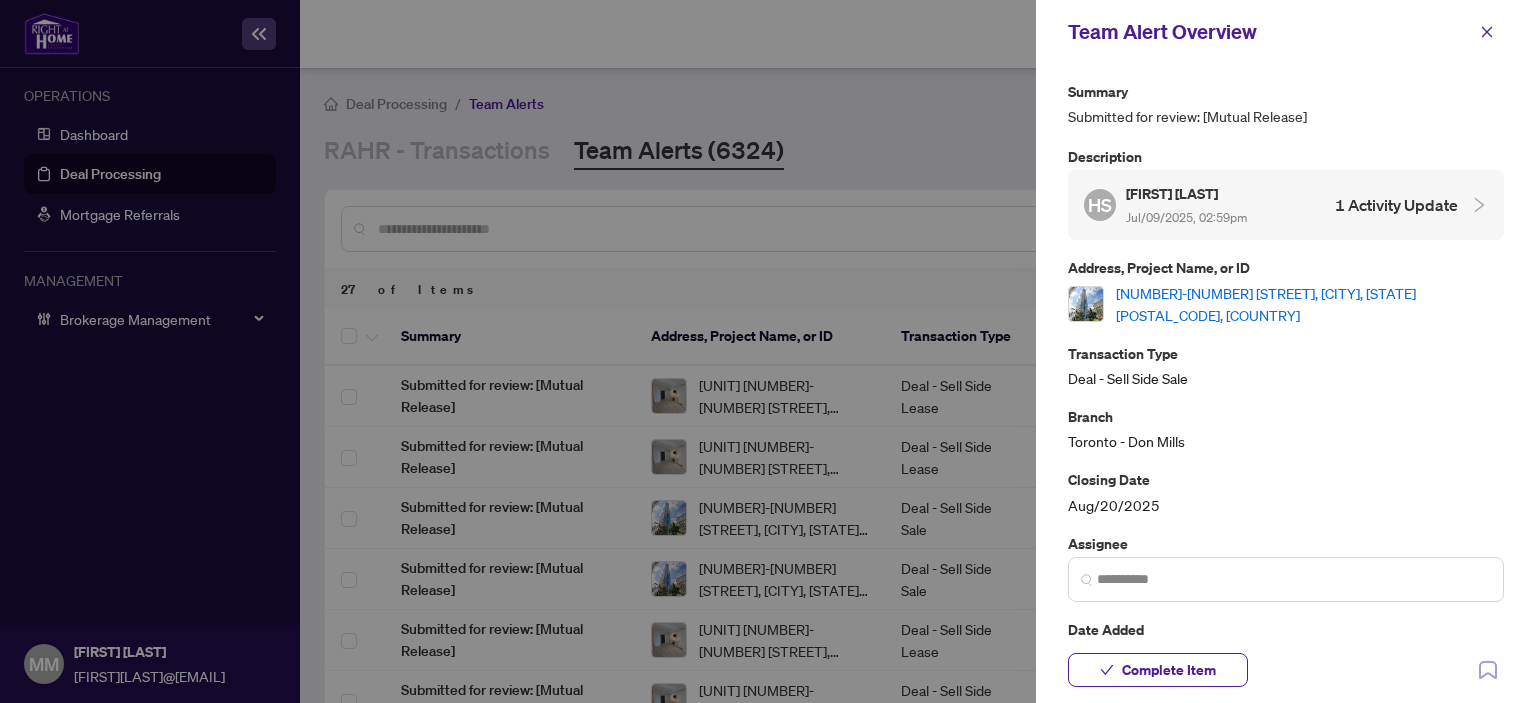 click on "[NUMBER]-[NUMBER] [STREET], [CITY], [STATE] [POSTAL_CODE], [COUNTRY]" at bounding box center [1310, 304] 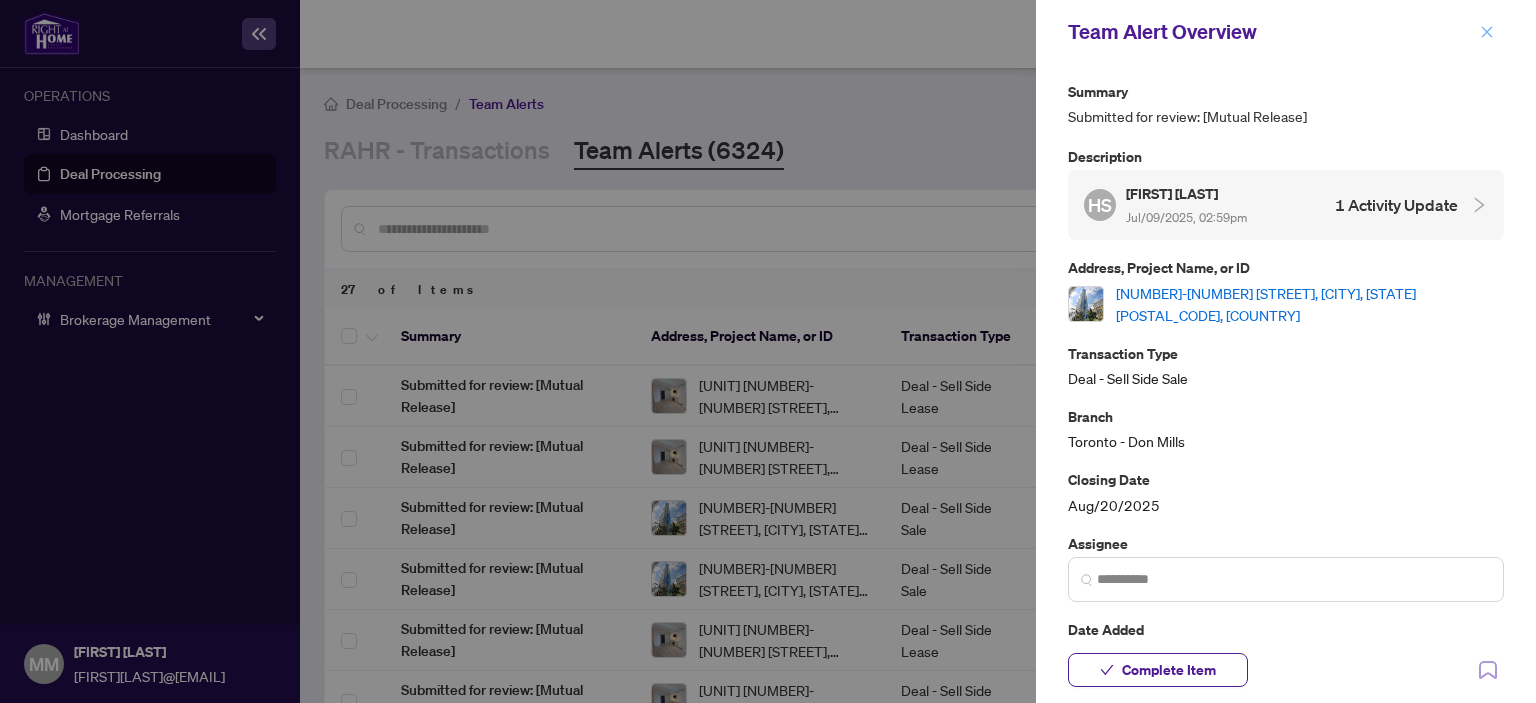 click at bounding box center (1487, 32) 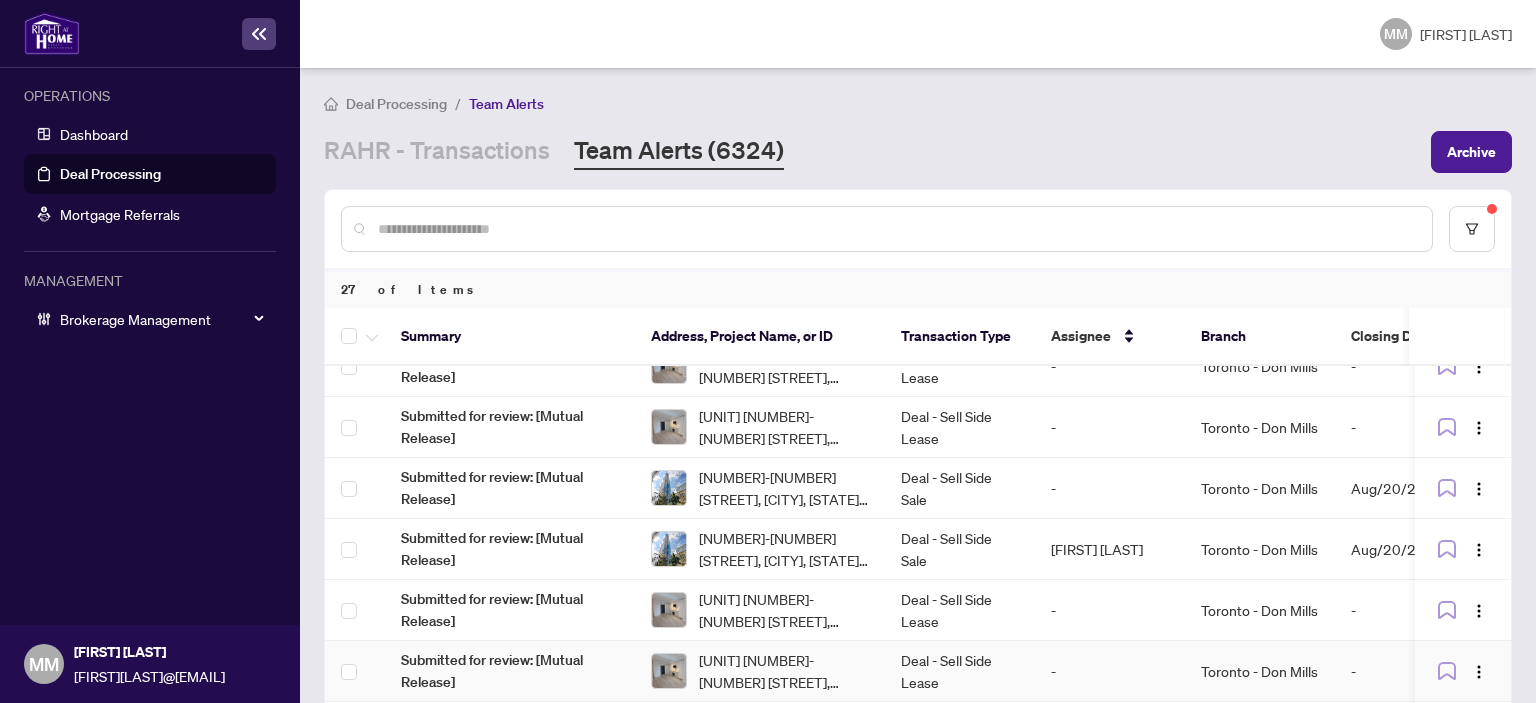 scroll, scrollTop: 0, scrollLeft: 0, axis: both 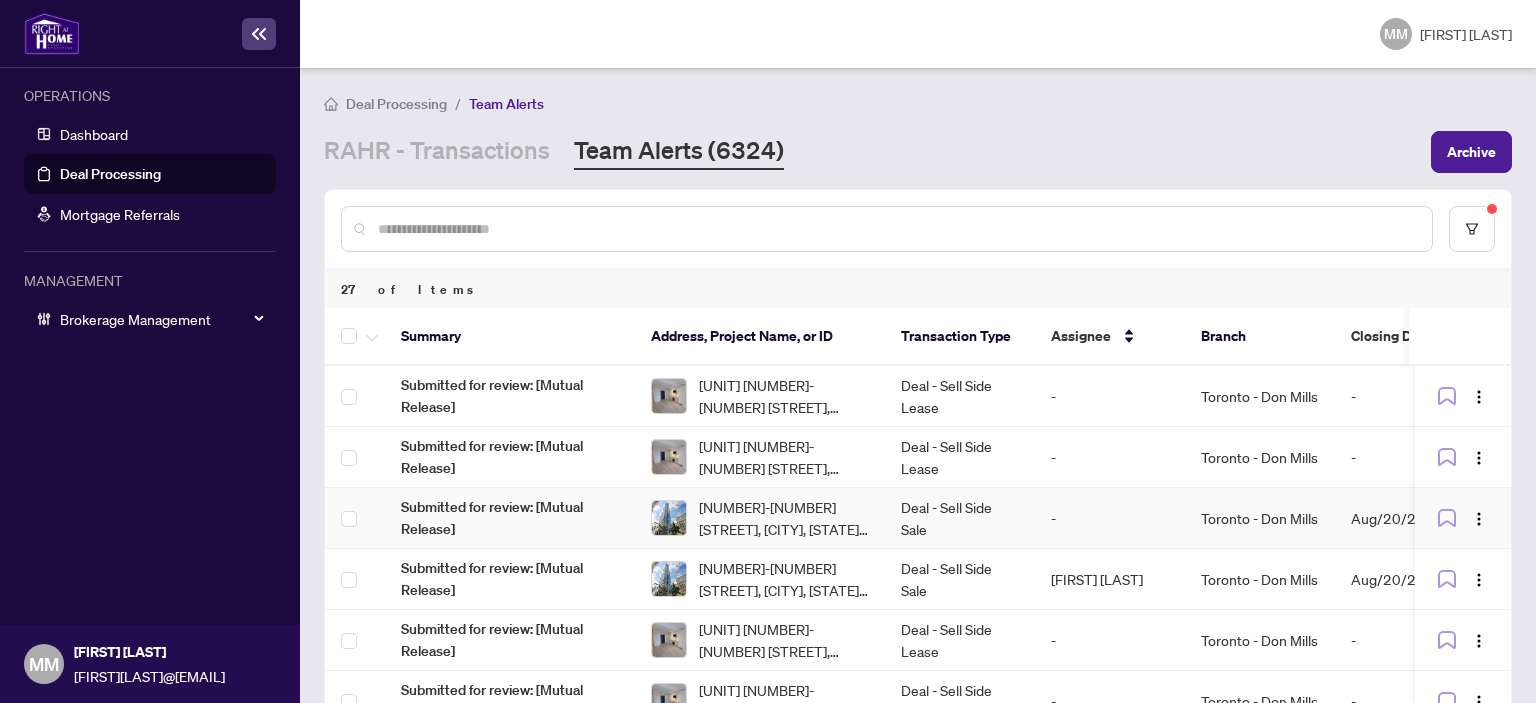click on "-" at bounding box center (1110, 518) 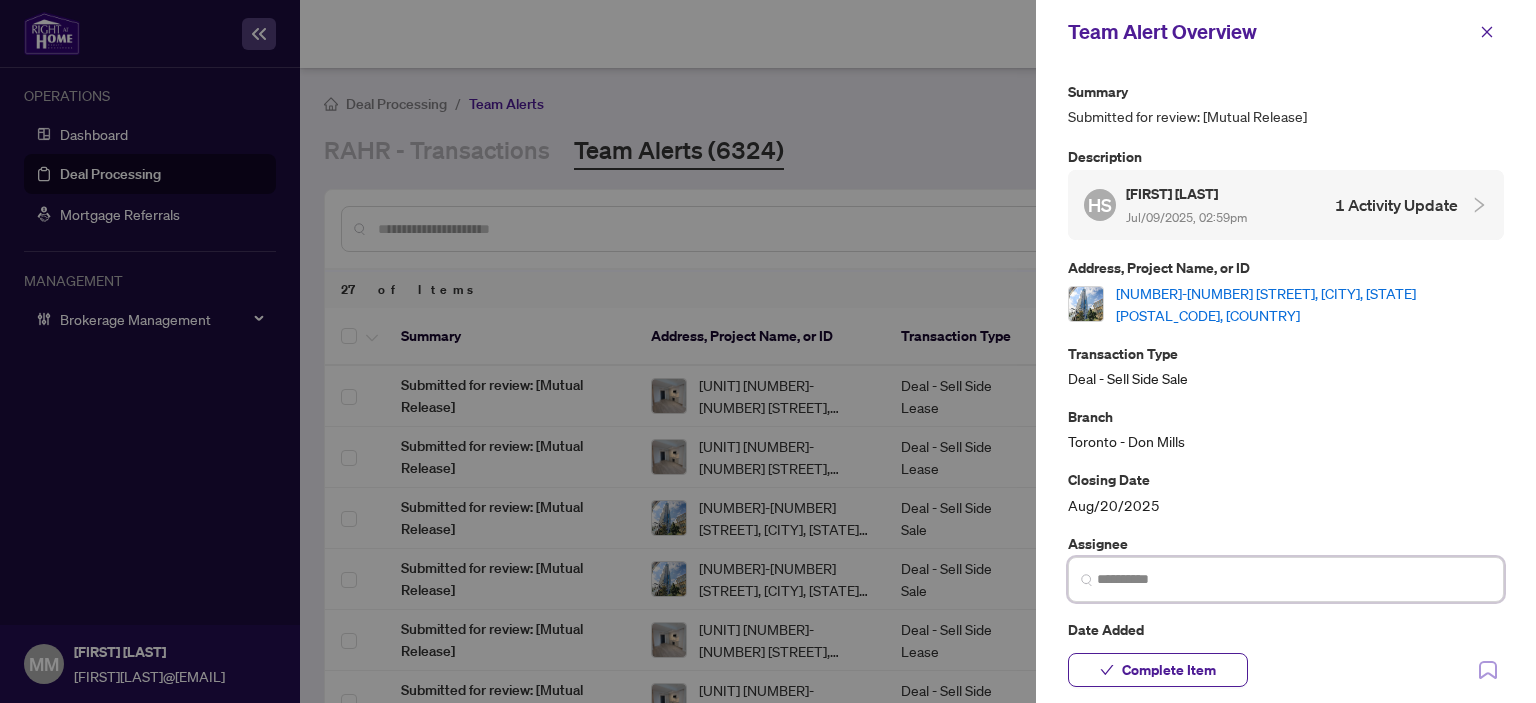 click at bounding box center [1294, 579] 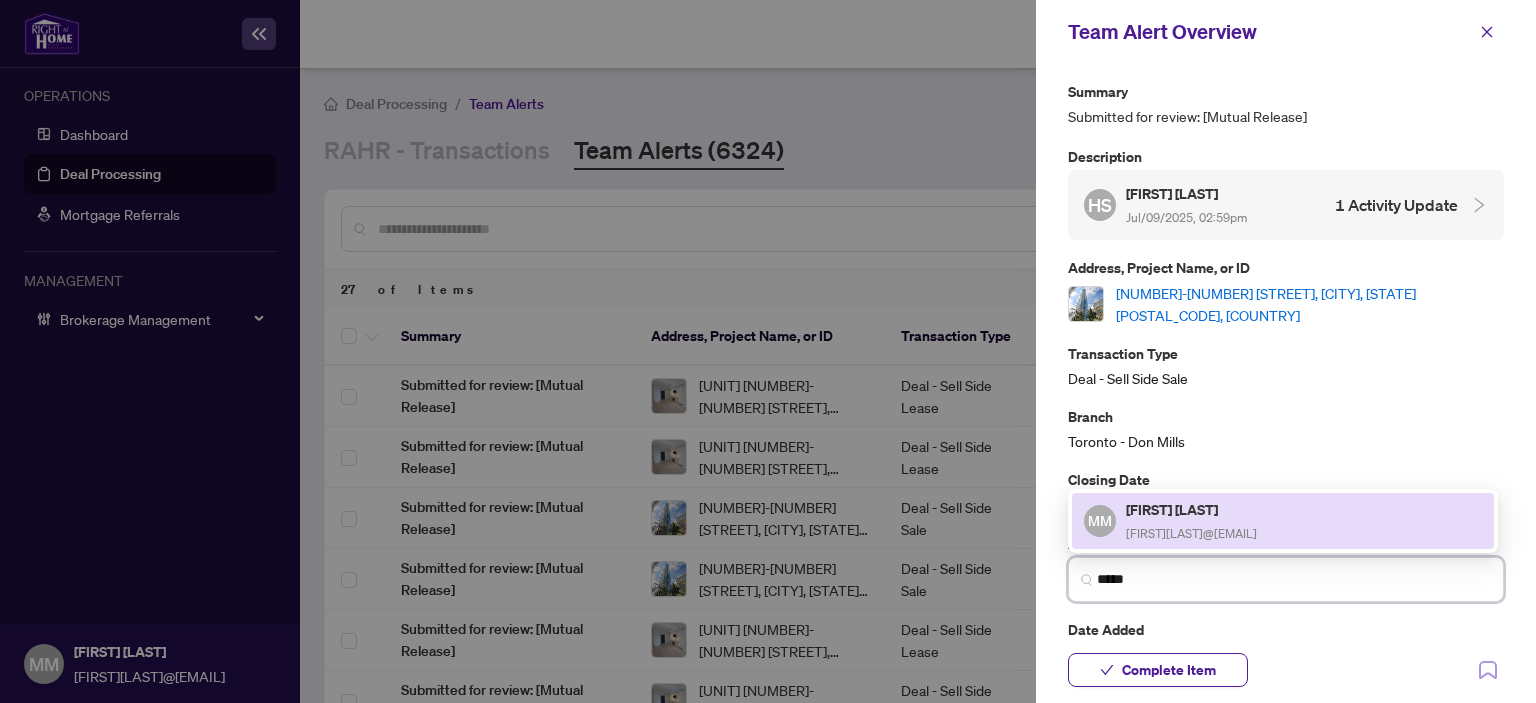 drag, startPoint x: 1315, startPoint y: 519, endPoint x: 1301, endPoint y: 520, distance: 14.035668 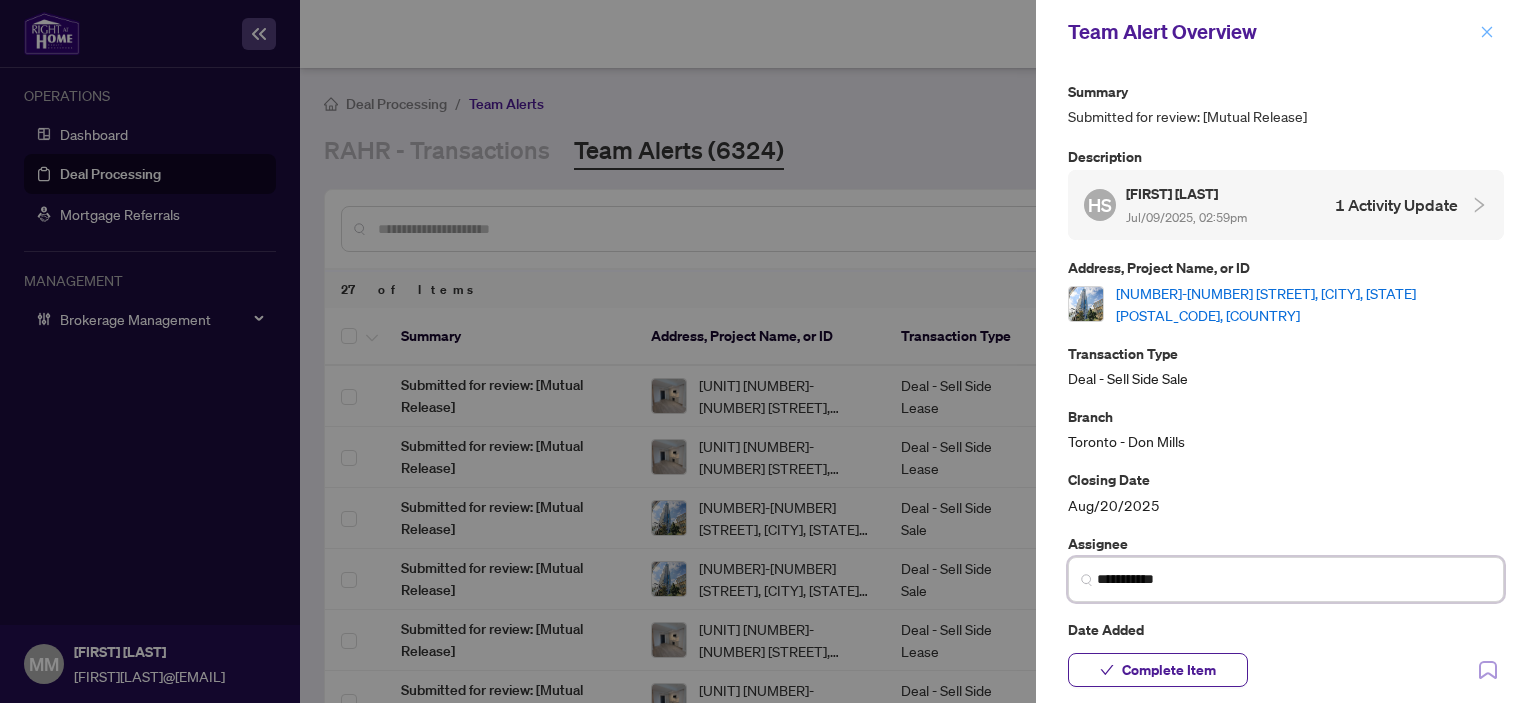 type on "**********" 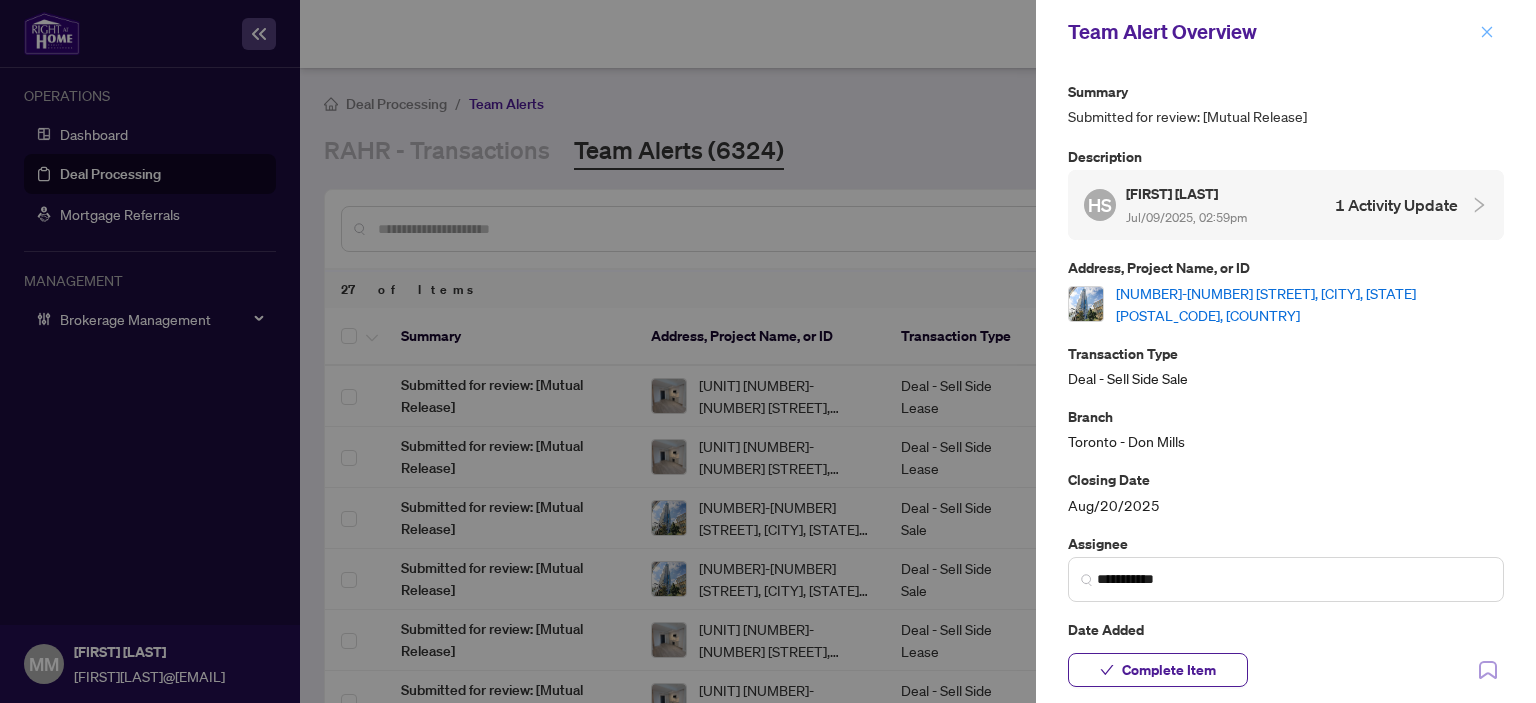 click at bounding box center (1487, 32) 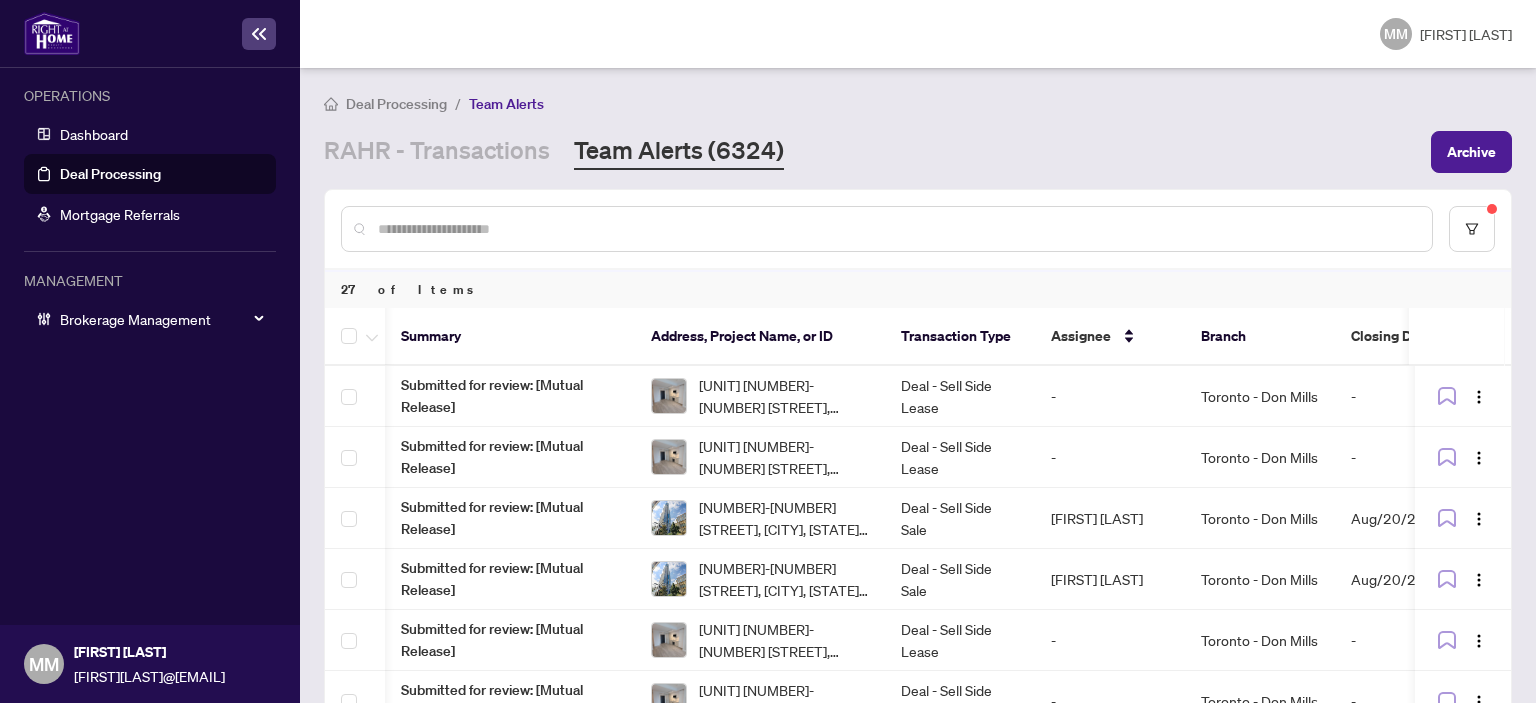 scroll, scrollTop: 0, scrollLeft: 211, axis: horizontal 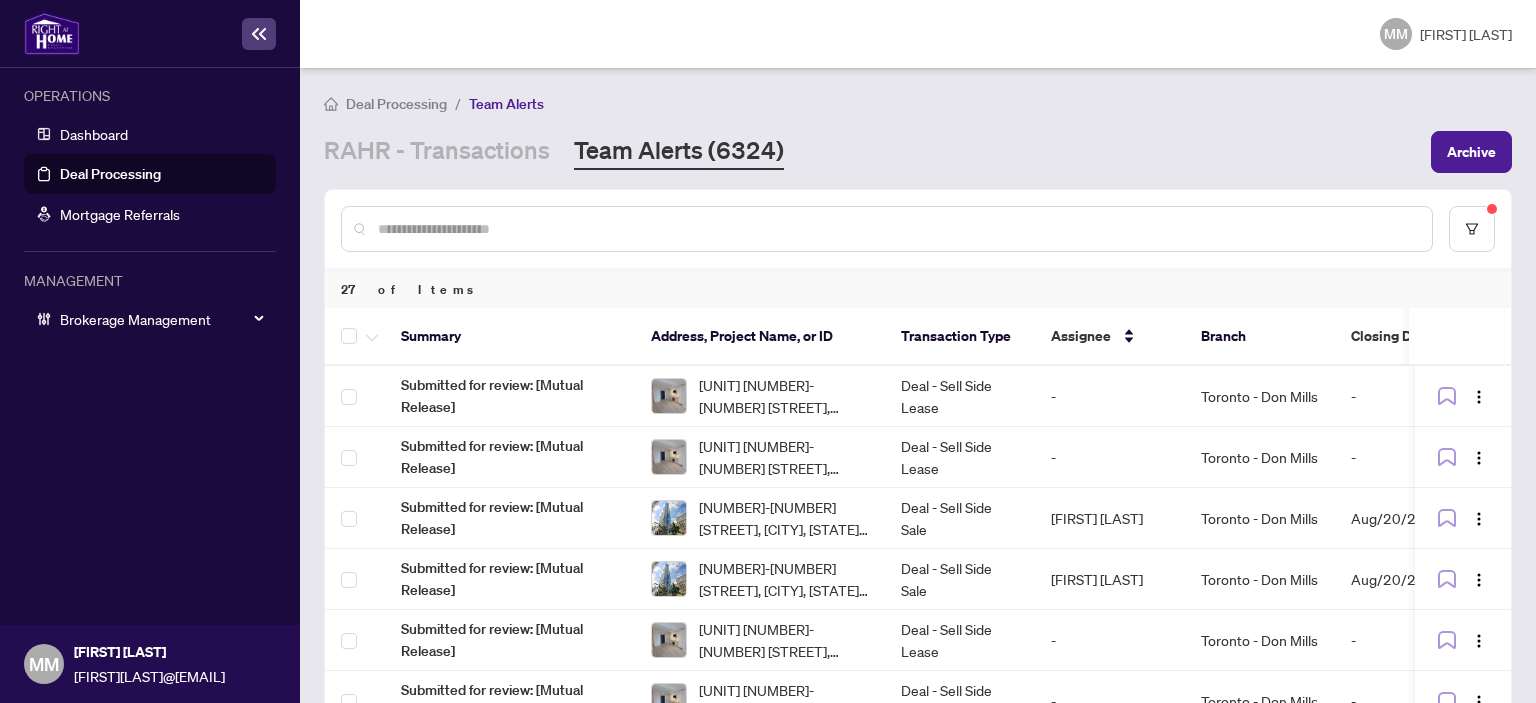 click on "OPERATIONS Dashboard Deal Processing Mortgage Referrals MANAGEMENT Brokerage Management" at bounding box center (150, 346) 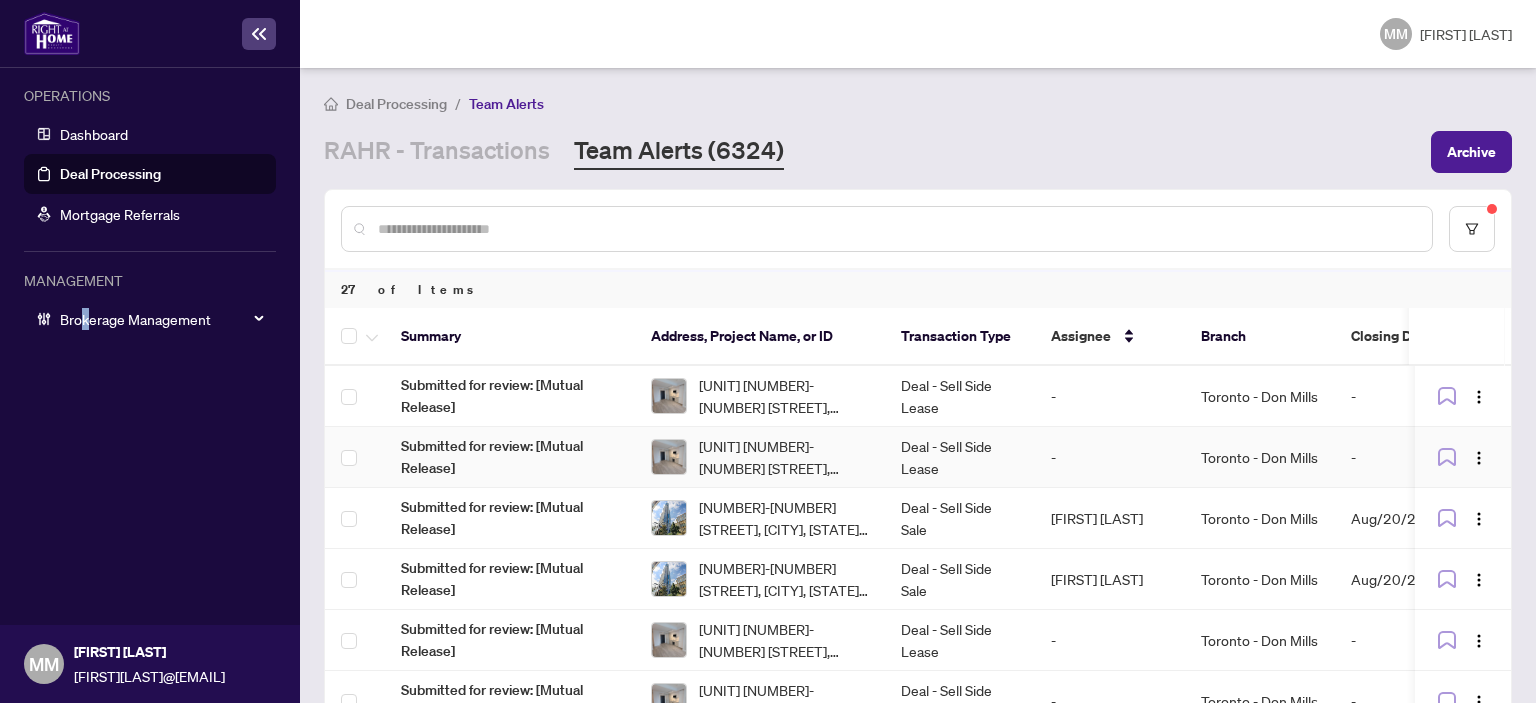 click on "Deal - Sell Side Lease" at bounding box center [960, 457] 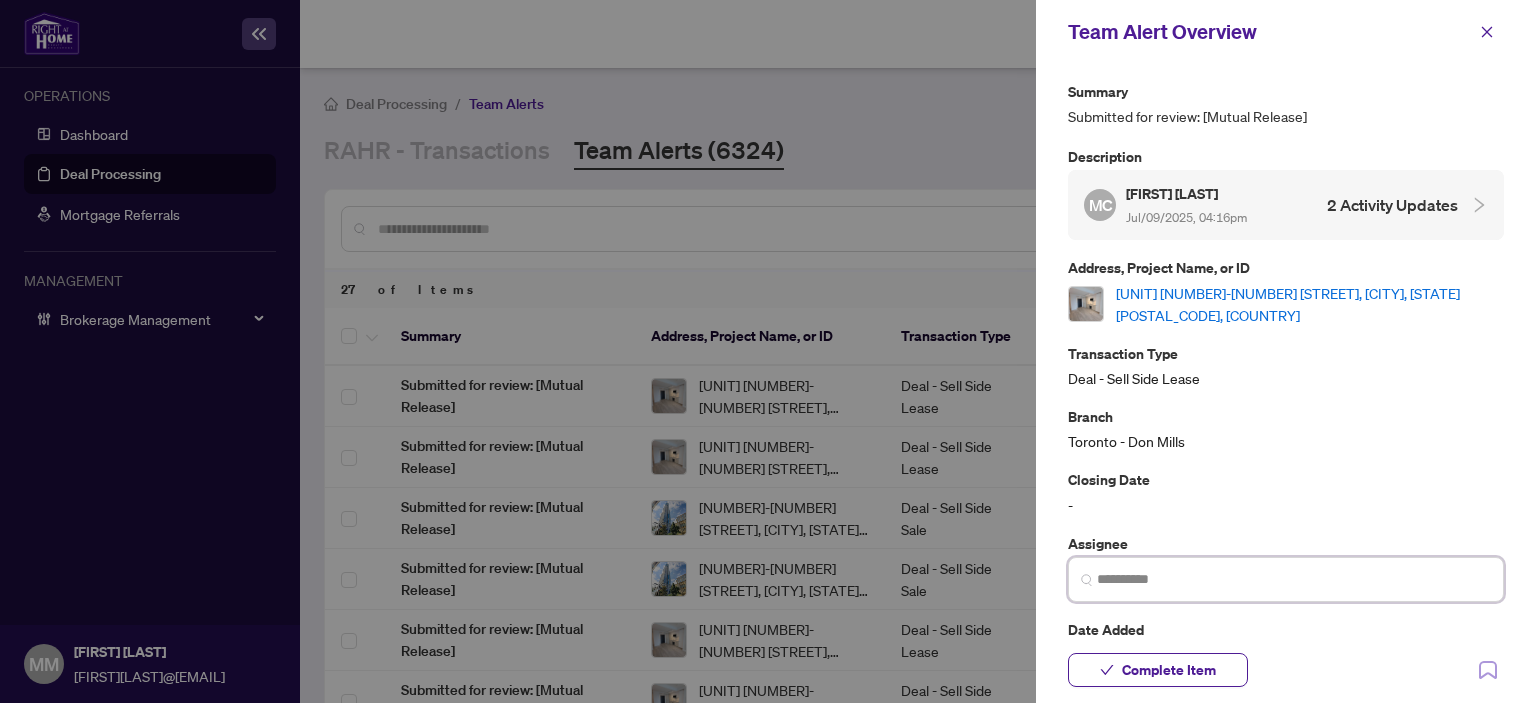 click at bounding box center [1294, 579] 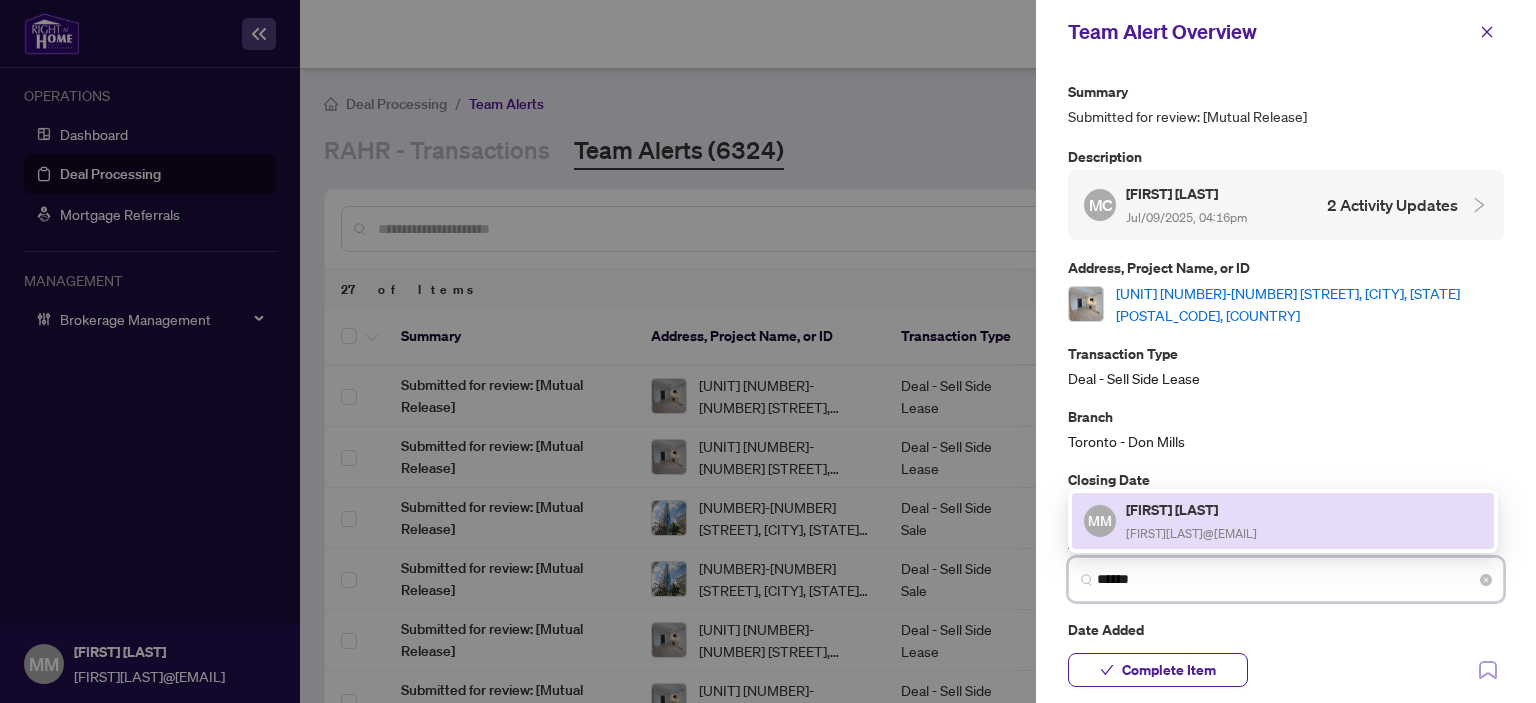 click on "MM" at bounding box center [1099, 521] 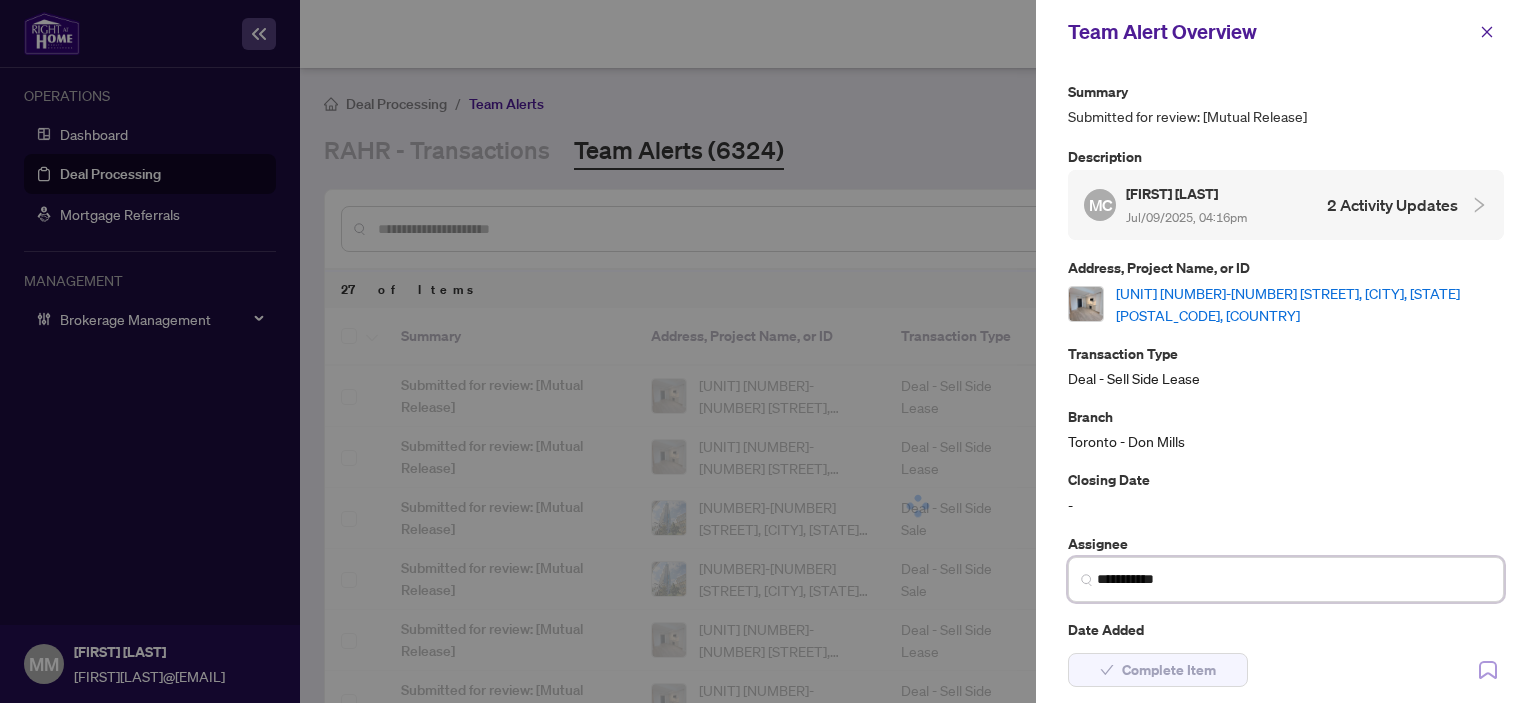 type on "**********" 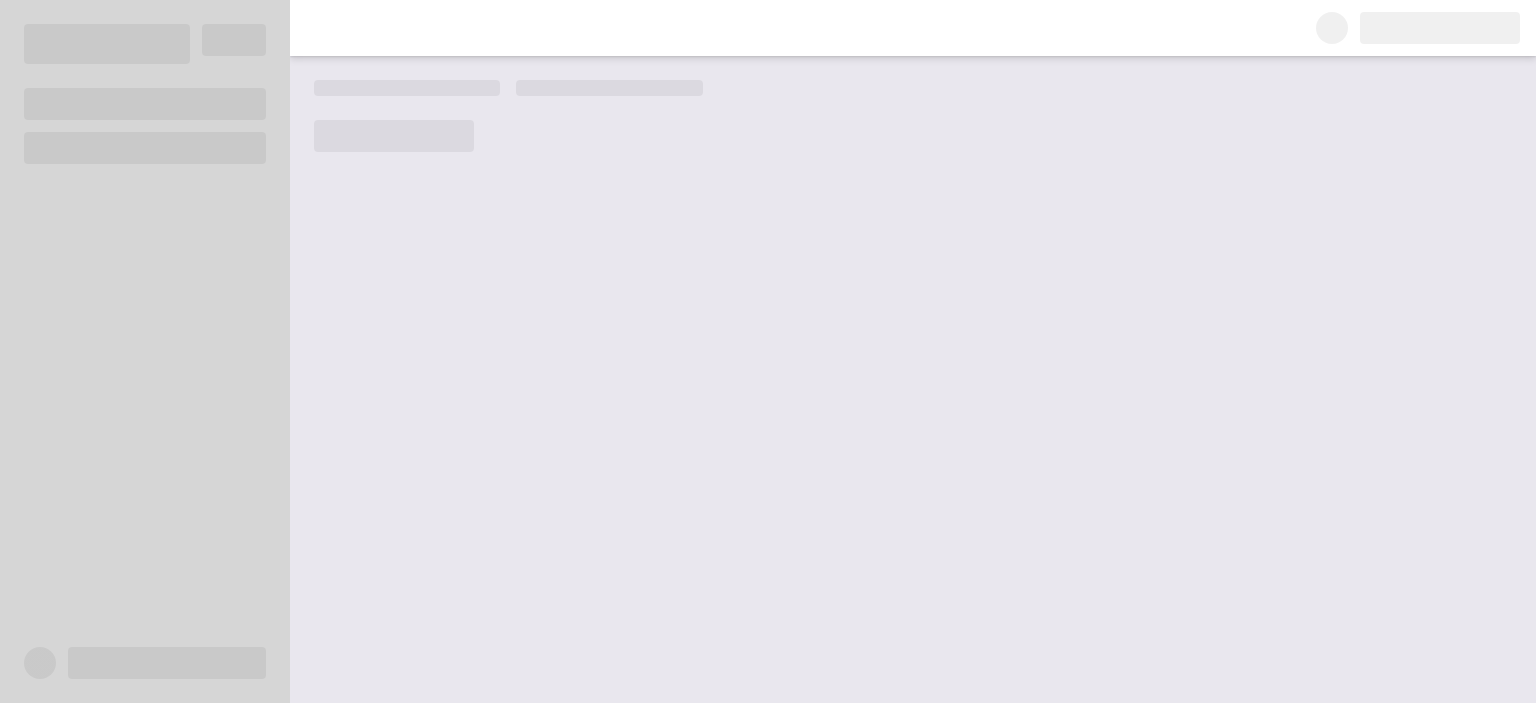 scroll, scrollTop: 0, scrollLeft: 0, axis: both 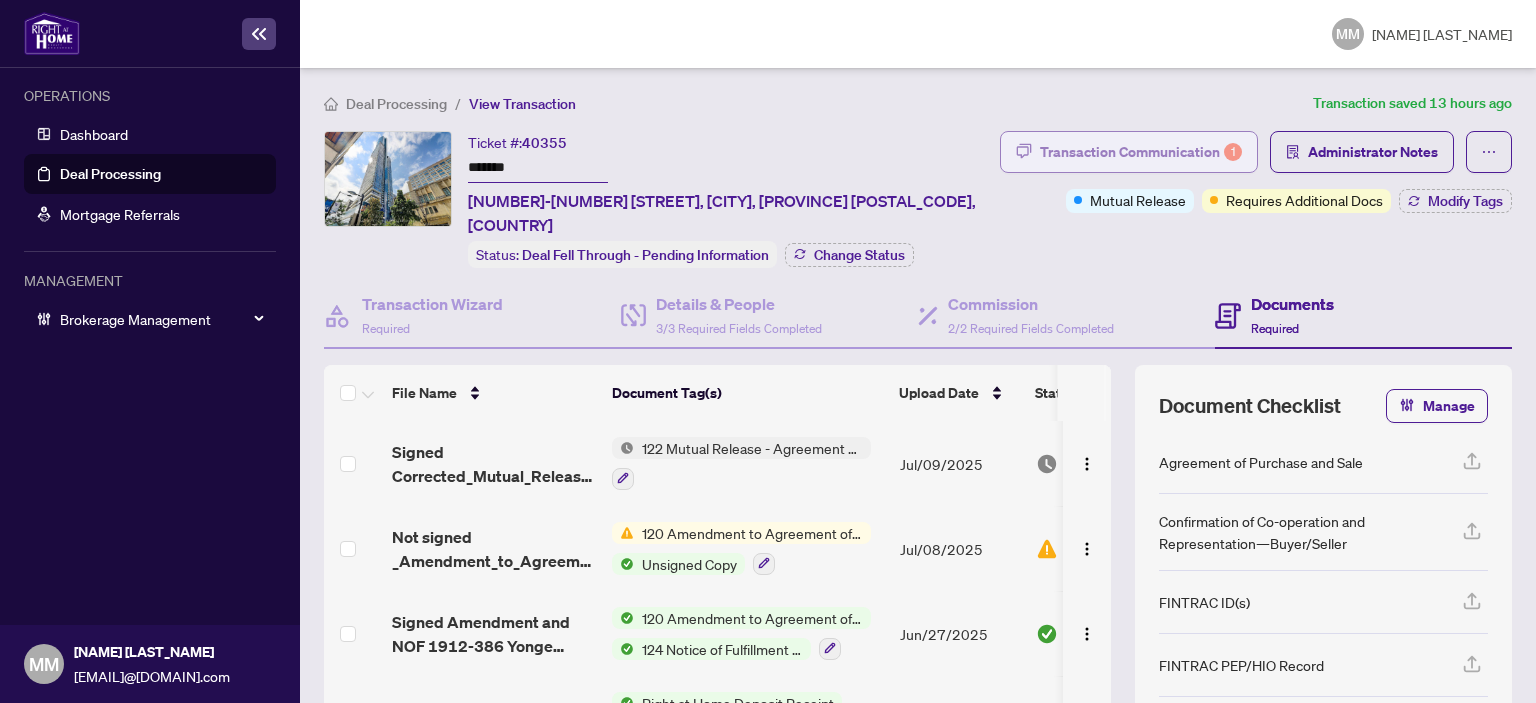 click on "Transaction Communication 1" at bounding box center [1141, 152] 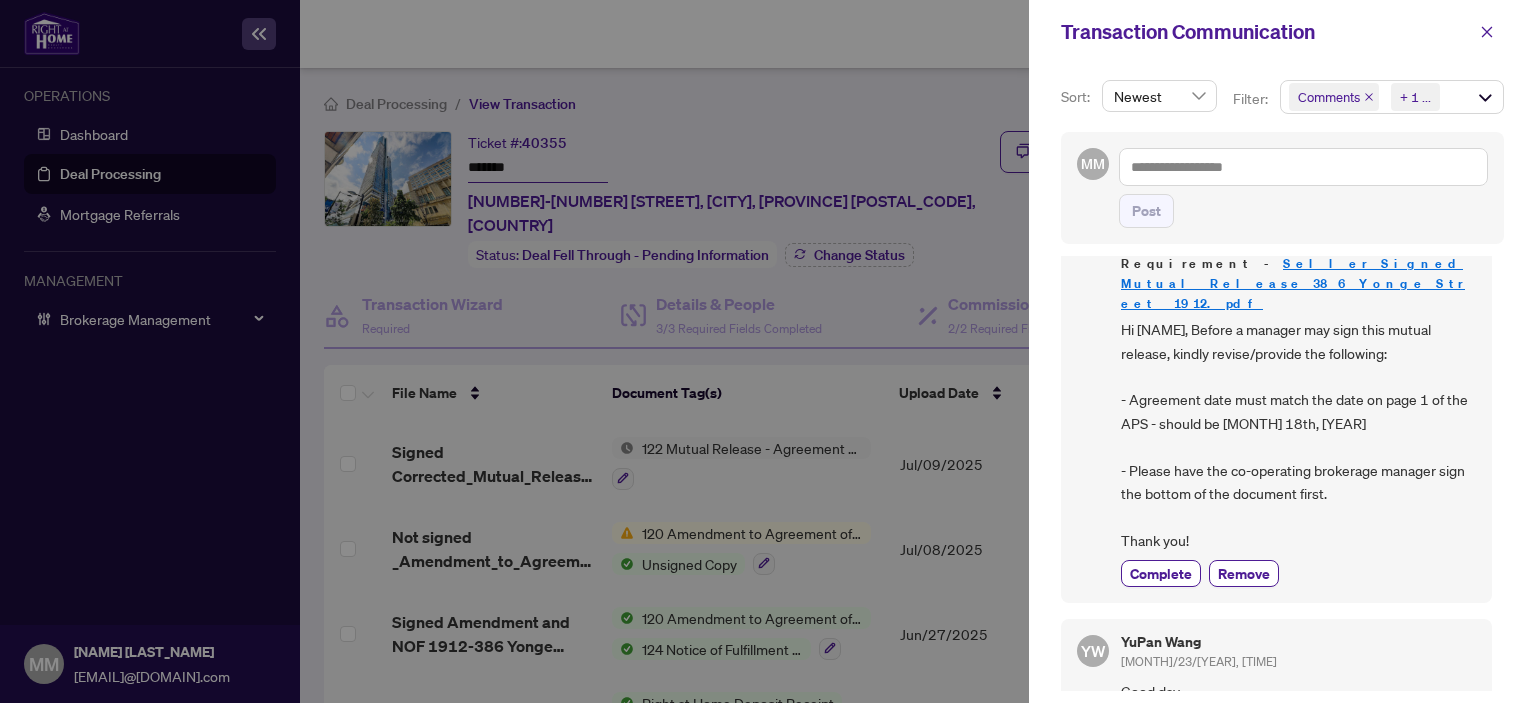 scroll, scrollTop: 300, scrollLeft: 0, axis: vertical 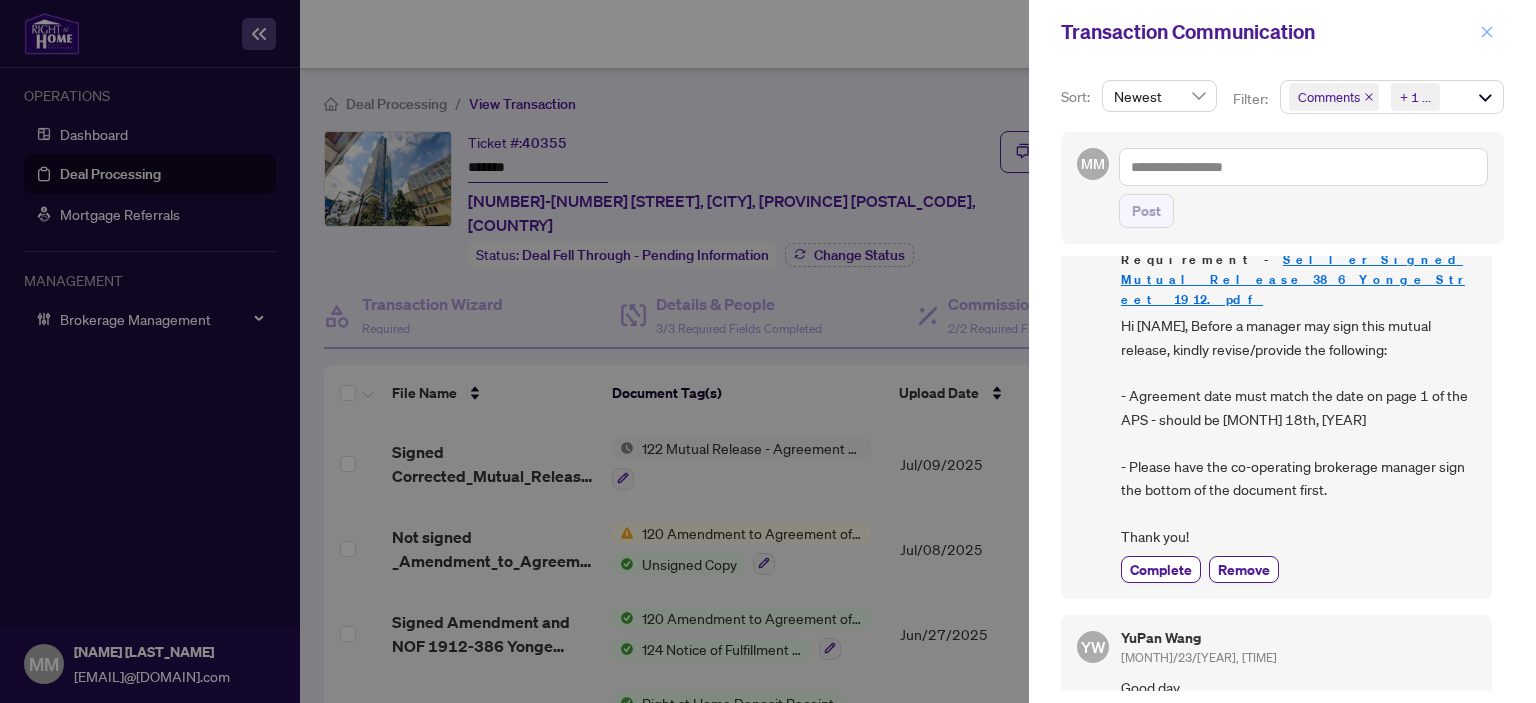 click at bounding box center [1487, 32] 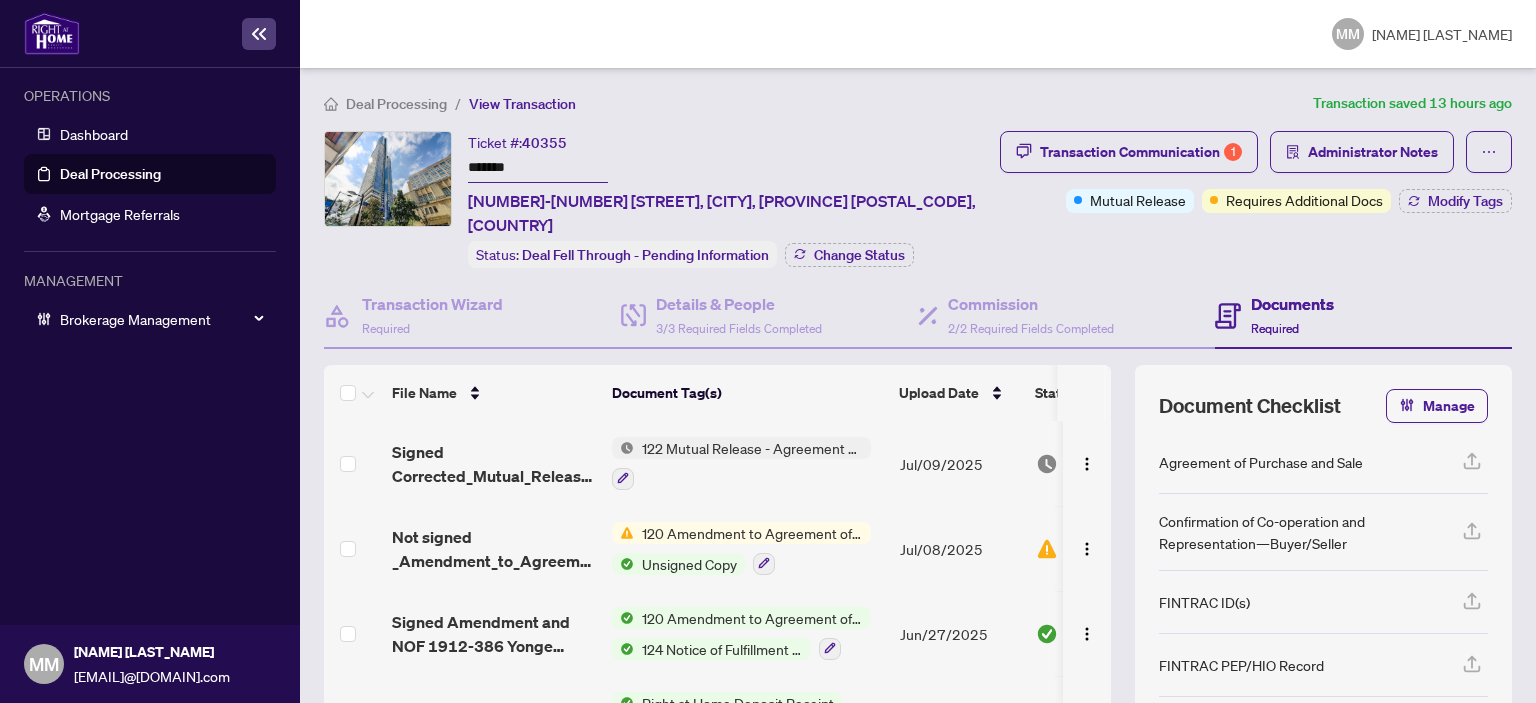 click on "Jul/09/2025" at bounding box center (960, 463) 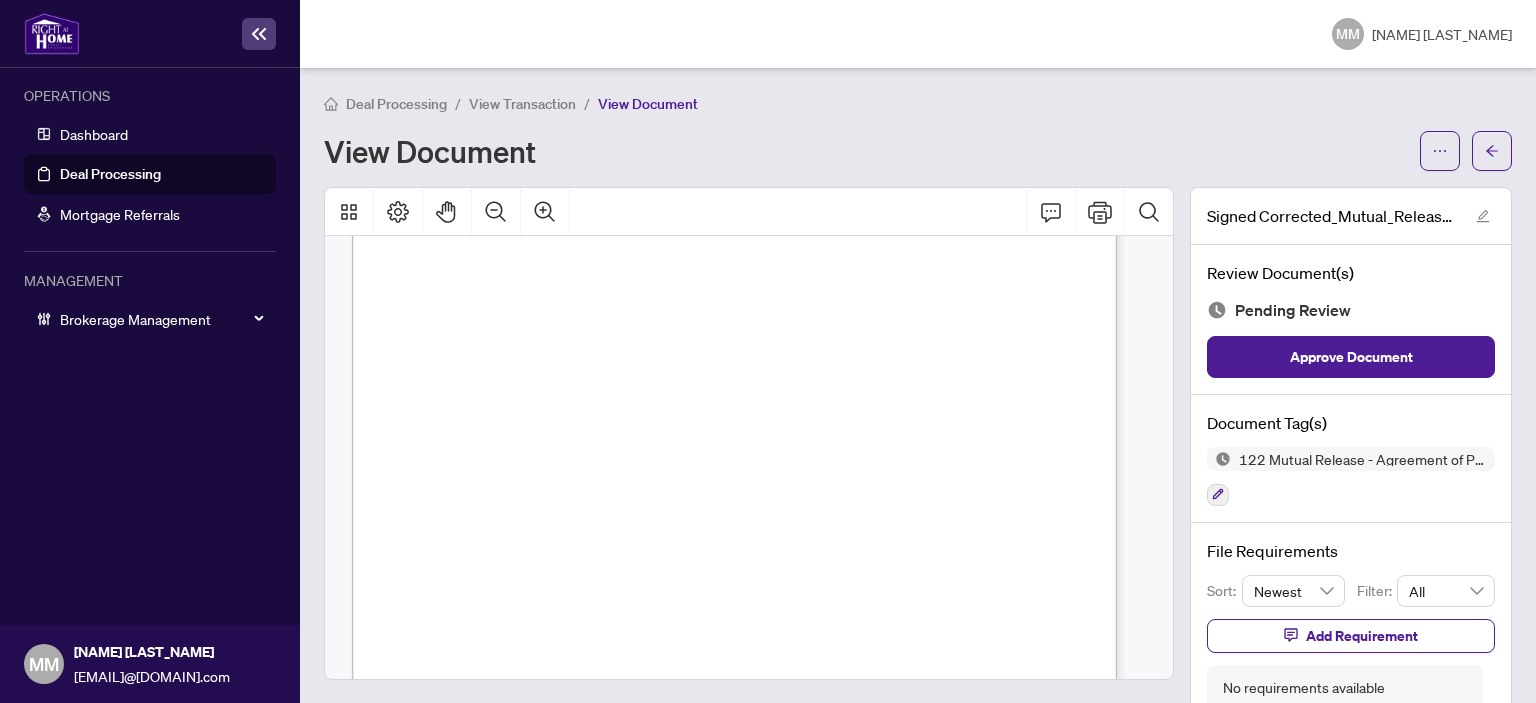 scroll, scrollTop: 586, scrollLeft: 0, axis: vertical 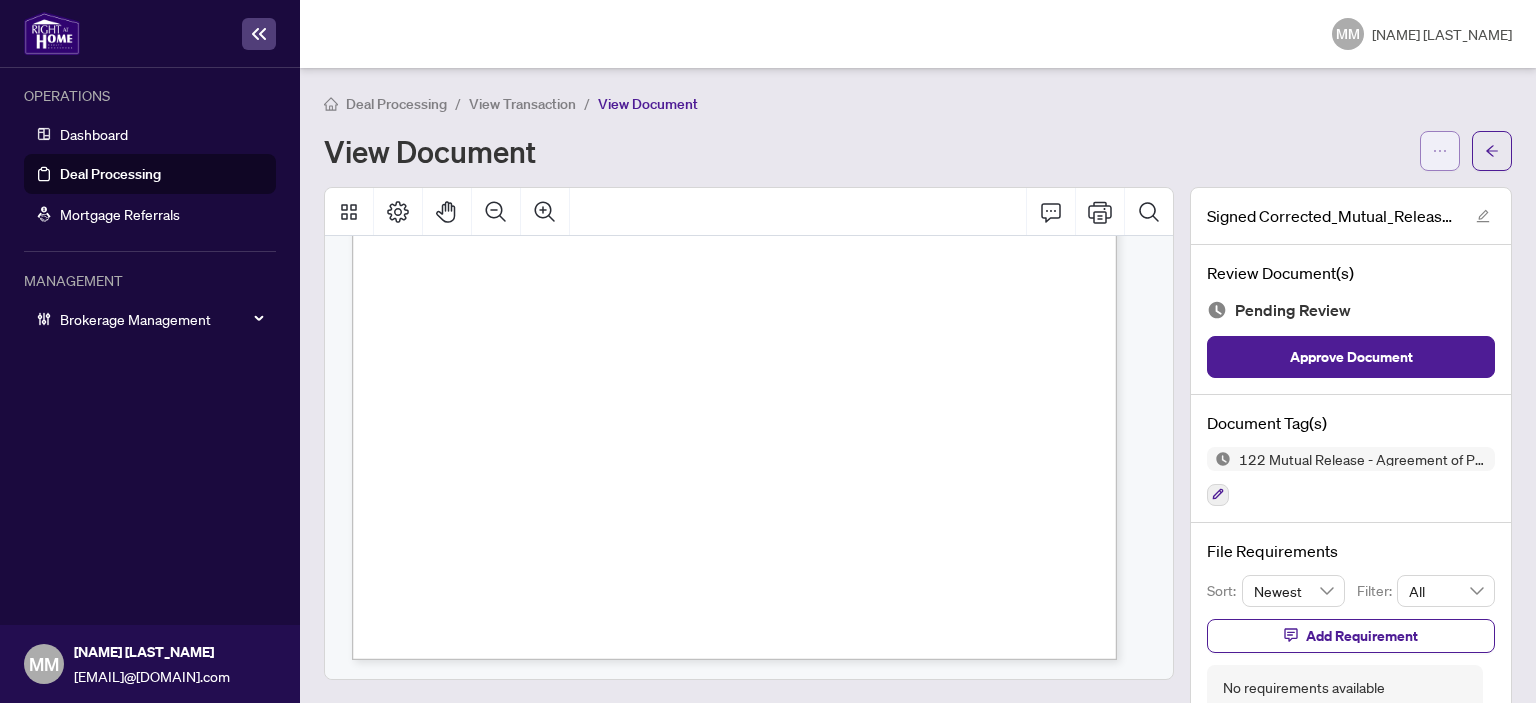 click at bounding box center (1440, 151) 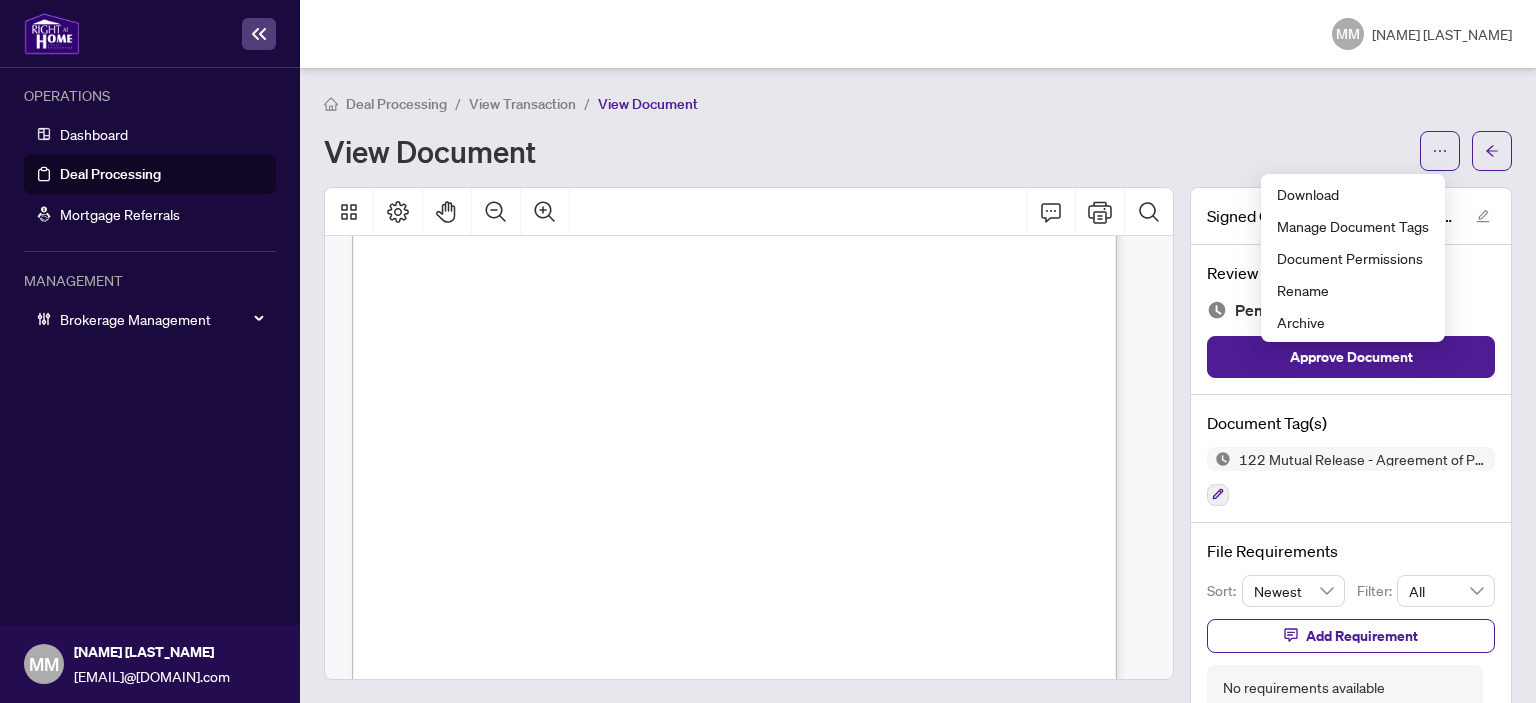 scroll, scrollTop: 586, scrollLeft: 0, axis: vertical 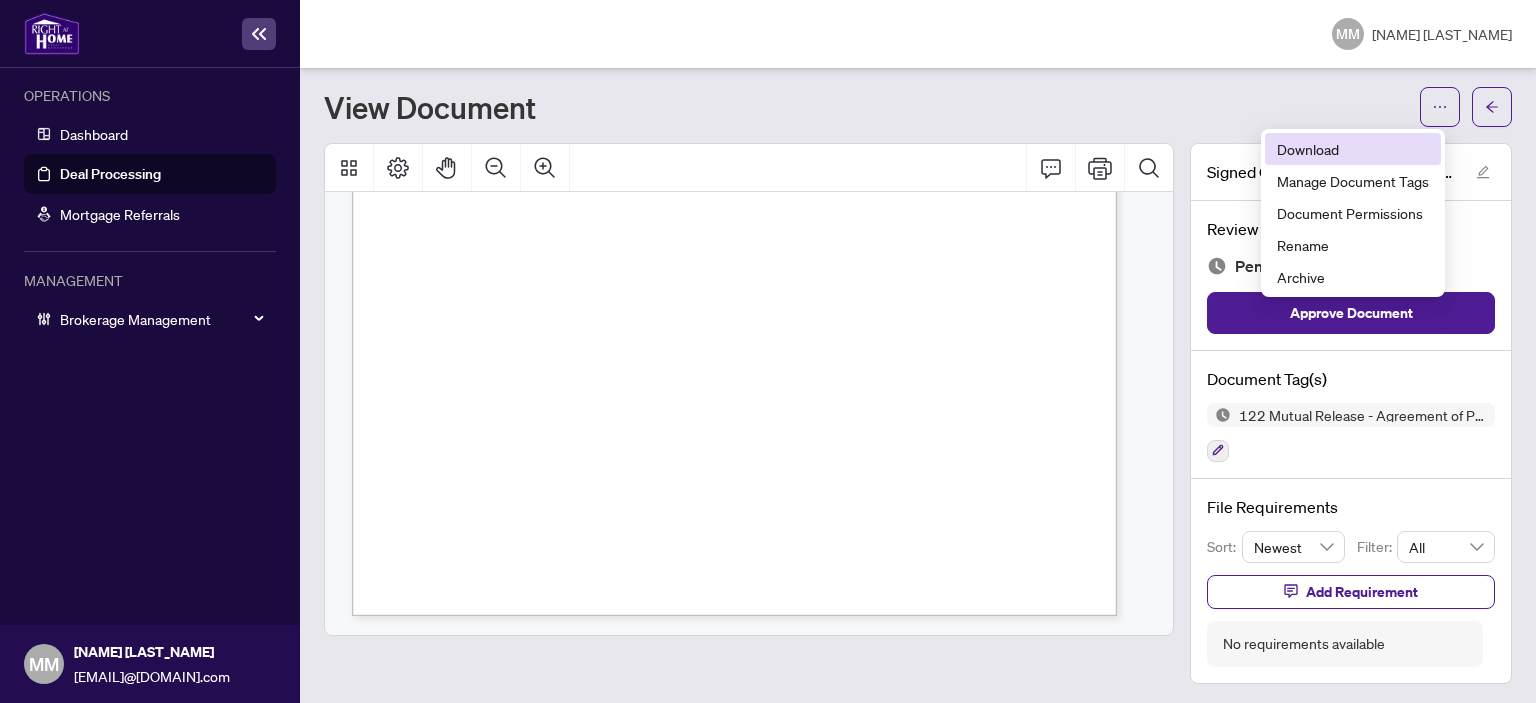 click on "Download" at bounding box center (1353, 149) 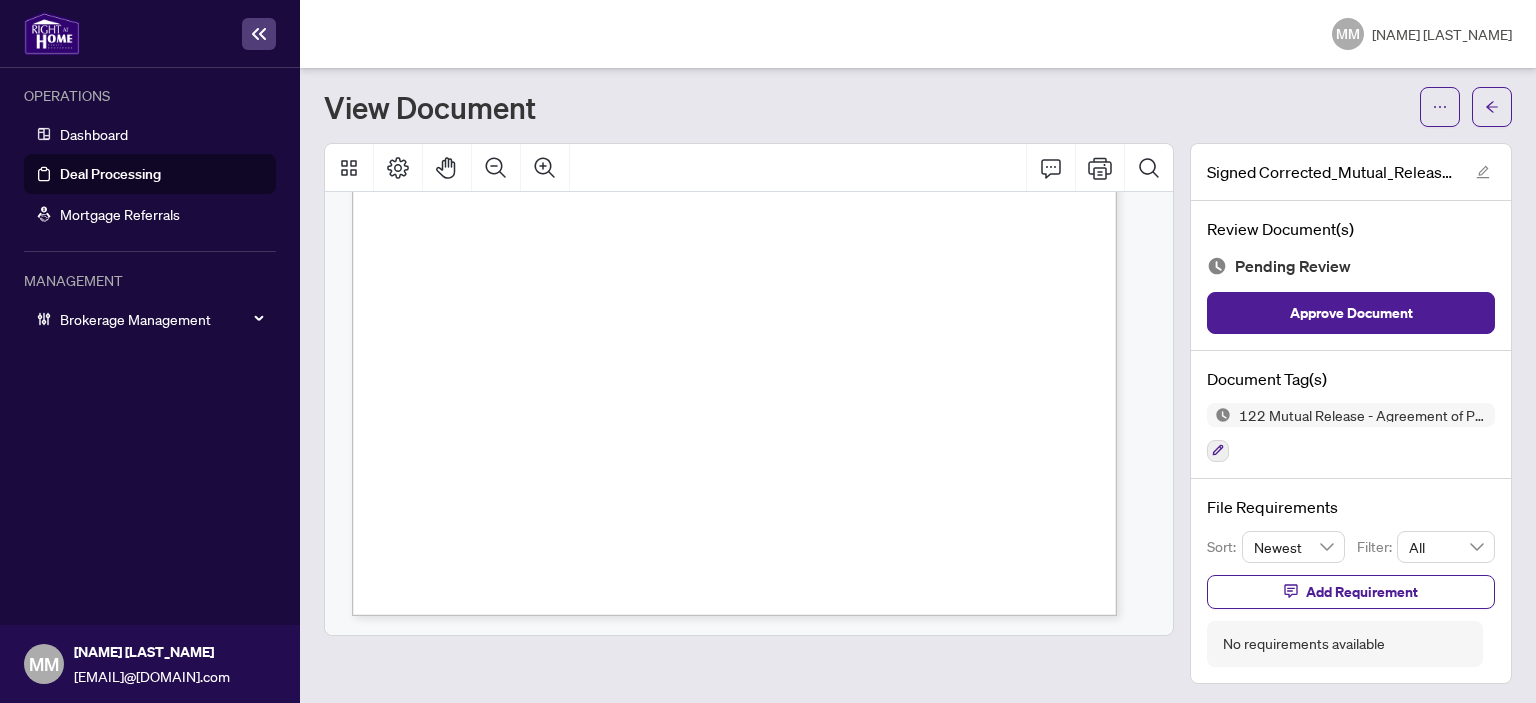 click on "Deal Processing / View Transaction / View Document View Document  Signed Corrected_Mutual_Release_386_Yonge__1912.pdf Review Document(s) Pending Review Approve Document Document Tag(s) 122 Mutual Release - Agreement of Purchase and Sale File Requirements Sort: Newest Filter: All Add Requirement No requirements available" at bounding box center [918, 385] 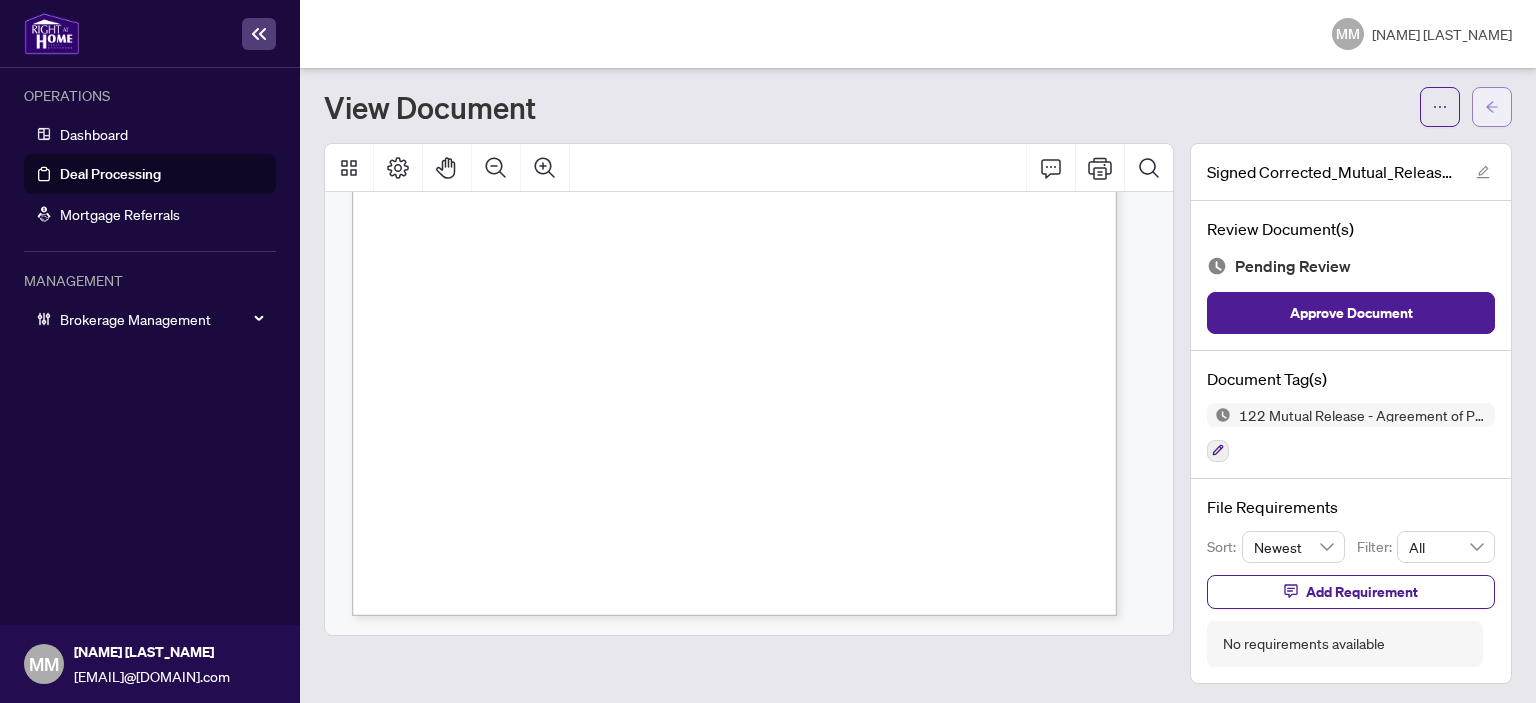 click at bounding box center [1492, 107] 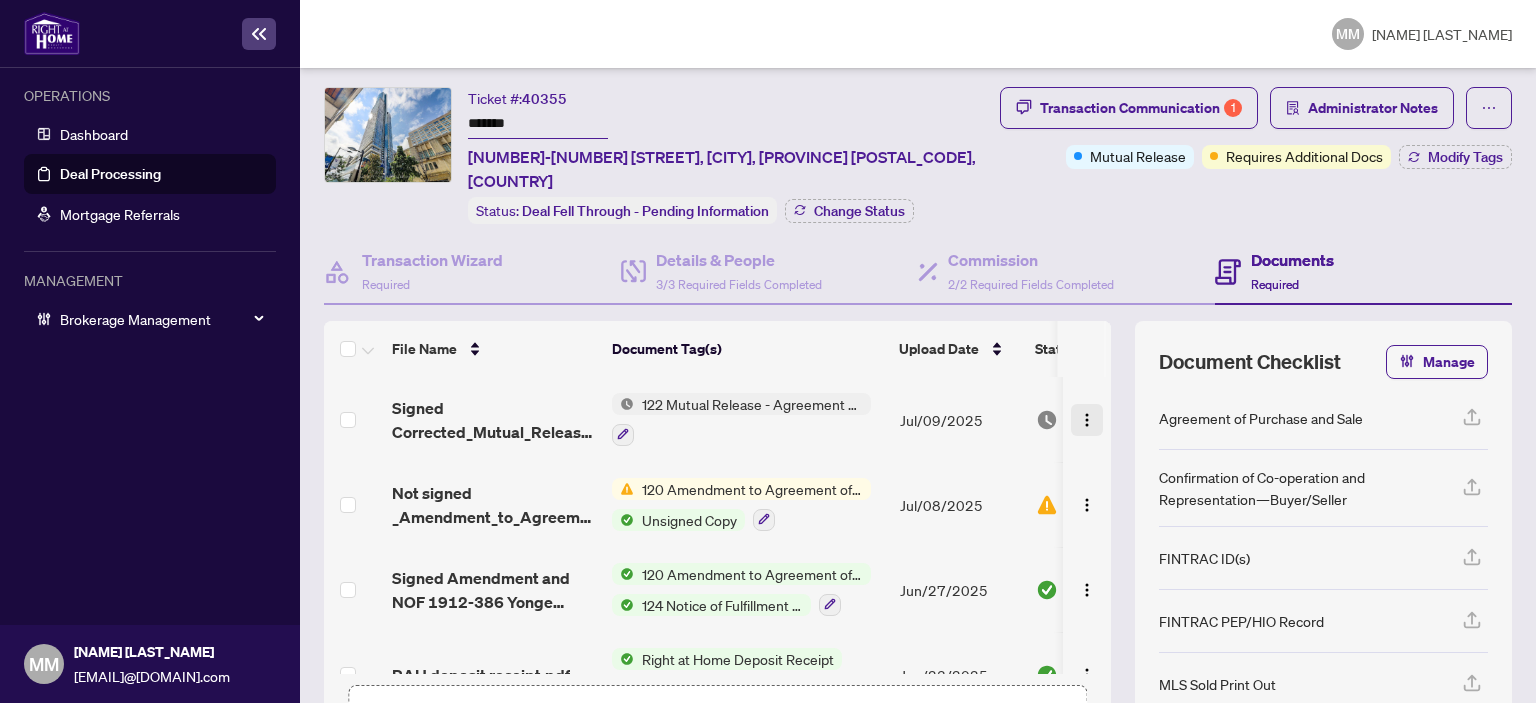 click at bounding box center [1087, 420] 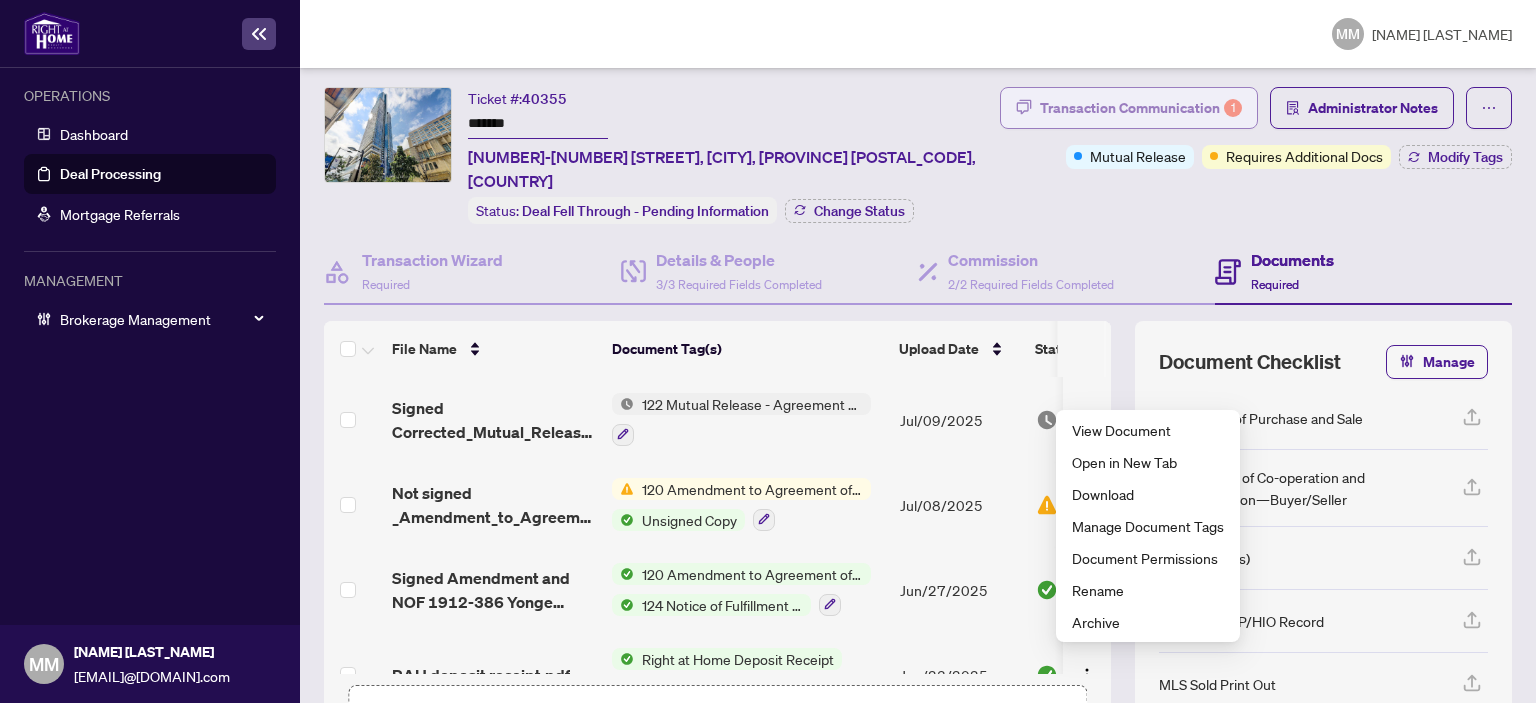 click on "Transaction Communication 1" at bounding box center [1141, 108] 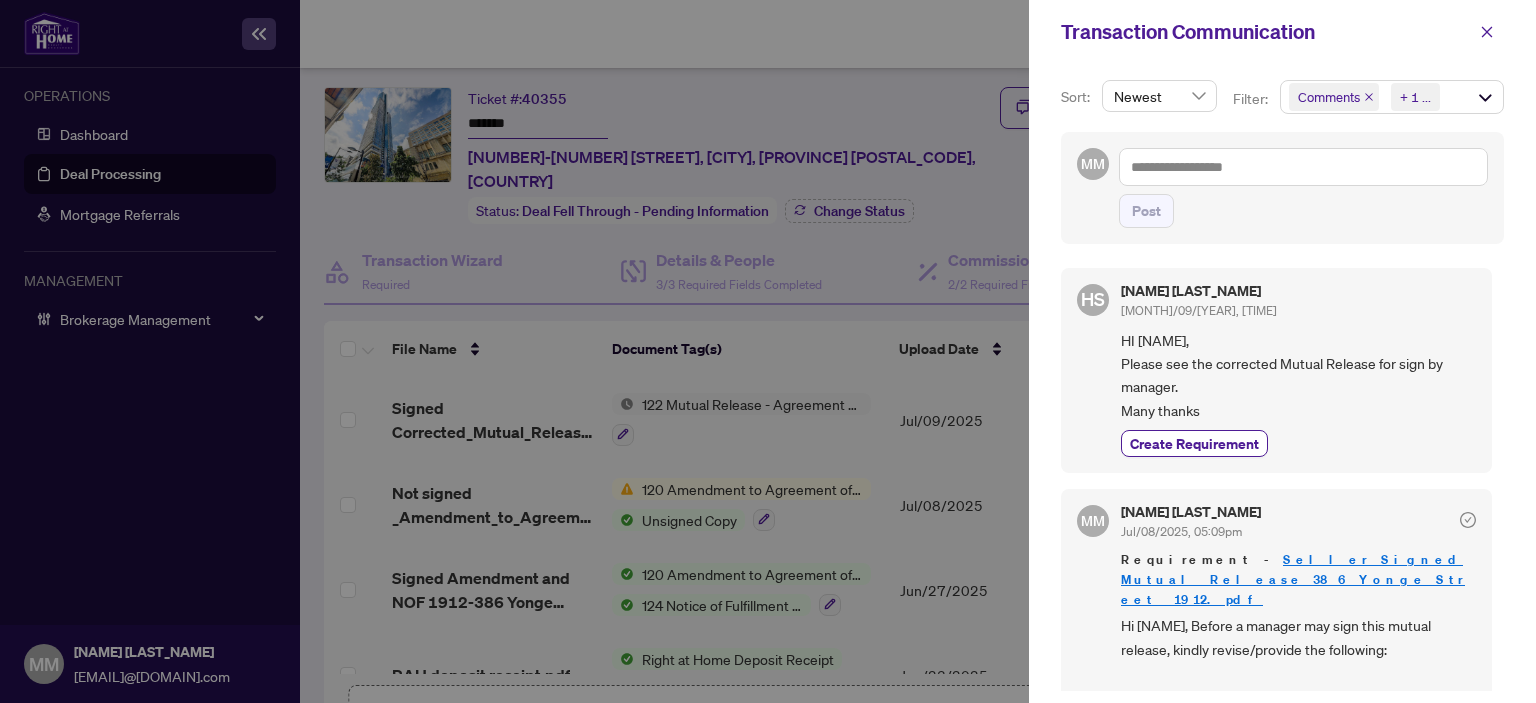 scroll, scrollTop: 3, scrollLeft: 0, axis: vertical 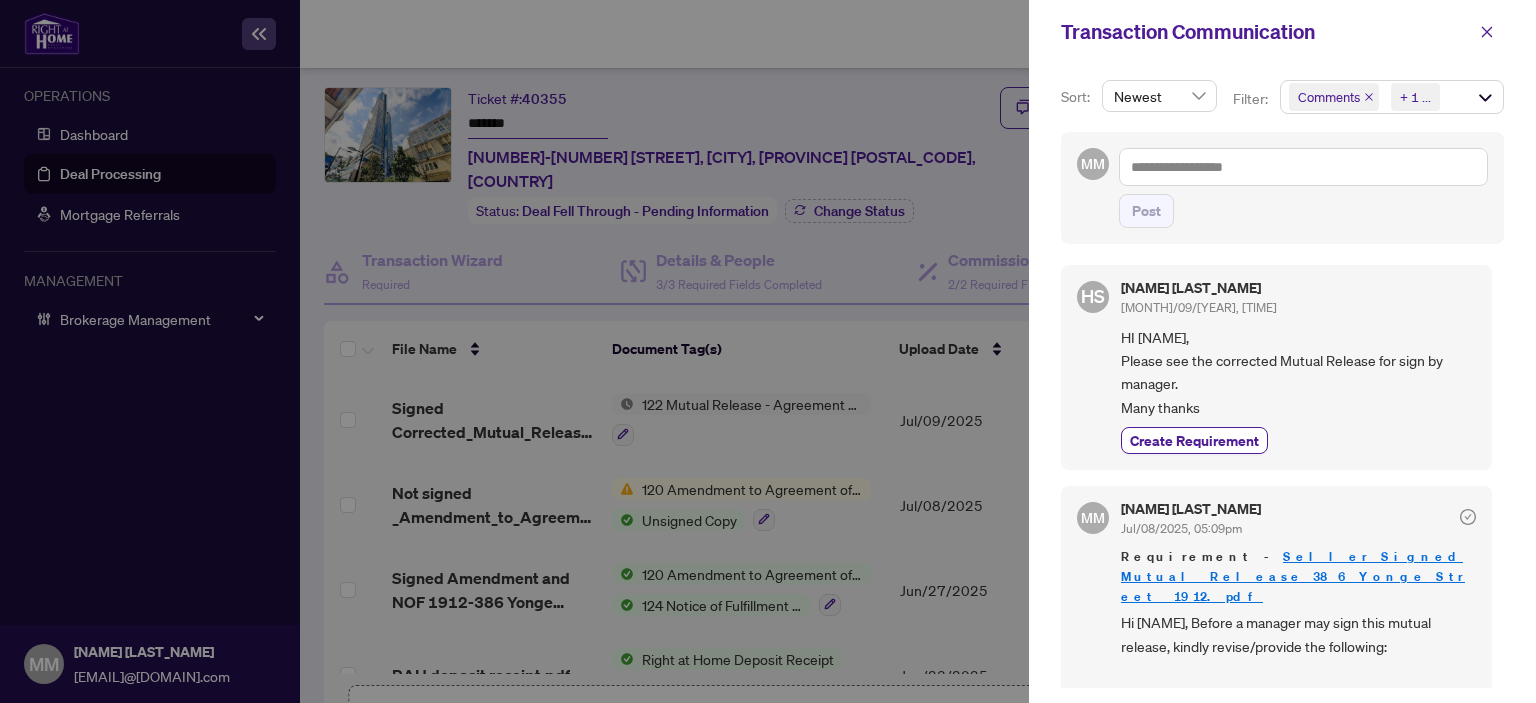 click on "Comments Requirements + 1 ..." at bounding box center [1392, 97] 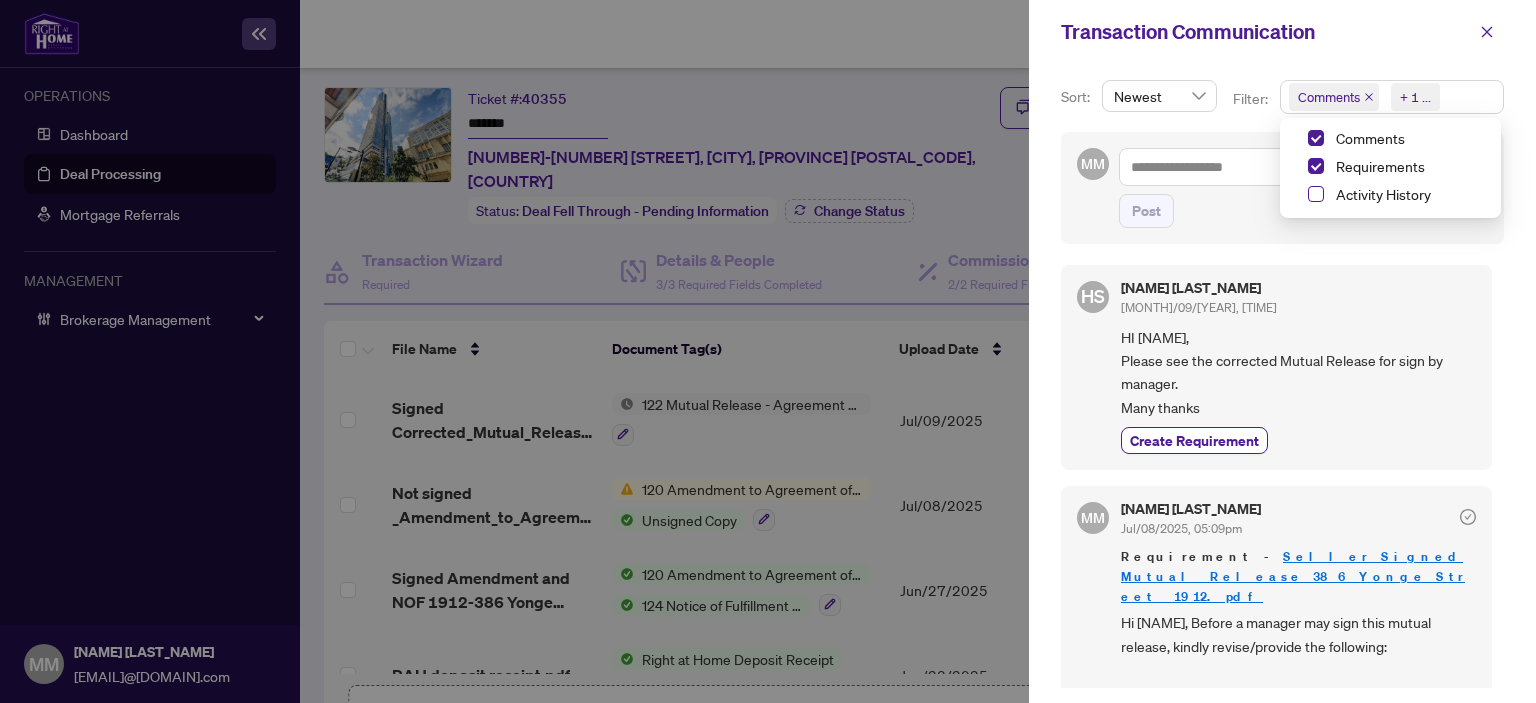 click at bounding box center (1316, 194) 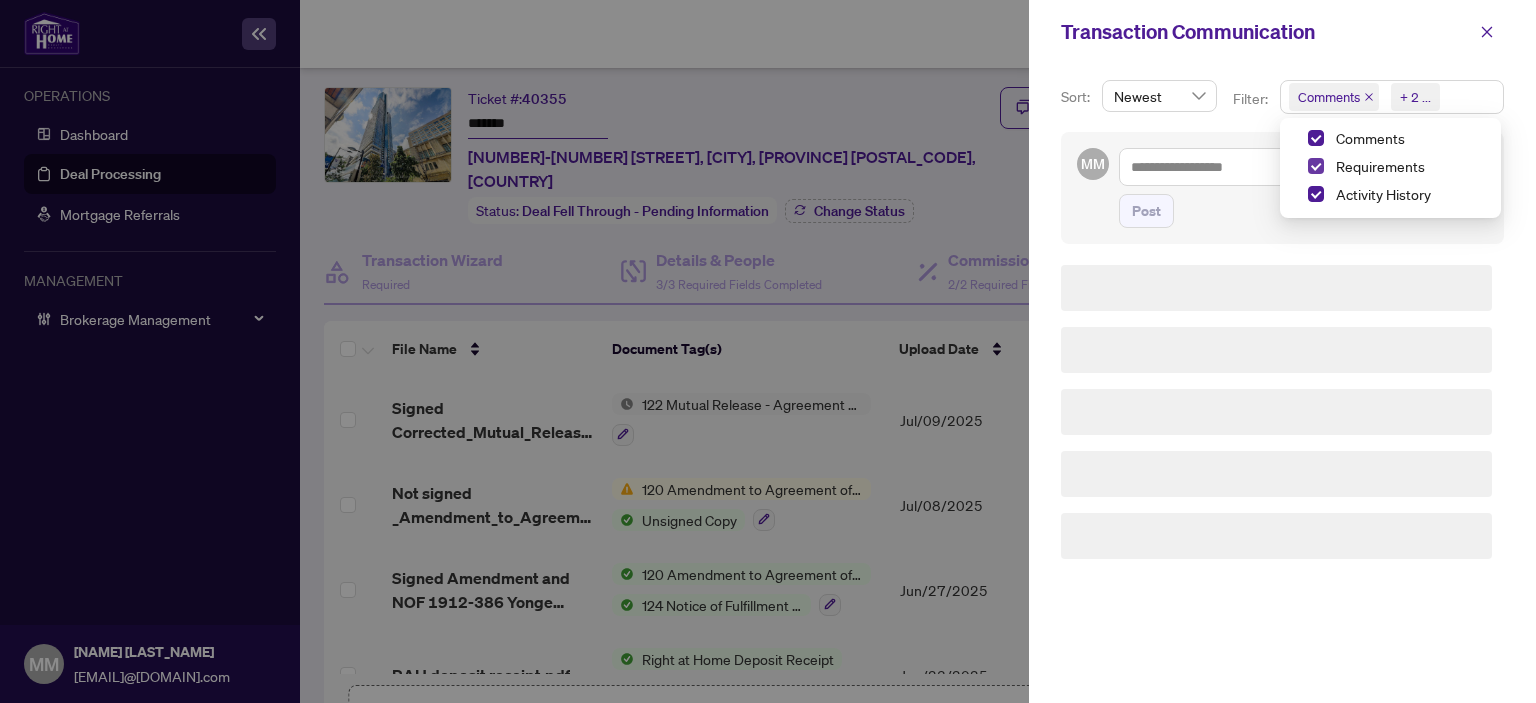 click at bounding box center (1316, 166) 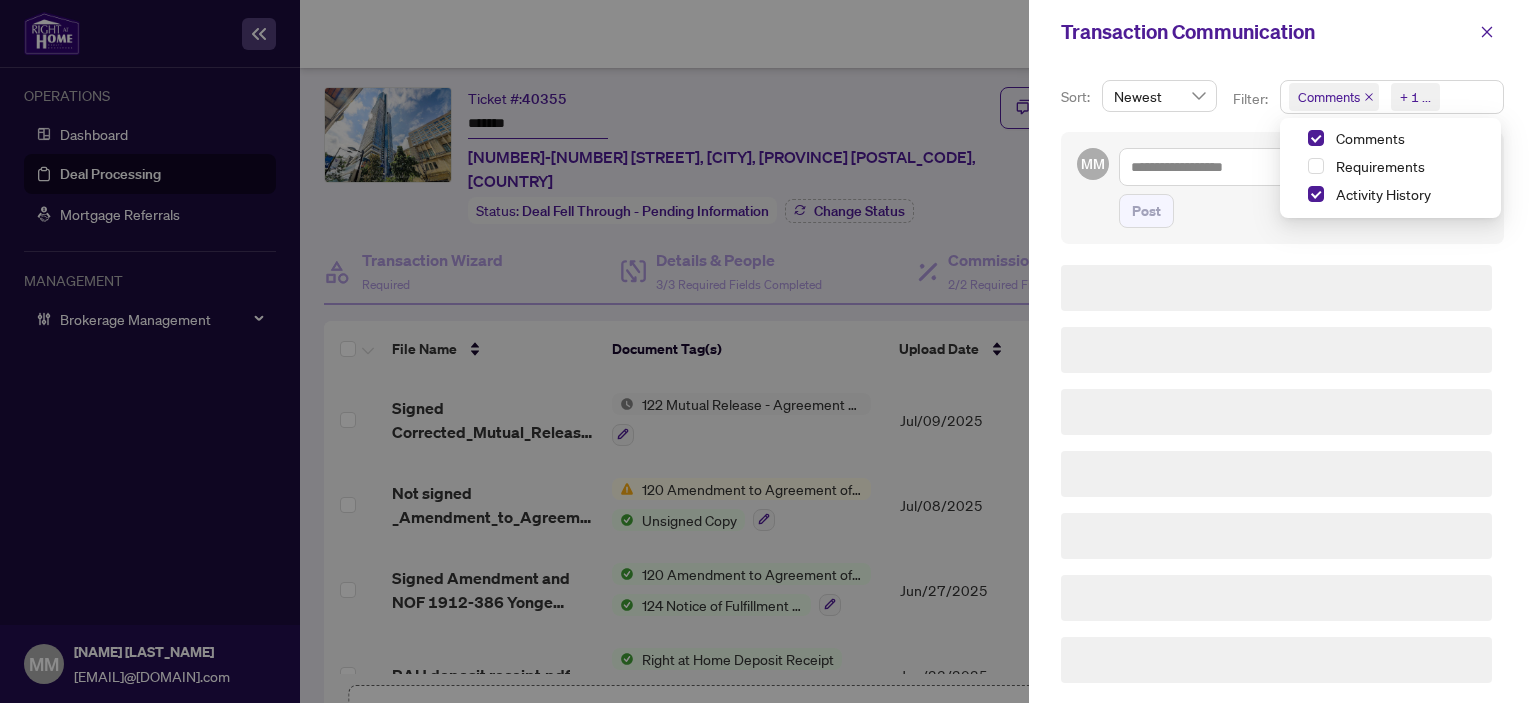 click at bounding box center (1296, 138) 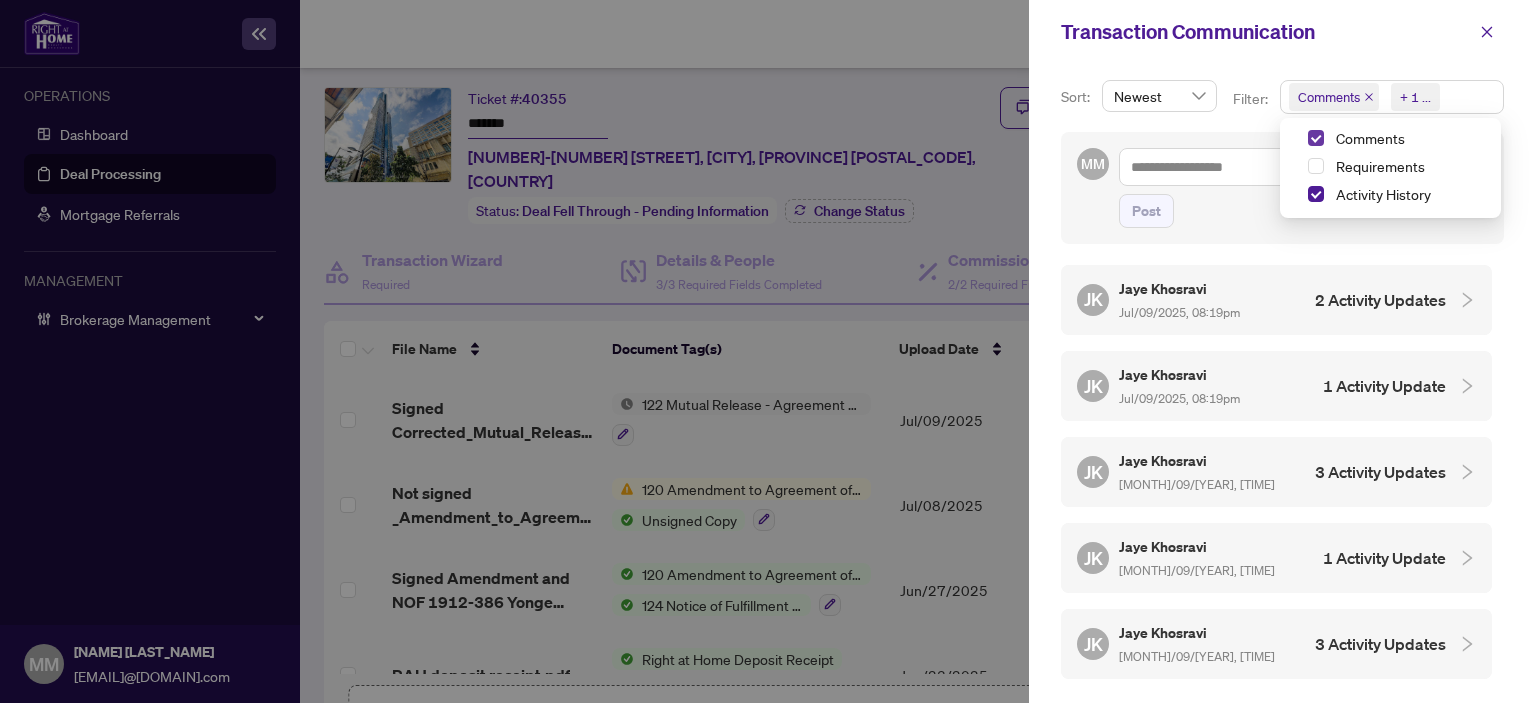 click at bounding box center [1316, 138] 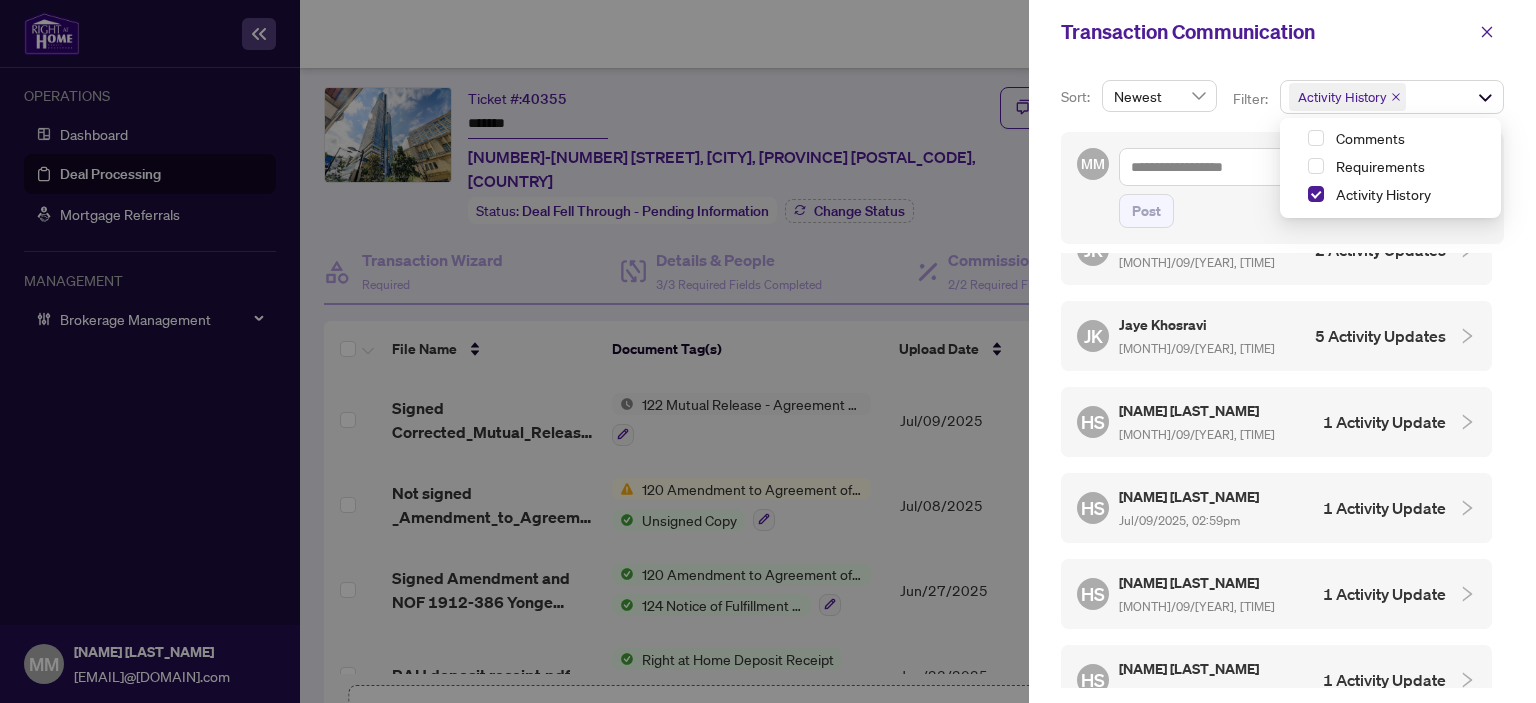 scroll, scrollTop: 900, scrollLeft: 0, axis: vertical 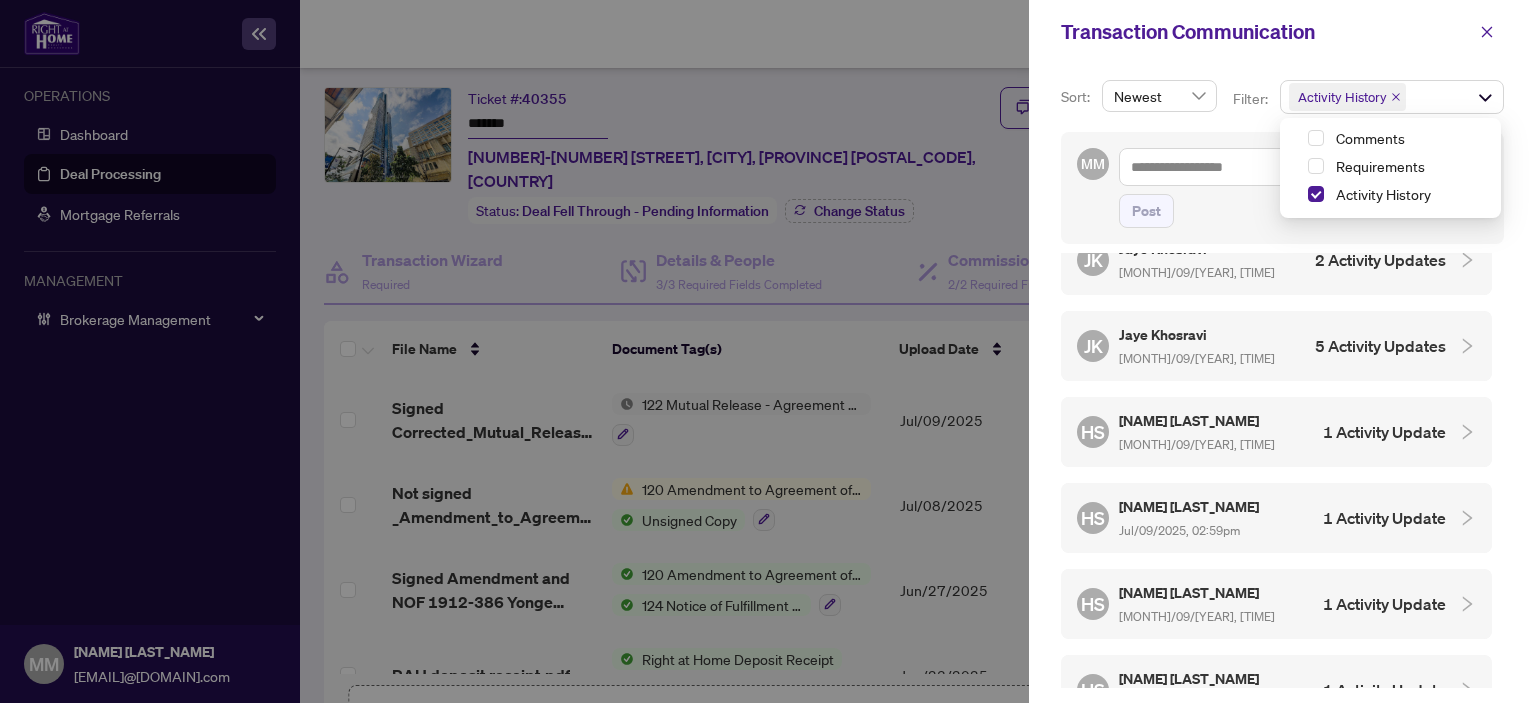 click on "HS Hourieh Sarabi   Jul/09/2025, 03:02pm 1 Activity Update" at bounding box center (1261, 432) 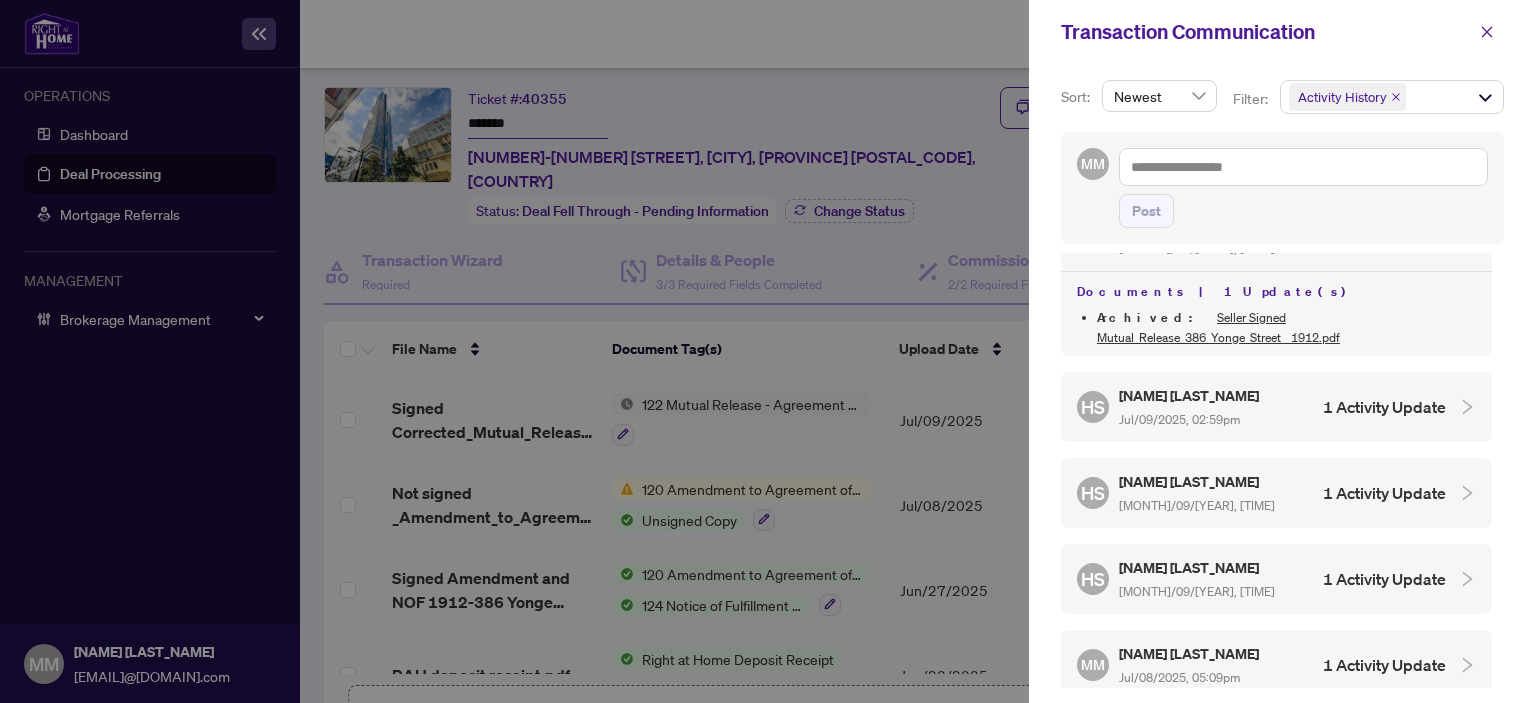 scroll, scrollTop: 1100, scrollLeft: 0, axis: vertical 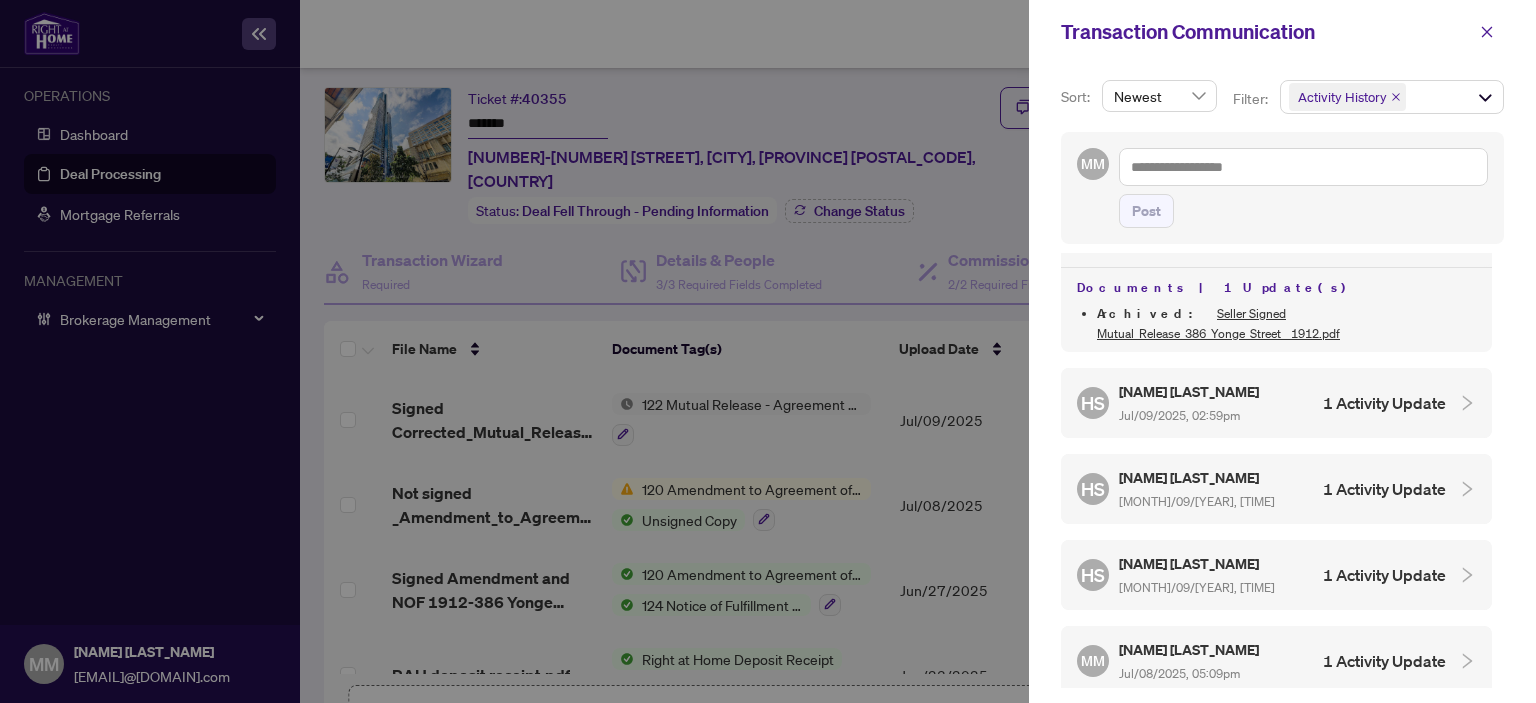 click on "HS Hourieh Sarabi   Jul/09/2025, 02:59pm 1 Activity Update" at bounding box center [1261, 403] 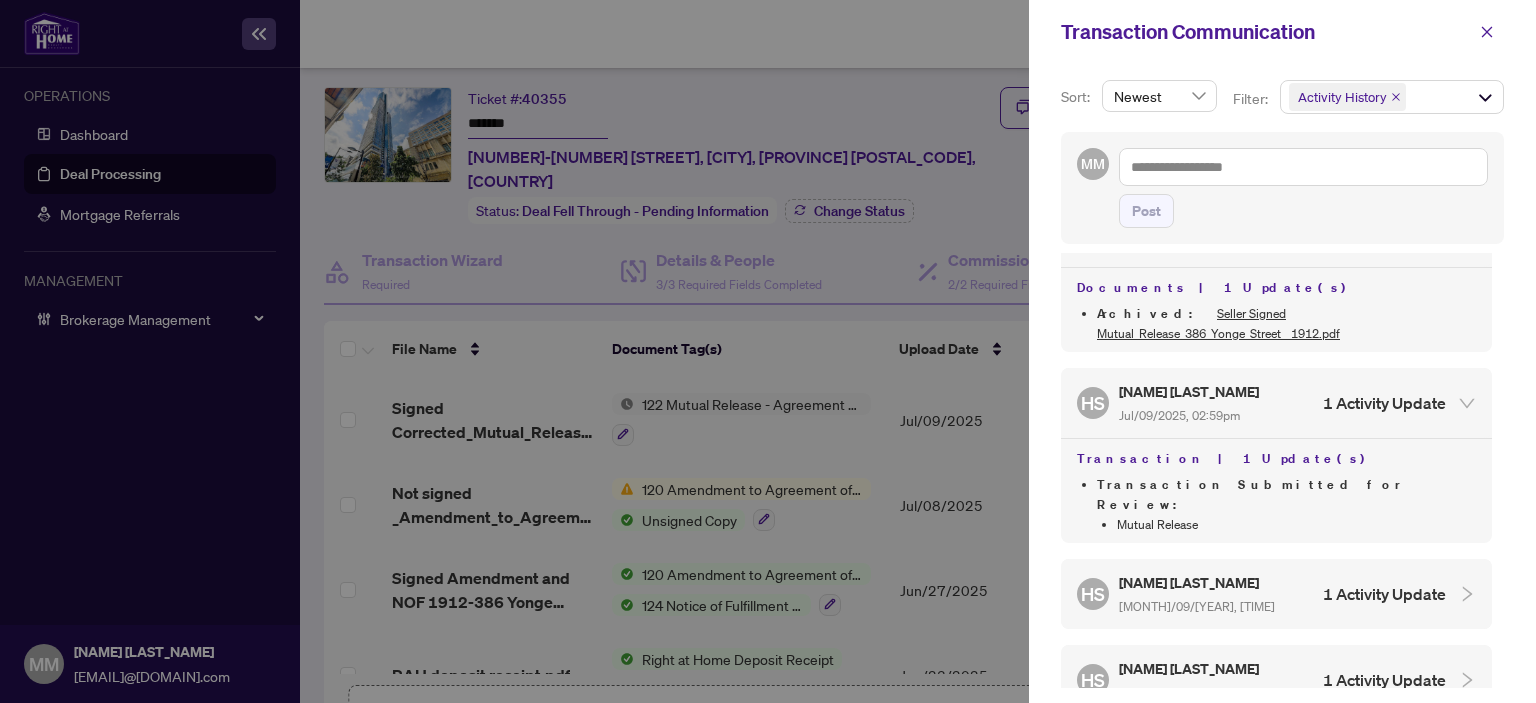 scroll, scrollTop: 1200, scrollLeft: 0, axis: vertical 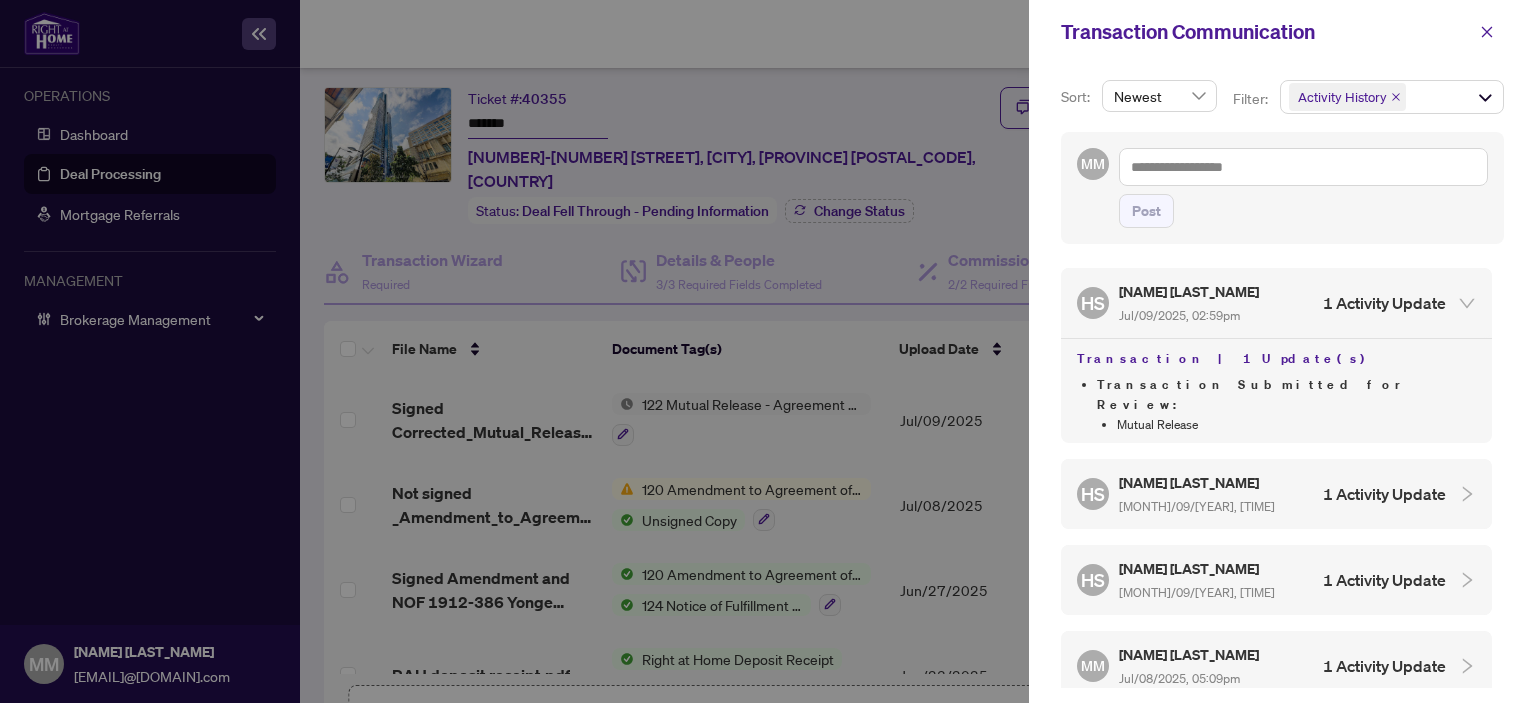 click on "HS Hourieh Sarabi   Jul/09/2025, 02:47pm 1 Activity Update" at bounding box center (1261, 580) 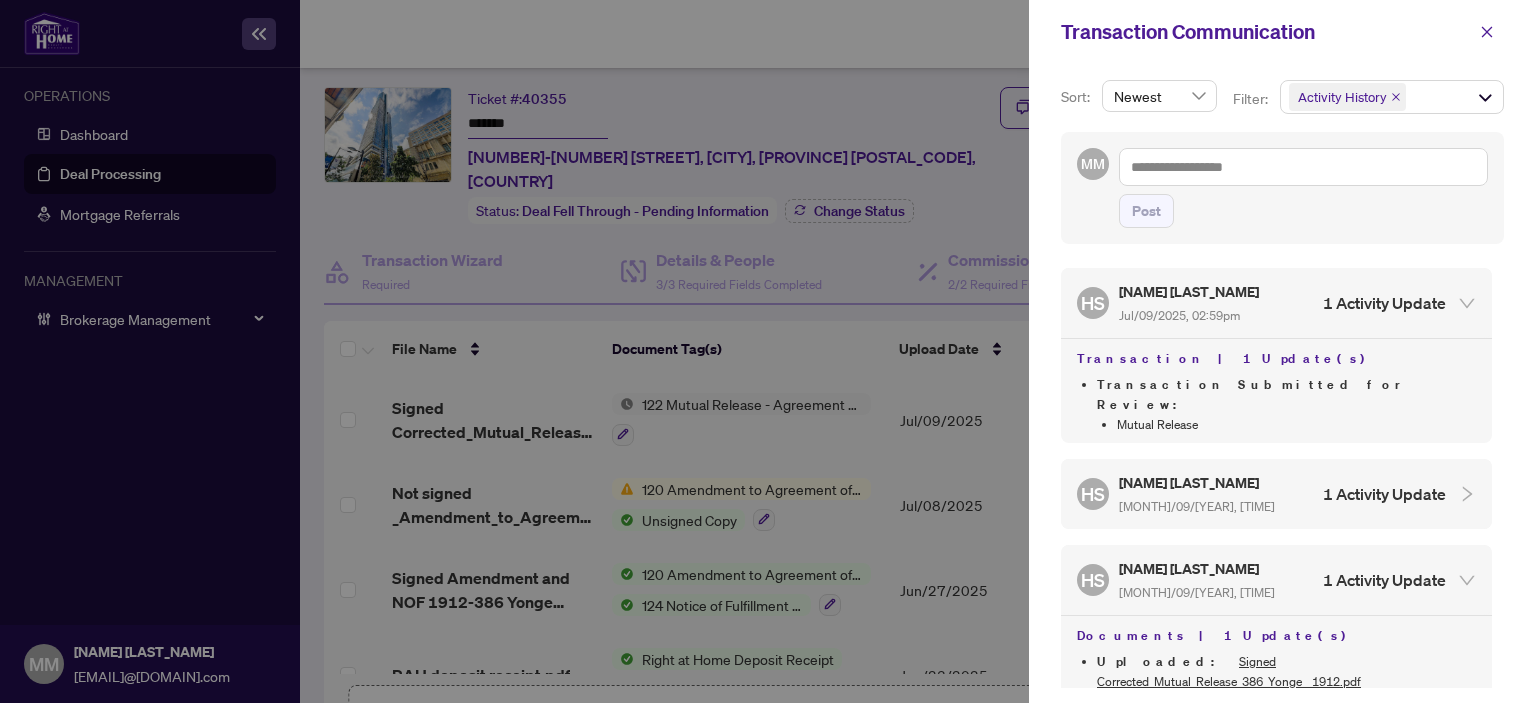 click on "HS Hourieh Sarabi   Jul/09/2025, 02:48pm 1 Activity Update" at bounding box center [1261, 494] 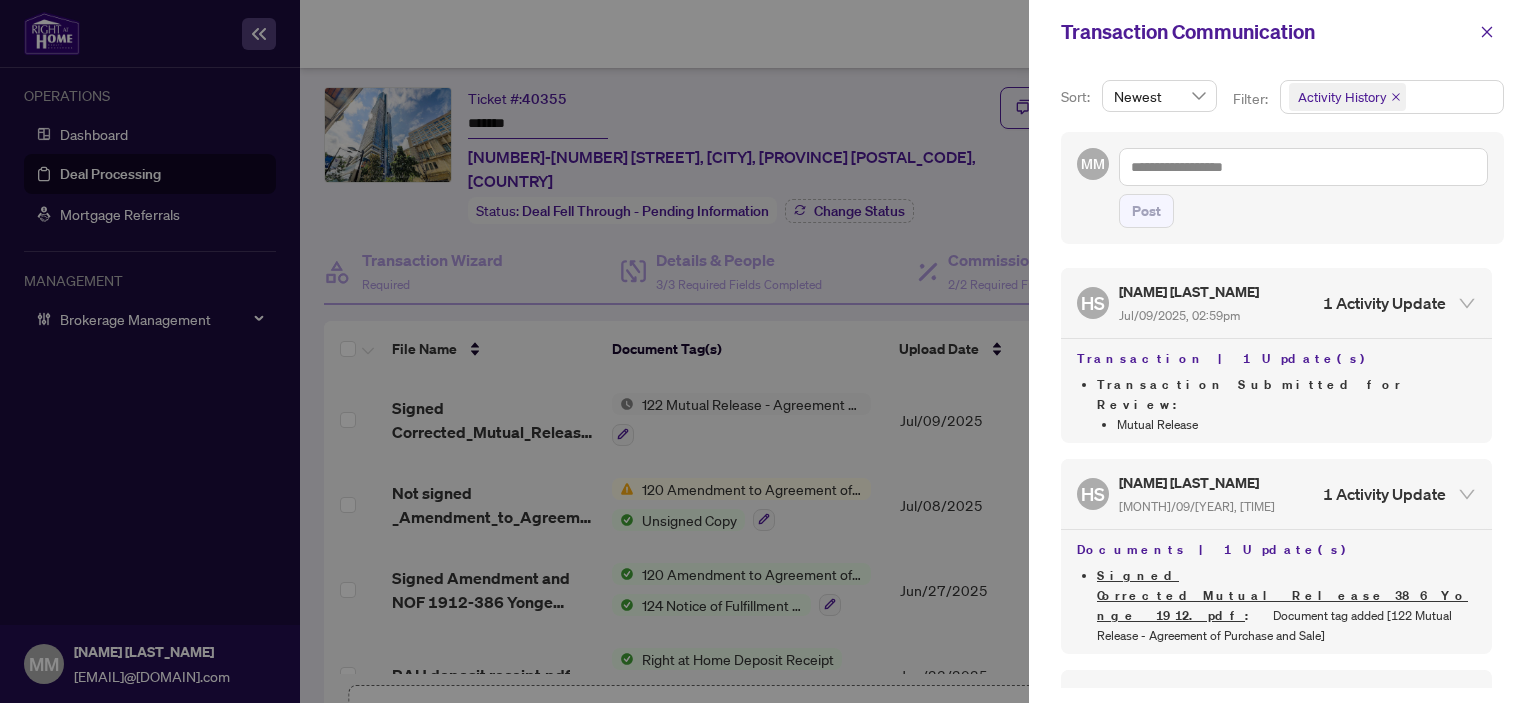 click 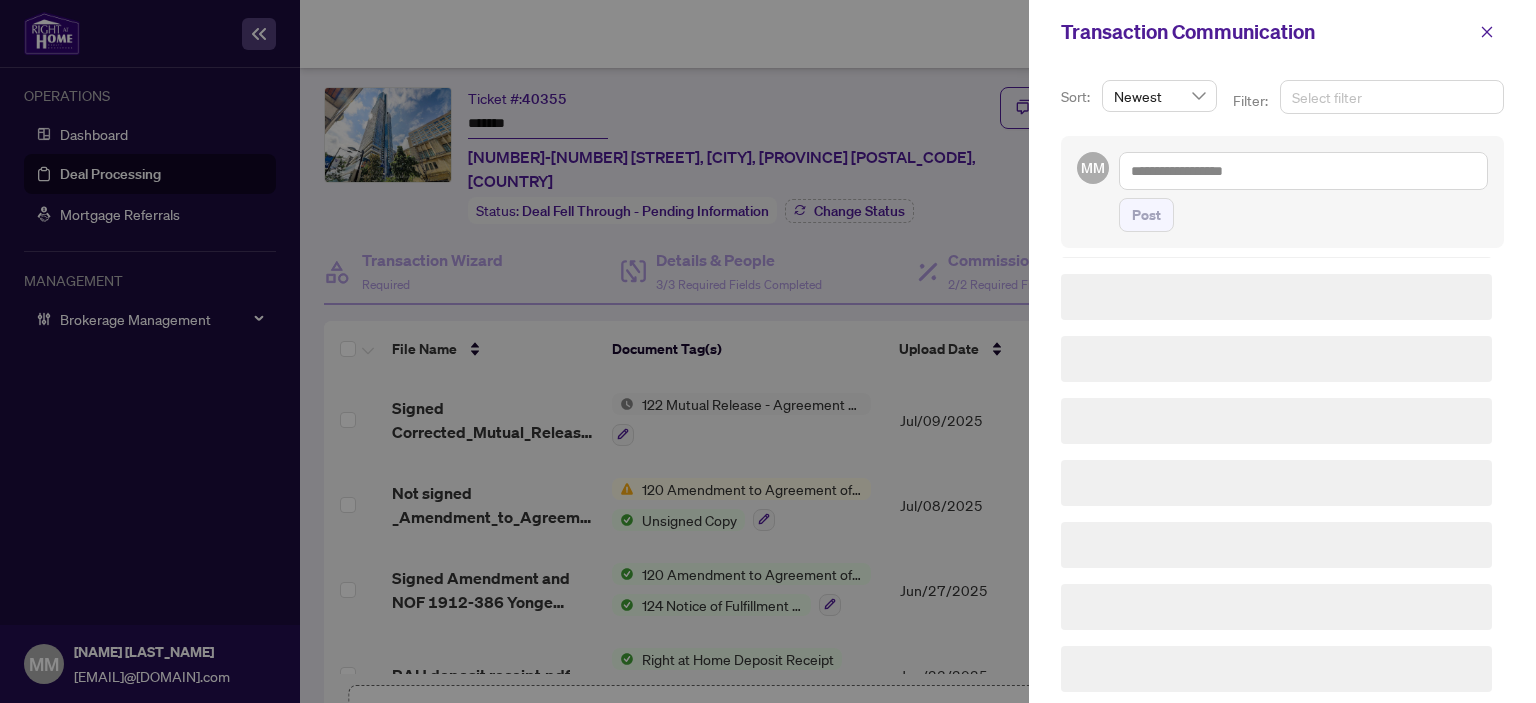 scroll, scrollTop: 800, scrollLeft: 0, axis: vertical 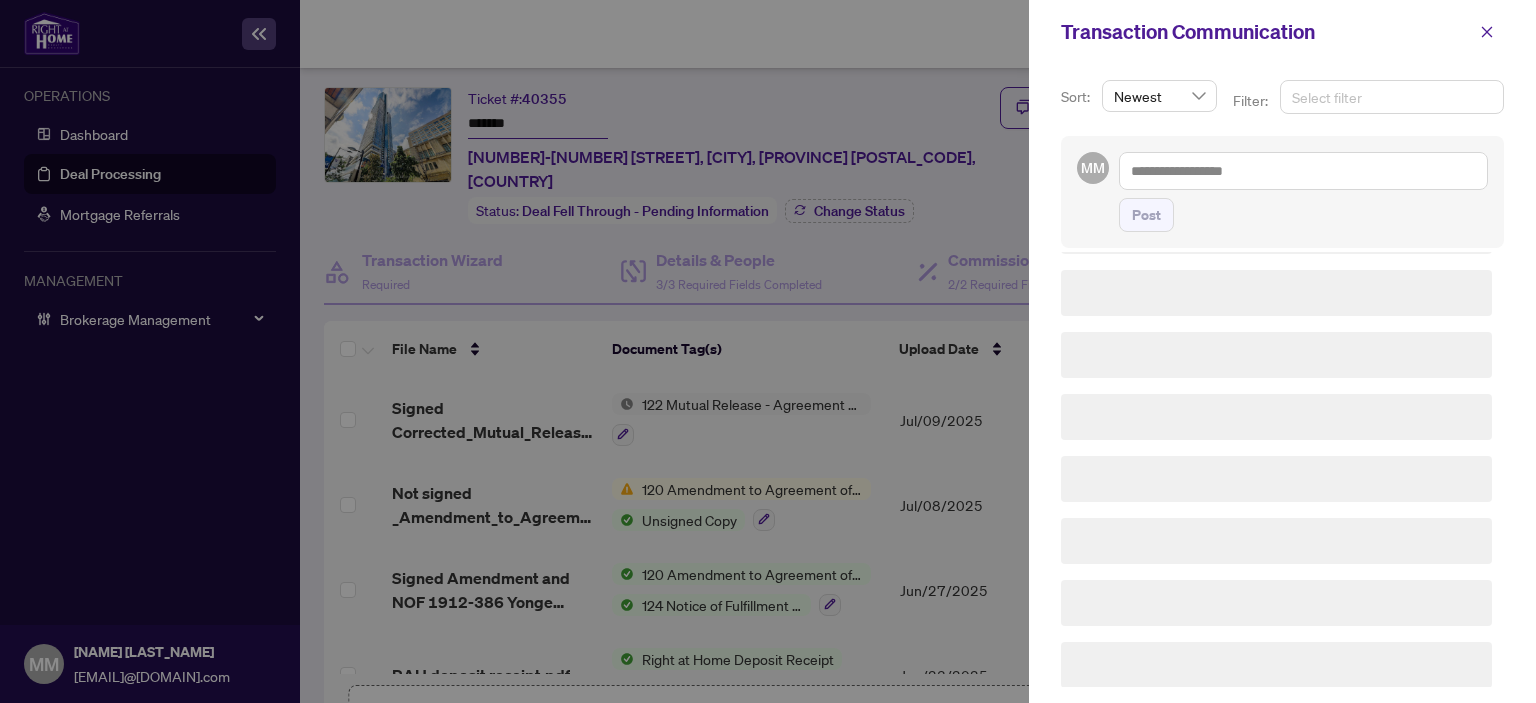 click at bounding box center (1392, 97) 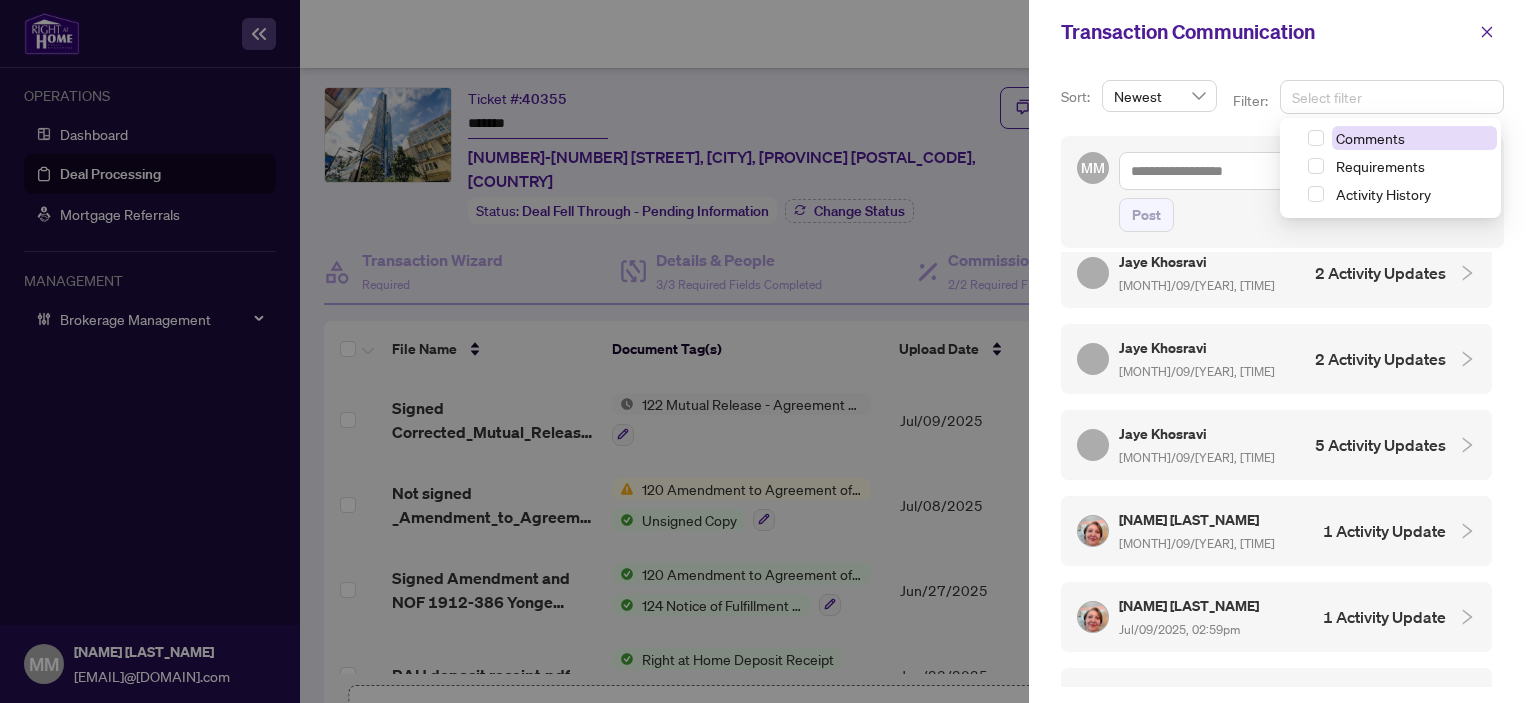 scroll, scrollTop: 0, scrollLeft: 0, axis: both 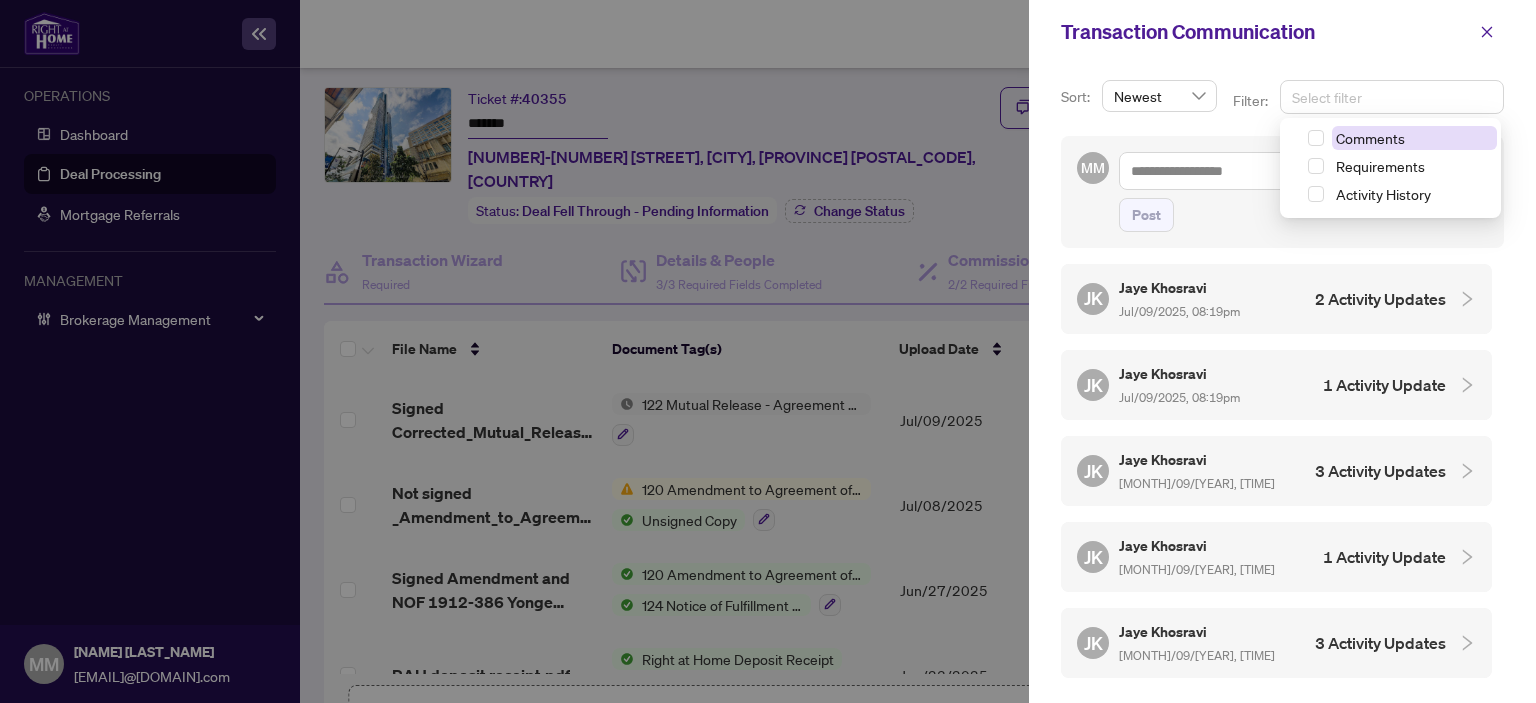 click on "Comments" at bounding box center [1370, 138] 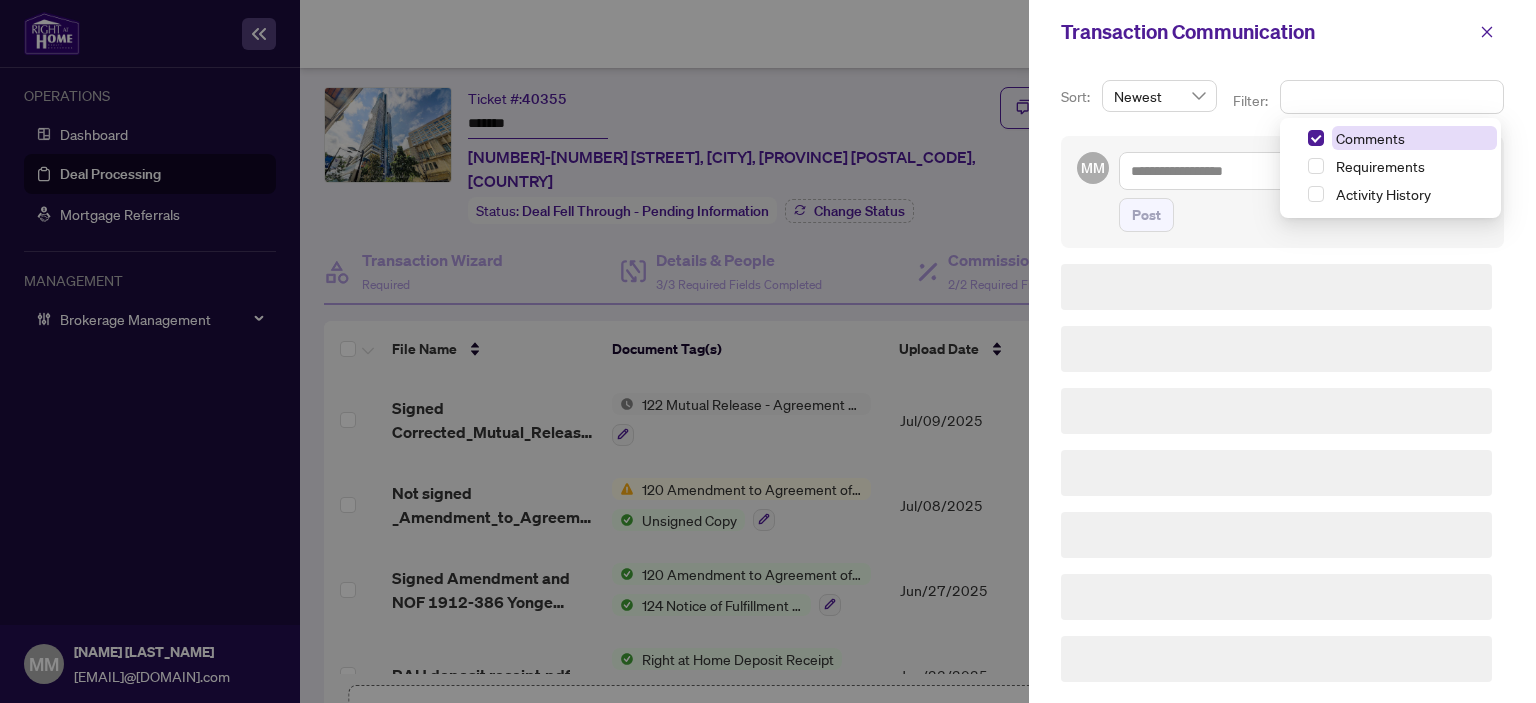 scroll, scrollTop: 3, scrollLeft: 0, axis: vertical 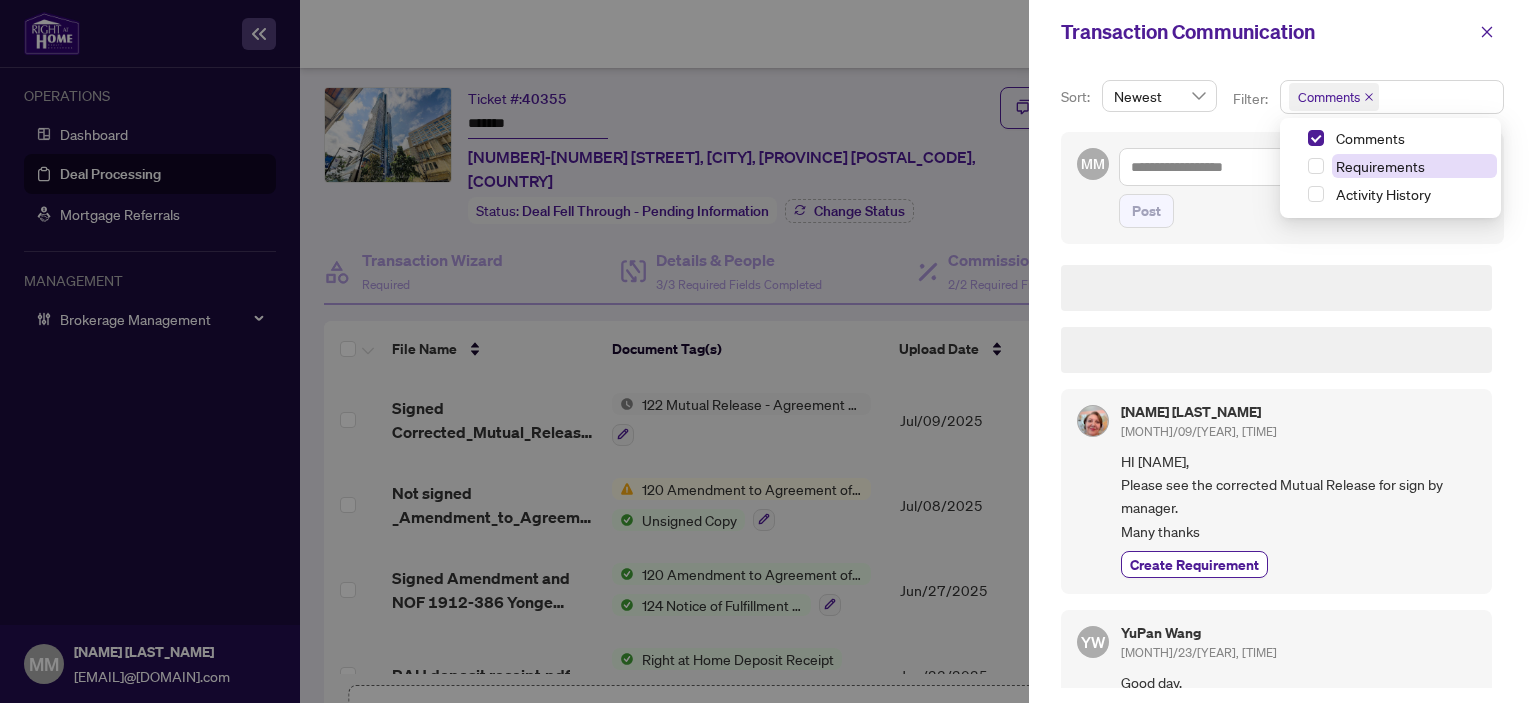 click on "Requirements" at bounding box center [1414, 166] 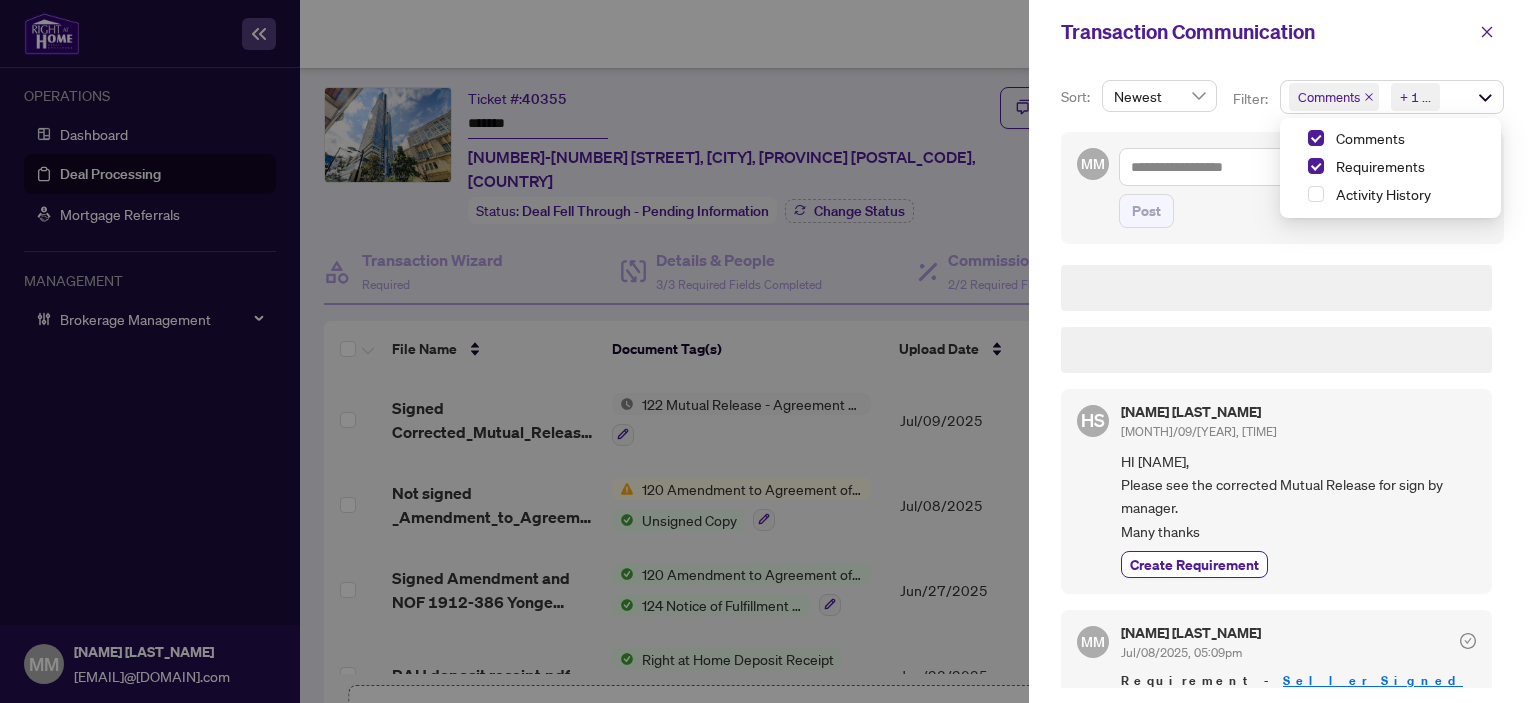 click on "Create Requirement" at bounding box center [1298, 564] 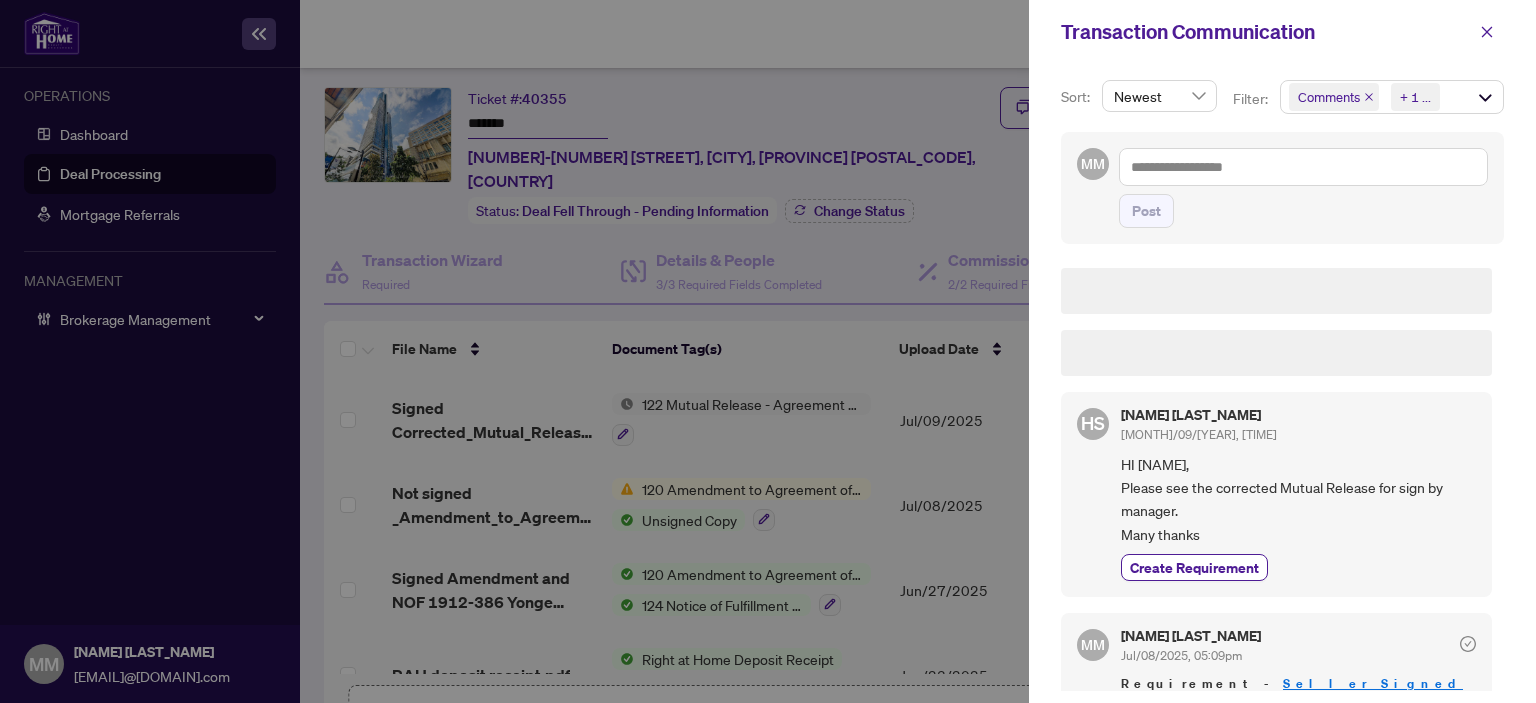 scroll, scrollTop: 0, scrollLeft: 0, axis: both 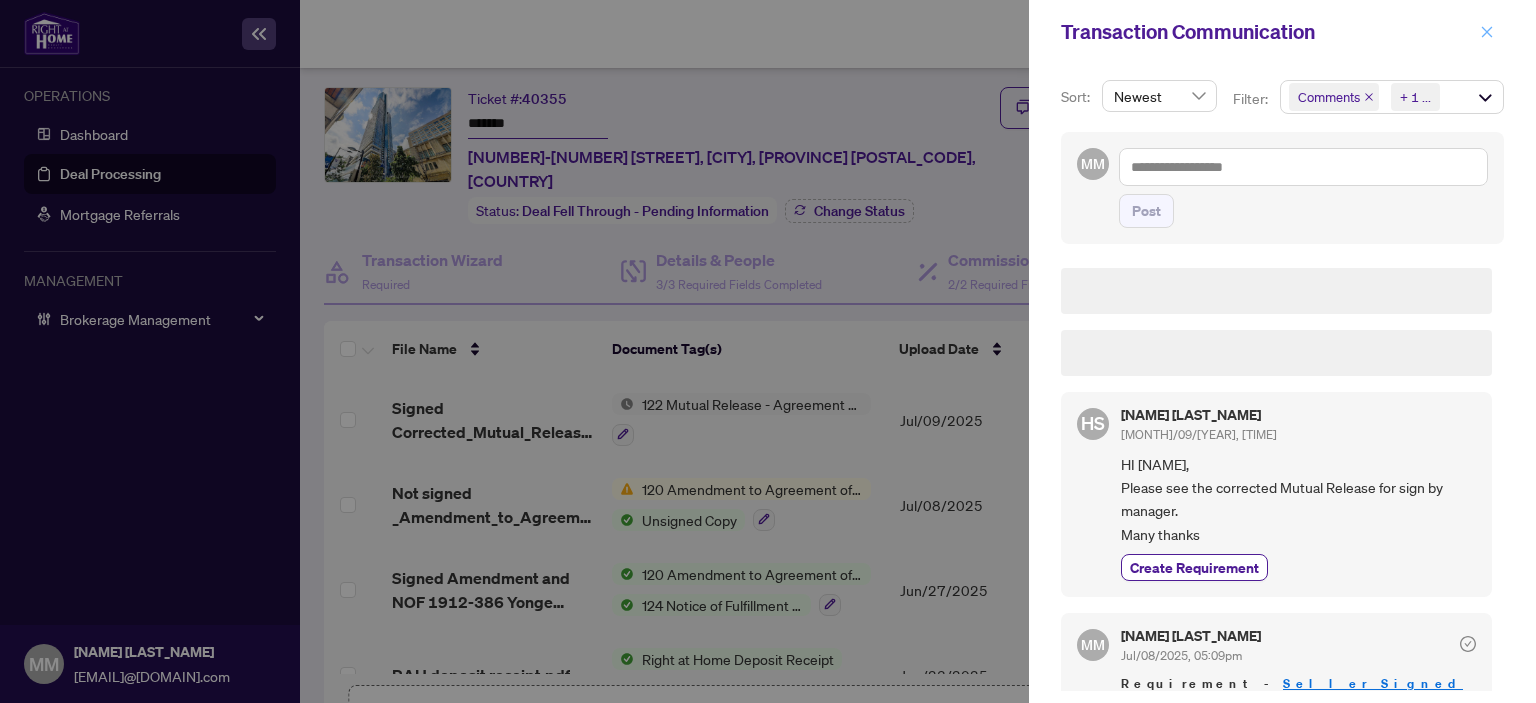 click at bounding box center (1487, 32) 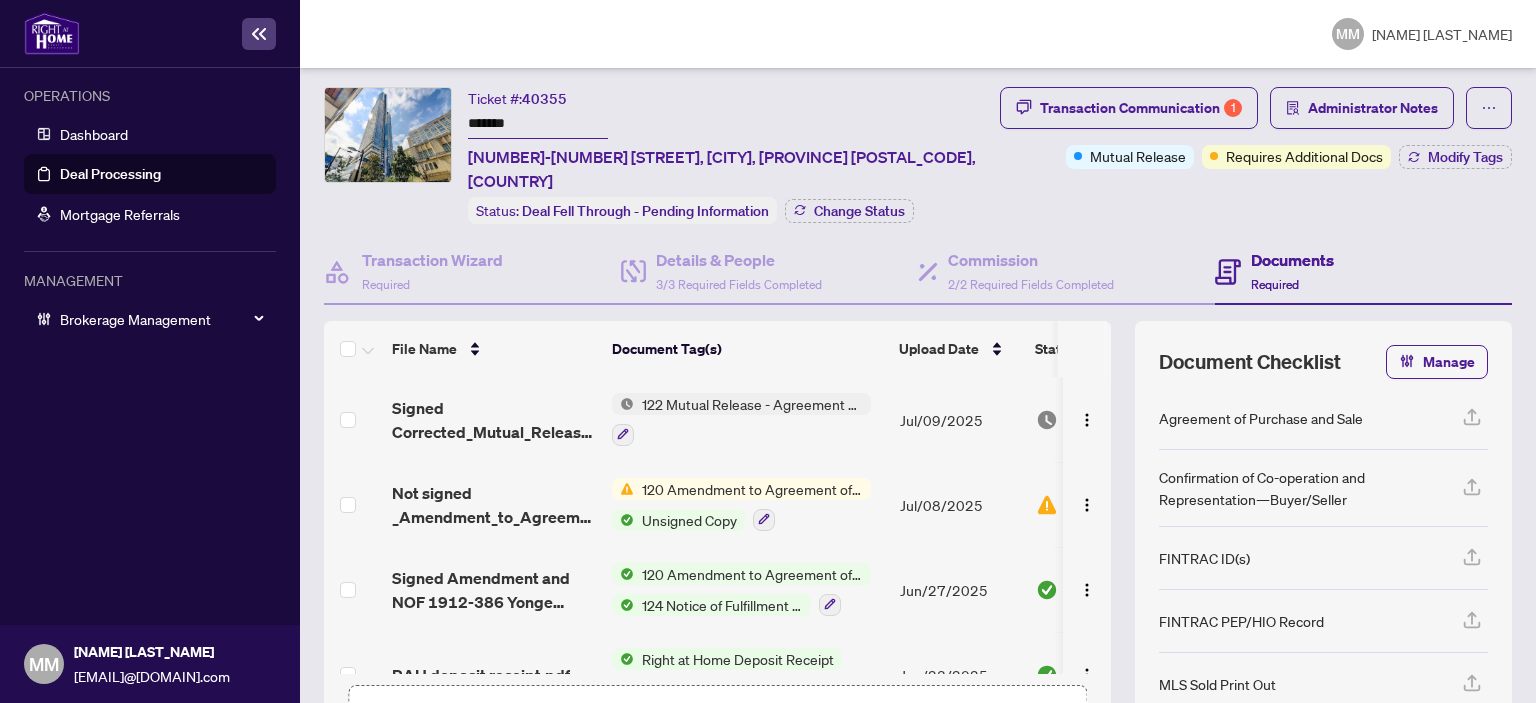 click on "OPERATIONS Dashboard Deal Processing Mortgage Referrals MANAGEMENT Brokerage Management" at bounding box center [150, 346] 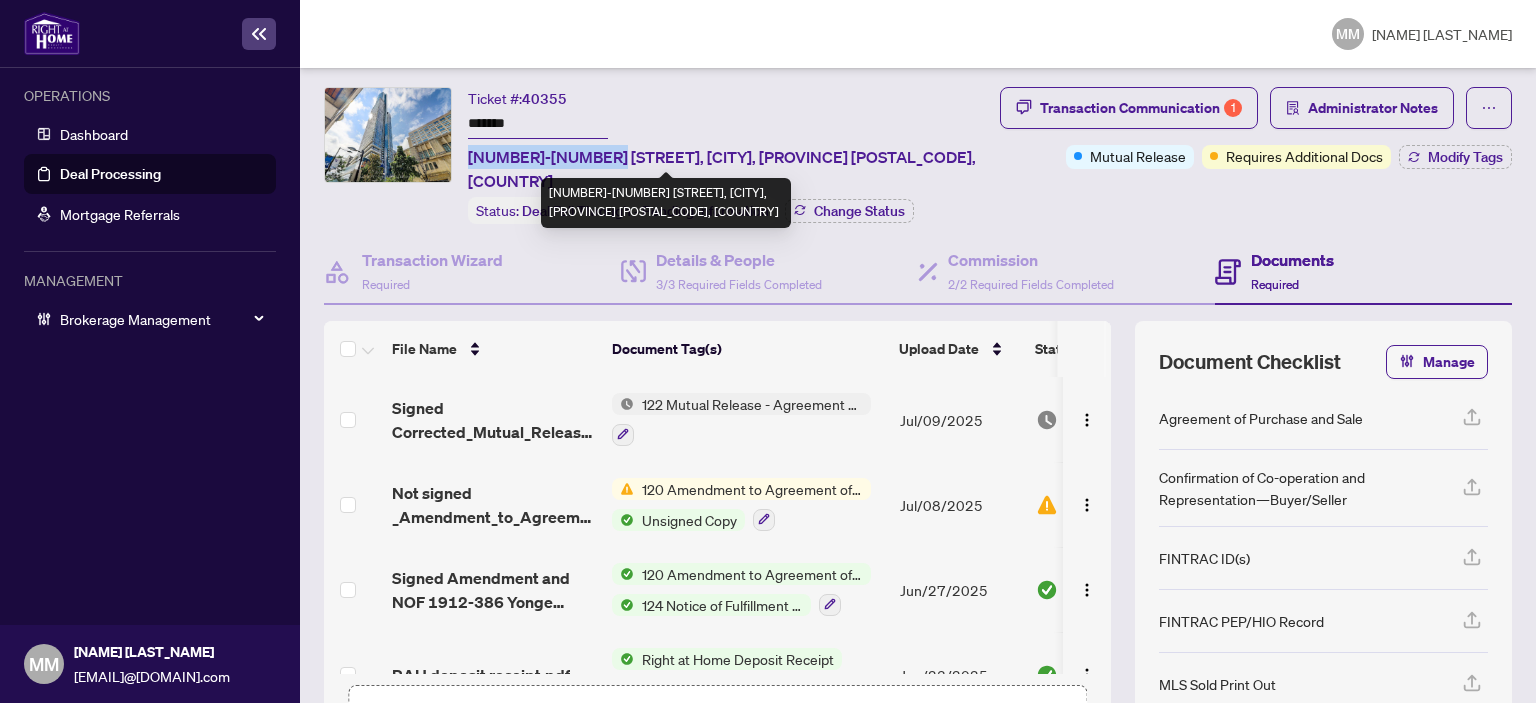 drag, startPoint x: 608, startPoint y: 160, endPoint x: 472, endPoint y: 155, distance: 136.09187 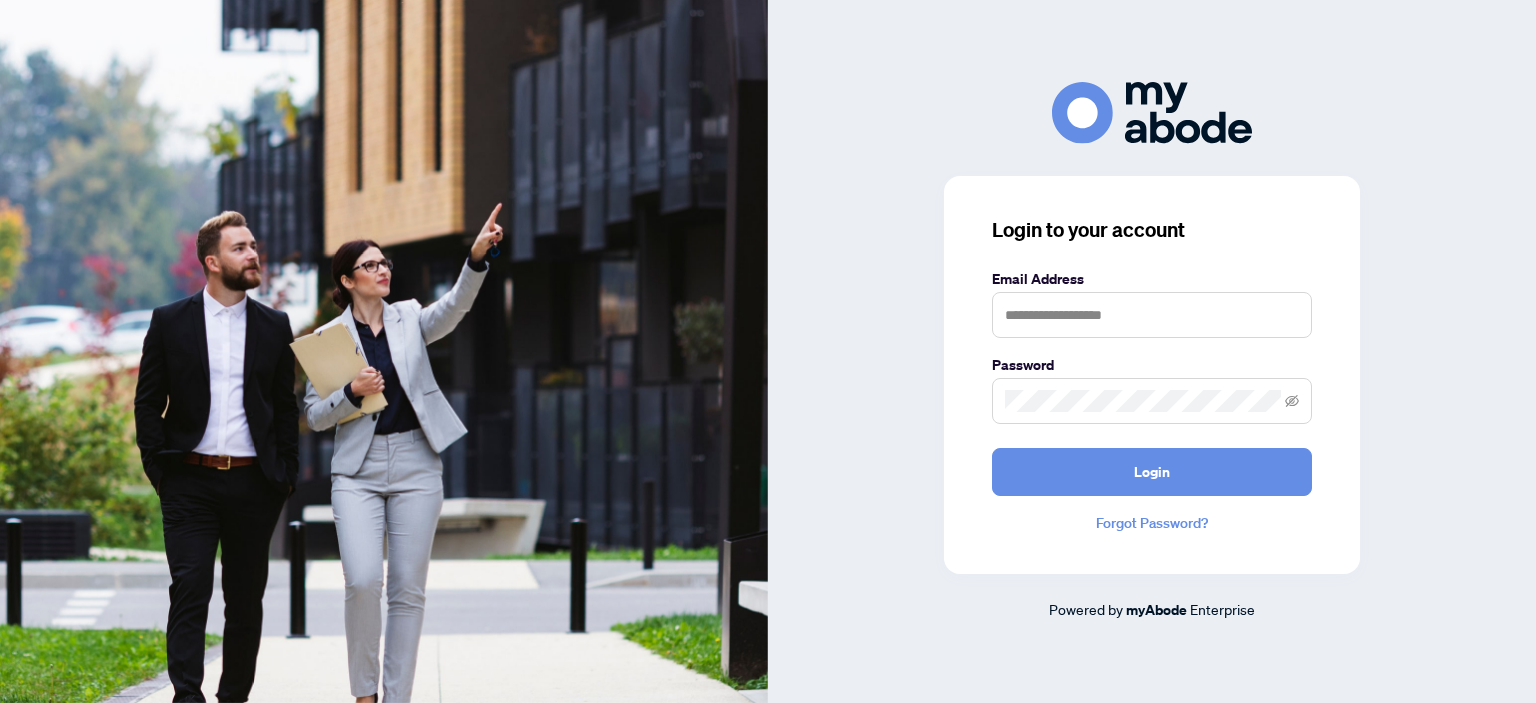 scroll, scrollTop: 0, scrollLeft: 0, axis: both 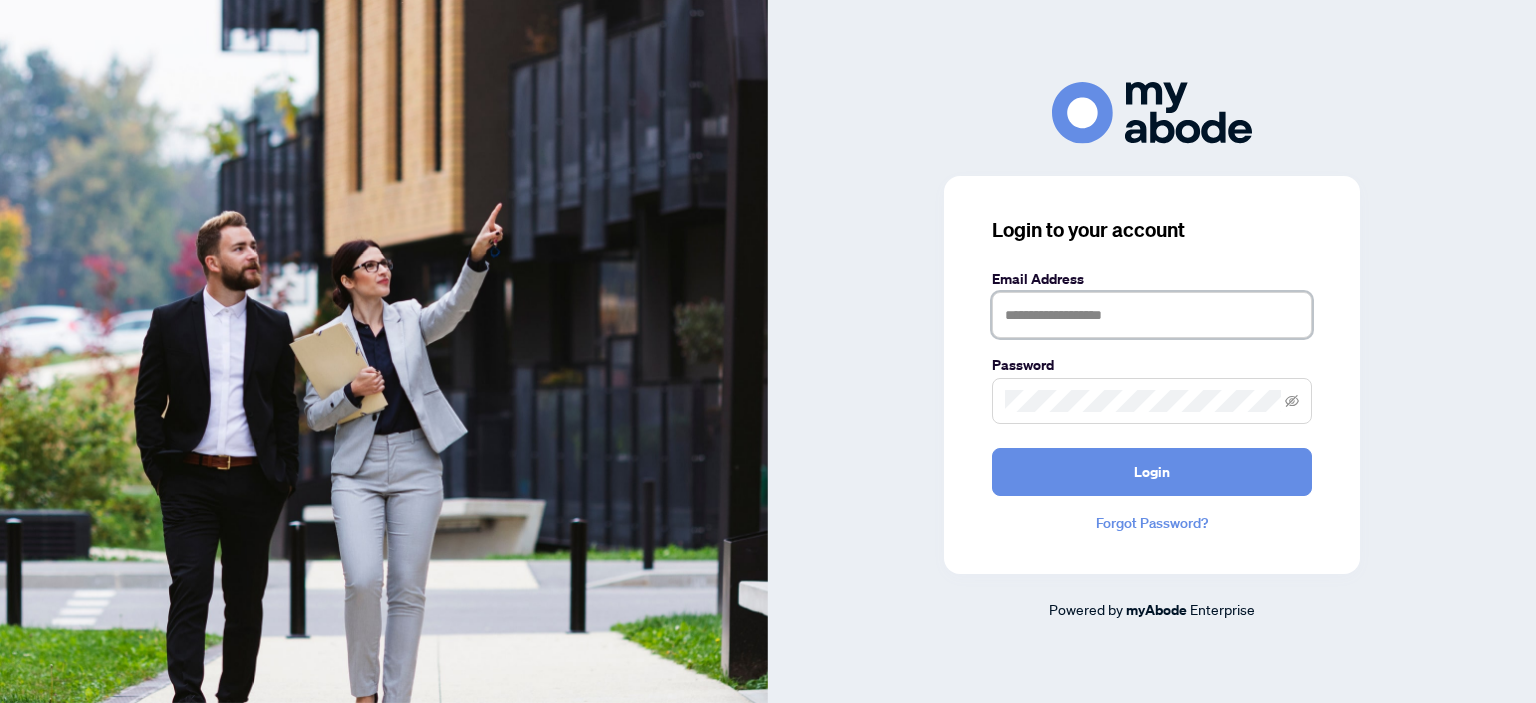 click at bounding box center [1152, 315] 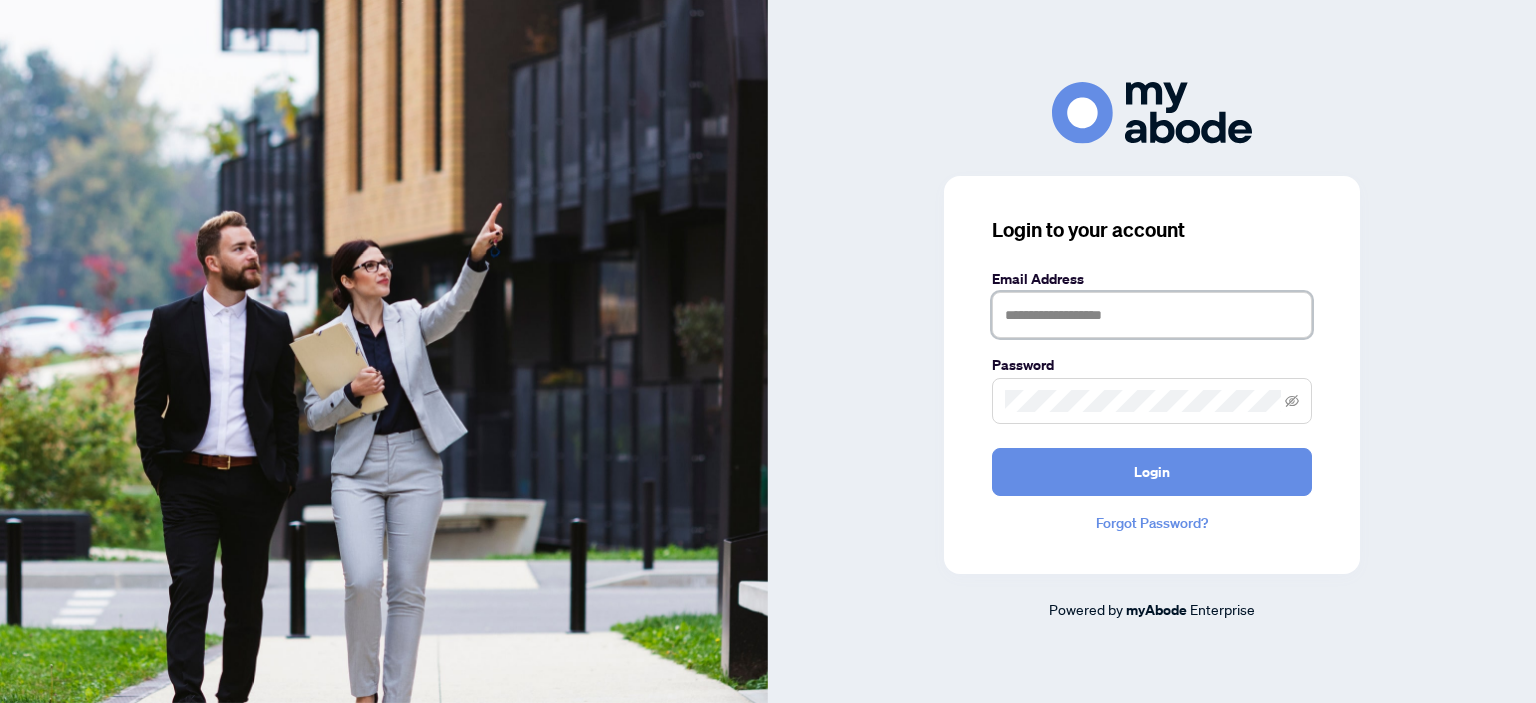 type on "**********" 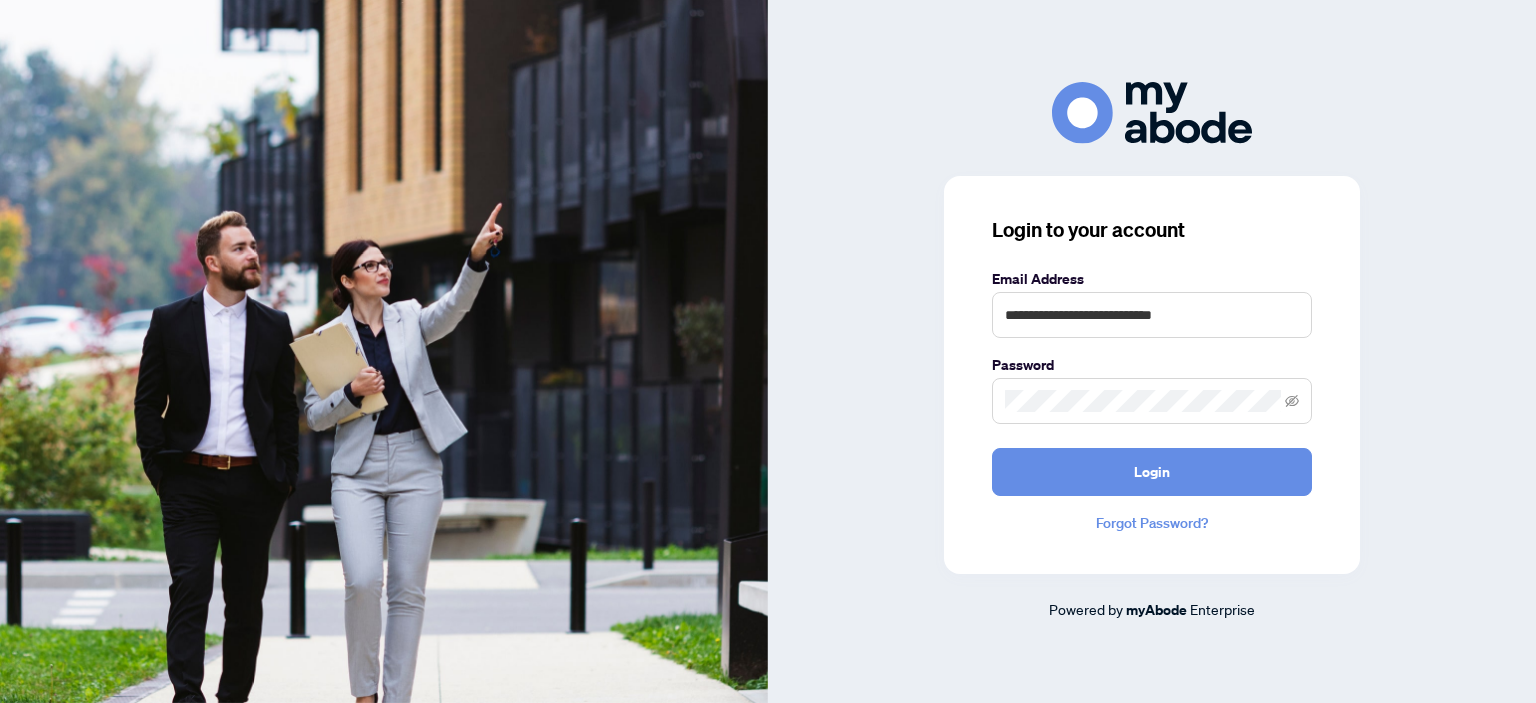 drag, startPoint x: 1476, startPoint y: 487, endPoint x: 1428, endPoint y: 460, distance: 55.072678 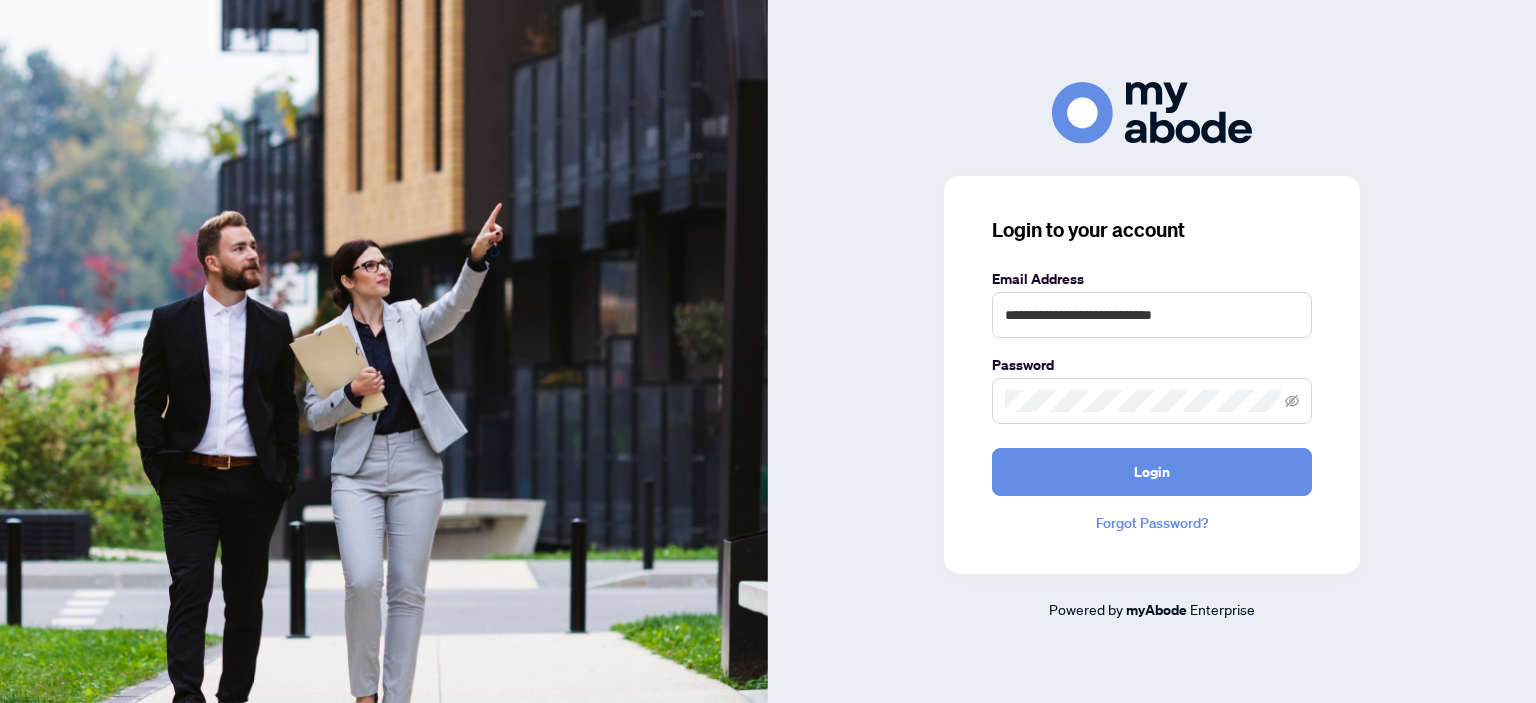 click at bounding box center (1152, 401) 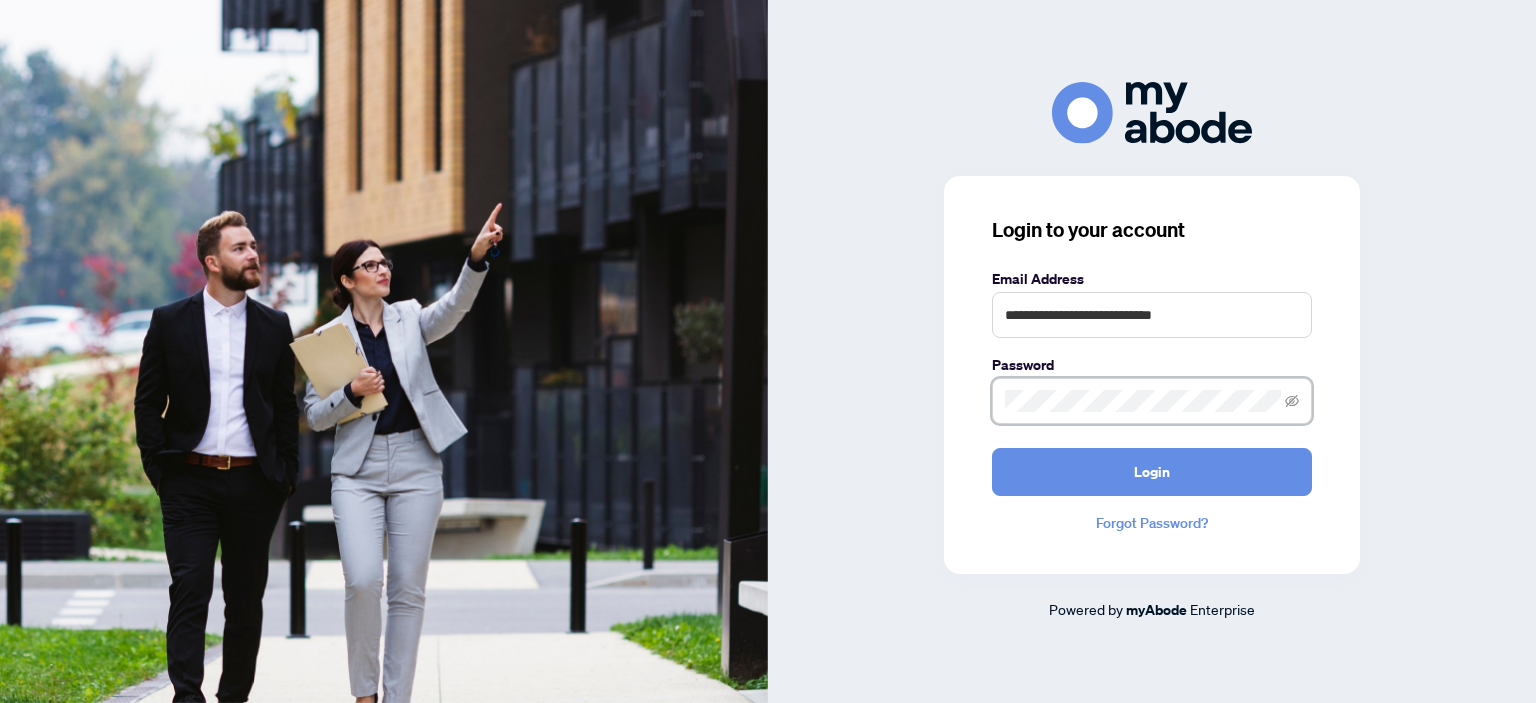 click on "Login" at bounding box center (1152, 472) 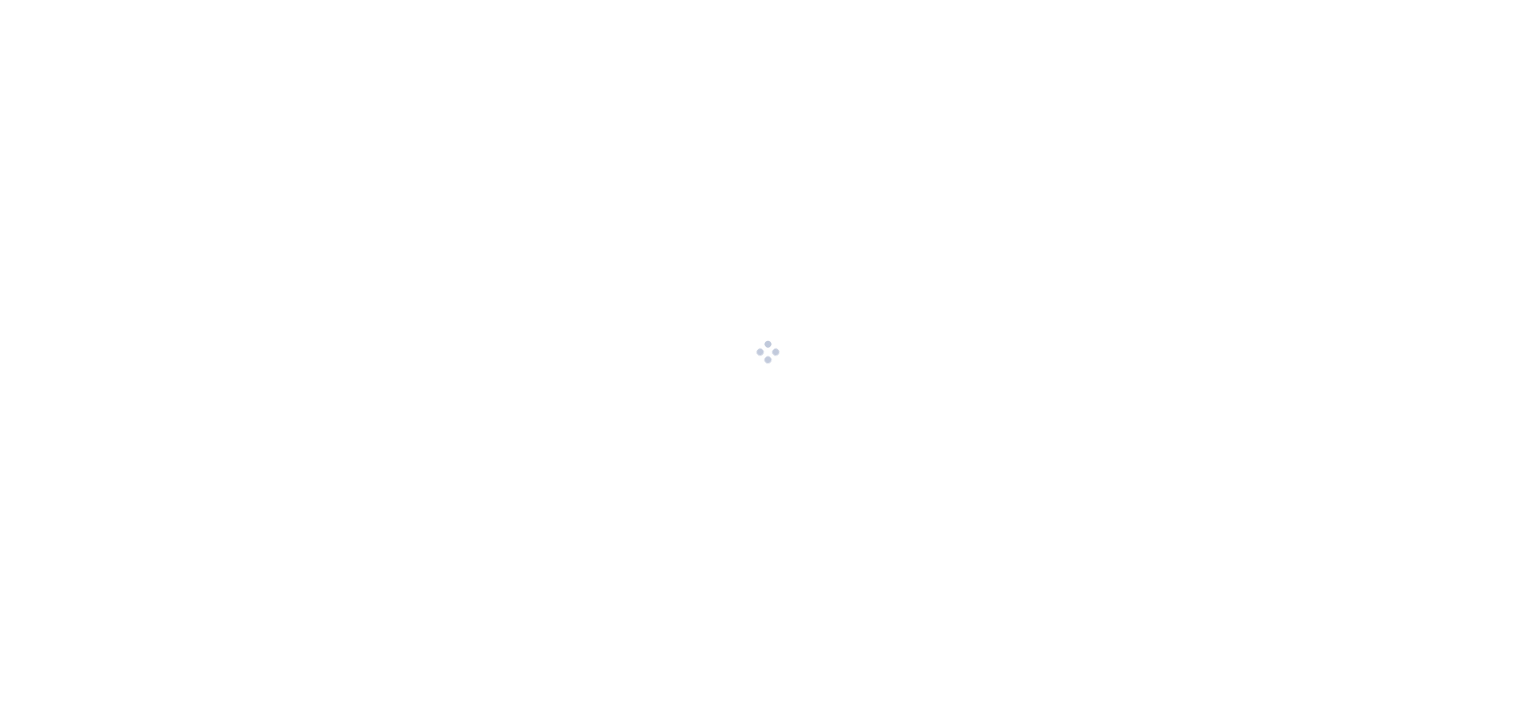 scroll, scrollTop: 0, scrollLeft: 0, axis: both 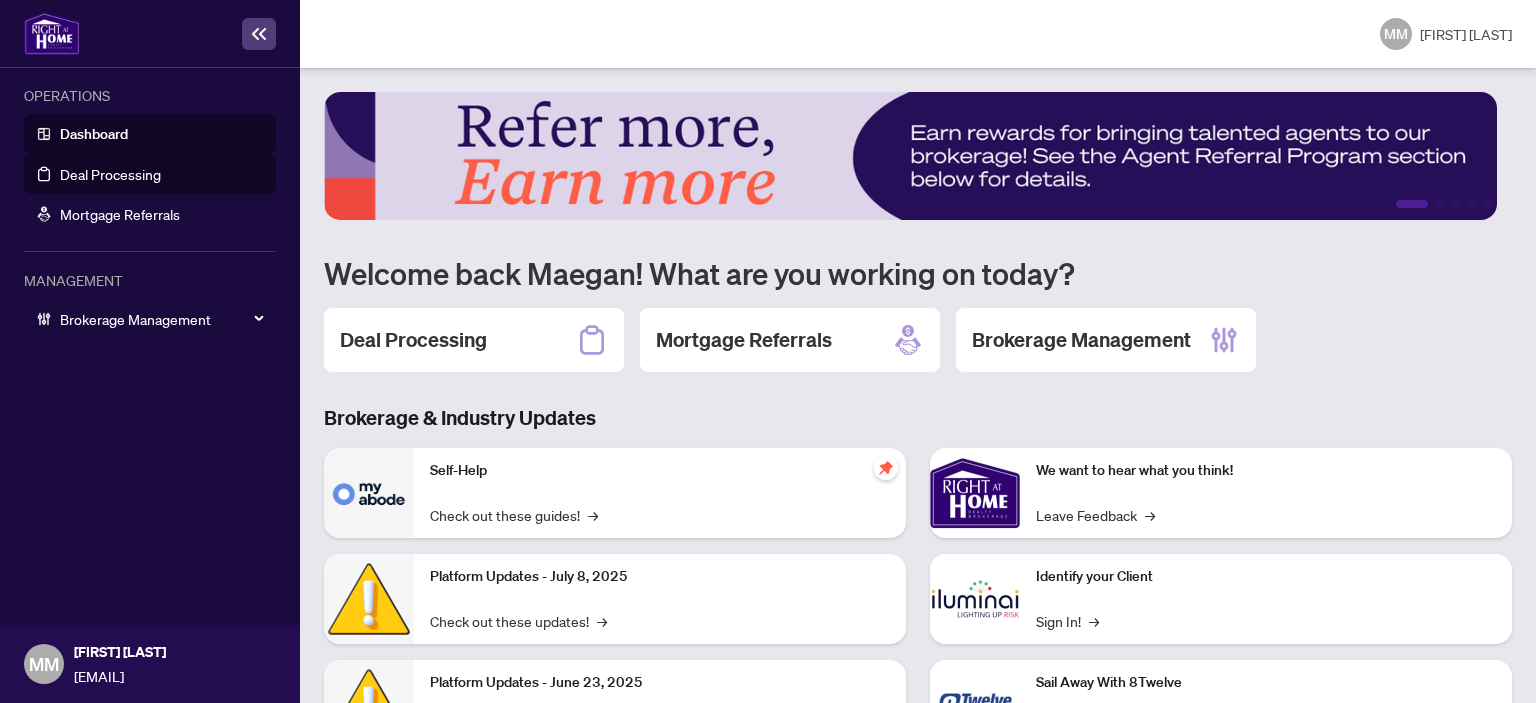 click on "Deal Processing" at bounding box center (110, 174) 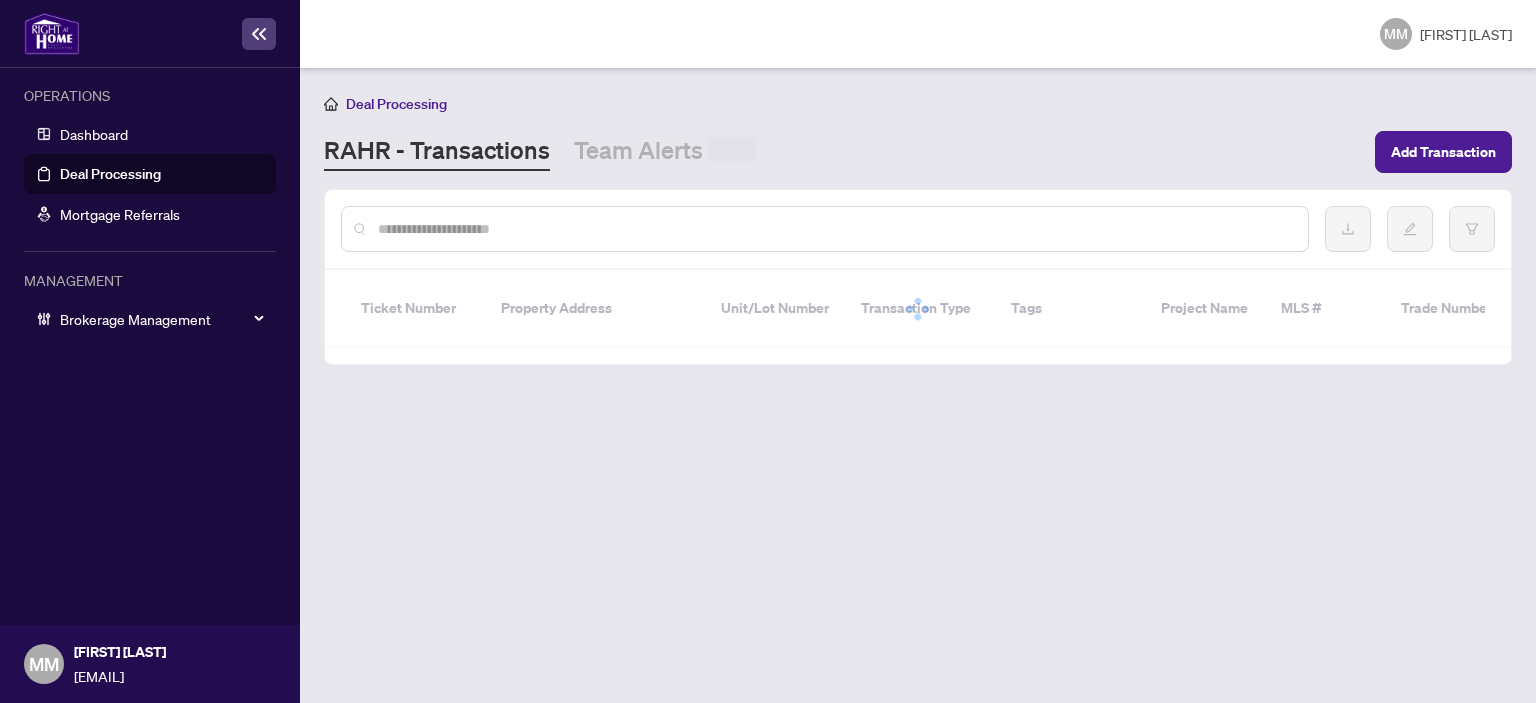 drag, startPoint x: 660, startPoint y: 266, endPoint x: 662, endPoint y: 231, distance: 35.057095 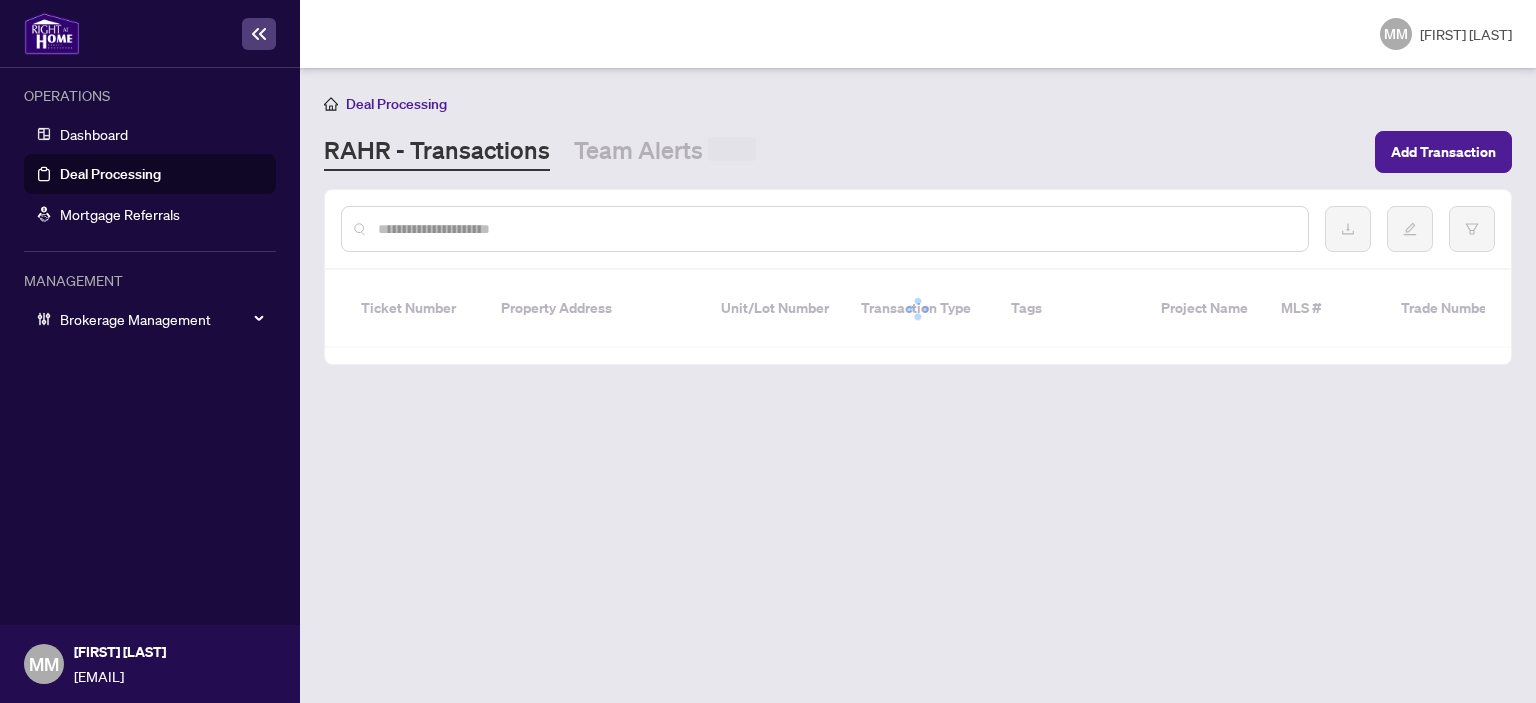 click at bounding box center [835, 229] 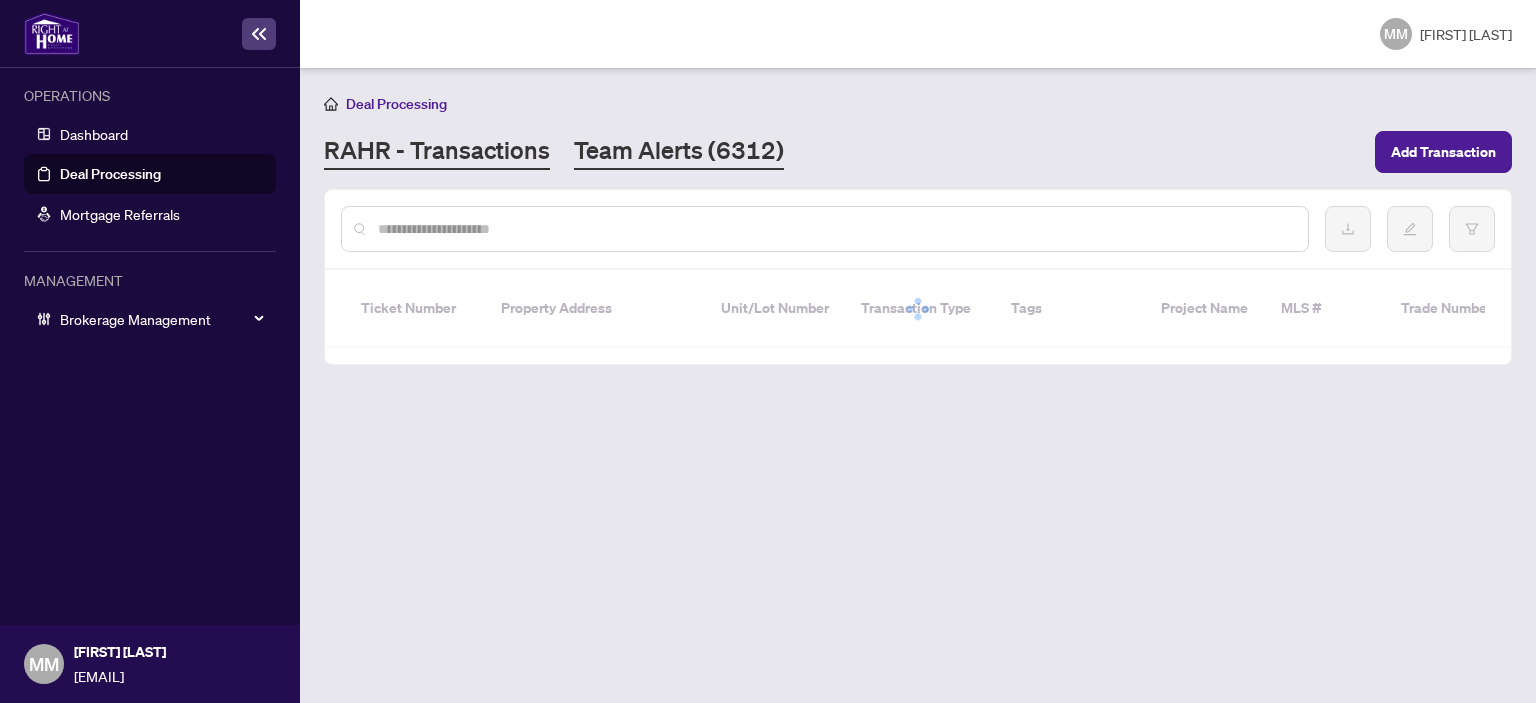 click on "Team Alerts   (6312)" at bounding box center [679, 152] 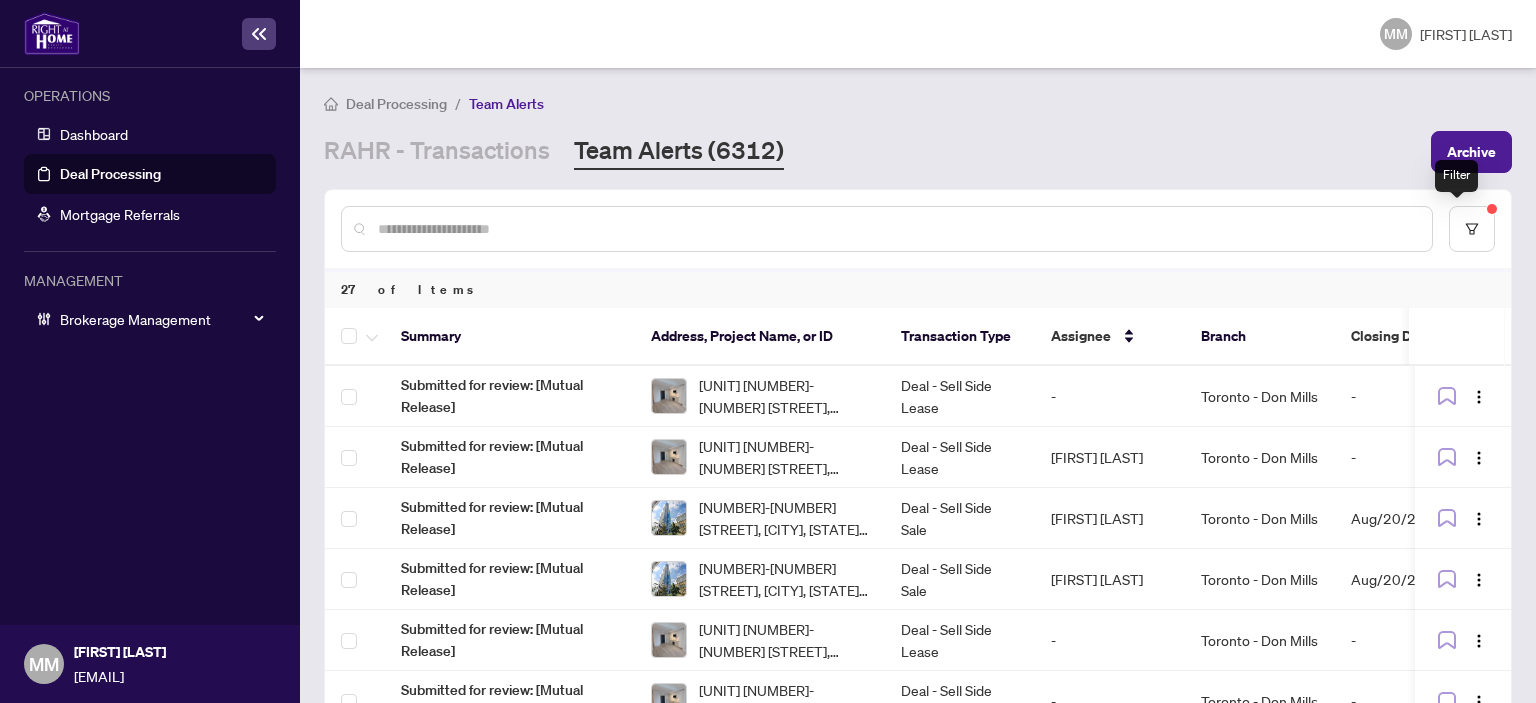click on "Deal Processing / Team Alerts RAHR - Transactions Team Alerts   (6312) Archive 27 of Items Summary Address, Project Name, or ID Transaction Type Assignee Branch Closing Date Date Added                   Submitted for review: [Mutual Release] [UNIT] [NUMBER]-[NUMBER] [STREET], [CITY], [STATE] [POSTAL_CODE], [COUNTRY] Deal - Sell Side Lease - [CITY] - [CITY] - [DATE], [TIME] Submitted for review: [Mutual Release] [UNIT] [NUMBER]-[NUMBER] [STREET], [CITY], [STATE] [POSTAL_CODE], [COUNTRY] Deal - Sell Side Lease [FIRST] [LAST] [CITY] - [CITY] - [DATE], [TIME] Submitted for review: [Mutual Release] [NUMBER]-[NUMBER] [STREET], [CITY], [STATE] [POSTAL_CODE], [COUNTRY] Deal - Sell Side Sale [FIRST] [LAST] [CITY] - [CITY] [DATE] [DATE], [TIME] Submitted for review: [Mutual Release] [NUMBER]-[NUMBER] [STREET], [CITY], [STATE] [POSTAL_CODE], [COUNTRY] Deal - Sell Side Sale [FIRST] [LAST] [CITY] - [CITY] [DATE], [TIME] Submitted for review: [Mutual Release] [UNIT] [NUMBER]-[NUMBER] [STREET], [CITY], [STATE] [POSTAL_CODE], [COUNTRY] Deal - Sell Side Lease - - -" at bounding box center (918, 385) 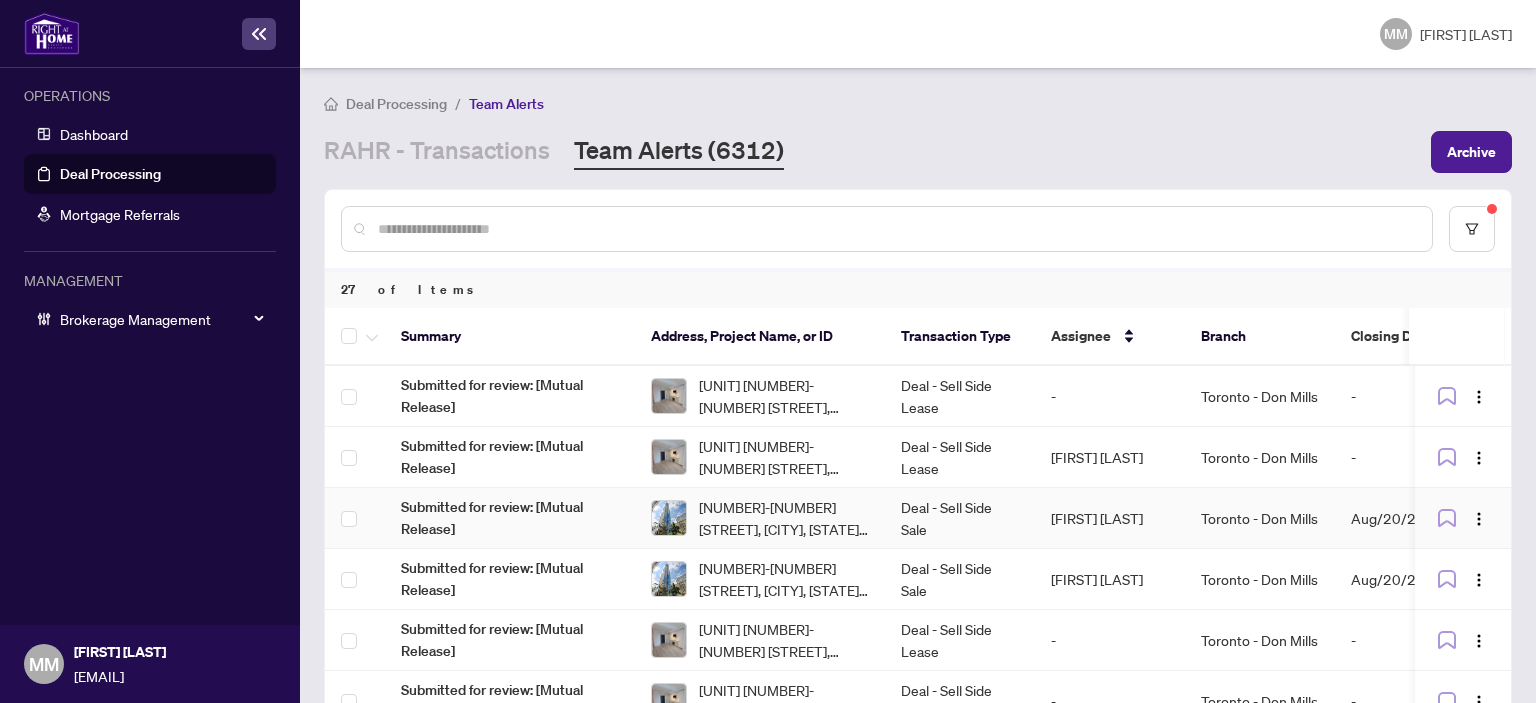 click on "[FIRST] [LAST]" at bounding box center [1110, 518] 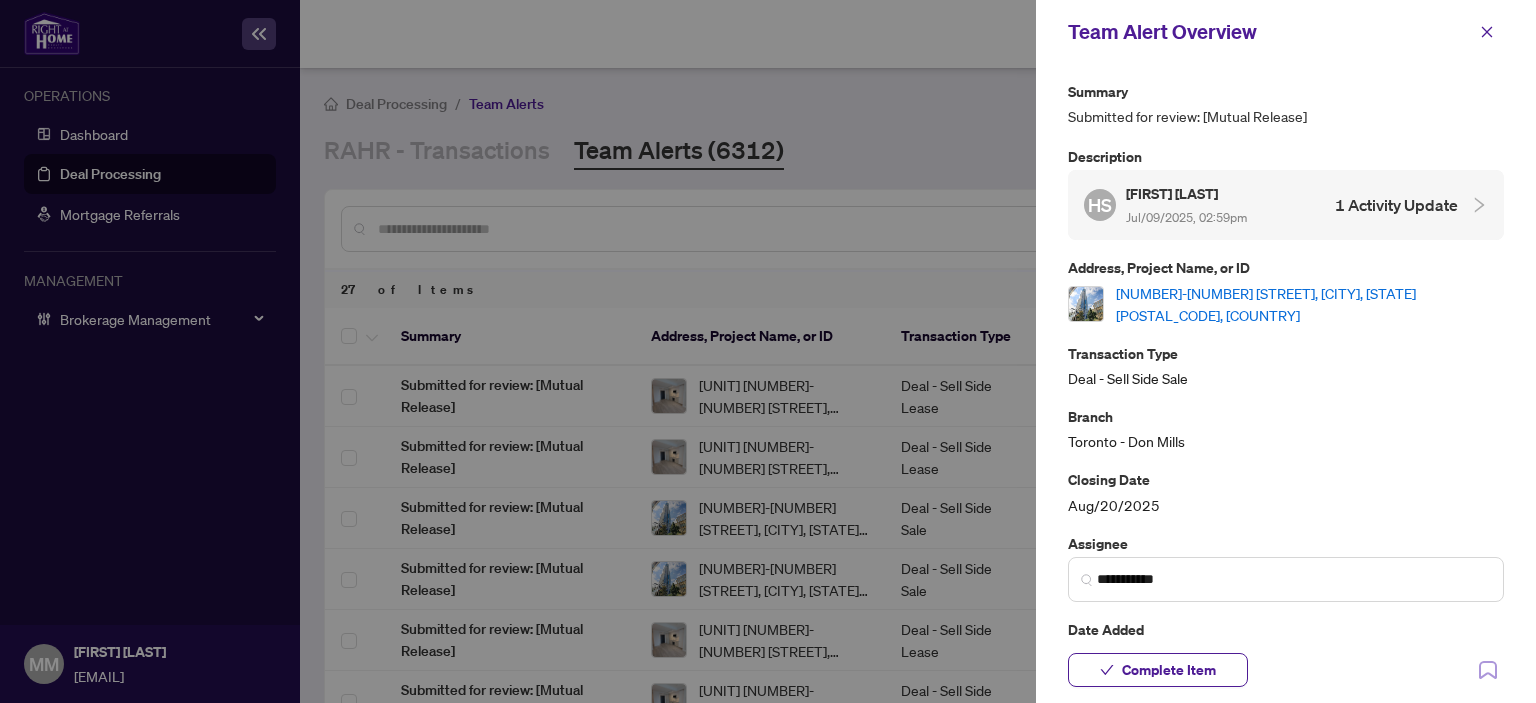 click on "[NUMBER]-[NUMBER] [STREET], [CITY], [STATE] [POSTAL_CODE], [COUNTRY]" at bounding box center [1310, 304] 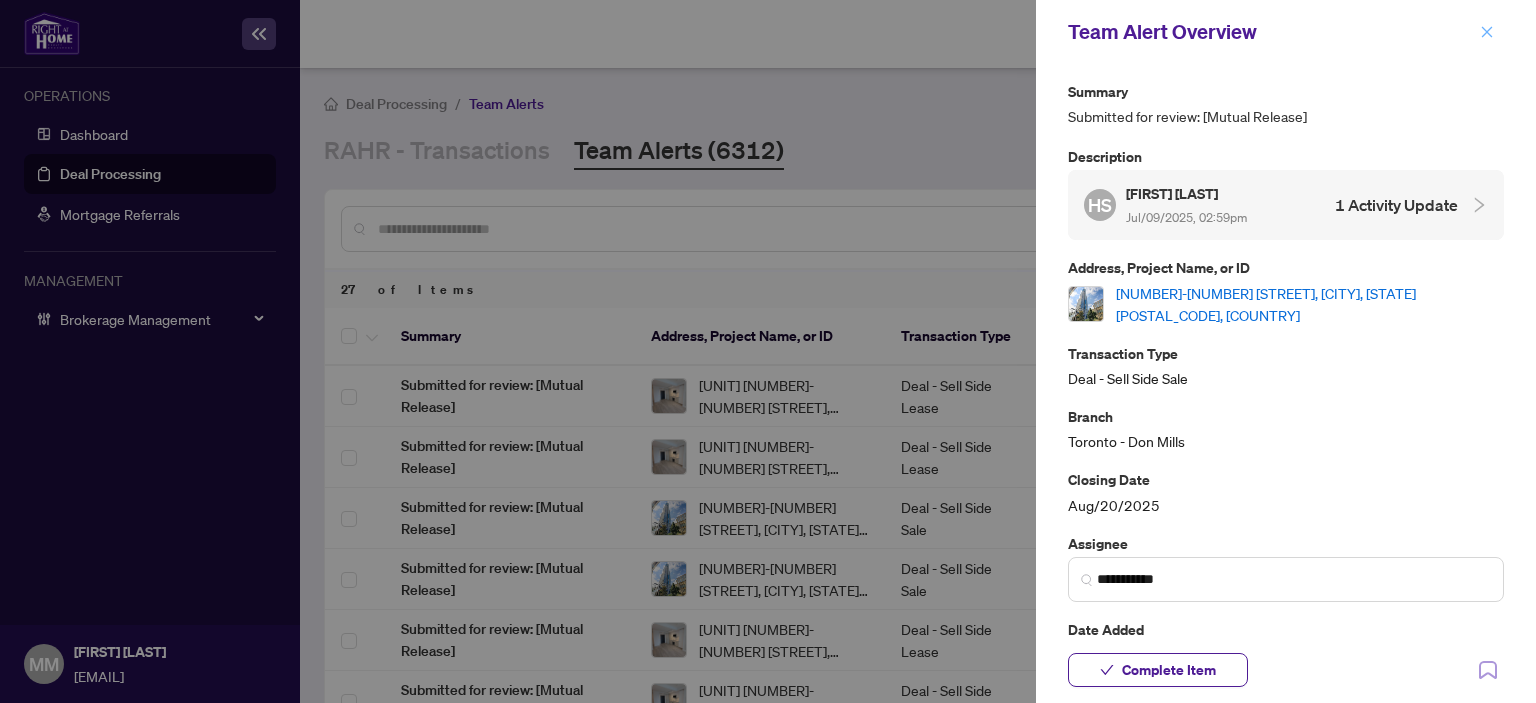 click 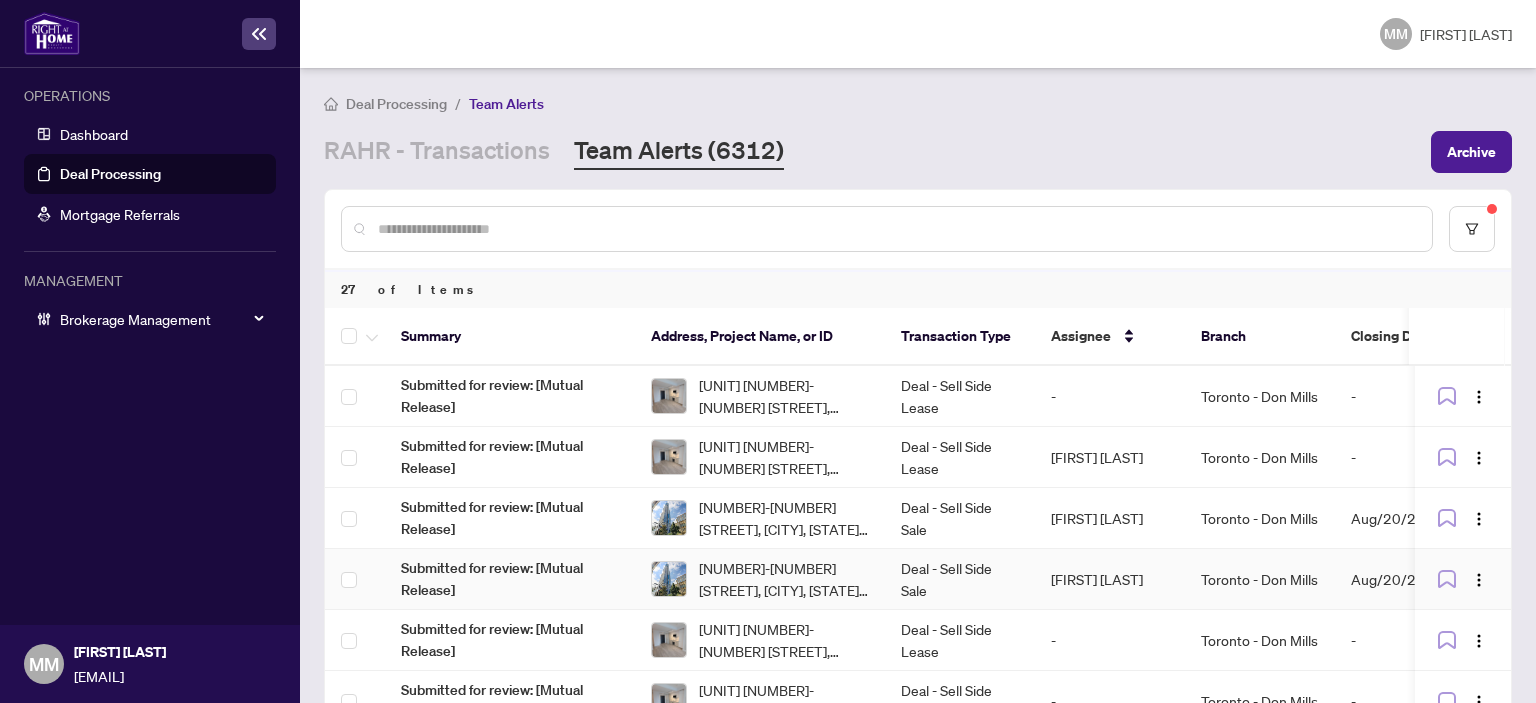scroll, scrollTop: 400, scrollLeft: 0, axis: vertical 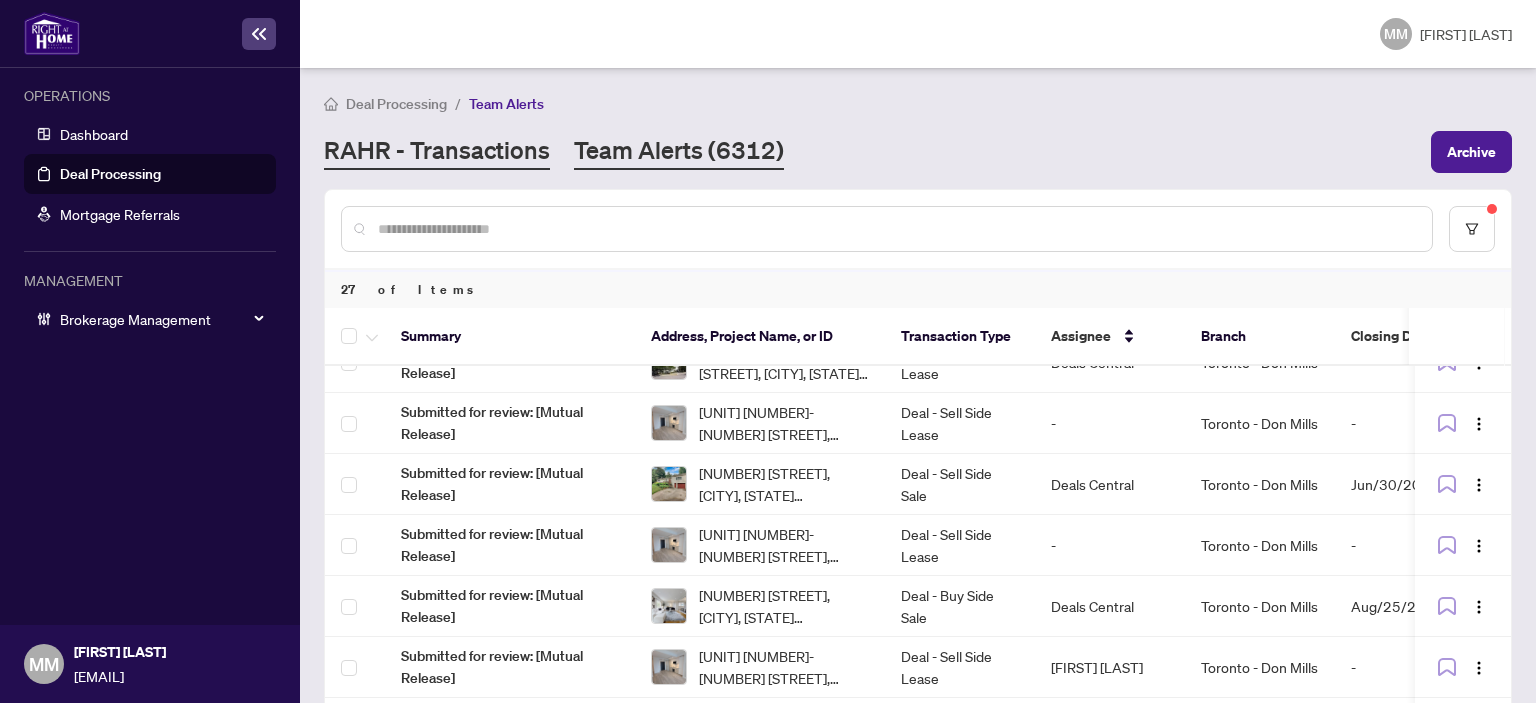click on "RAHR - Transactions" at bounding box center (437, 152) 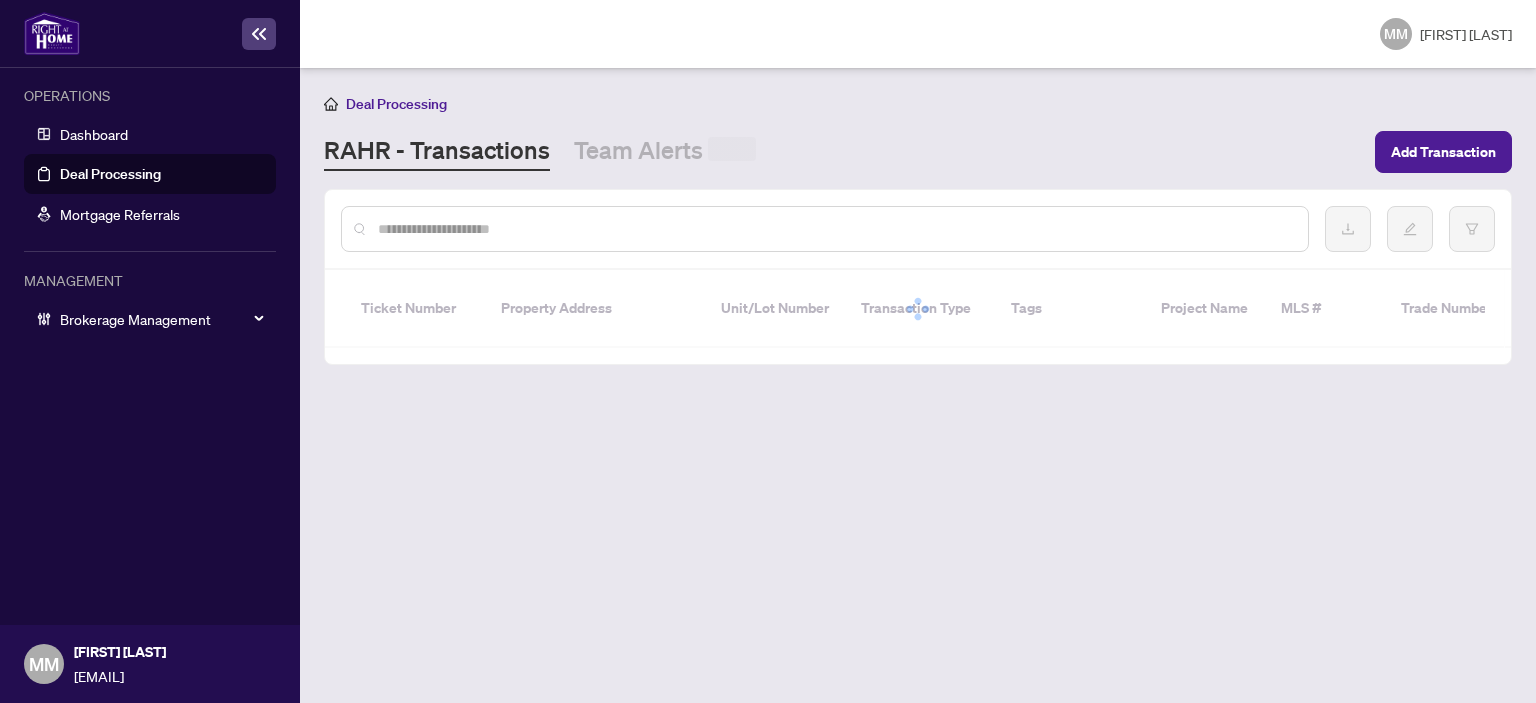 click at bounding box center [835, 229] 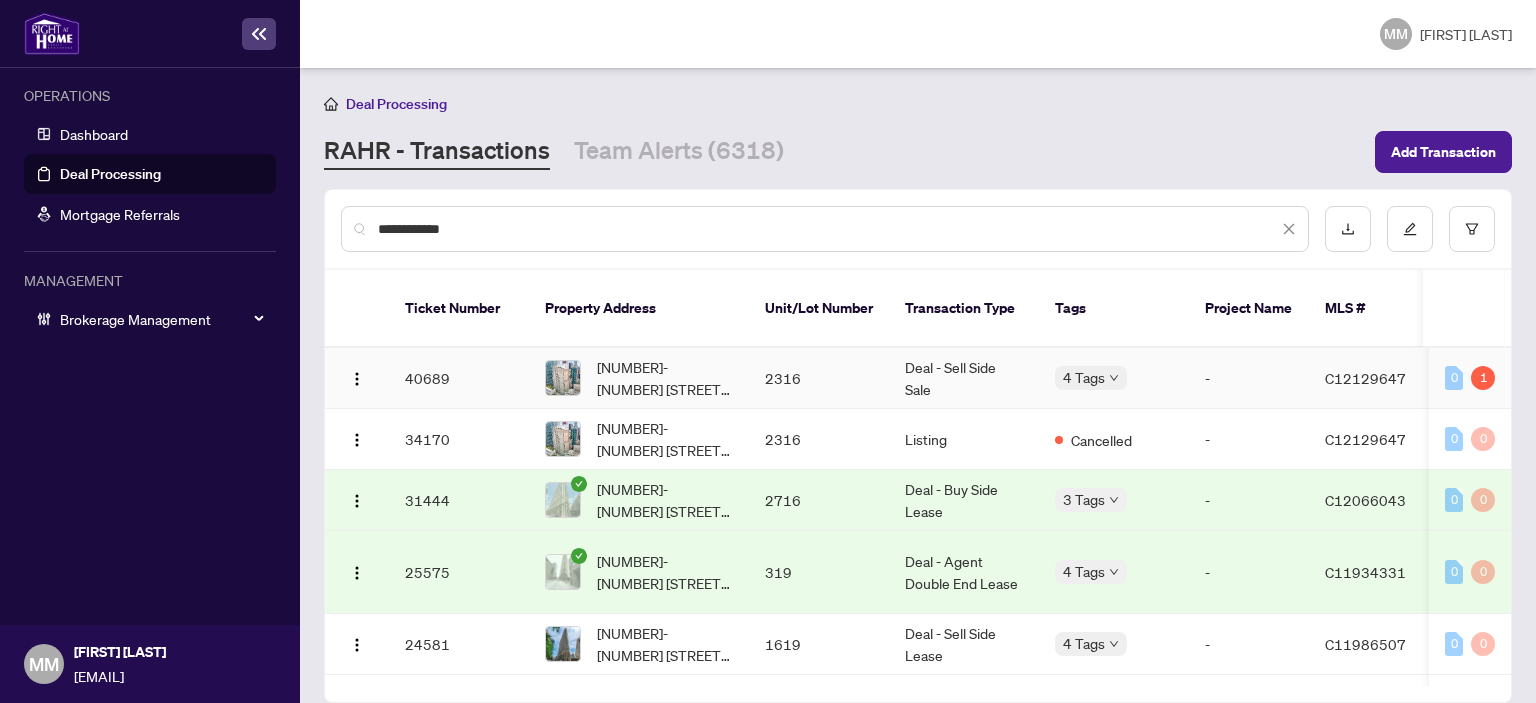 type on "**********" 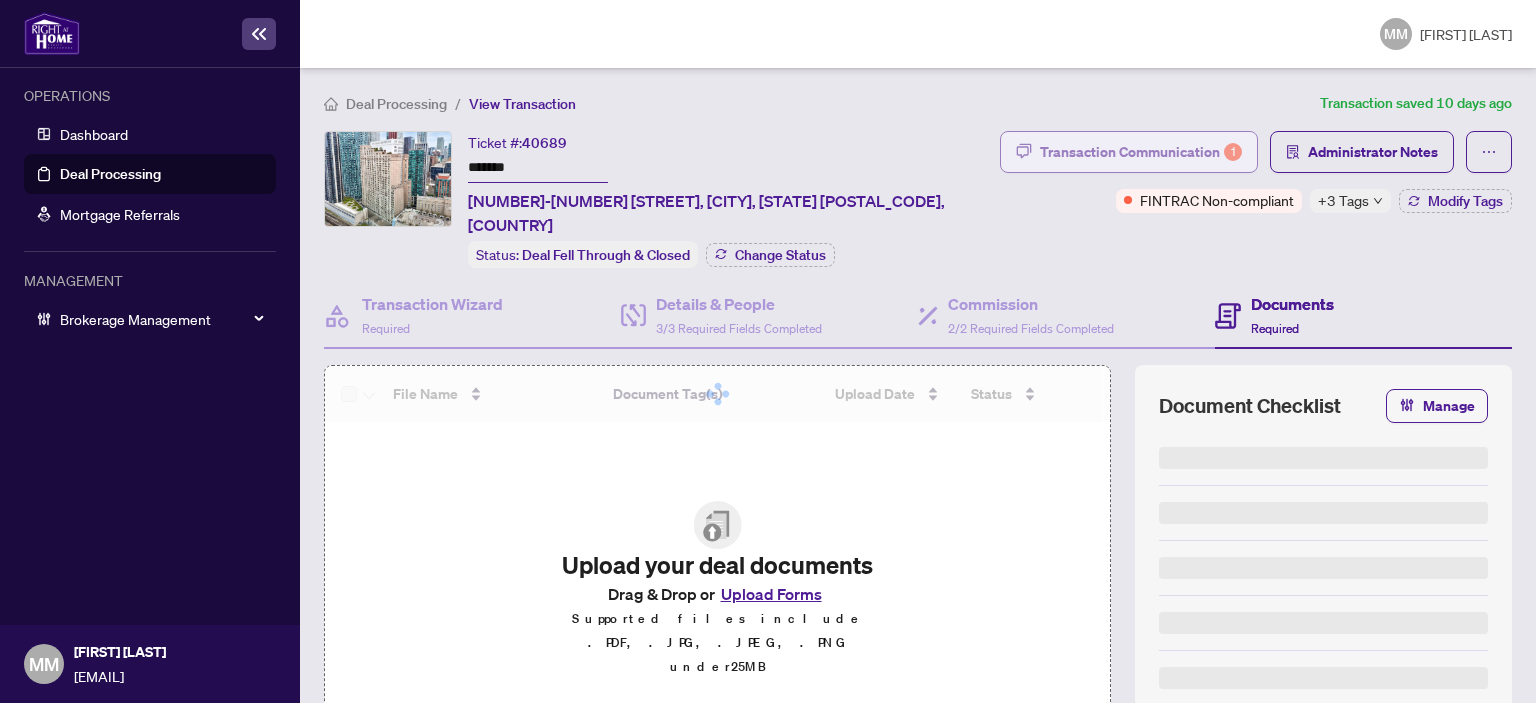 click on "Transaction Communication 1" at bounding box center [1141, 152] 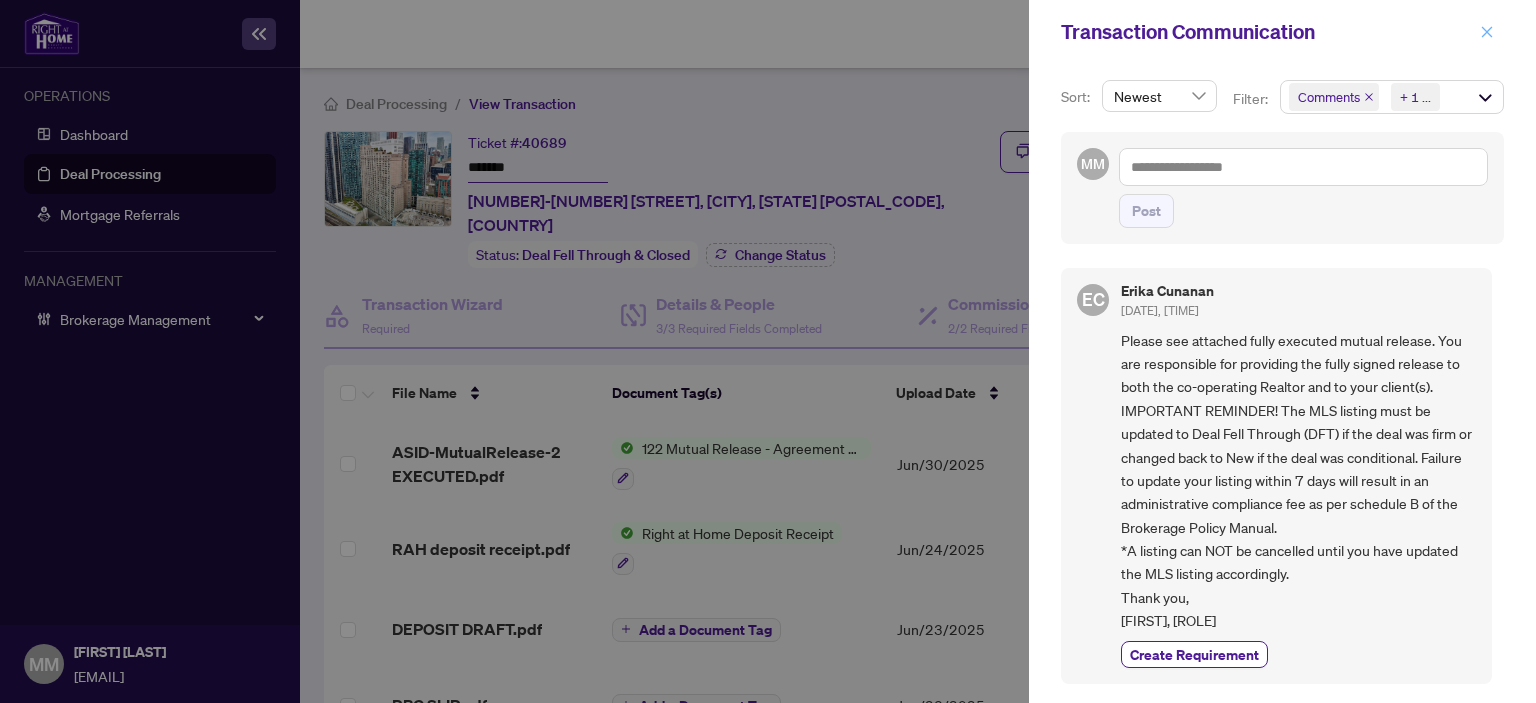 drag, startPoint x: 1488, startPoint y: 37, endPoint x: 1454, endPoint y: 59, distance: 40.496914 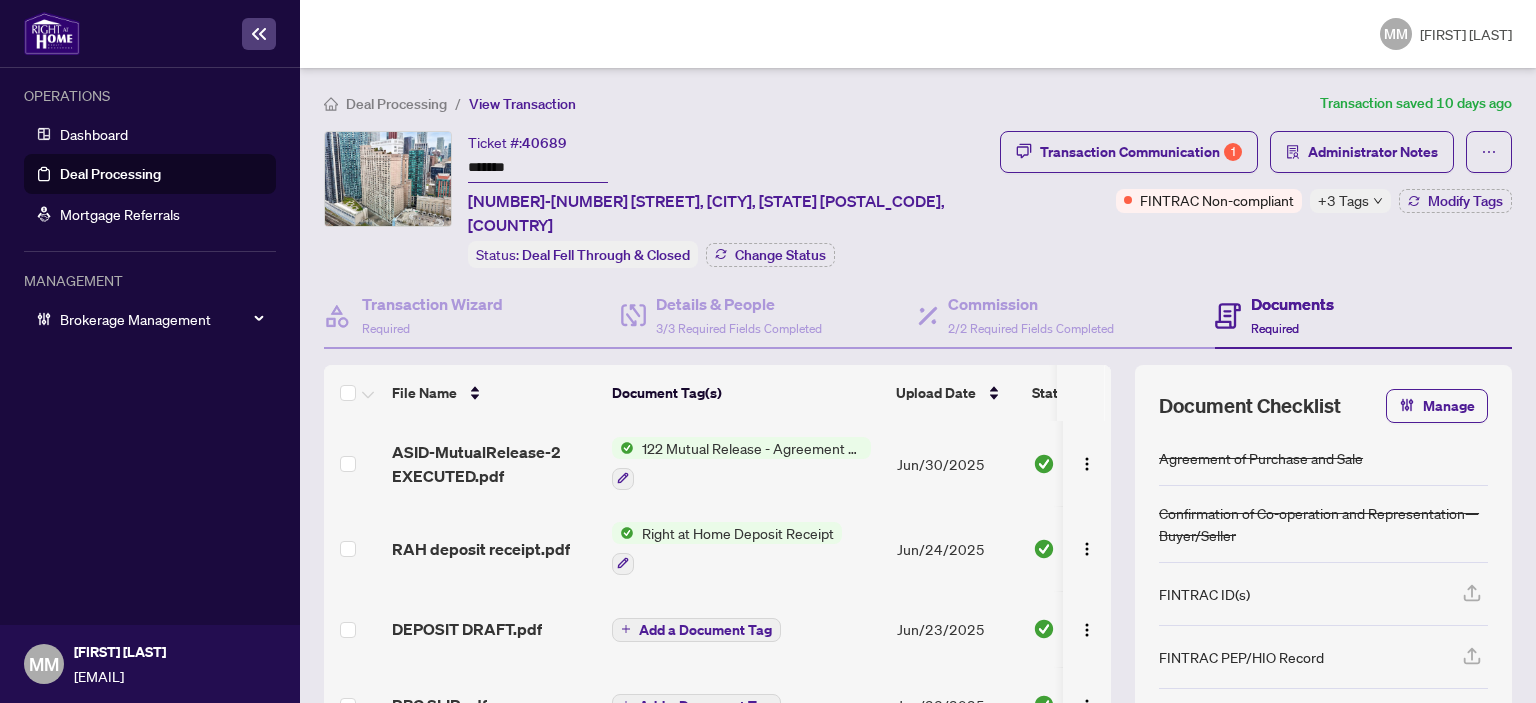click on "Administrator Notes" at bounding box center [1373, 152] 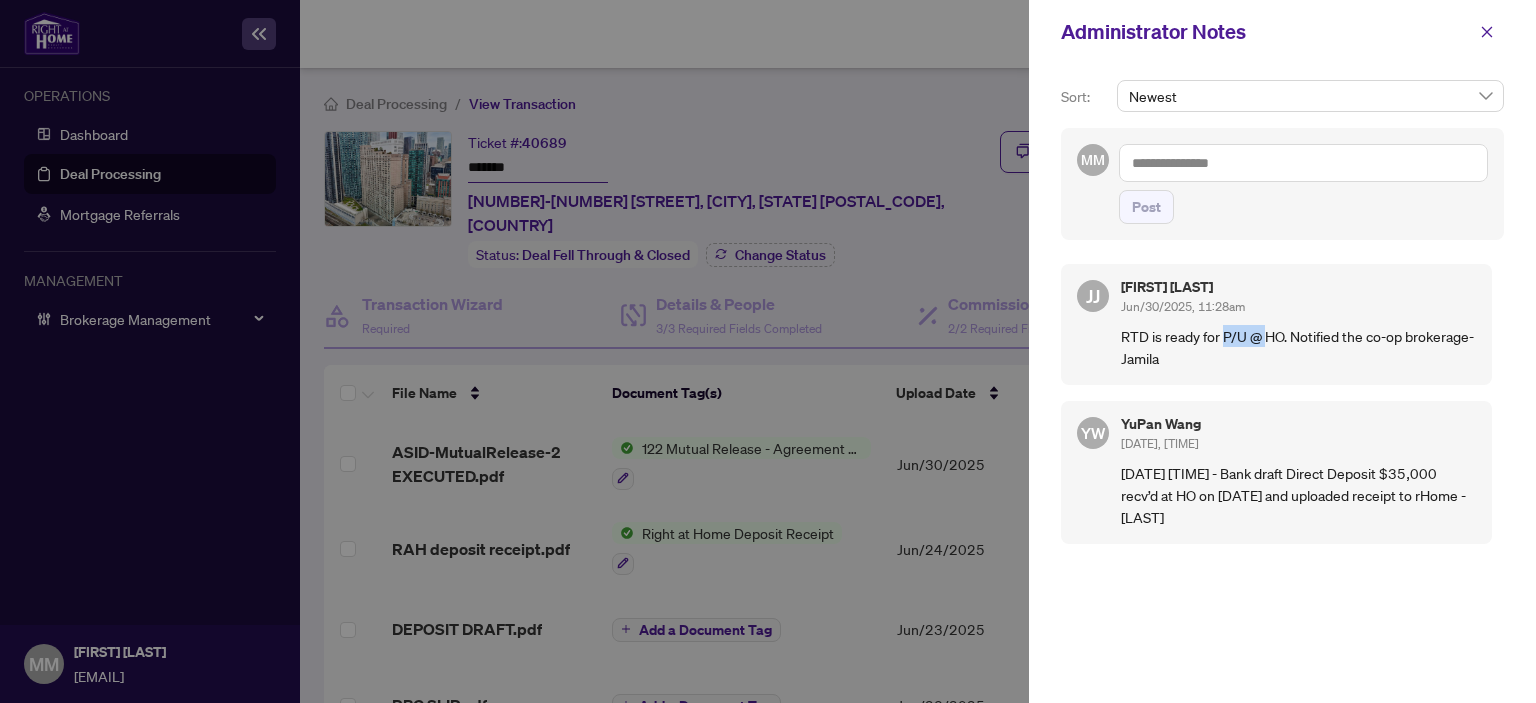 drag, startPoint x: 1267, startPoint y: 329, endPoint x: 1220, endPoint y: 327, distance: 47.042534 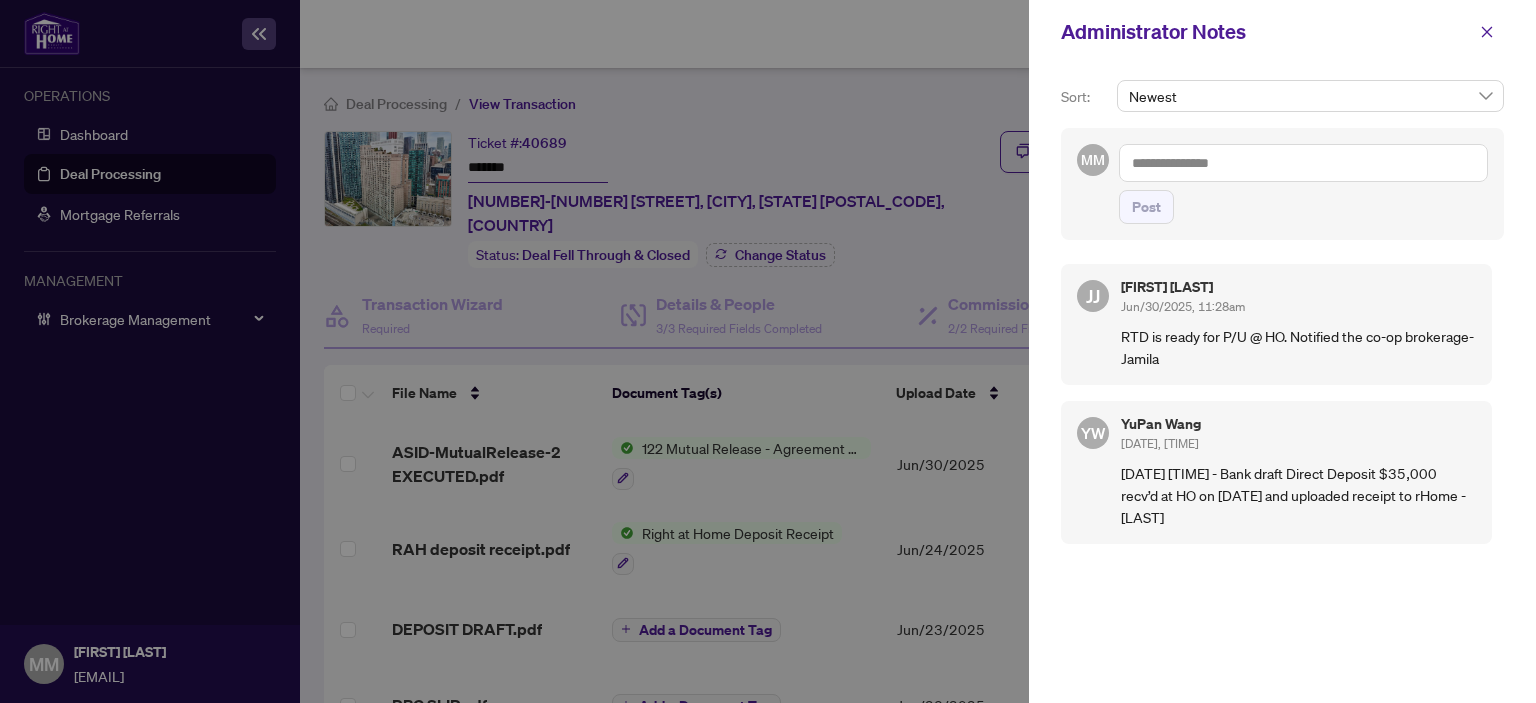 click on "JJ Jamila Johnson   Jun/30/2025, 11:28am RTD is ready for P/U @ HO. Notified the co-op brokerage- Jamila YW YuPan Wang   Jun/24/2025, 02:50pm 06/24/2025 02:49:39 PM - Bank draft Direct Deposit $35,000 recv’d at HO on  JUNE 23, 2025 and uploaded receipt to rHome -Pan" at bounding box center (1282, 468) 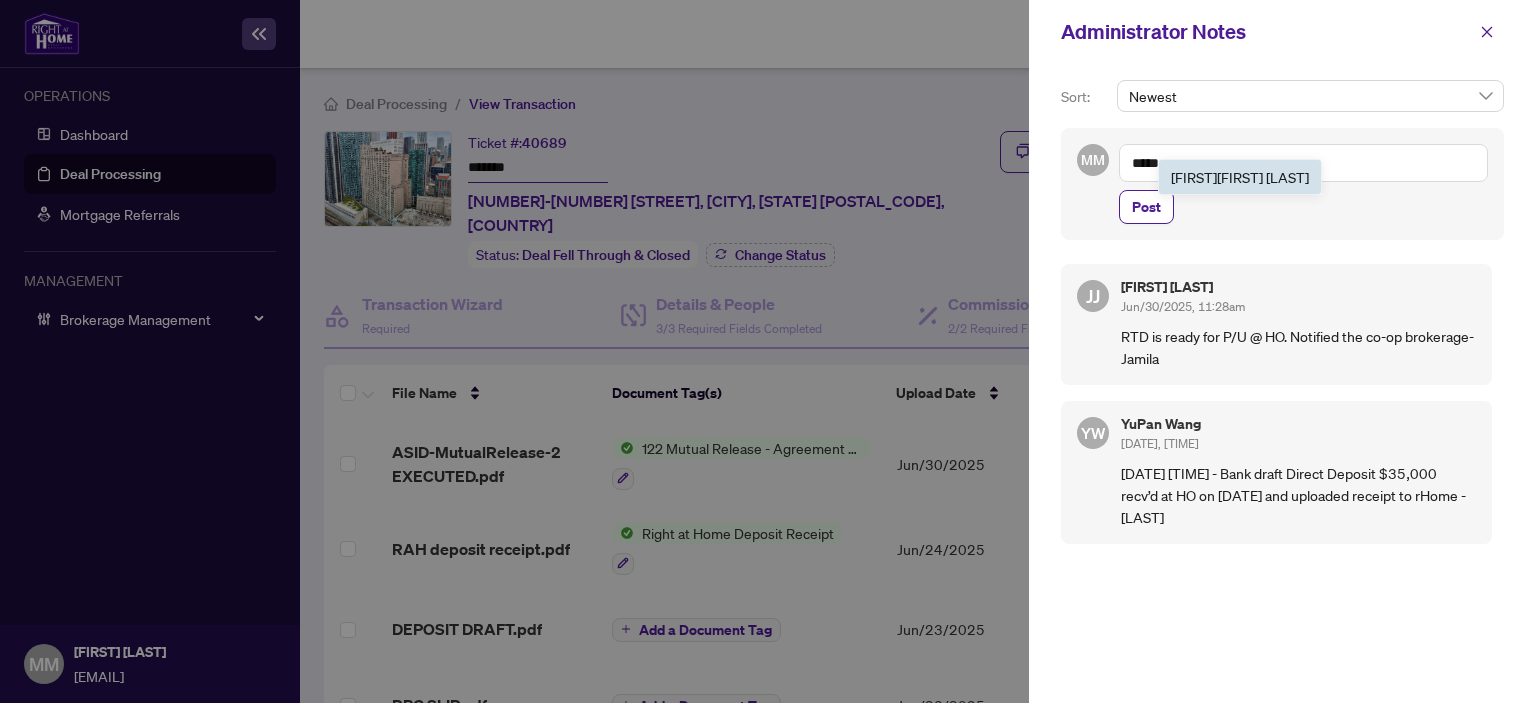 click on "Jami la Johnson" at bounding box center [1240, 177] 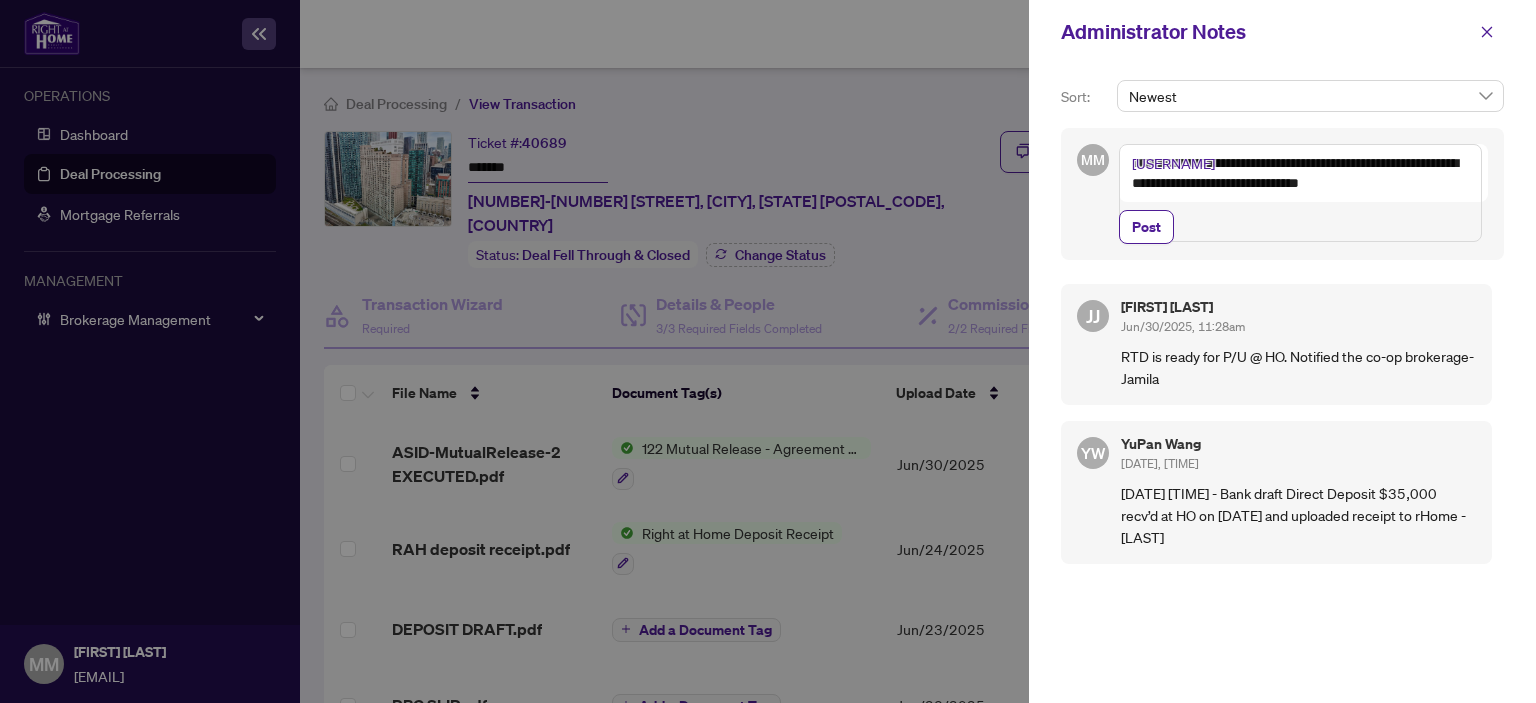 paste on "**********" 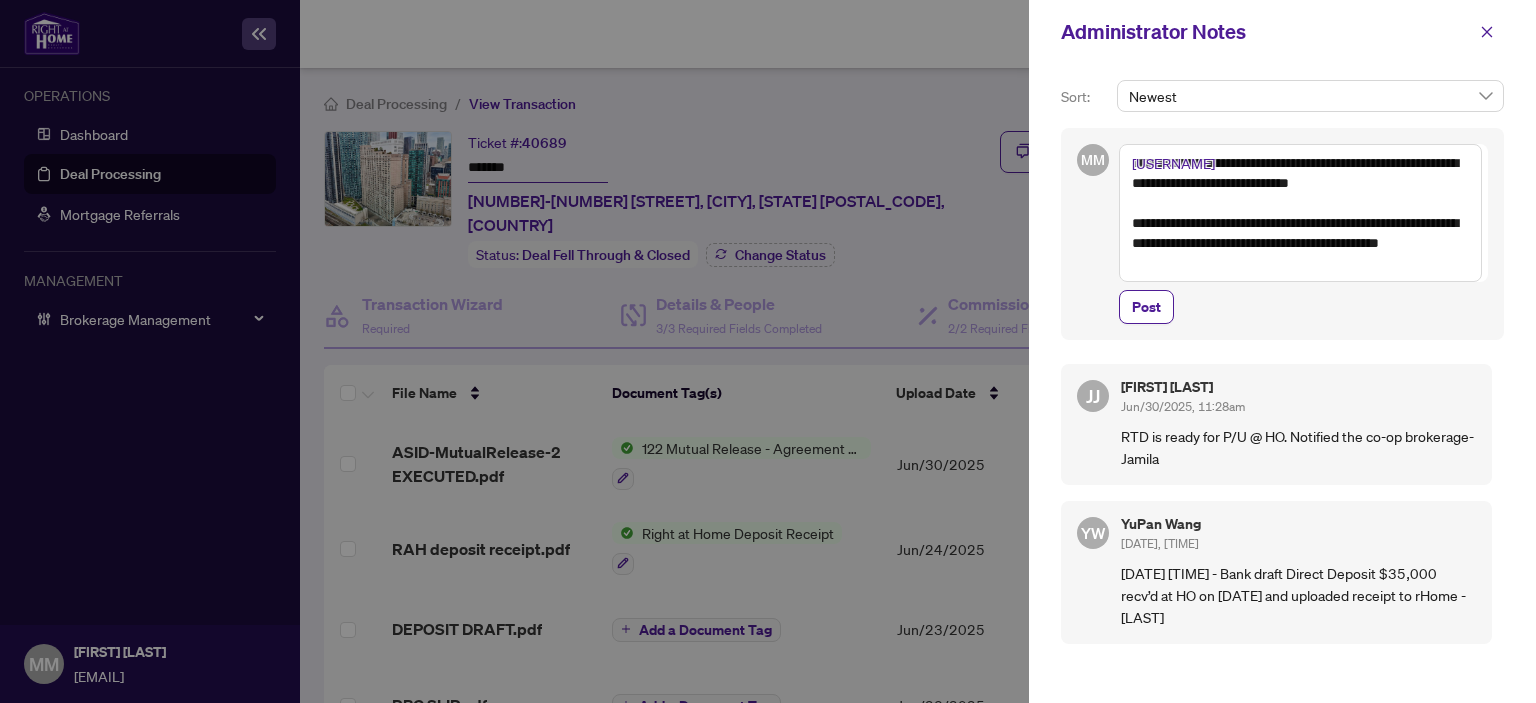 click on "**********" at bounding box center (1300, 213) 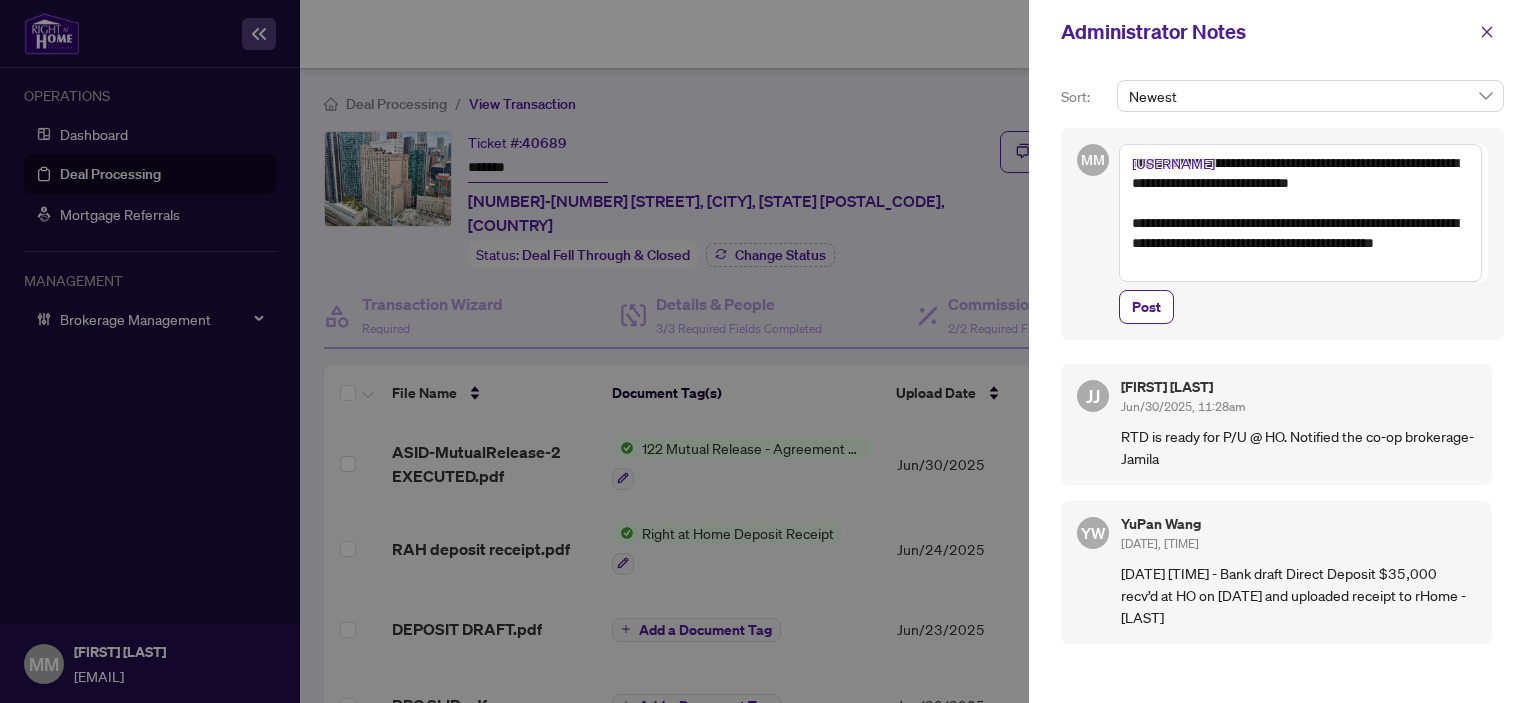 click on "**********" at bounding box center (1300, 213) 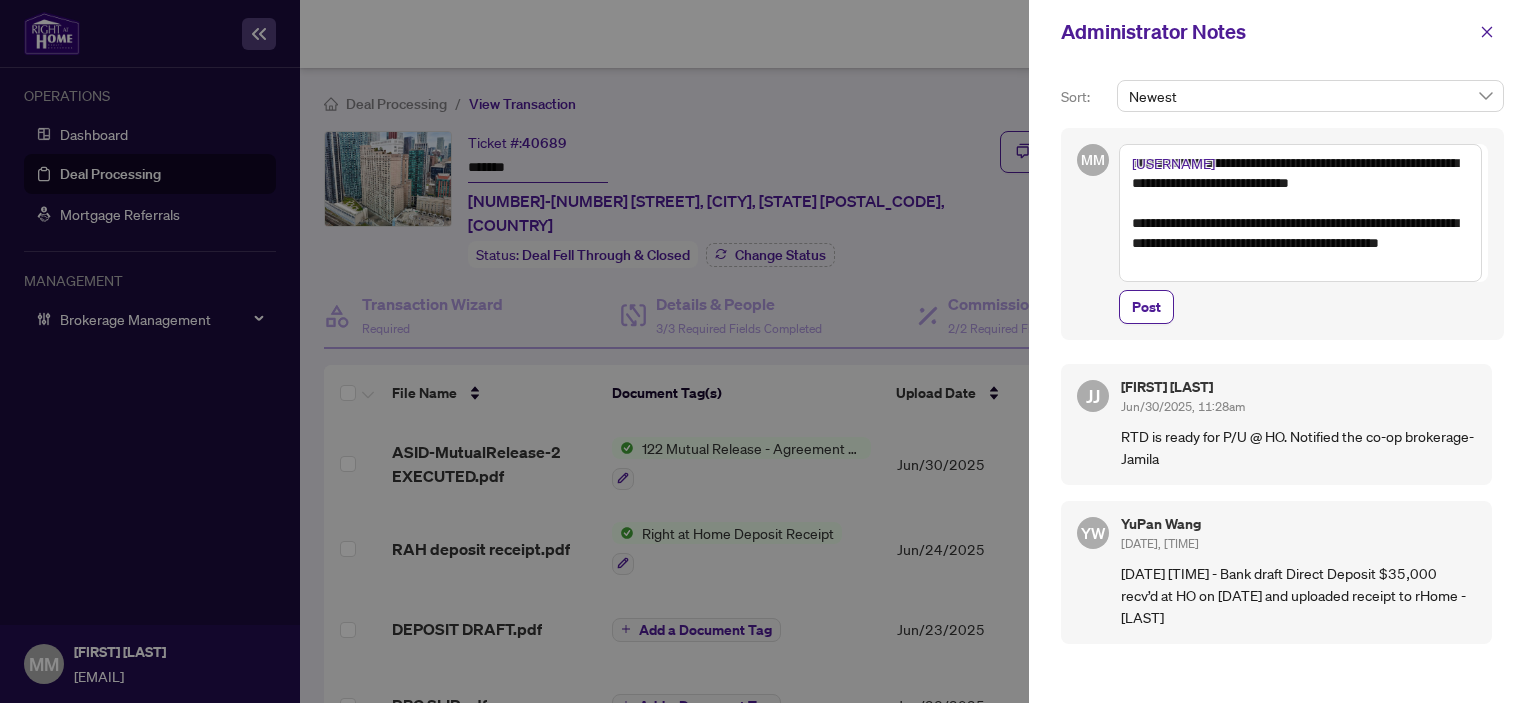 click on "**********" at bounding box center [1300, 213] 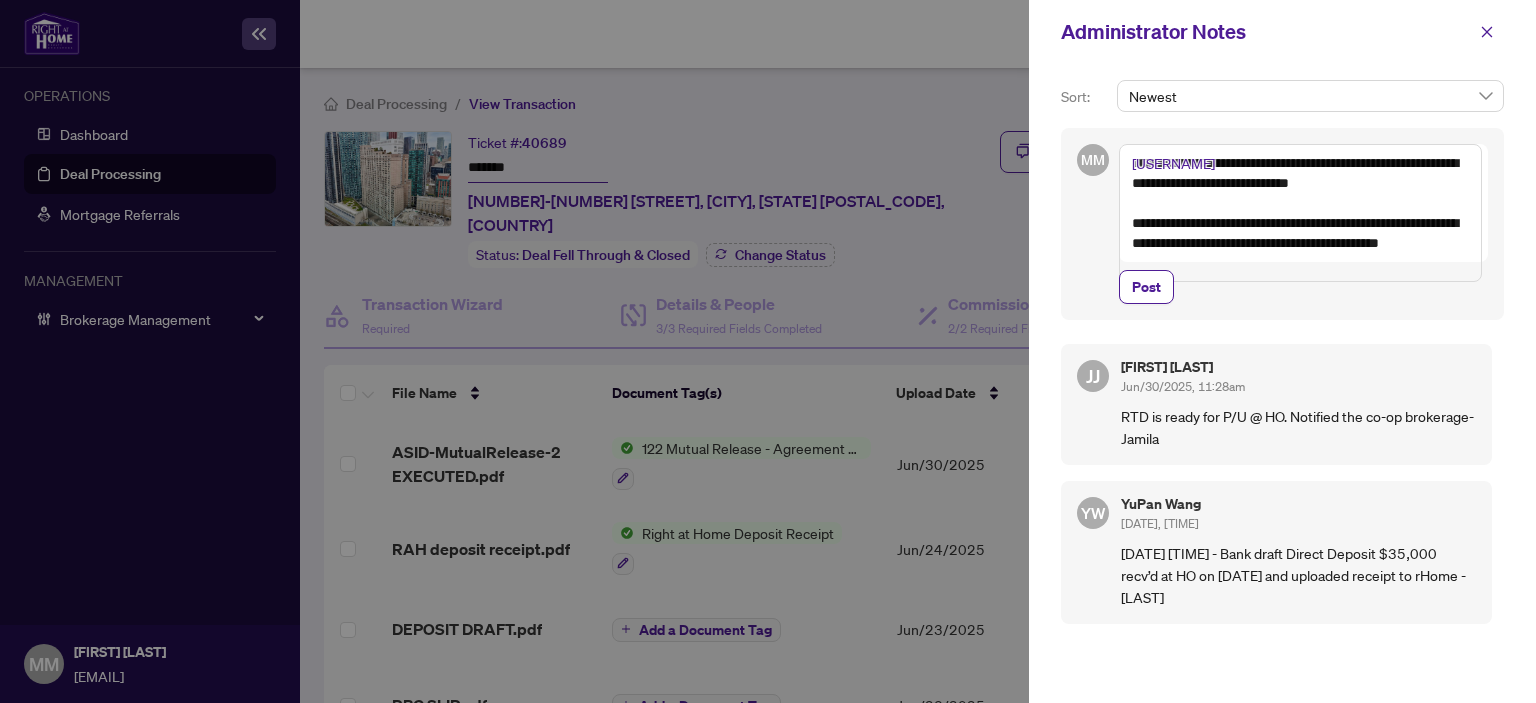 click on "**********" at bounding box center [1300, 213] 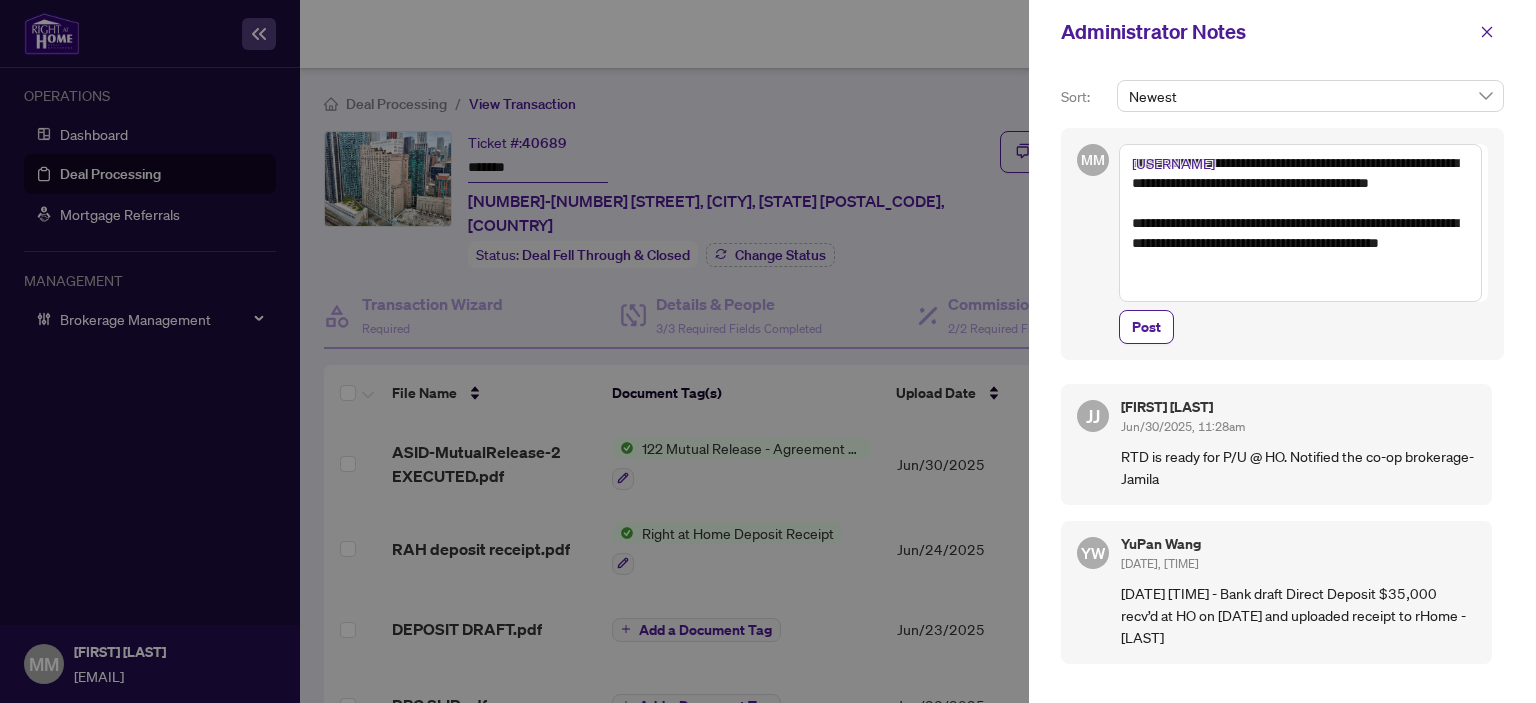 type on "**********" 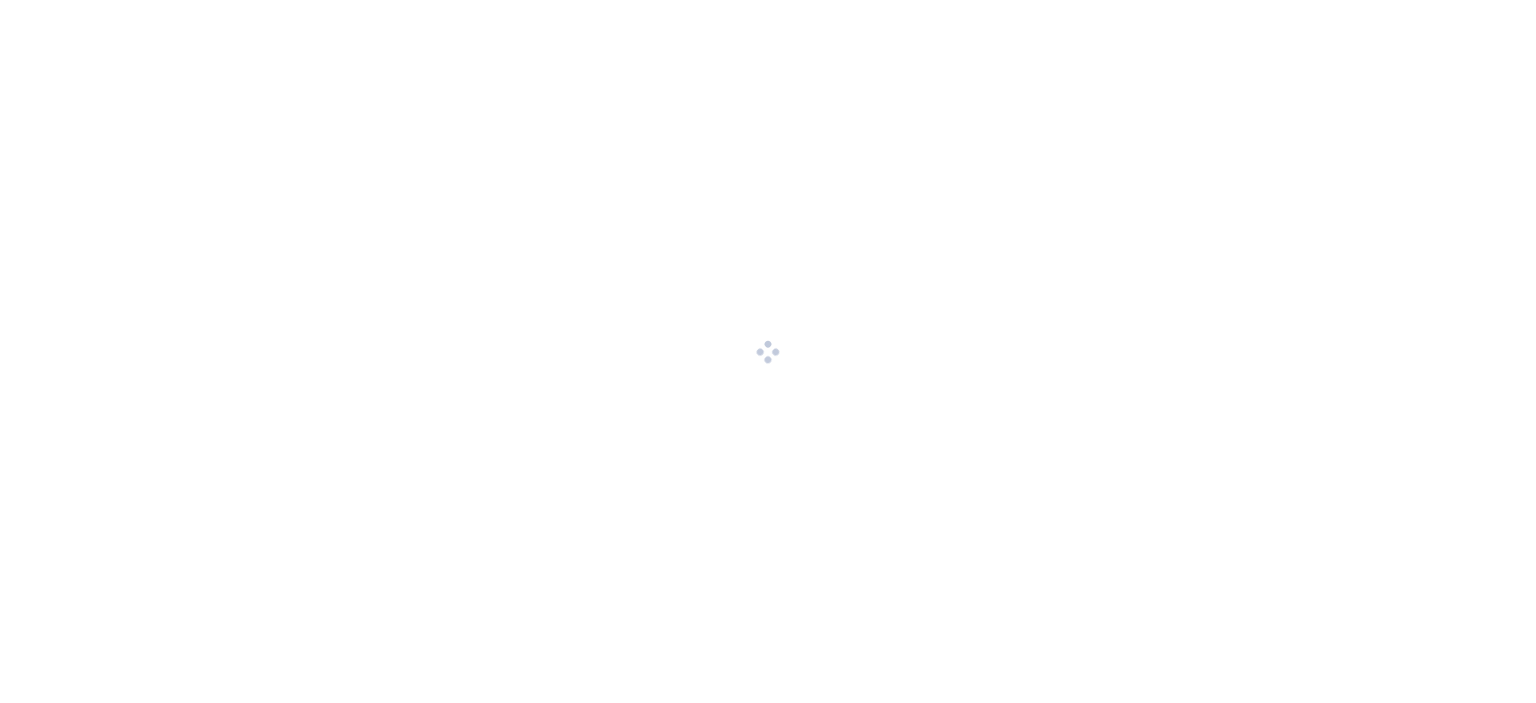 scroll, scrollTop: 0, scrollLeft: 0, axis: both 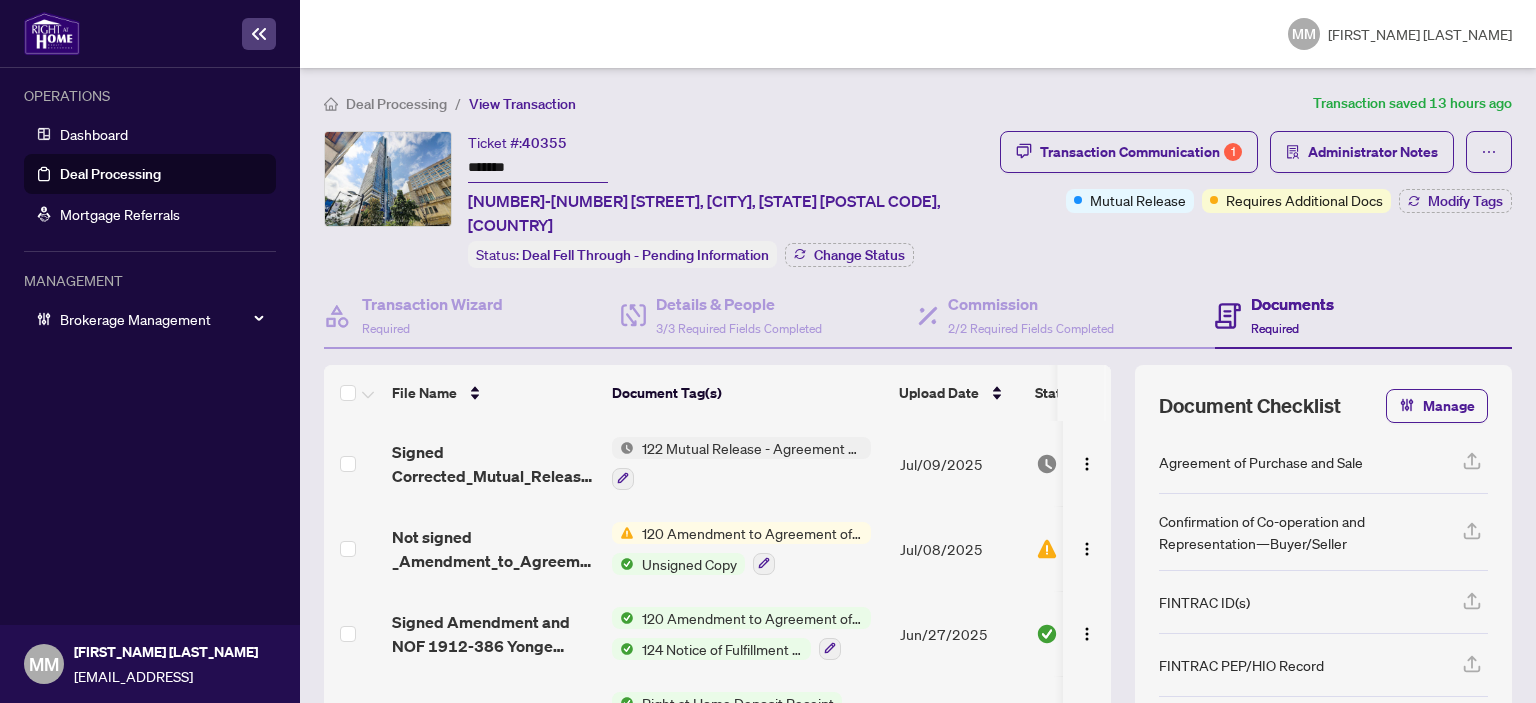 click on "OPERATIONS Dashboard Deal Processing Mortgage Referrals MANAGEMENT Brokerage Management" at bounding box center [150, 346] 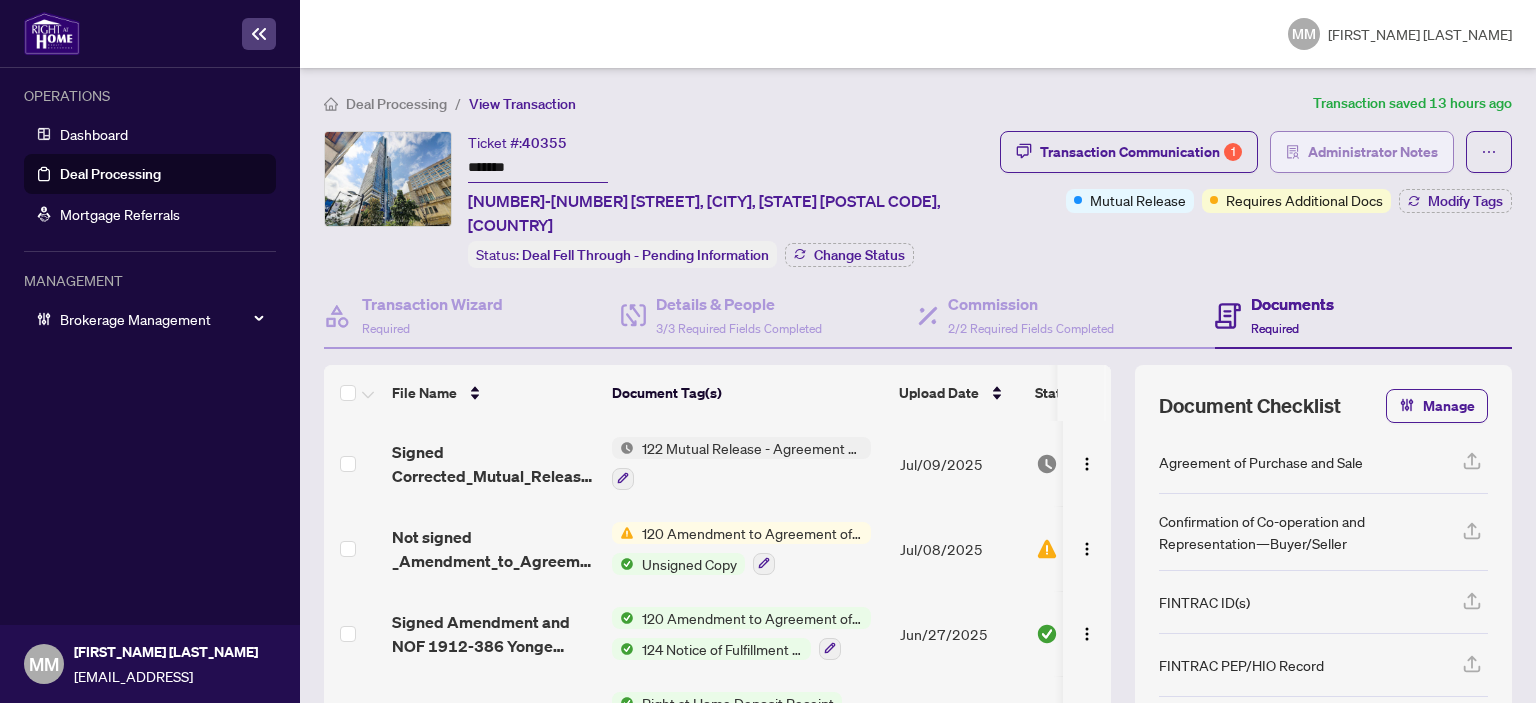 click on "Administrator Notes" at bounding box center [1373, 152] 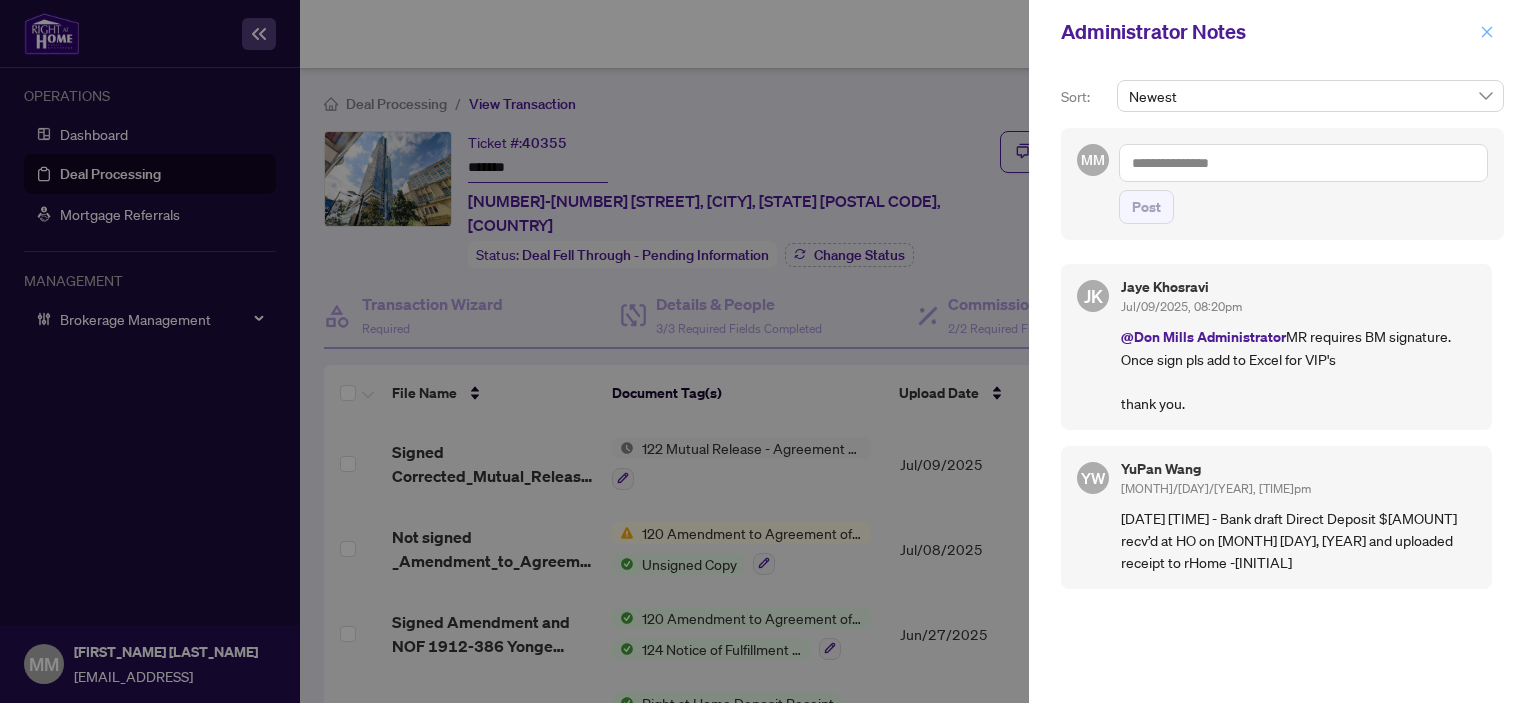 click 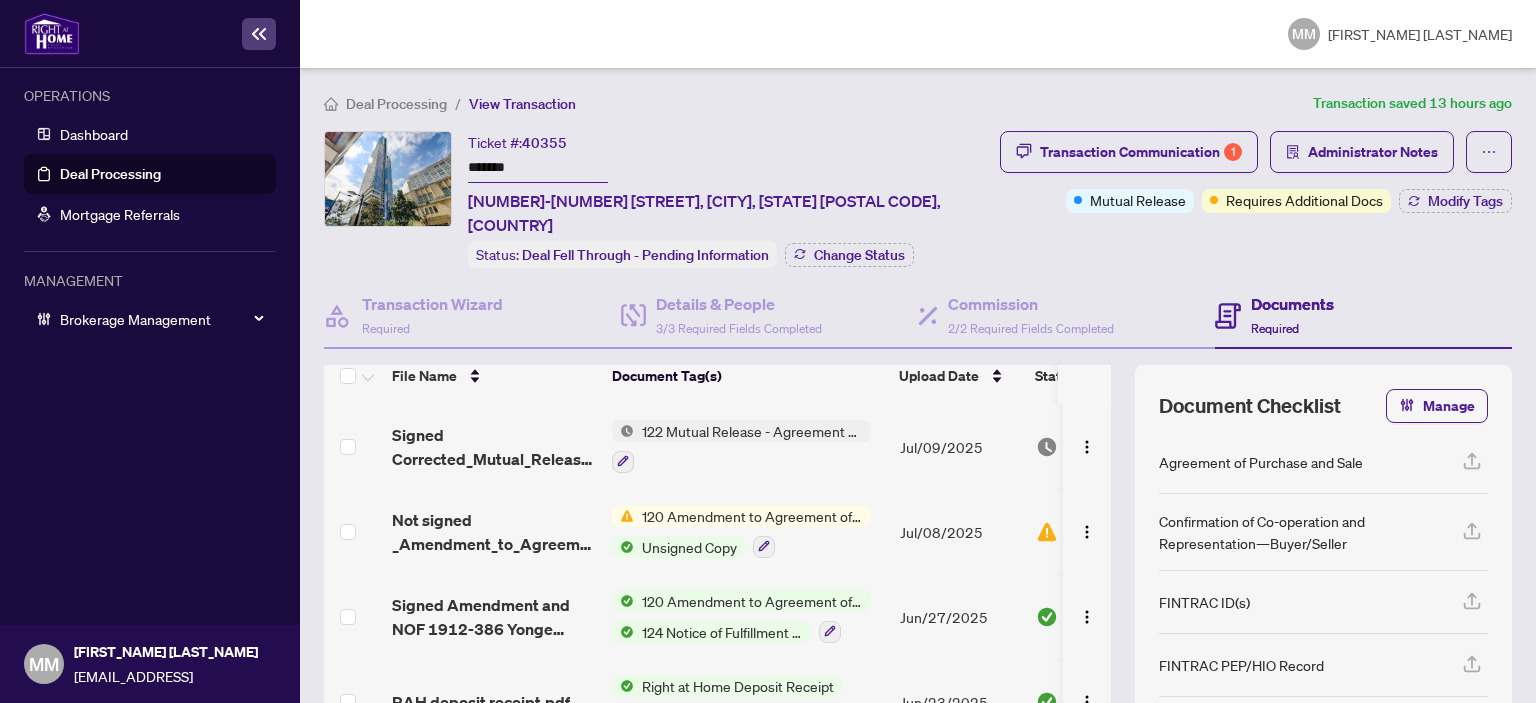 scroll, scrollTop: 0, scrollLeft: 0, axis: both 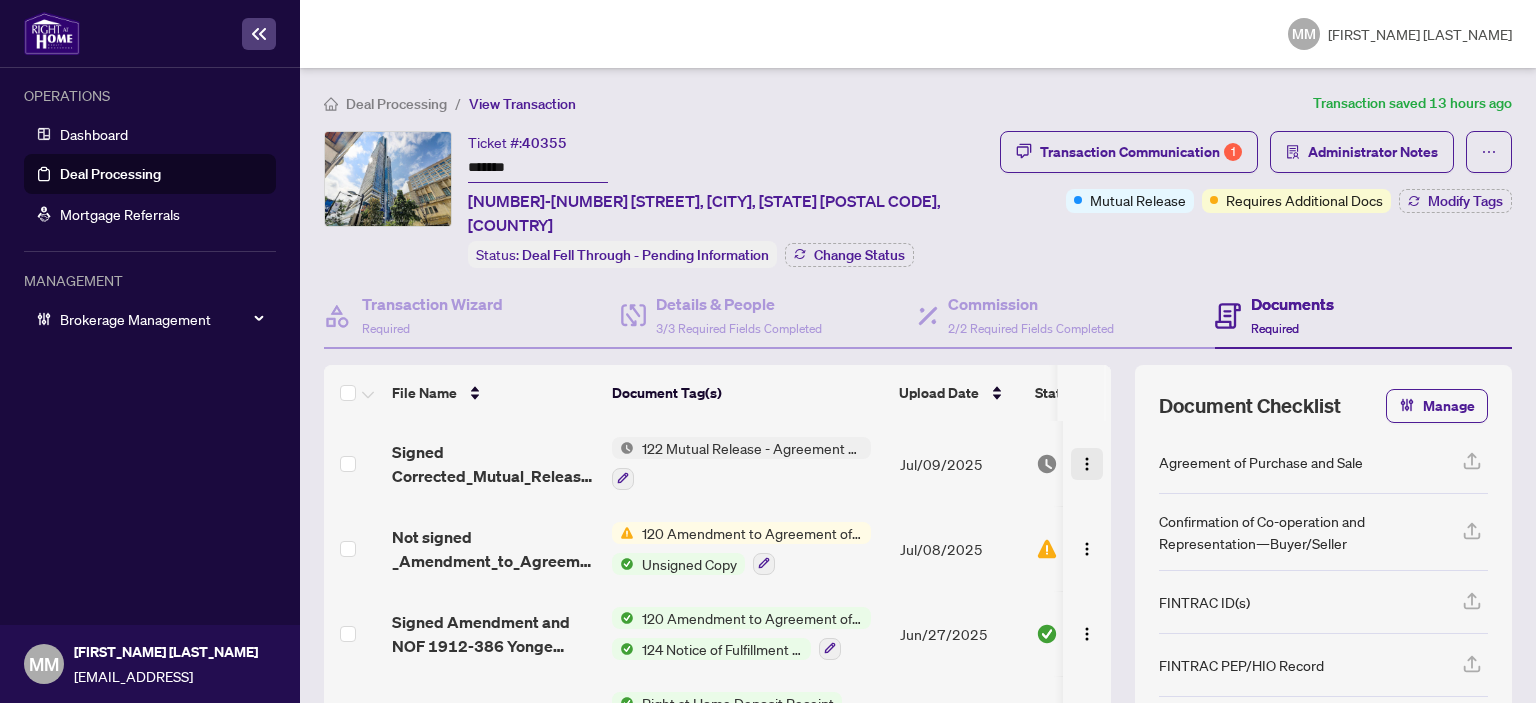 click at bounding box center (1087, 464) 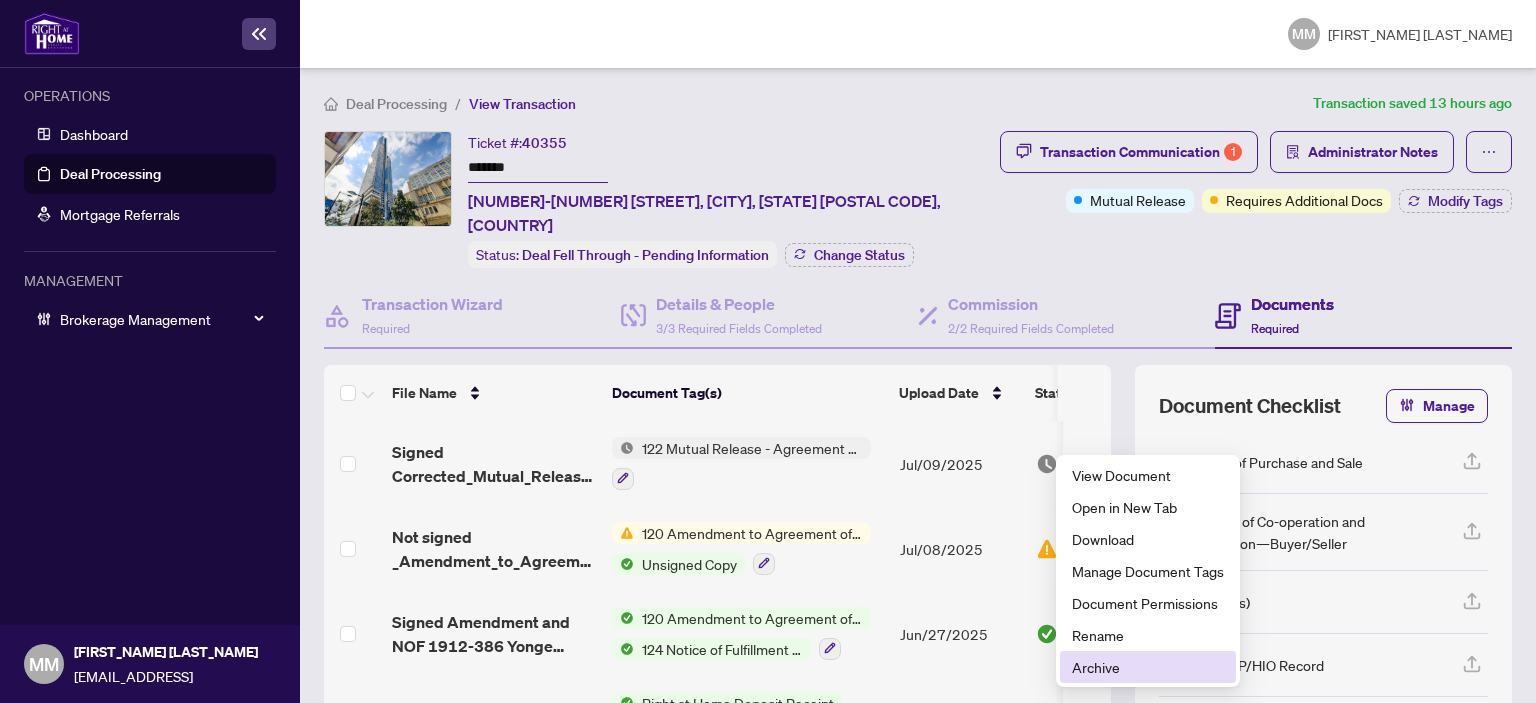 click on "Archive" at bounding box center [1148, 667] 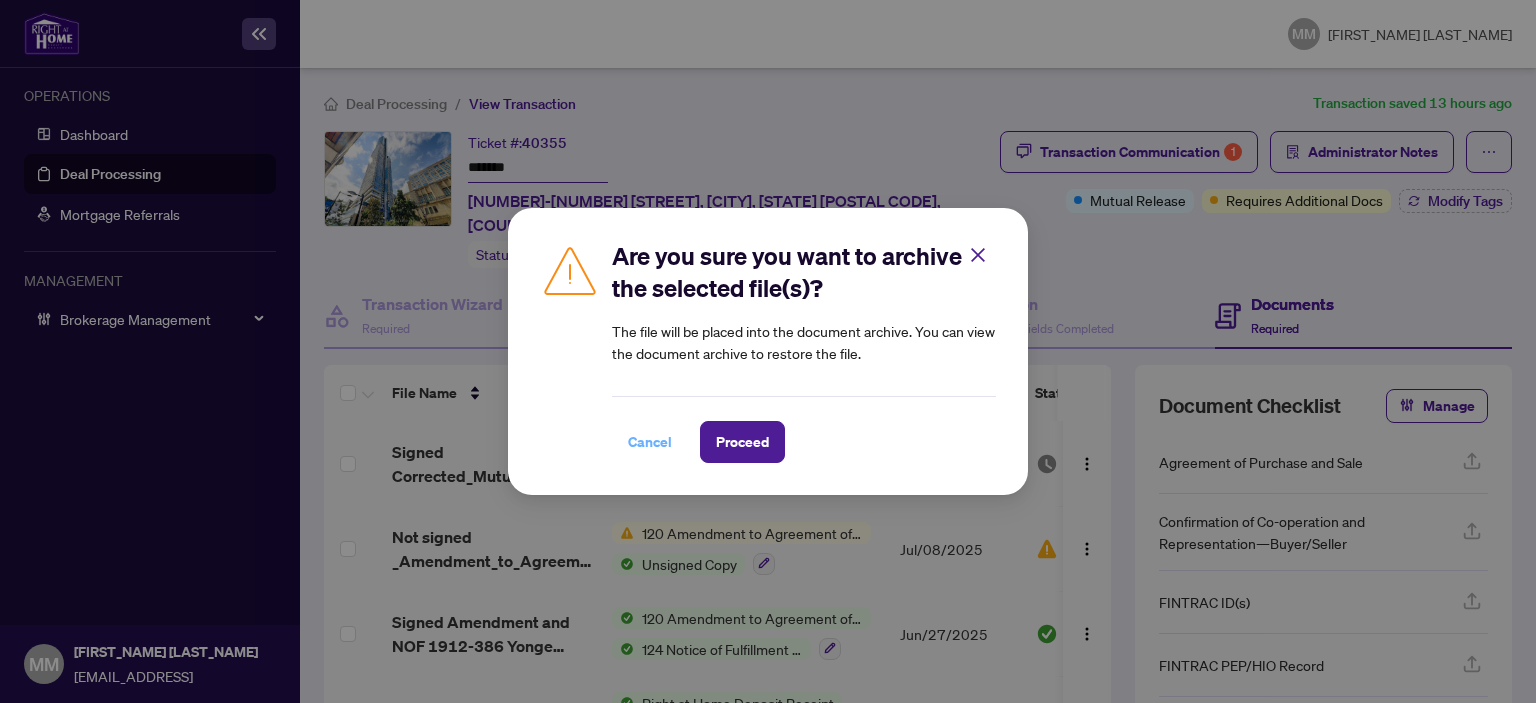 click on "Cancel" at bounding box center (650, 442) 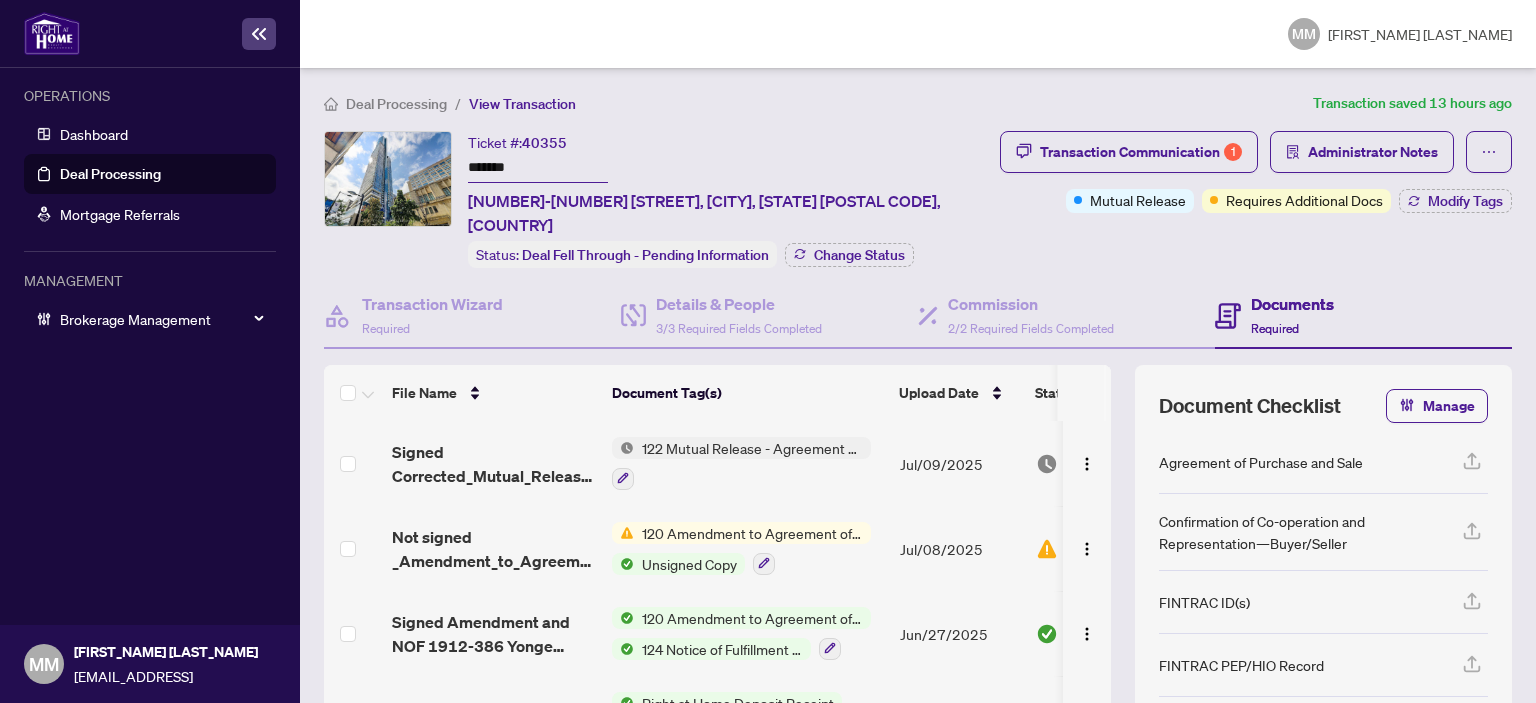 click on "Jul/09/2025" at bounding box center (960, 463) 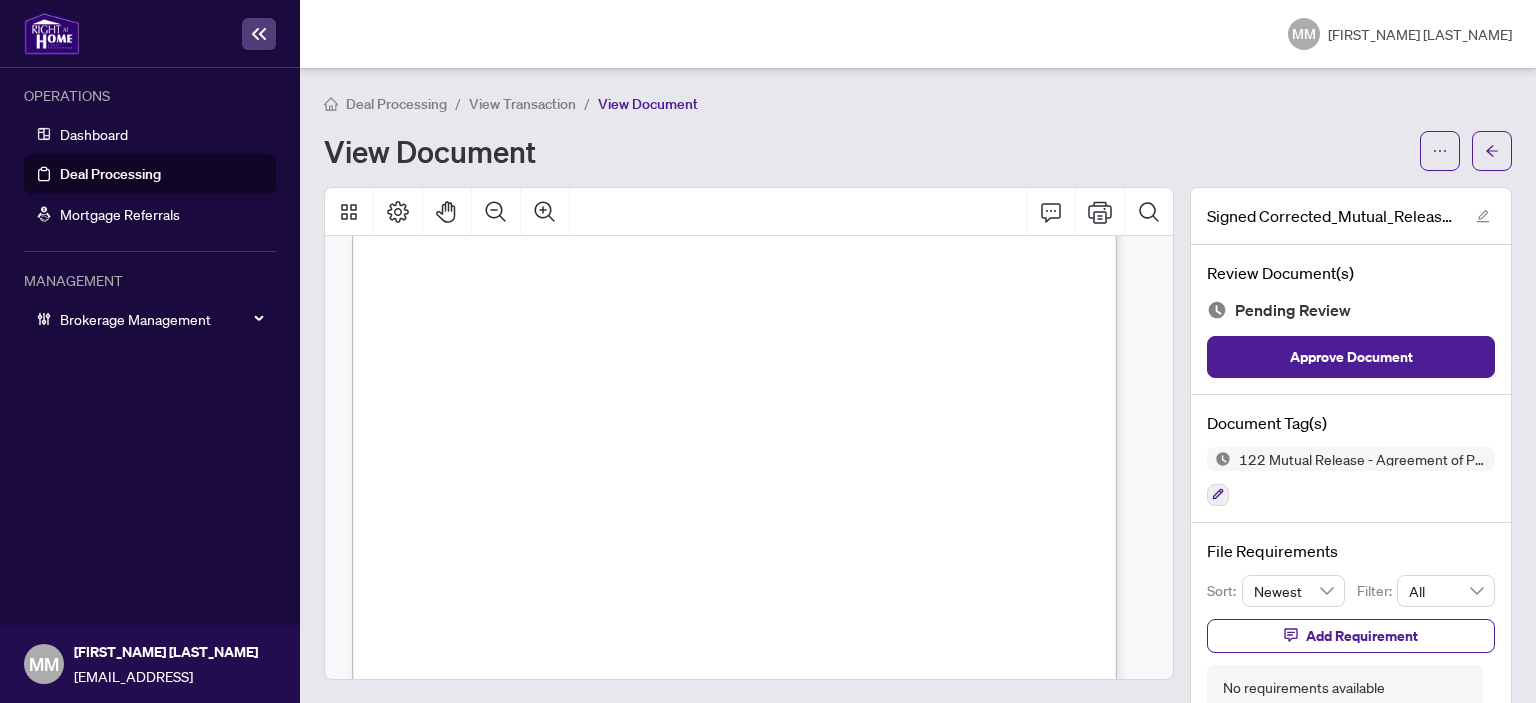 scroll, scrollTop: 586, scrollLeft: 0, axis: vertical 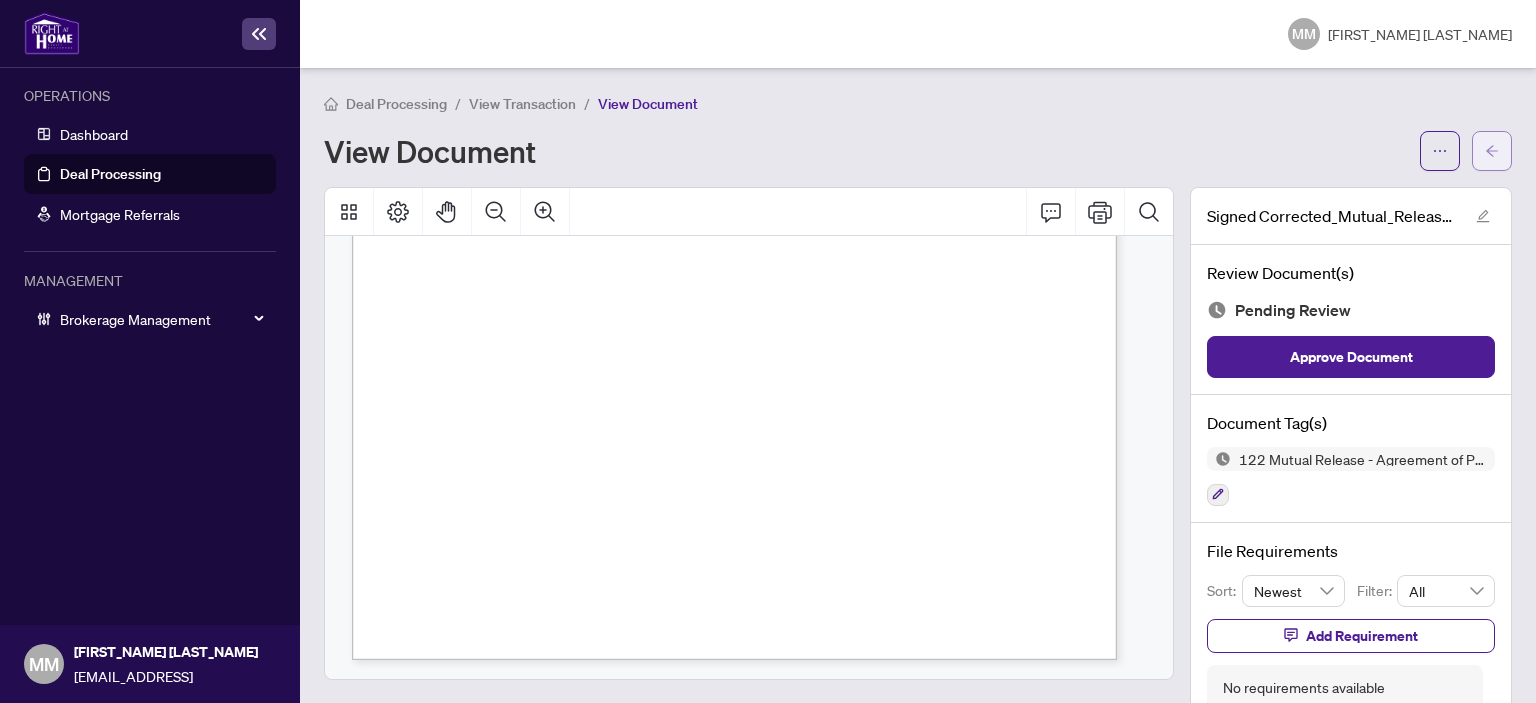 click 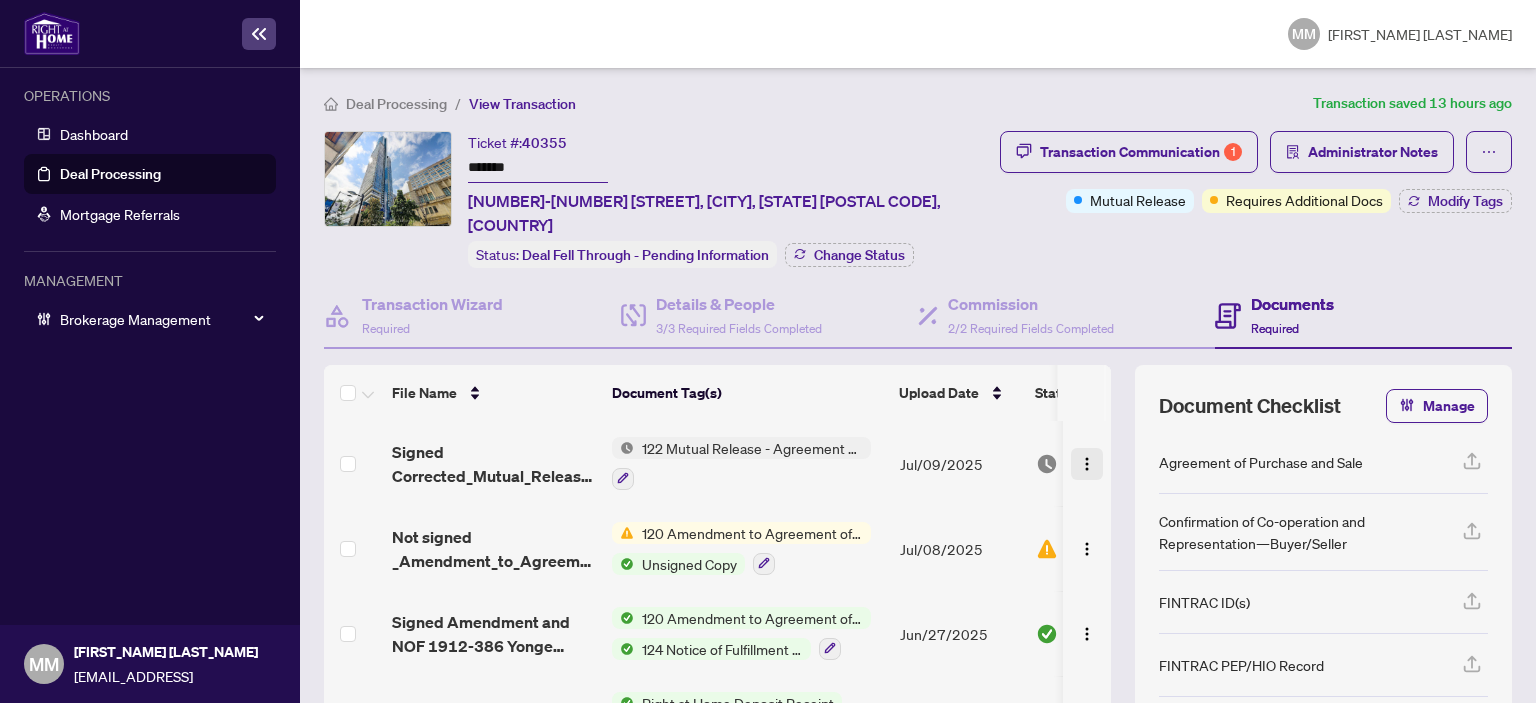click at bounding box center (1087, 464) 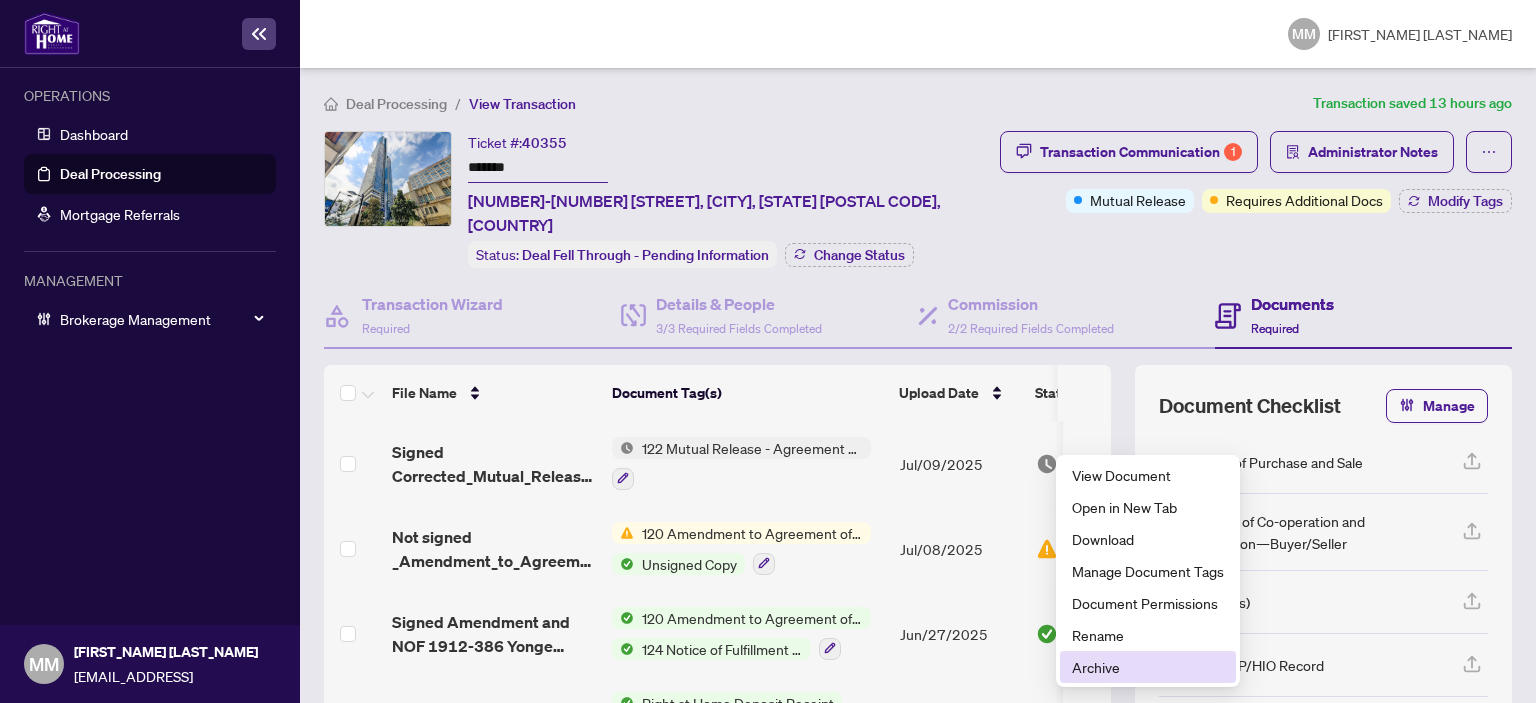 click on "Archive" at bounding box center (1148, 667) 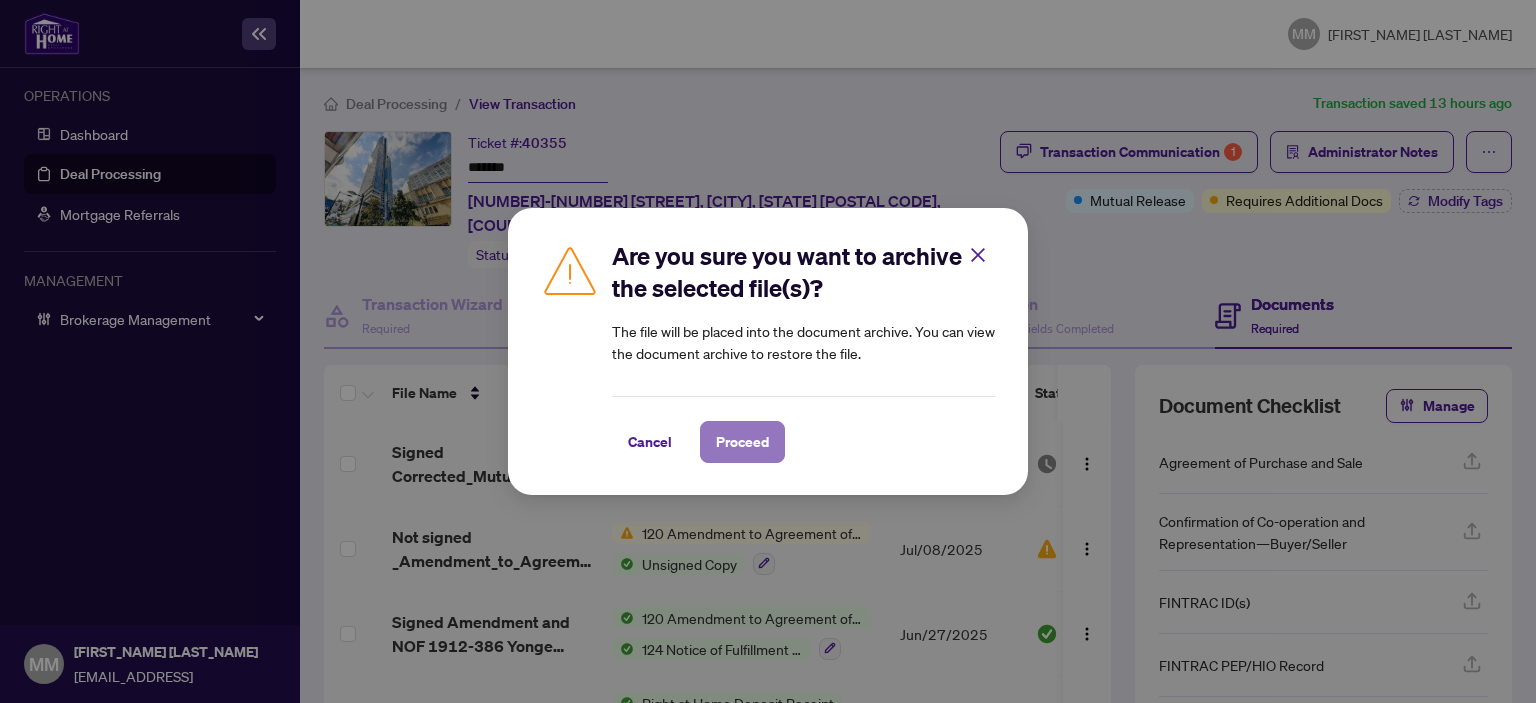 click on "Proceed" at bounding box center (742, 442) 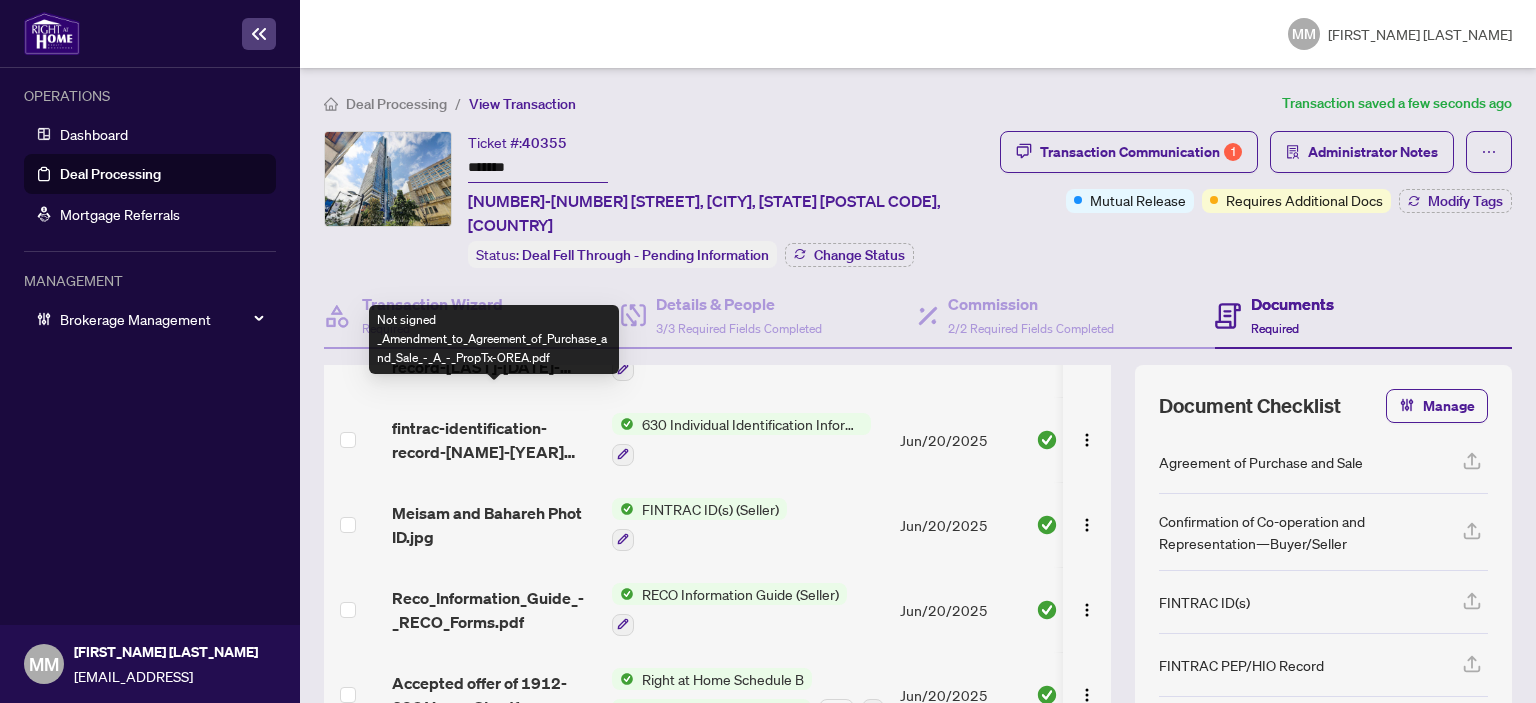 scroll, scrollTop: 628, scrollLeft: 0, axis: vertical 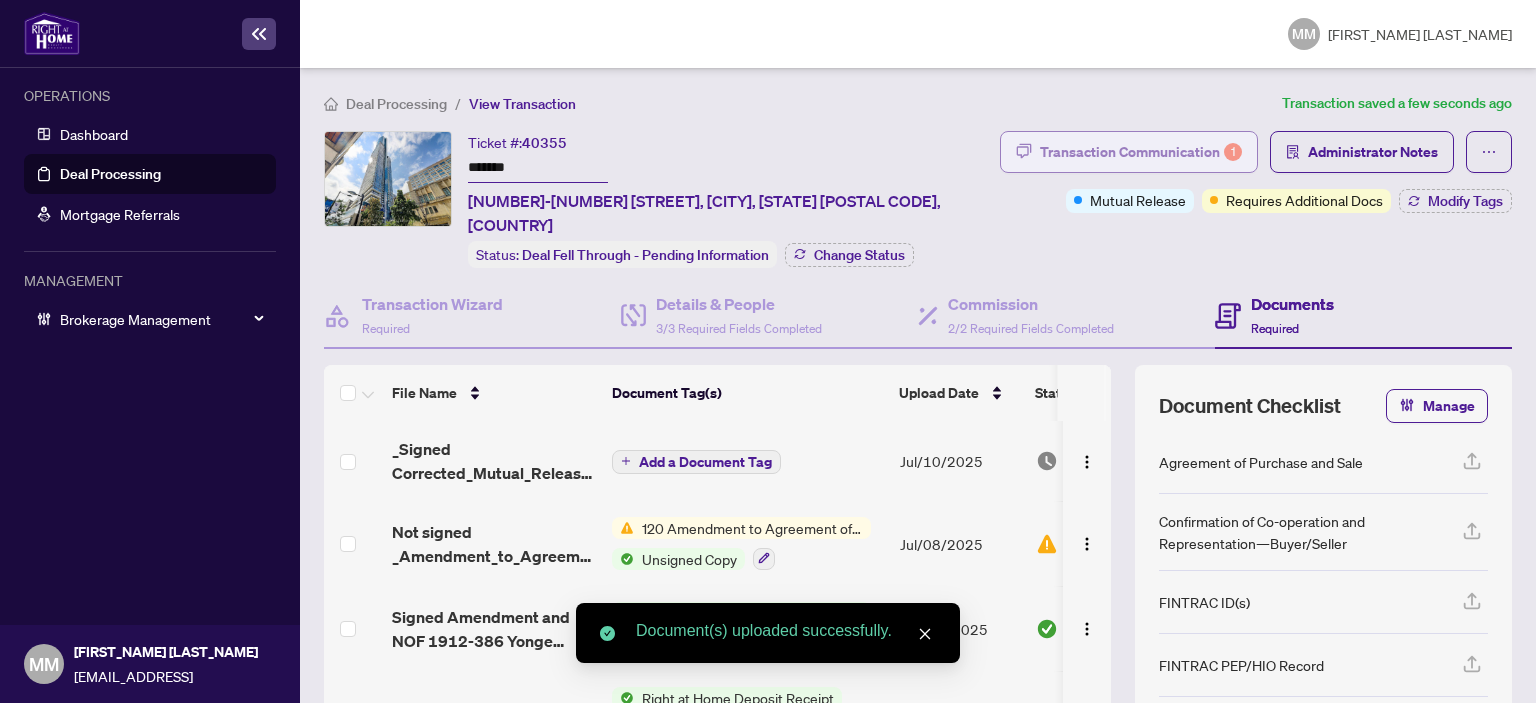 click on "Transaction Communication 1" at bounding box center (1141, 152) 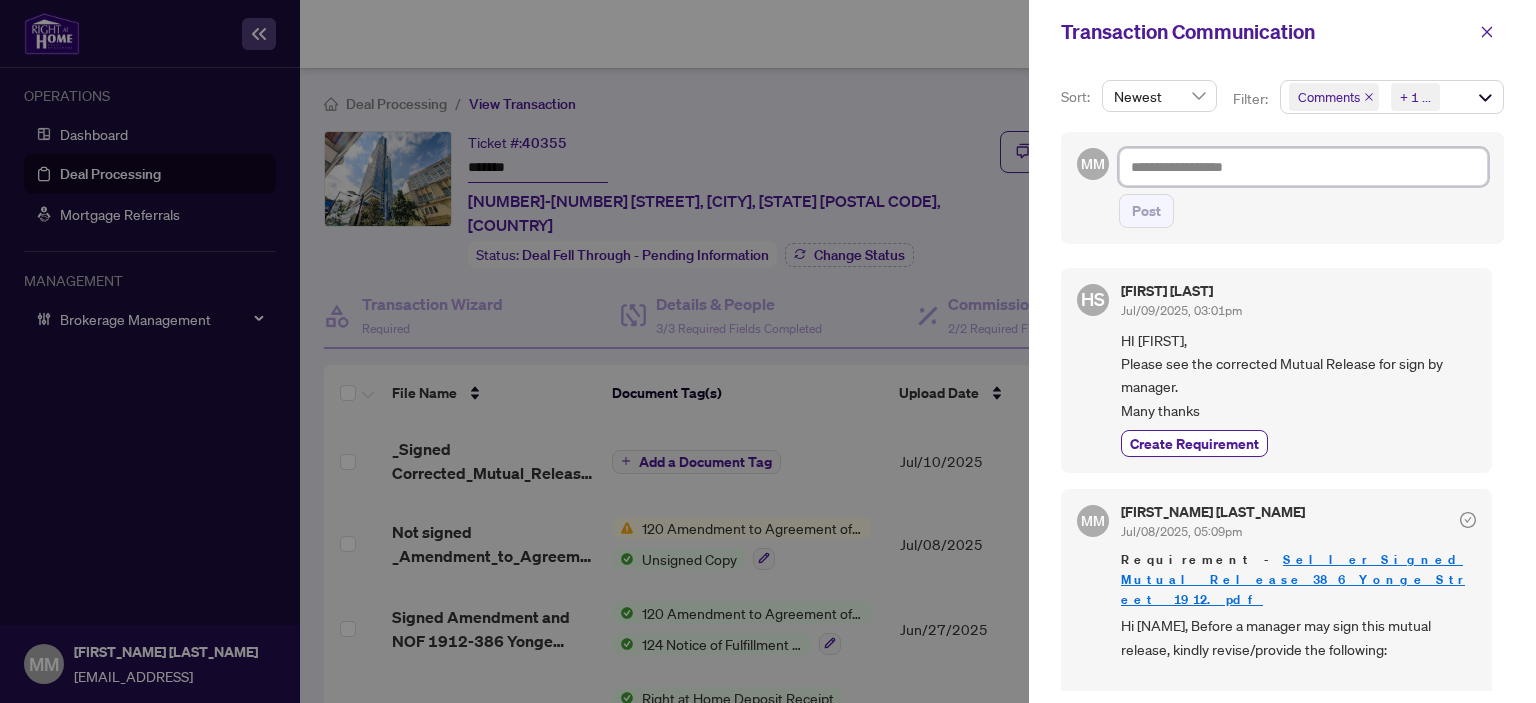 click at bounding box center (1303, 167) 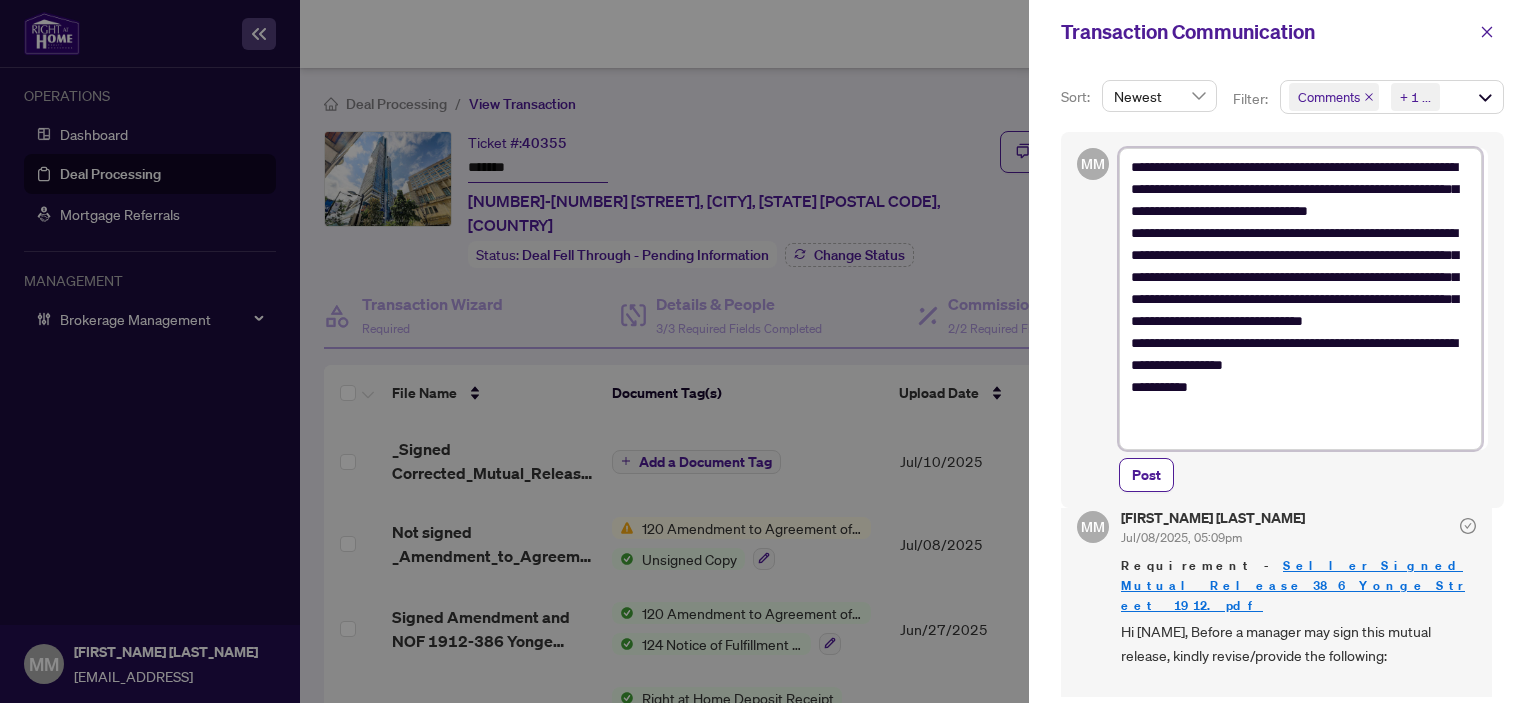 scroll, scrollTop: 267, scrollLeft: 0, axis: vertical 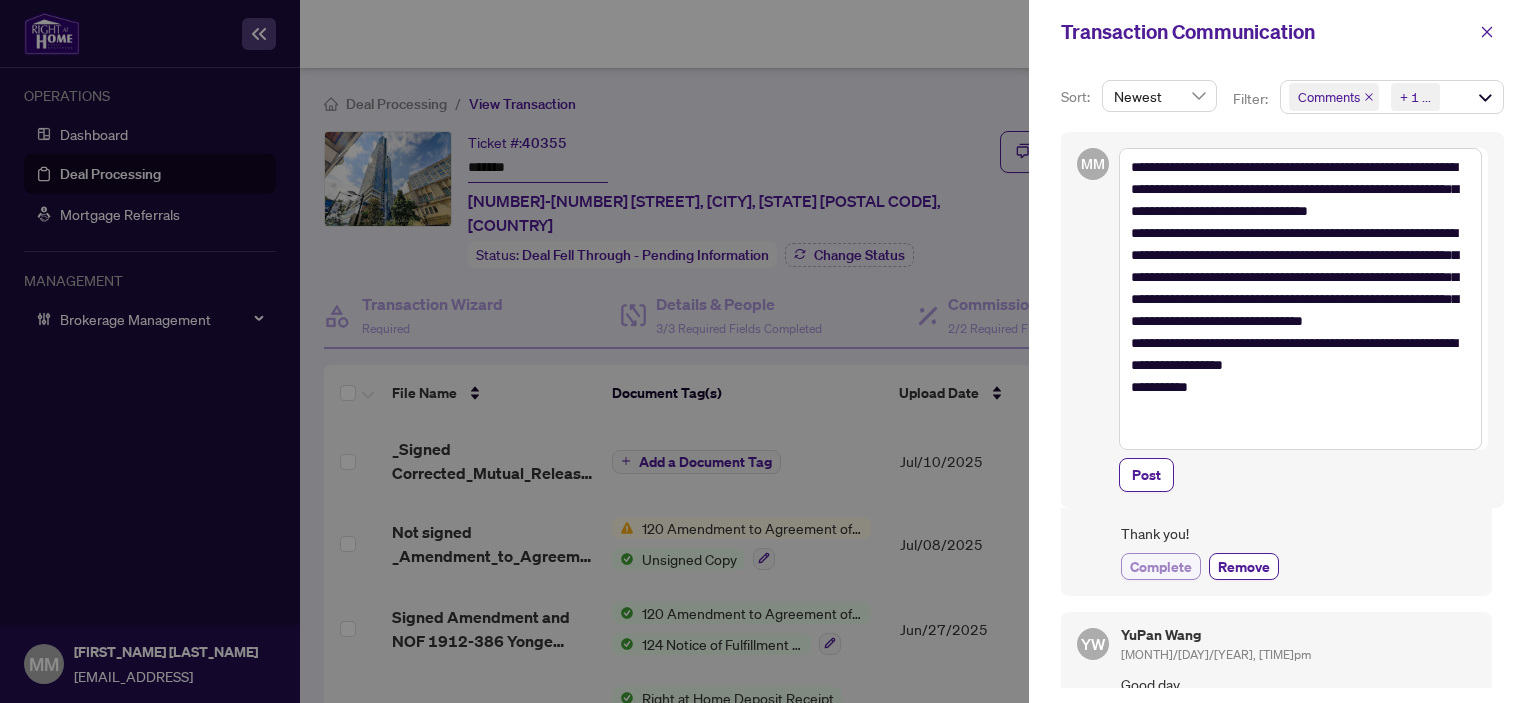 click on "Complete" at bounding box center (1161, 566) 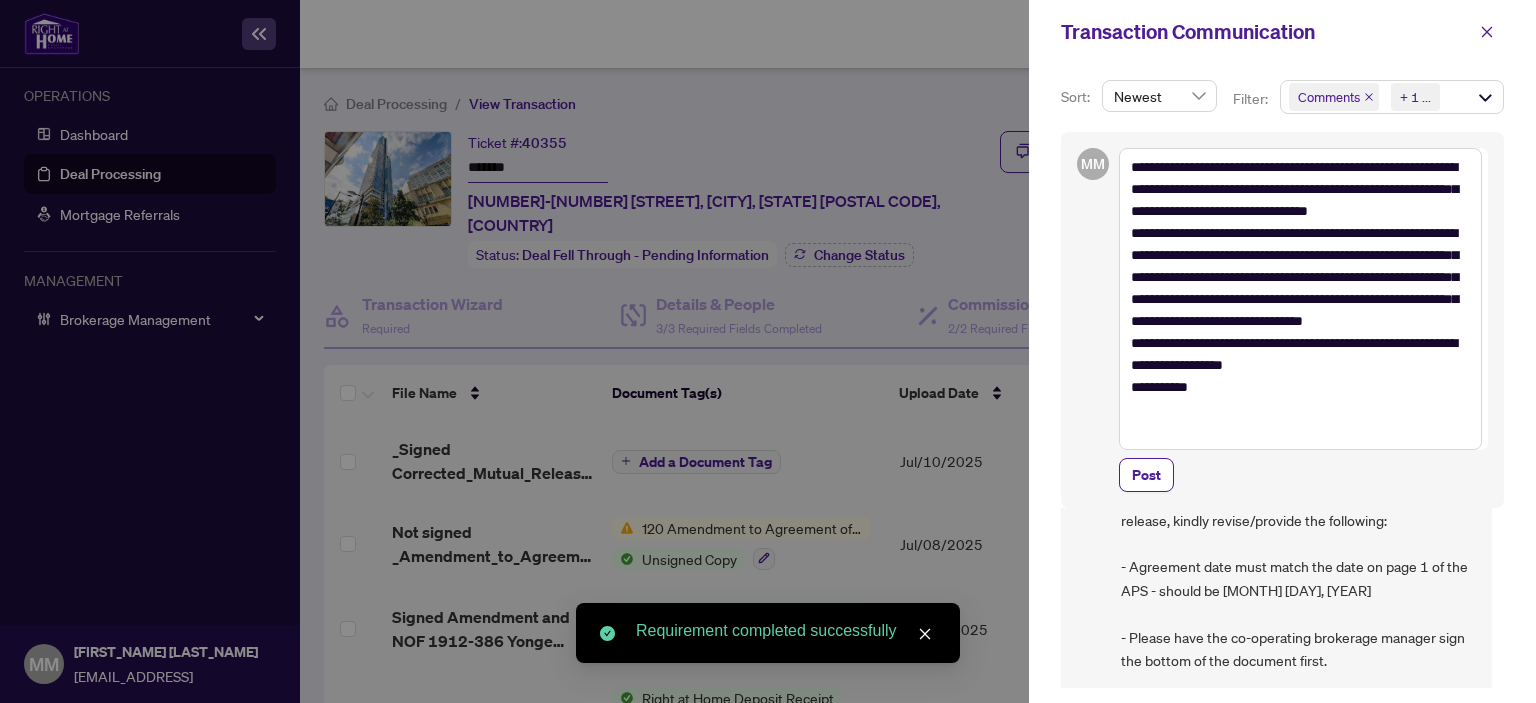 scroll, scrollTop: 0, scrollLeft: 0, axis: both 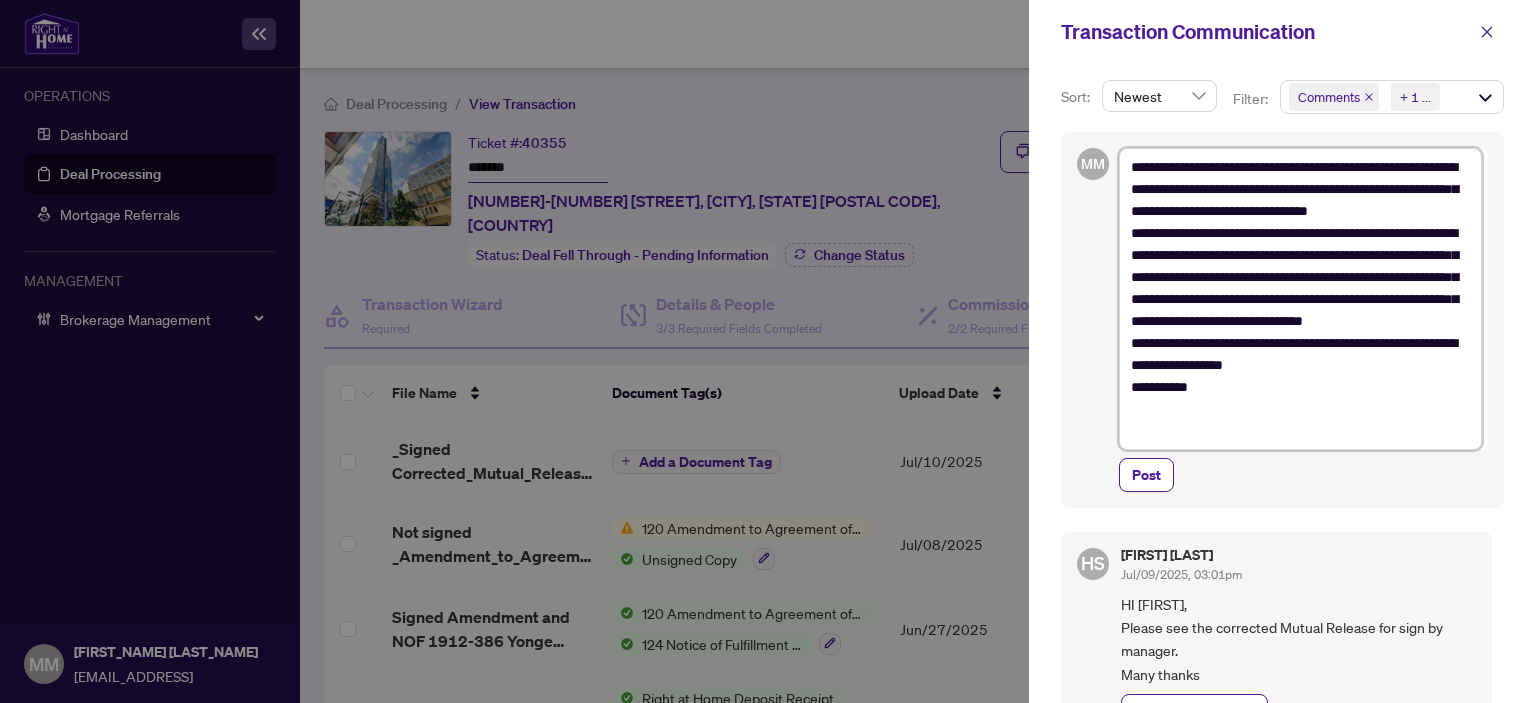 click on "**********" at bounding box center (1300, 299) 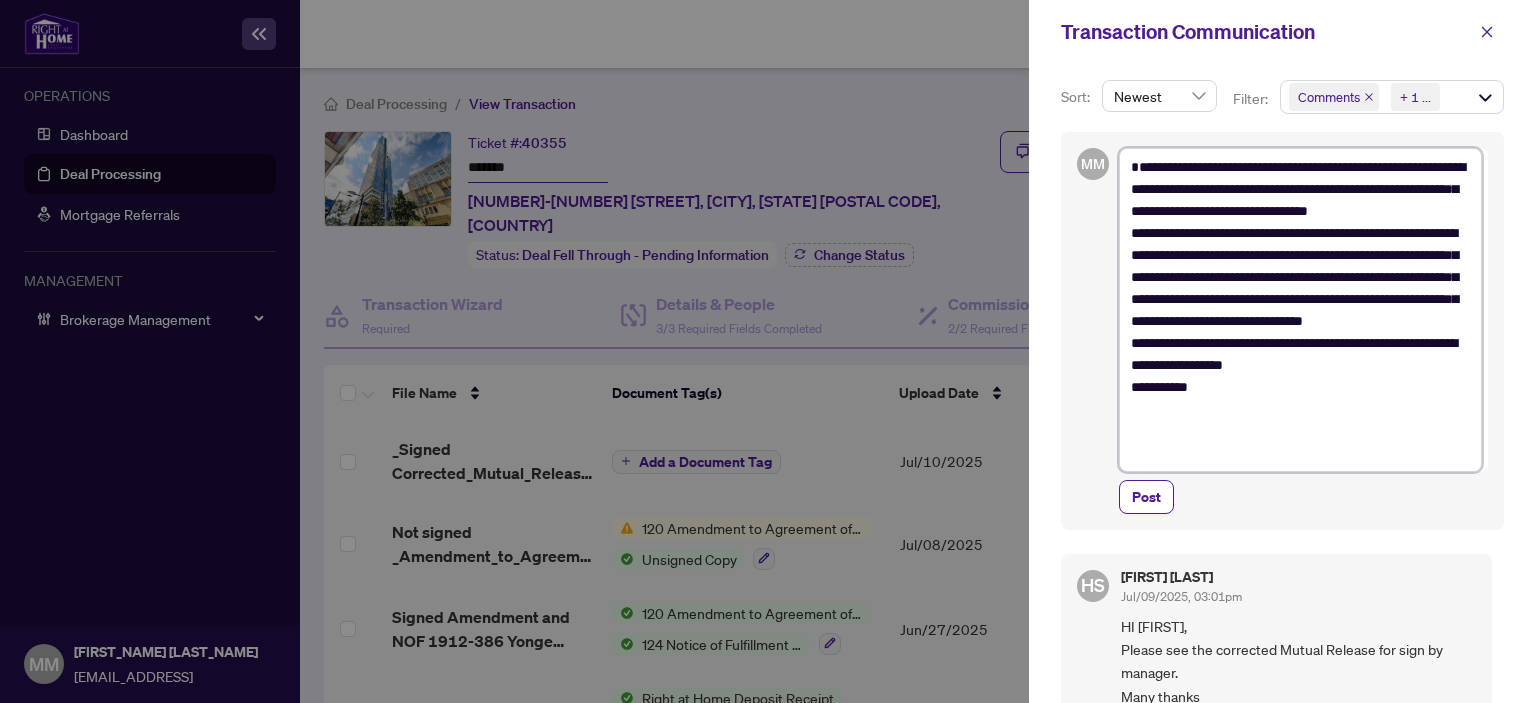 type on "**********" 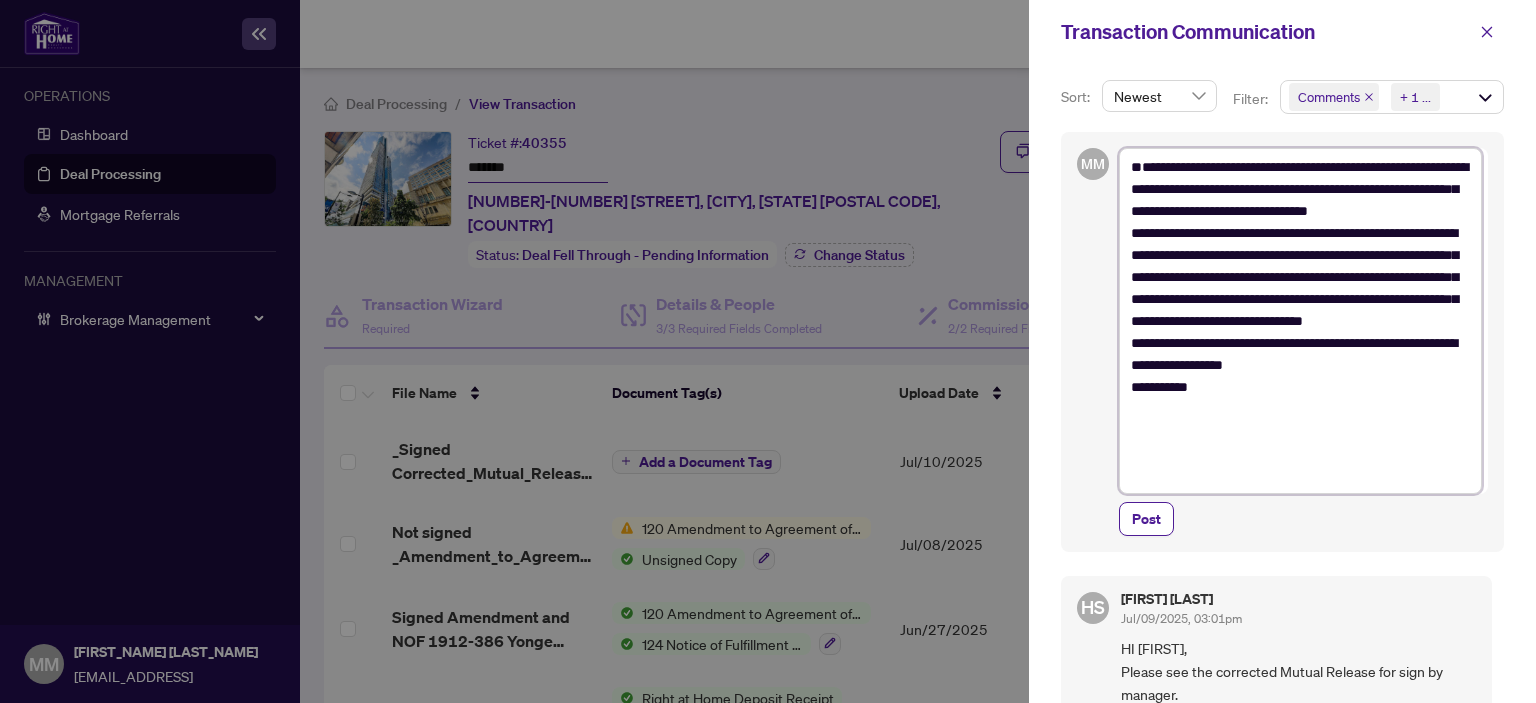 type on "**********" 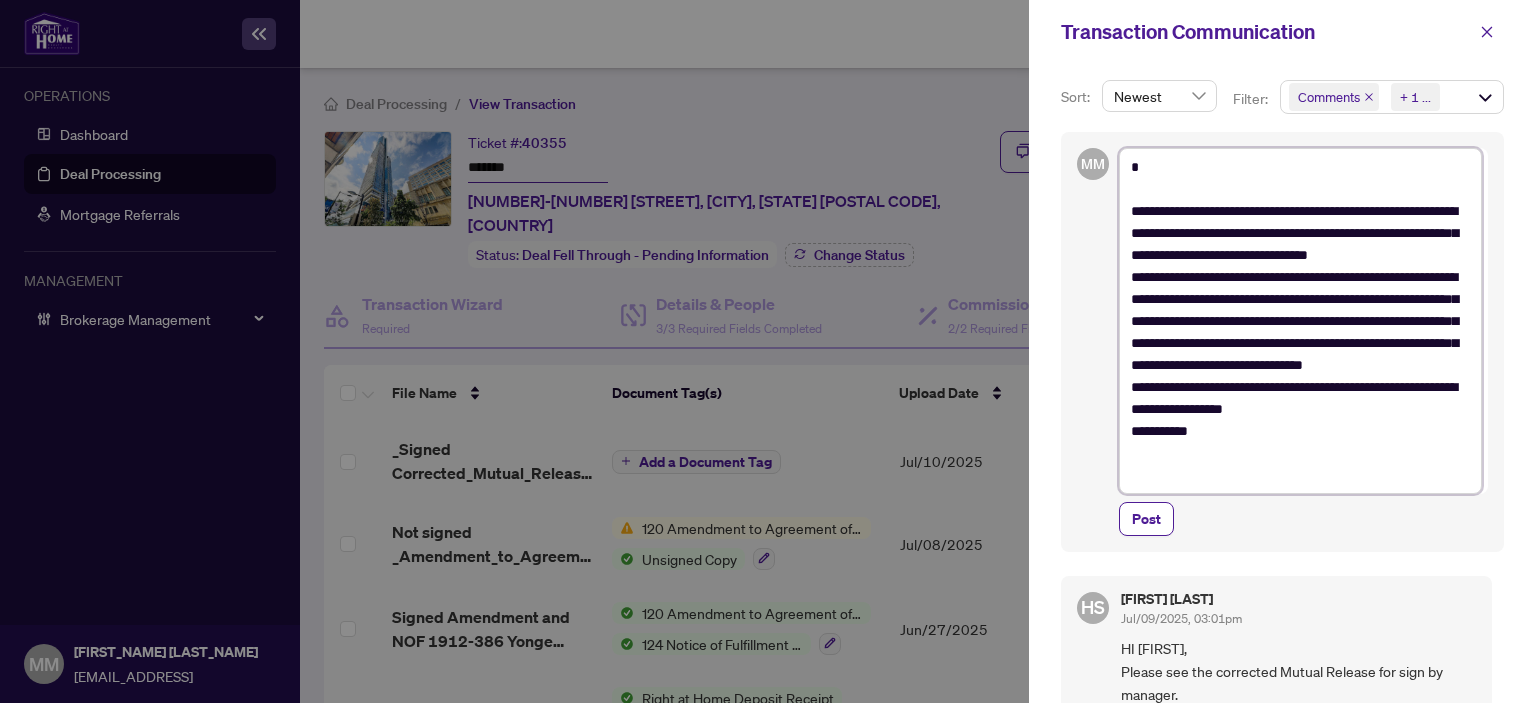 type on "**********" 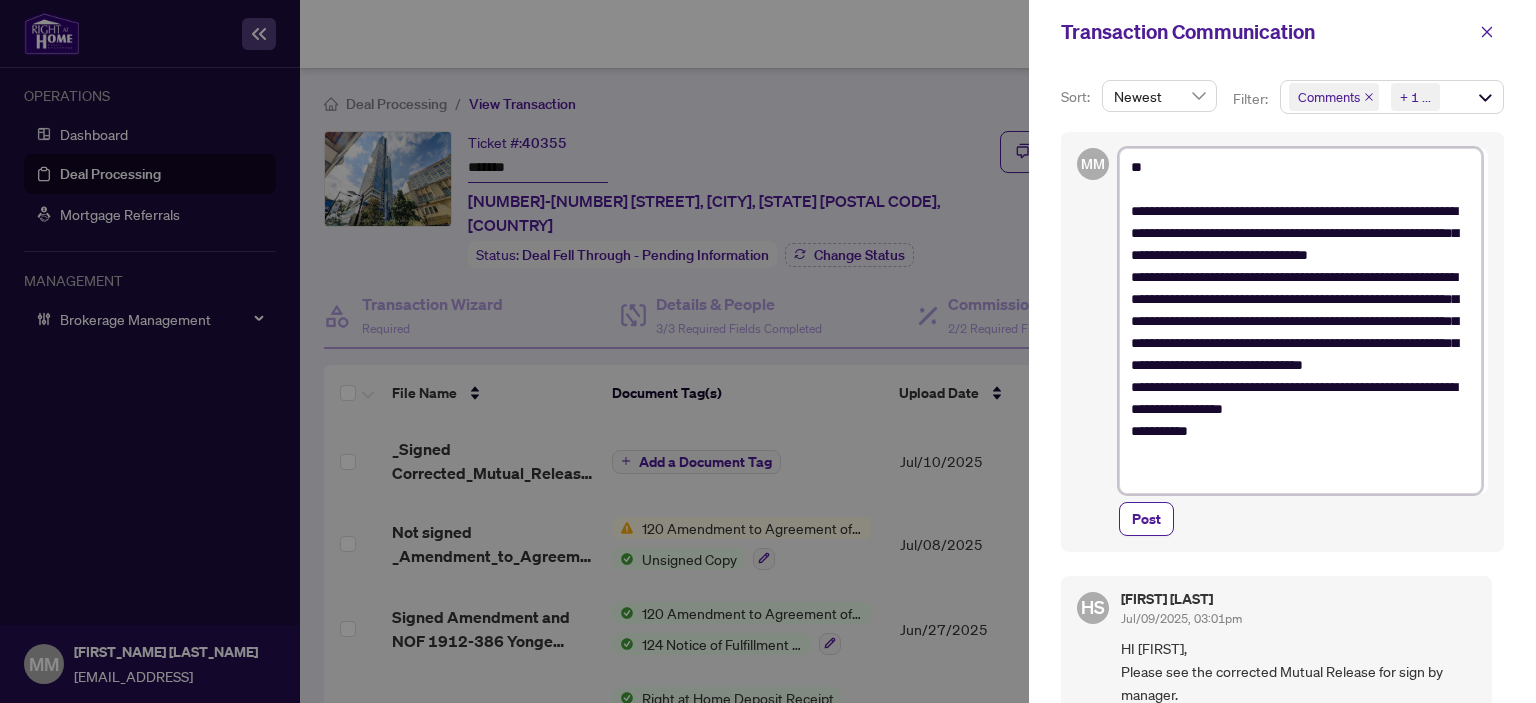 type on "**********" 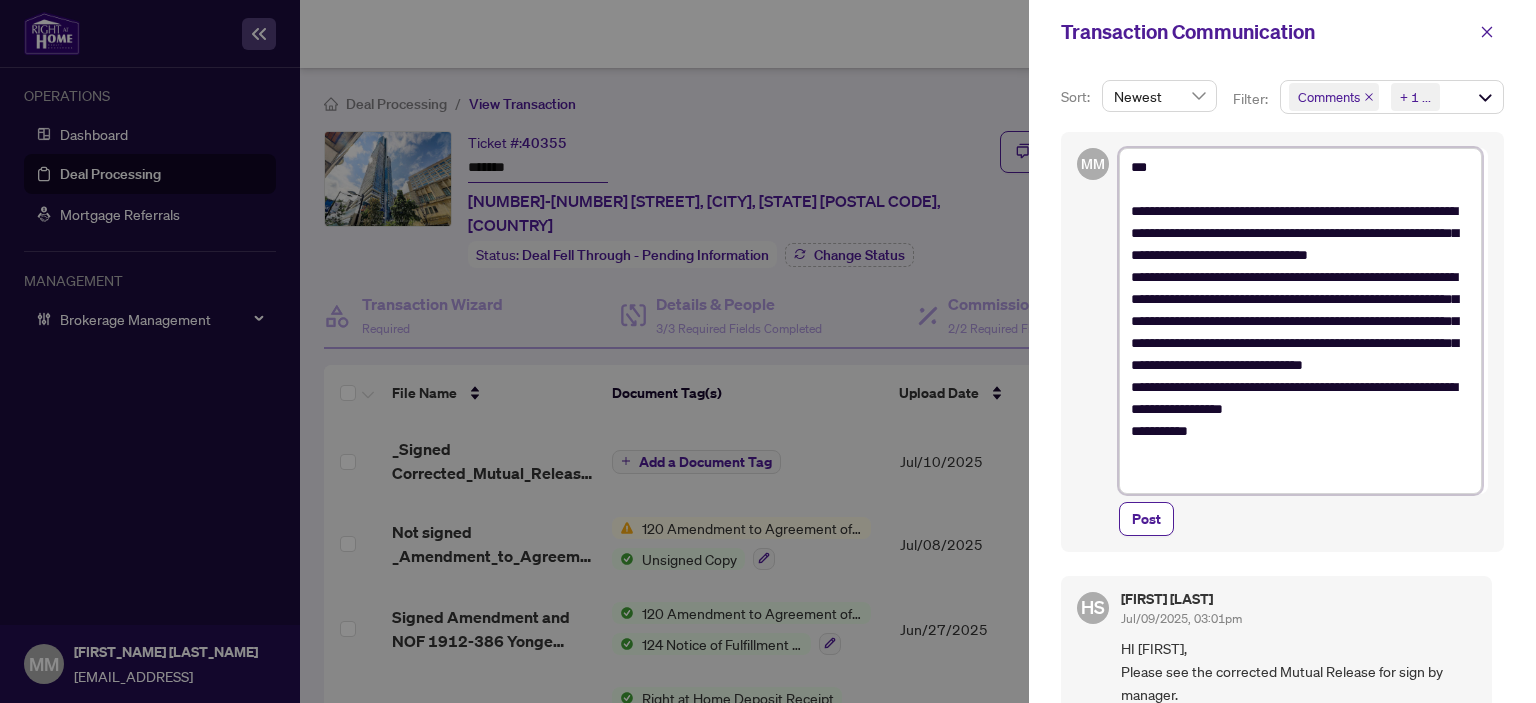 type on "**********" 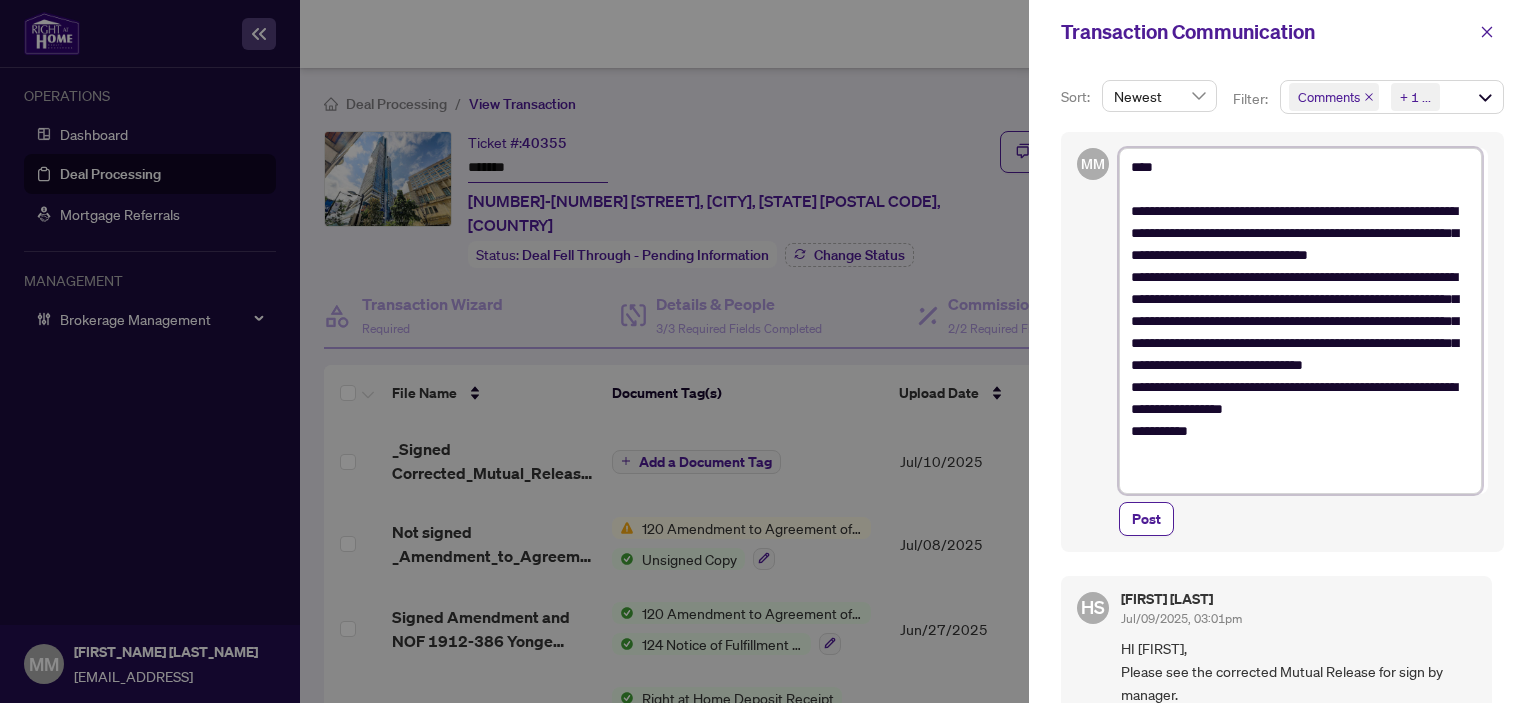 type on "**********" 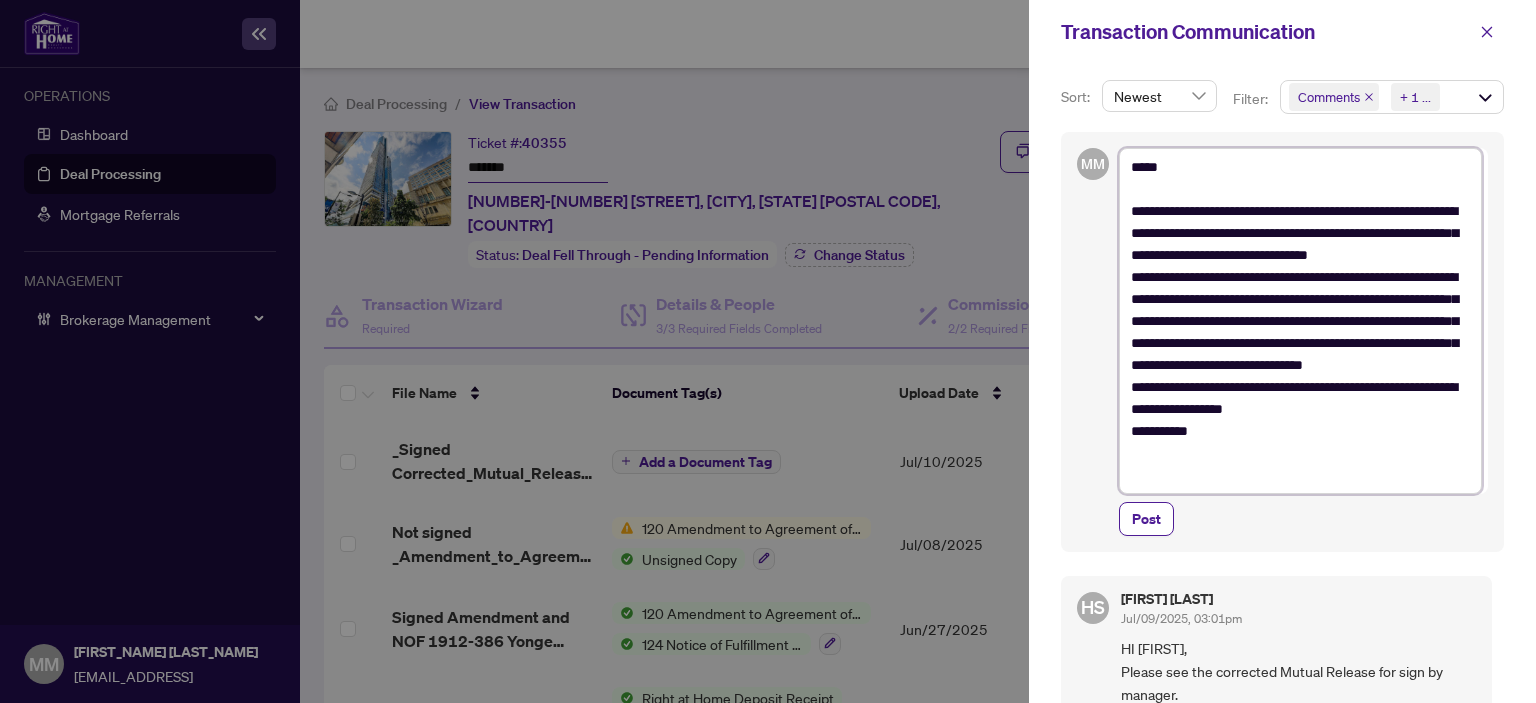 type on "**********" 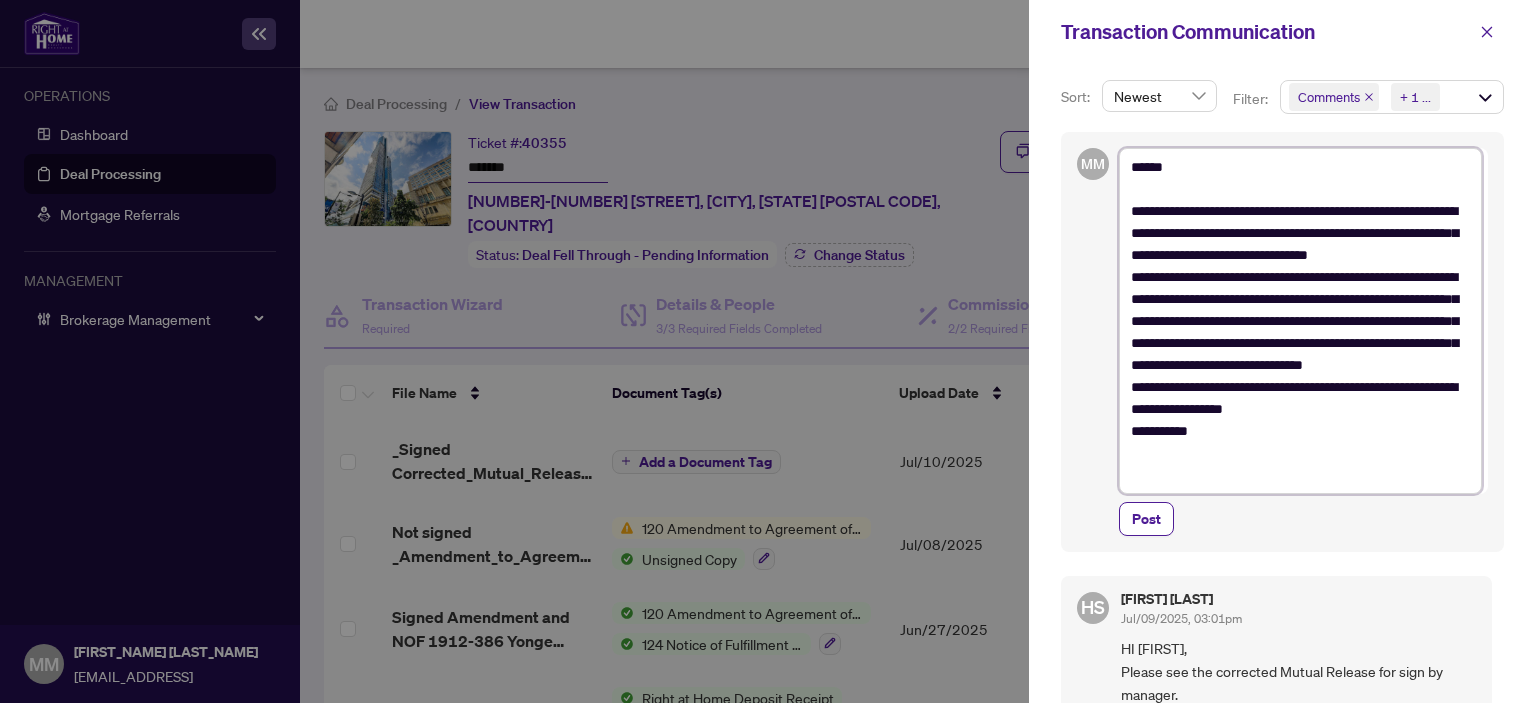 type on "**********" 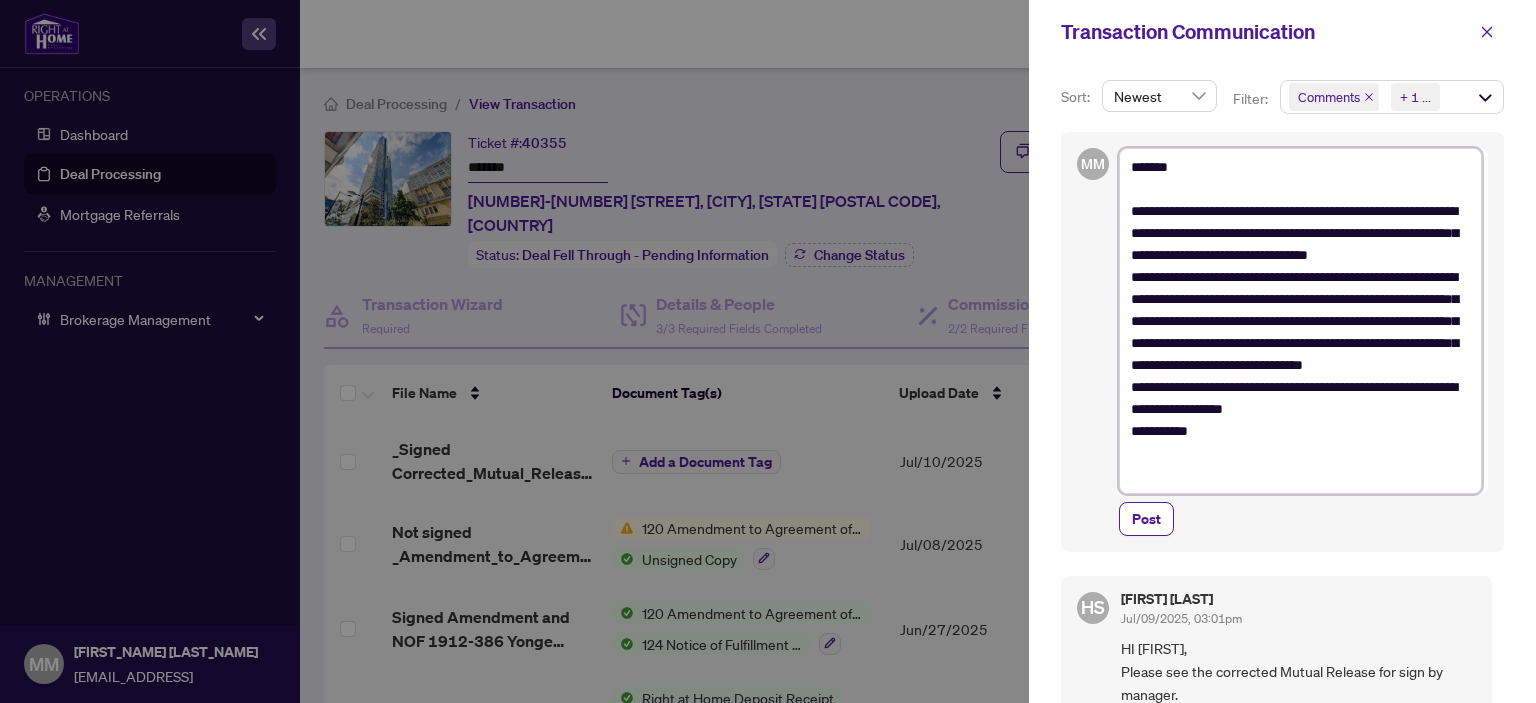 type on "**********" 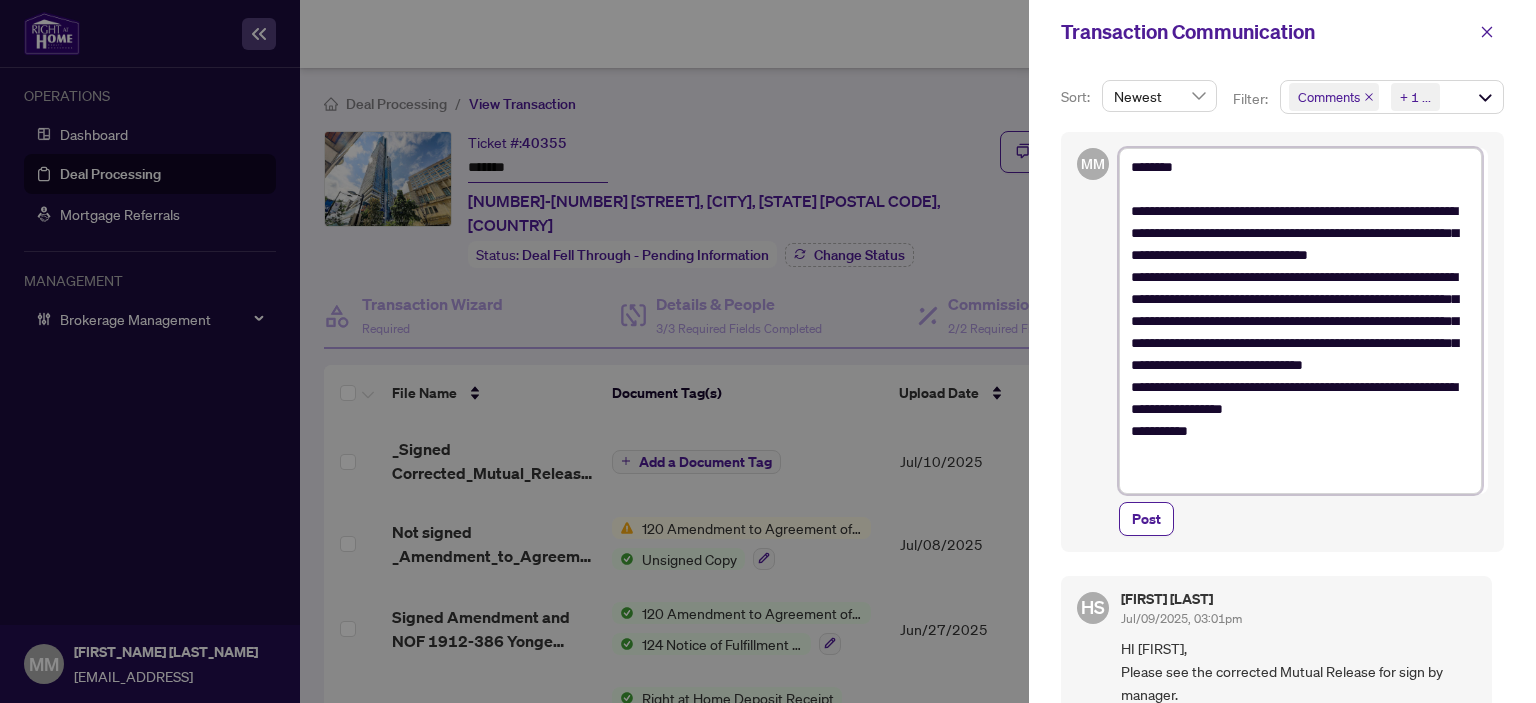 type on "**********" 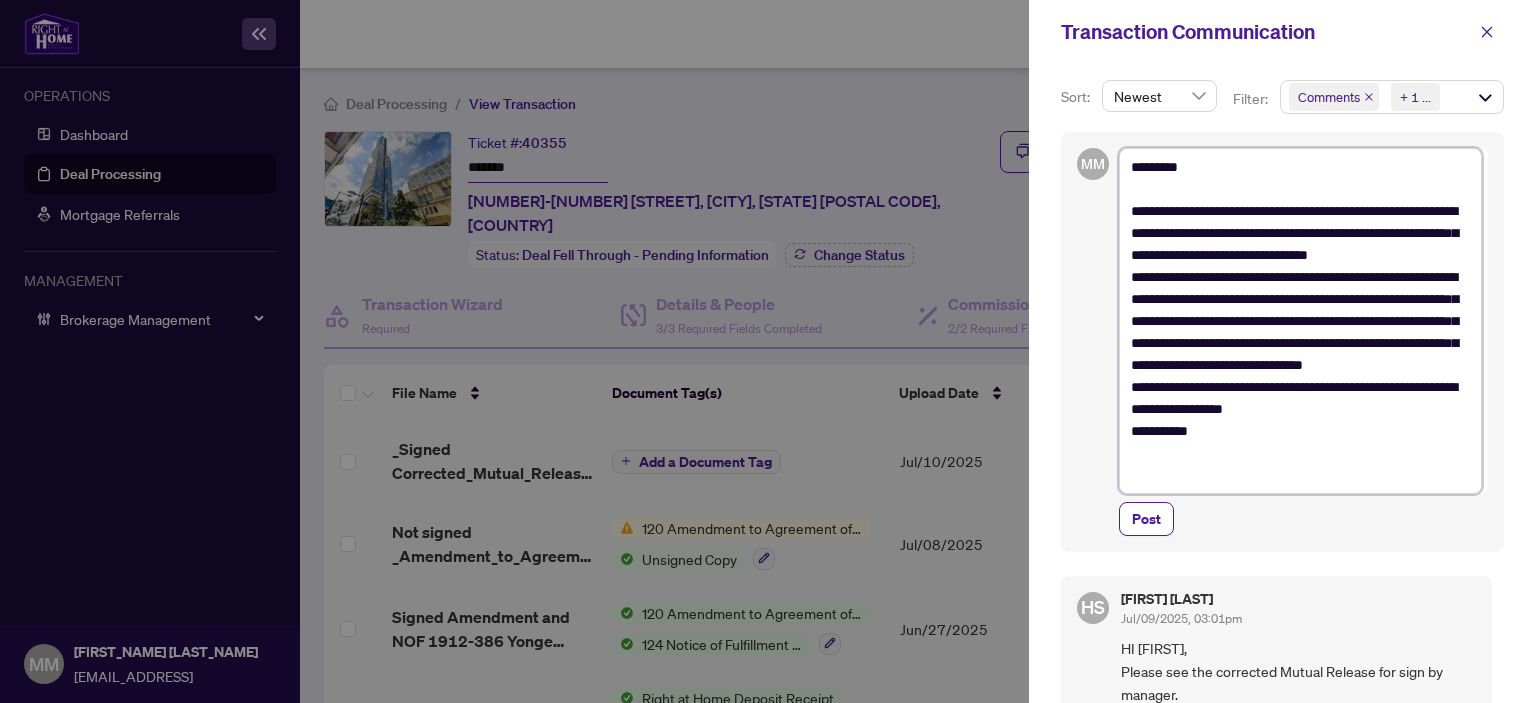 type on "**********" 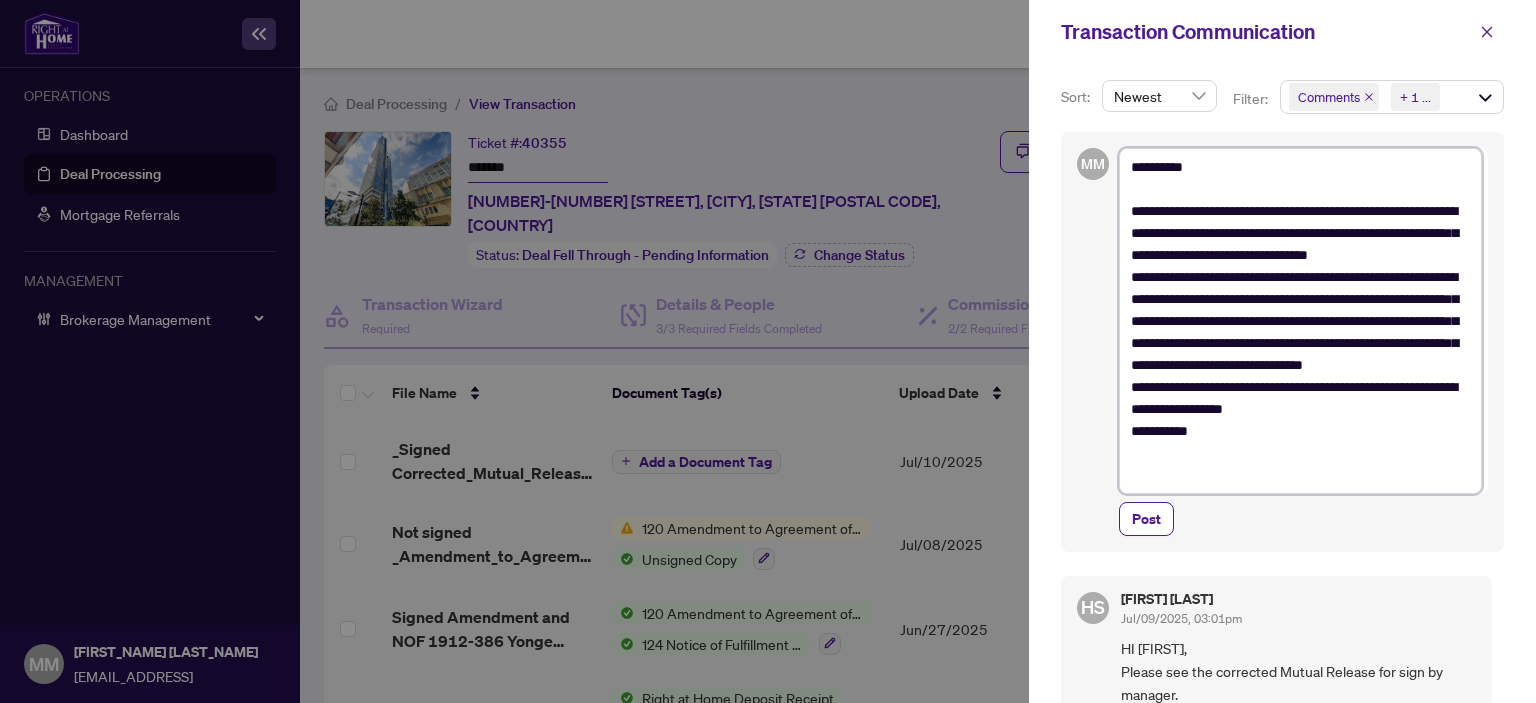 type on "**********" 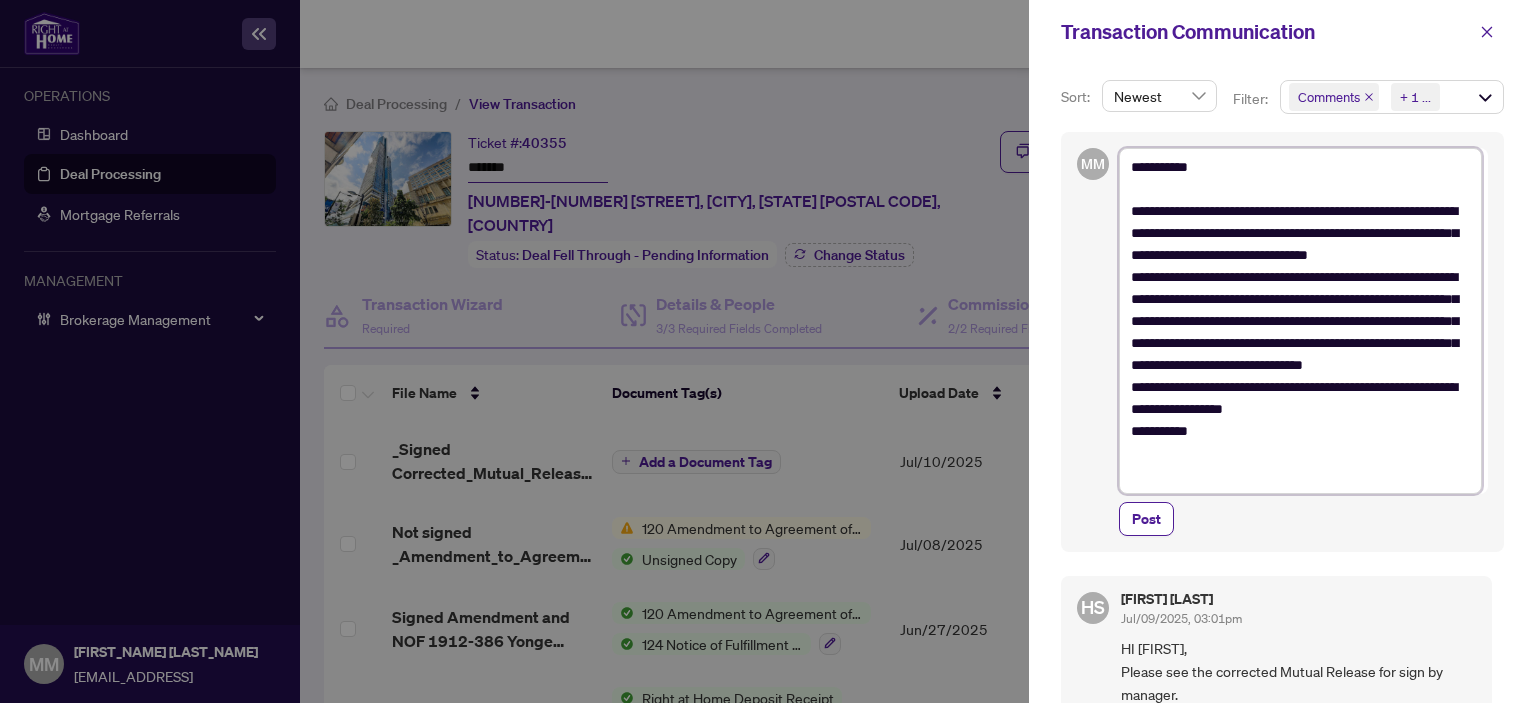 click on "**********" at bounding box center [1300, 321] 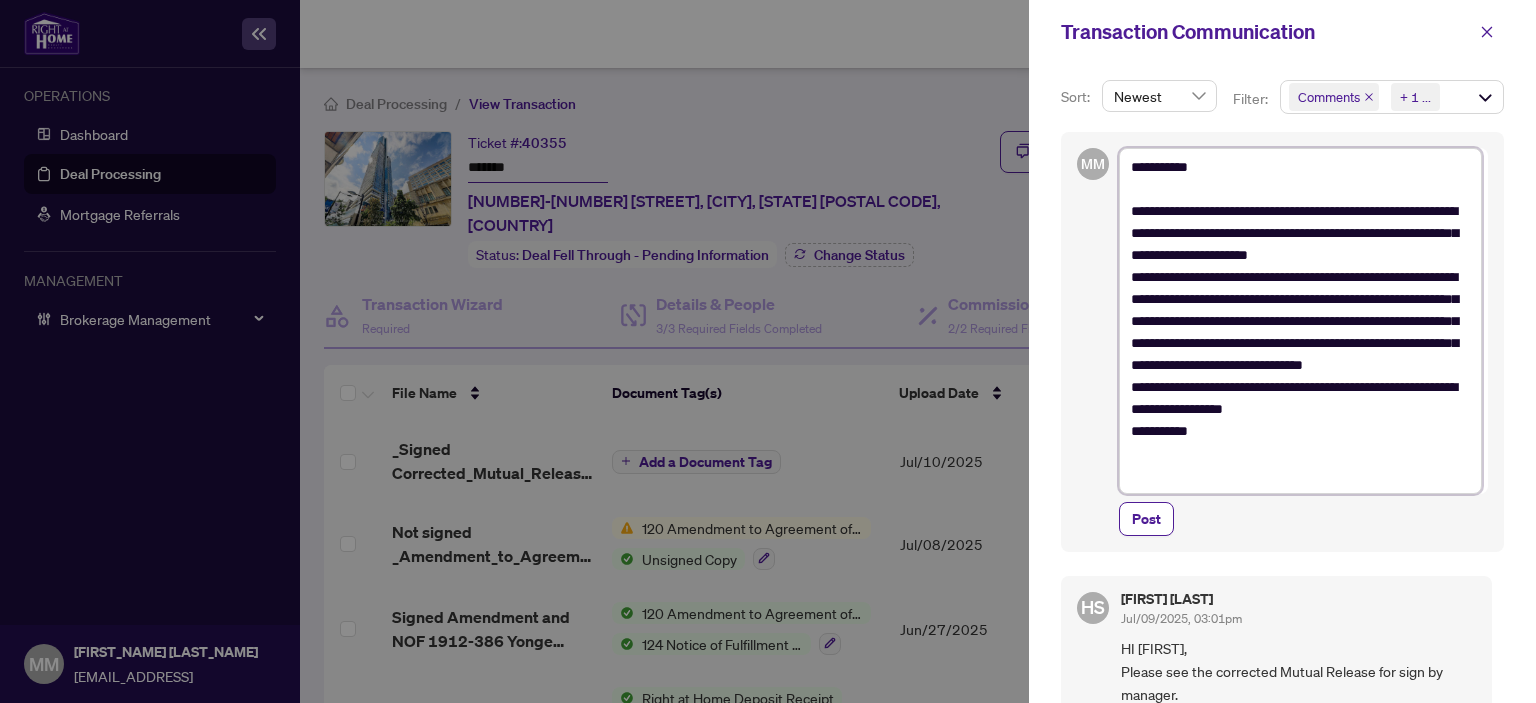 type on "**********" 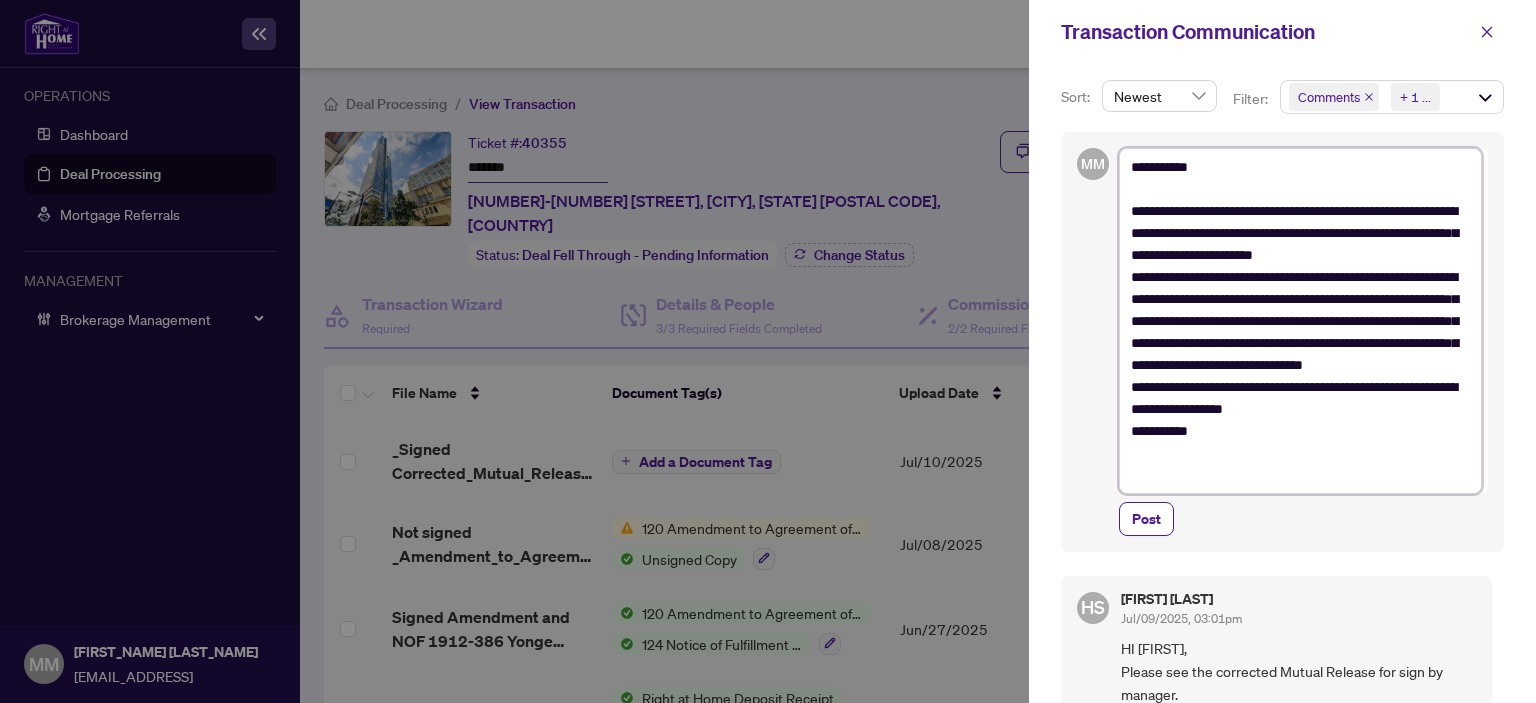 type on "**********" 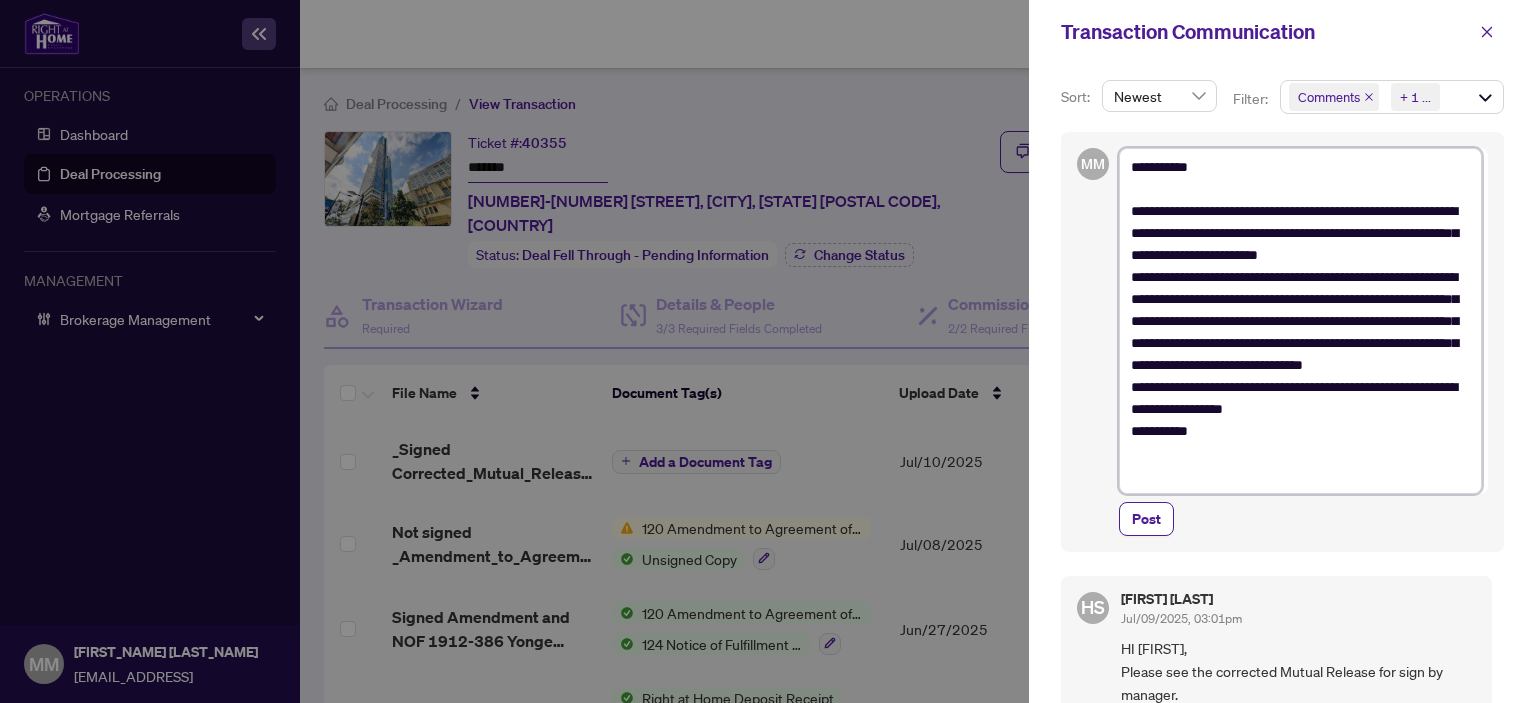 type on "**********" 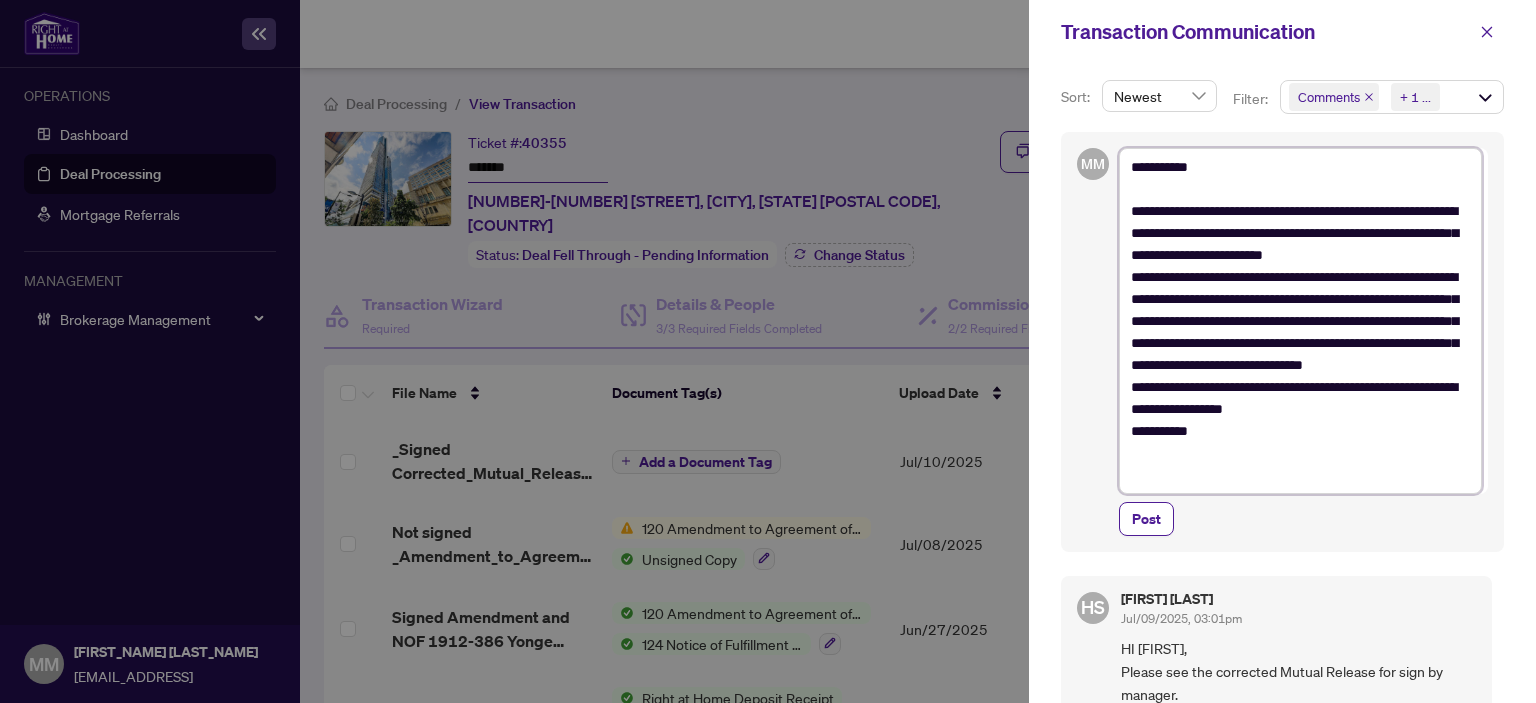 type on "**********" 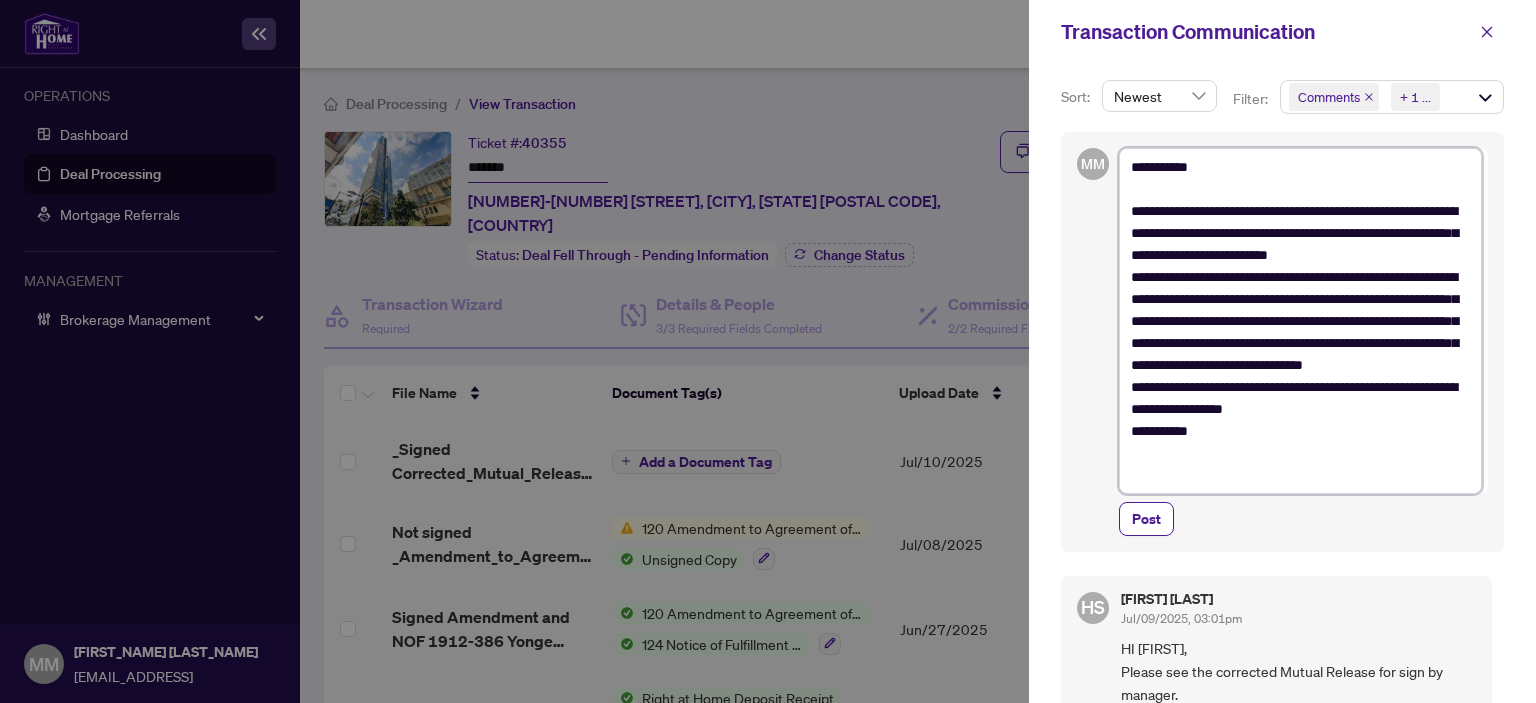 type on "**********" 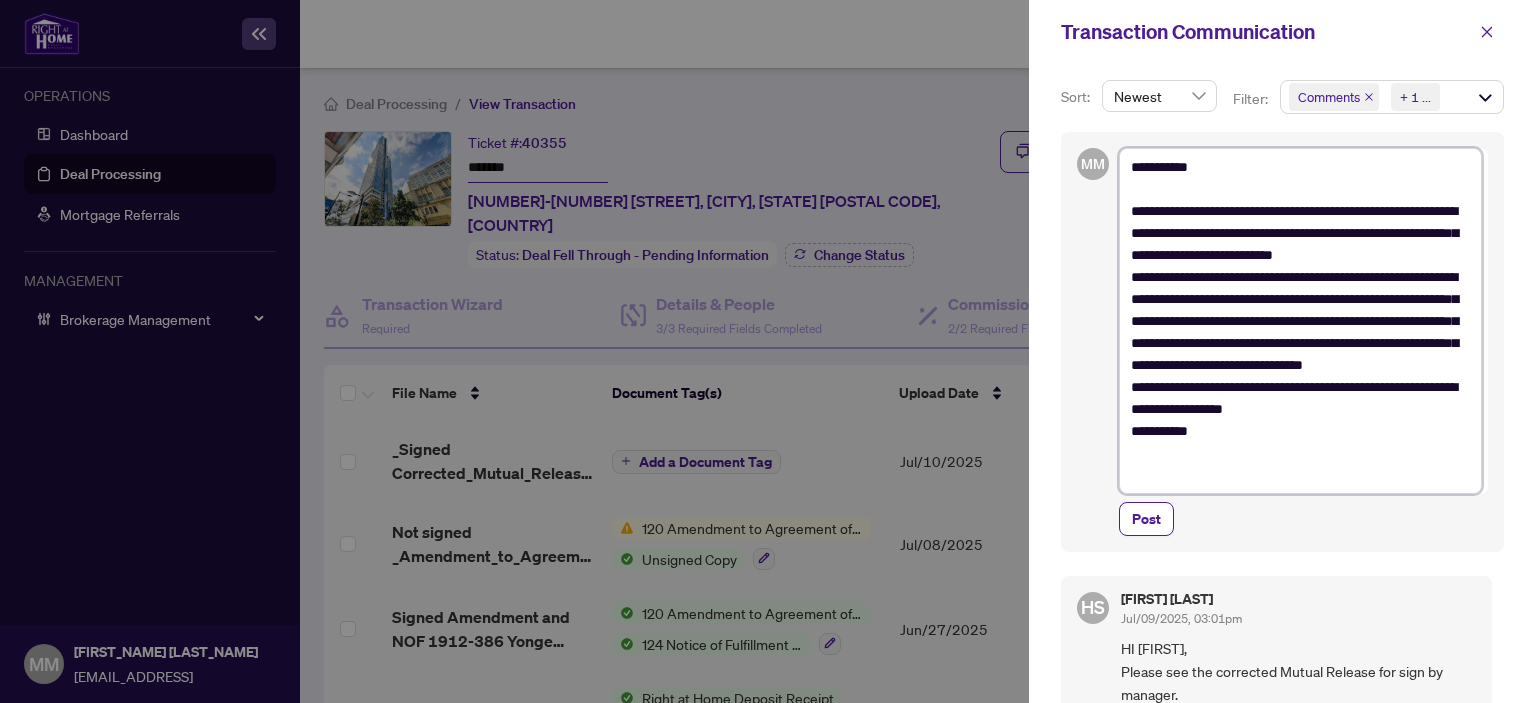 type on "**********" 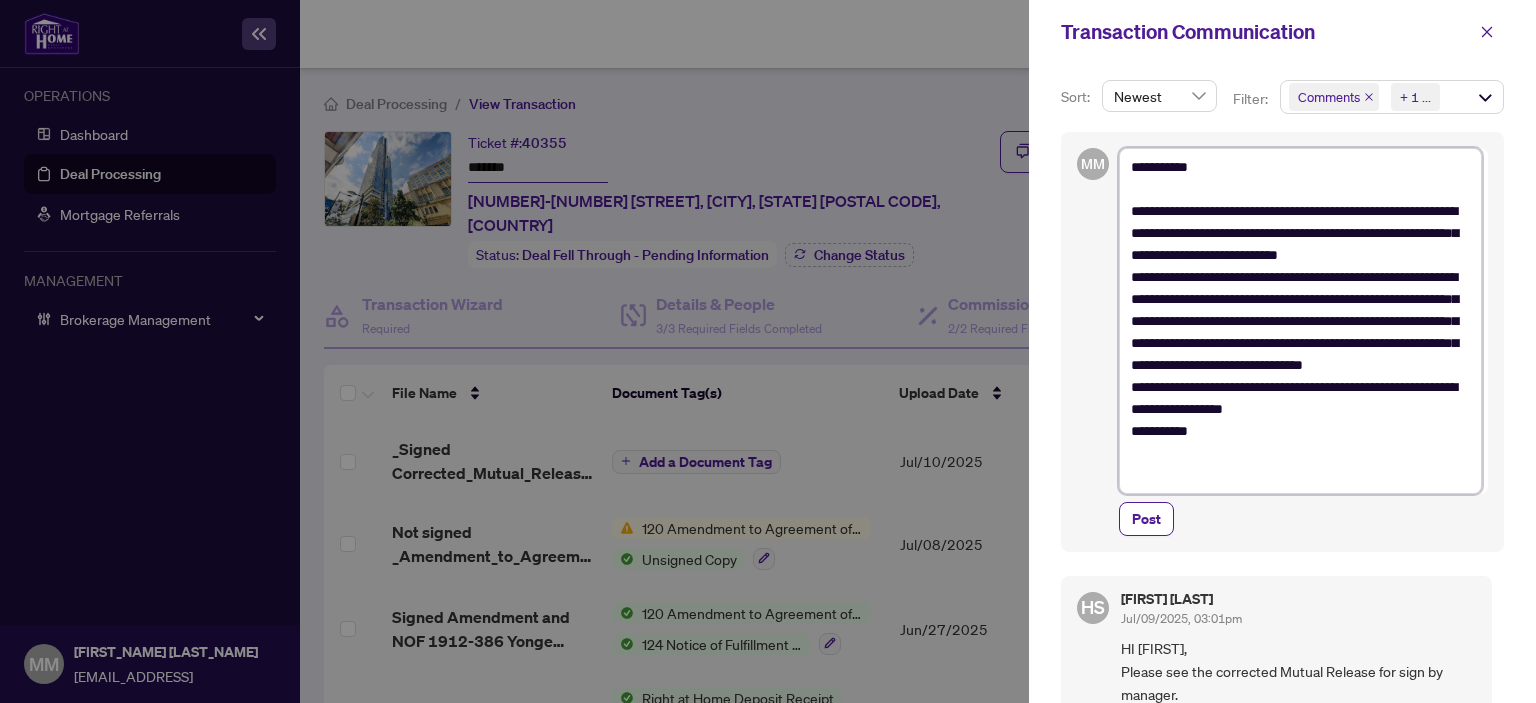 type on "**********" 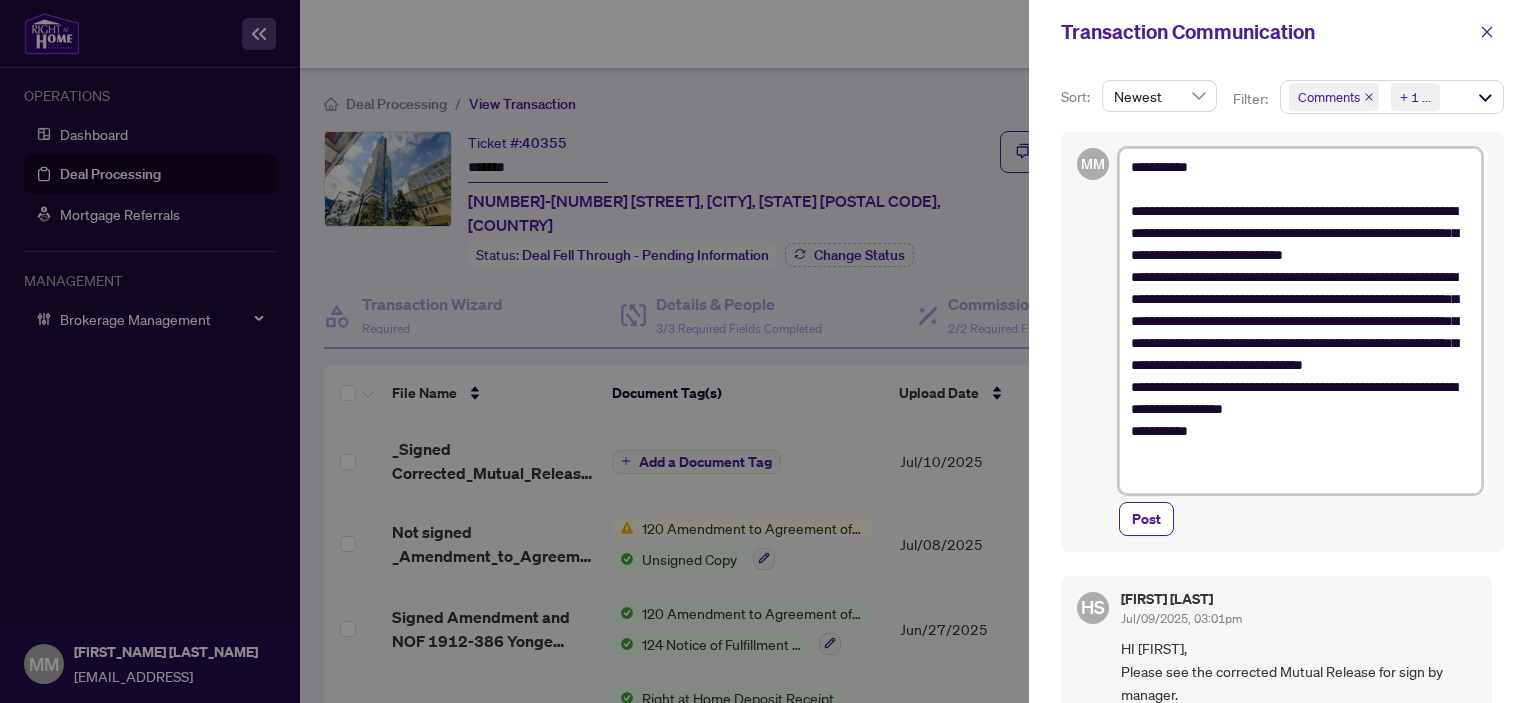 type on "**********" 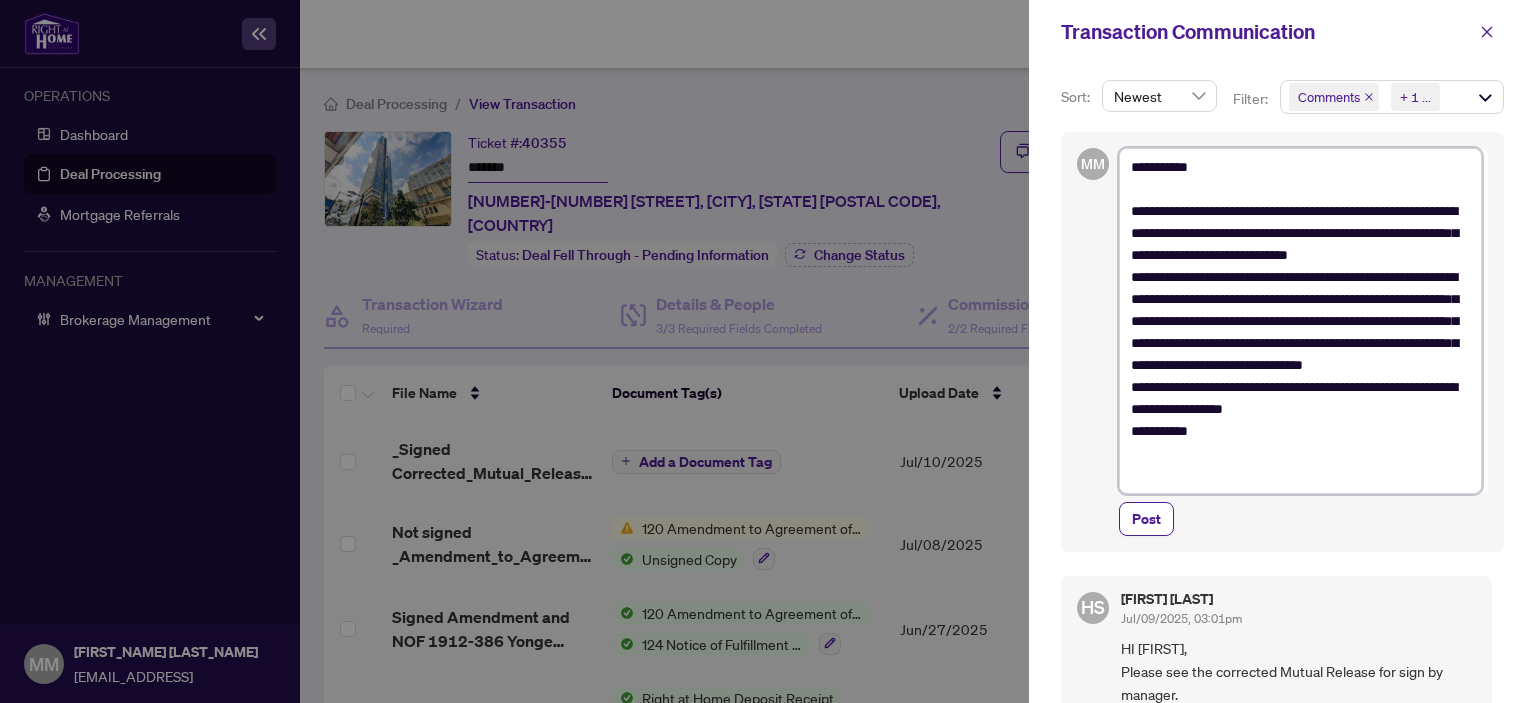 click on "**********" at bounding box center [1300, 321] 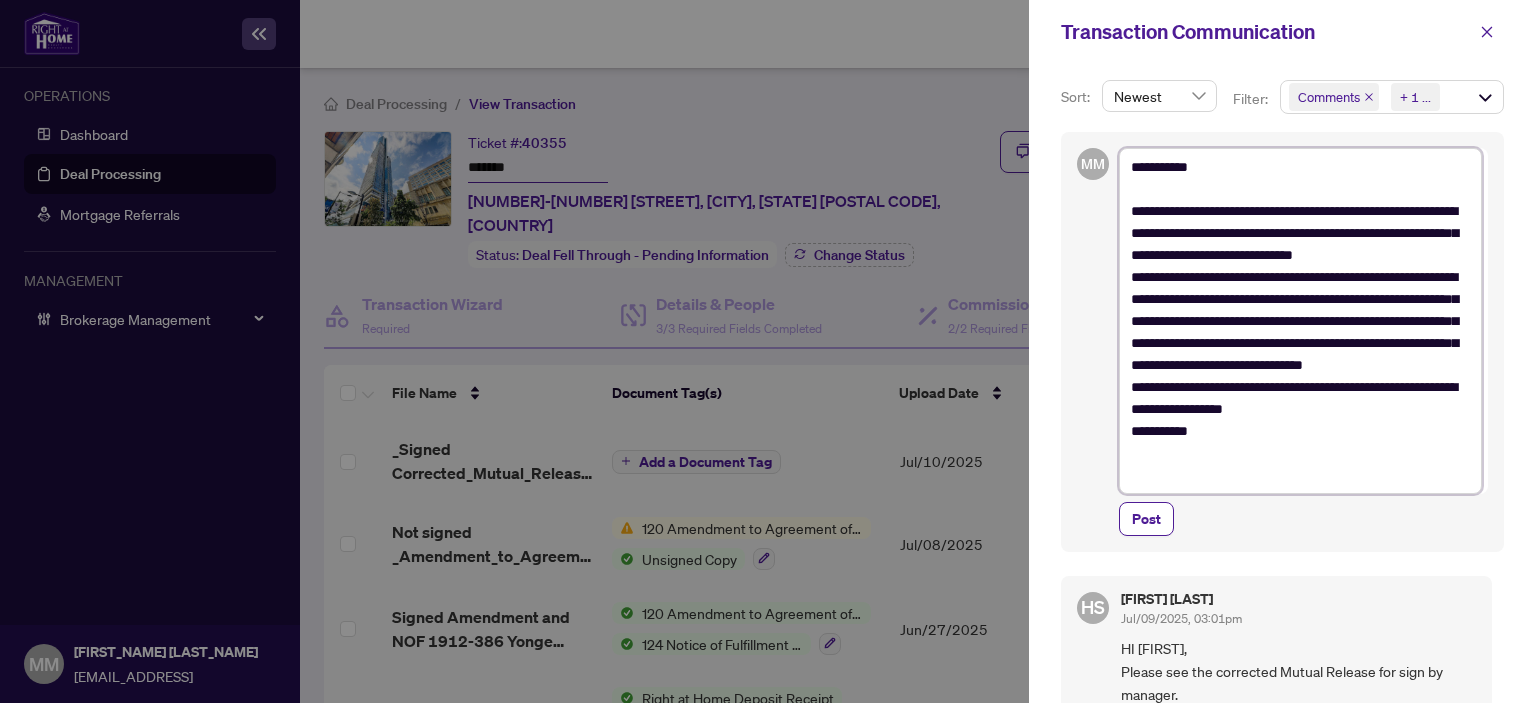 type on "**********" 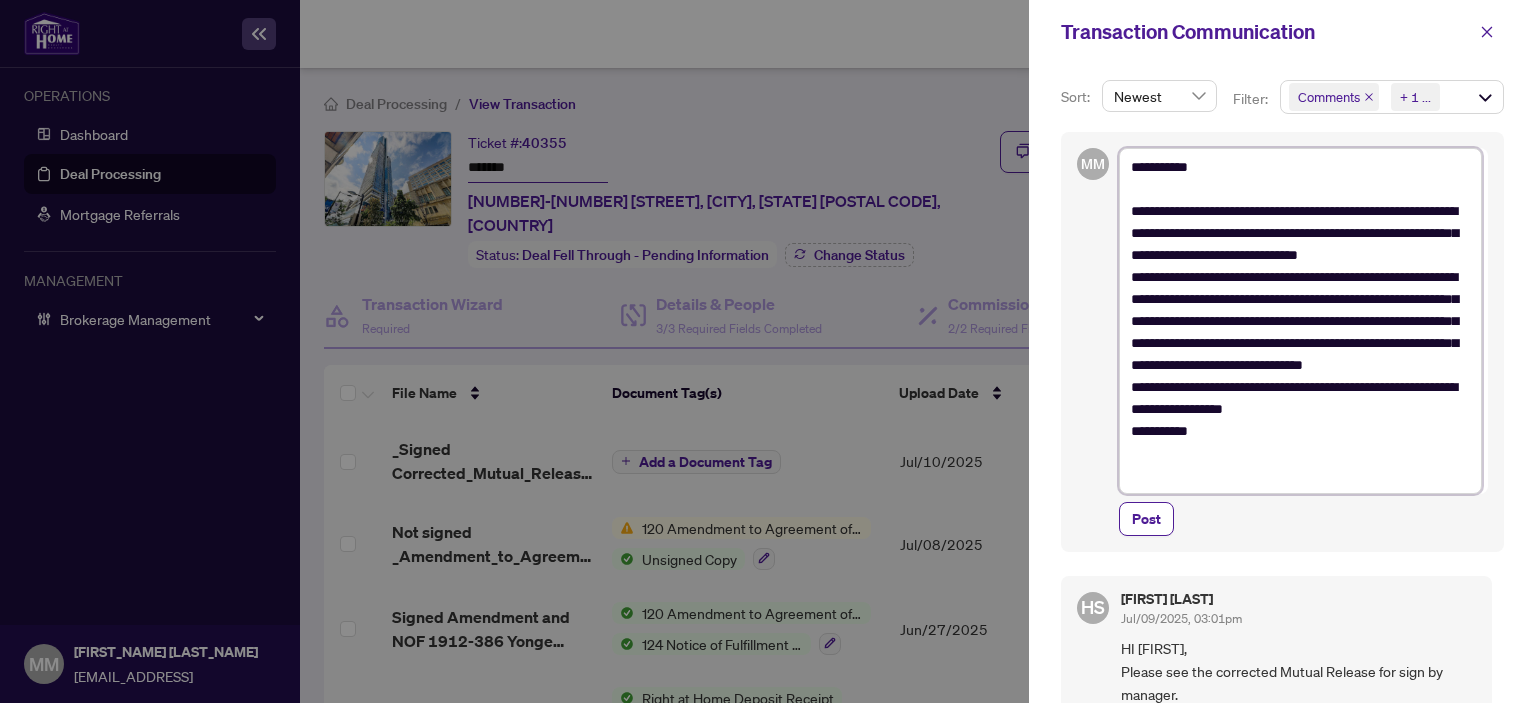 type on "**********" 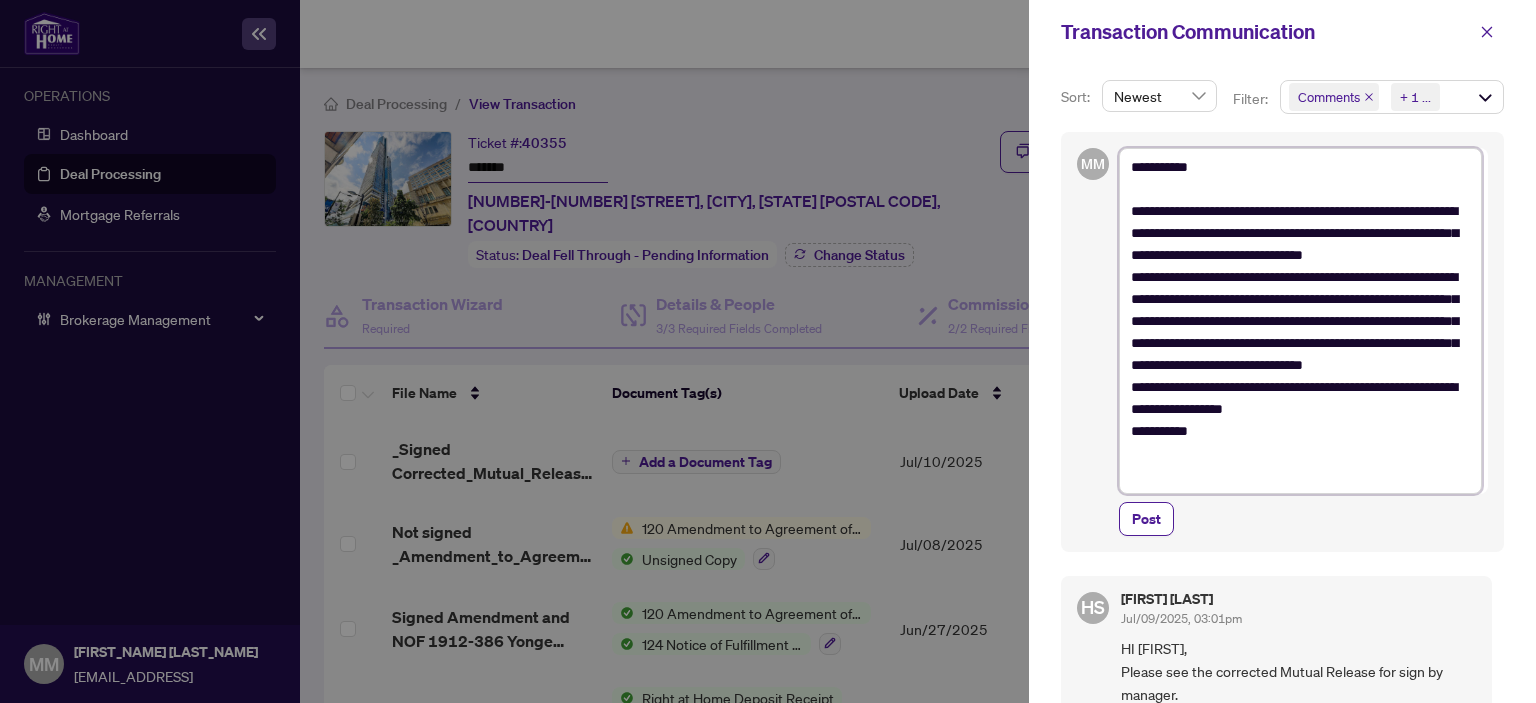 type on "**********" 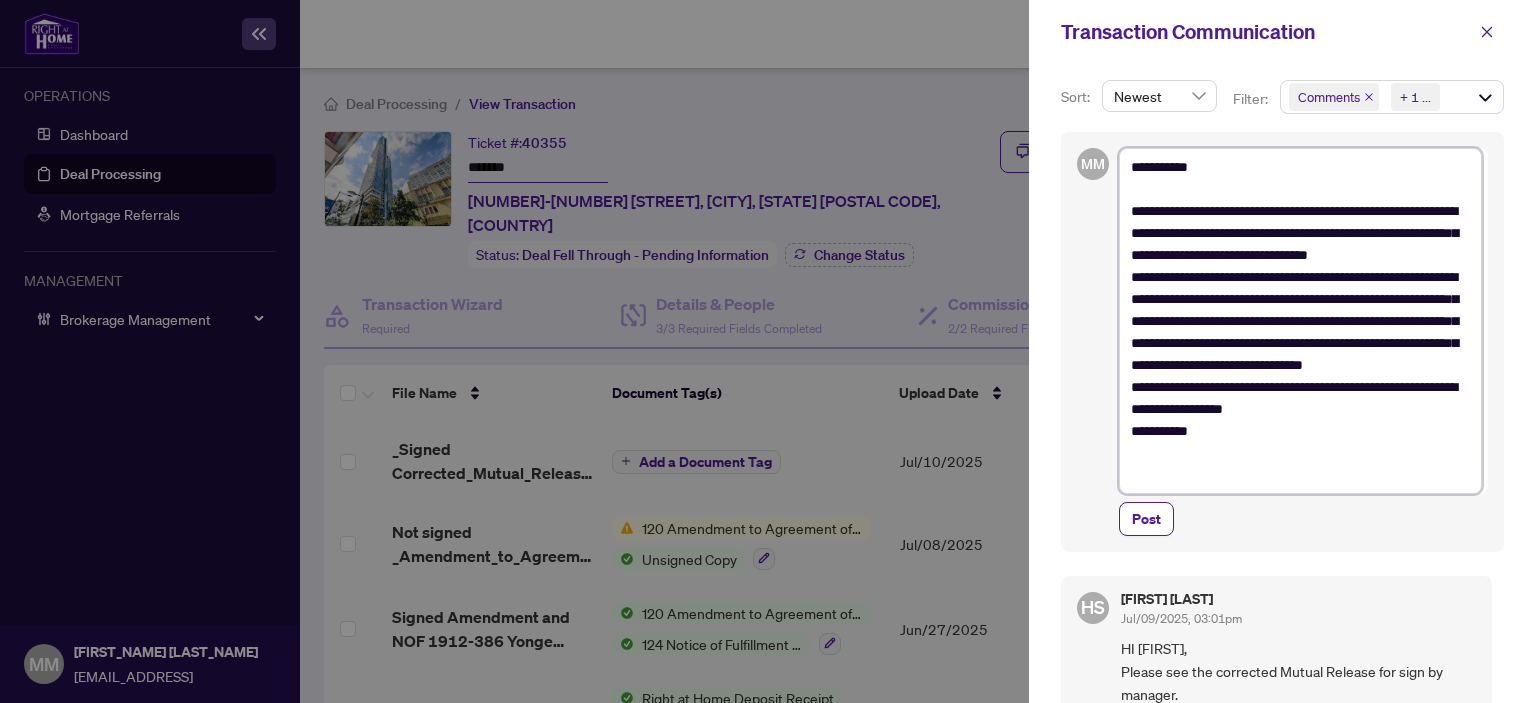 type on "**********" 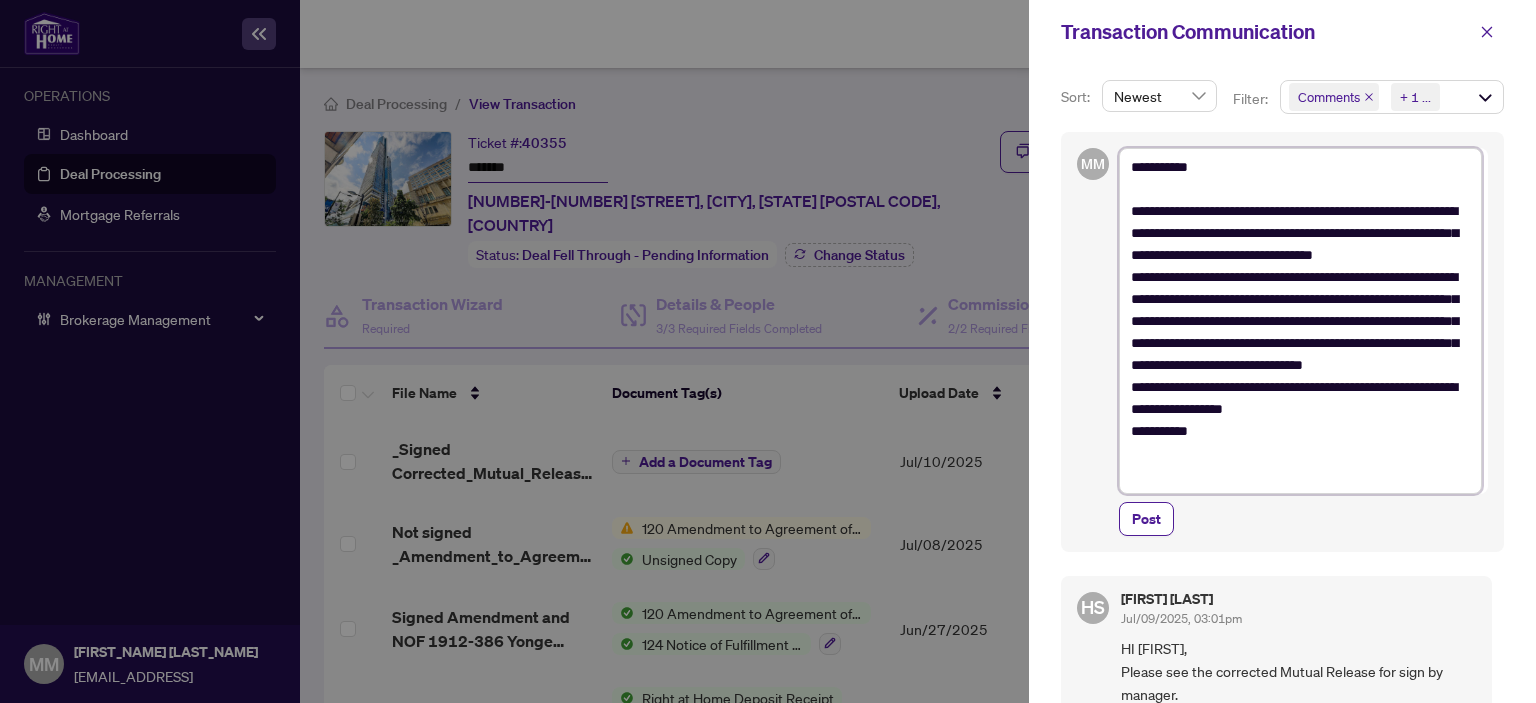 type on "**********" 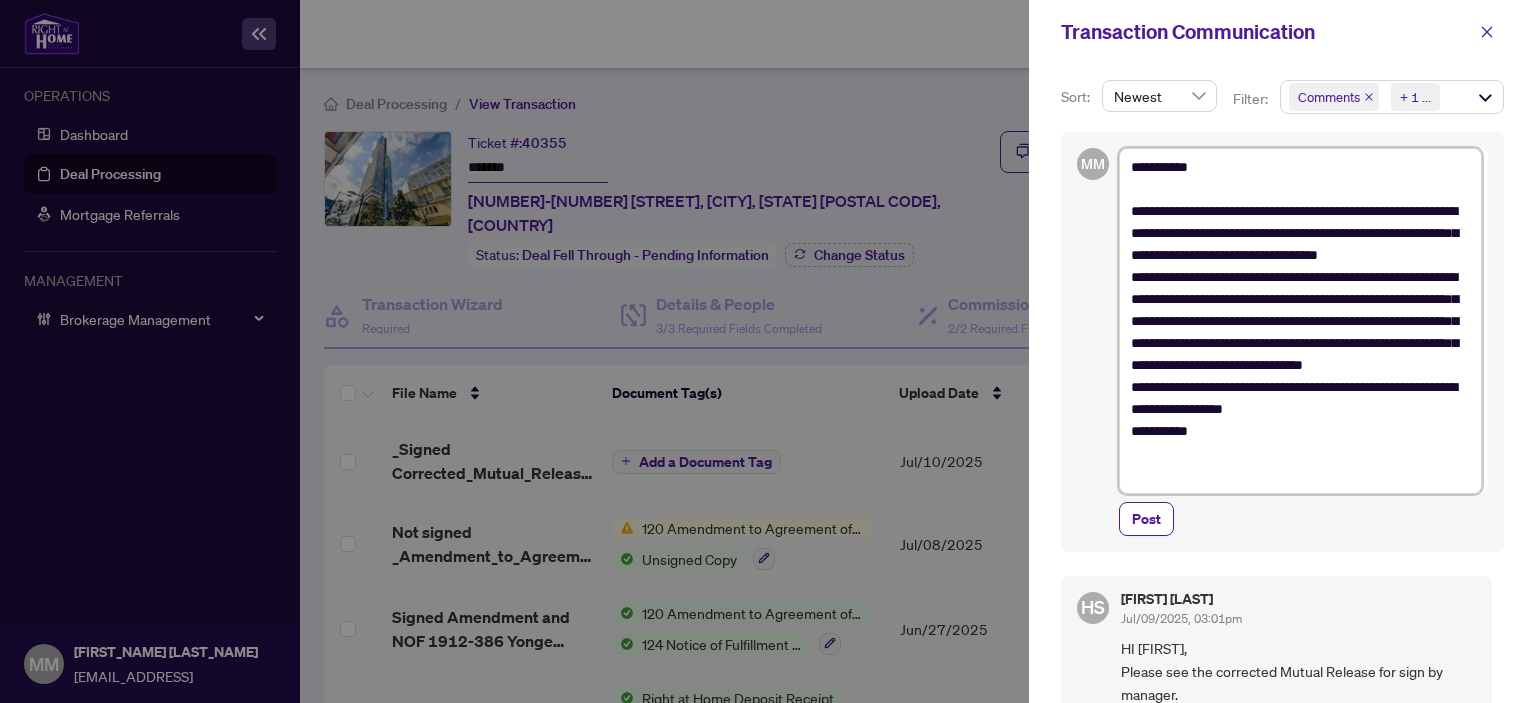 type on "**********" 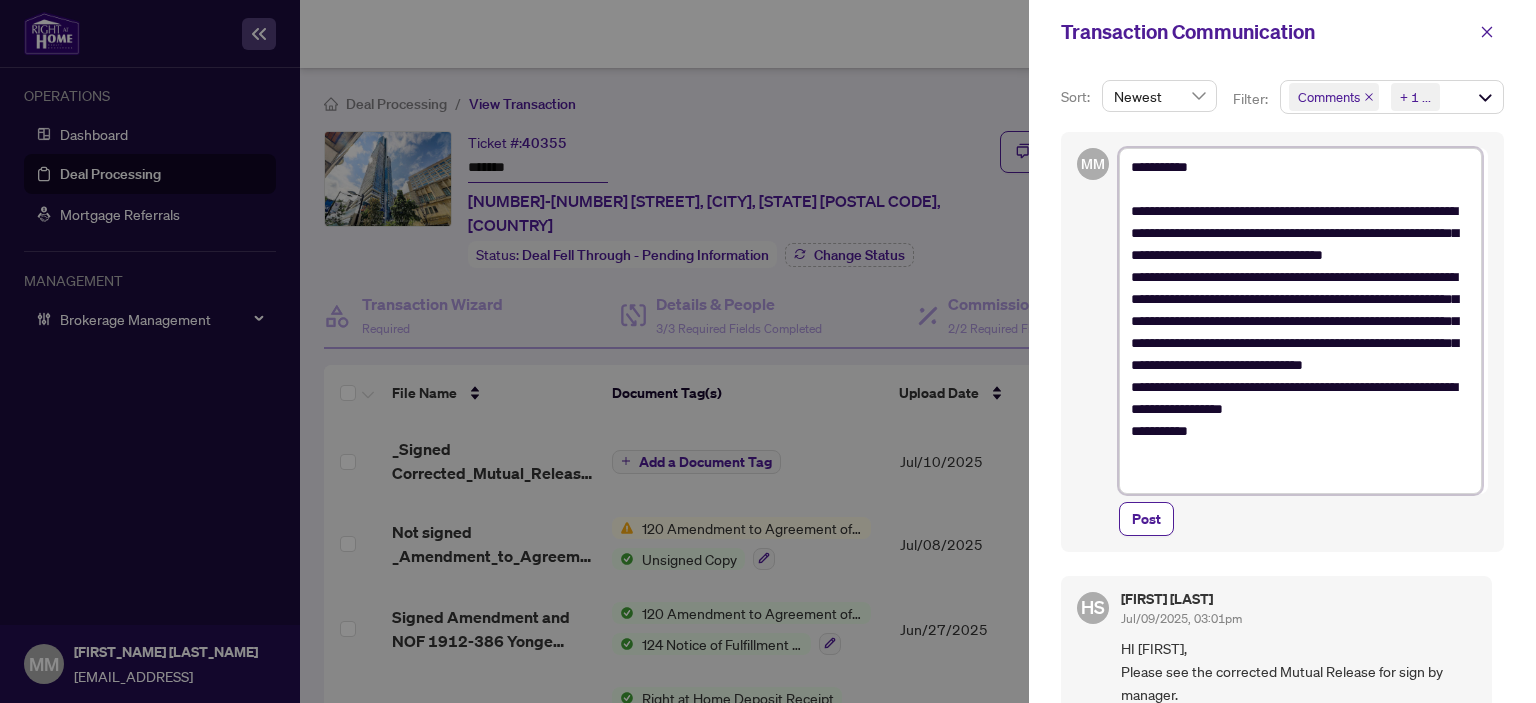 type on "**********" 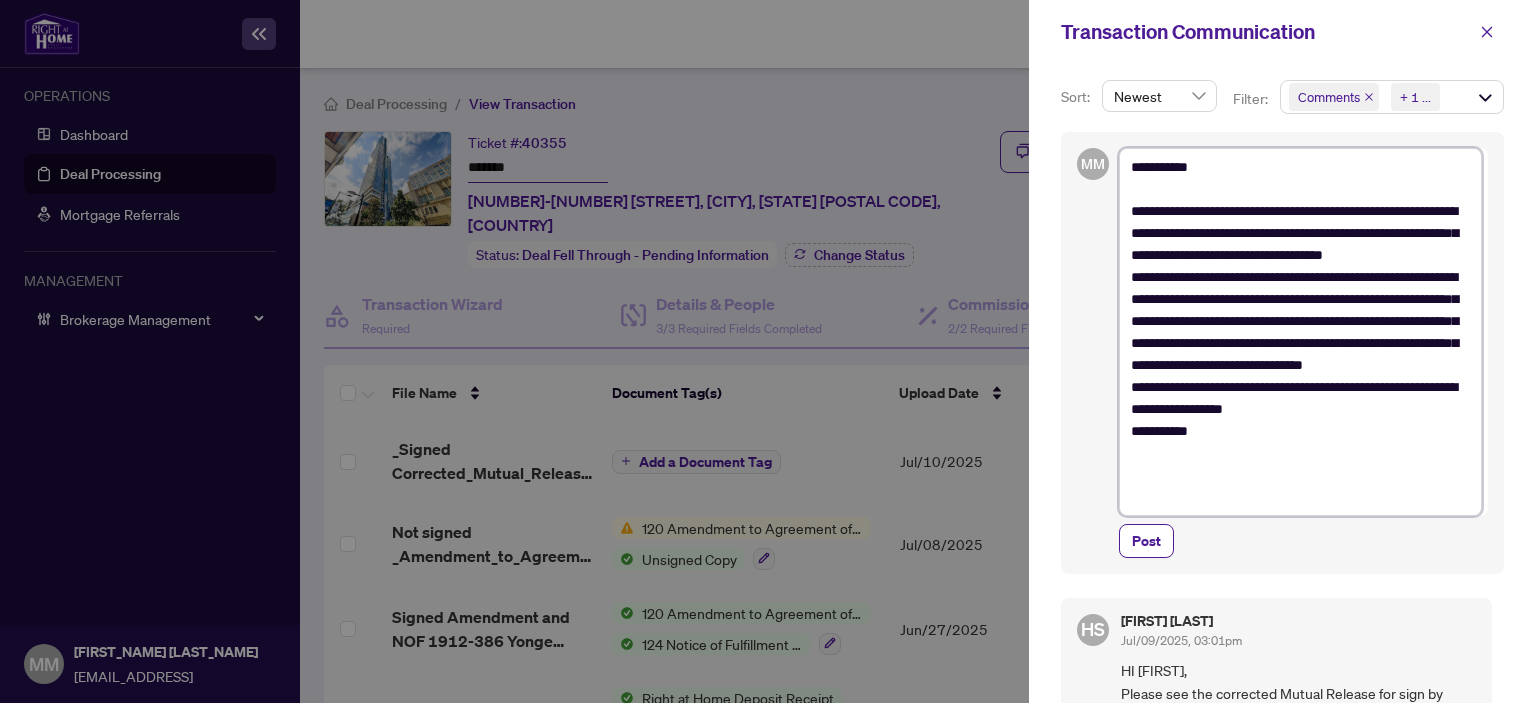type on "**********" 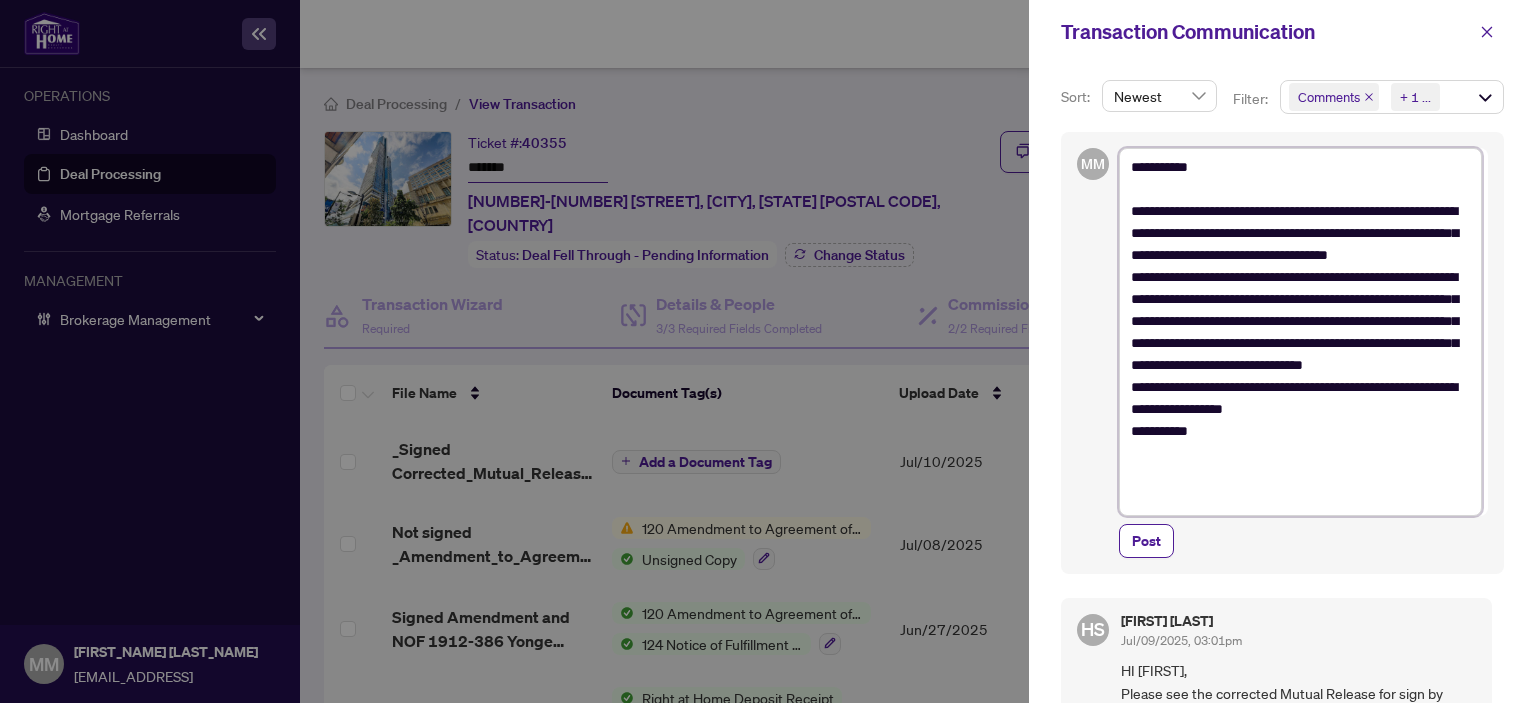 type on "**********" 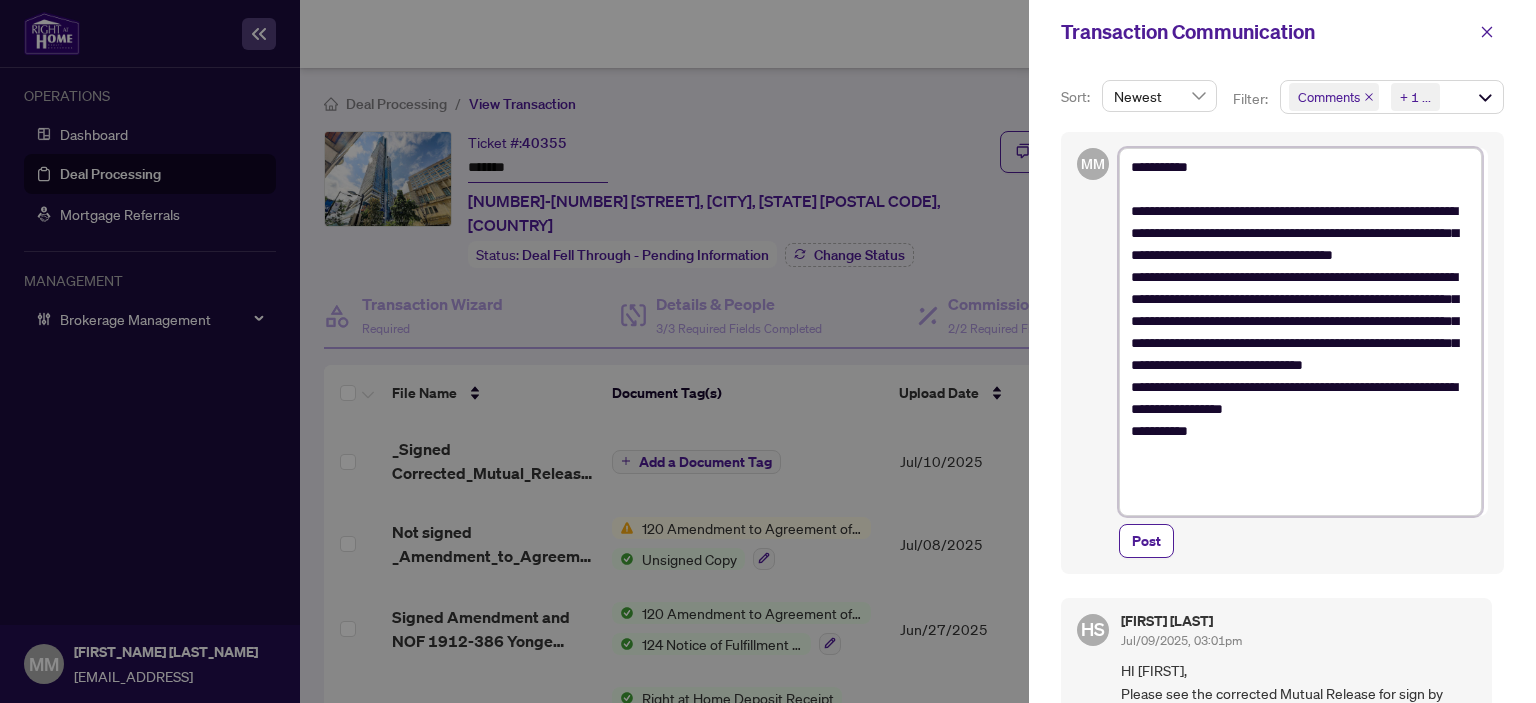 type on "**********" 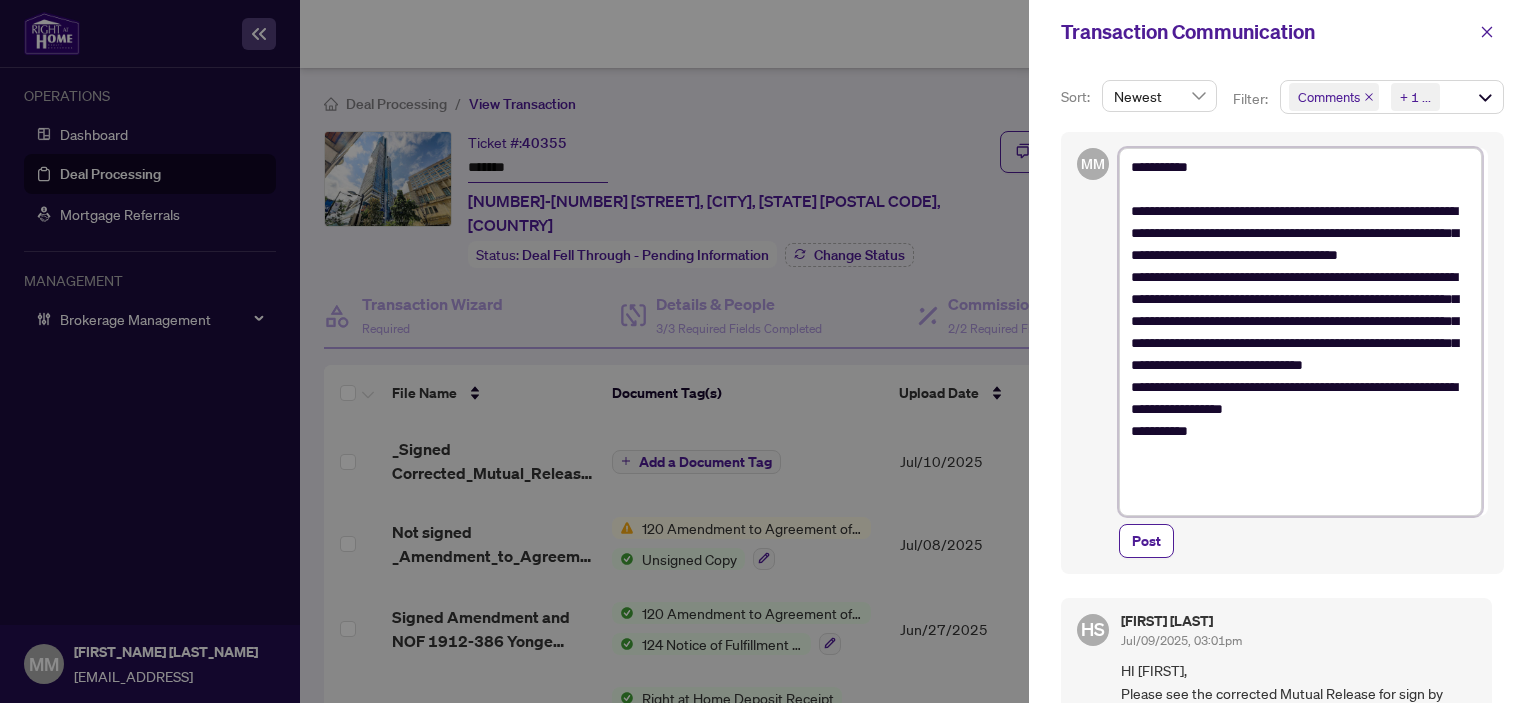 type on "**********" 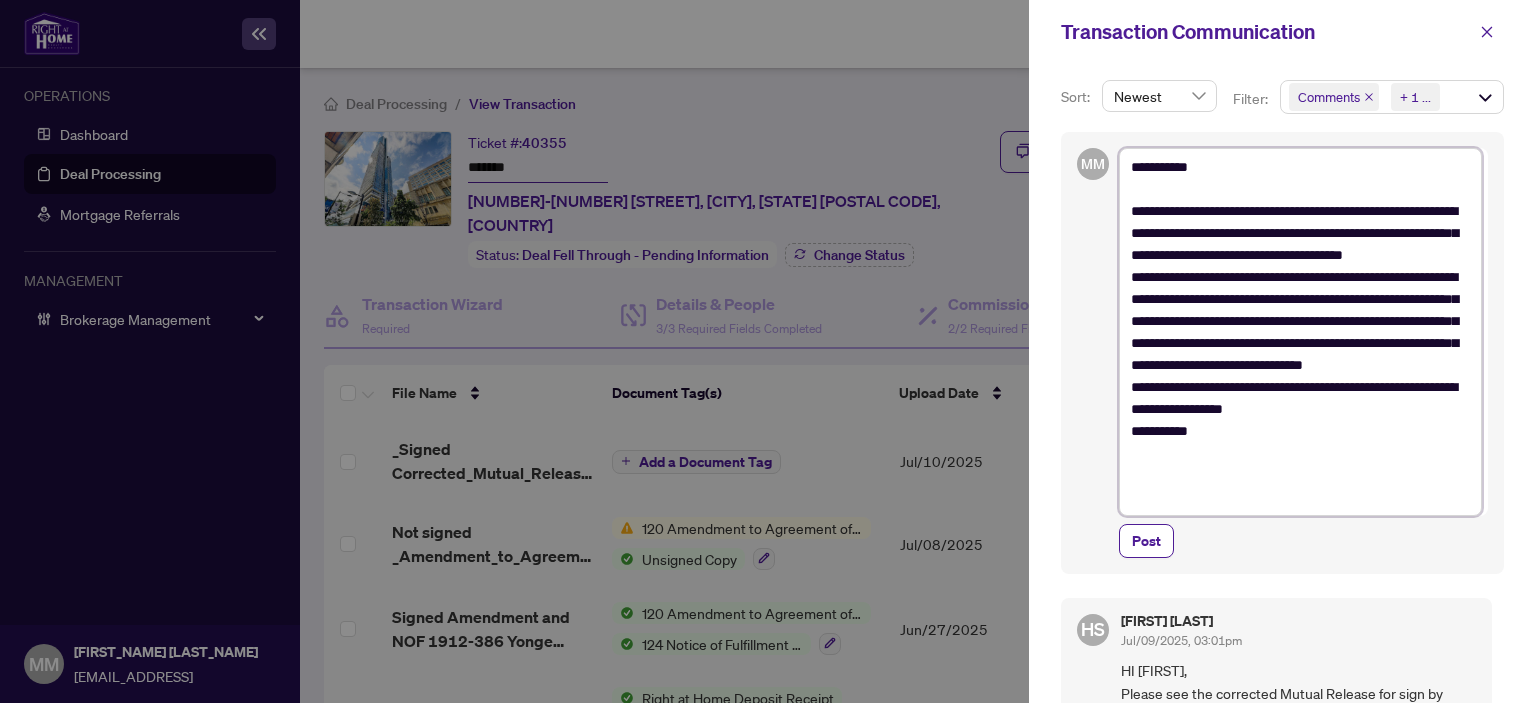 type on "**********" 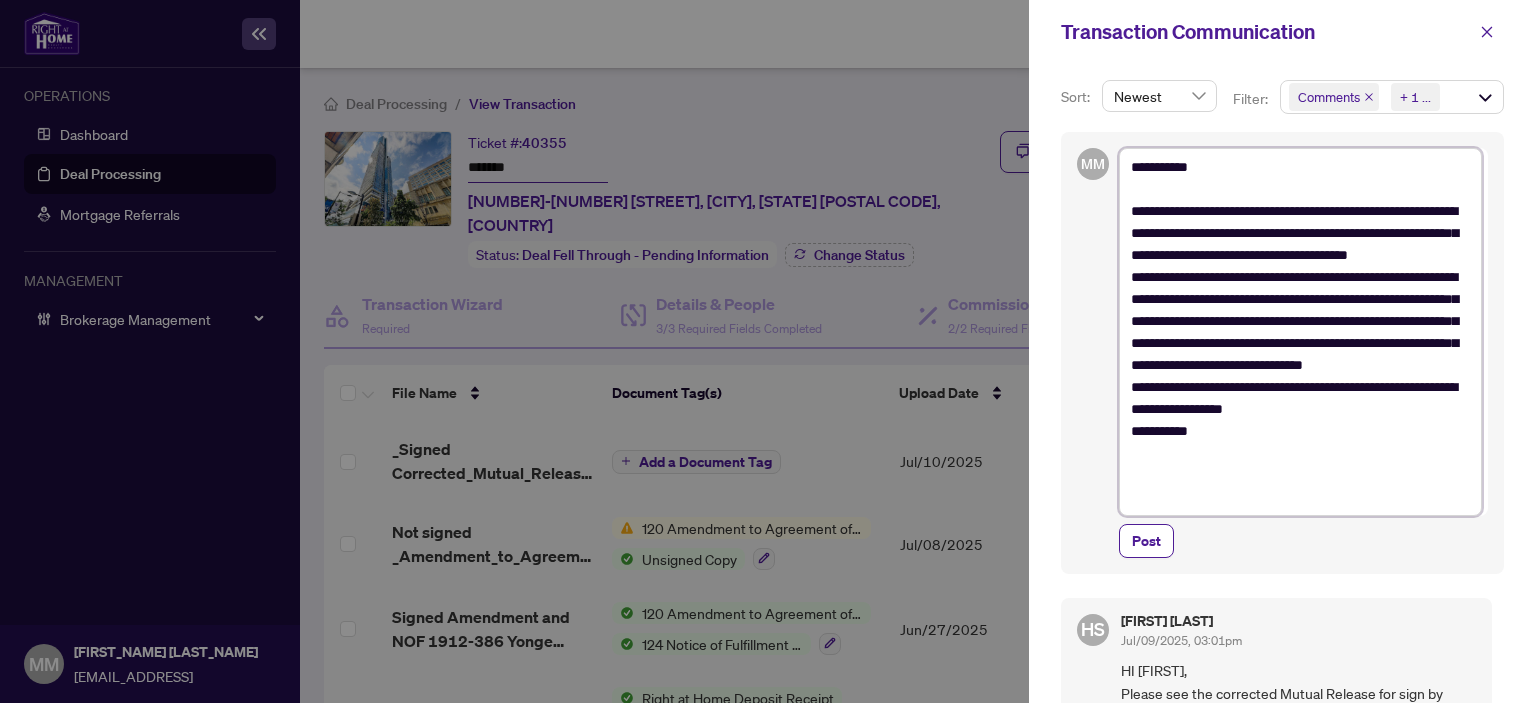 type on "**********" 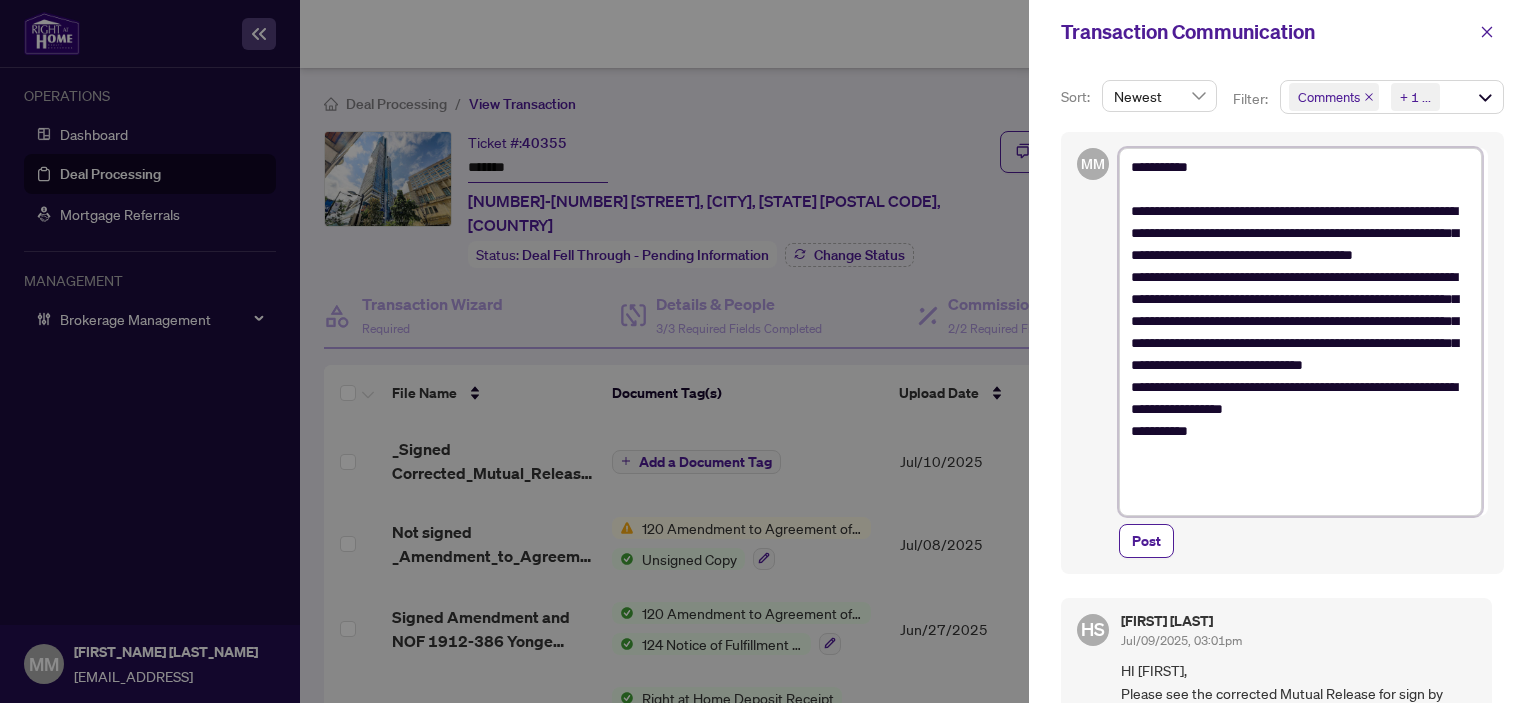 type on "**********" 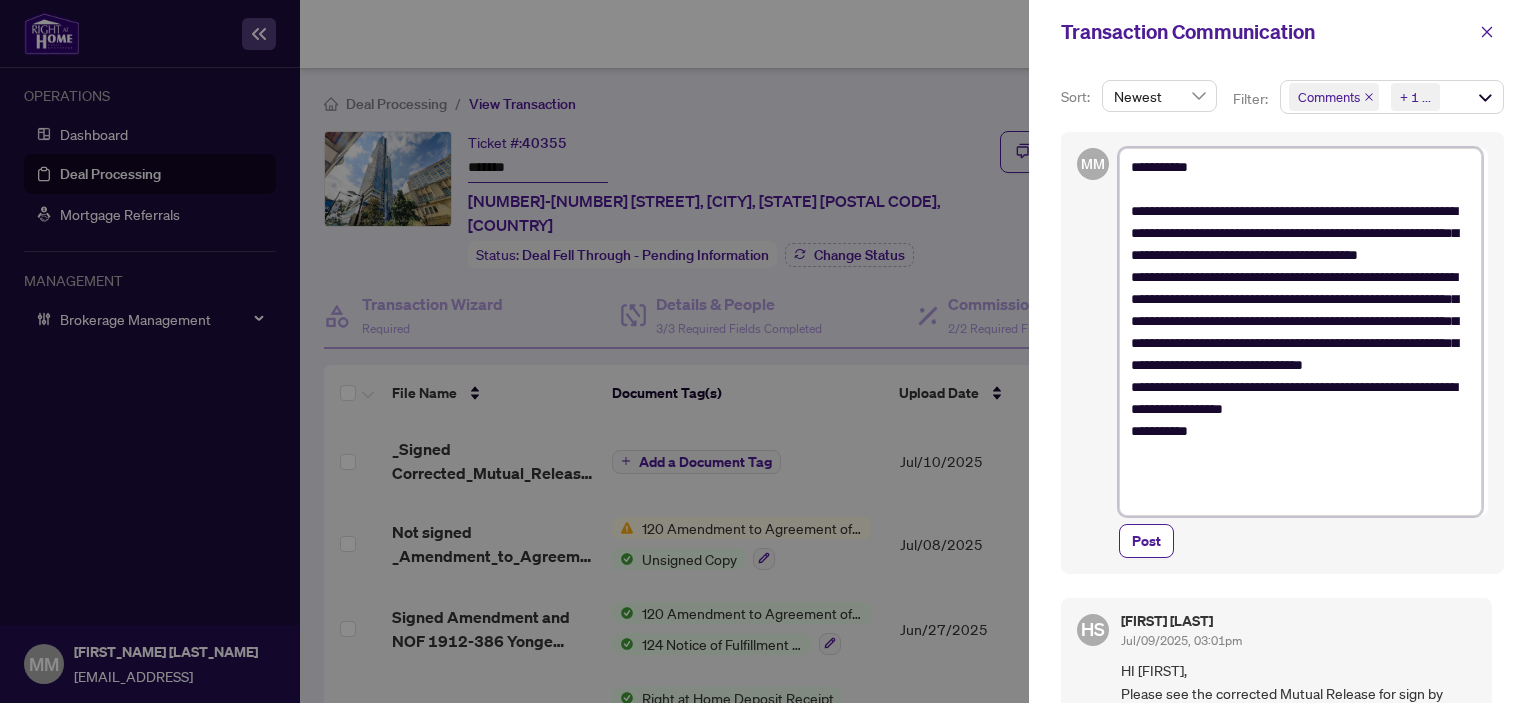 type on "**********" 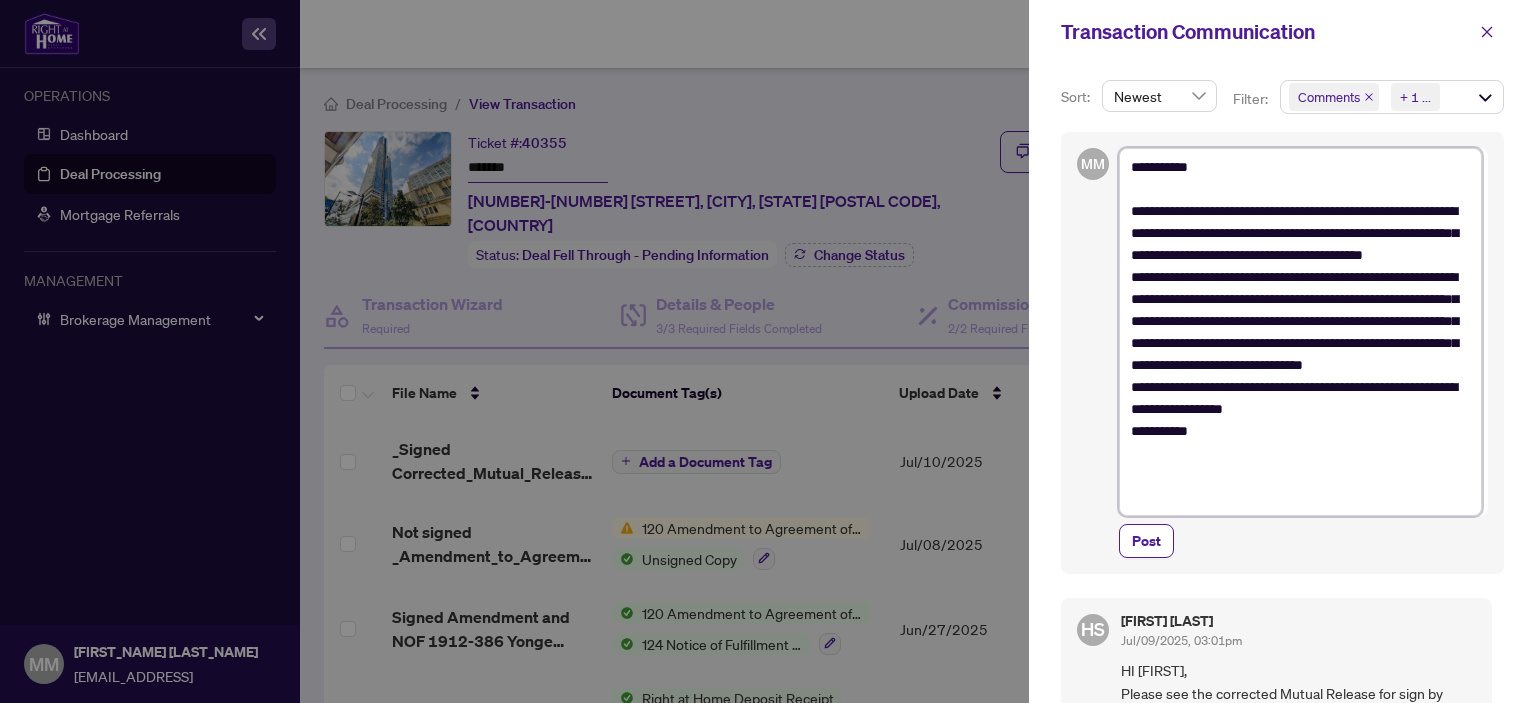 type on "**********" 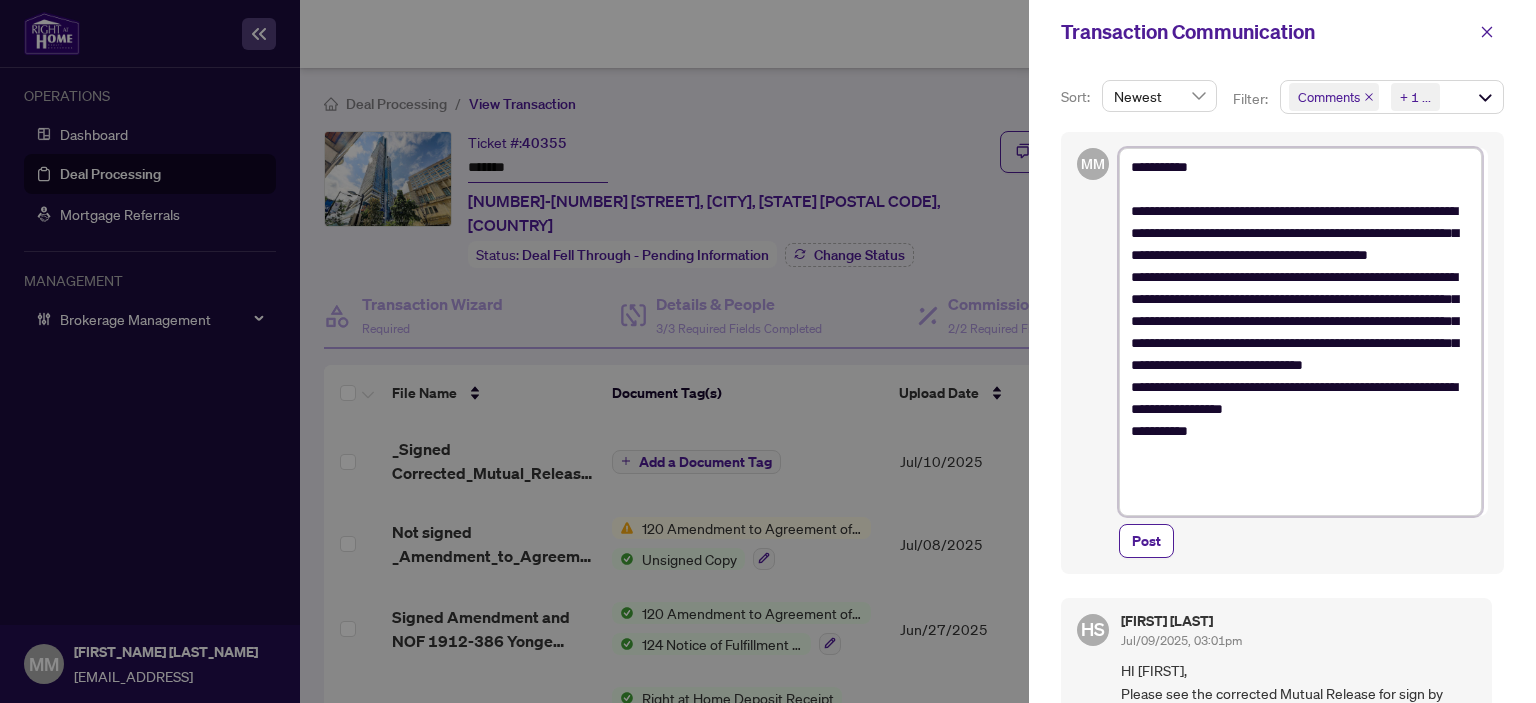 type on "**********" 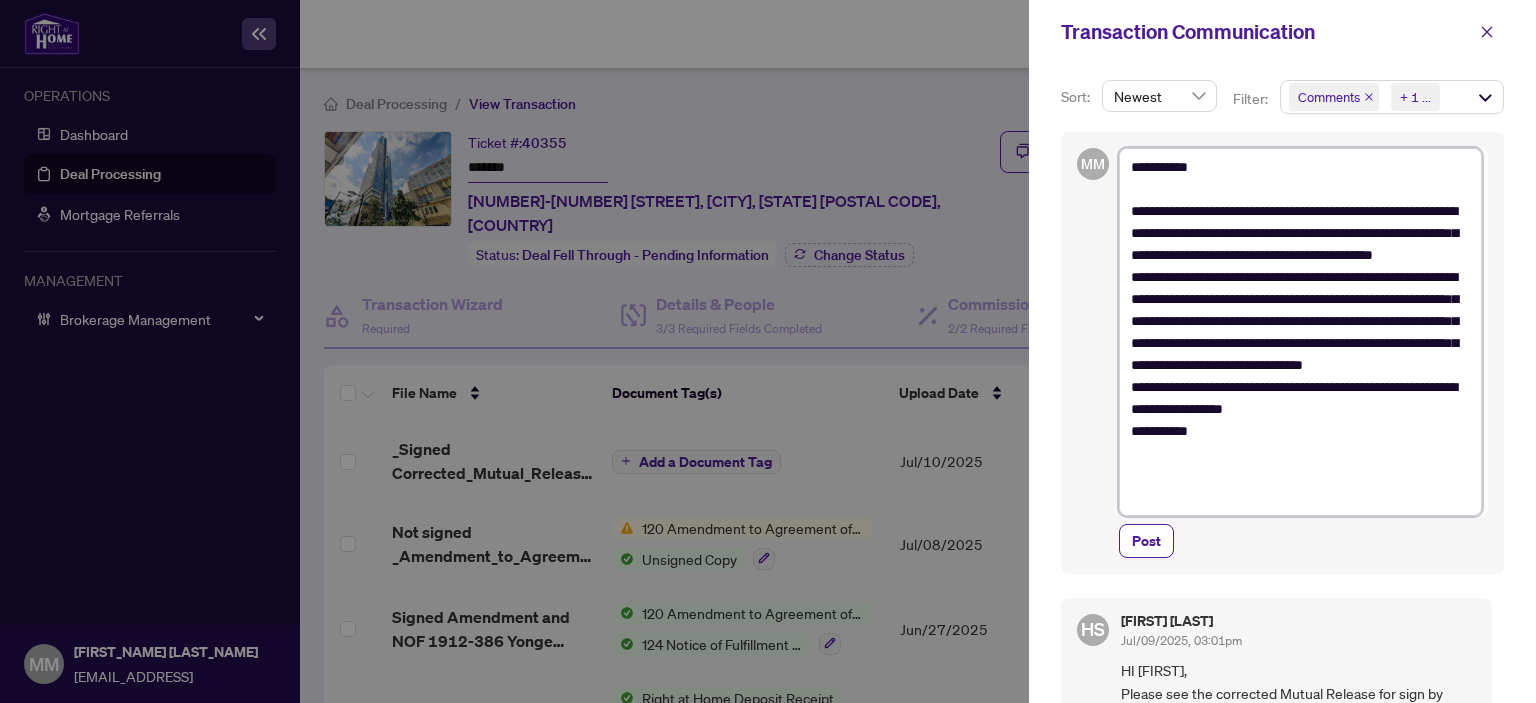 type on "**********" 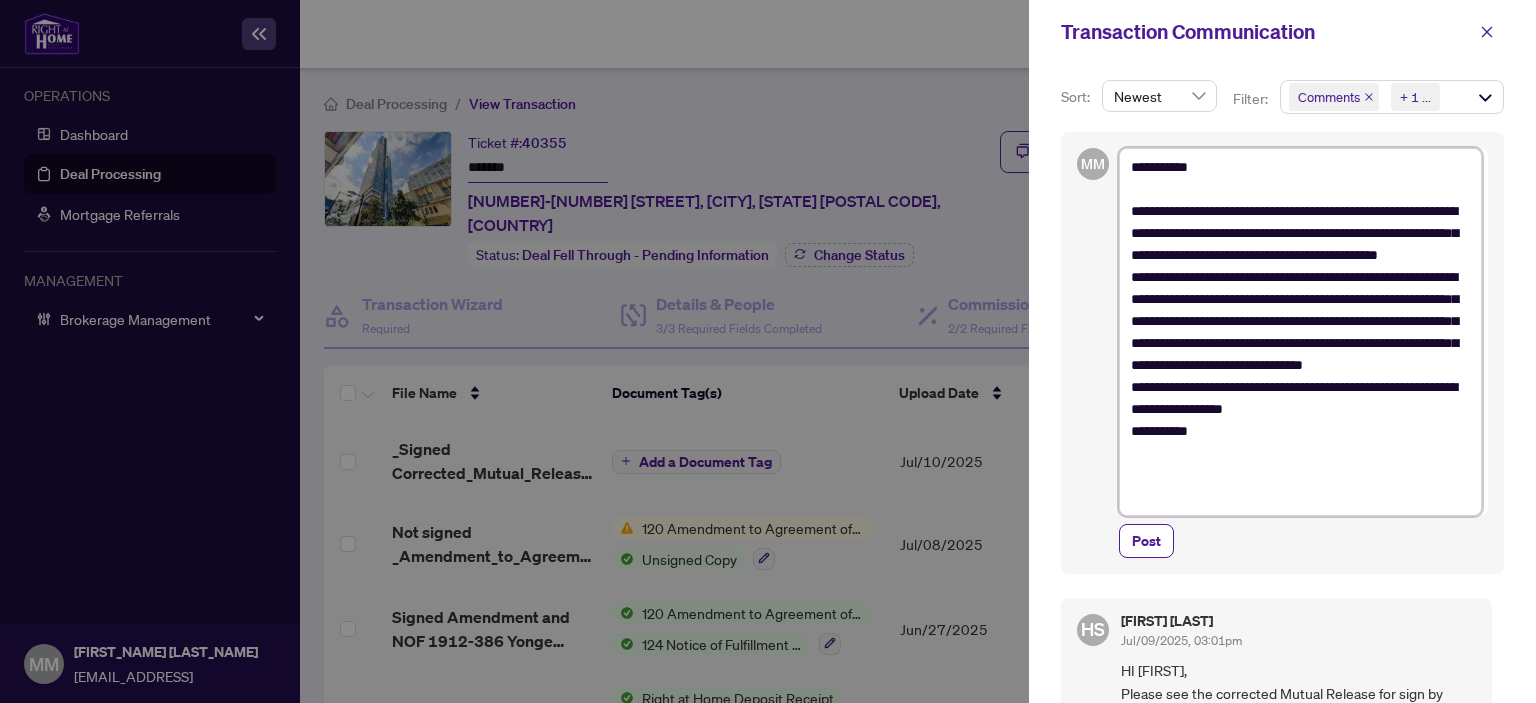 type on "**********" 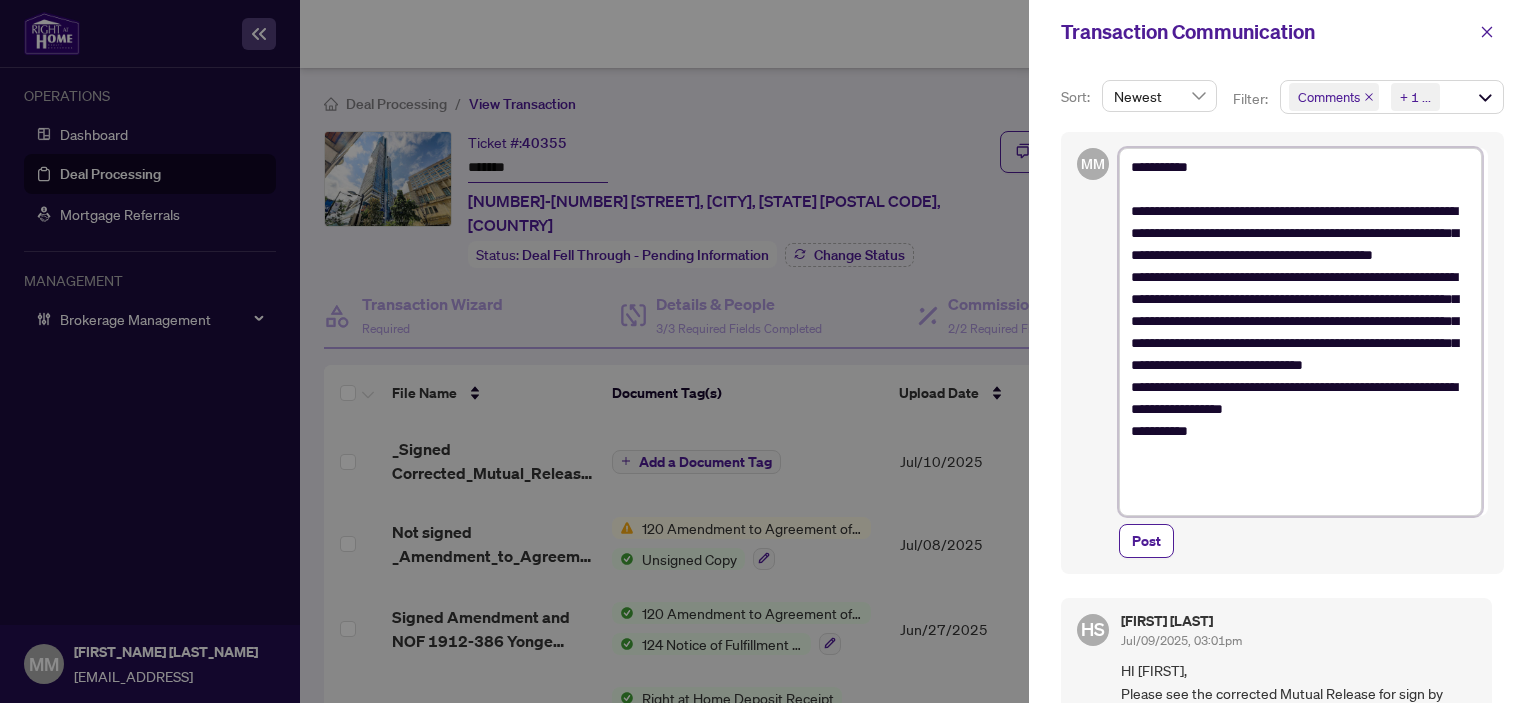 type on "**********" 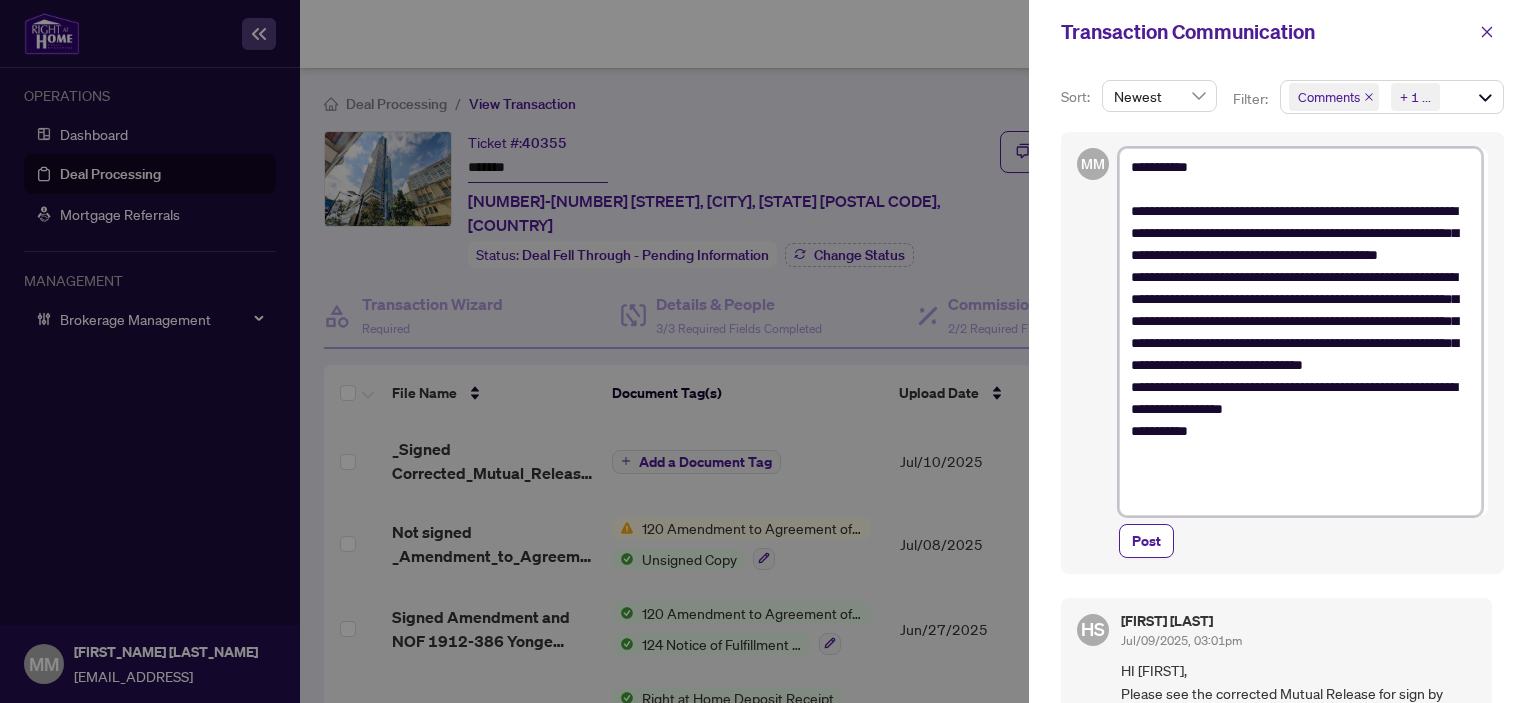 type on "**********" 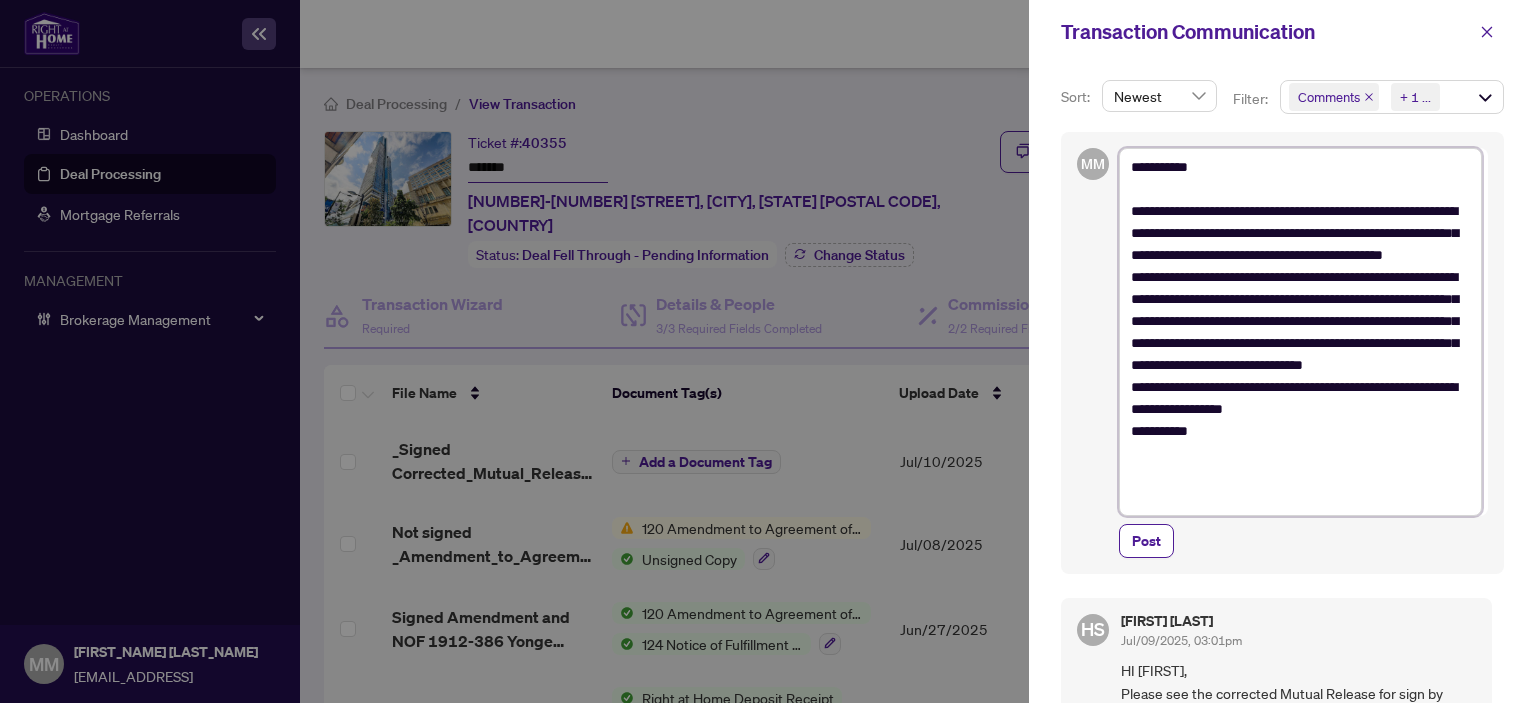 type on "**********" 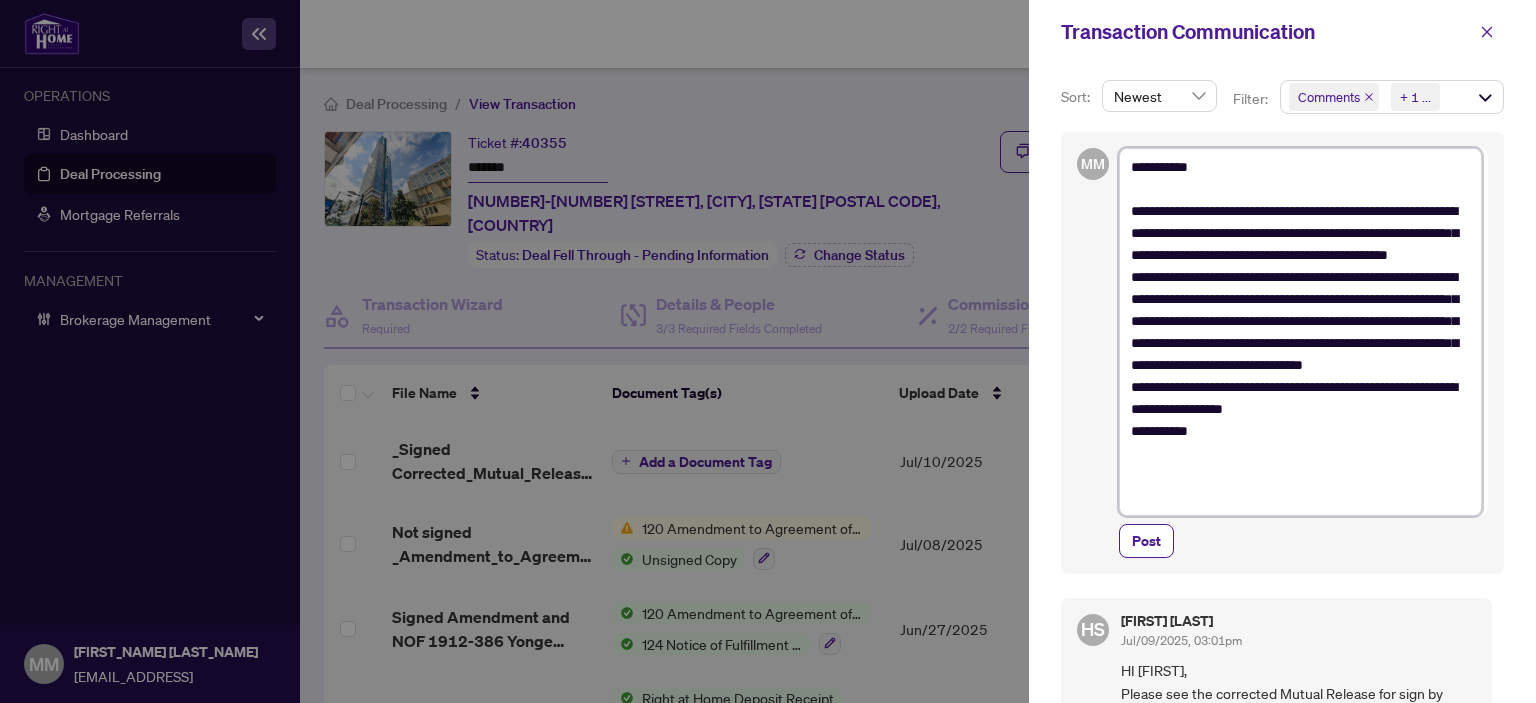 type on "**********" 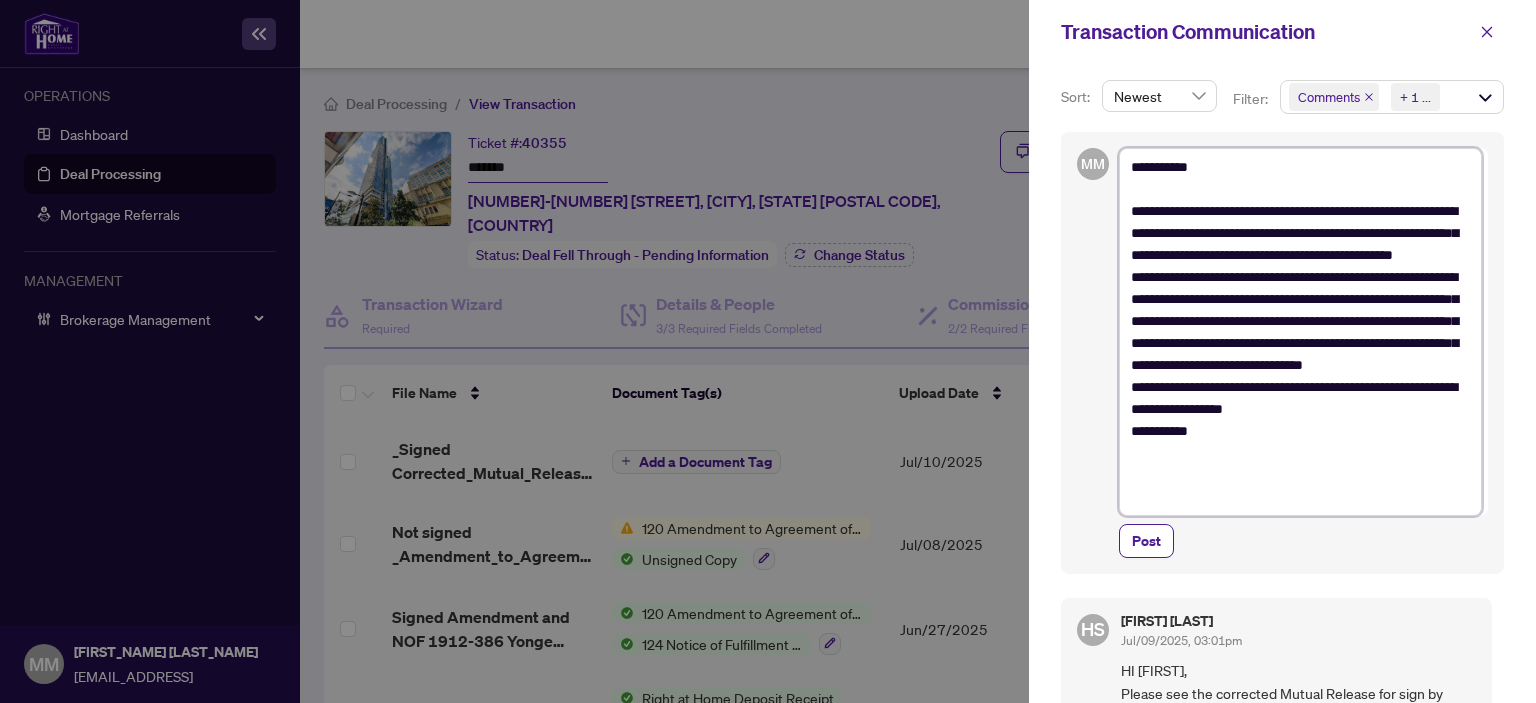 type on "**********" 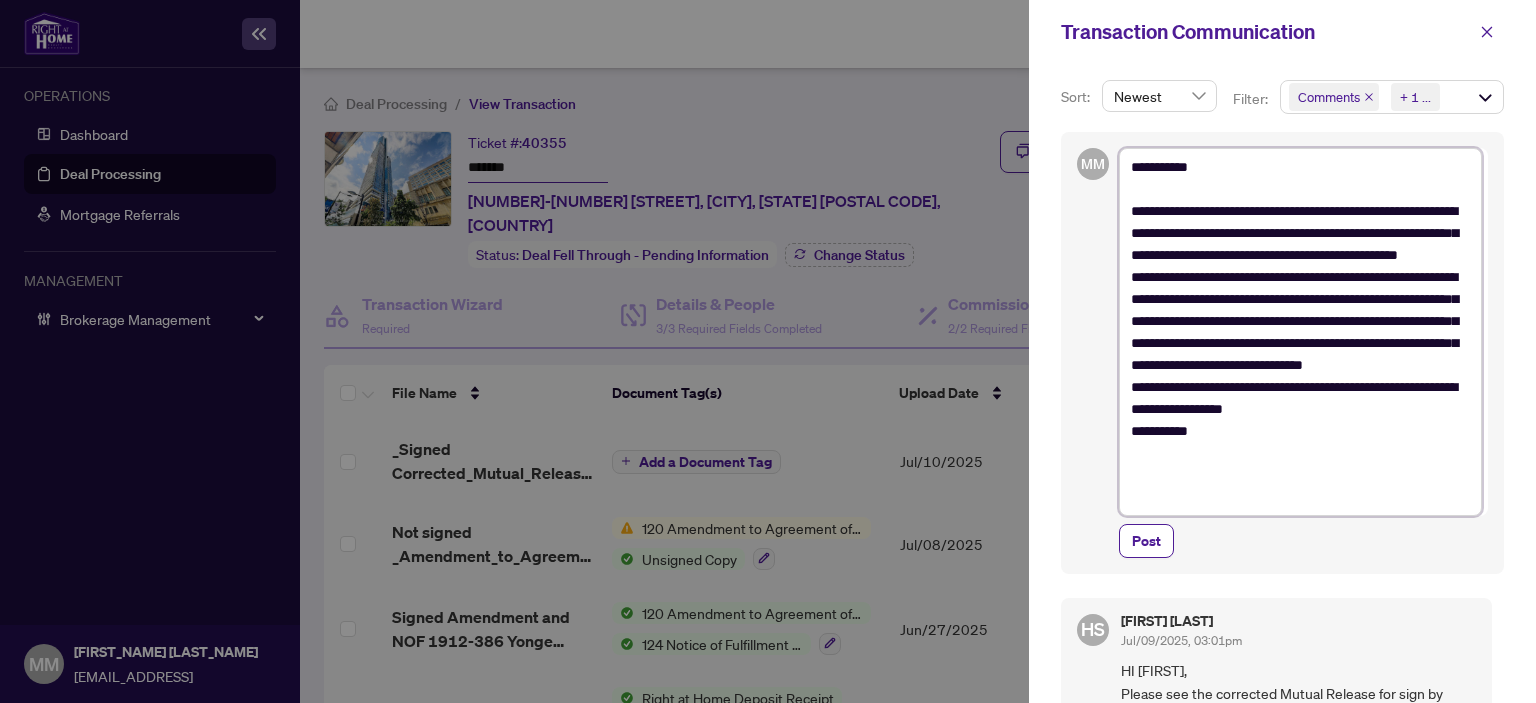 type on "**********" 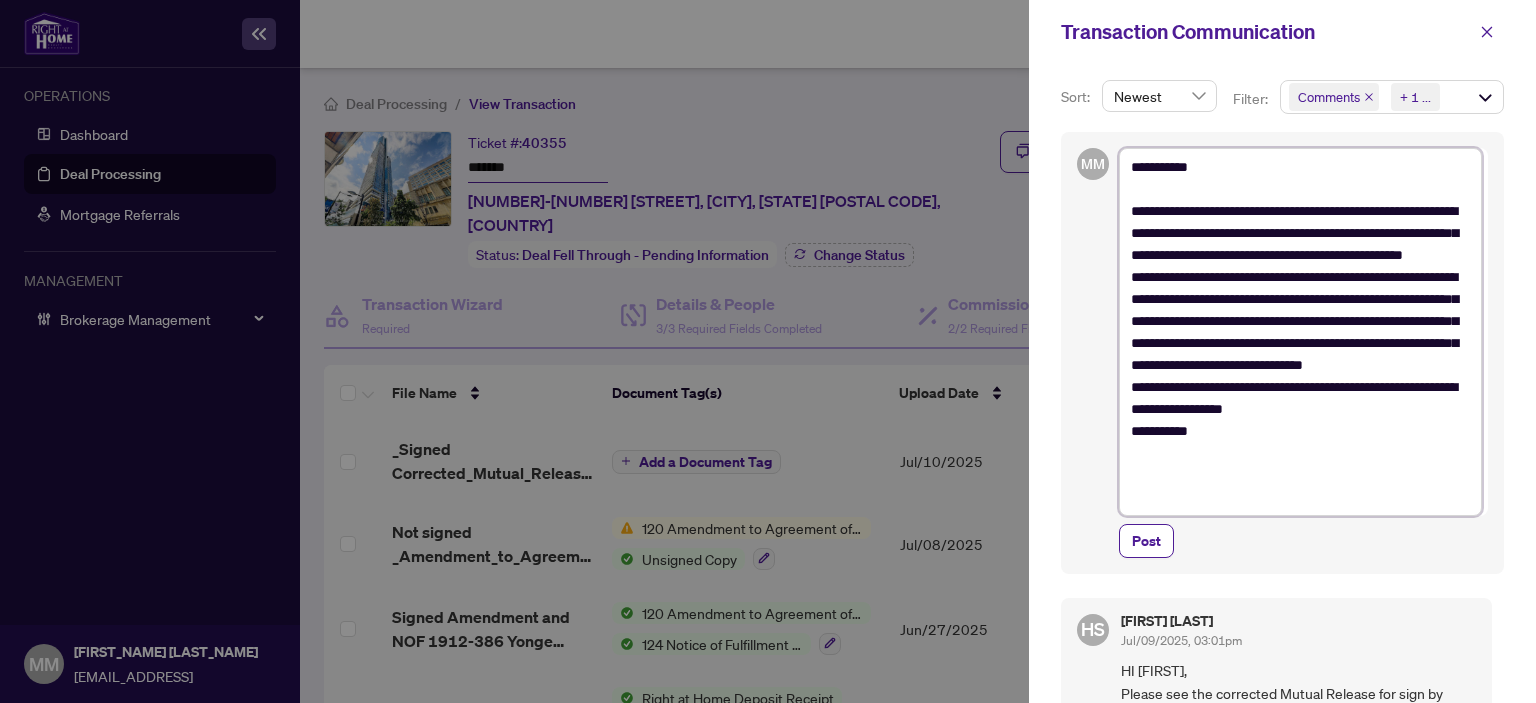 type on "**********" 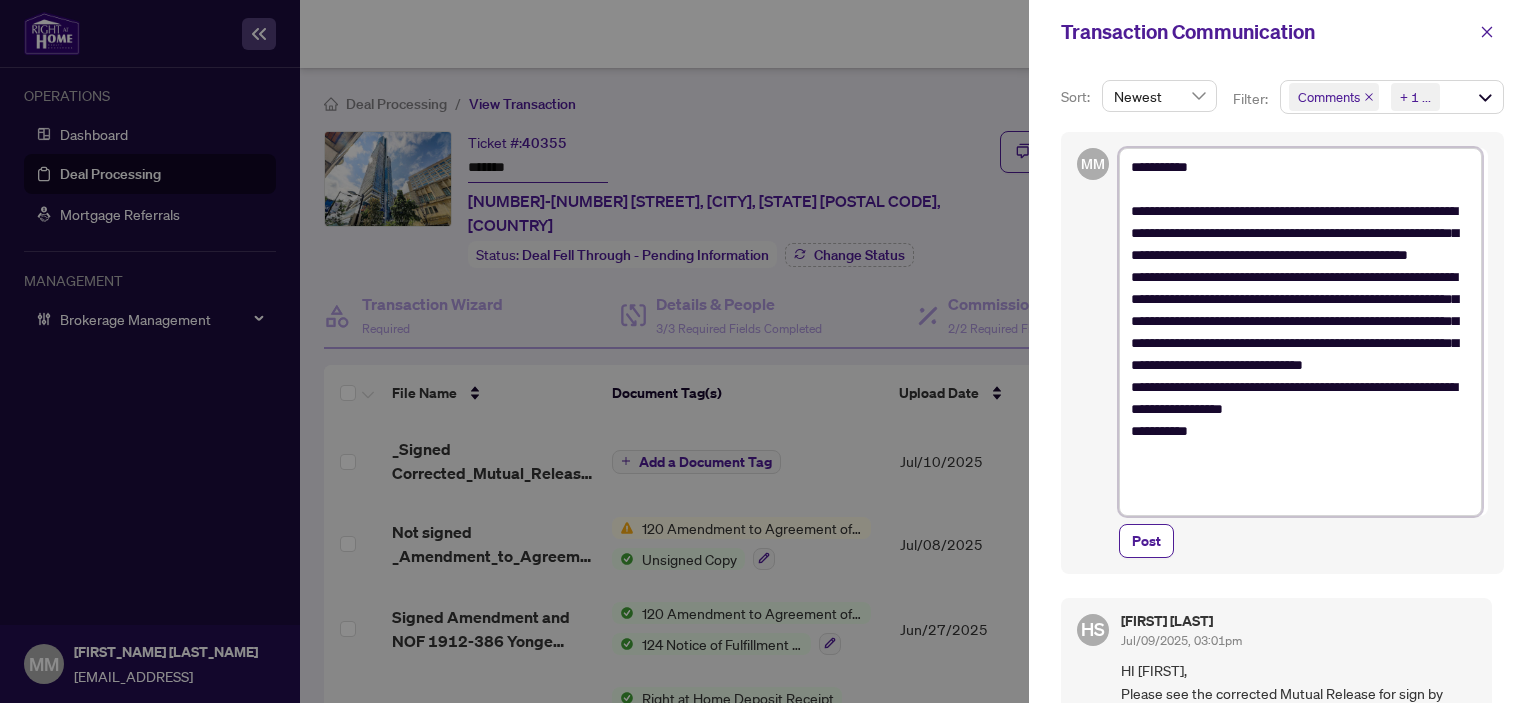 type on "**********" 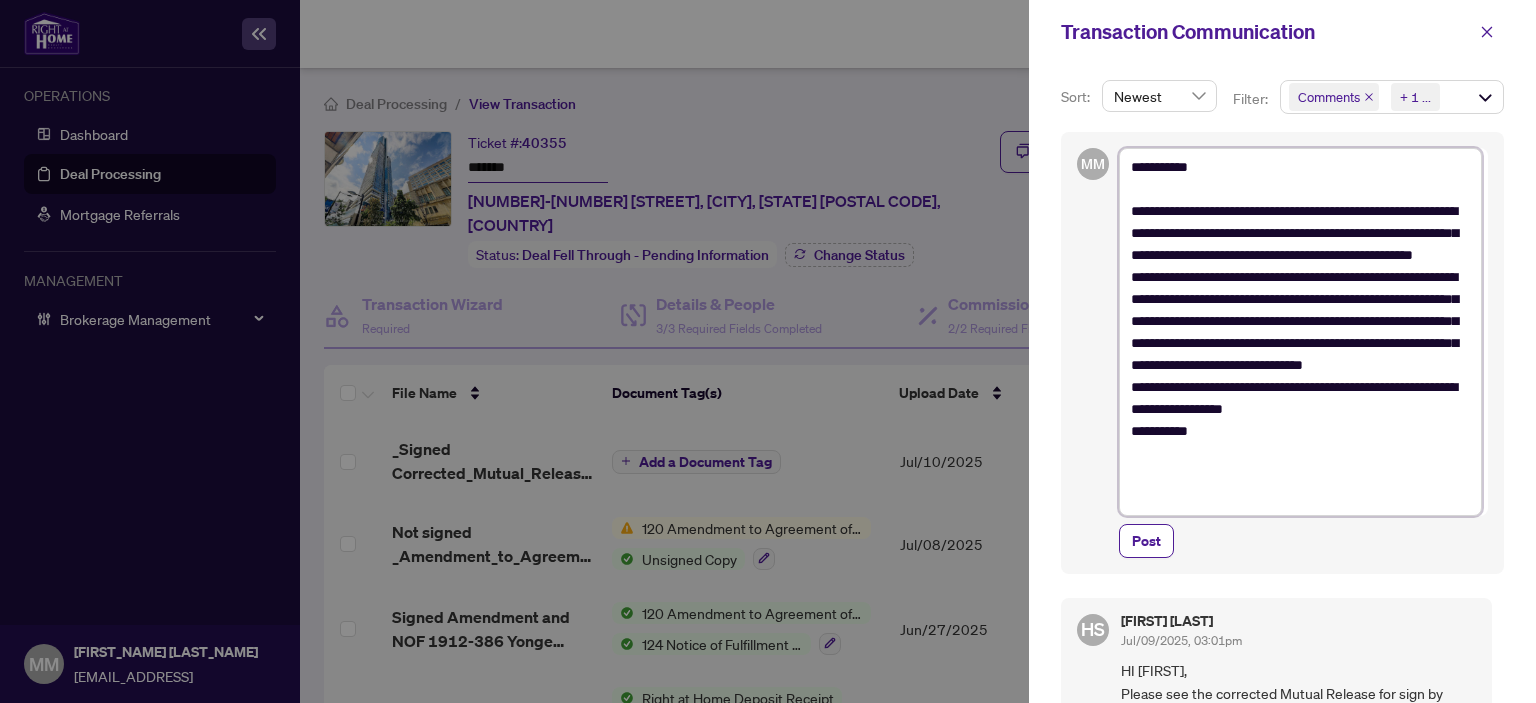 type on "**********" 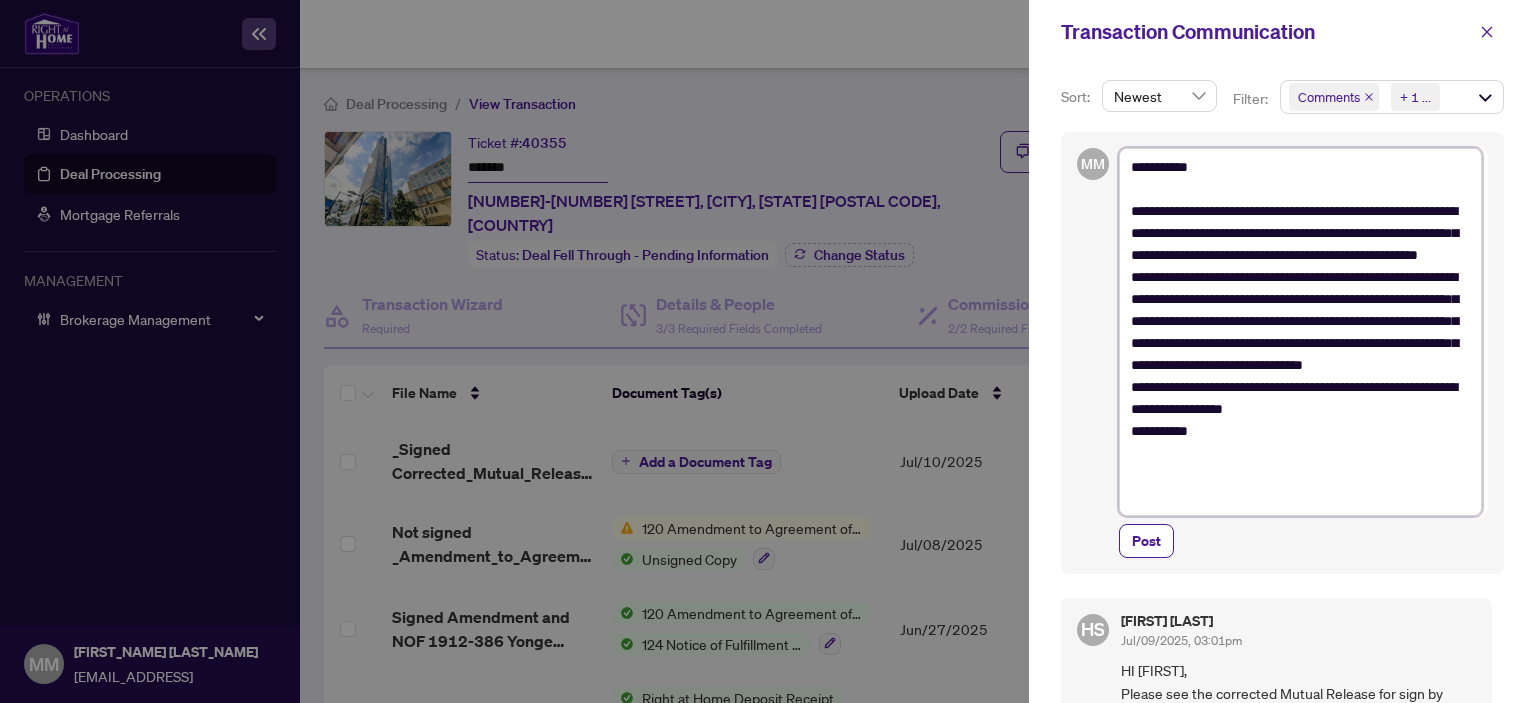 type on "**********" 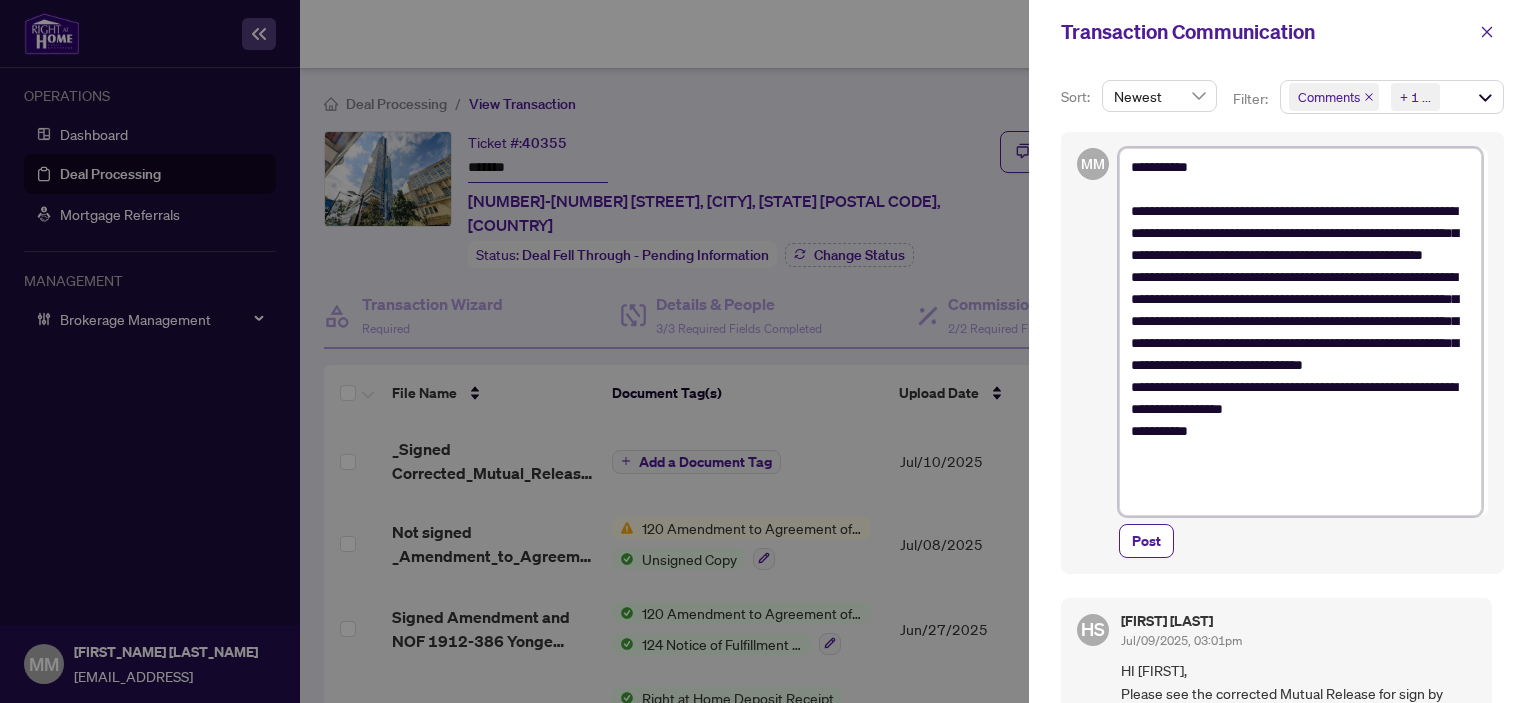 type on "**********" 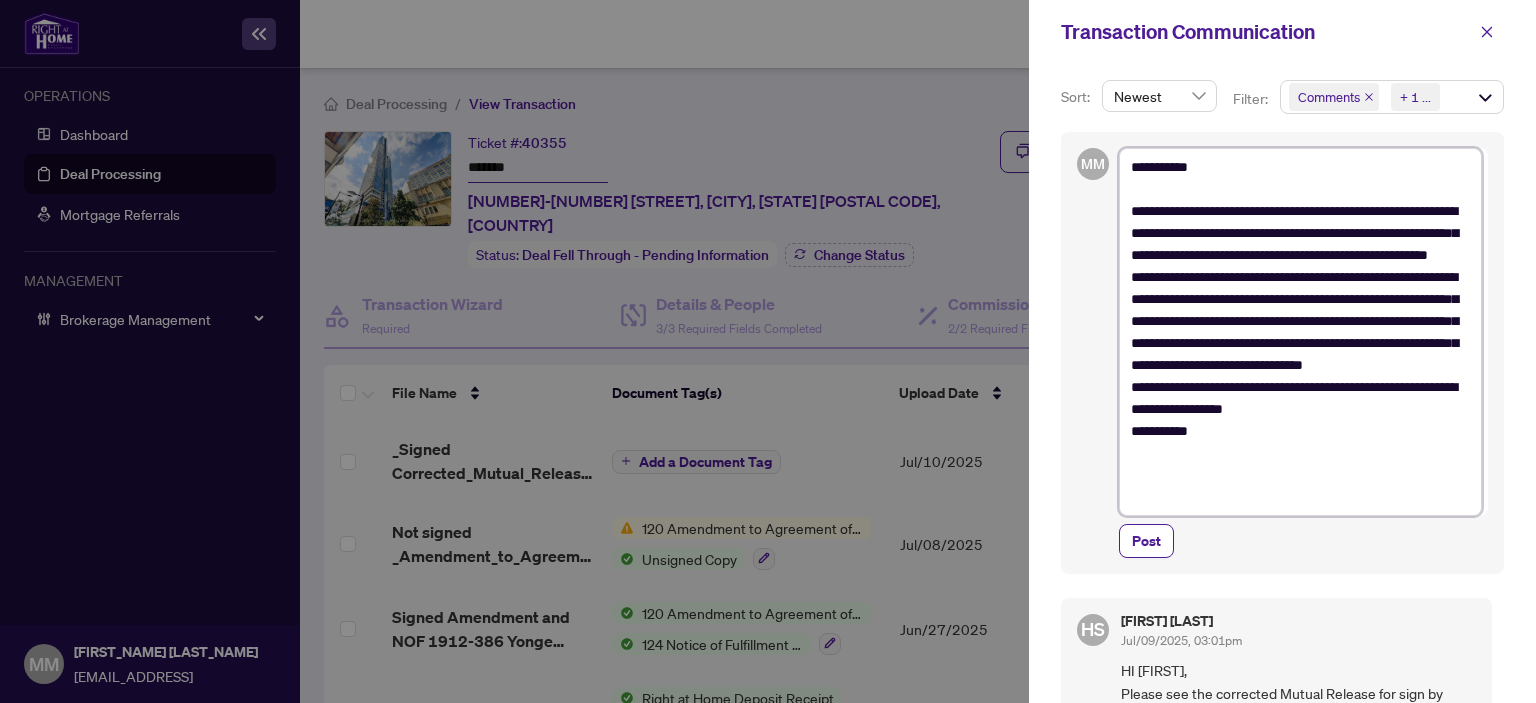 type on "**********" 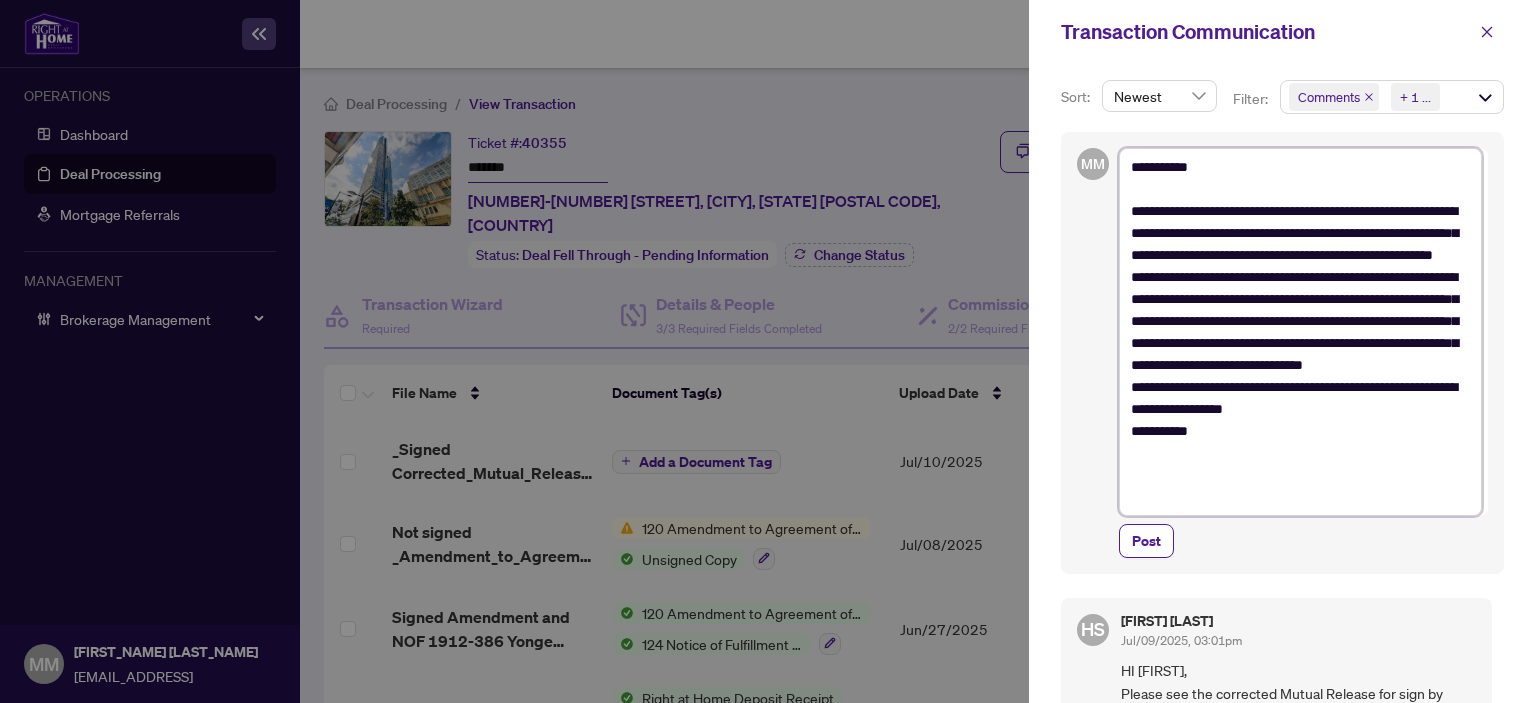 type on "**********" 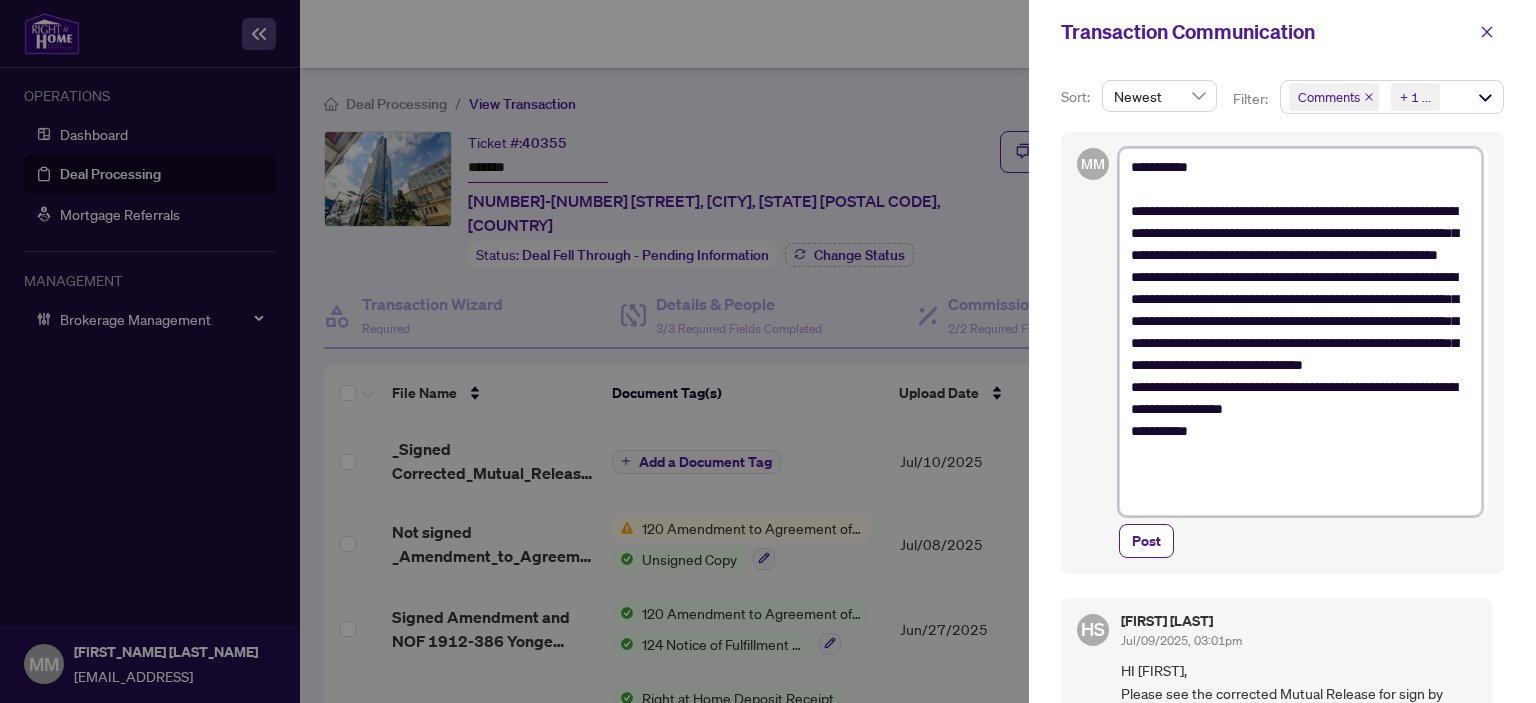 type on "**********" 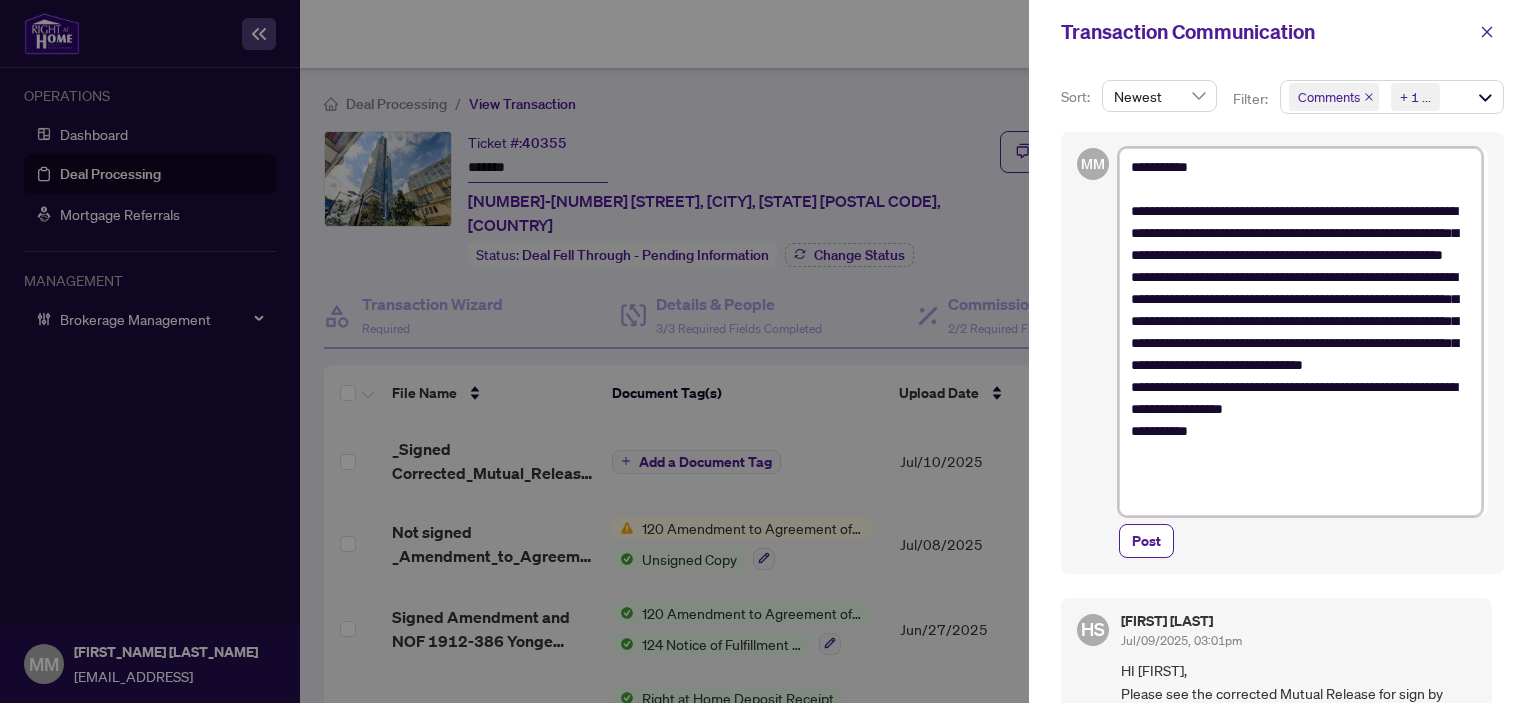 type on "**********" 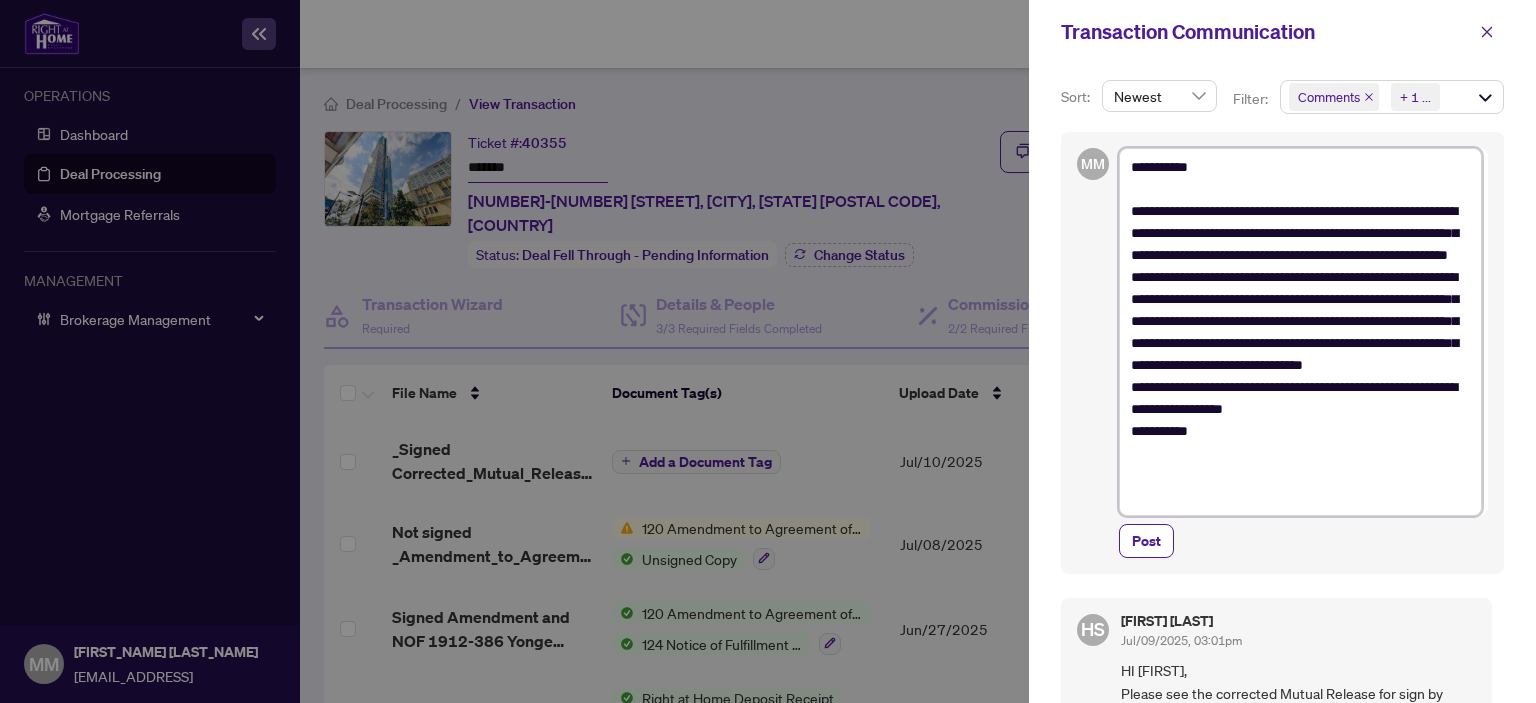type on "**********" 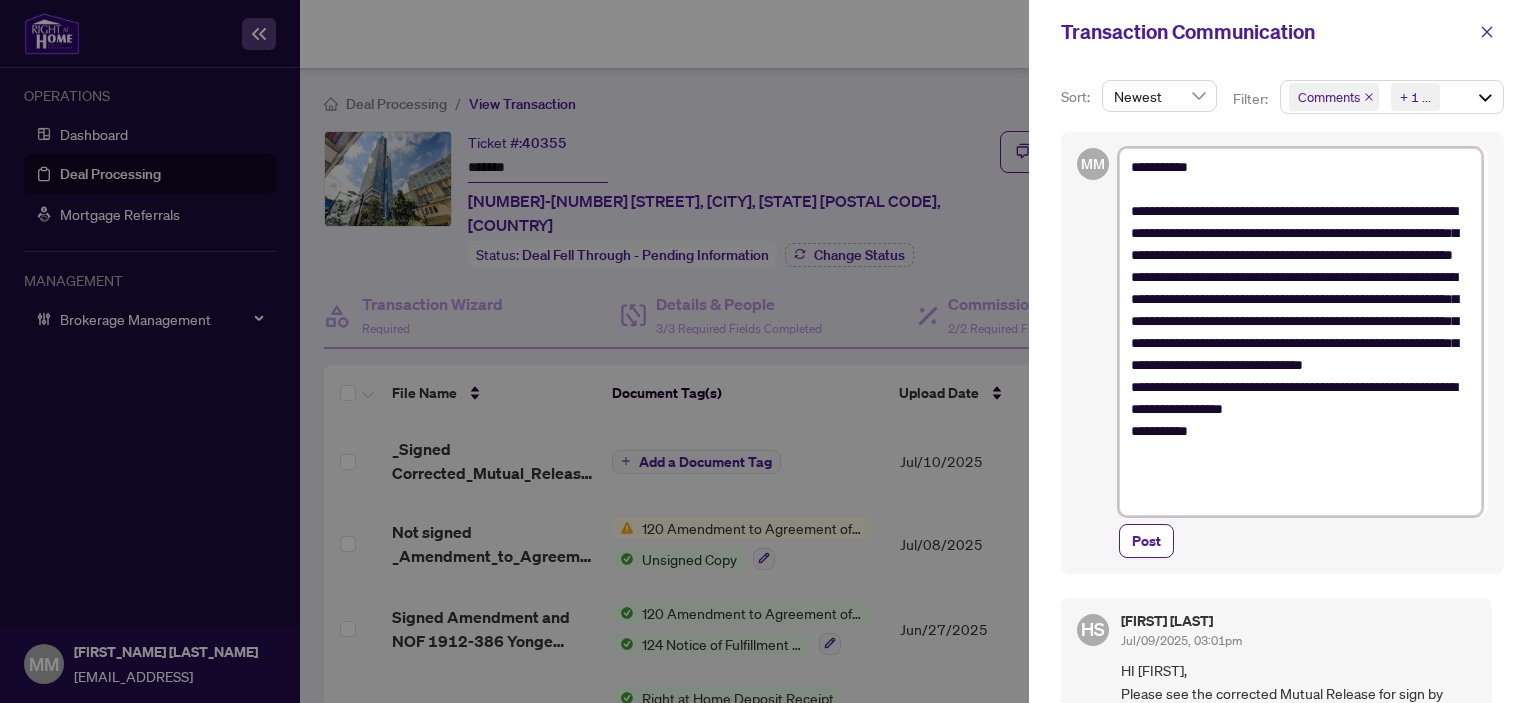 type on "**********" 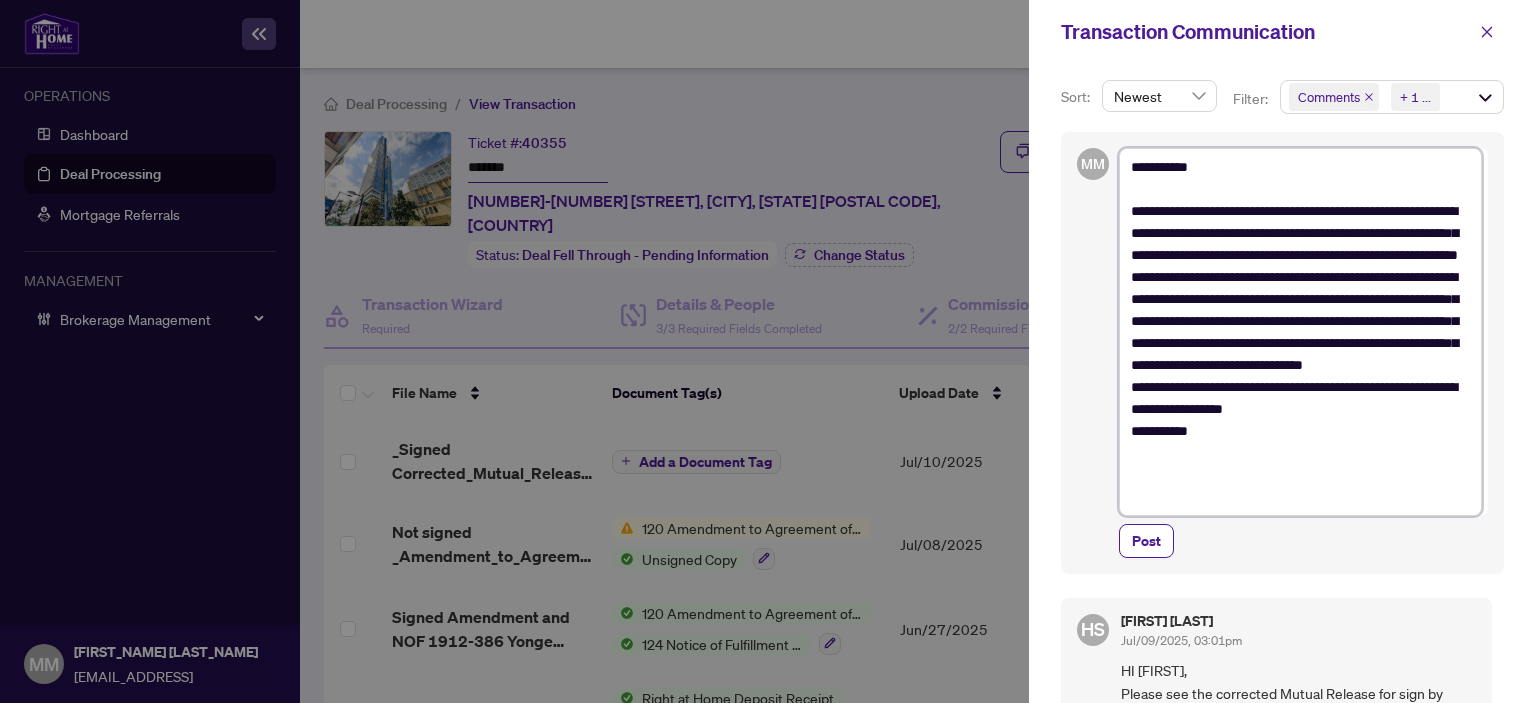 type on "**********" 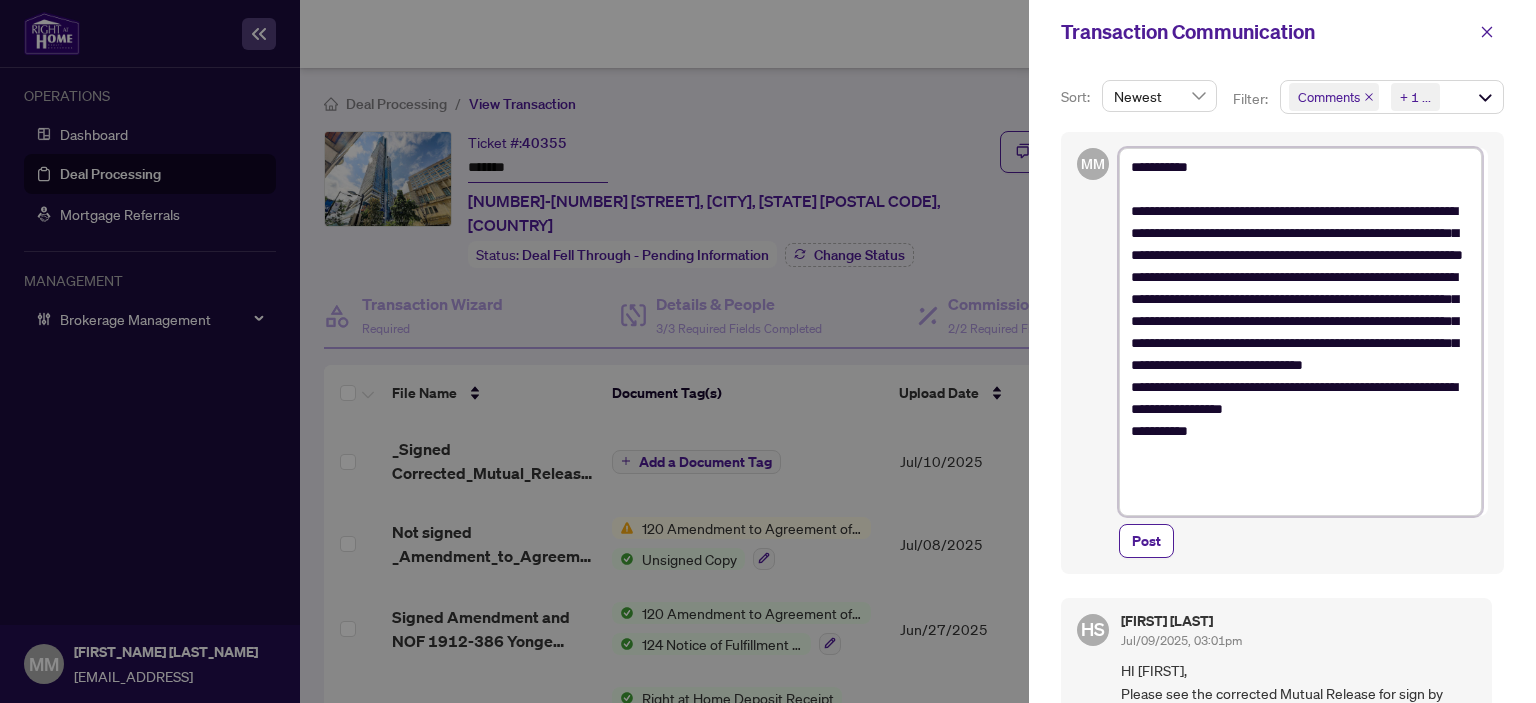 type on "**********" 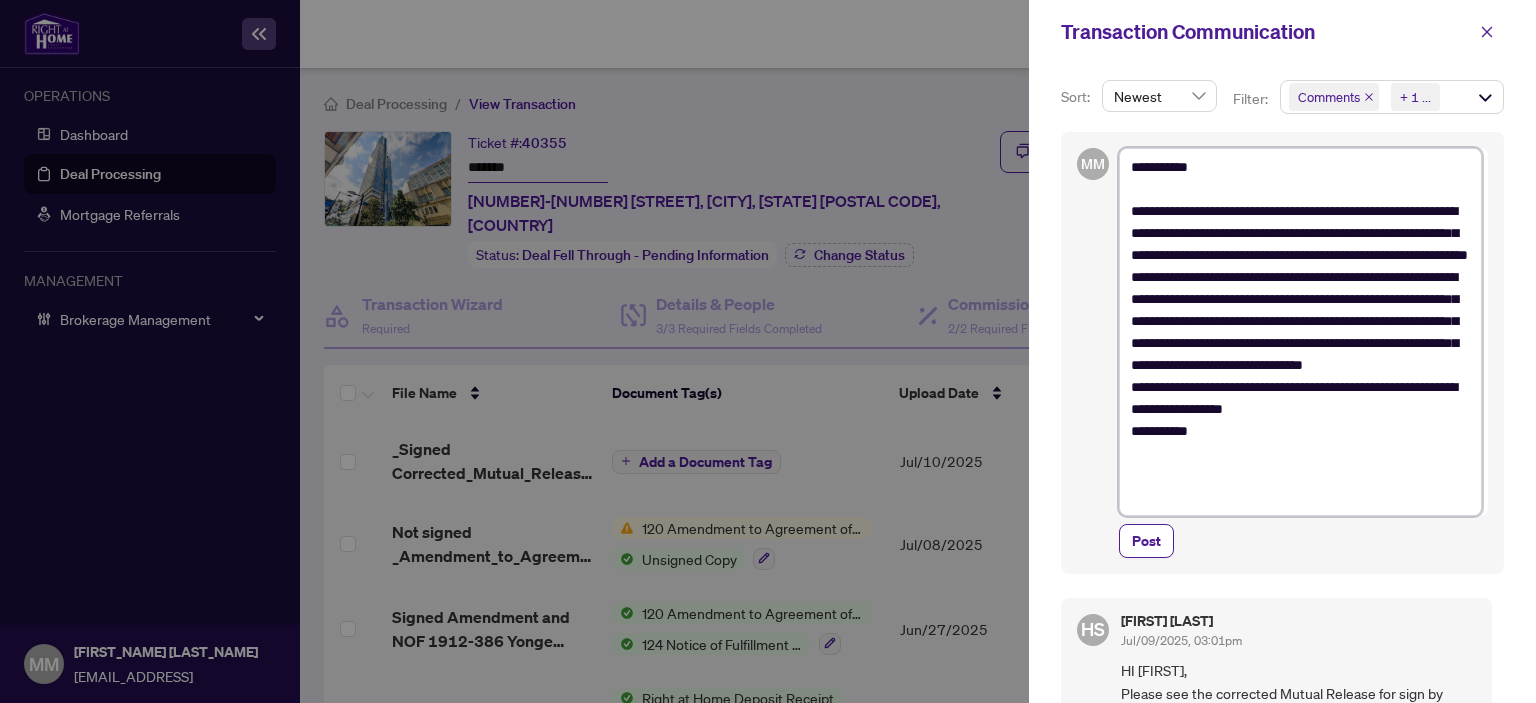 click on "**********" at bounding box center (1300, 332) 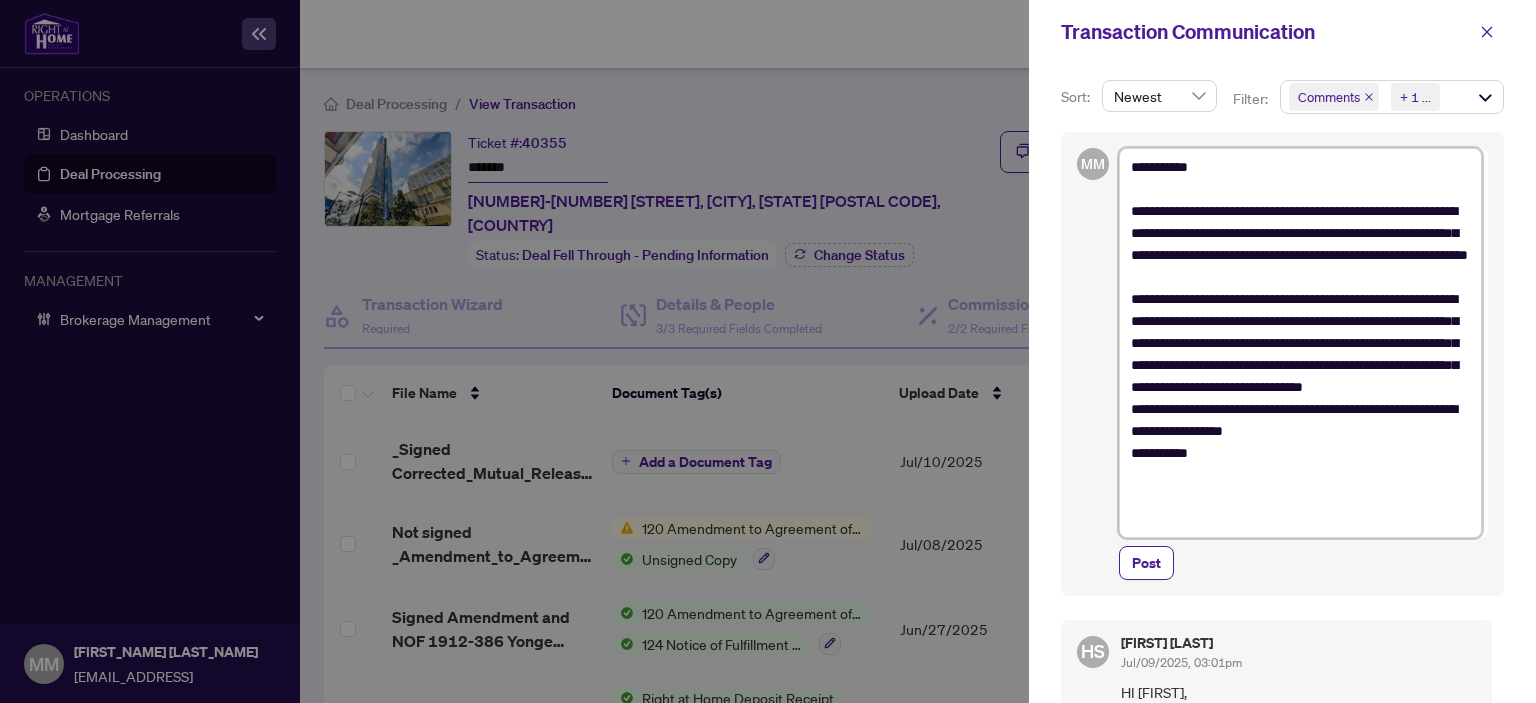 click on "**********" at bounding box center [1300, 343] 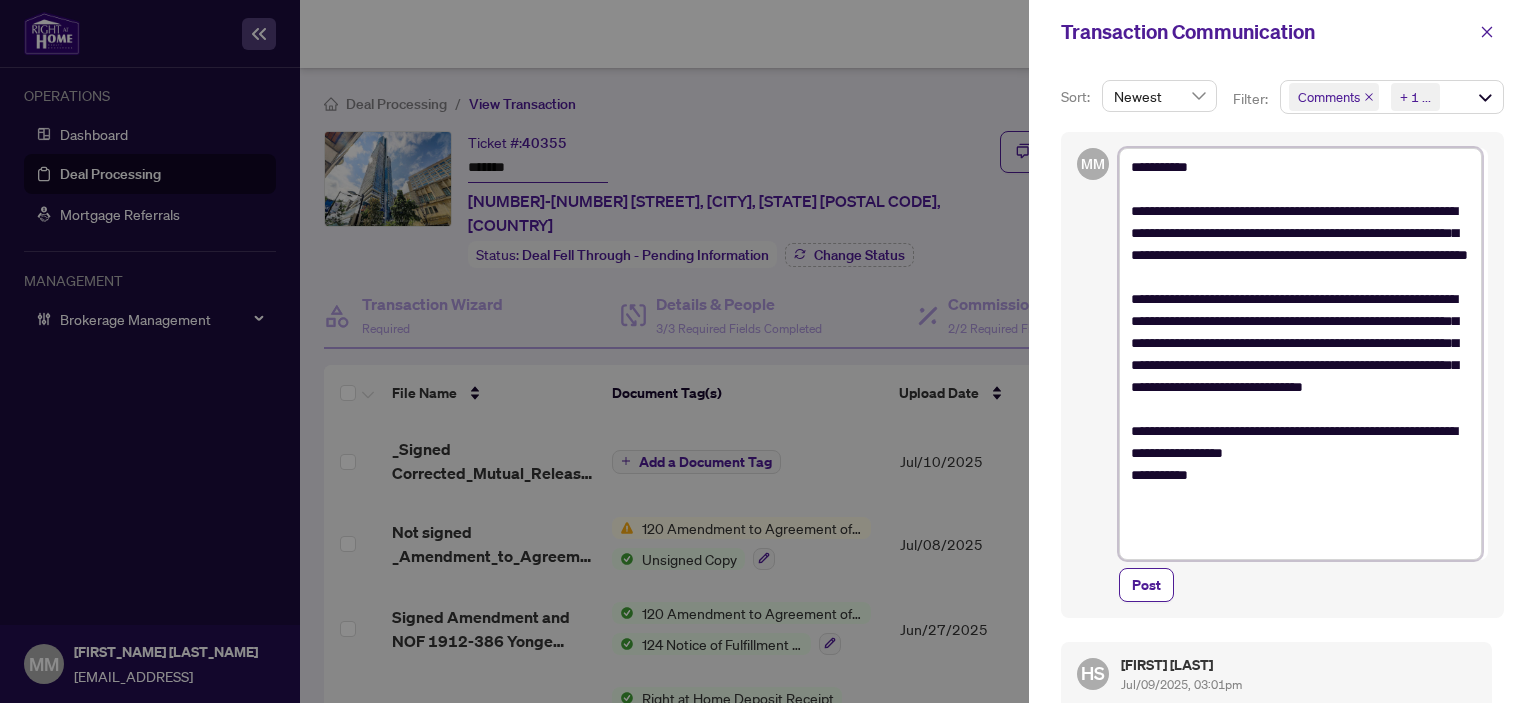 click on "**********" at bounding box center (1300, 354) 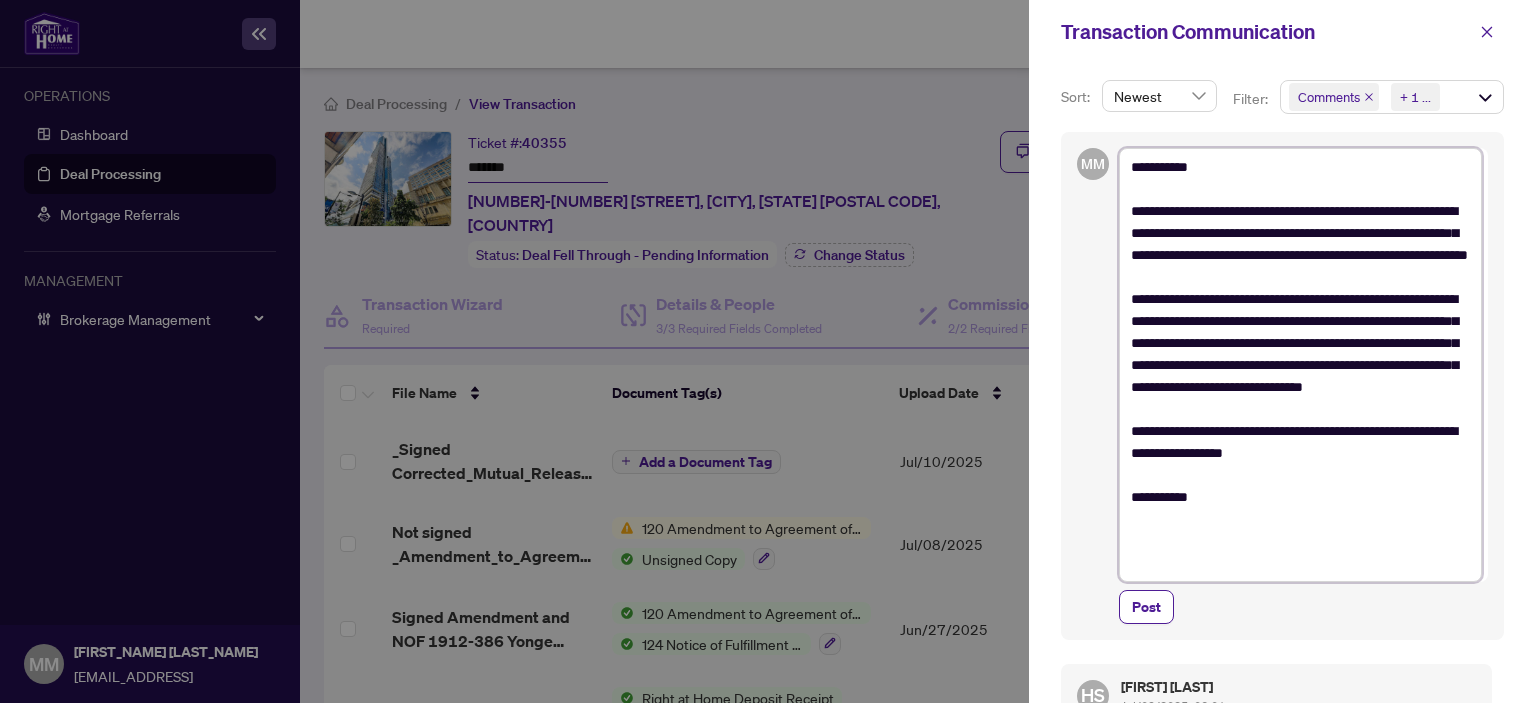 click on "**********" at bounding box center (1300, 365) 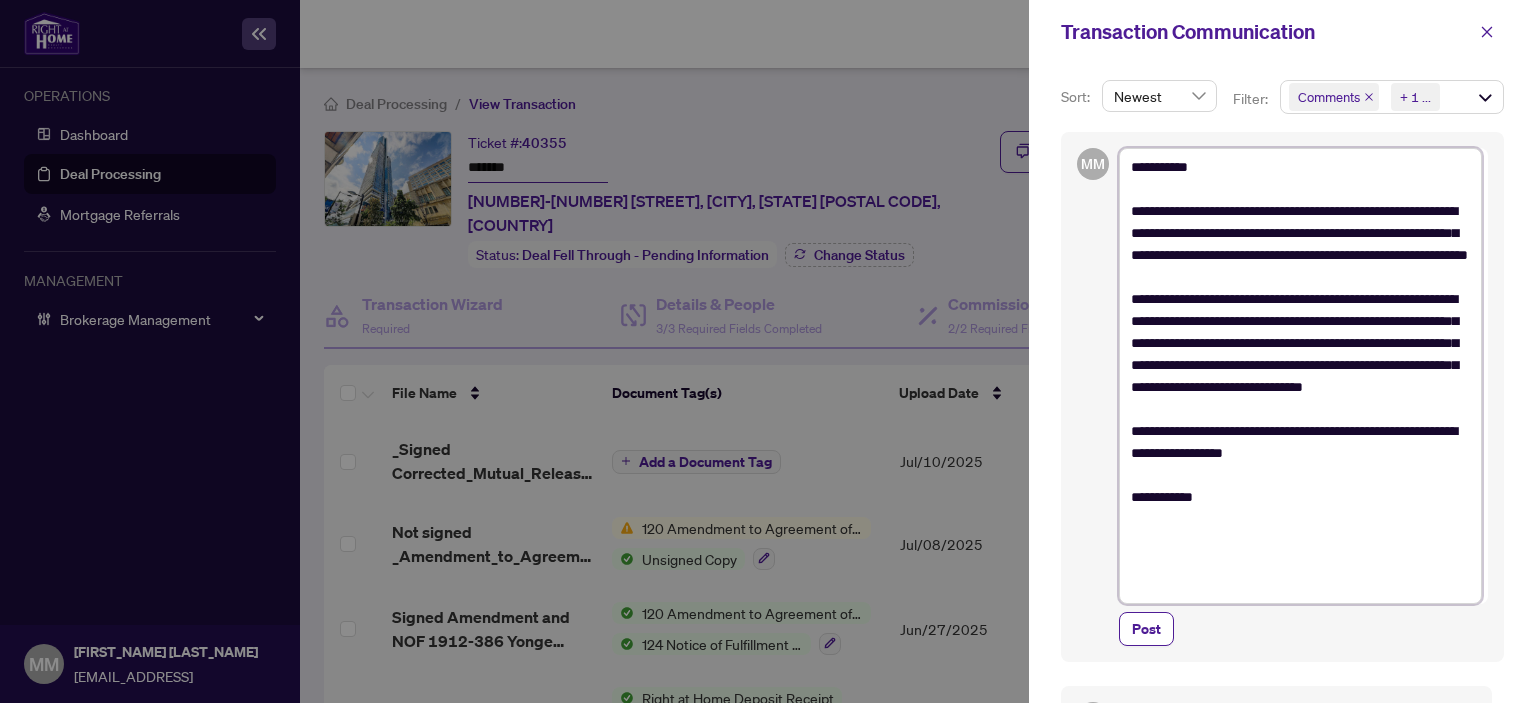 type on "**********" 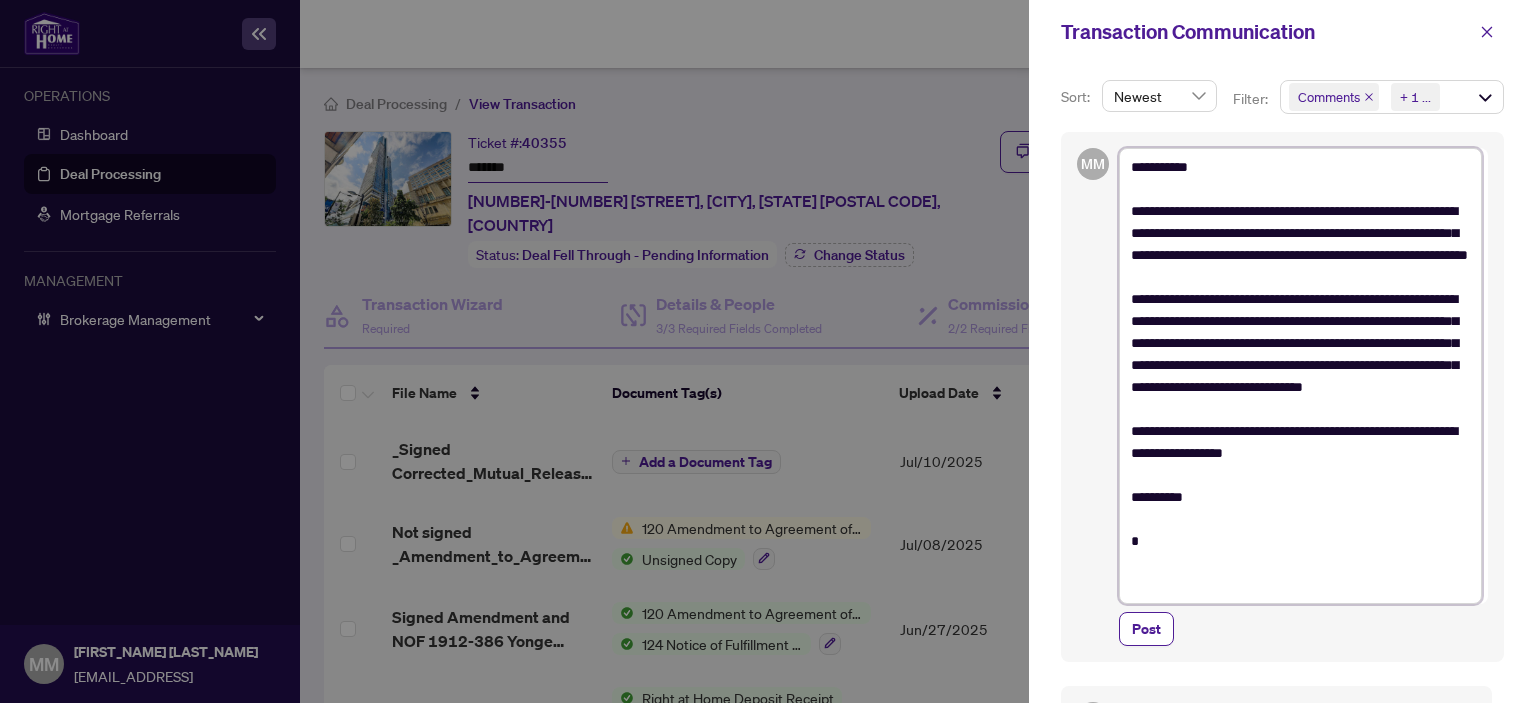 type on "**********" 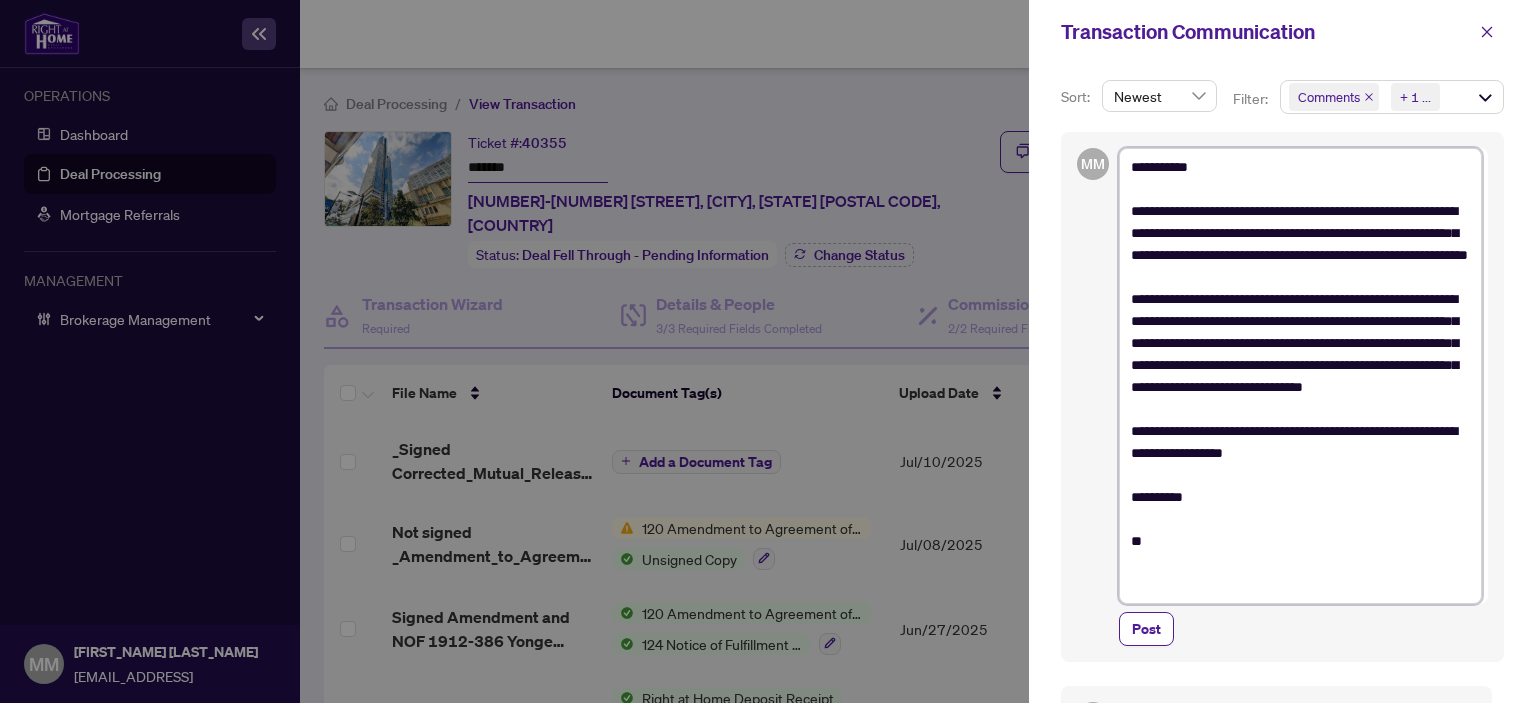type on "**********" 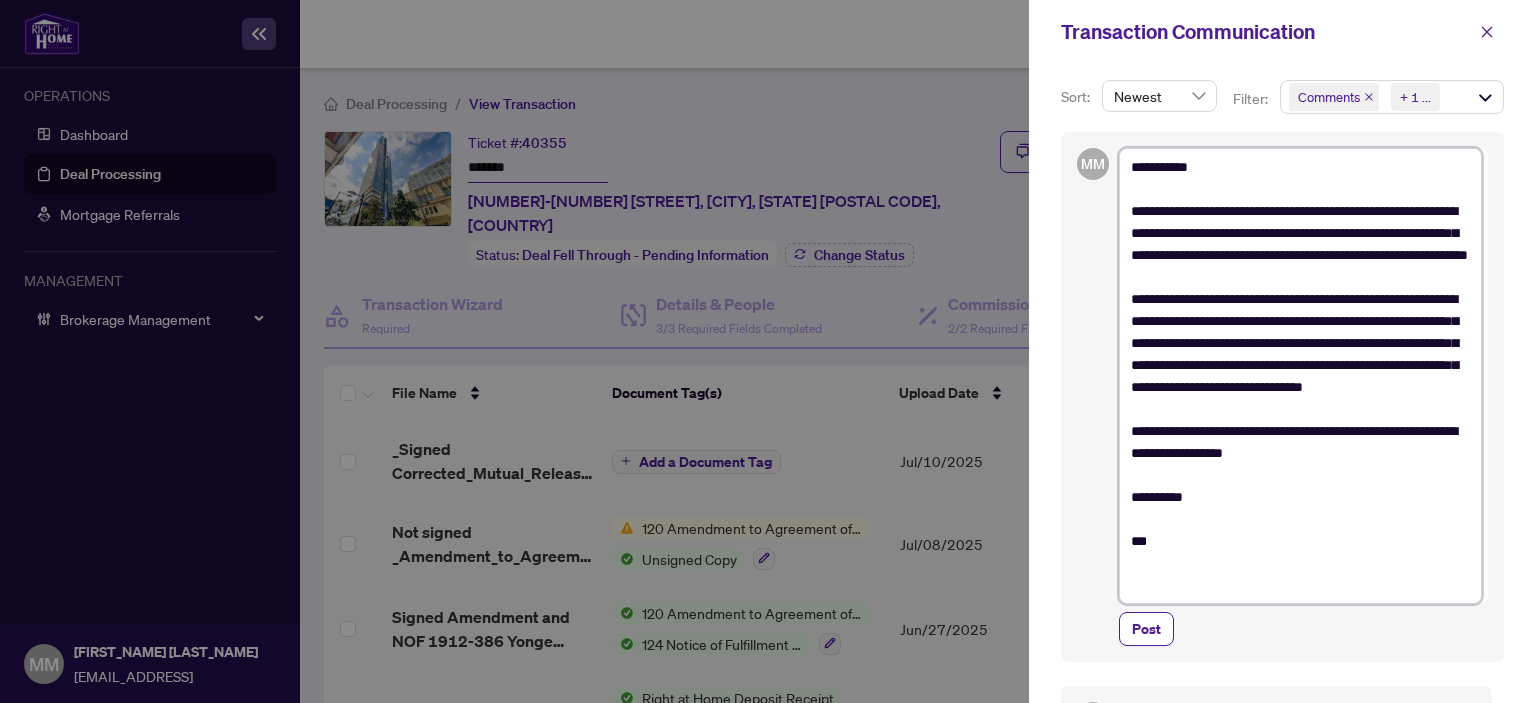 type on "**********" 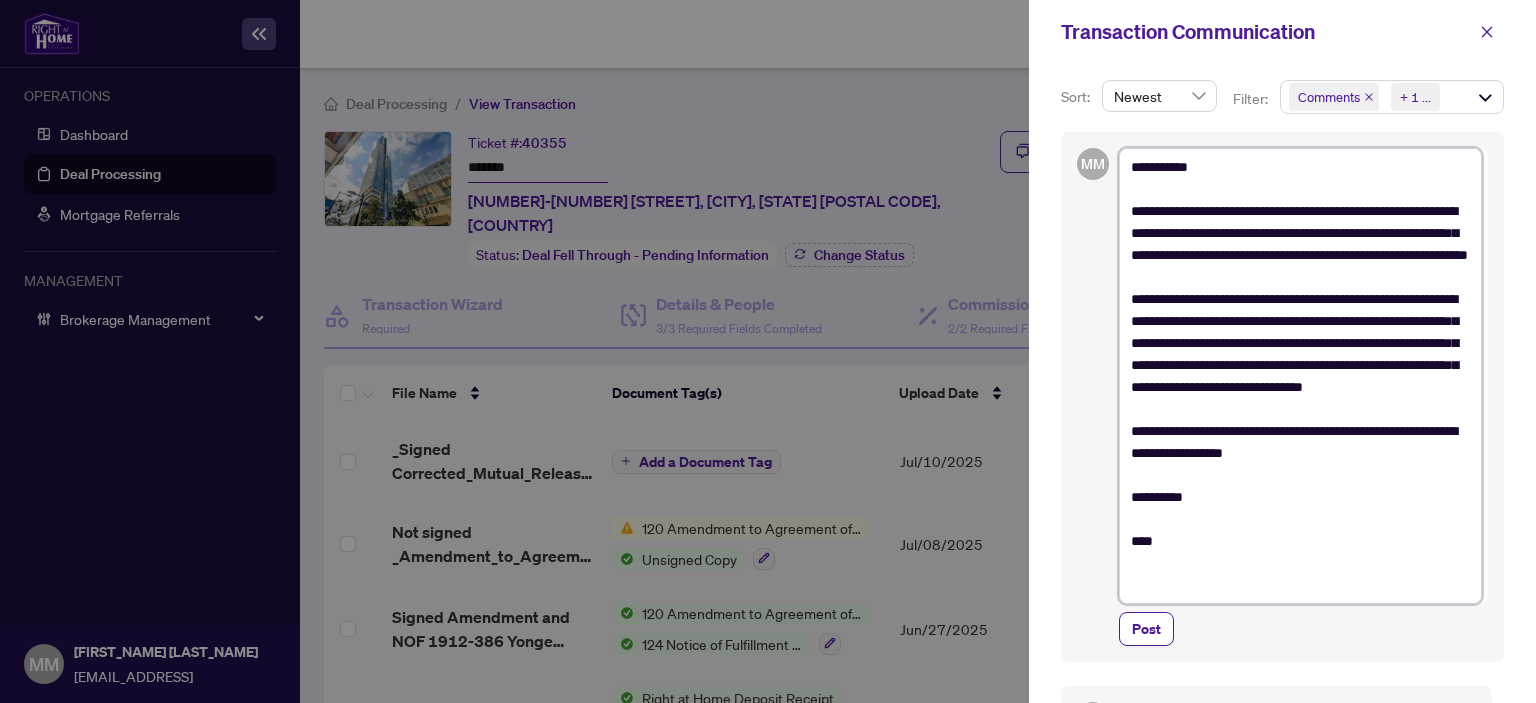 type on "**********" 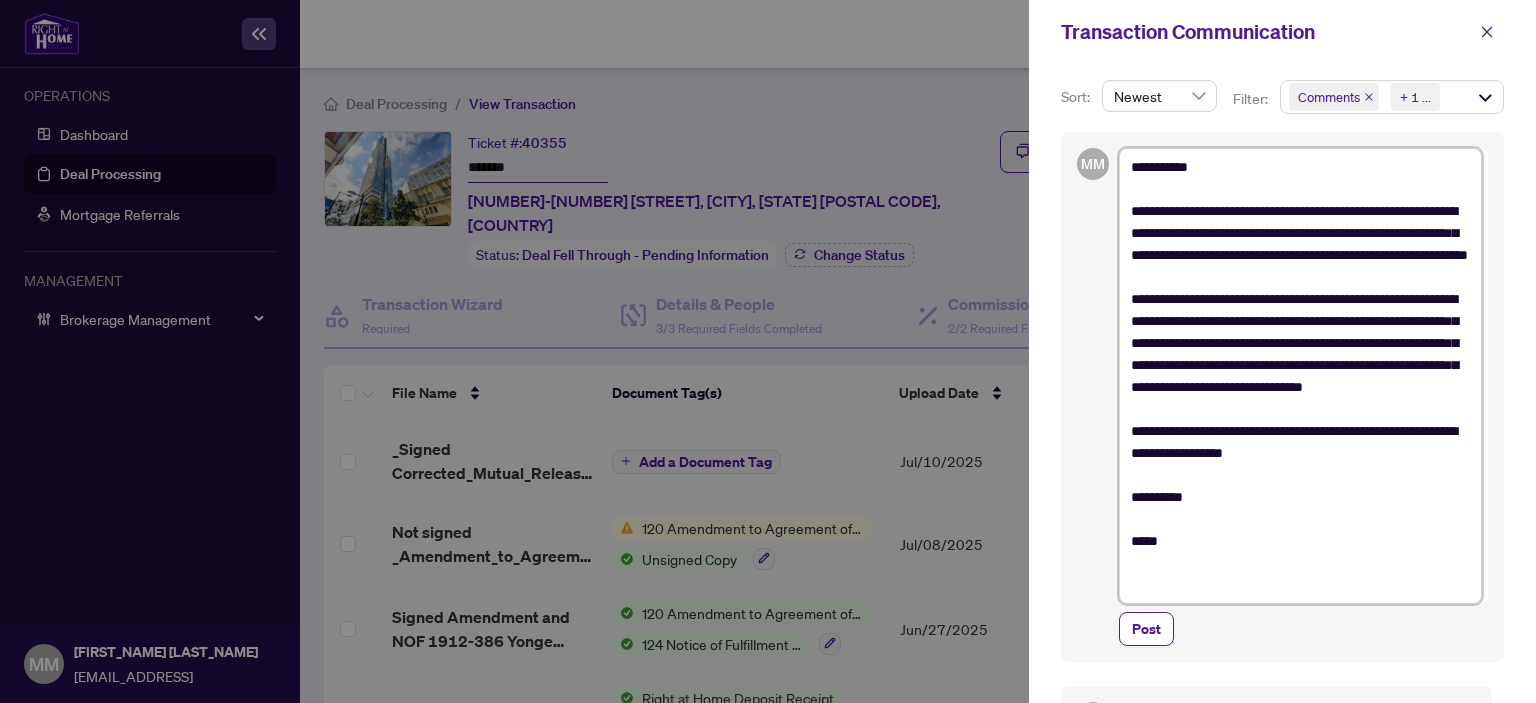 type on "**********" 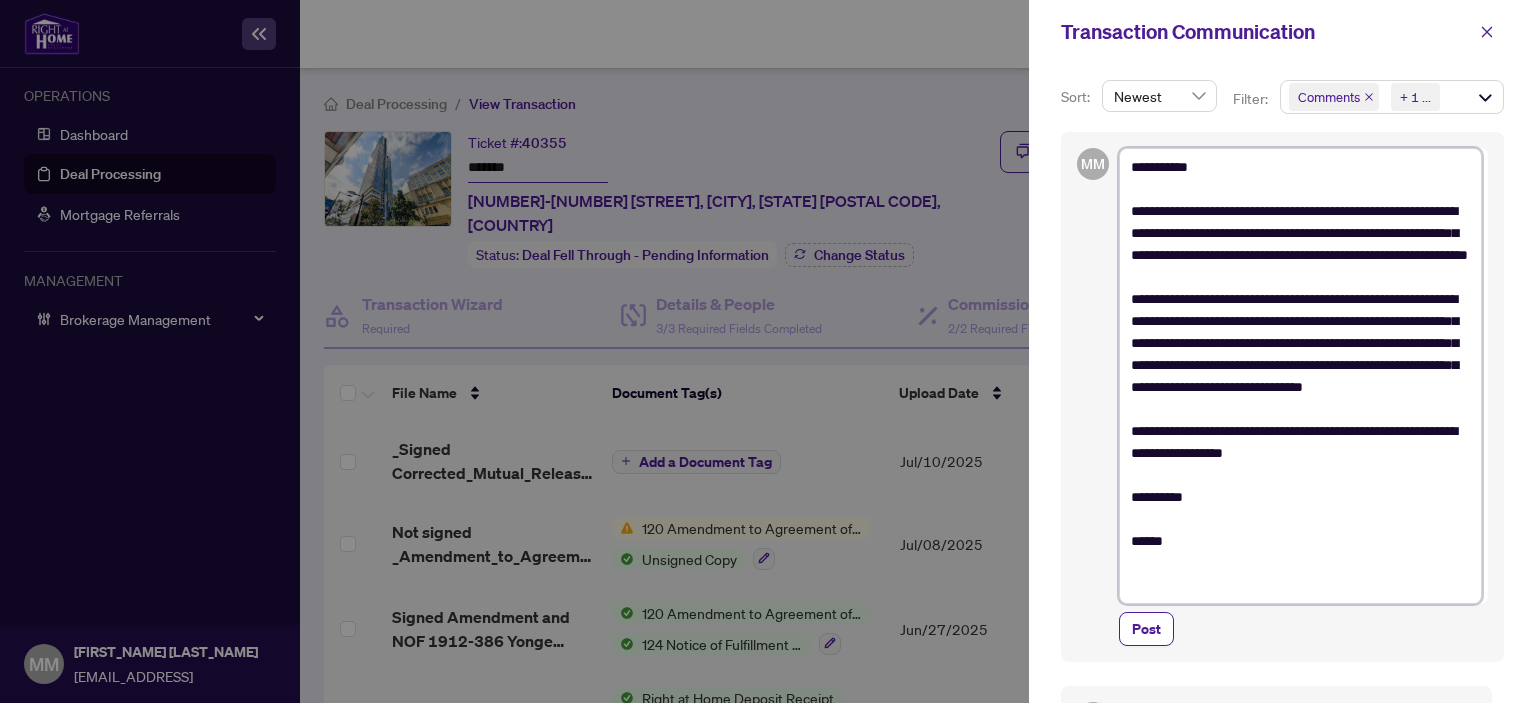 type on "**********" 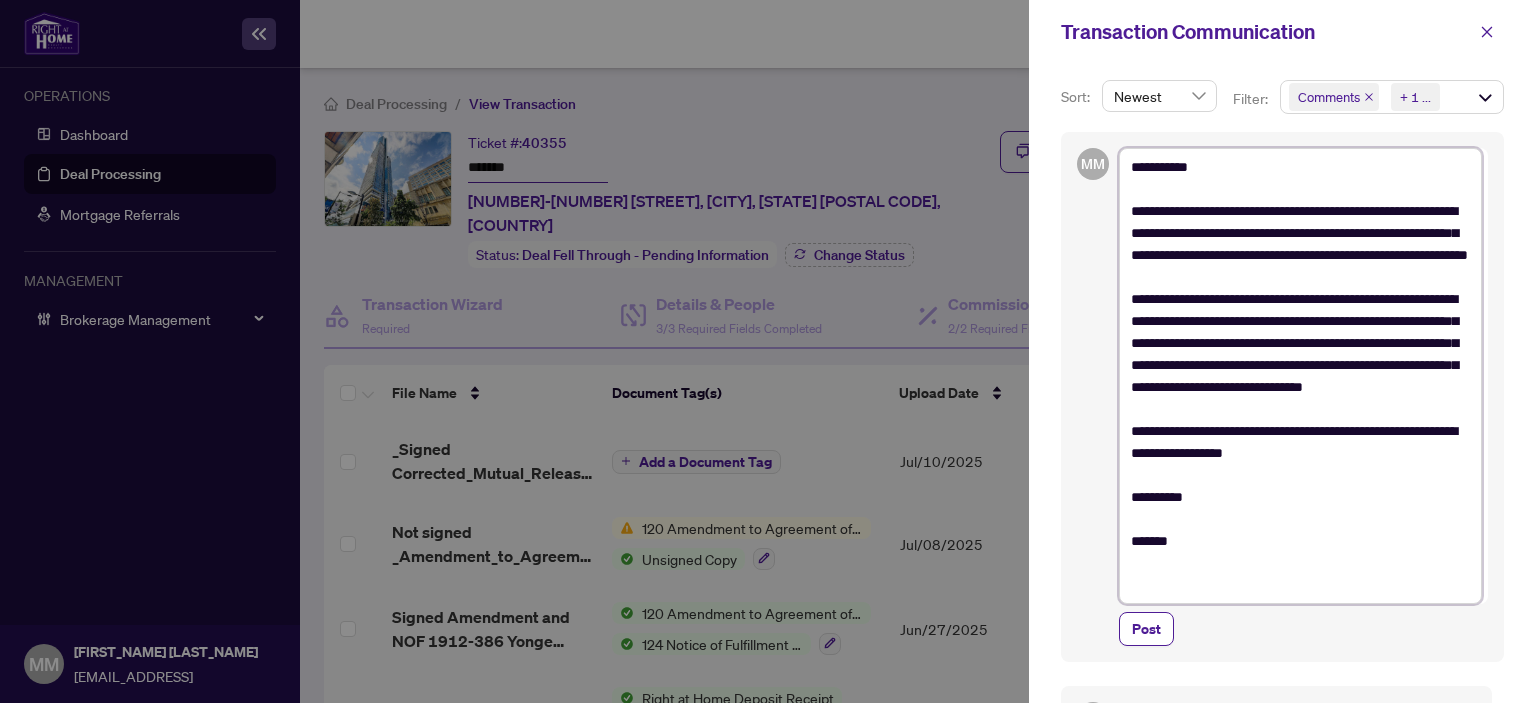 type on "**********" 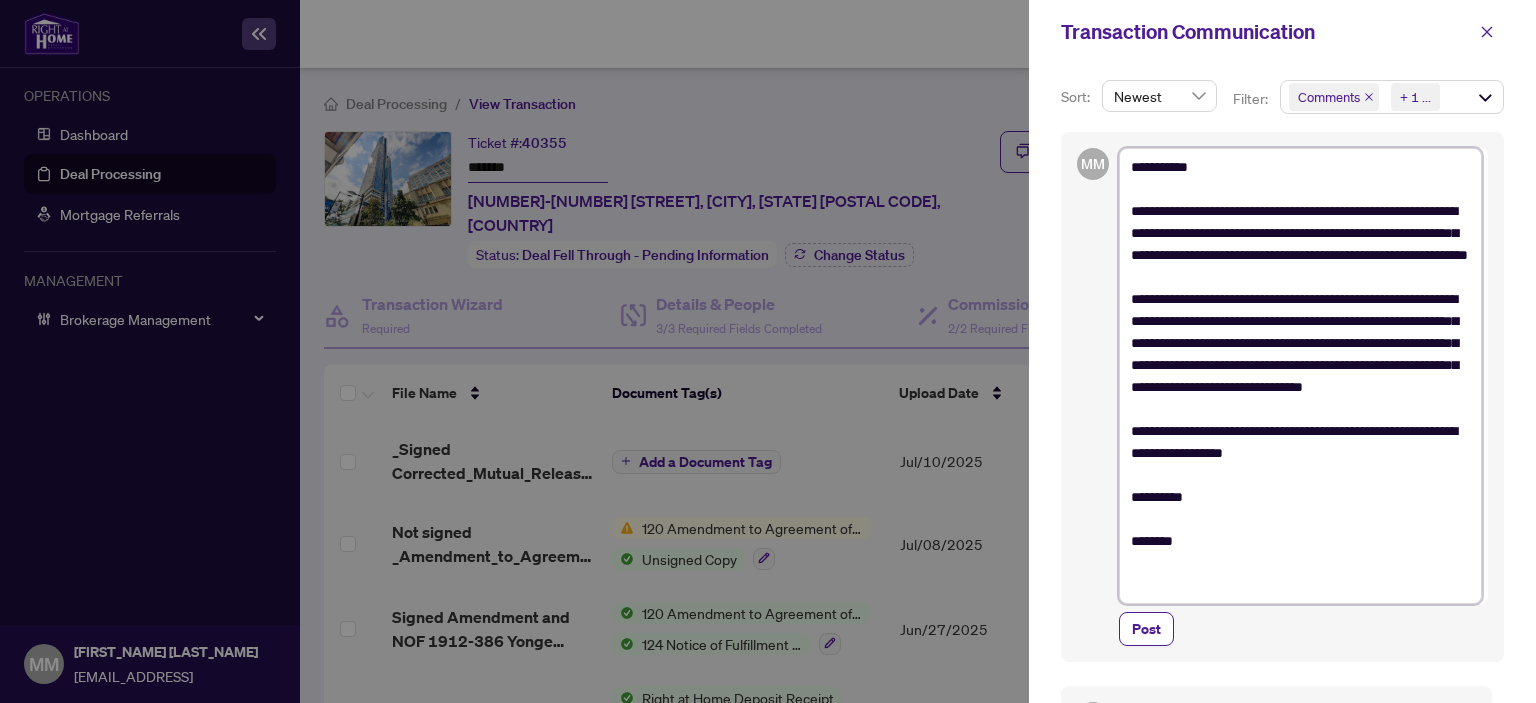 type on "**********" 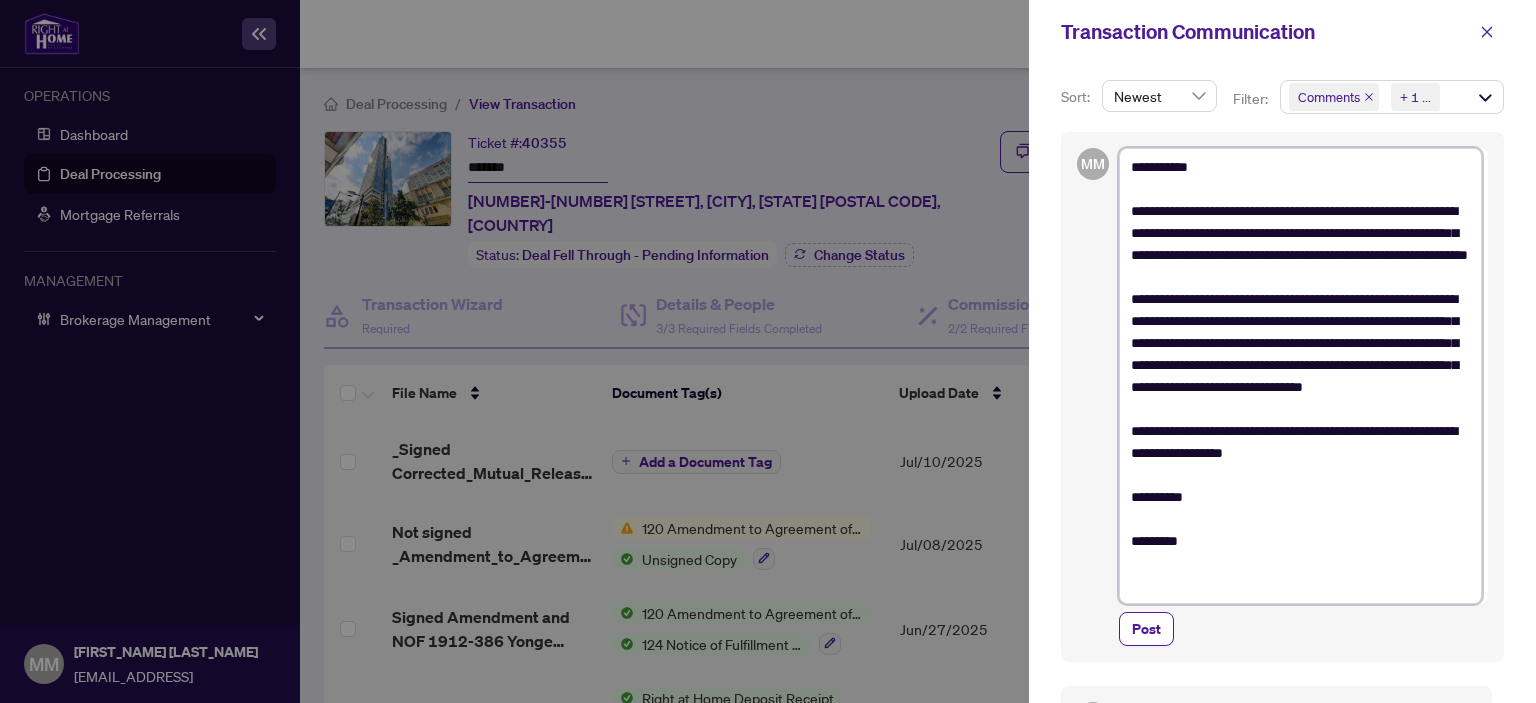 type on "**********" 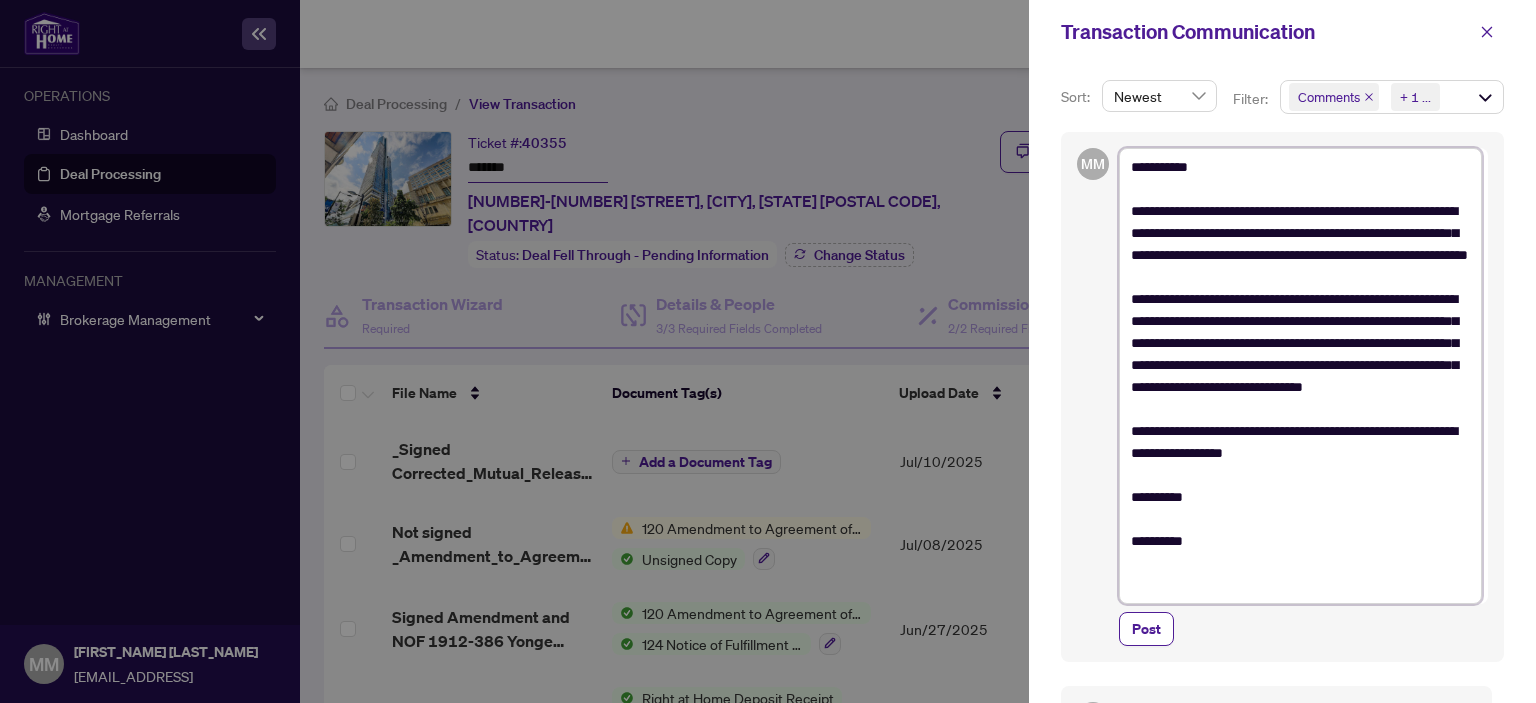 type on "**********" 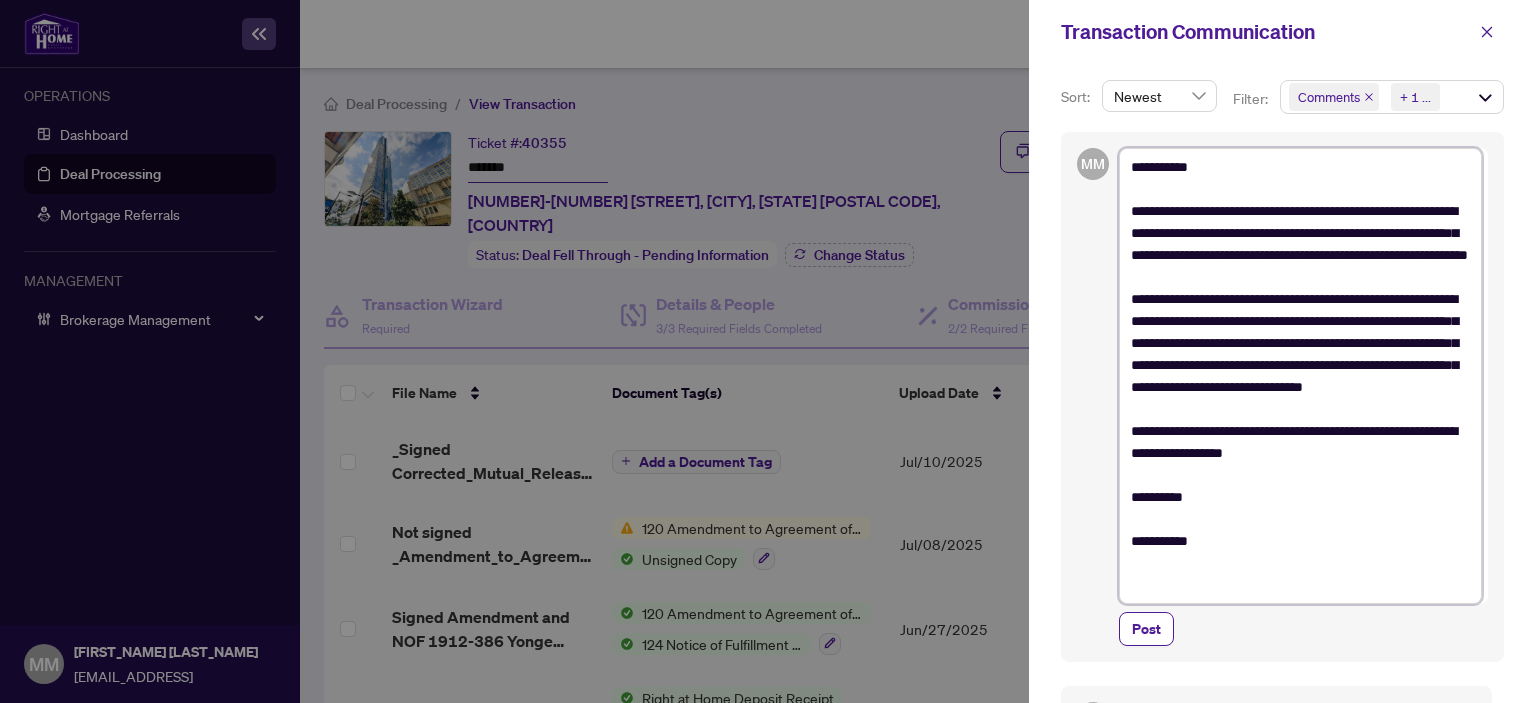 type on "**********" 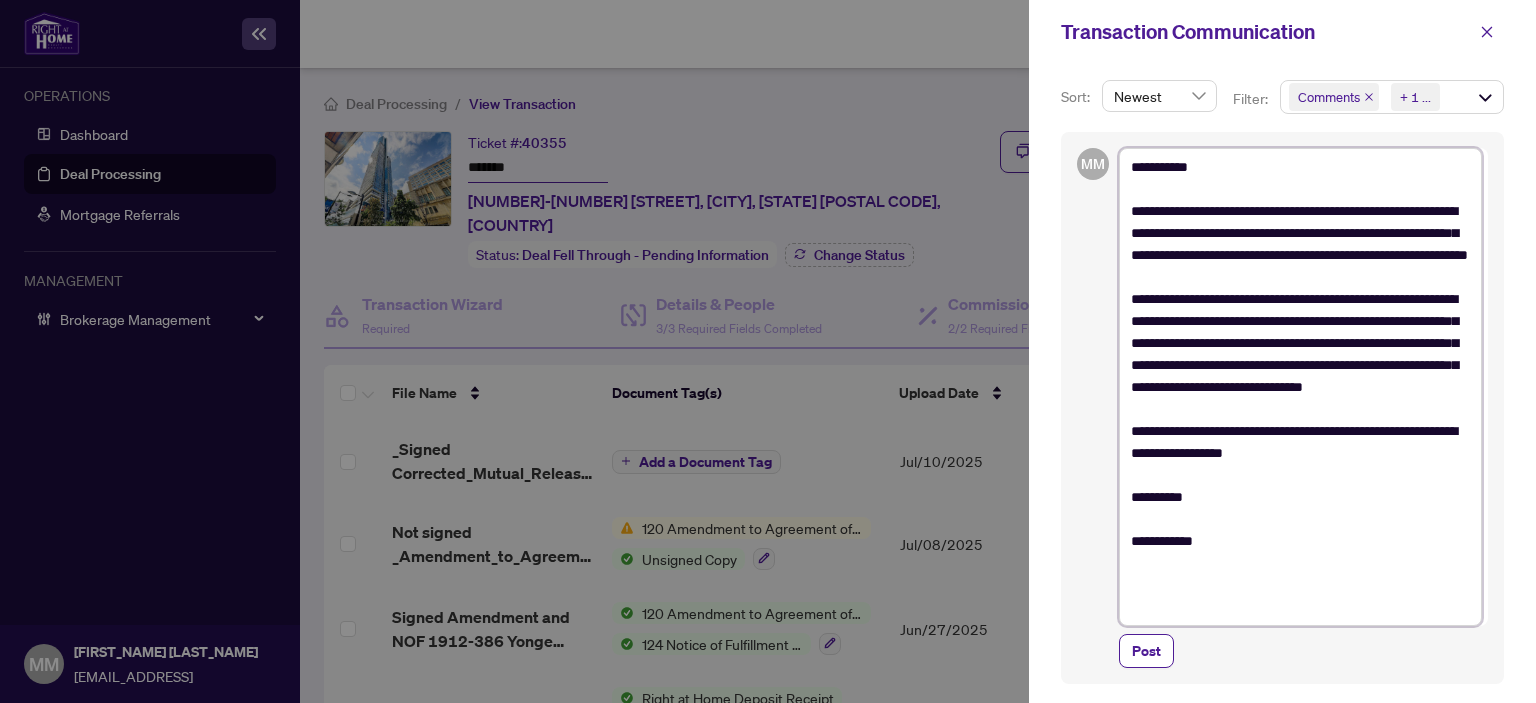 type on "**********" 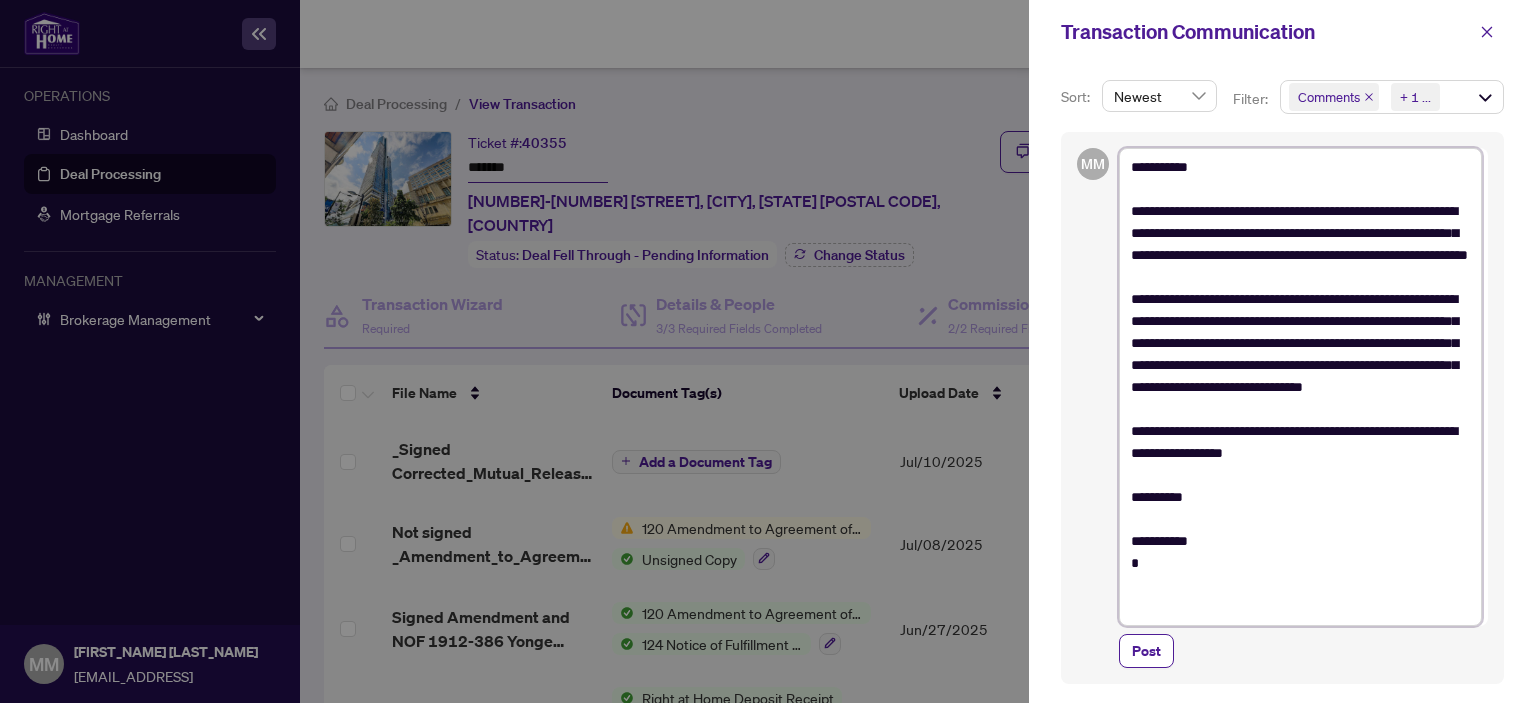 type on "**********" 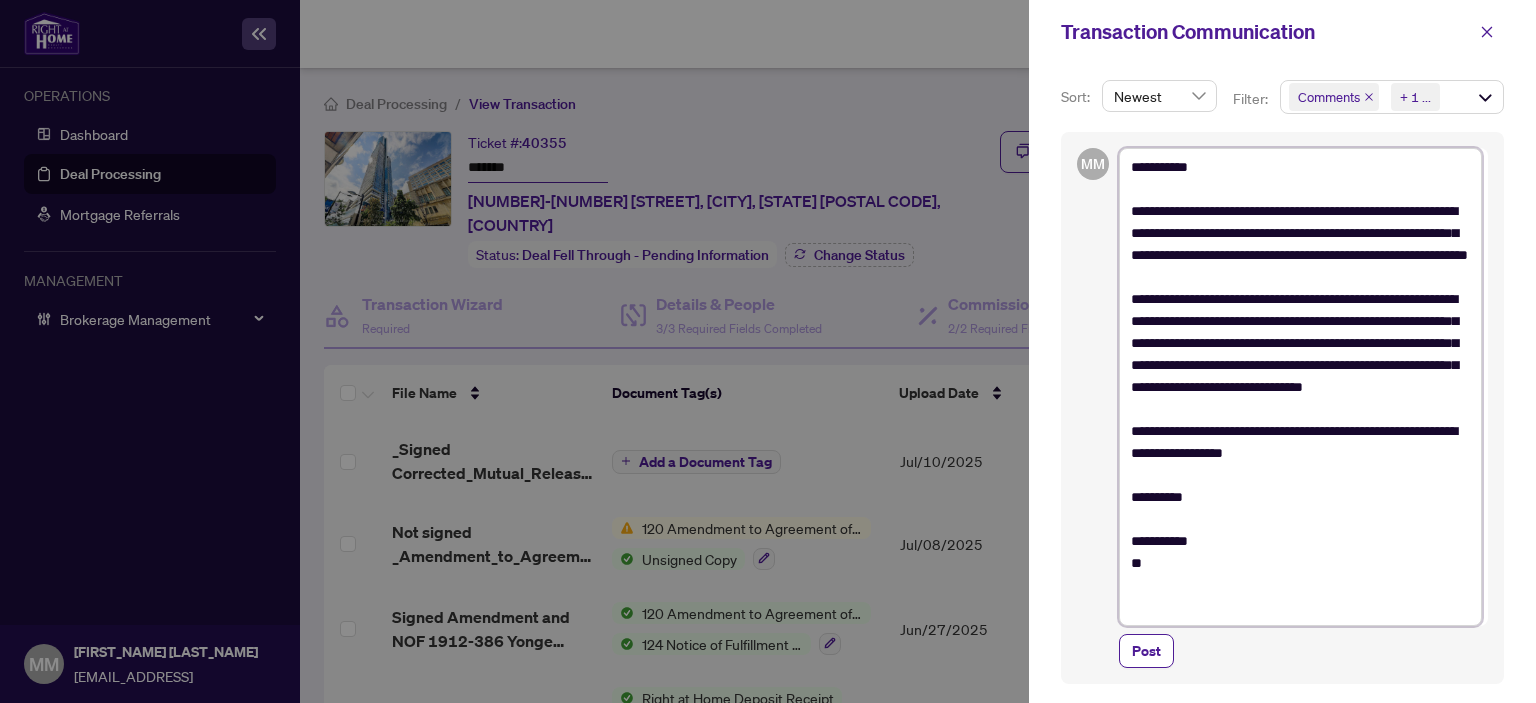 type on "**********" 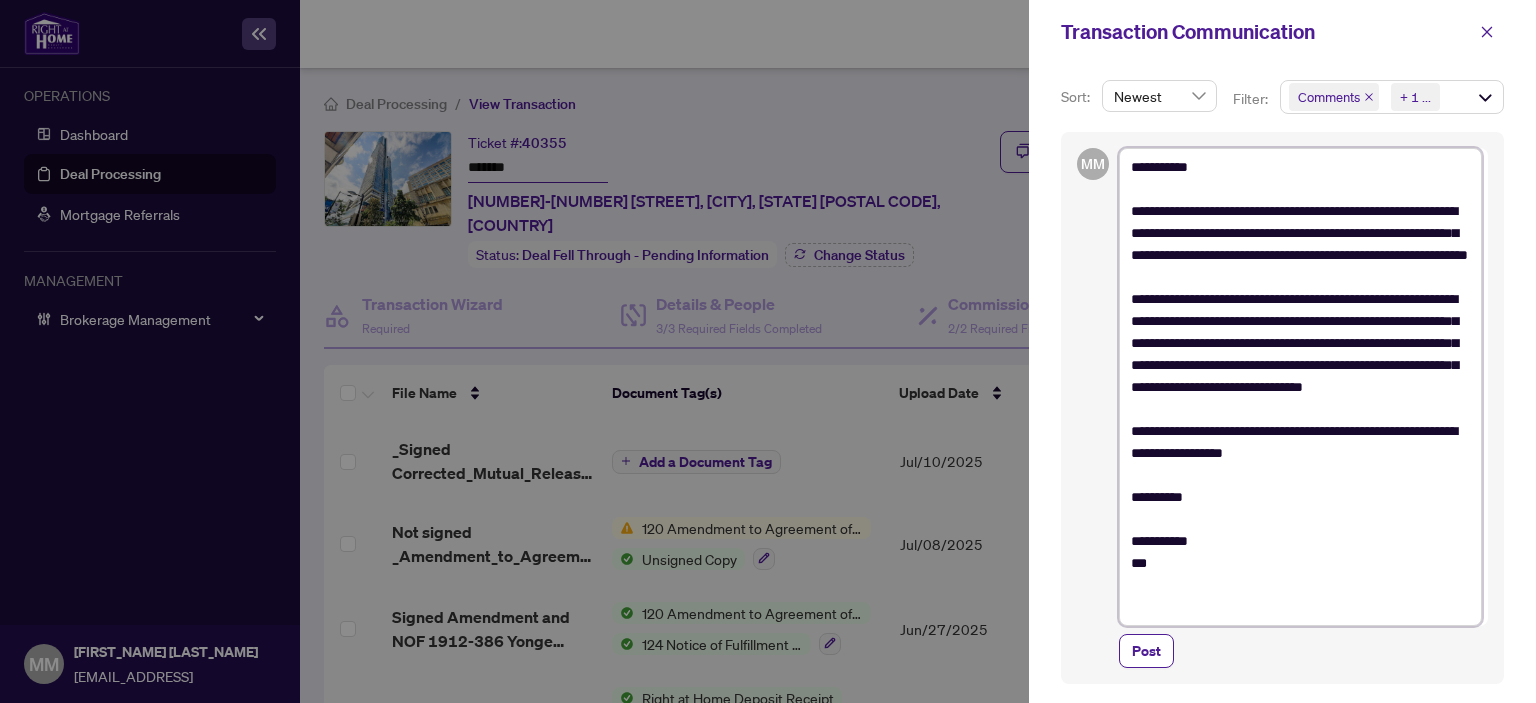 type on "**********" 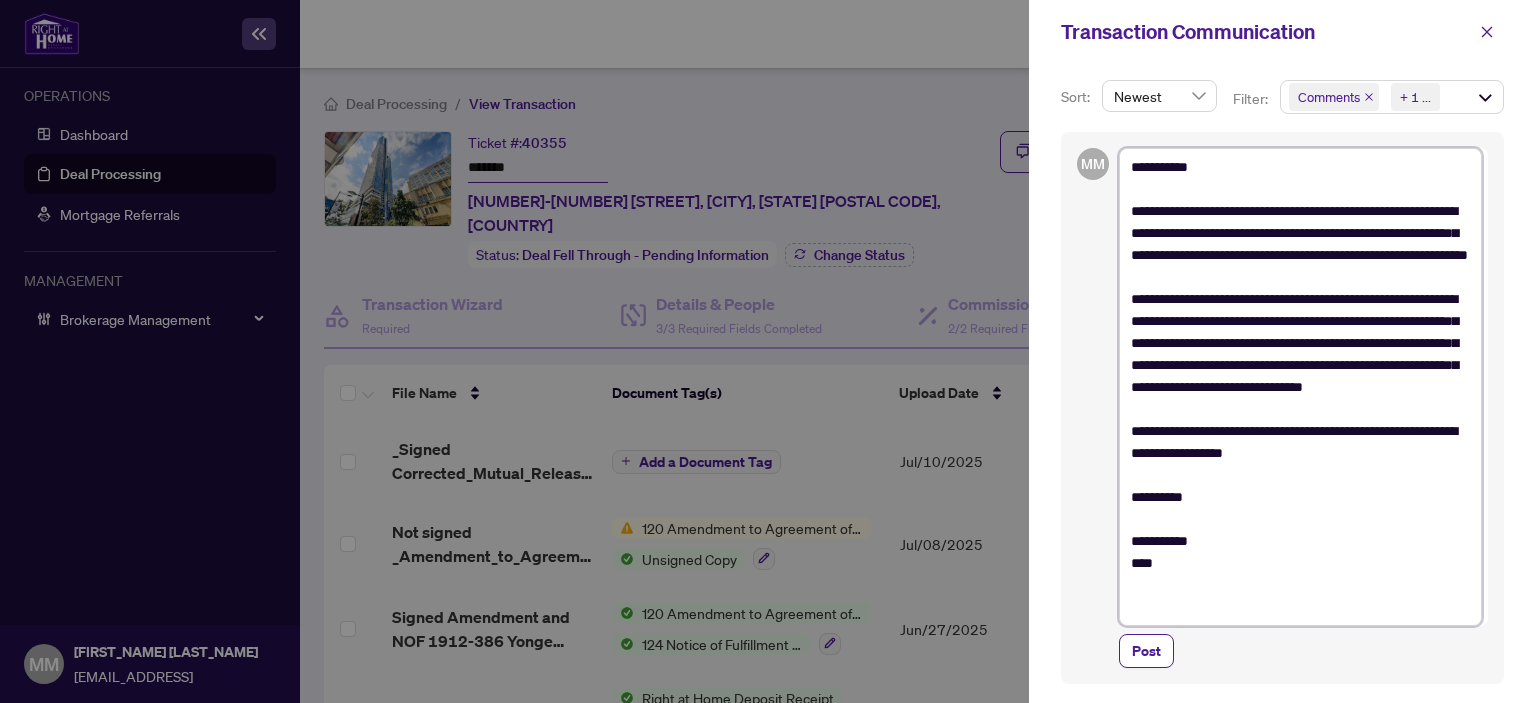 type on "**********" 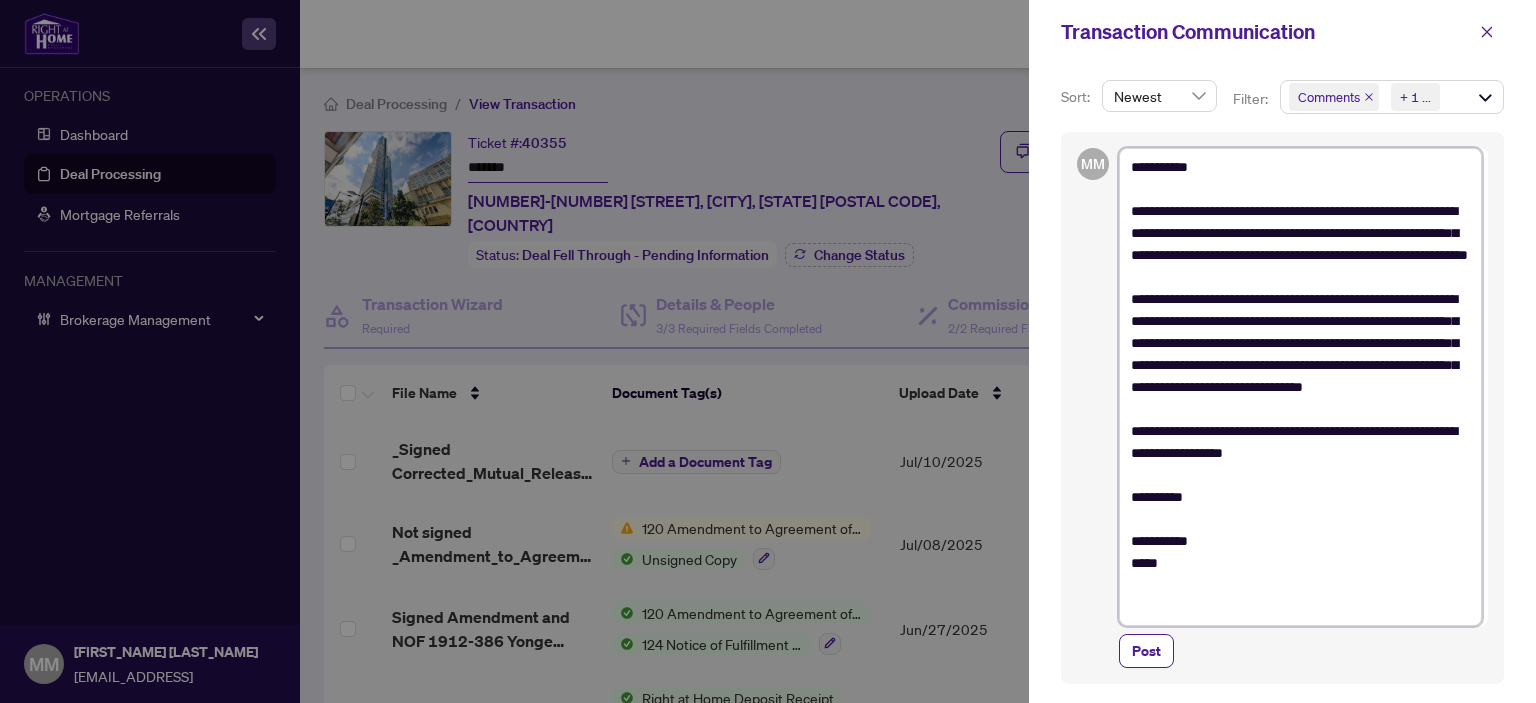 type on "**********" 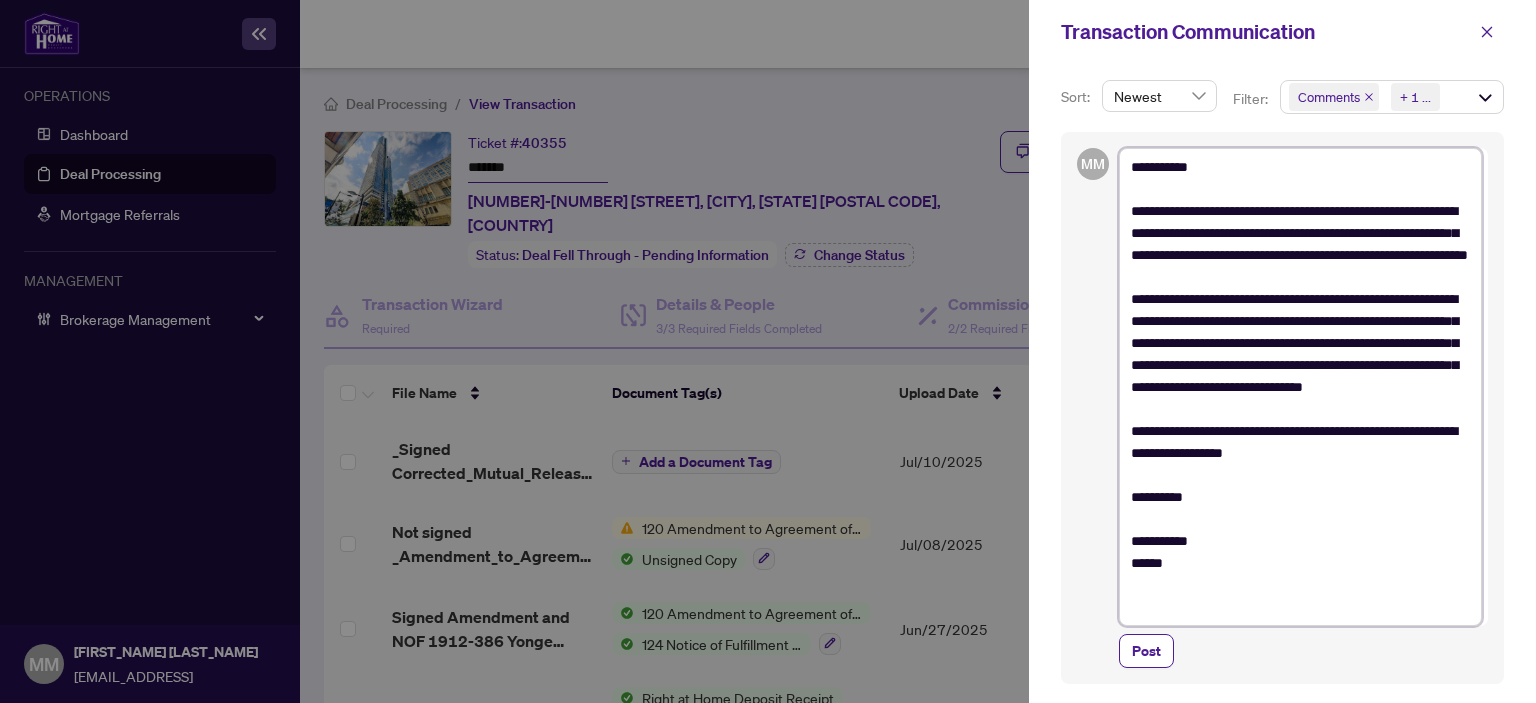 type on "**********" 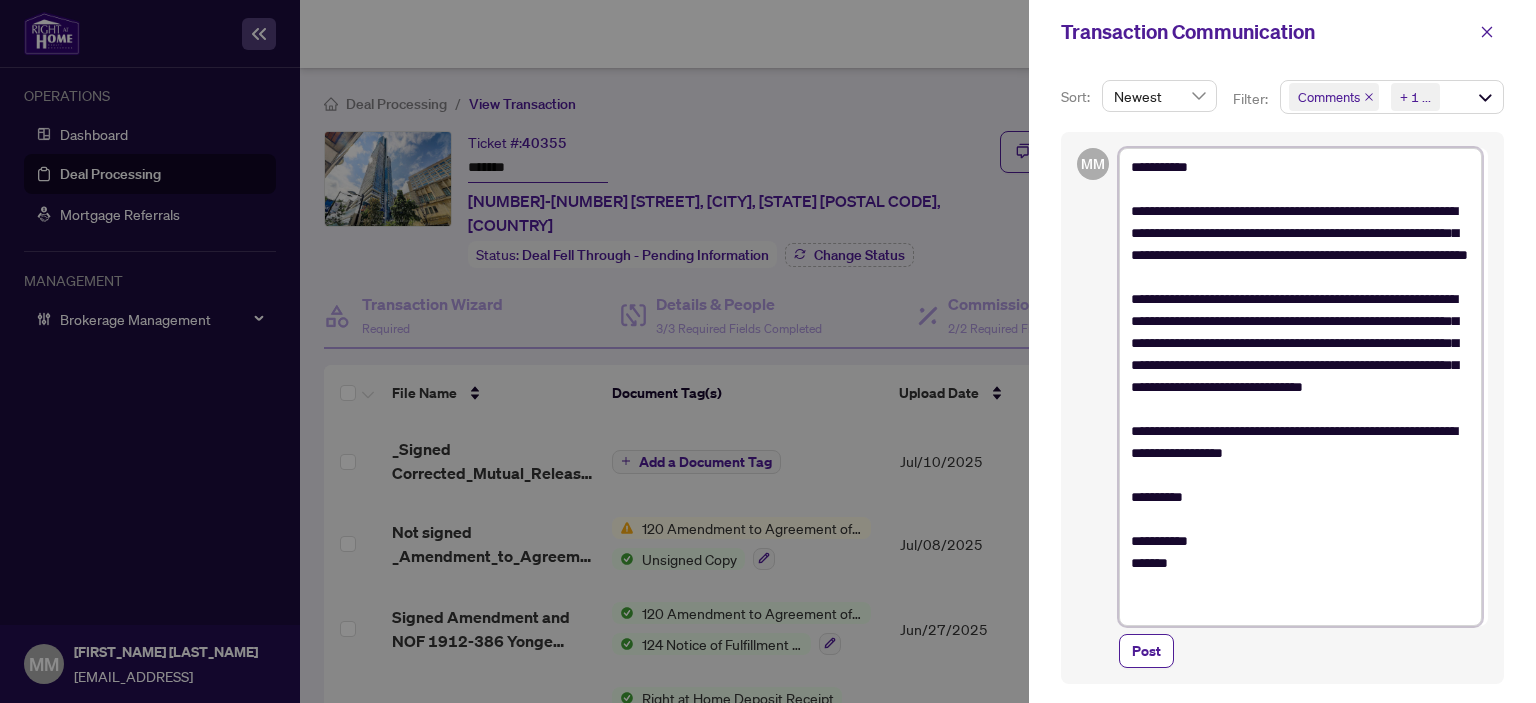 type on "**********" 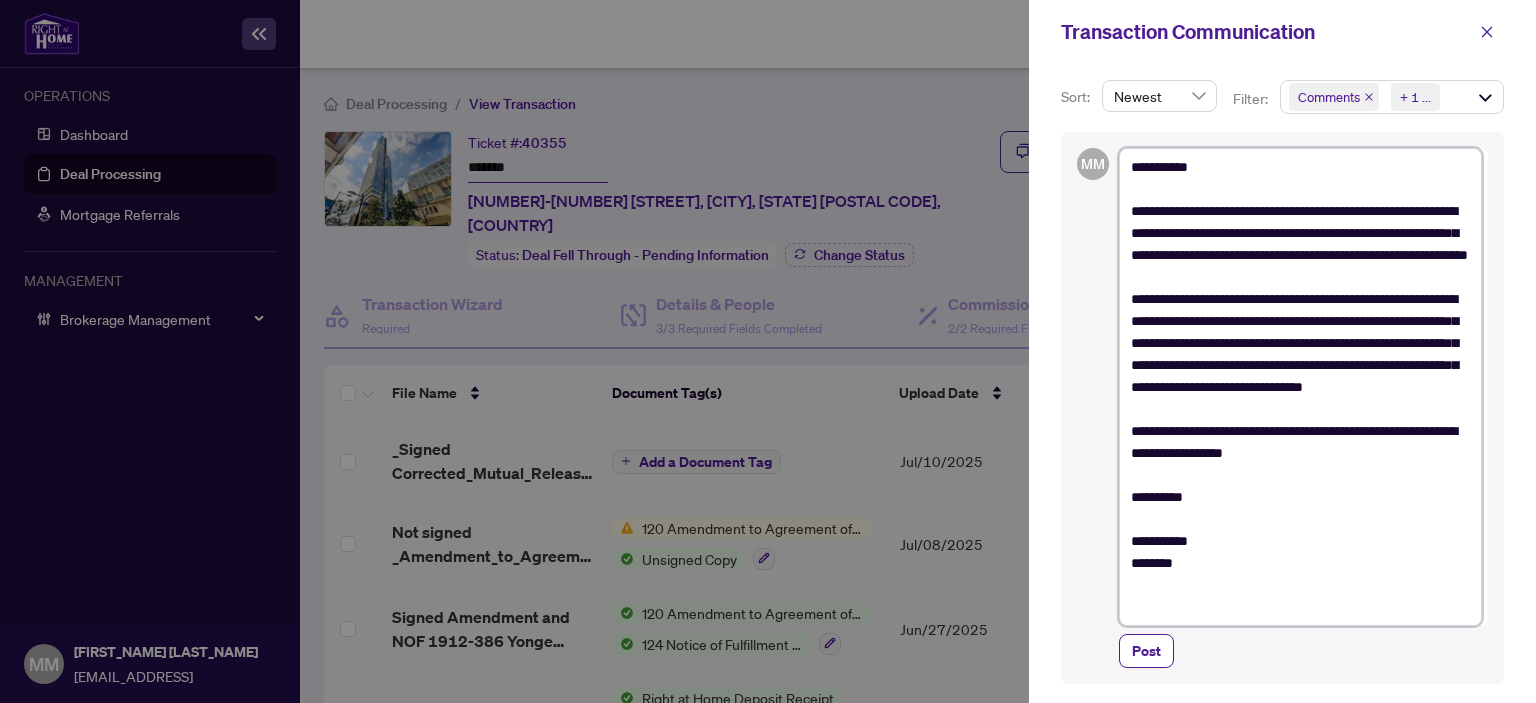 type on "**********" 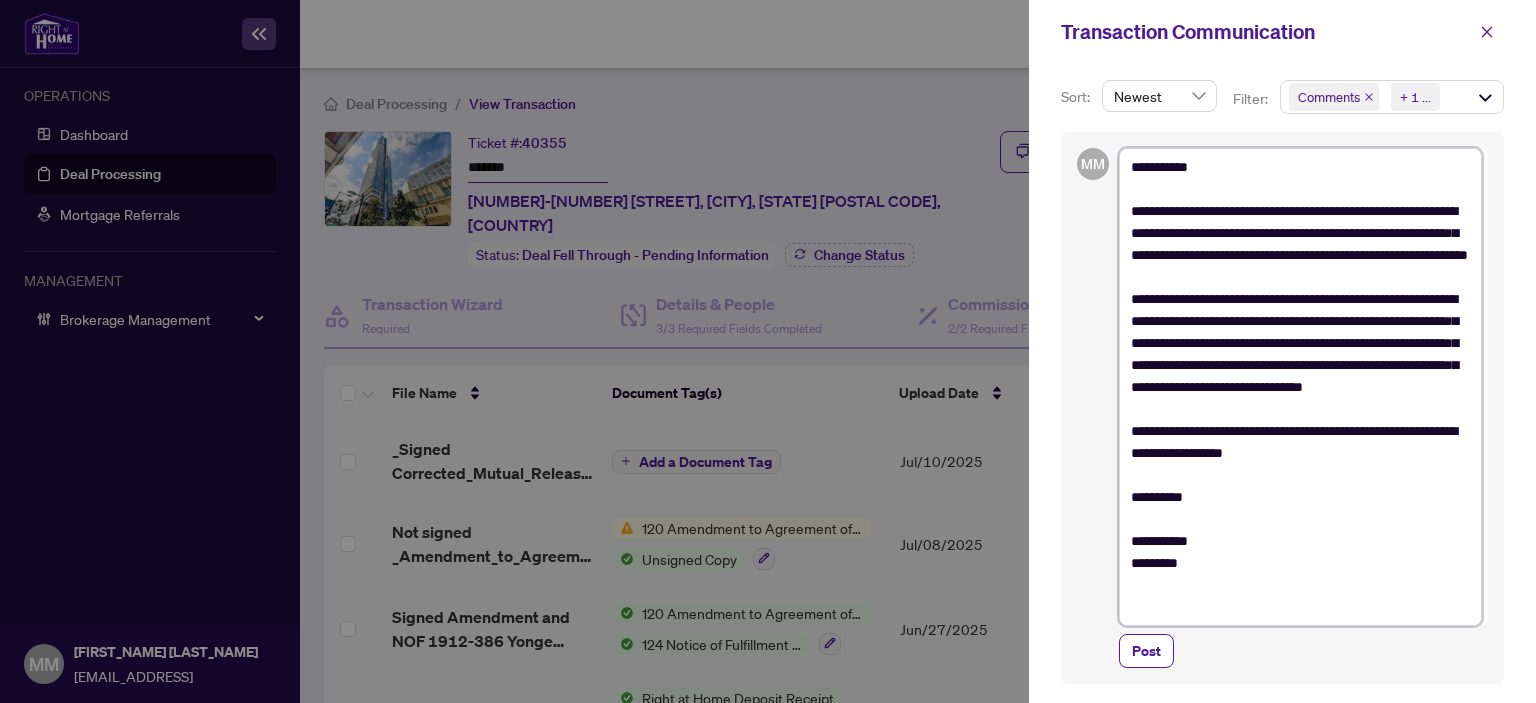 type on "**********" 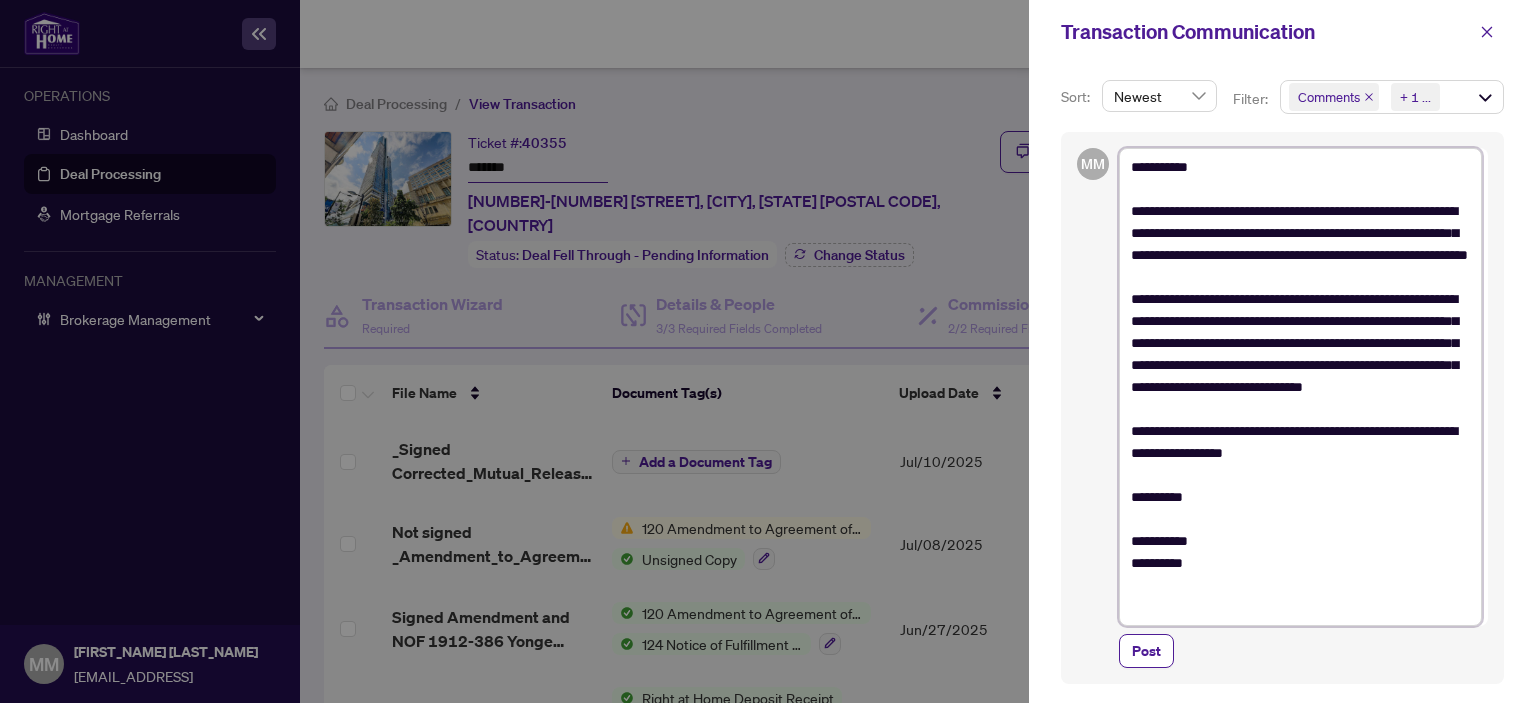 type on "**********" 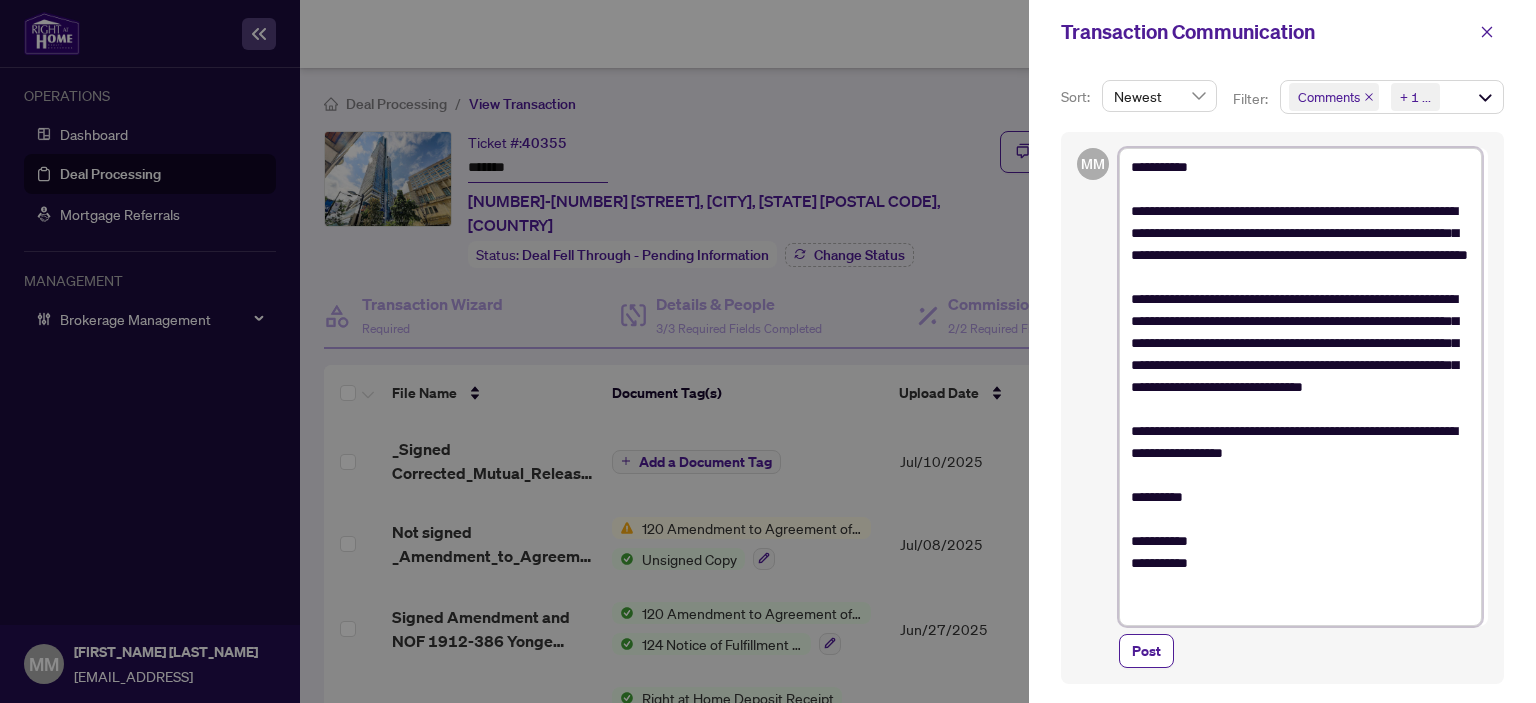 type on "**********" 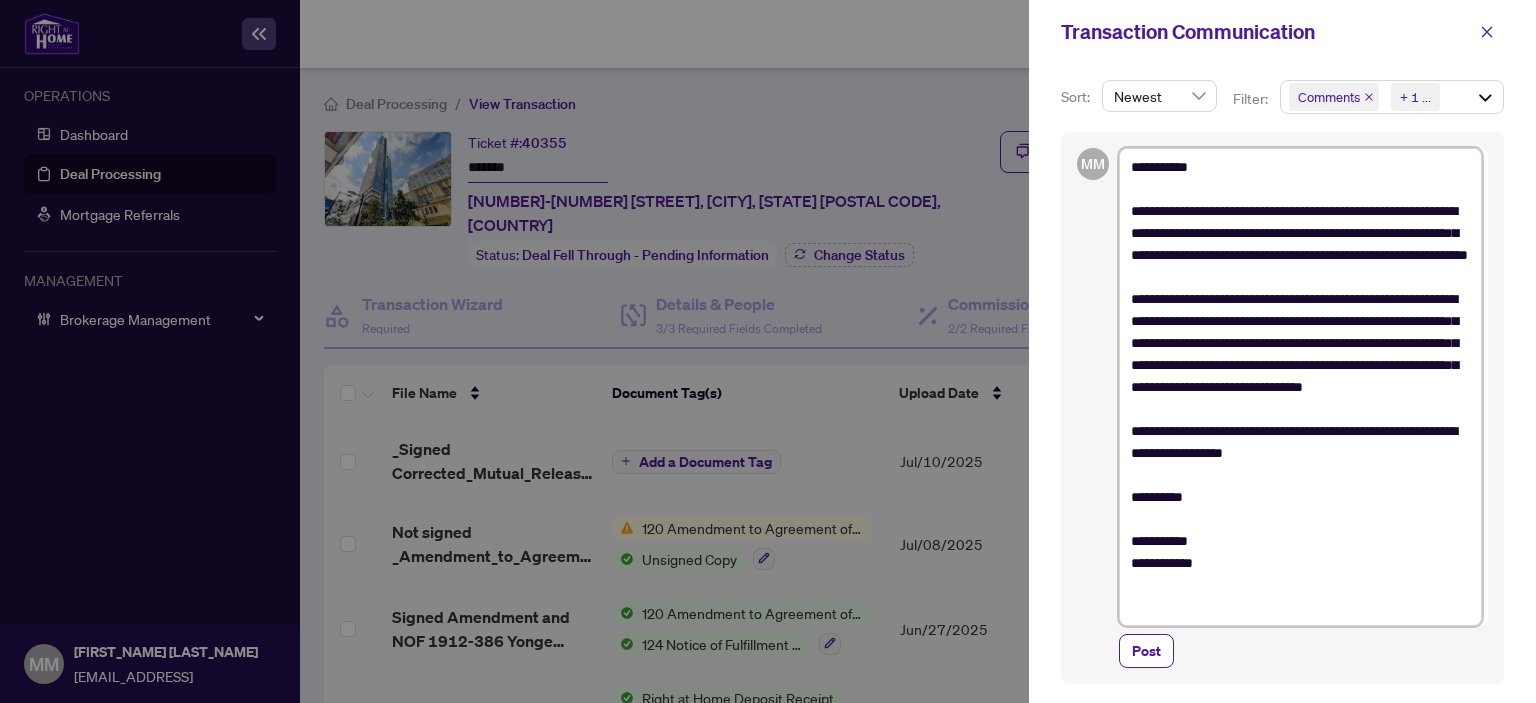 type on "**********" 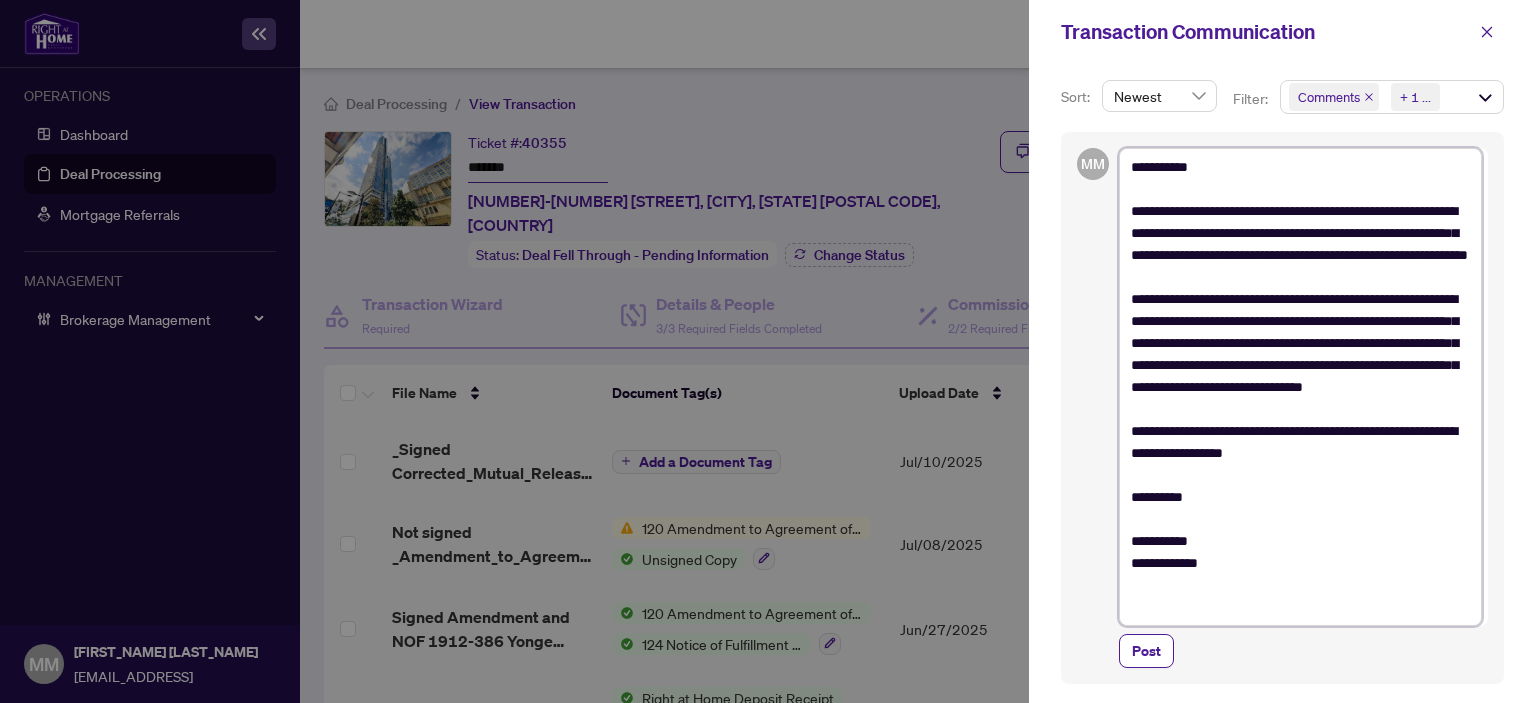 type on "**********" 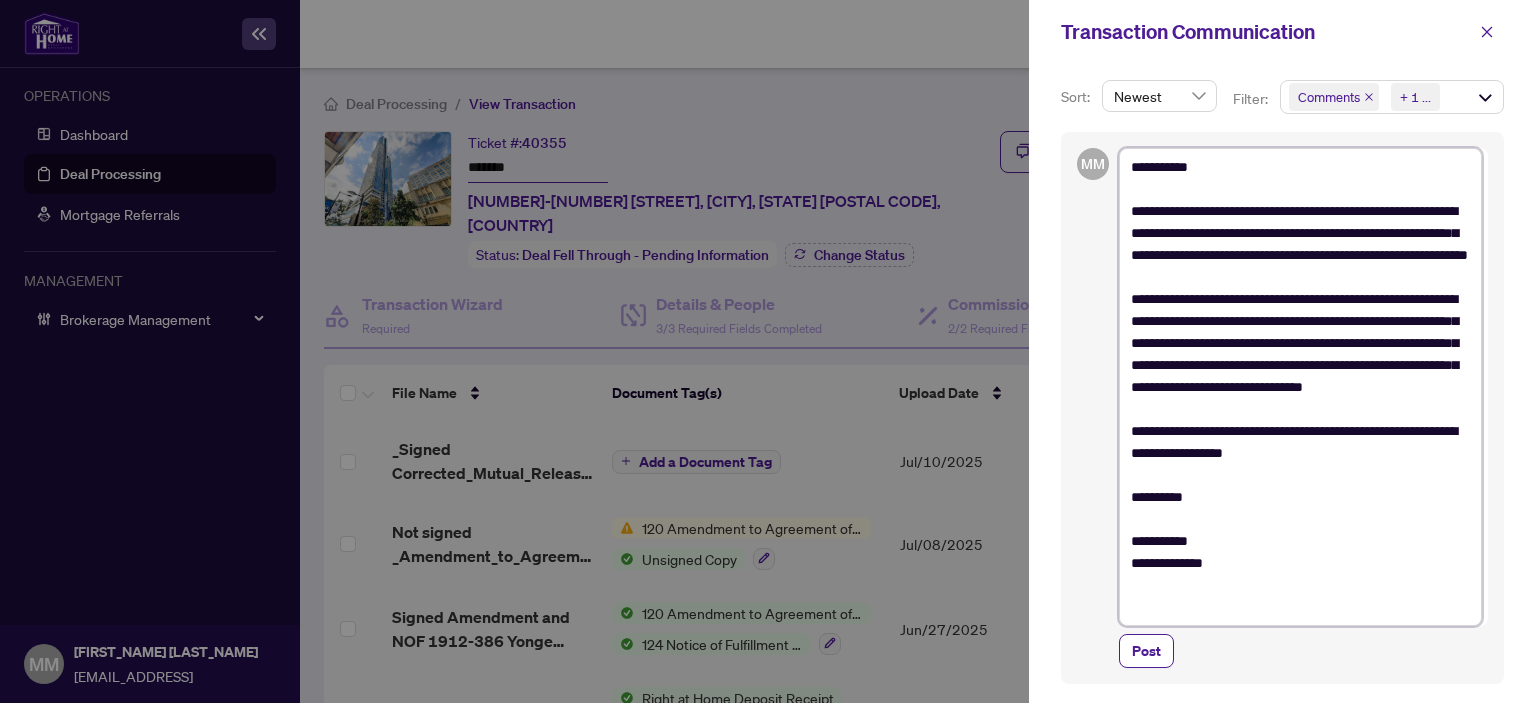 type on "**********" 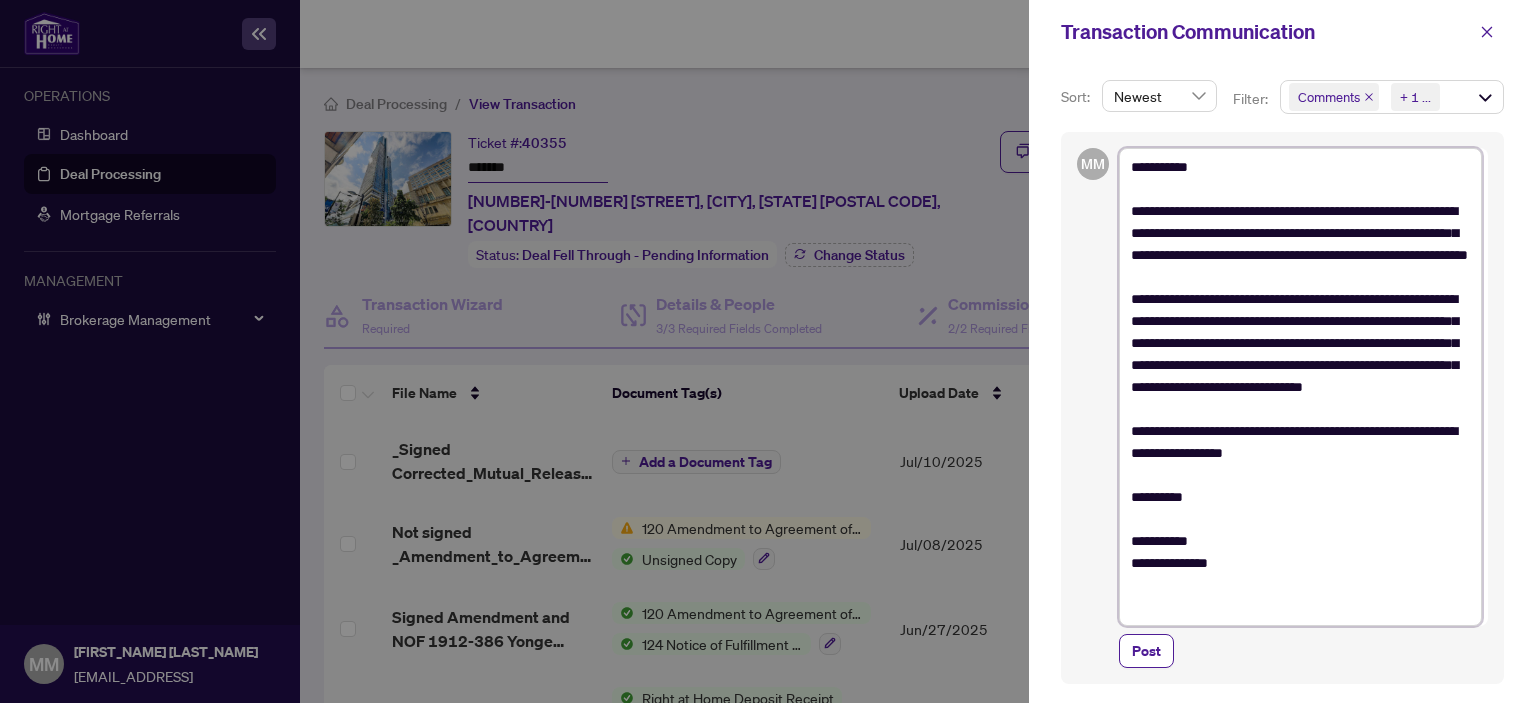type on "**********" 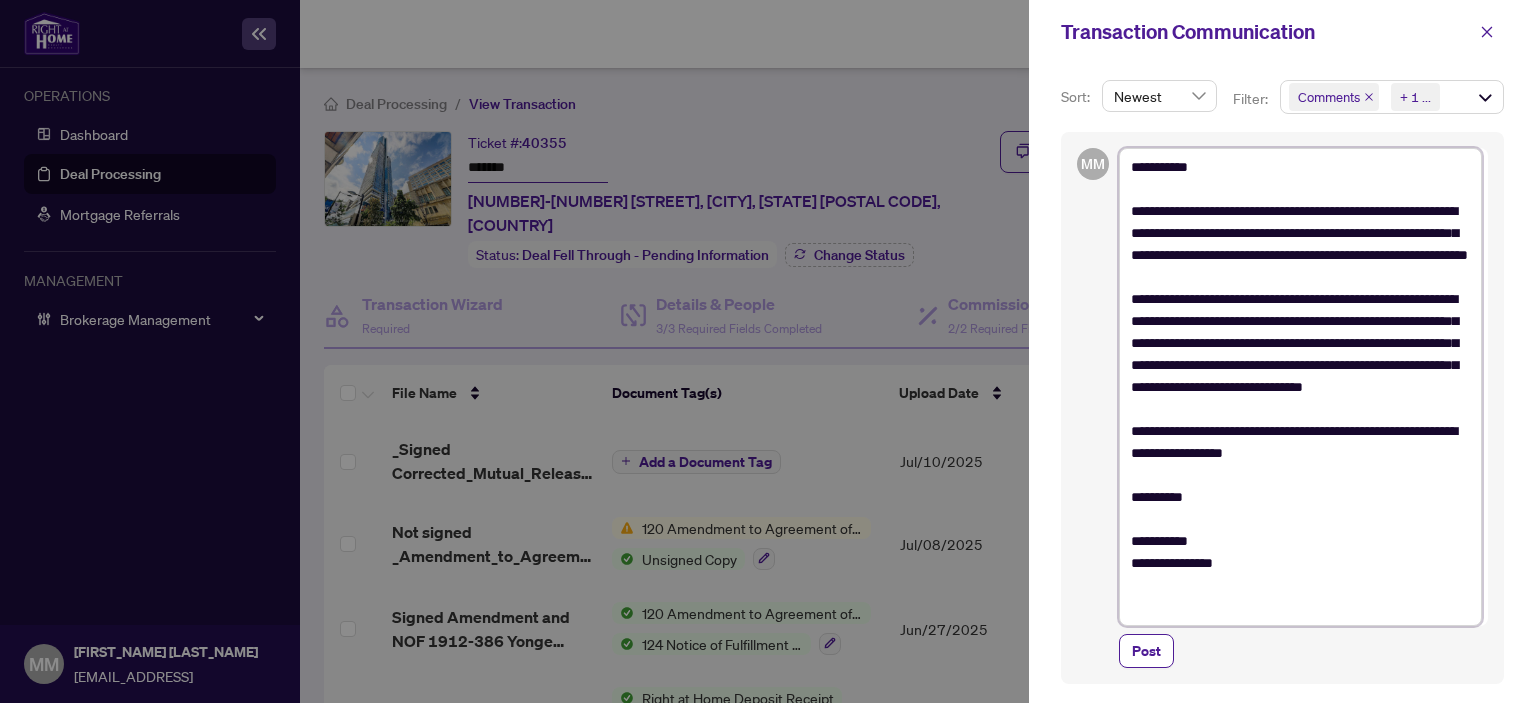 type on "**********" 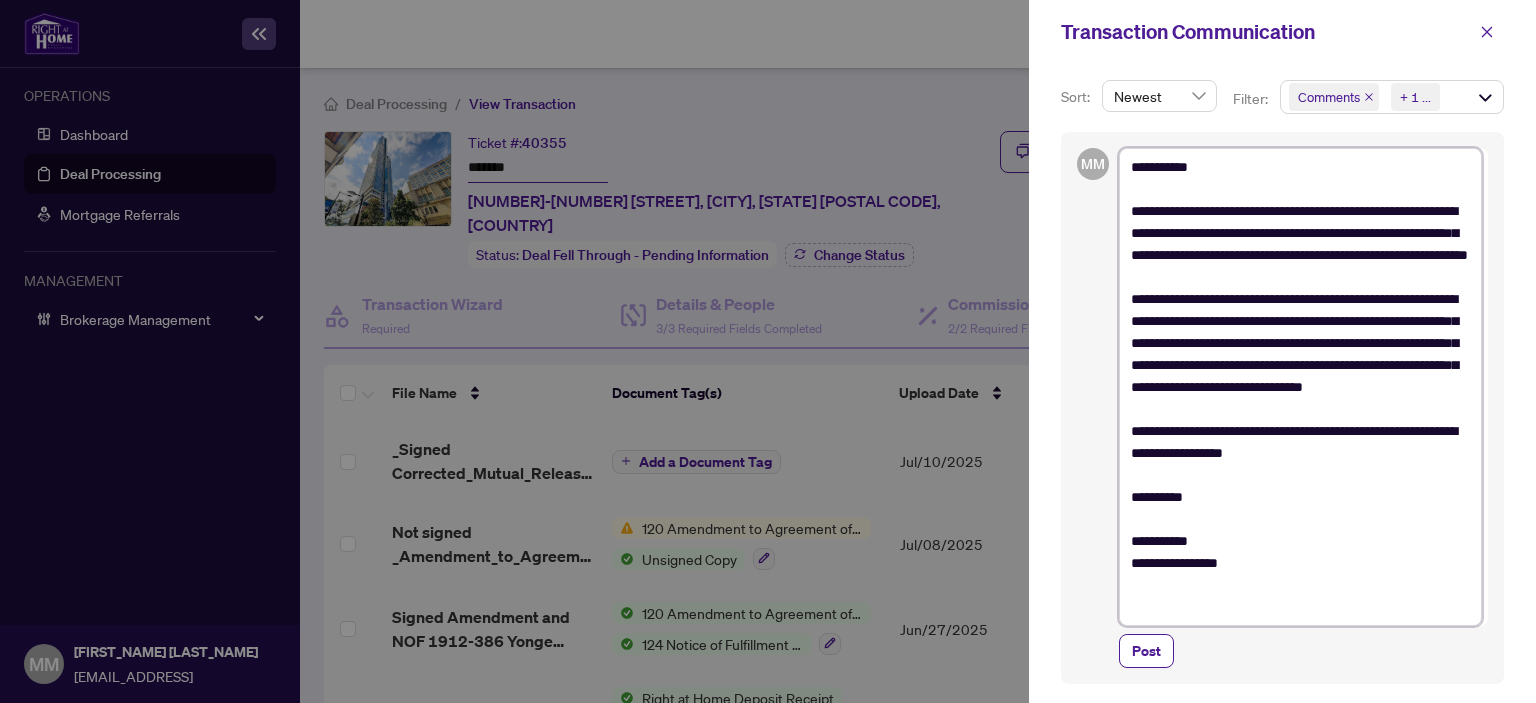 type on "**********" 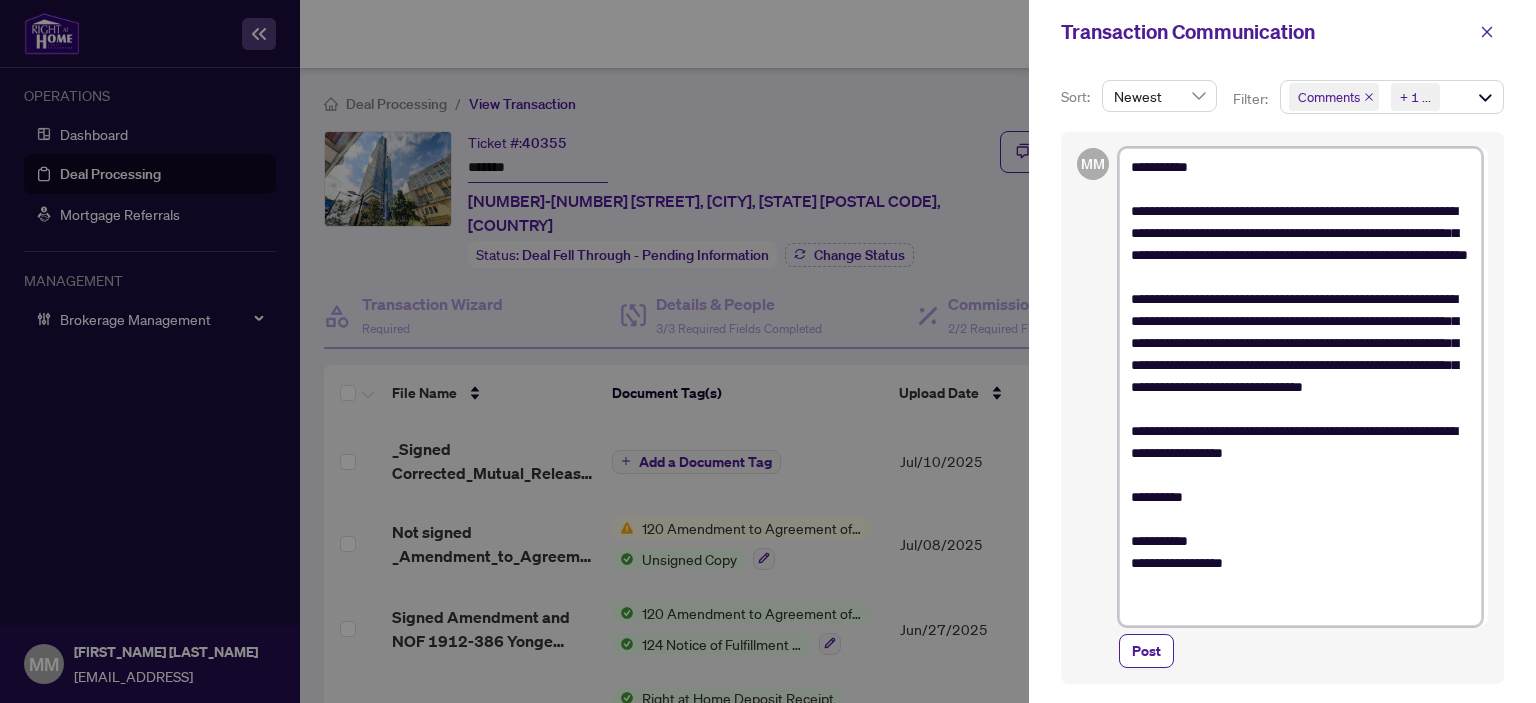 type on "**********" 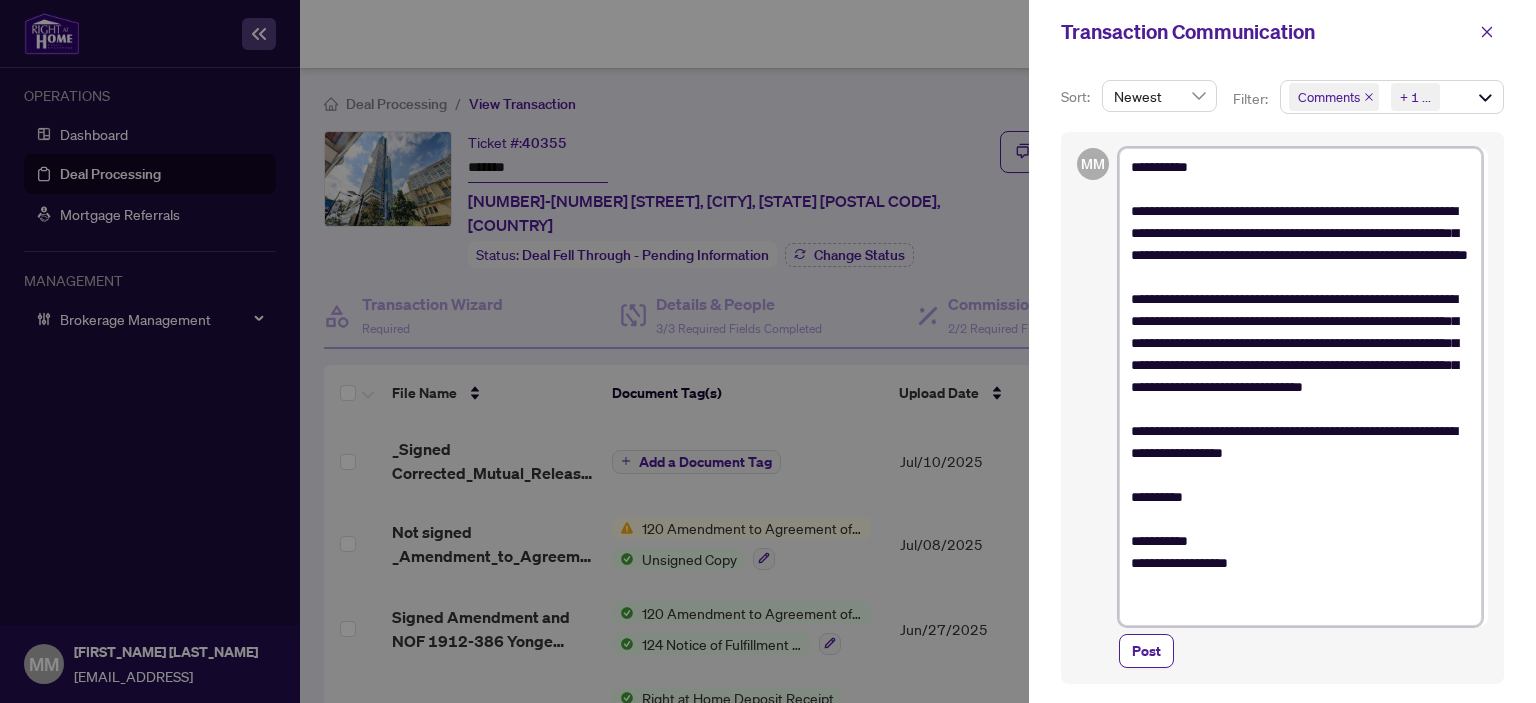 type on "**********" 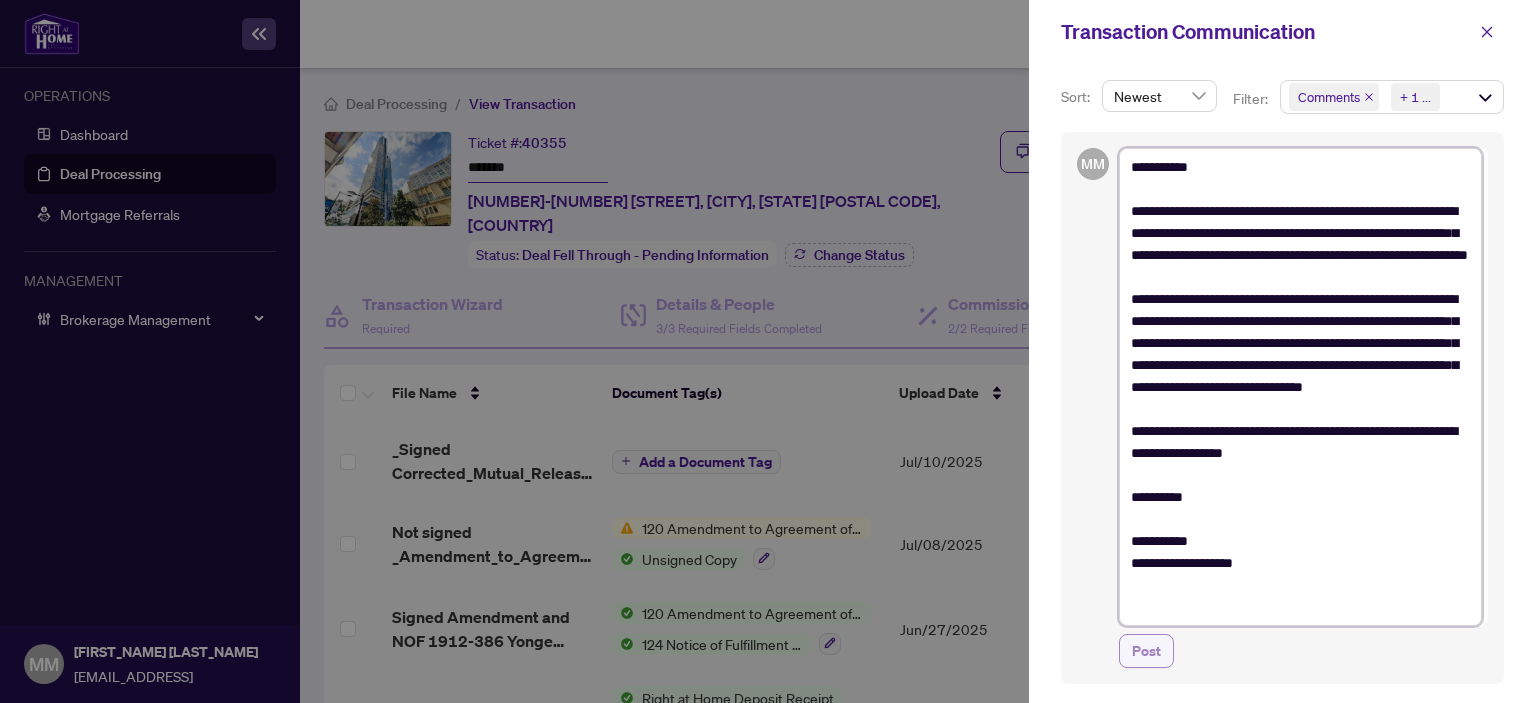 type on "**********" 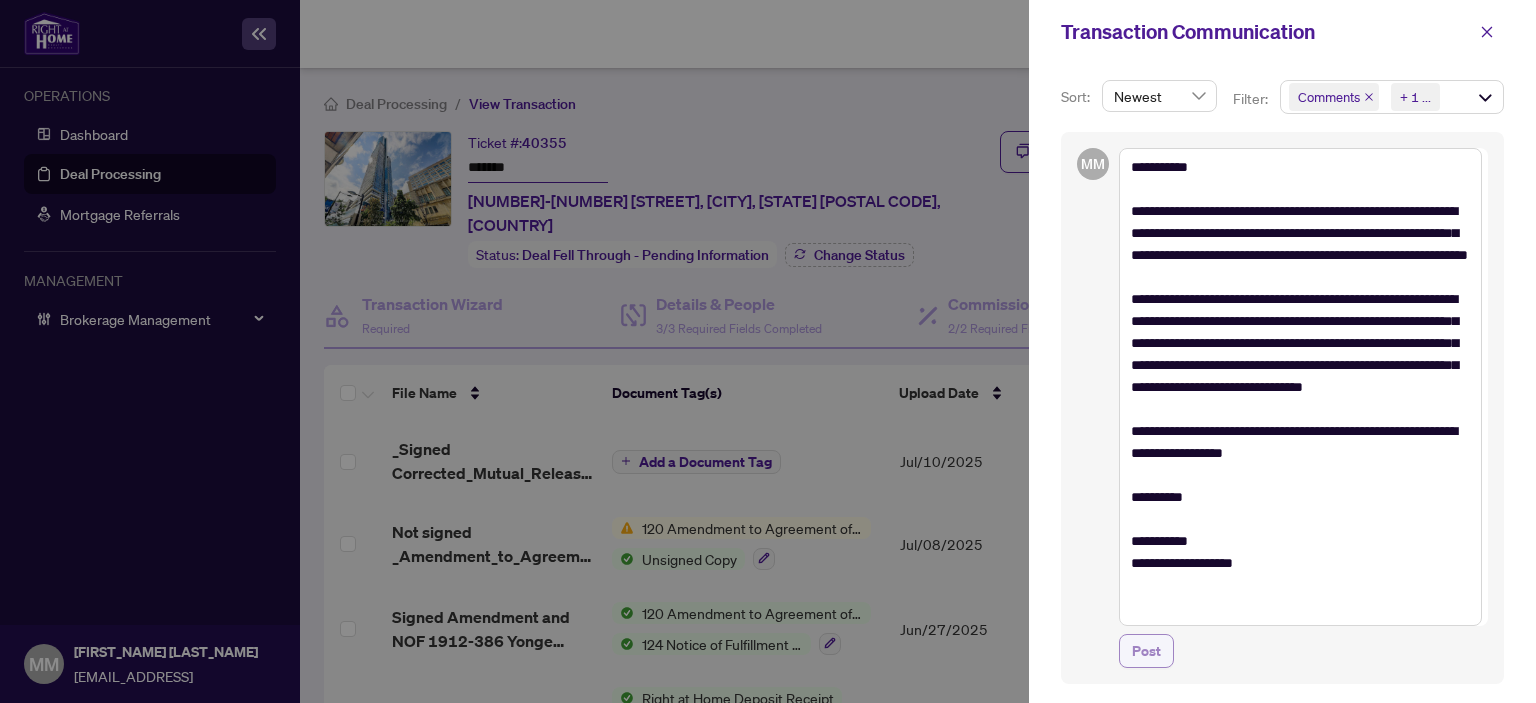 click on "Post" at bounding box center (1146, 651) 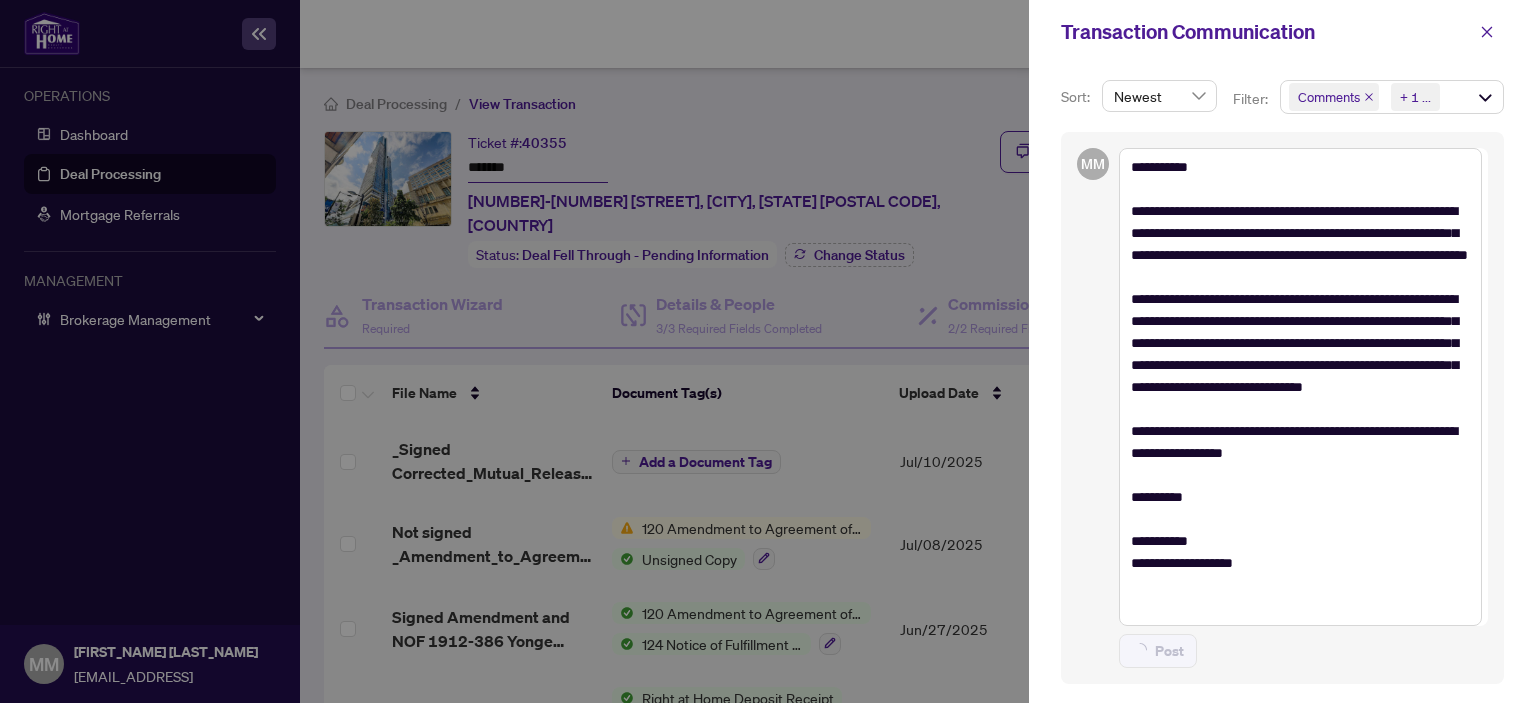 type 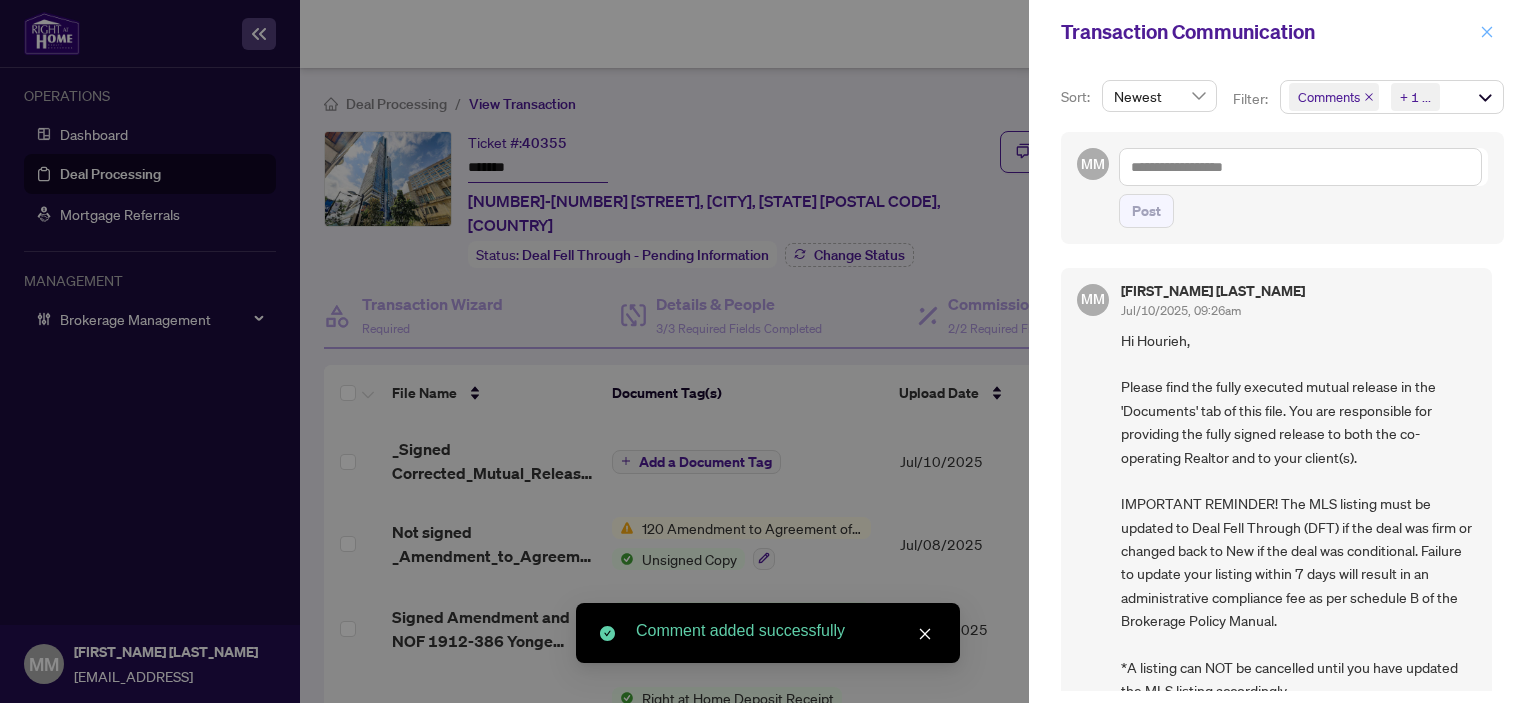 click 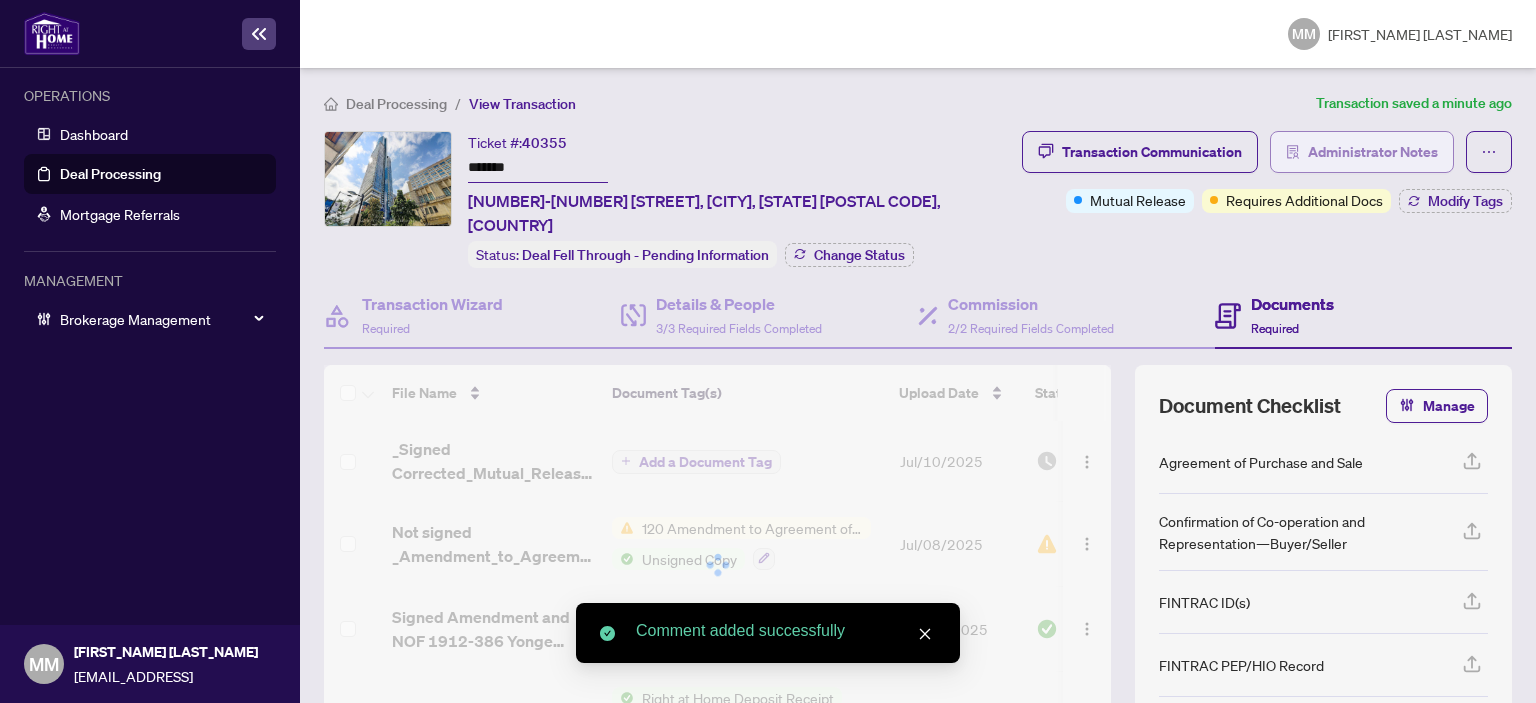 click on "Administrator Notes" at bounding box center [1373, 152] 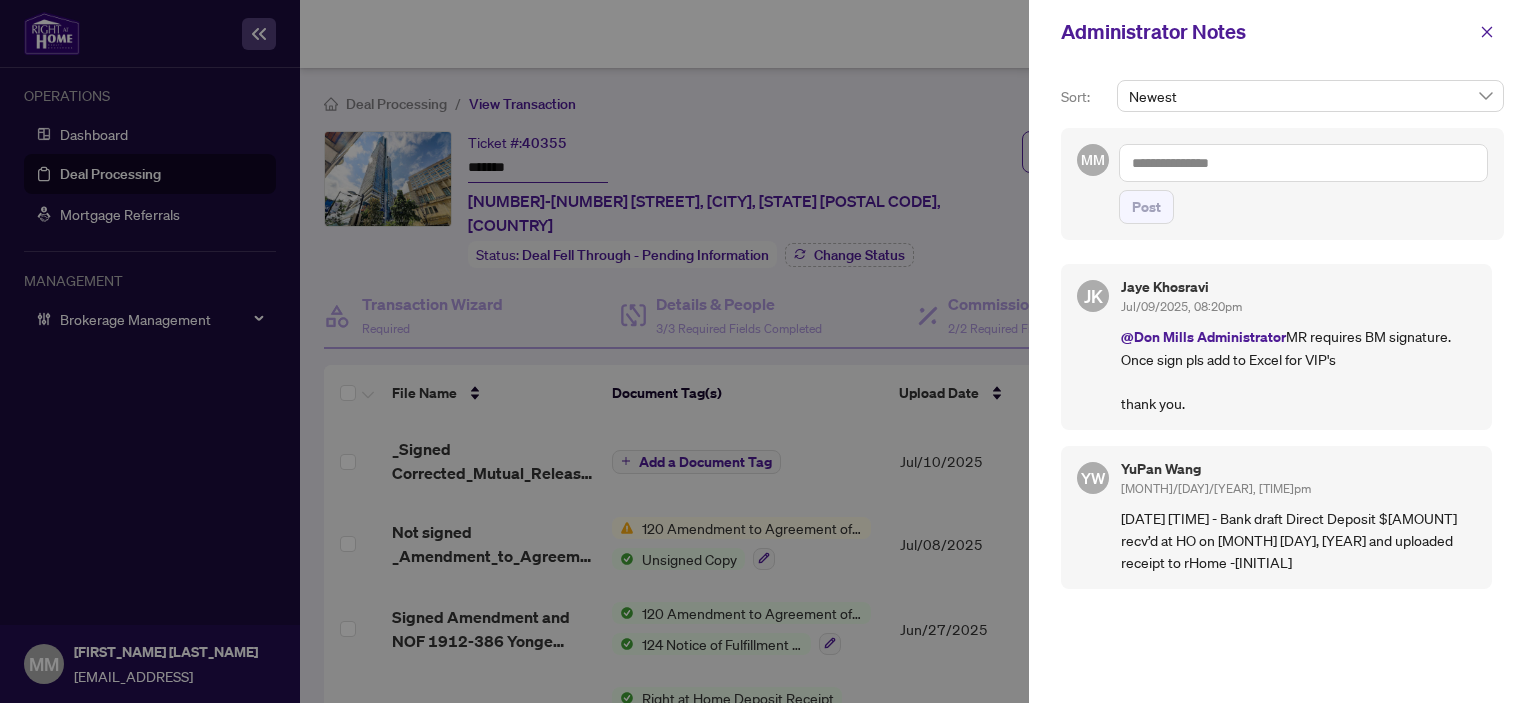 drag, startPoint x: 1304, startPoint y: 635, endPoint x: 1156, endPoint y: 593, distance: 153.84407 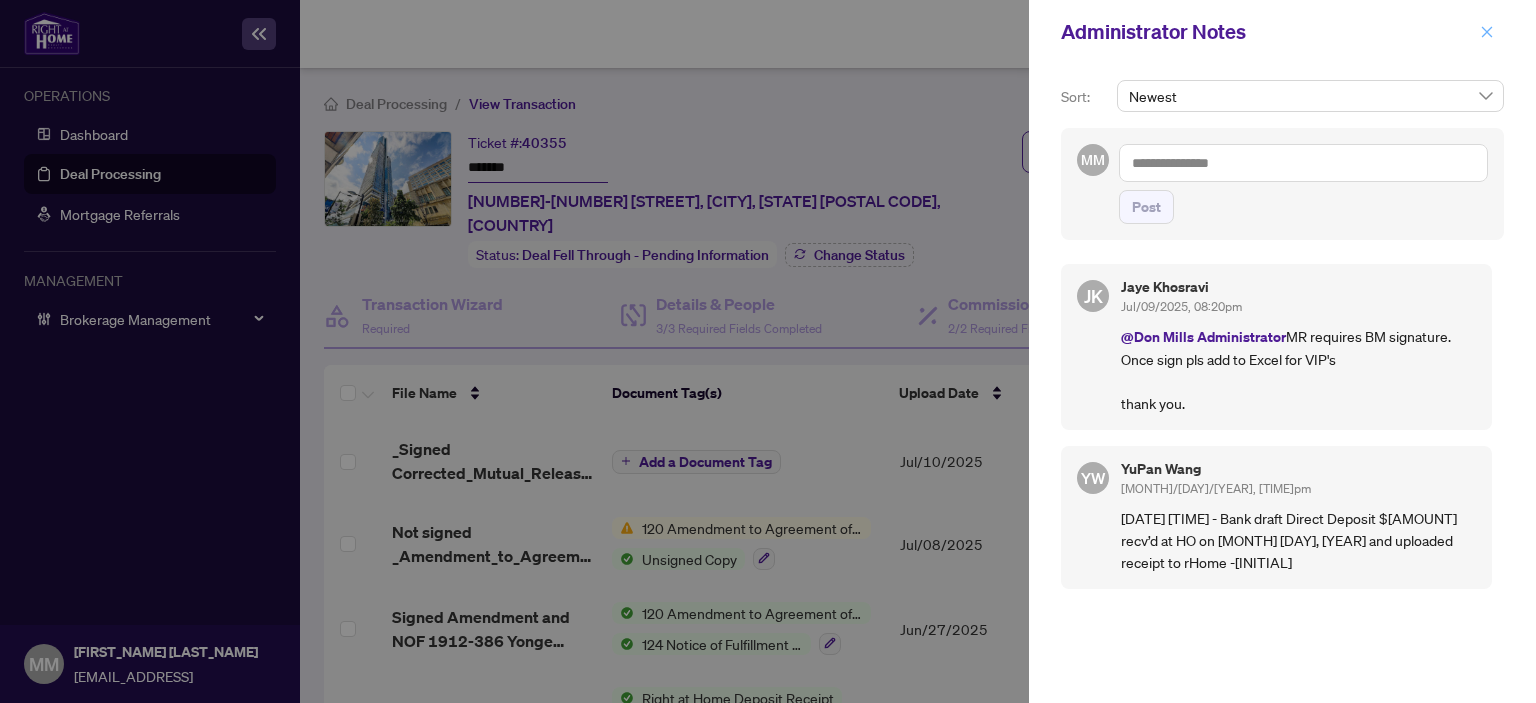 click 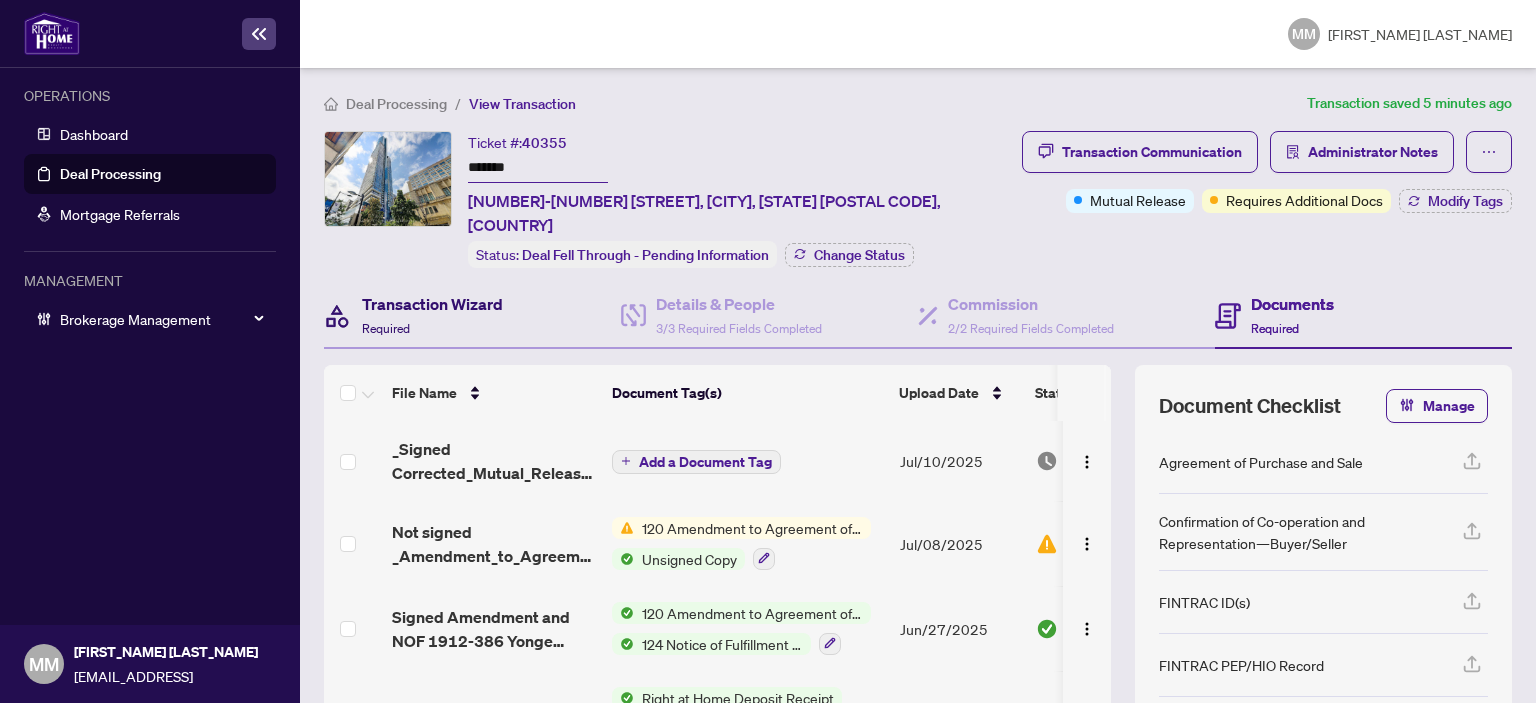 click on "Required" at bounding box center (386, 328) 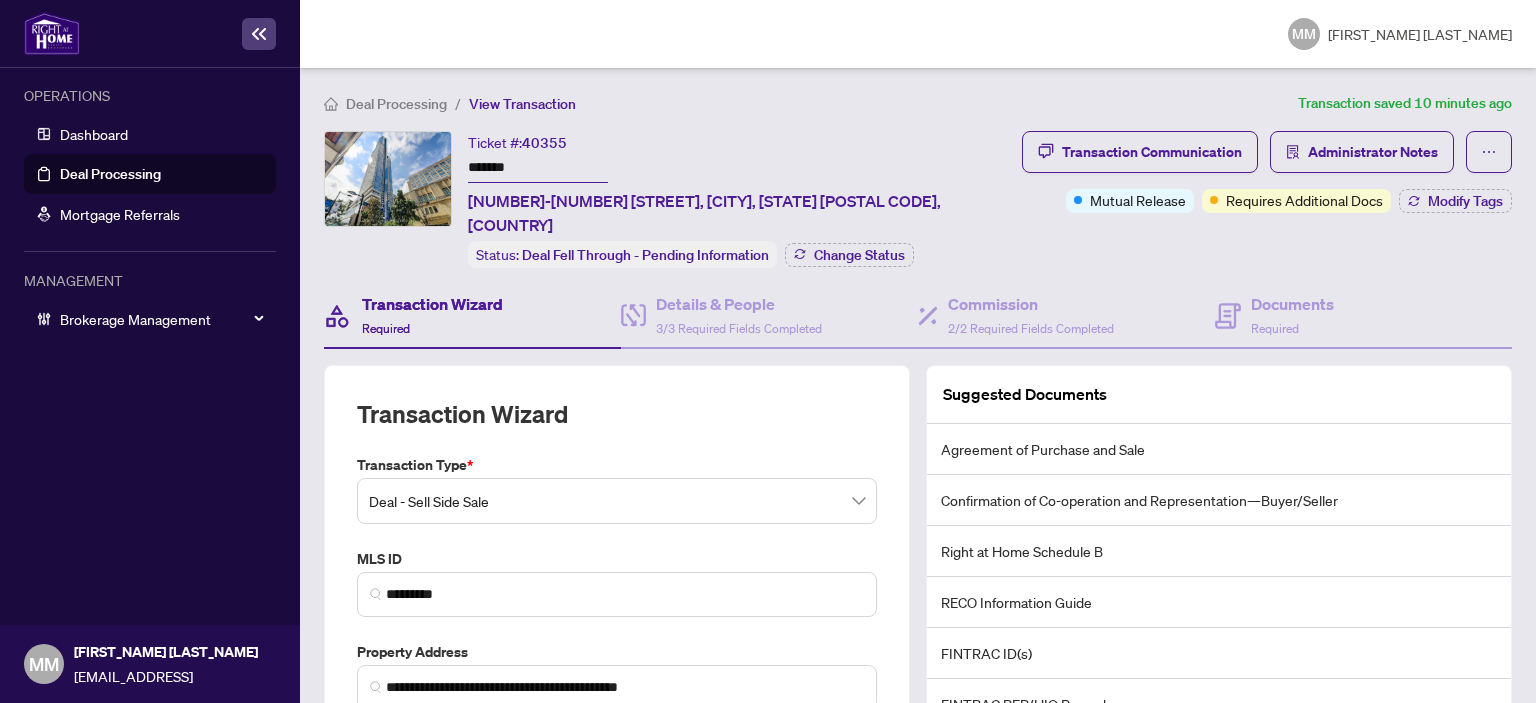 click on "Suggested Documents" at bounding box center [1219, 395] 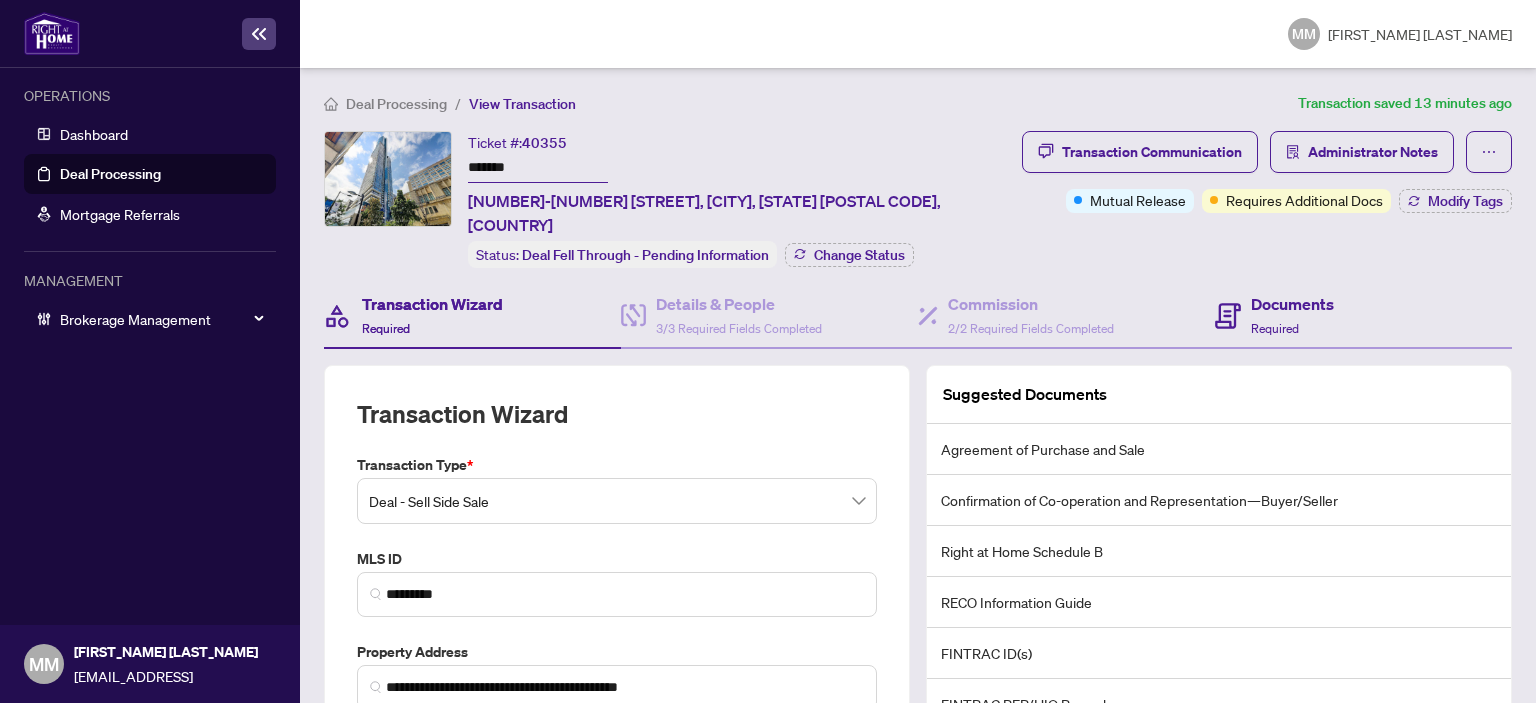 click on "Documents Required" at bounding box center [1363, 316] 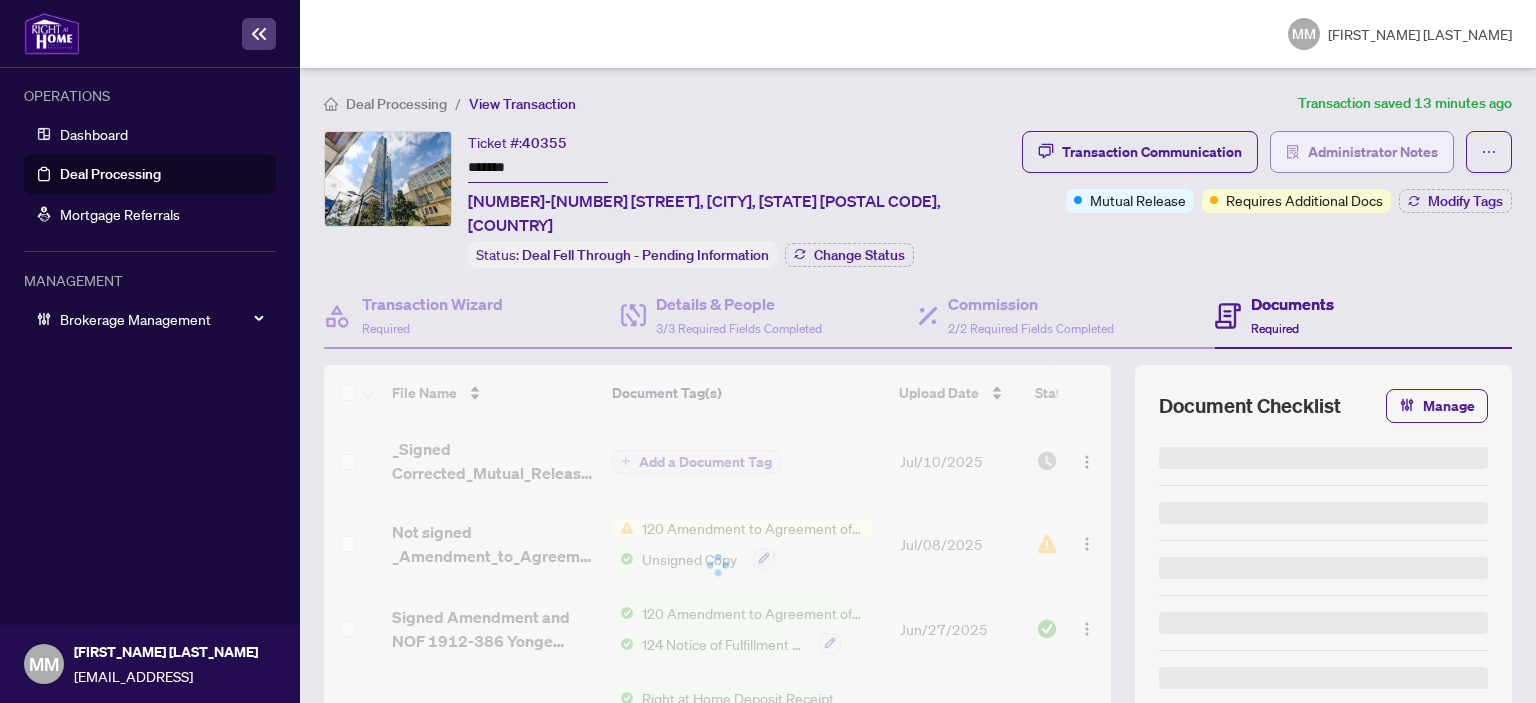click on "Administrator Notes" at bounding box center (1373, 152) 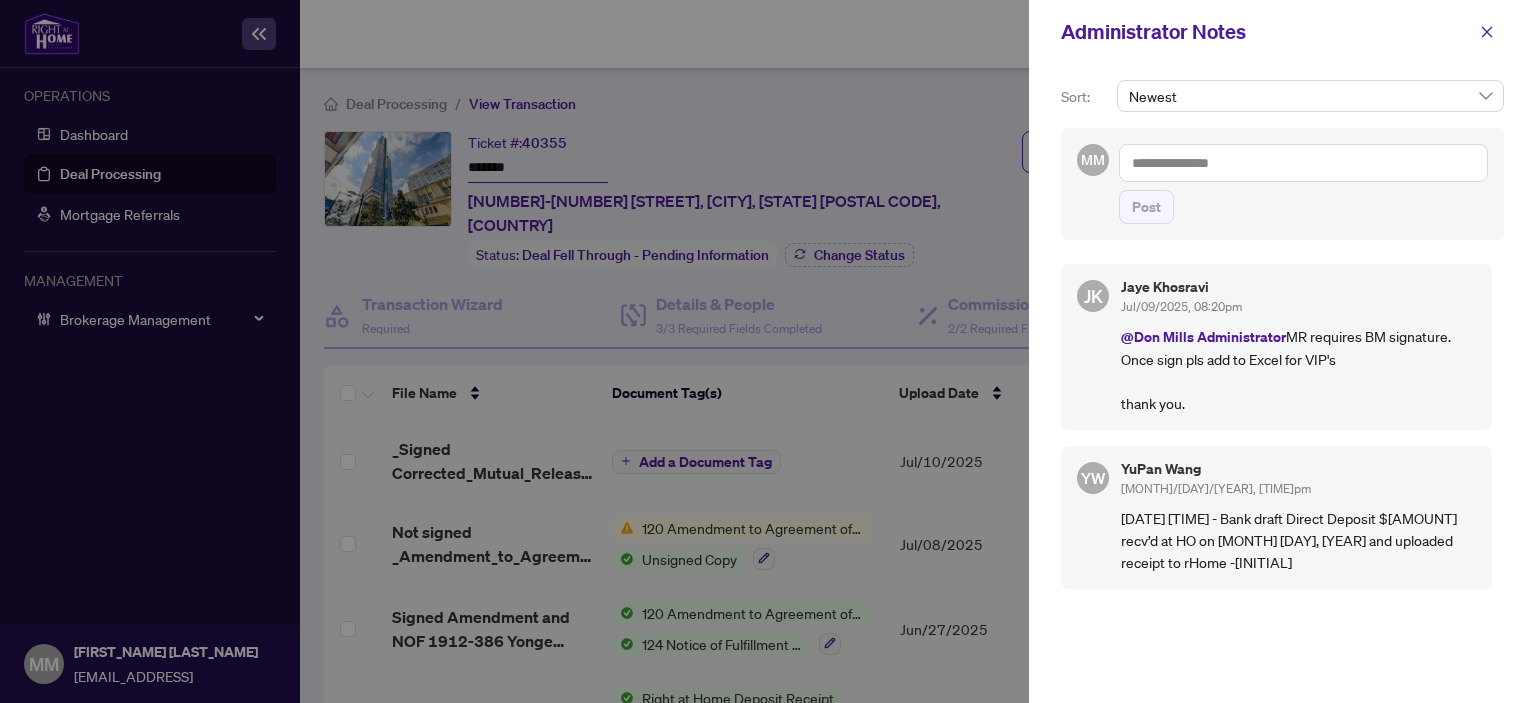 click at bounding box center (1303, 163) 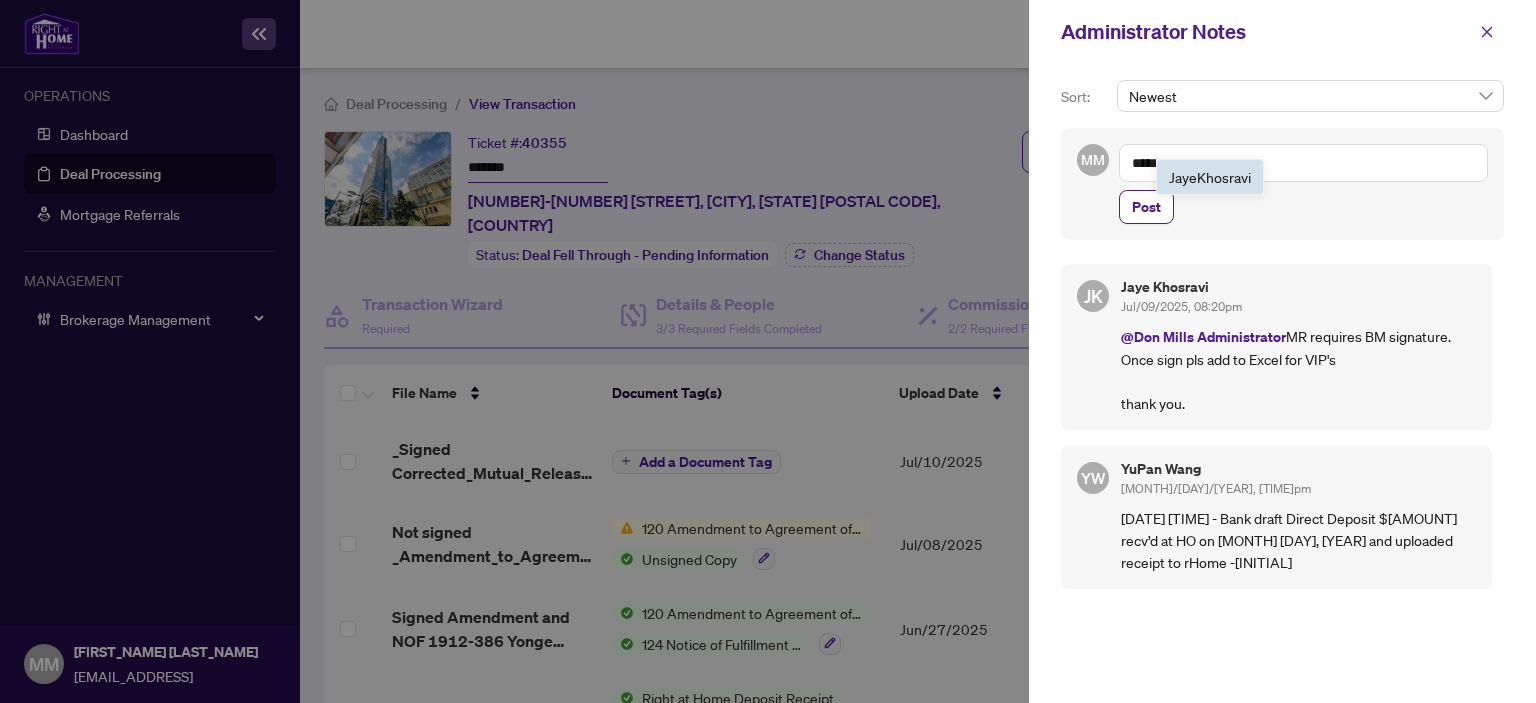 click on "Jaye  Khosravi" at bounding box center (1210, 177) 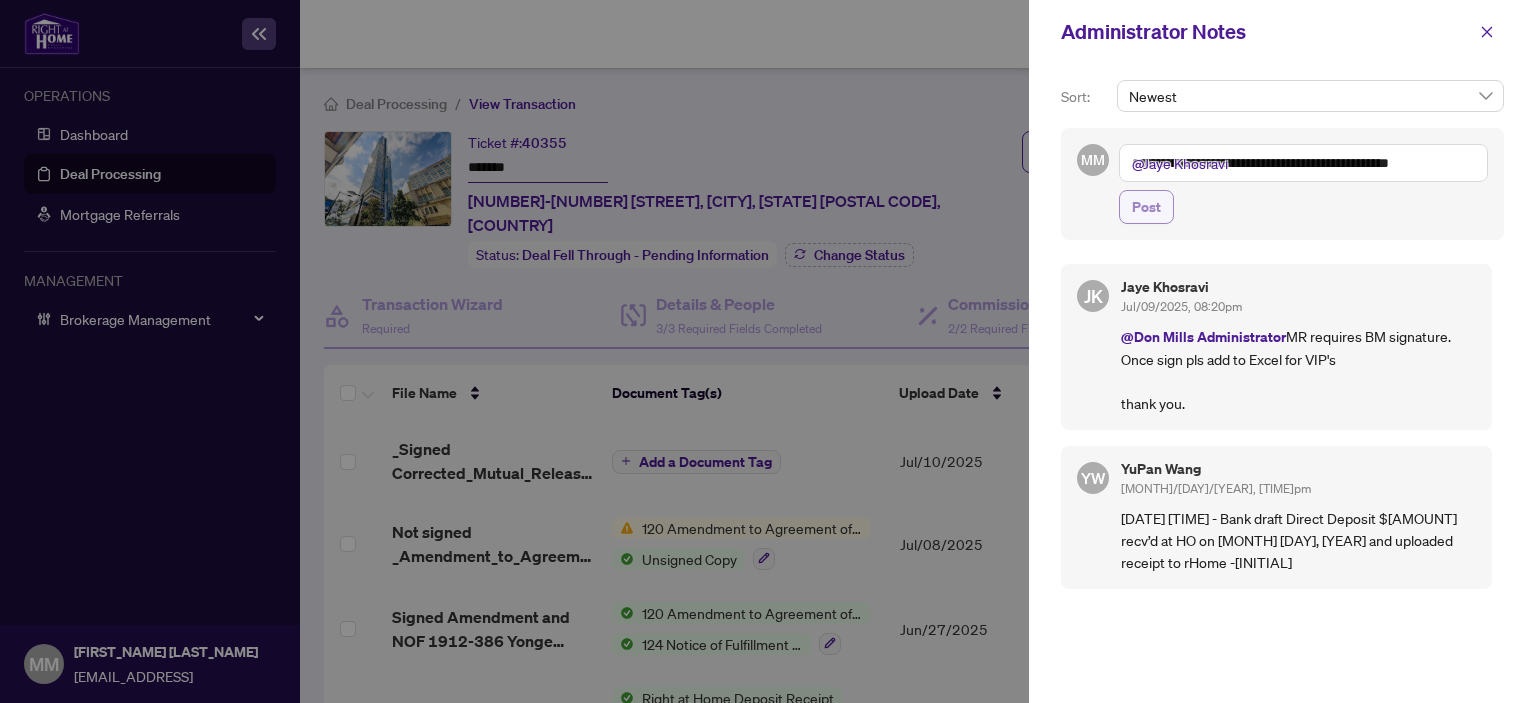 type on "**********" 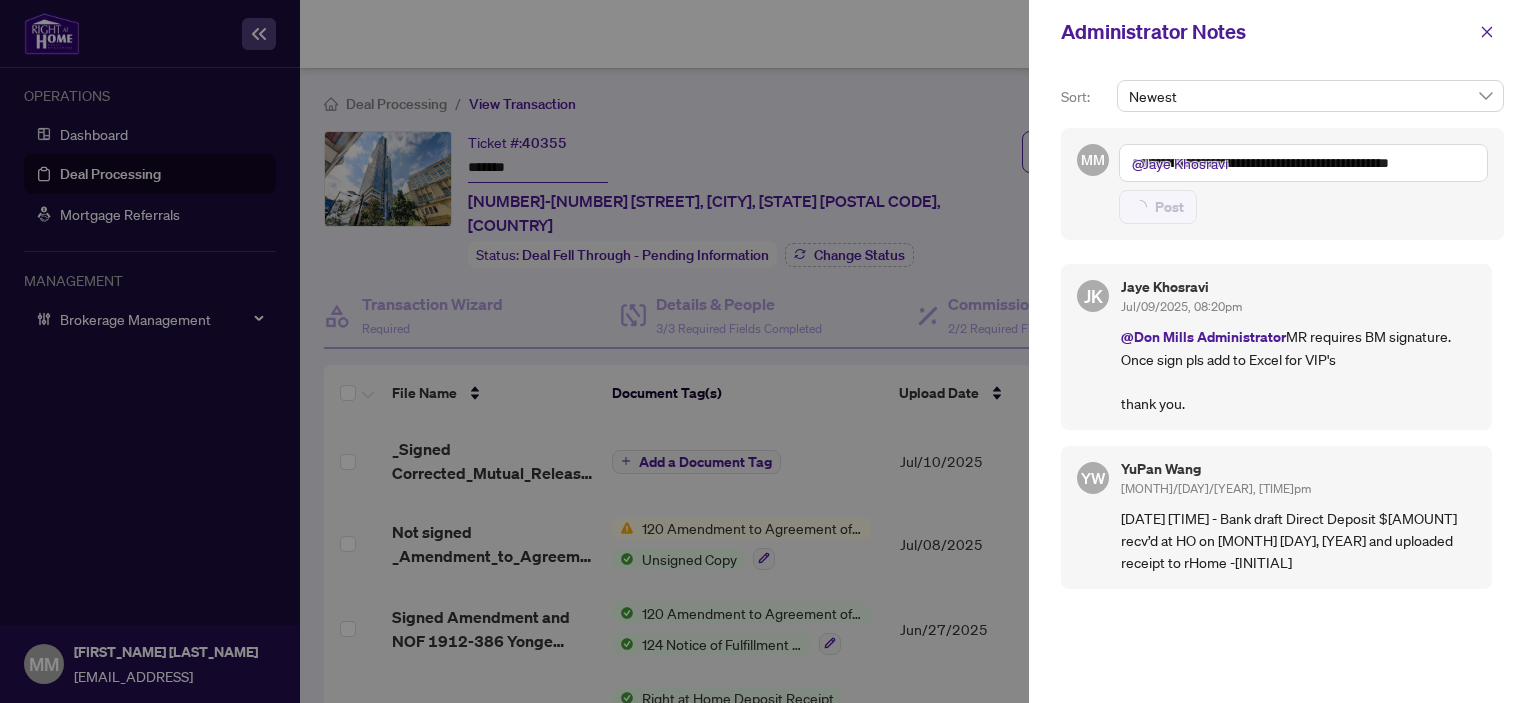 type 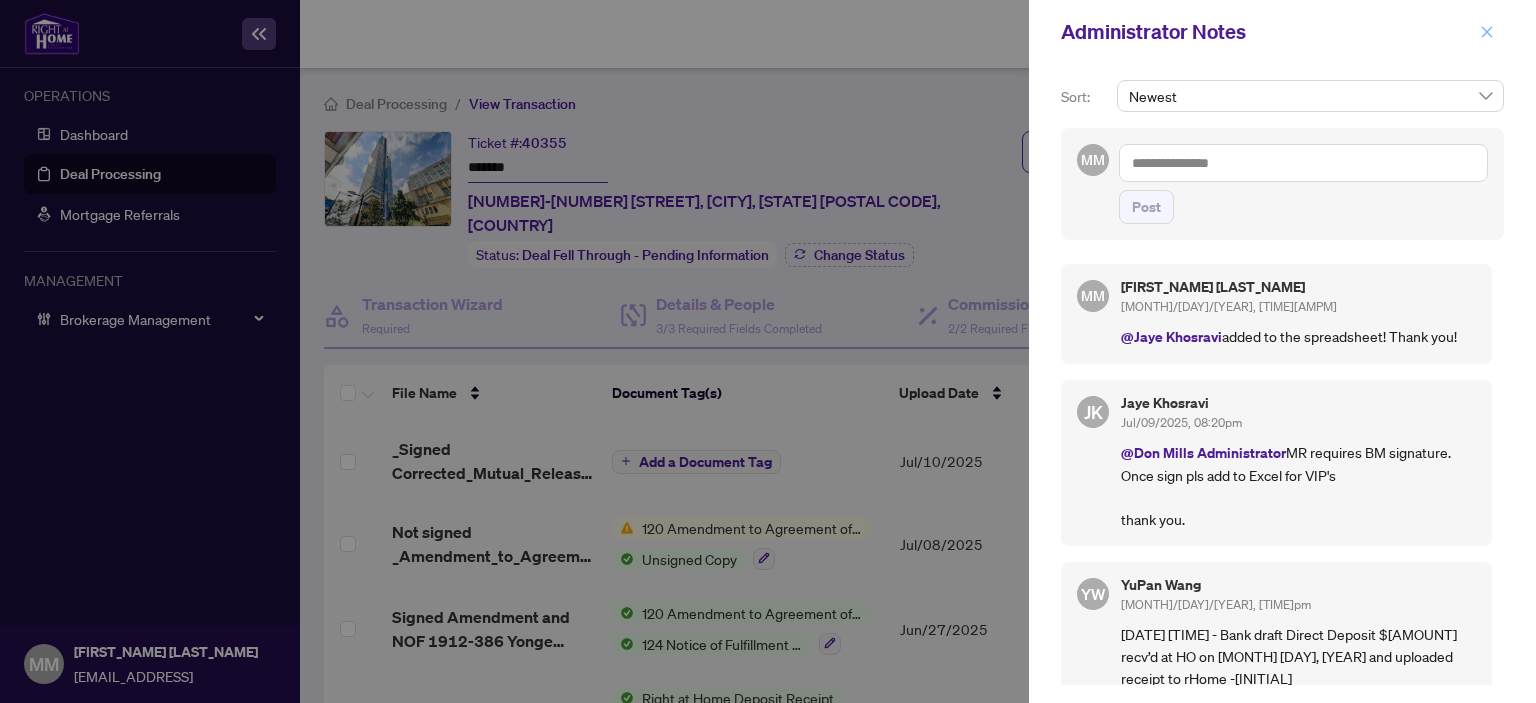 click at bounding box center (1487, 32) 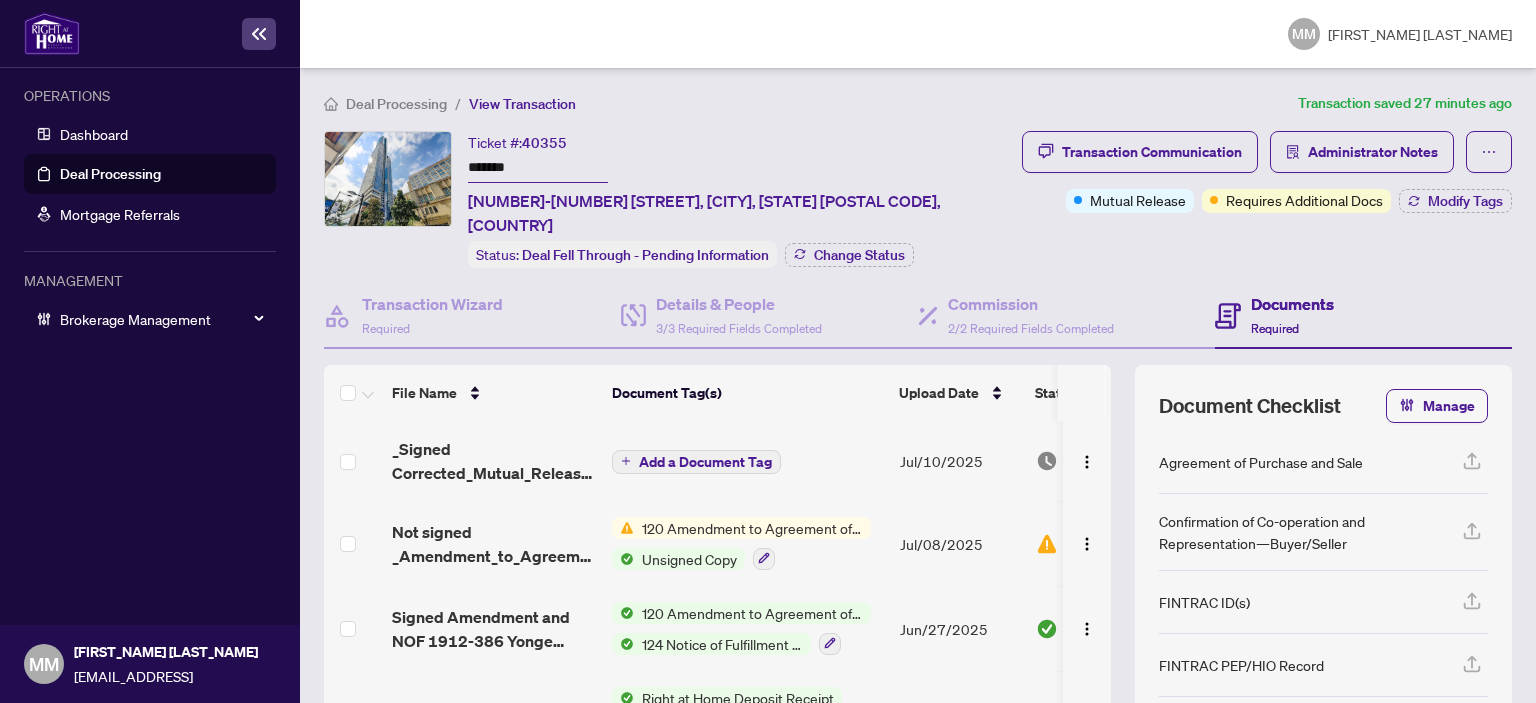 click on "Deal Processing" at bounding box center (396, 104) 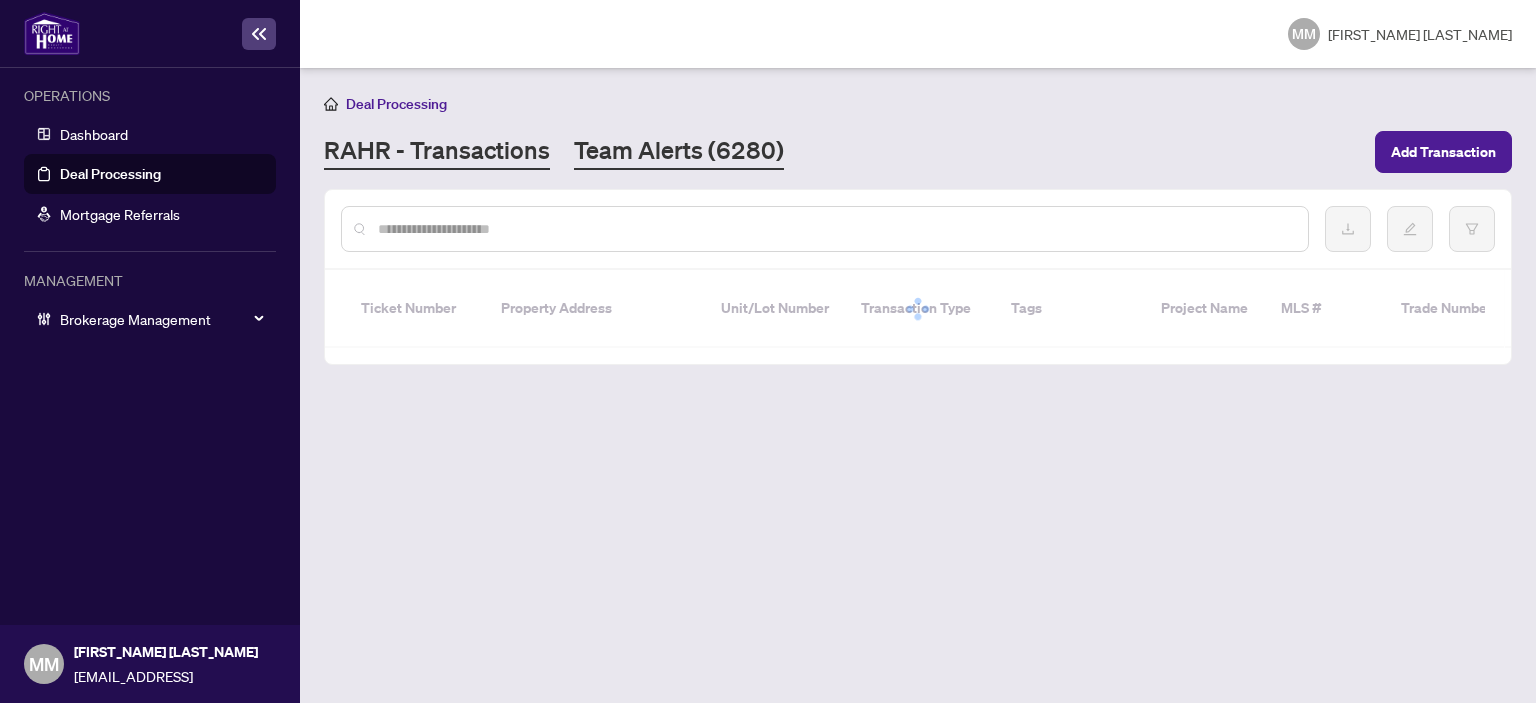 click on "Team Alerts   (6280)" at bounding box center (679, 152) 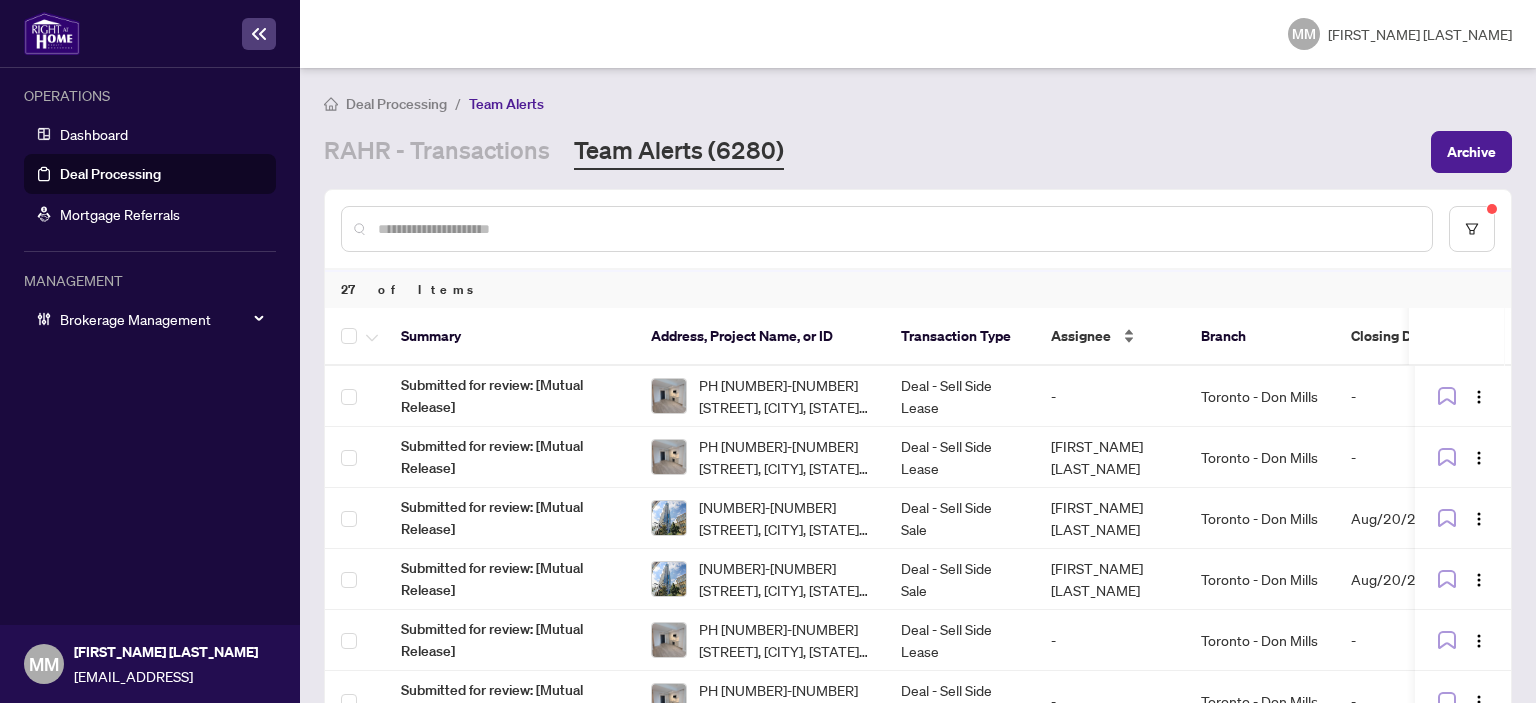 scroll, scrollTop: 39, scrollLeft: 0, axis: vertical 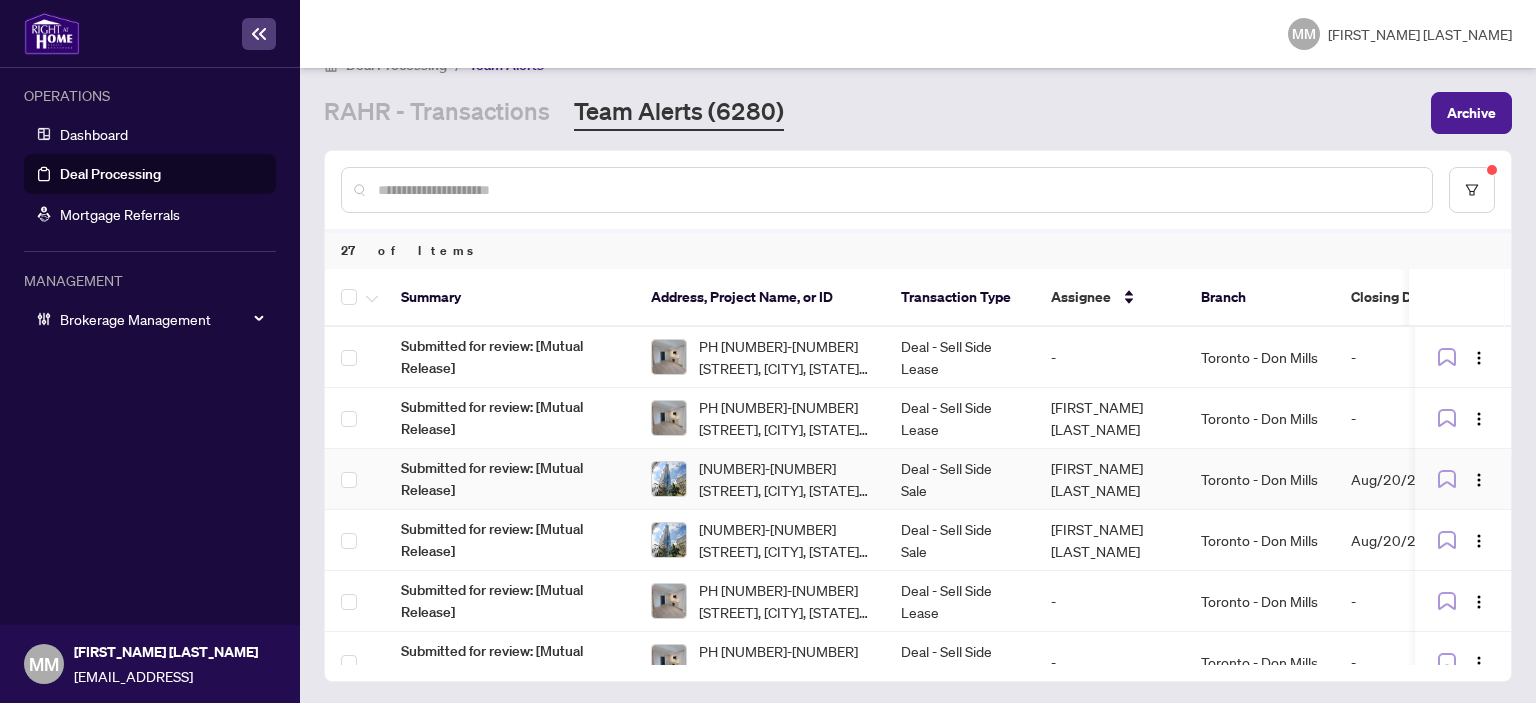 click on "[FIRST] [LAST]" at bounding box center [1110, 479] 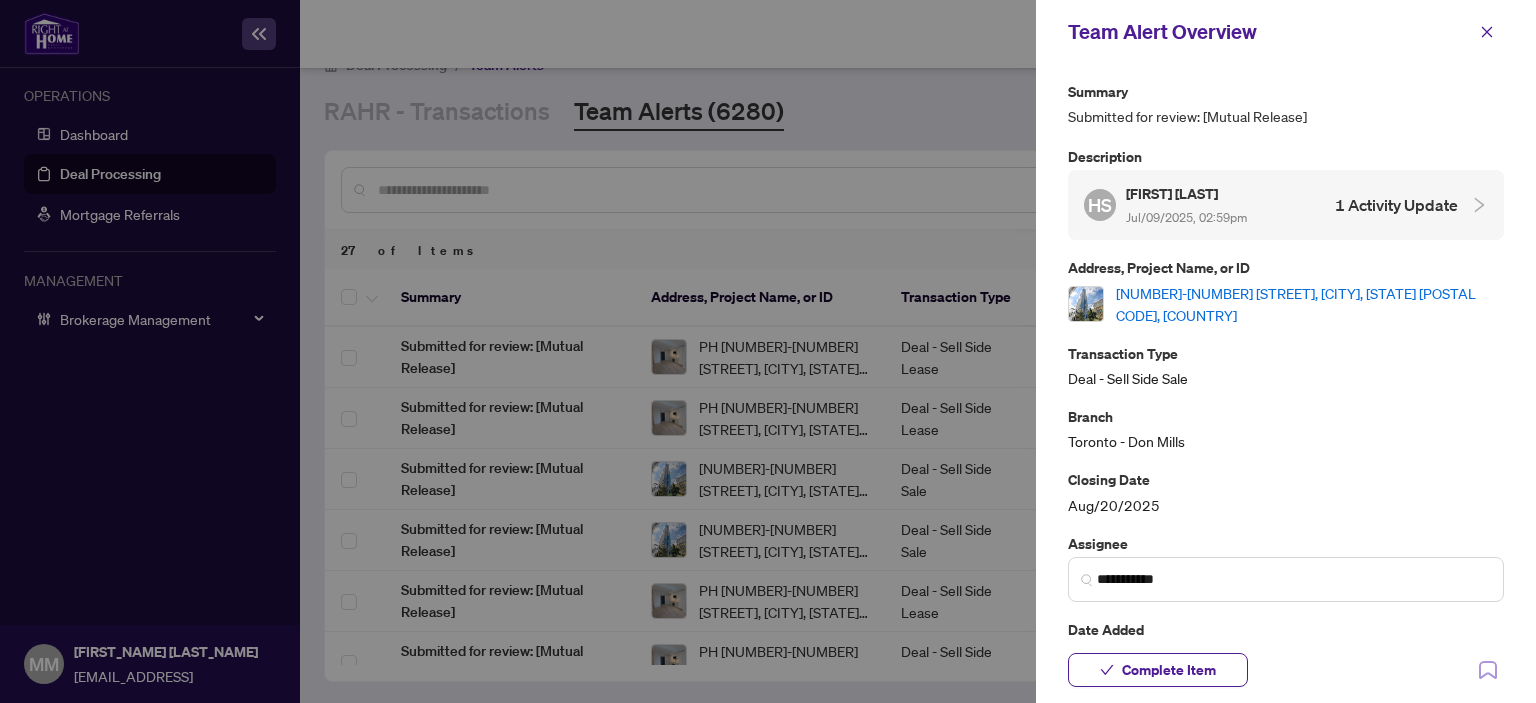 drag, startPoint x: 1235, startPoint y: 555, endPoint x: 886, endPoint y: 551, distance: 349.02292 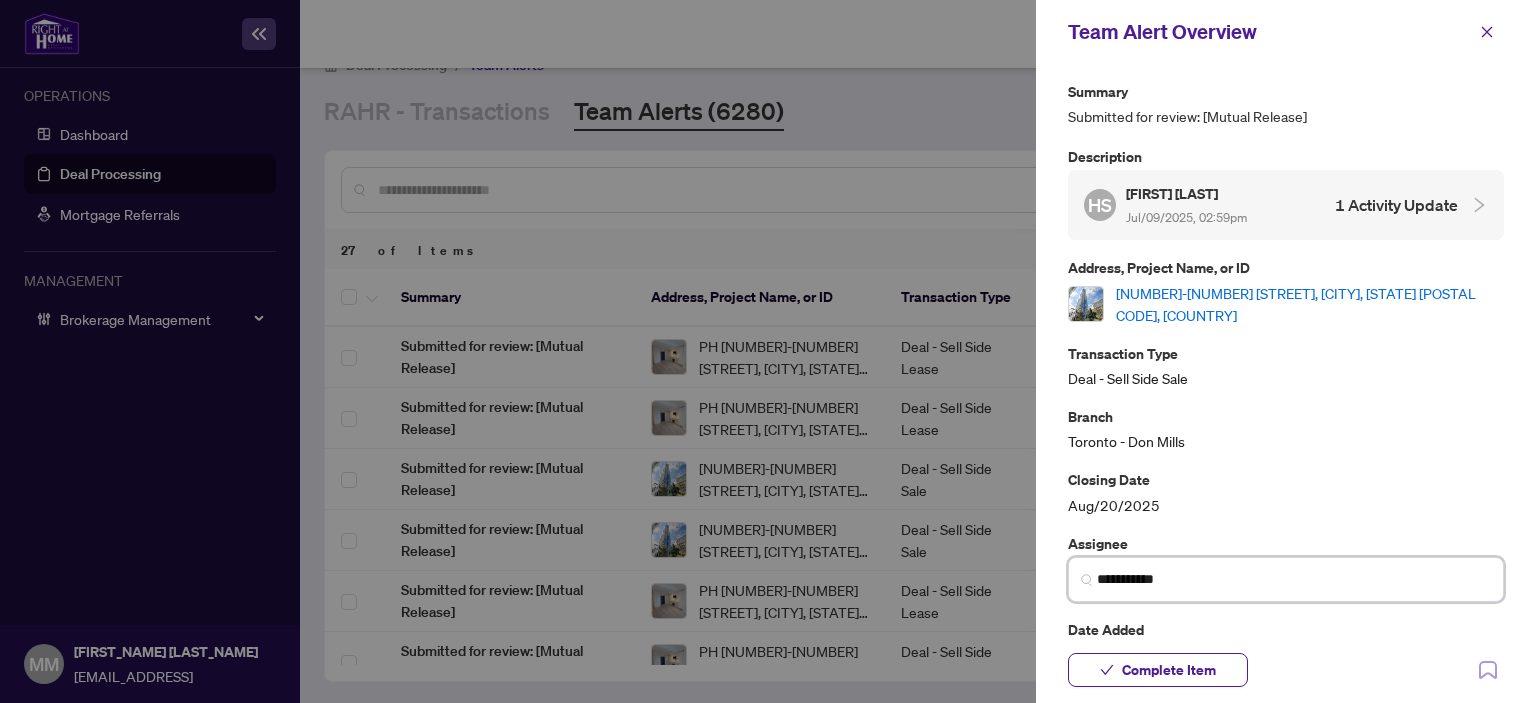 drag, startPoint x: 1208, startPoint y: 575, endPoint x: 895, endPoint y: 527, distance: 316.65912 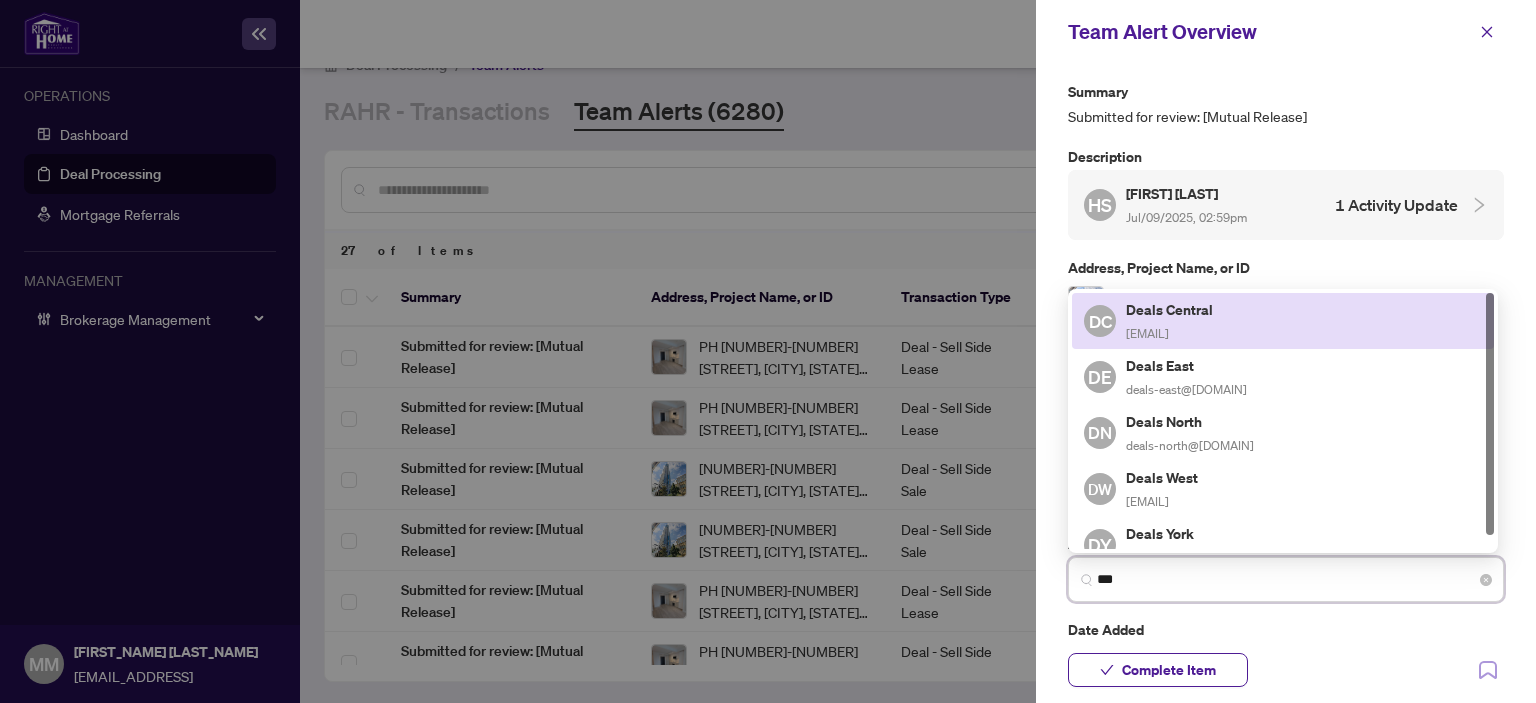 click on "deals-tor@rightathomerealty.com" at bounding box center [1147, 333] 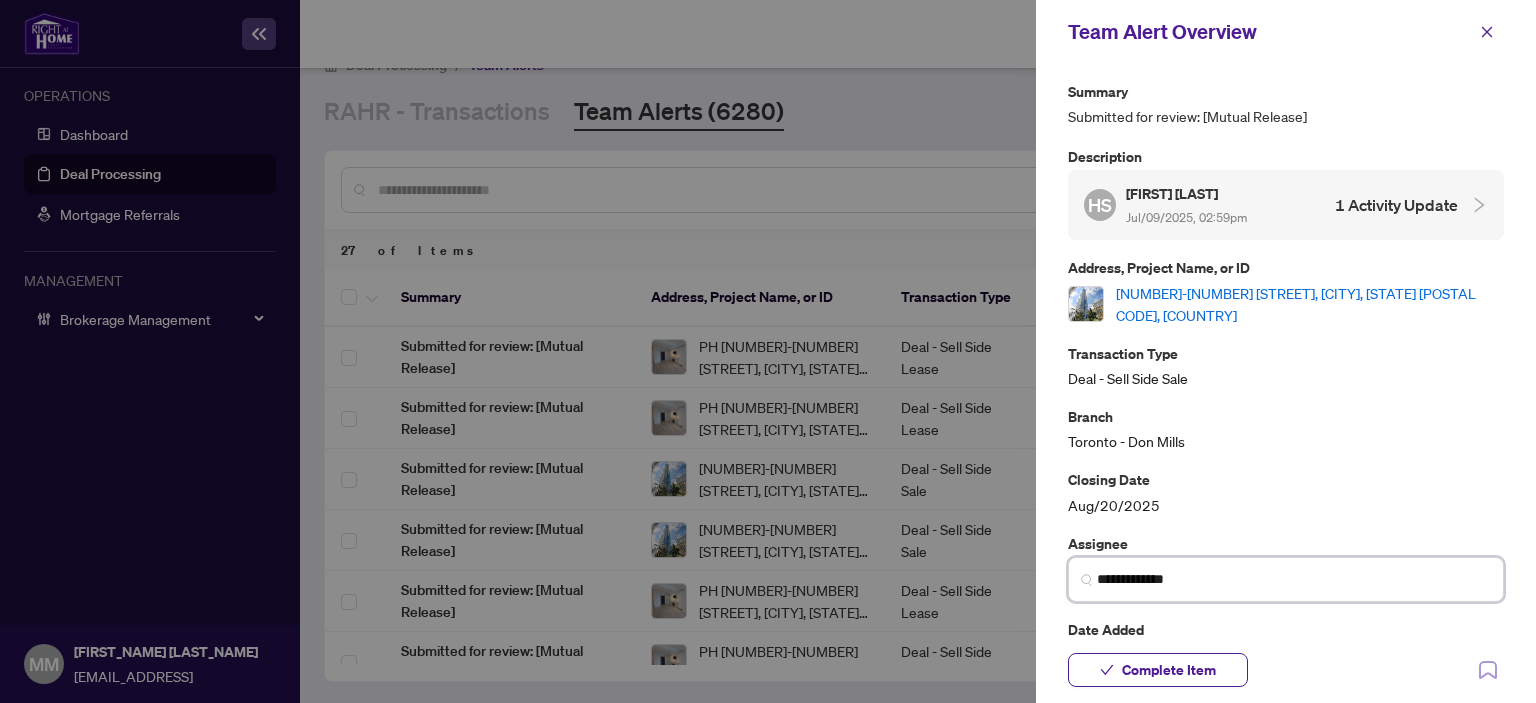 type on "**********" 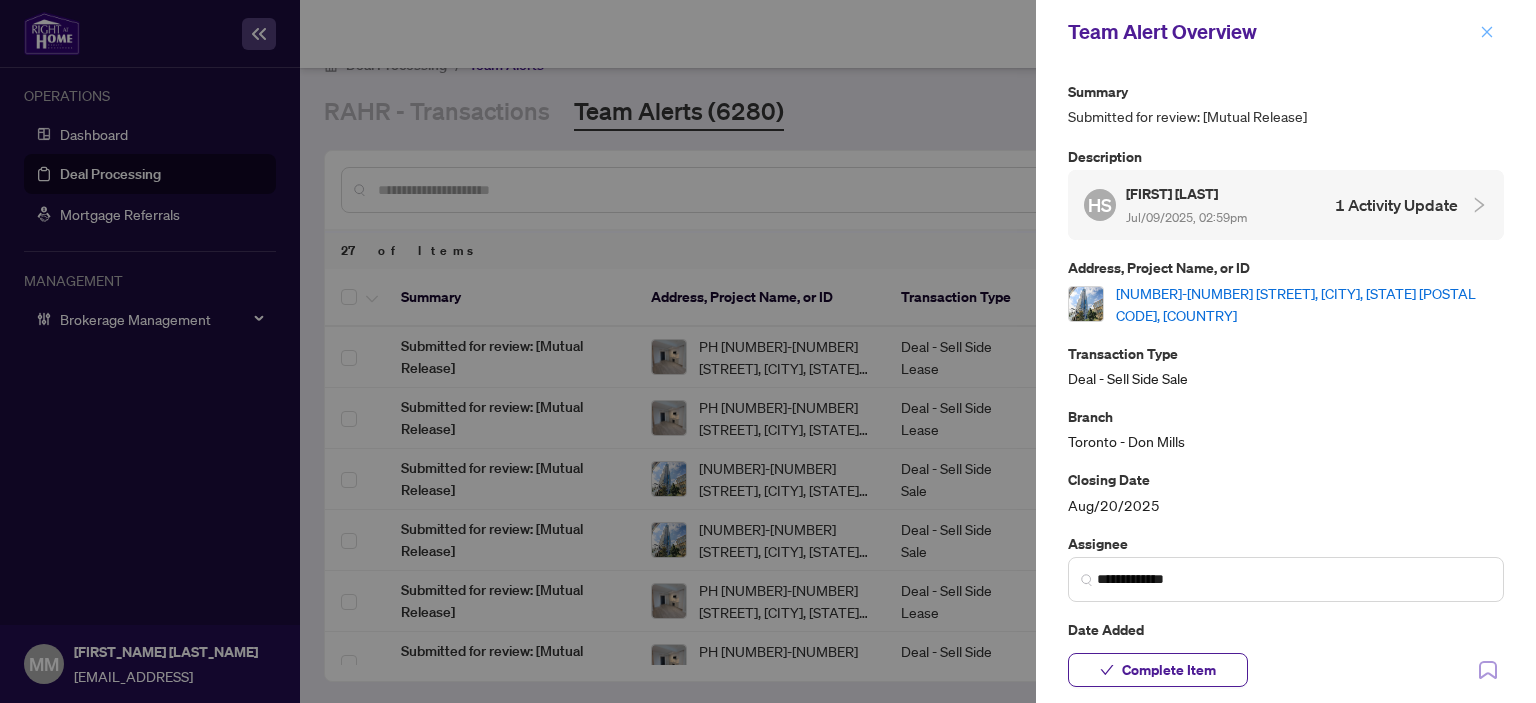 click 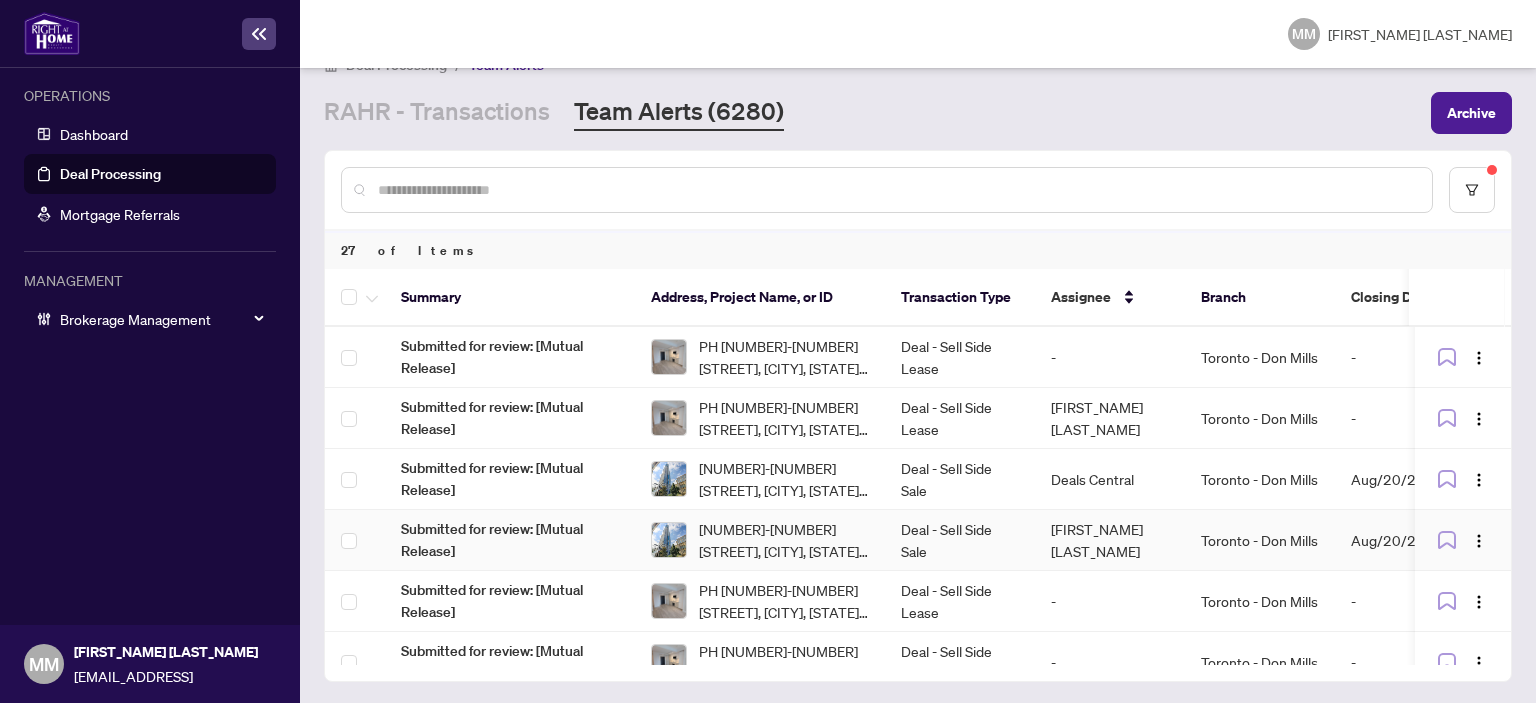 click on "[FIRST] [LAST]" at bounding box center (1110, 540) 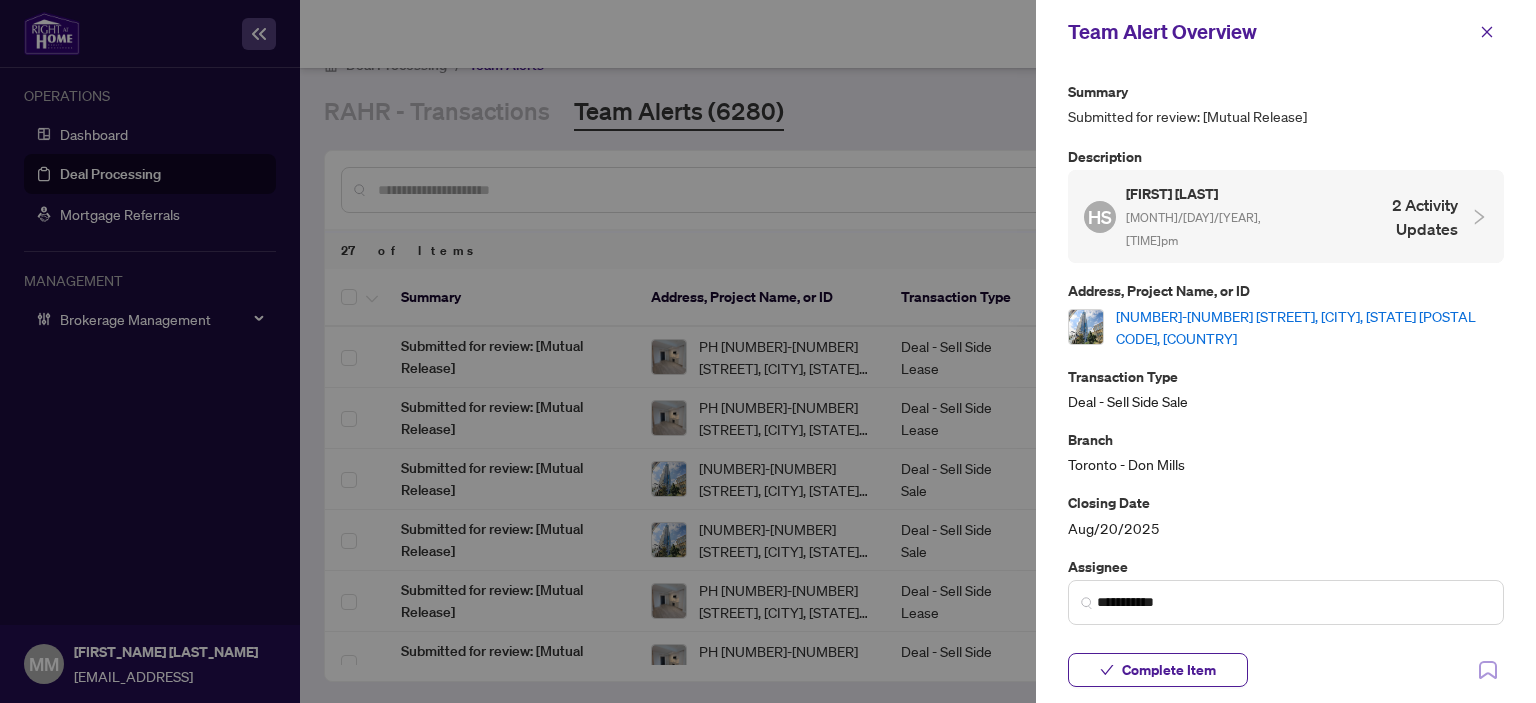 drag, startPoint x: 1307, startPoint y: 549, endPoint x: 1051, endPoint y: 553, distance: 256.03125 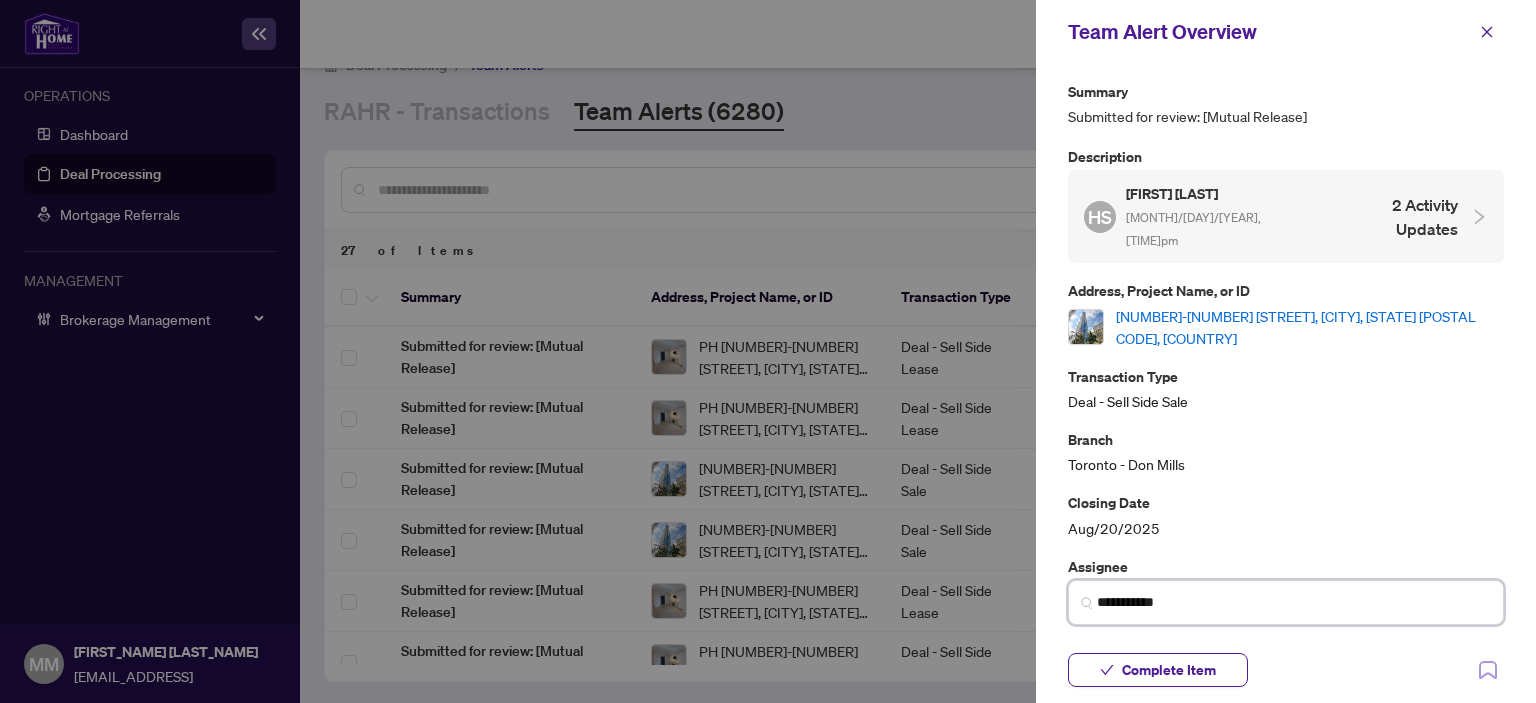 drag, startPoint x: 1204, startPoint y: 559, endPoint x: 841, endPoint y: 546, distance: 363.2327 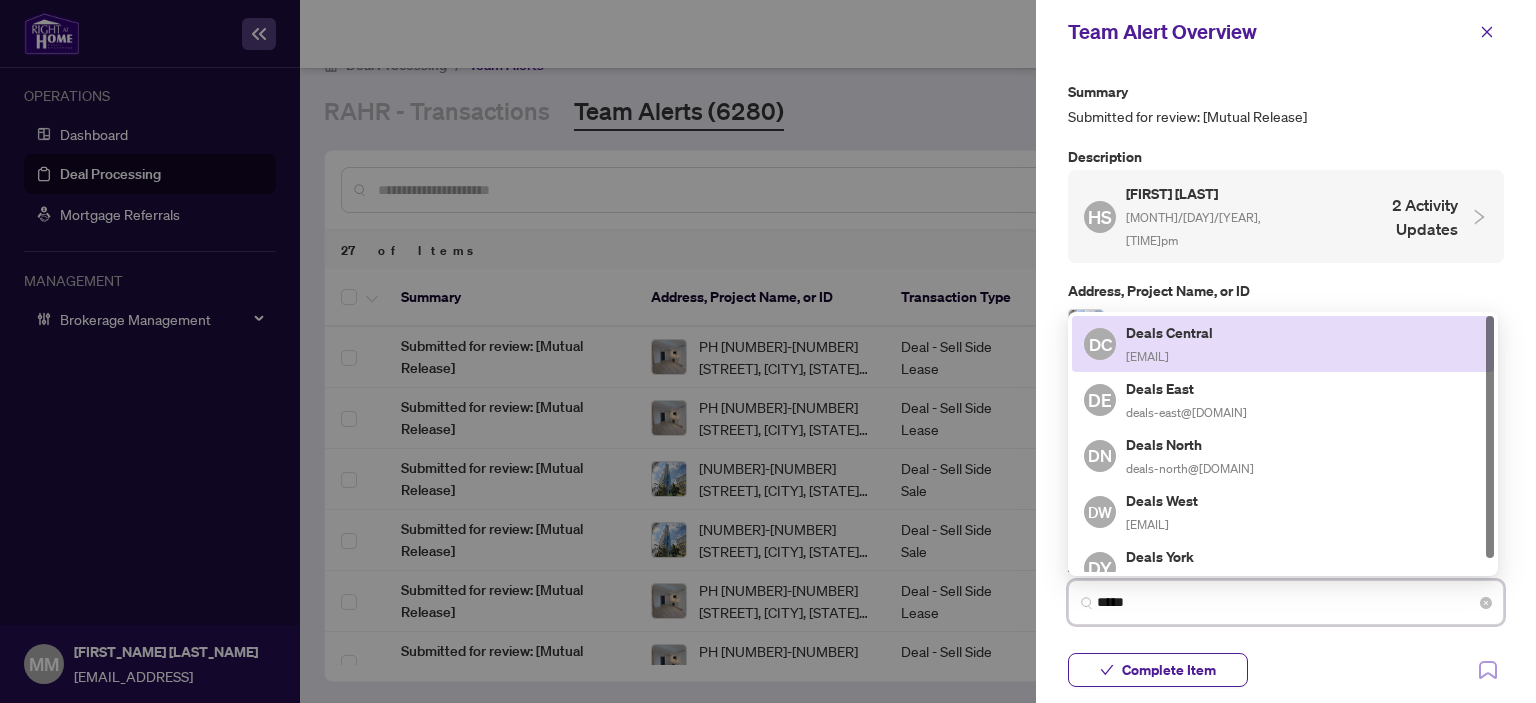 click on "deals-tor@rightathomerealty.com" at bounding box center [1147, 356] 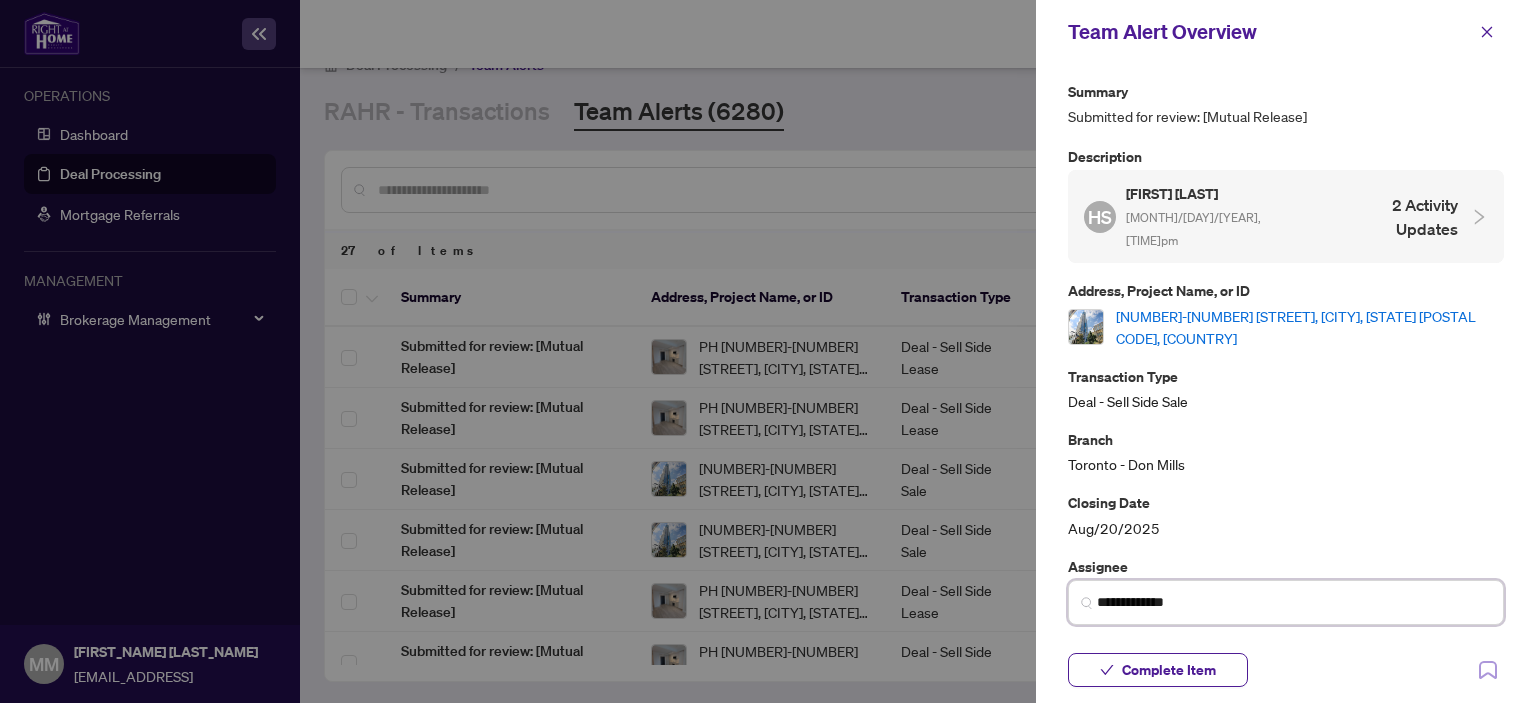 type 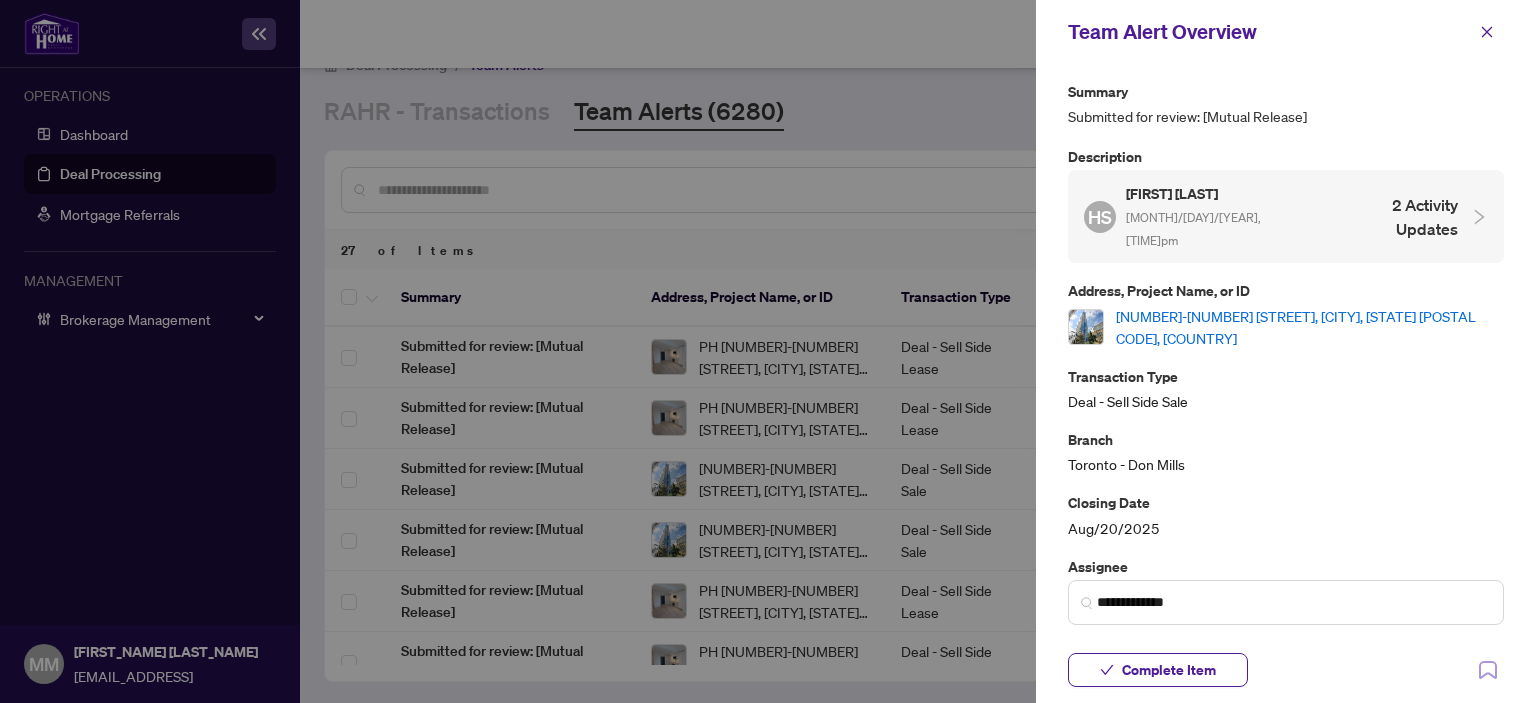 click at bounding box center [1487, 32] 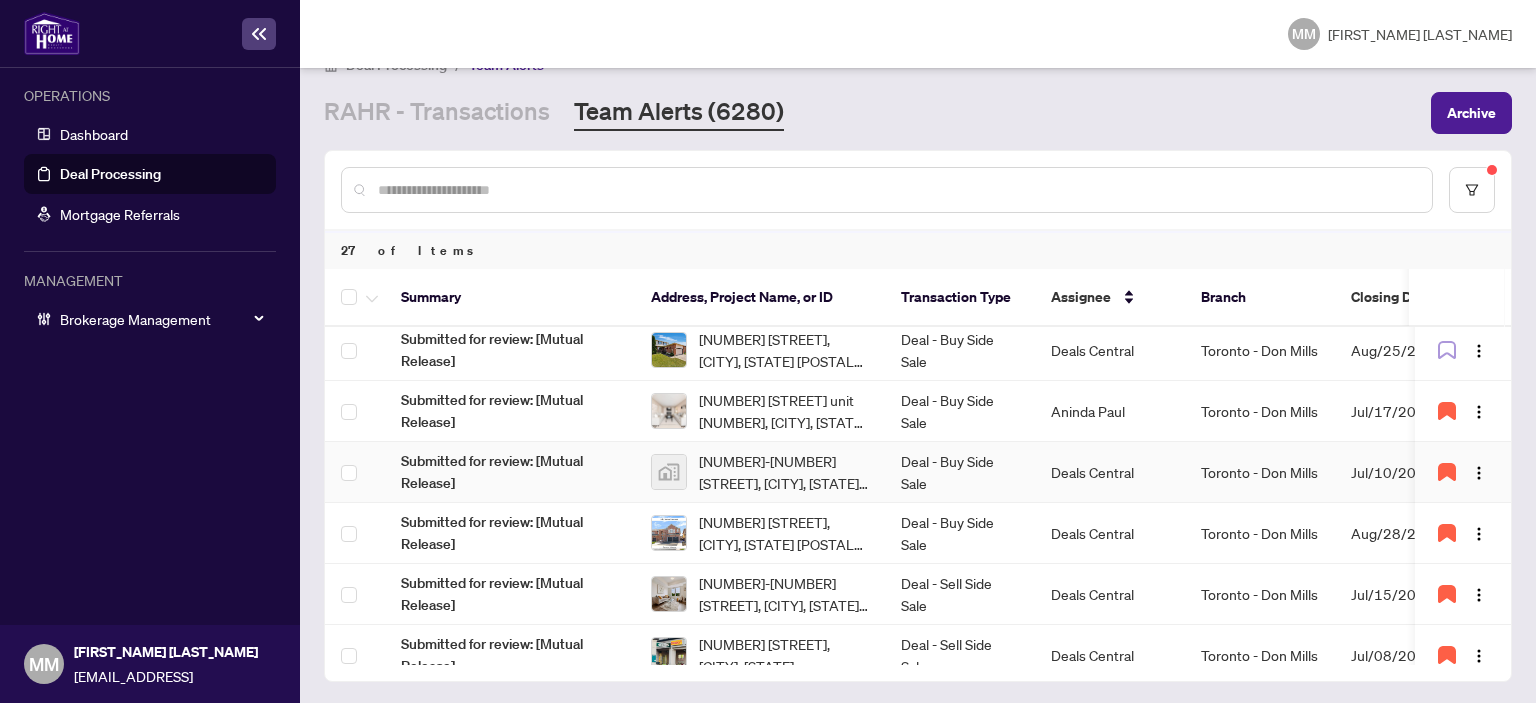 scroll, scrollTop: 400, scrollLeft: 0, axis: vertical 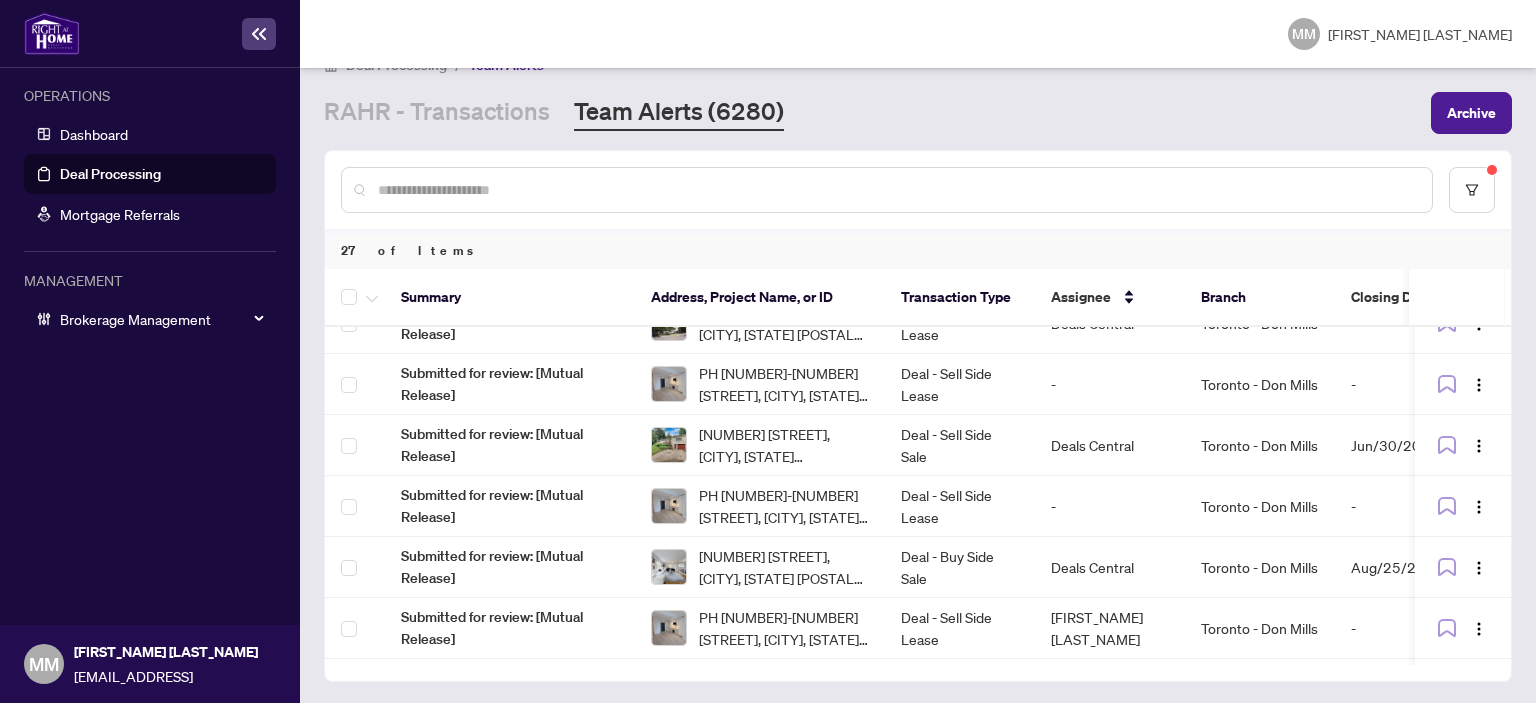 drag, startPoint x: 496, startPoint y: 111, endPoint x: 499, endPoint y: 131, distance: 20.22375 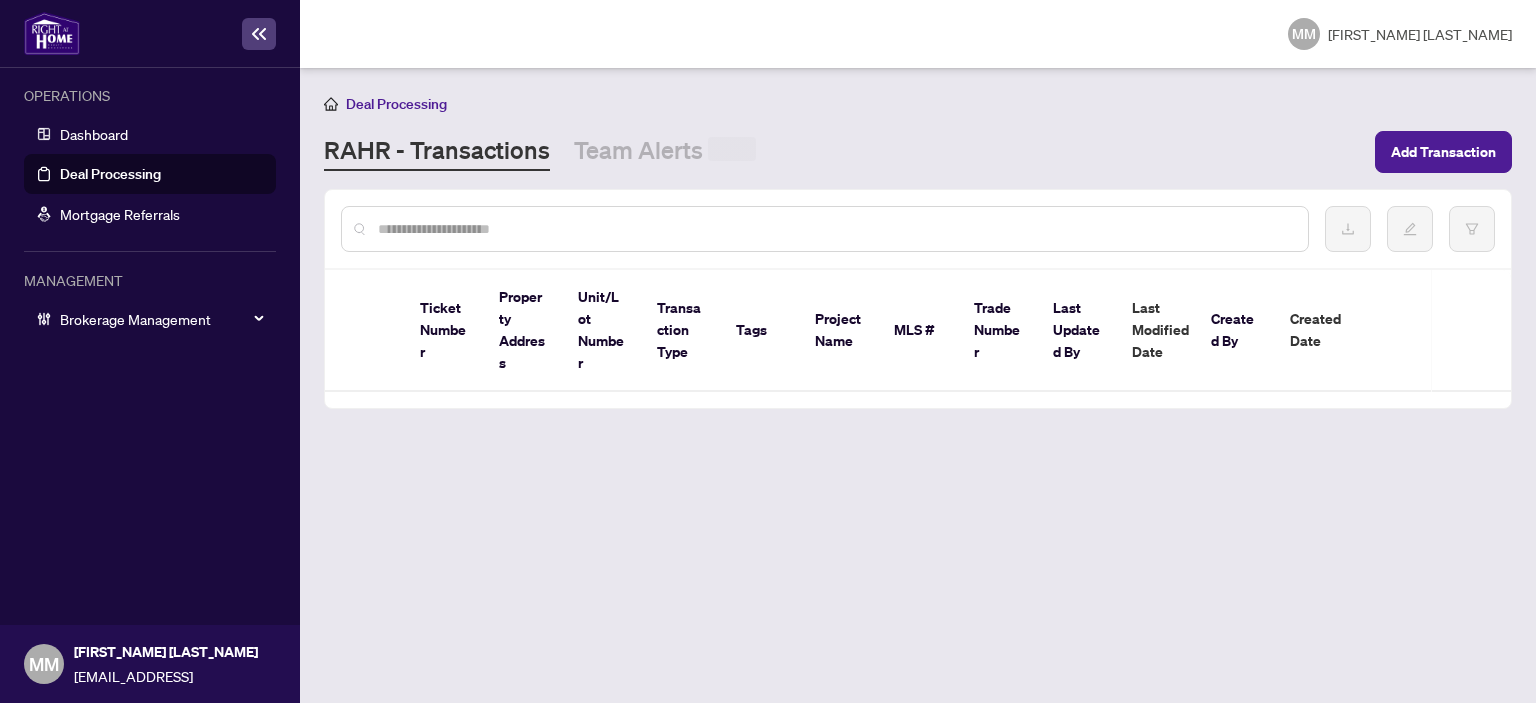 scroll, scrollTop: 0, scrollLeft: 0, axis: both 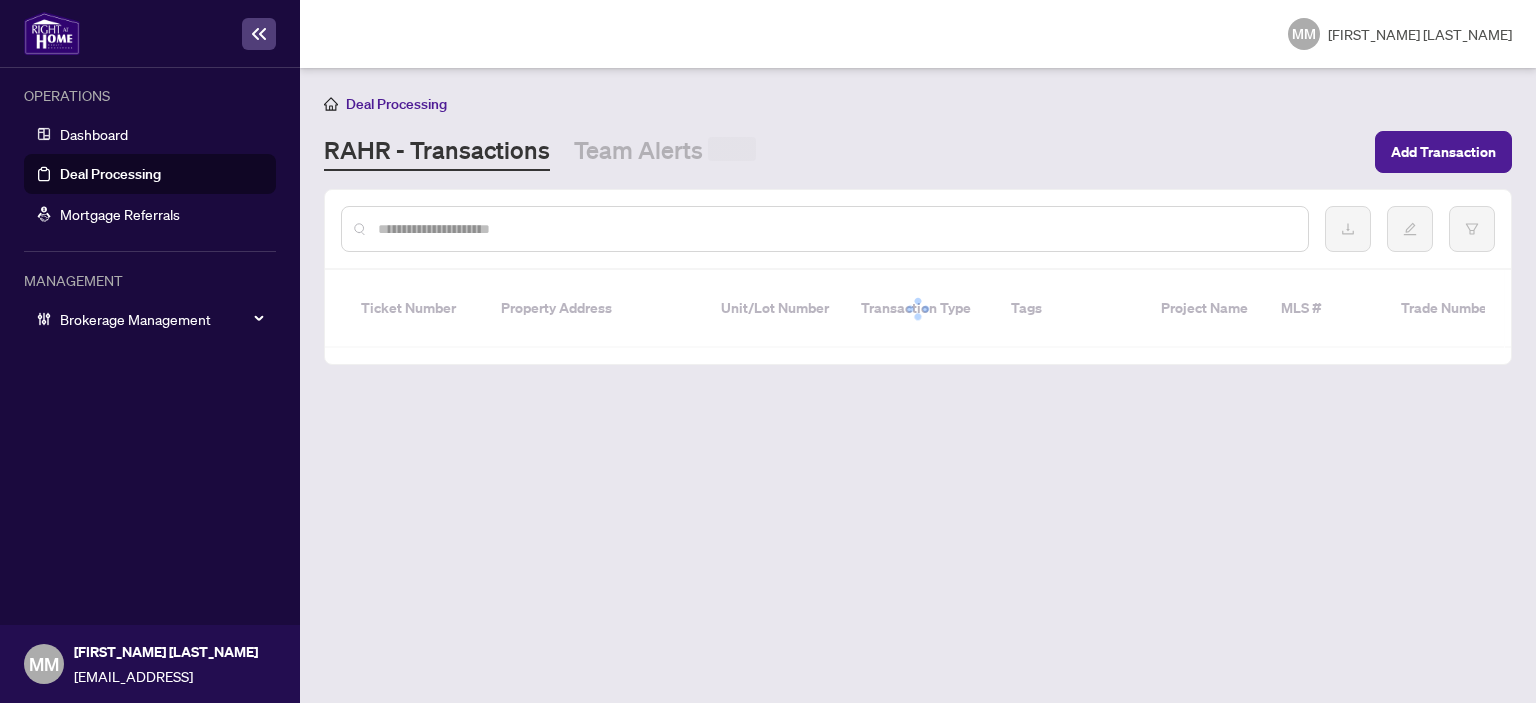 click at bounding box center [918, 229] 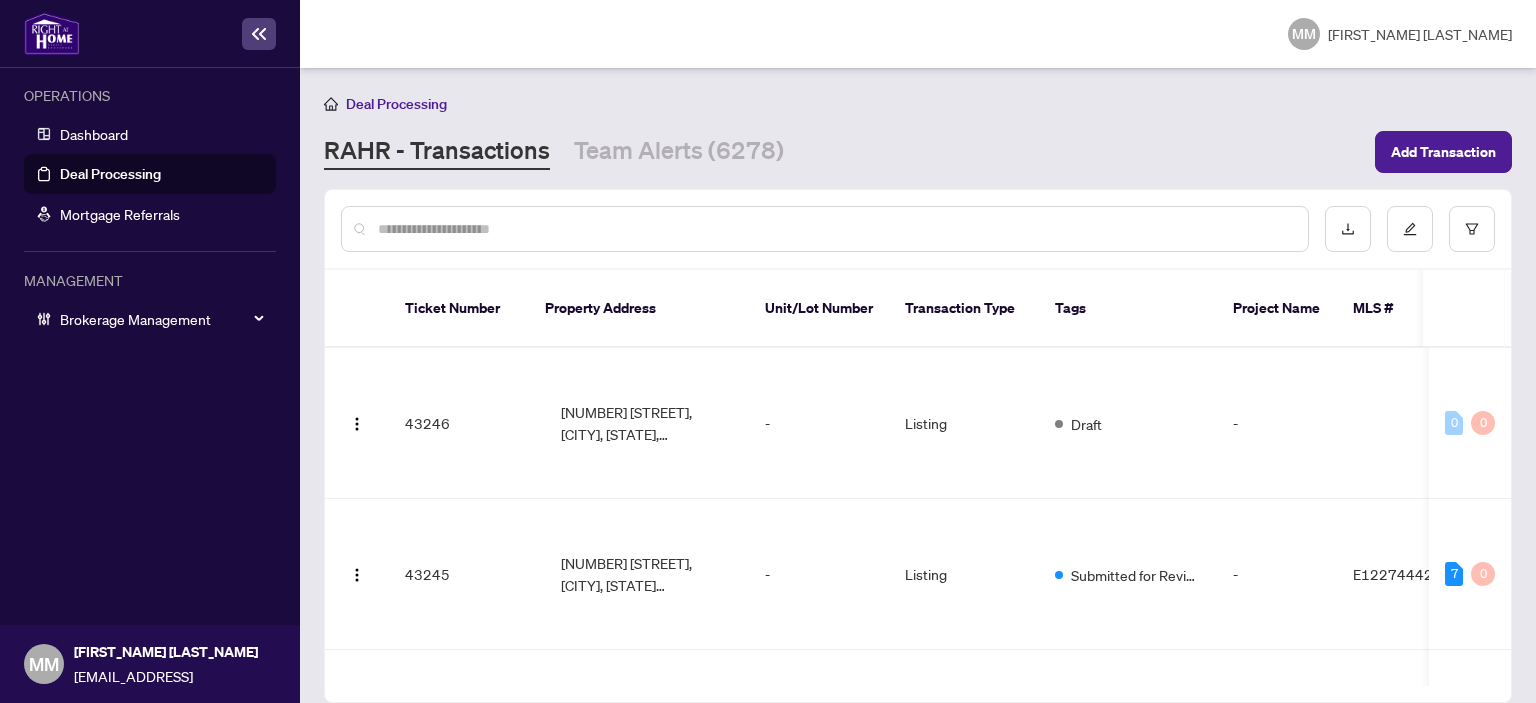 click 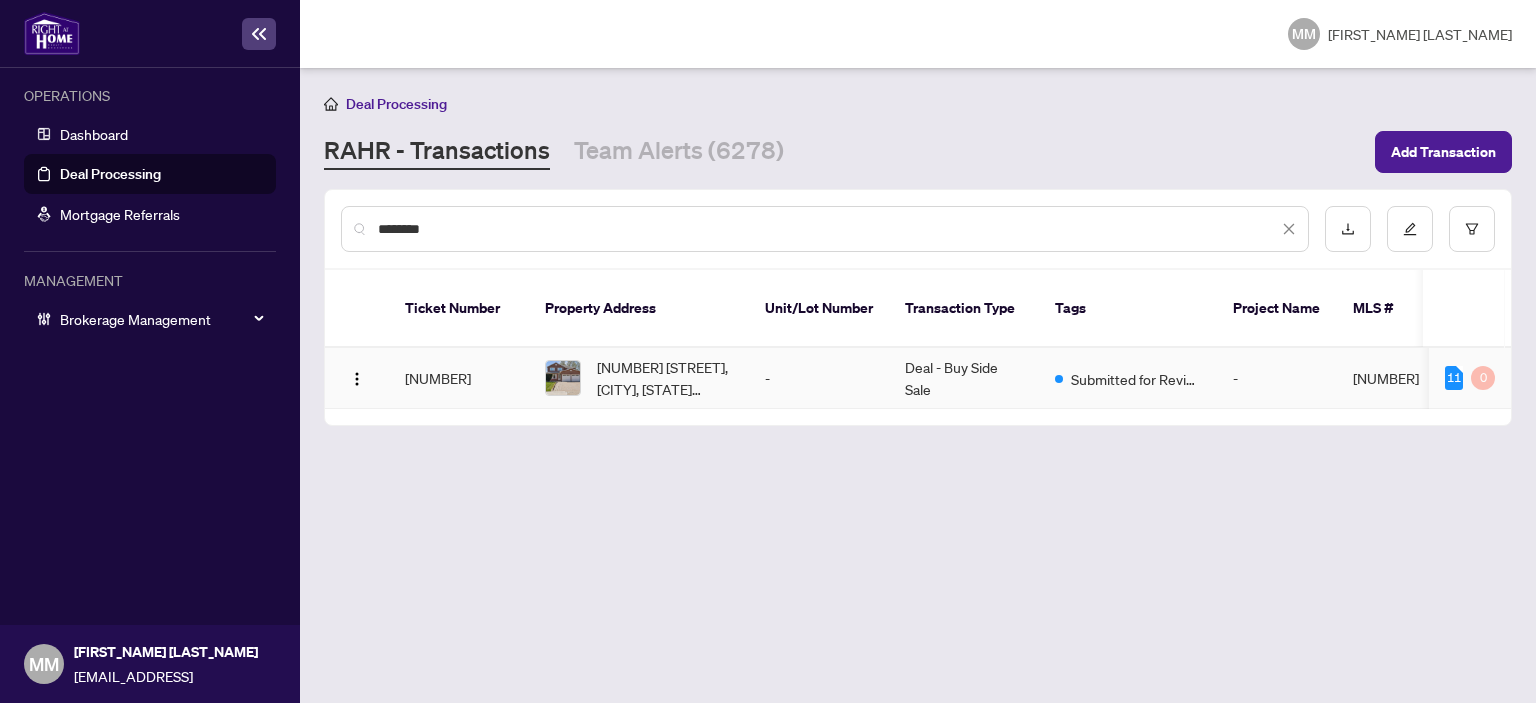 click at bounding box center (563, 378) 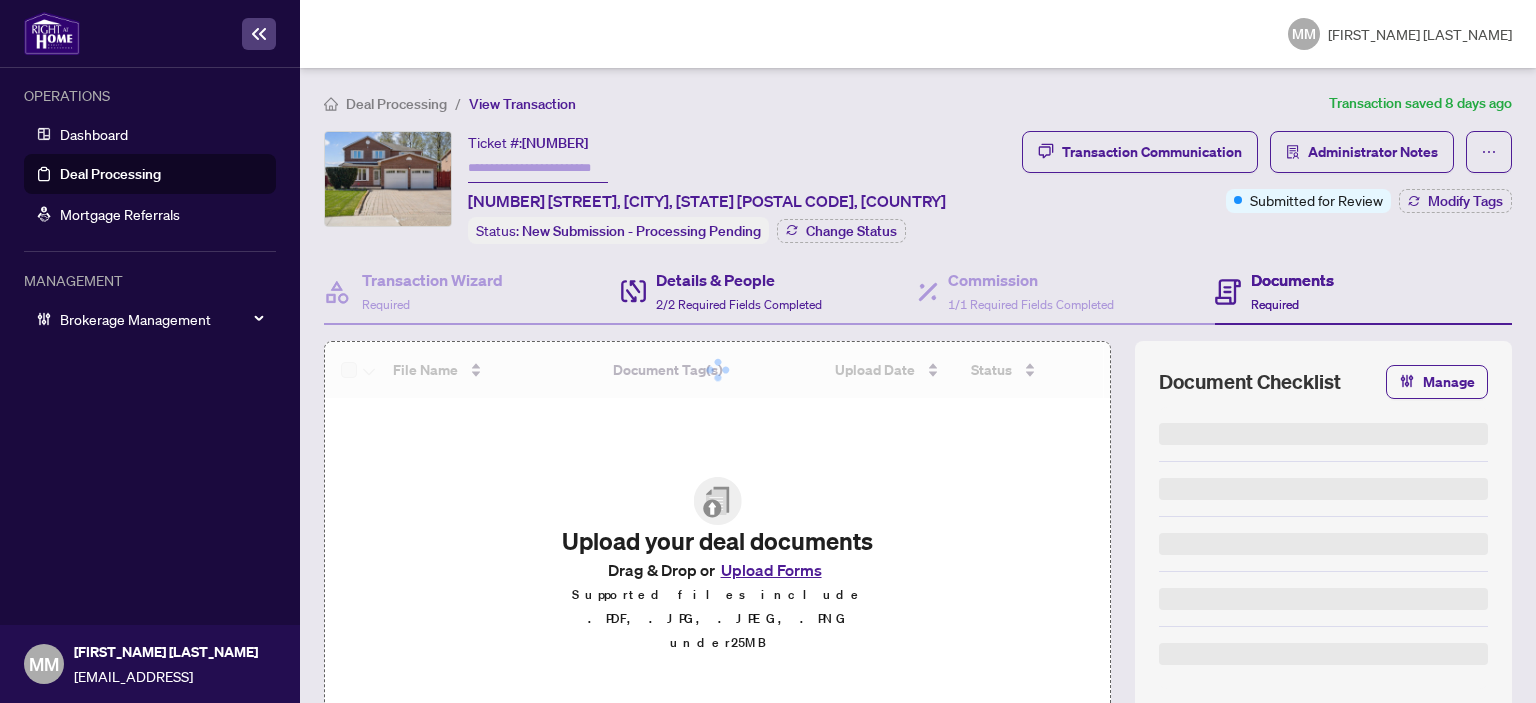 click on "Details & People 2/2 Required Fields Completed" at bounding box center (769, 292) 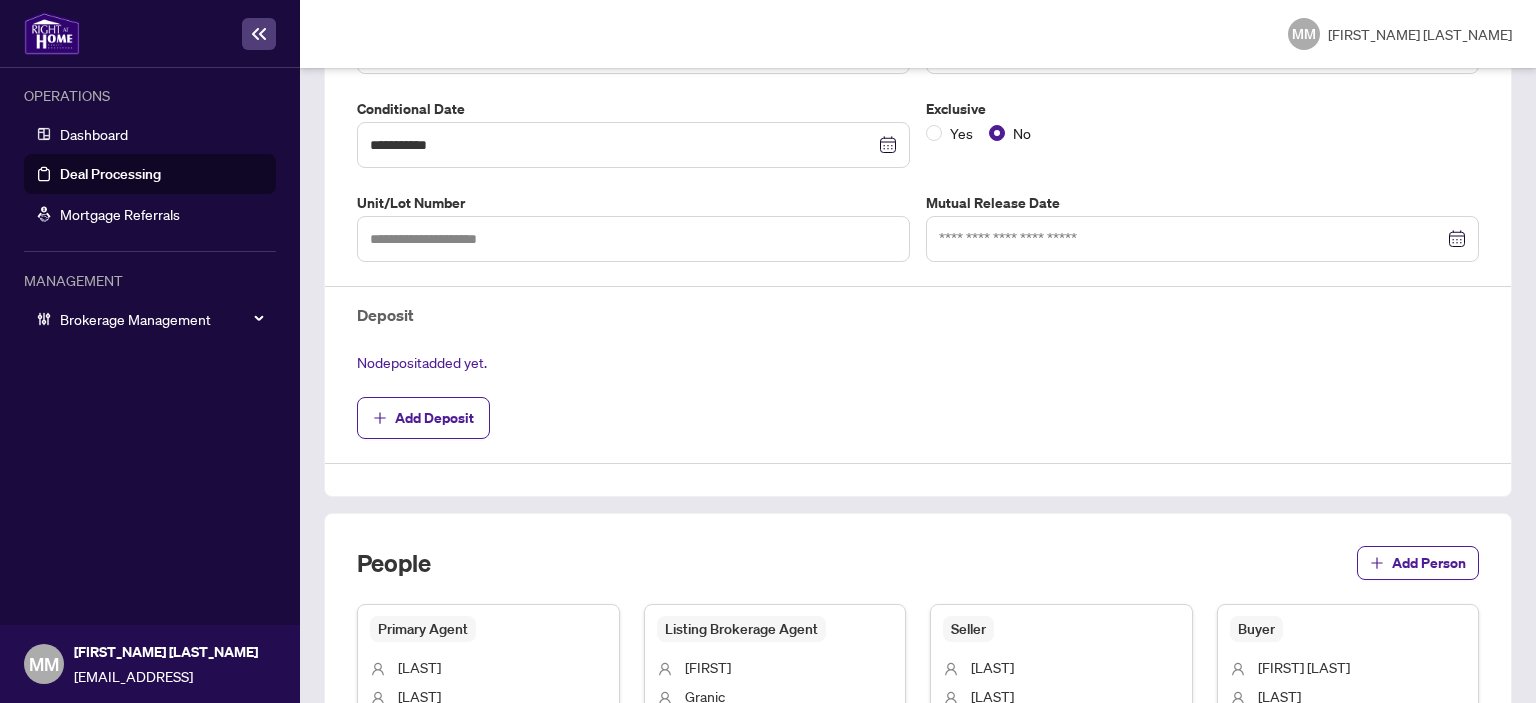 scroll, scrollTop: 0, scrollLeft: 0, axis: both 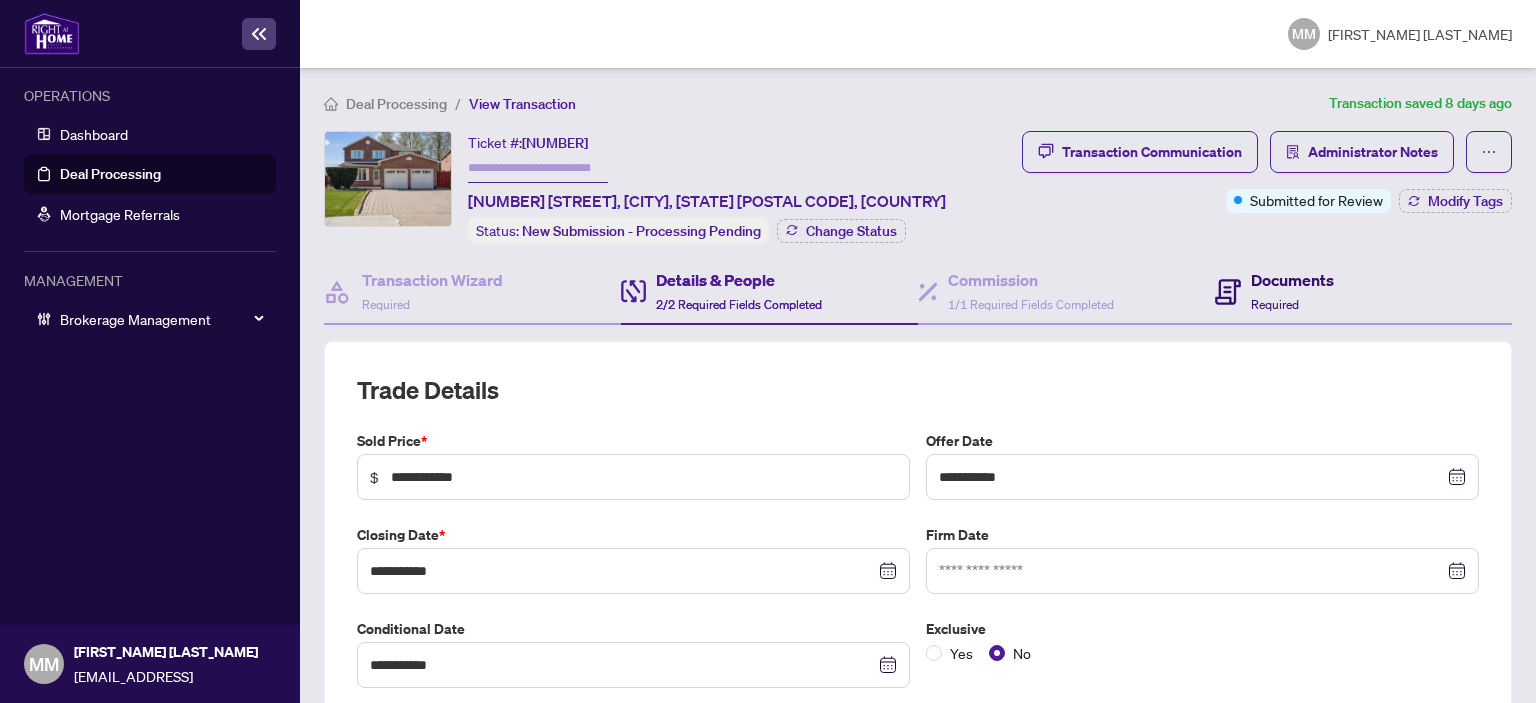 click on "Required" at bounding box center [1275, 304] 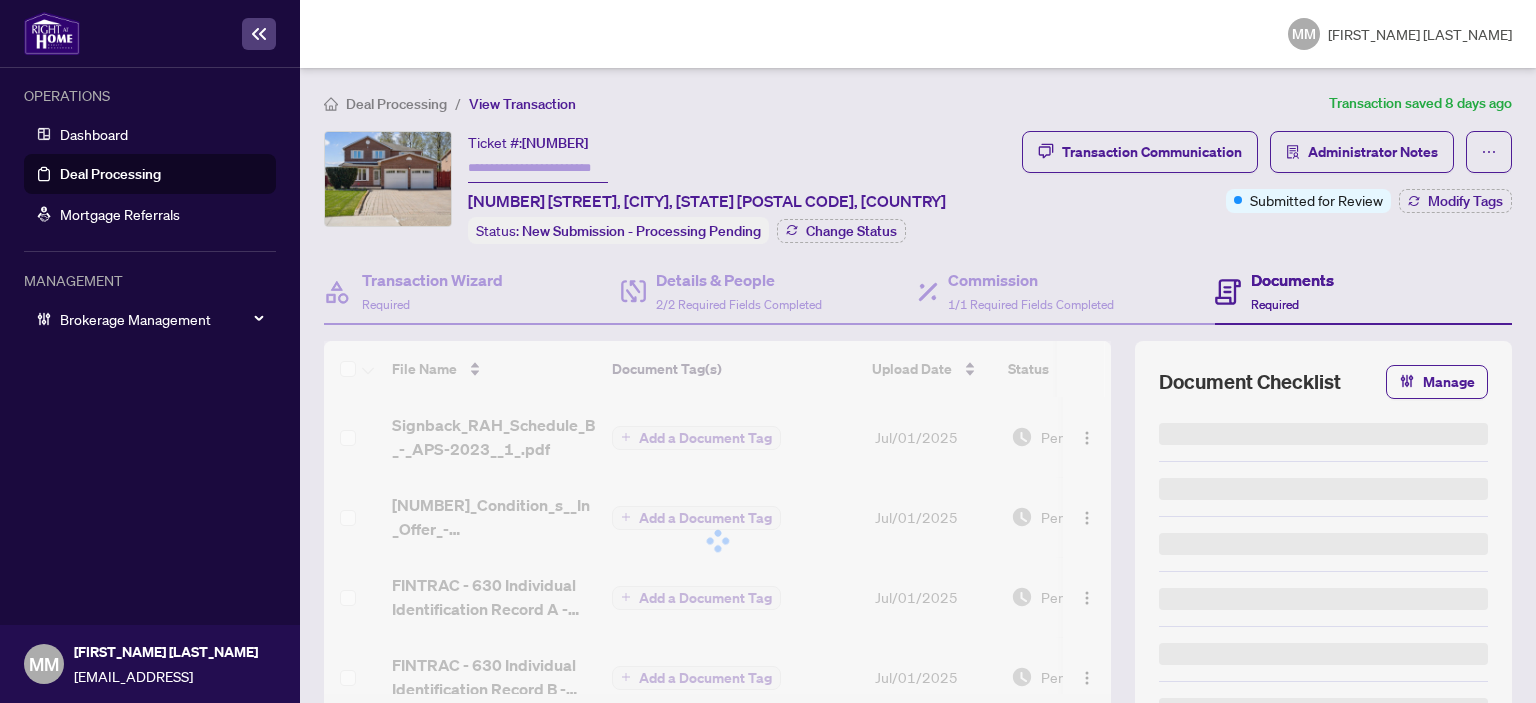 scroll, scrollTop: 164, scrollLeft: 0, axis: vertical 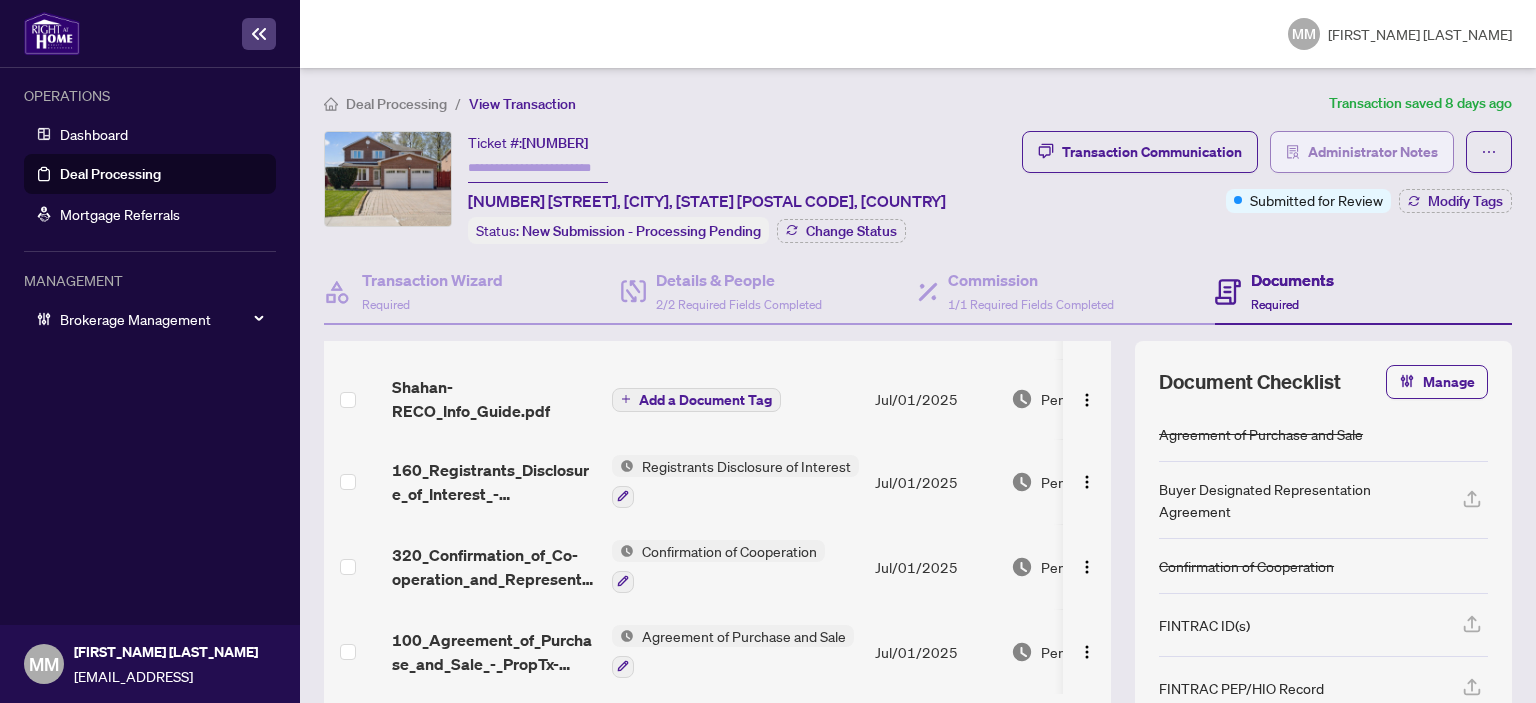 click on "Administrator Notes" at bounding box center [1362, 152] 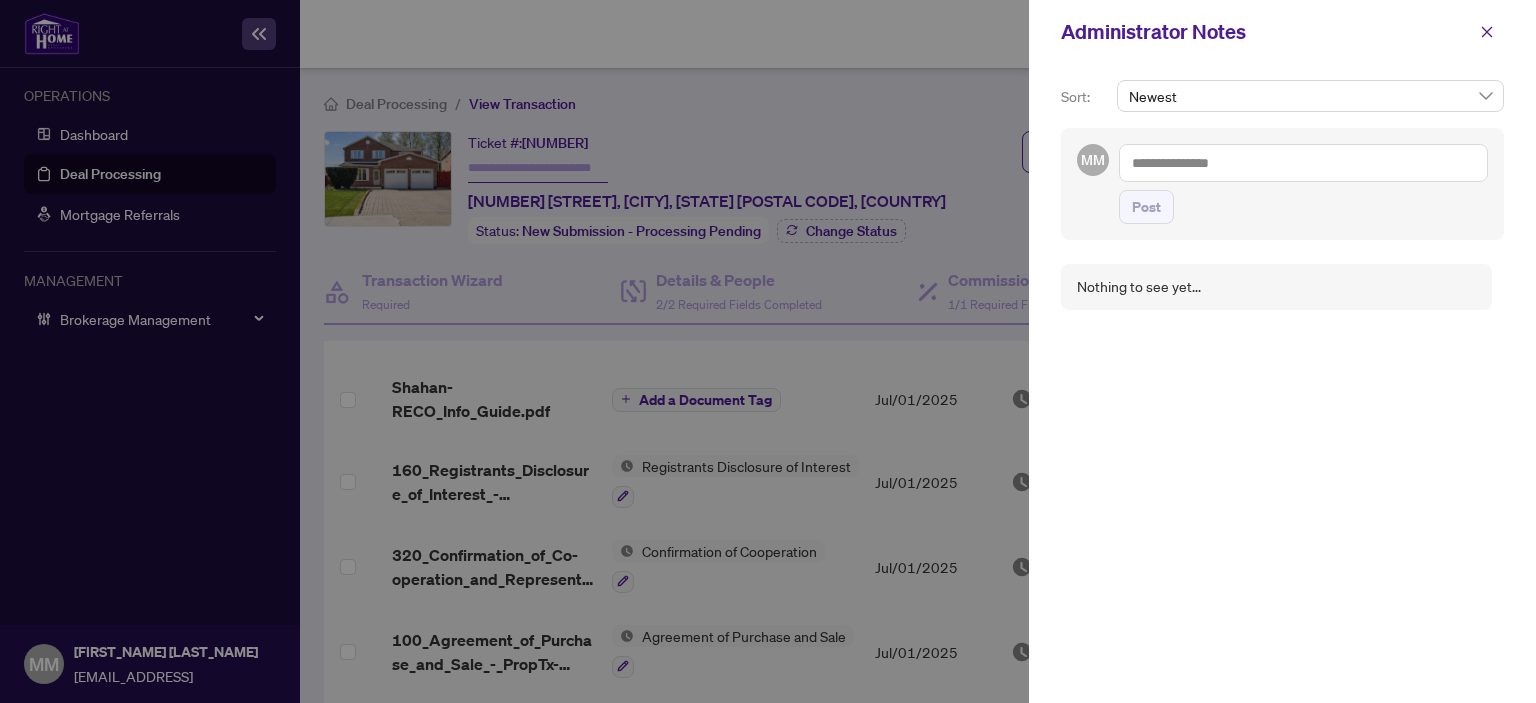 click at bounding box center (1303, 163) 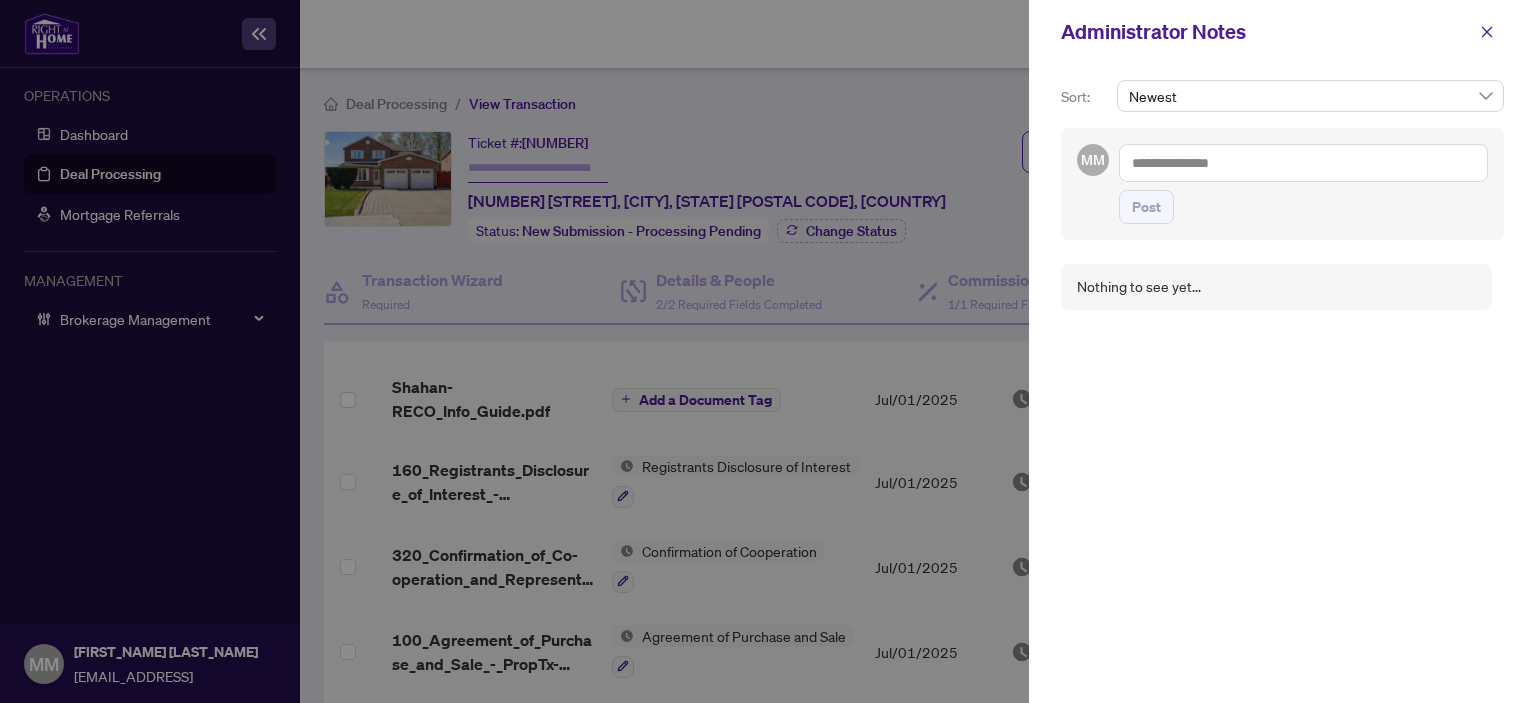 click on "Nothing to see yet..." at bounding box center (1282, 468) 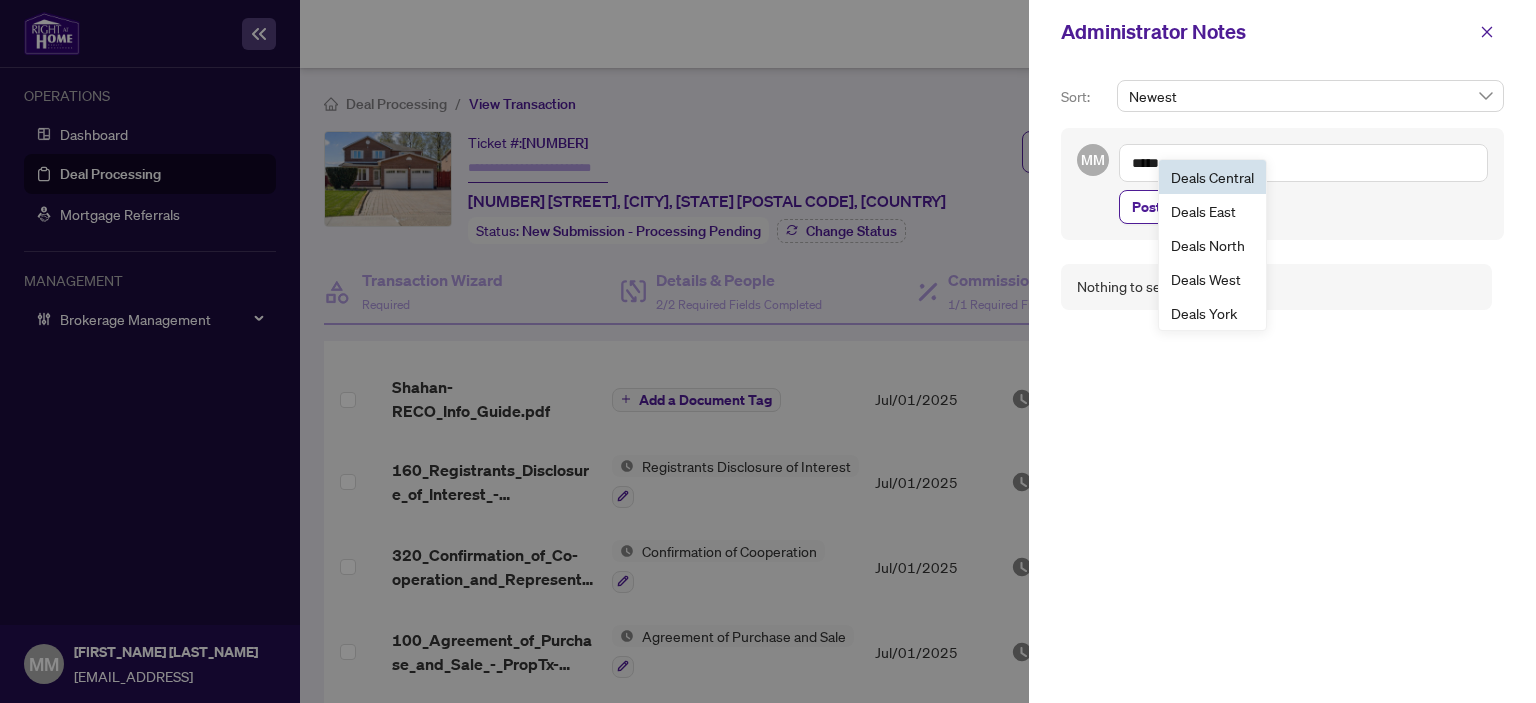 click on "Deal s Central" at bounding box center (1212, 177) 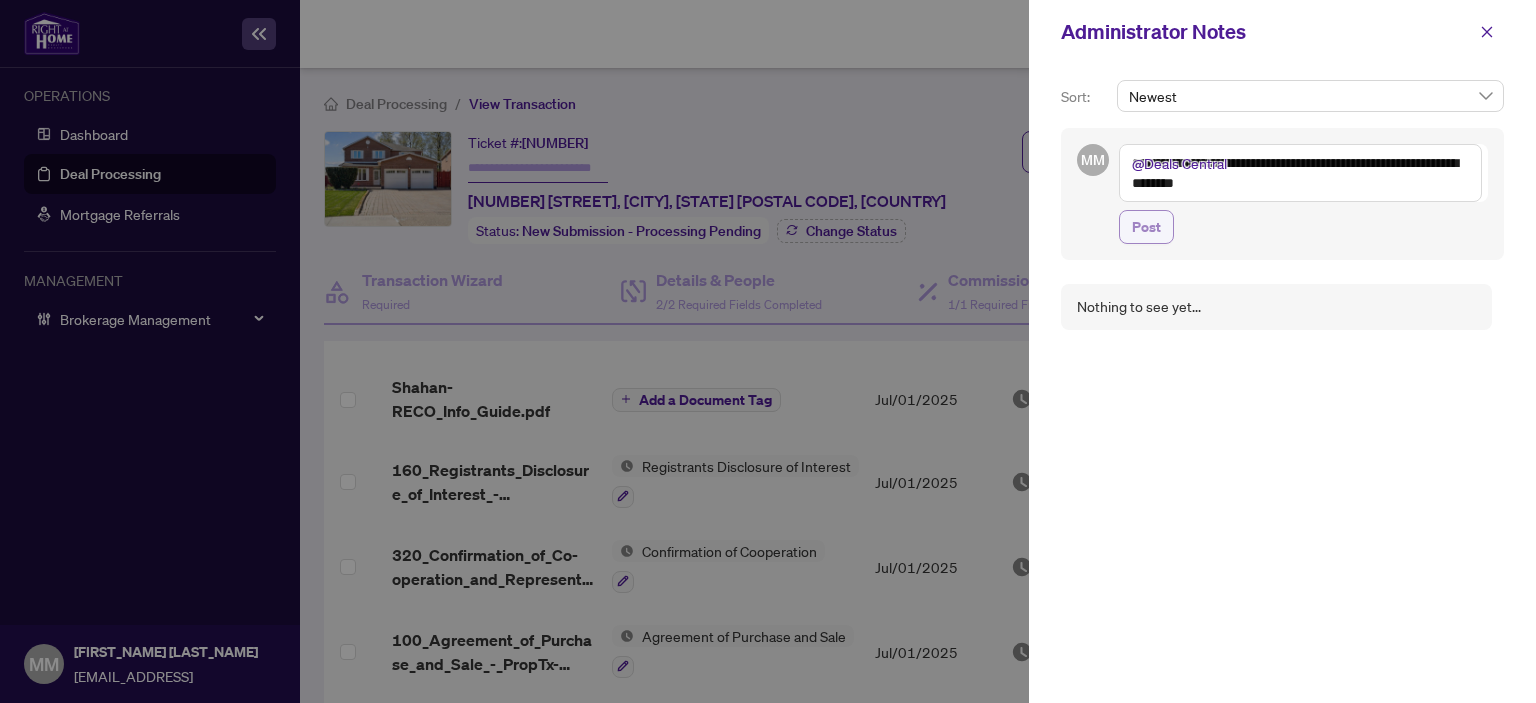 click on "Post" at bounding box center (1146, 227) 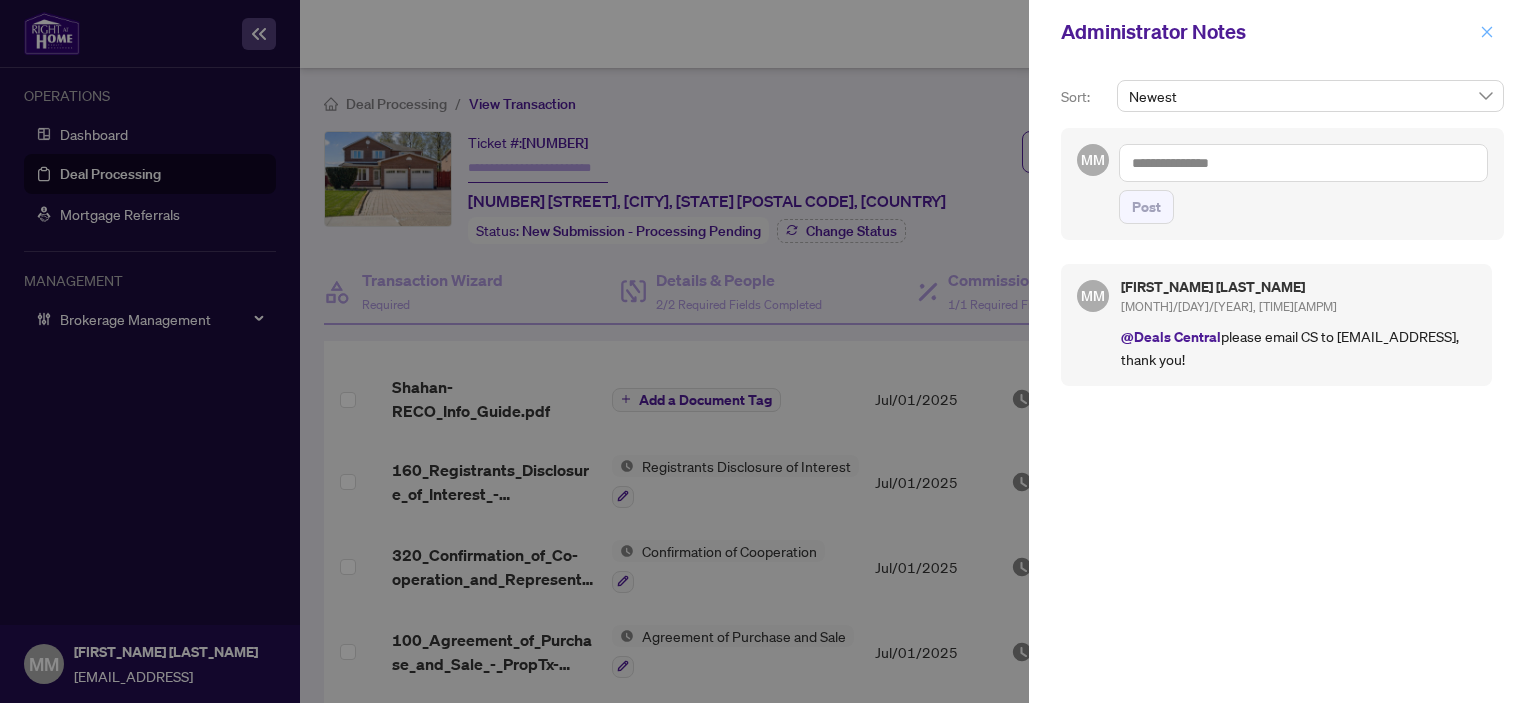 click at bounding box center [1487, 32] 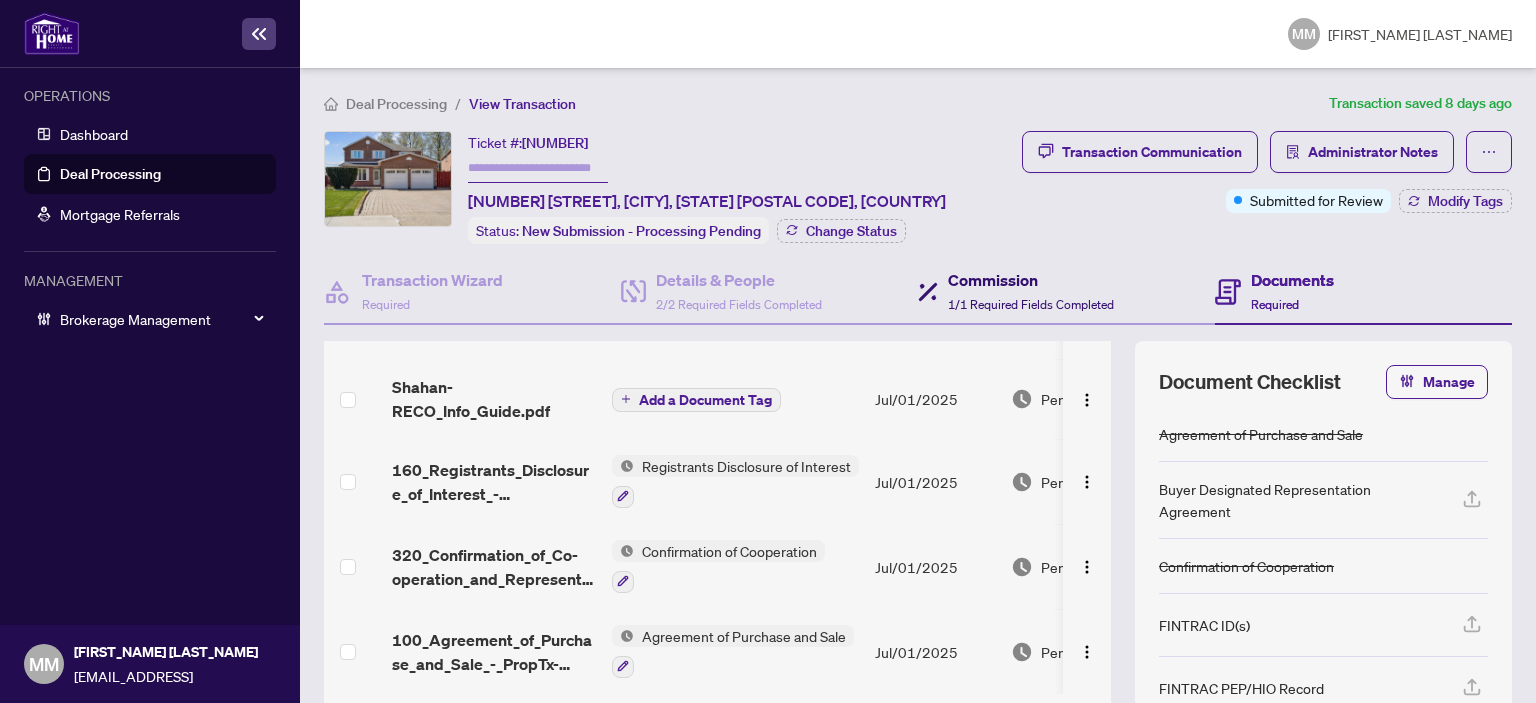 click on "1/1 Required Fields Completed" at bounding box center (1031, 304) 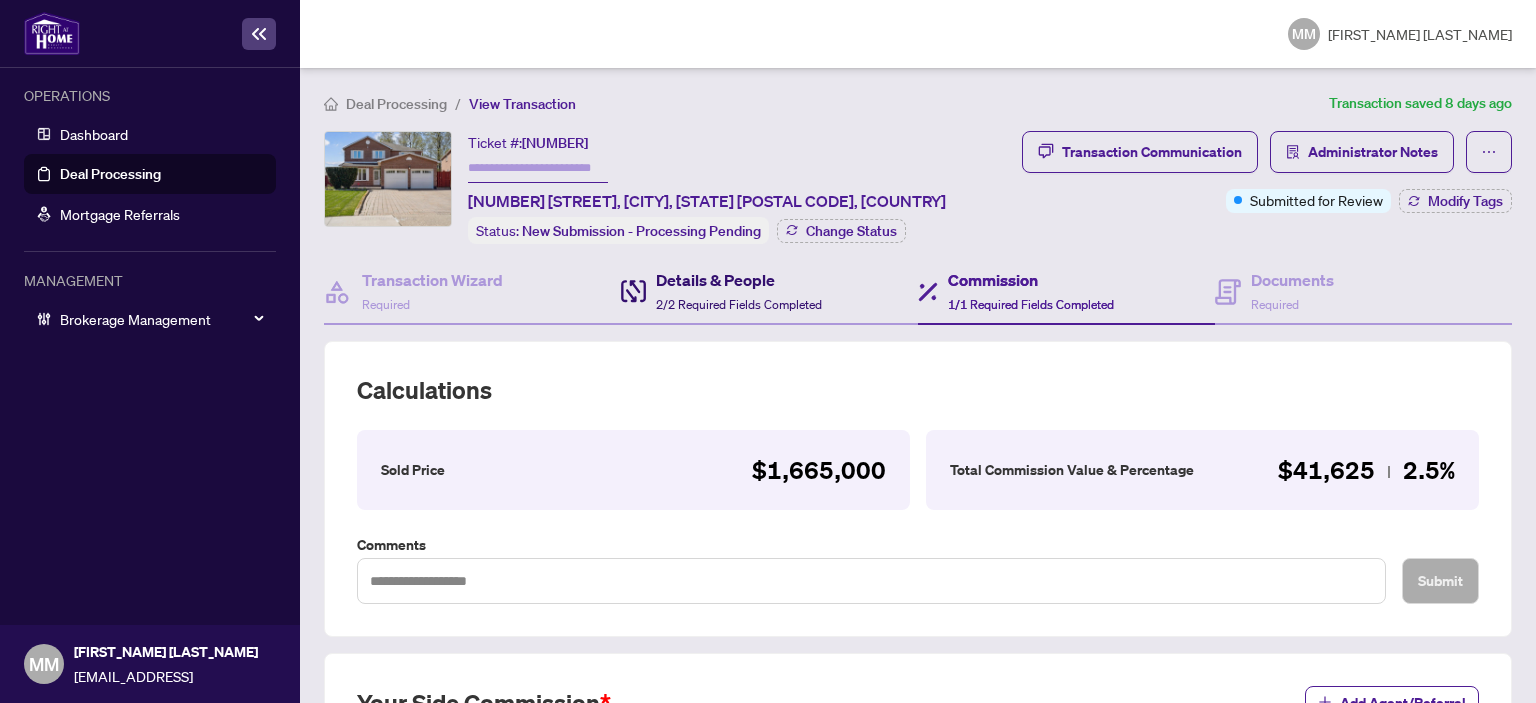 click on "2/2 Required Fields Completed" at bounding box center (739, 304) 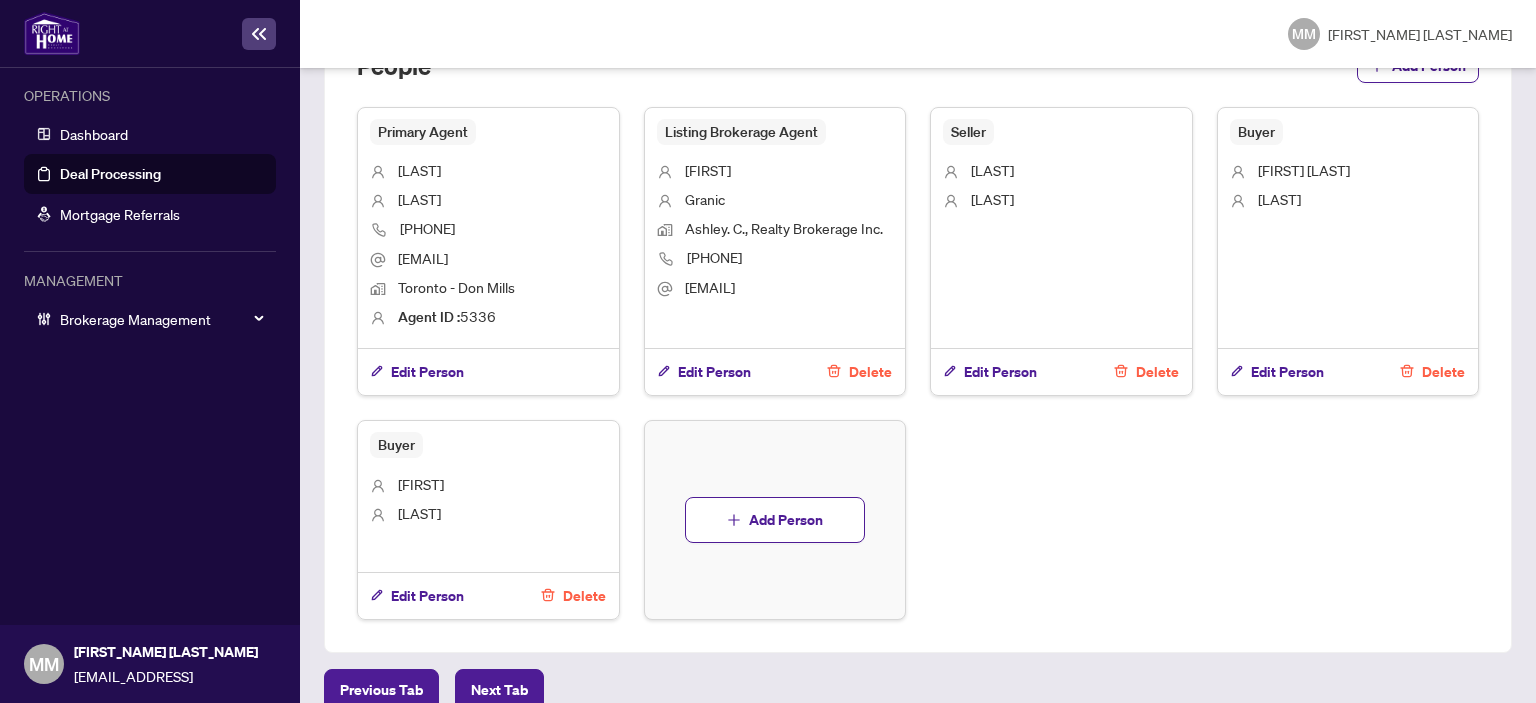 scroll, scrollTop: 1024, scrollLeft: 0, axis: vertical 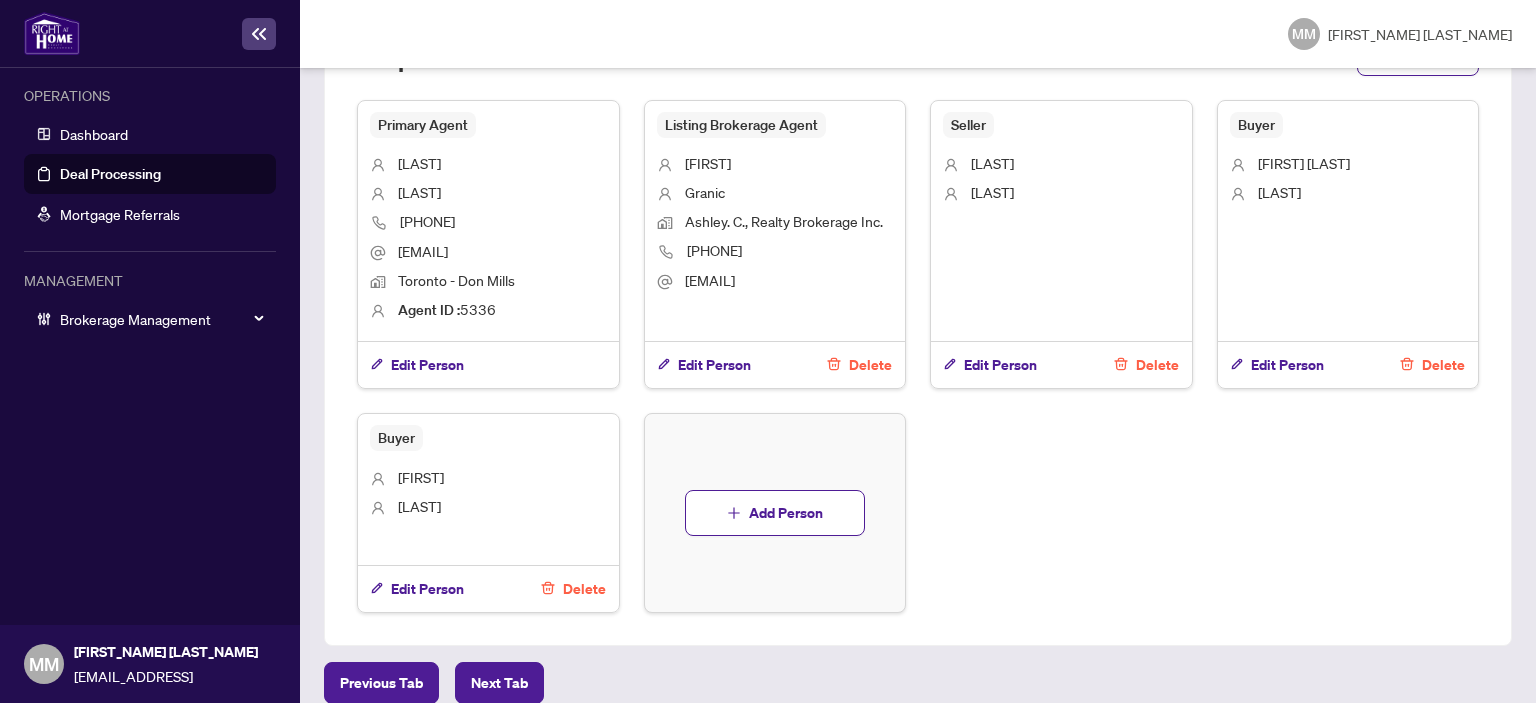 click on "Primary Agent     Sibtay     Naqvi
647-898-4640
sibtaynaqvi@gmail.com
Toronto - Don Mills     Agent ID :  5336 Edit Person Listing Brokerage Agent     Dario     Granic
Ashley. C., Realty Brokerage Inc.
905-897-8777
d.granic6@gmail.com Edit Person Delete Seller     Stanko     Bingula Edit Person Delete Buyer     Hasan S     Naqavi Edit Person Delete Buyer     Maryem     Naqvi Edit Person Delete Add Person" at bounding box center [918, 356] 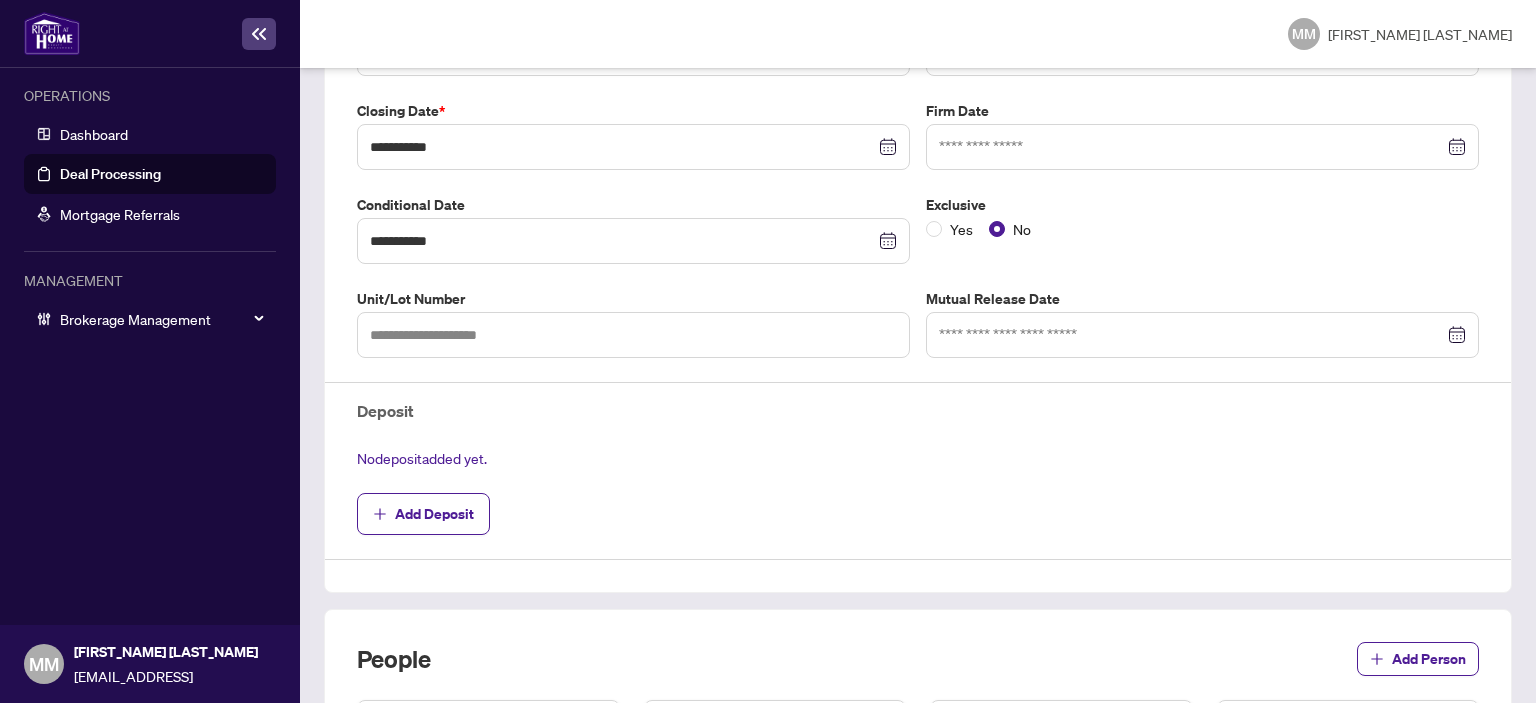 scroll, scrollTop: 0, scrollLeft: 0, axis: both 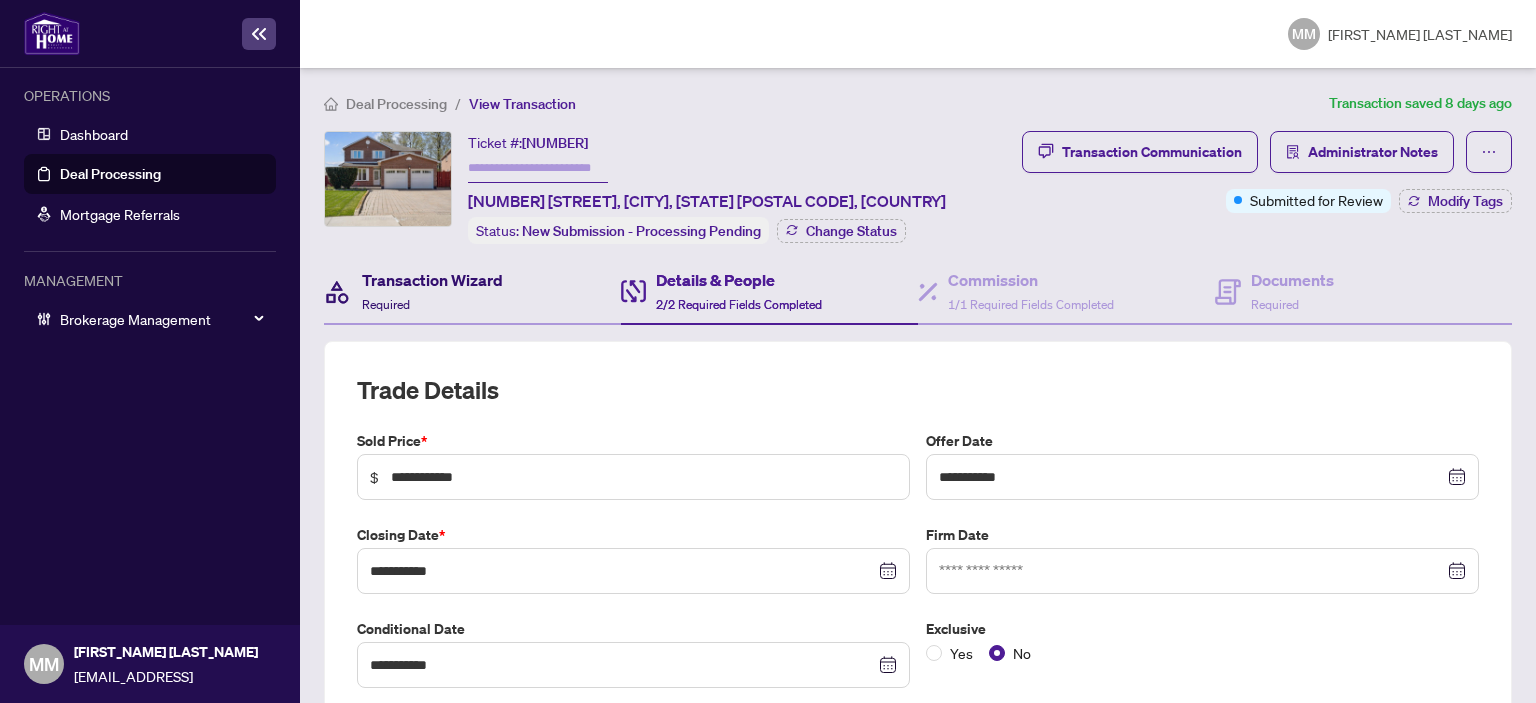 click on "Transaction Wizard" at bounding box center [432, 280] 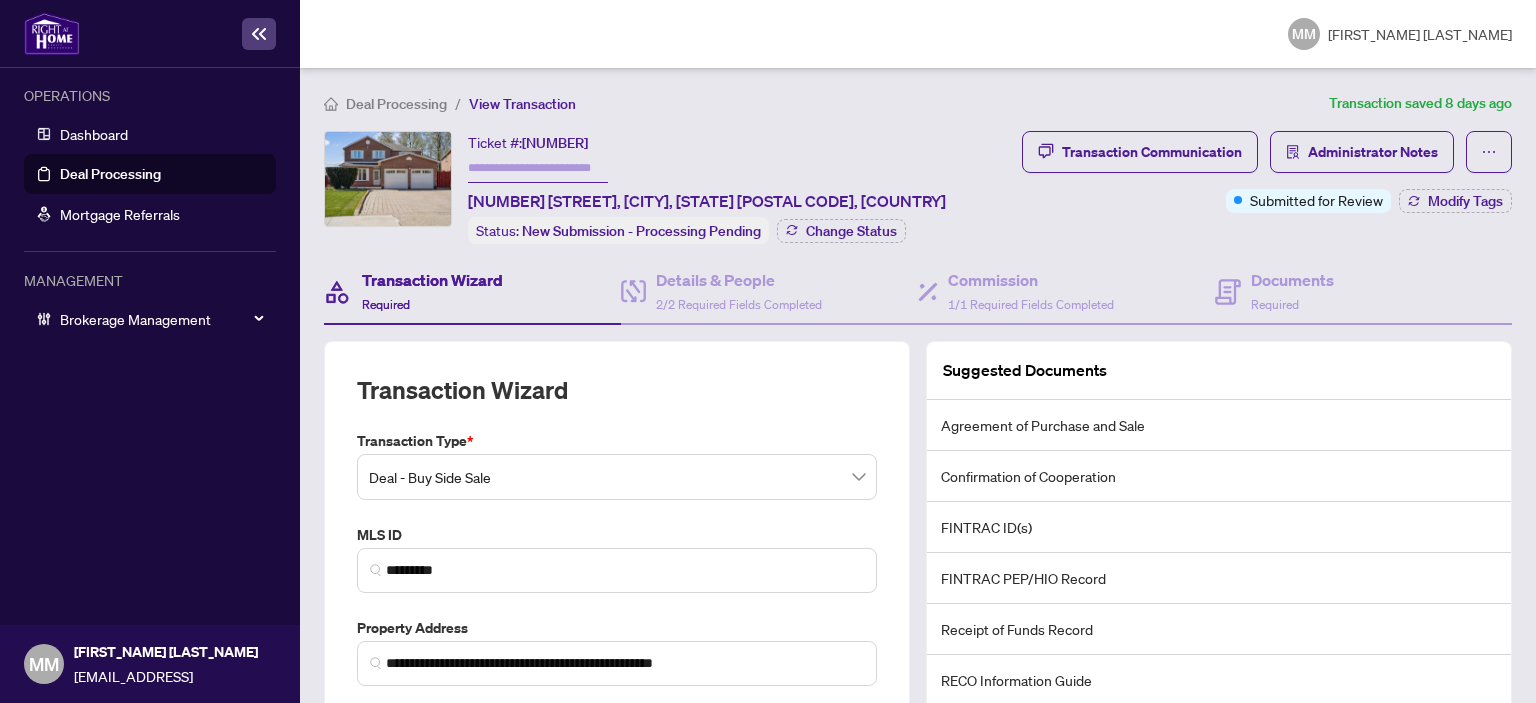 click on "**********" at bounding box center [918, 530] 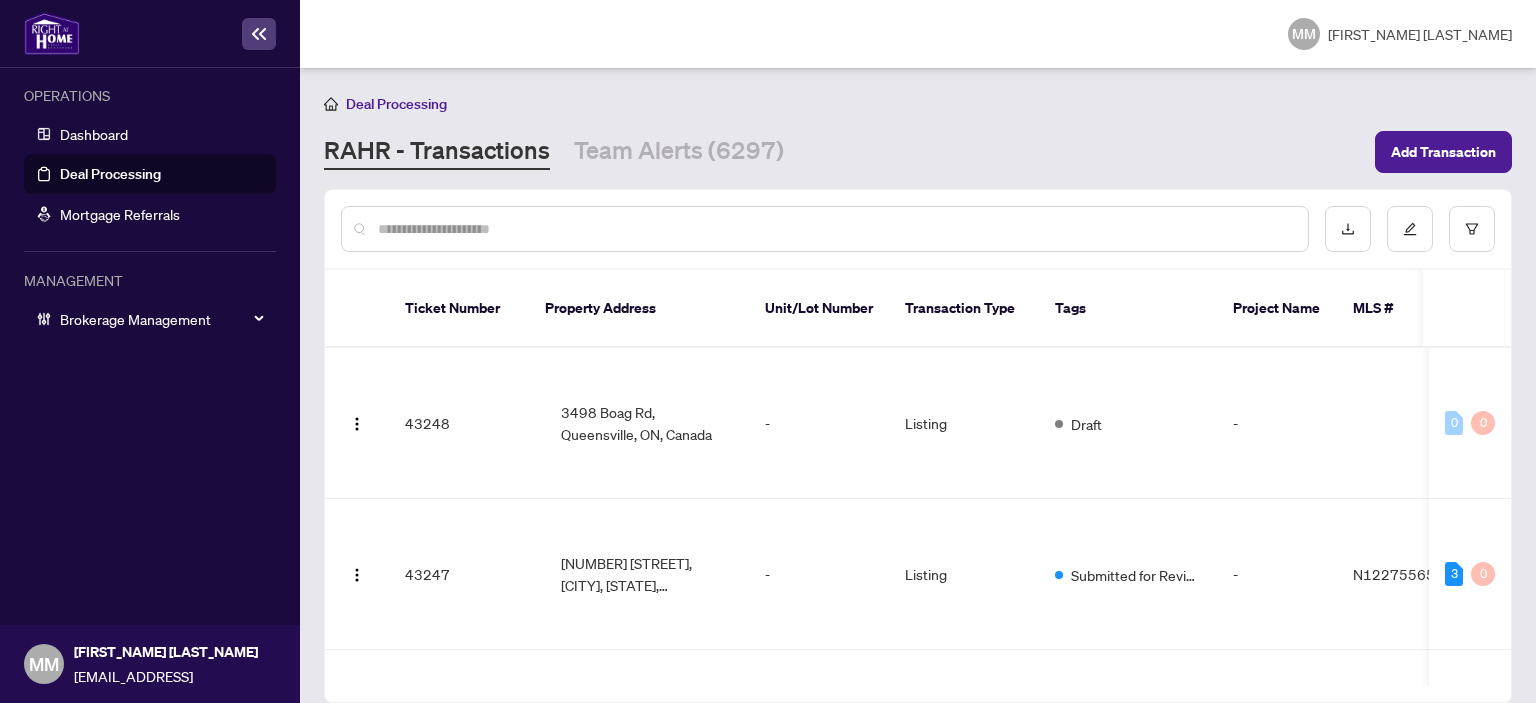 click at bounding box center (835, 229) 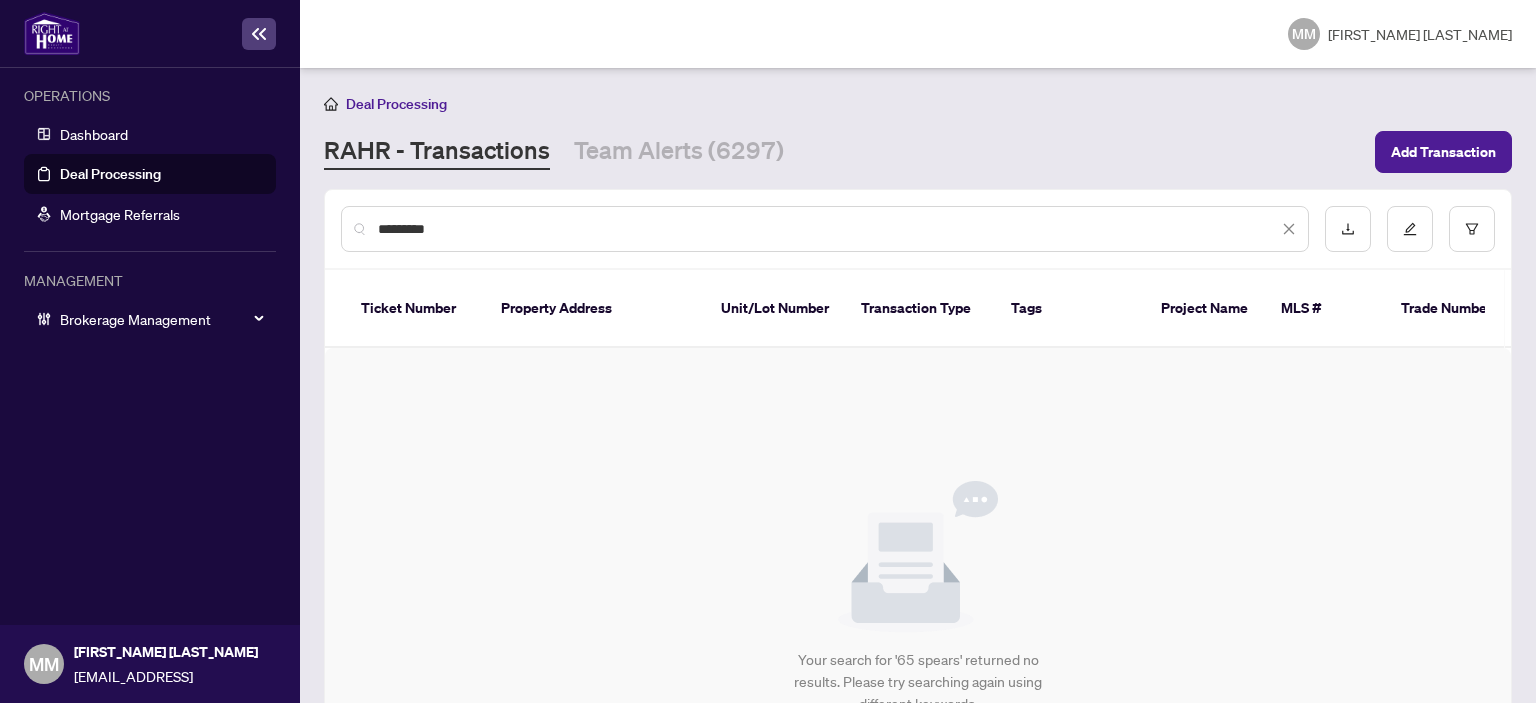 drag, startPoint x: 473, startPoint y: 227, endPoint x: 400, endPoint y: 232, distance: 73.171036 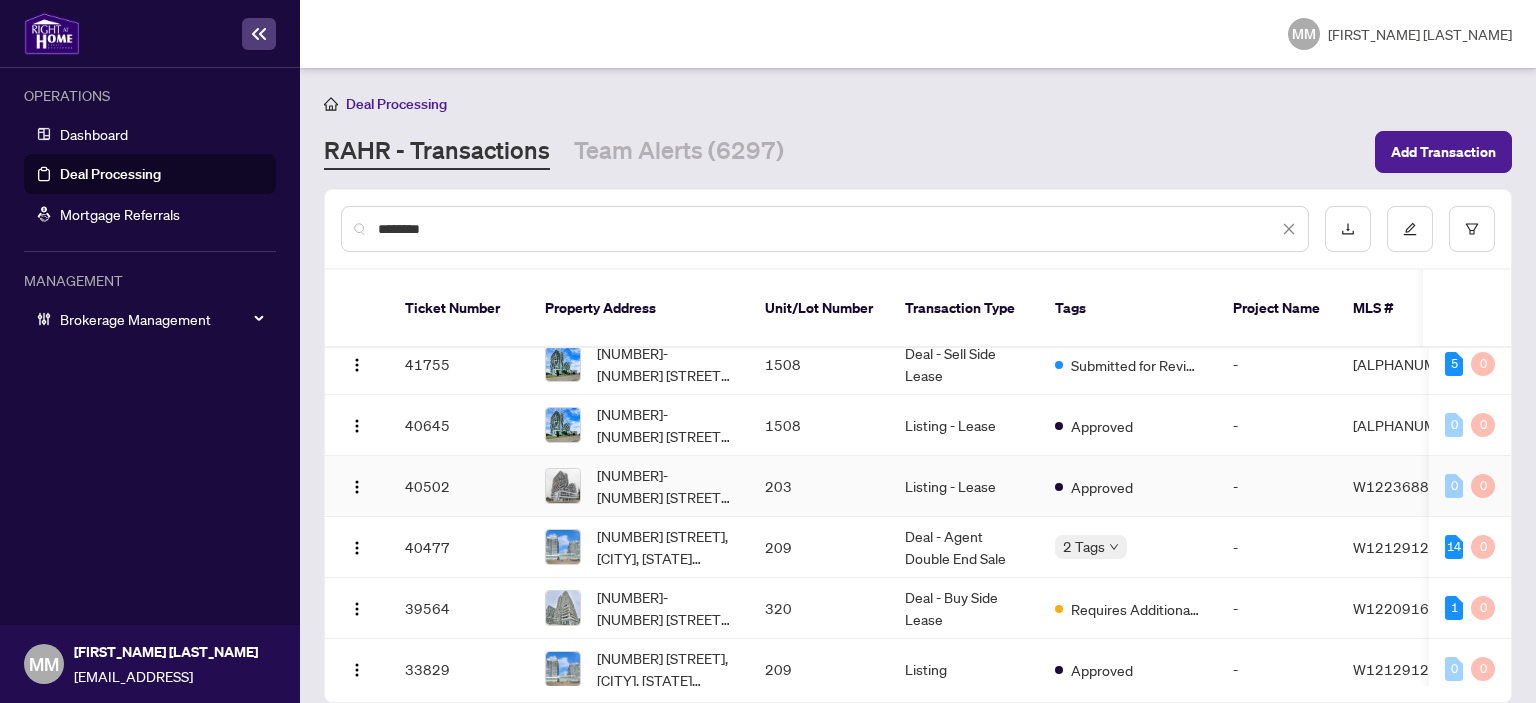 scroll, scrollTop: 100, scrollLeft: 0, axis: vertical 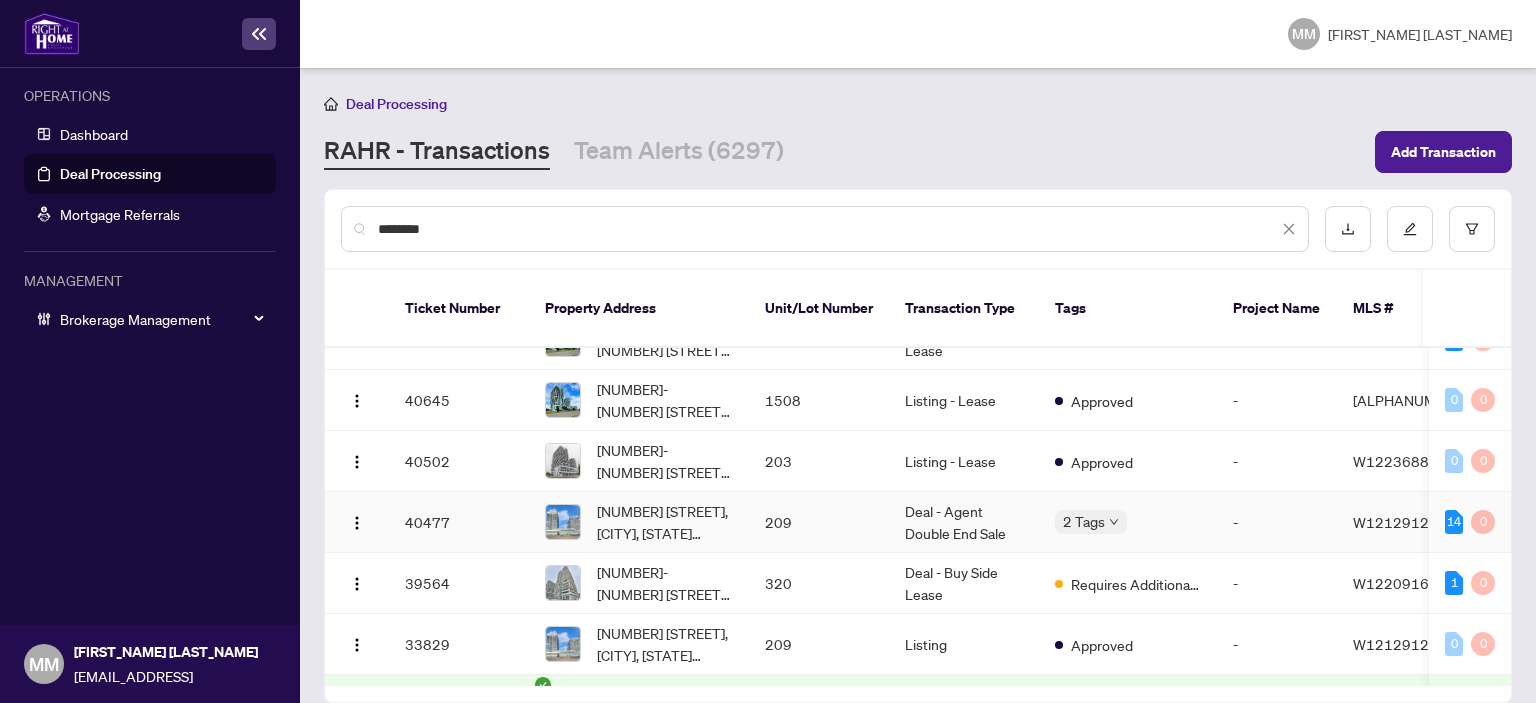 click on "209" at bounding box center [819, 522] 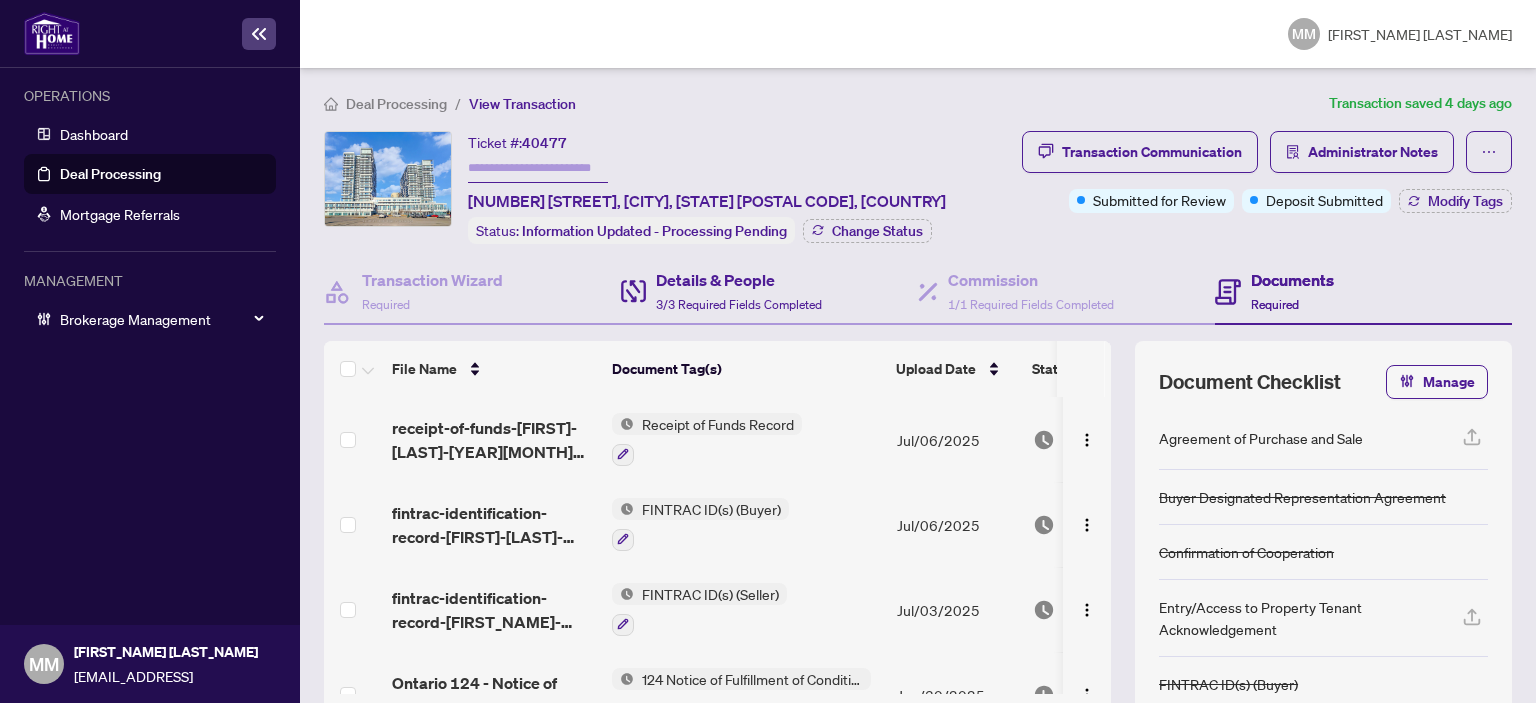click on "Details & People 3/3 Required Fields Completed" at bounding box center [769, 292] 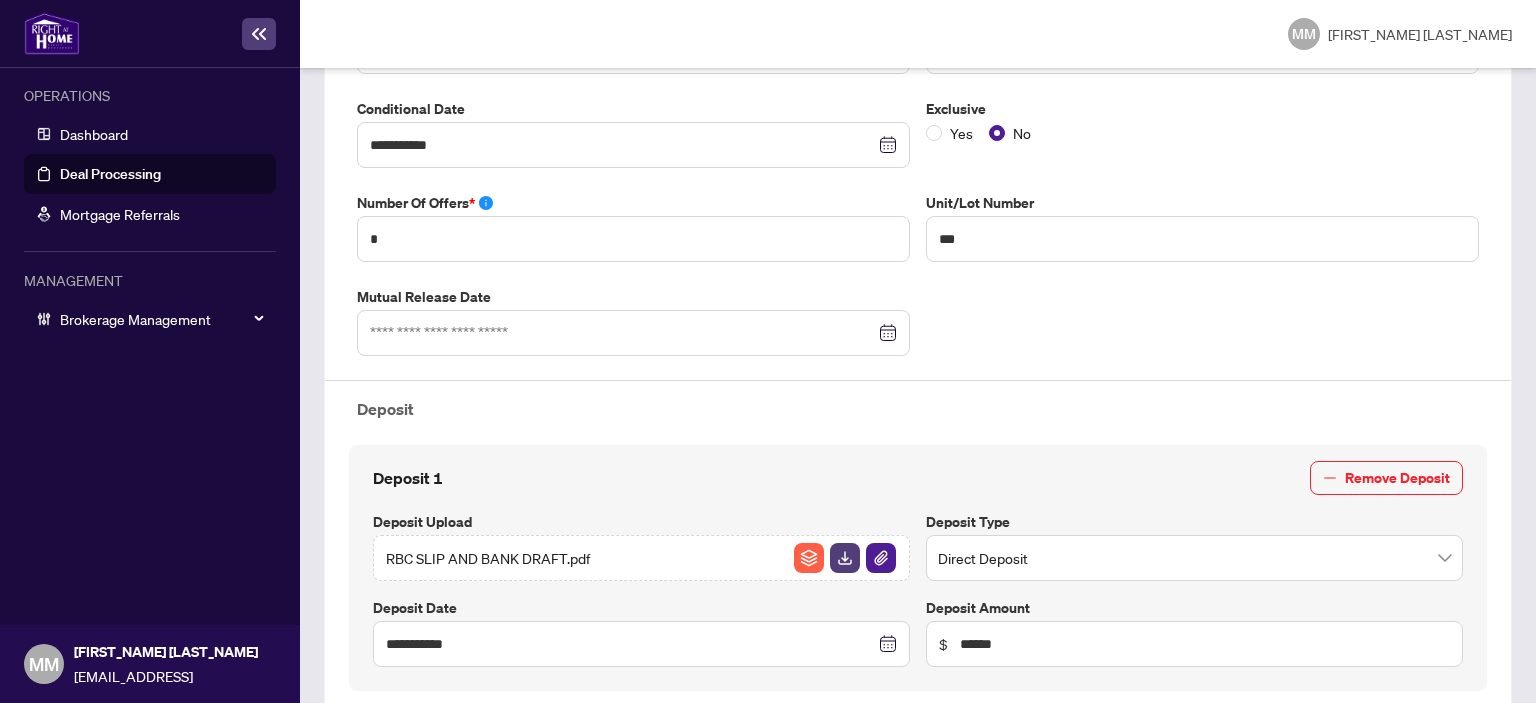 scroll, scrollTop: 0, scrollLeft: 0, axis: both 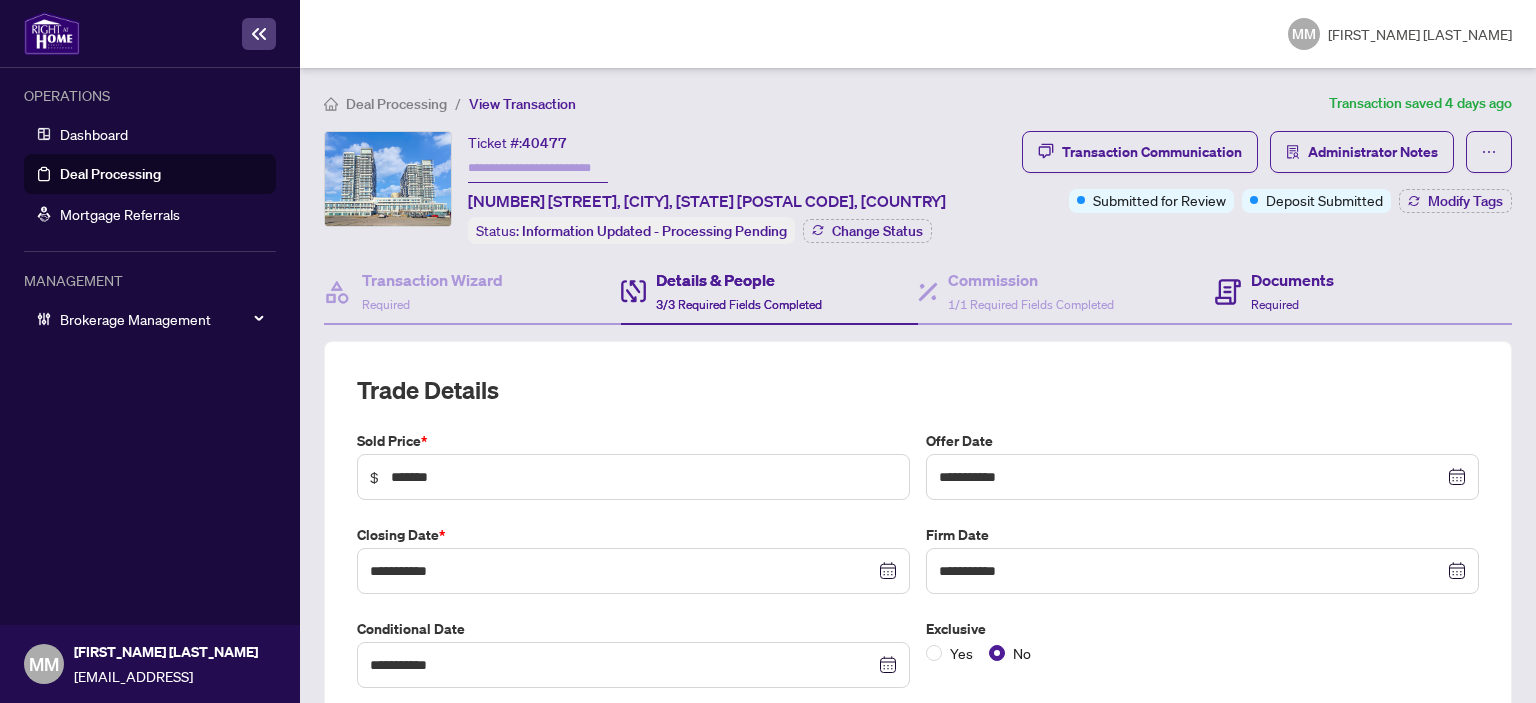 click on "Documents Required" at bounding box center [1363, 292] 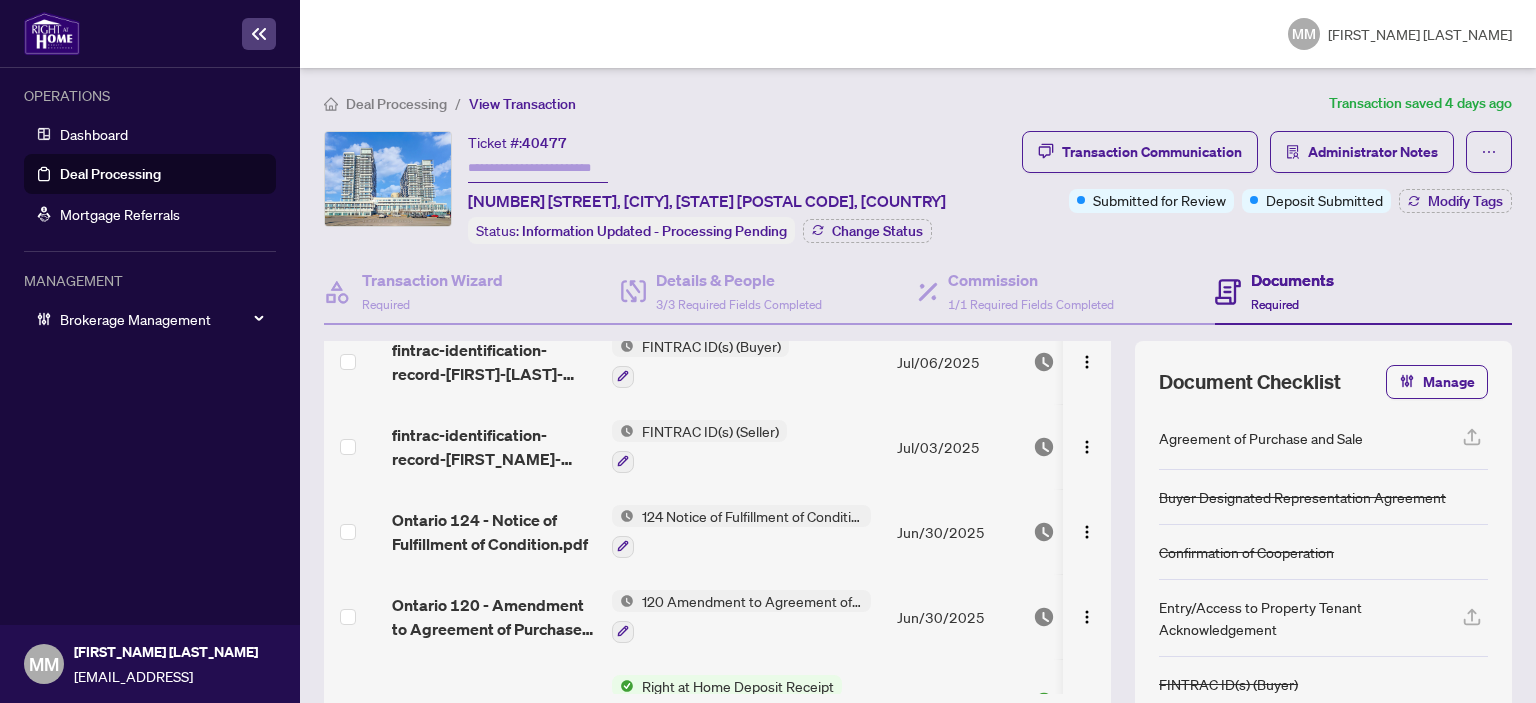 scroll, scrollTop: 0, scrollLeft: 0, axis: both 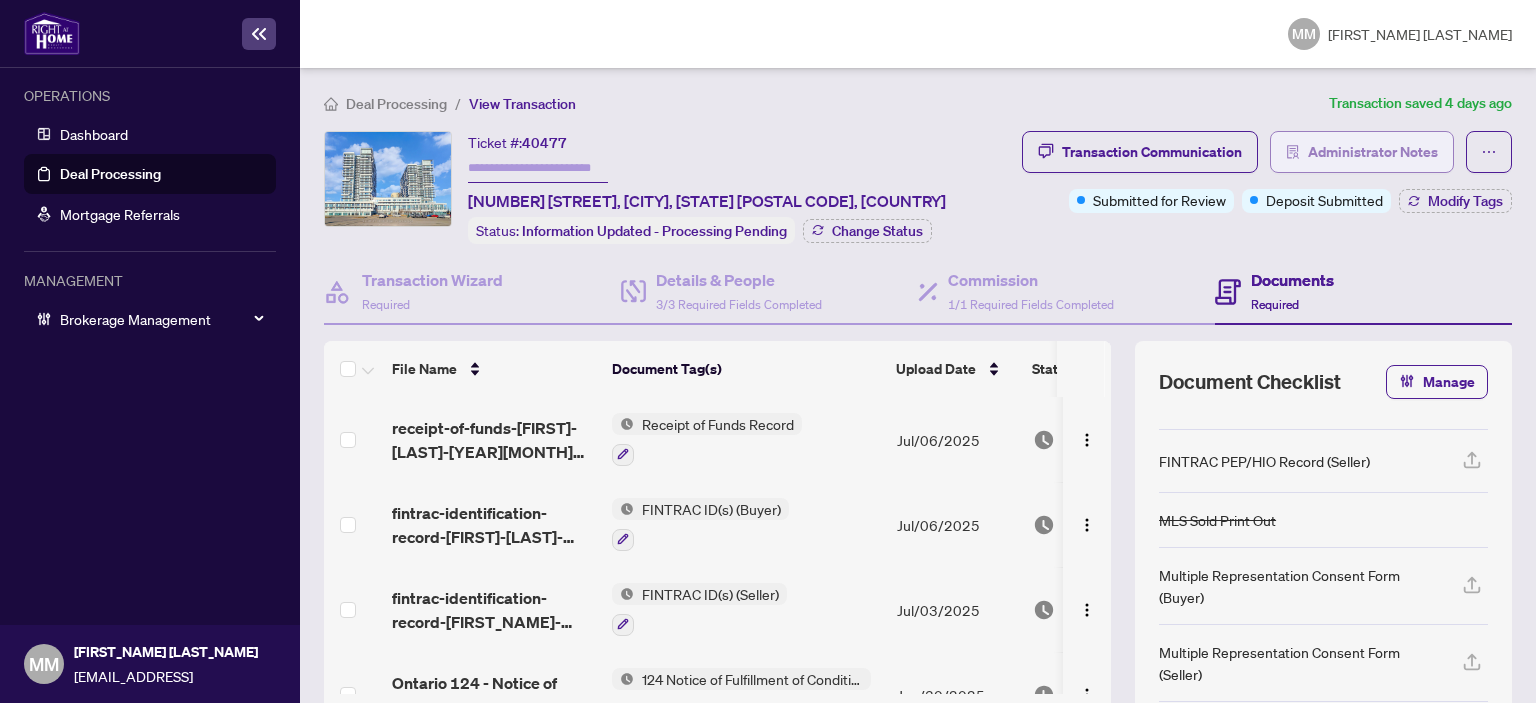 click on "Administrator Notes" at bounding box center [1373, 152] 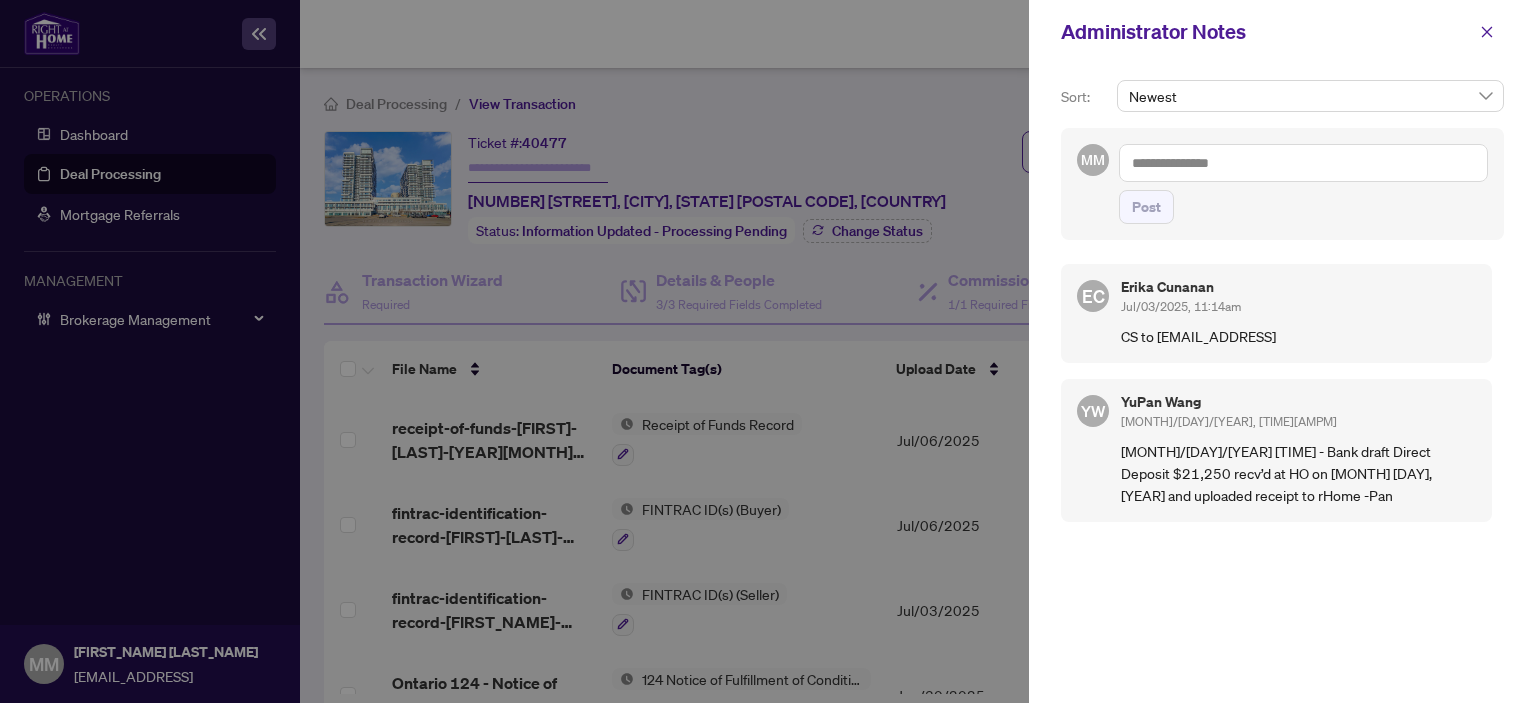 drag, startPoint x: 1288, startPoint y: 328, endPoint x: 1164, endPoint y: 331, distance: 124.036285 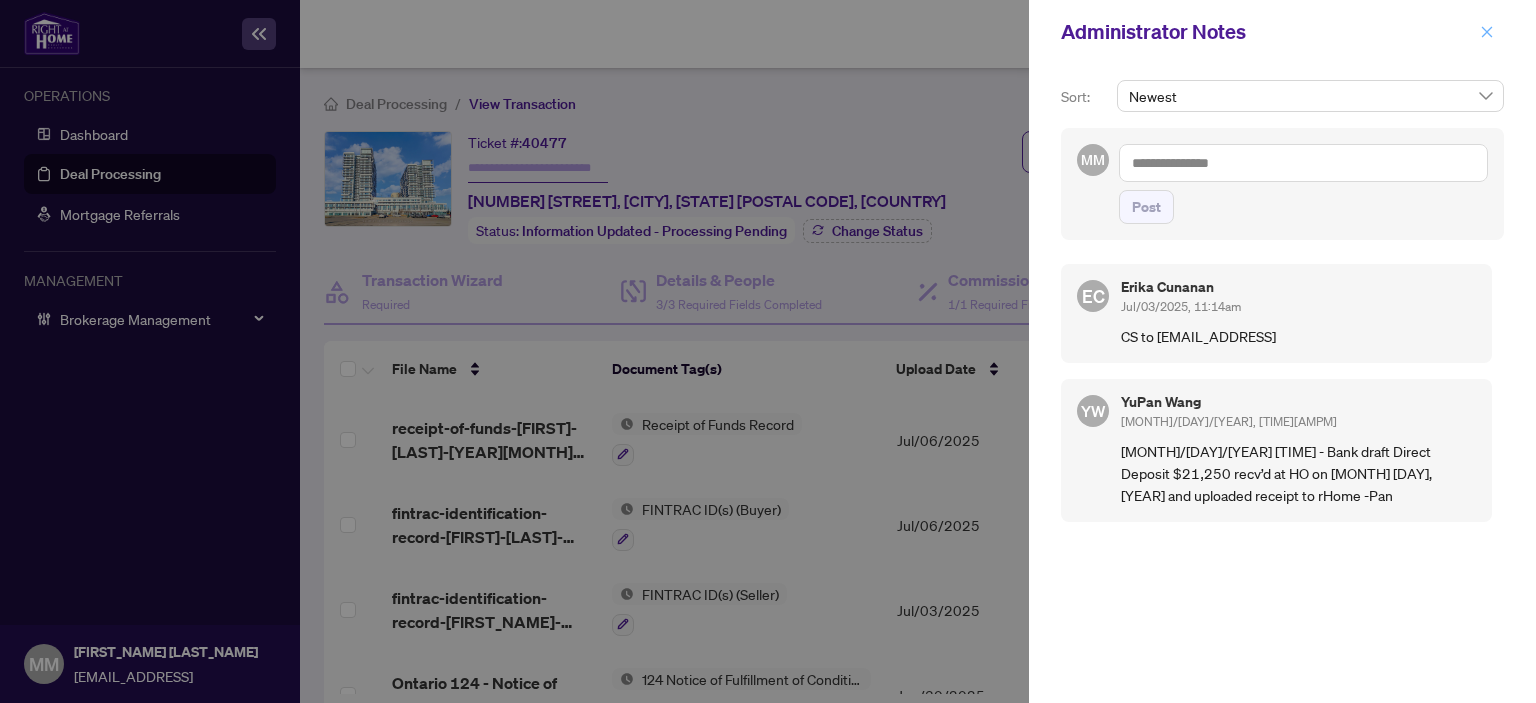 click 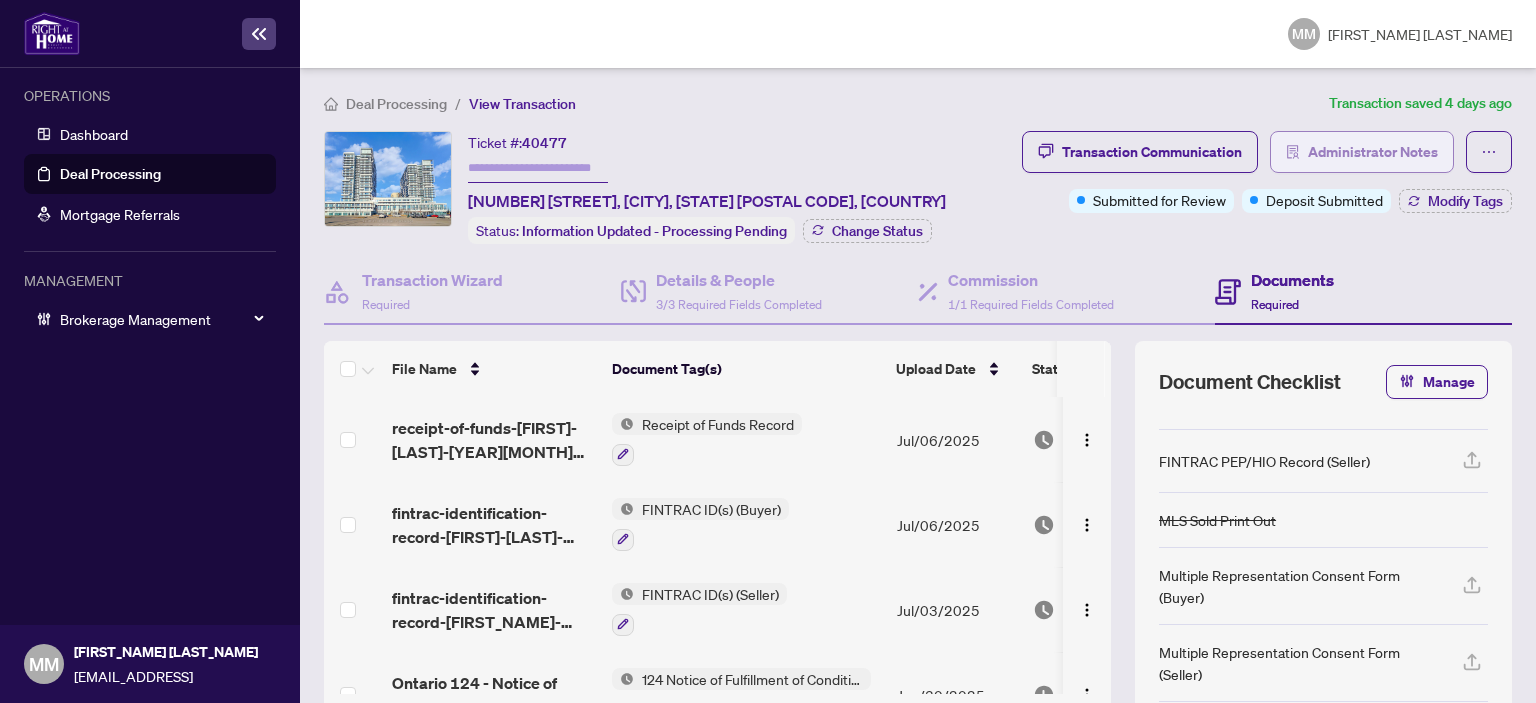 click on "Administrator Notes" at bounding box center [1362, 152] 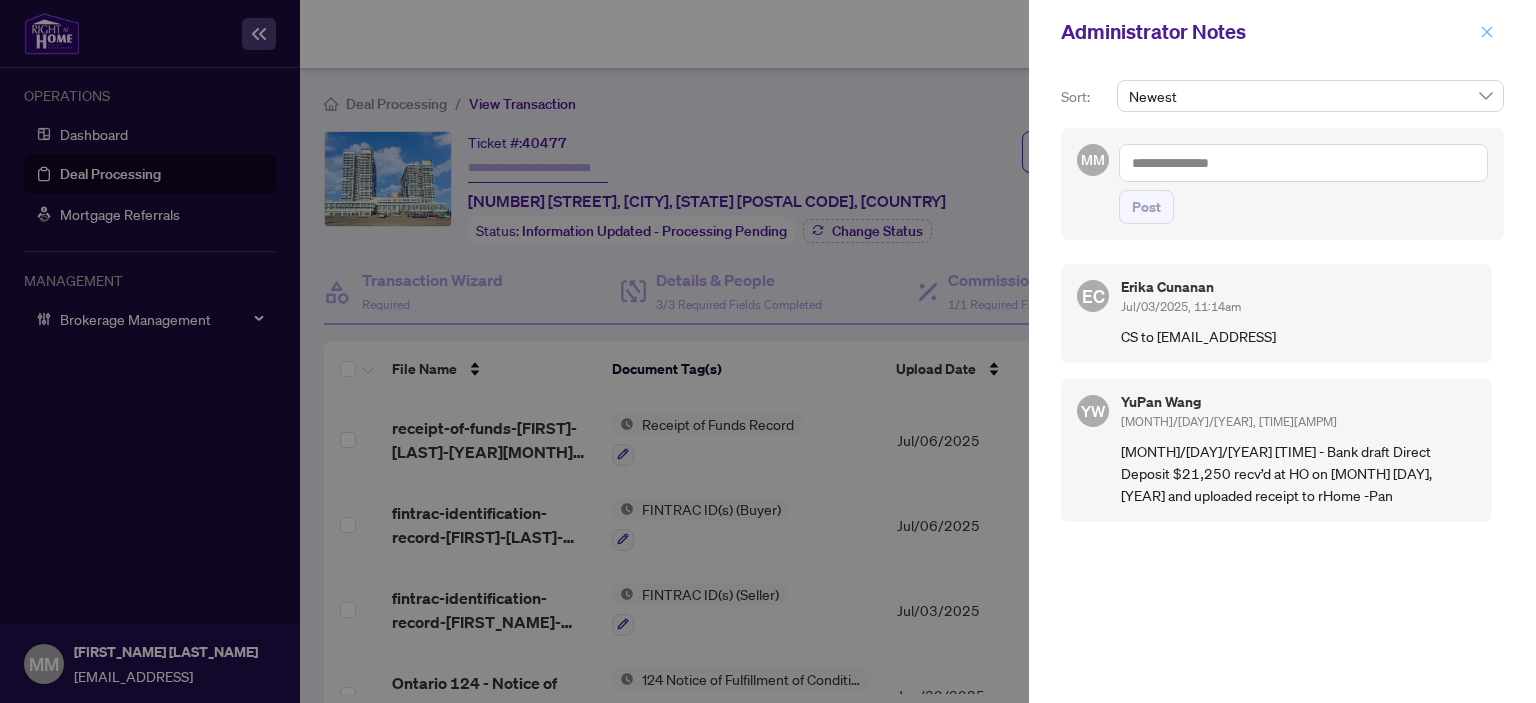 click 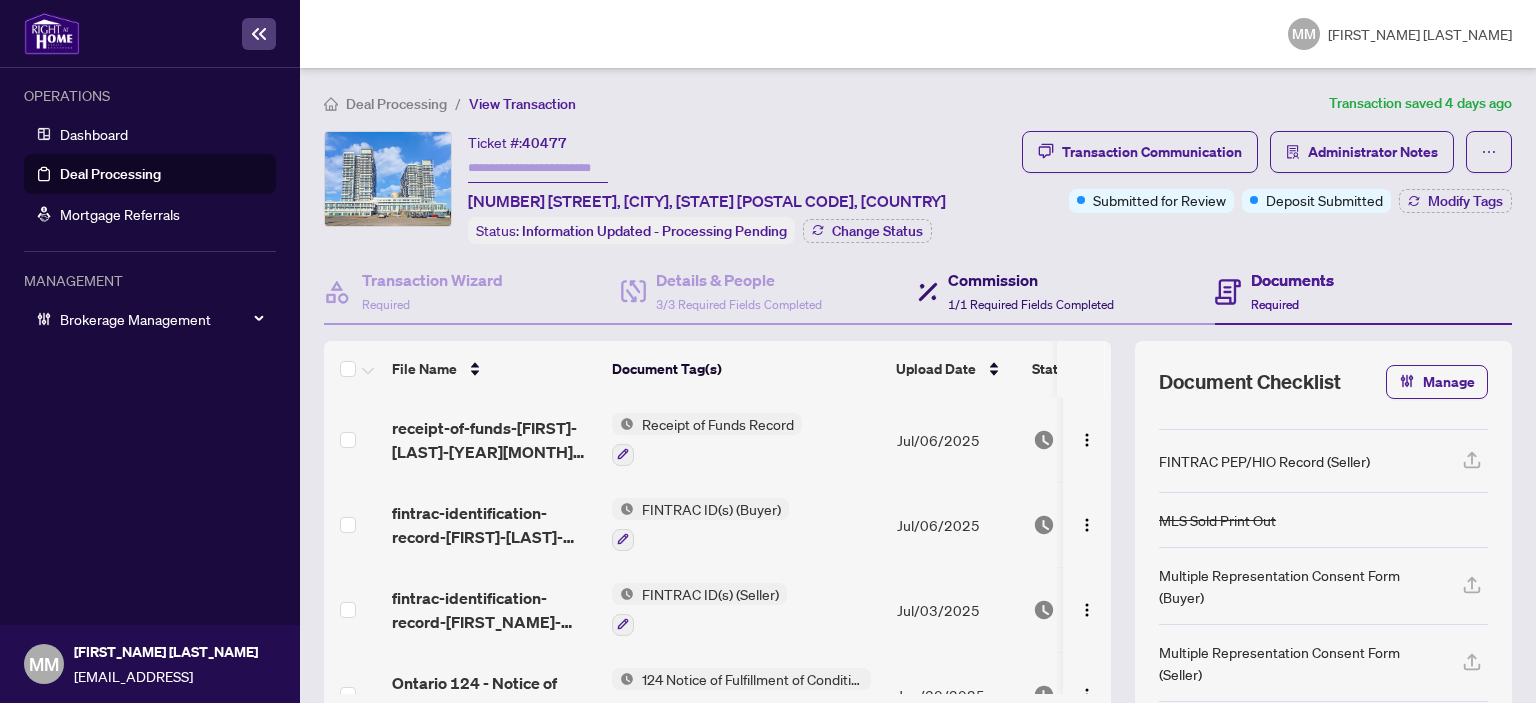 click on "1/1 Required Fields Completed" at bounding box center [1031, 304] 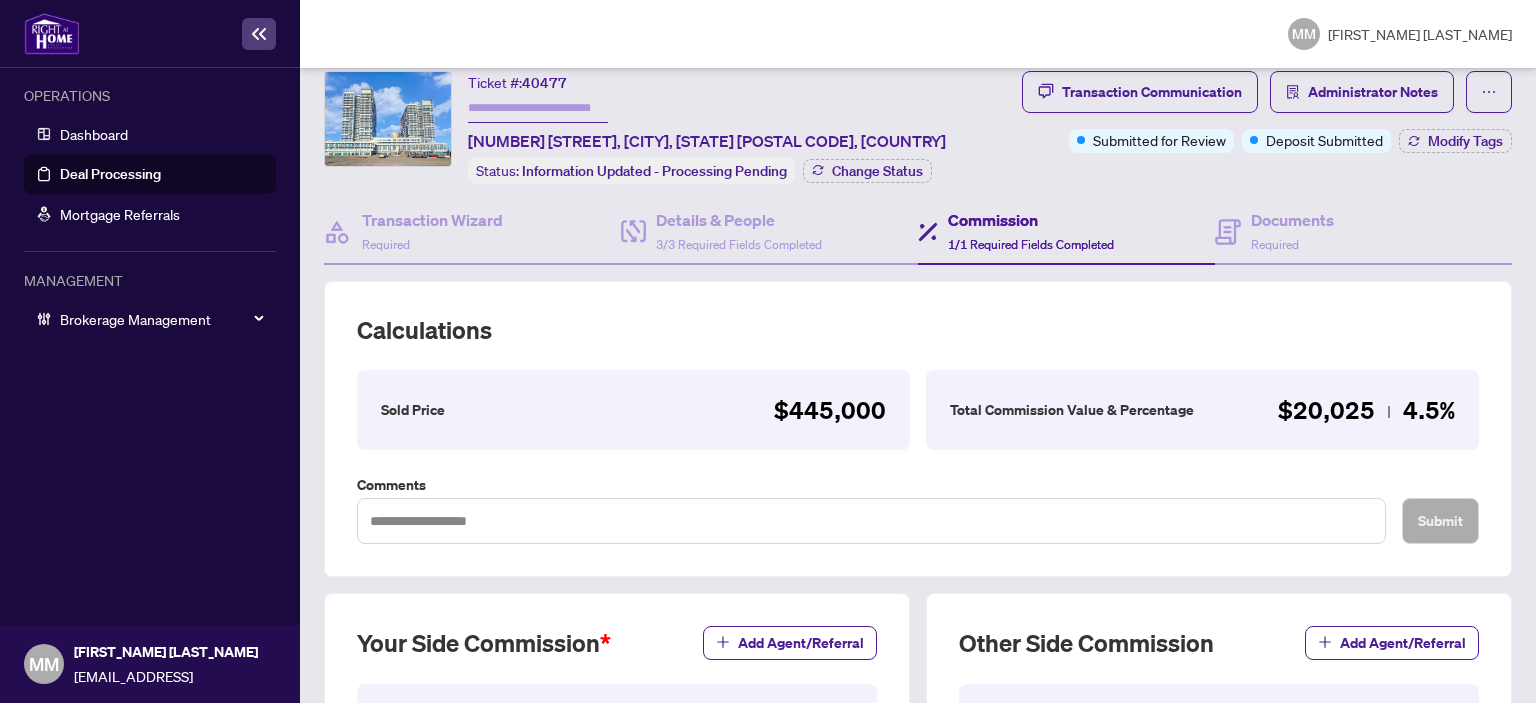 scroll, scrollTop: 0, scrollLeft: 0, axis: both 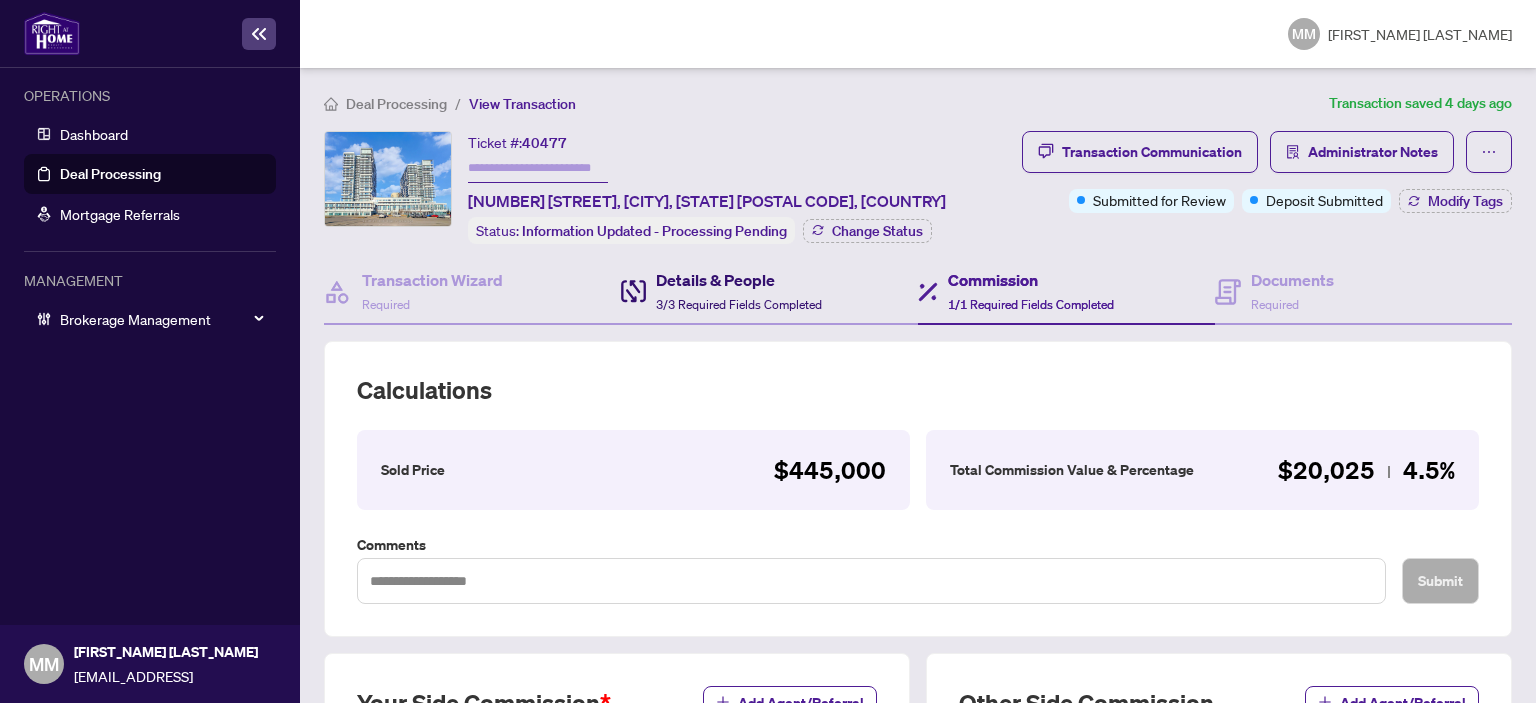 click on "Details & People" at bounding box center (739, 280) 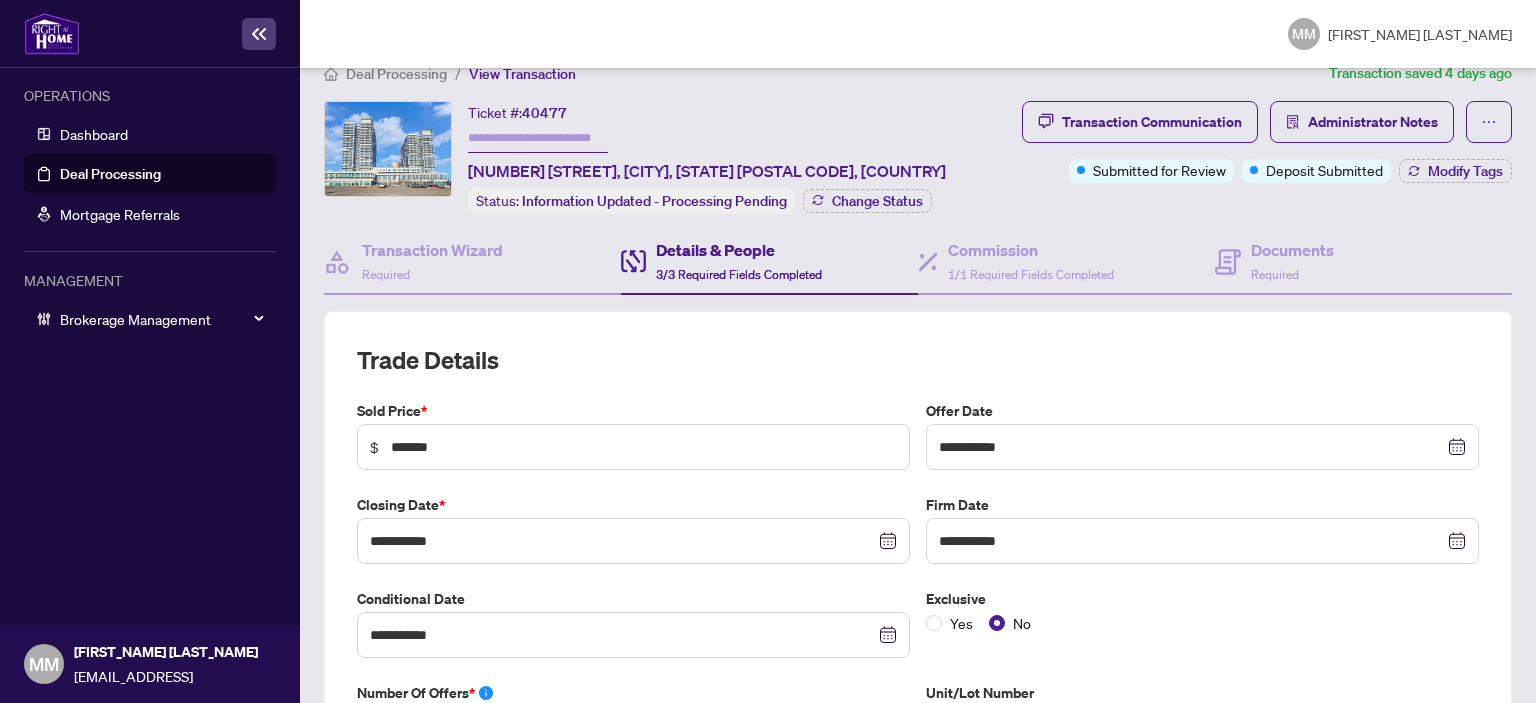 scroll, scrollTop: 0, scrollLeft: 0, axis: both 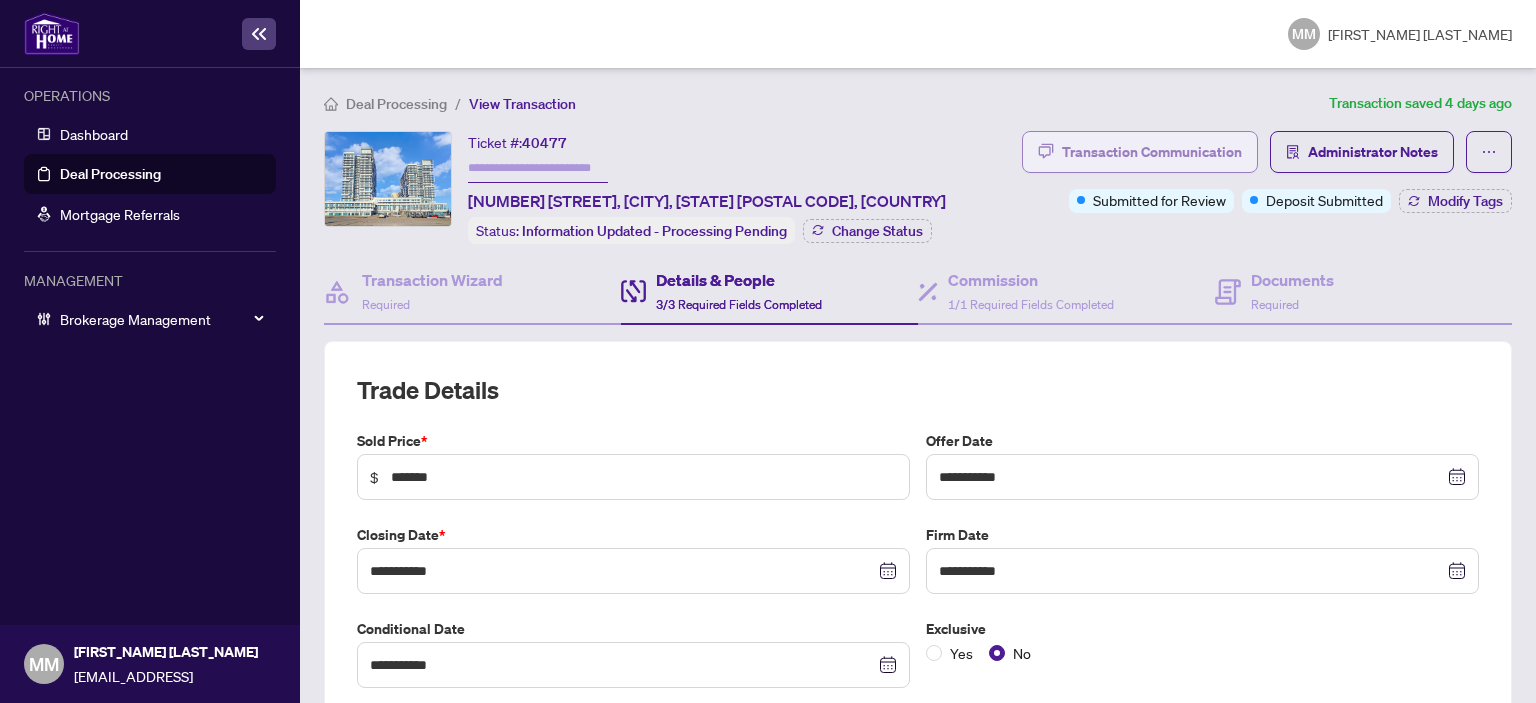 click on "Transaction Communication" at bounding box center [1140, 152] 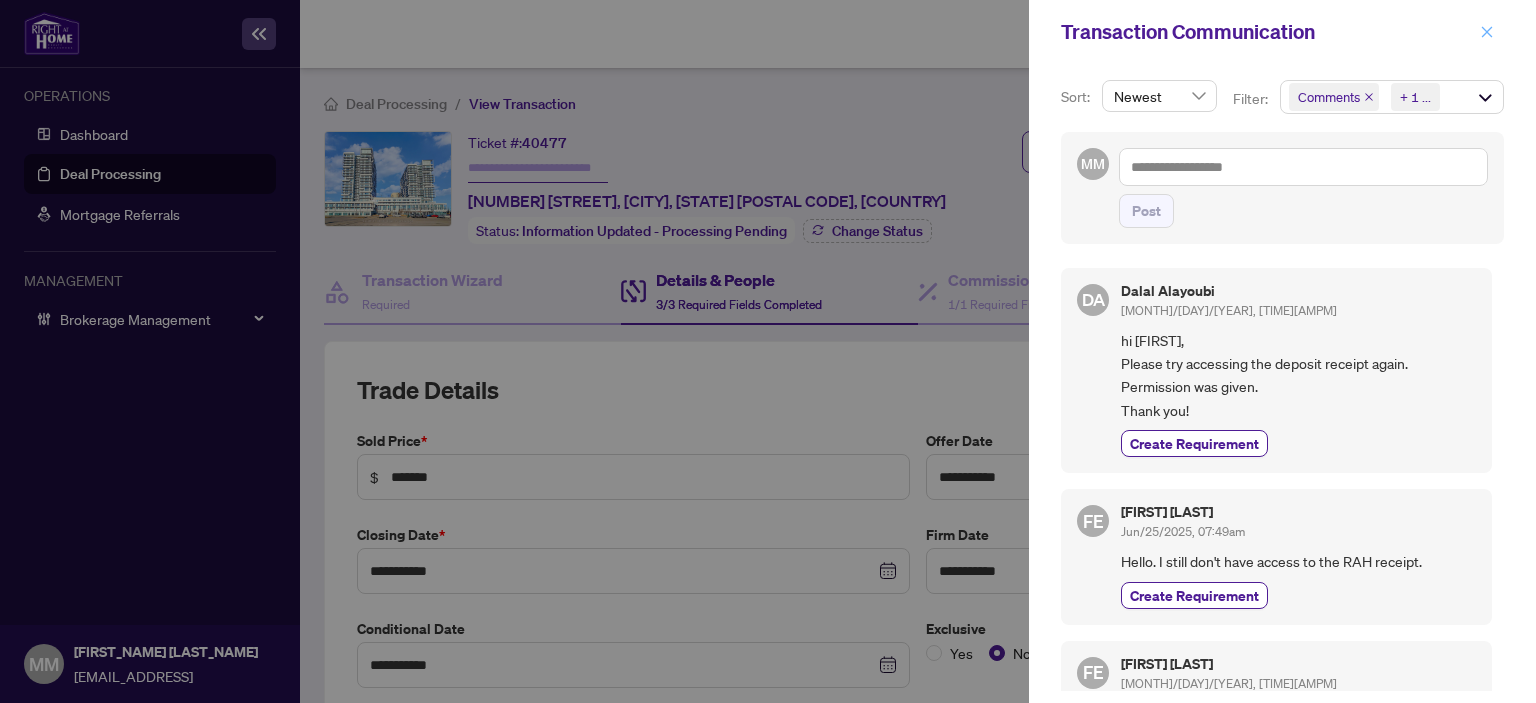 click 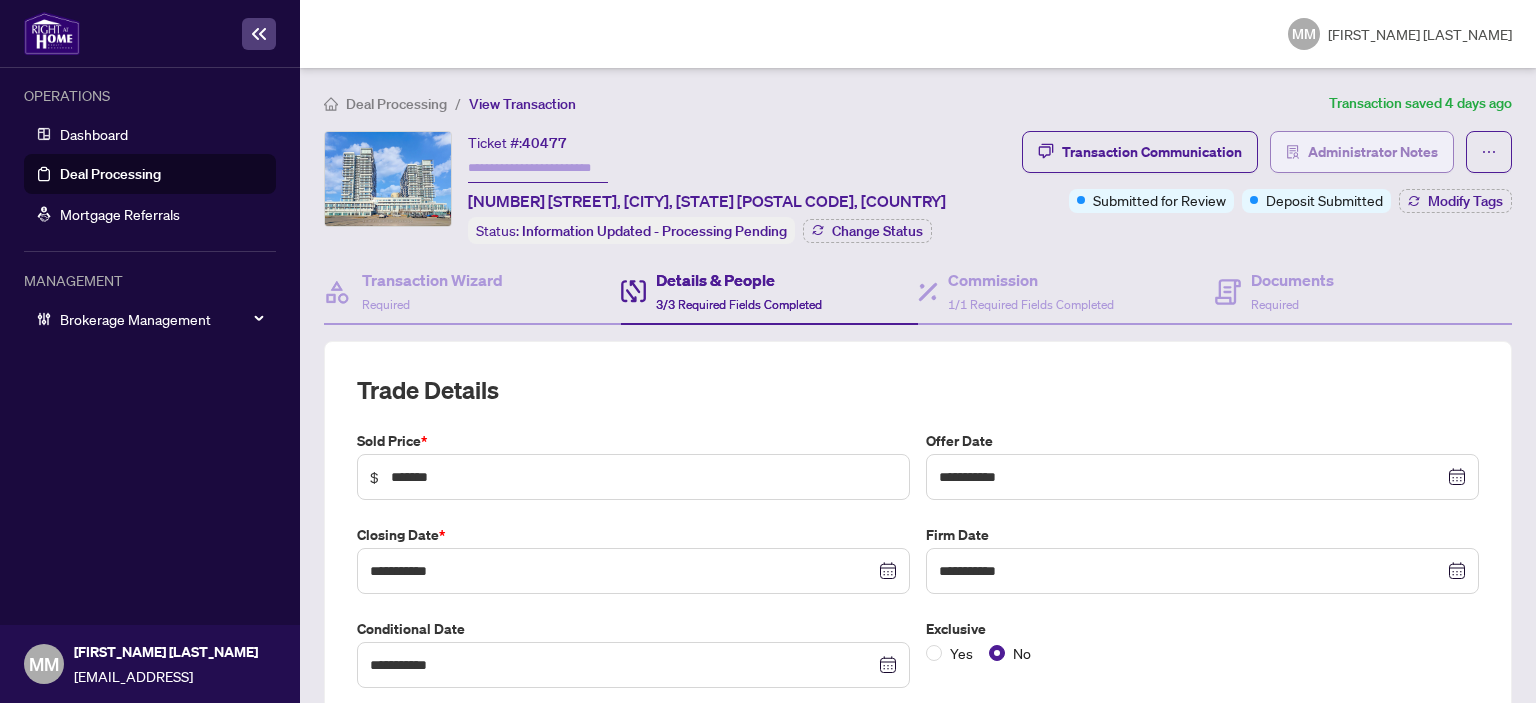 click on "Administrator Notes" at bounding box center [1373, 152] 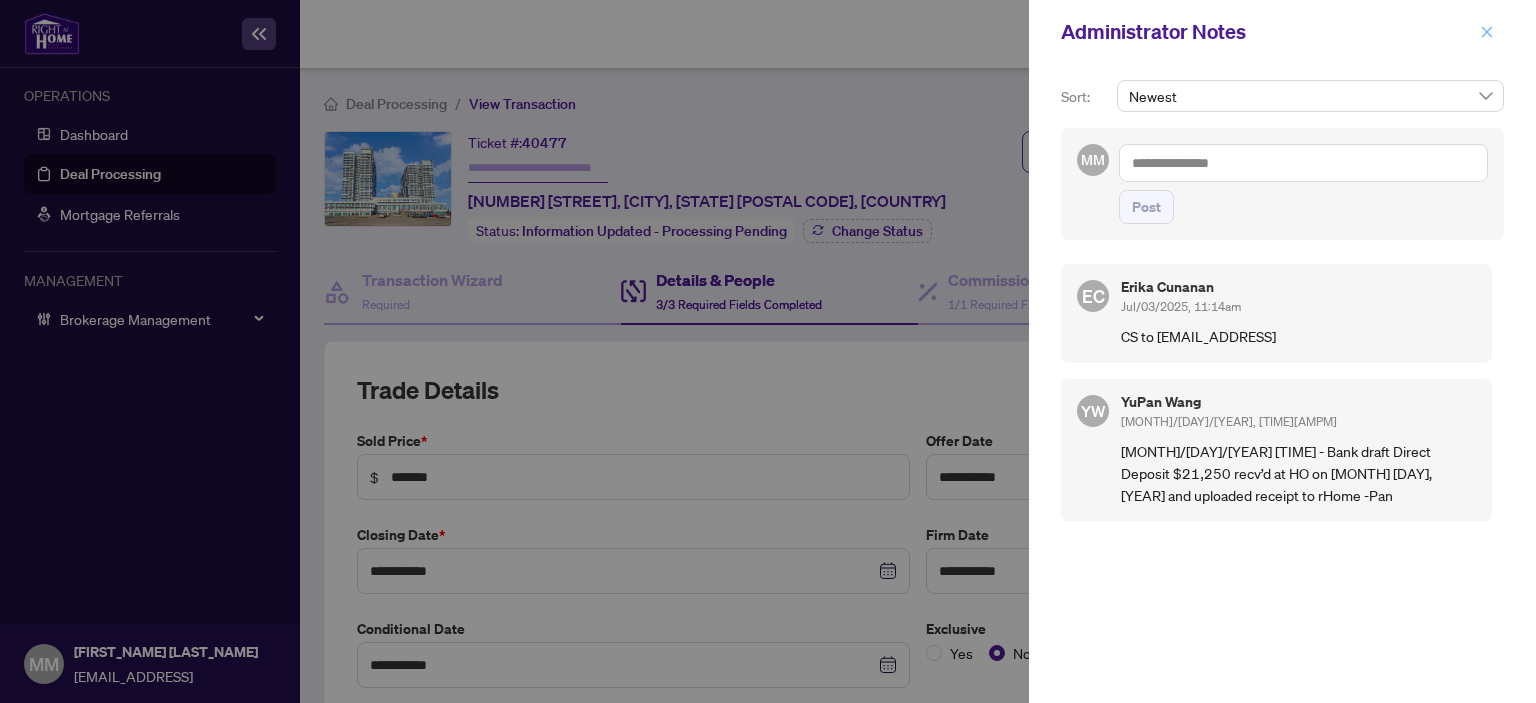 click 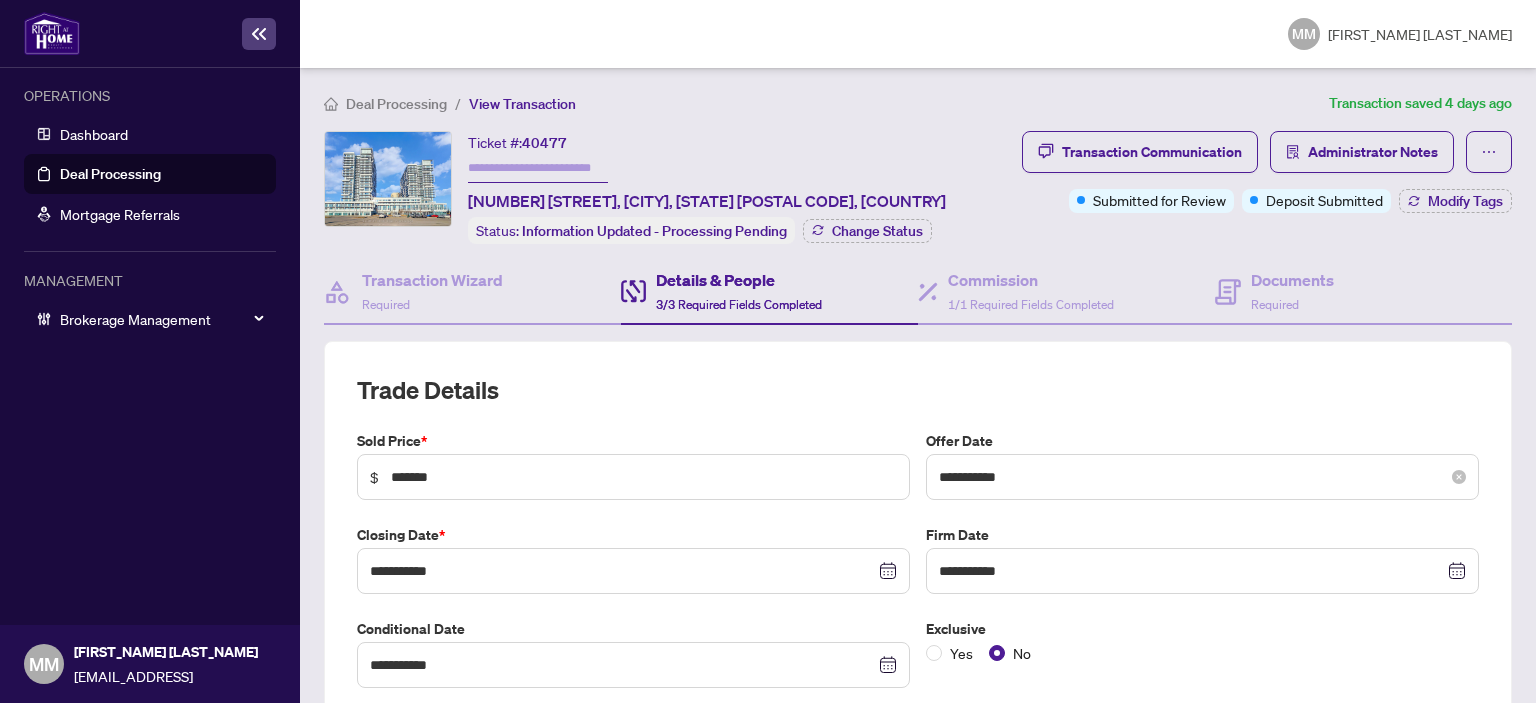 scroll, scrollTop: 100, scrollLeft: 0, axis: vertical 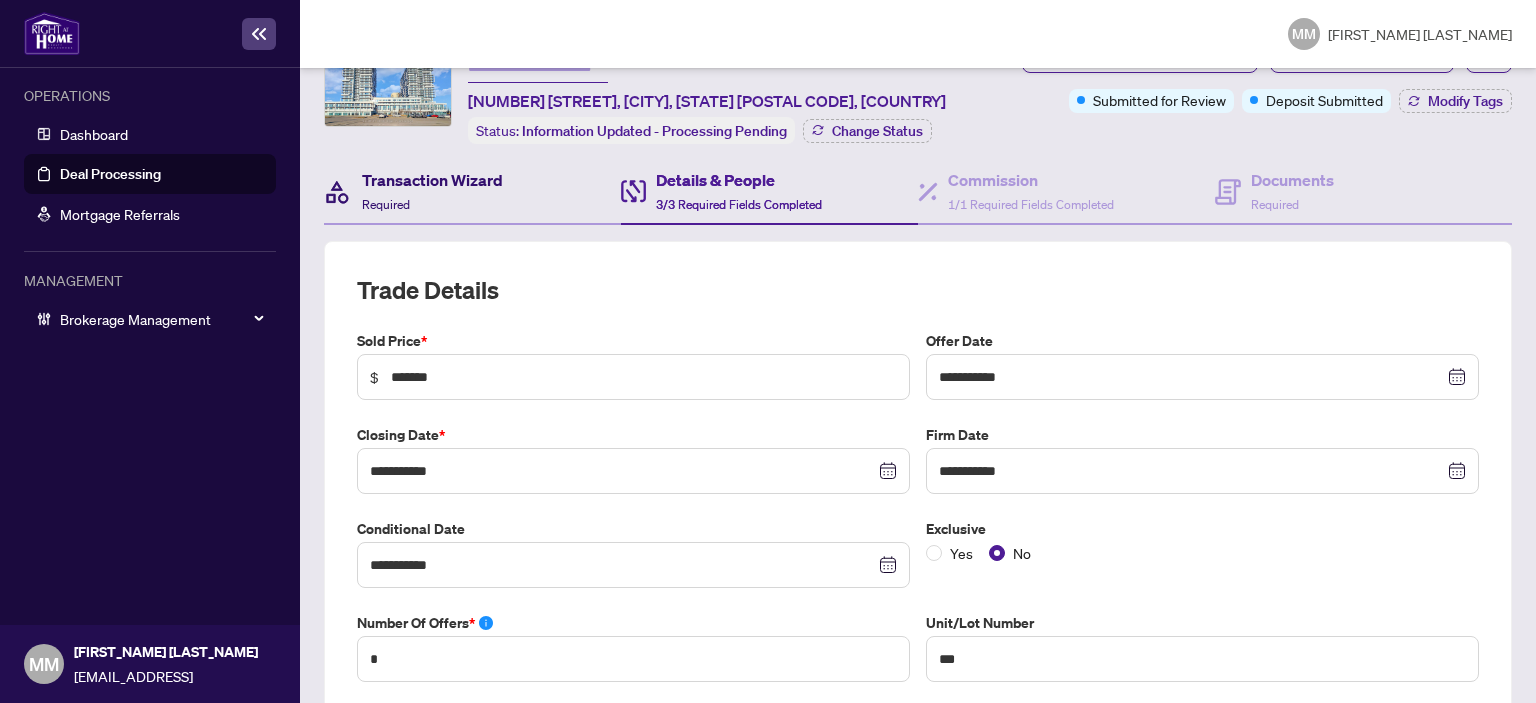 drag, startPoint x: 383, startPoint y: 166, endPoint x: 392, endPoint y: 160, distance: 10.816654 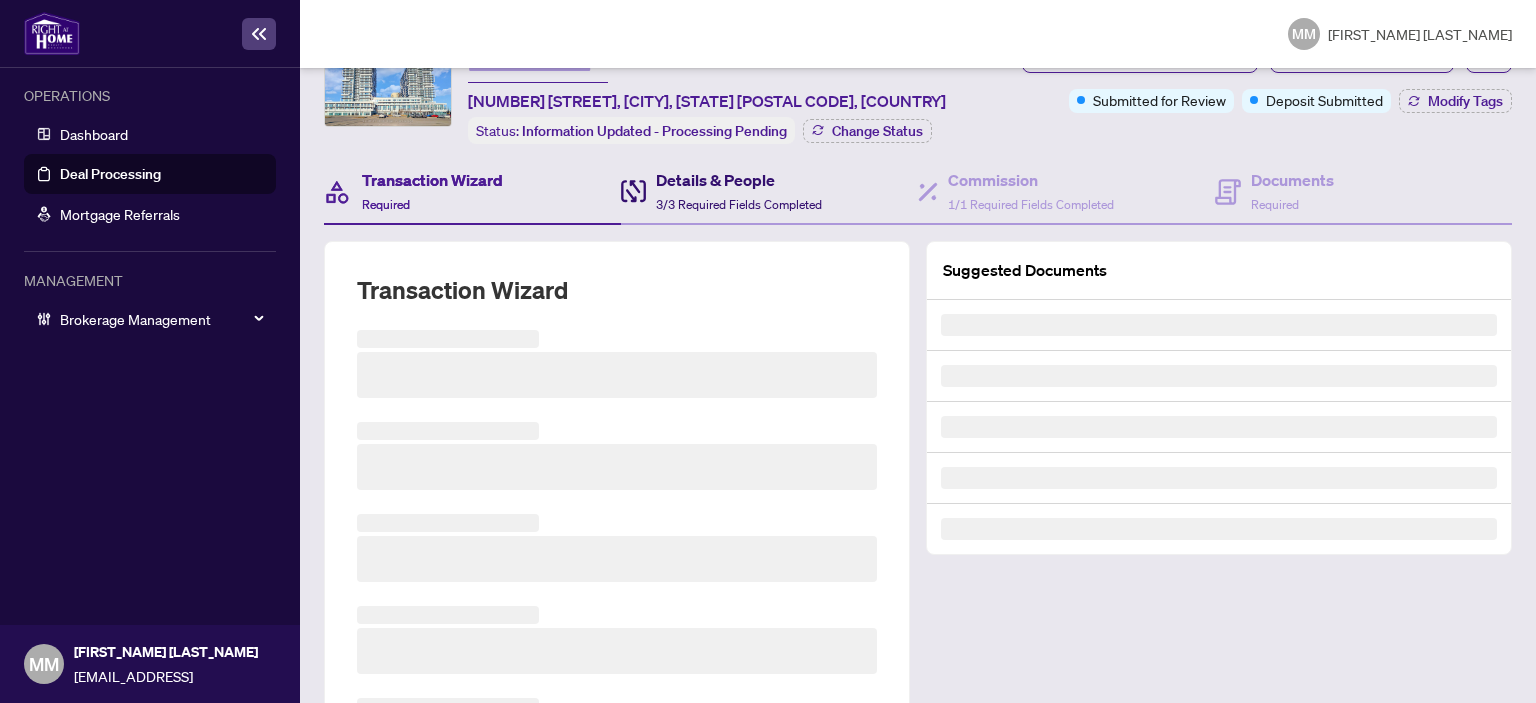 click on "Details & People" at bounding box center [739, 180] 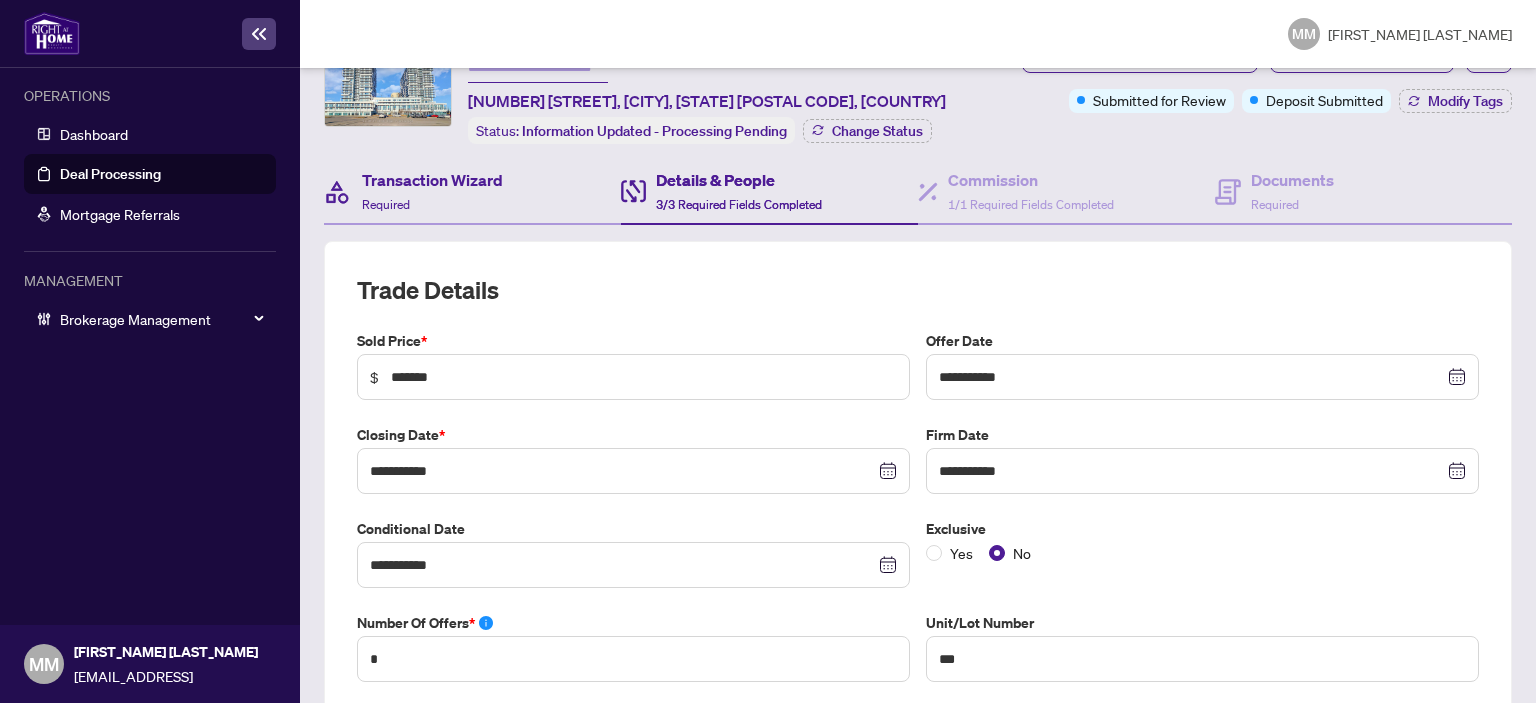 click on "Transaction Wizard Required" at bounding box center [472, 192] 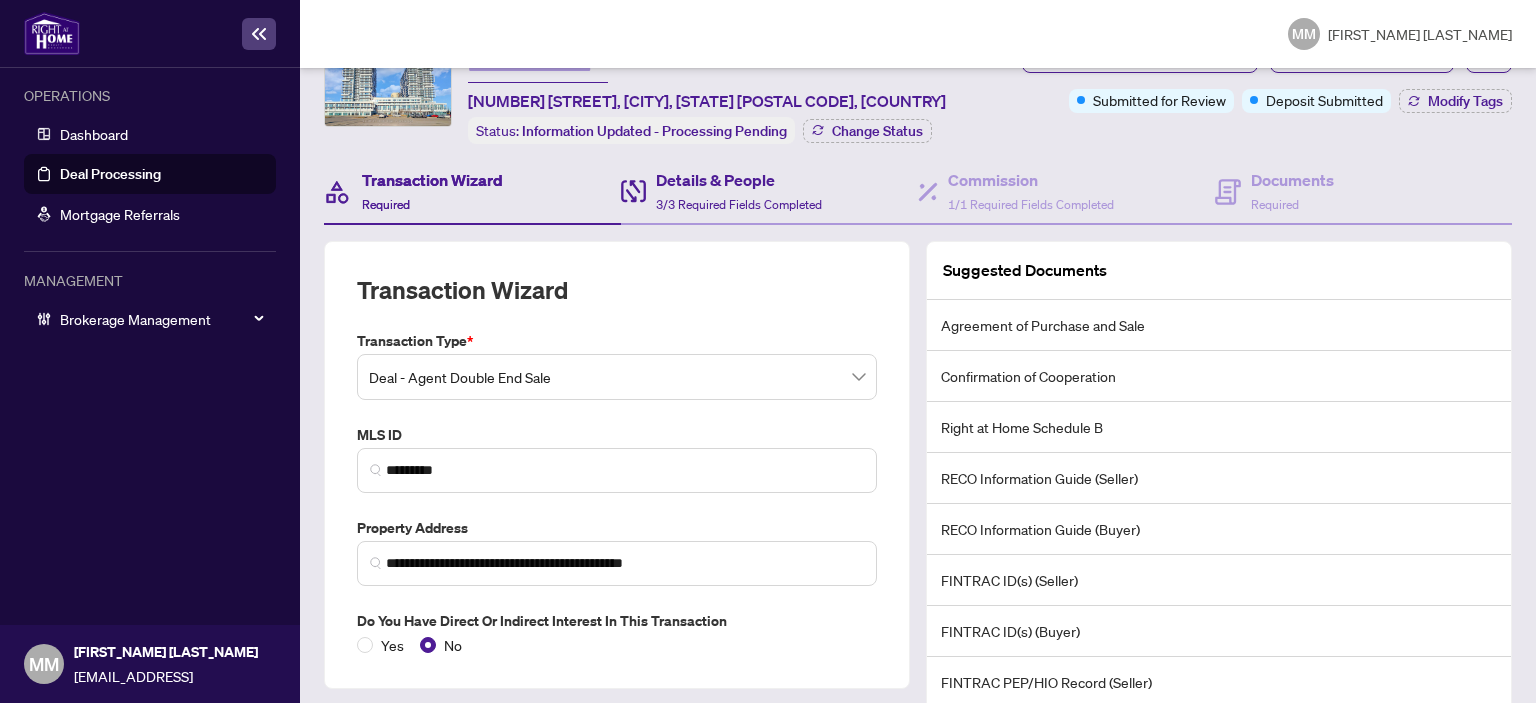 click on "Details & People 3/3 Required Fields Completed" at bounding box center (769, 192) 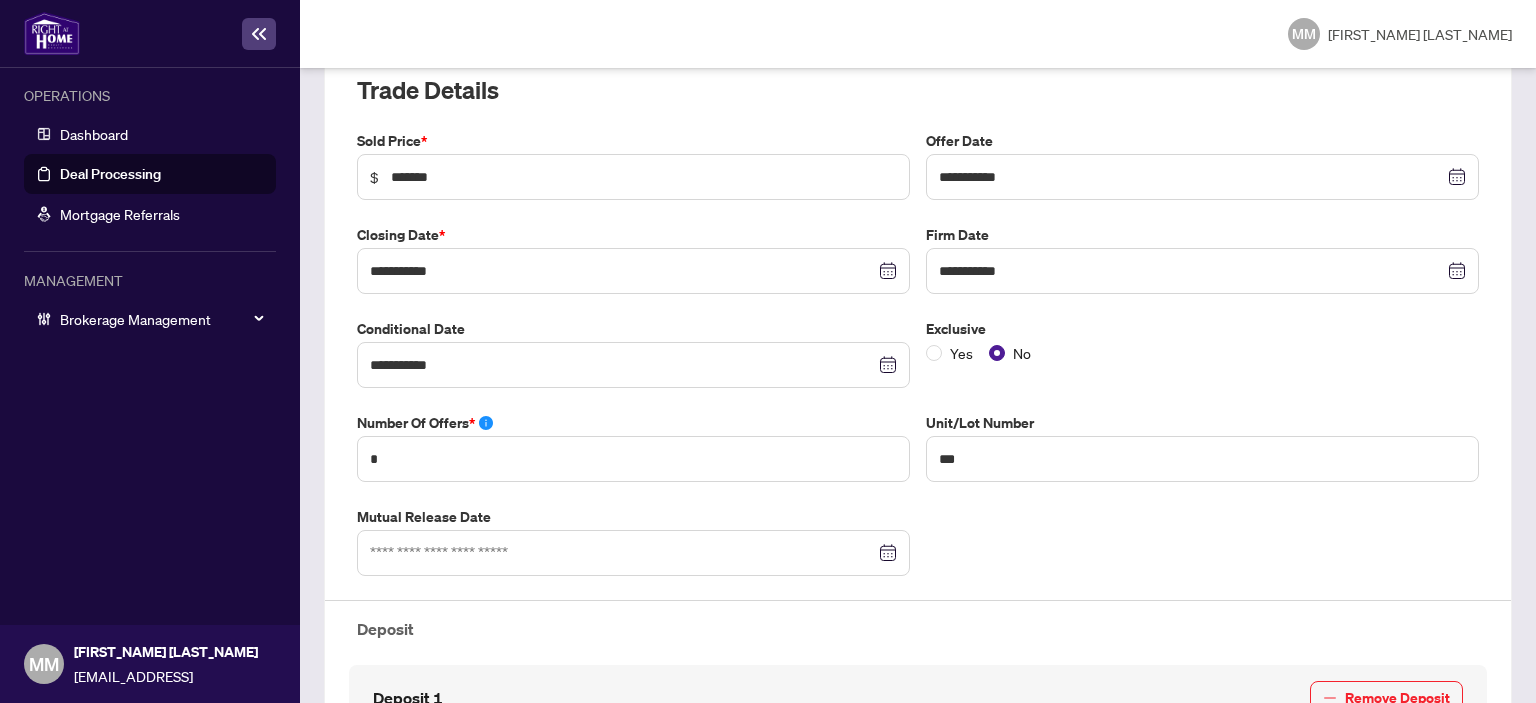 scroll, scrollTop: 0, scrollLeft: 0, axis: both 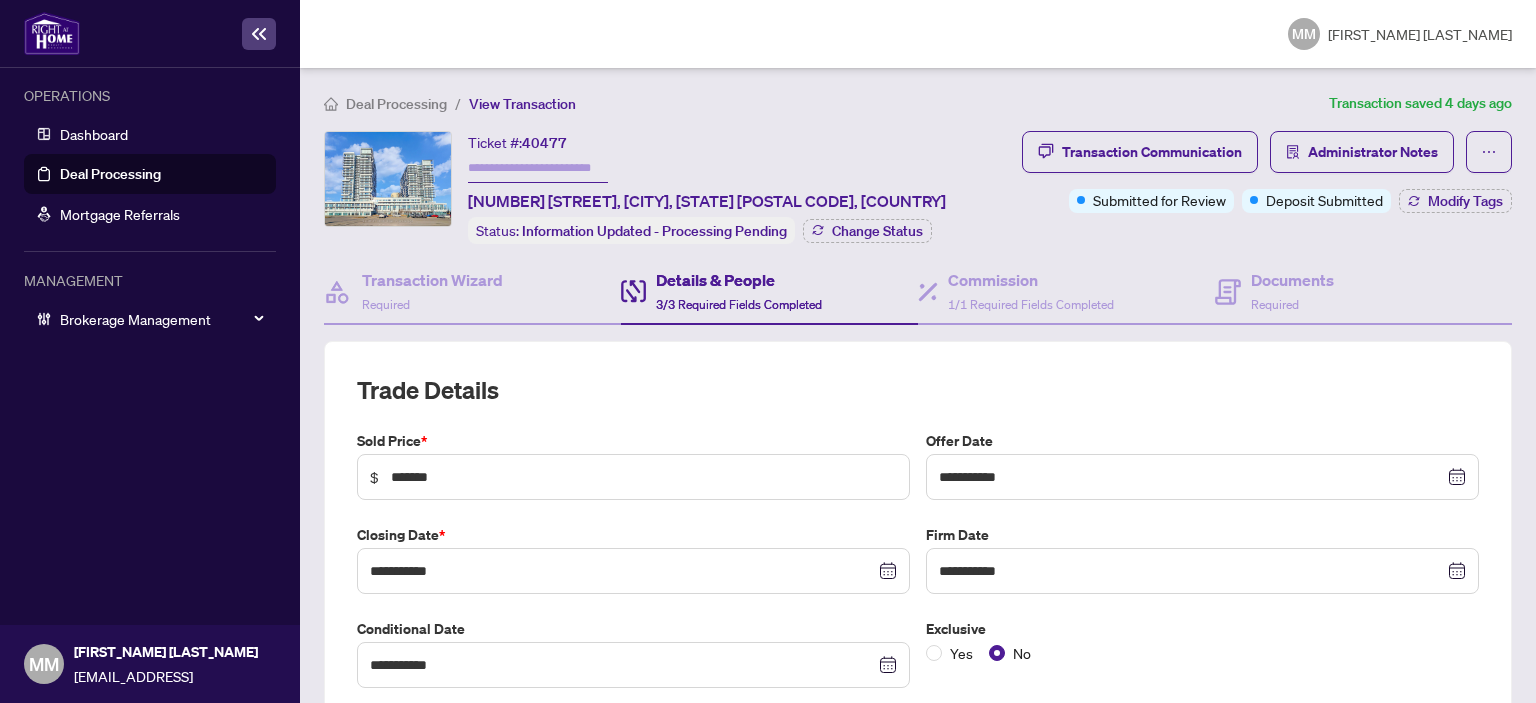 click on "**********" at bounding box center [918, 1012] 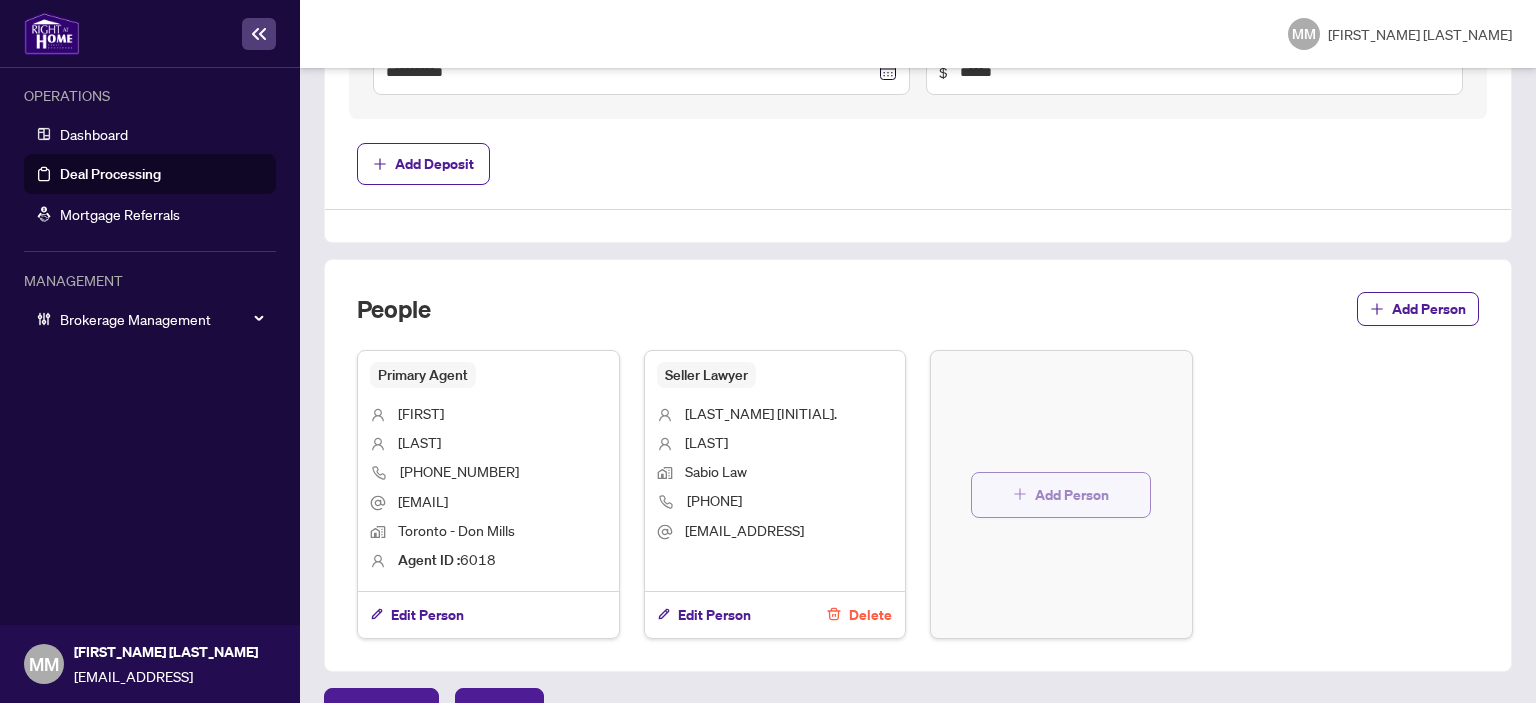 scroll, scrollTop: 1100, scrollLeft: 0, axis: vertical 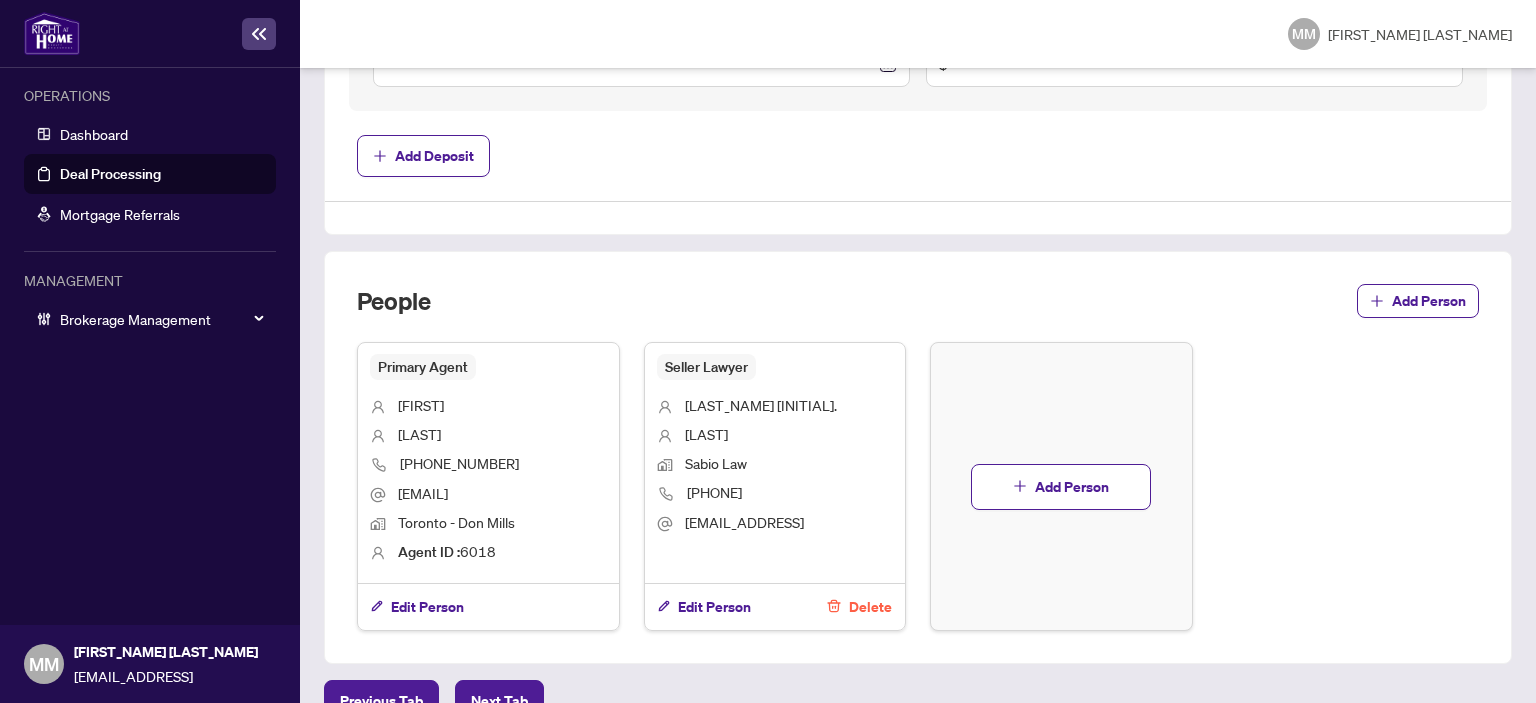 drag, startPoint x: 1323, startPoint y: 240, endPoint x: 1324, endPoint y: 211, distance: 29.017237 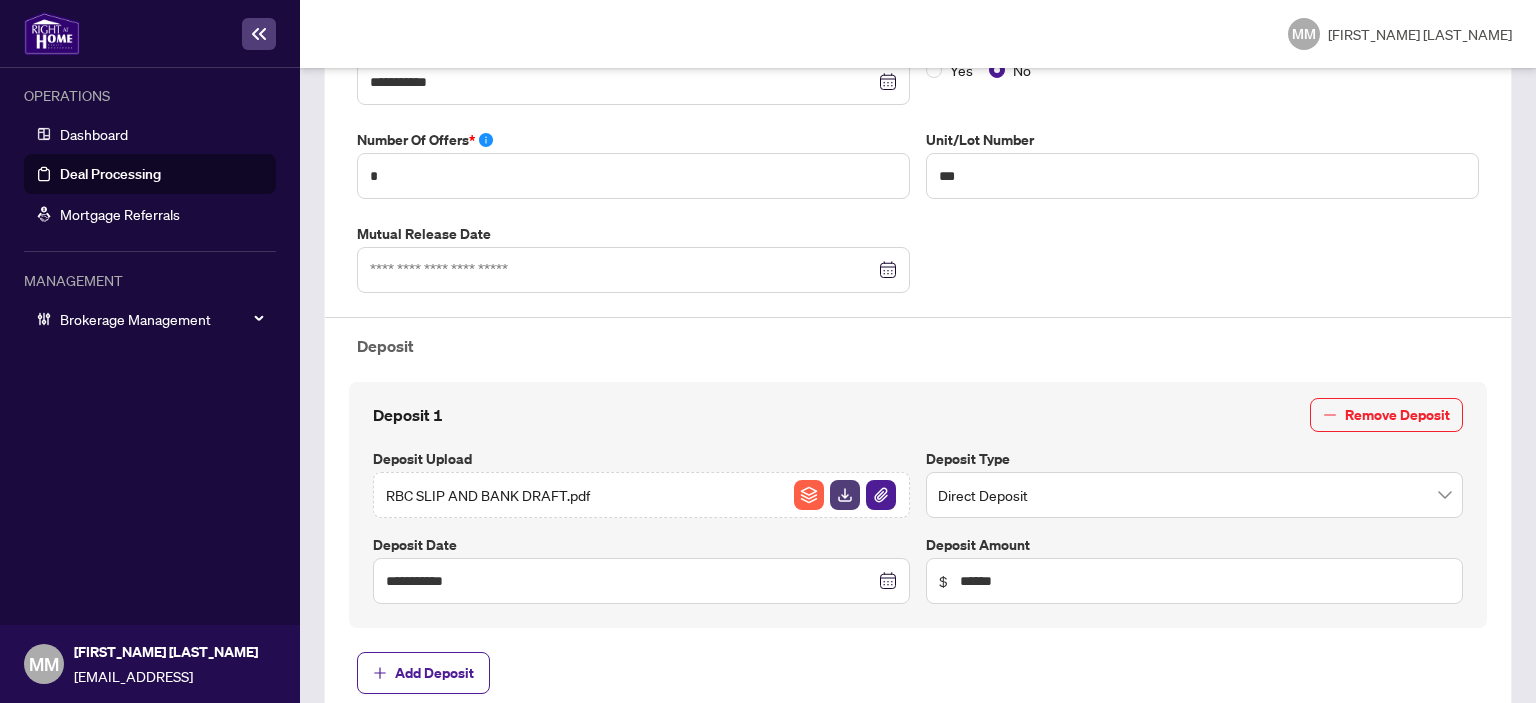 scroll, scrollTop: 500, scrollLeft: 0, axis: vertical 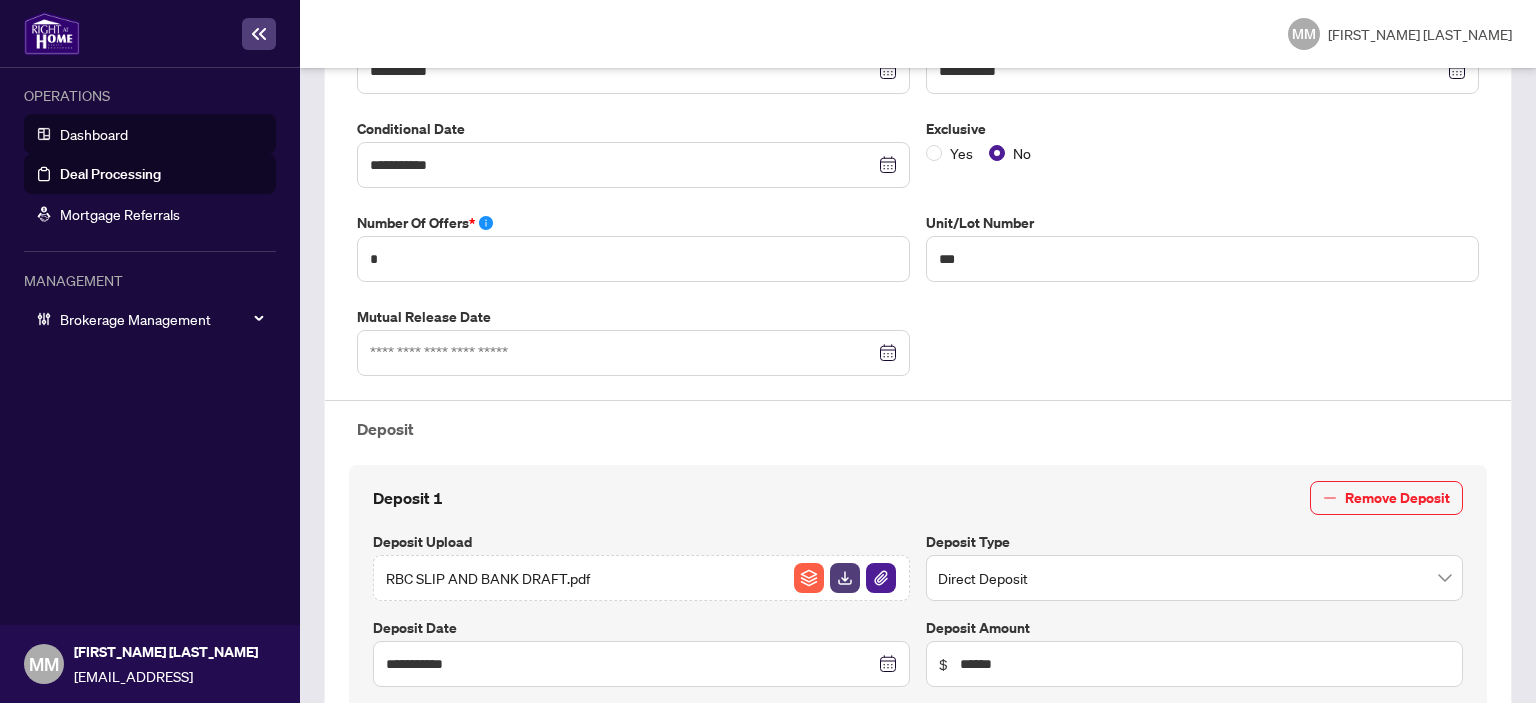 click on "Dashboard" at bounding box center (94, 134) 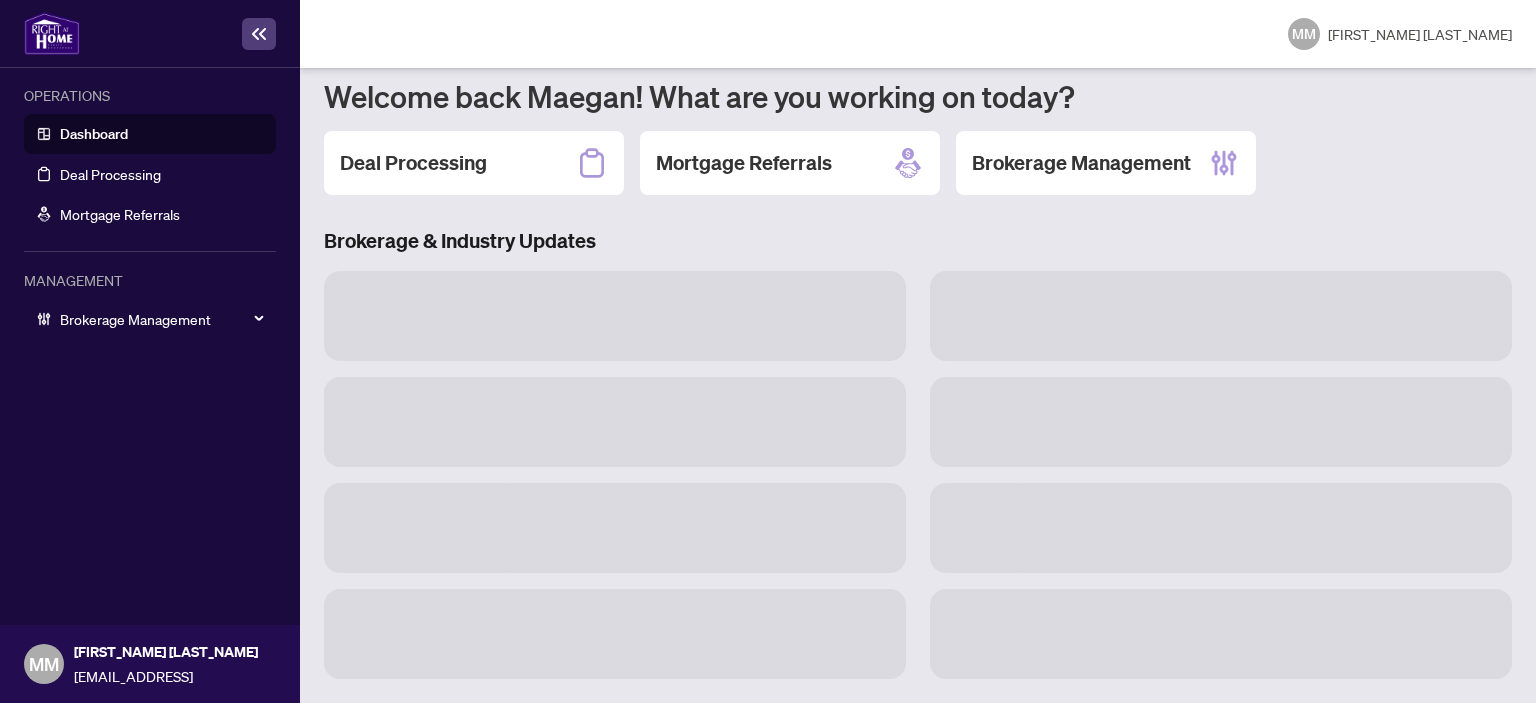 scroll, scrollTop: 0, scrollLeft: 0, axis: both 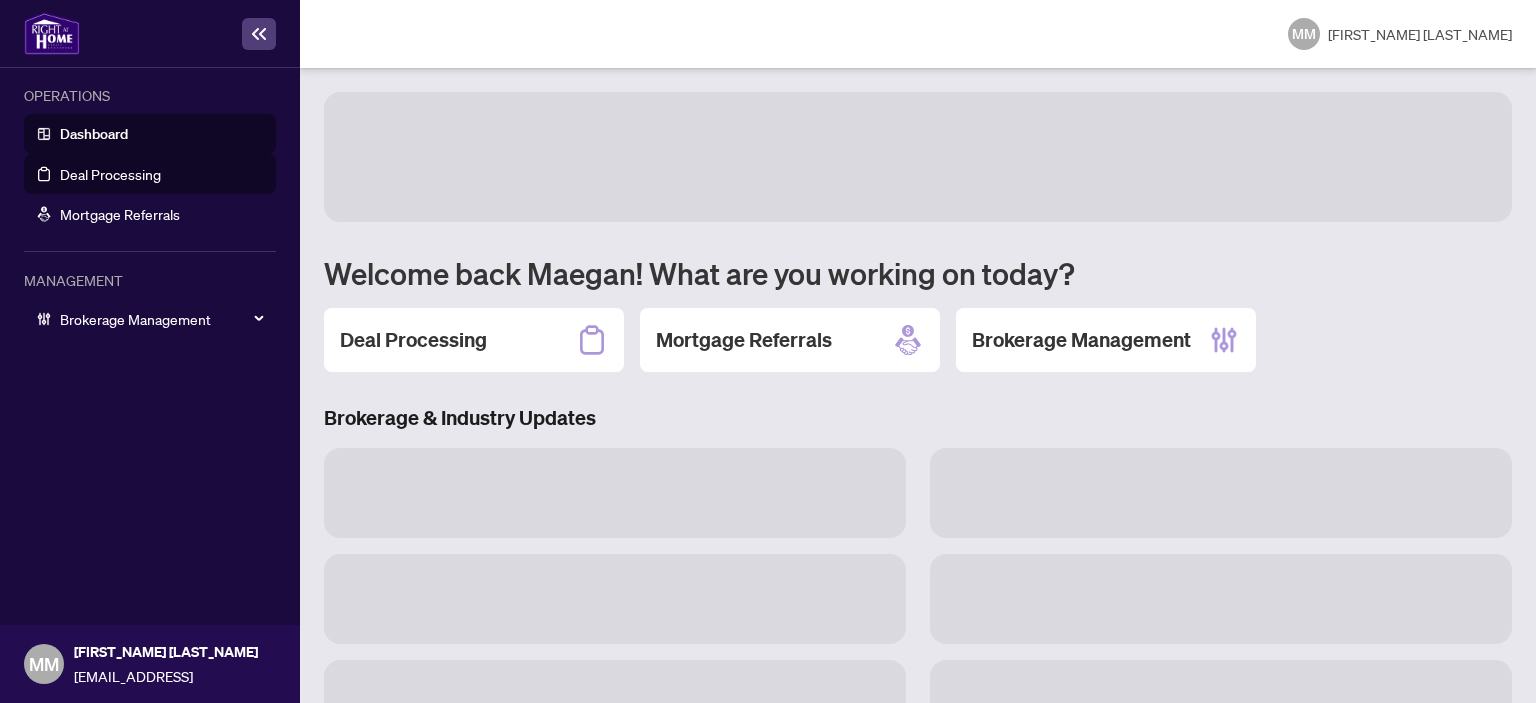 click on "Deal Processing" at bounding box center [110, 174] 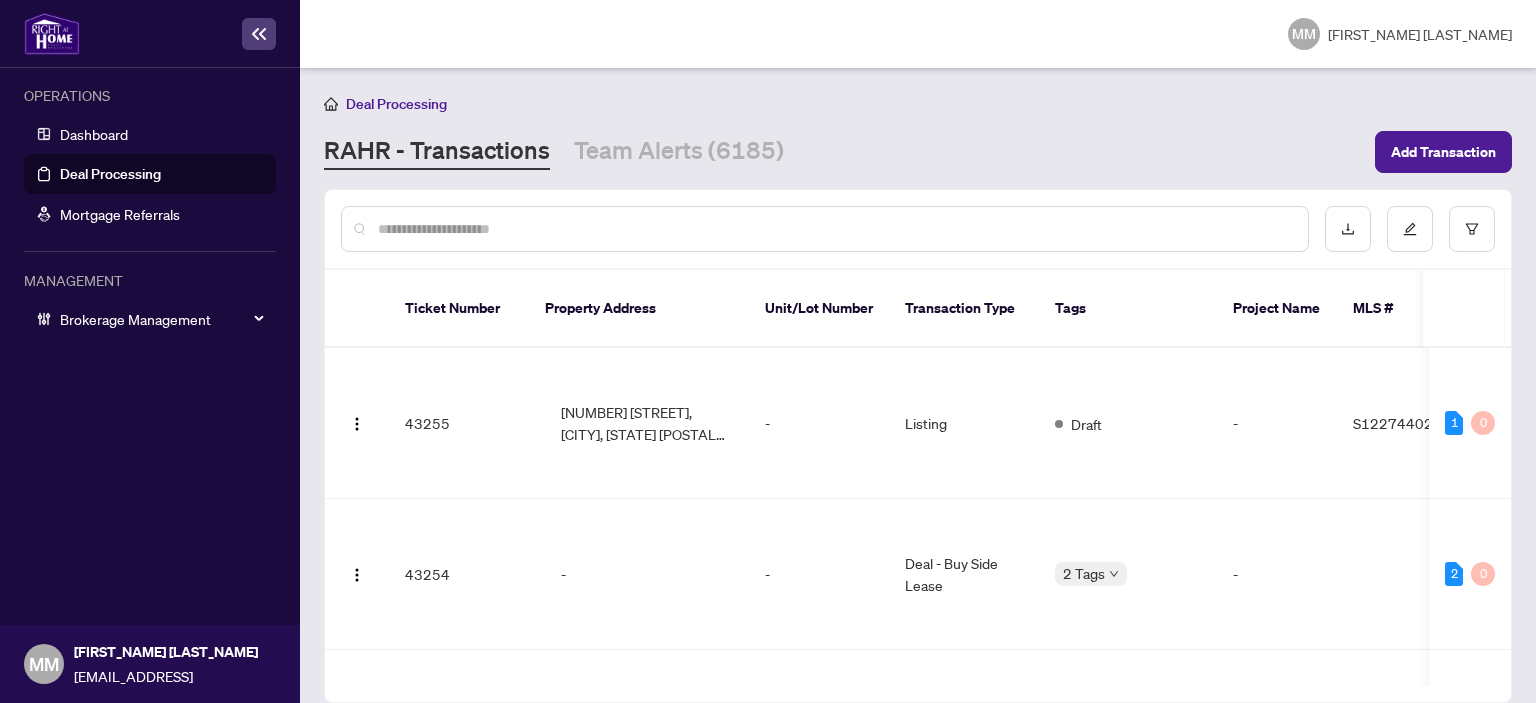 click at bounding box center (835, 229) 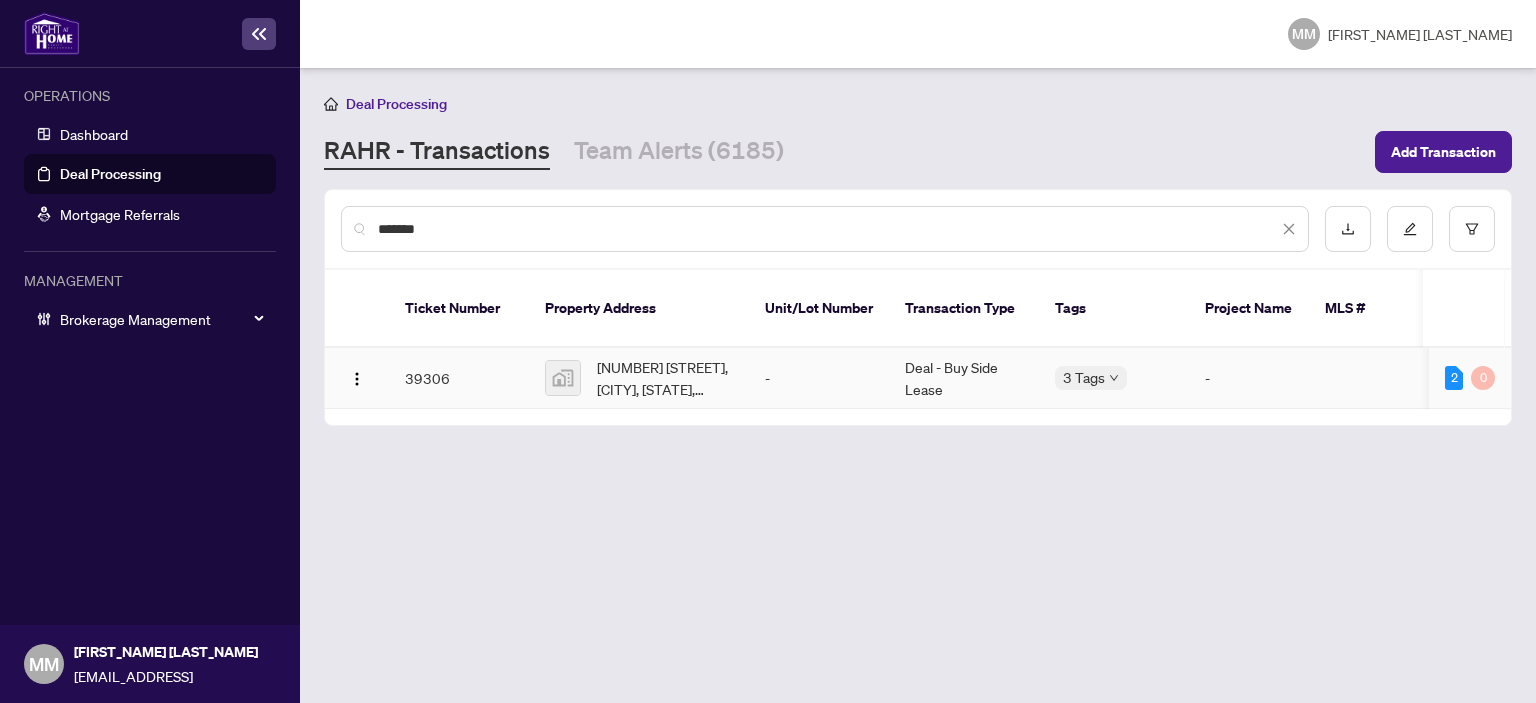 click on "-" at bounding box center [819, 378] 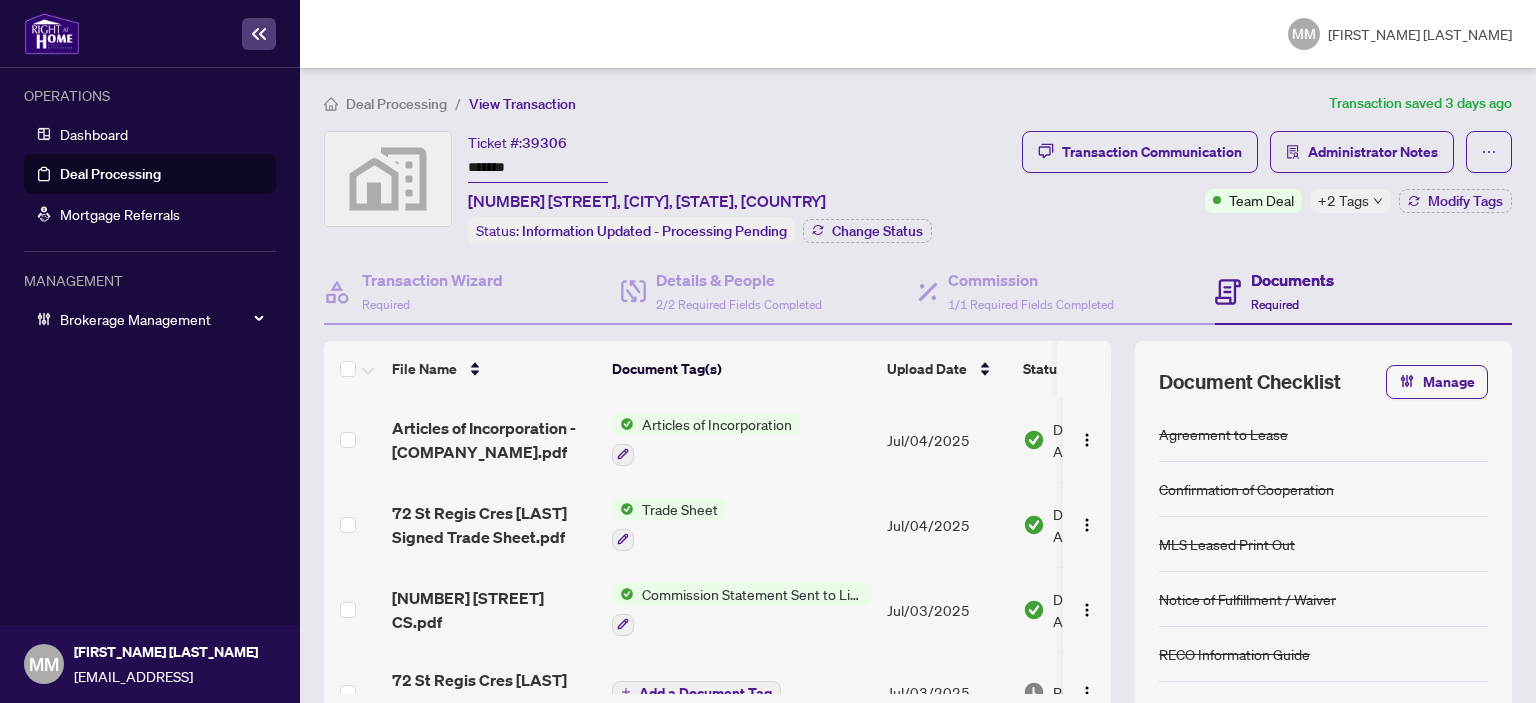 click on "+2 Tags" at bounding box center (1343, 200) 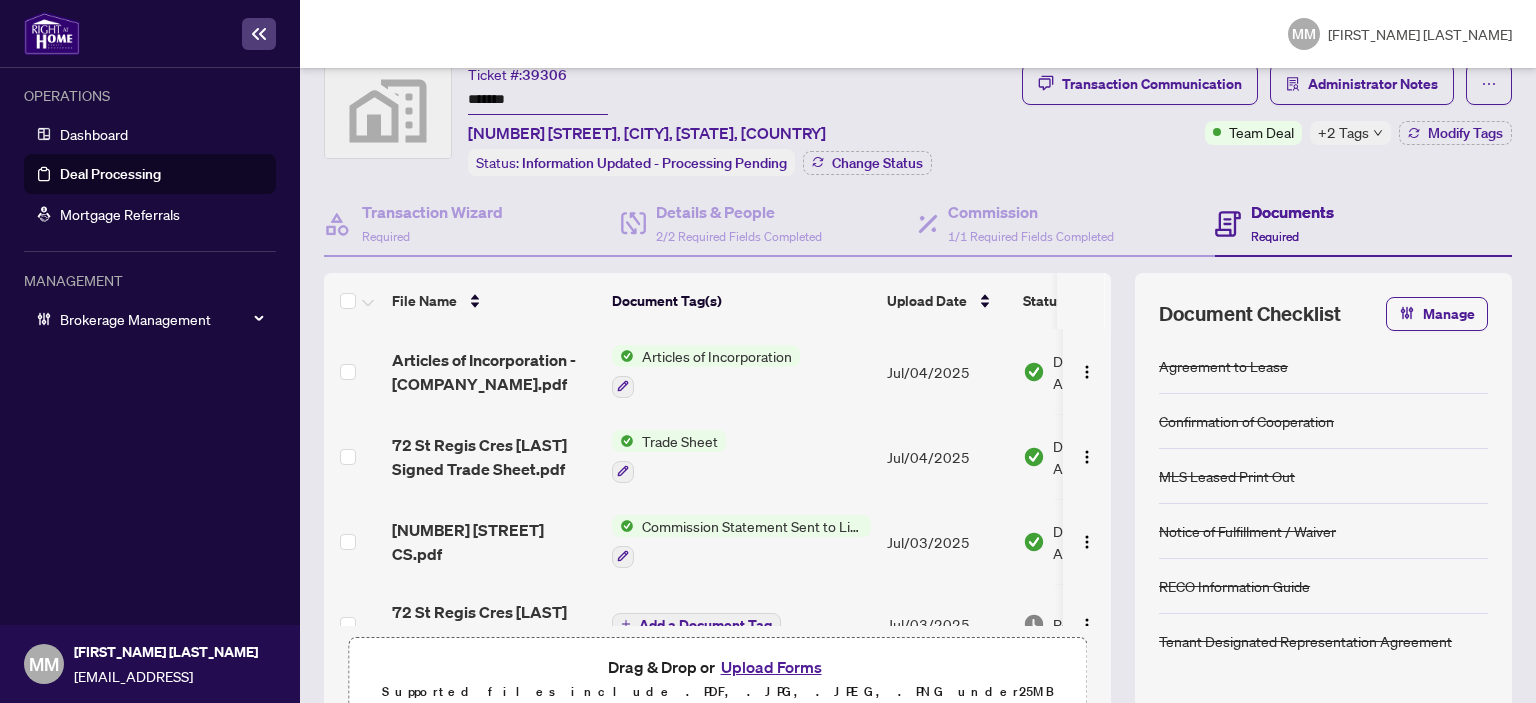 scroll, scrollTop: 164, scrollLeft: 0, axis: vertical 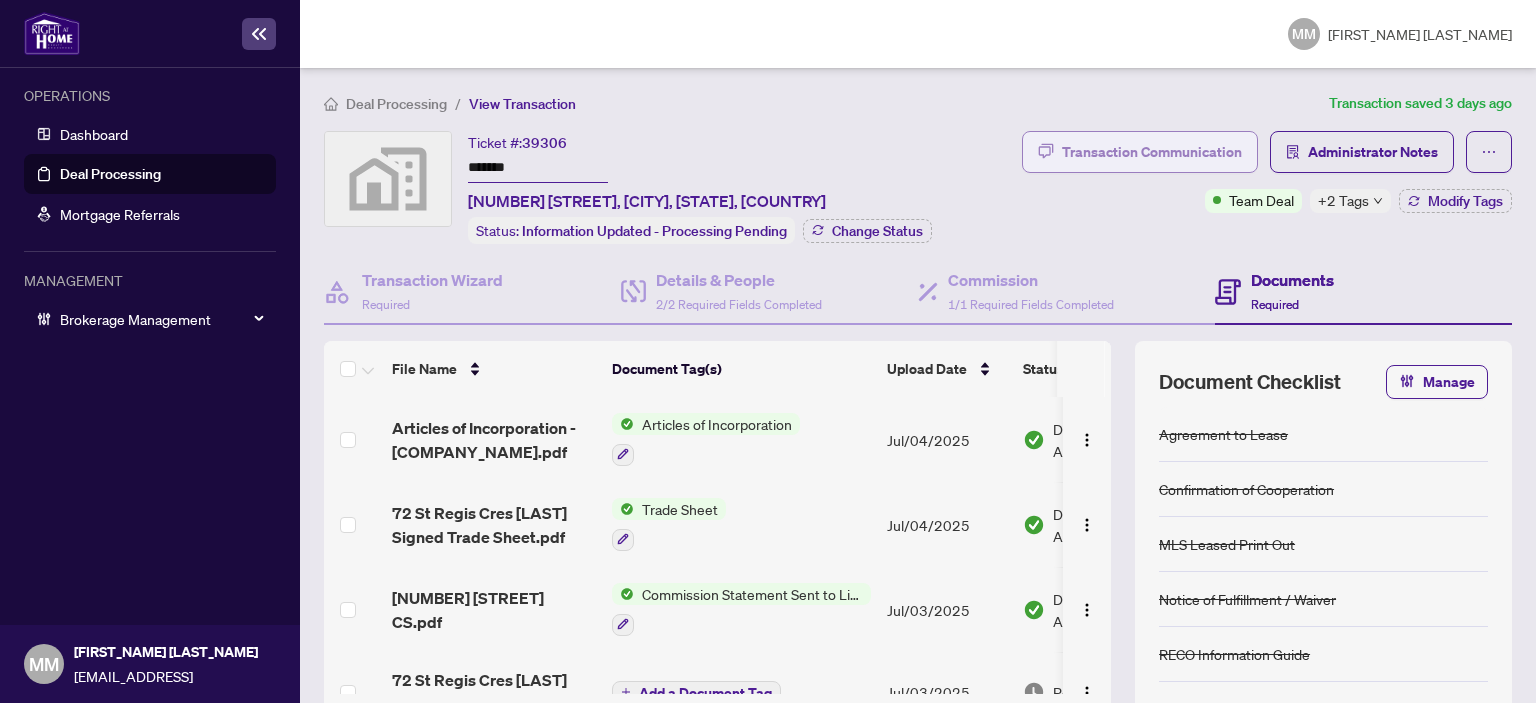 click on "Transaction Communication" at bounding box center (1152, 152) 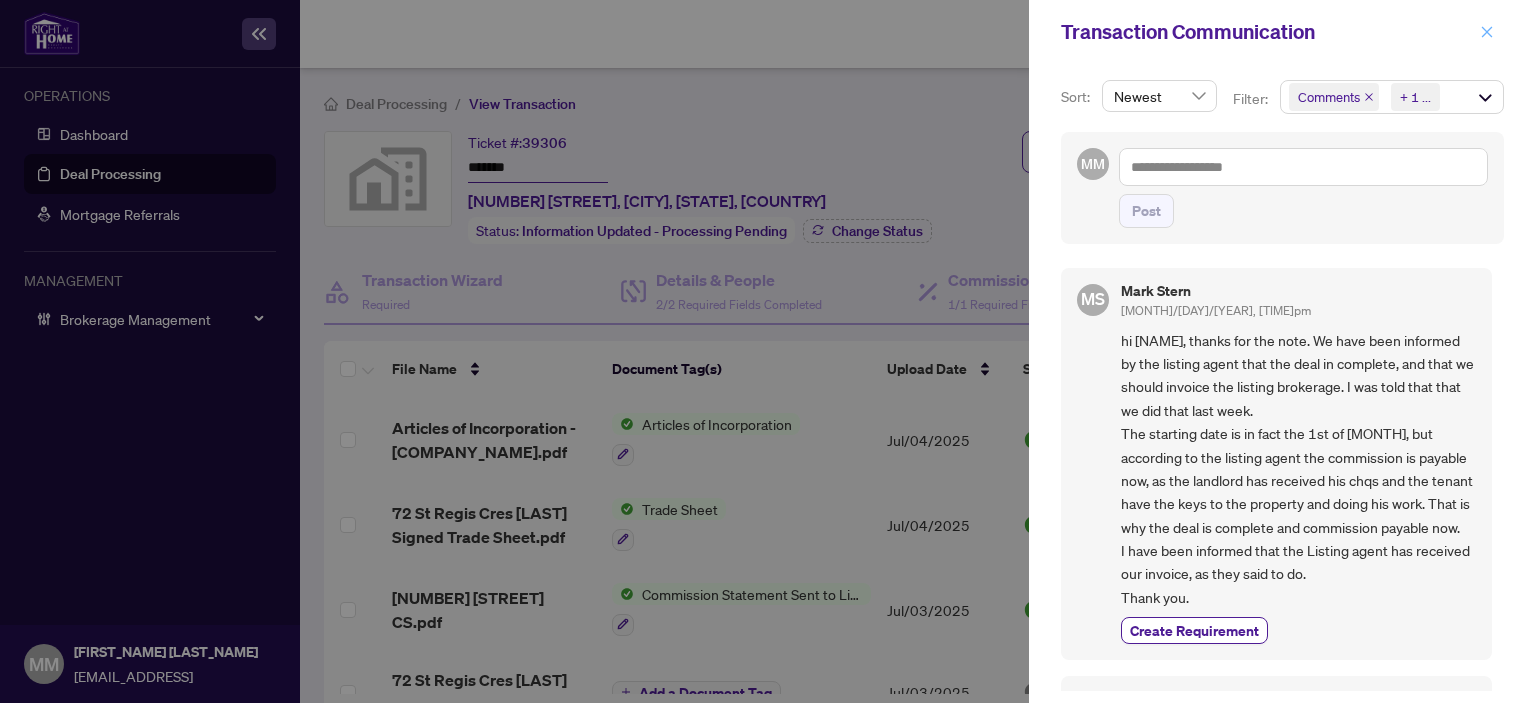 click 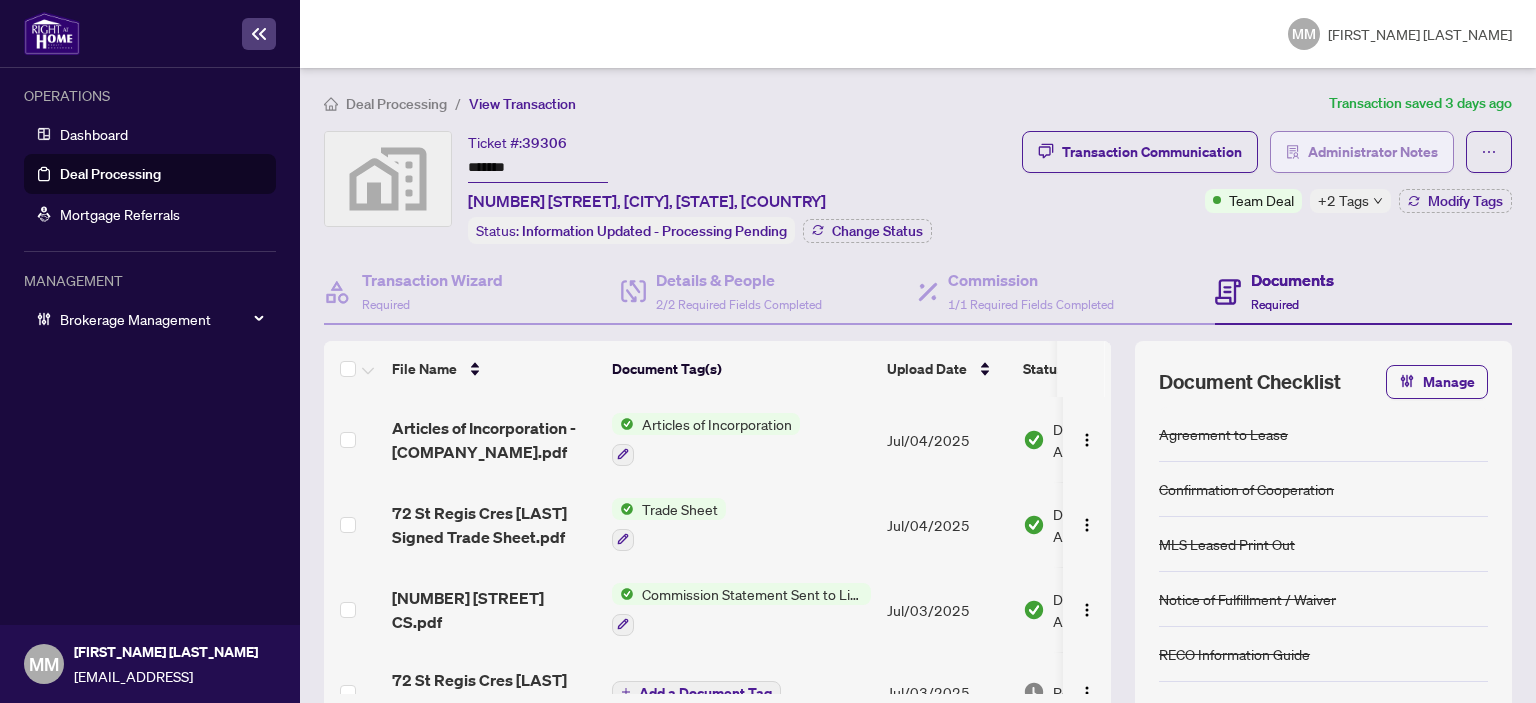 click on "Administrator Notes" at bounding box center (1373, 152) 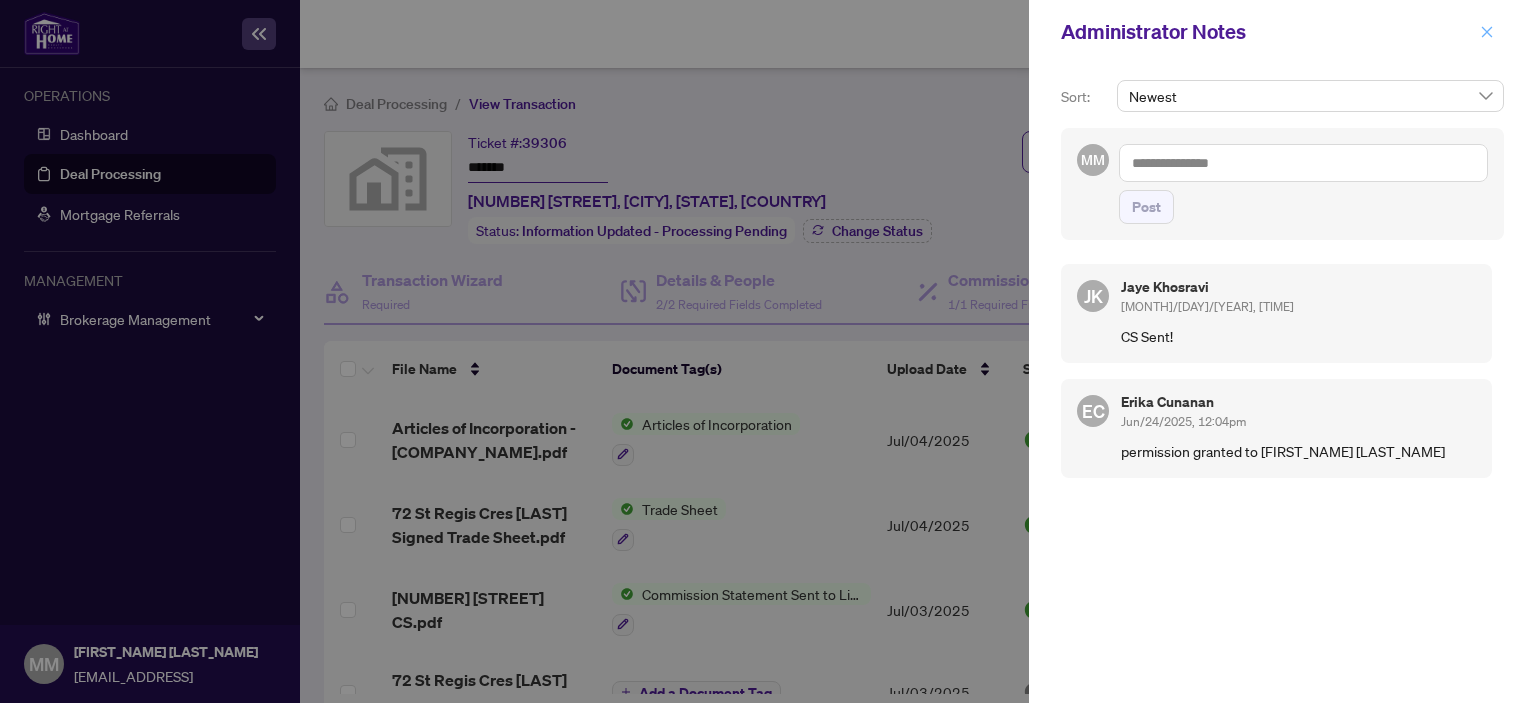 click at bounding box center [1487, 32] 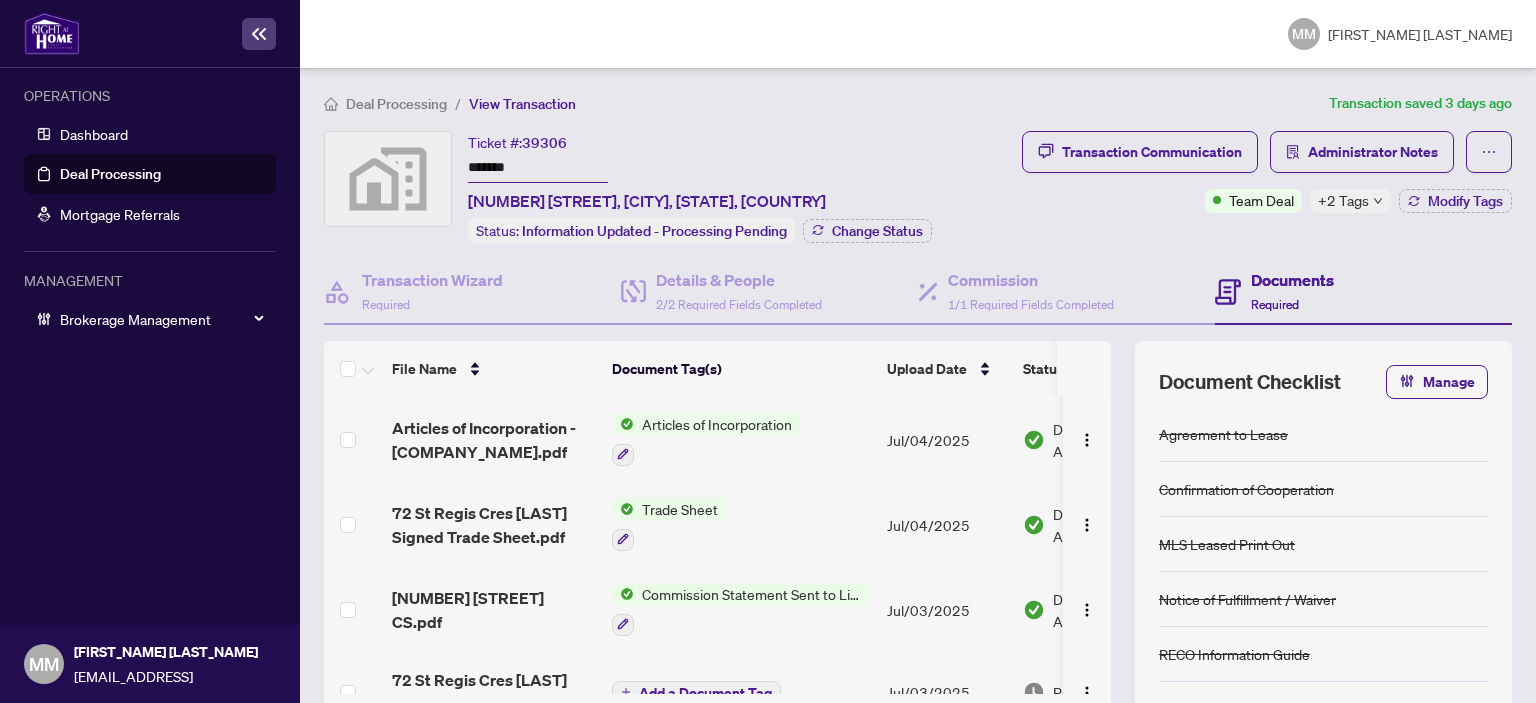 click on "Transaction Communication Administrator Notes Team Deal +2 Tags Modify Tags" at bounding box center [1267, 172] 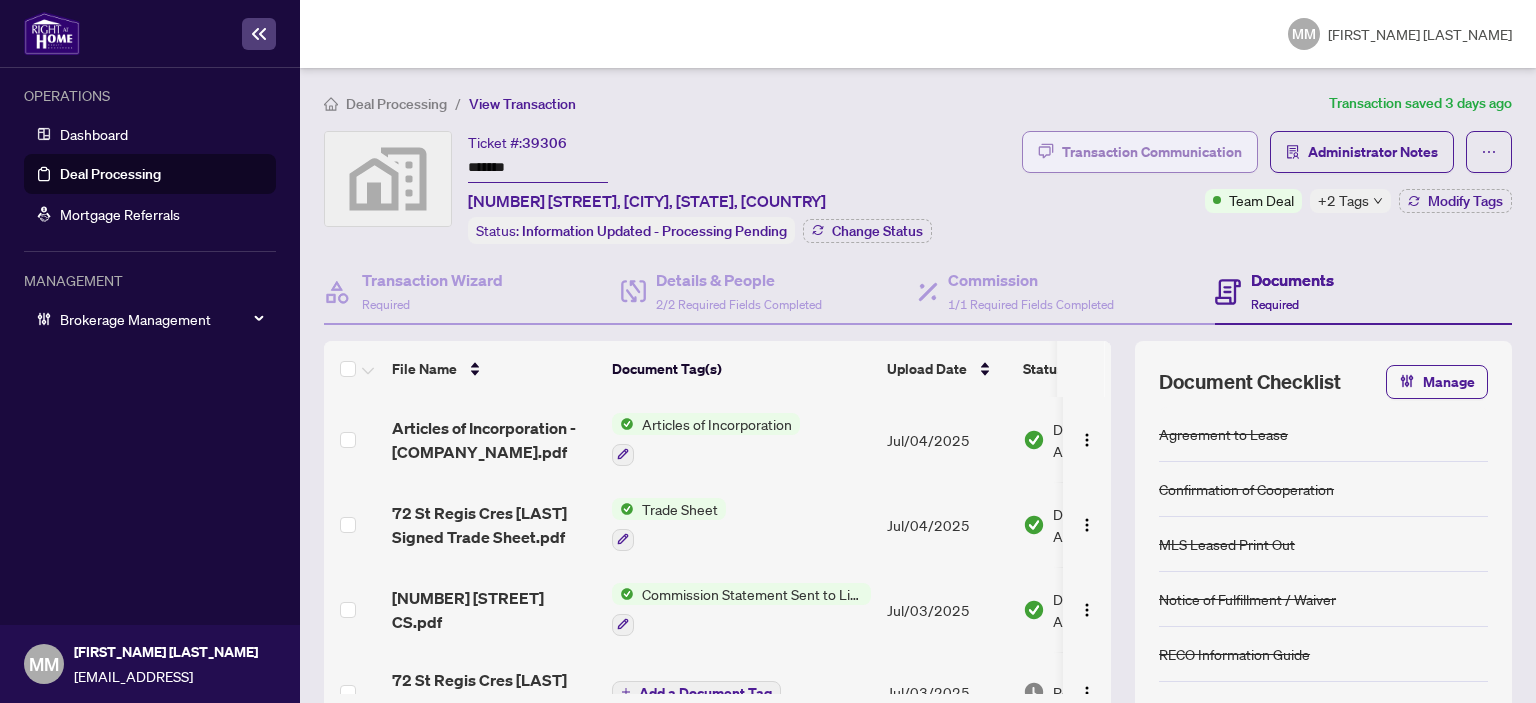 click on "Transaction Communication" at bounding box center [1152, 152] 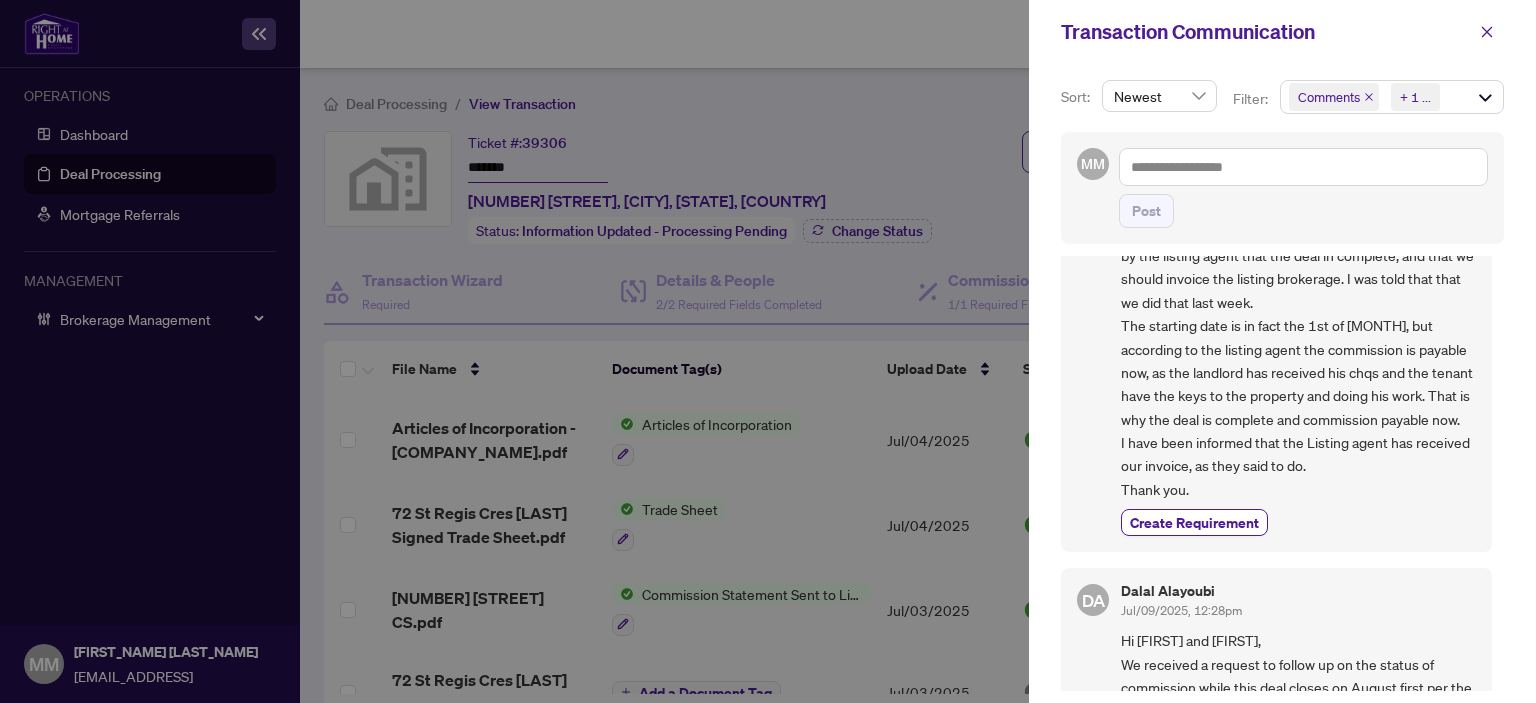scroll, scrollTop: 100, scrollLeft: 0, axis: vertical 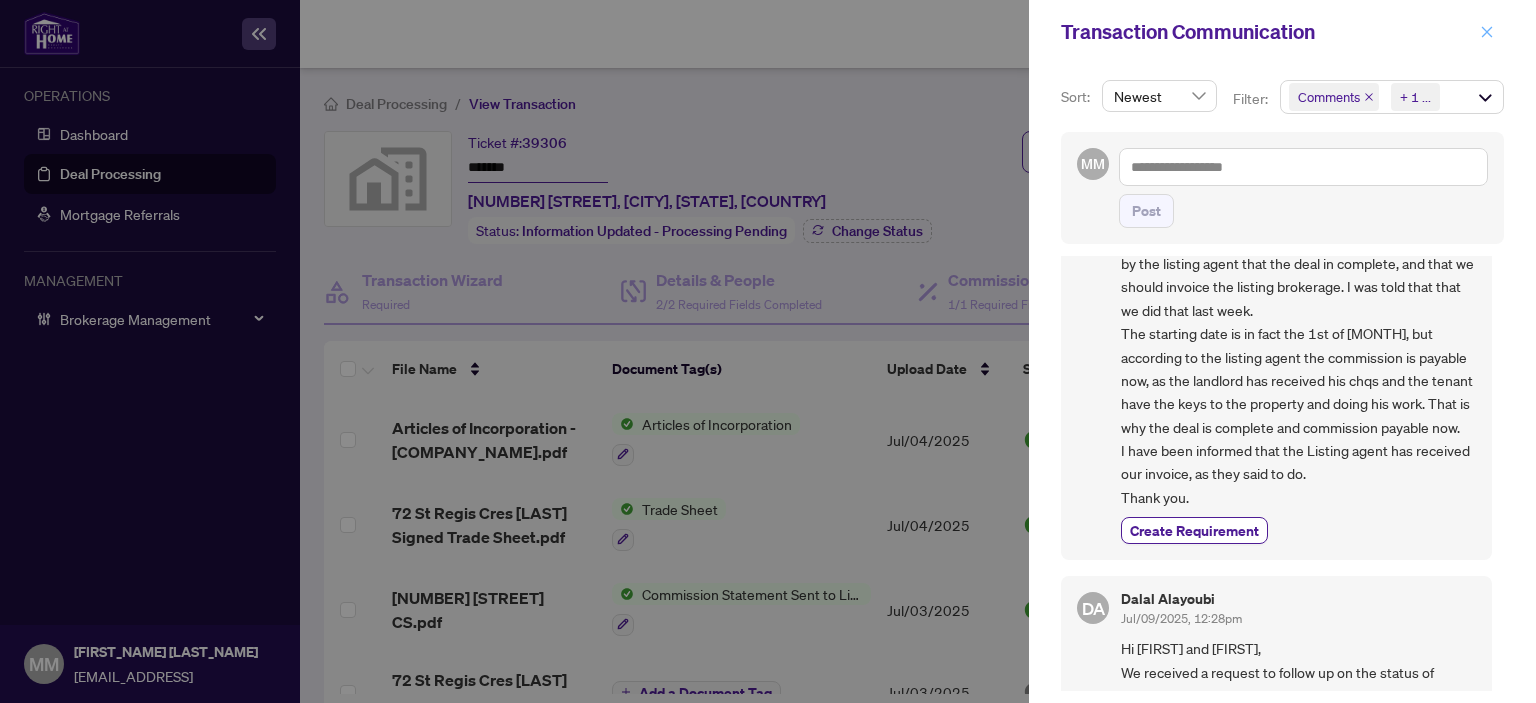 click at bounding box center [1487, 32] 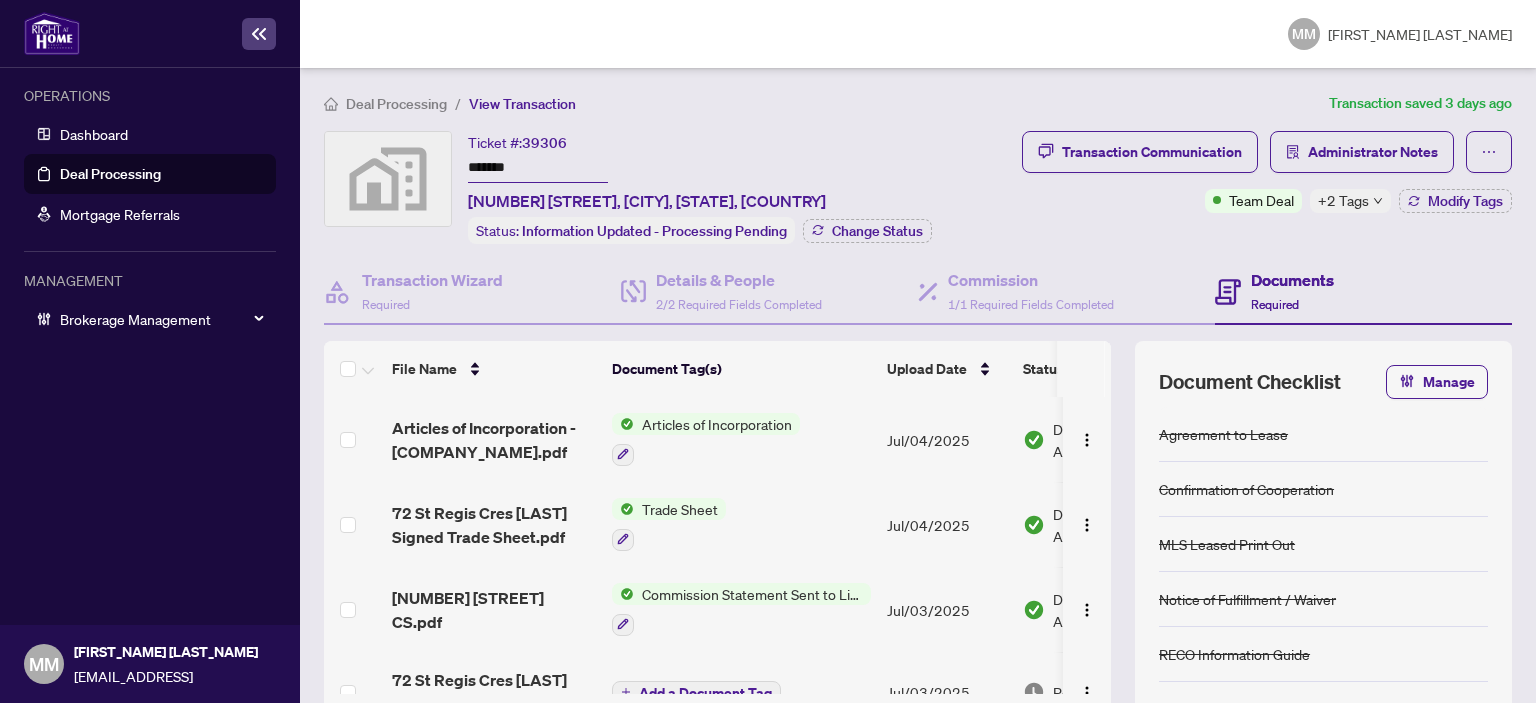 drag, startPoint x: 1073, startPoint y: 239, endPoint x: 1093, endPoint y: 227, distance: 23.323807 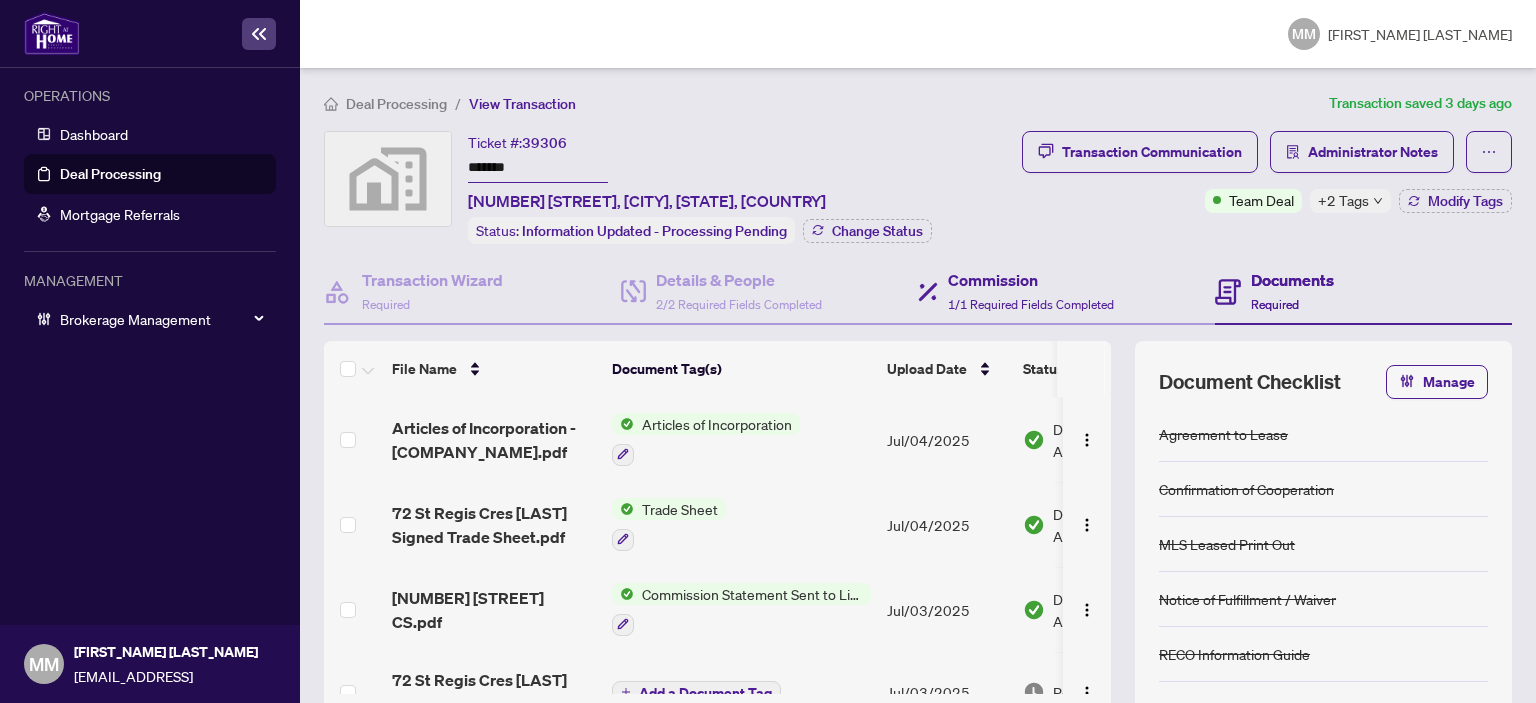 click on "Commission 1/1 Required Fields Completed" at bounding box center (1066, 292) 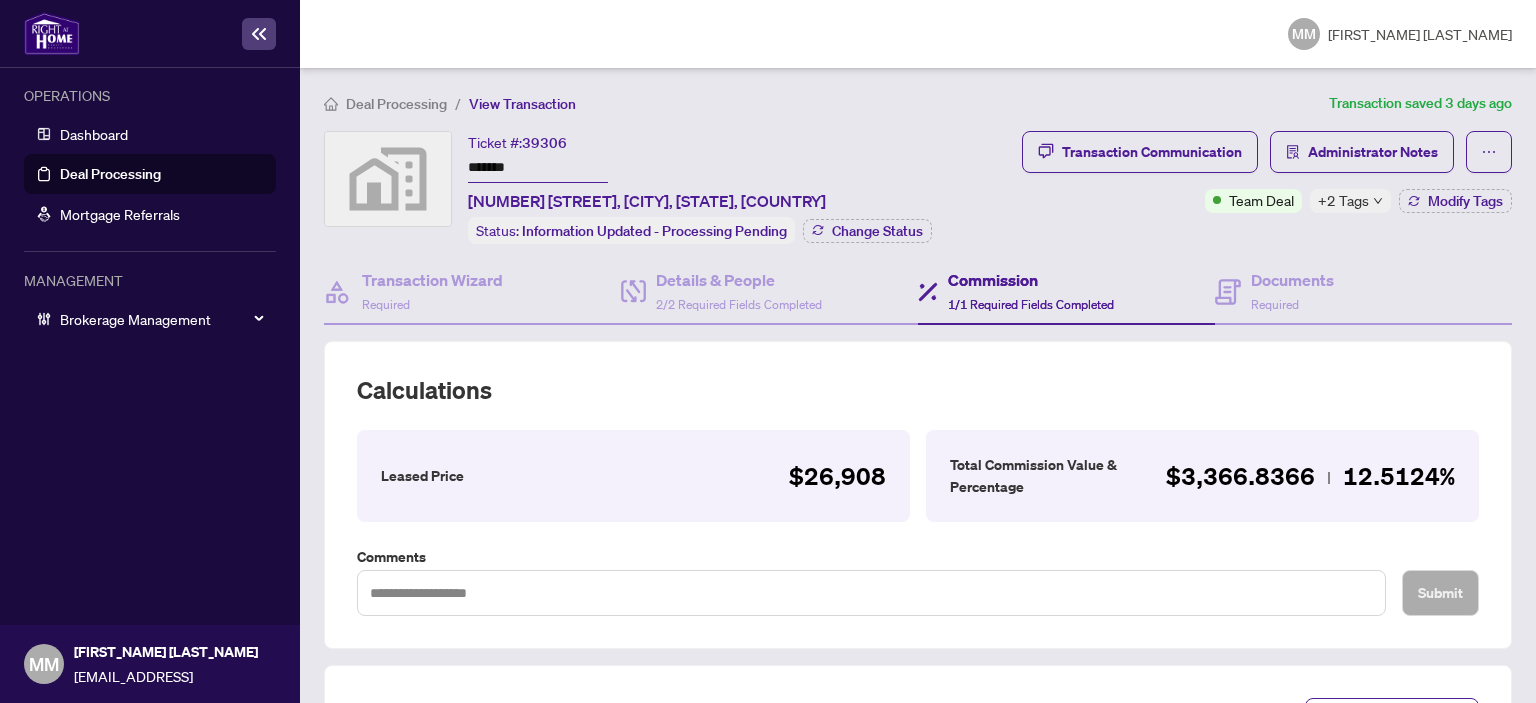 click on "+2 Tags" at bounding box center (1343, 200) 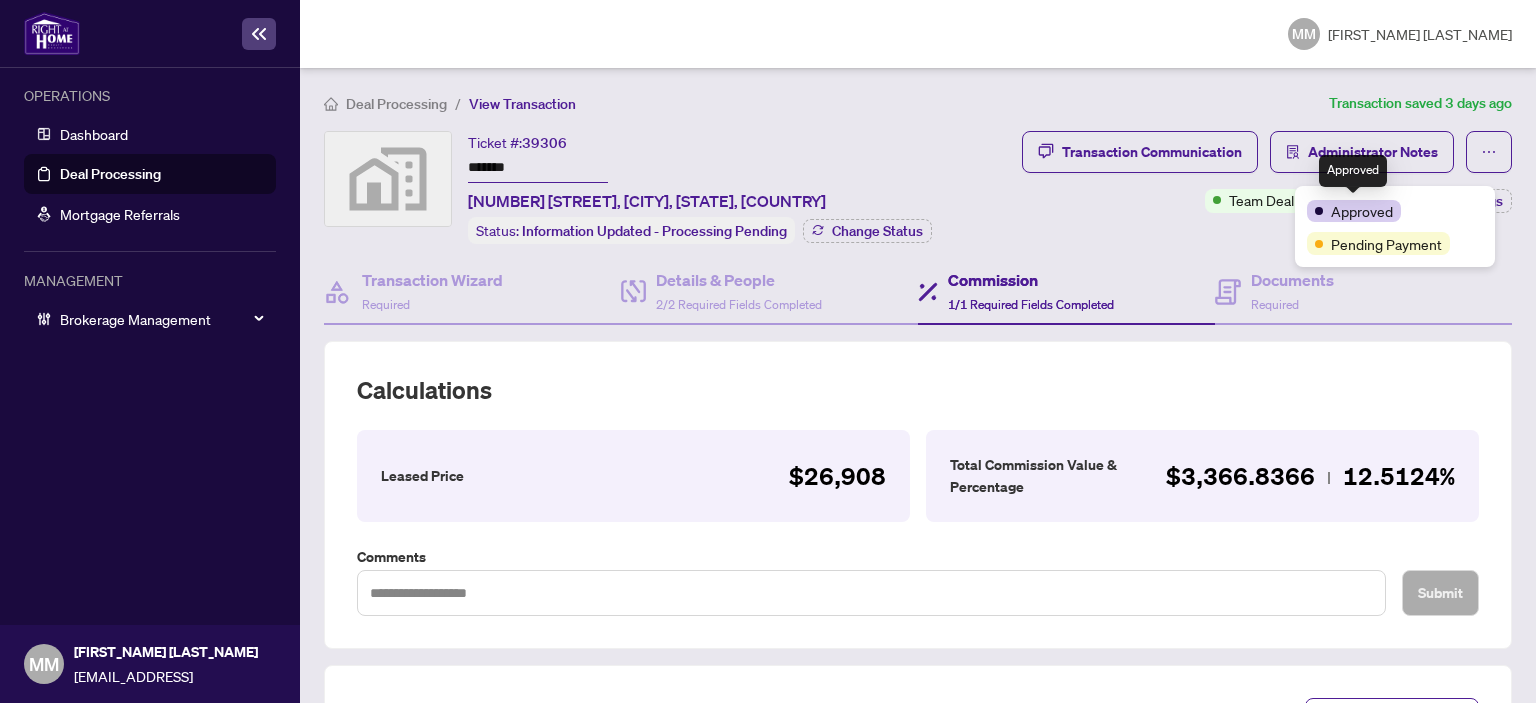 click on "Commission" at bounding box center [1031, 280] 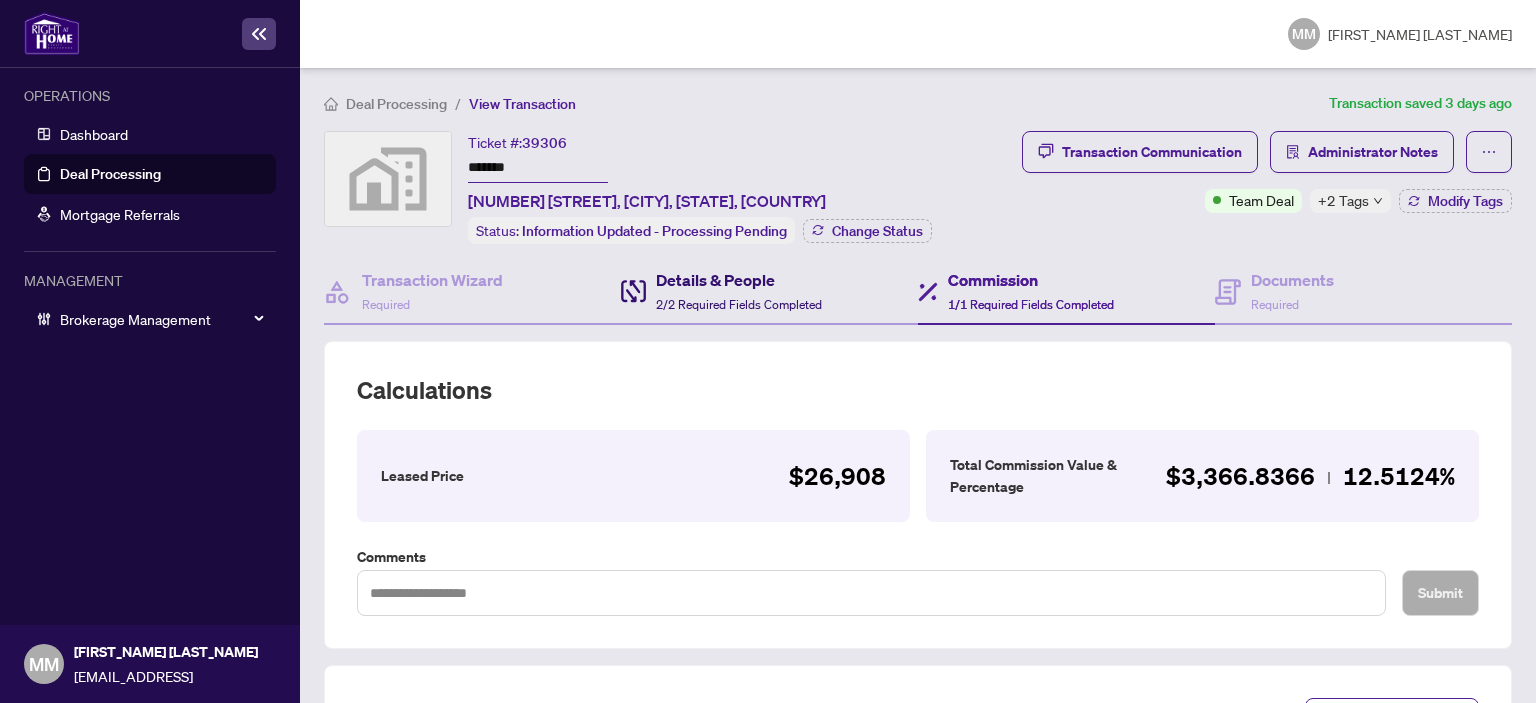 click on "2/2 Required Fields Completed" at bounding box center (739, 304) 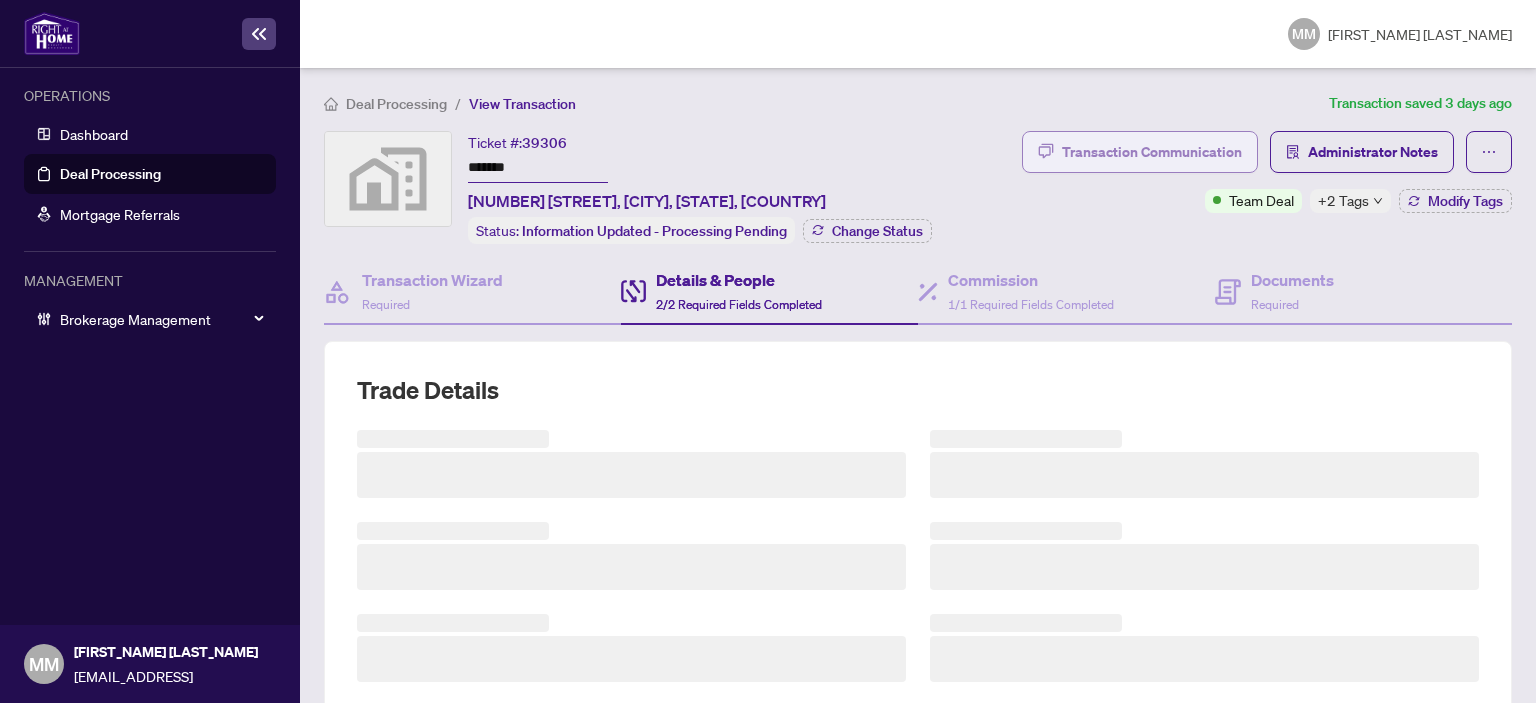 click on "Transaction Communication" at bounding box center (1140, 152) 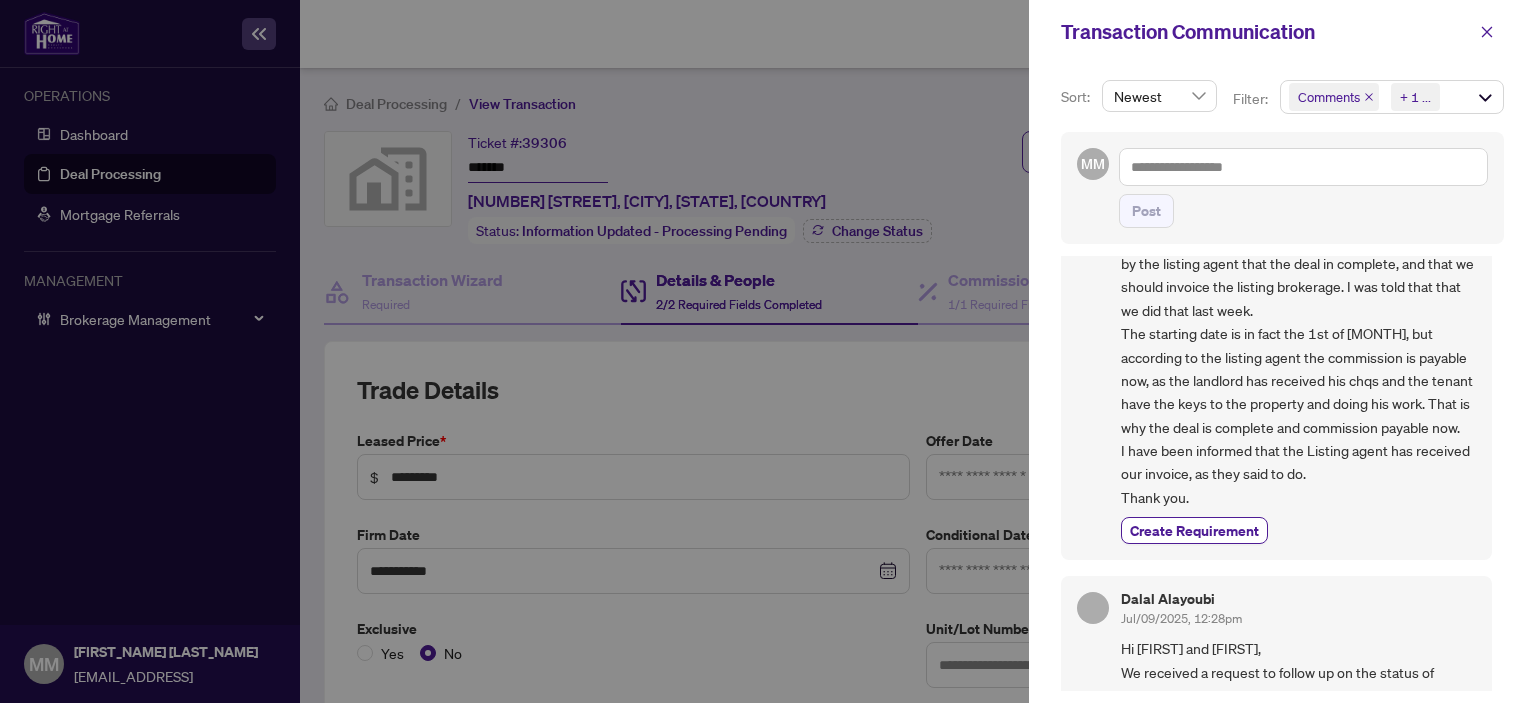 scroll, scrollTop: 0, scrollLeft: 0, axis: both 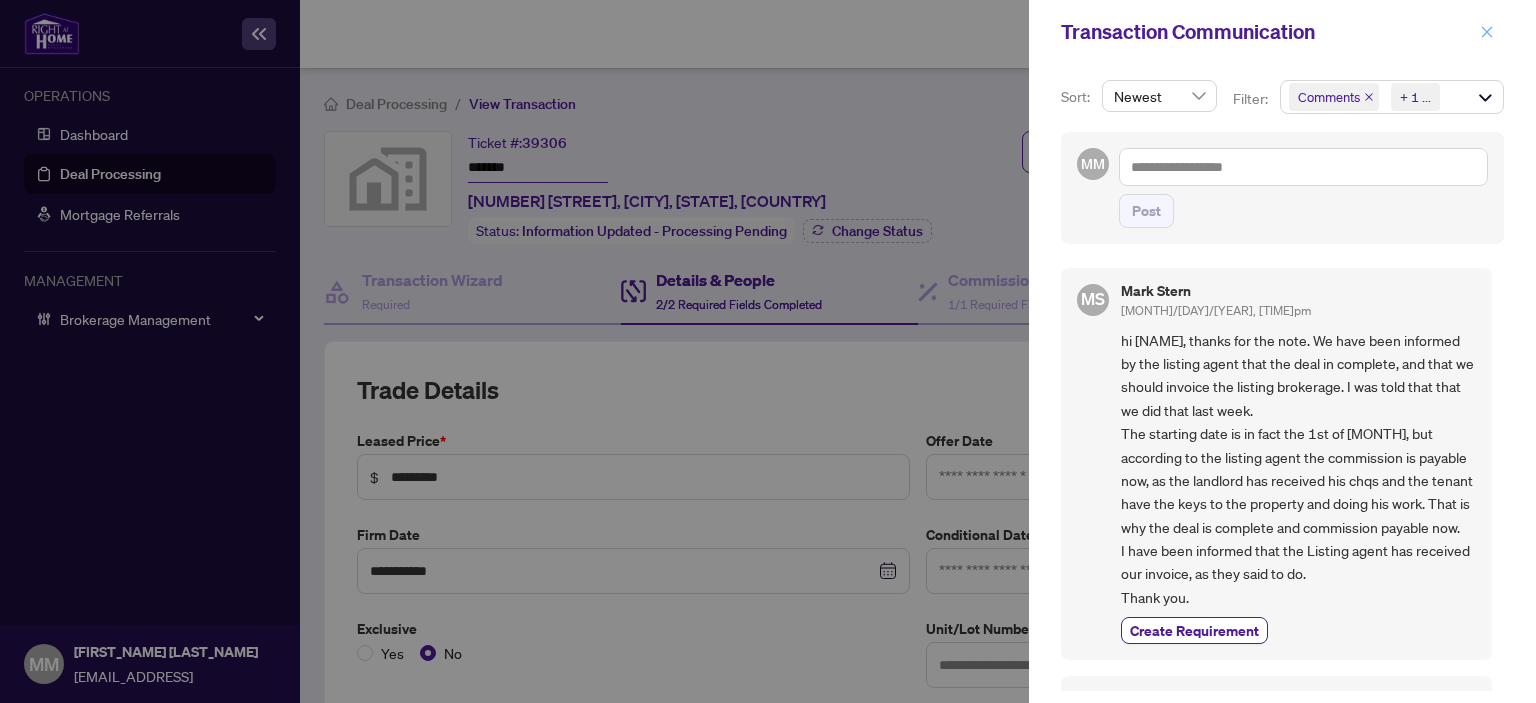 click at bounding box center [1487, 32] 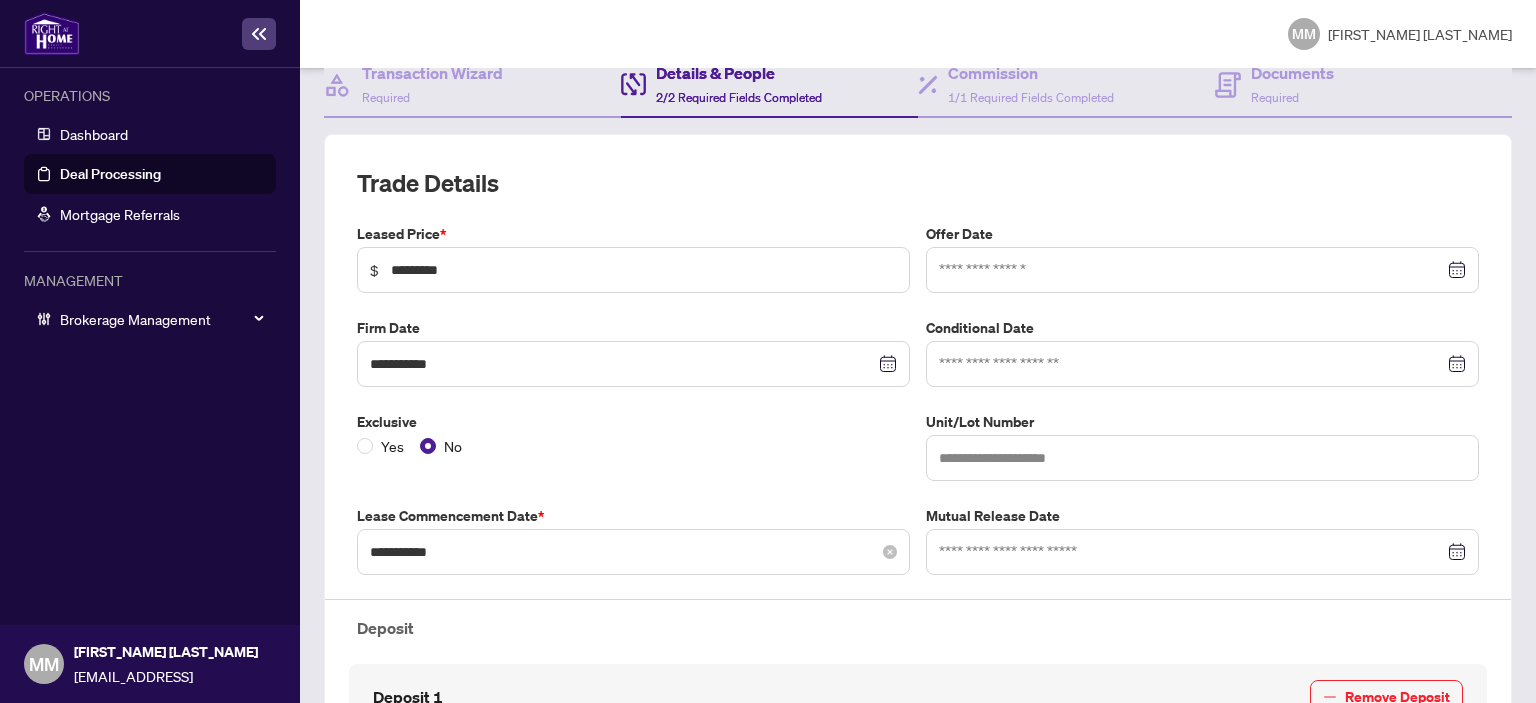 scroll, scrollTop: 300, scrollLeft: 0, axis: vertical 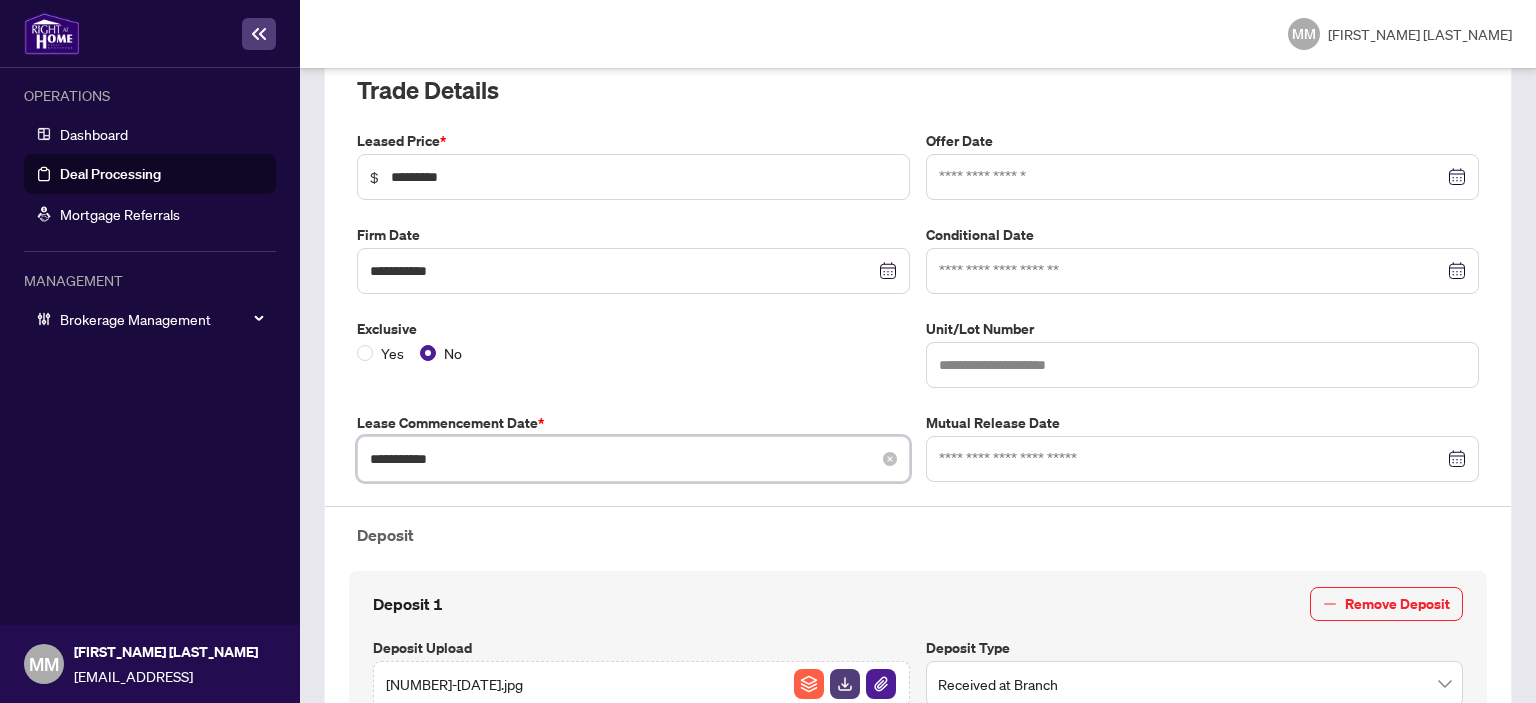 drag, startPoint x: 460, startPoint y: 450, endPoint x: 360, endPoint y: 442, distance: 100.31949 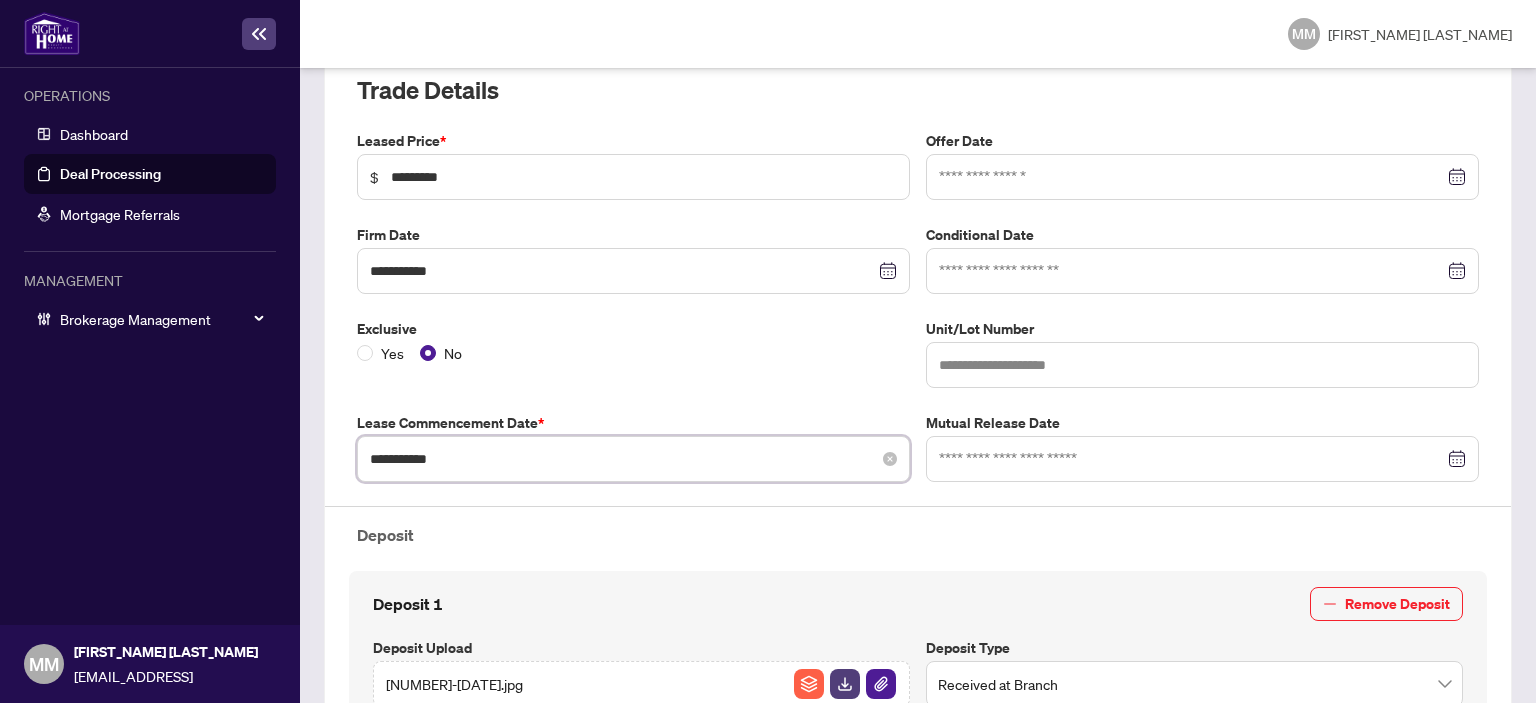 click on "**********" at bounding box center [633, 459] 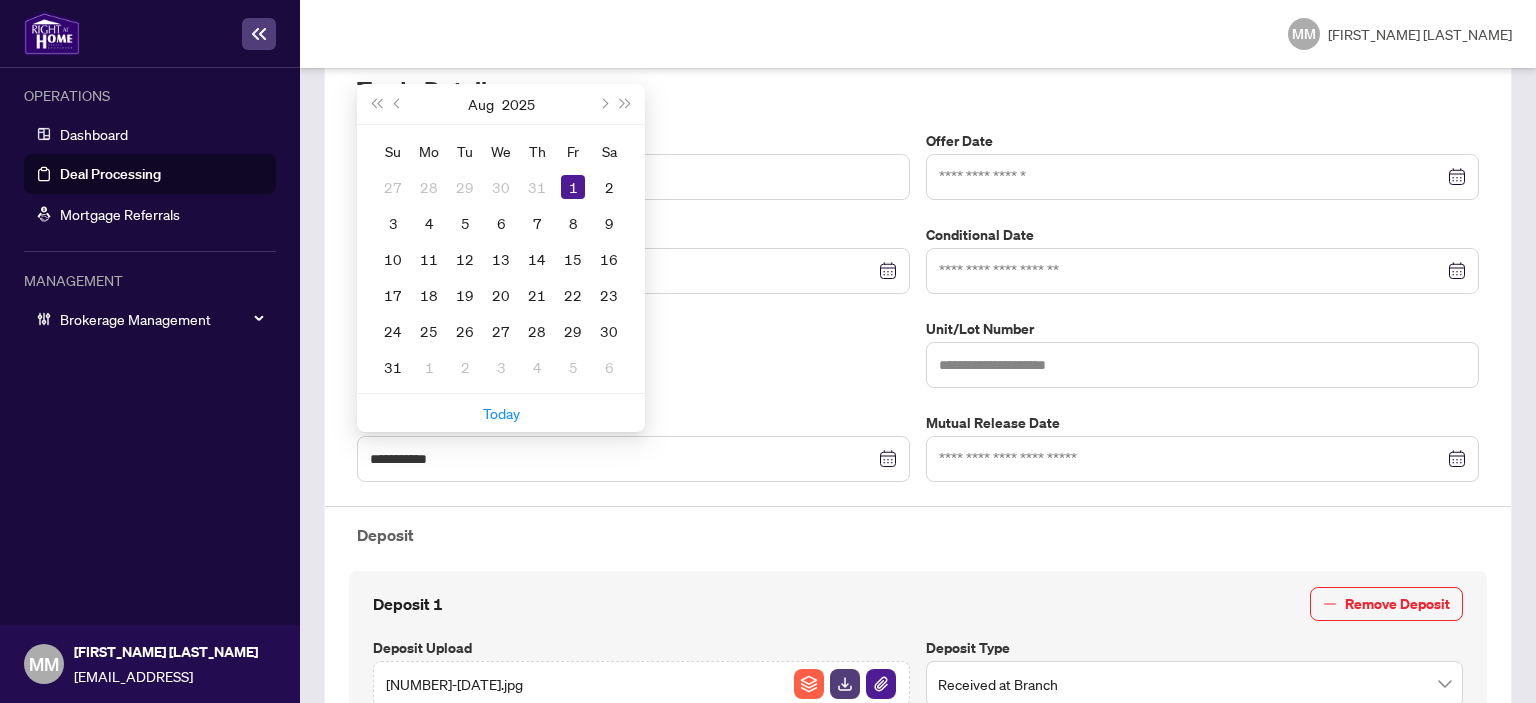 click on "Deposit" at bounding box center [918, 535] 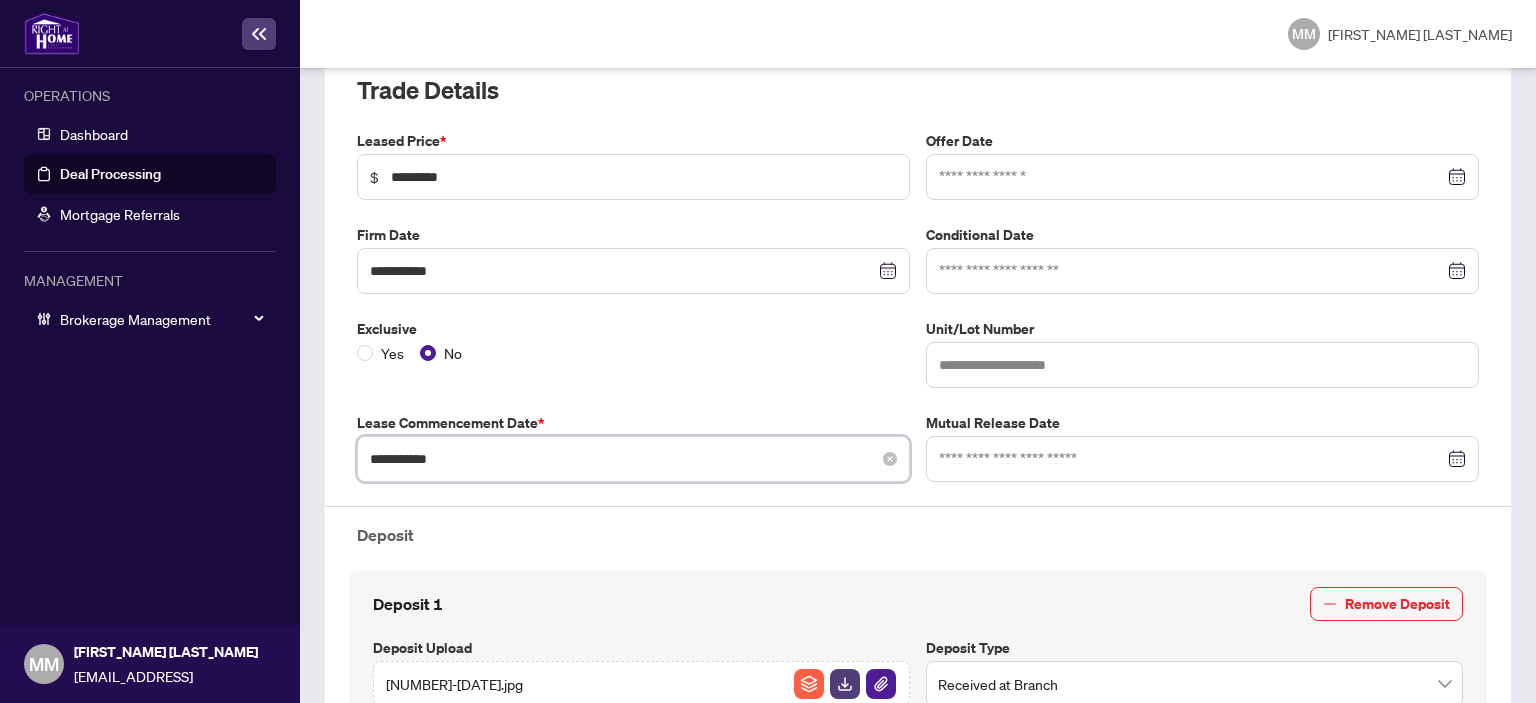 click on "**********" at bounding box center [622, 459] 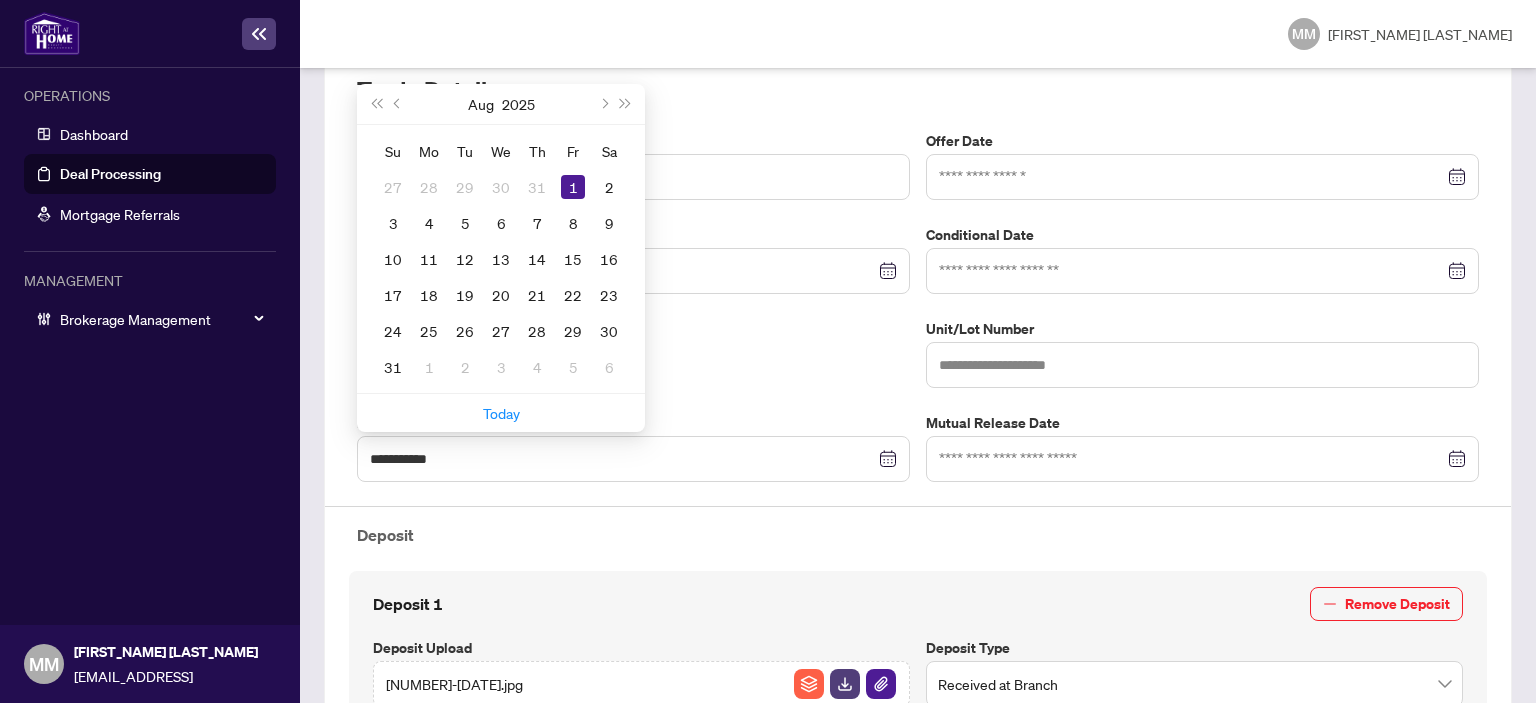 click on "**********" at bounding box center [918, 694] 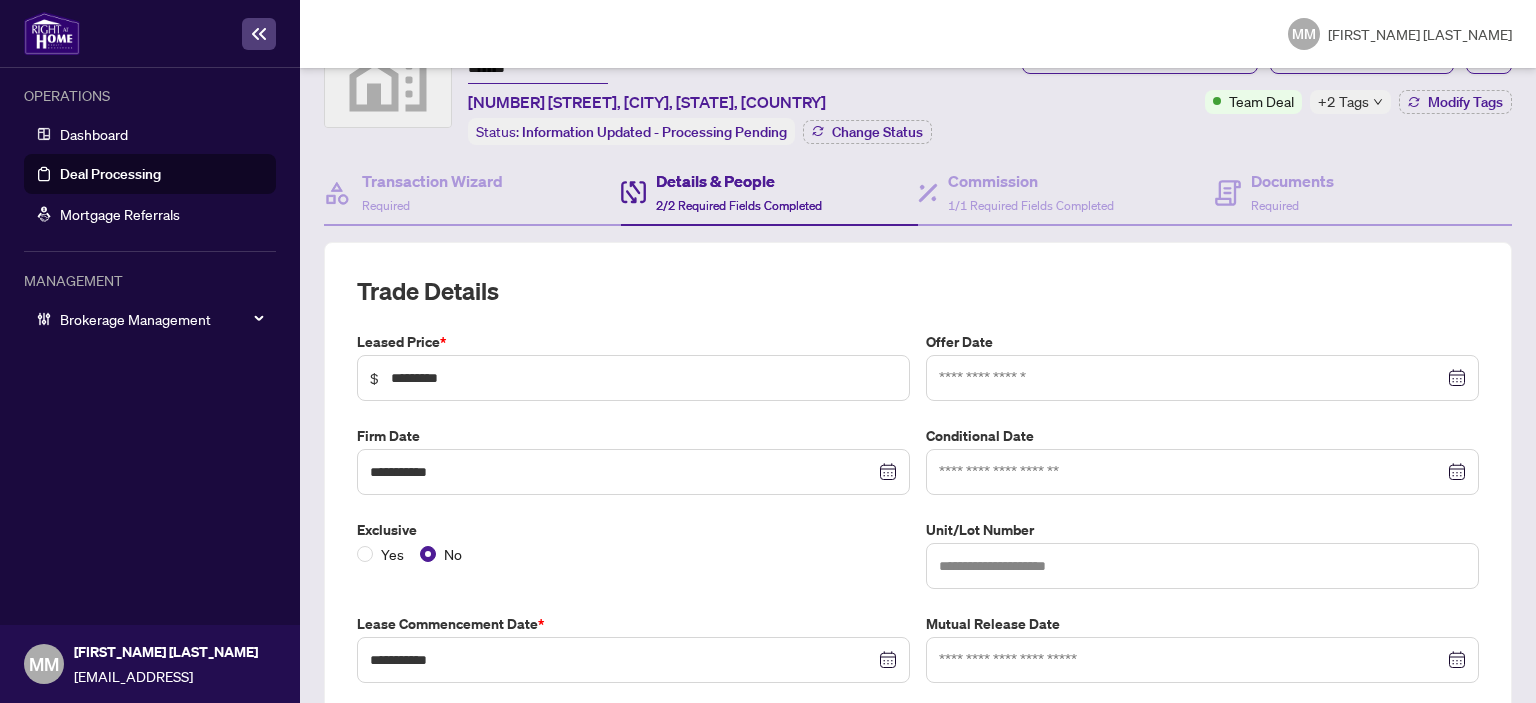 scroll, scrollTop: 0, scrollLeft: 0, axis: both 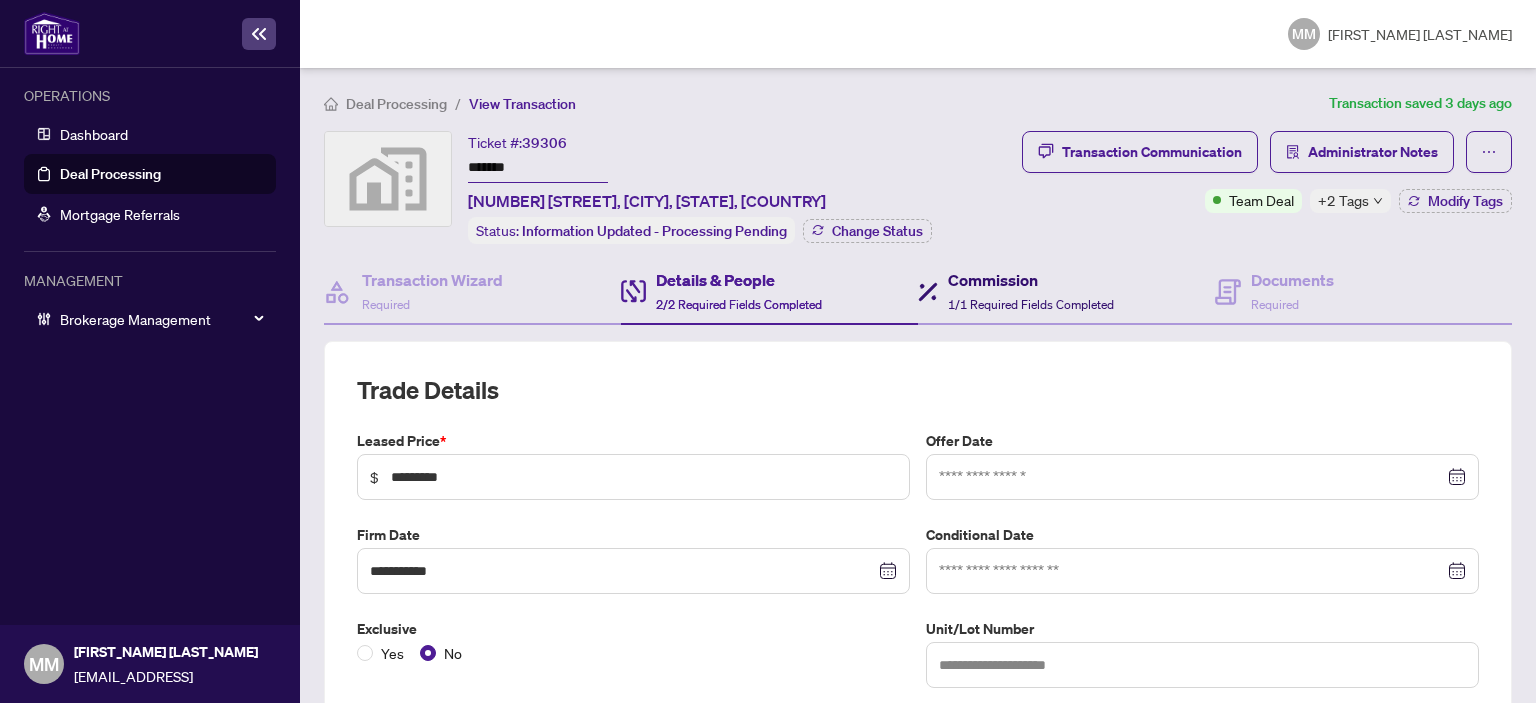 click on "1/1 Required Fields Completed" at bounding box center (1031, 304) 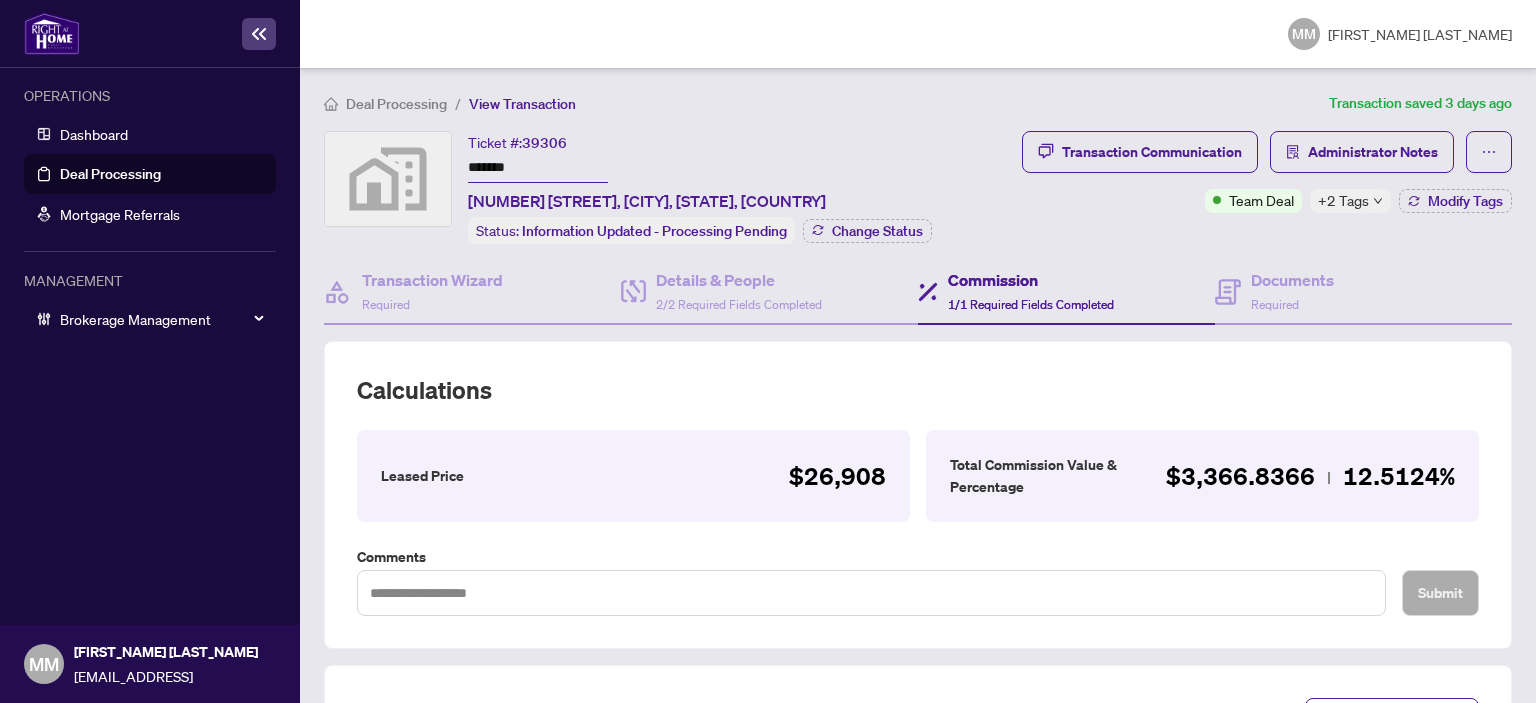 click on "+2 Tags" at bounding box center (1343, 200) 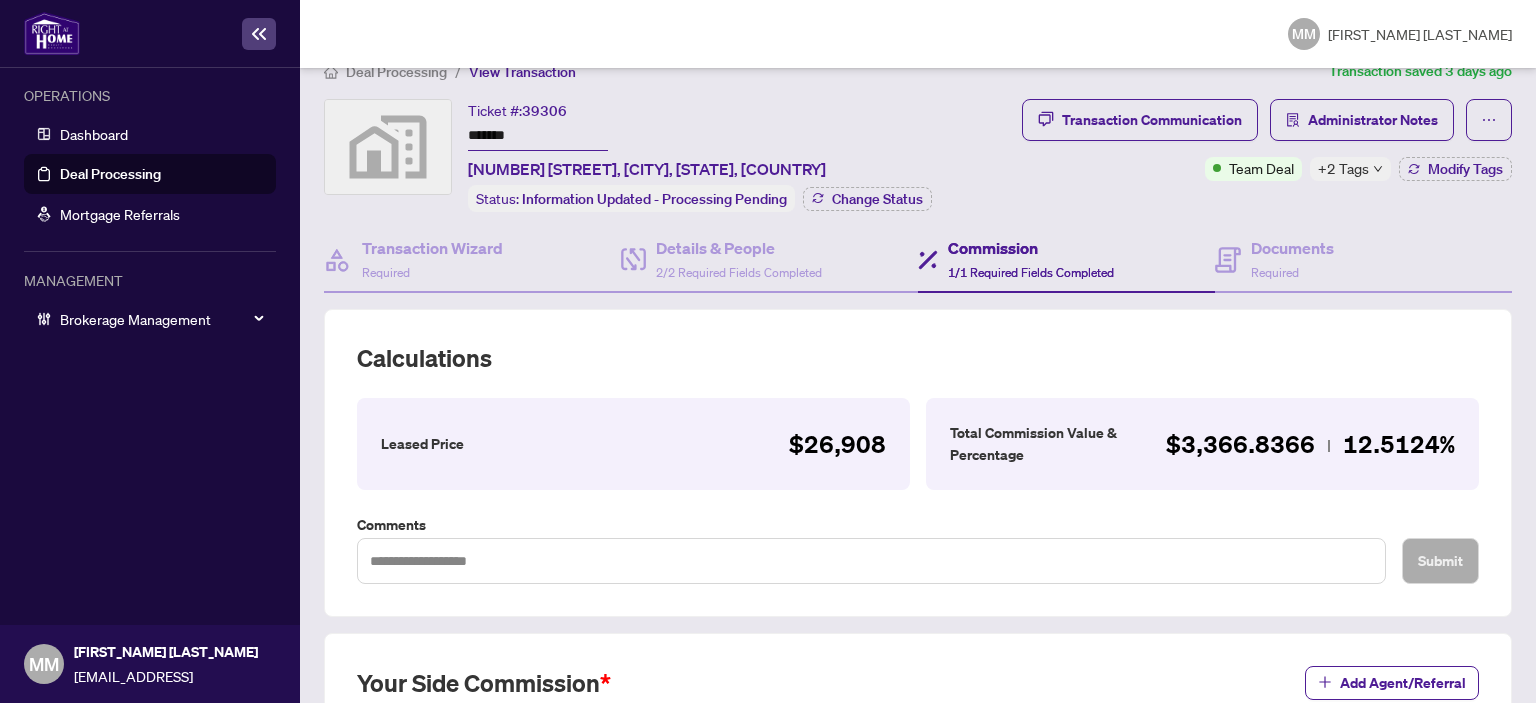 scroll, scrollTop: 0, scrollLeft: 0, axis: both 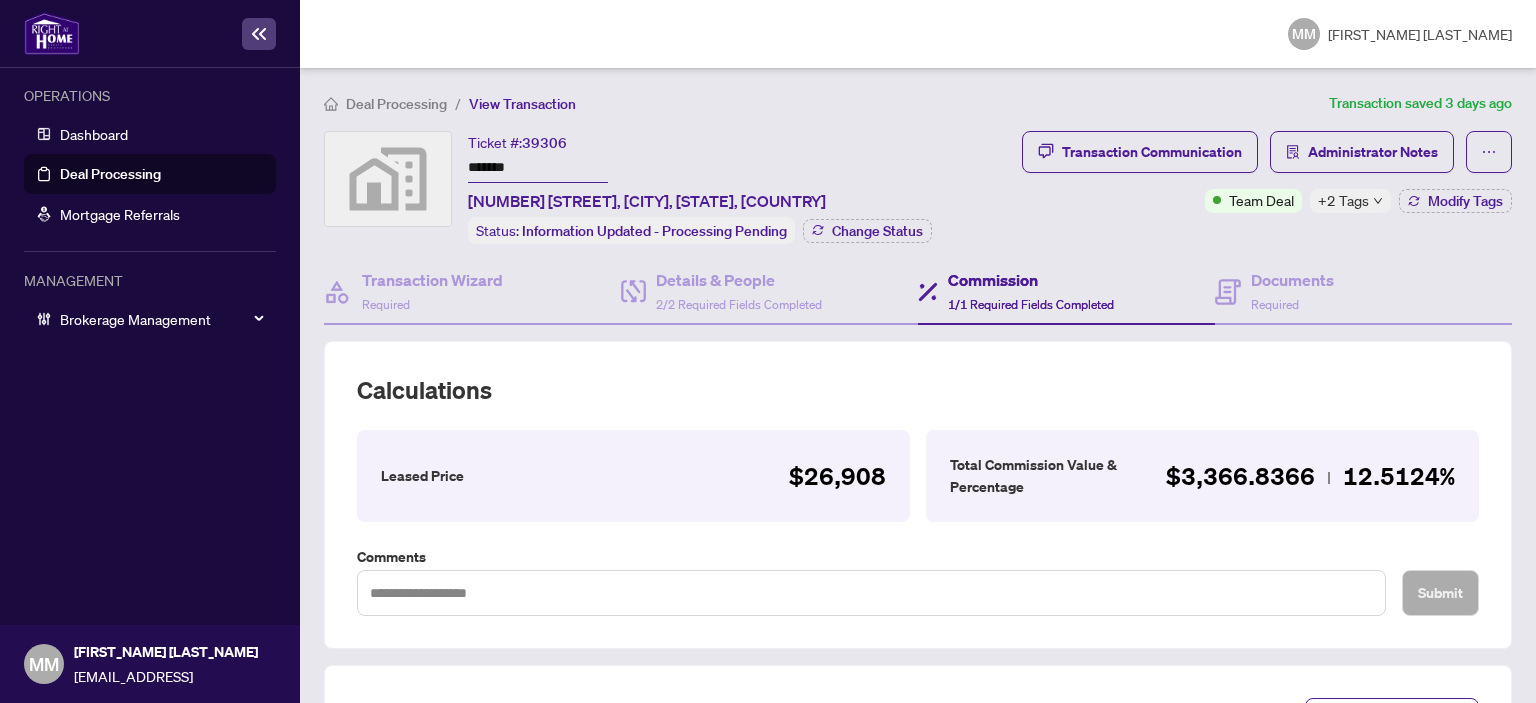 click on "Deal Processing" at bounding box center (396, 104) 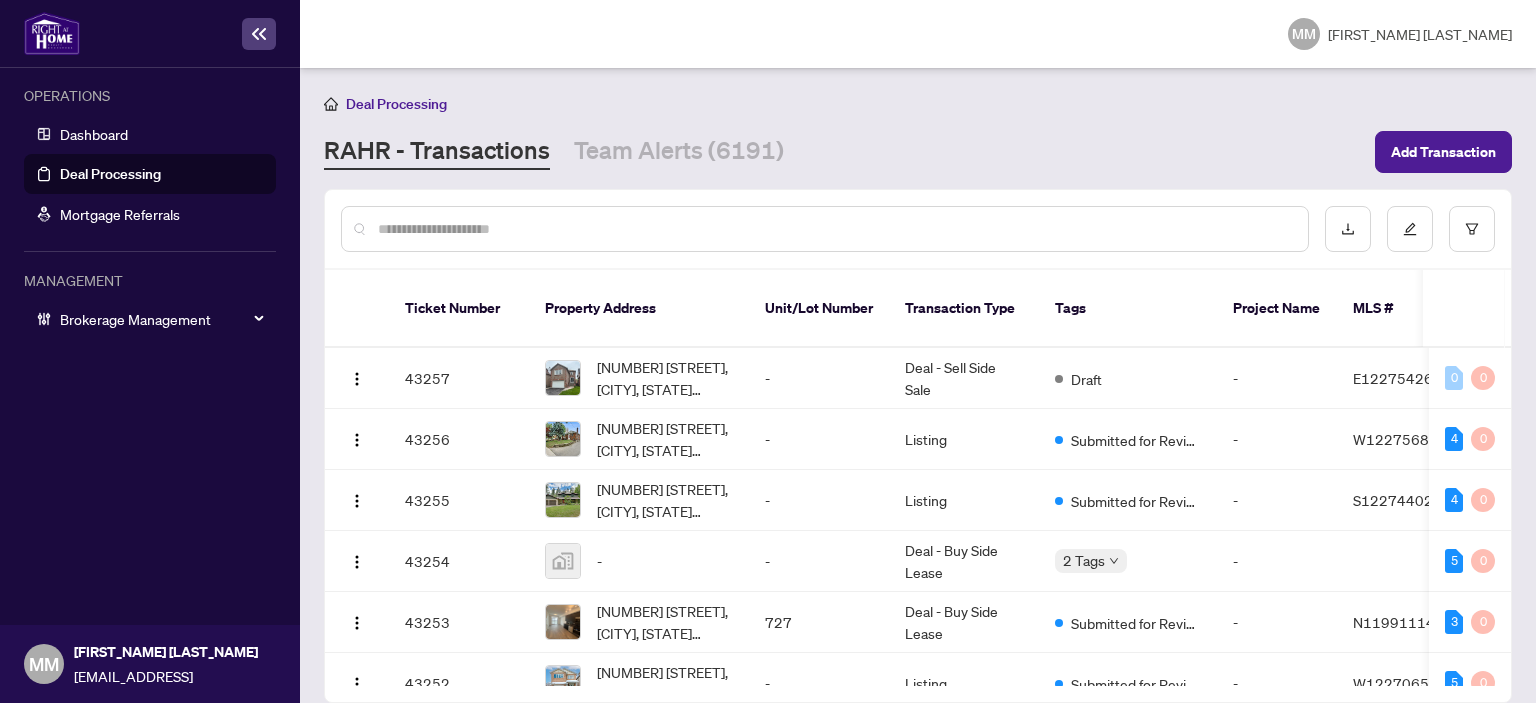 click at bounding box center [835, 229] 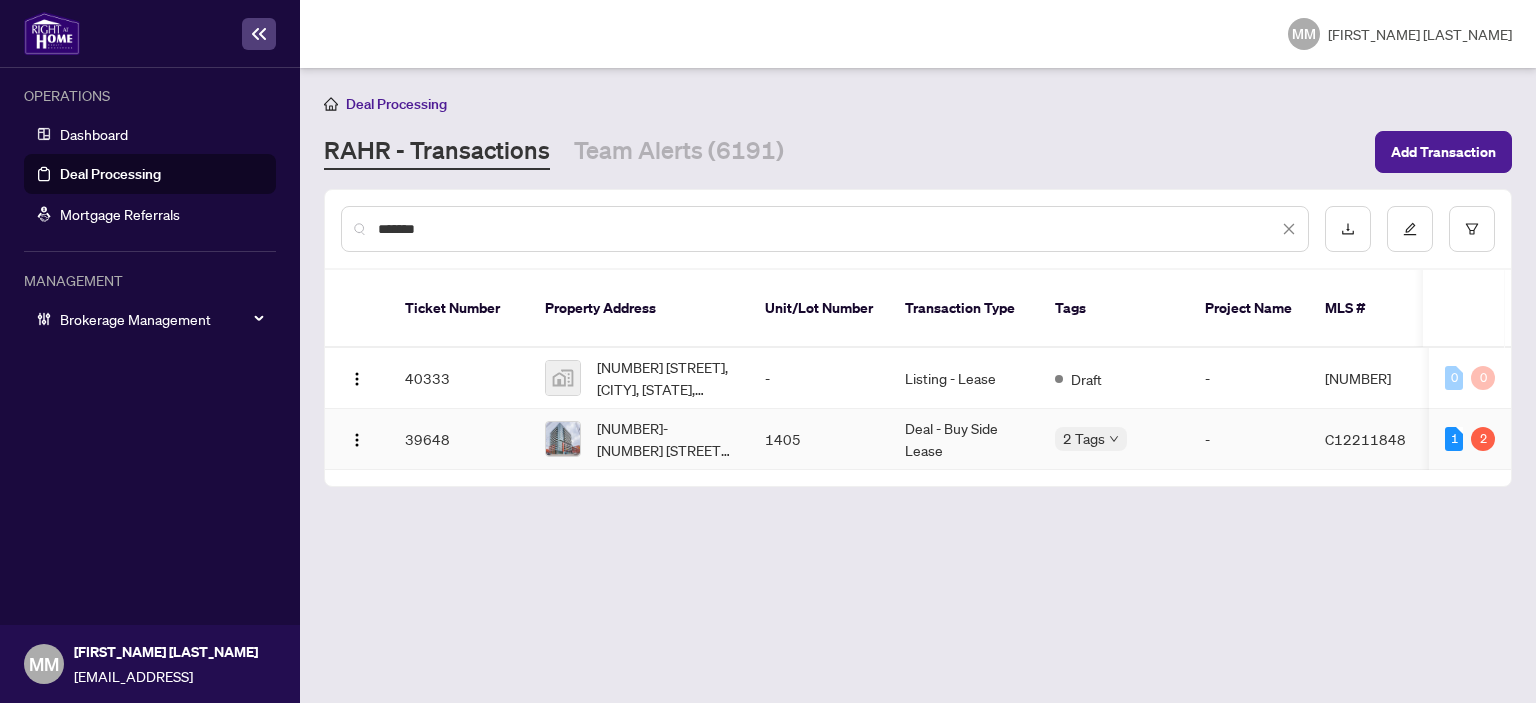 click on "1405" at bounding box center (819, 439) 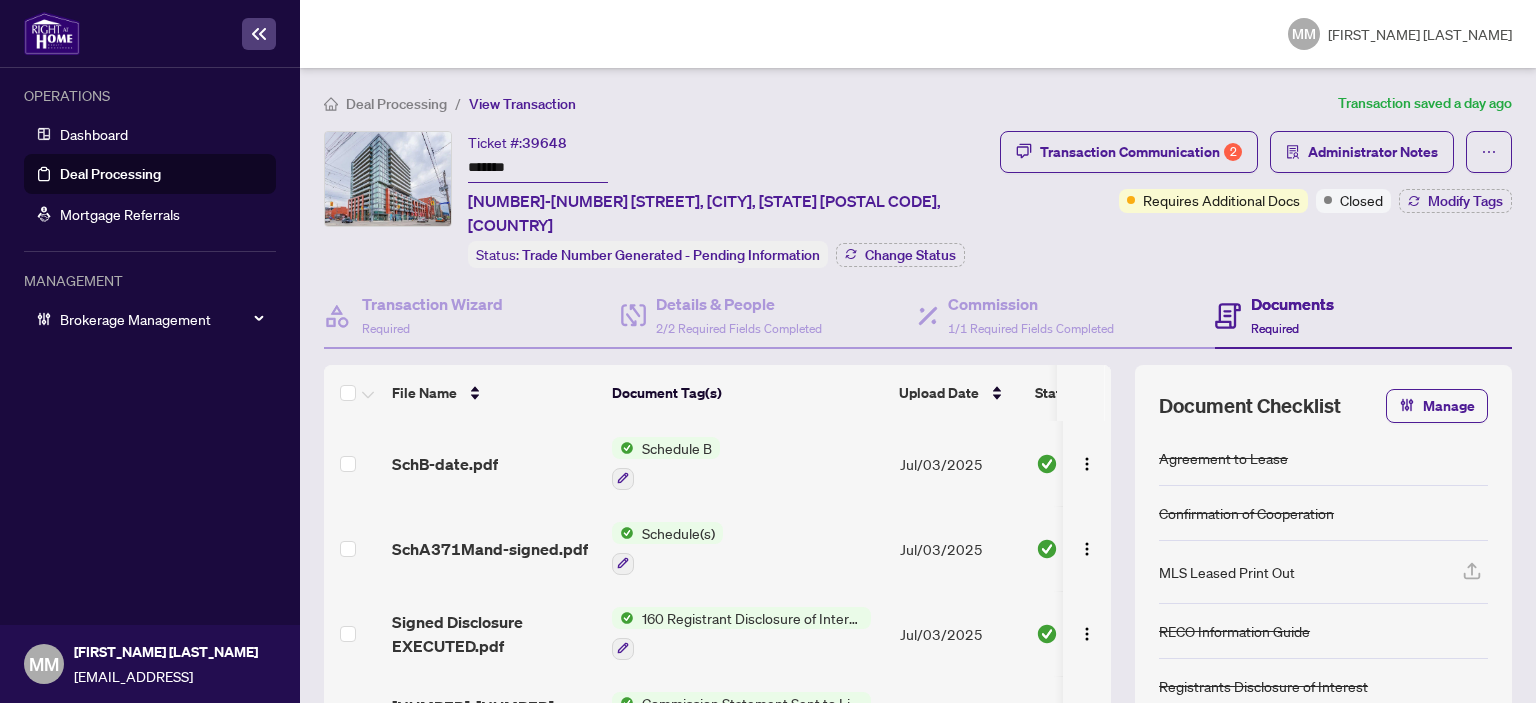 click on "Transaction Communication 2 Administrator Notes Requires Additional Docs Closed Modify Tags" at bounding box center [1256, 172] 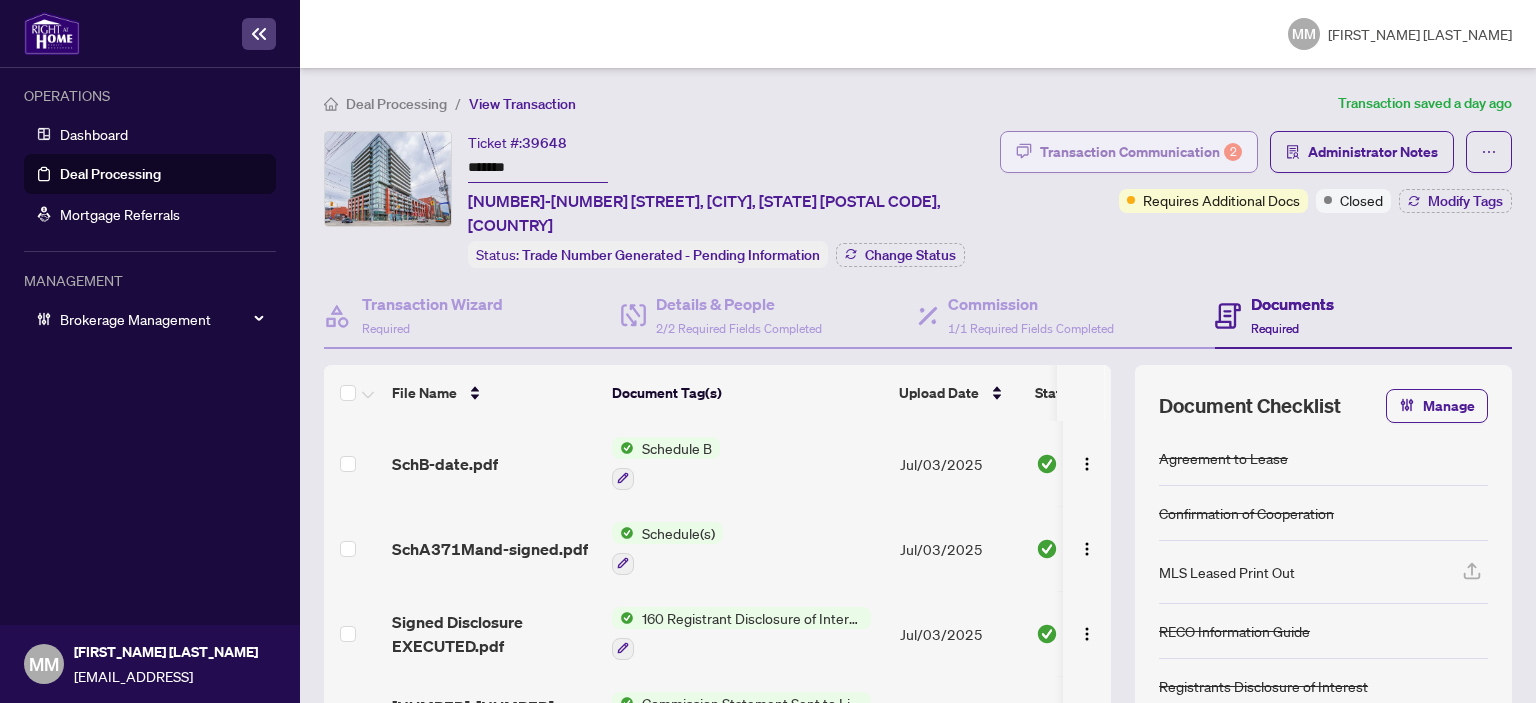 click on "Transaction Communication 2" at bounding box center (1141, 152) 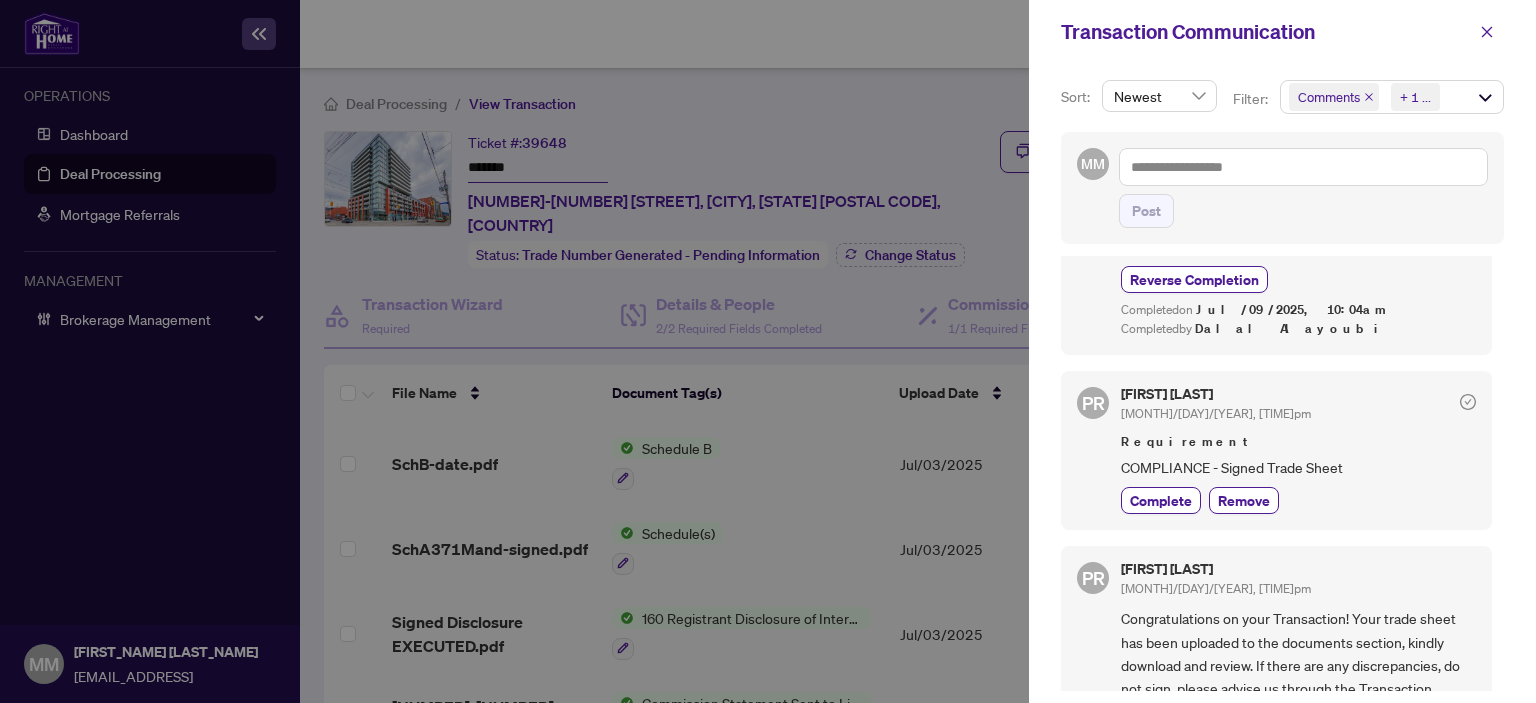 scroll, scrollTop: 755, scrollLeft: 0, axis: vertical 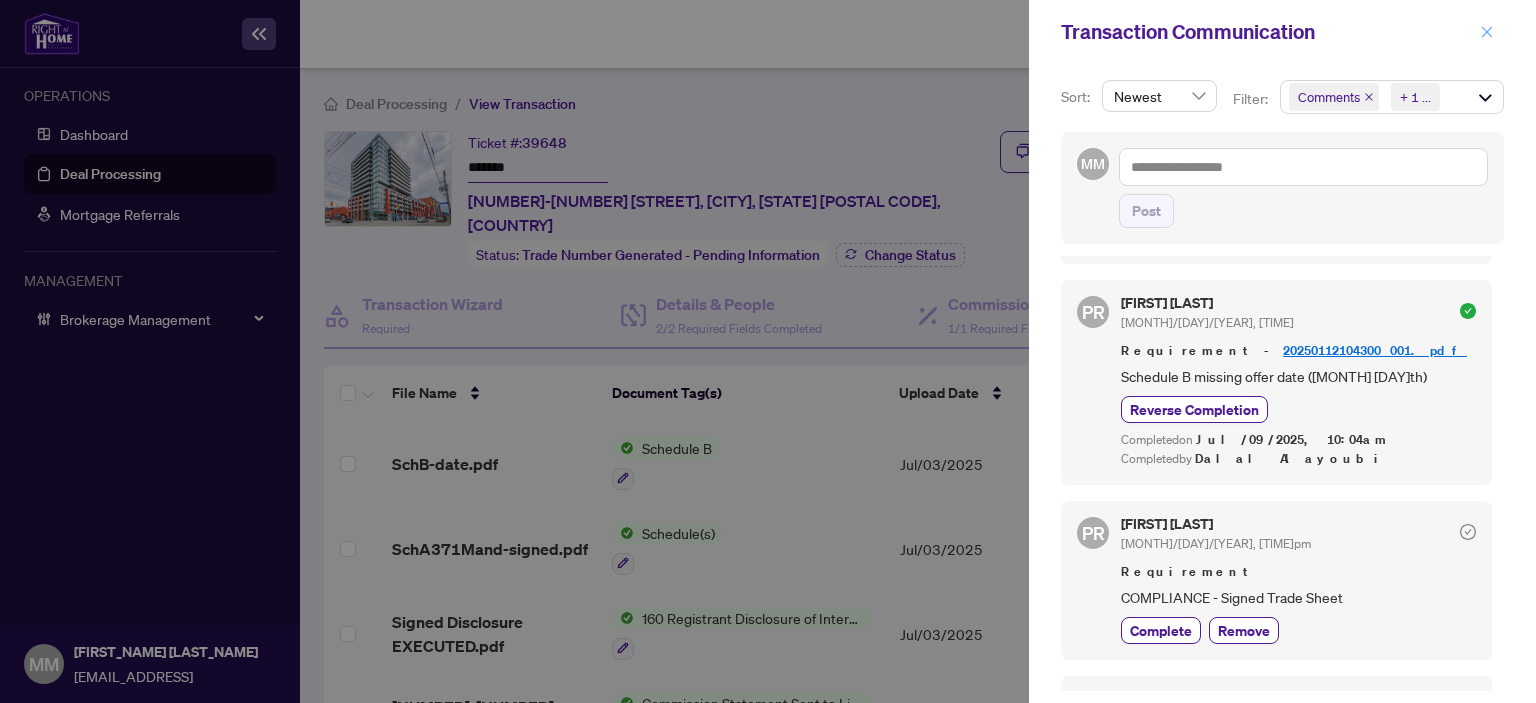 drag, startPoint x: 1494, startPoint y: 35, endPoint x: 1456, endPoint y: 53, distance: 42.047592 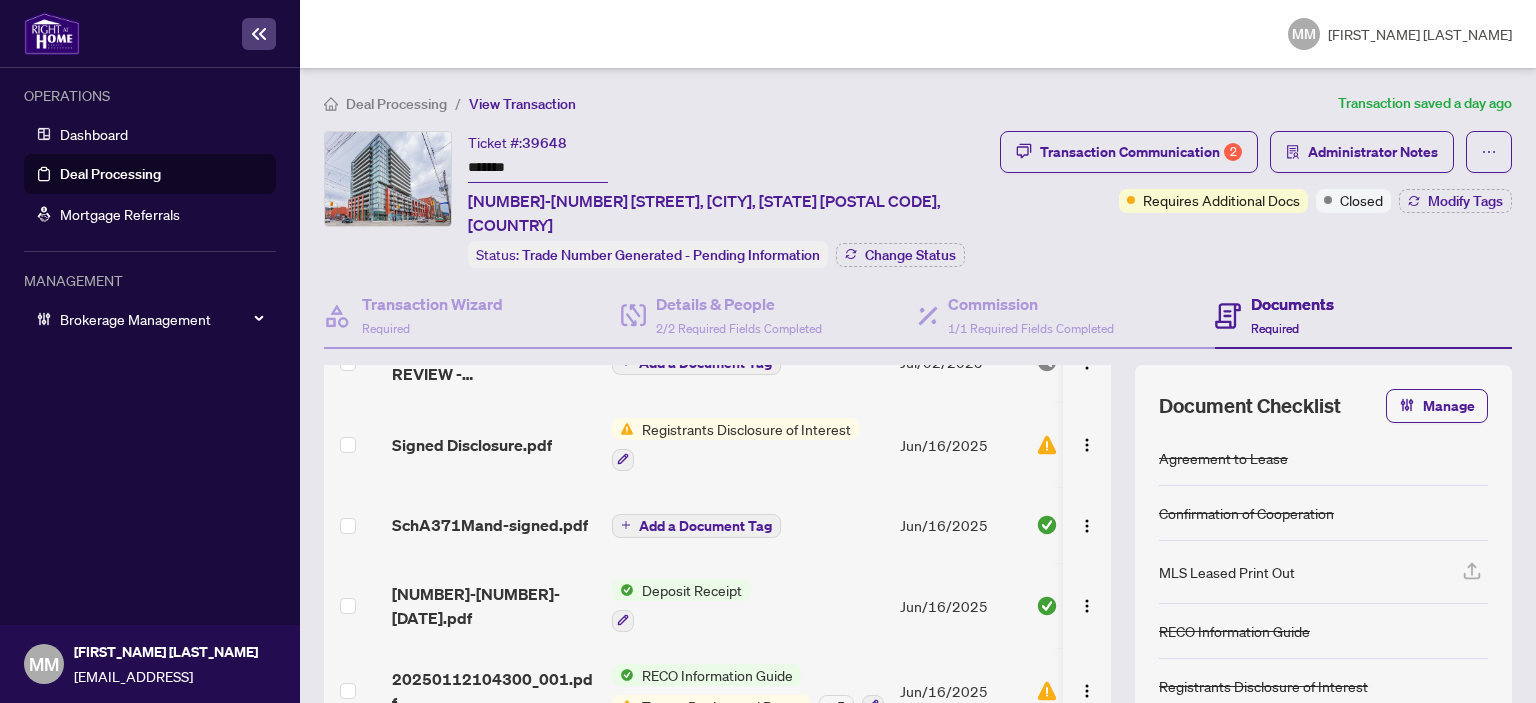 scroll, scrollTop: 455, scrollLeft: 0, axis: vertical 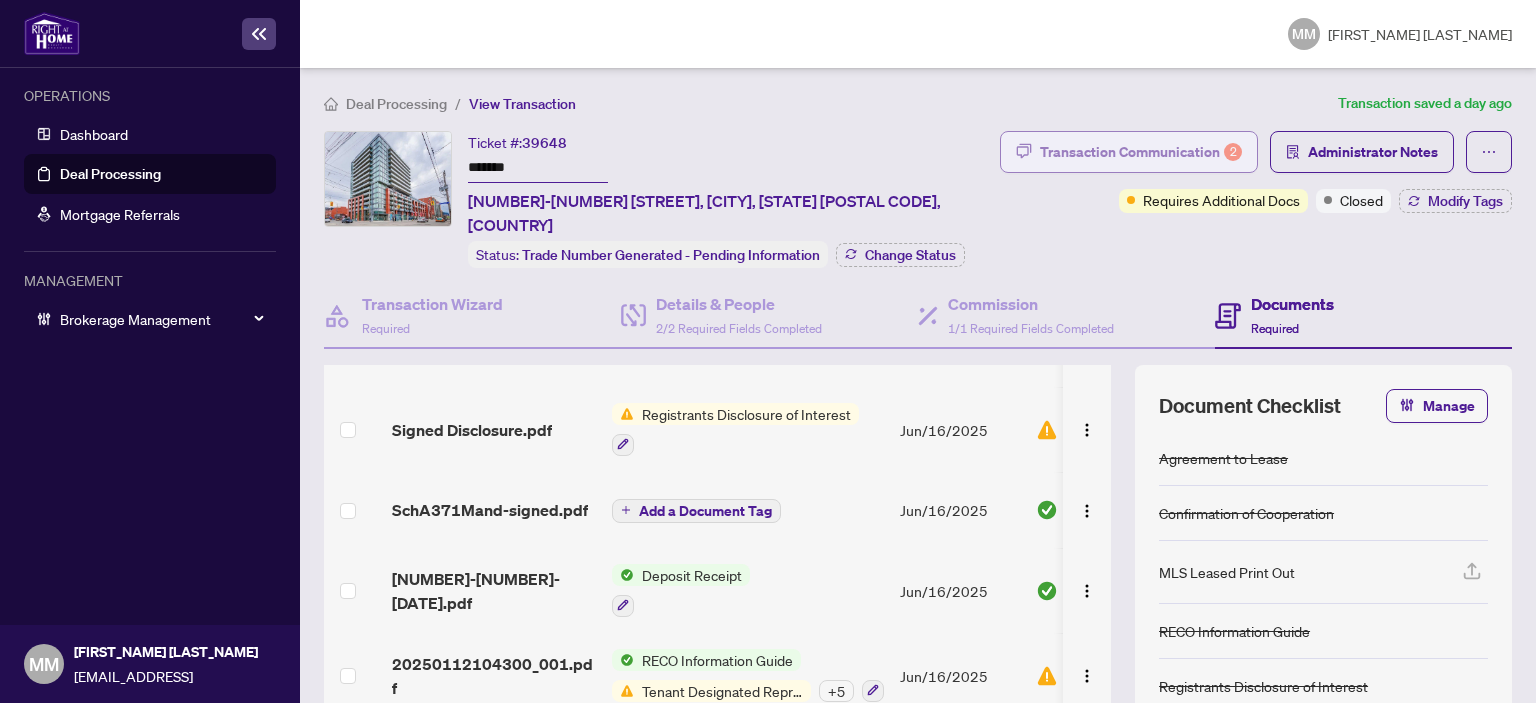 click on "Transaction Communication 2" at bounding box center (1141, 152) 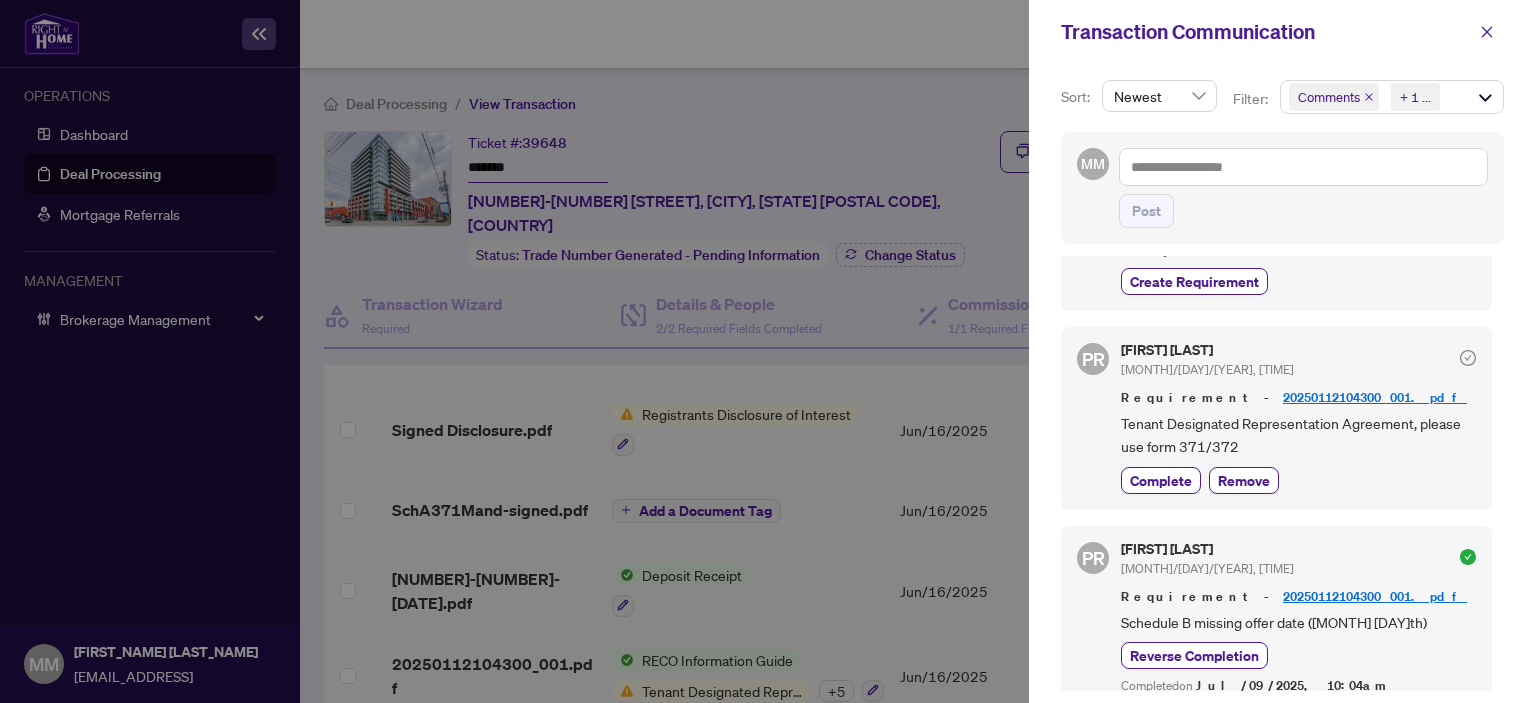 scroll, scrollTop: 200, scrollLeft: 0, axis: vertical 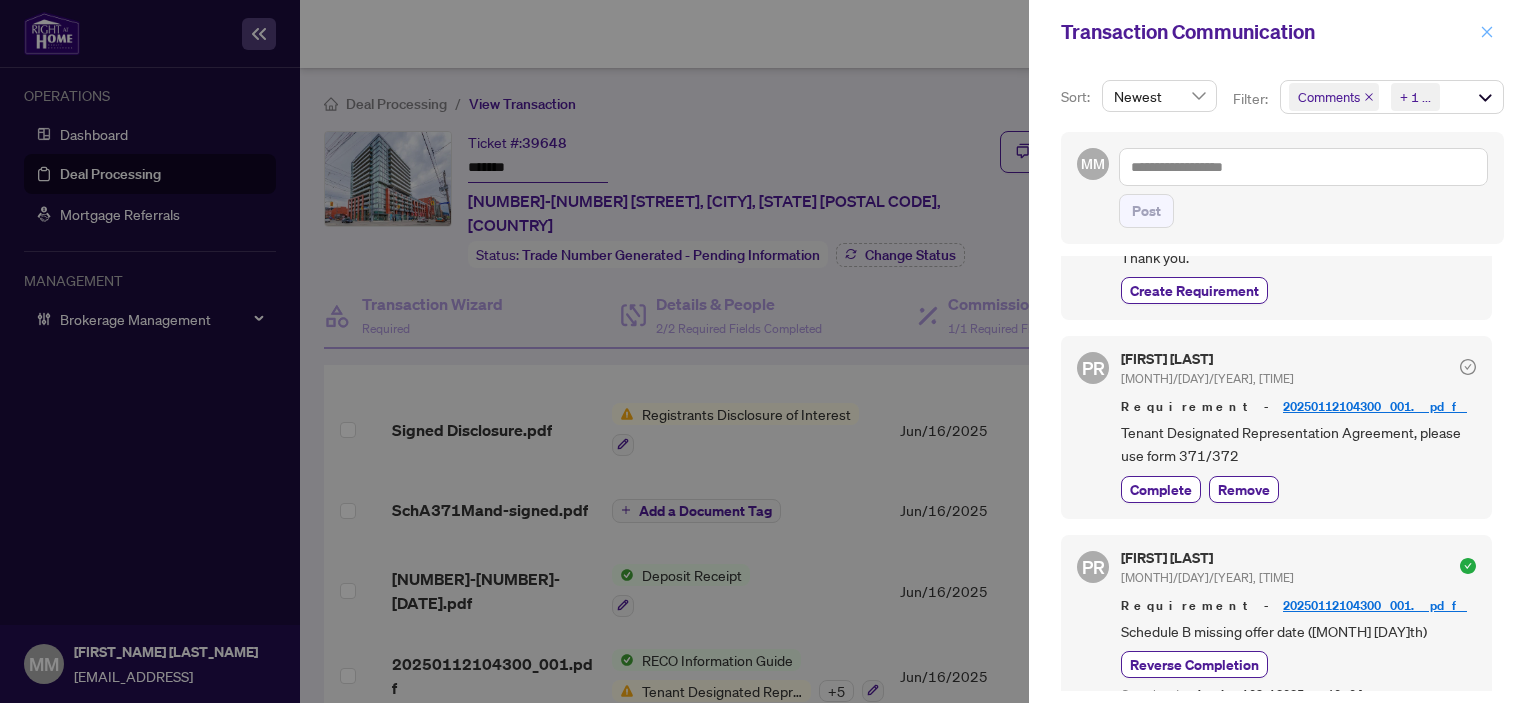 click 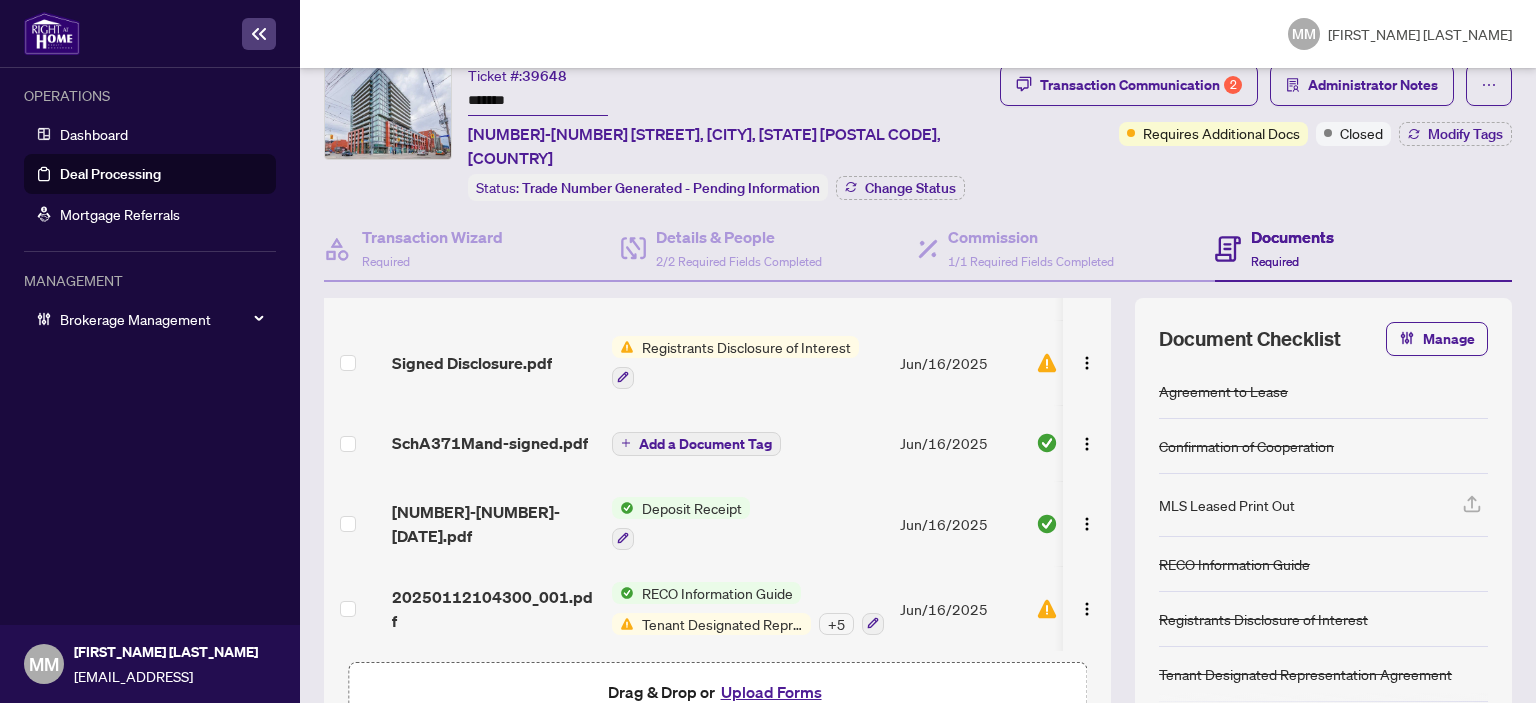 scroll, scrollTop: 100, scrollLeft: 0, axis: vertical 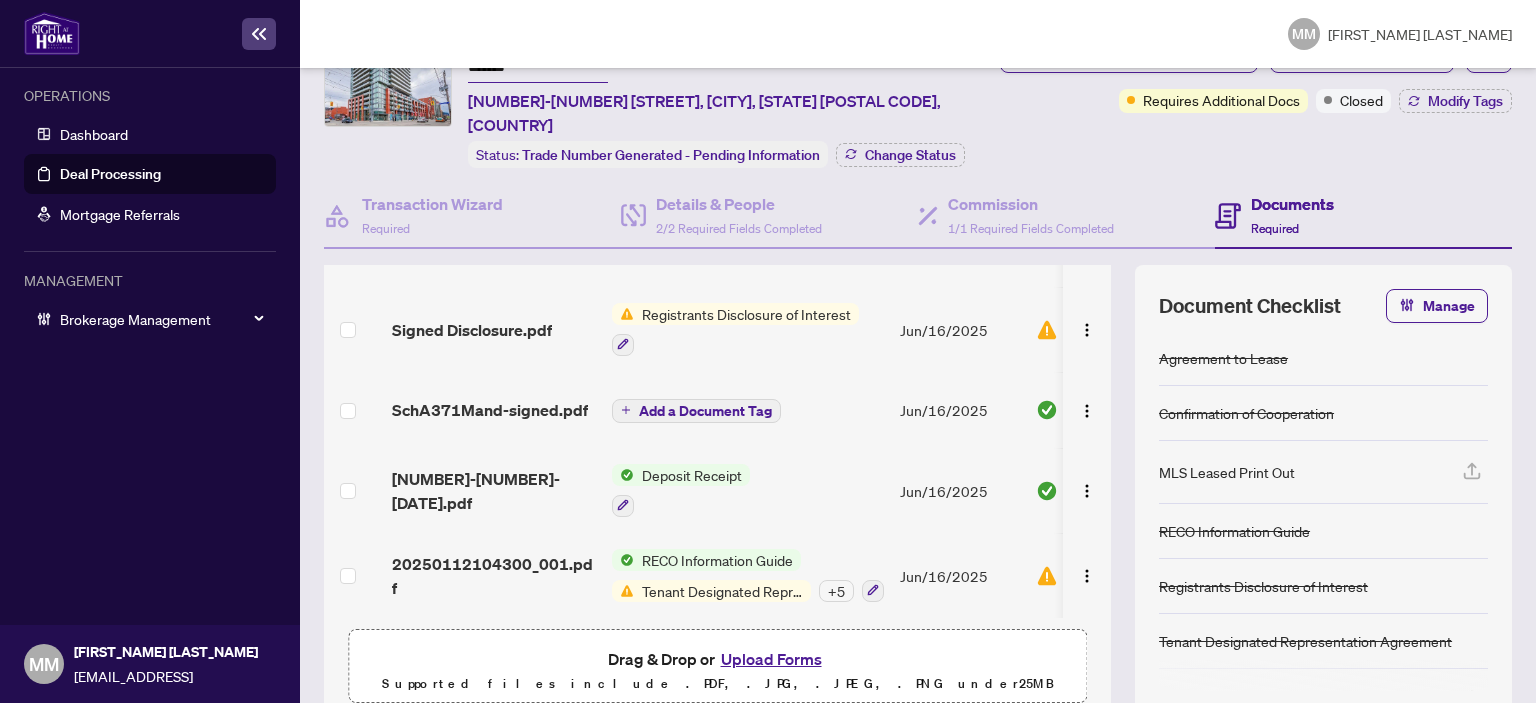 click on "20250112104300_001.pdf" at bounding box center [494, 576] 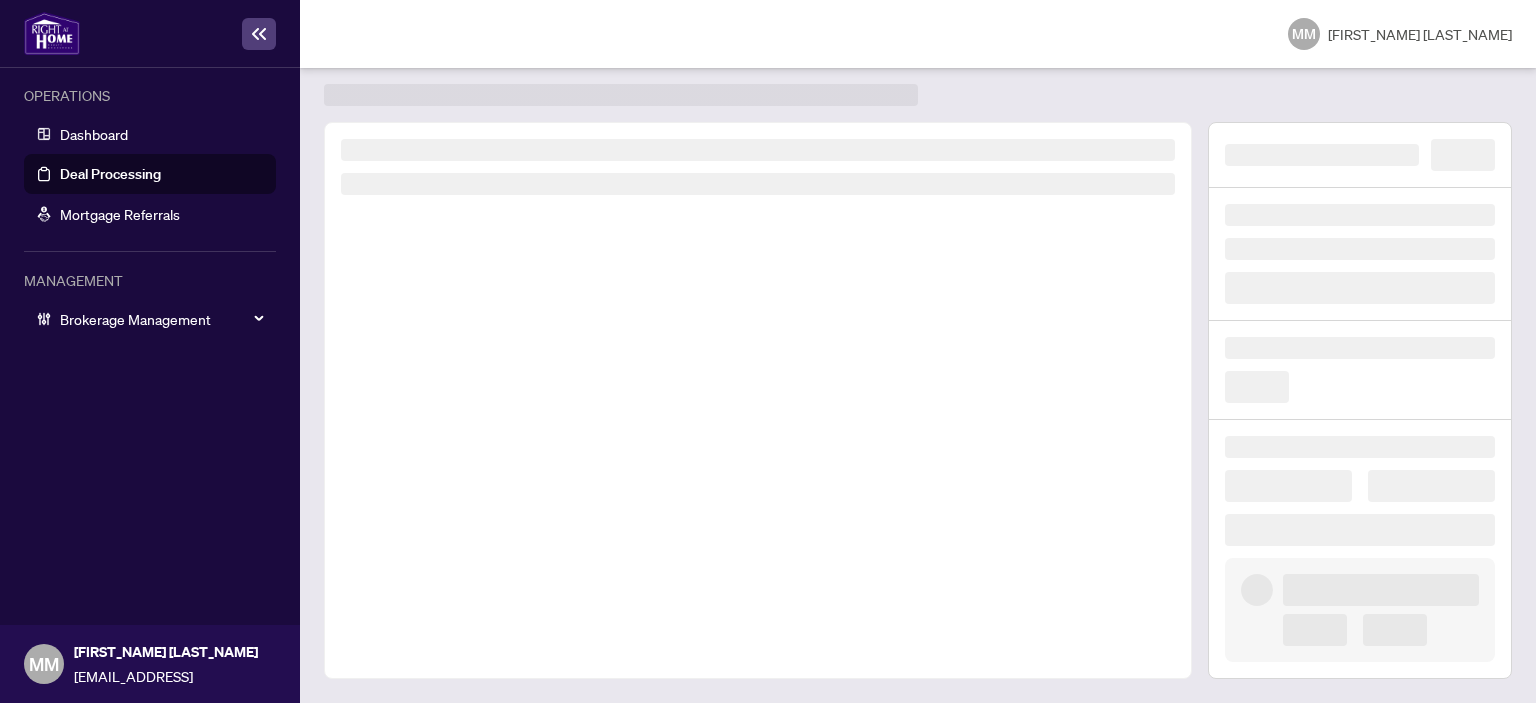 scroll, scrollTop: 44, scrollLeft: 0, axis: vertical 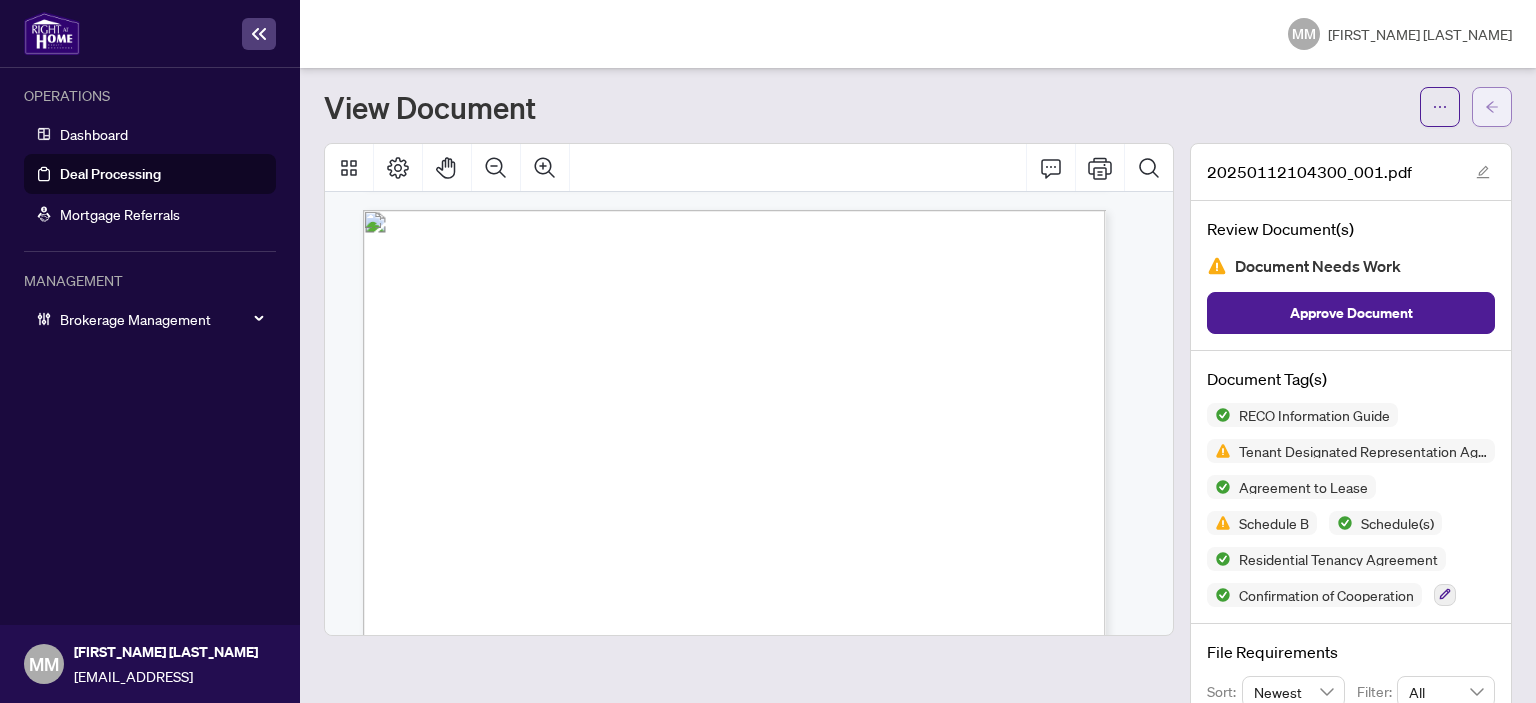 click at bounding box center (1492, 107) 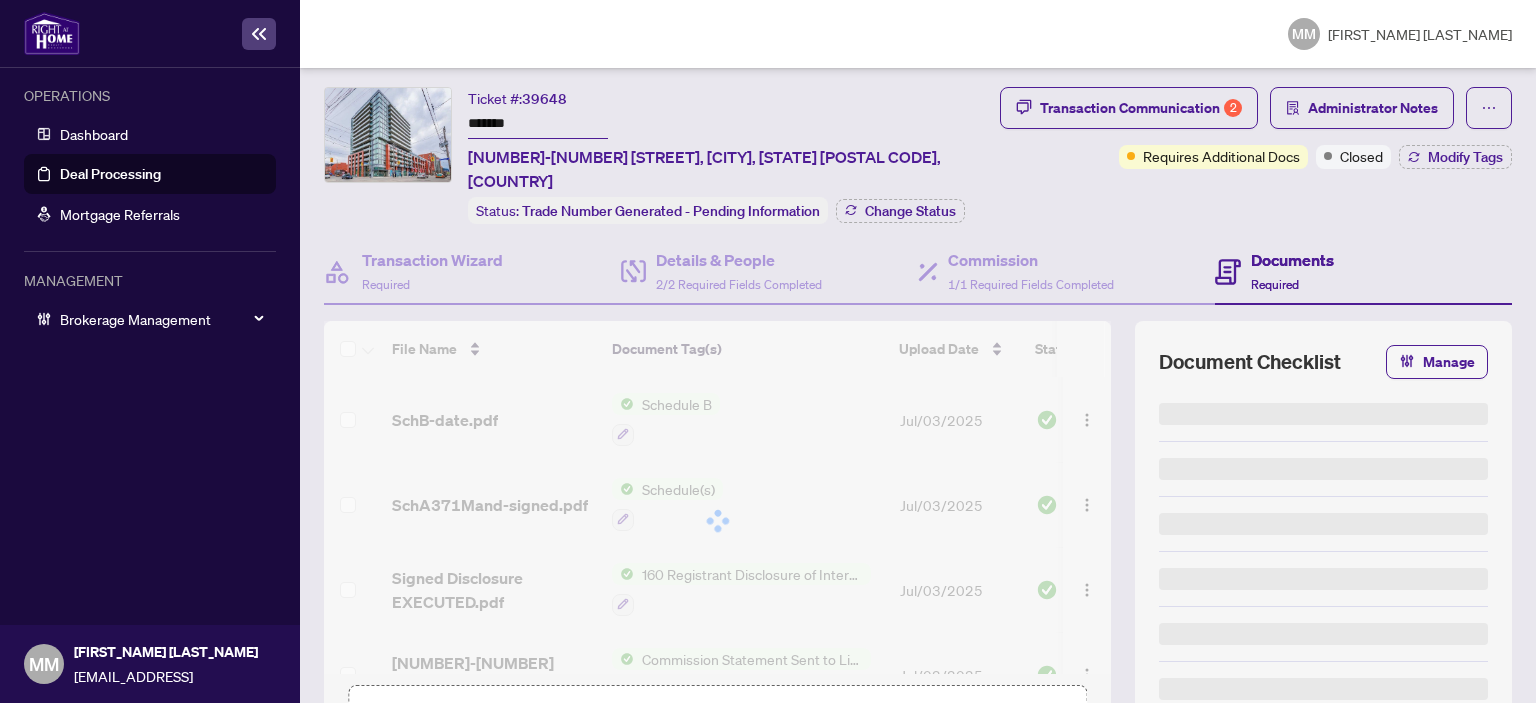 scroll, scrollTop: 455, scrollLeft: 0, axis: vertical 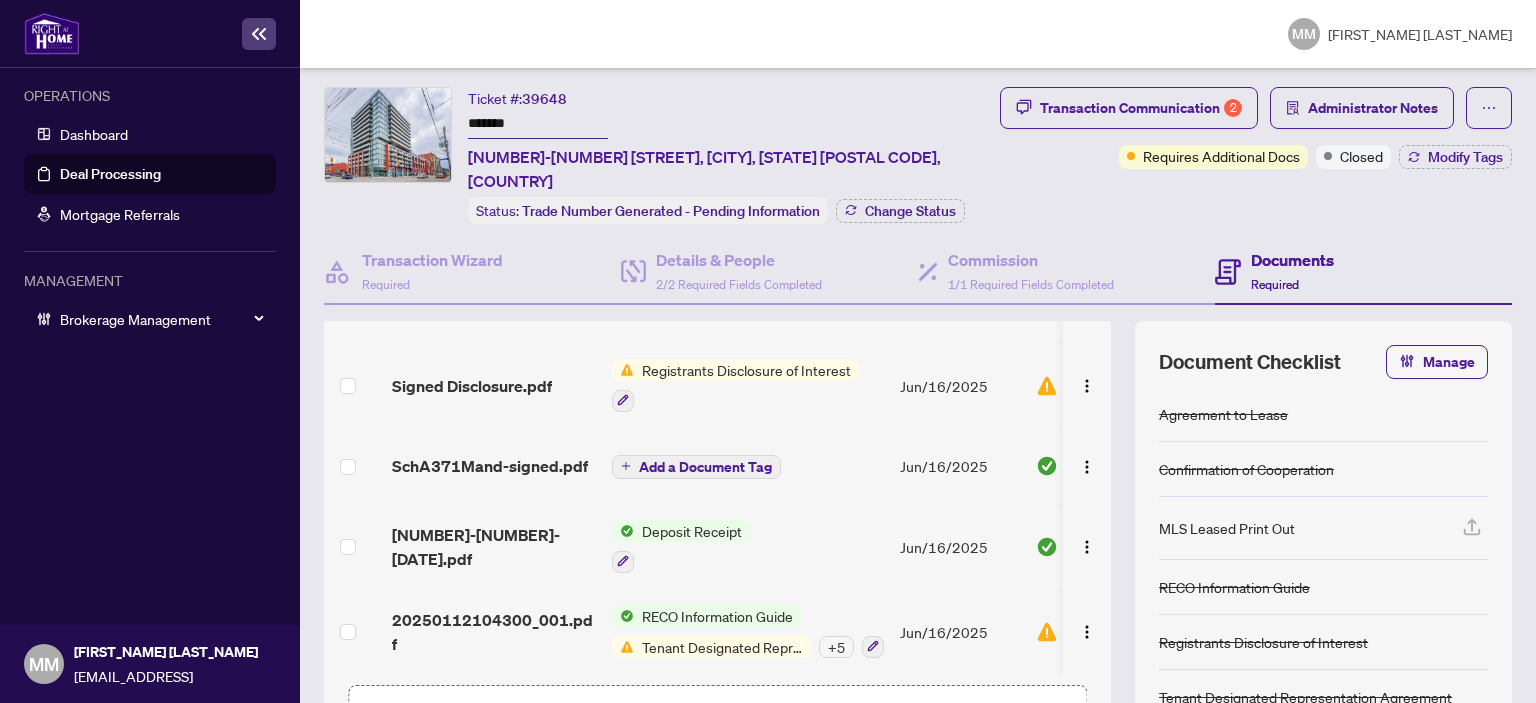 click on "Jun/16/2025" at bounding box center (960, 631) 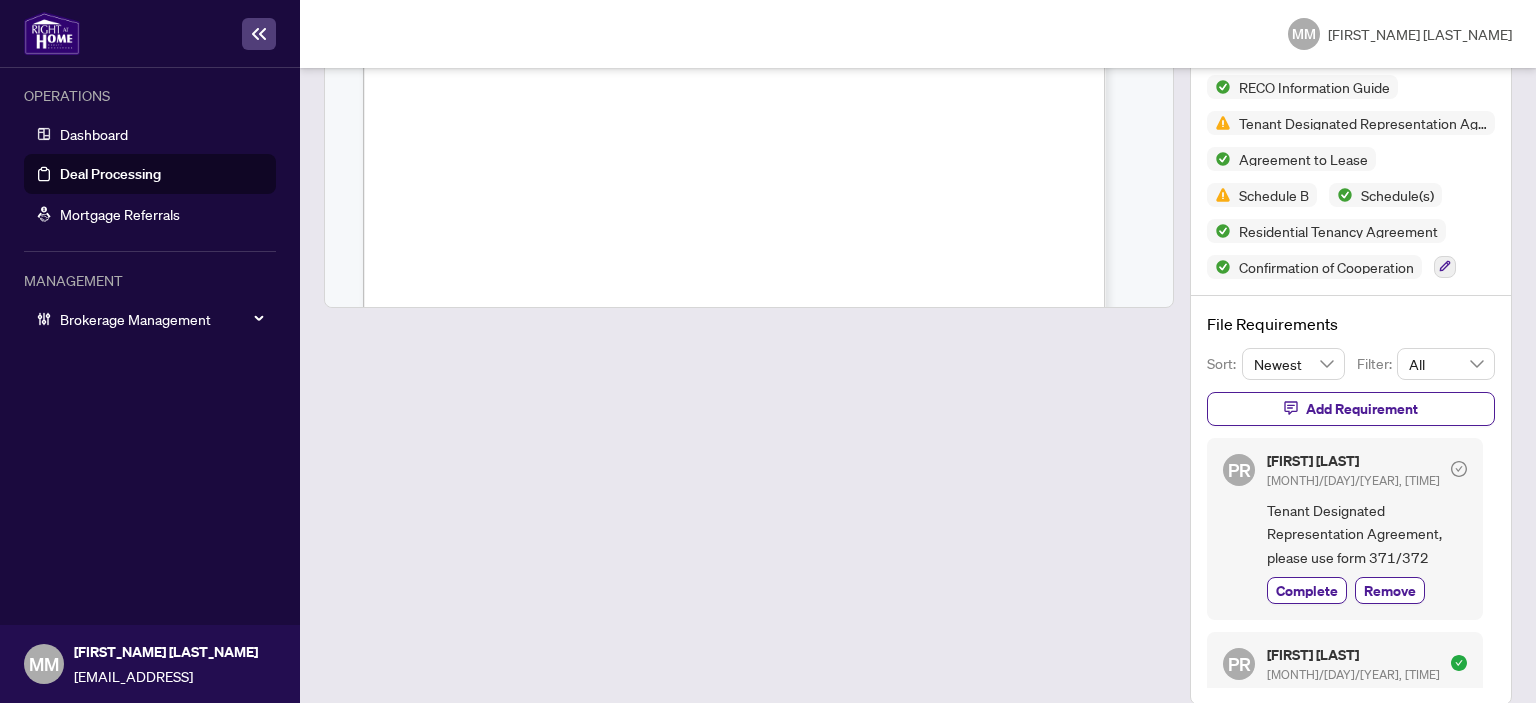 scroll, scrollTop: 394, scrollLeft: 0, axis: vertical 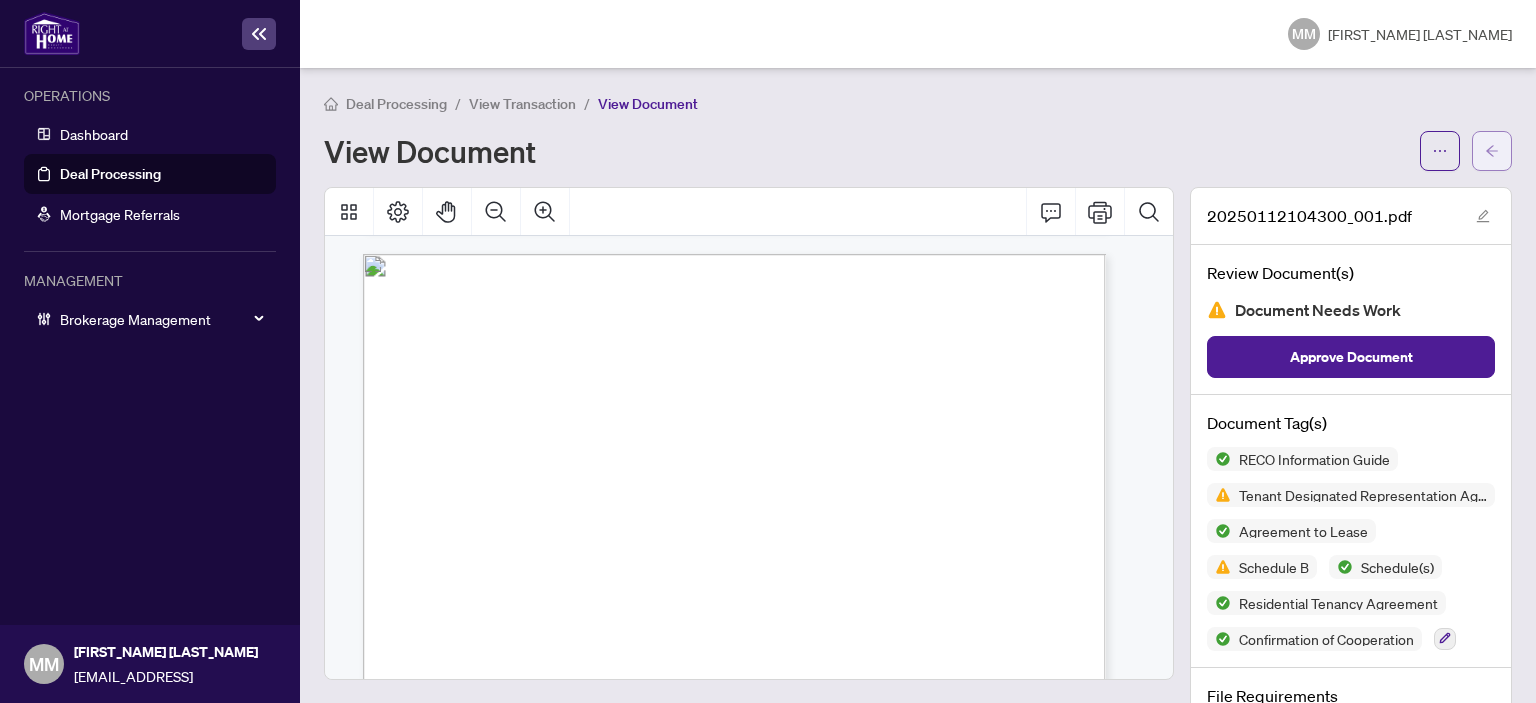 click at bounding box center [1492, 151] 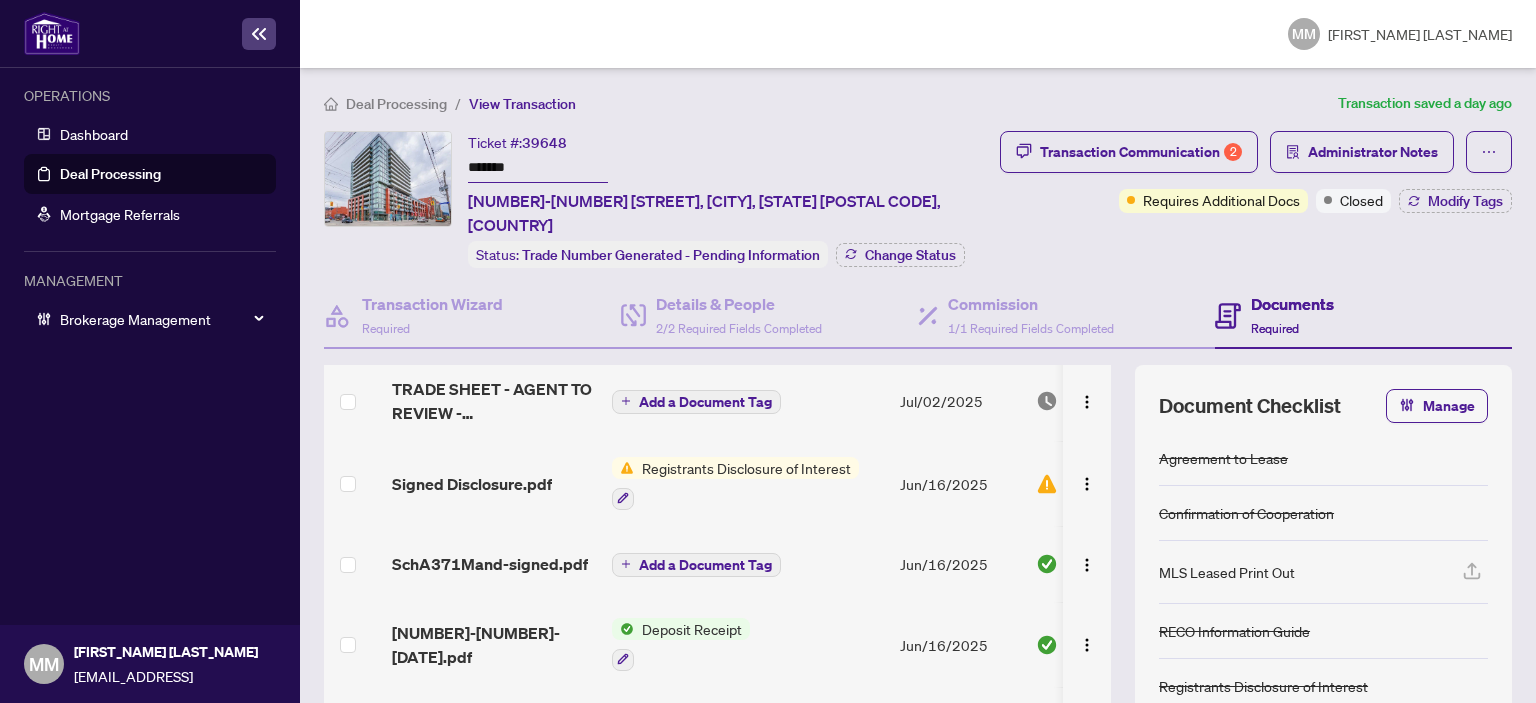 scroll, scrollTop: 455, scrollLeft: 0, axis: vertical 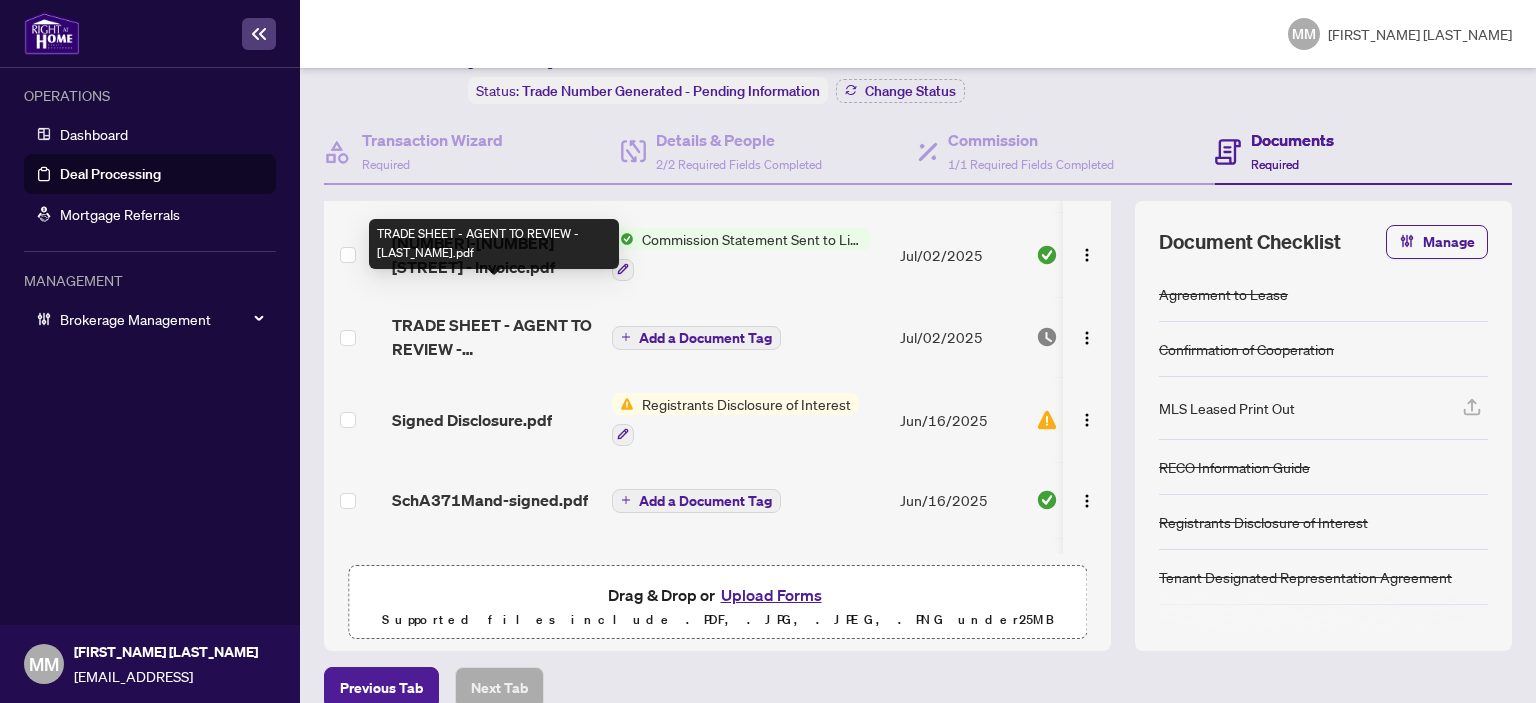 click on "TRADE SHEET - AGENT TO REVIEW - Mehdi.pdf" at bounding box center (494, 337) 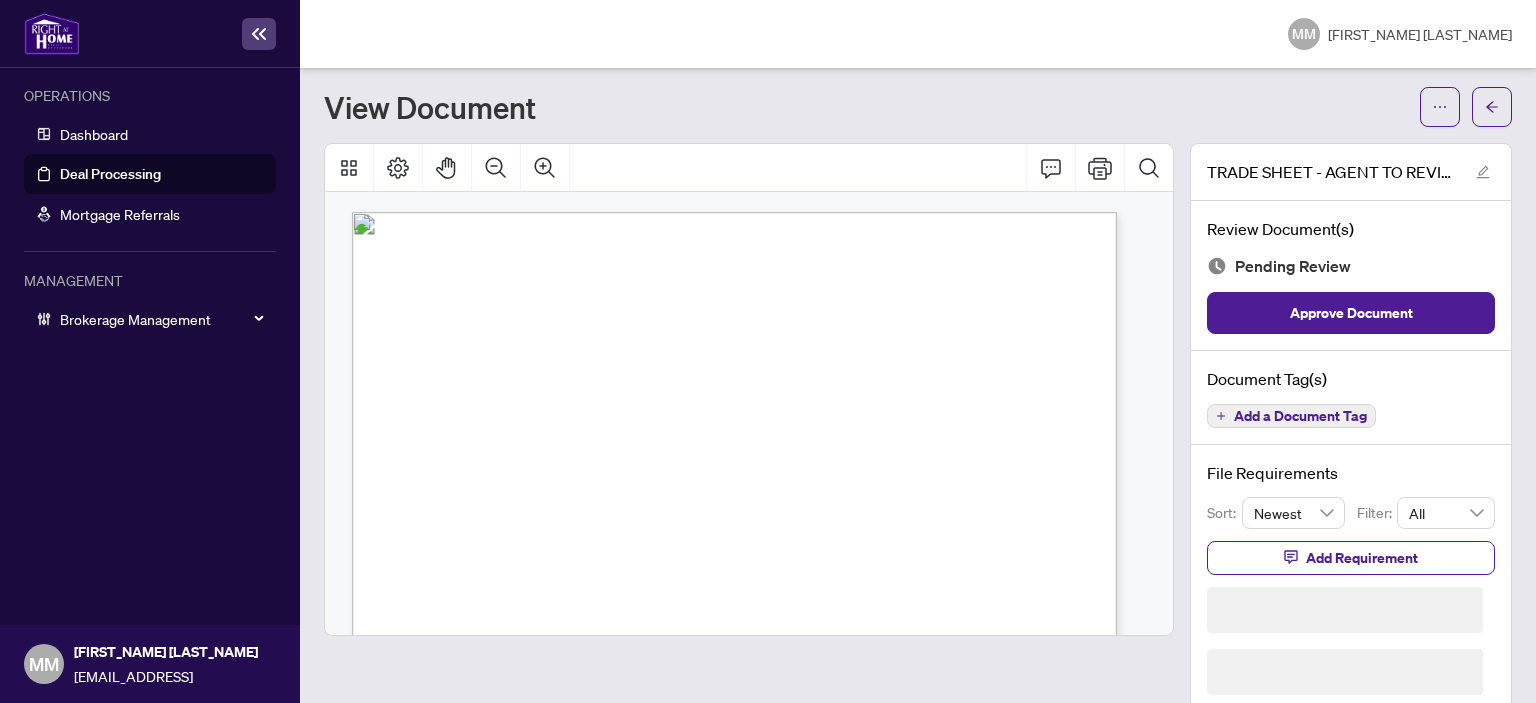 scroll, scrollTop: 10, scrollLeft: 0, axis: vertical 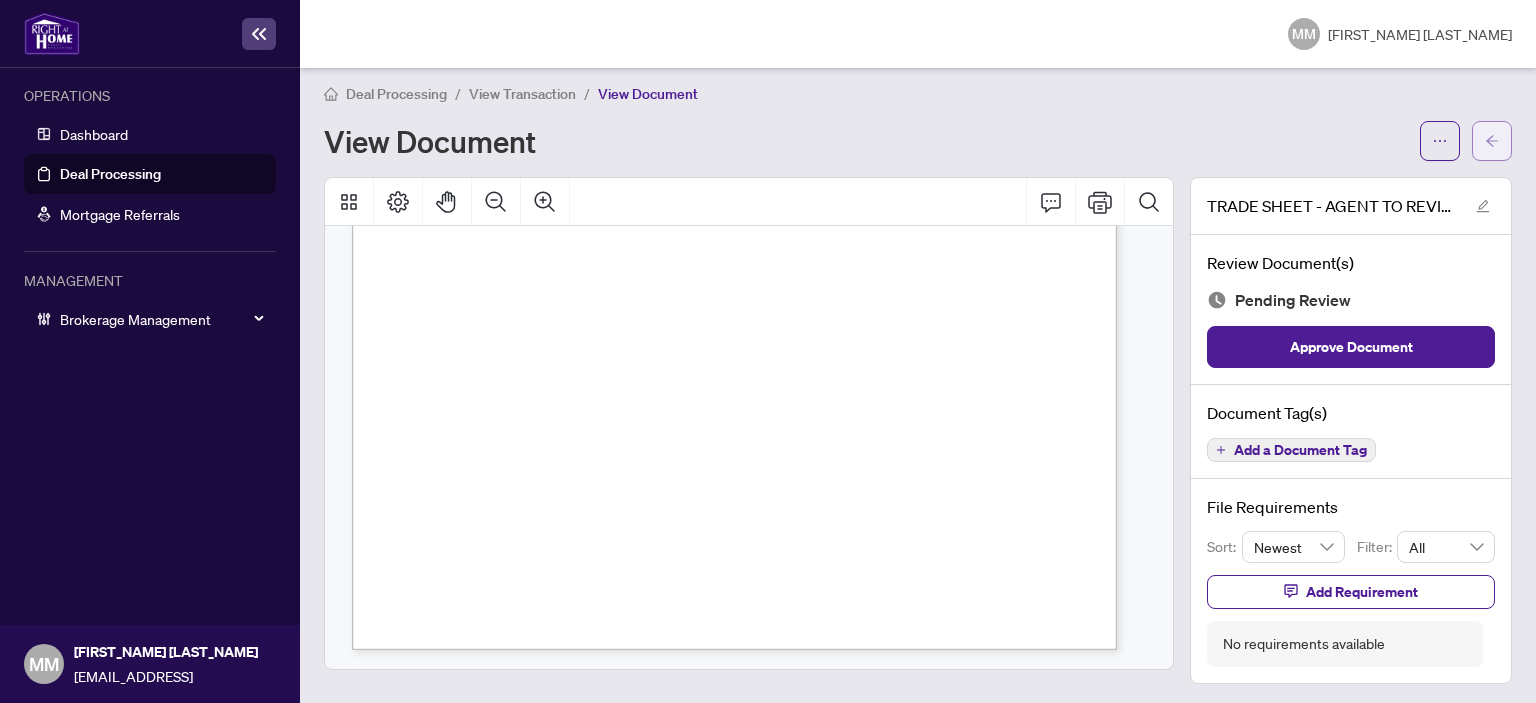 click 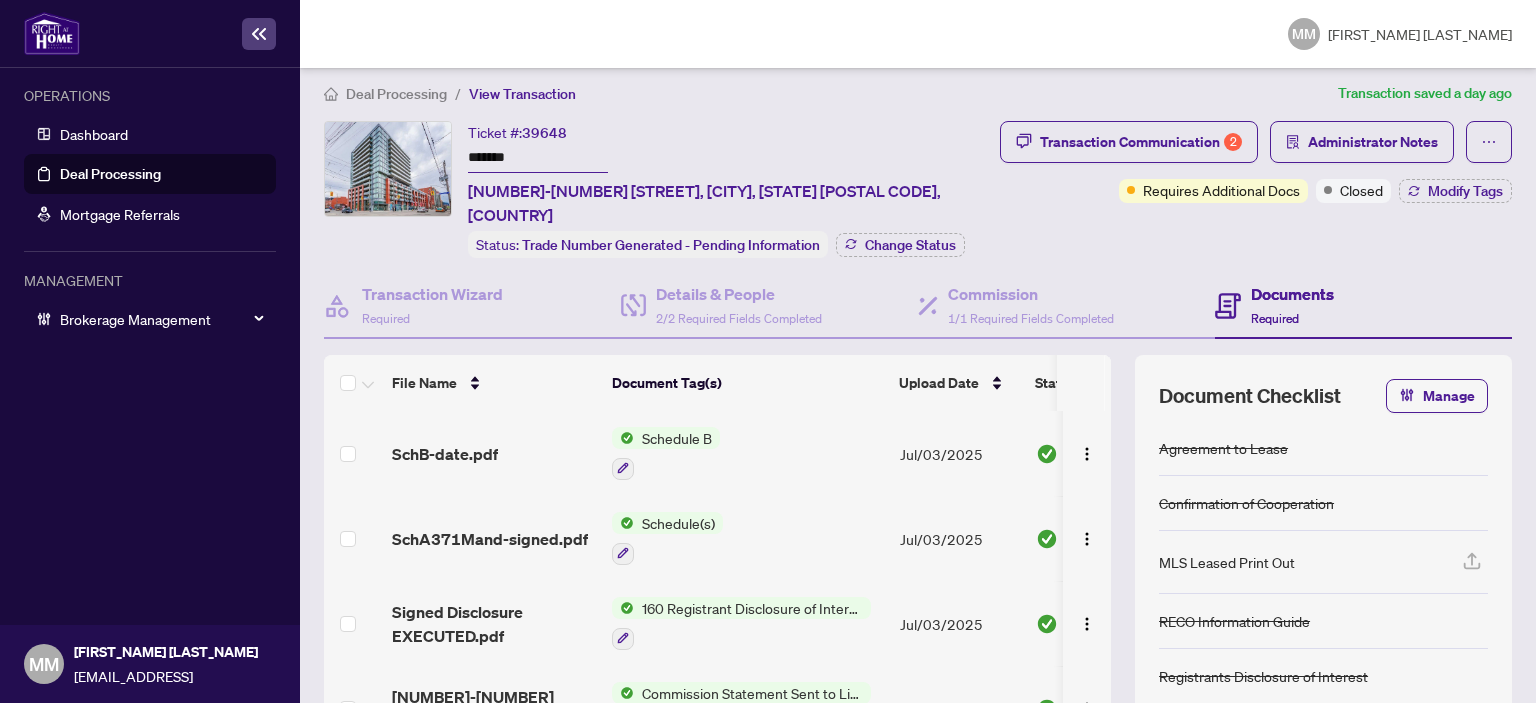 click on "Transaction Communication 2 Administrator Notes Requires Additional Docs Closed Modify Tags" at bounding box center [1256, 162] 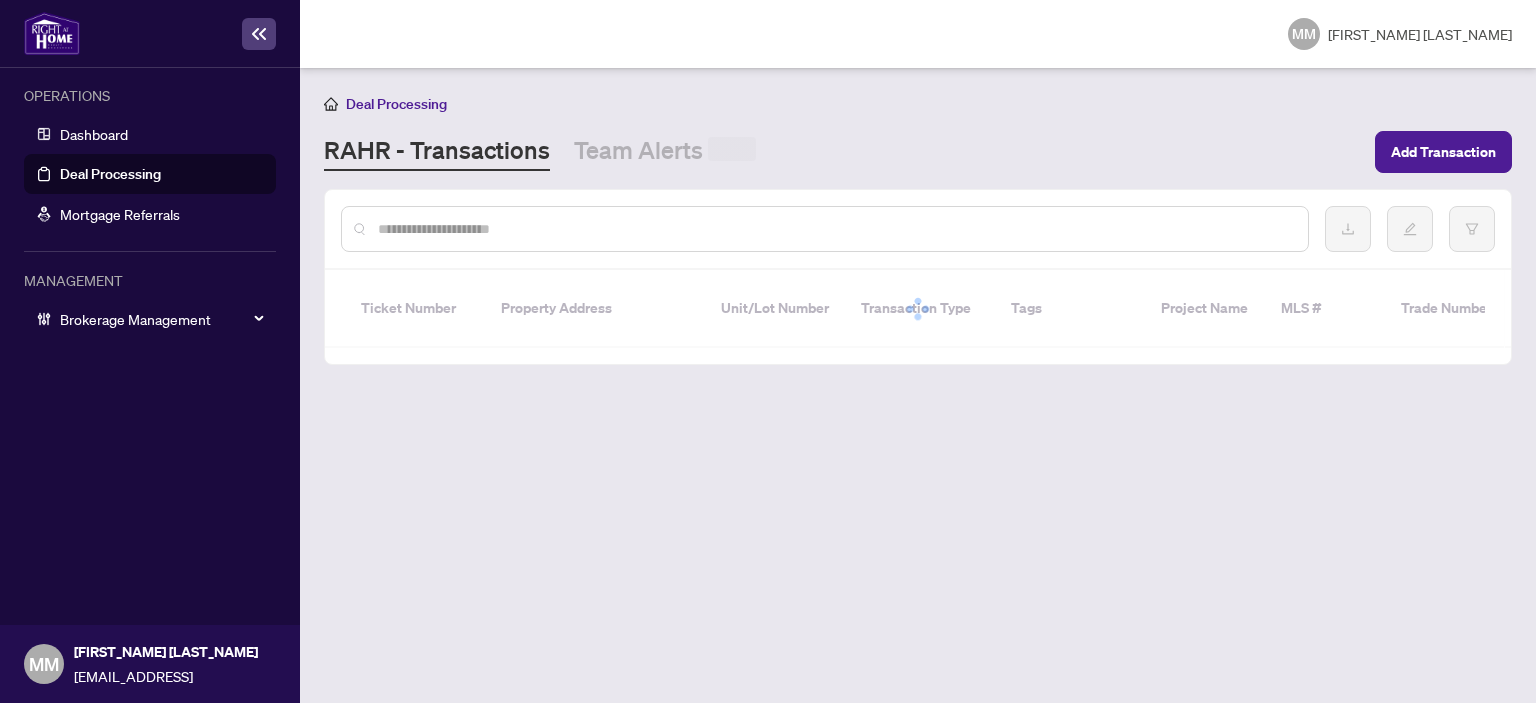 scroll, scrollTop: 0, scrollLeft: 0, axis: both 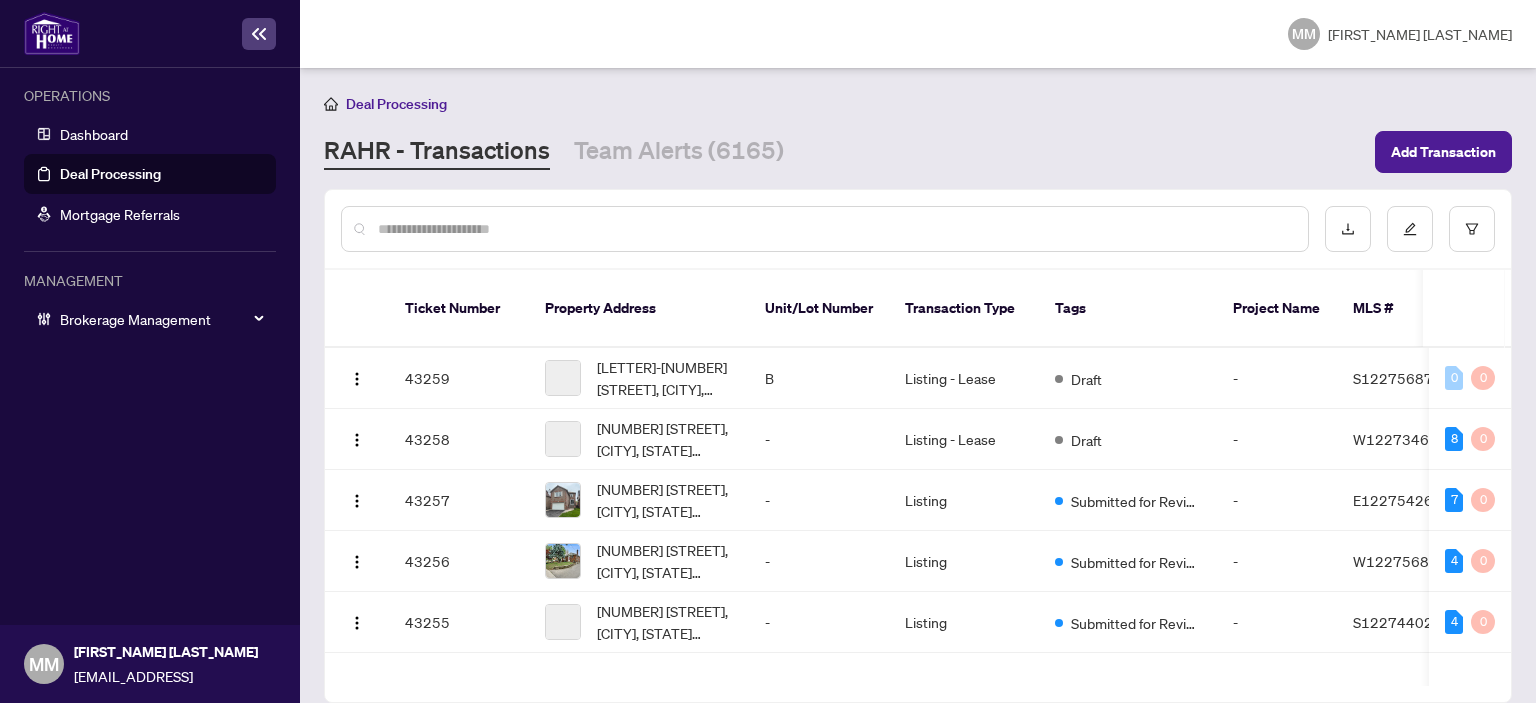 click at bounding box center [825, 229] 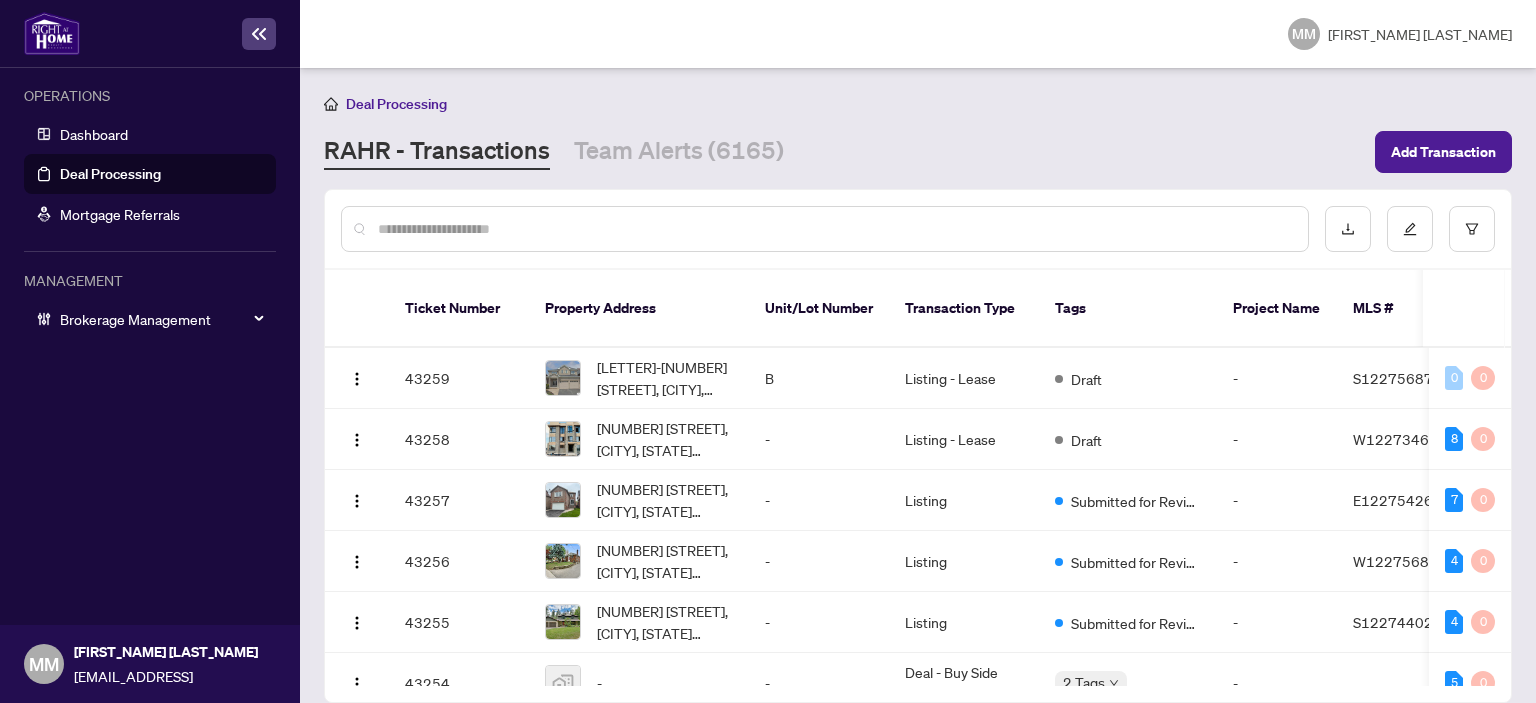 click at bounding box center (835, 229) 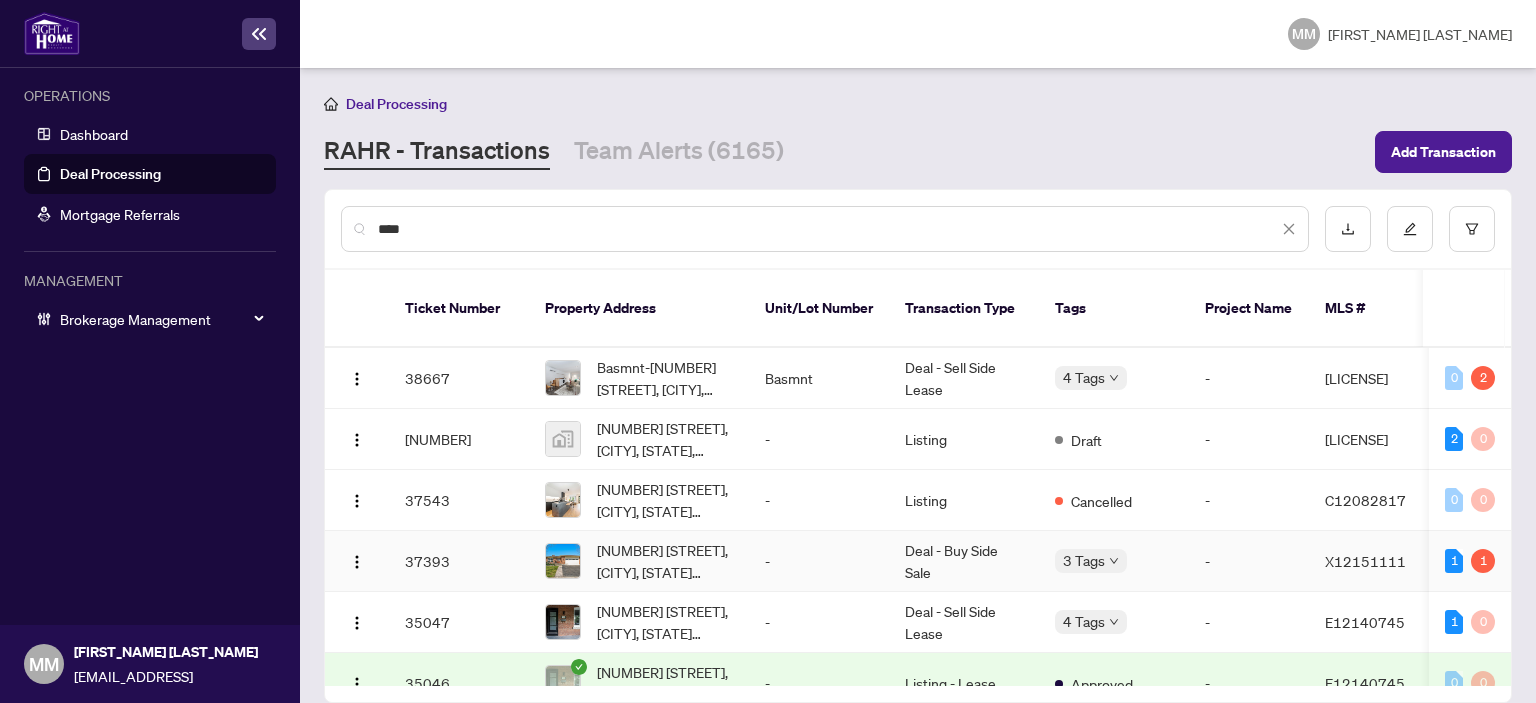 click on "-" at bounding box center (819, 561) 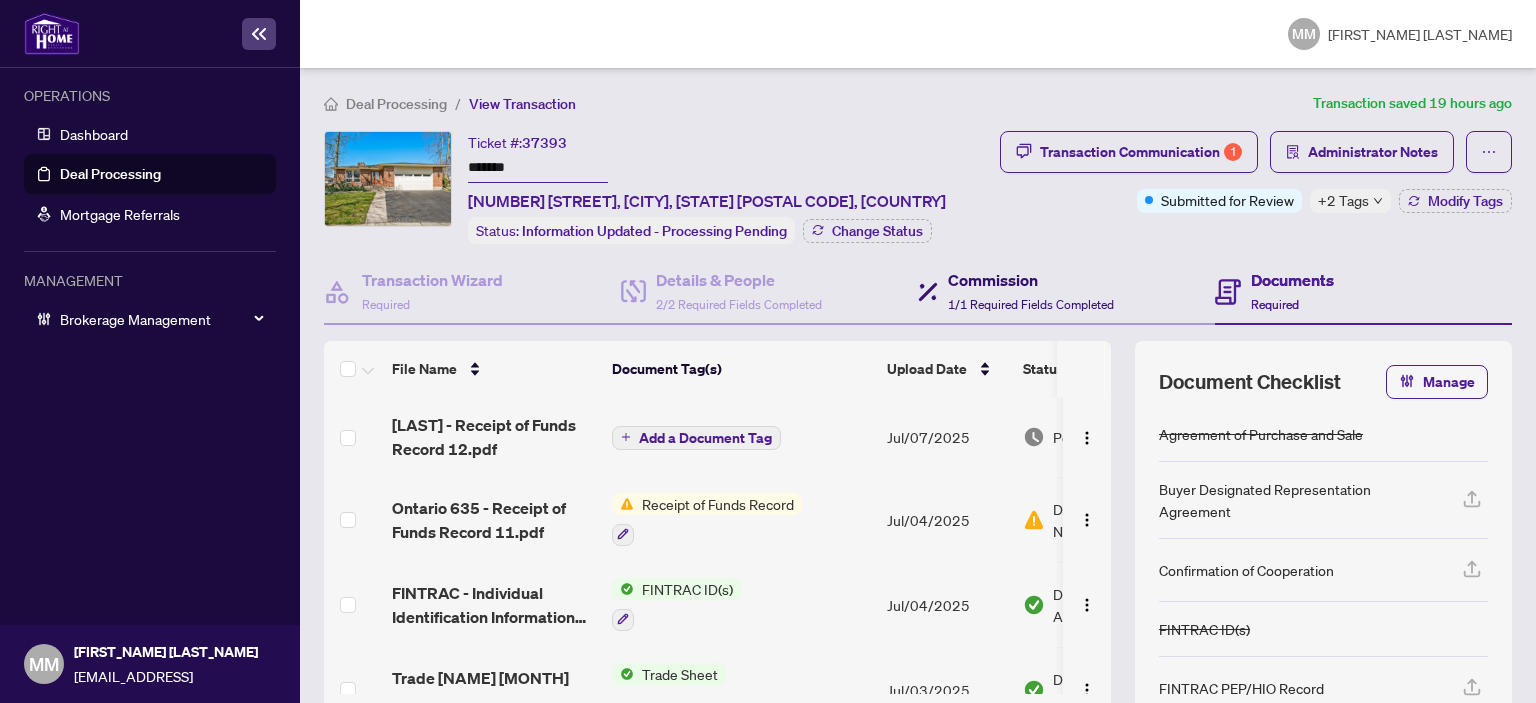 click on "1/1 Required Fields Completed" at bounding box center [1031, 304] 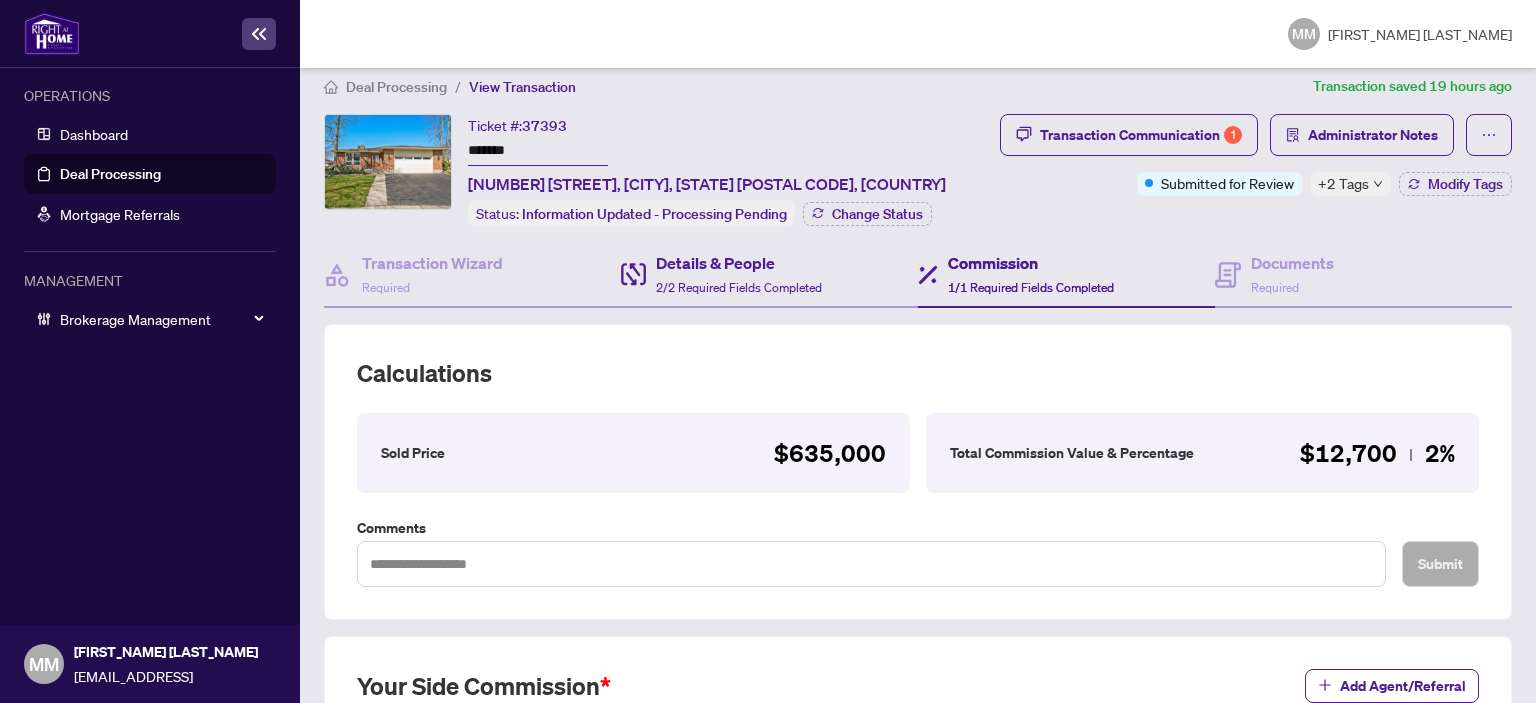 click on "Details & People 2/2 Required Fields Completed" at bounding box center [769, 275] 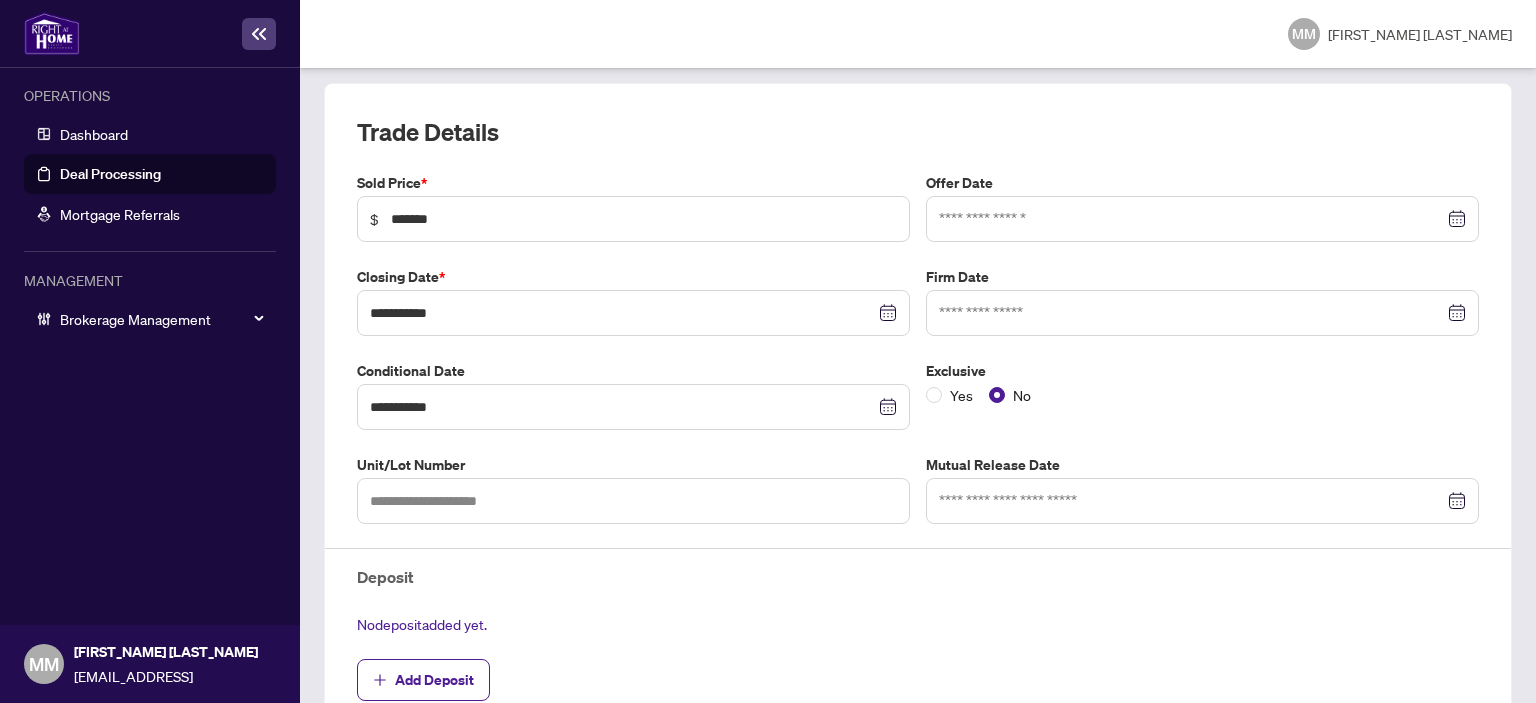 scroll, scrollTop: 0, scrollLeft: 0, axis: both 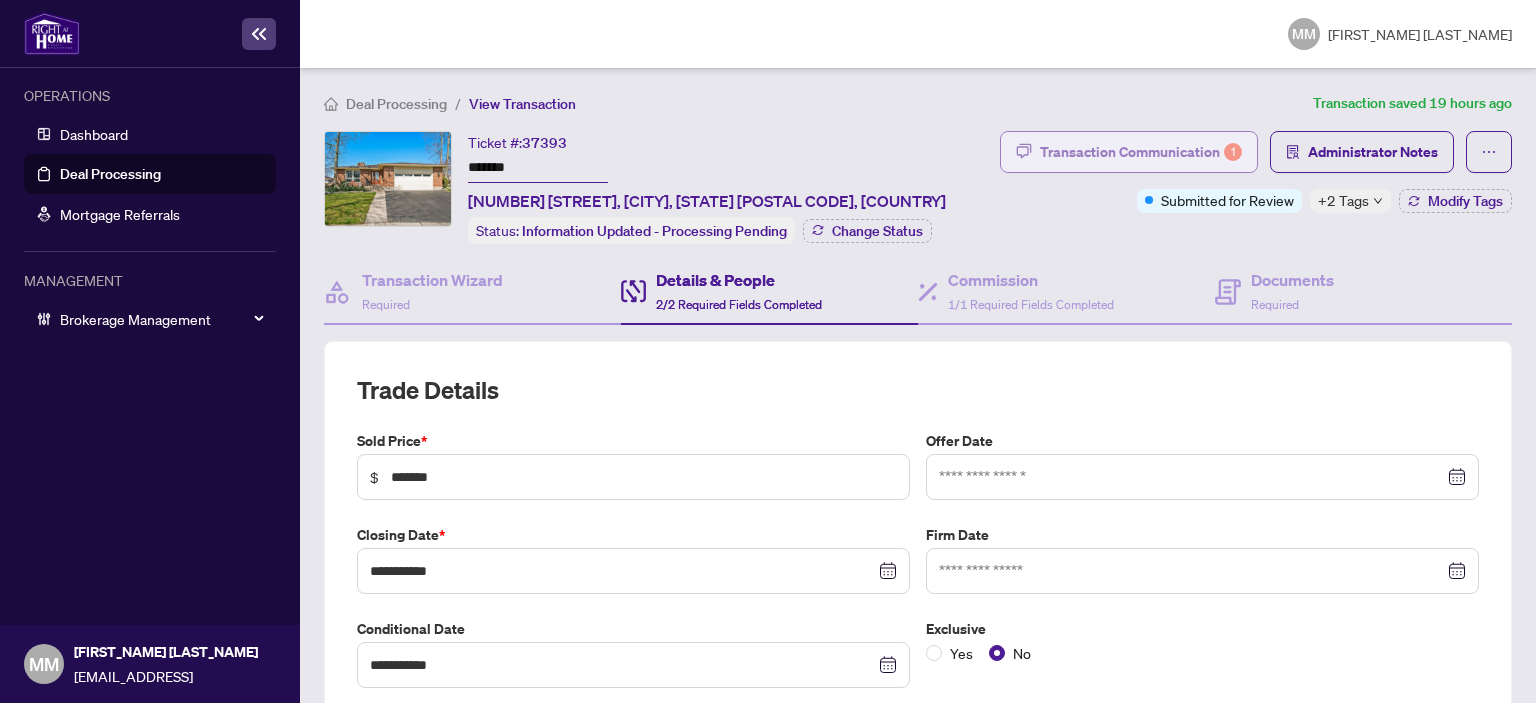 click on "Transaction Communication 1" at bounding box center (1141, 152) 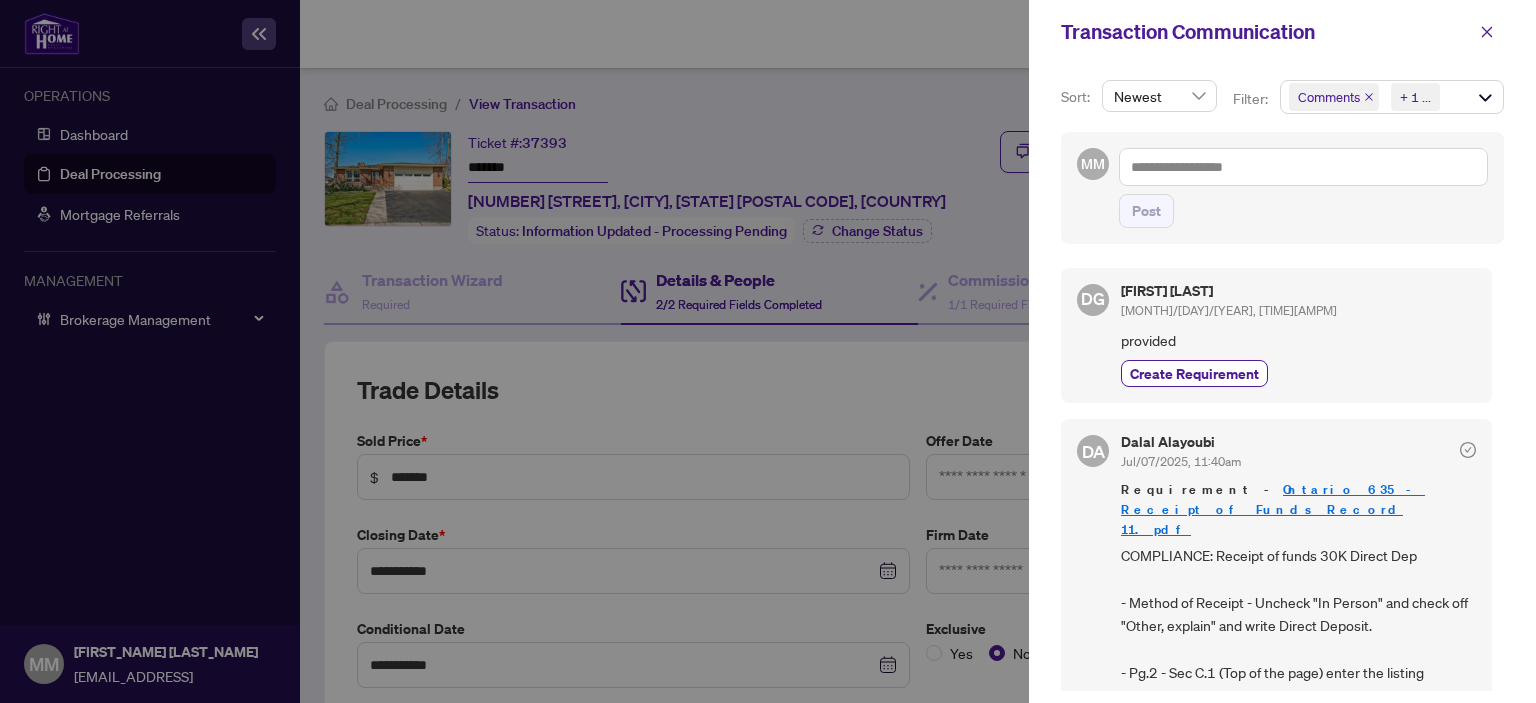 click on "Dylan George   Jul/09/2025, 03:24pm provided Create Requirement" at bounding box center (1298, 335) 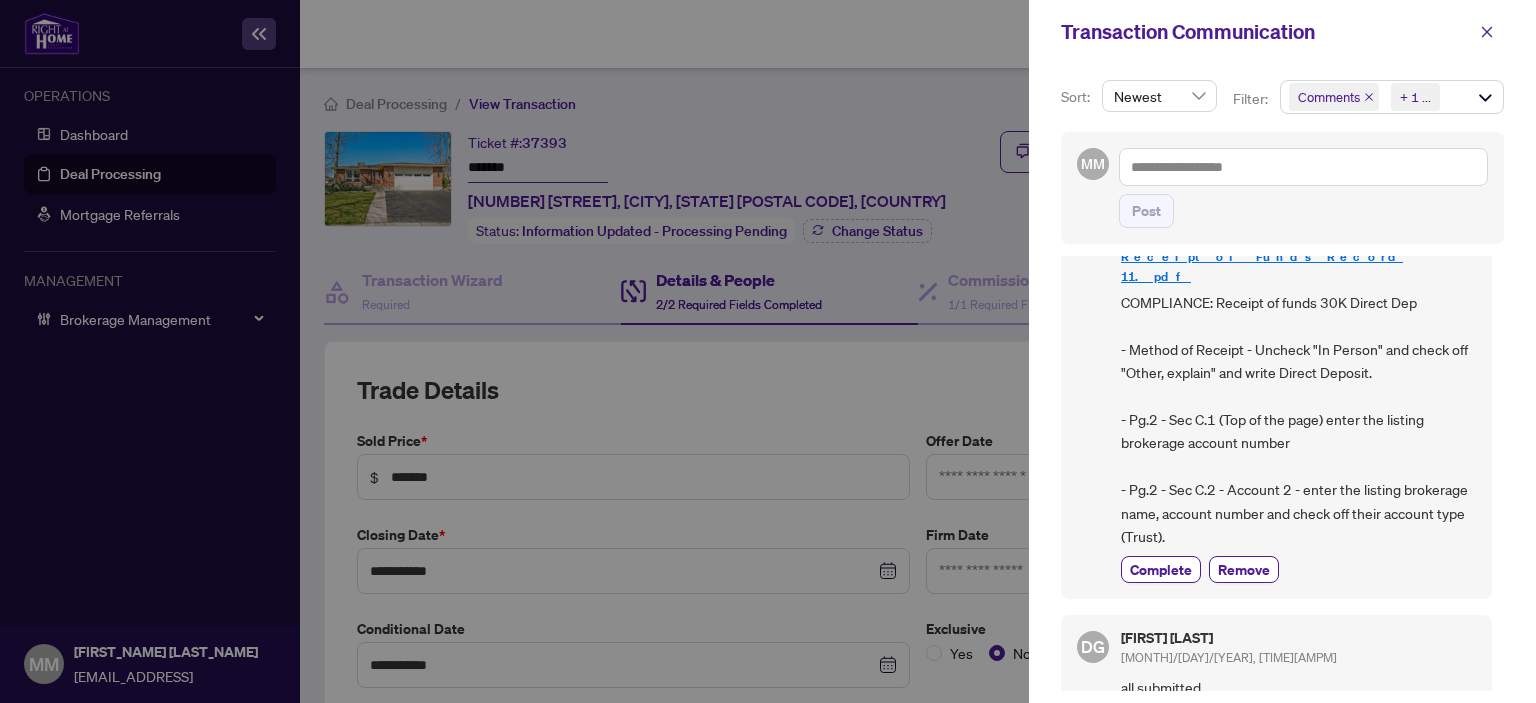 scroll, scrollTop: 300, scrollLeft: 0, axis: vertical 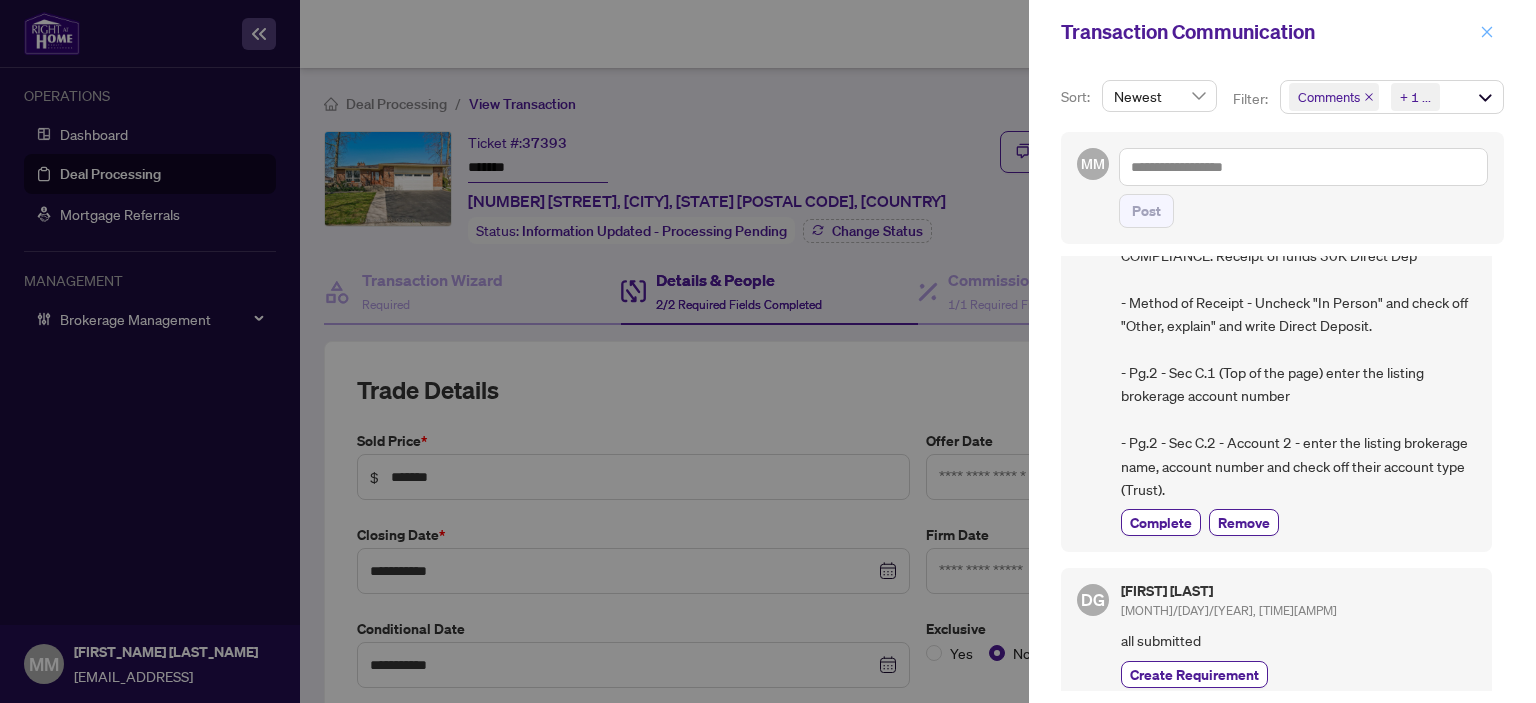 click at bounding box center (1487, 32) 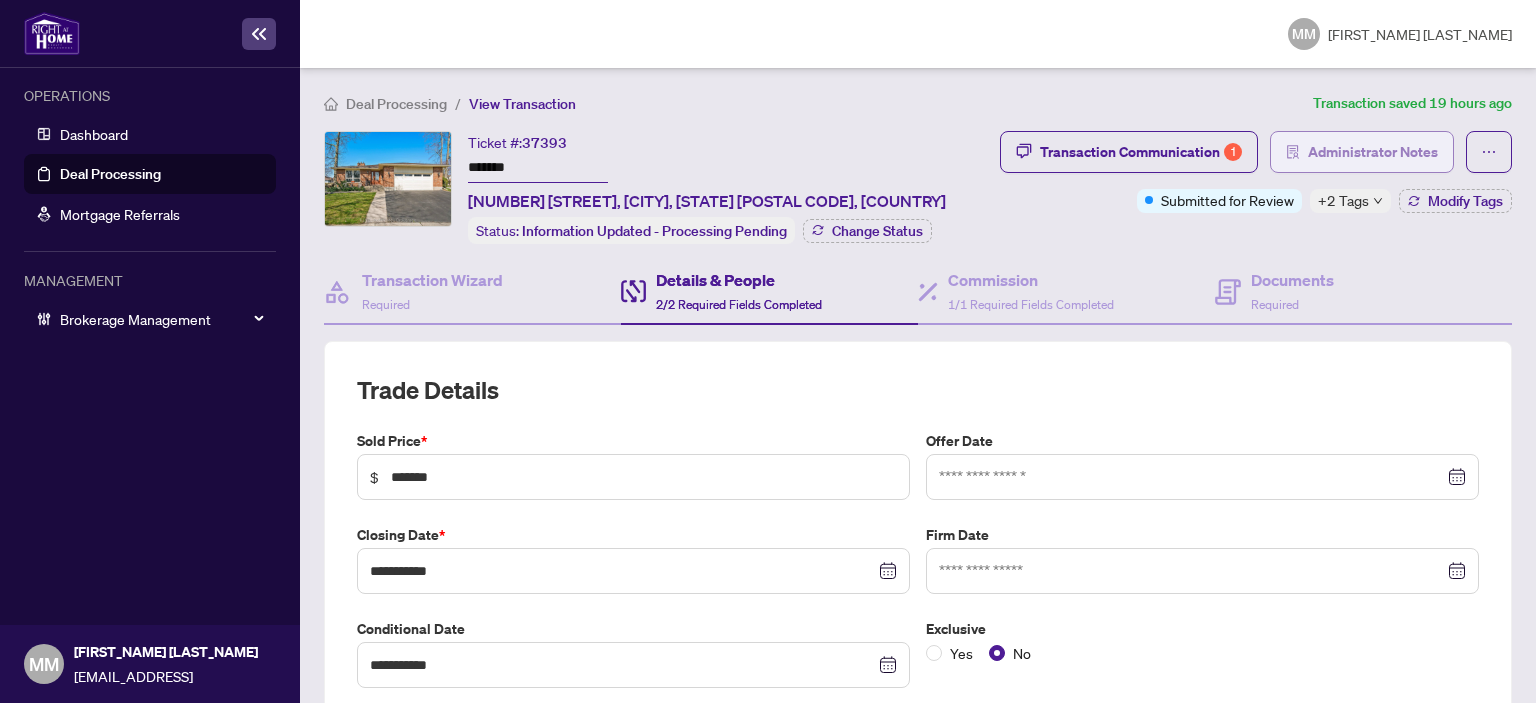 click on "Administrator Notes" at bounding box center (1373, 152) 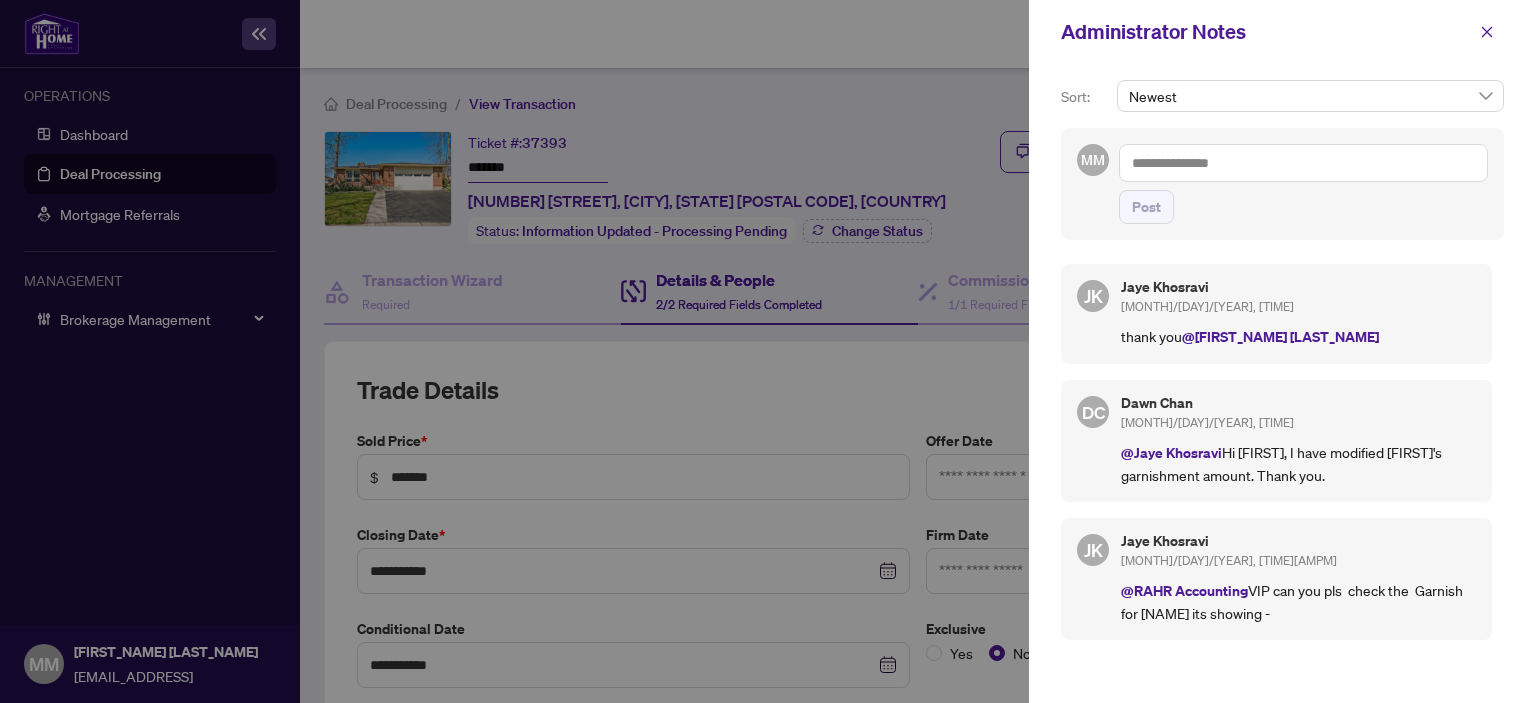 click on "JK Jaye Khosravi   Jun/27/2025, 04:26pm thank you  @Dawn Chan DC Dawn Chan   Jun/27/2025, 04:16pm @Jaye Khosravi  Hi Jaye, I have modified Lina's garnishment amount. Thank you. JK Jaye Khosravi   Jun/27/2025, 03:40pm @RAHR Accounting  VIP can you pls  check the  Garnish for Lina its showing -" at bounding box center (1282, 468) 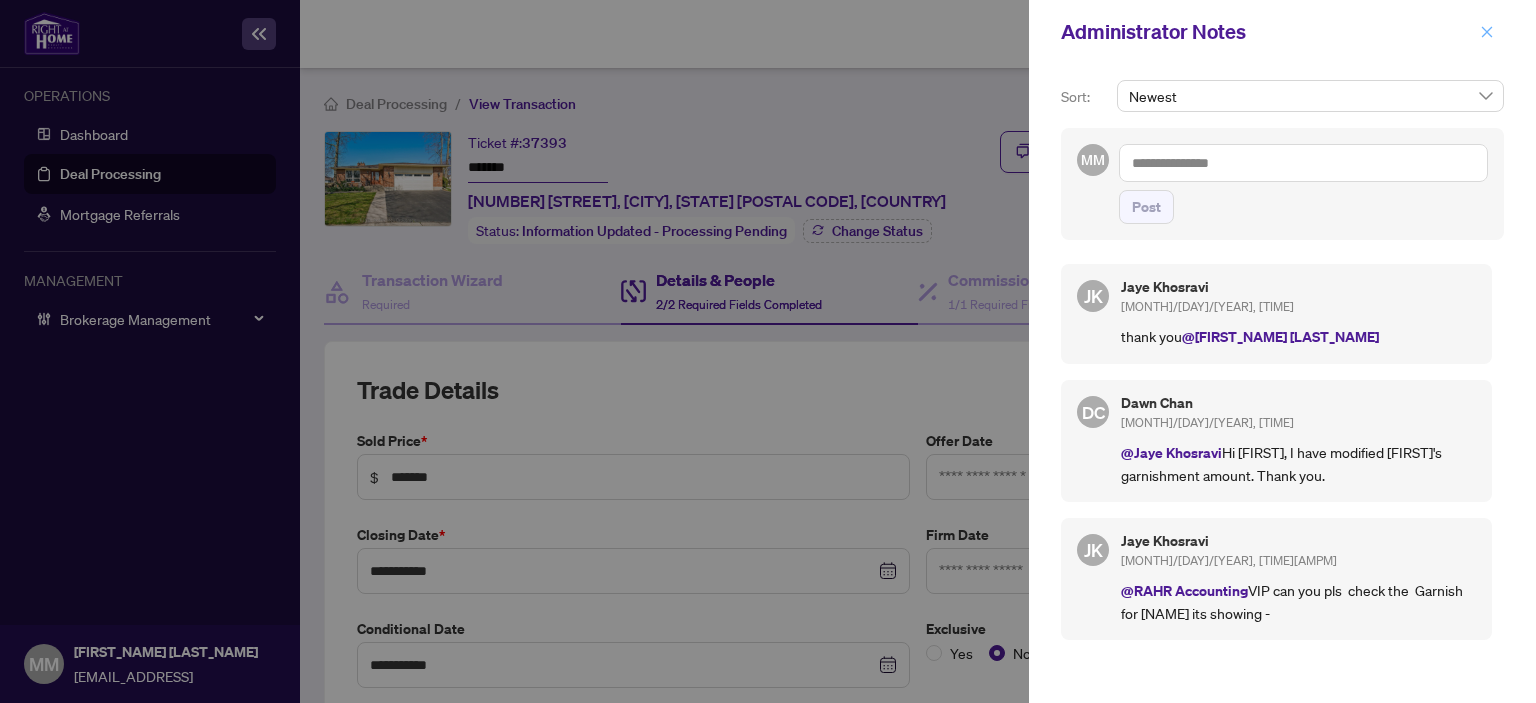 click 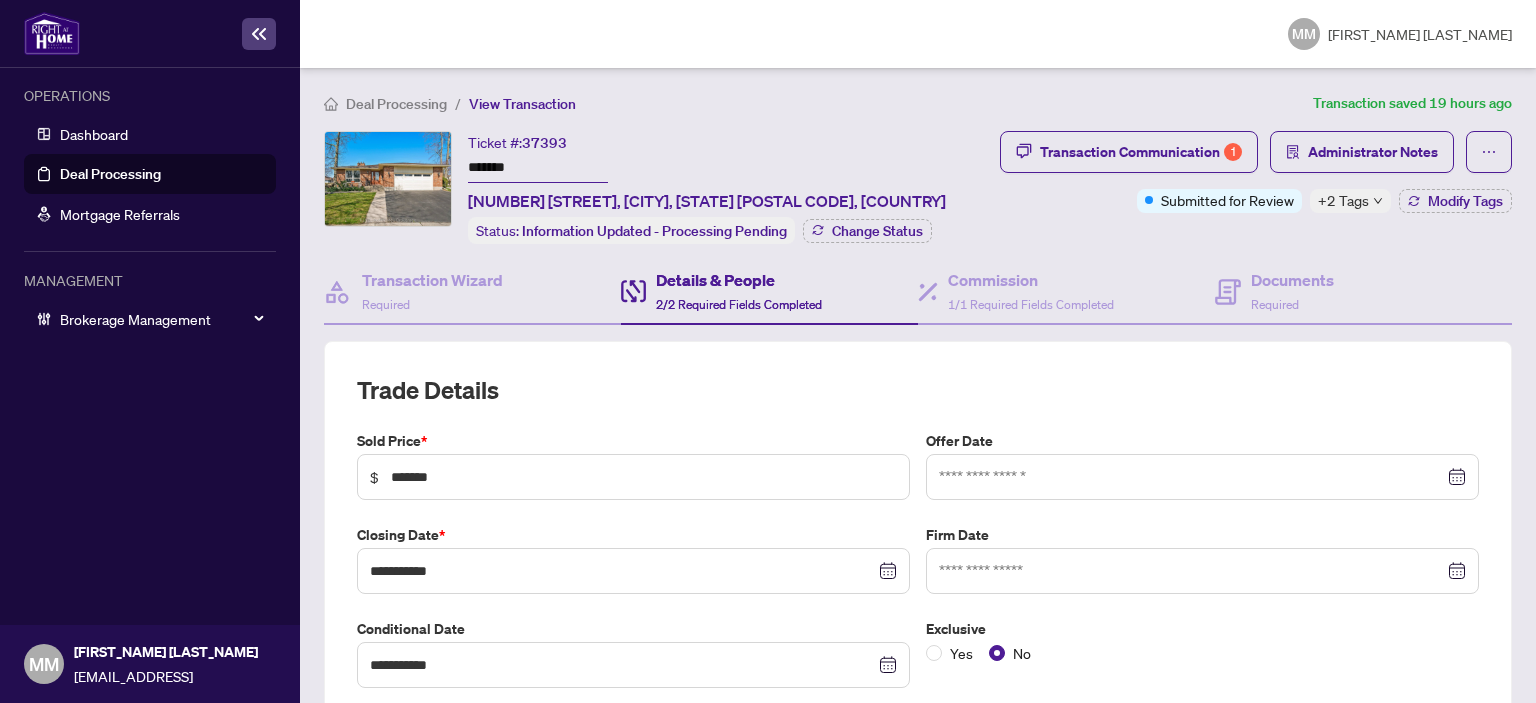 click on "+2 Tags" at bounding box center (1343, 200) 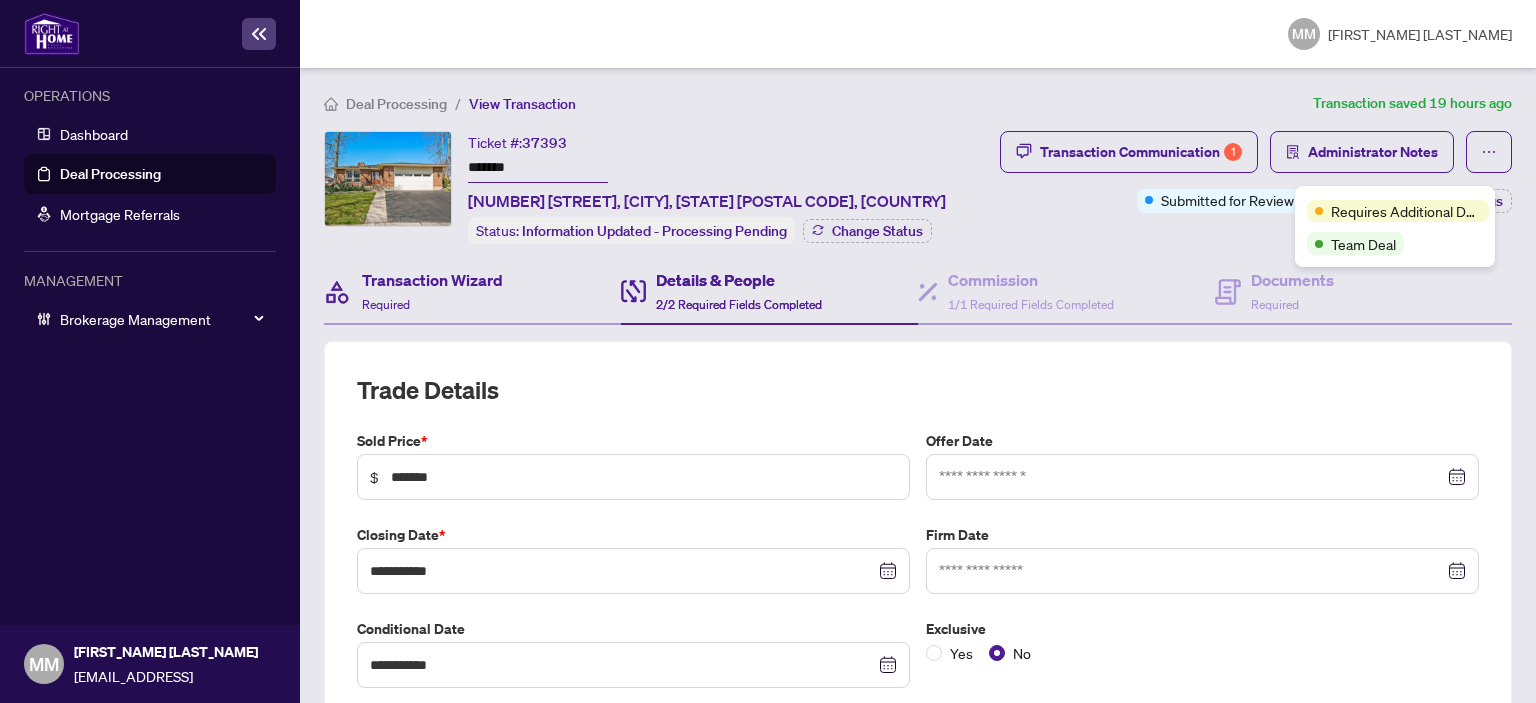 click on "Transaction Wizard Required" at bounding box center [472, 292] 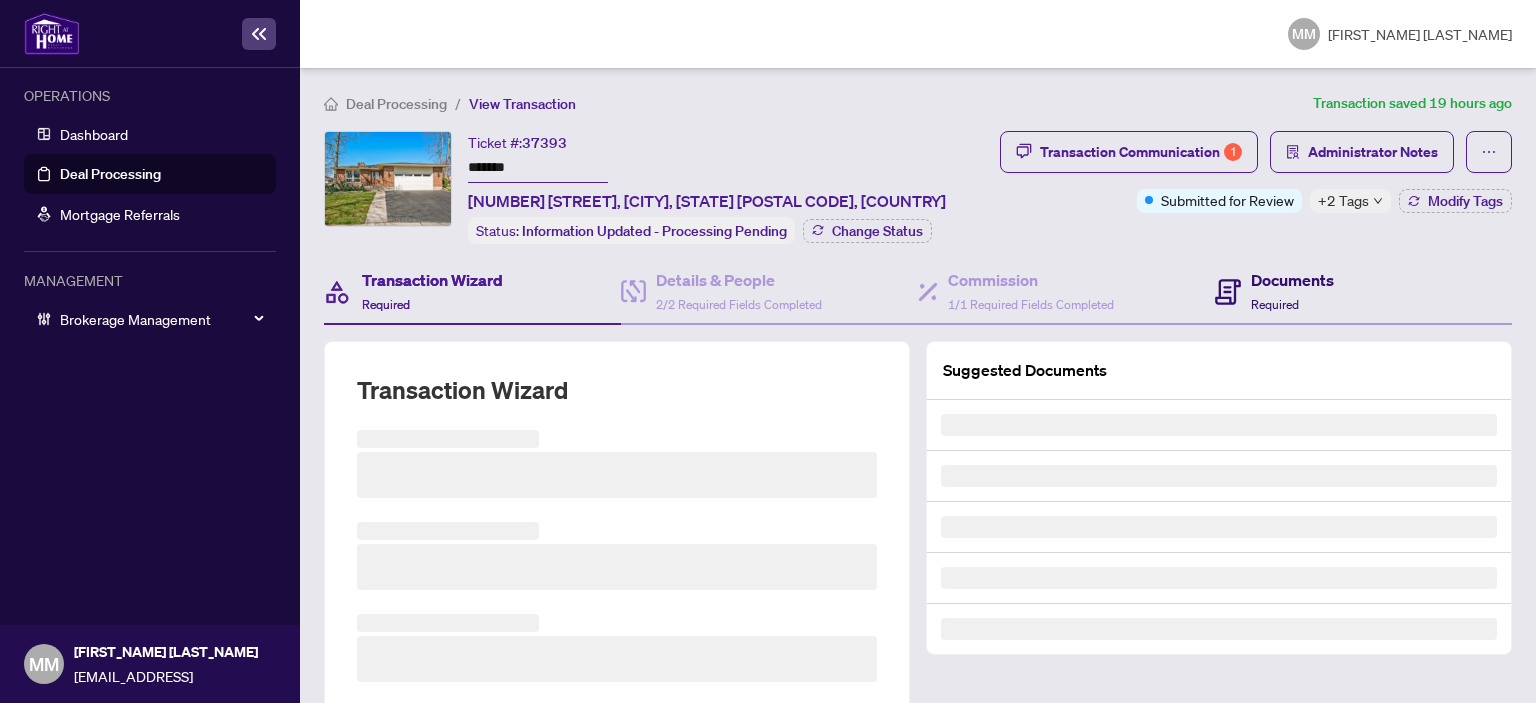 click on "Documents Required" at bounding box center [1292, 291] 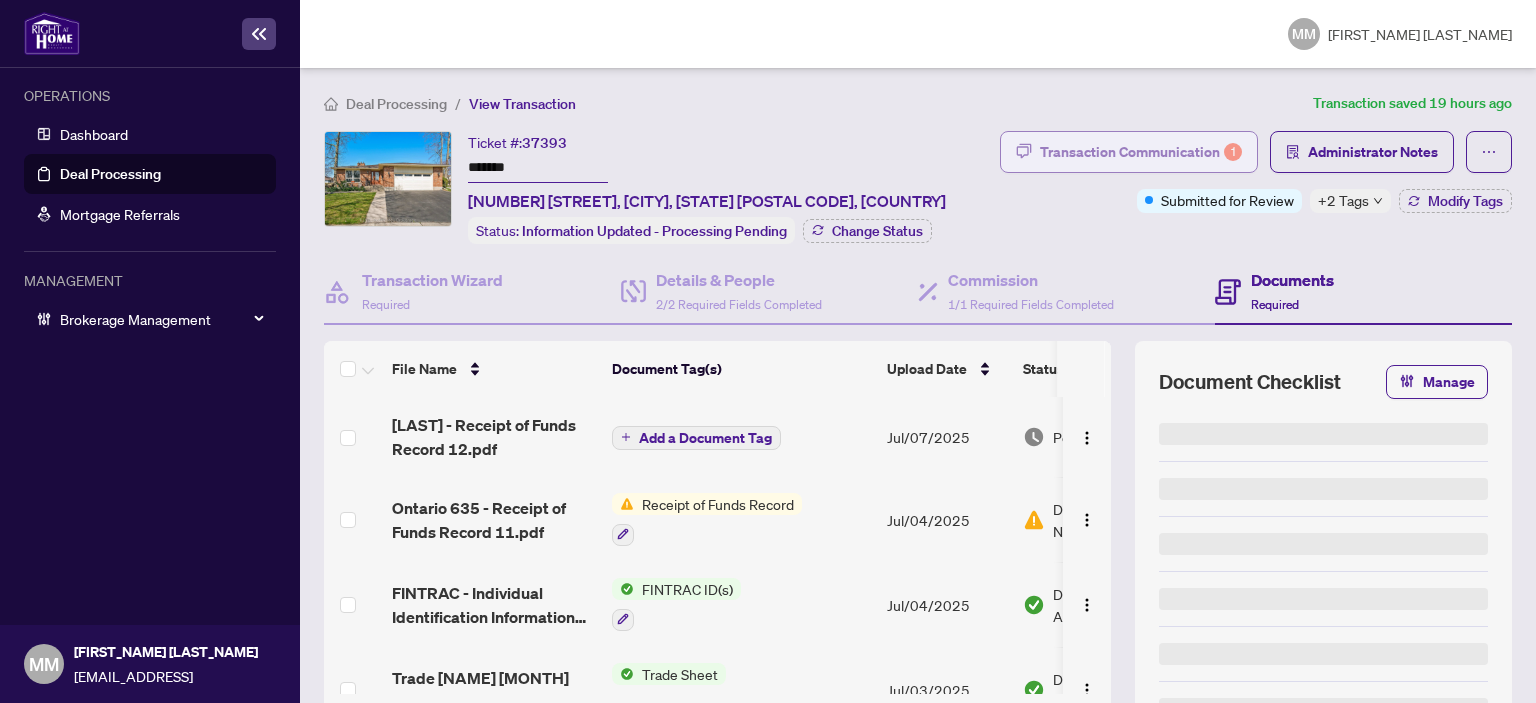 click on "Transaction Communication 1" at bounding box center (1141, 152) 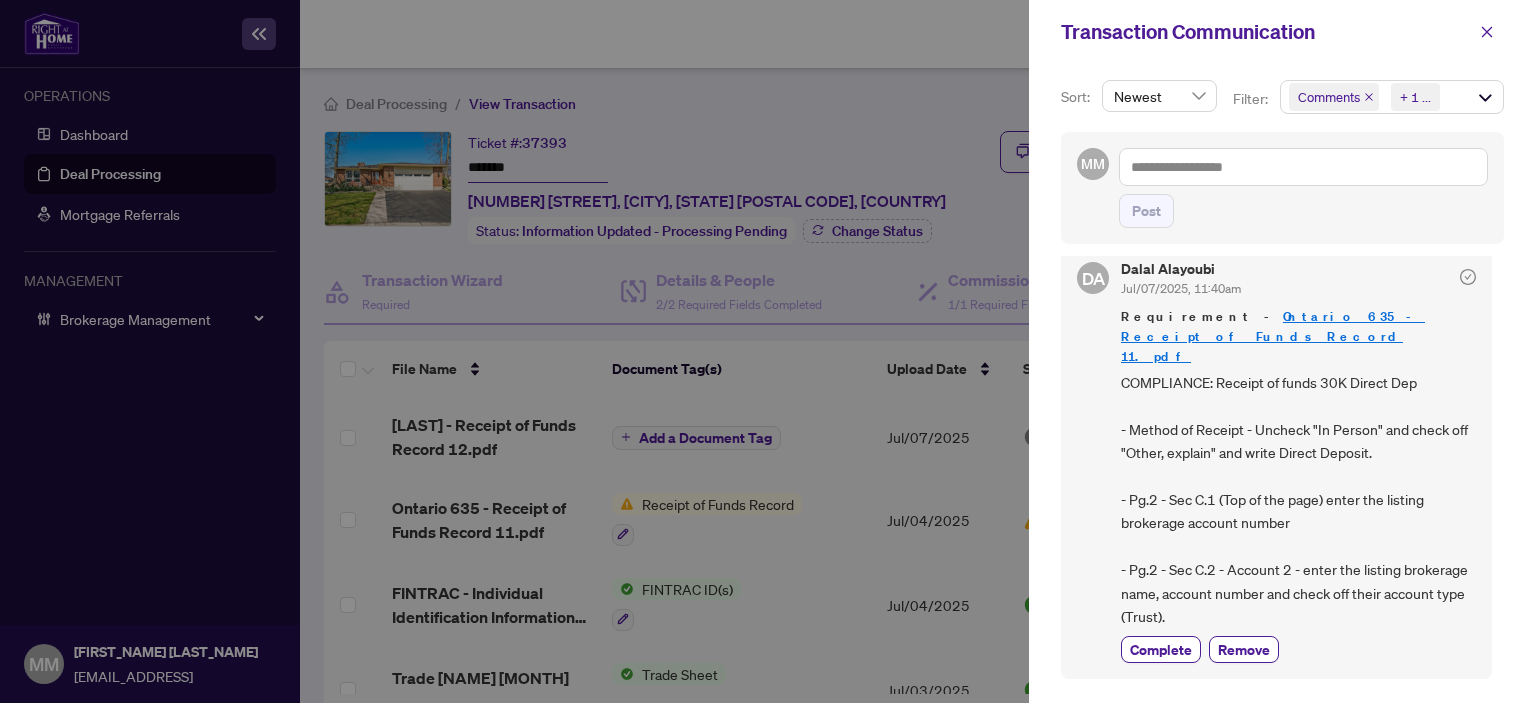 scroll, scrollTop: 200, scrollLeft: 0, axis: vertical 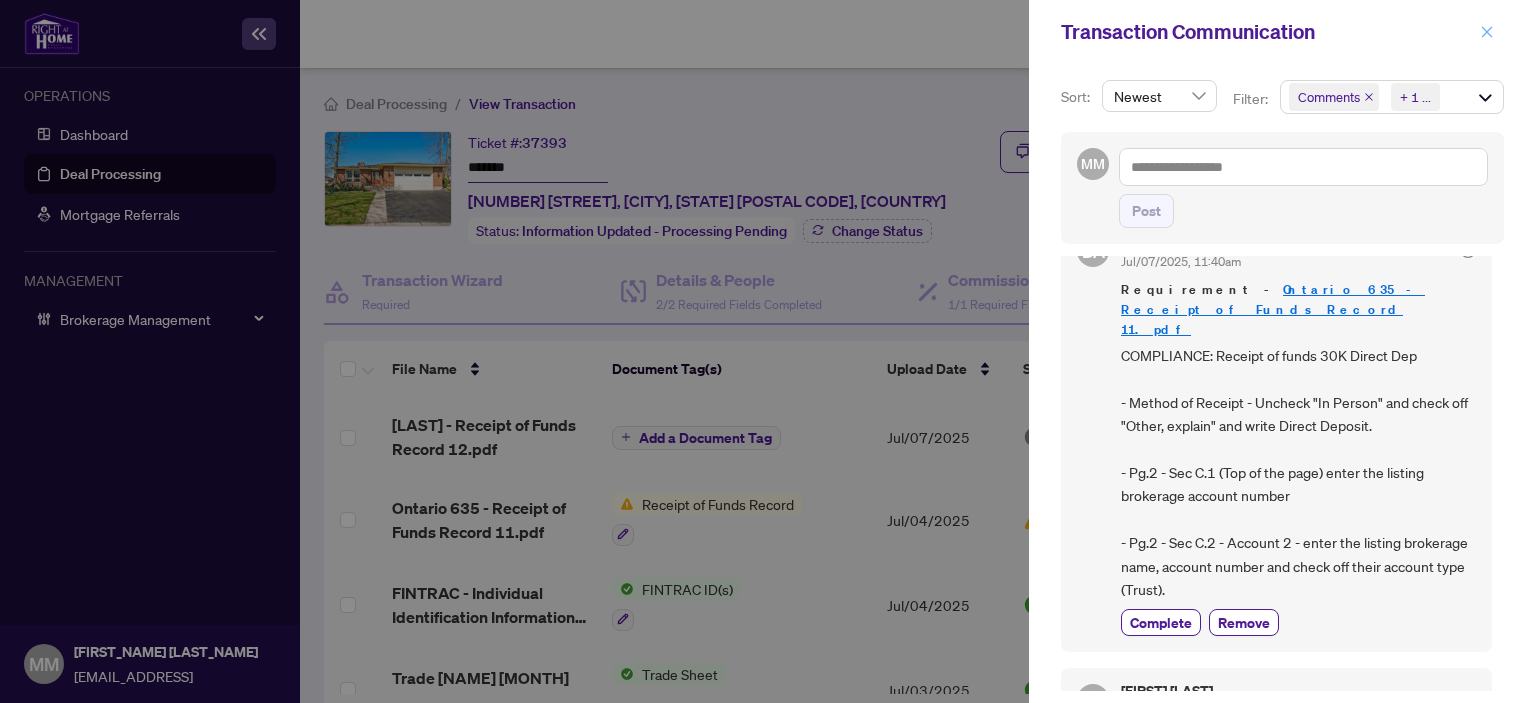 click at bounding box center [1487, 32] 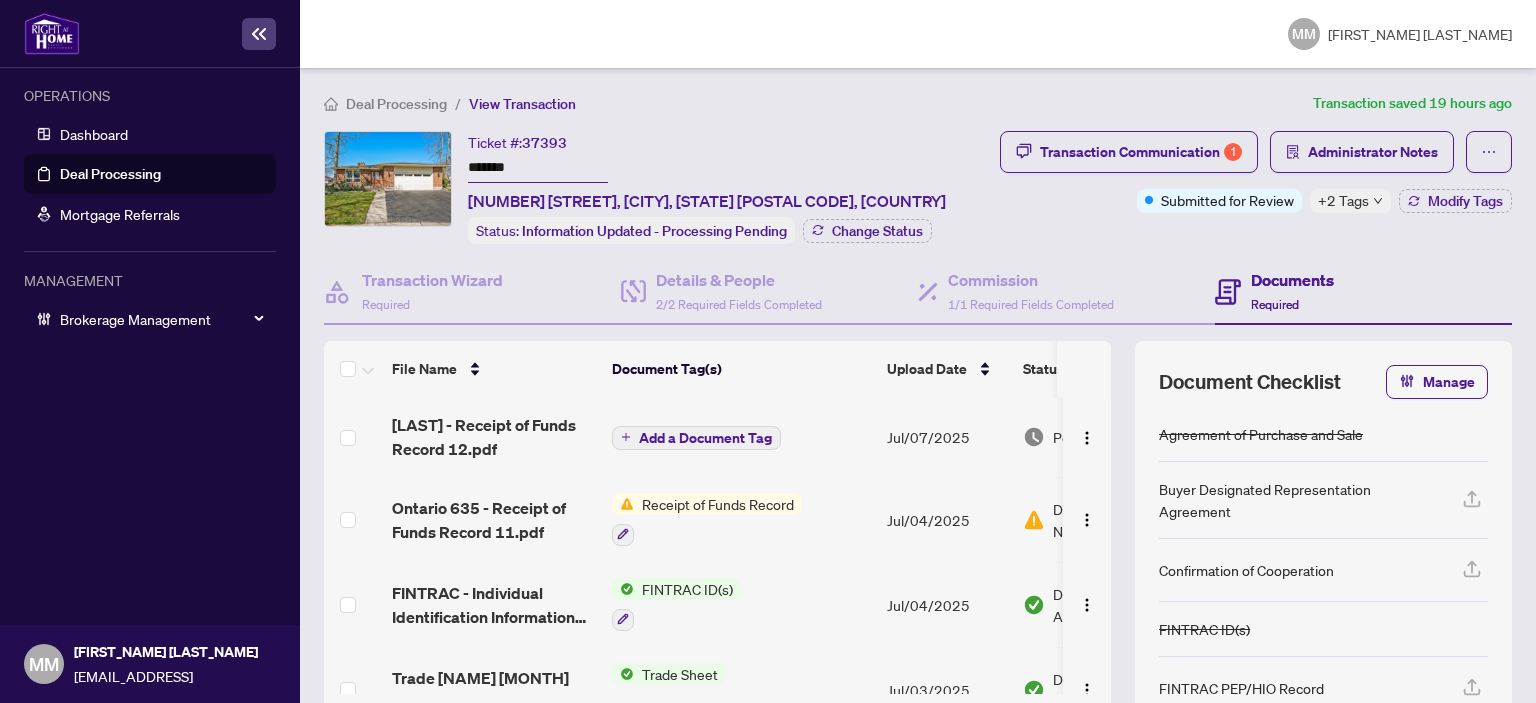 click on "Jul/07/2025" at bounding box center (947, 437) 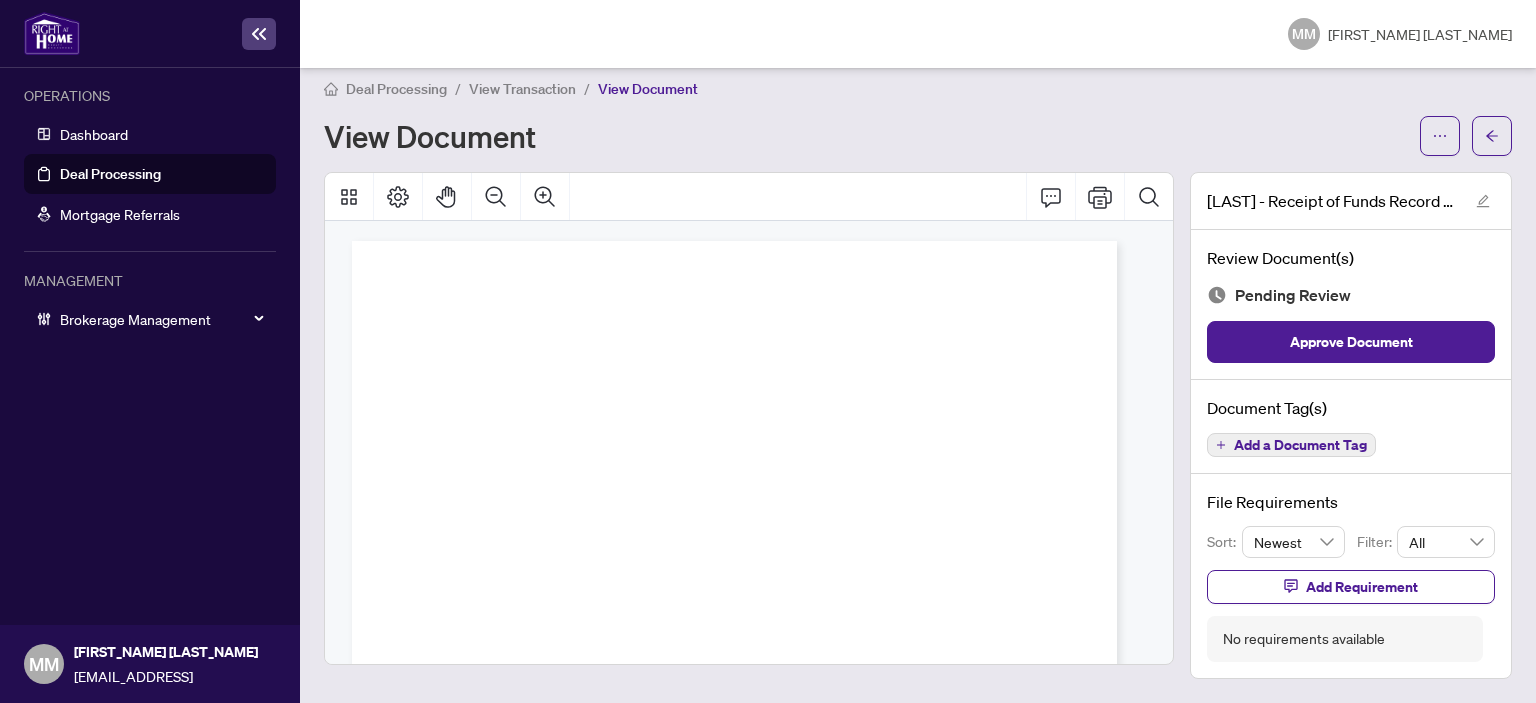 scroll, scrollTop: 10, scrollLeft: 0, axis: vertical 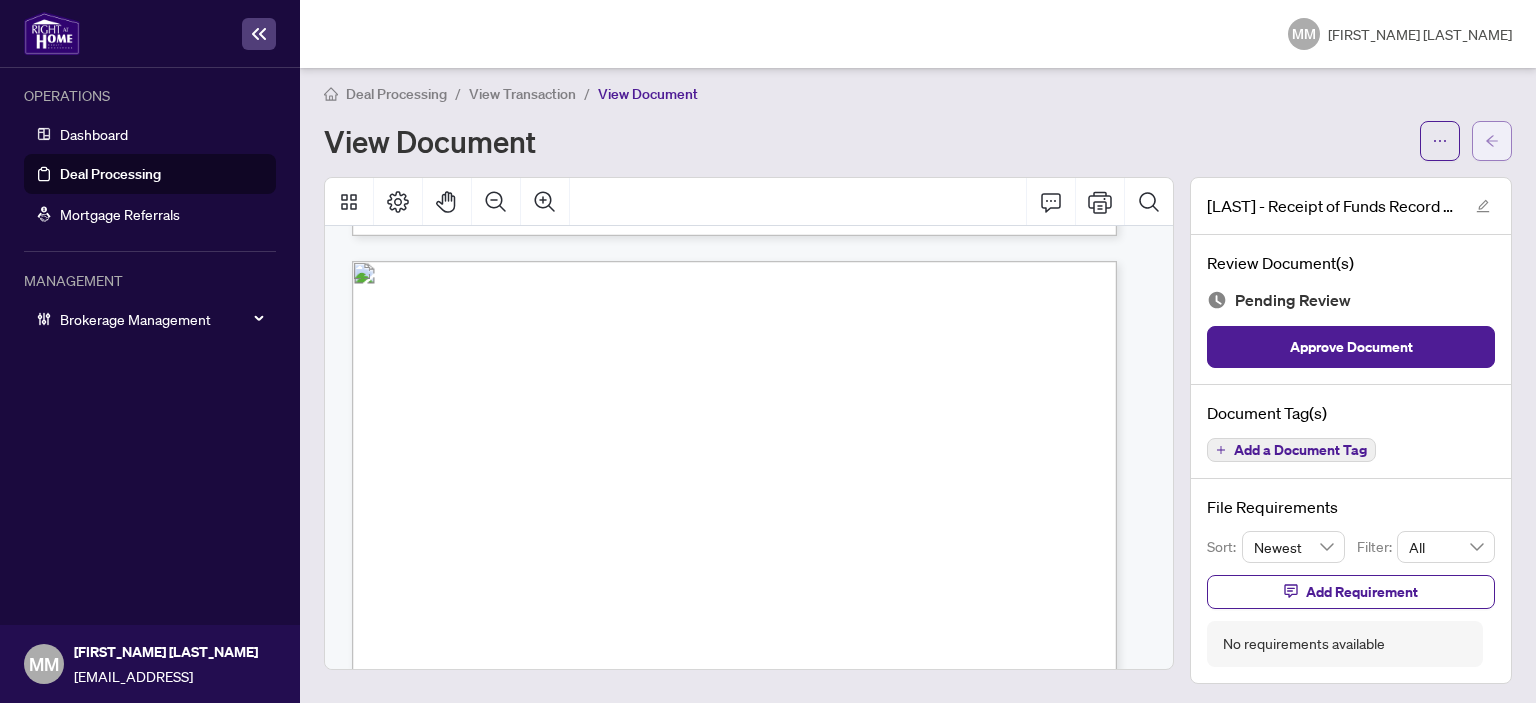 click at bounding box center [1492, 141] 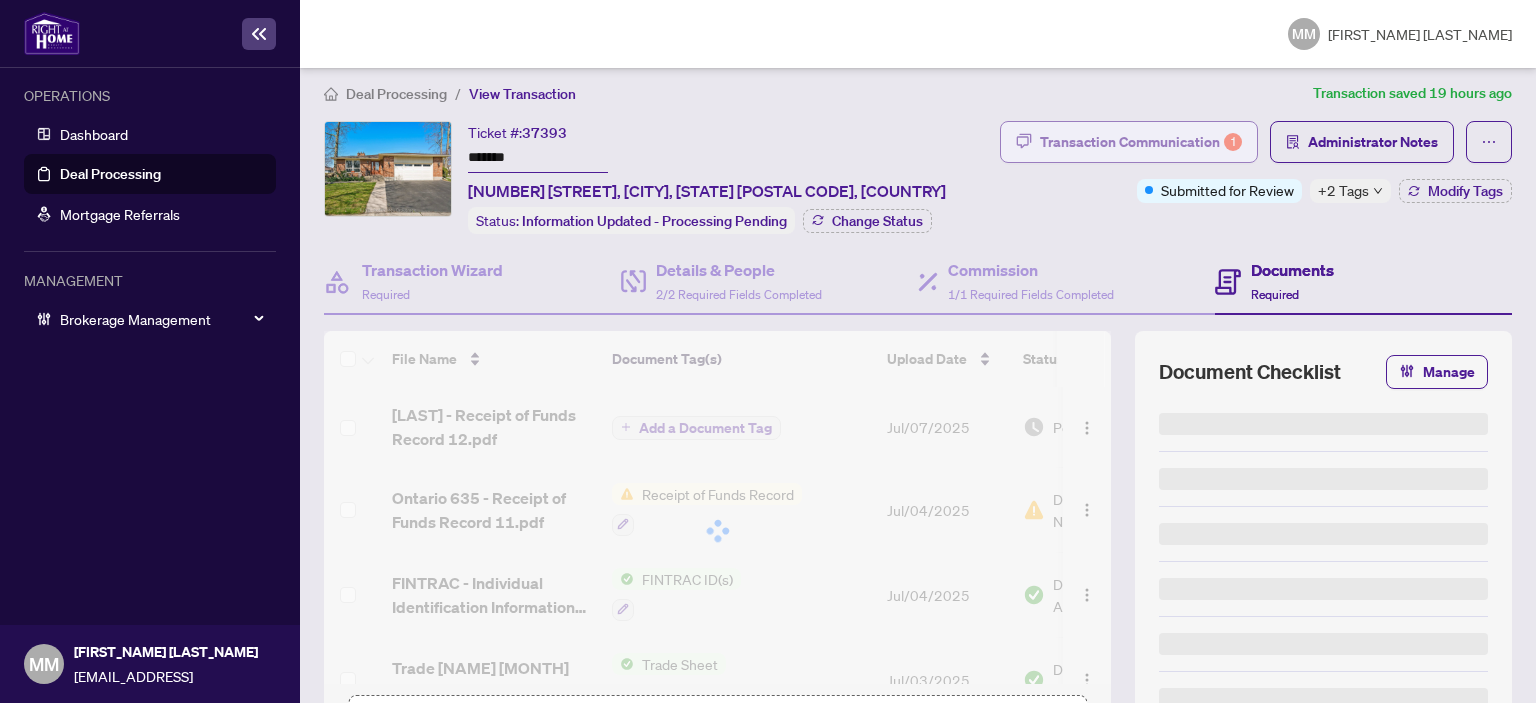 click on "Transaction Communication 1" at bounding box center [1129, 142] 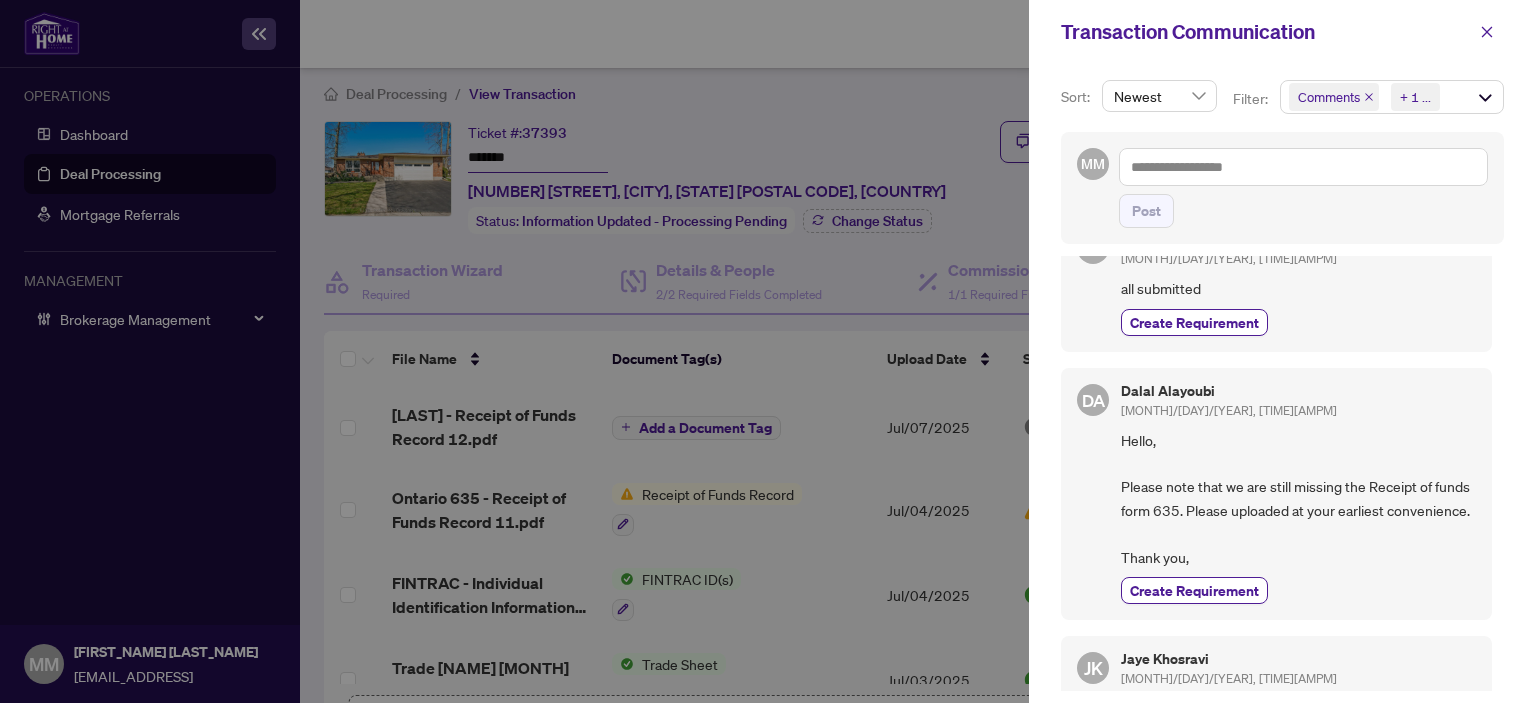 scroll, scrollTop: 651, scrollLeft: 0, axis: vertical 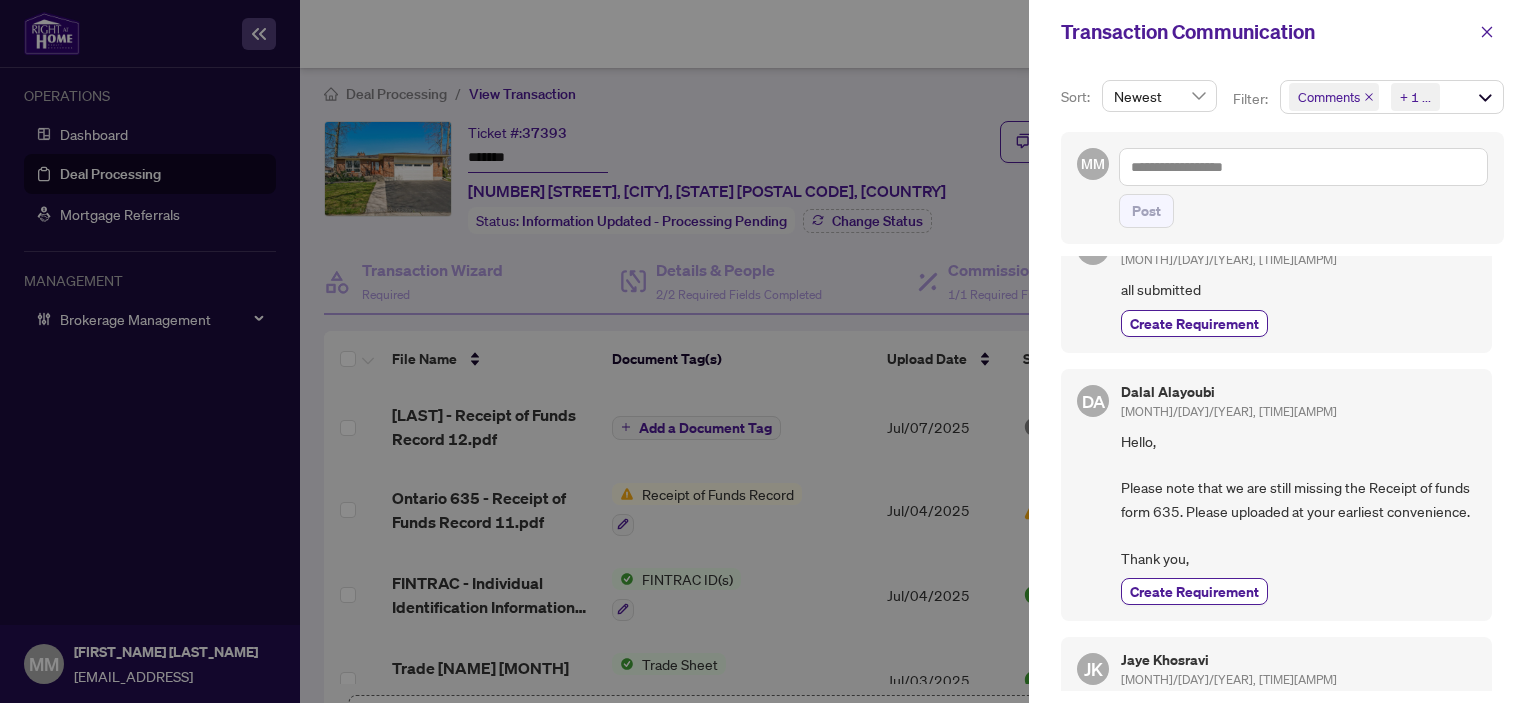 click on "Transaction Communication" at bounding box center [1282, 32] 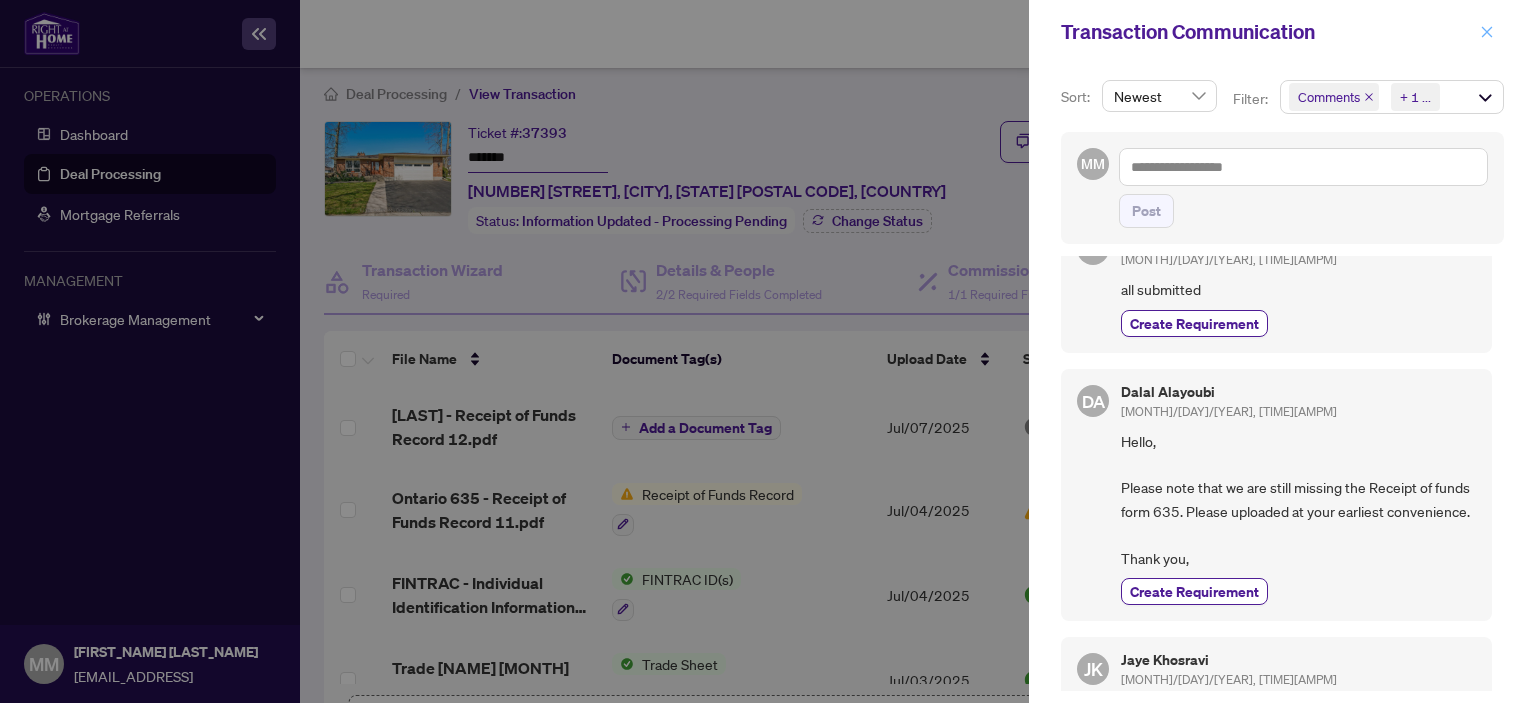 click 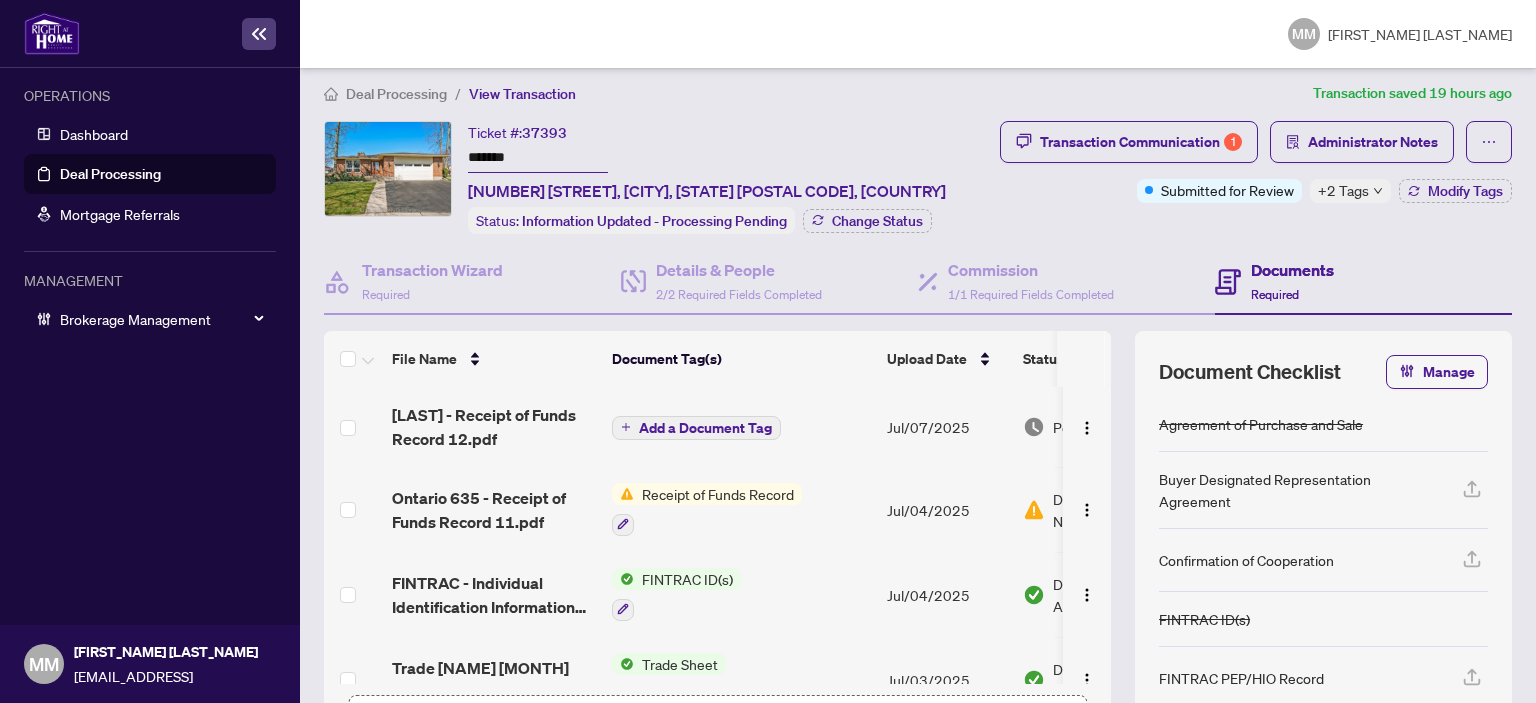 click on "Jul/07/2025" at bounding box center [947, 427] 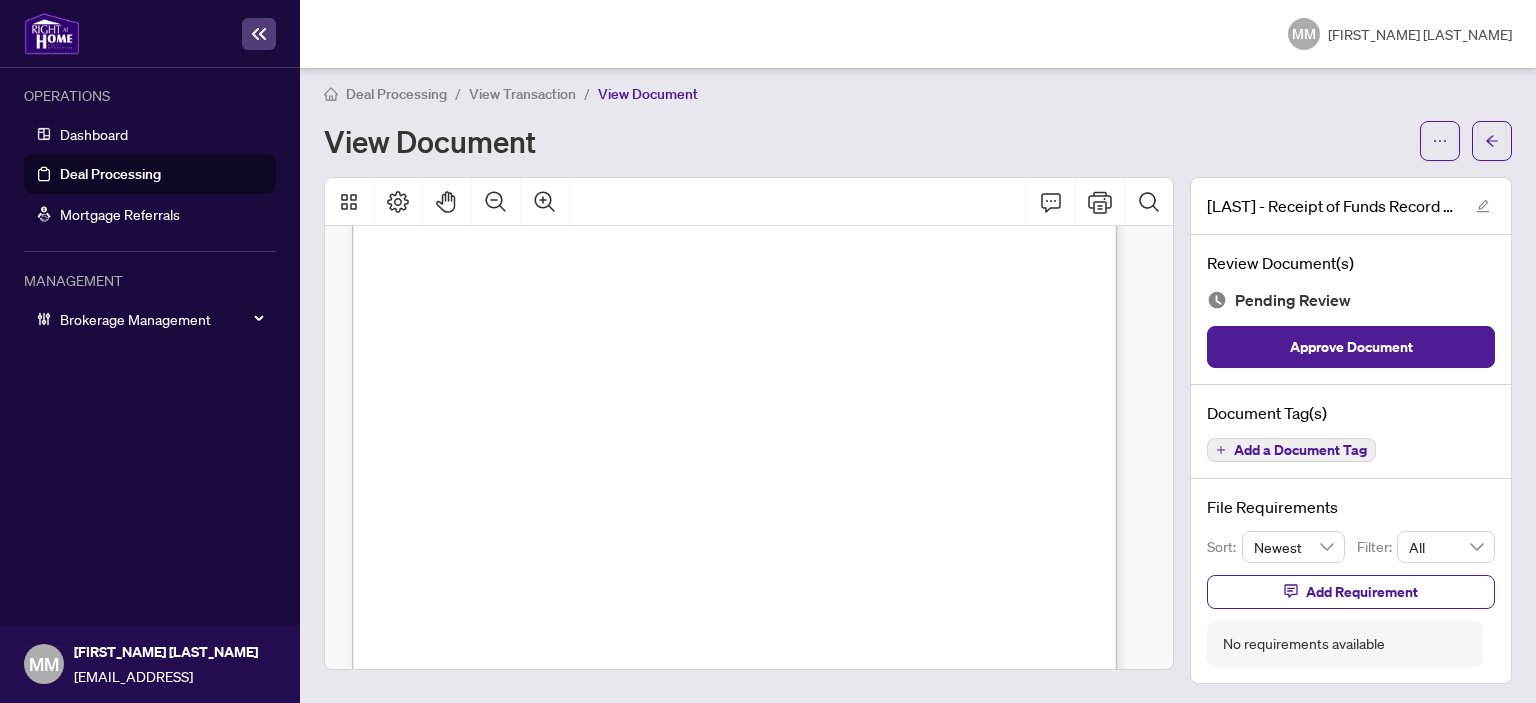 scroll, scrollTop: 1200, scrollLeft: 0, axis: vertical 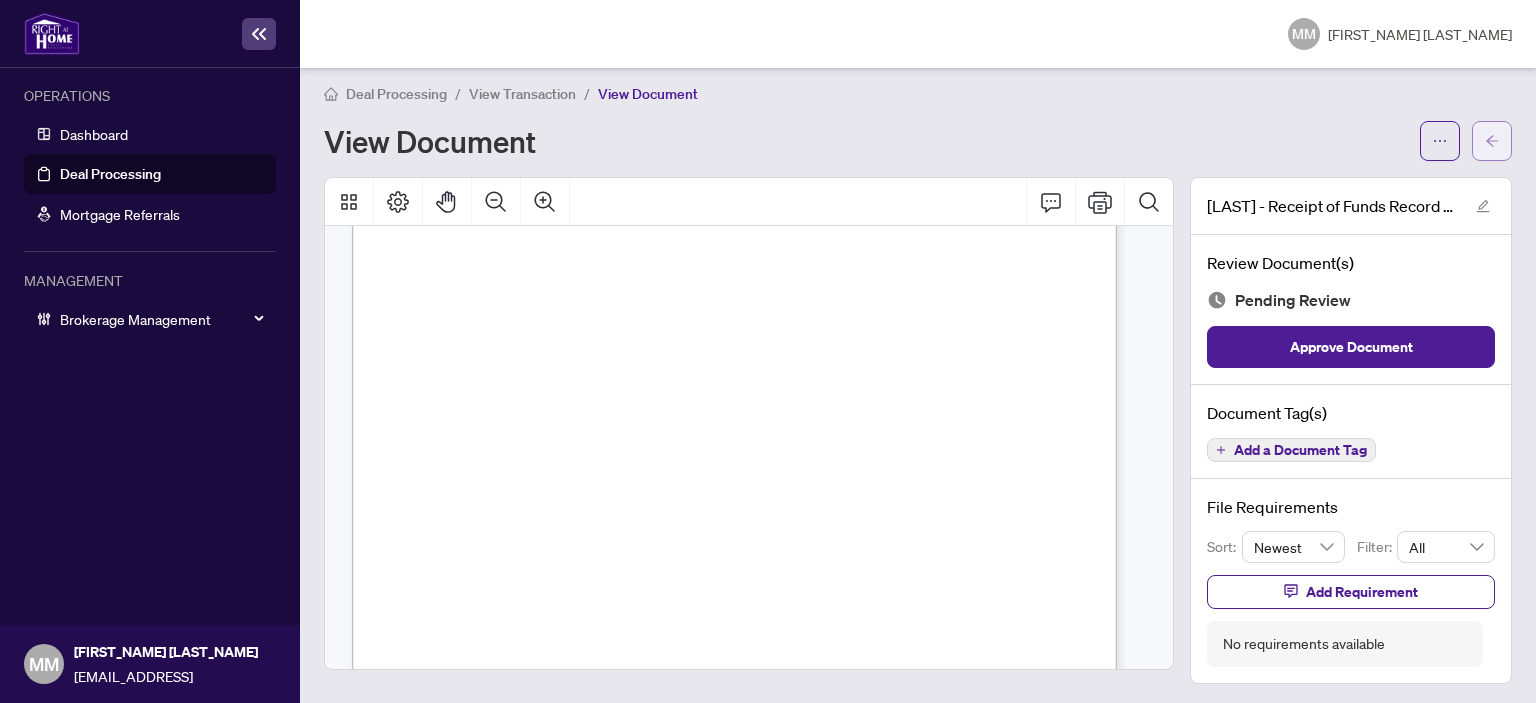 click at bounding box center [1492, 141] 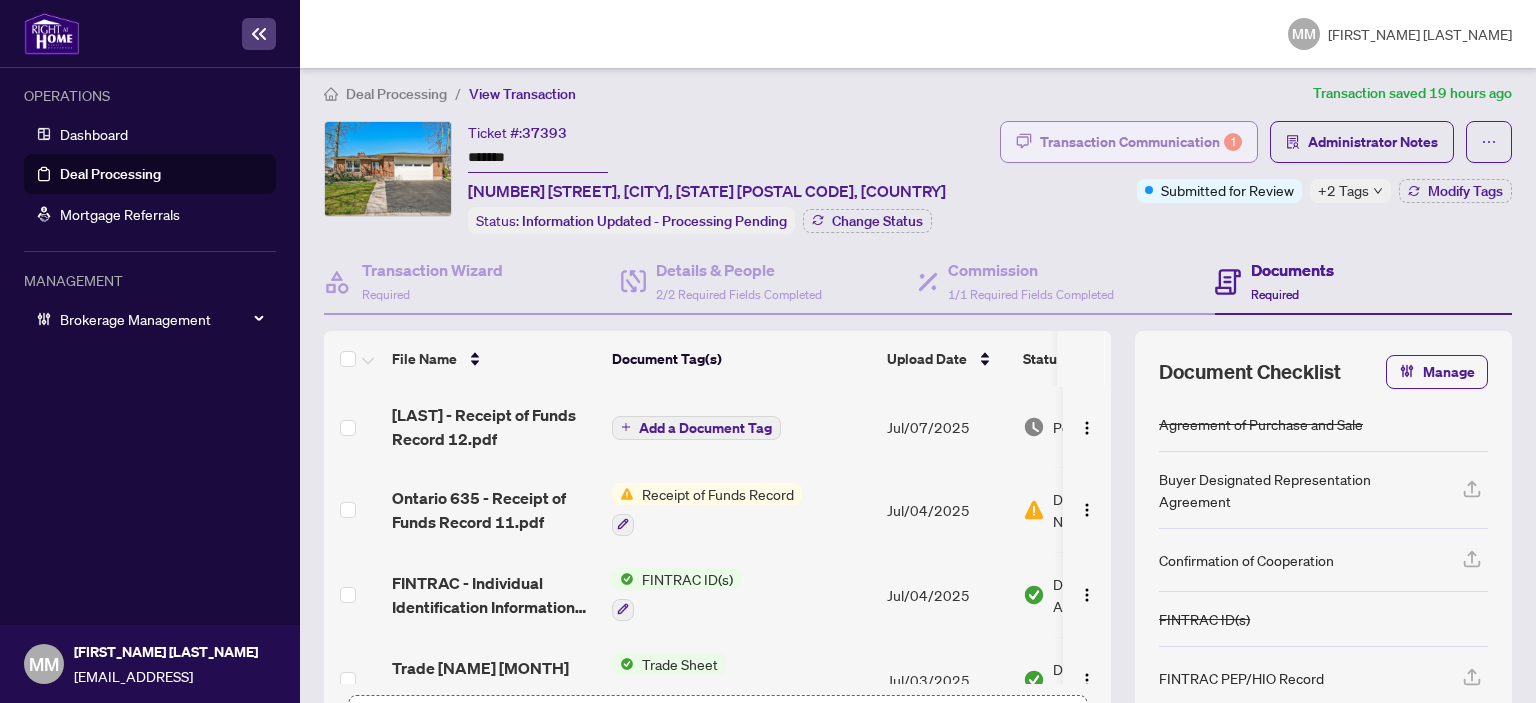 click on "Transaction Communication 1" at bounding box center [1141, 142] 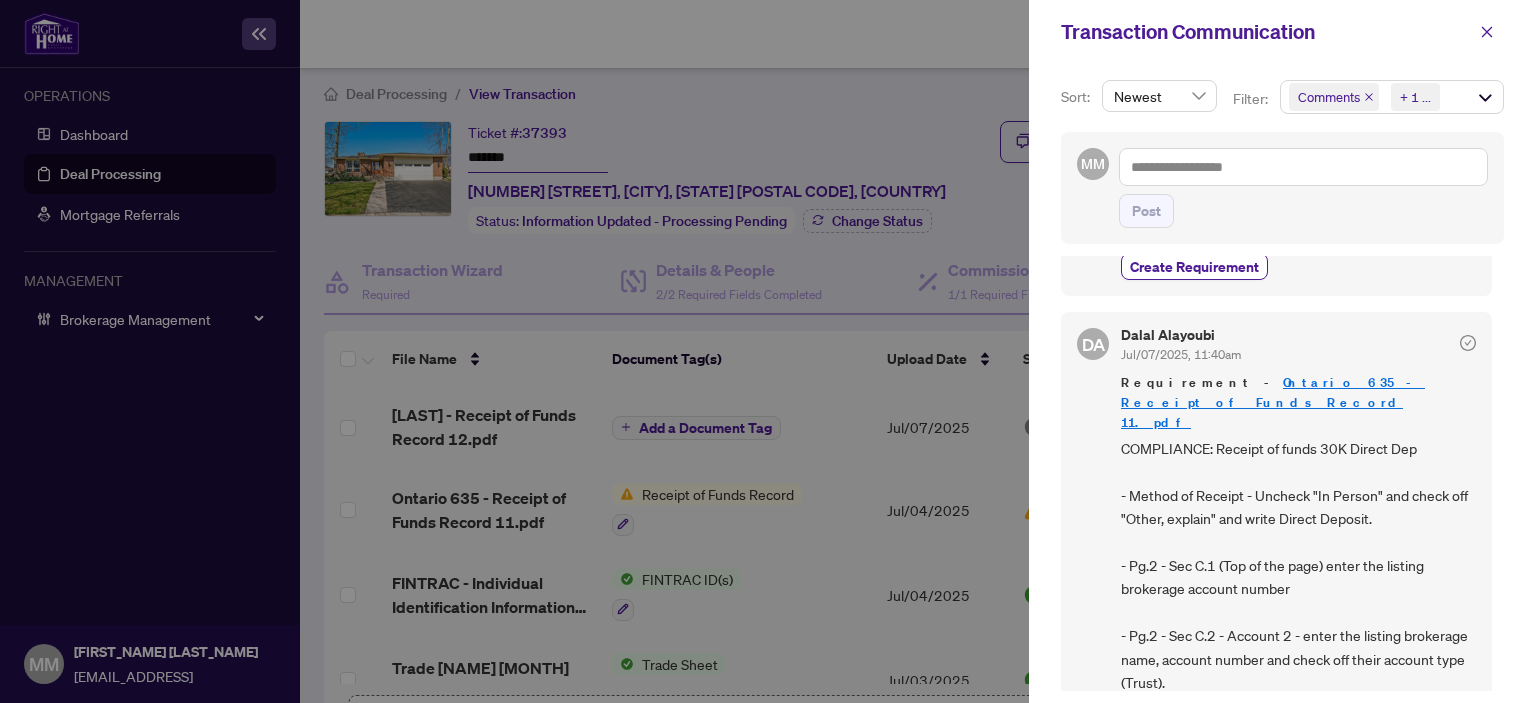 scroll, scrollTop: 200, scrollLeft: 0, axis: vertical 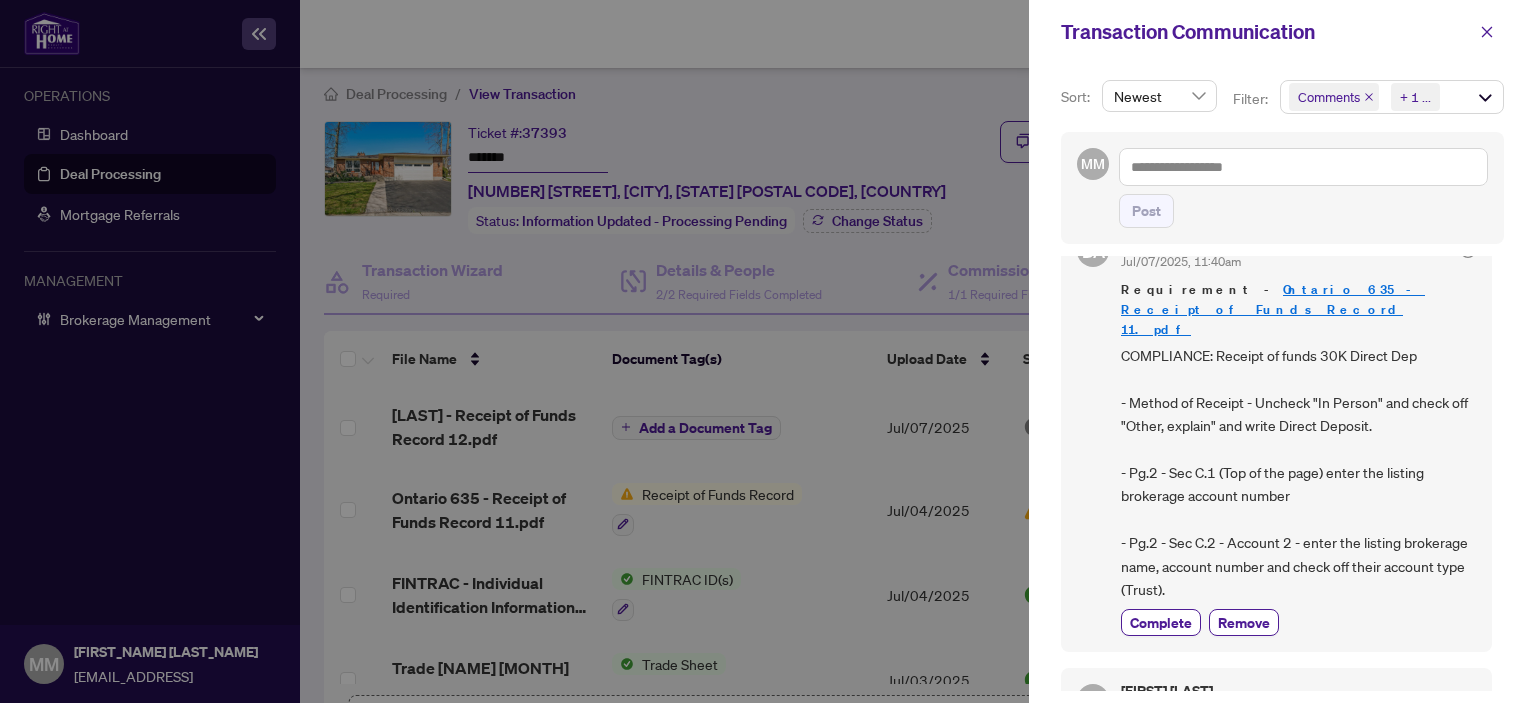 drag, startPoint x: 1488, startPoint y: 31, endPoint x: 1458, endPoint y: 46, distance: 33.54102 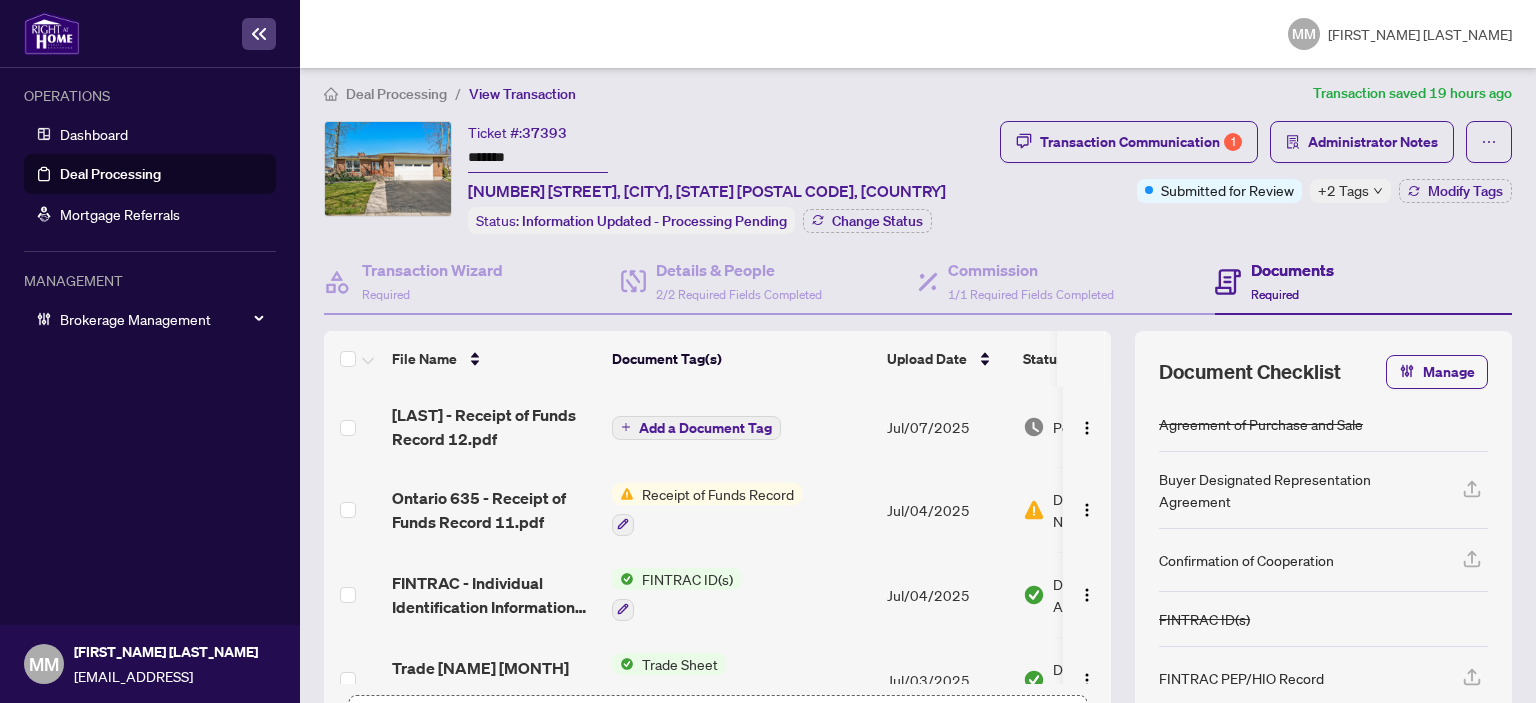 click on "Jul/07/2025" at bounding box center (947, 427) 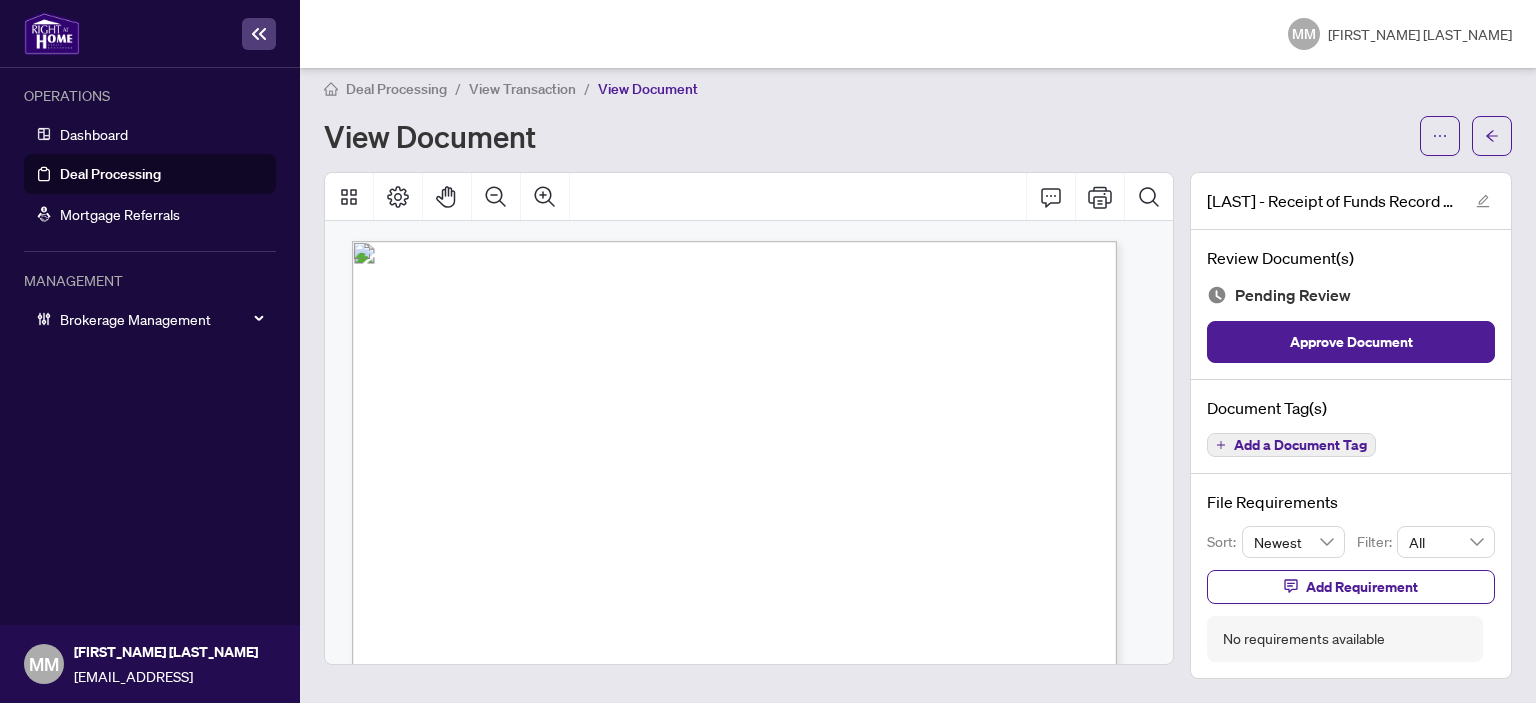 scroll, scrollTop: 10, scrollLeft: 0, axis: vertical 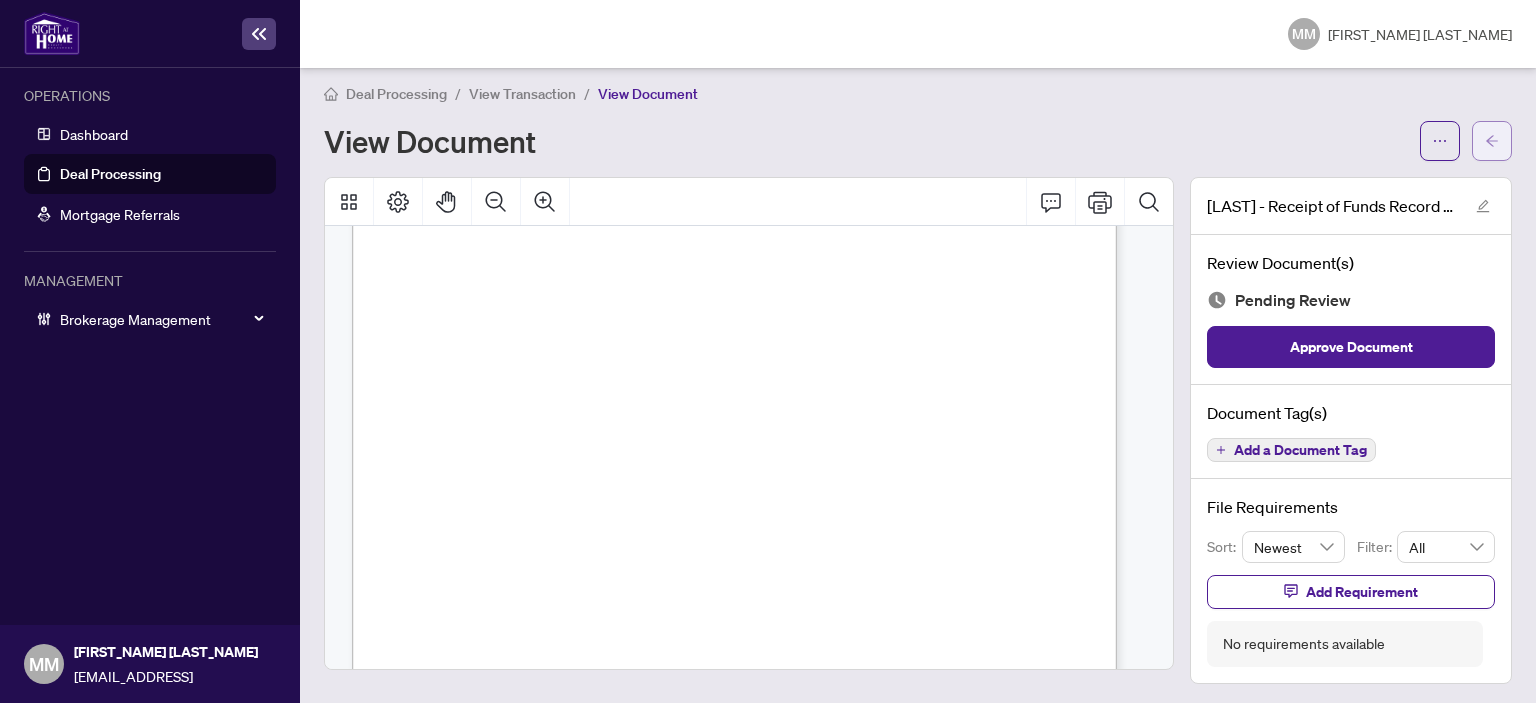 click 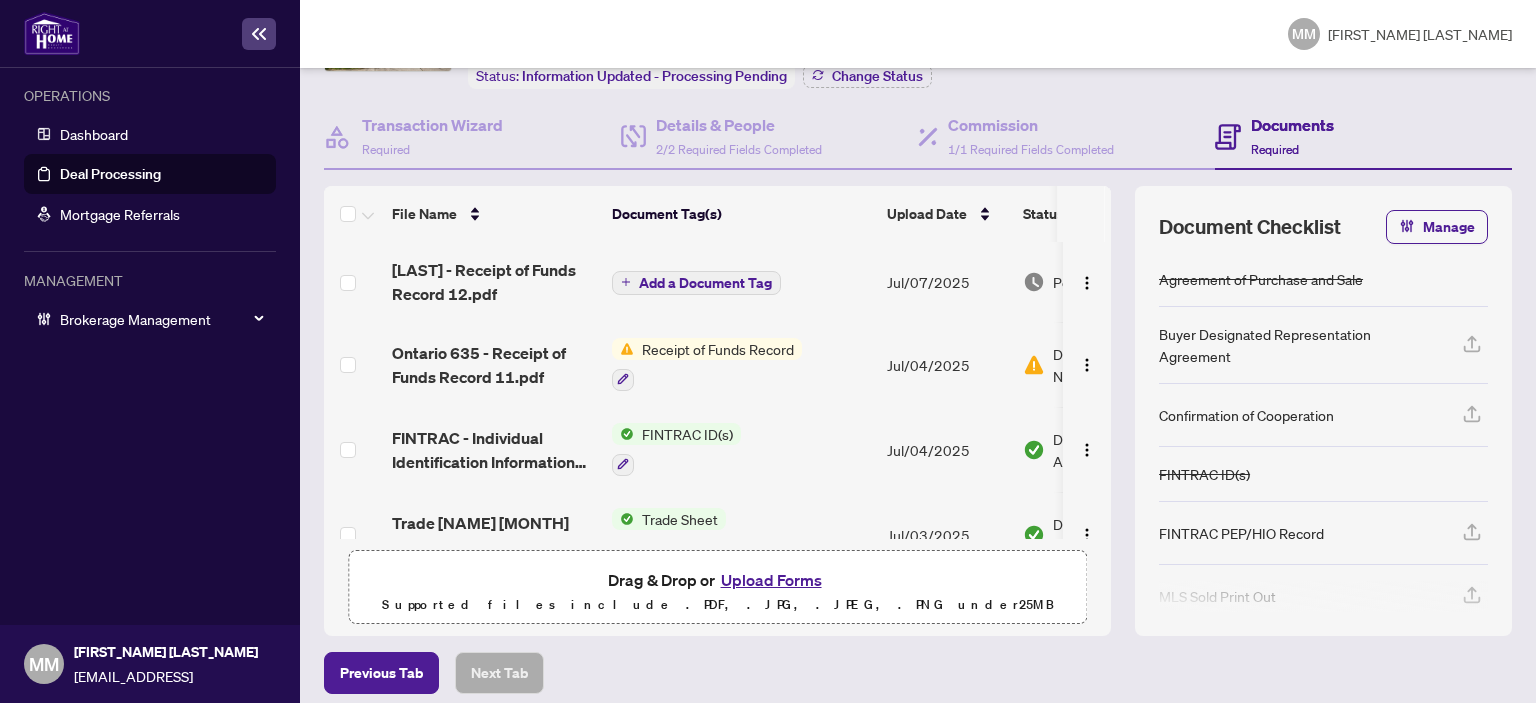 scroll, scrollTop: 164, scrollLeft: 0, axis: vertical 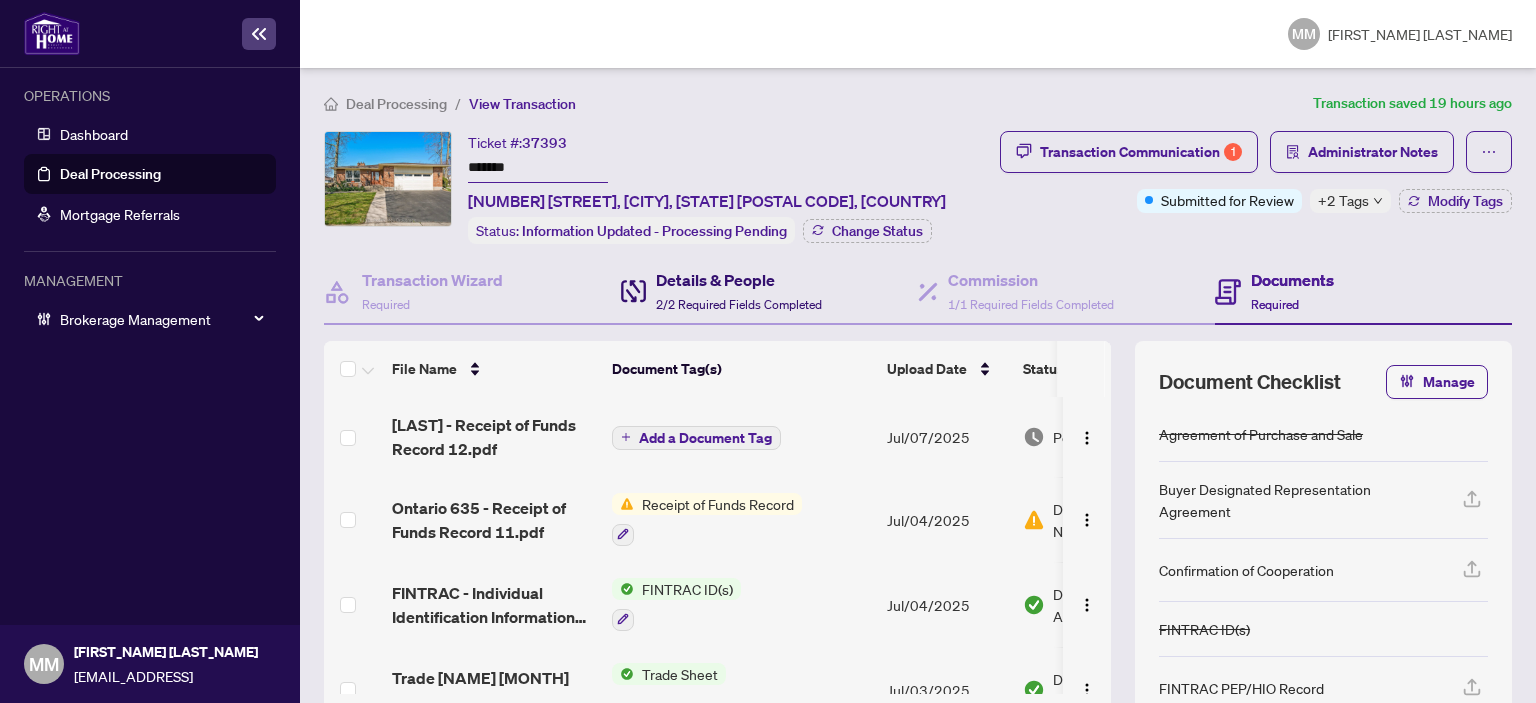 click at bounding box center (633, 291) 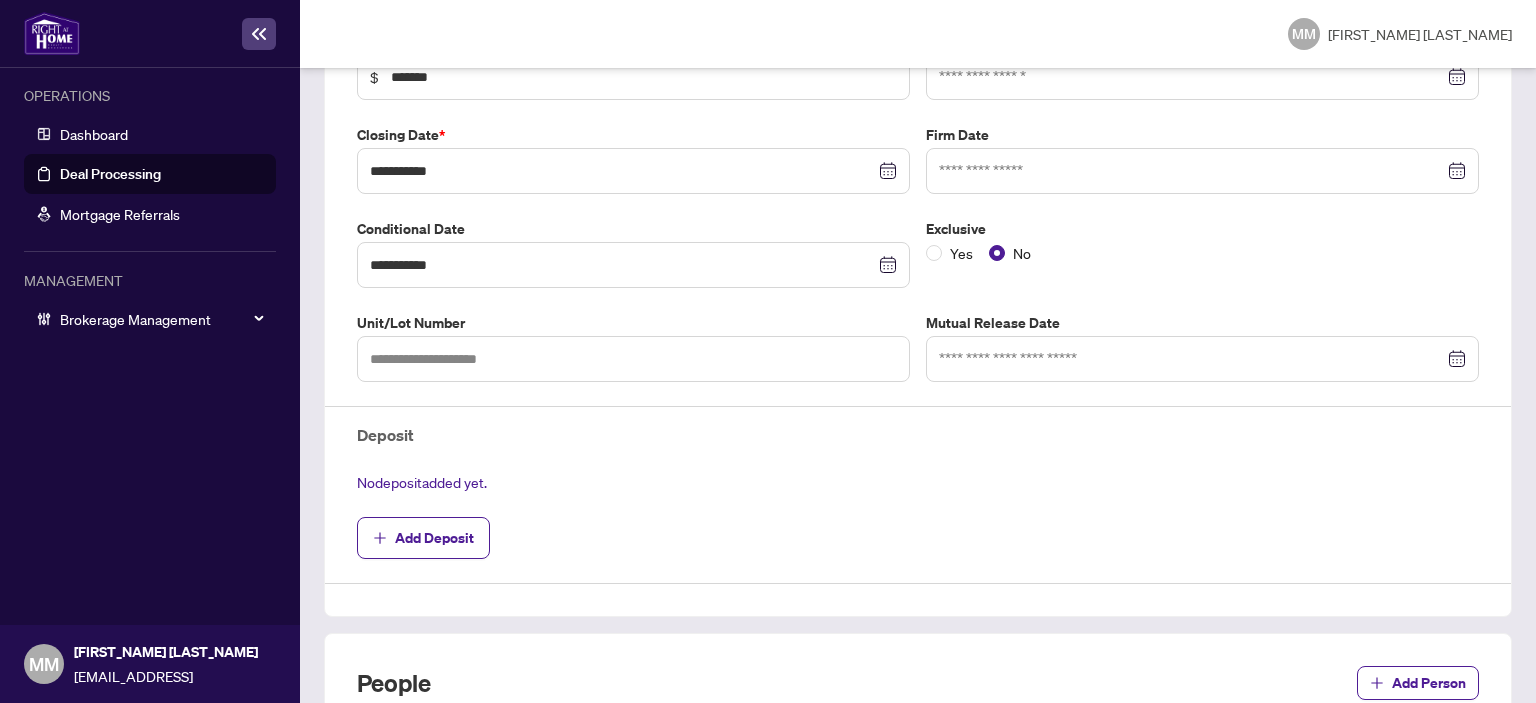 scroll, scrollTop: 200, scrollLeft: 0, axis: vertical 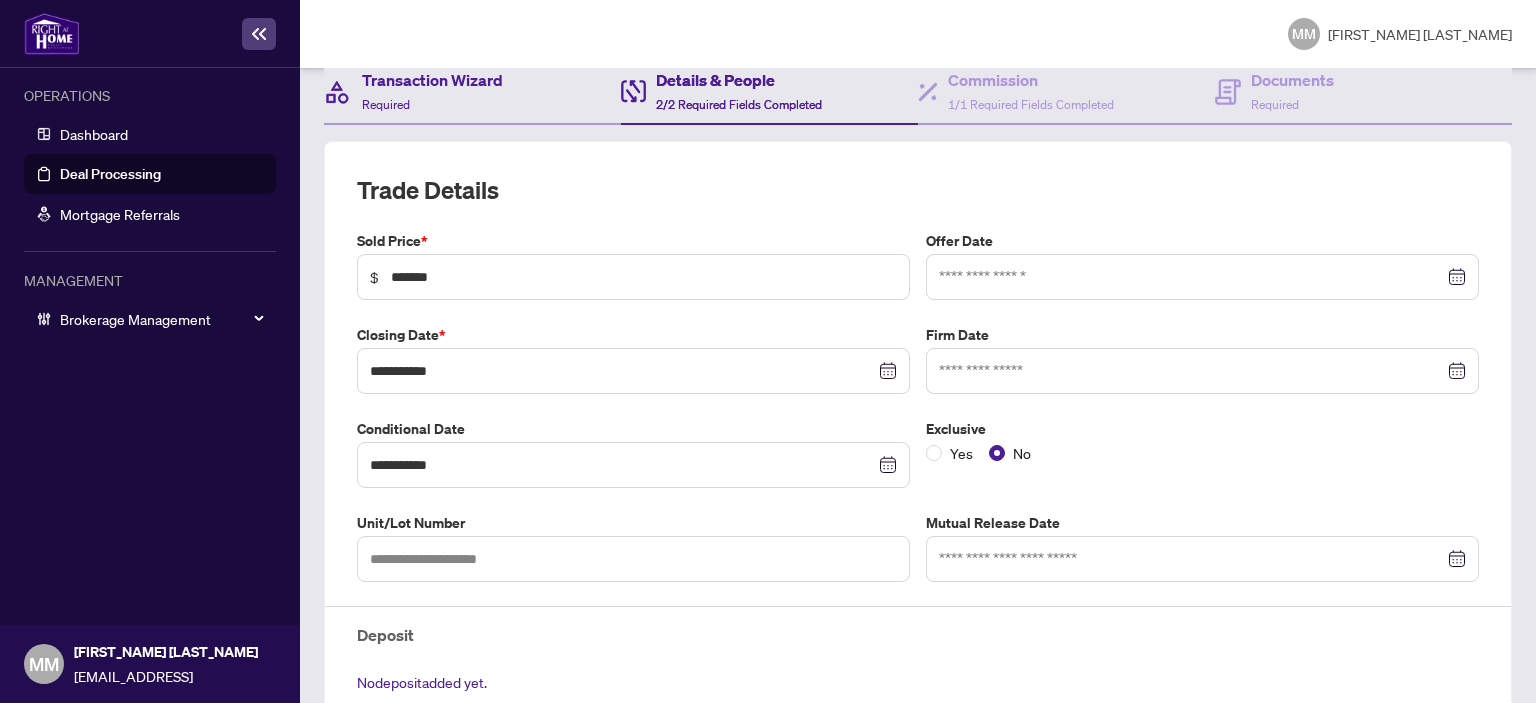 click on "Transaction Wizard Required" at bounding box center (472, 92) 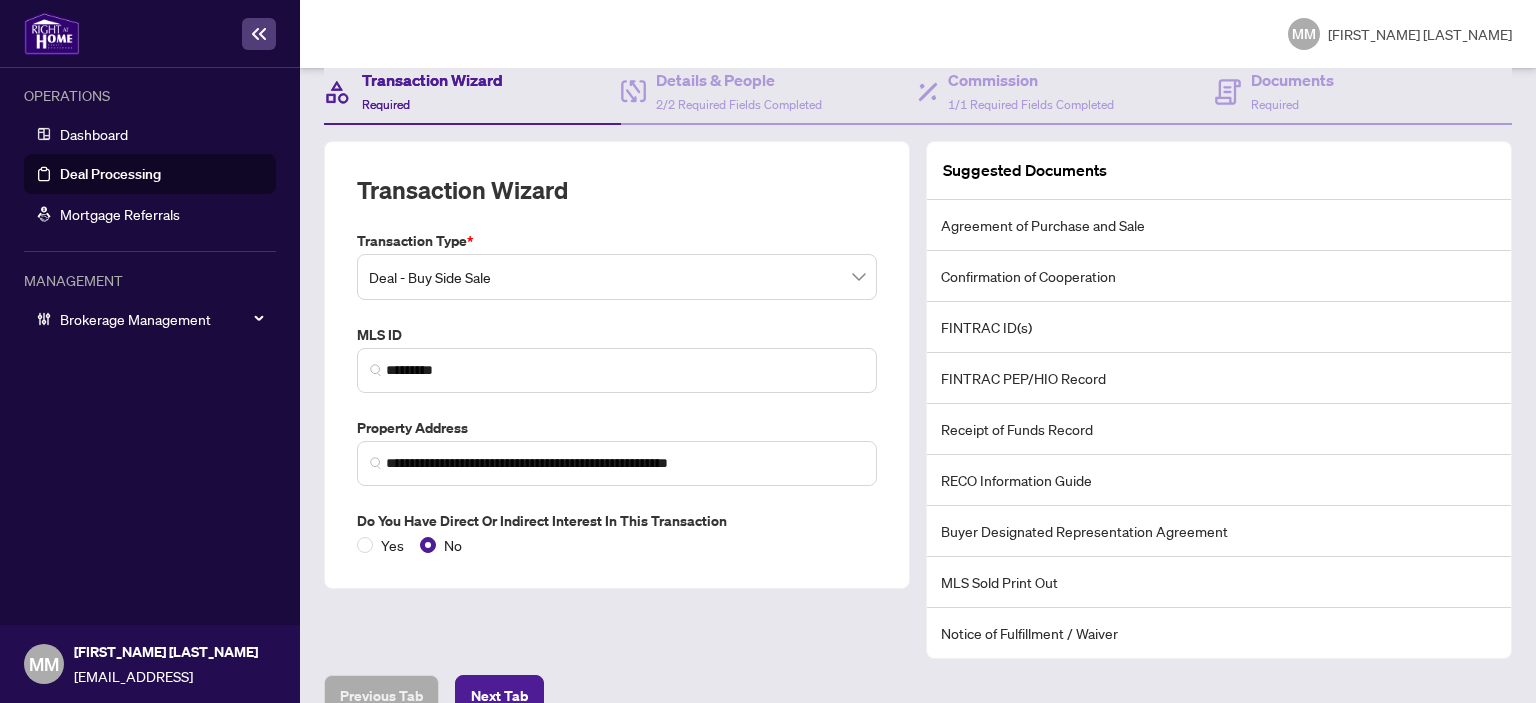 scroll, scrollTop: 200, scrollLeft: 0, axis: vertical 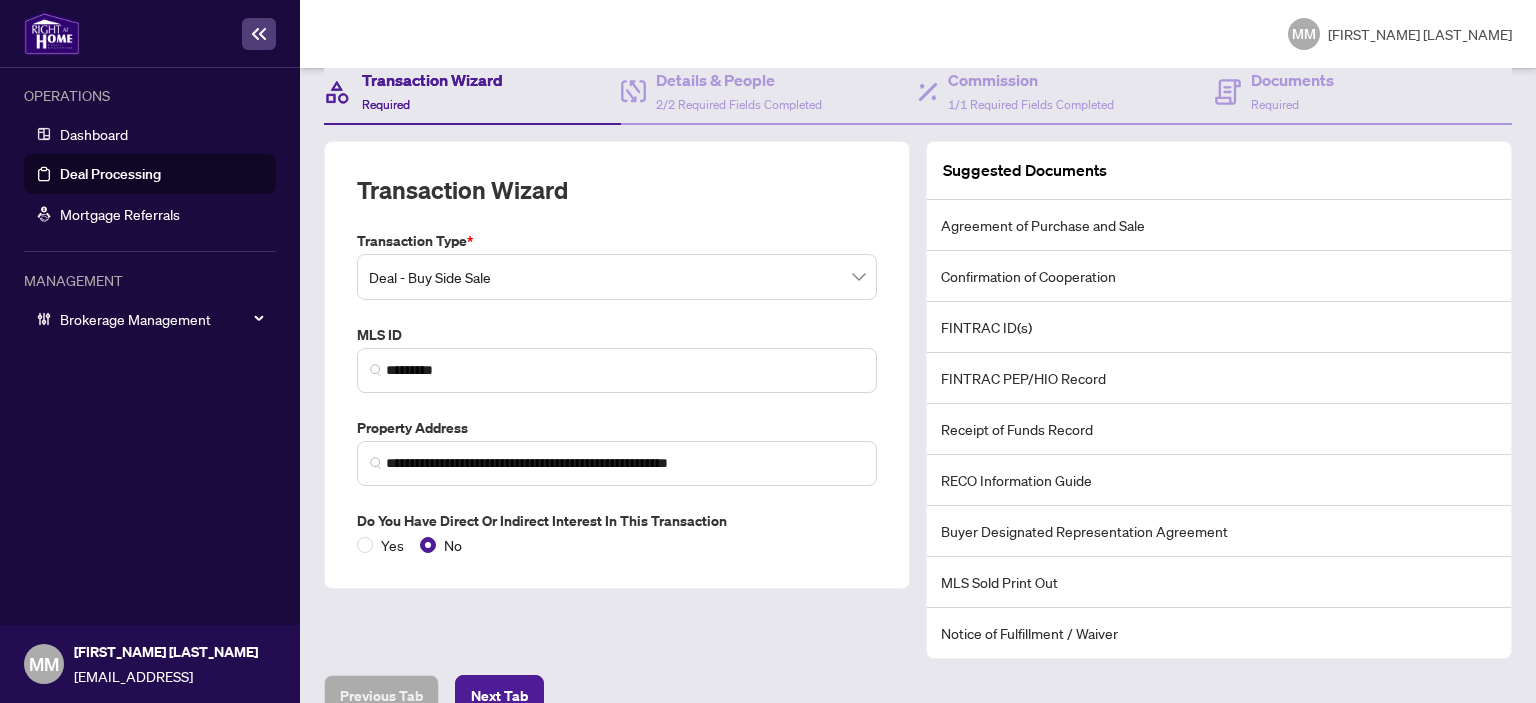 click on "Deal Processing" at bounding box center (110, 174) 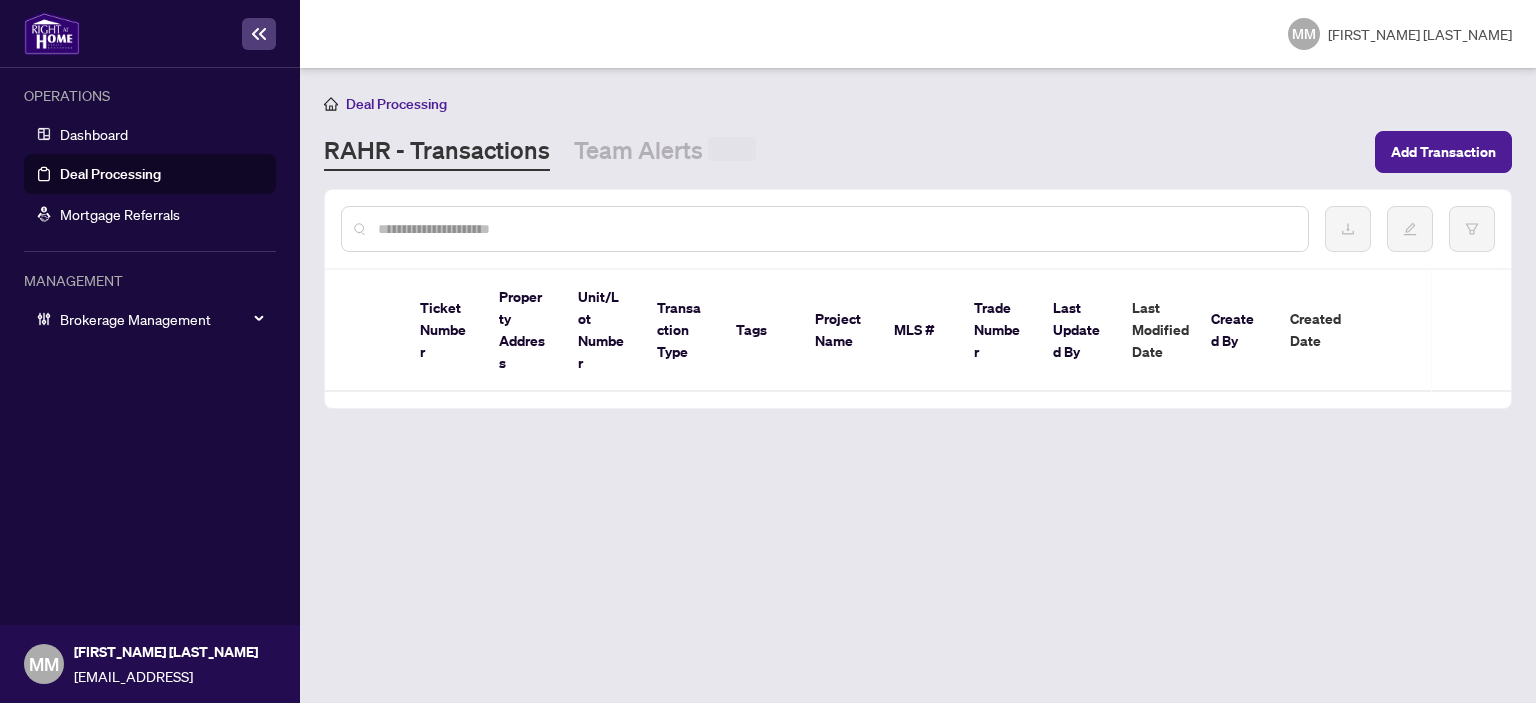 scroll, scrollTop: 0, scrollLeft: 0, axis: both 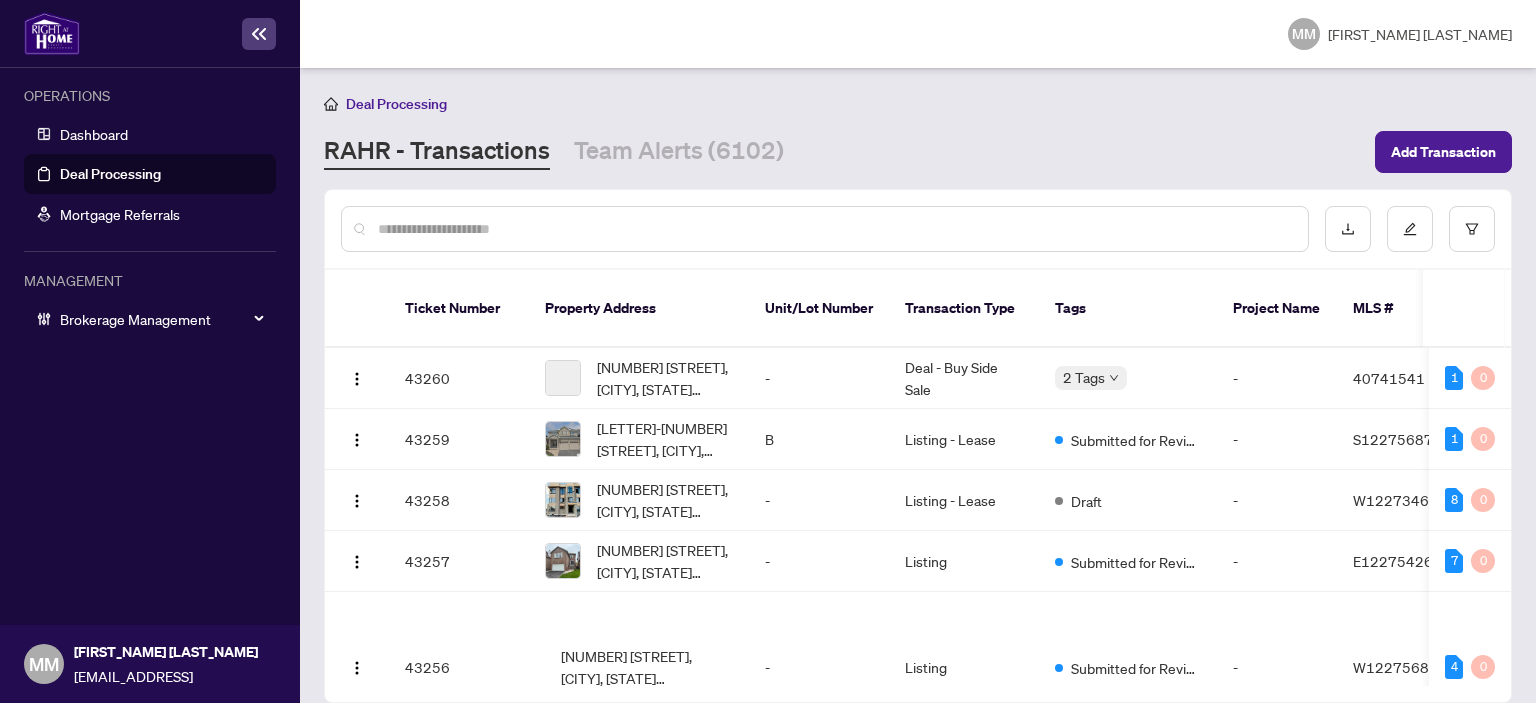 click at bounding box center [835, 229] 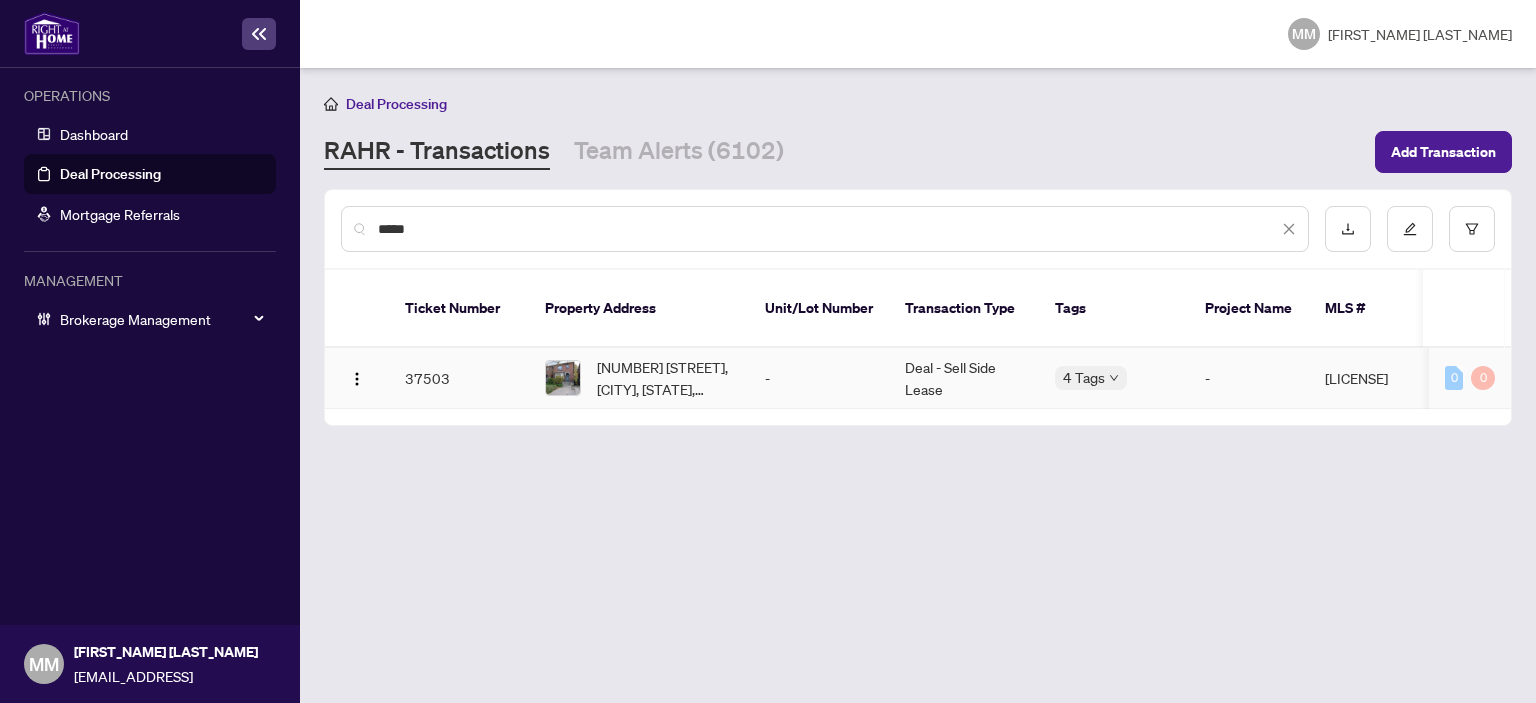 click on "37 Lawrence Ave, Toronto, Ontario M5M 1A3, Canada" at bounding box center [665, 378] 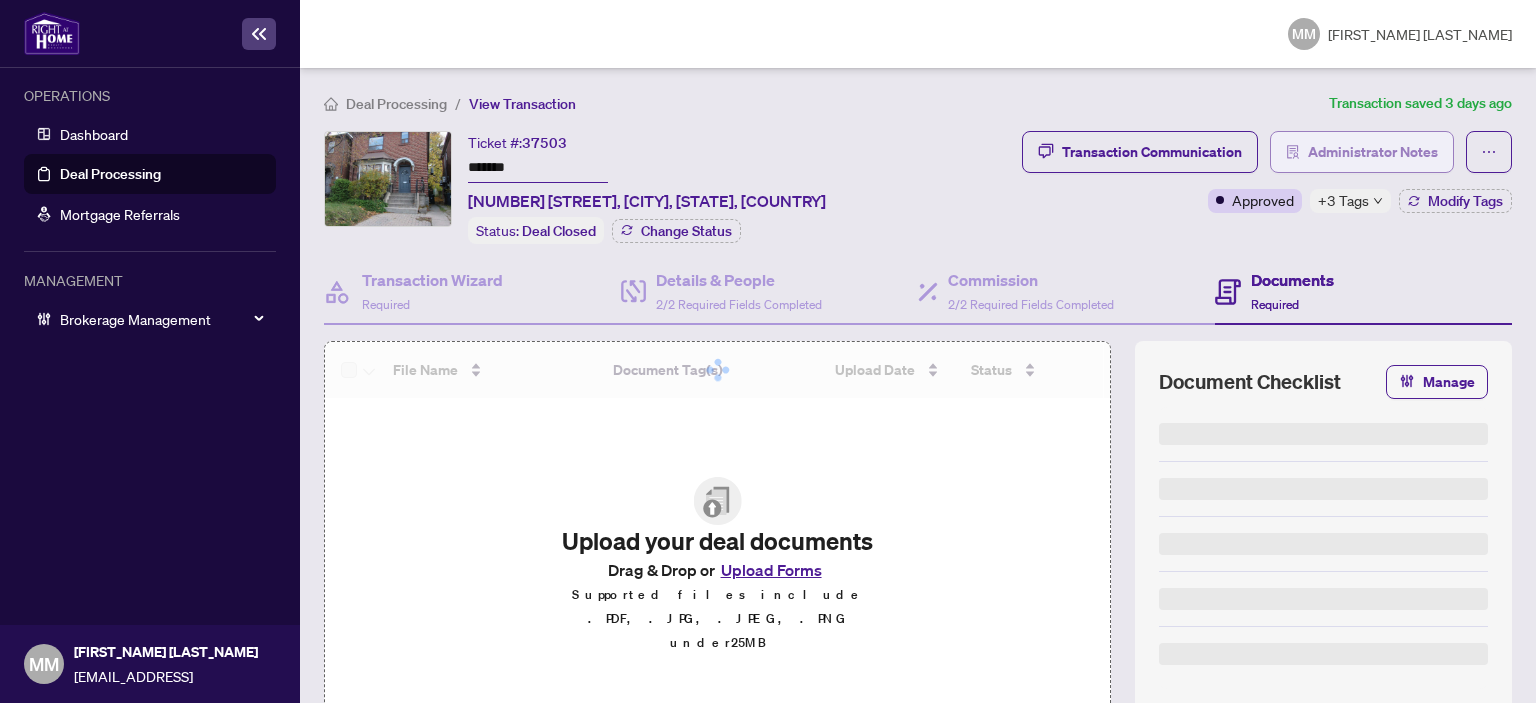 click on "Administrator Notes" at bounding box center [1373, 152] 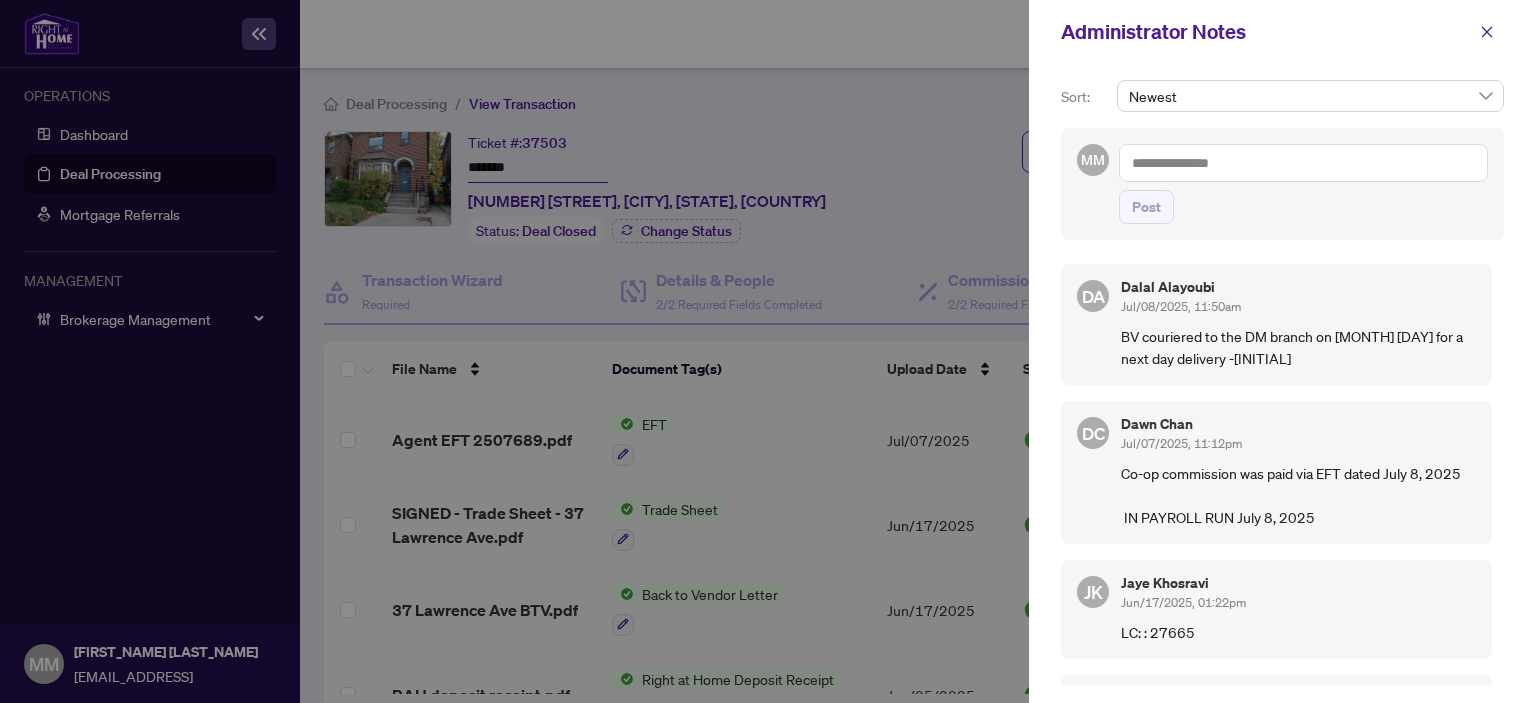 click at bounding box center (1303, 163) 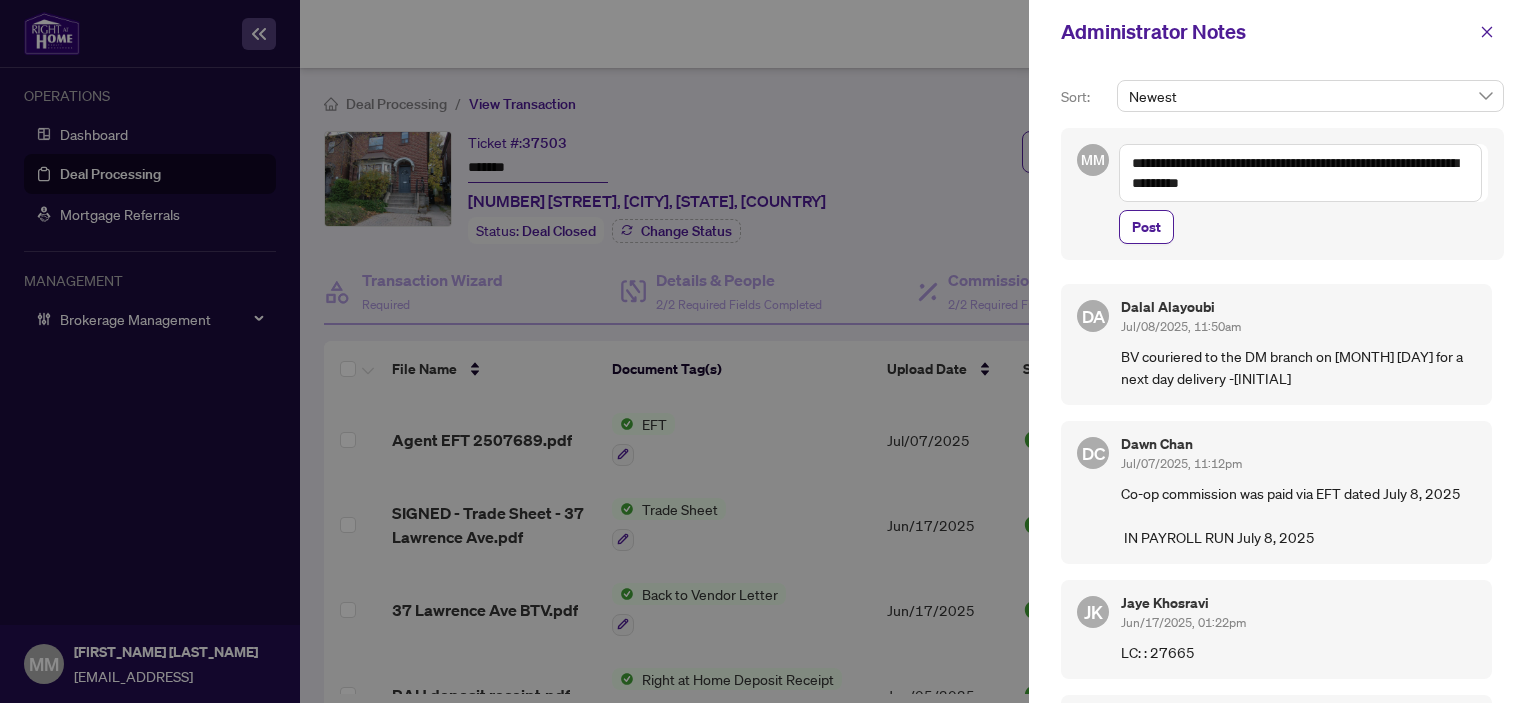 click on "**********" at bounding box center (1300, 173) 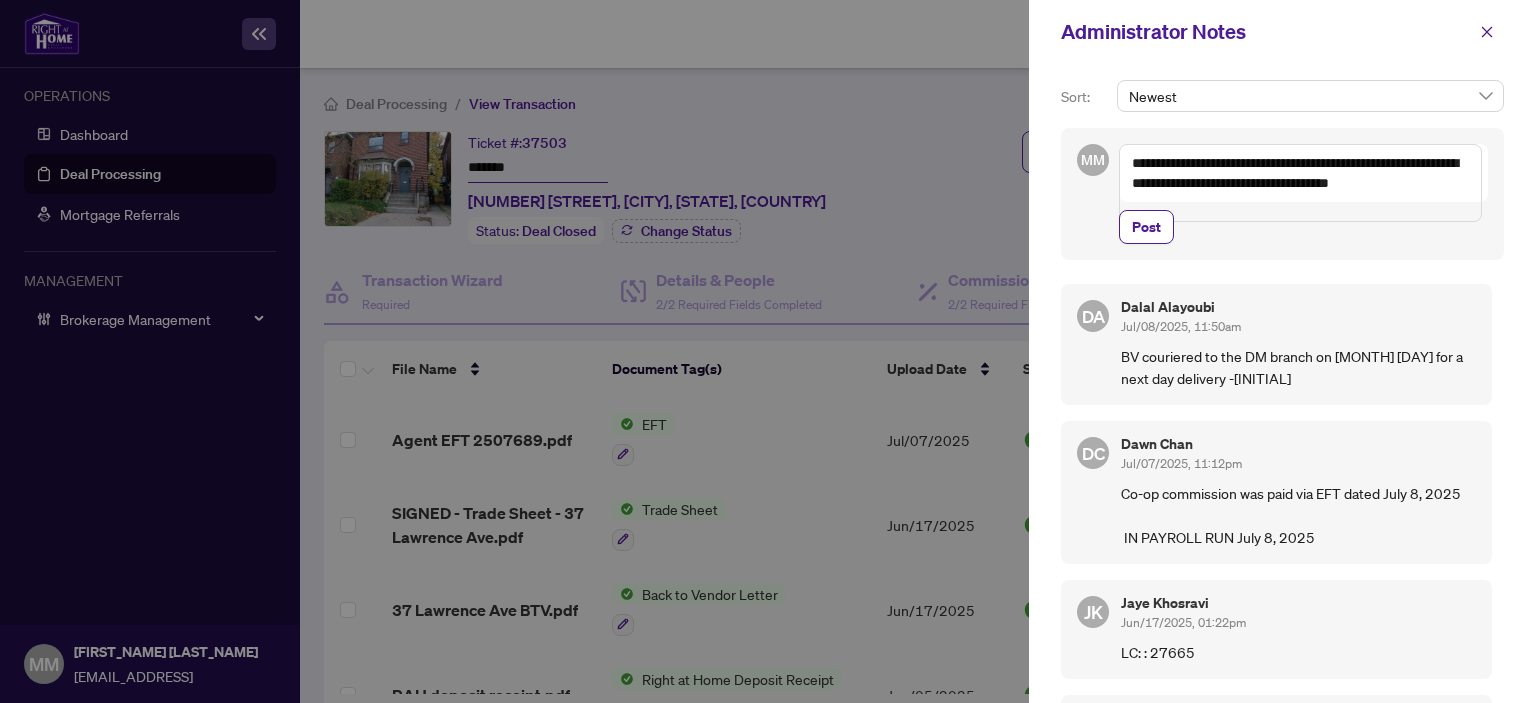 click on "**********" at bounding box center [1282, 194] 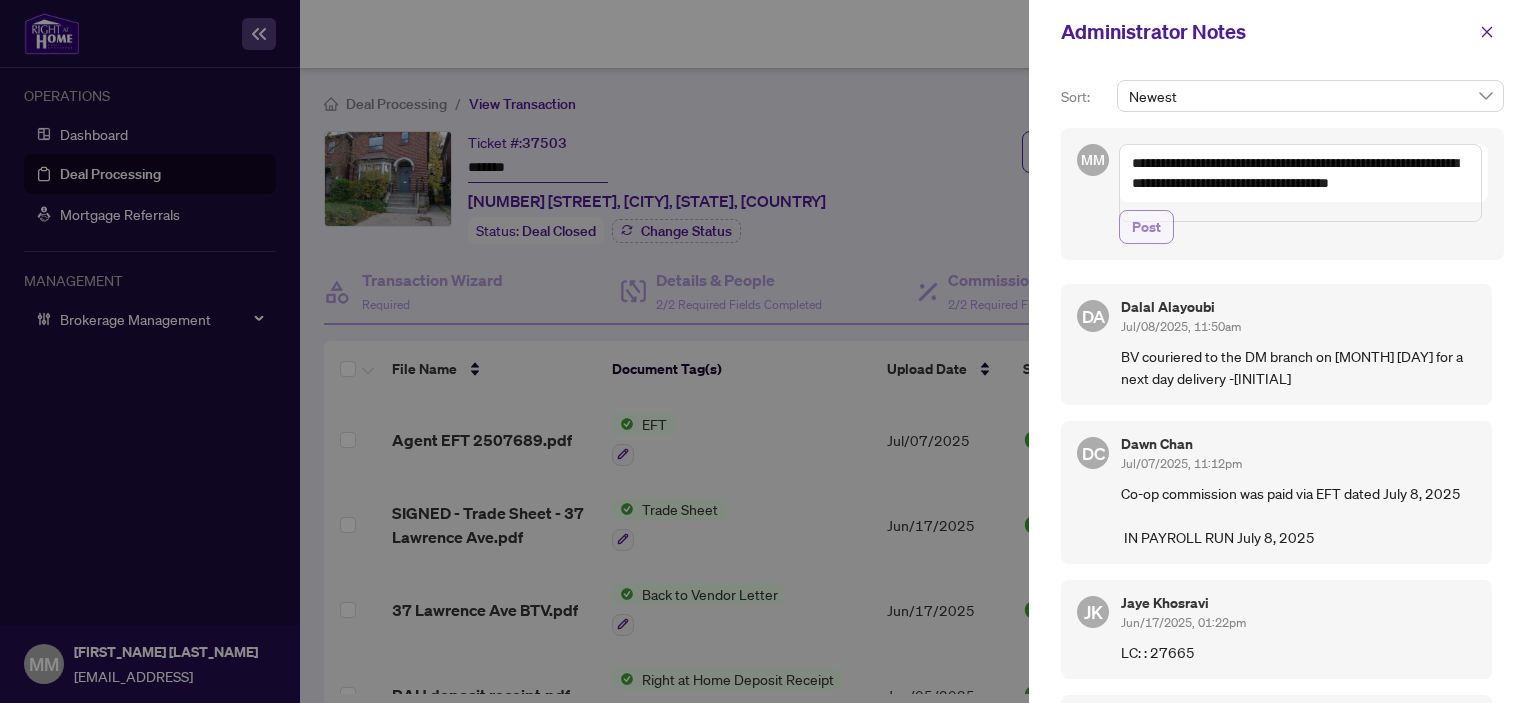 click on "Post" at bounding box center [1146, 227] 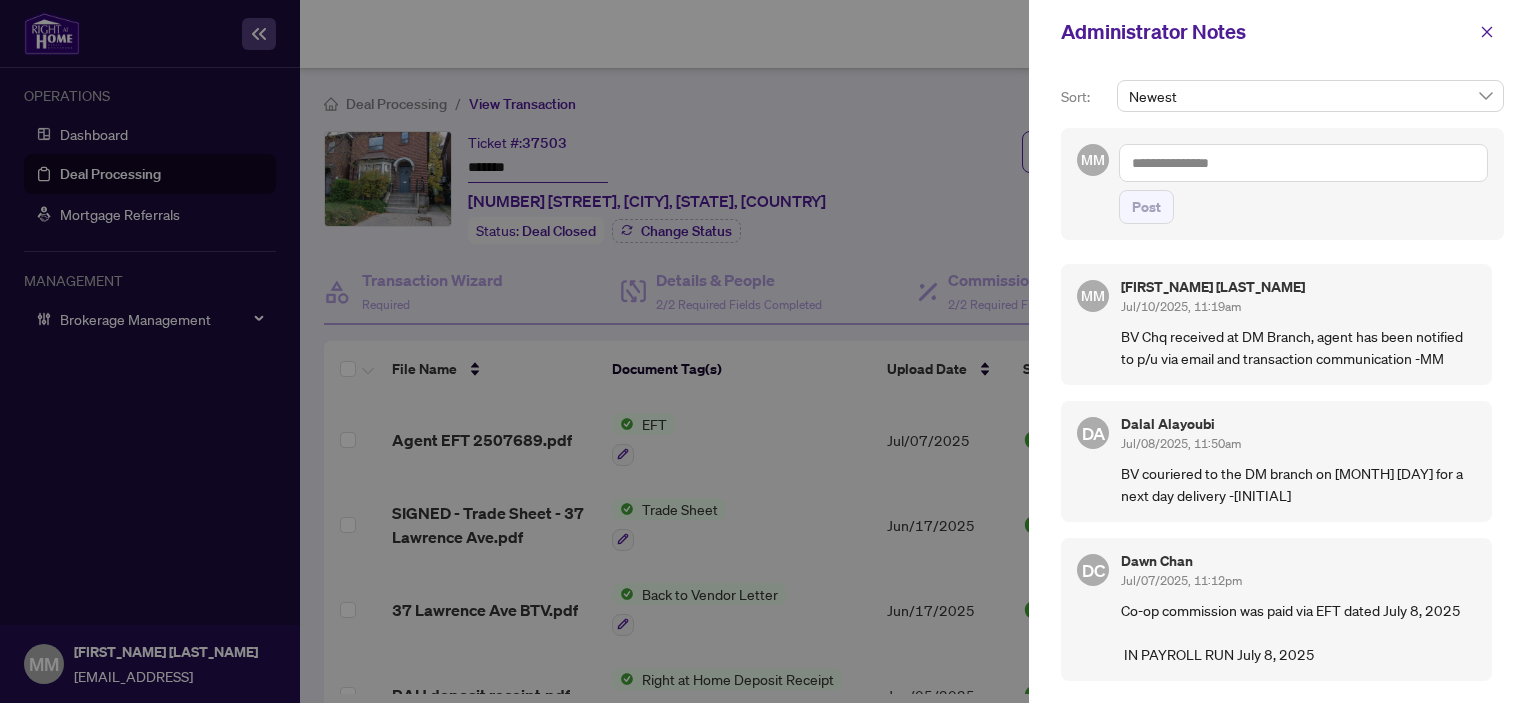 click on "Administrator Notes" at bounding box center (1282, 32) 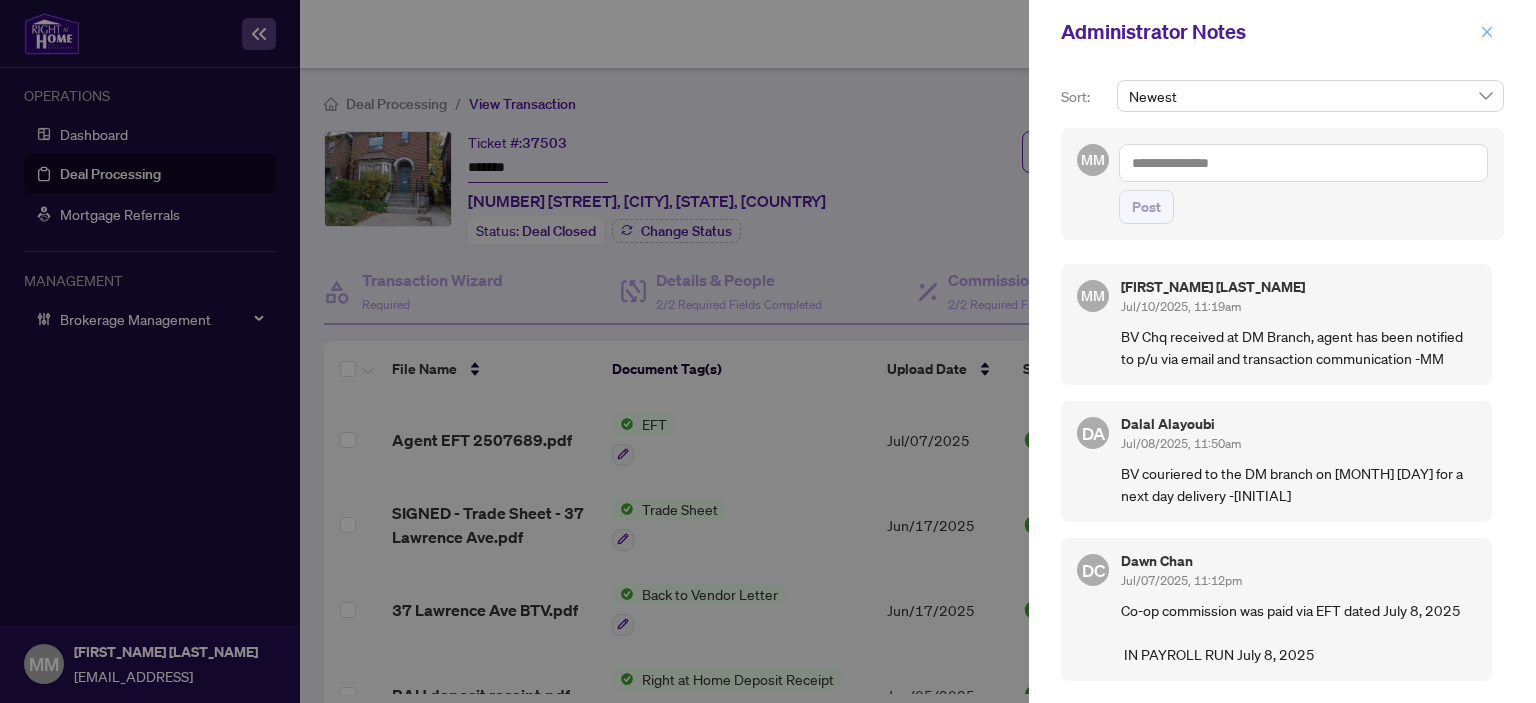 click 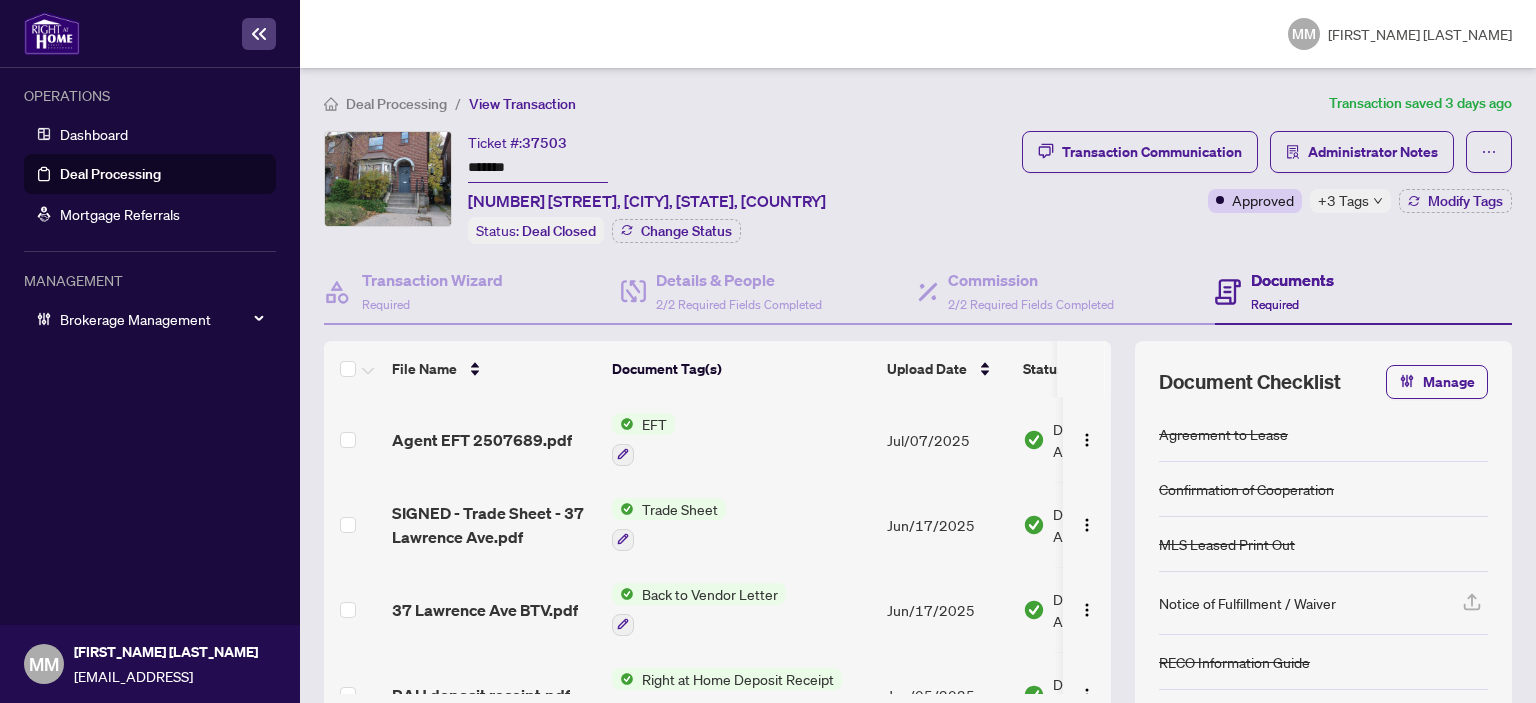 click on "Transaction Communication Administrator Notes Approved +3 Tags Modify Tags" at bounding box center (1267, 172) 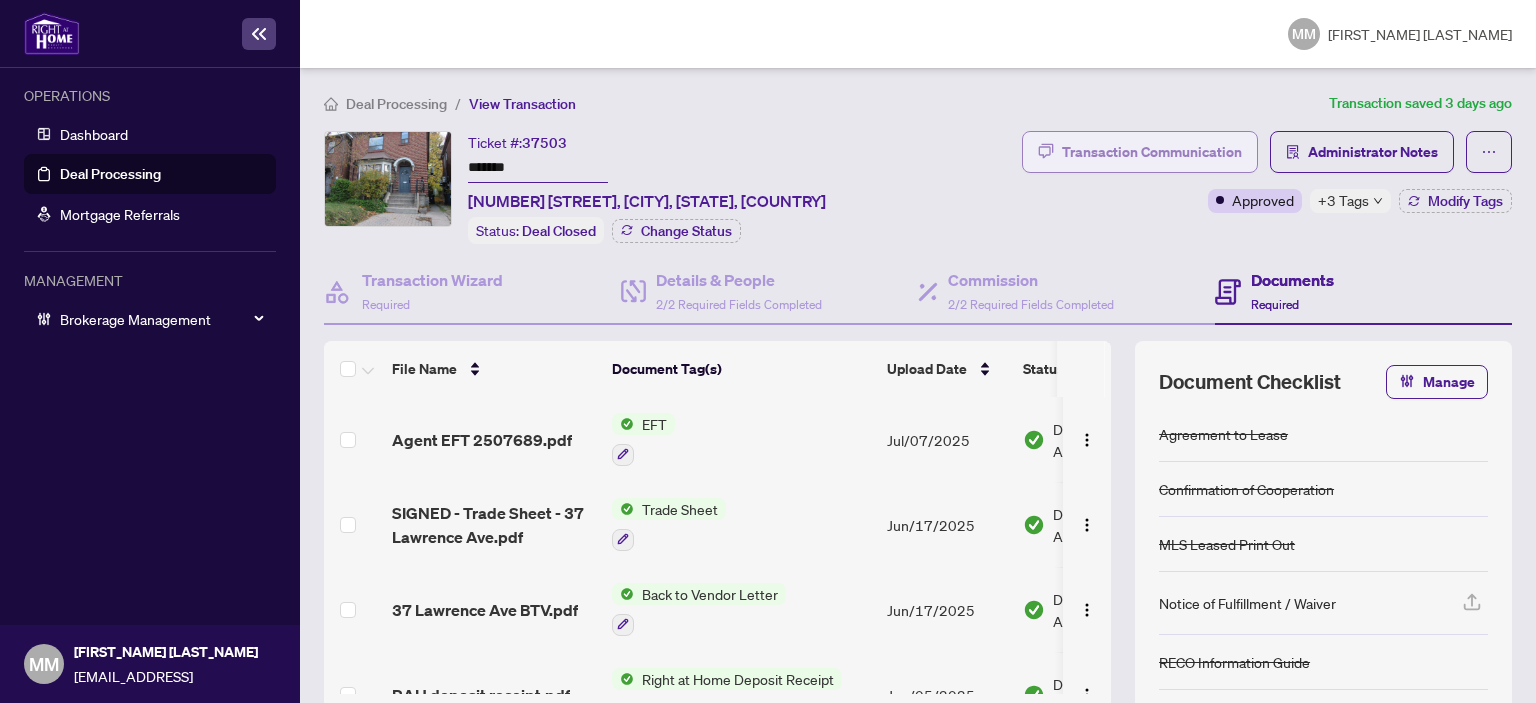 click on "Transaction Communication" at bounding box center [1152, 152] 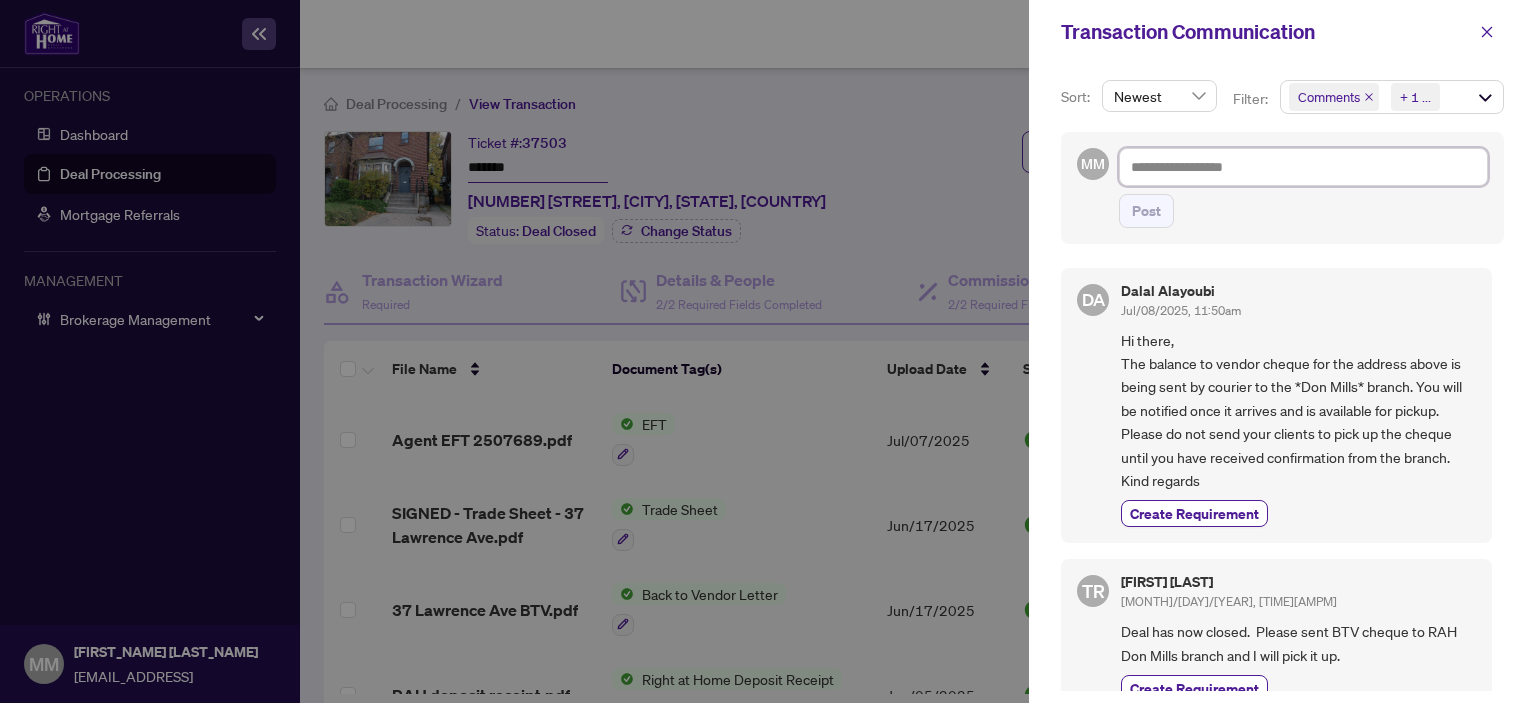 click at bounding box center (1303, 167) 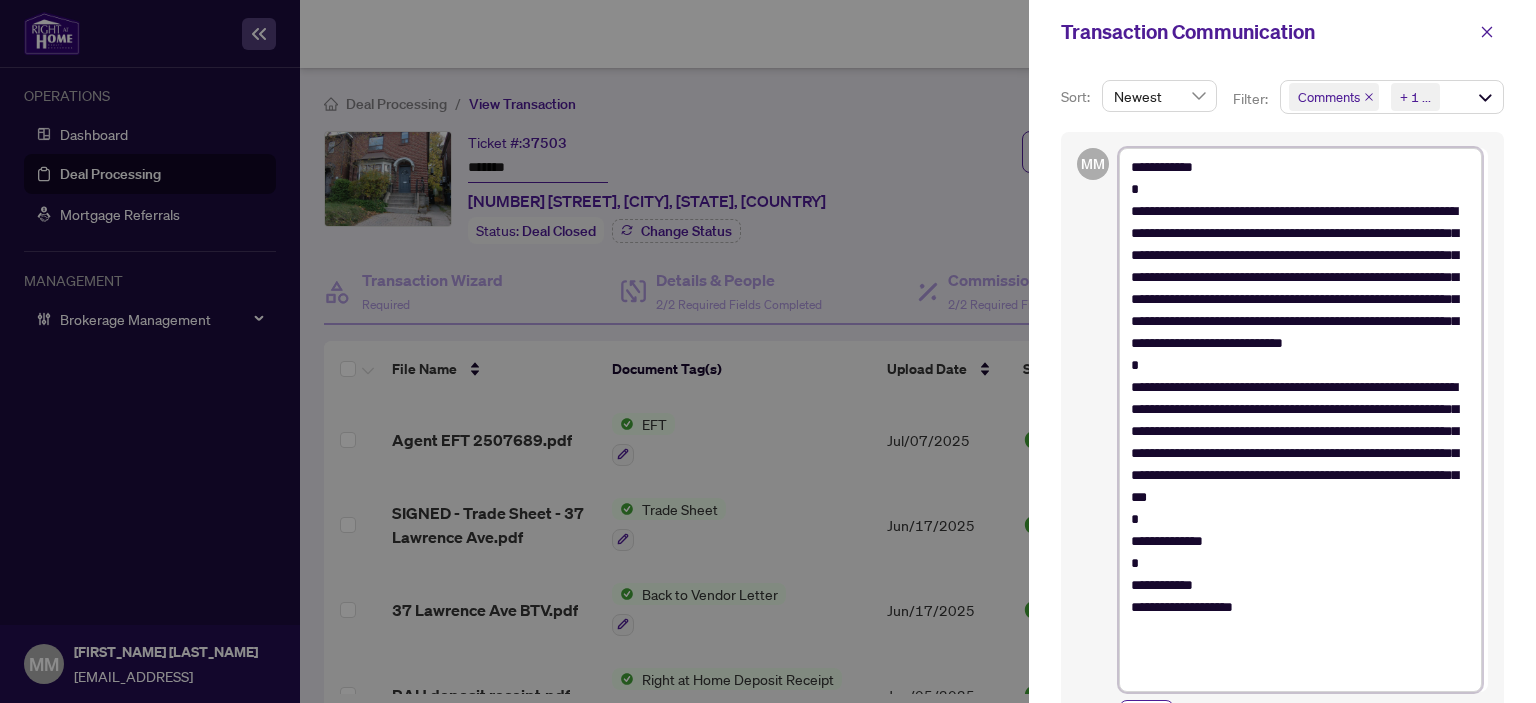click on "**********" at bounding box center (1300, 420) 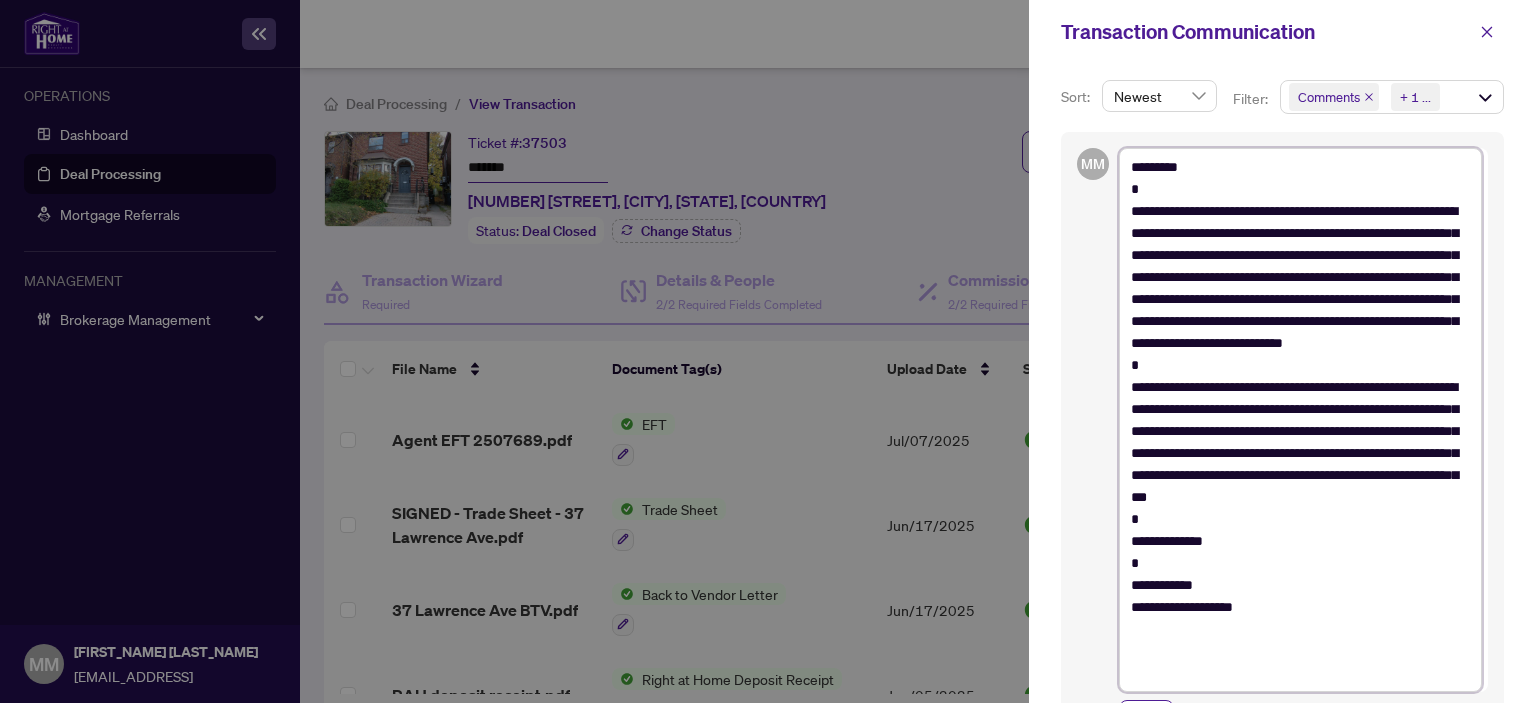 drag, startPoint x: 1417, startPoint y: 205, endPoint x: 1329, endPoint y: 202, distance: 88.051125 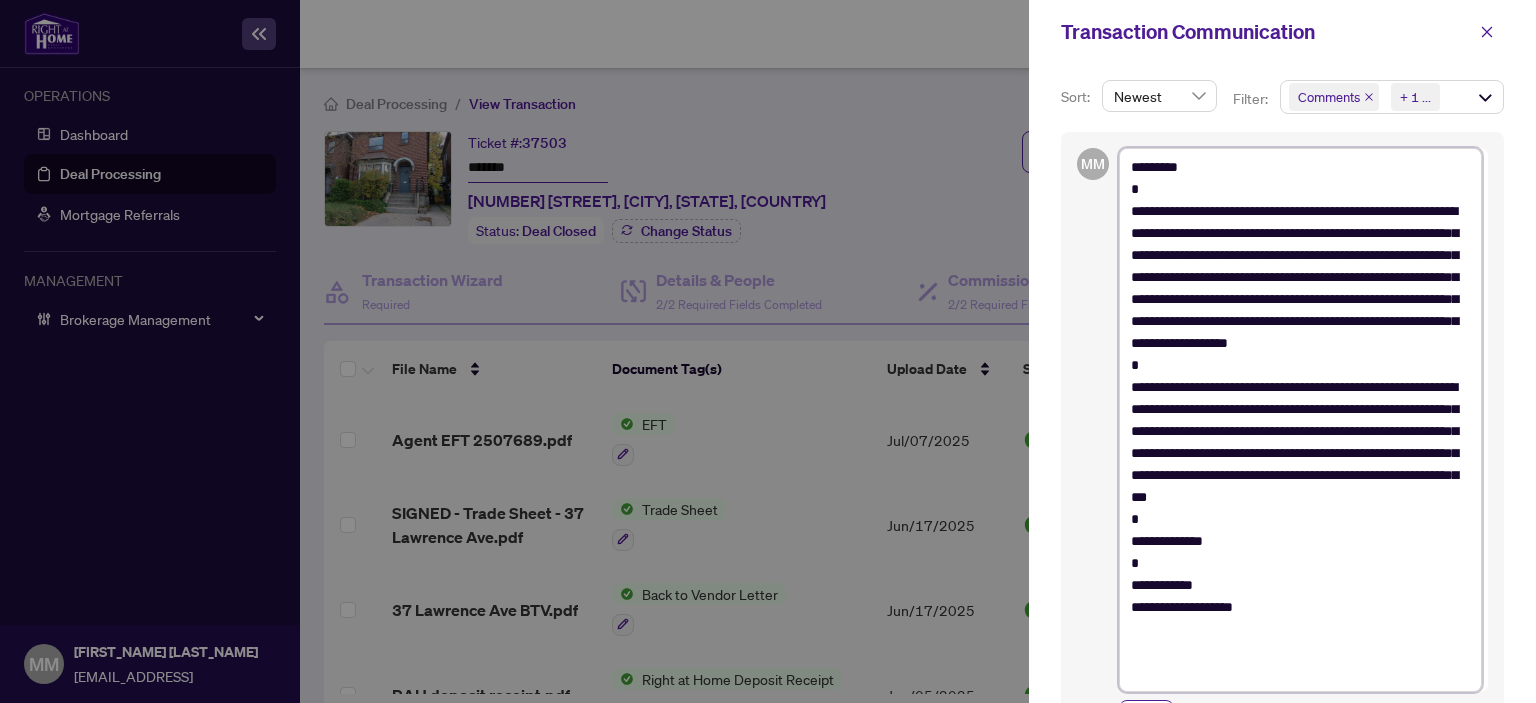 click on "**********" at bounding box center [1300, 420] 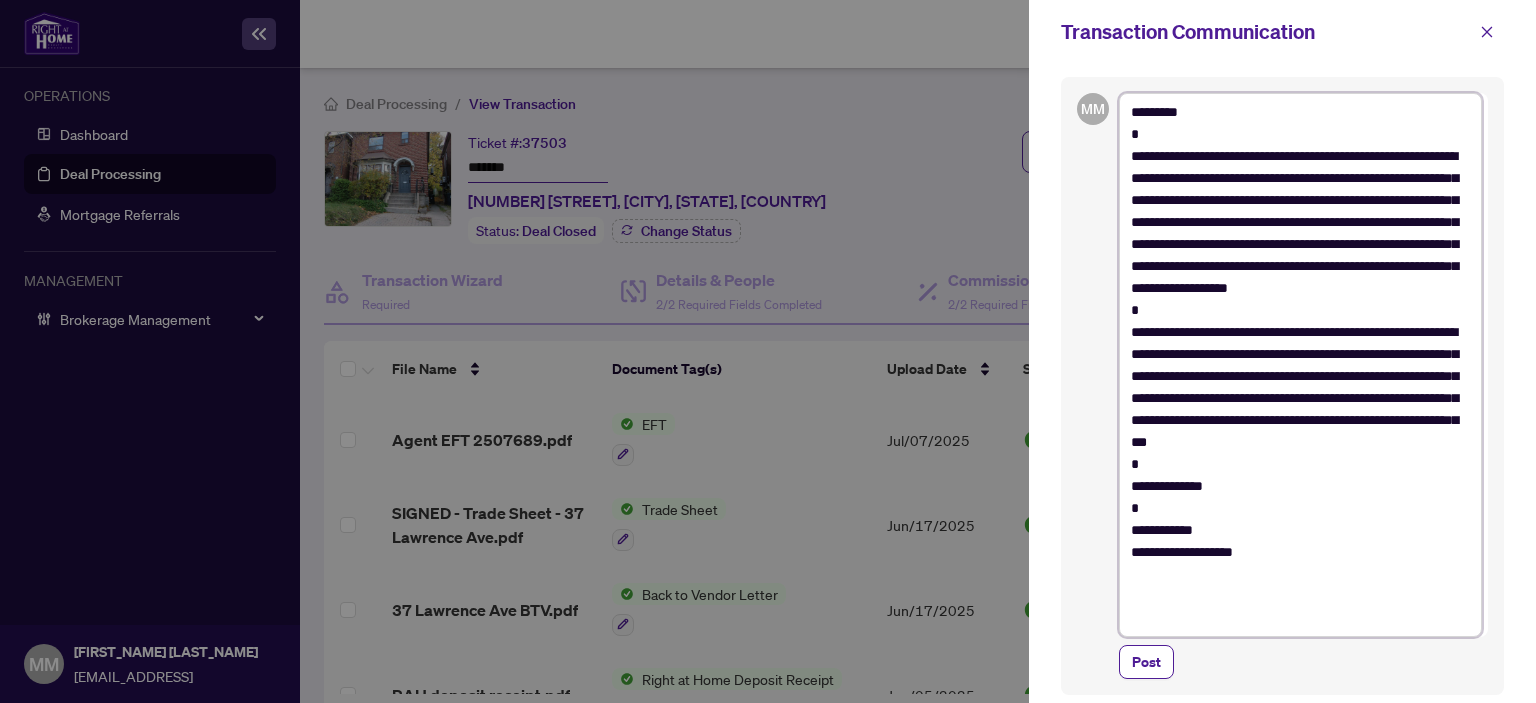 scroll, scrollTop: 508, scrollLeft: 0, axis: vertical 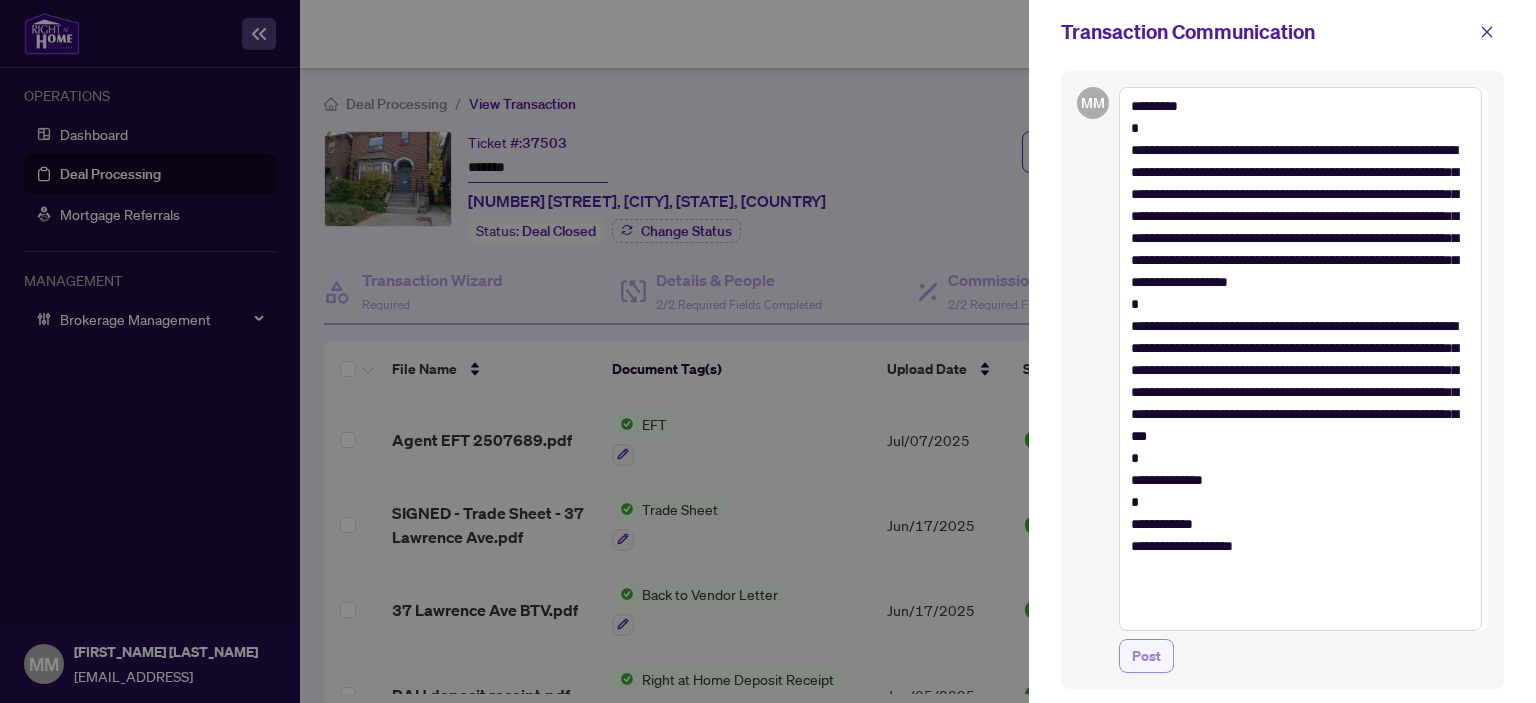 click on "Post" at bounding box center [1146, 656] 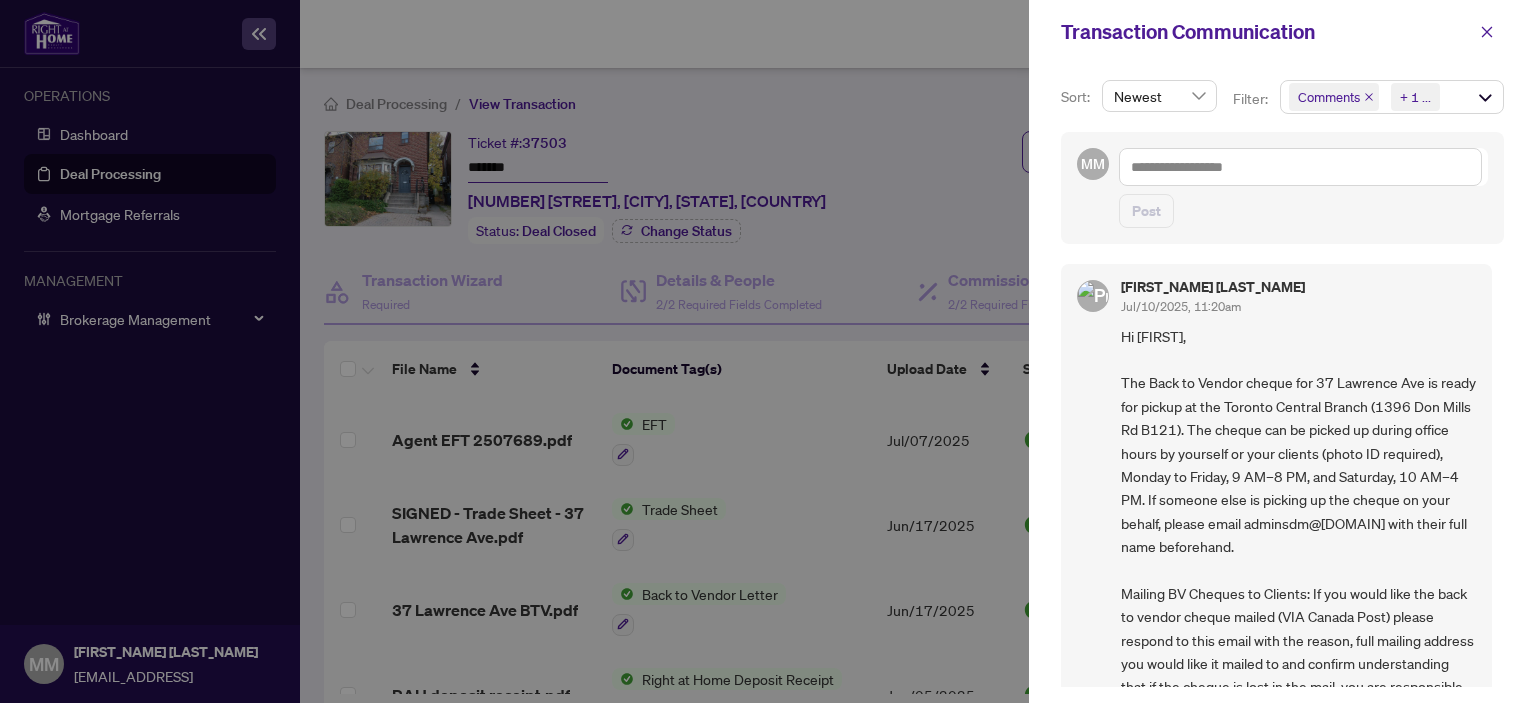 scroll, scrollTop: 3, scrollLeft: 0, axis: vertical 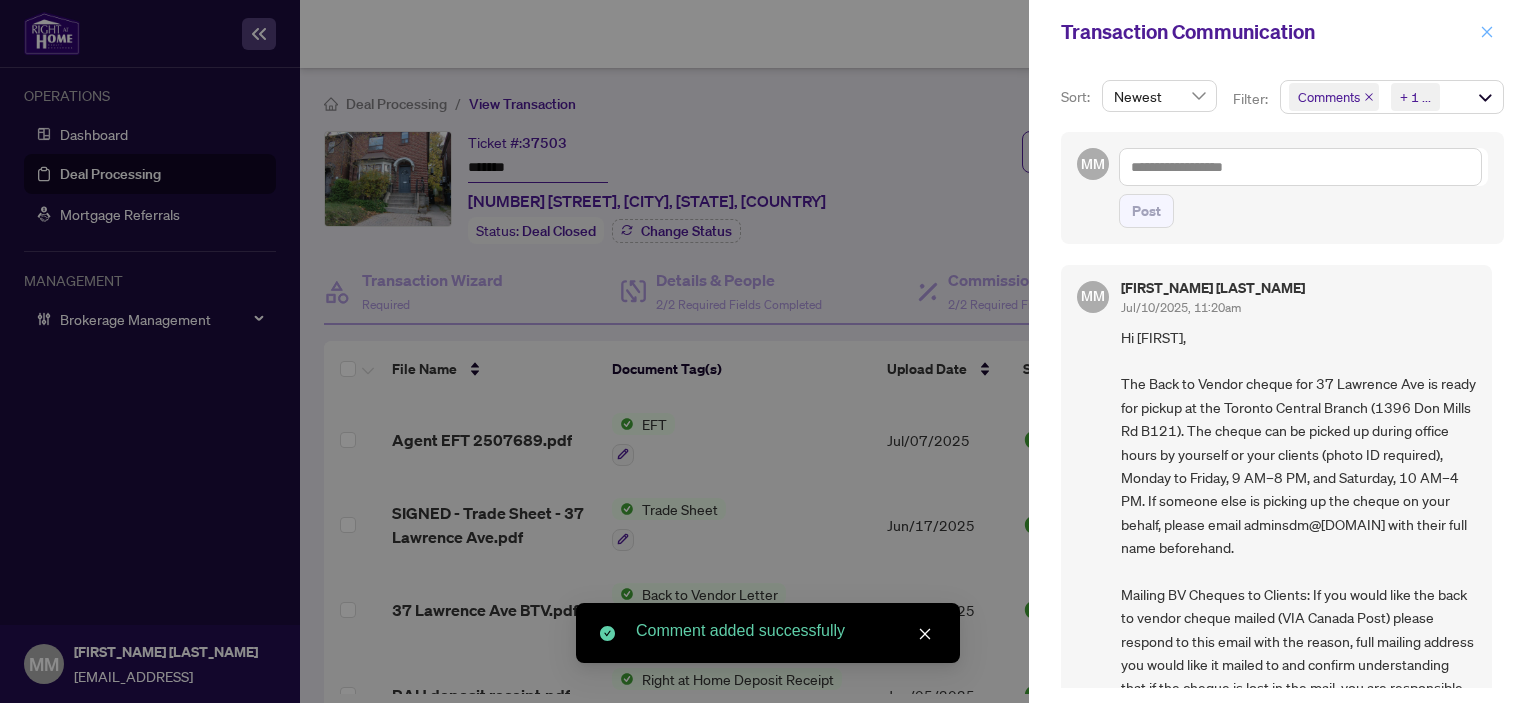 click at bounding box center [1487, 32] 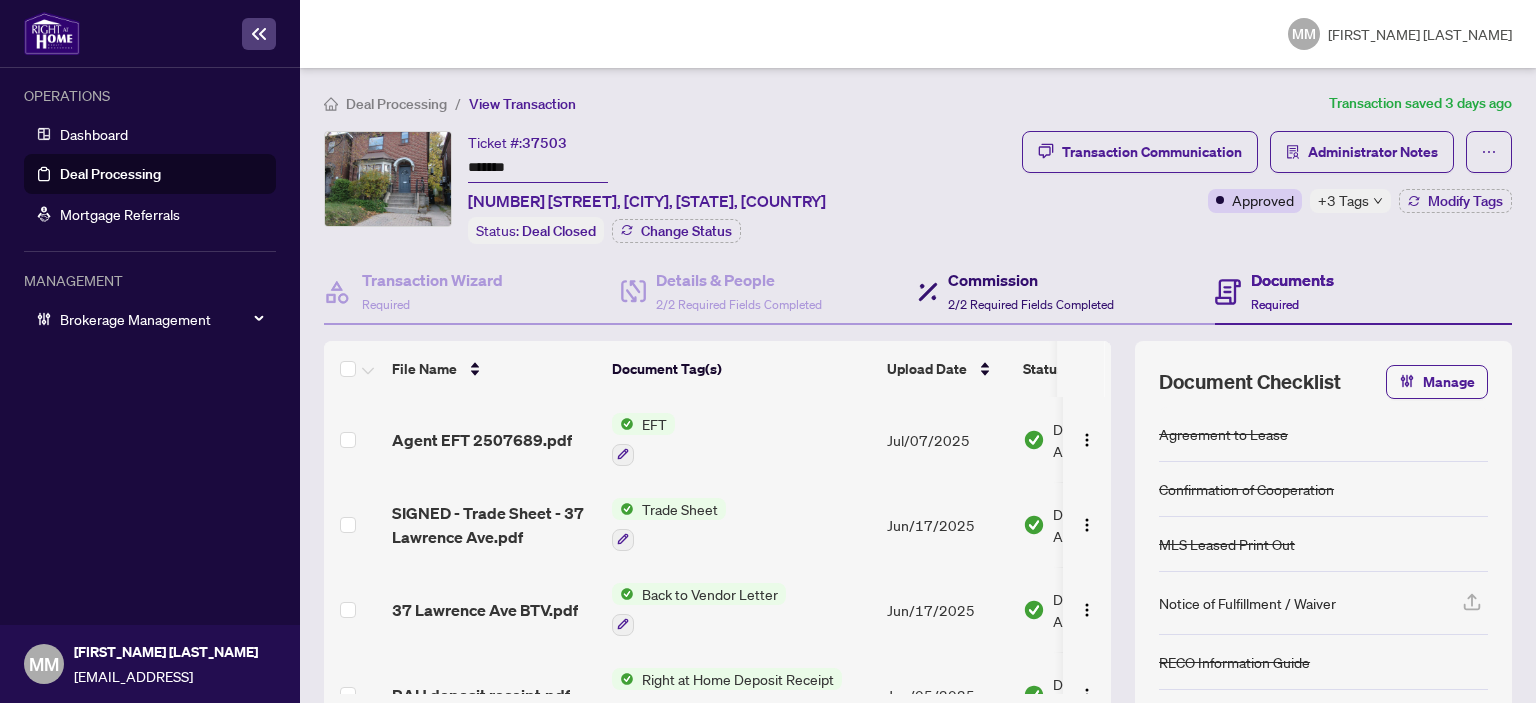 click on "Commission" at bounding box center [1031, 280] 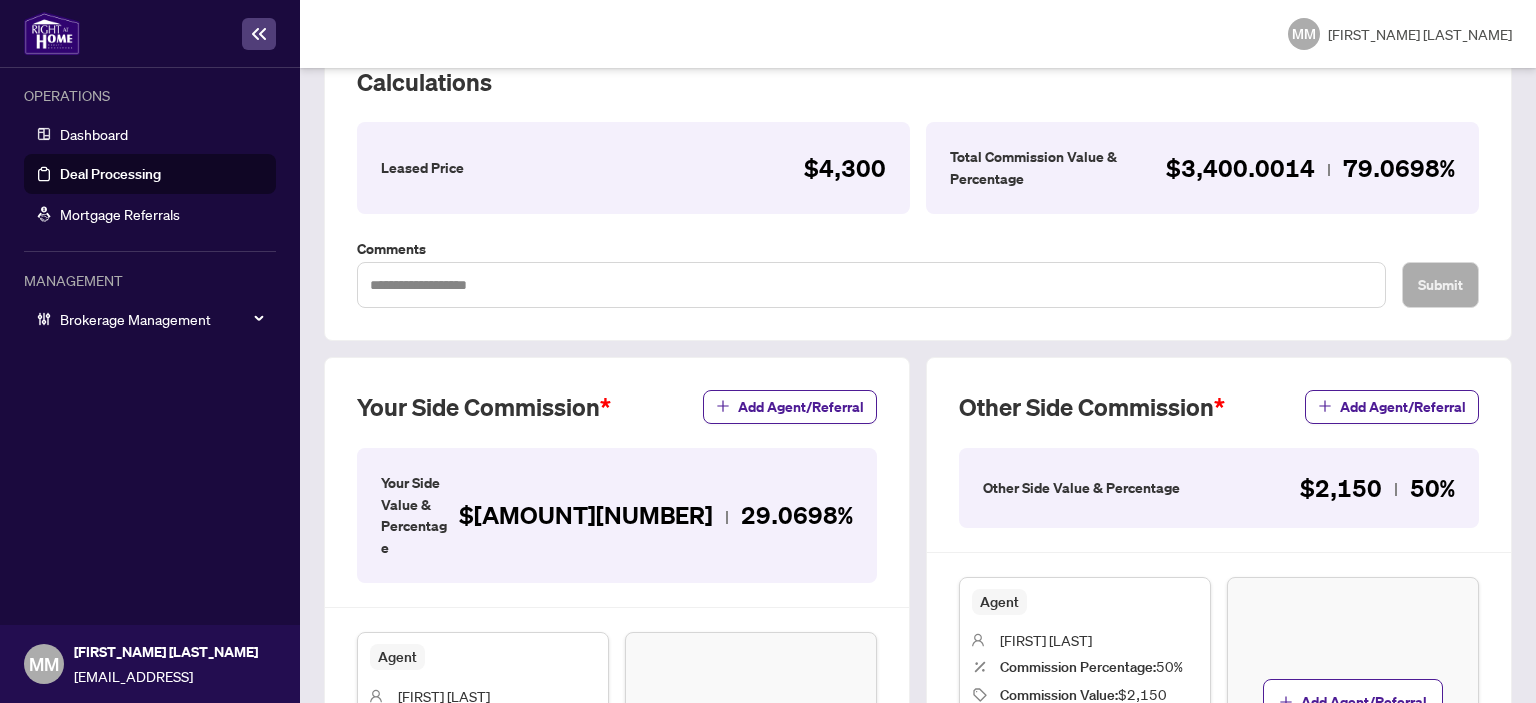 scroll, scrollTop: 100, scrollLeft: 0, axis: vertical 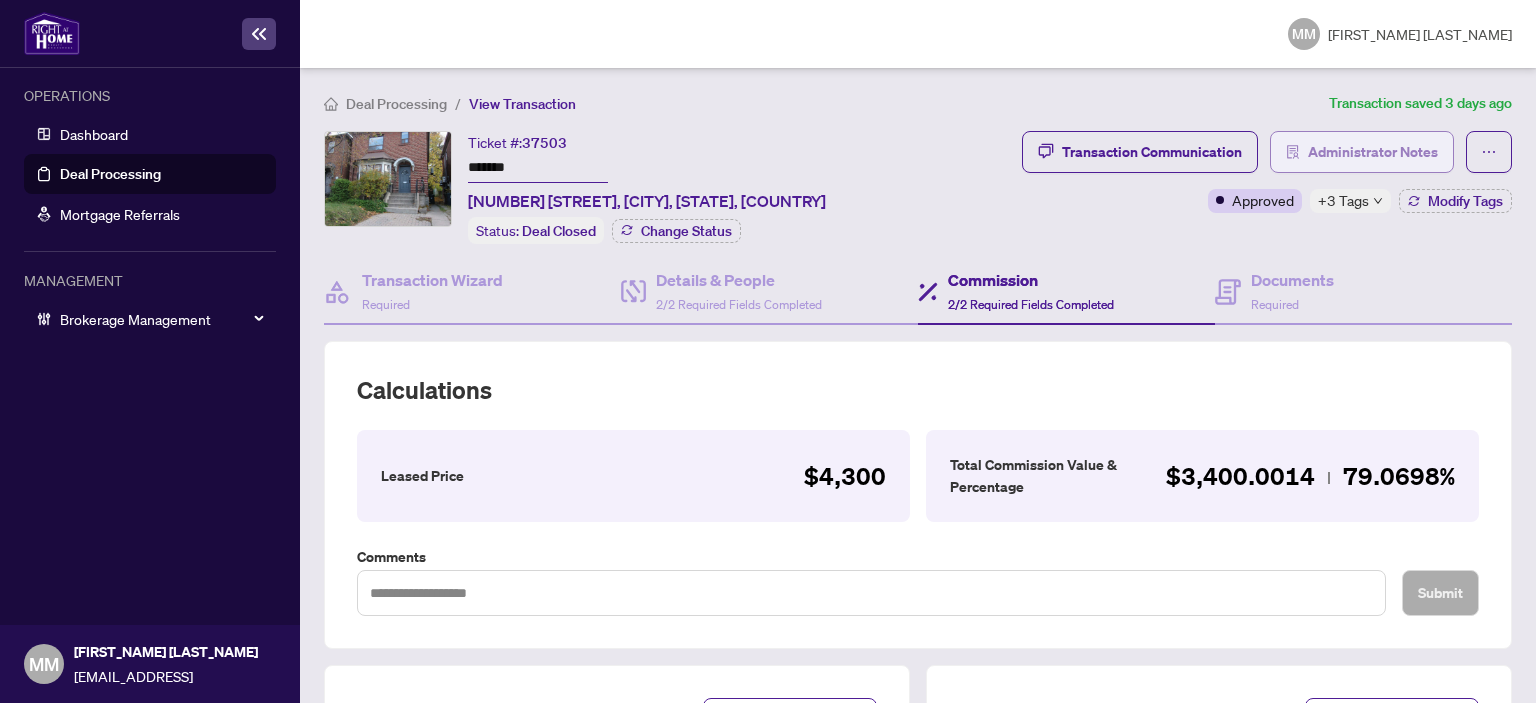 click on "Administrator Notes" at bounding box center [1373, 152] 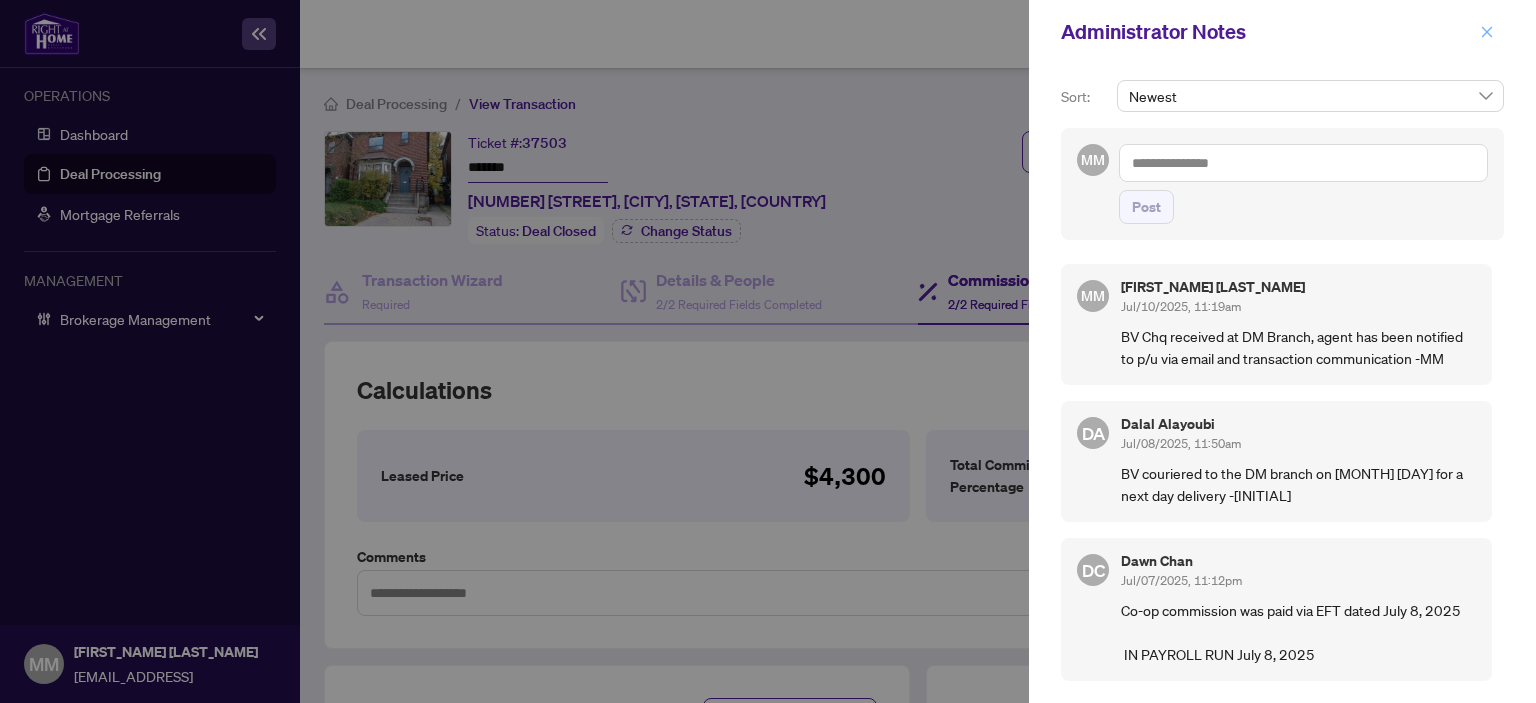click at bounding box center [1487, 32] 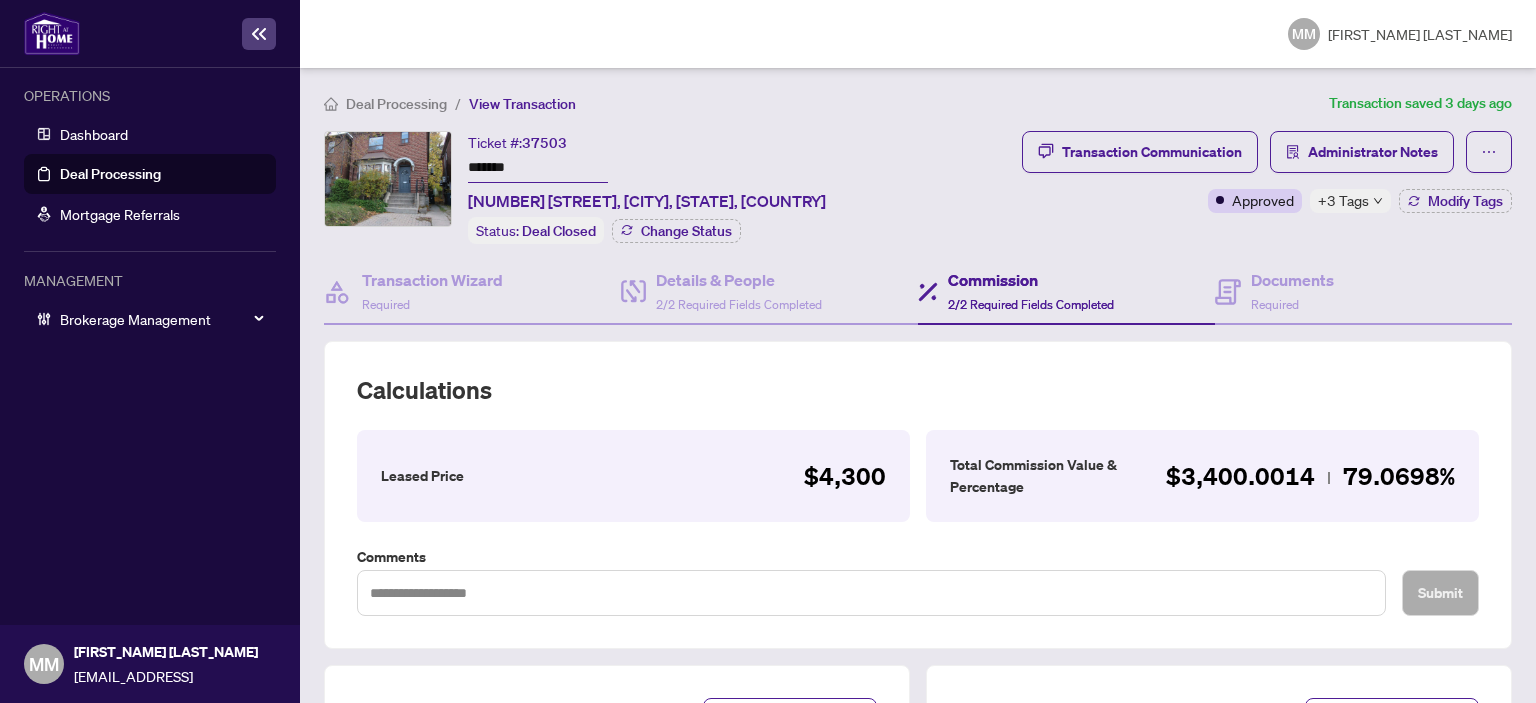 click on "Deal Processing" at bounding box center (110, 174) 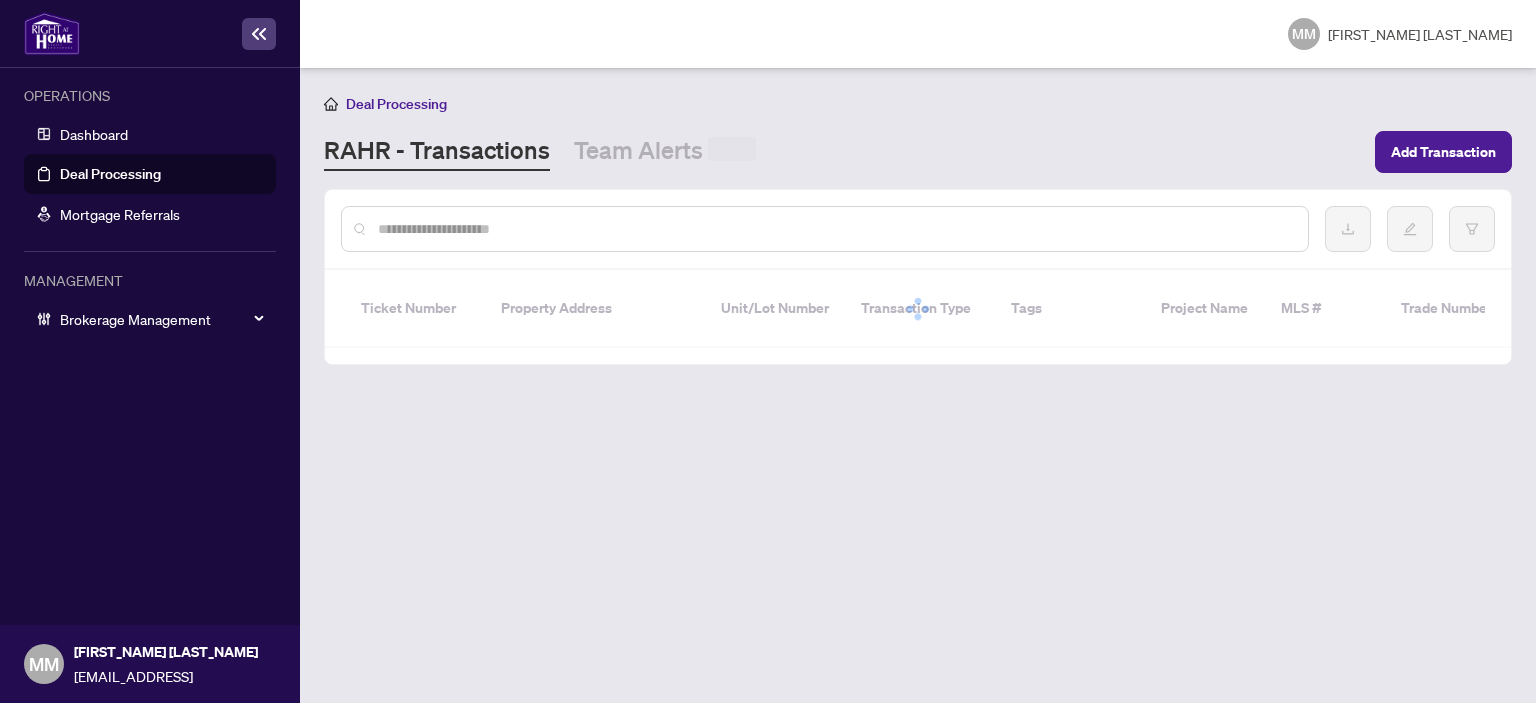 click at bounding box center [835, 229] 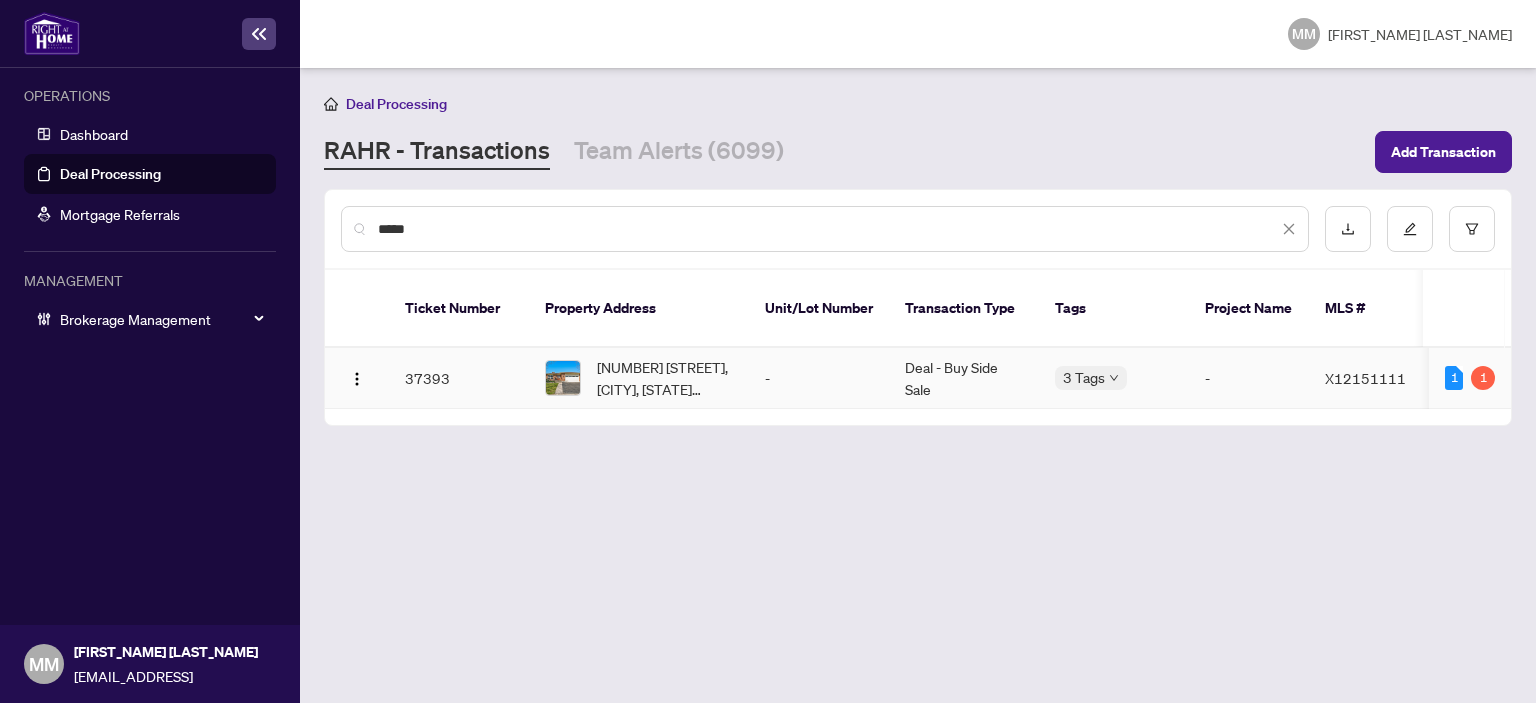 click on "2723 Lalemant Rd, Niagara Falls, Ontario L2J 4G4, Canada" at bounding box center (665, 378) 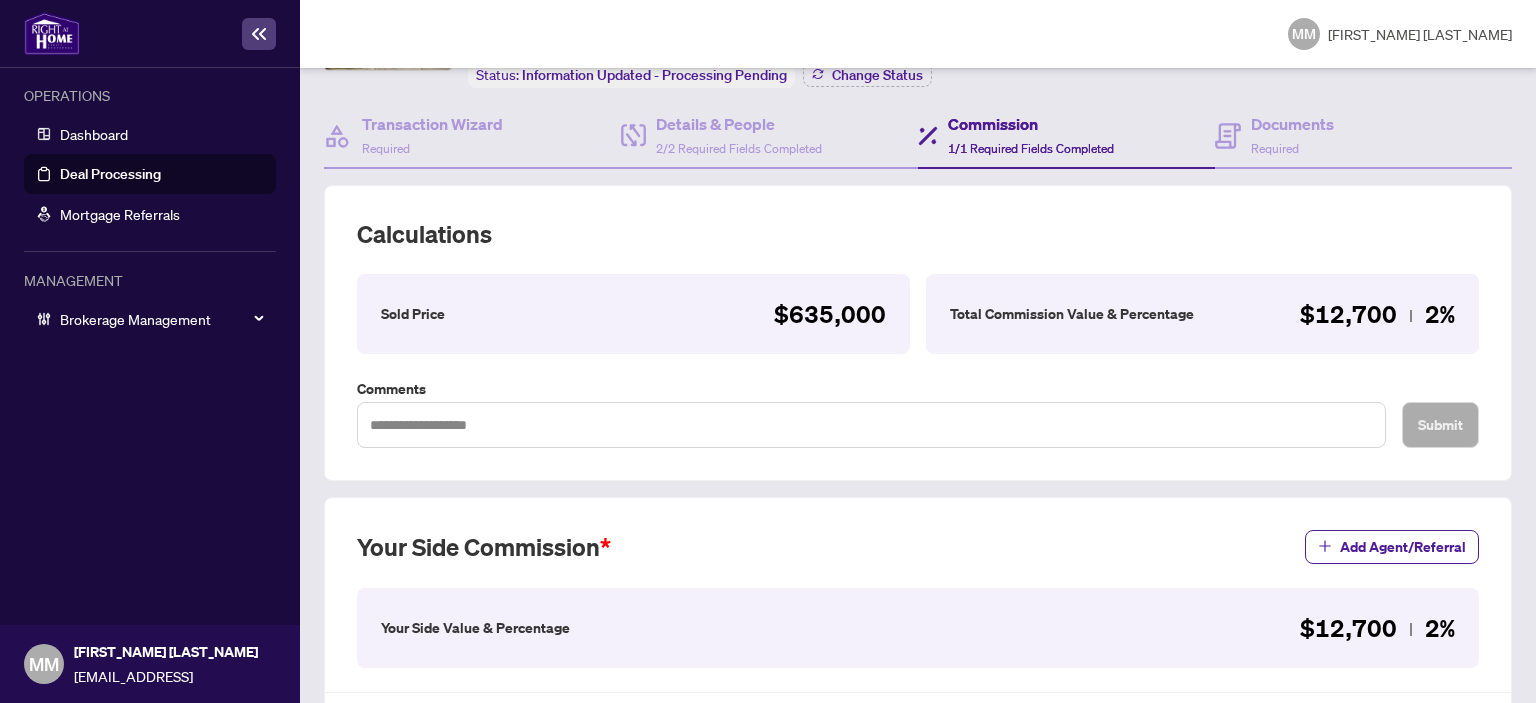 scroll, scrollTop: 0, scrollLeft: 0, axis: both 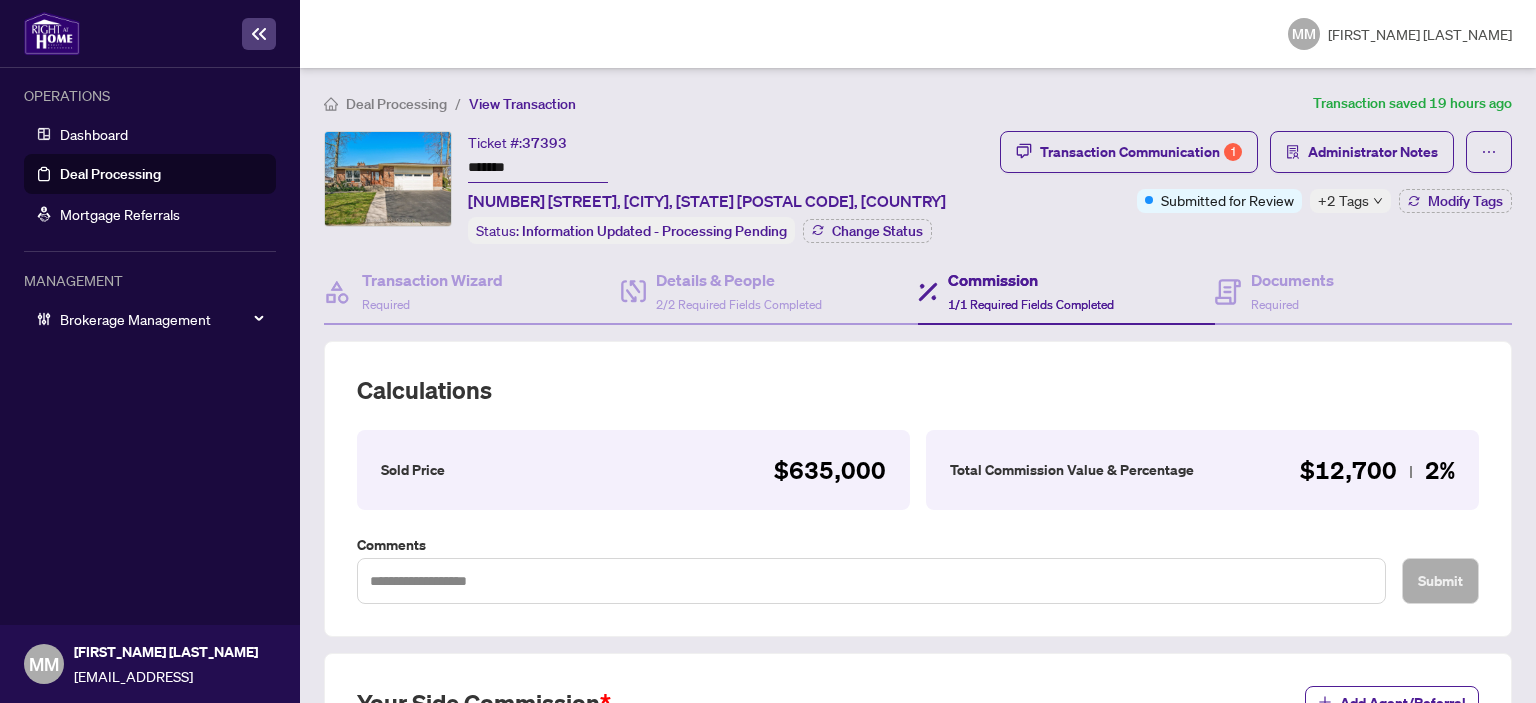 click on "Calculations" at bounding box center [918, 390] 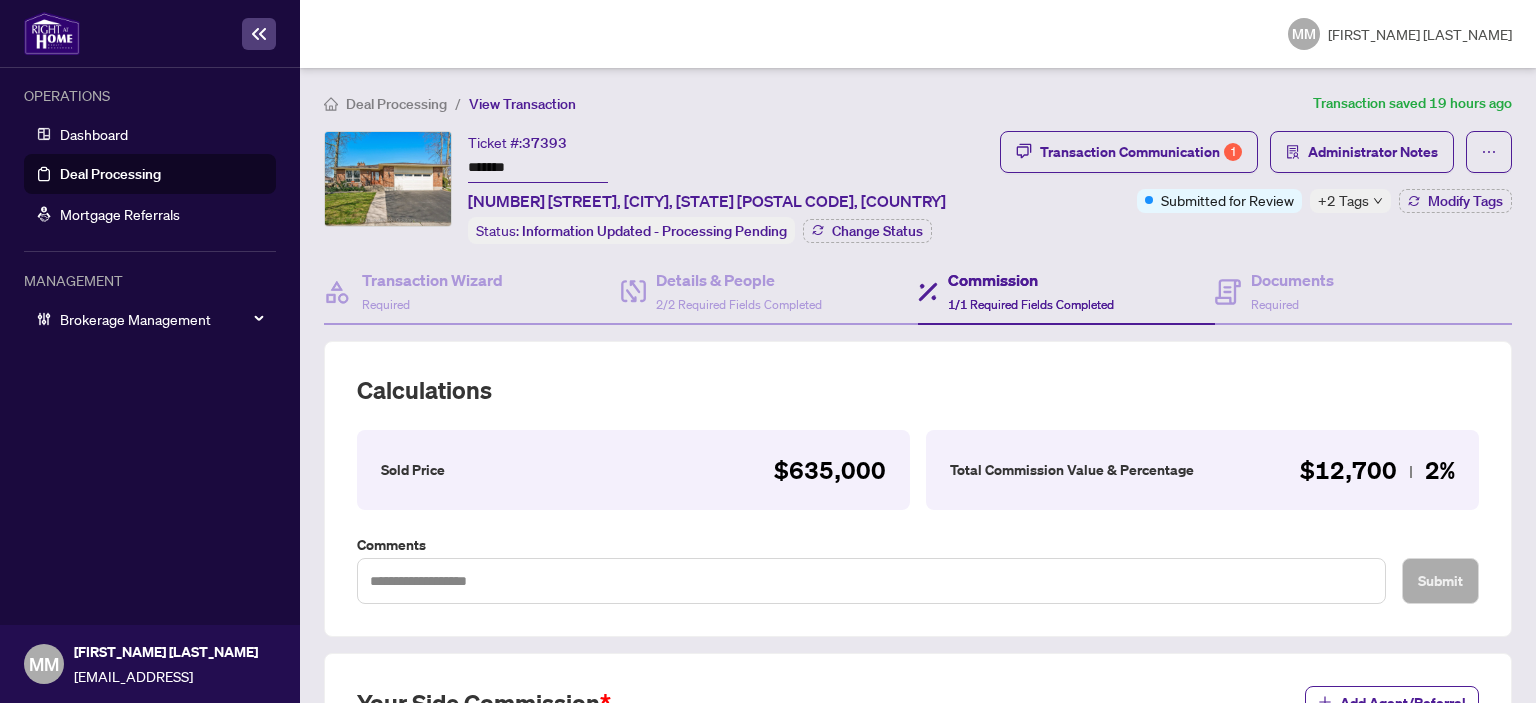 click on "Deal Processing" at bounding box center [110, 174] 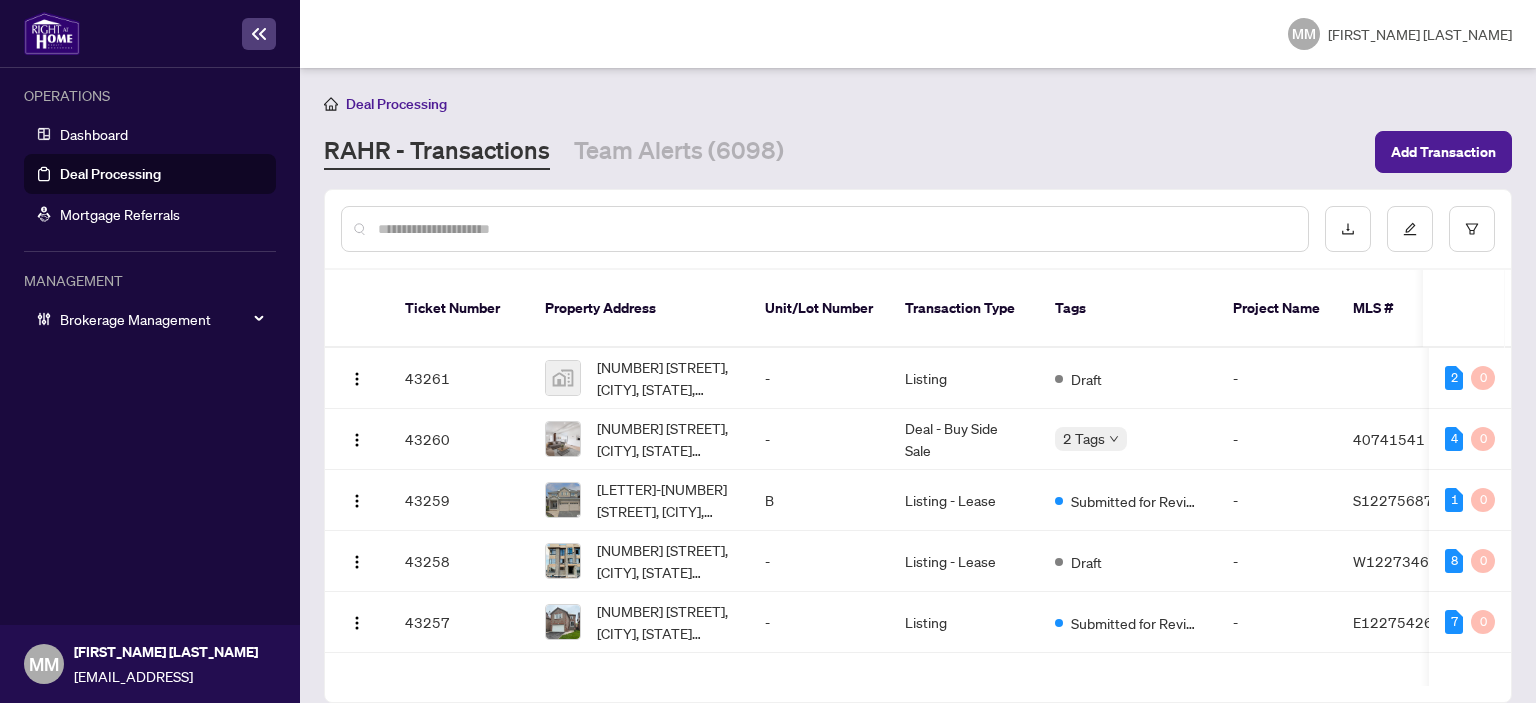 click at bounding box center (835, 229) 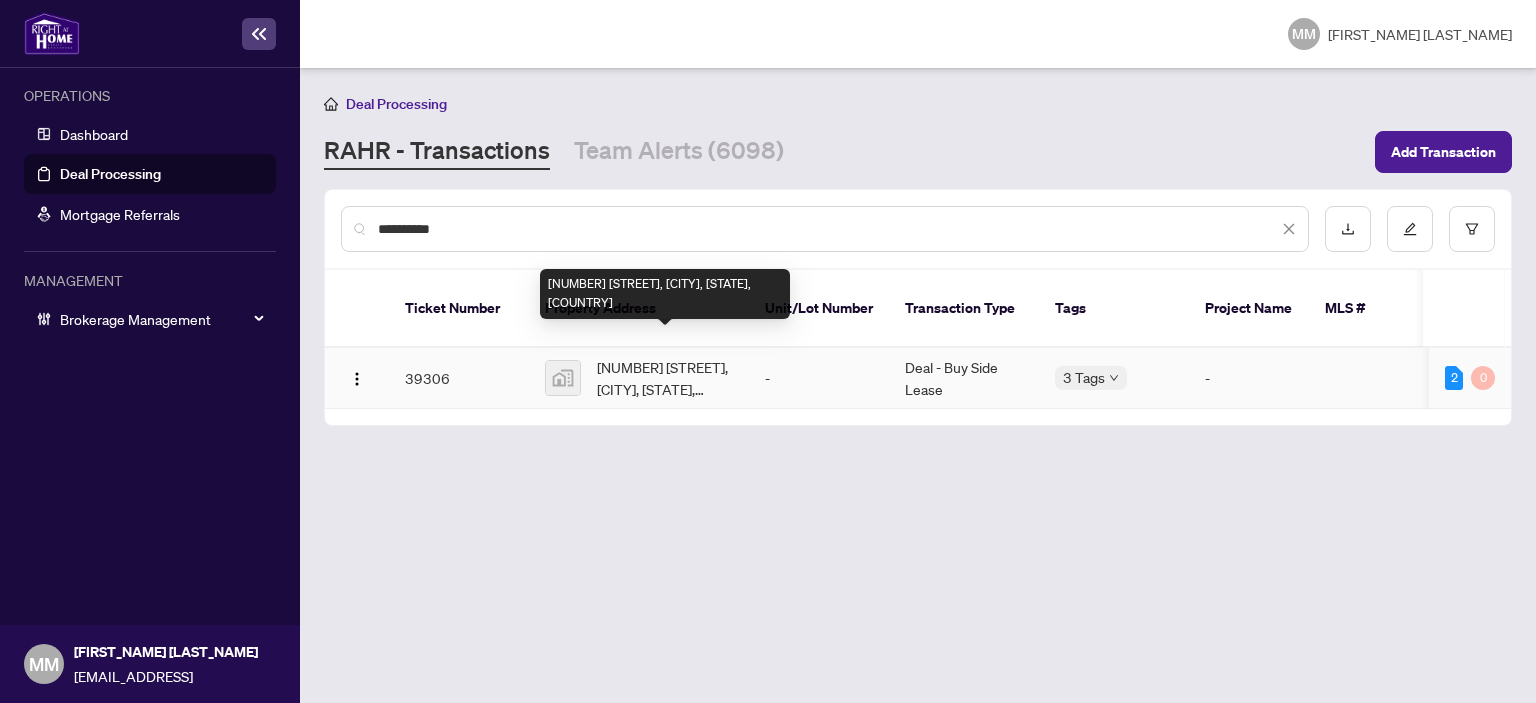 click on "72 St Regis Crescent N, North York, ON, Canada" at bounding box center [665, 378] 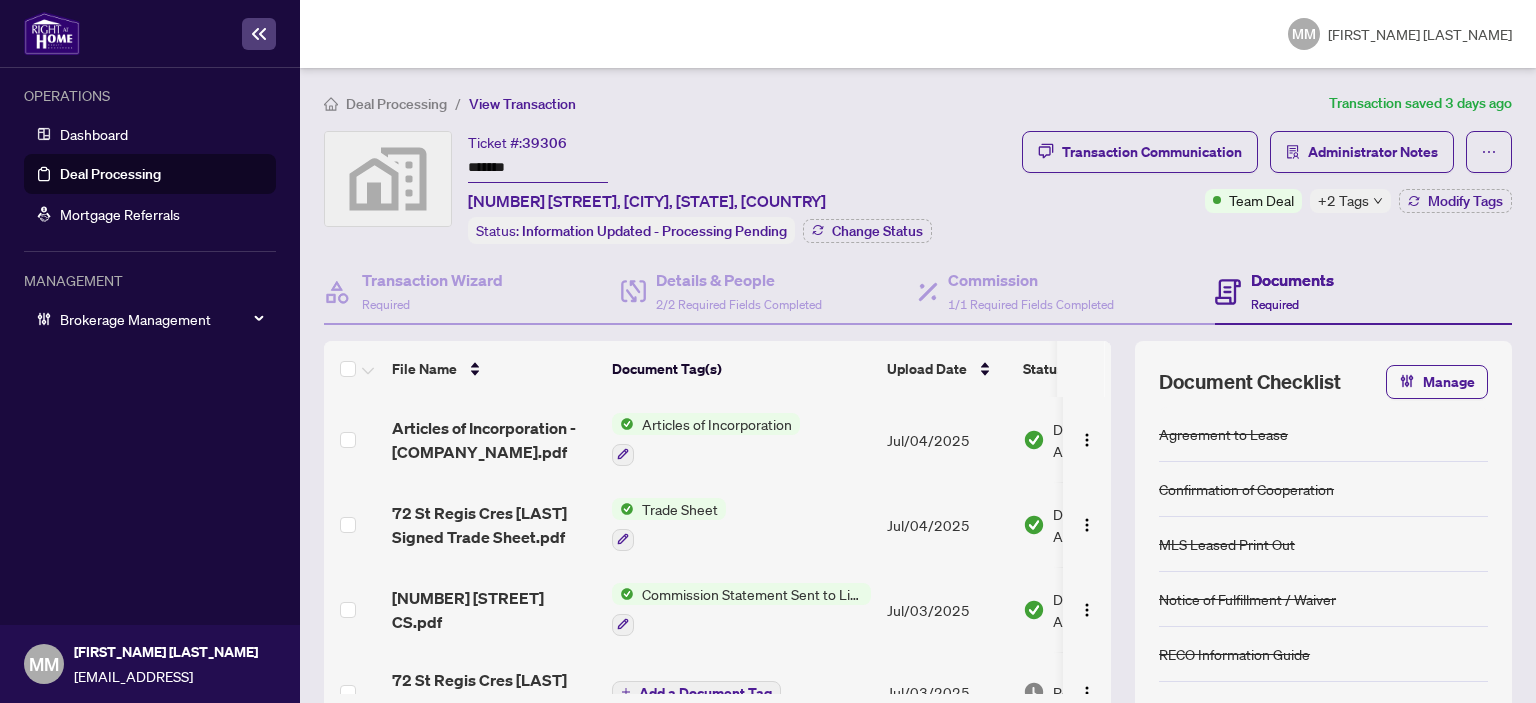 click on "+2 Tags" at bounding box center (1343, 200) 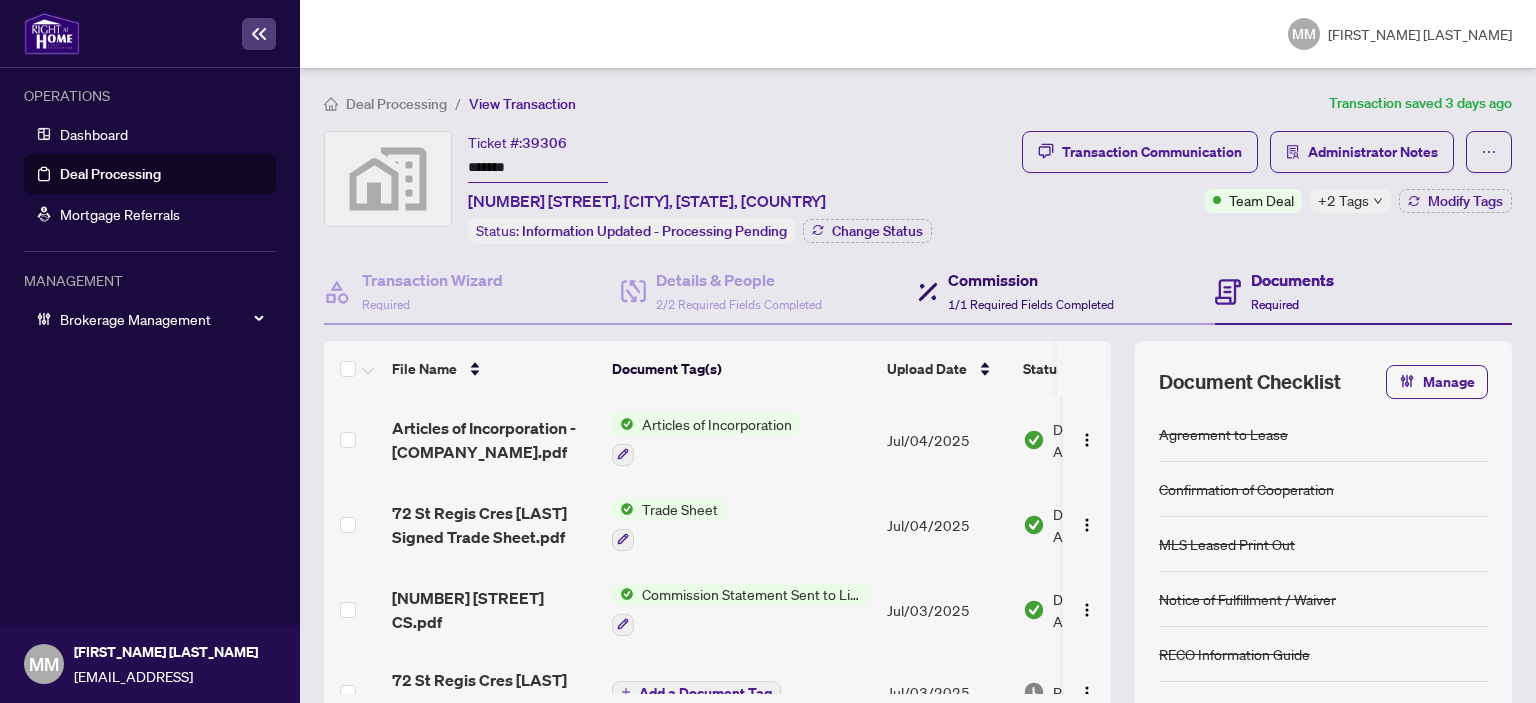 click on "1/1 Required Fields Completed" at bounding box center [1031, 304] 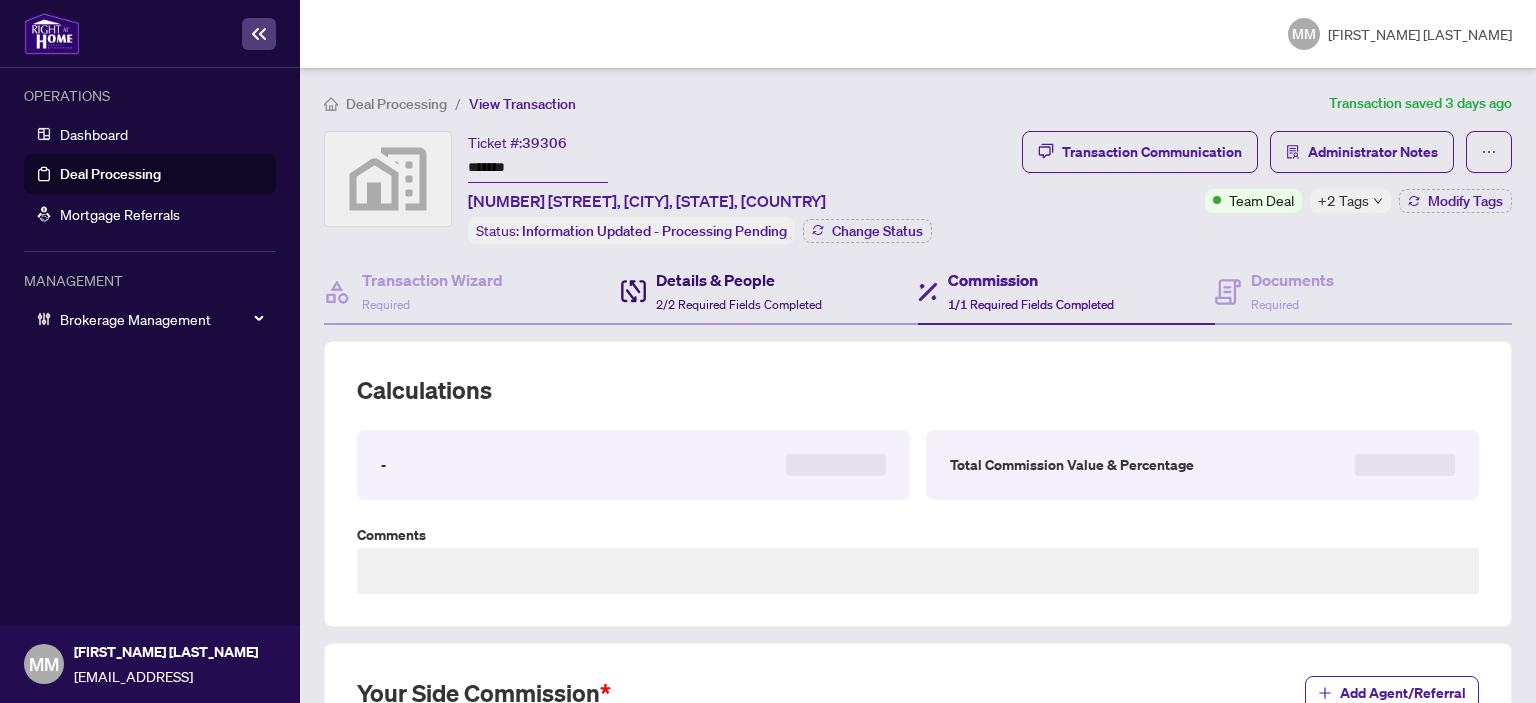 click on "2/2 Required Fields Completed" at bounding box center (739, 304) 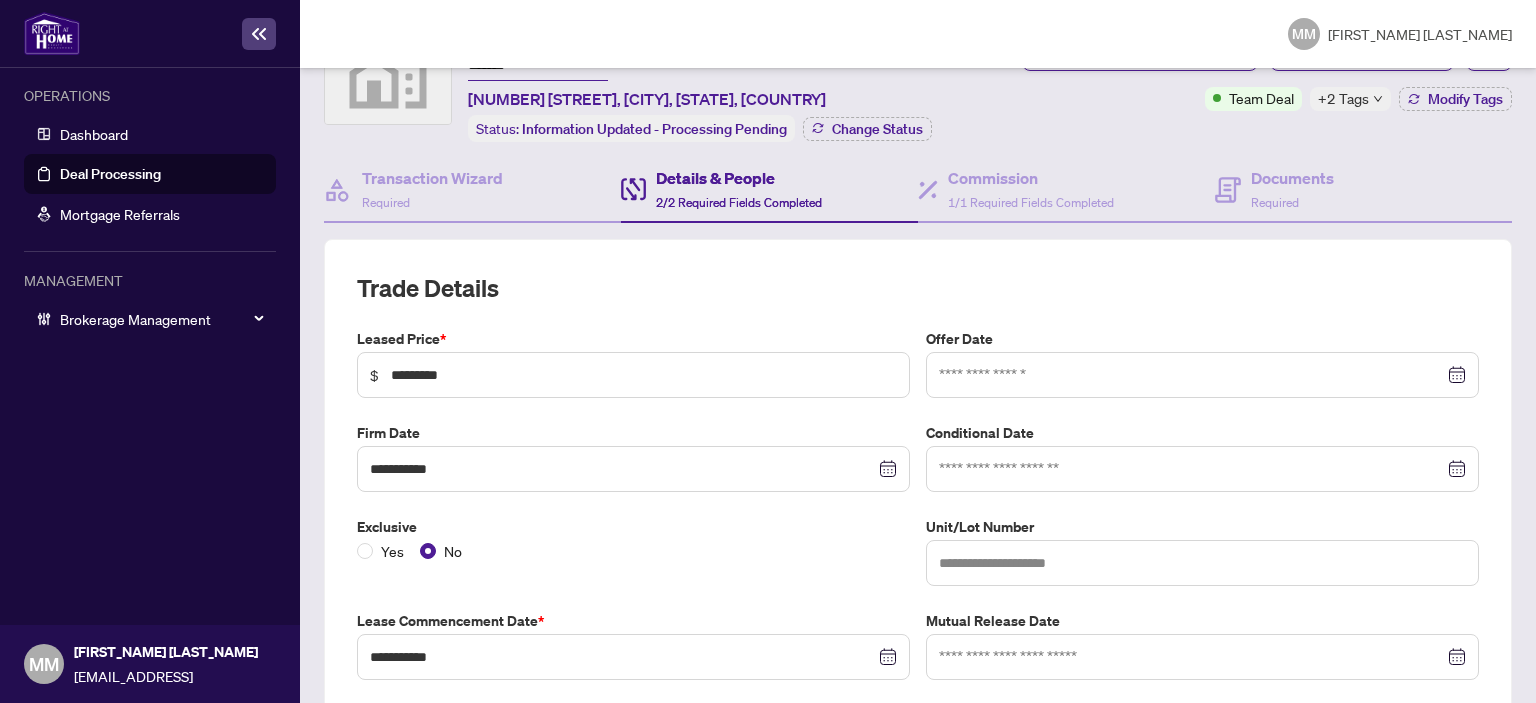 scroll, scrollTop: 100, scrollLeft: 0, axis: vertical 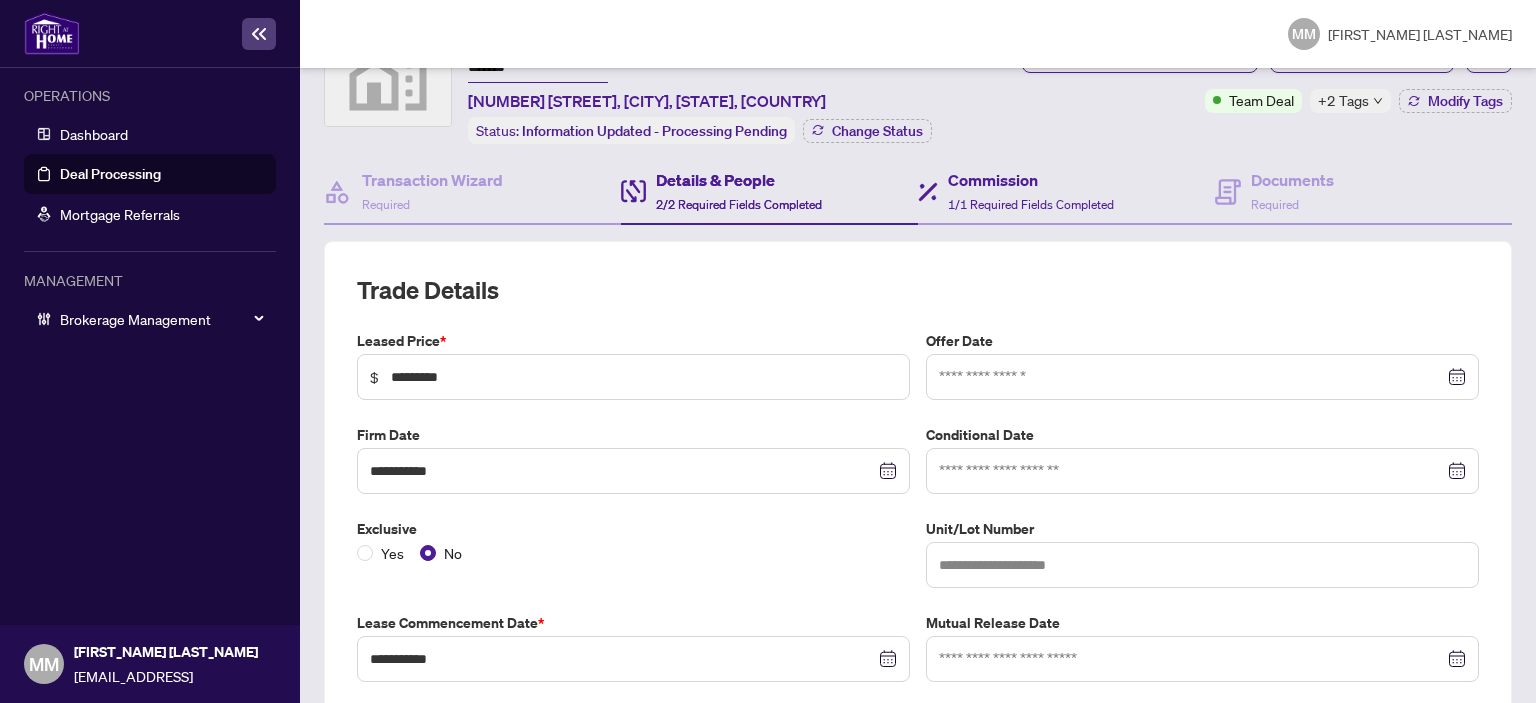 click on "Commission 1/1 Required Fields Completed" at bounding box center (1066, 192) 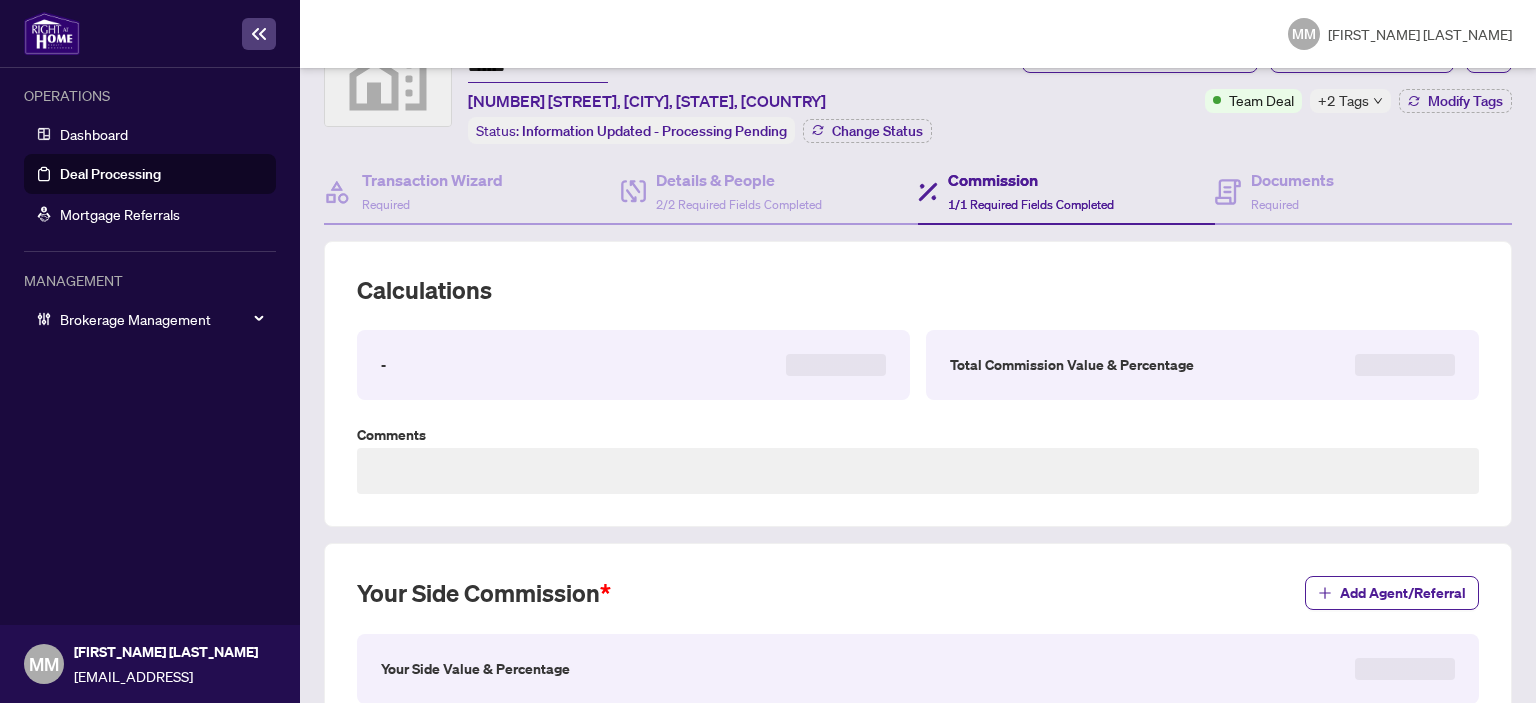 scroll, scrollTop: 0, scrollLeft: 0, axis: both 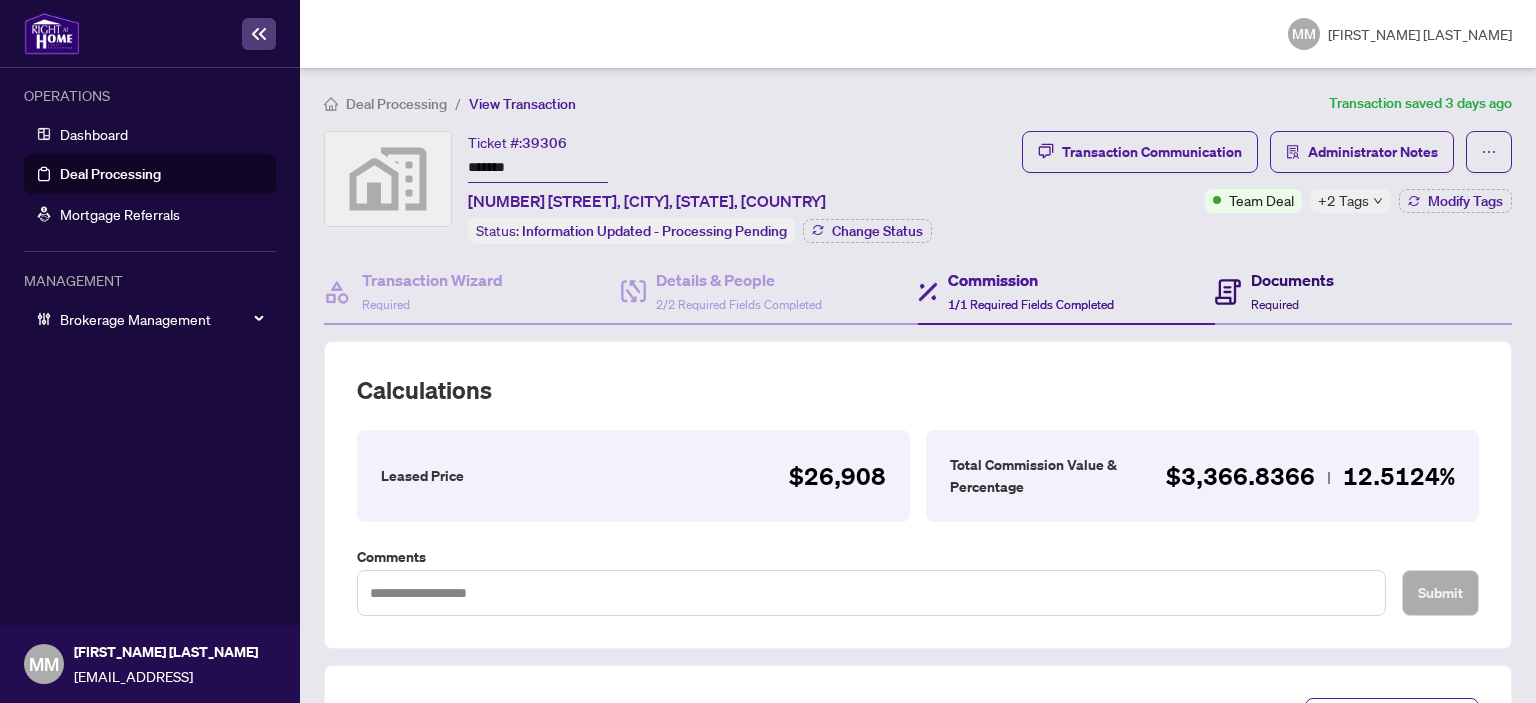 click on "Documents" at bounding box center (1292, 280) 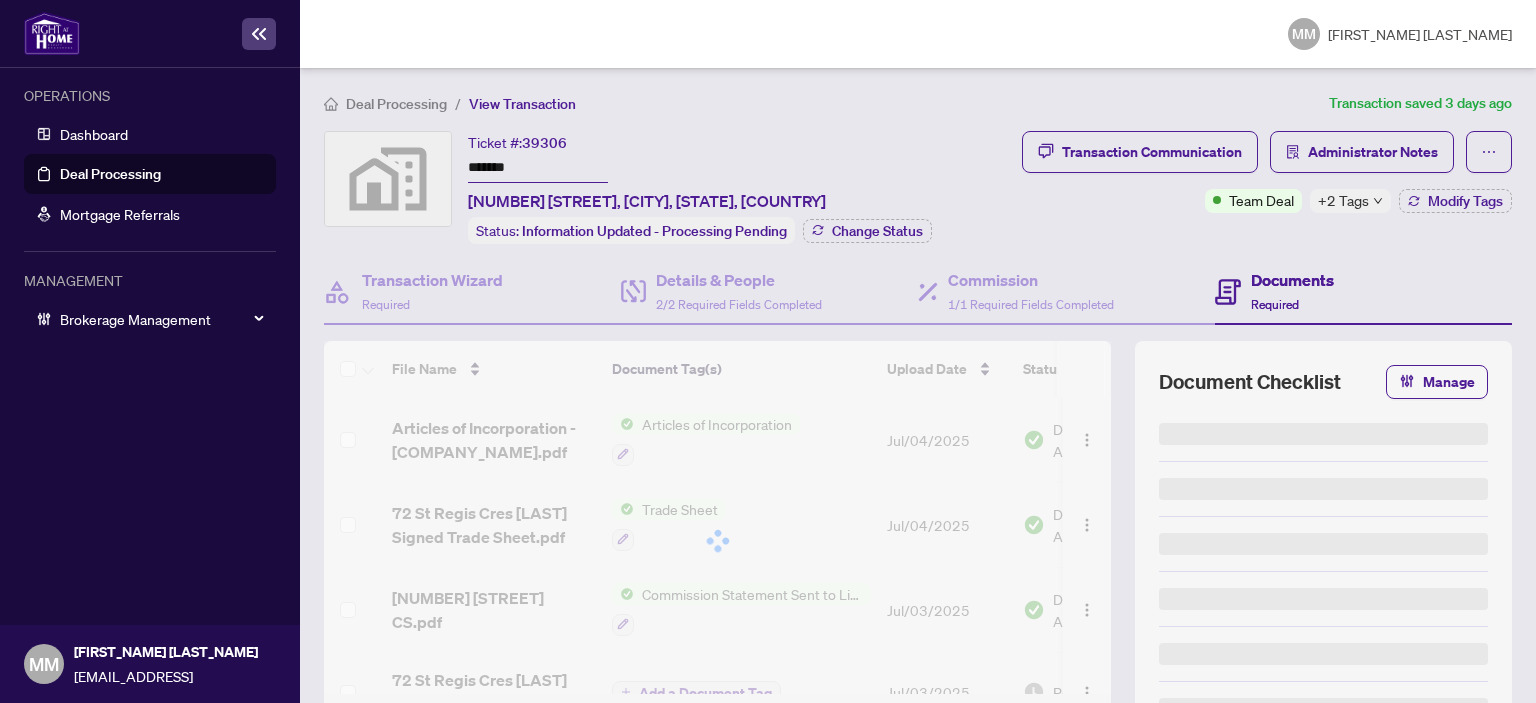 click on "+2 Tags" at bounding box center [1350, 201] 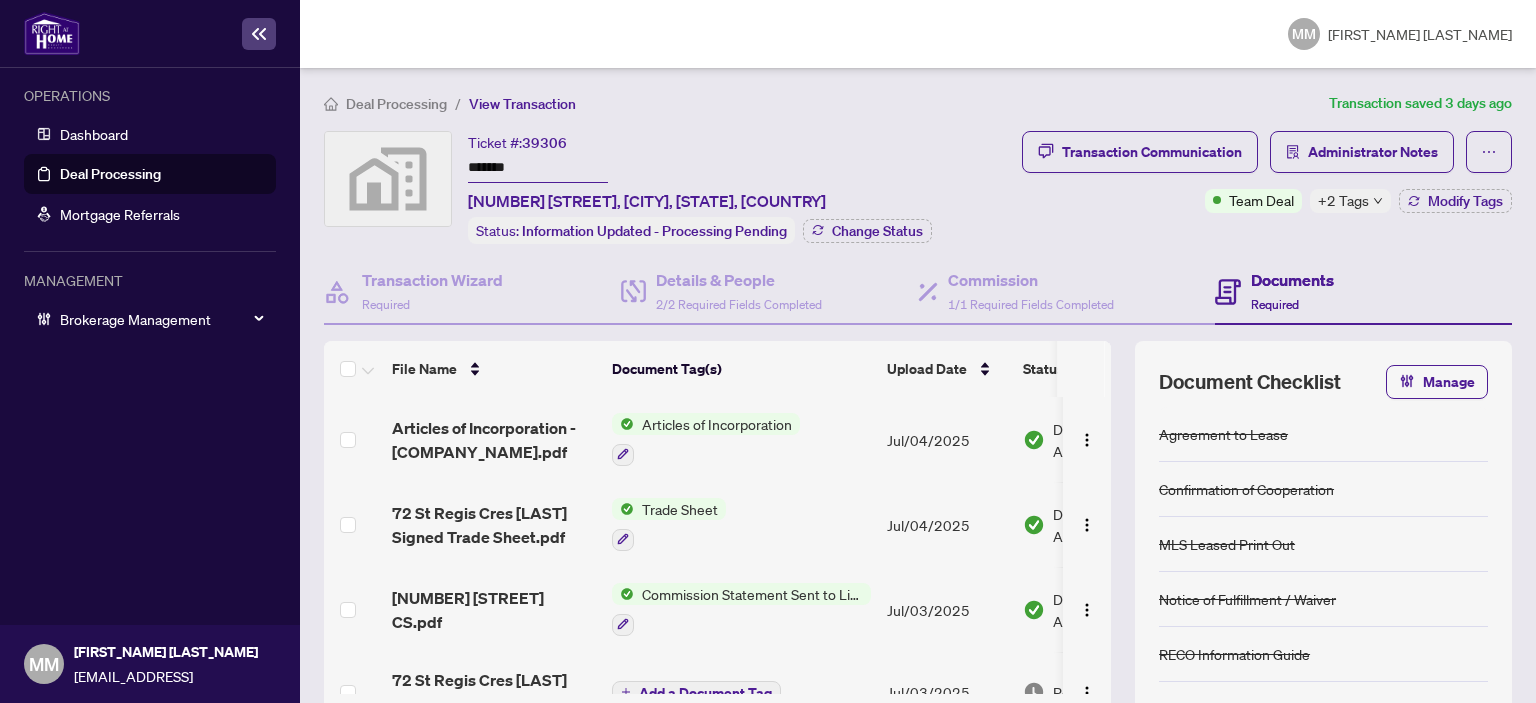 click on "Deal Processing / View Transaction Transaction saved   3 days ago Ticket #:  39306 ******* 72 St Regis Crescent N, North York, ON, Canada Status:   Information Updated - Processing Pending Change Status Transaction Communication Administrator Notes Team Deal +2 Tags Modify Tags Transaction Wizard Required Details & People 2/2 Required Fields Completed Commission 1/1 Required Fields Completed Documents Required File Name Document Tag(s) Upload Date Status             Articles of Incorporation - Enigma.pdf Articles of Incorporation Jul/04/2025 Document Approved 72 St Regis Cres Keith Signed Trade Sheet.pdf Trade Sheet Jul/04/2025 Document Approved 72 St Regis Crescent N CS.pdf Commission Statement Sent to Listing Brokerage Jul/03/2025 Document Approved 72 St Regis Crescent N TS kEITH.pdf Add a Document Tag Jul/03/2025 Pending Review 72 St Regis Crescent N Mark.pdf Add a Document Tag Jul/03/2025 Pending Review 372_Tenant_Designated_Representation_Agreement_-_PropTx-OREA.pdf Jul/02/2025 Document Approved" at bounding box center (918, 470) 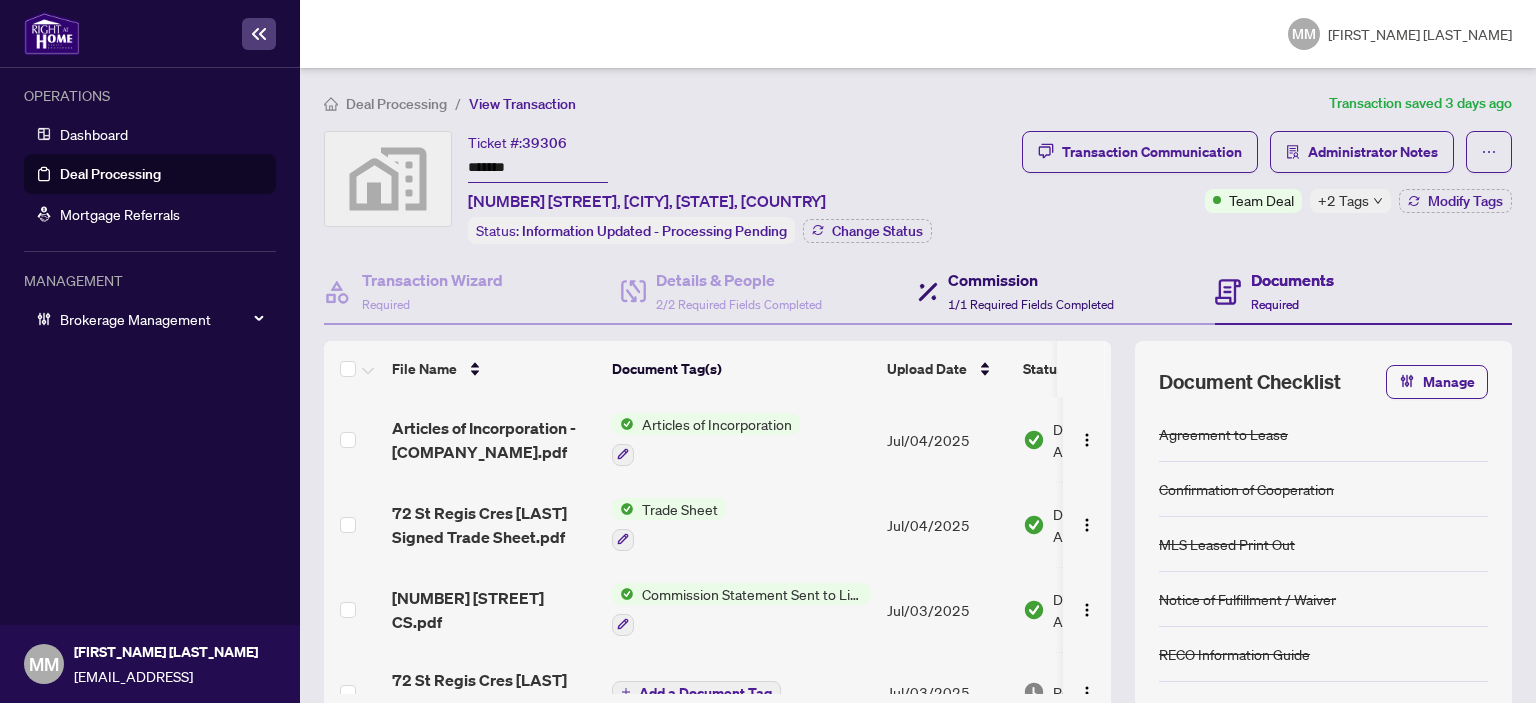 click on "Commission" at bounding box center (1031, 280) 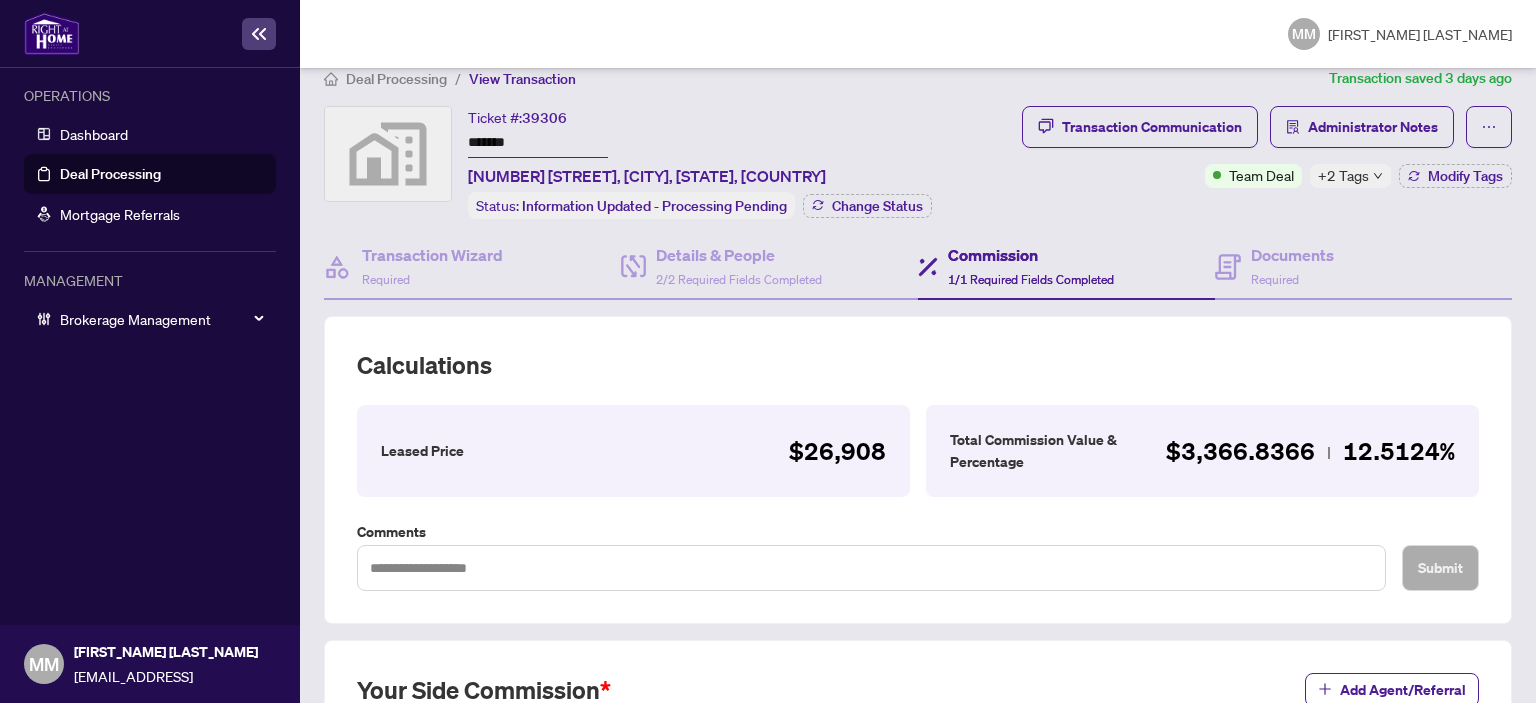 scroll, scrollTop: 0, scrollLeft: 0, axis: both 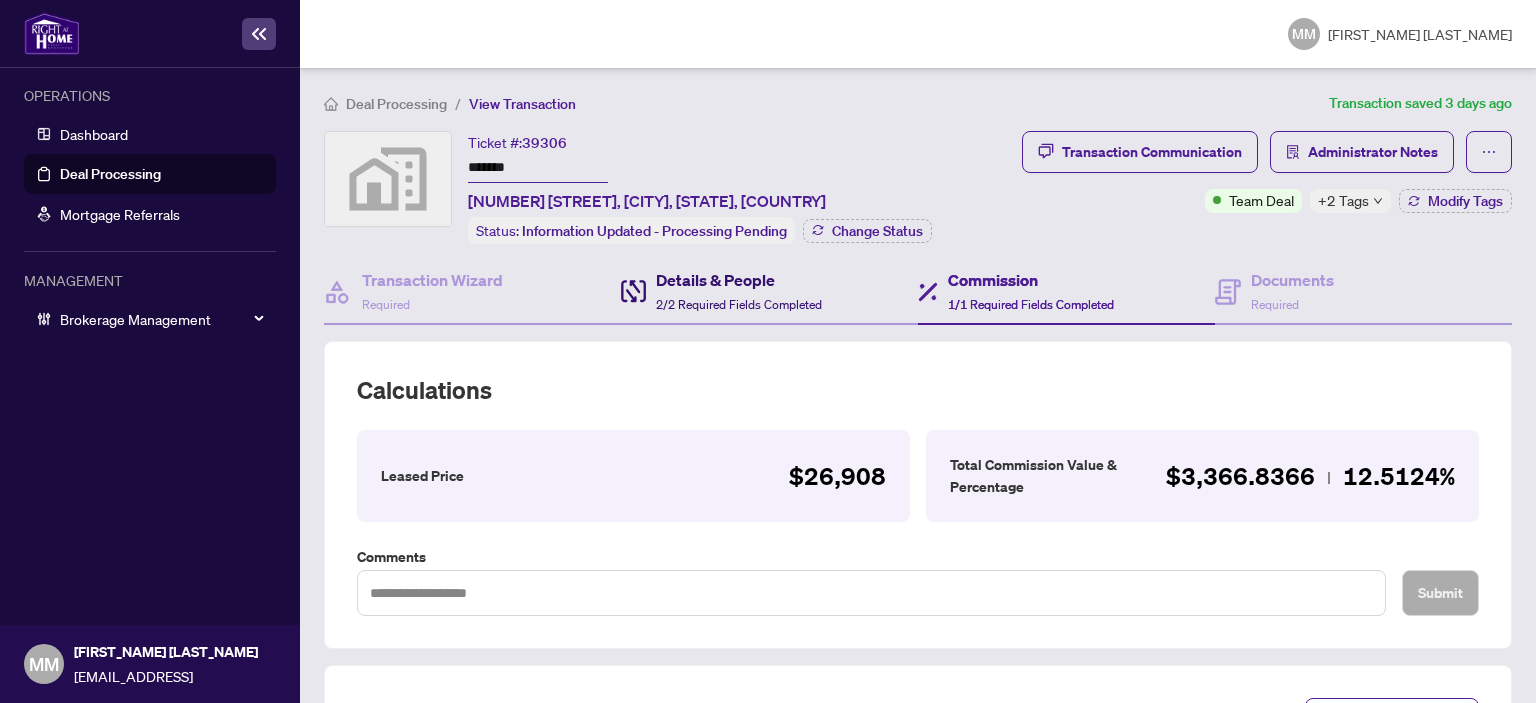 click on "Details & People" at bounding box center [739, 280] 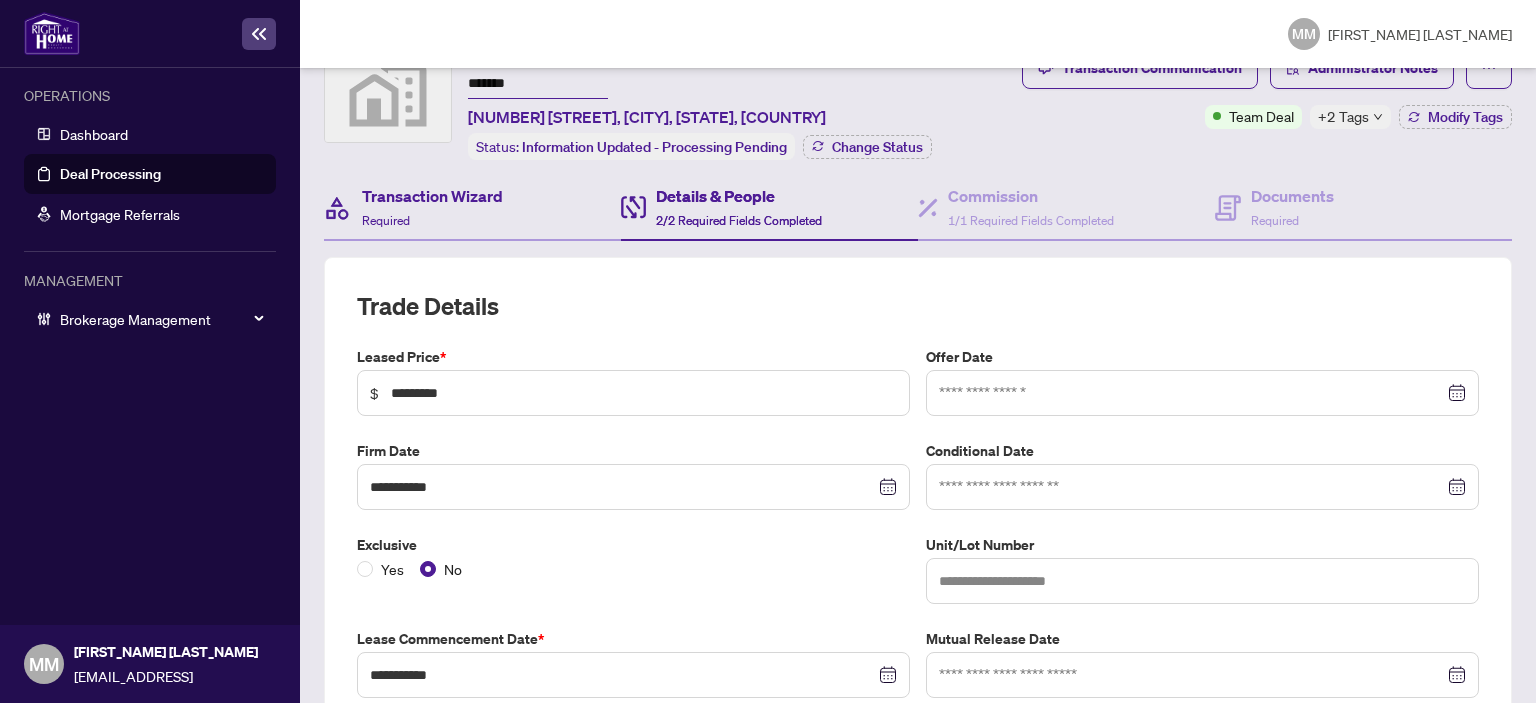 scroll, scrollTop: 100, scrollLeft: 0, axis: vertical 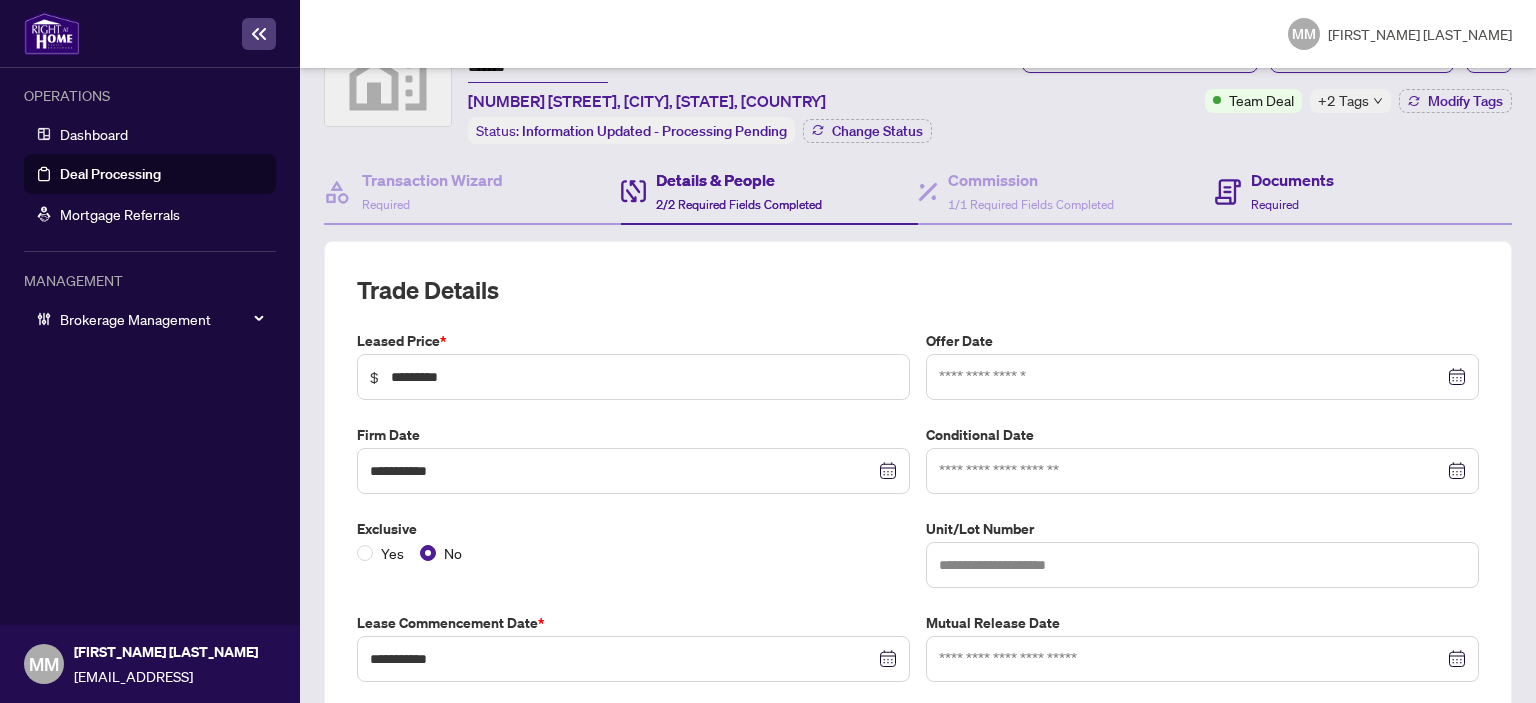 click on "Documents Required" at bounding box center (1363, 192) 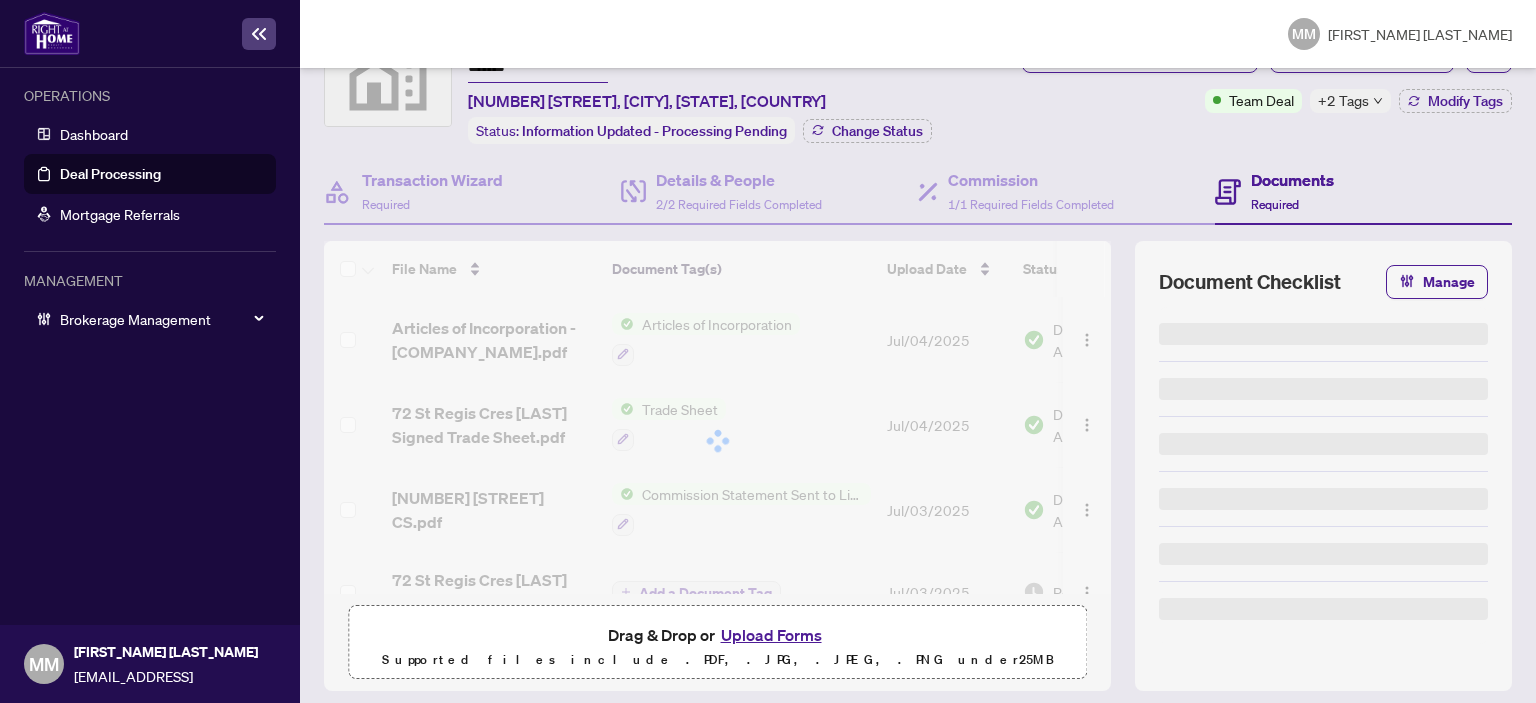 scroll, scrollTop: 0, scrollLeft: 0, axis: both 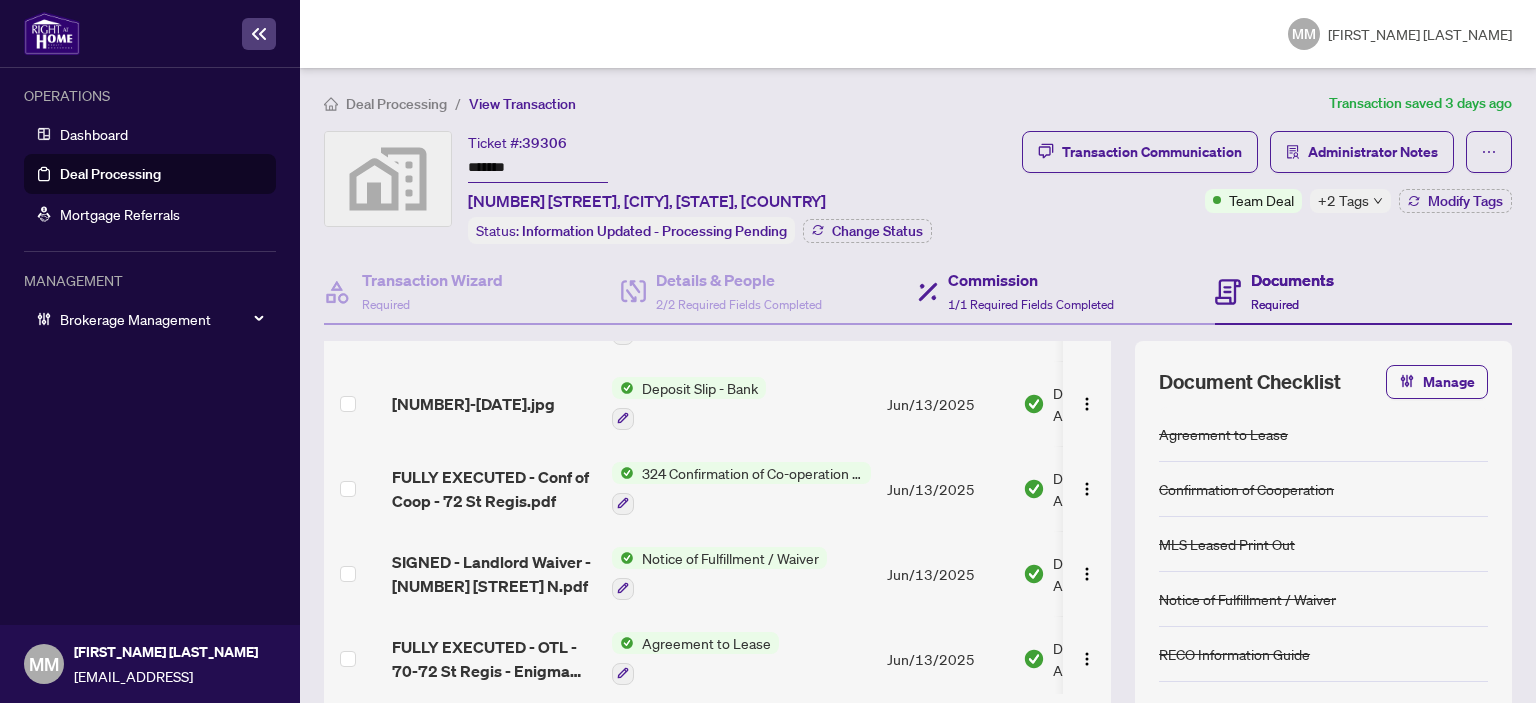 click on "Commission 1/1 Required Fields Completed" at bounding box center [1066, 292] 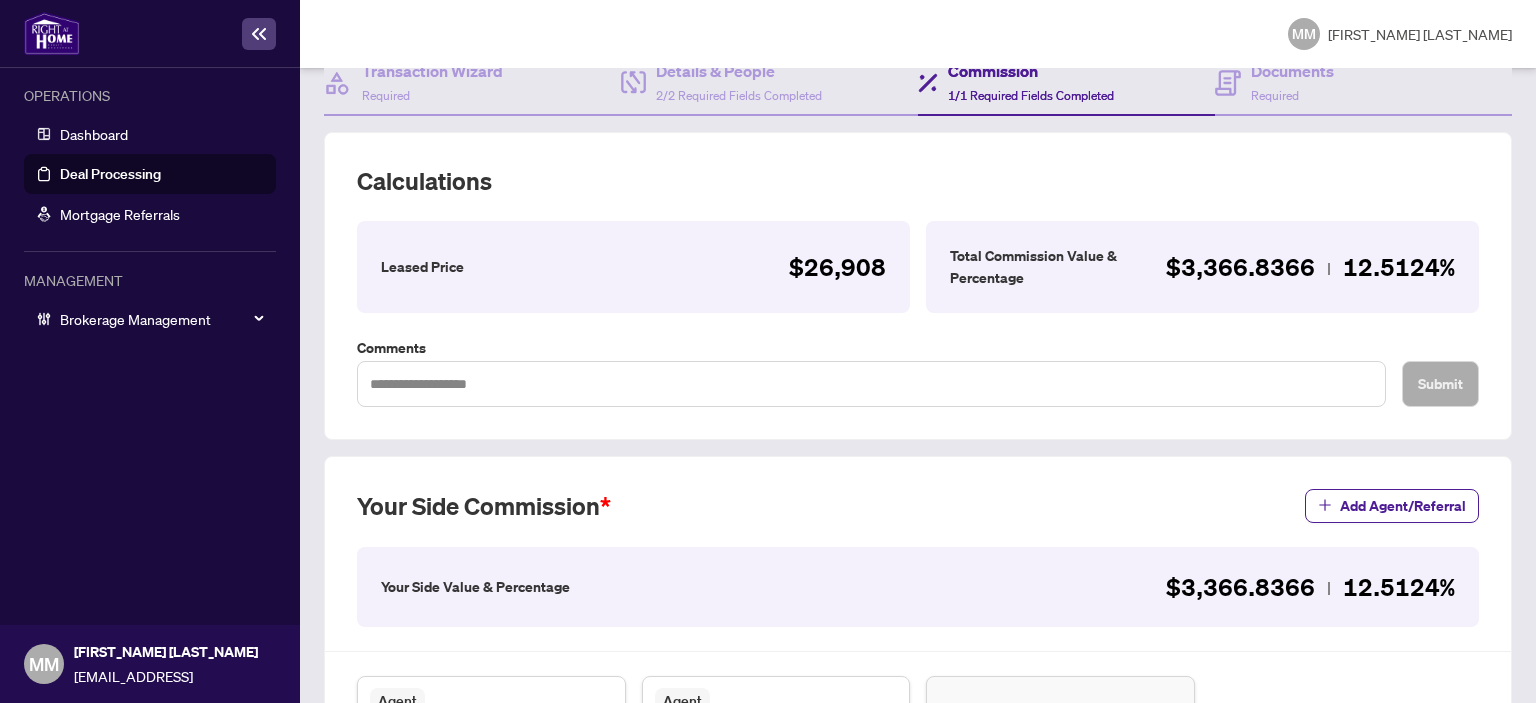 scroll, scrollTop: 0, scrollLeft: 0, axis: both 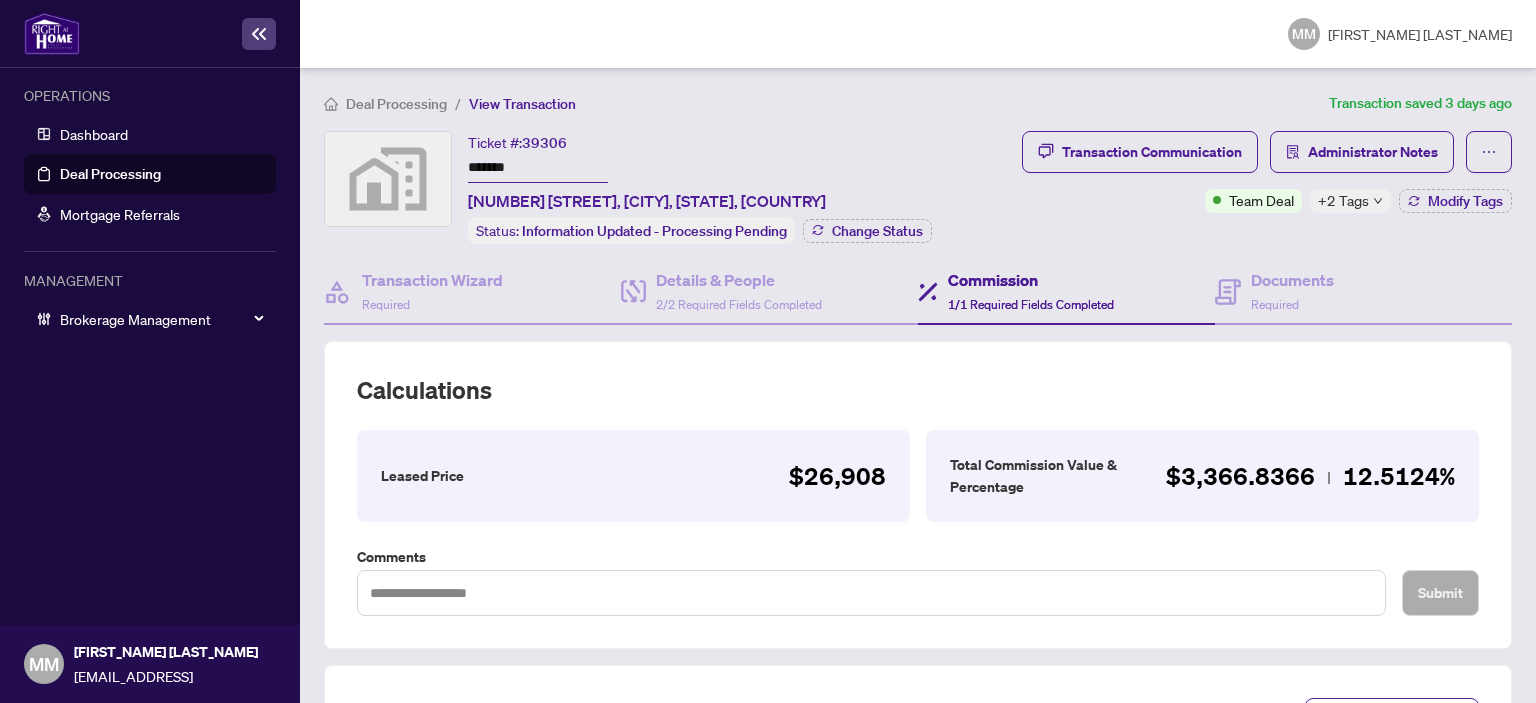 click on "Transaction Wizard Required Details & People 2/2 Required Fields Completed Commission 1/1 Required Fields Completed Documents Required Calculations Leased Price $26,908   Total Commission Value & Percentage $3,366.8366     12.5124% Comments Submit Your Side Commission Add Agent/Referral Your Side Value & Percentage $3,366.8366     12.5124% Agent Mark Stern Commission Percentage  :  6.2562% Commission Value  :  $1,683.4183 Additions Value  :  $0 Deductions Value  :  $0 Edit Delete Agent Keith Myrick Commission Percentage  :  6.2562% Commission Value  :  $1,683.4183 Additions Value  :  $0 Deductions Value  :  $0 Edit Delete Add Agent/Referral" at bounding box center [918, 714] 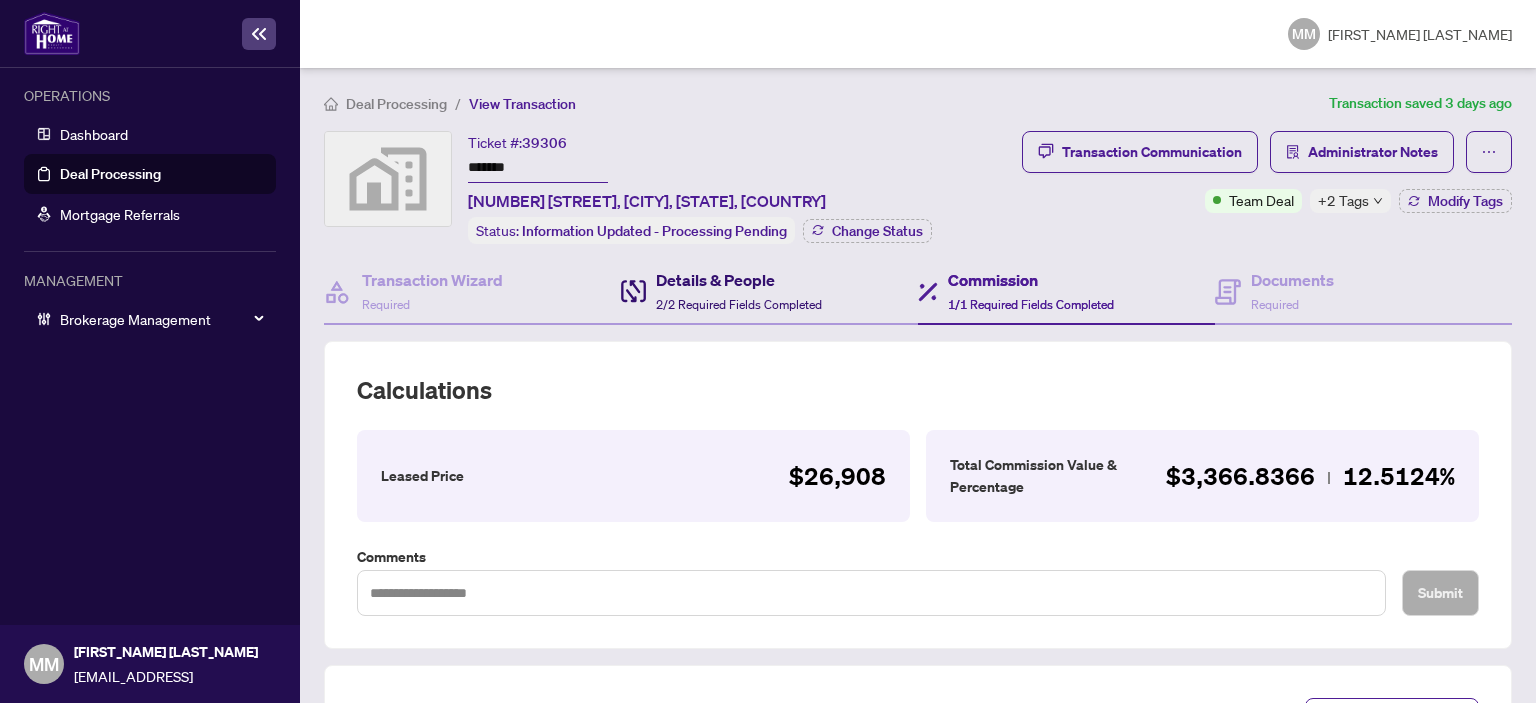 click on "Details & People" at bounding box center (739, 280) 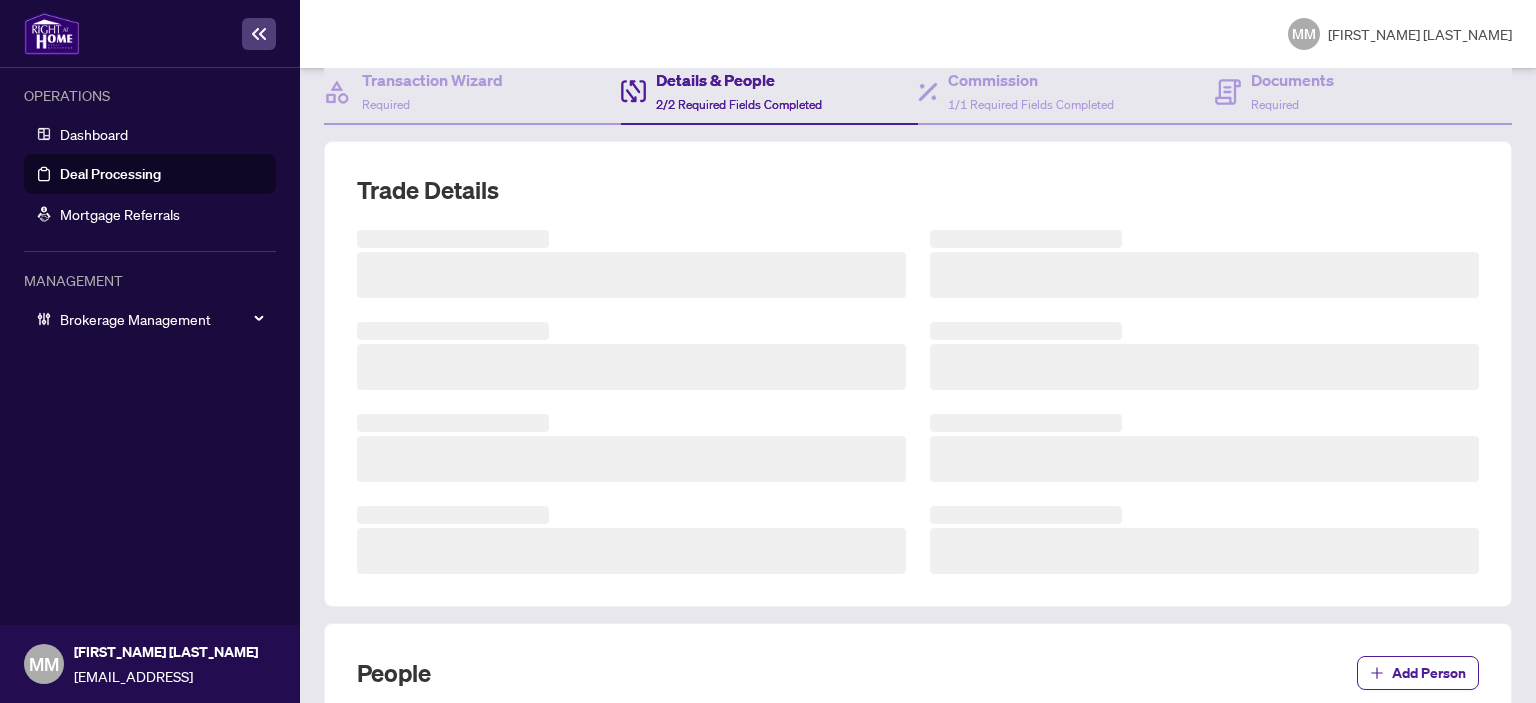scroll, scrollTop: 0, scrollLeft: 0, axis: both 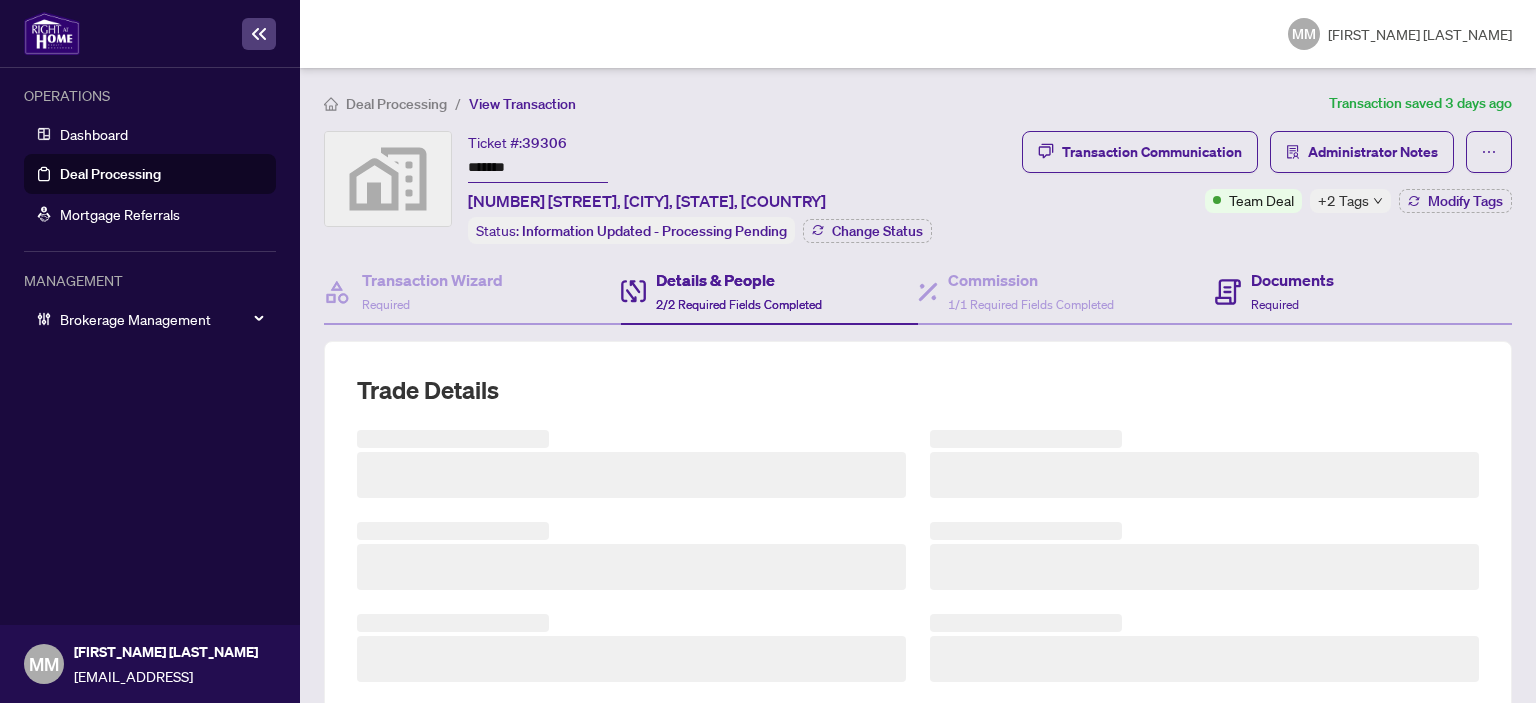 click on "Documents Required" at bounding box center (1363, 292) 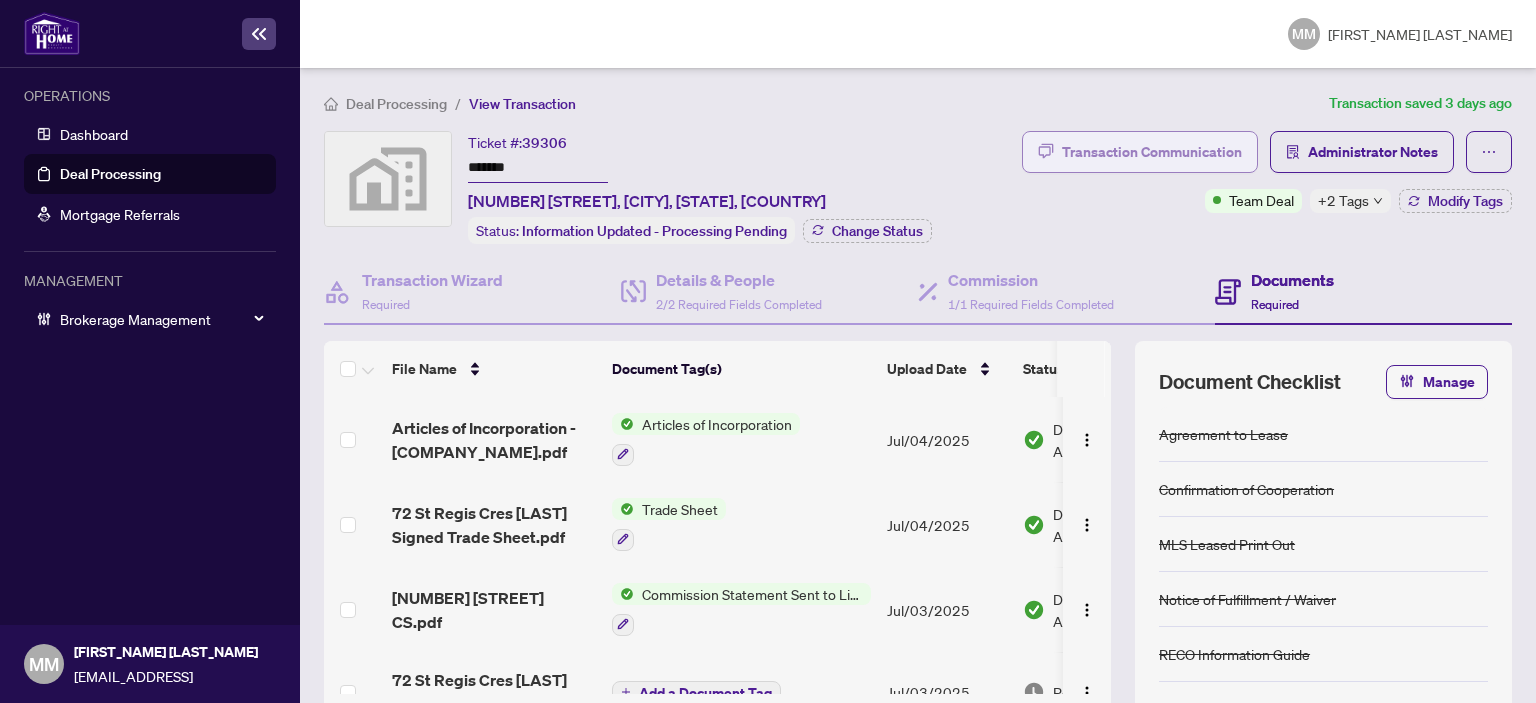 click on "Transaction Communication" at bounding box center [1140, 152] 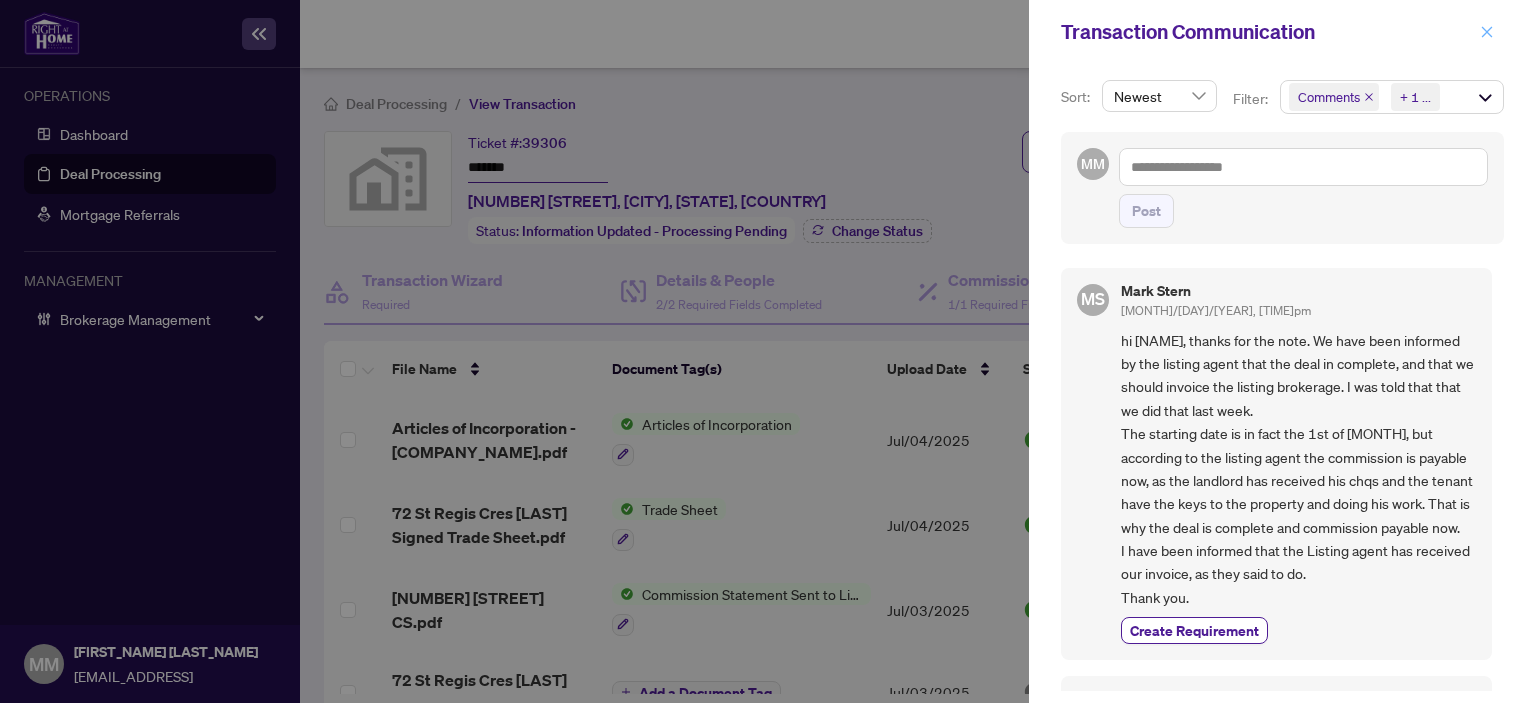 click 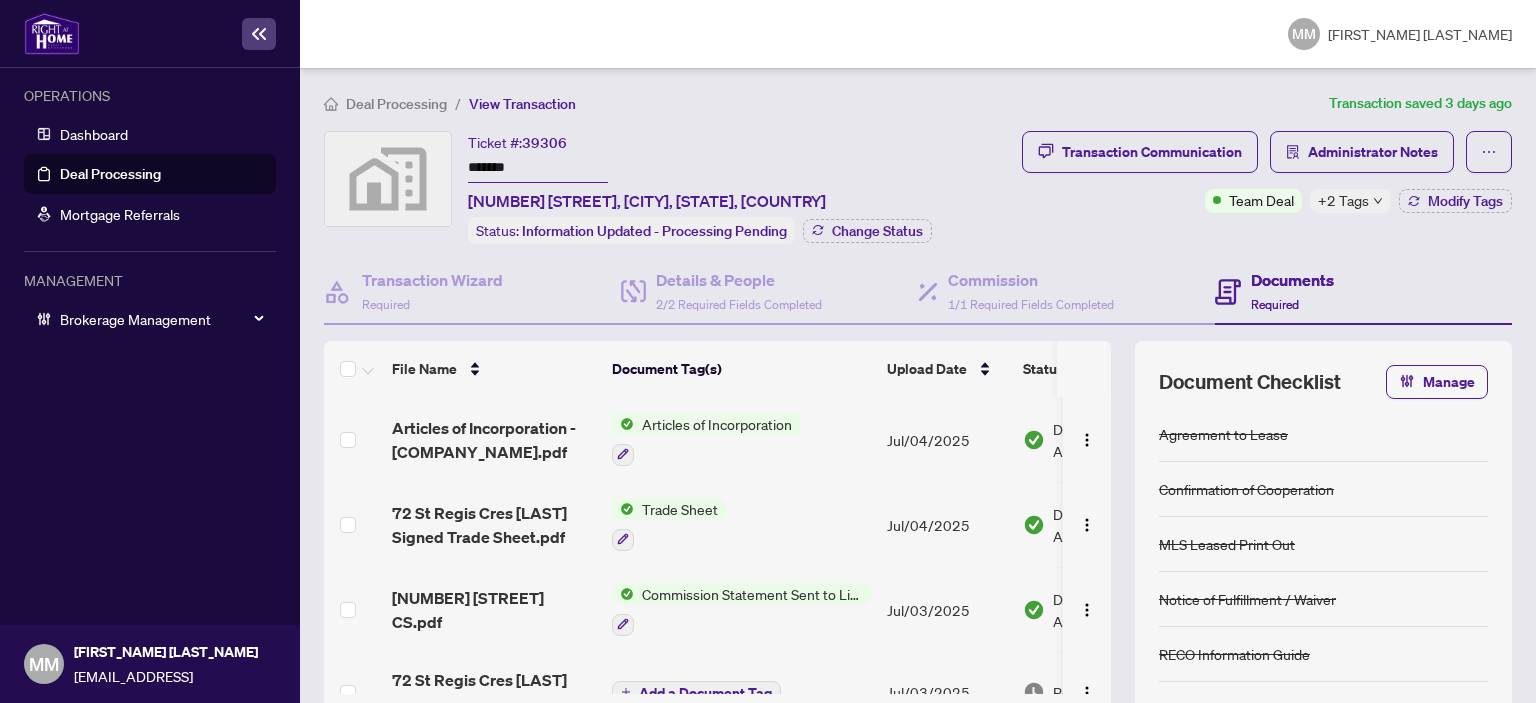click on "Deal Processing" at bounding box center [396, 104] 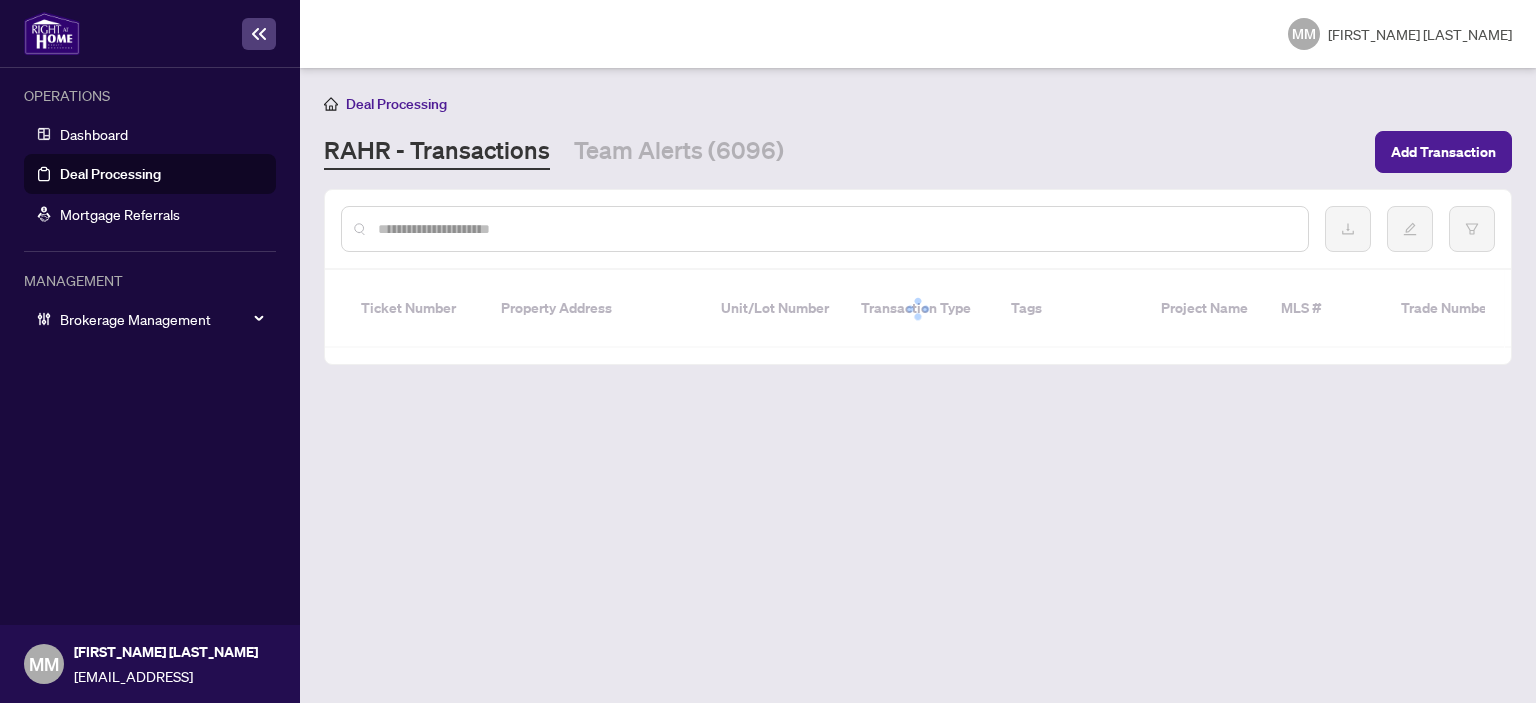 click at bounding box center (825, 229) 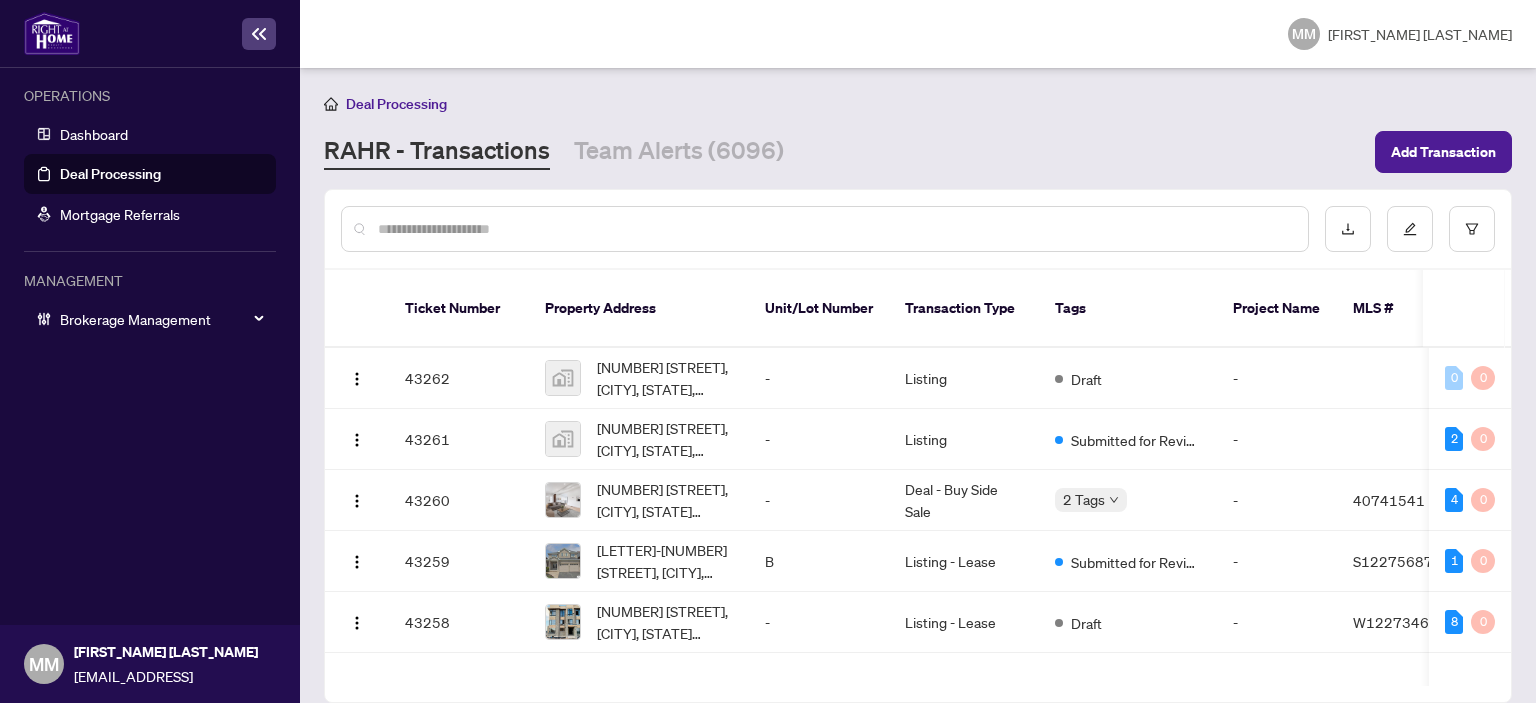 click at bounding box center (835, 229) 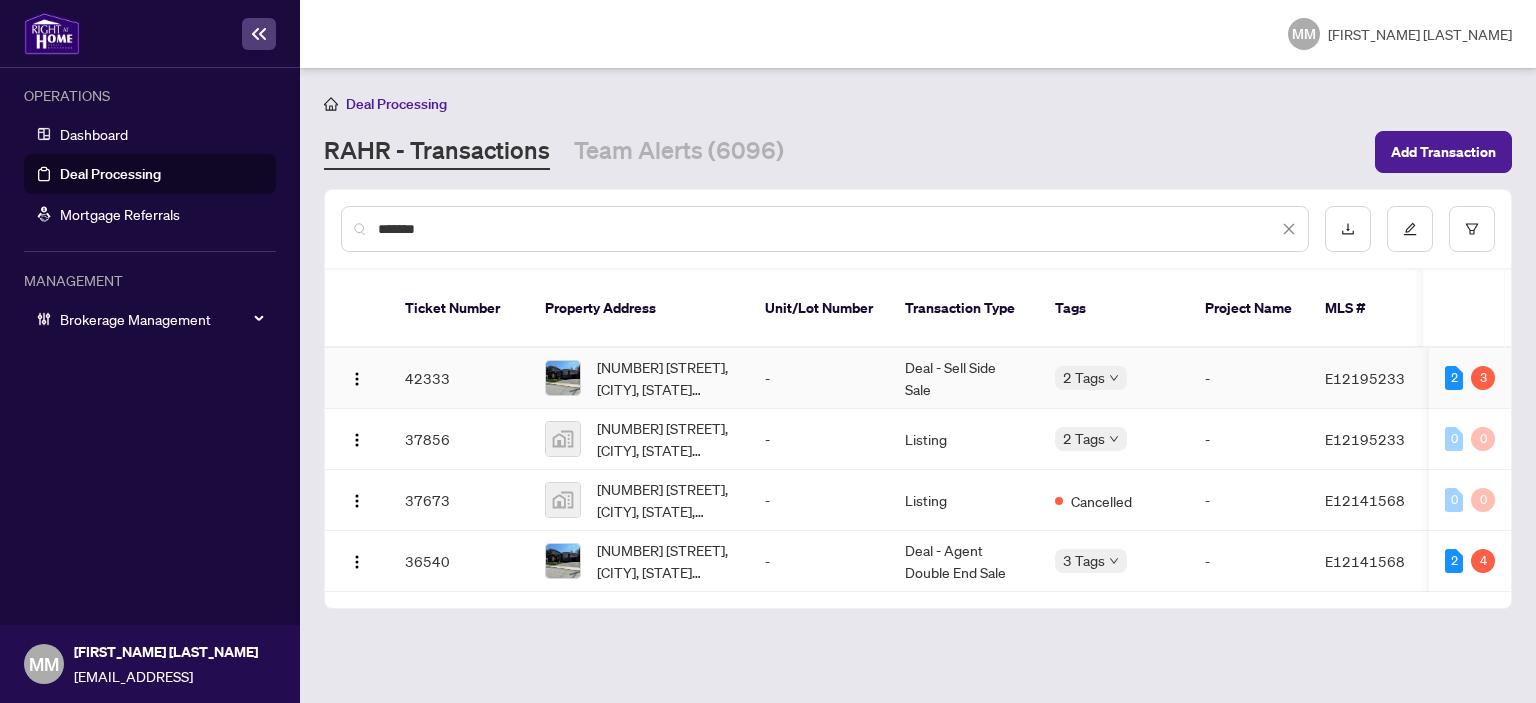 click on "-" at bounding box center [819, 378] 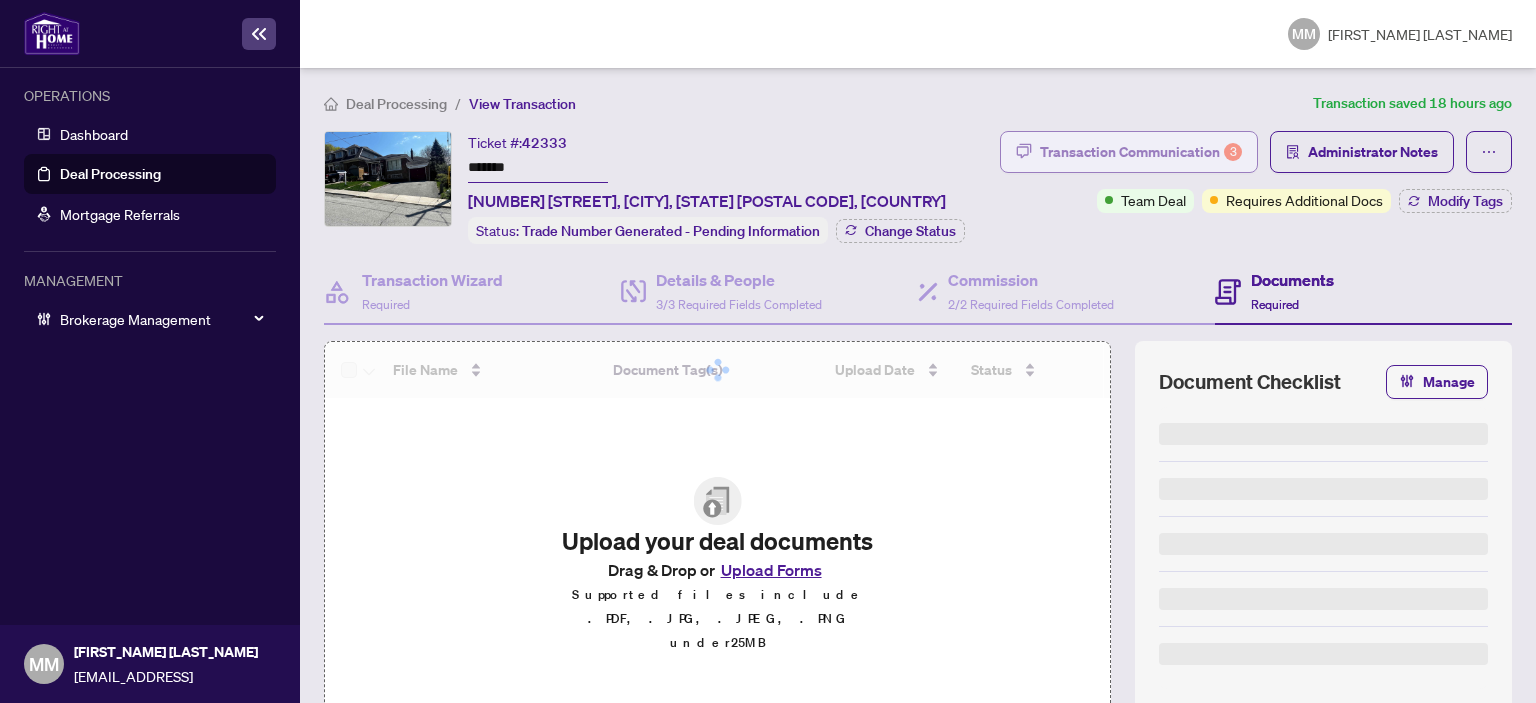 click on "Transaction Communication 3" at bounding box center [1129, 152] 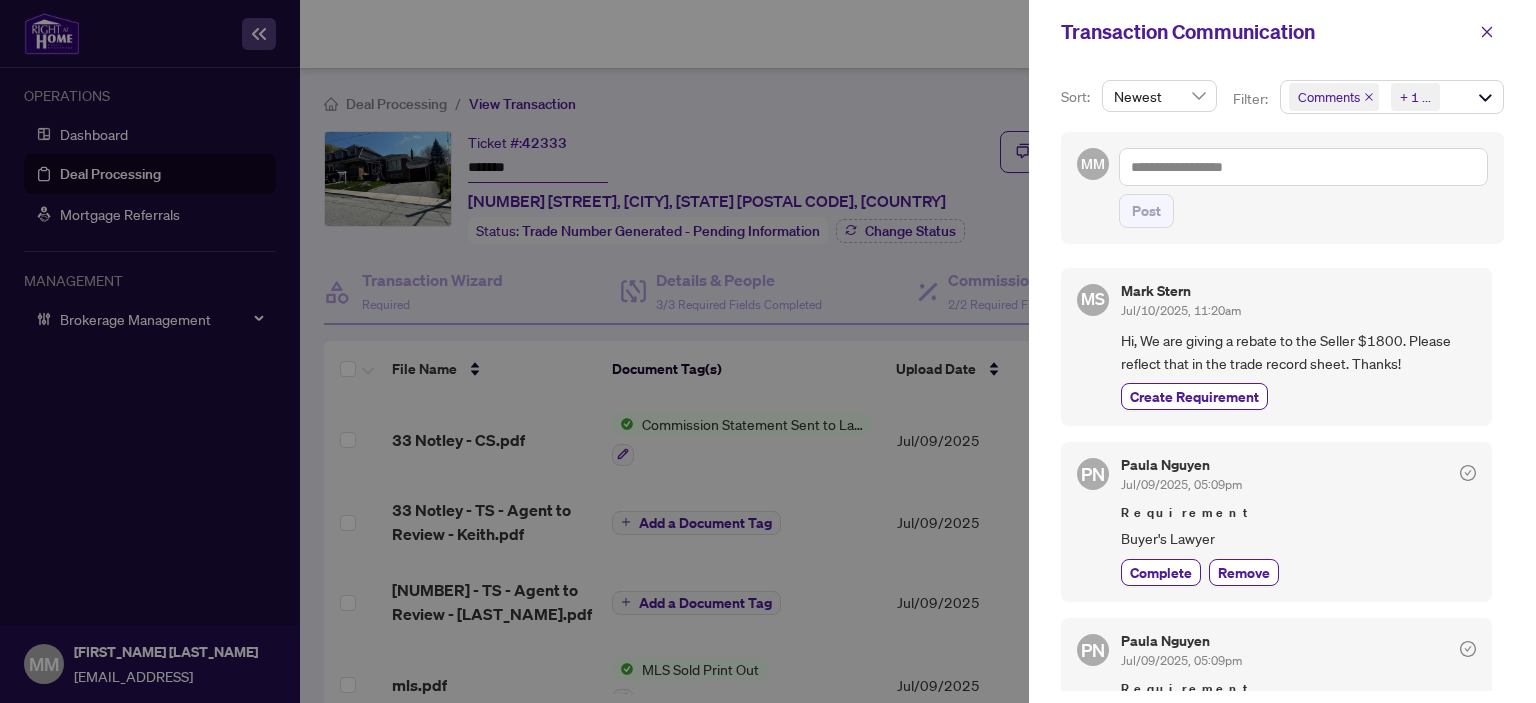 click on "Hi, We are giving a rebate to the Seller $1800. Please reflect that in the trade record sheet. Thanks!" at bounding box center (1298, 352) 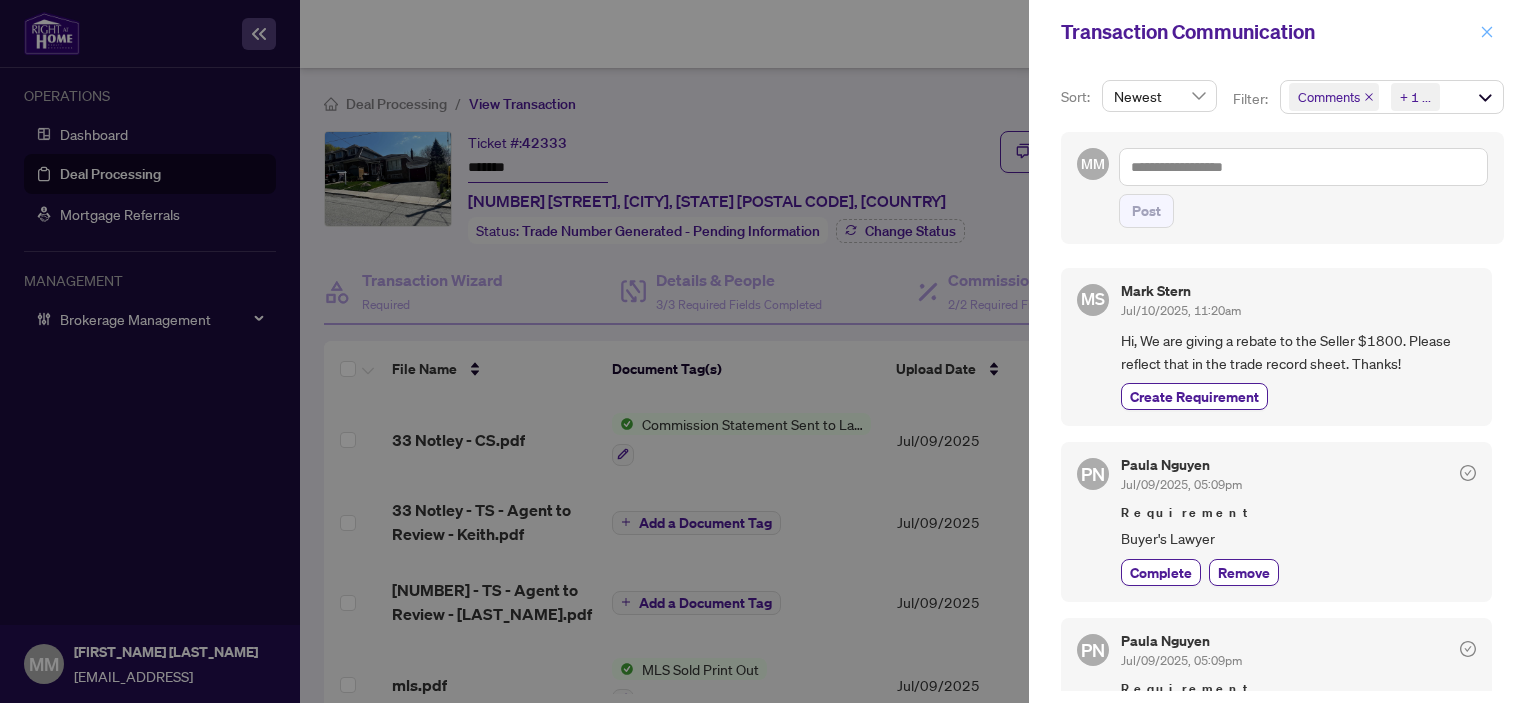 click at bounding box center (1487, 32) 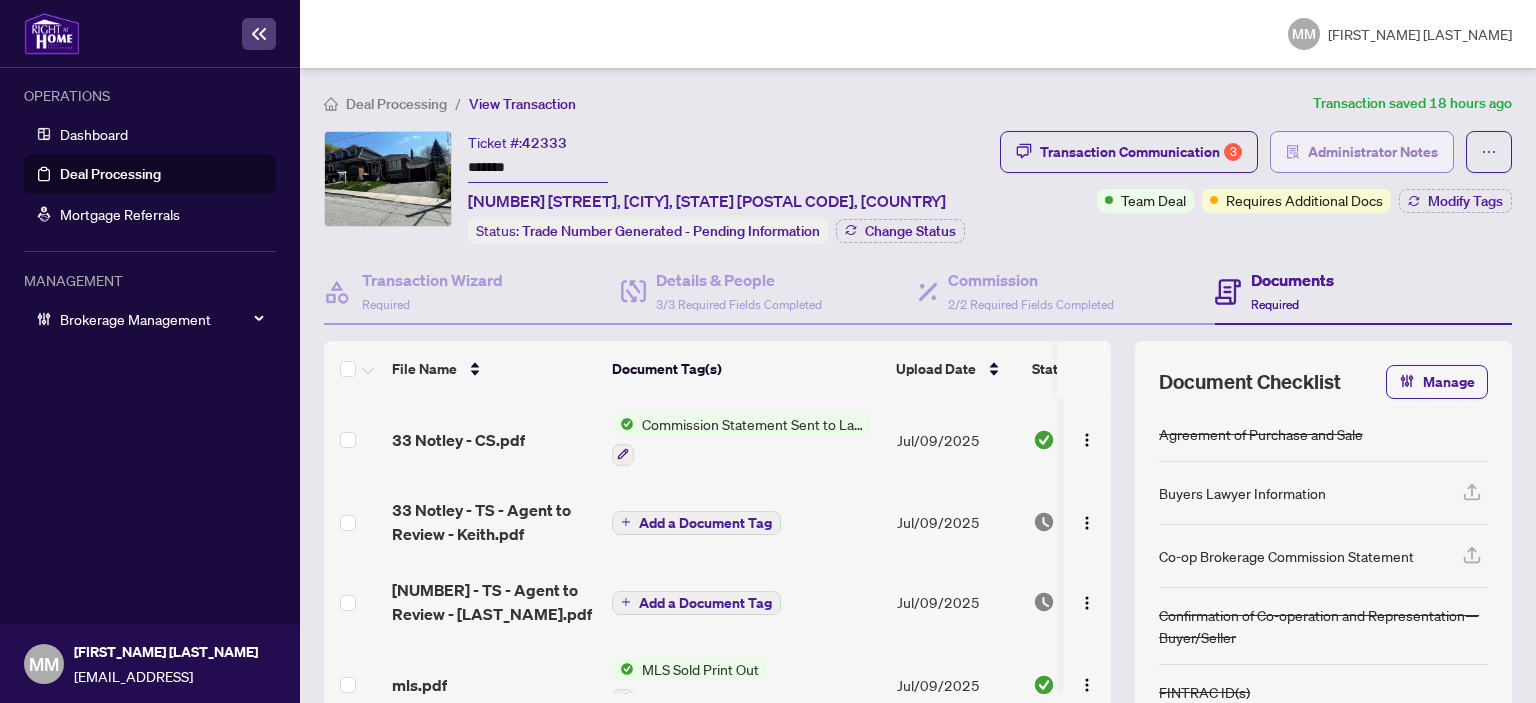 click on "Administrator Notes" at bounding box center [1373, 152] 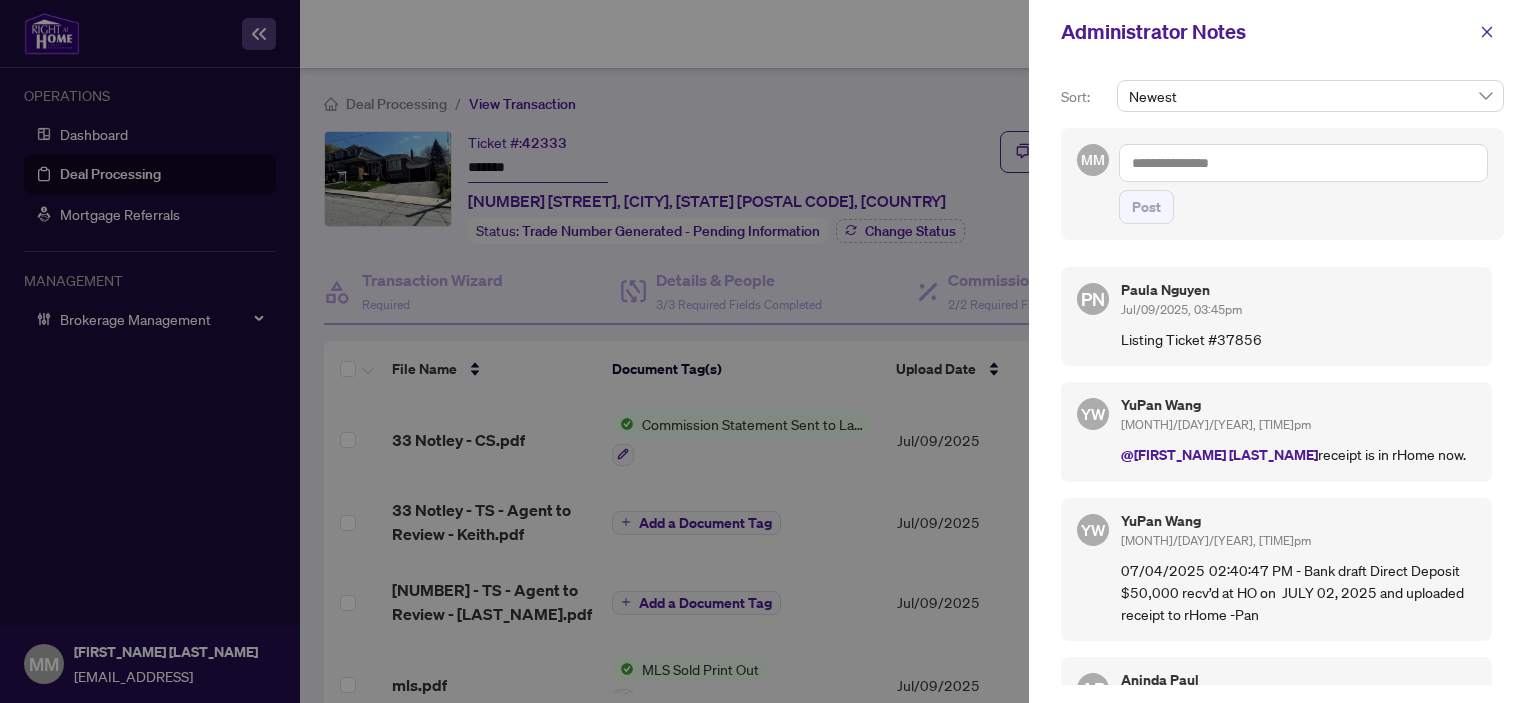 scroll, scrollTop: 198, scrollLeft: 0, axis: vertical 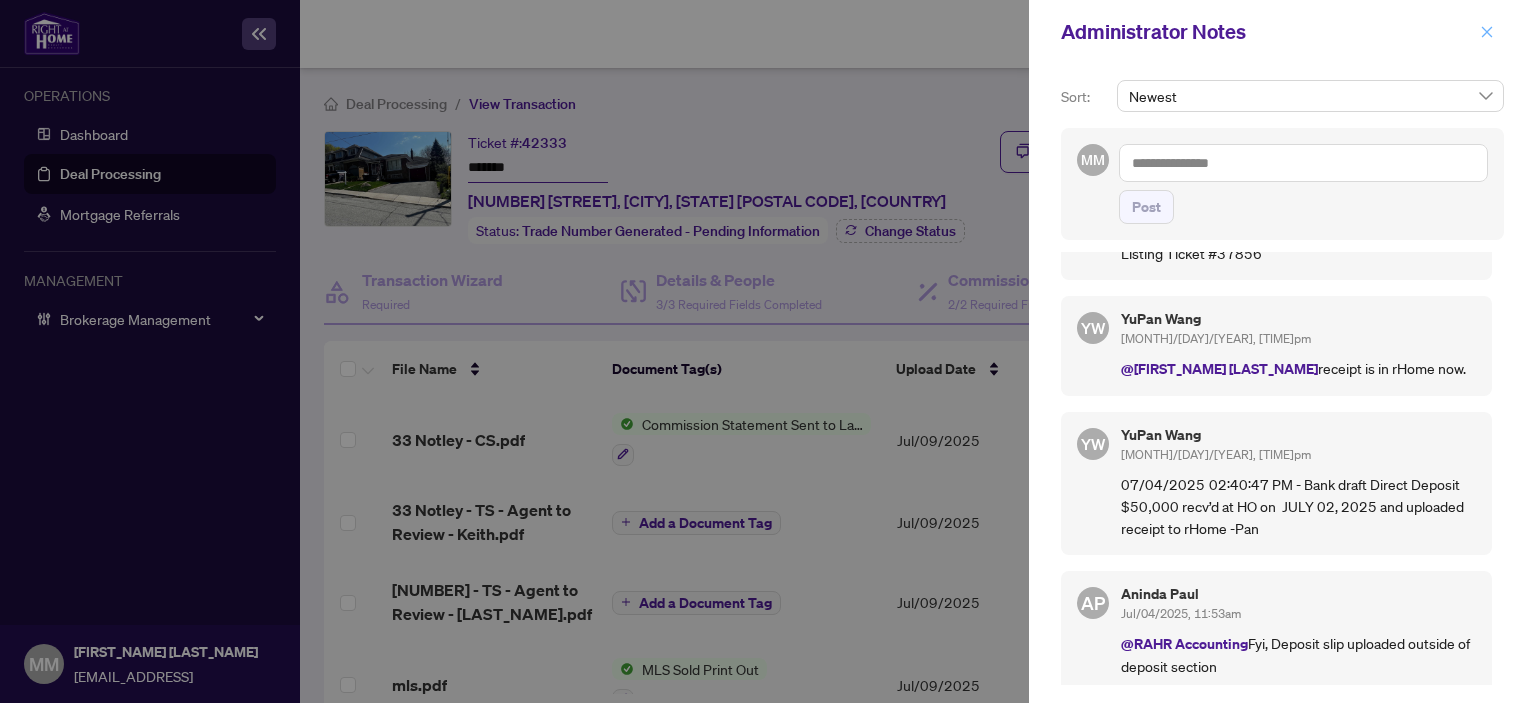 click at bounding box center [1487, 32] 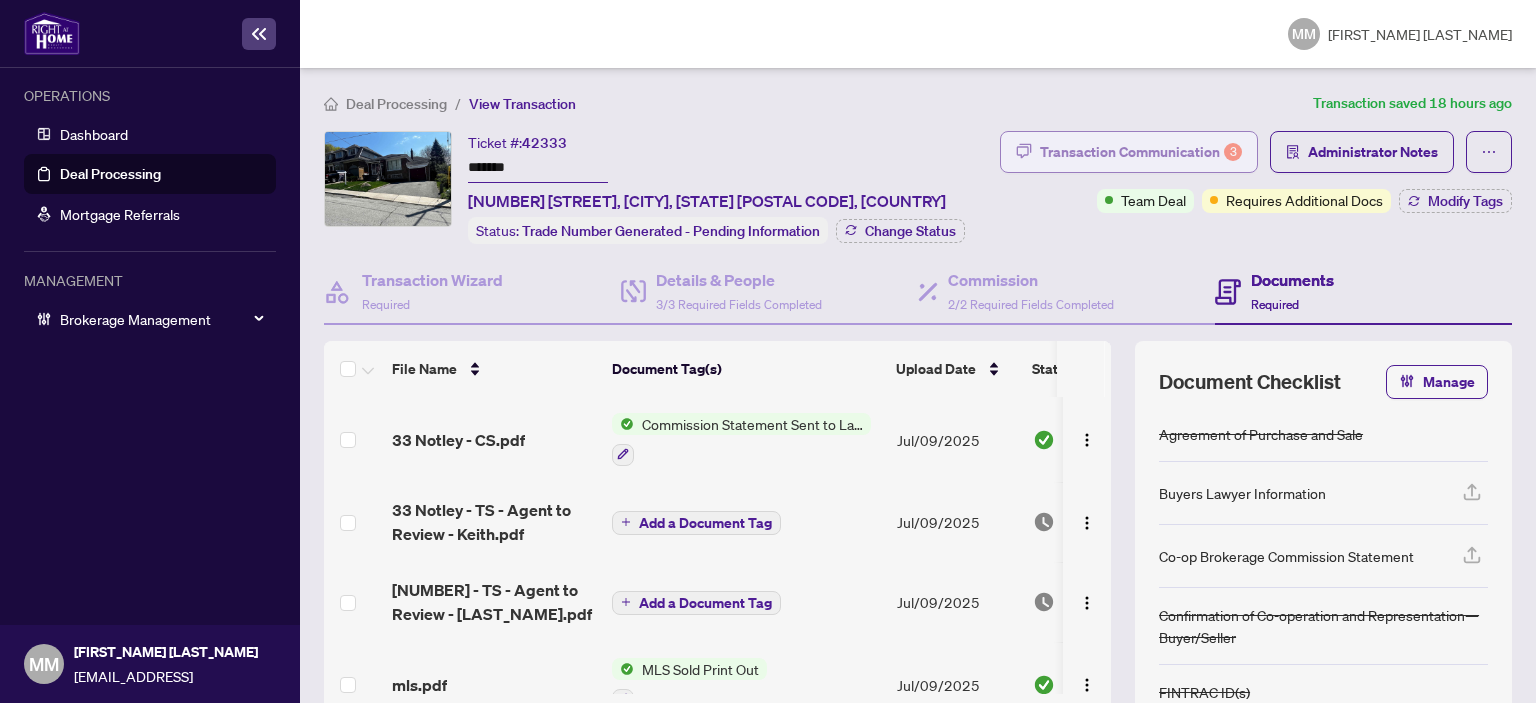 click on "Transaction Communication 3" at bounding box center (1141, 152) 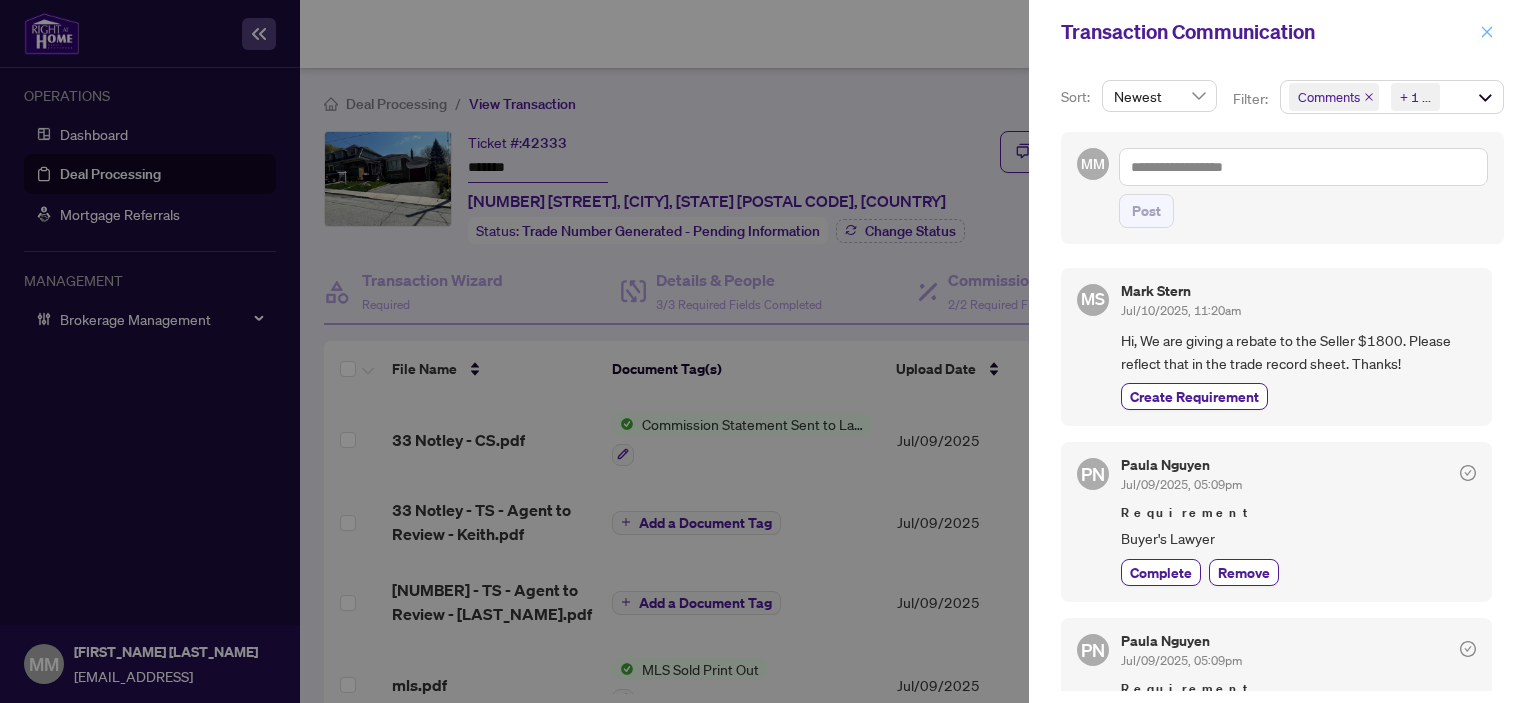 click at bounding box center (1487, 32) 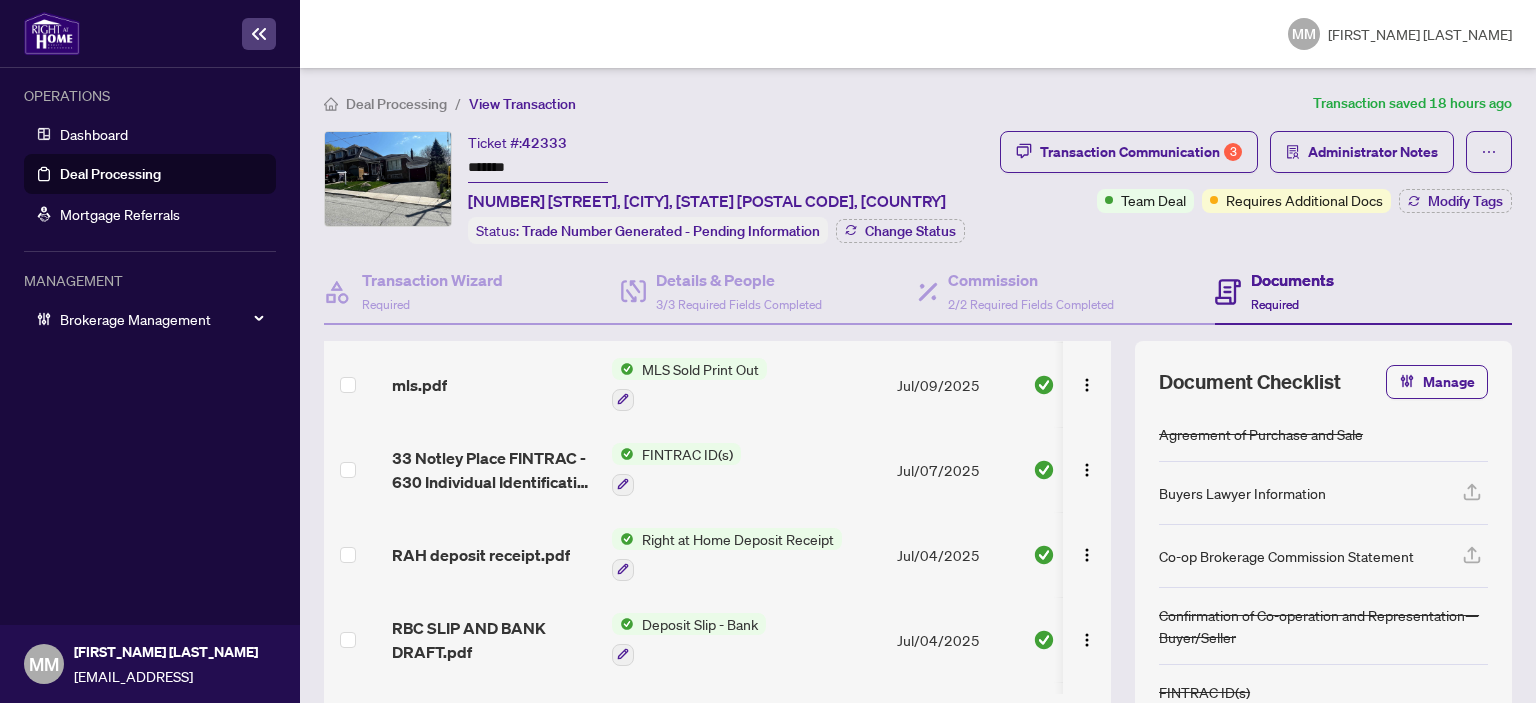 scroll, scrollTop: 459, scrollLeft: 0, axis: vertical 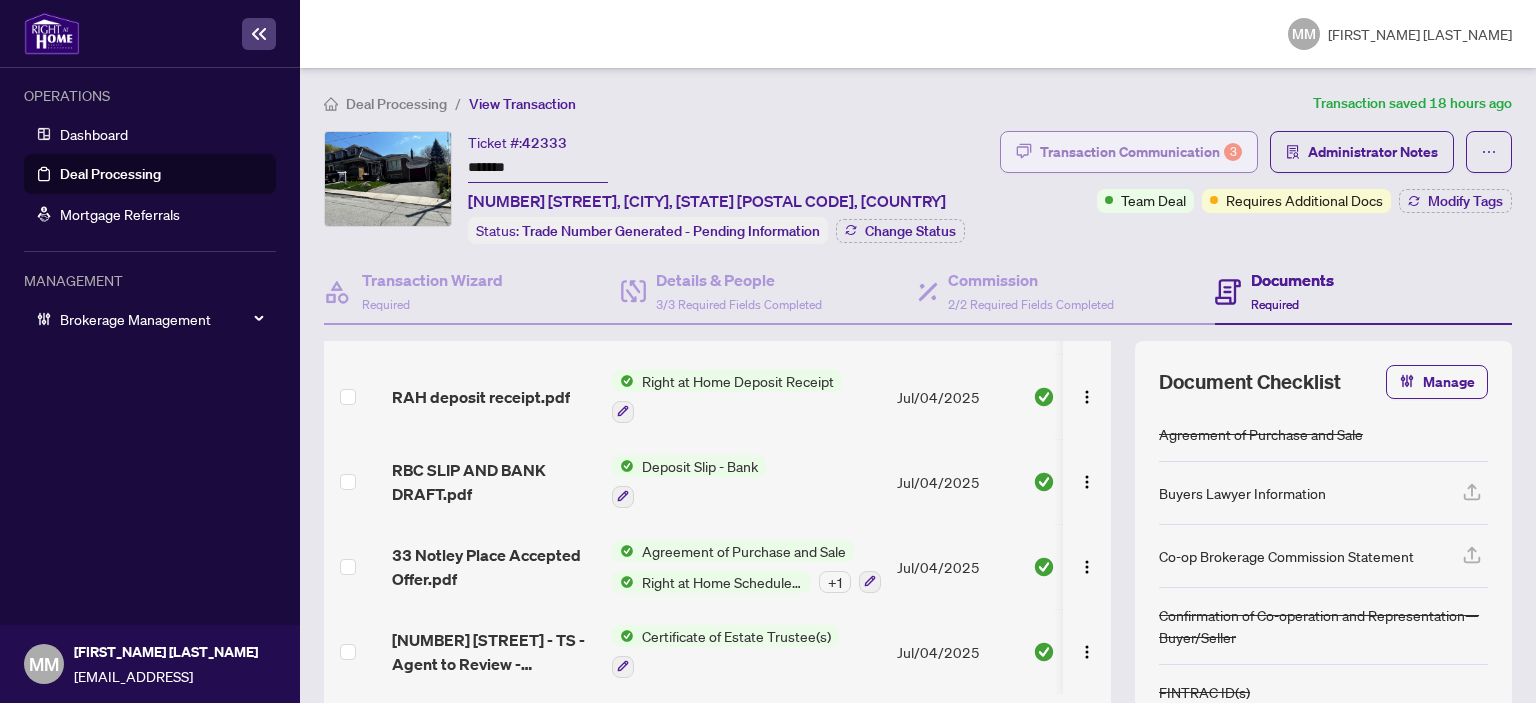 click on "Transaction Communication 3" at bounding box center [1141, 152] 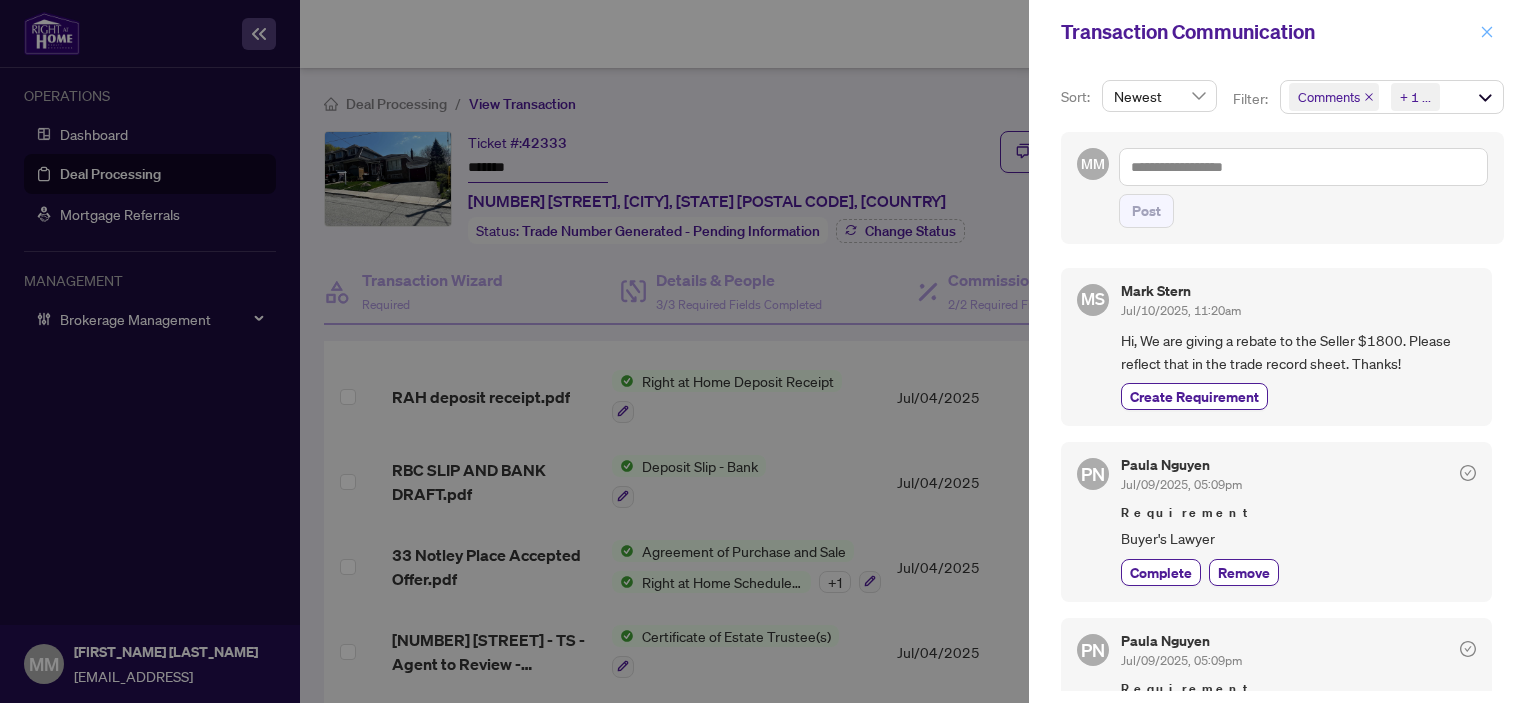click 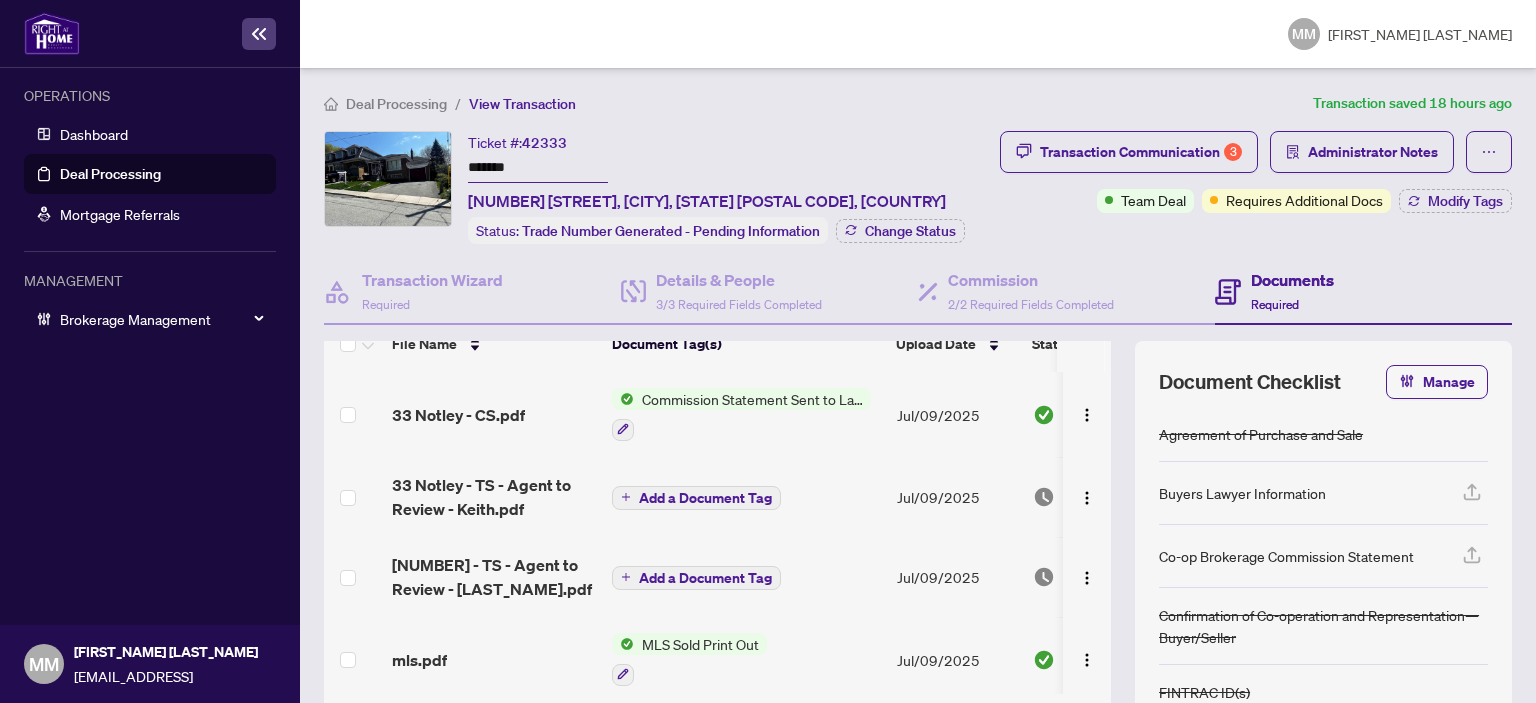 scroll, scrollTop: 0, scrollLeft: 0, axis: both 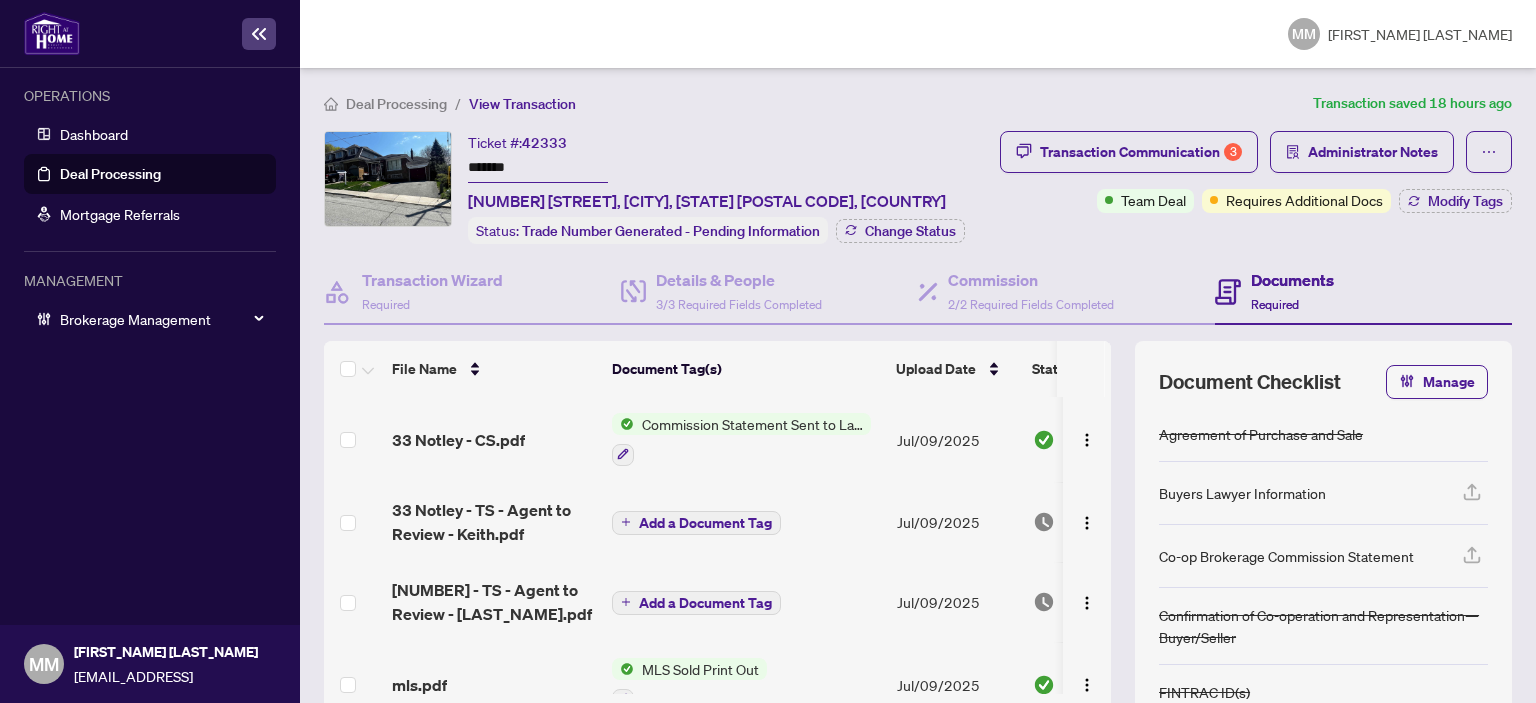 click on "Deal Processing / View Transaction Transaction saved   18 hours ago Ticket #:  42333 ******* 33 Notley Pl, Toronto, Ontario M4B 2M7, Canada Status:   Trade Number Generated - Pending Information Change Status Transaction Communication 3 Administrator Notes Team Deal Requires Additional Docs Modify Tags Transaction Wizard Required Details & People 3/3 Required Fields Completed Commission 2/2 Required Fields Completed Documents Required File Name Document Tag(s) Upload Date Status             33 Notley - CS.pdf Commission Statement Sent to Lawyer Jul/09/2025 Document Approved 33 Notley - TS - Agent to Review - Keith.pdf Add a Document Tag Jul/09/2025 Pending Review 33 Notley - TS - Agent to Review - Mark.pdf Add a Document Tag Jul/09/2025 Pending Review mls.pdf MLS Sold Print Out Jul/09/2025 Document Approved 33 Notley Place FINTRAC - 630 Individual Identification Record .pdf FINTRAC ID(s) Jul/07/2025 Document Approved RAH deposit receipt.pdf Right at Home Deposit Receipt Jul/04/2025 Document Approved + 1" at bounding box center [918, 385] 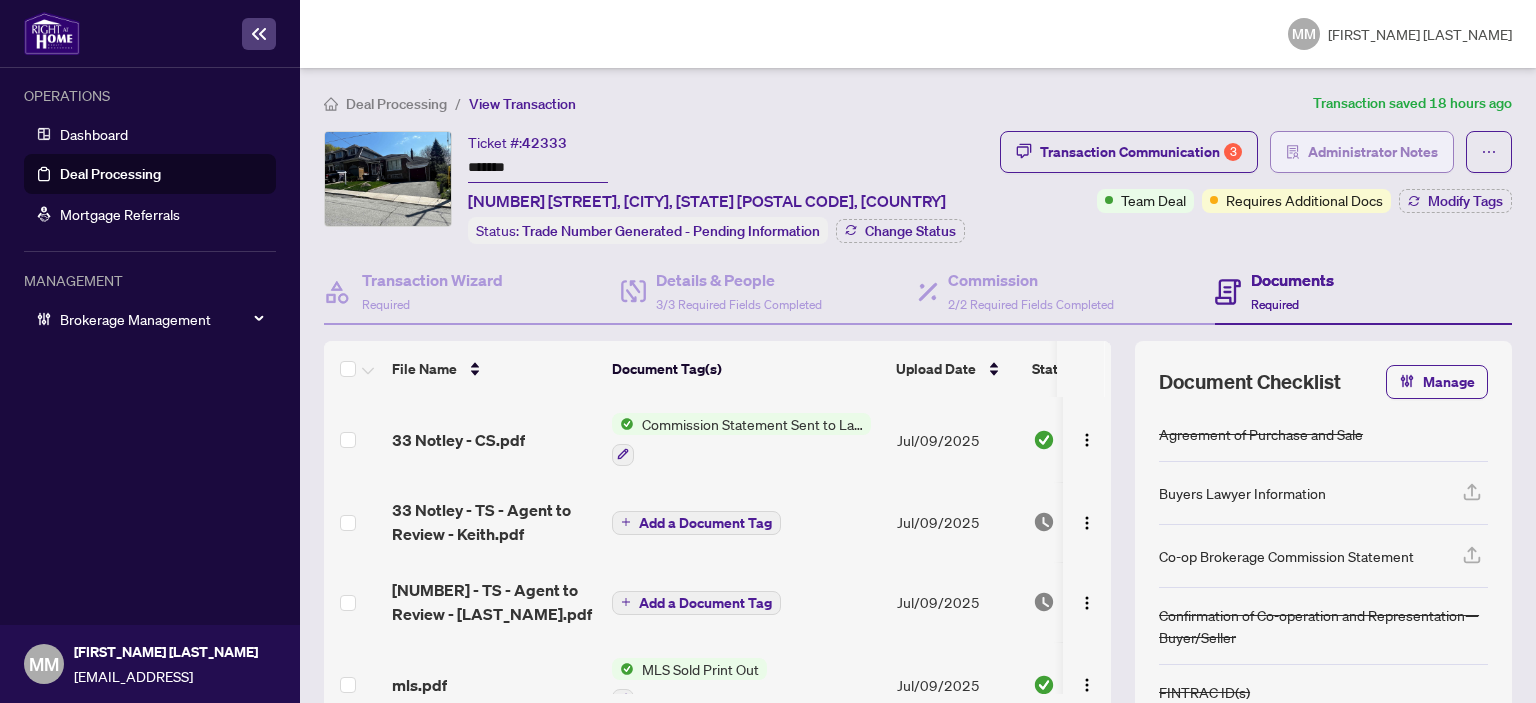 click on "Administrator Notes" at bounding box center (1373, 152) 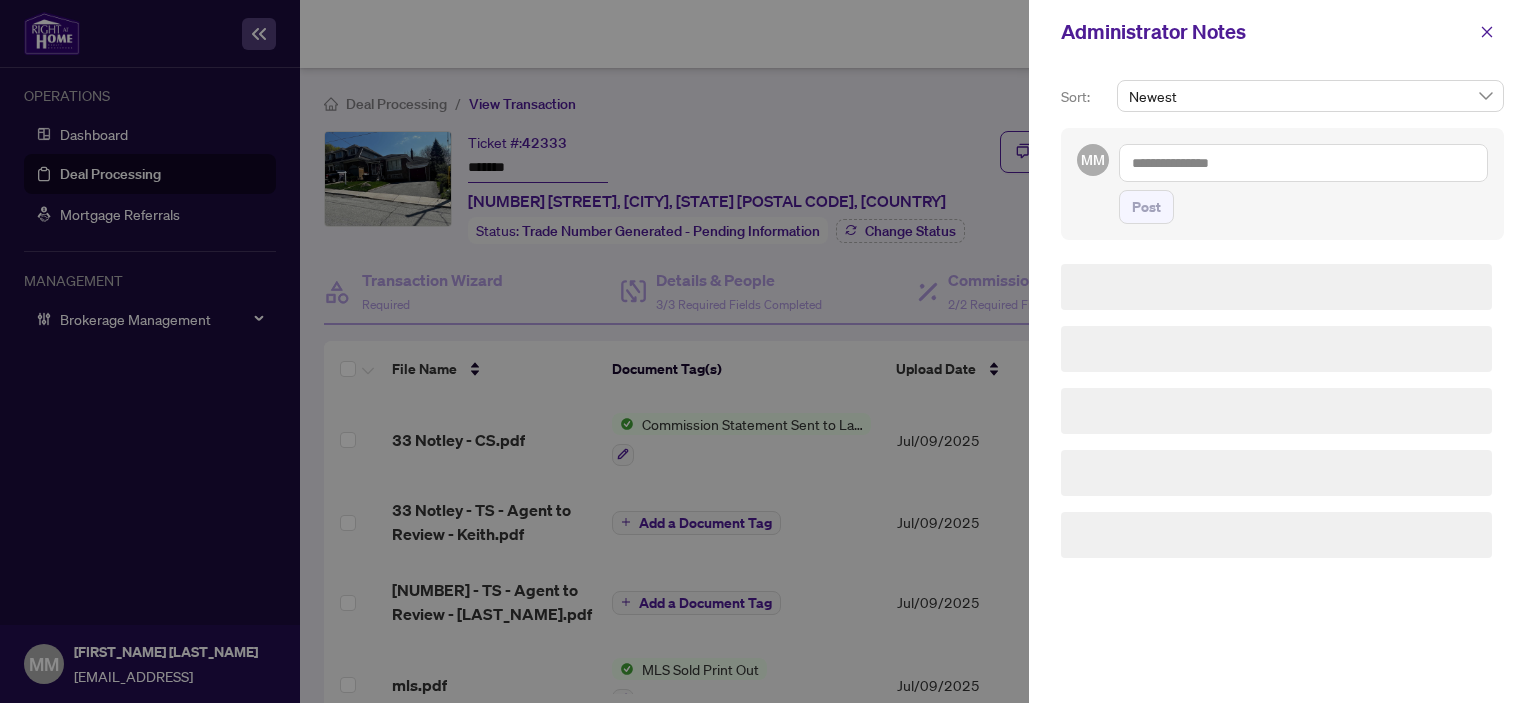 scroll, scrollTop: 0, scrollLeft: 0, axis: both 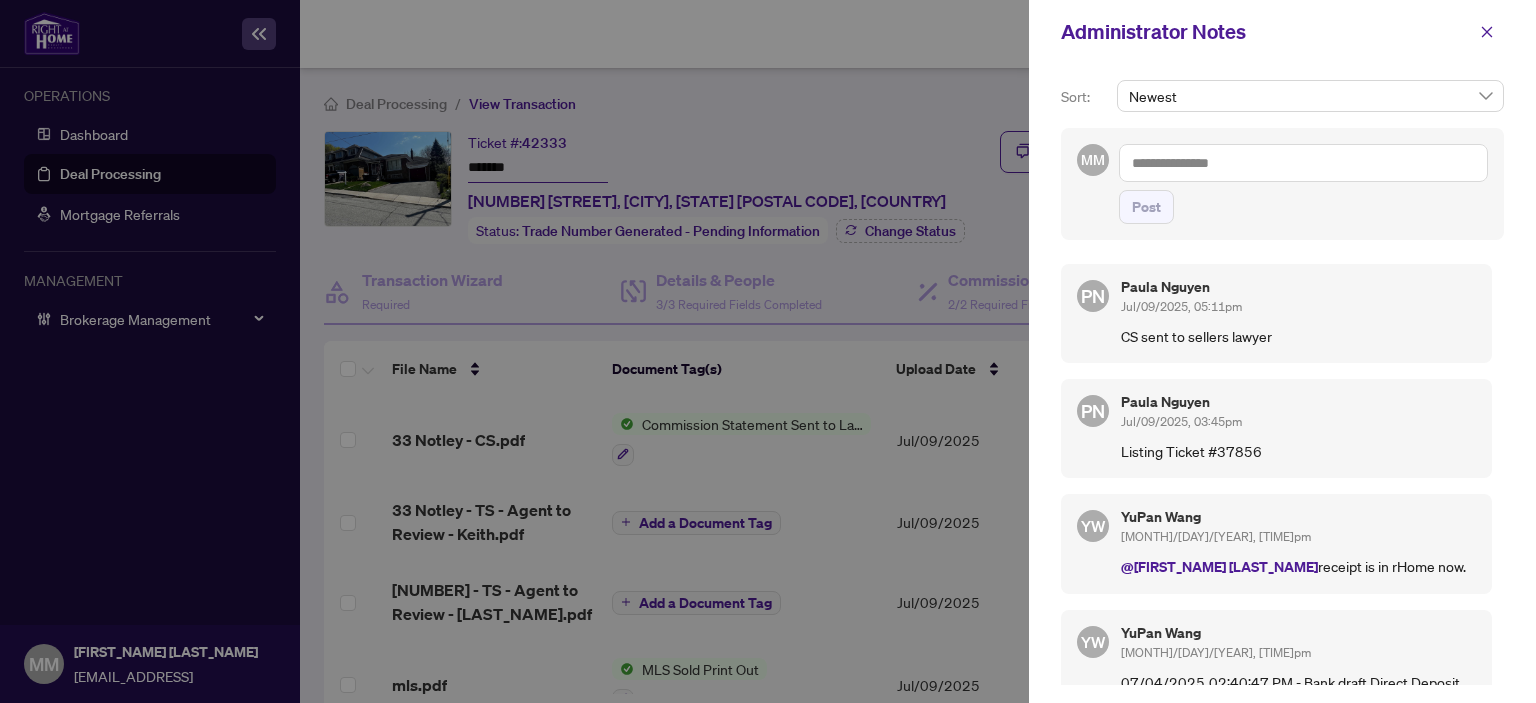click on "Post" at bounding box center (1303, 207) 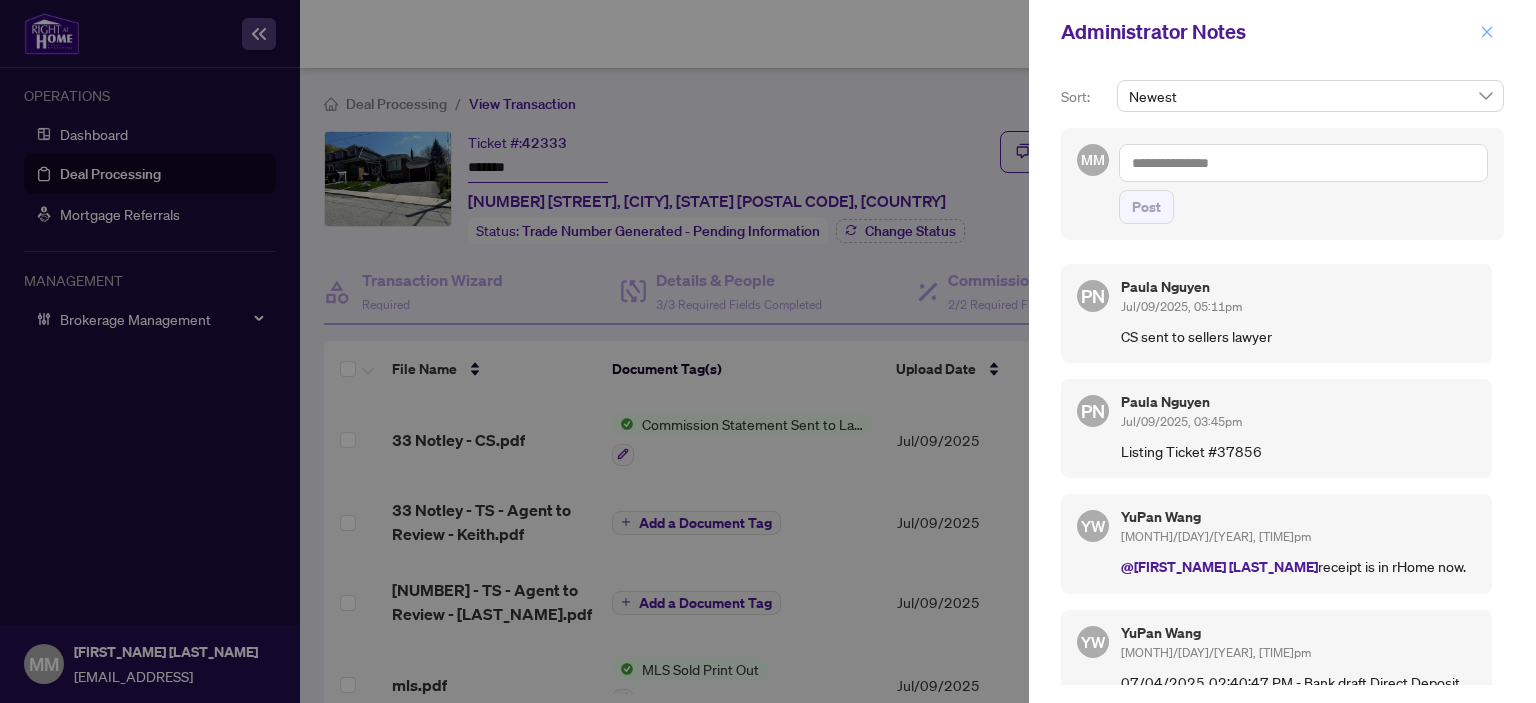 click at bounding box center [1487, 32] 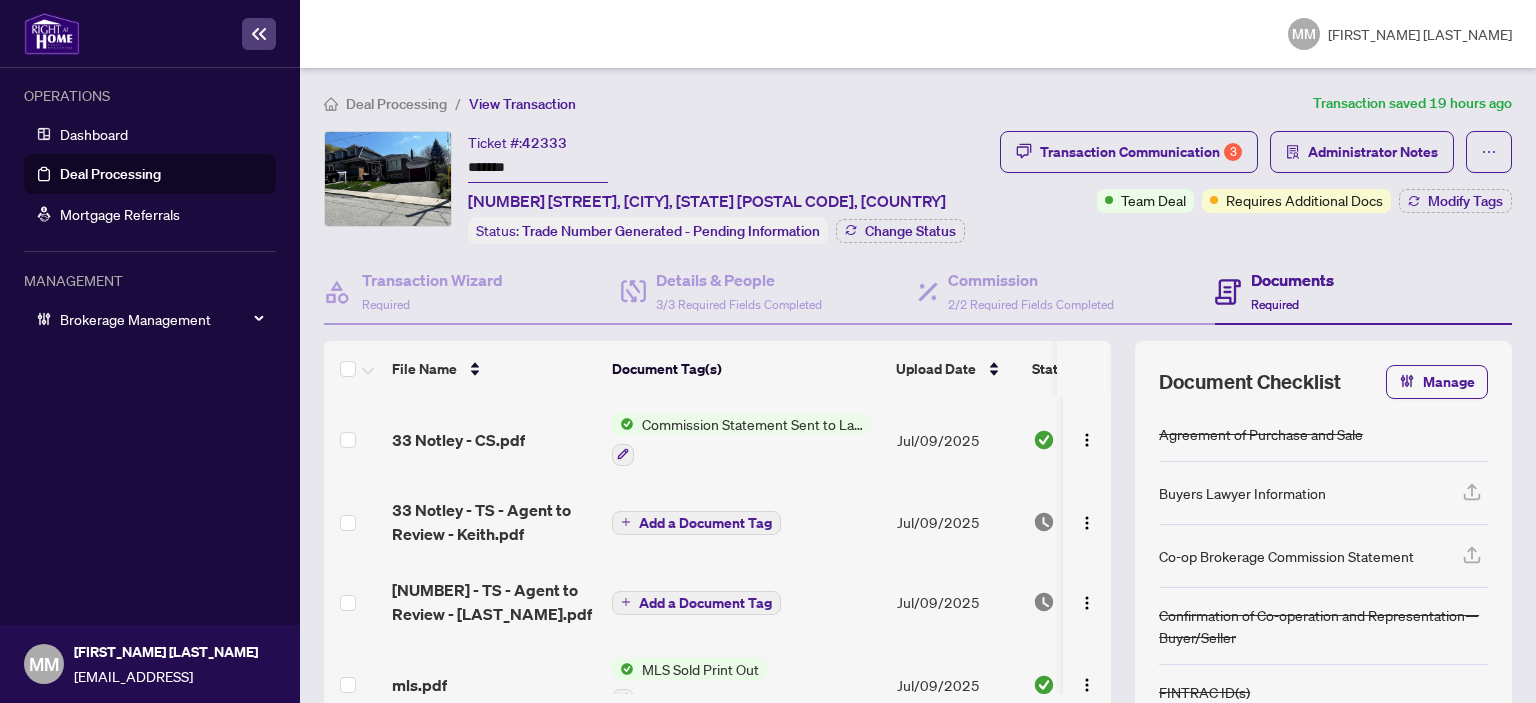 click on "OPERATIONS Dashboard Deal Processing Mortgage Referrals MANAGEMENT Brokerage Management" at bounding box center (150, 346) 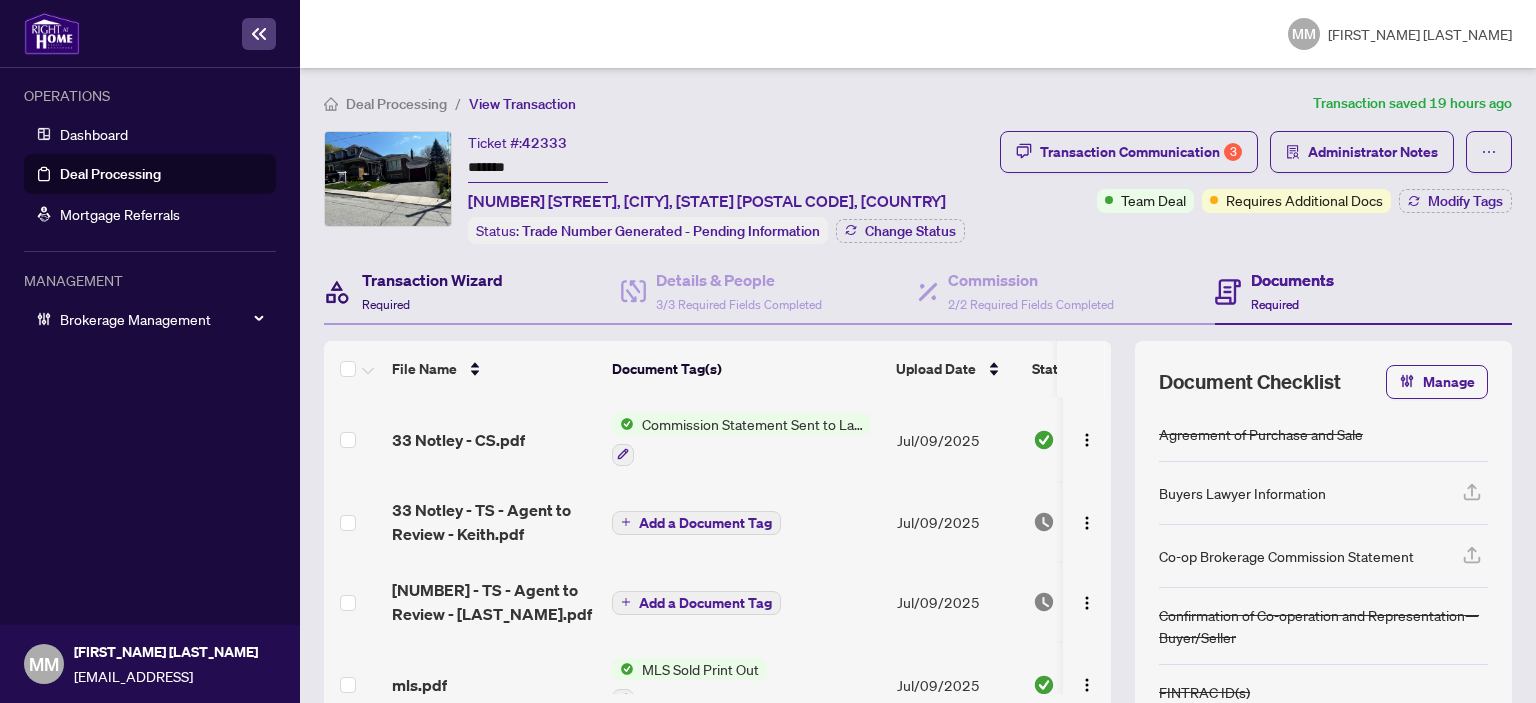 click on "Transaction Wizard" at bounding box center [432, 280] 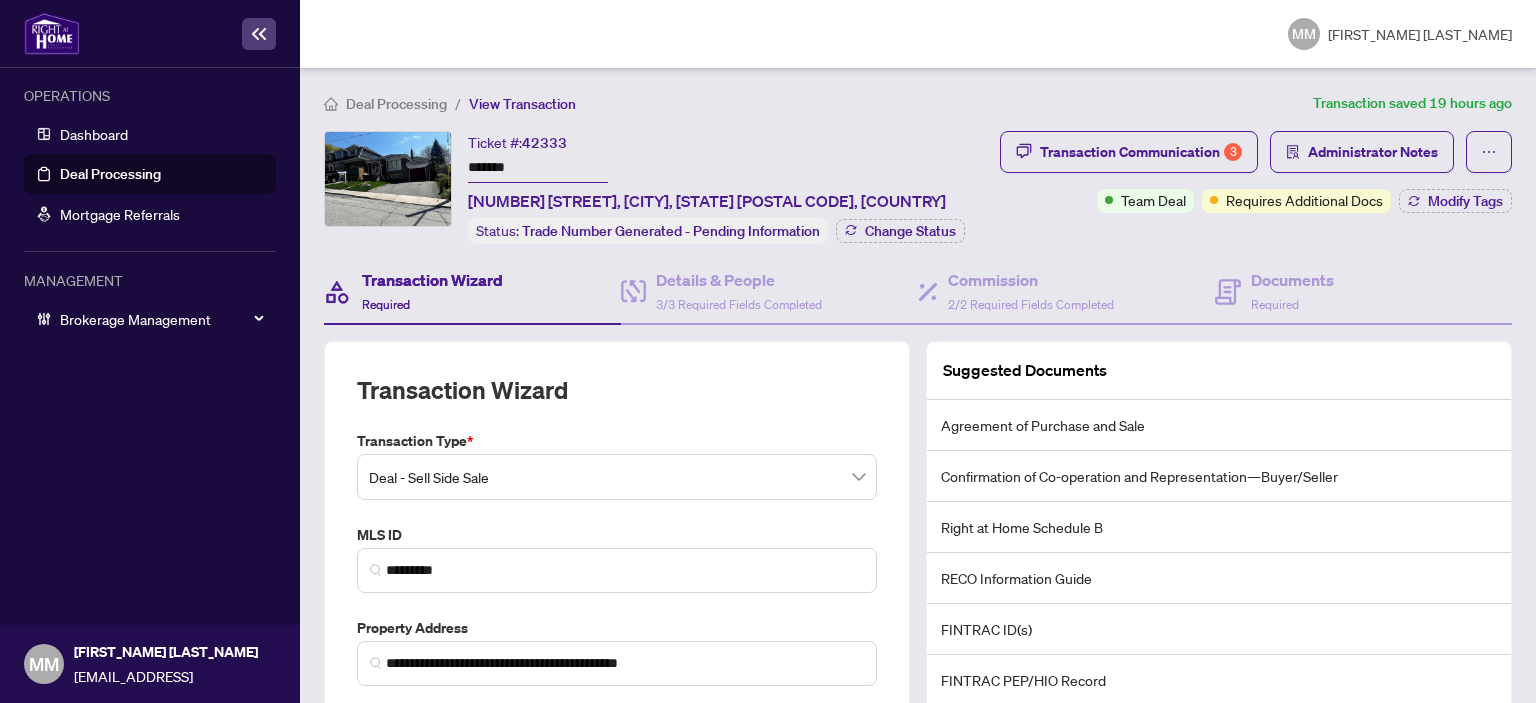 click on "MM Maegan Mark" at bounding box center (918, 34) 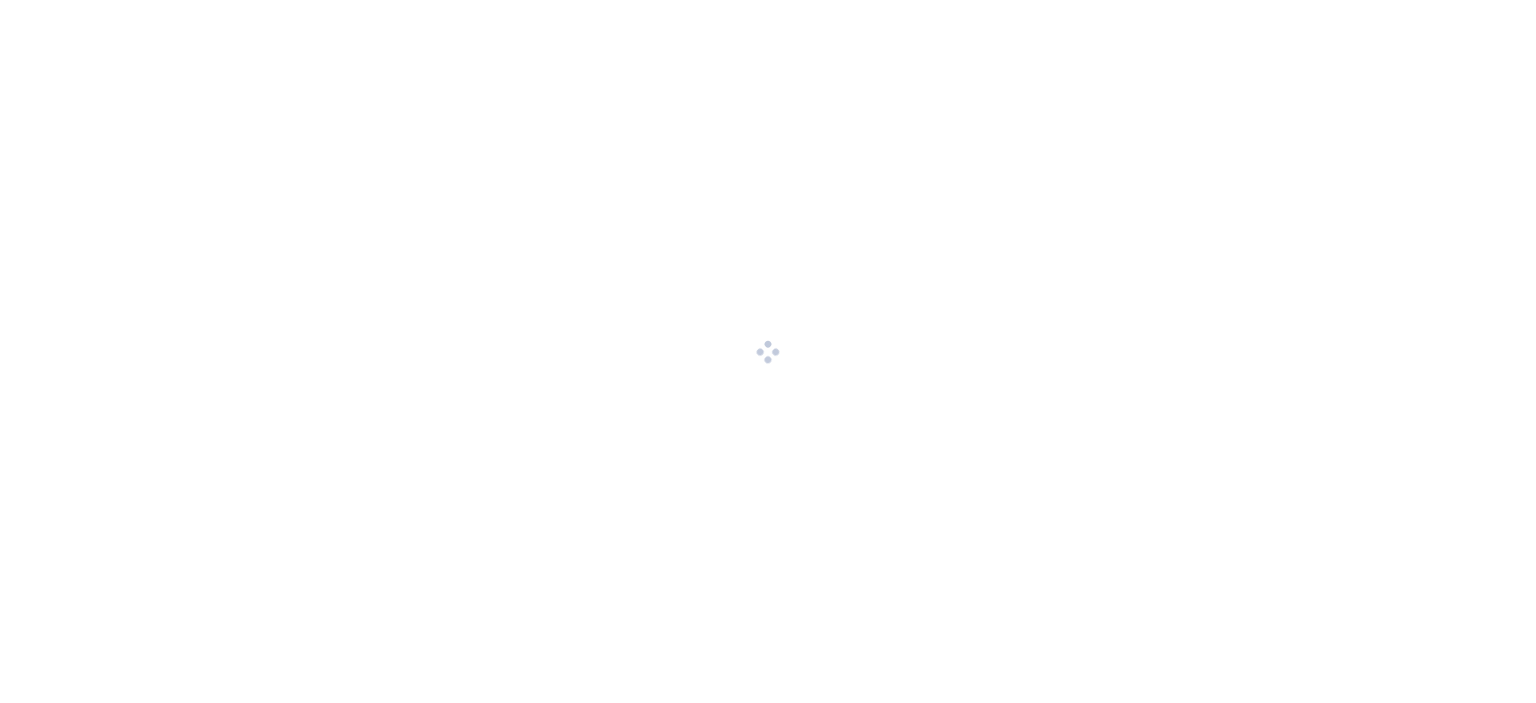scroll, scrollTop: 0, scrollLeft: 0, axis: both 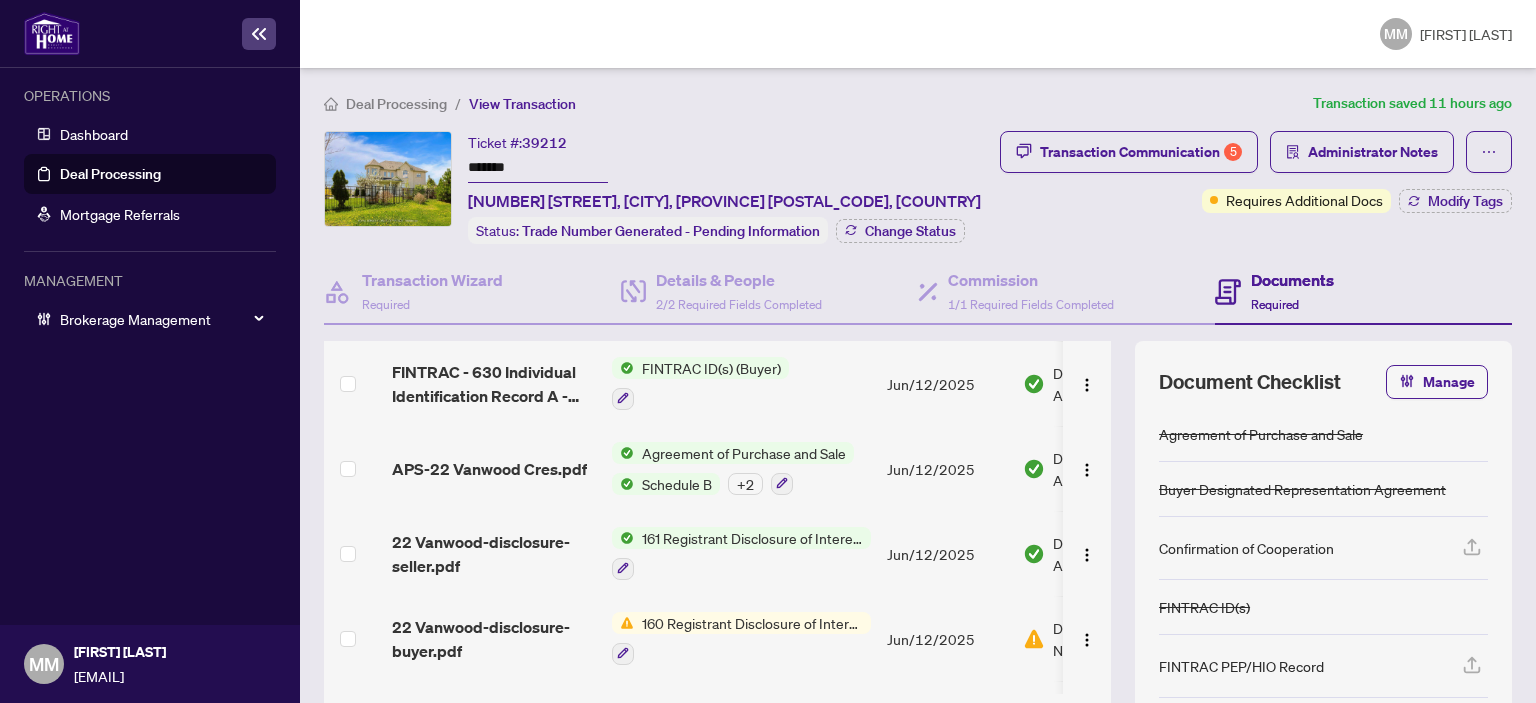 click on "Jun/12/2025" at bounding box center (947, 553) 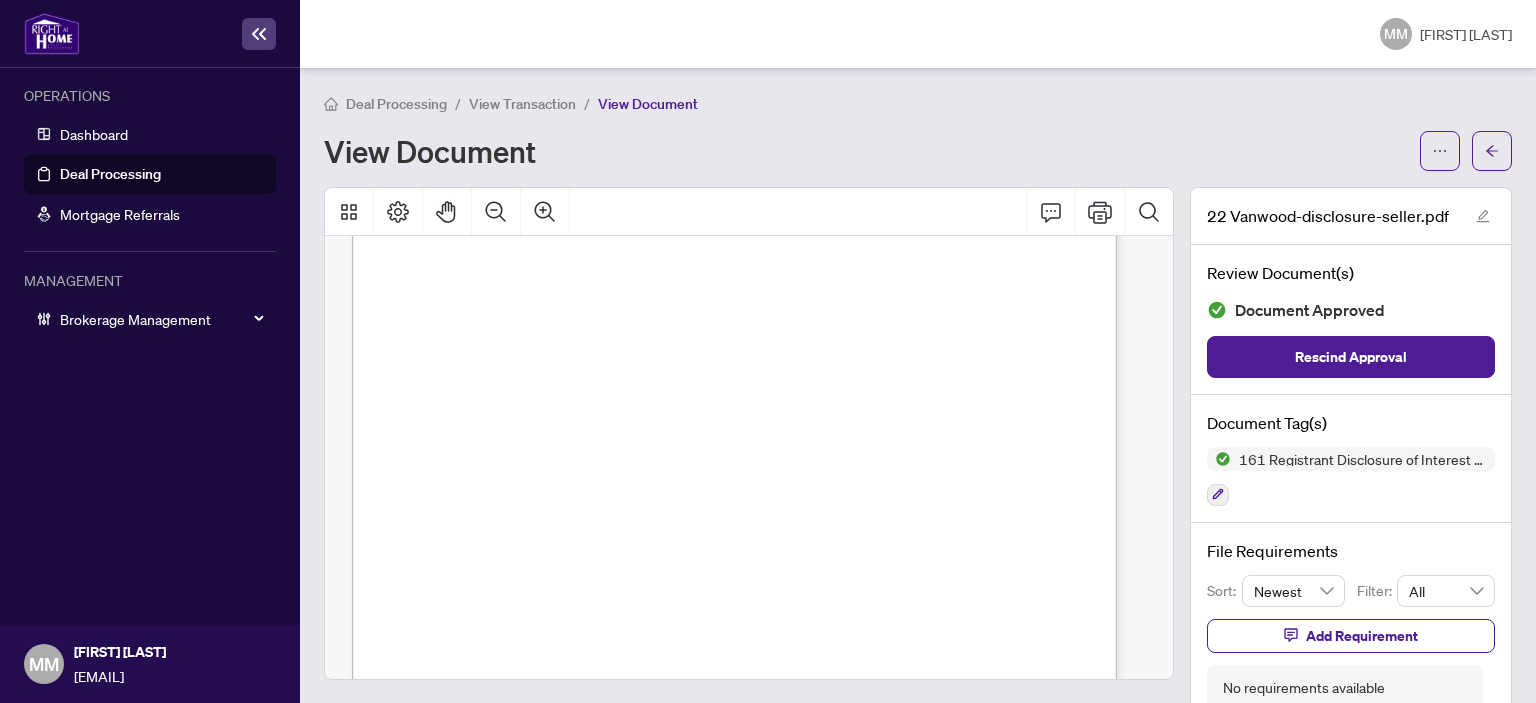 scroll, scrollTop: 0, scrollLeft: 0, axis: both 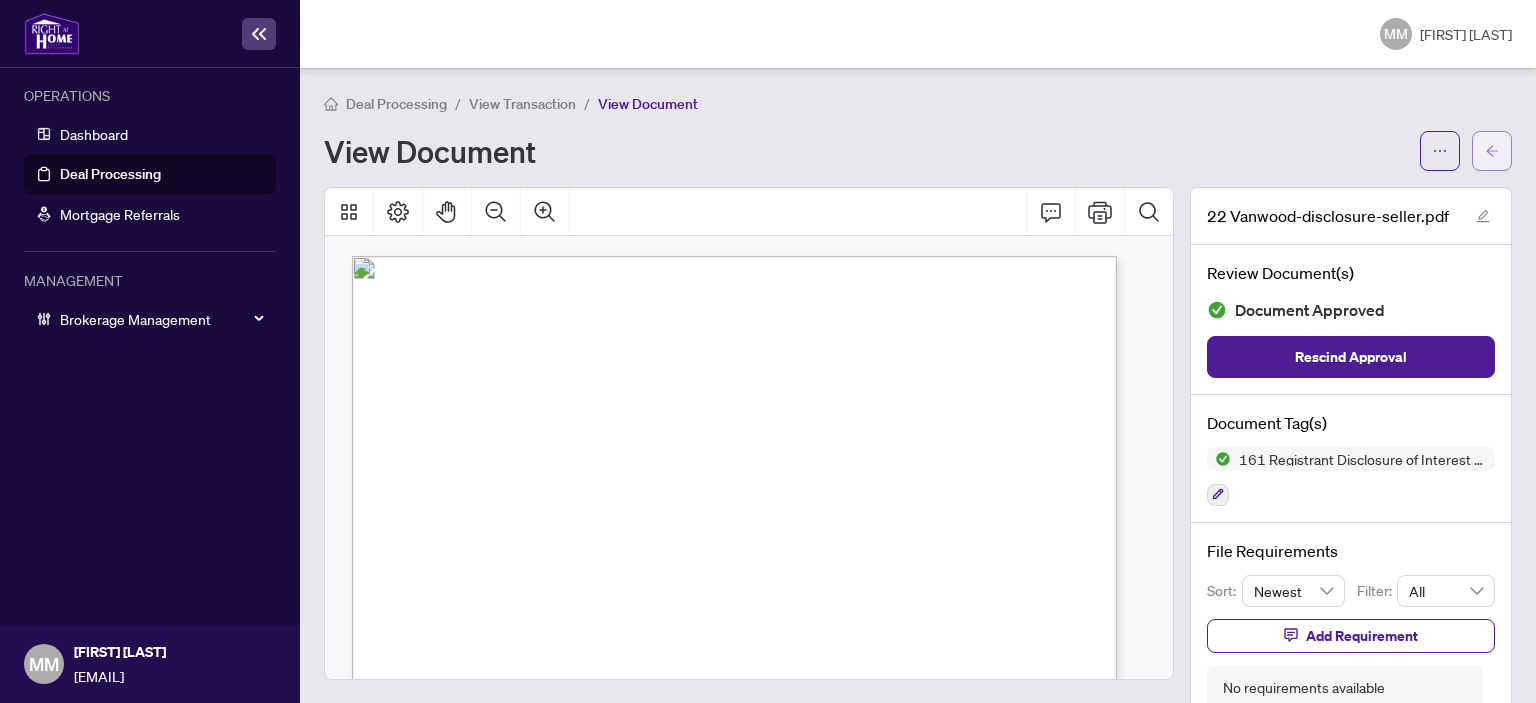 click at bounding box center [1492, 151] 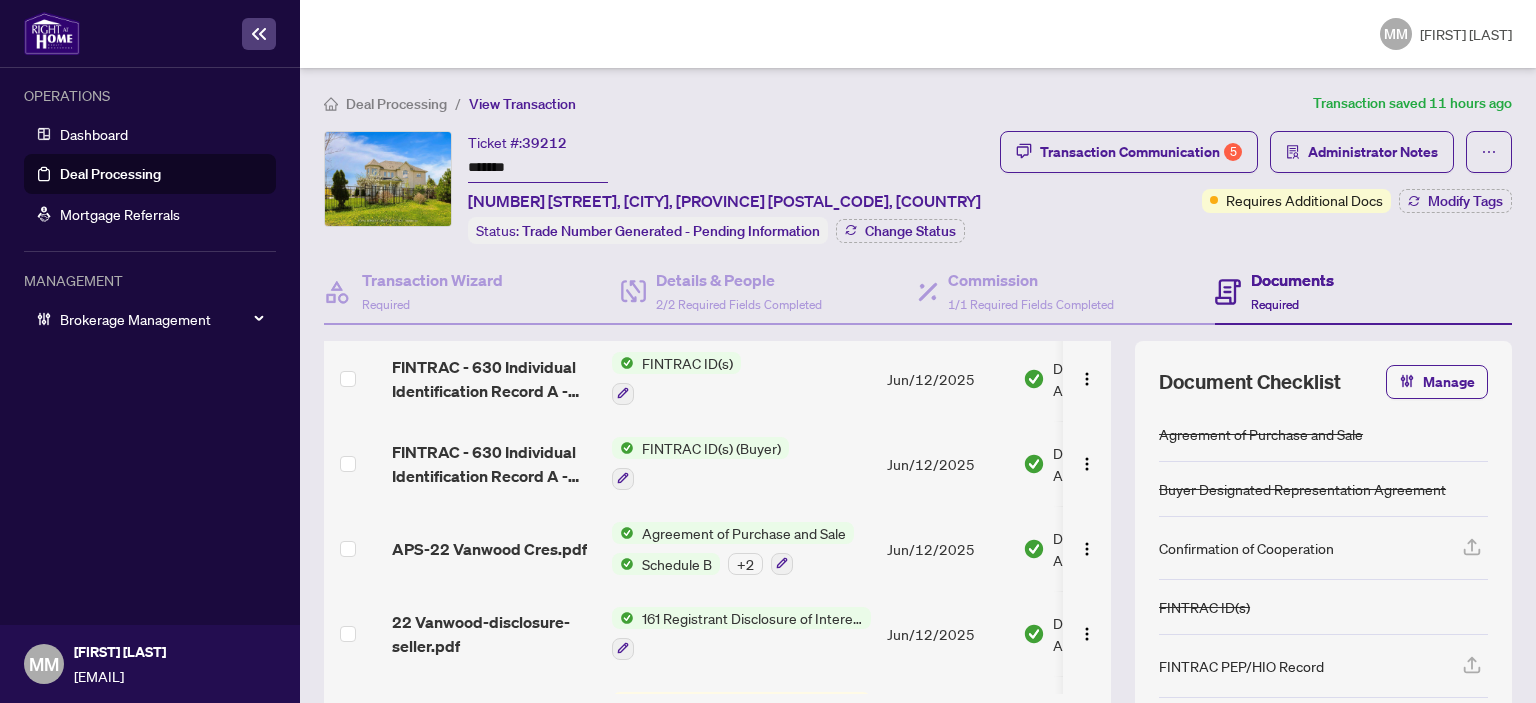 scroll, scrollTop: 869, scrollLeft: 0, axis: vertical 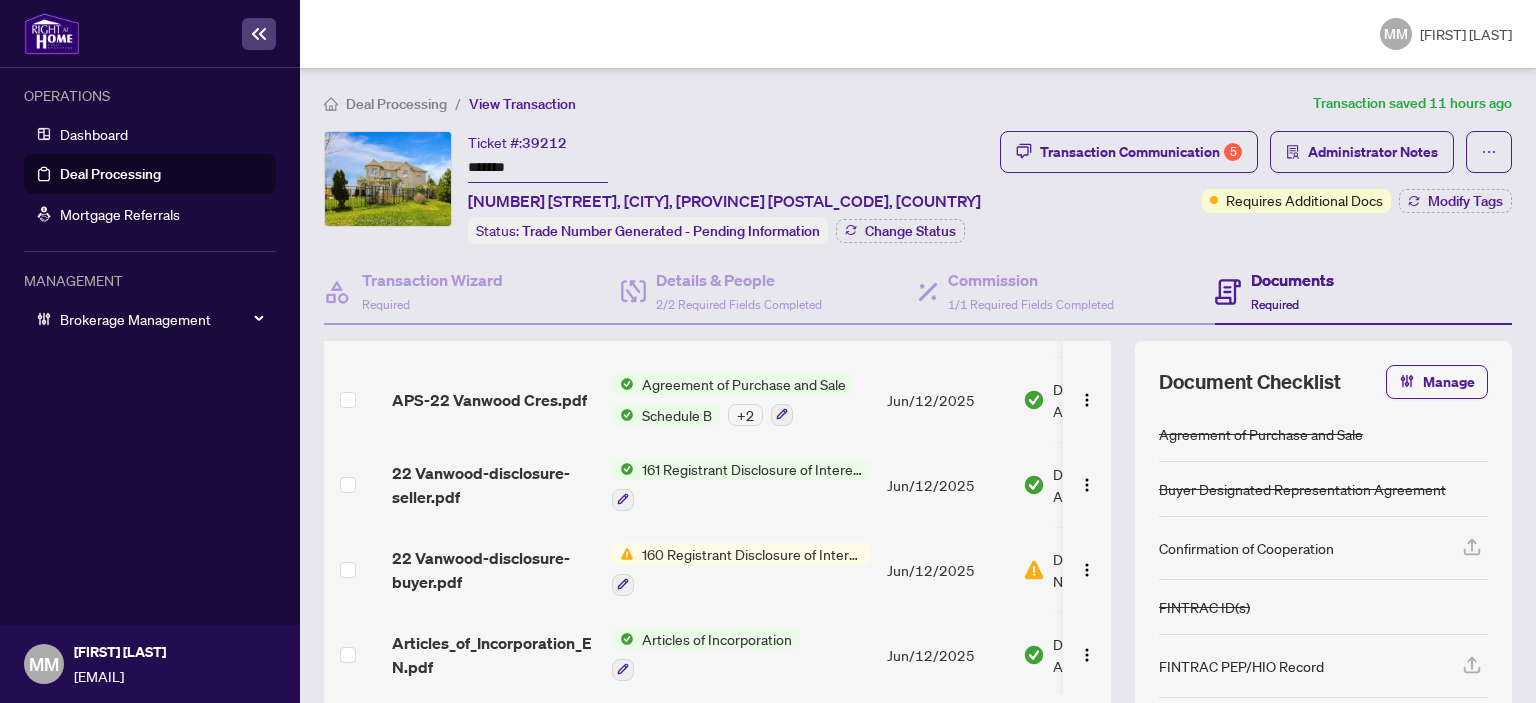 click on "Jun/12/2025" at bounding box center [947, 569] 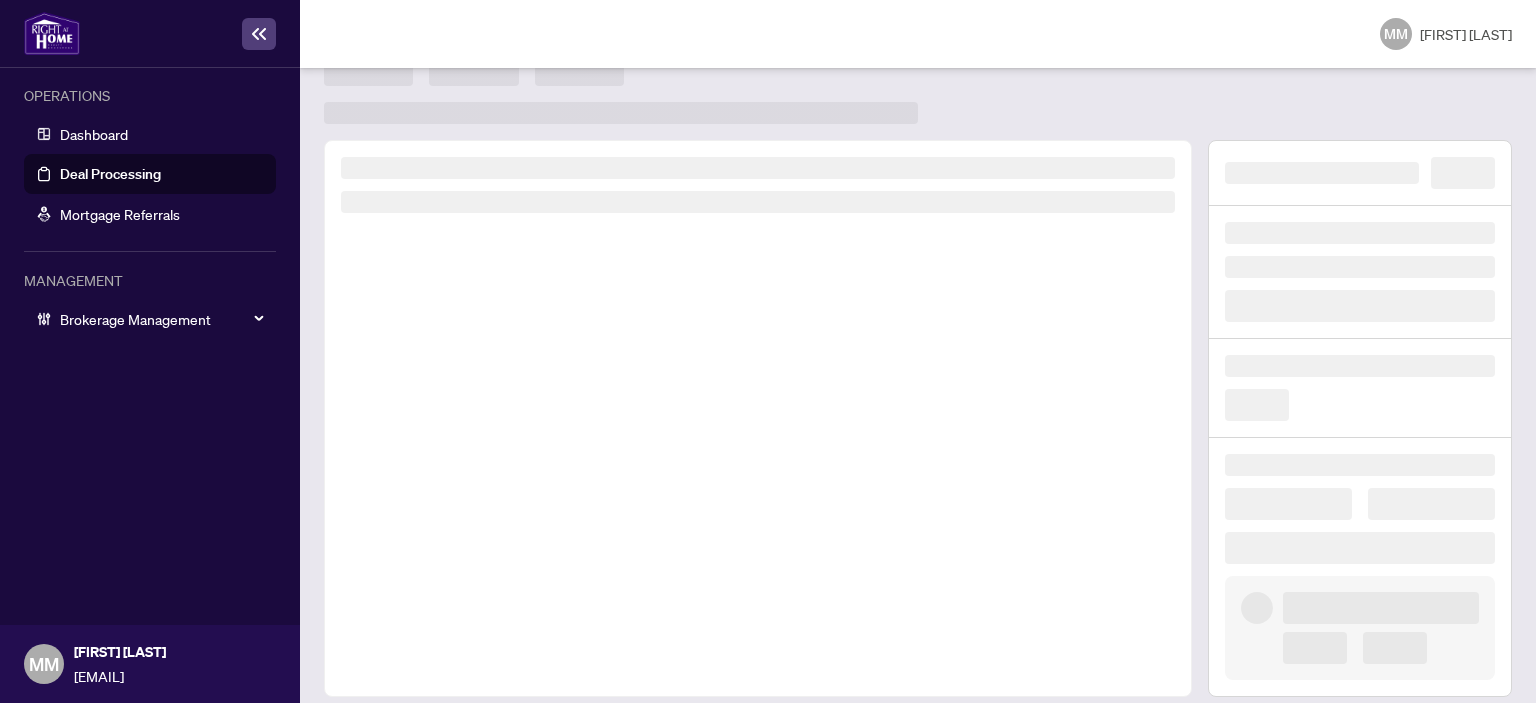 scroll, scrollTop: 44, scrollLeft: 0, axis: vertical 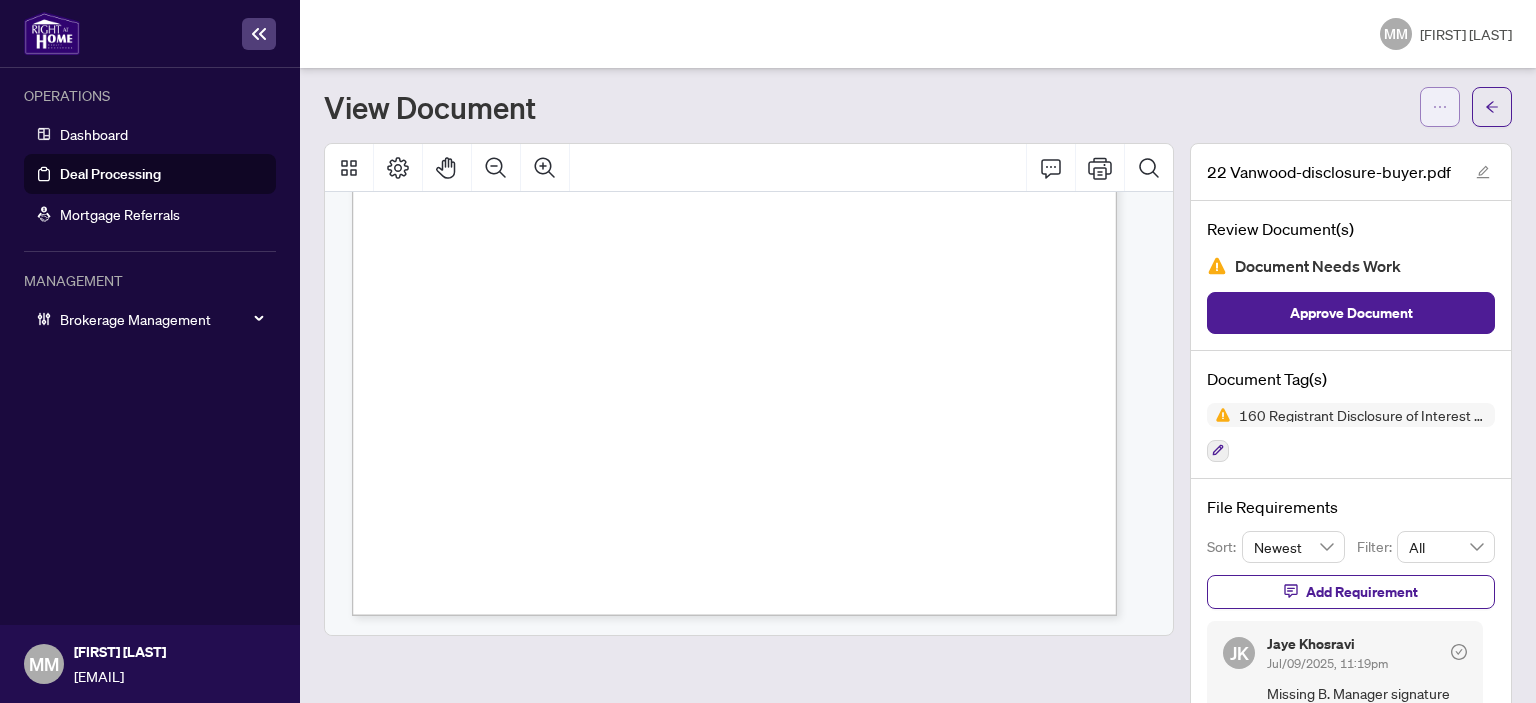 click at bounding box center (1440, 107) 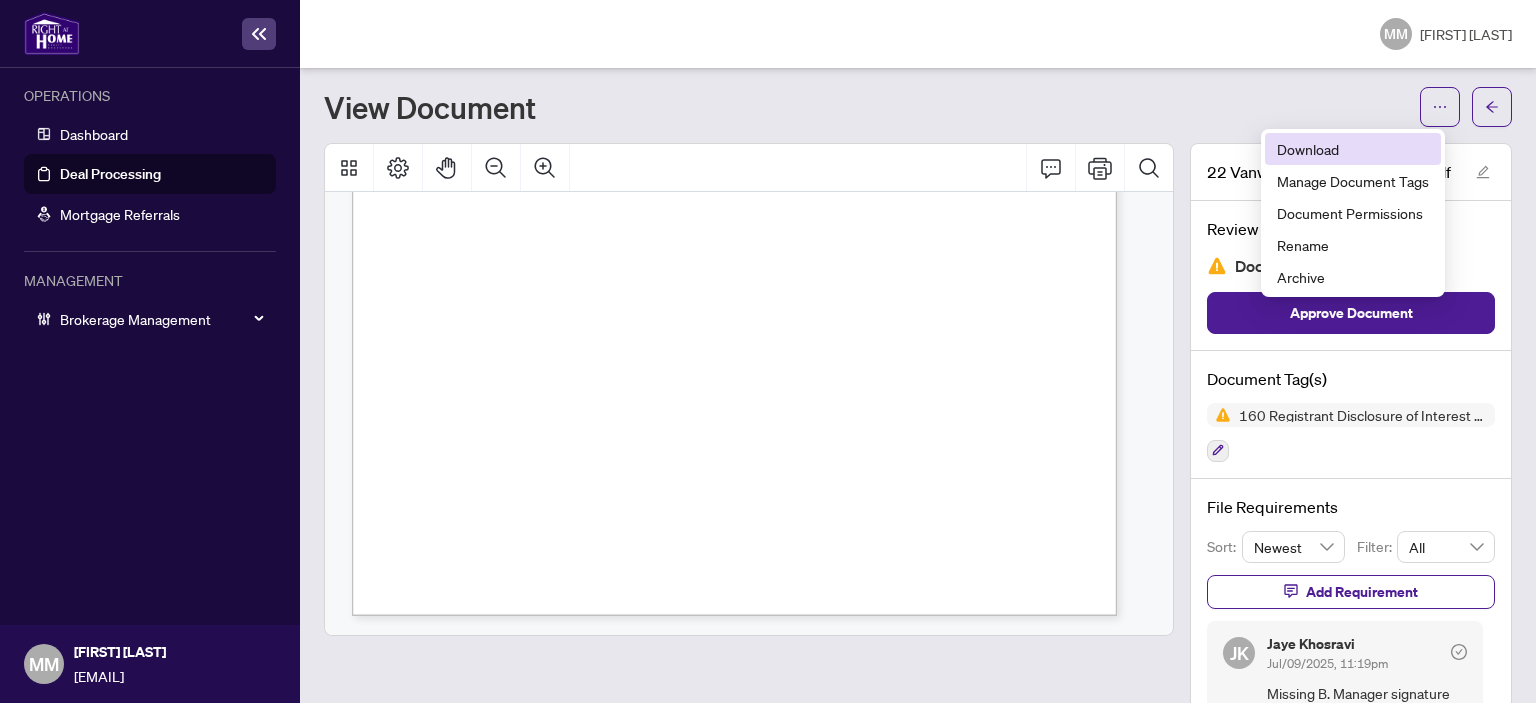 click on "Download" at bounding box center (1353, 149) 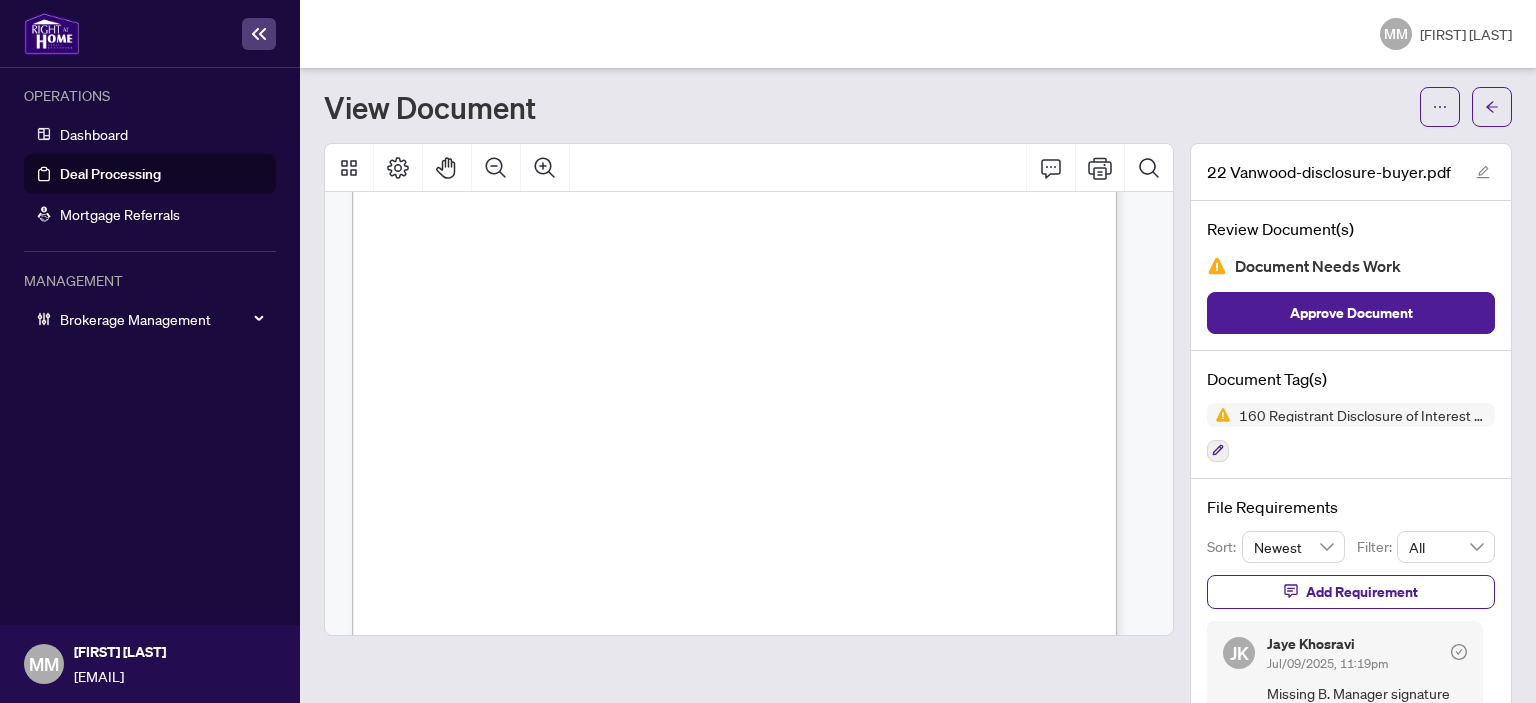 scroll, scrollTop: 0, scrollLeft: 0, axis: both 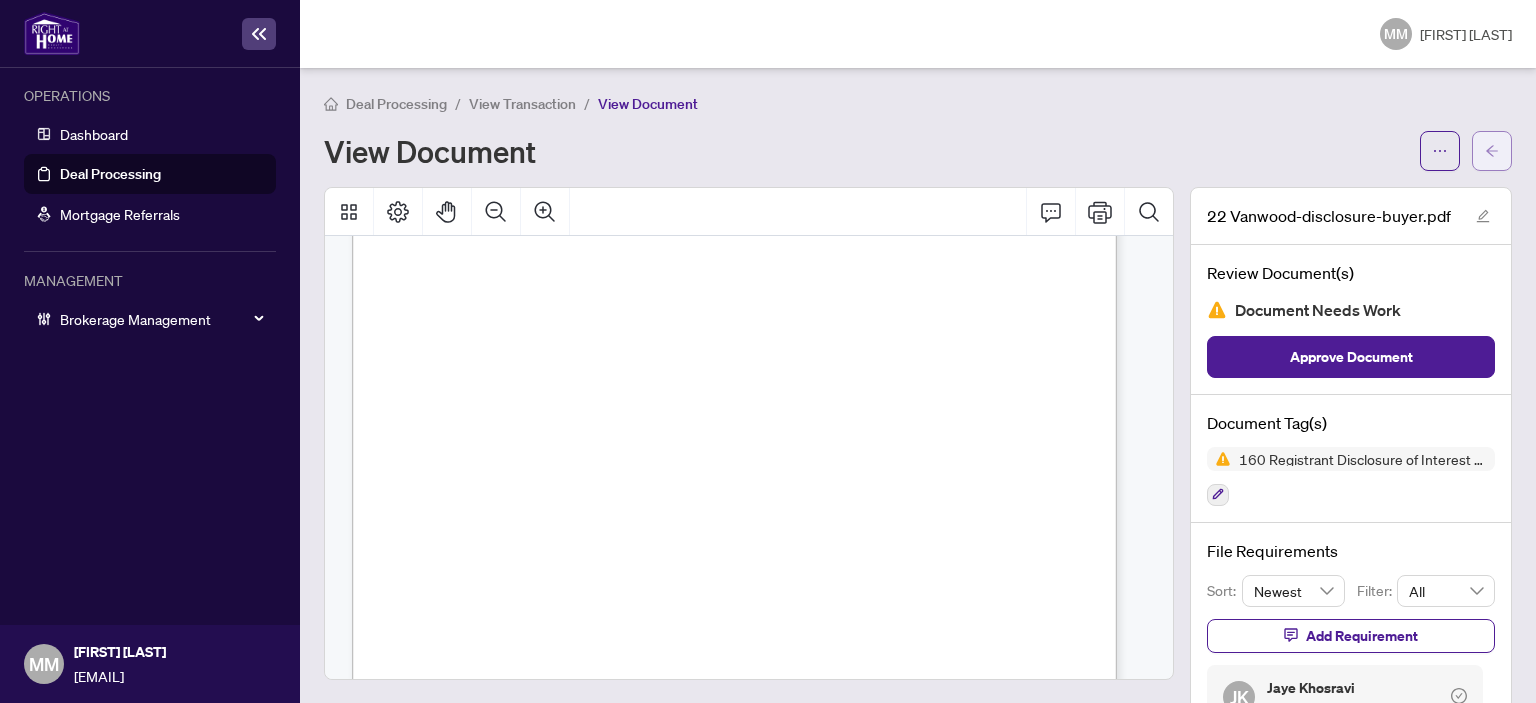 click at bounding box center (1492, 151) 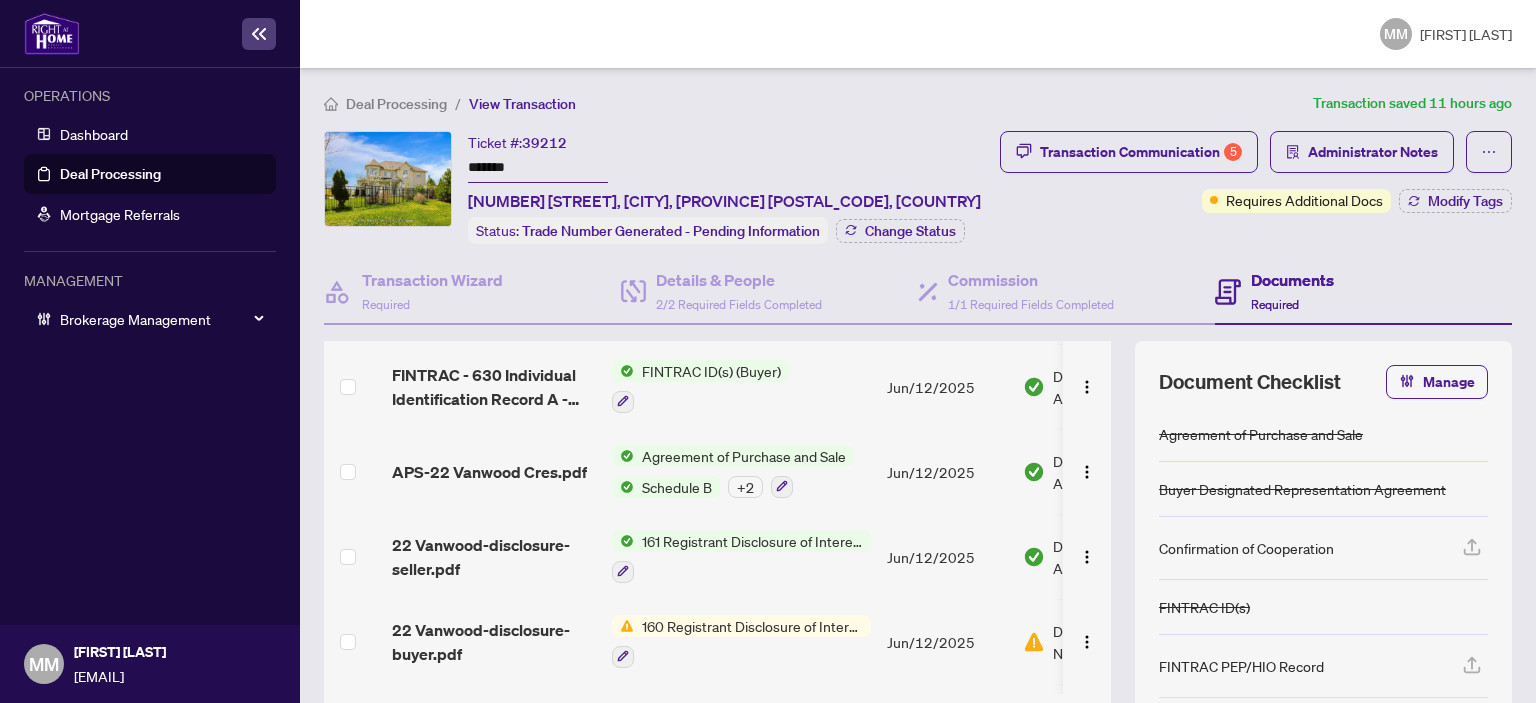 scroll, scrollTop: 869, scrollLeft: 0, axis: vertical 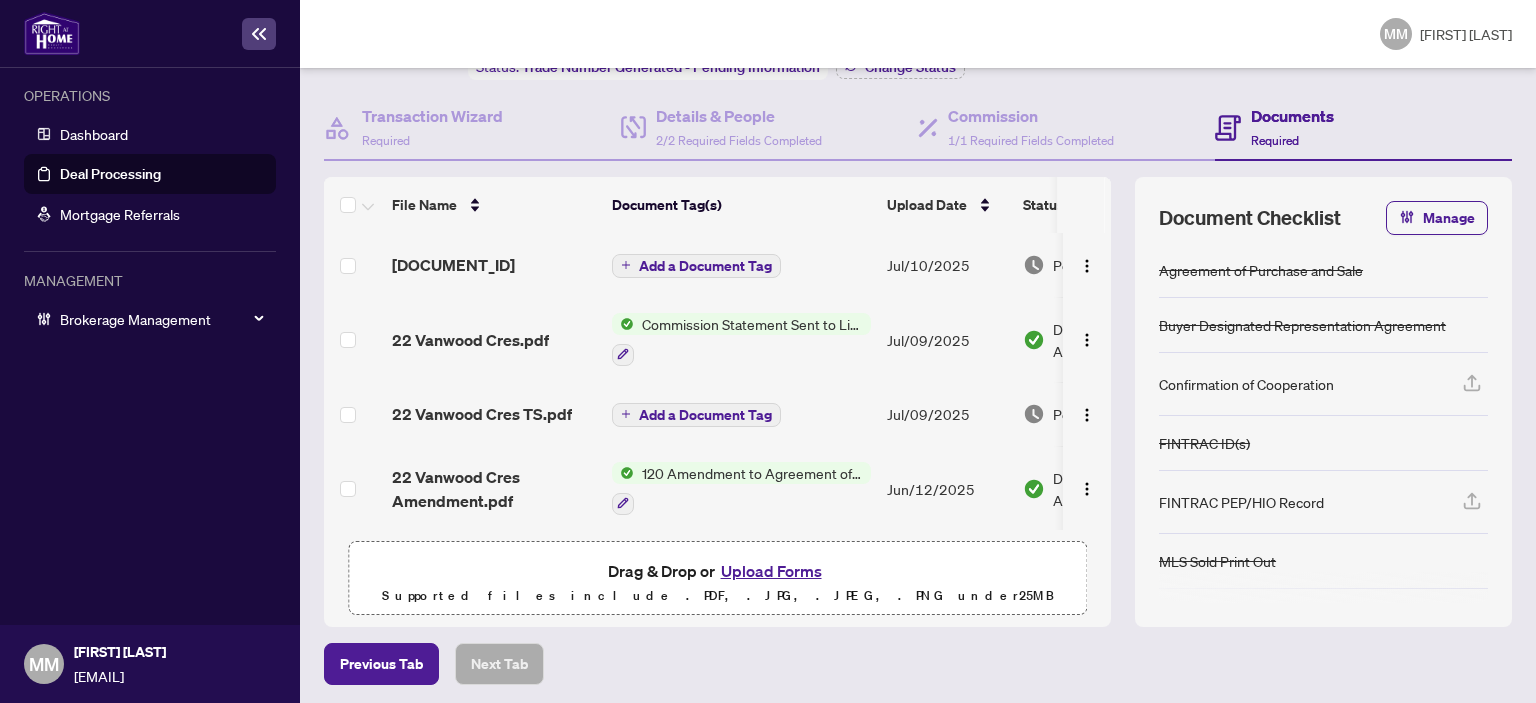 click on "Add a Document Tag" at bounding box center (705, 266) 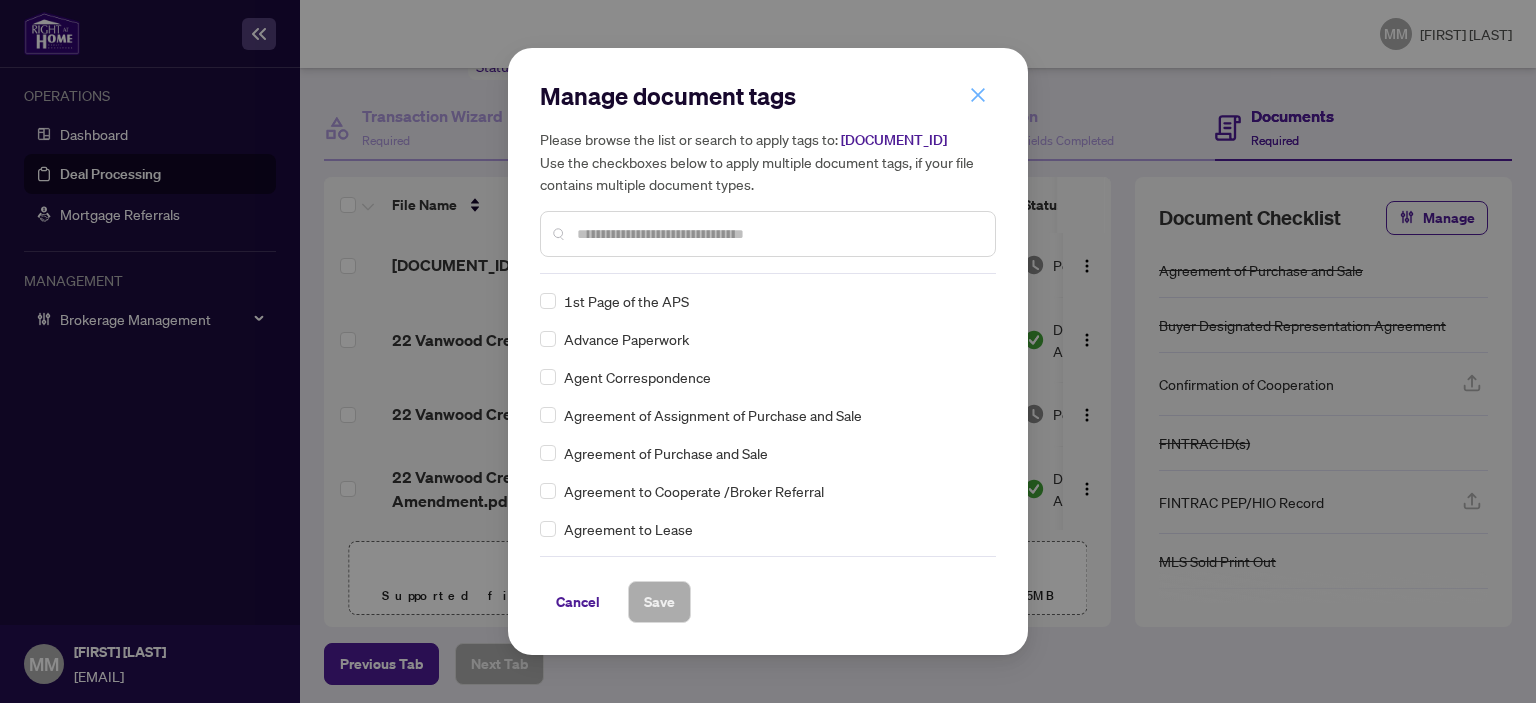 click at bounding box center (978, 95) 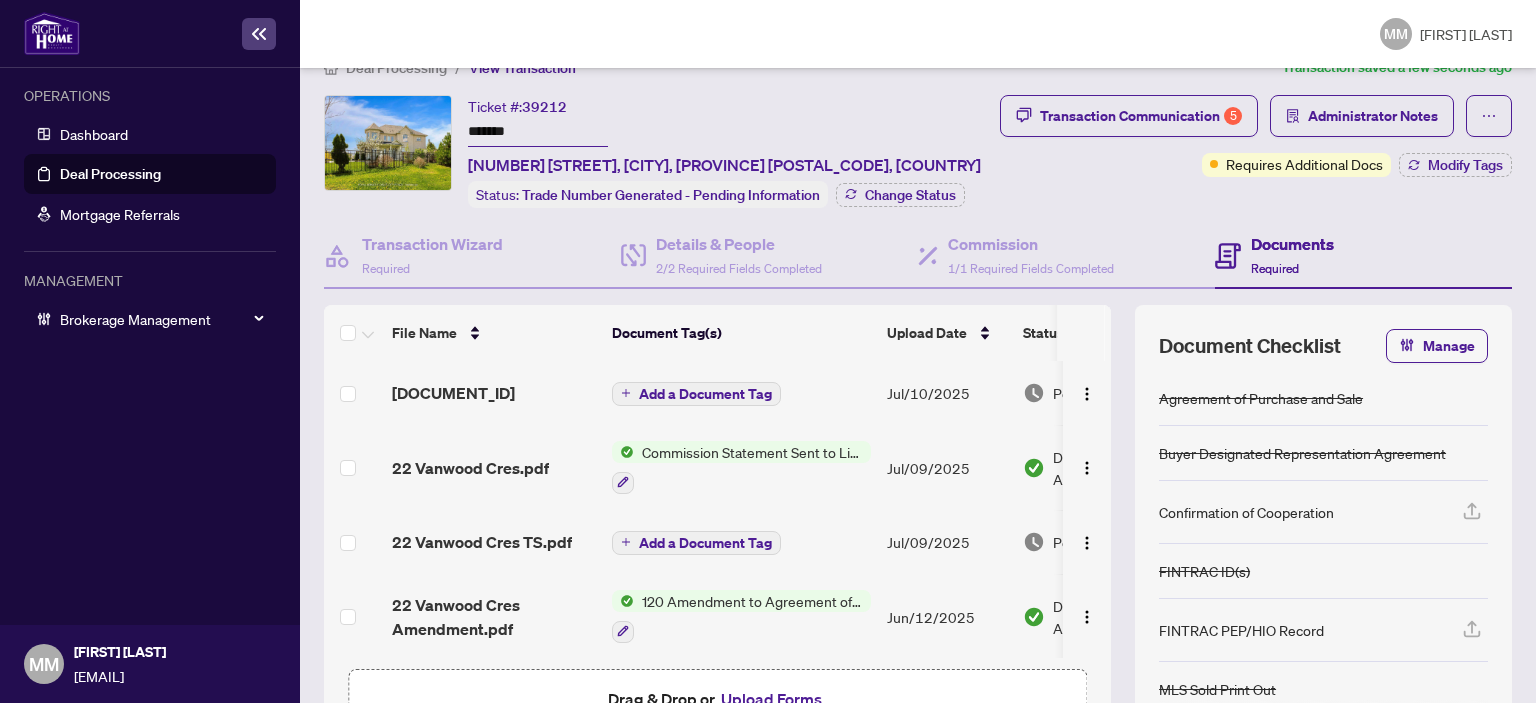 scroll, scrollTop: 0, scrollLeft: 0, axis: both 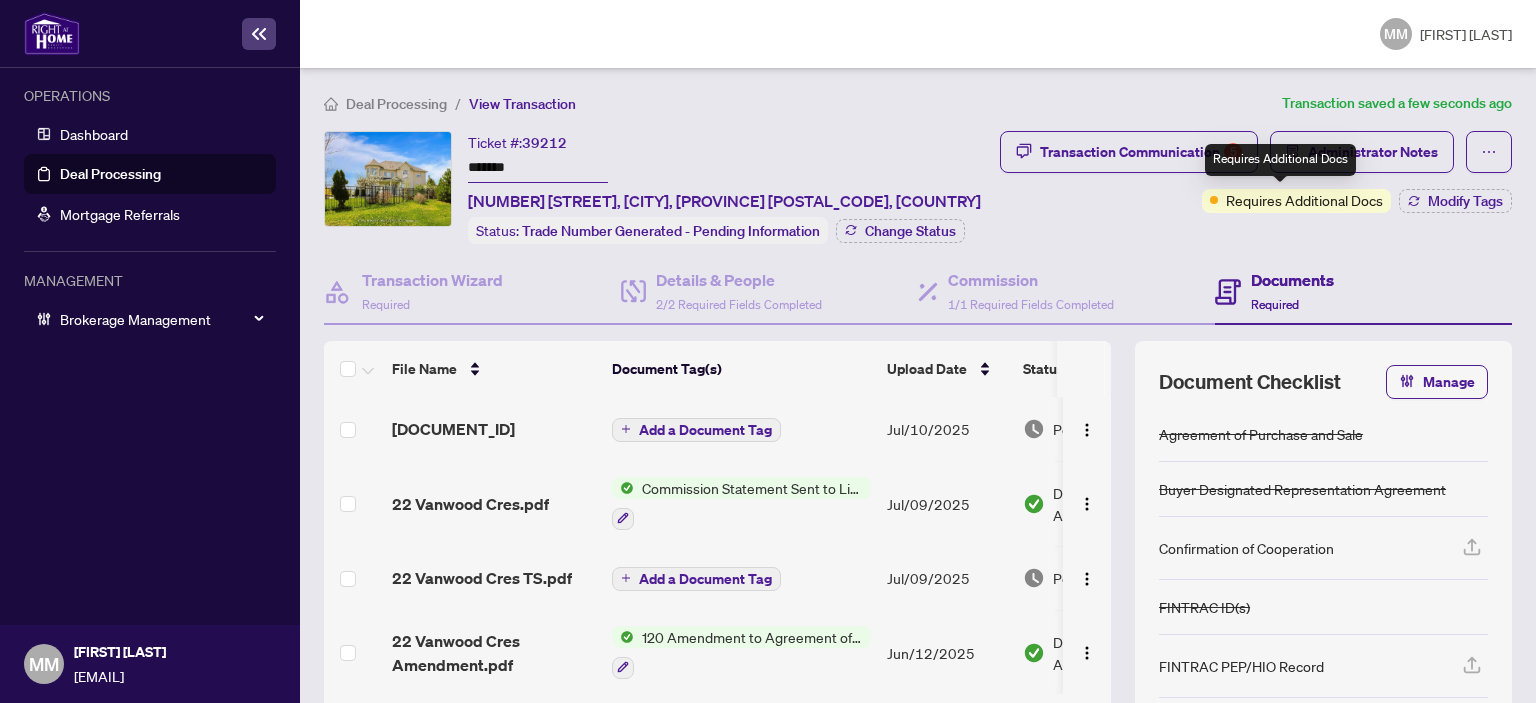 click on "Requires Additional Docs" at bounding box center [1280, 160] 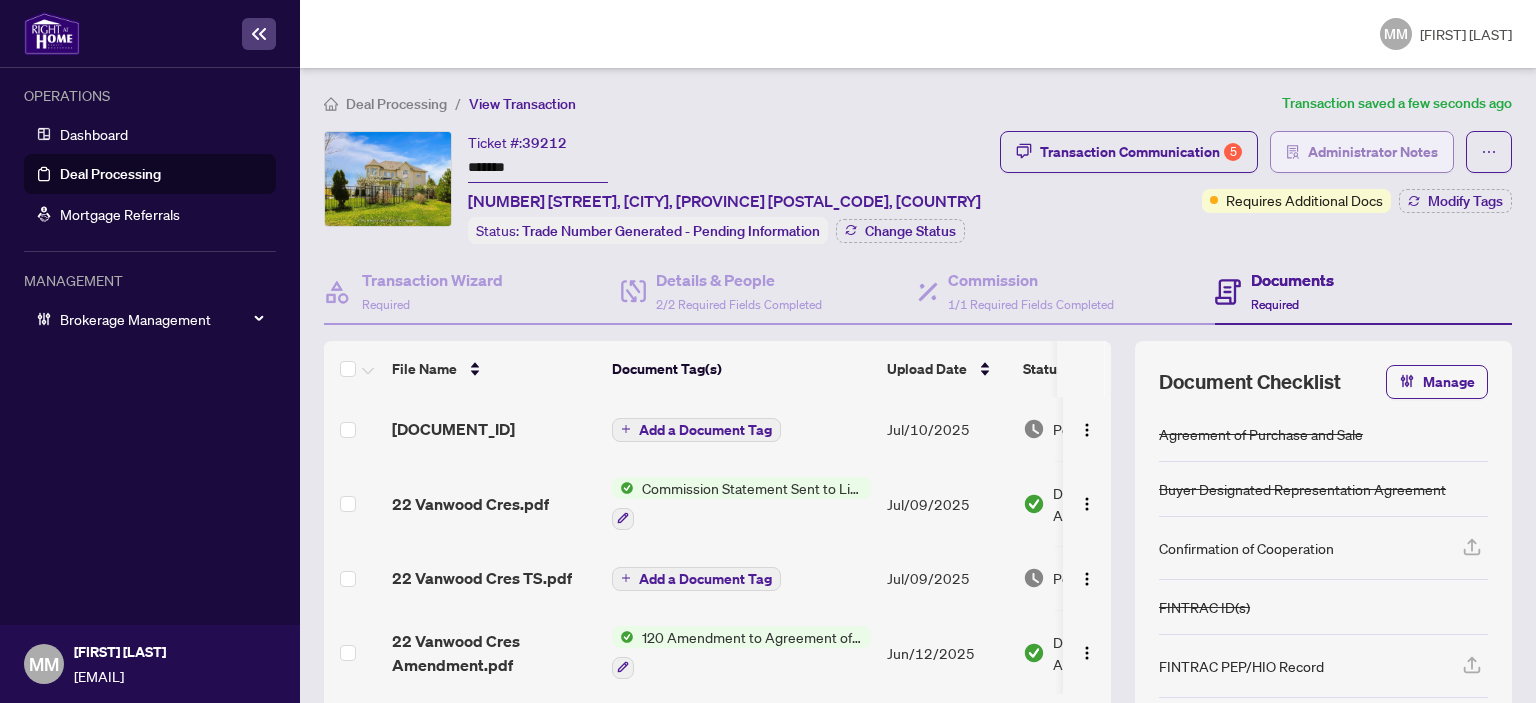 click on "Administrator Notes" at bounding box center (1373, 152) 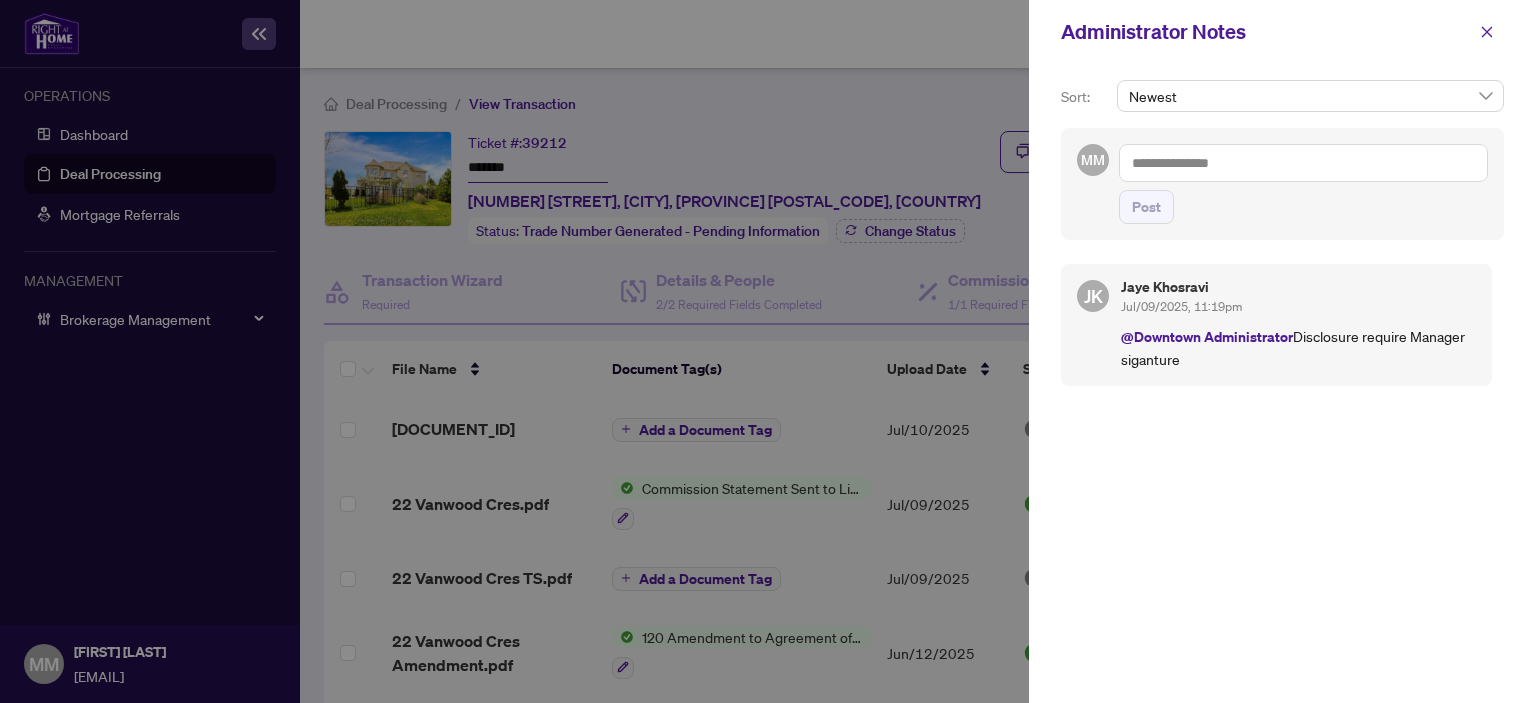 click at bounding box center (1303, 163) 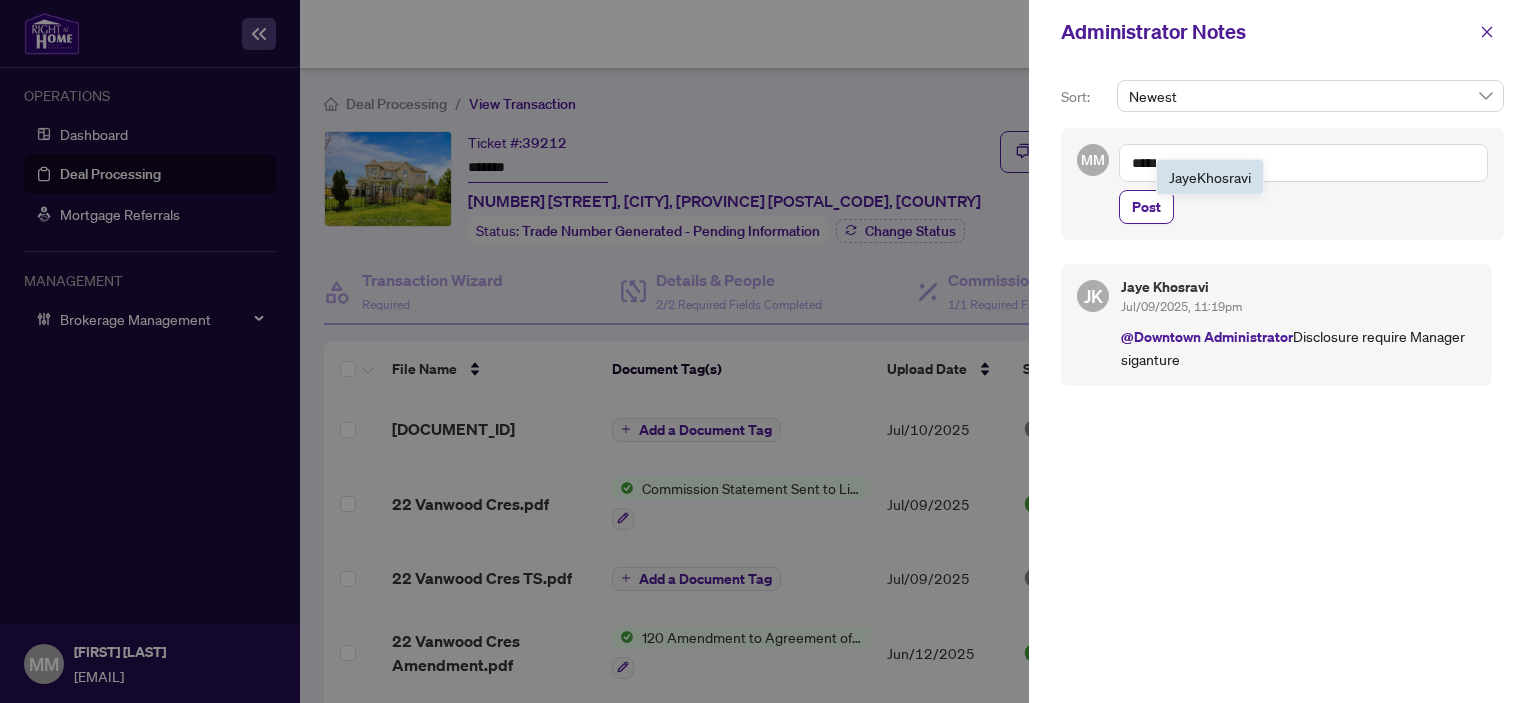 click on "Jaye  Khosravi" at bounding box center (1210, 177) 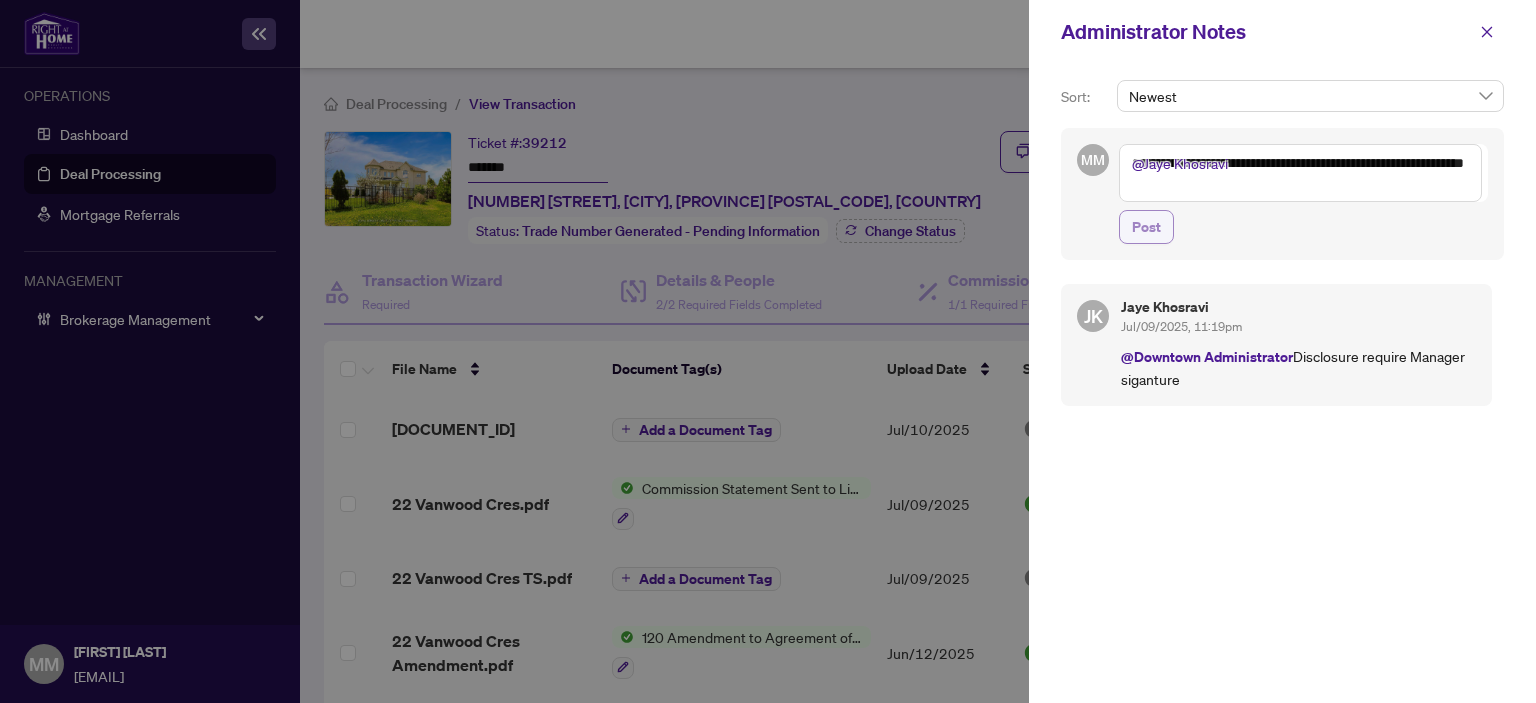 type on "**********" 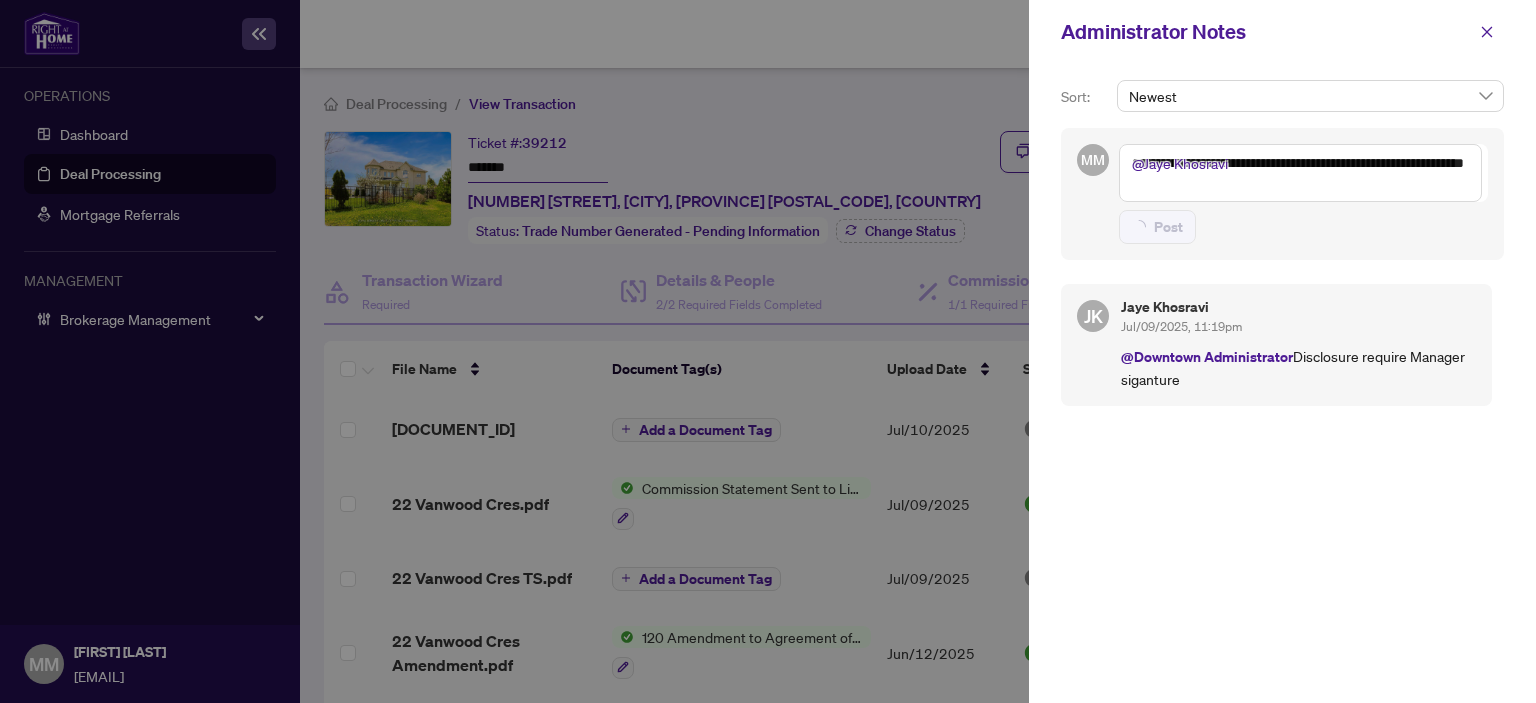 type 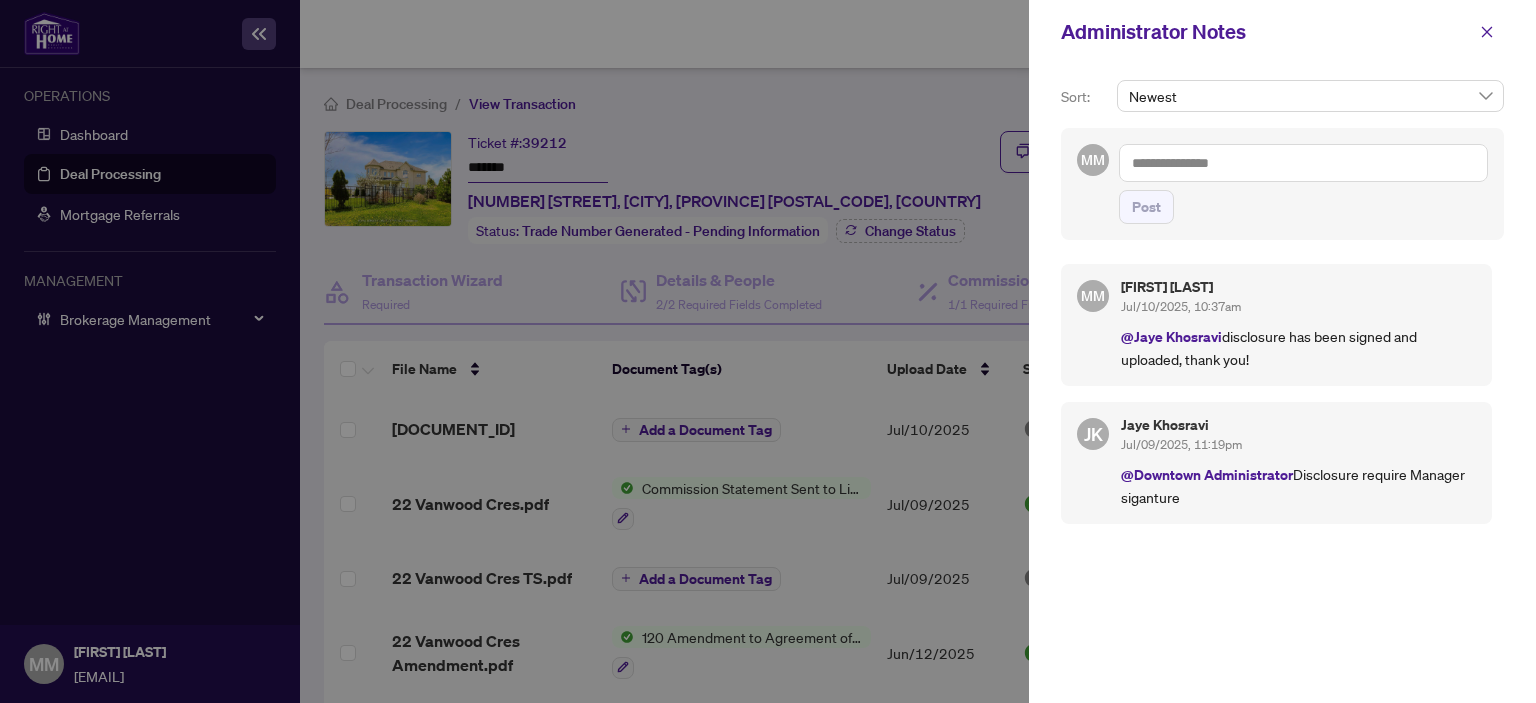 click on "Administrator Notes" at bounding box center [1282, 32] 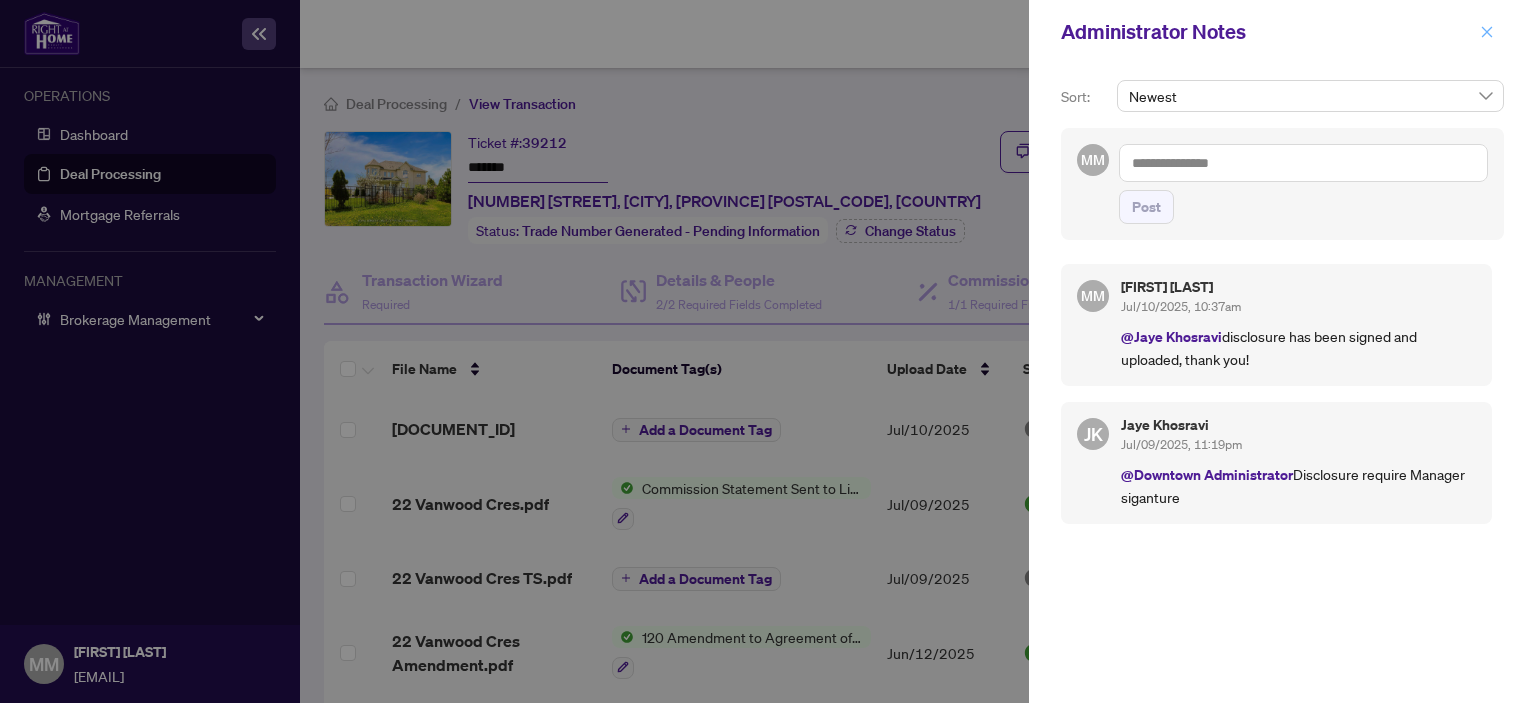 click at bounding box center [1487, 32] 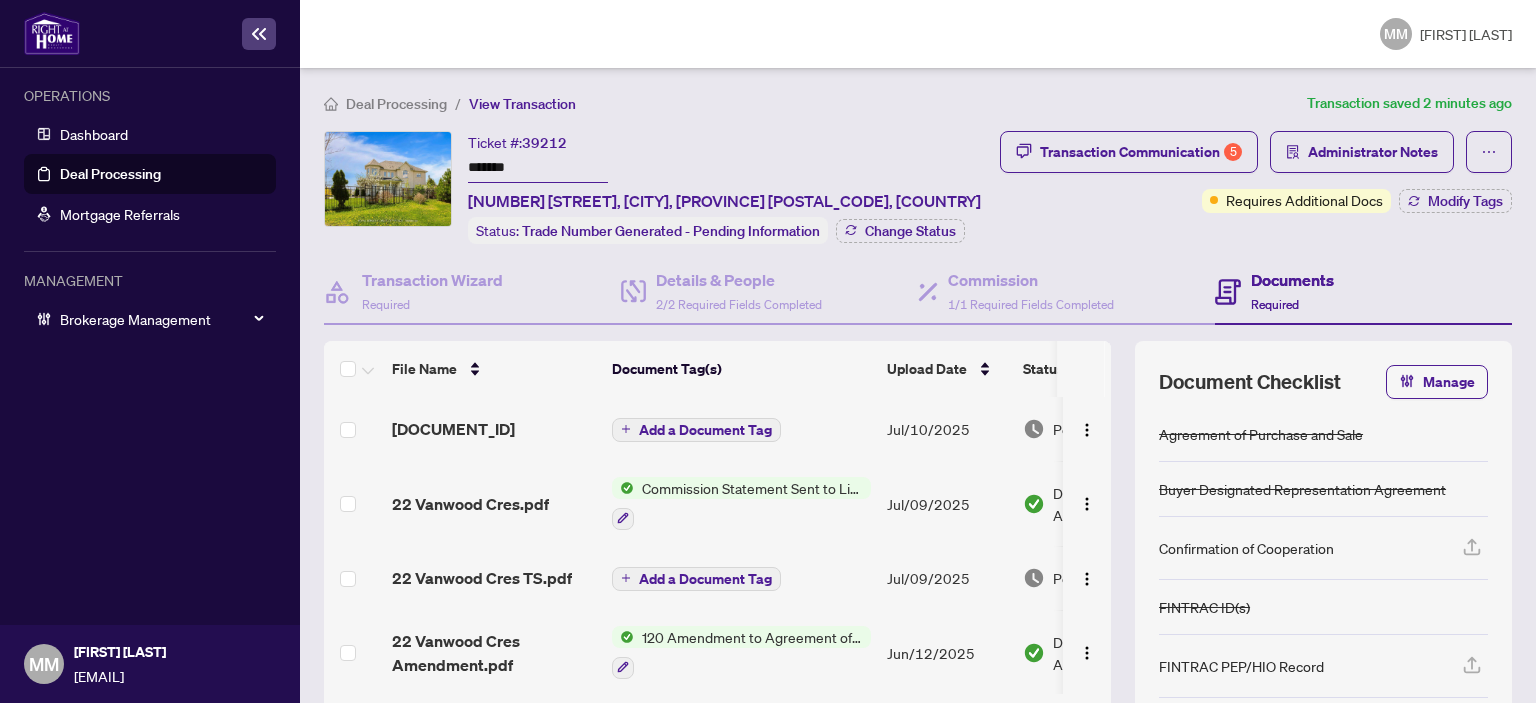 click on "Deal Processing" at bounding box center (110, 174) 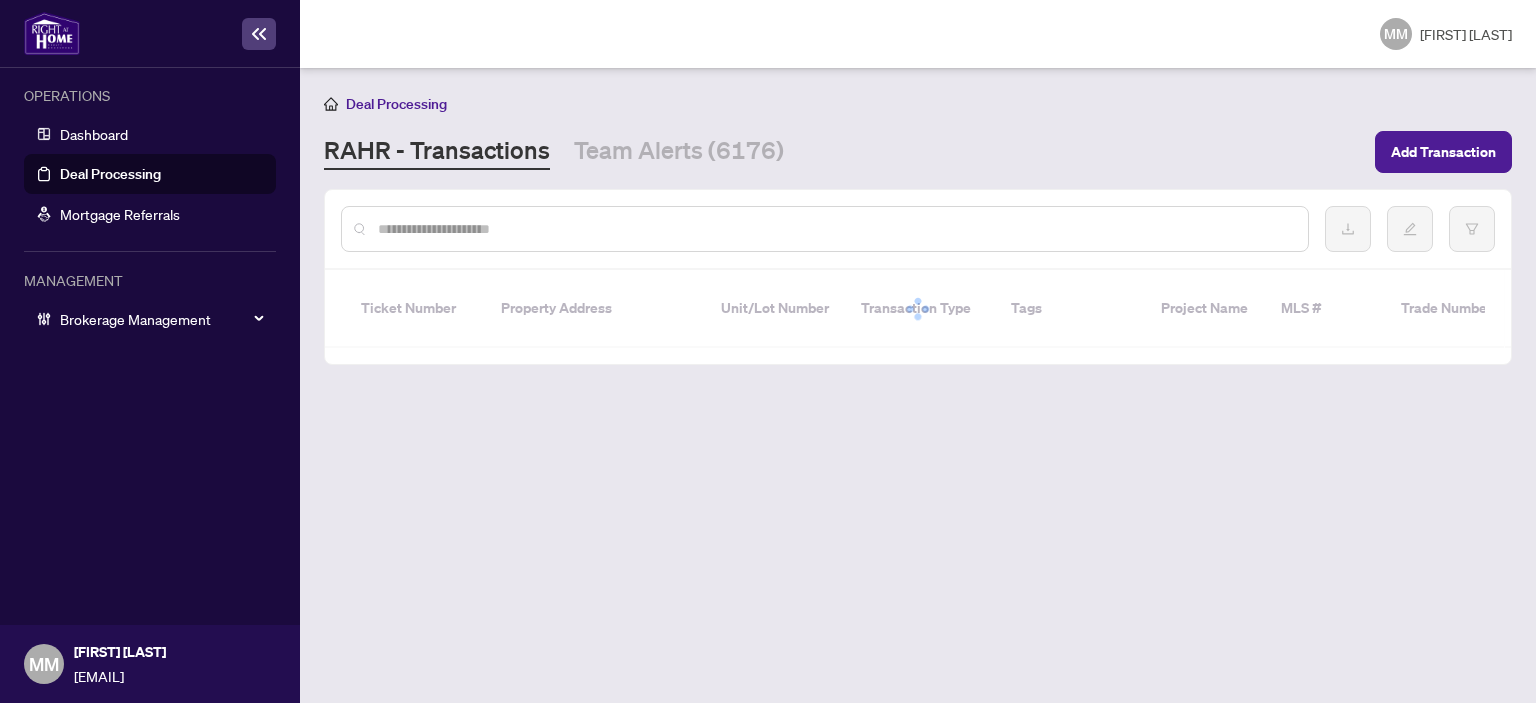 click at bounding box center (835, 229) 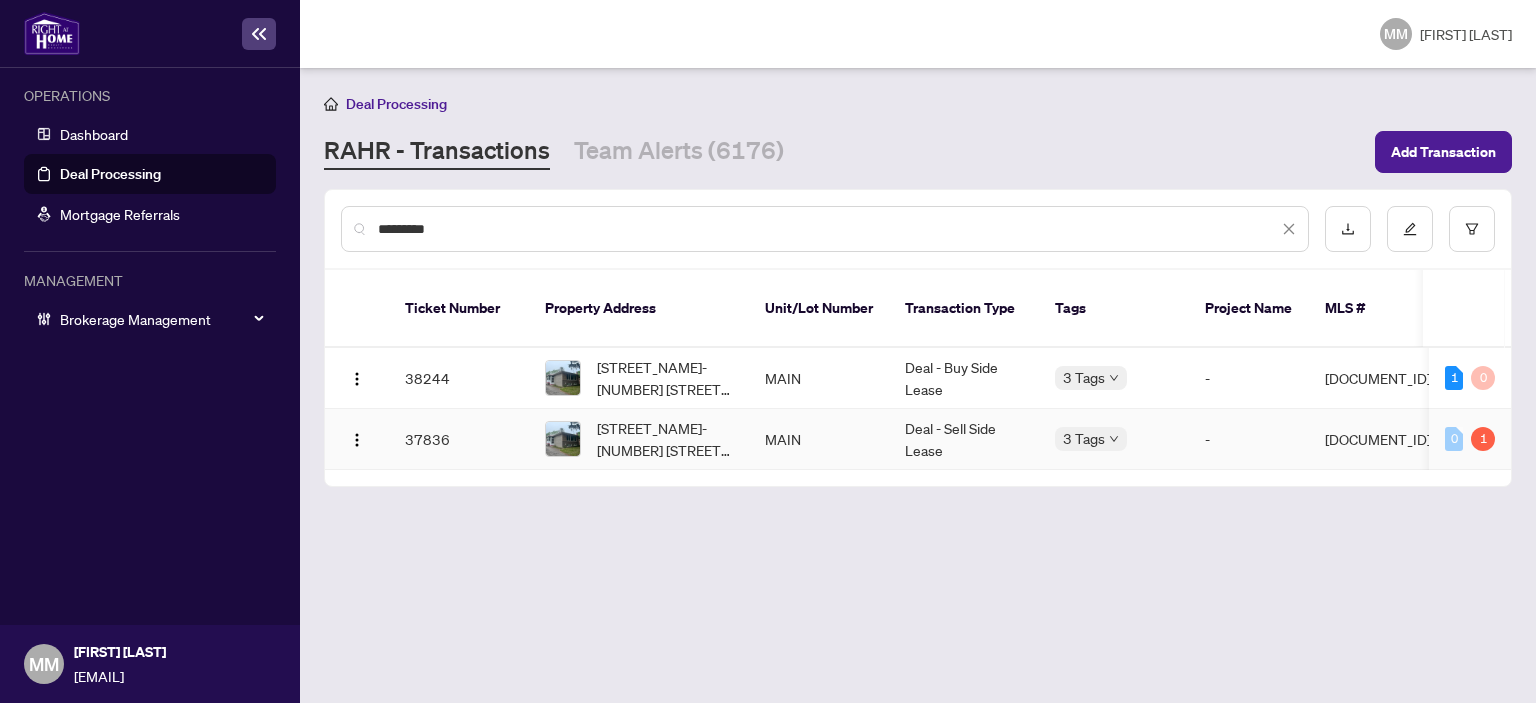 type on "*********" 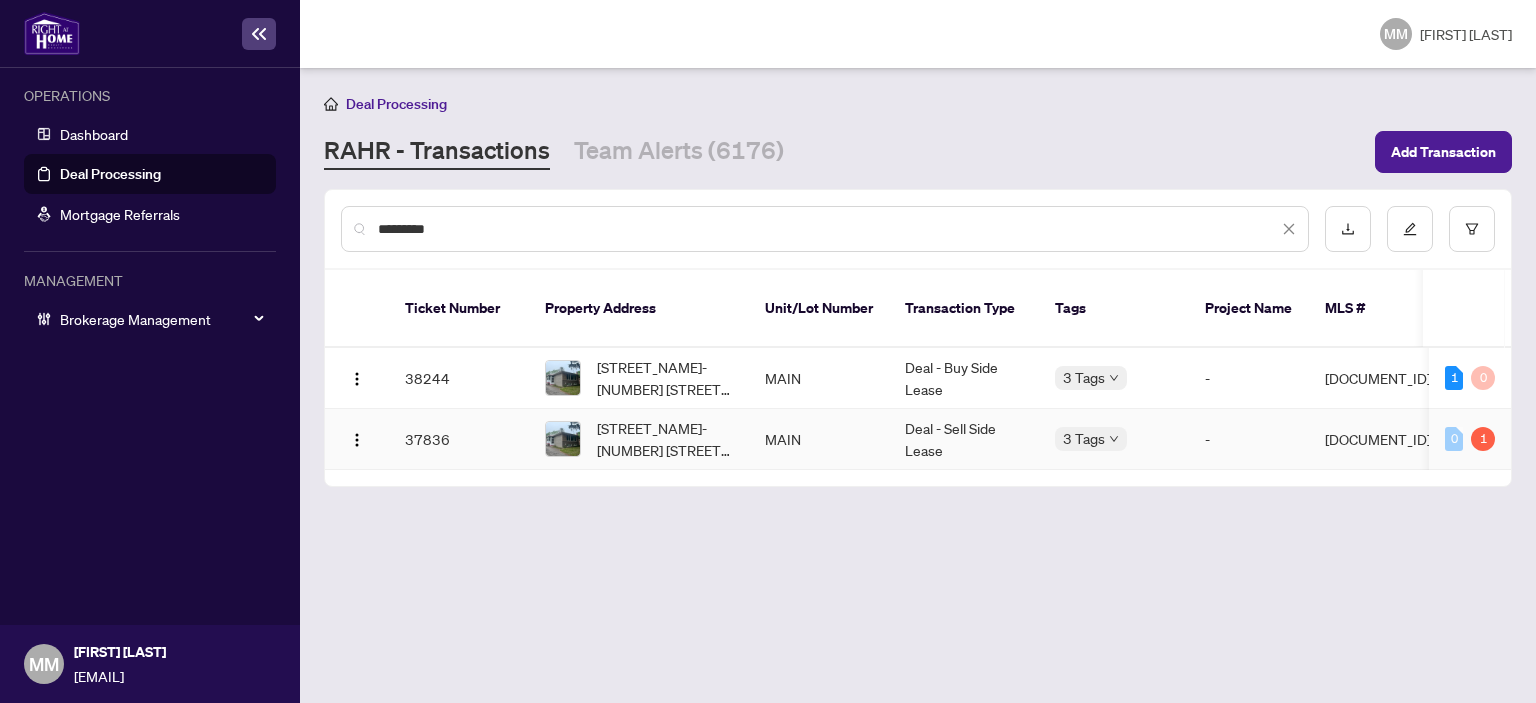 click on "MAIN" at bounding box center (819, 439) 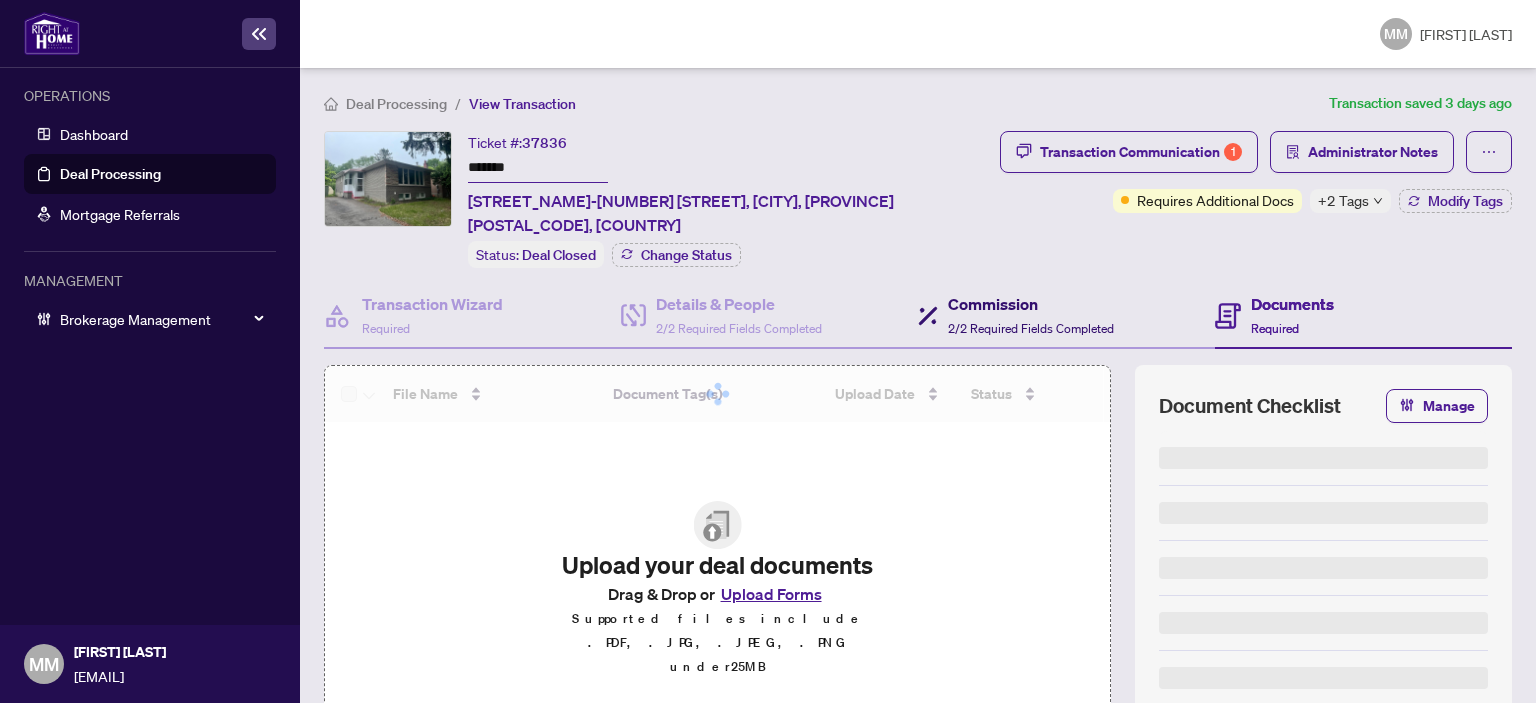 click on "Commission" at bounding box center (1031, 304) 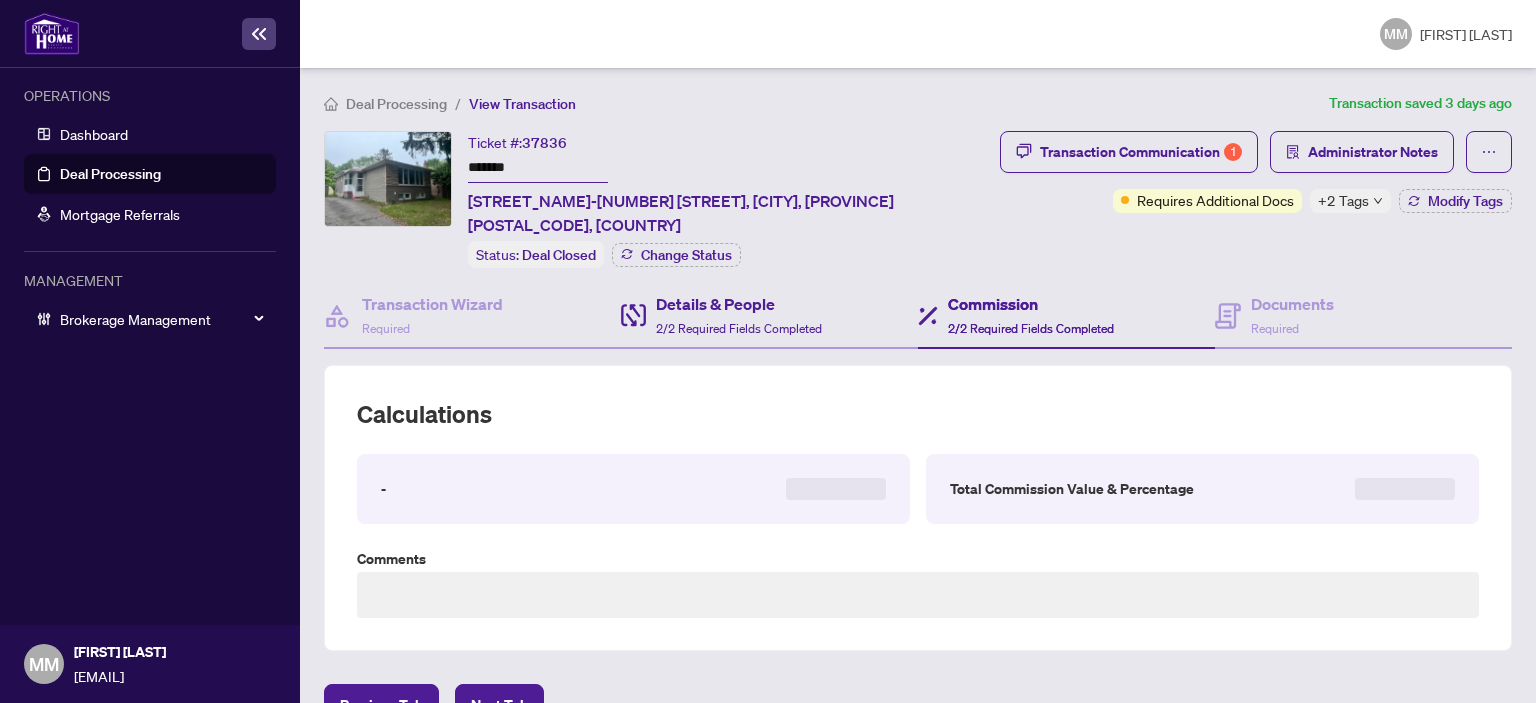 click on "Details & People 2/2 Required Fields Completed" at bounding box center (769, 316) 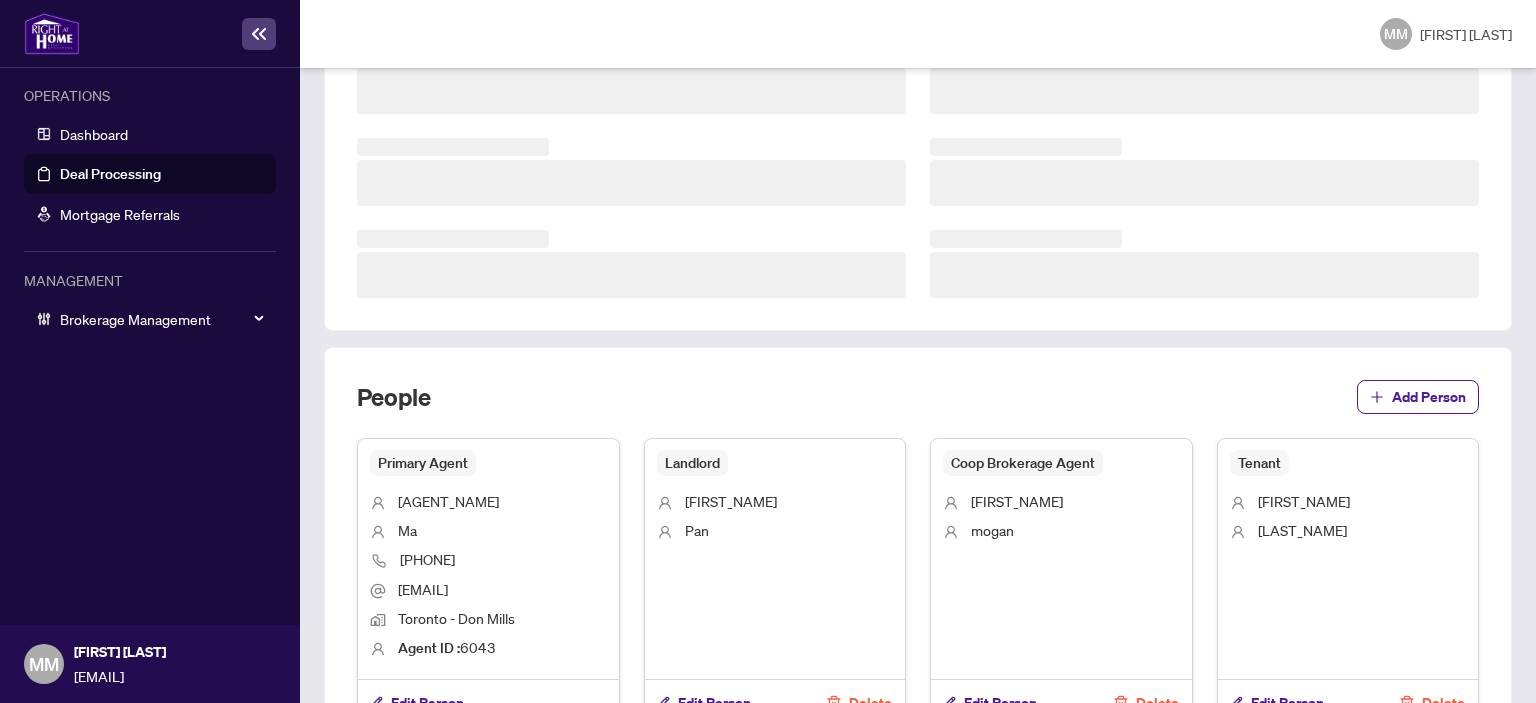 scroll, scrollTop: 0, scrollLeft: 0, axis: both 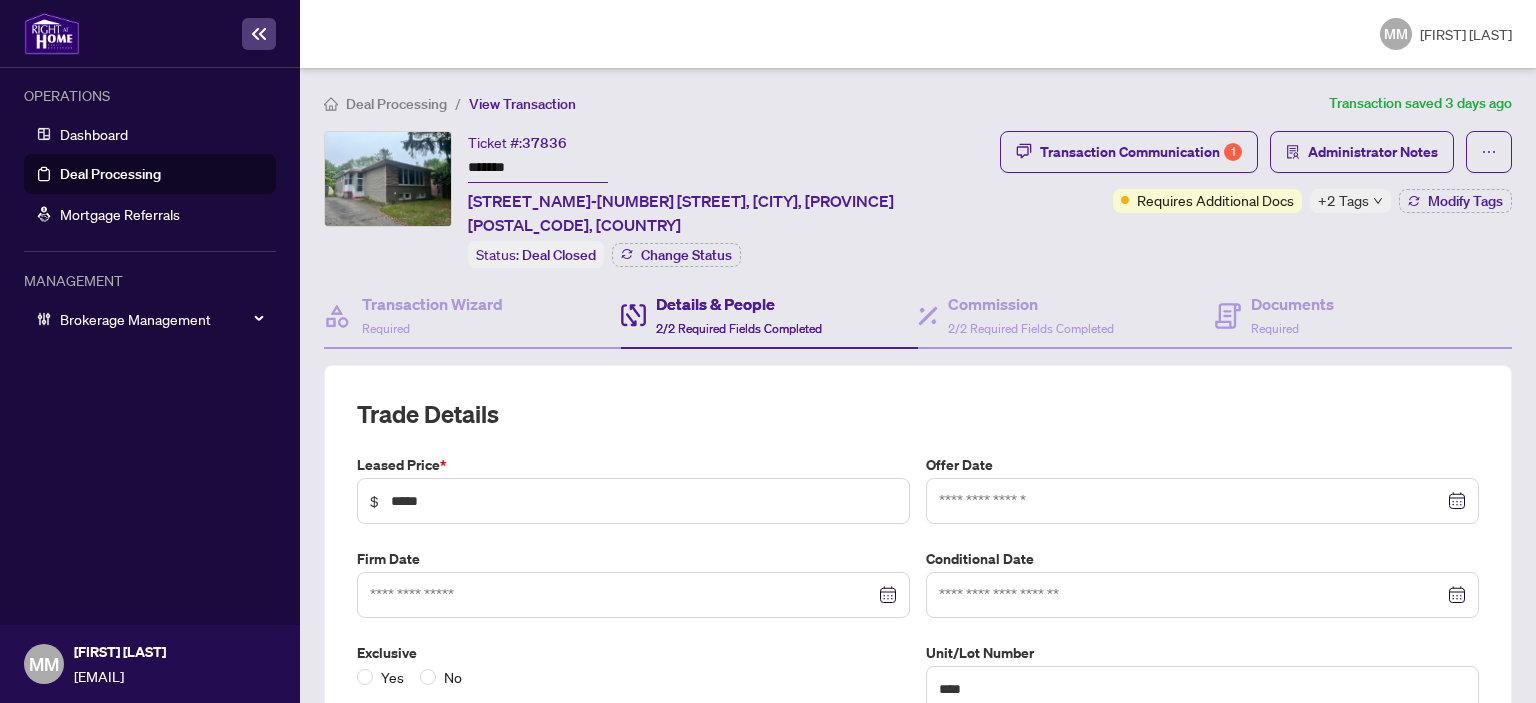 type on "**********" 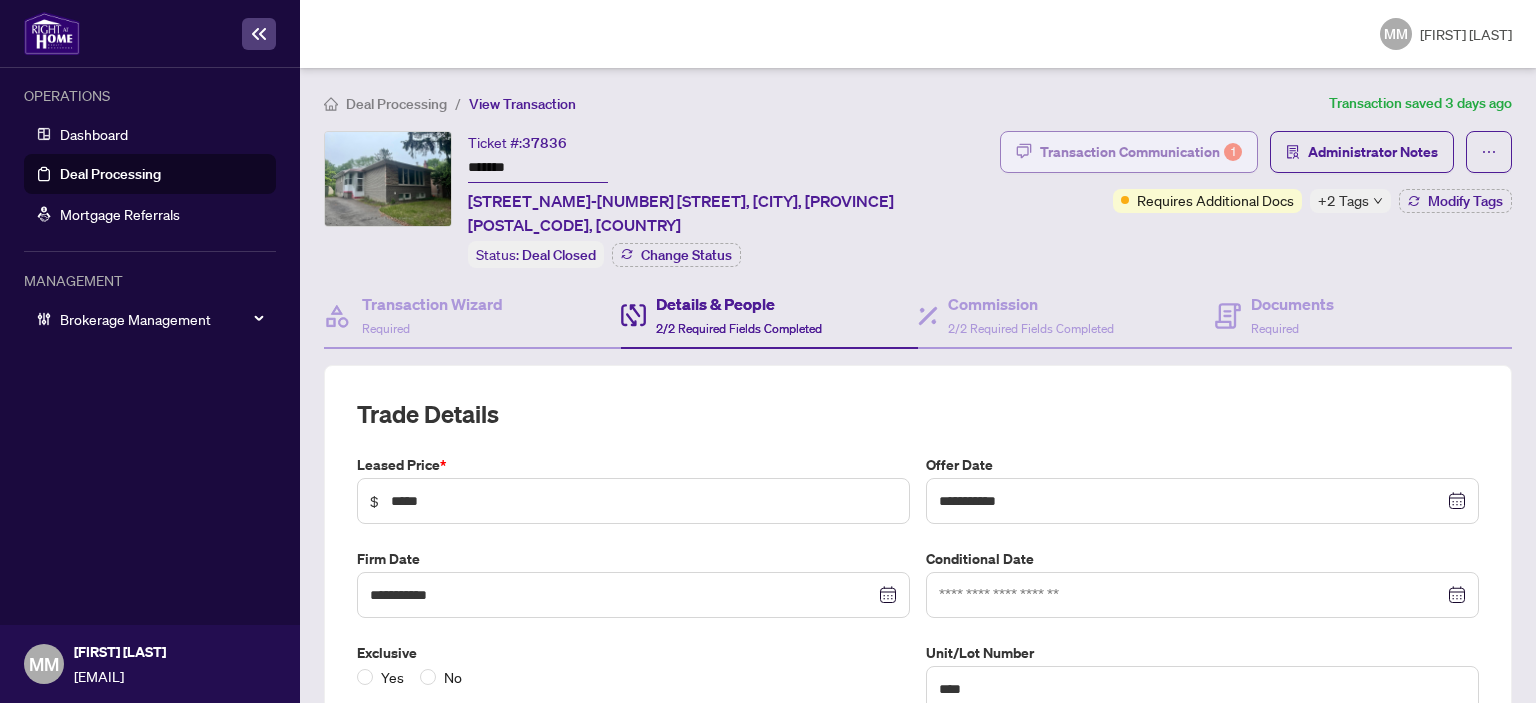 click on "Transaction Communication 1" at bounding box center (1141, 152) 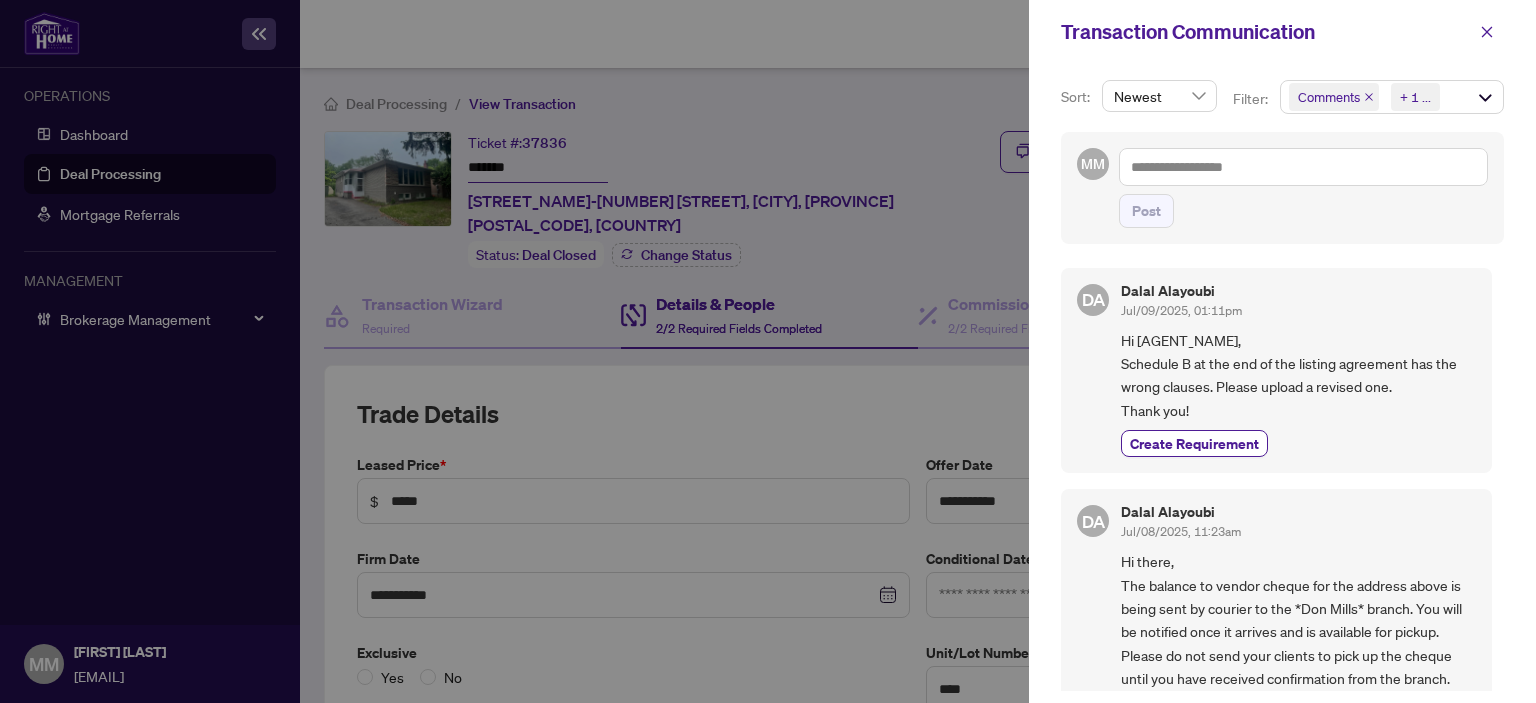 scroll, scrollTop: 3, scrollLeft: 0, axis: vertical 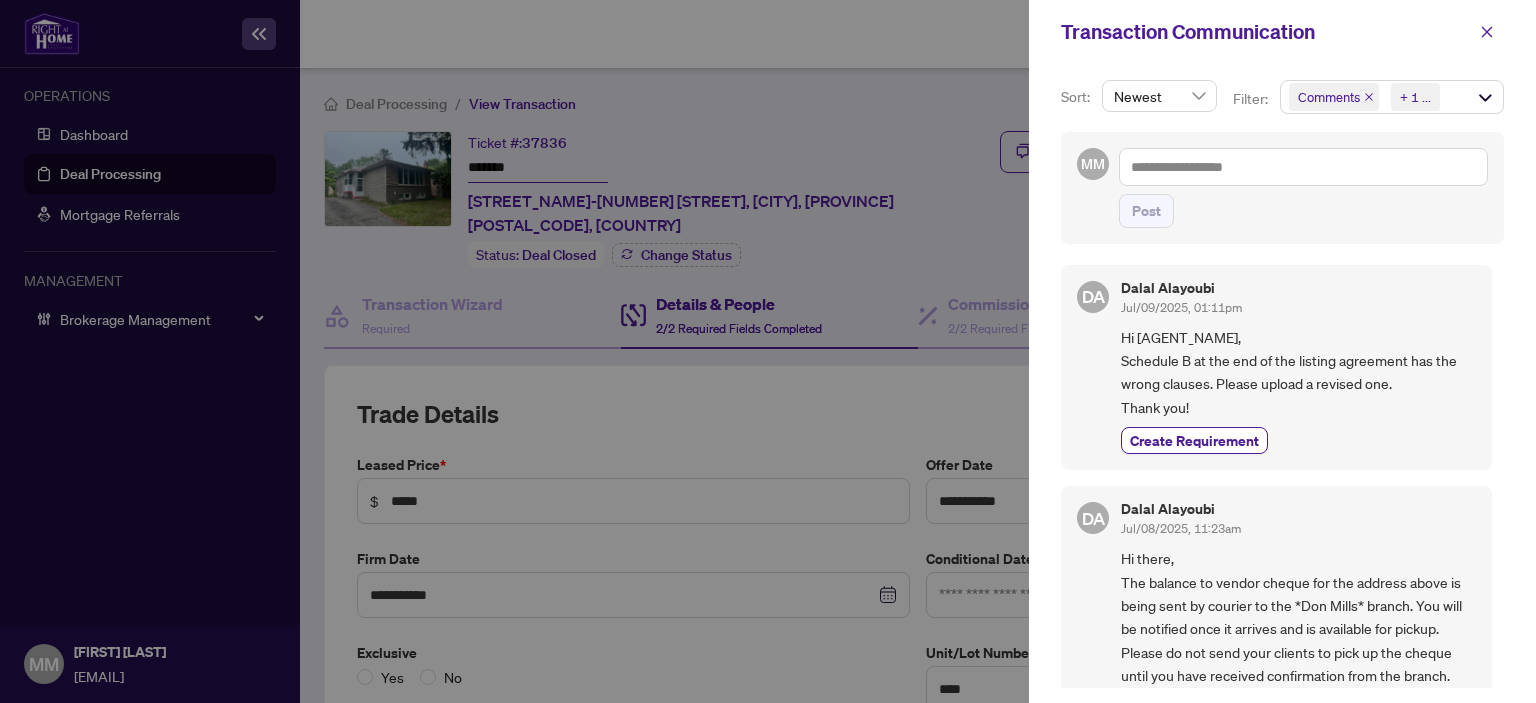 click on "Transaction Communication" at bounding box center (1282, 32) 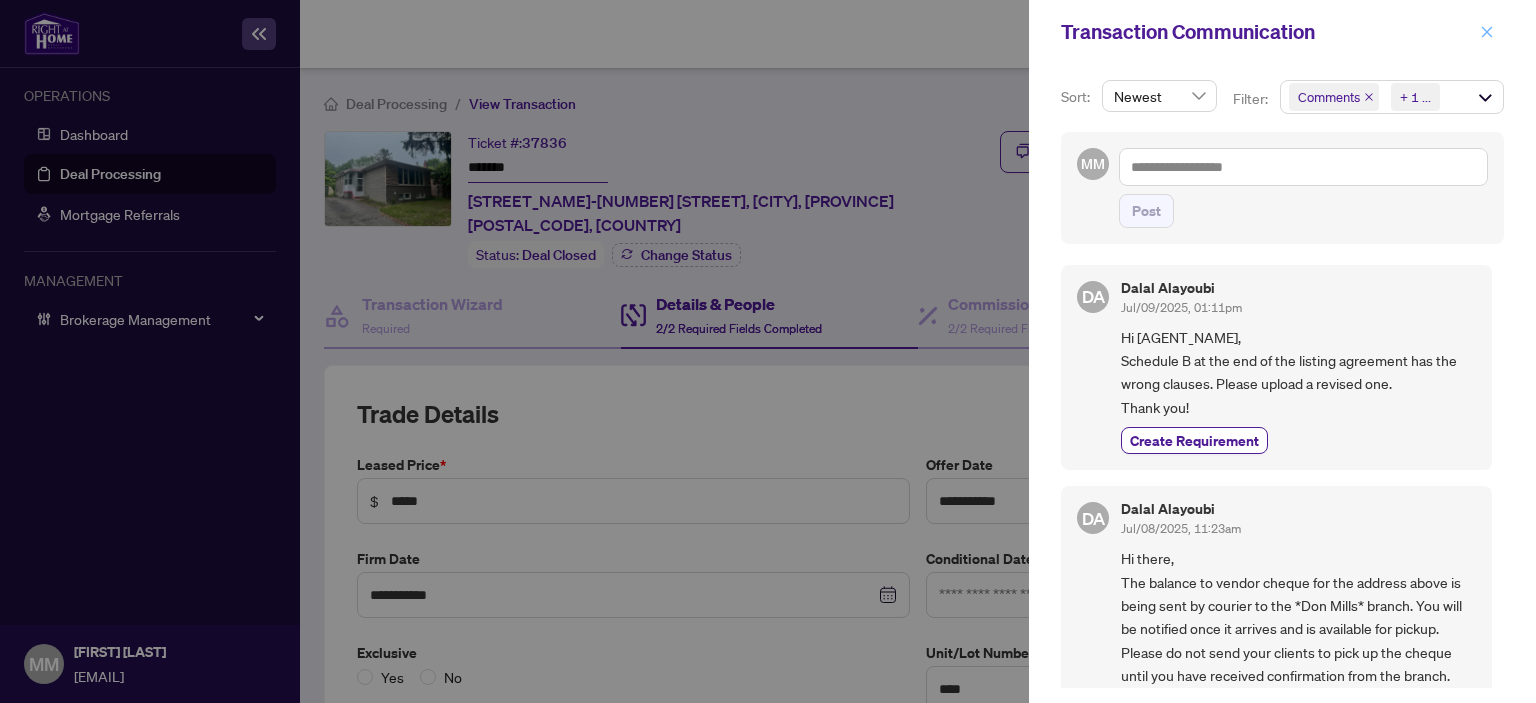 click at bounding box center [1487, 32] 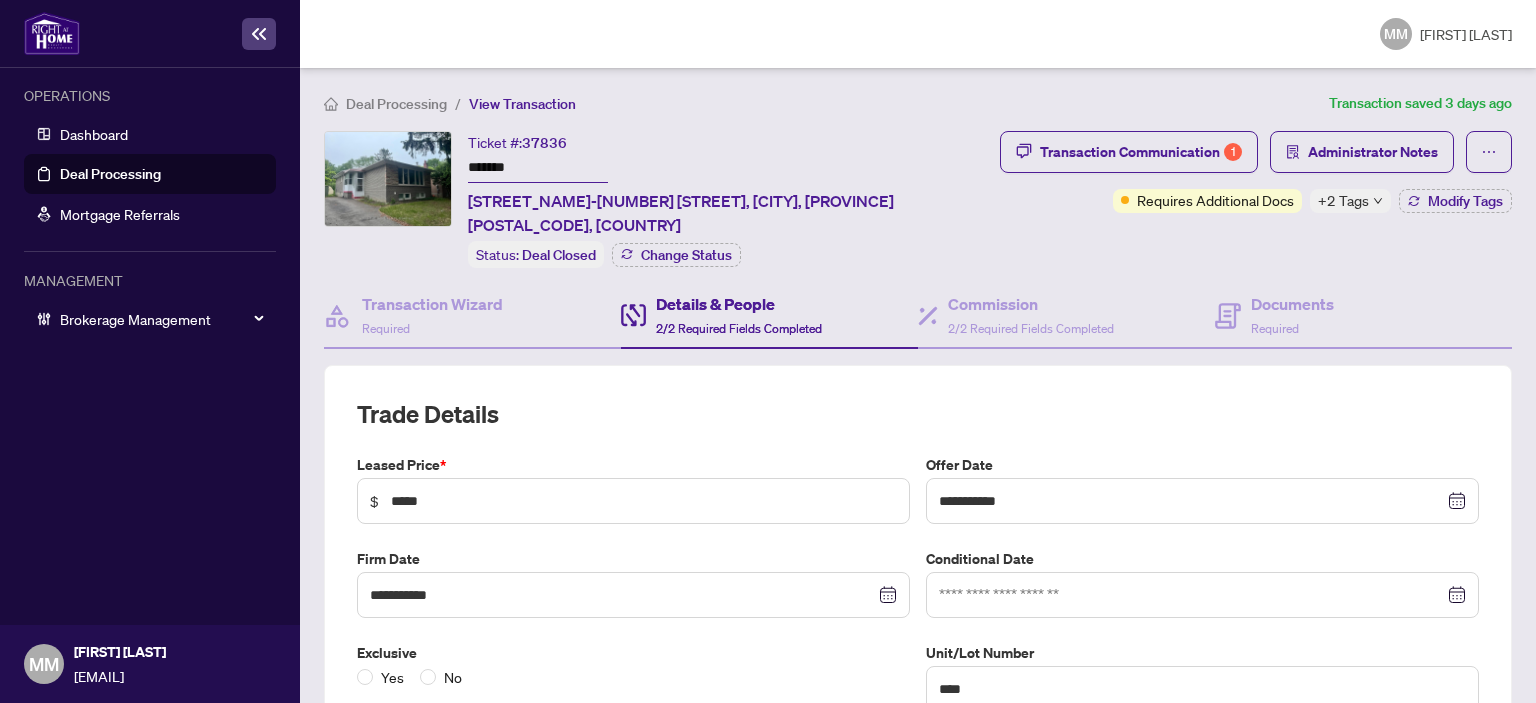click on "Transaction Communication 1 Administrator Notes Requires Additional Docs +2 Tags Modify Tags" at bounding box center (1256, 172) 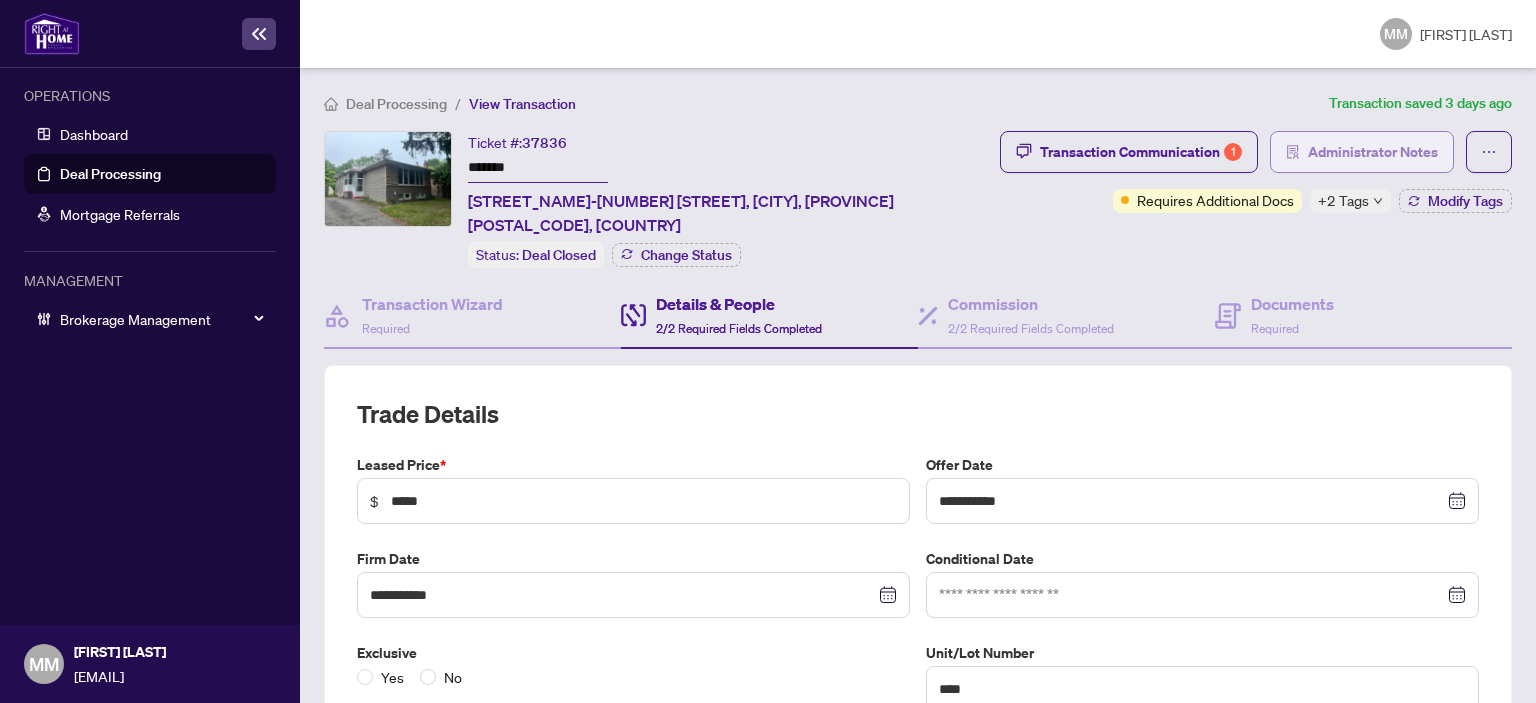 click on "Administrator Notes" at bounding box center (1373, 152) 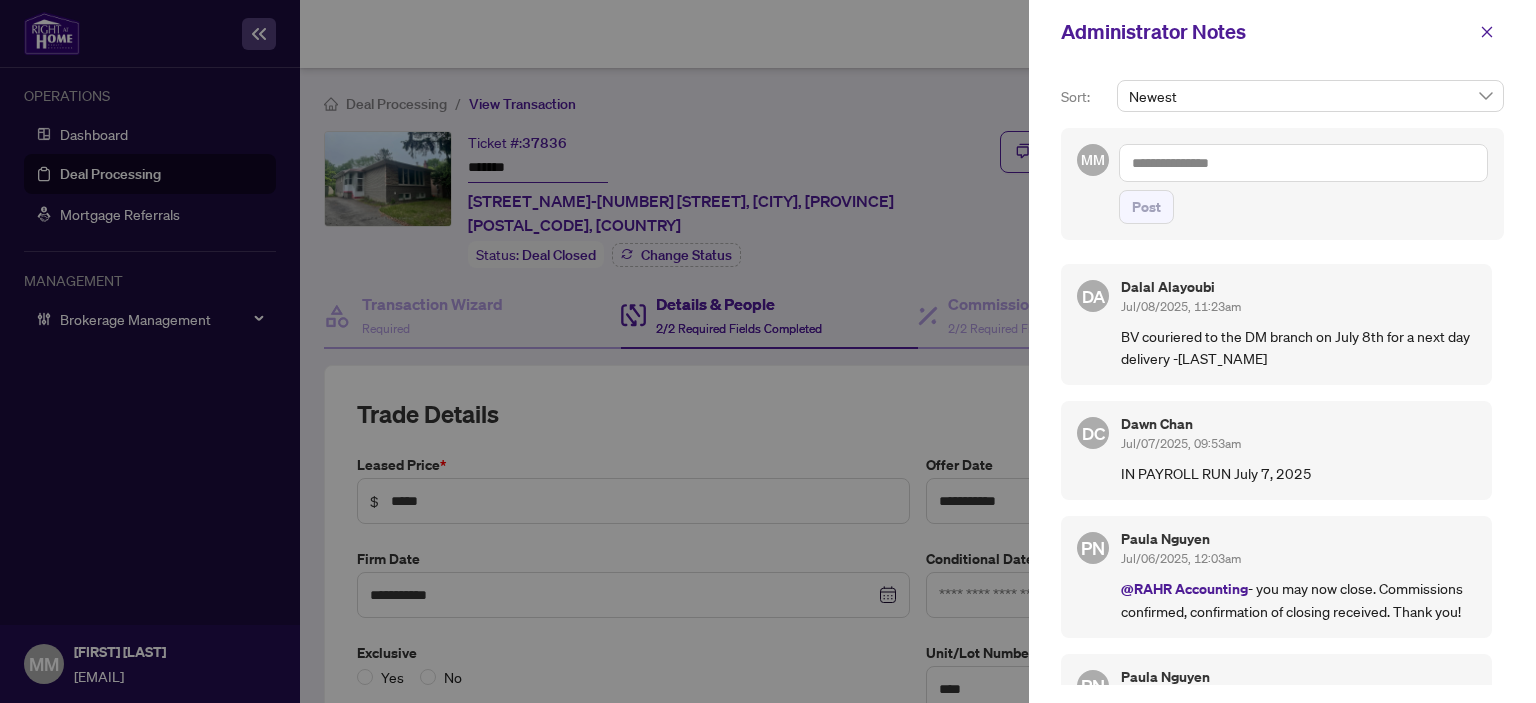 click at bounding box center (1303, 163) 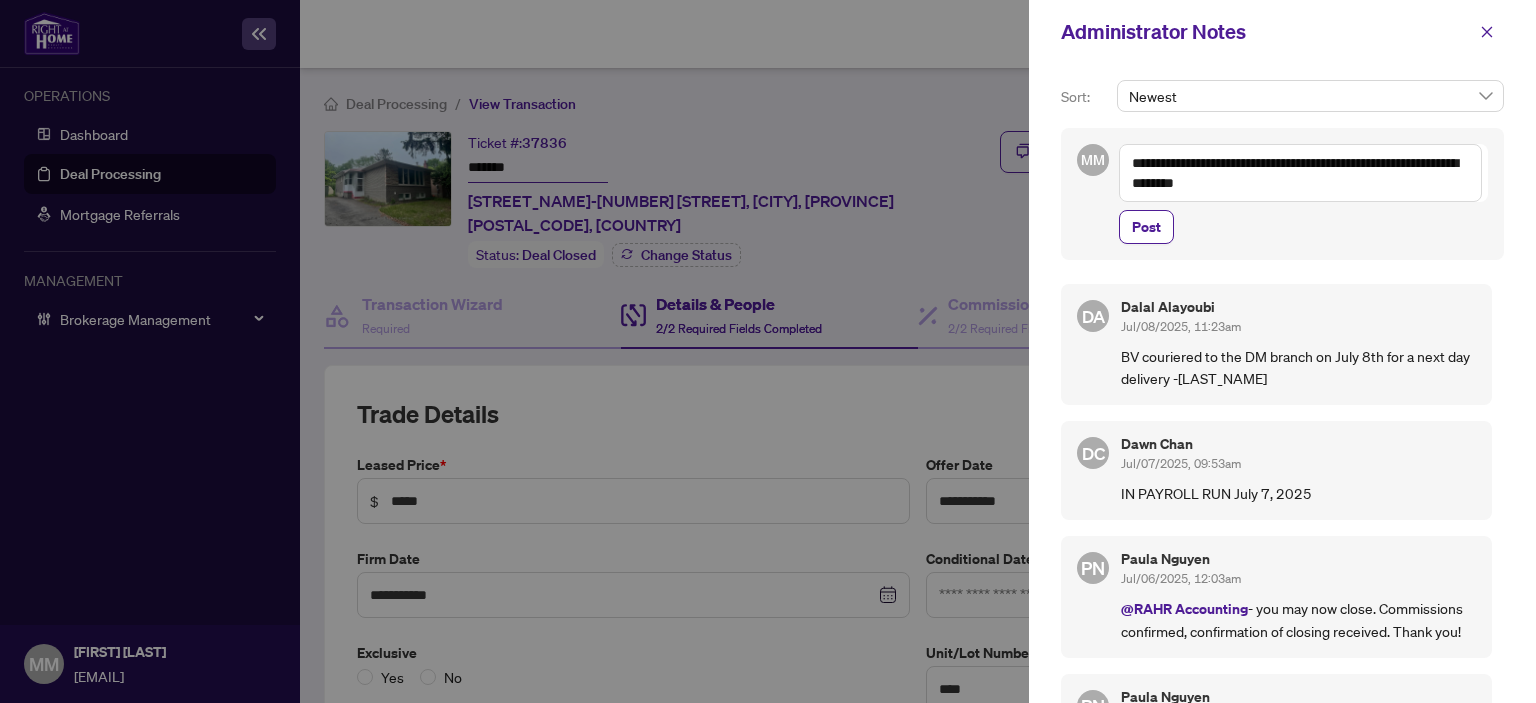 click on "**********" at bounding box center (1300, 173) 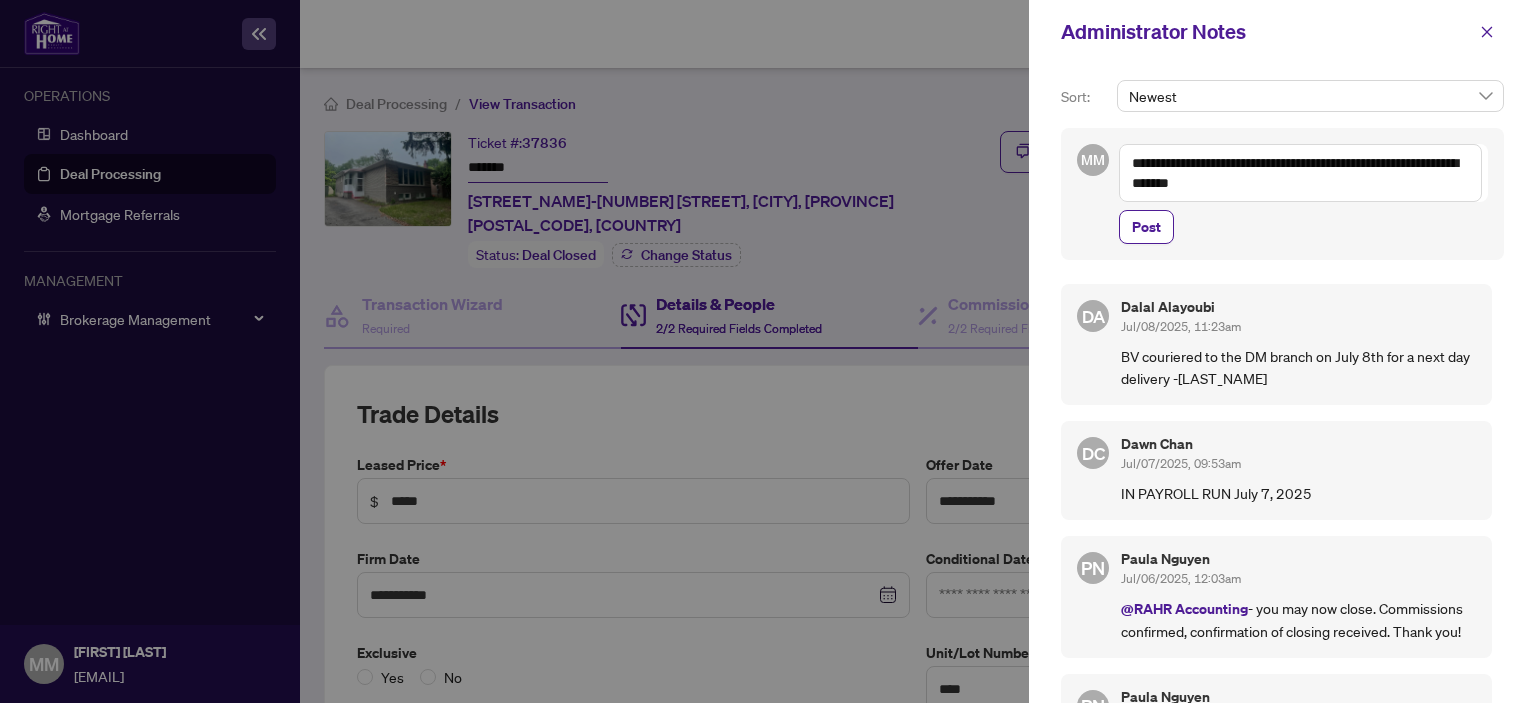 click on "**********" at bounding box center [1300, 173] 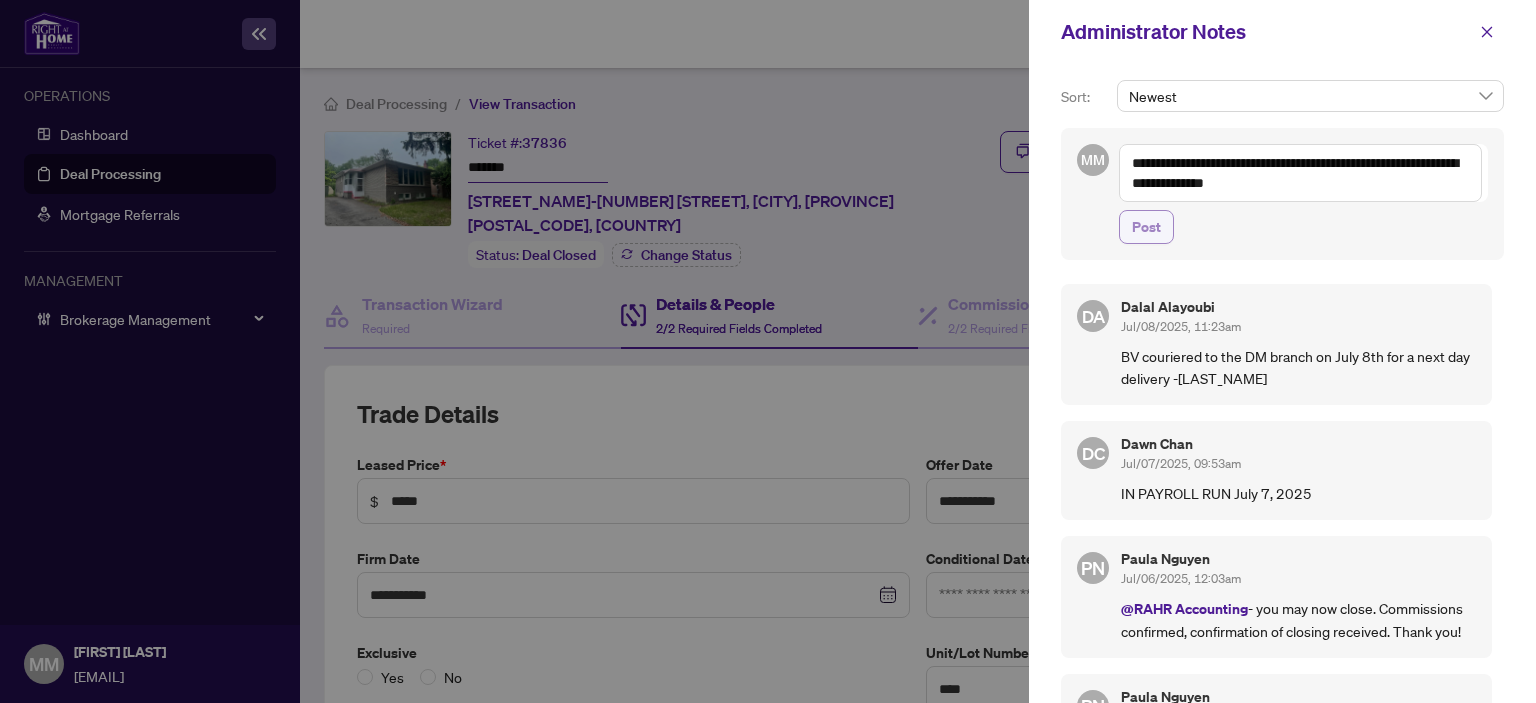 type on "**********" 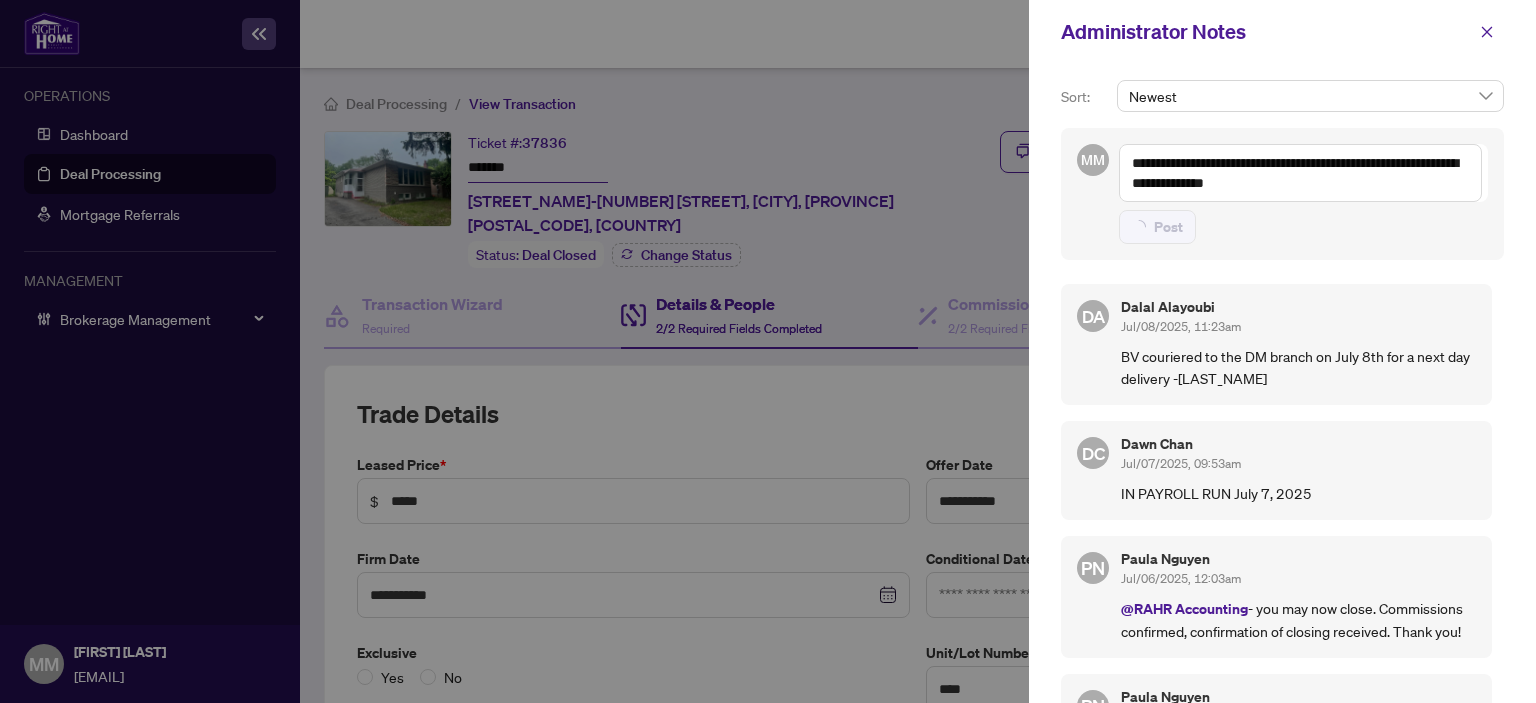 type 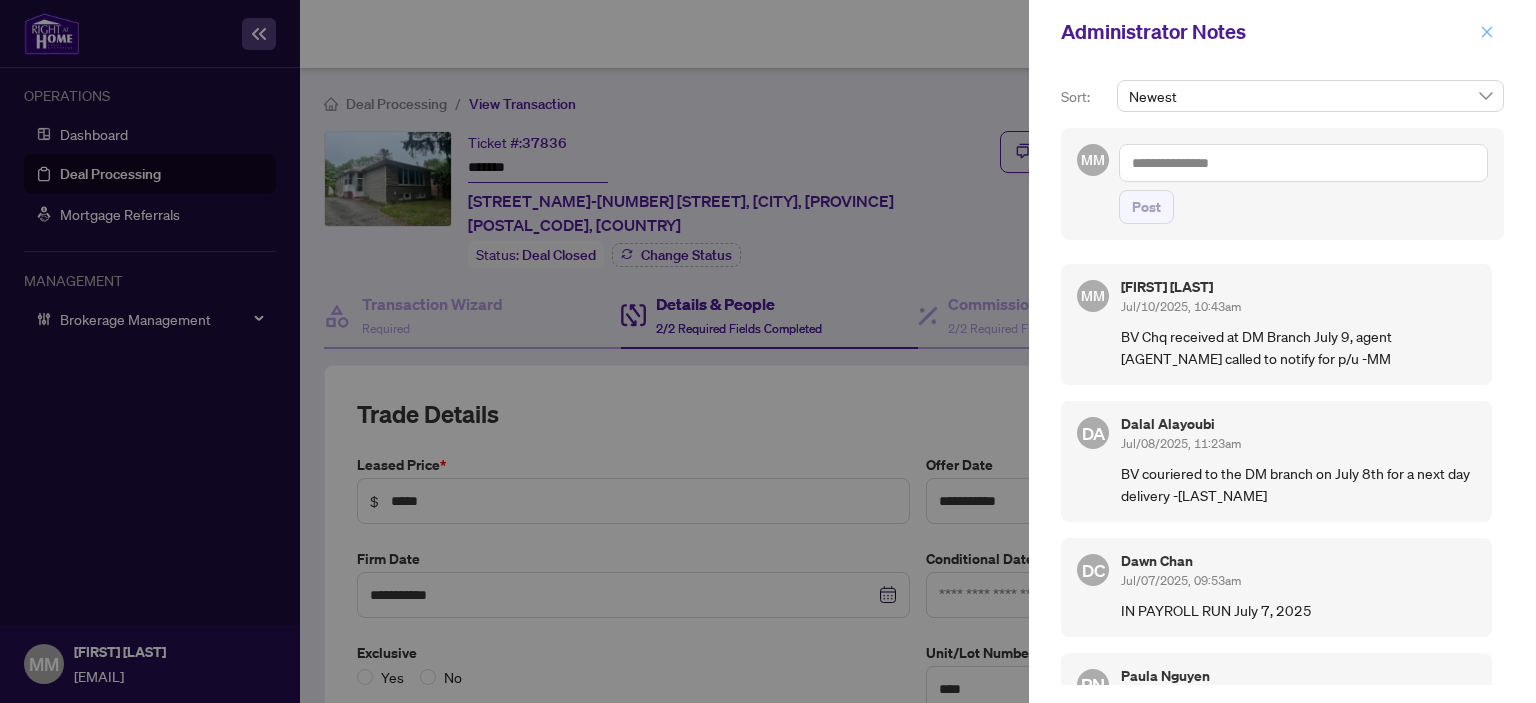 click at bounding box center [1487, 32] 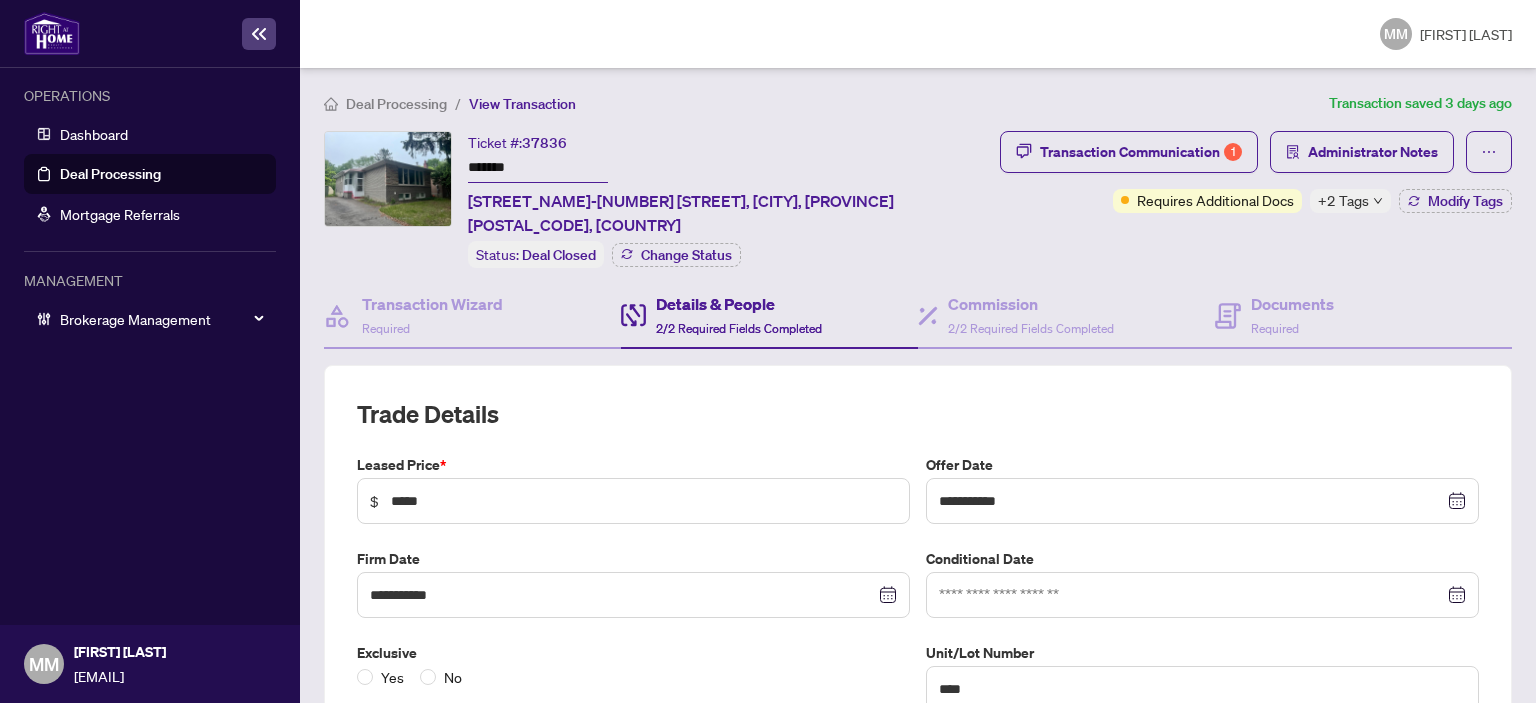 click on "Deal Processing" at bounding box center [110, 174] 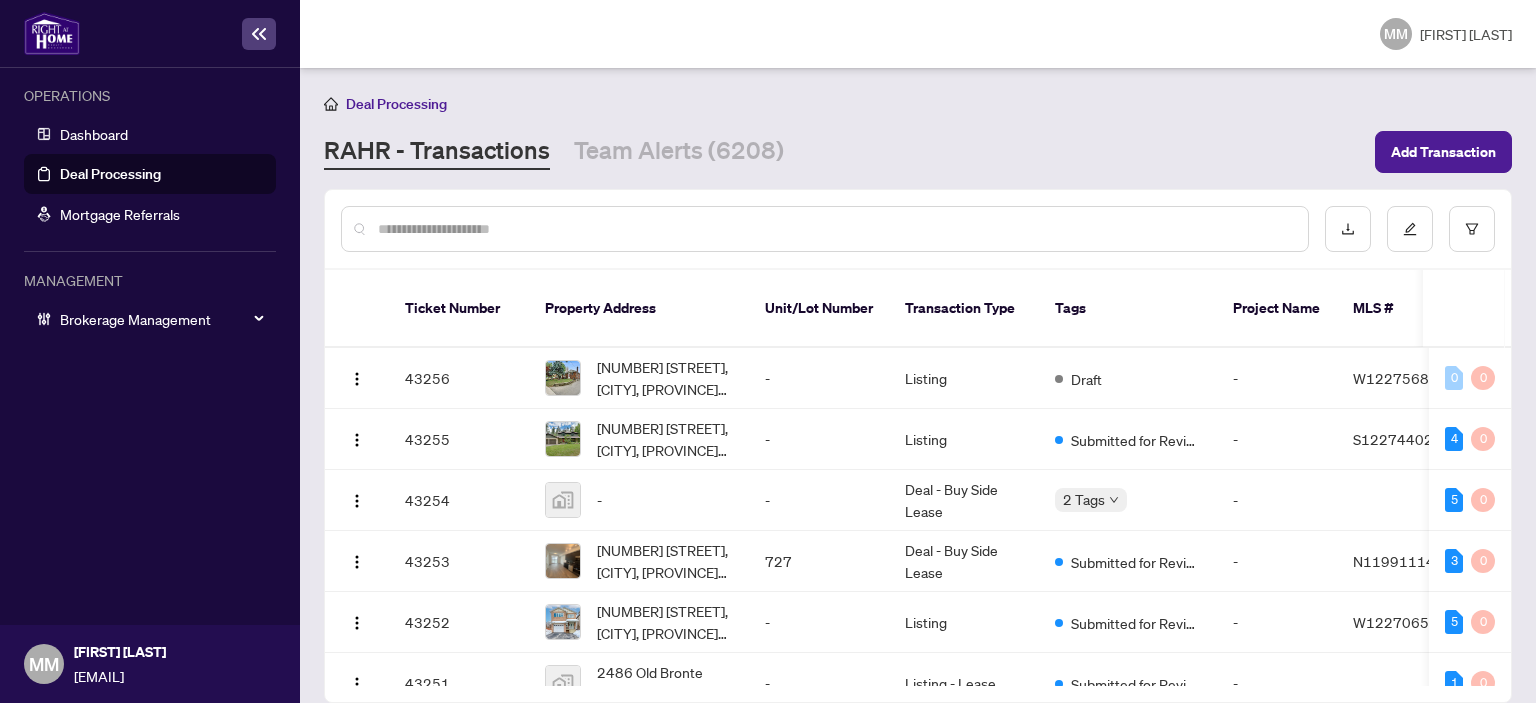 click at bounding box center (835, 229) 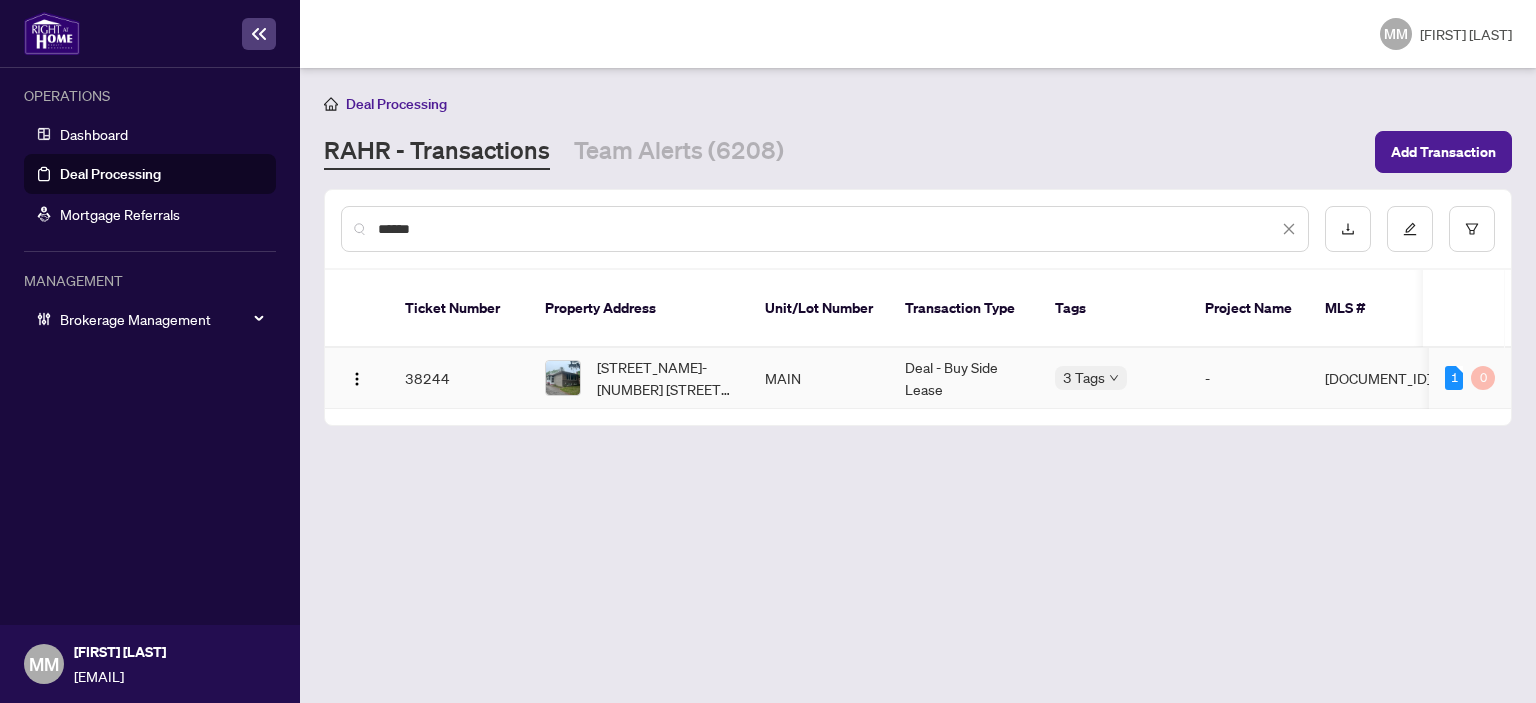 type on "*****" 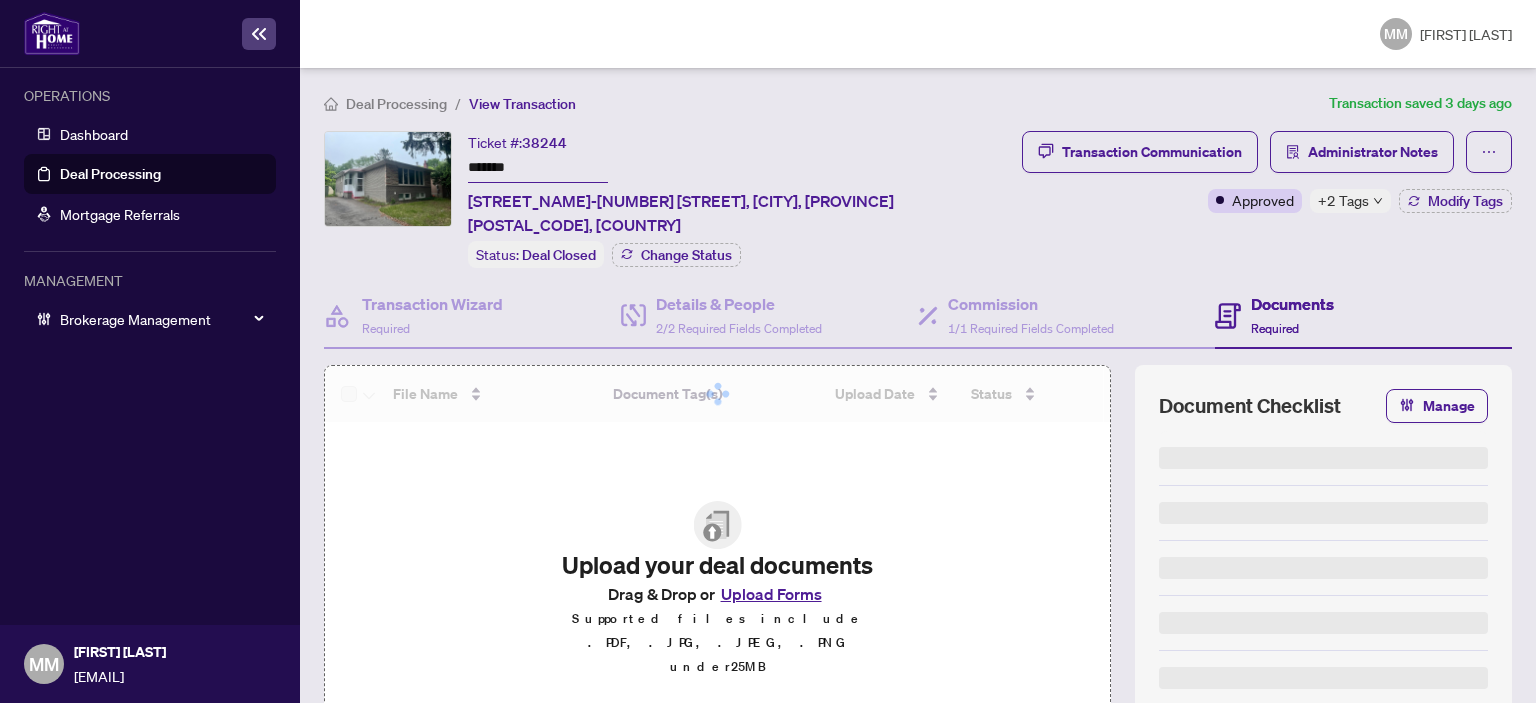 click on "Deal Processing / View Transaction Transaction saved   3 days ago Ticket #:  38244 ******* MAIN-165 Maple Ave, Richmond Hill, Ontario L4C 2J2, Canada Status:   Deal Closed Change Status Transaction Communication Administrator Notes Approved +2 Tags Modify Tags Transaction Wizard Required Details & People 2/2 Required Fields Completed Commission 1/1 Required Fields Completed Documents Required File Name Document Tag(s) Upload Date Status             Simple Empty No data Upload your deal documents Drag & Drop or Upload Forms Supported files include   .PDF, .JPG, .JPEG, .PNG   under  25 MB Document Checklist Manage Previous Tab Next Tab" at bounding box center (918, 482) 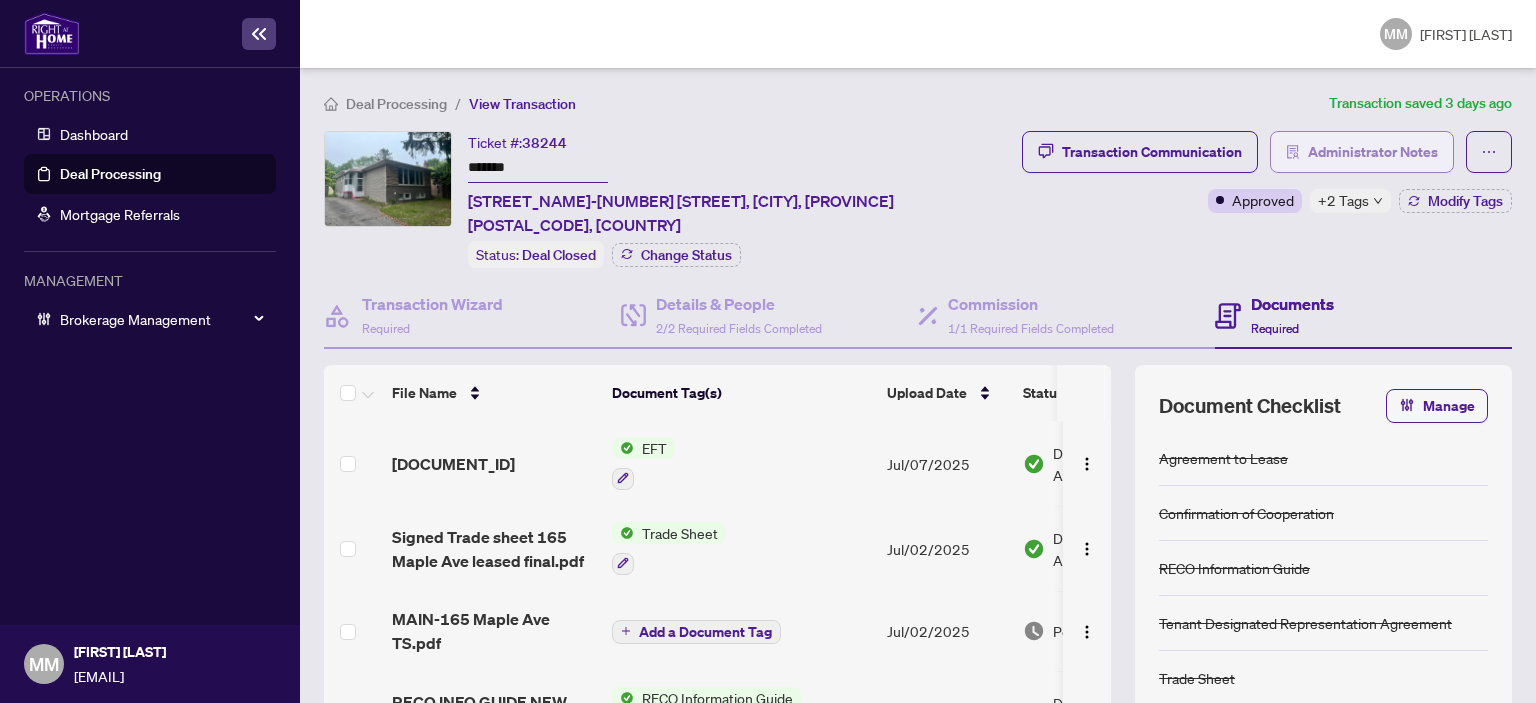click on "Administrator Notes" at bounding box center (1373, 152) 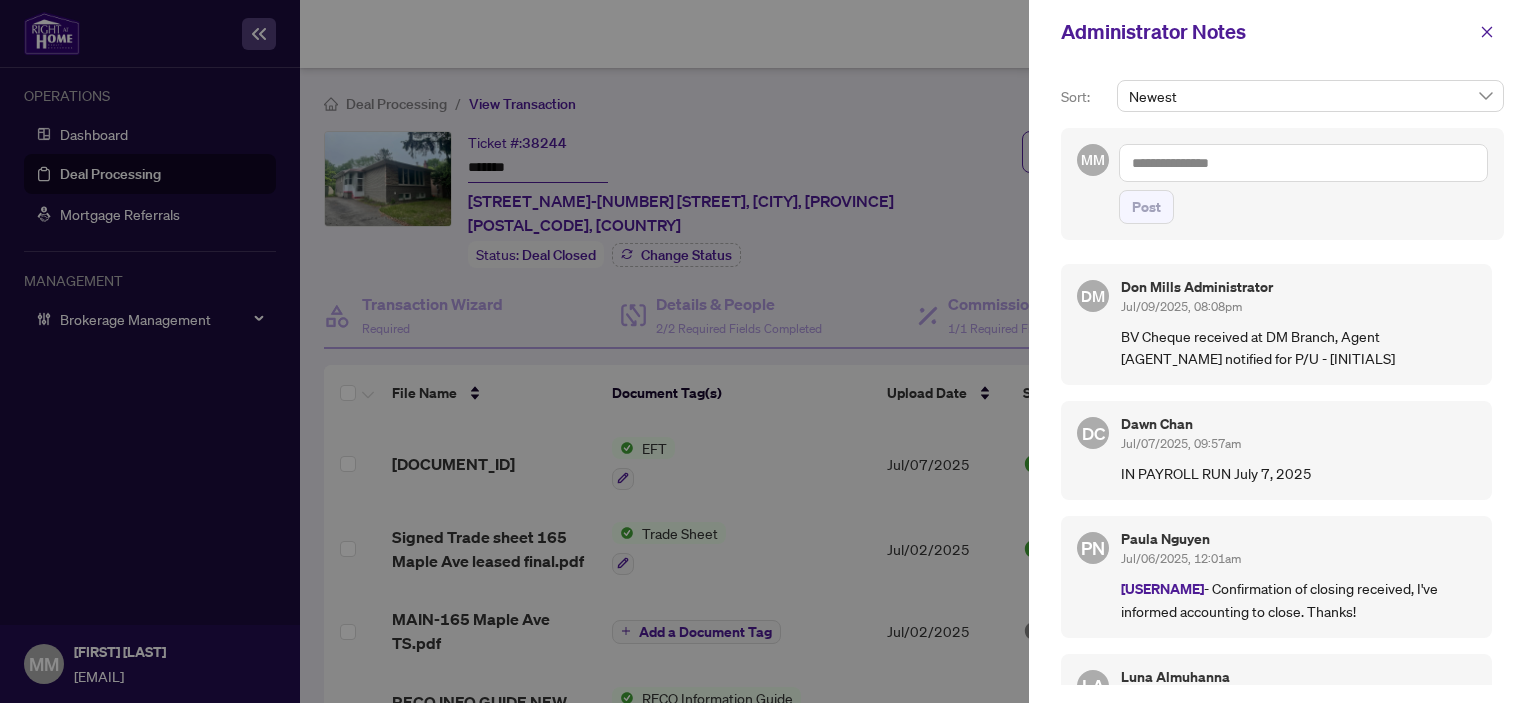 click at bounding box center [1303, 163] 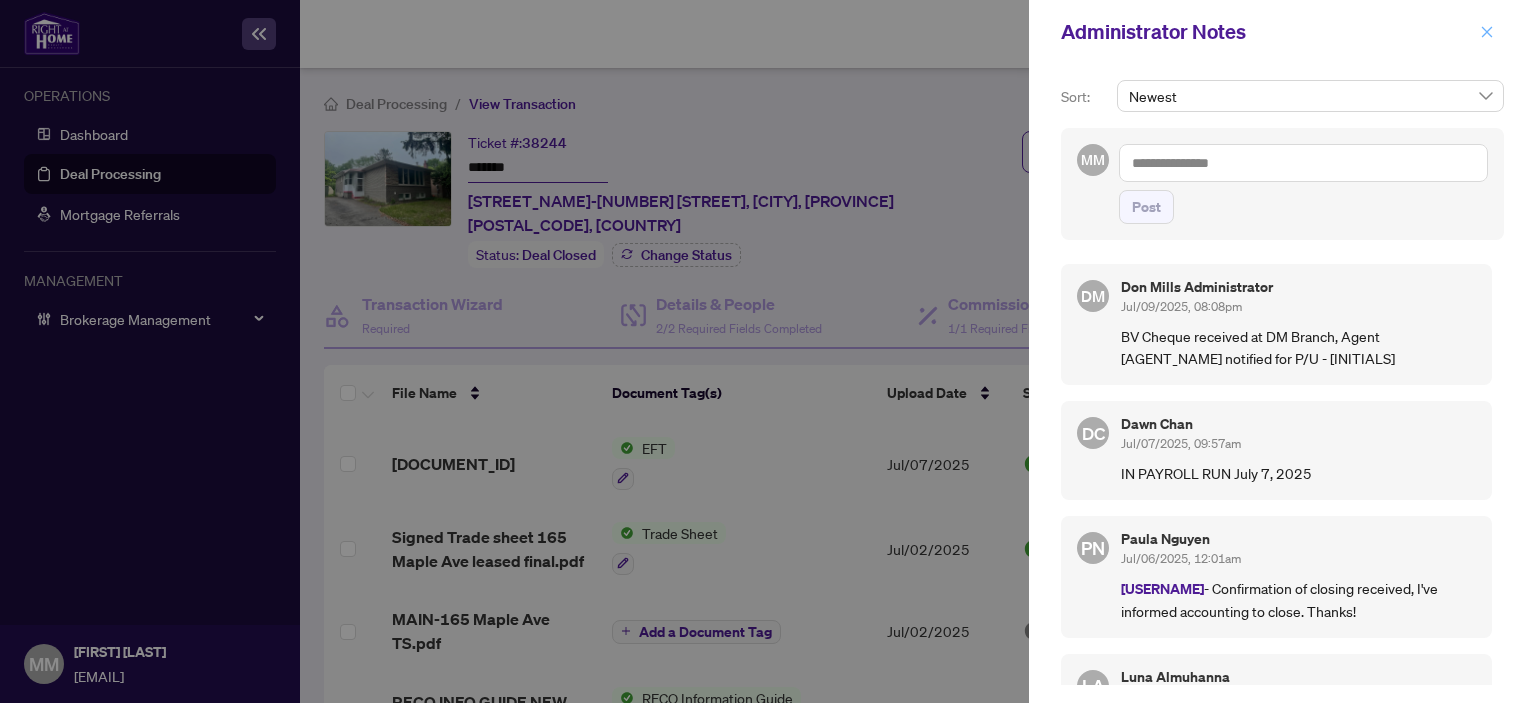 click at bounding box center [1487, 32] 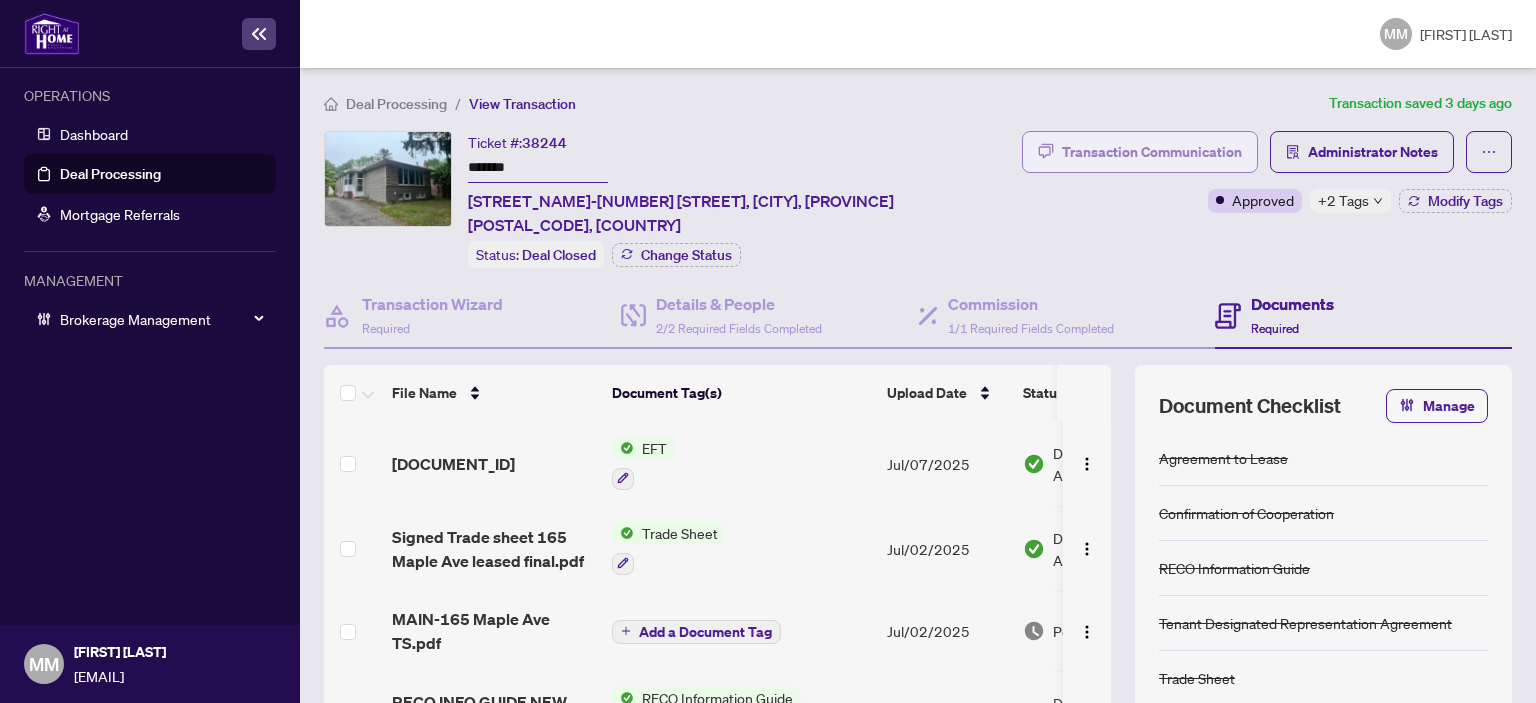 click on "Transaction Communication" at bounding box center (1140, 152) 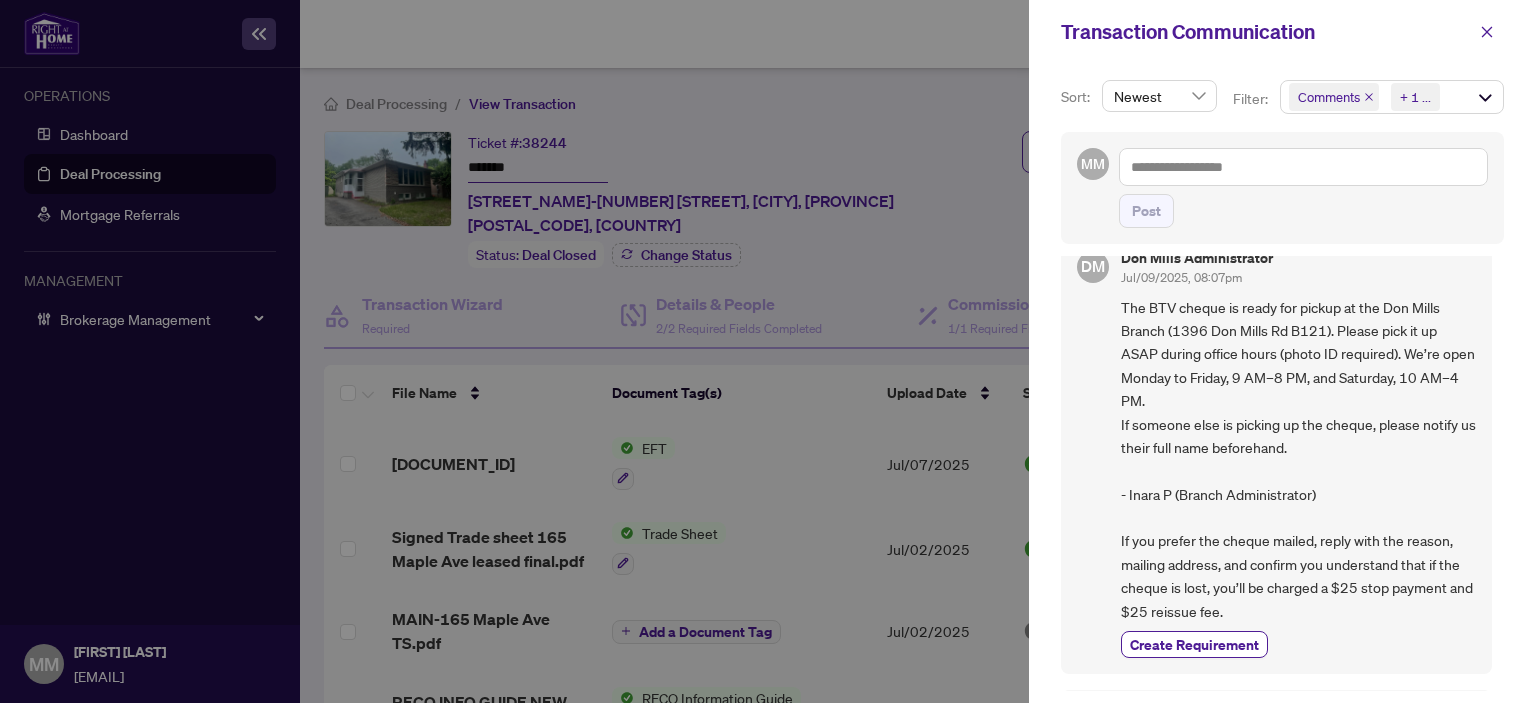 scroll, scrollTop: 0, scrollLeft: 0, axis: both 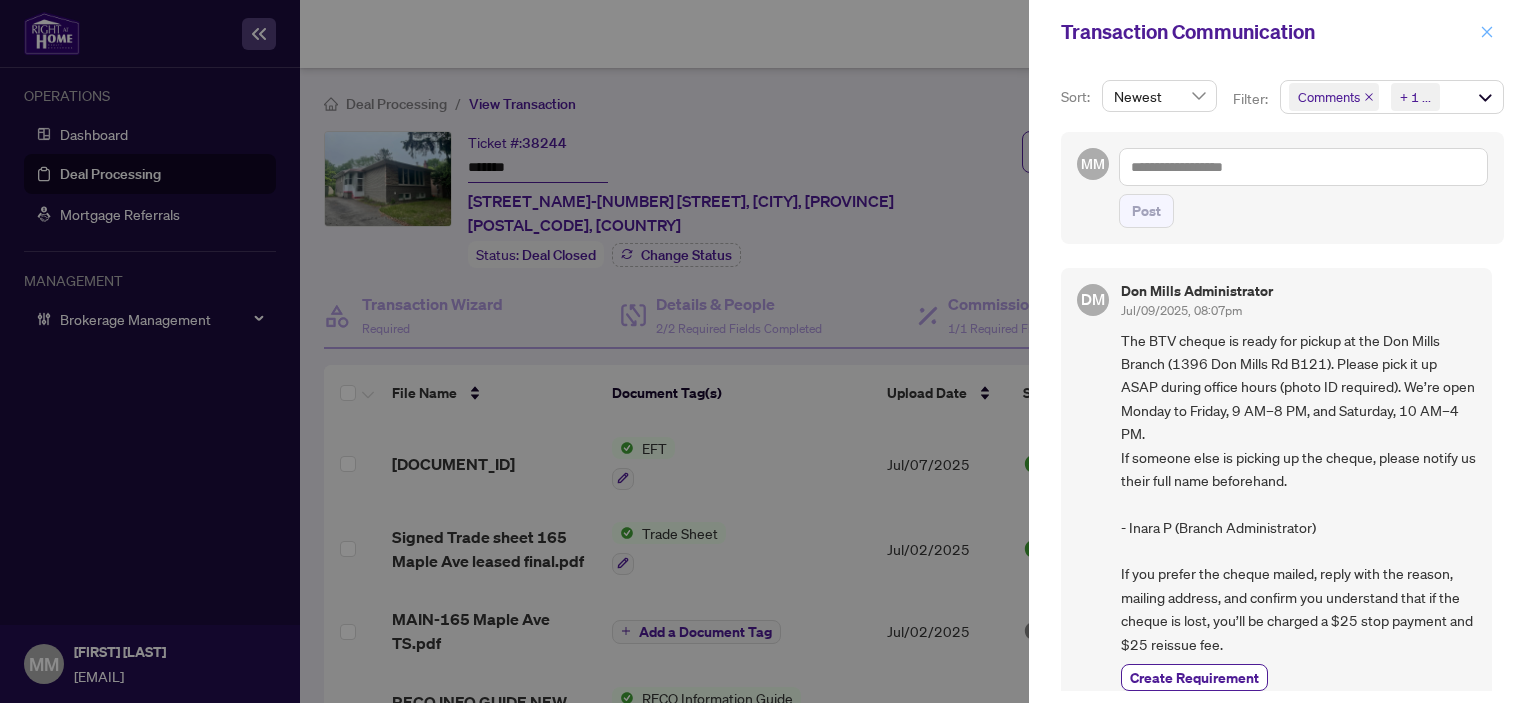 click 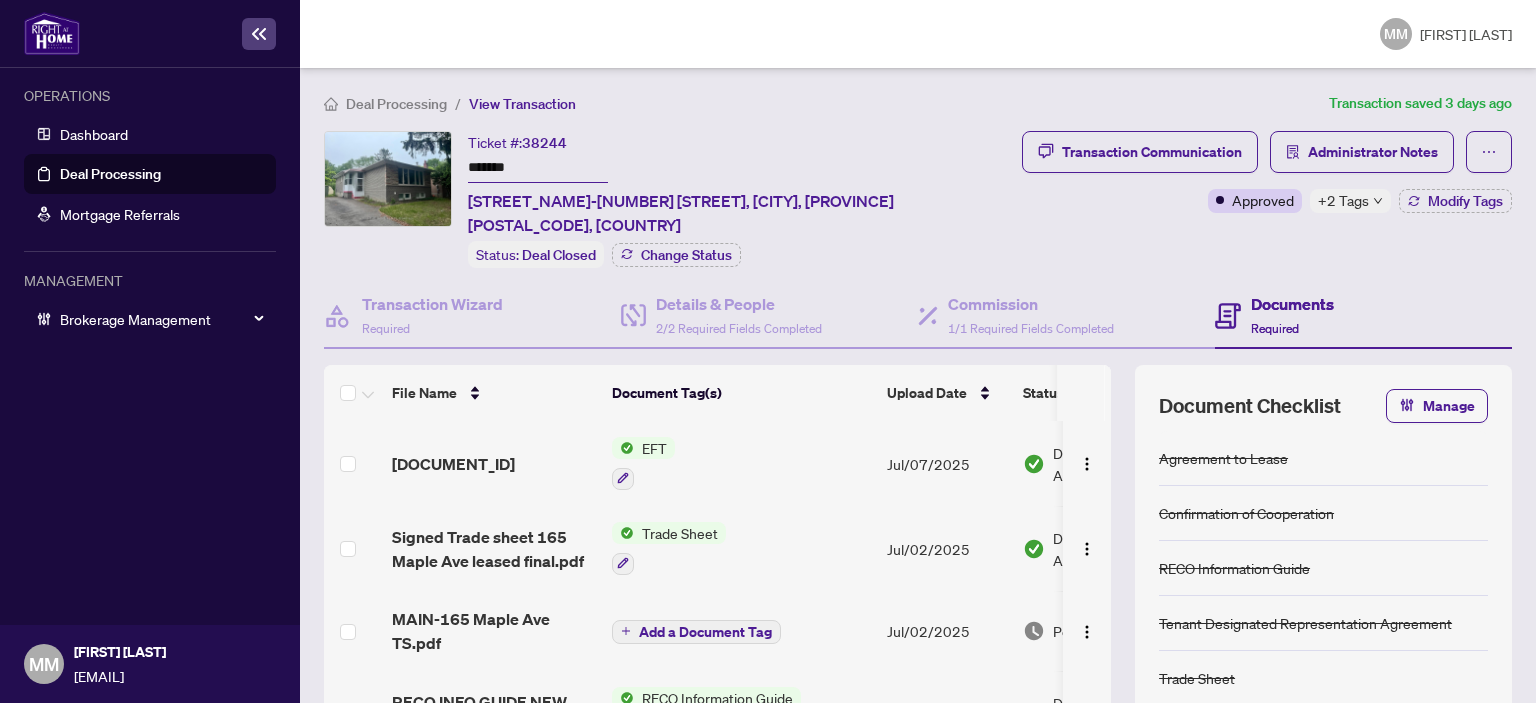 click on "Deal Processing" at bounding box center [385, 103] 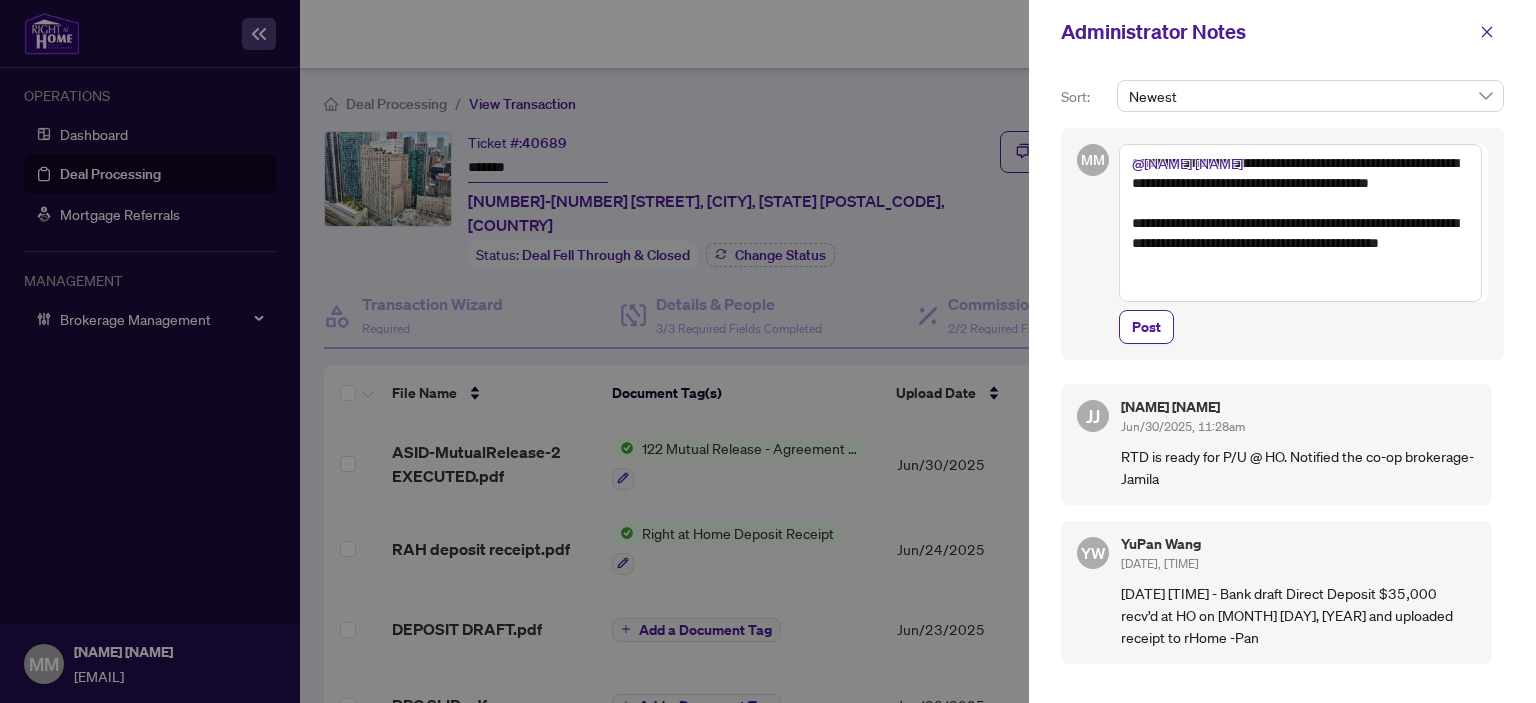 scroll, scrollTop: 0, scrollLeft: 0, axis: both 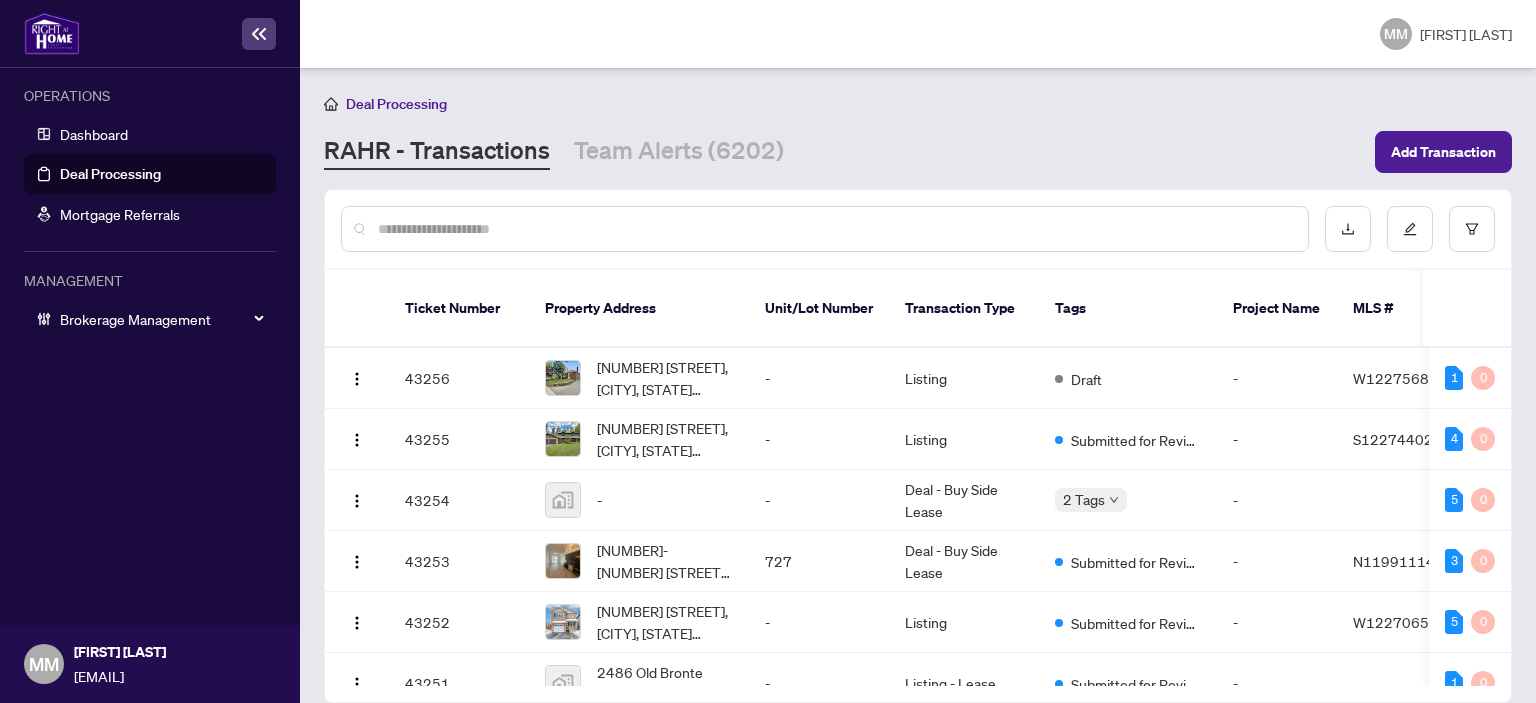 click at bounding box center (835, 229) 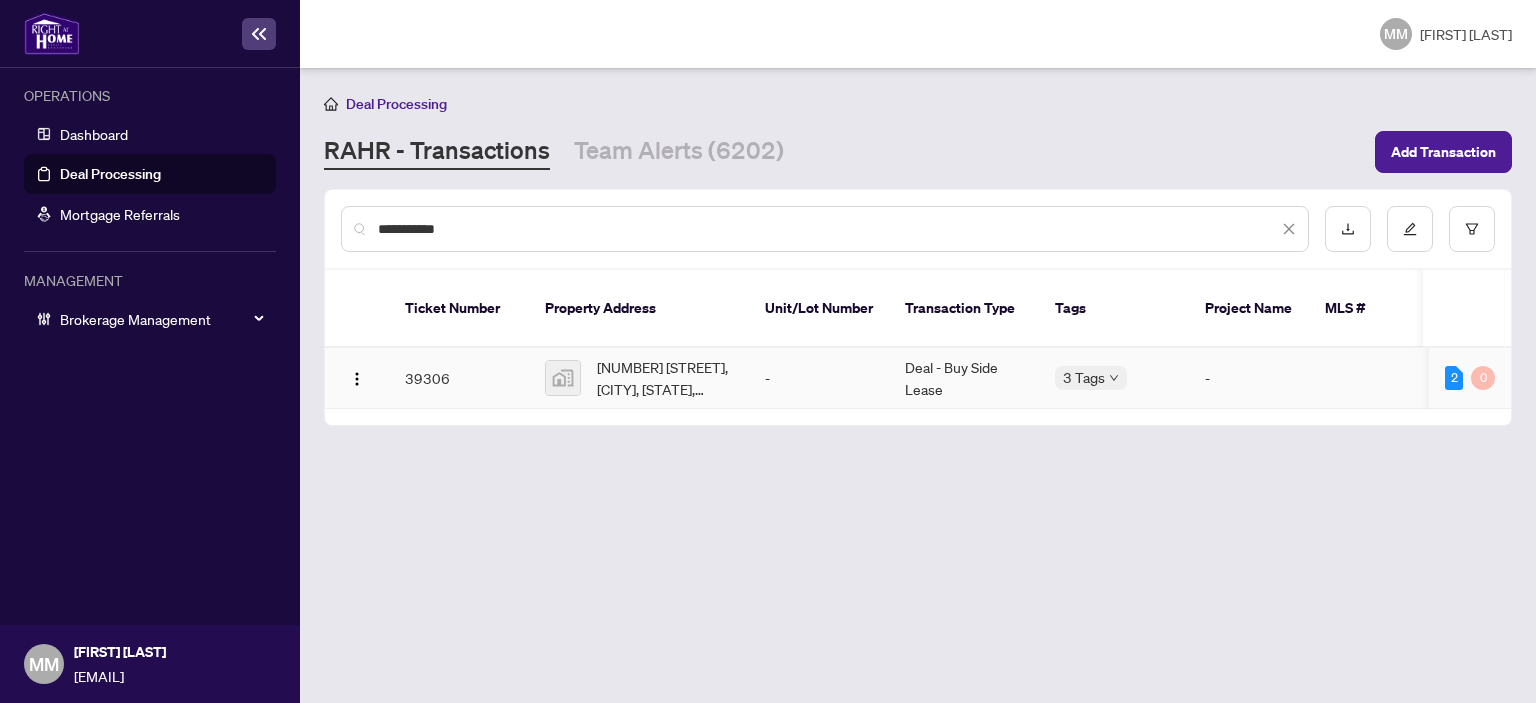 type on "**********" 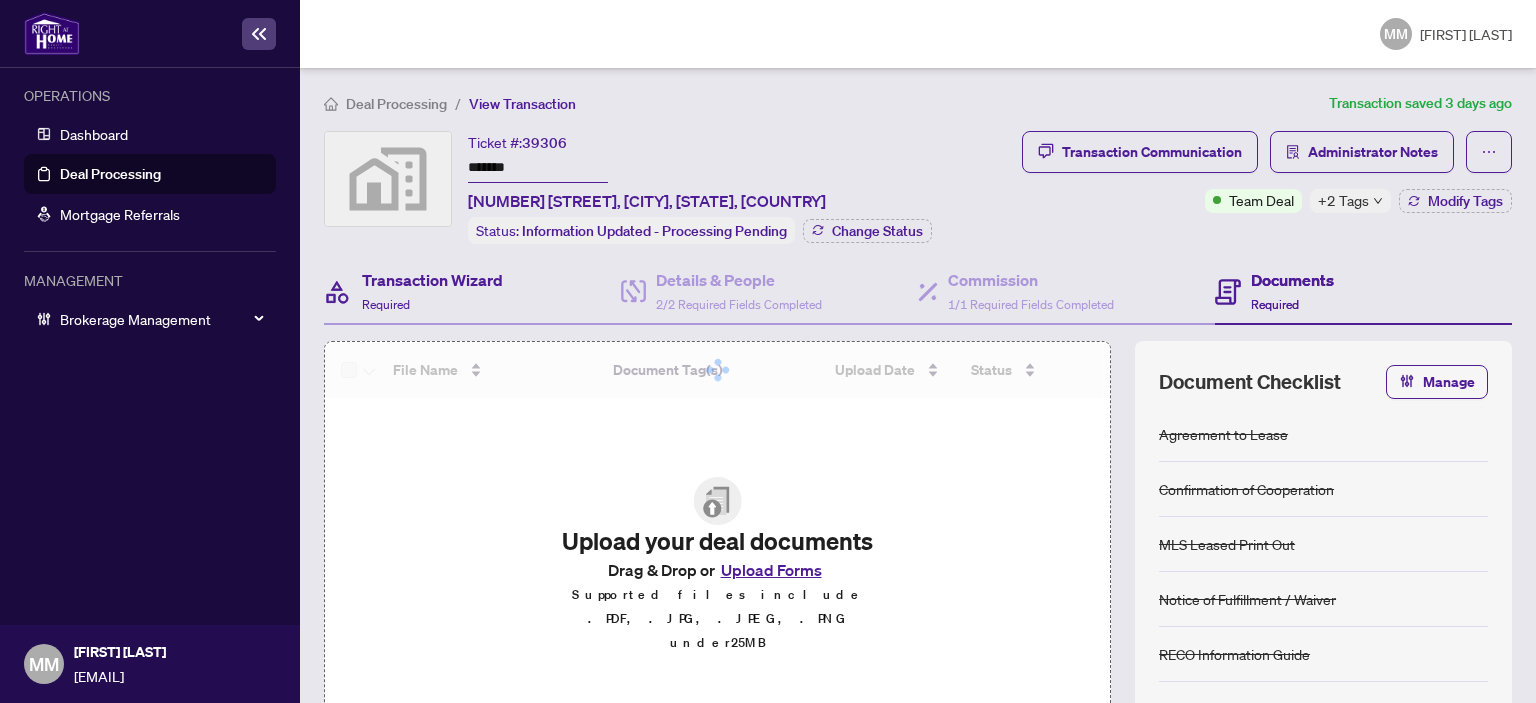 click on "Transaction Wizard Required" at bounding box center [472, 292] 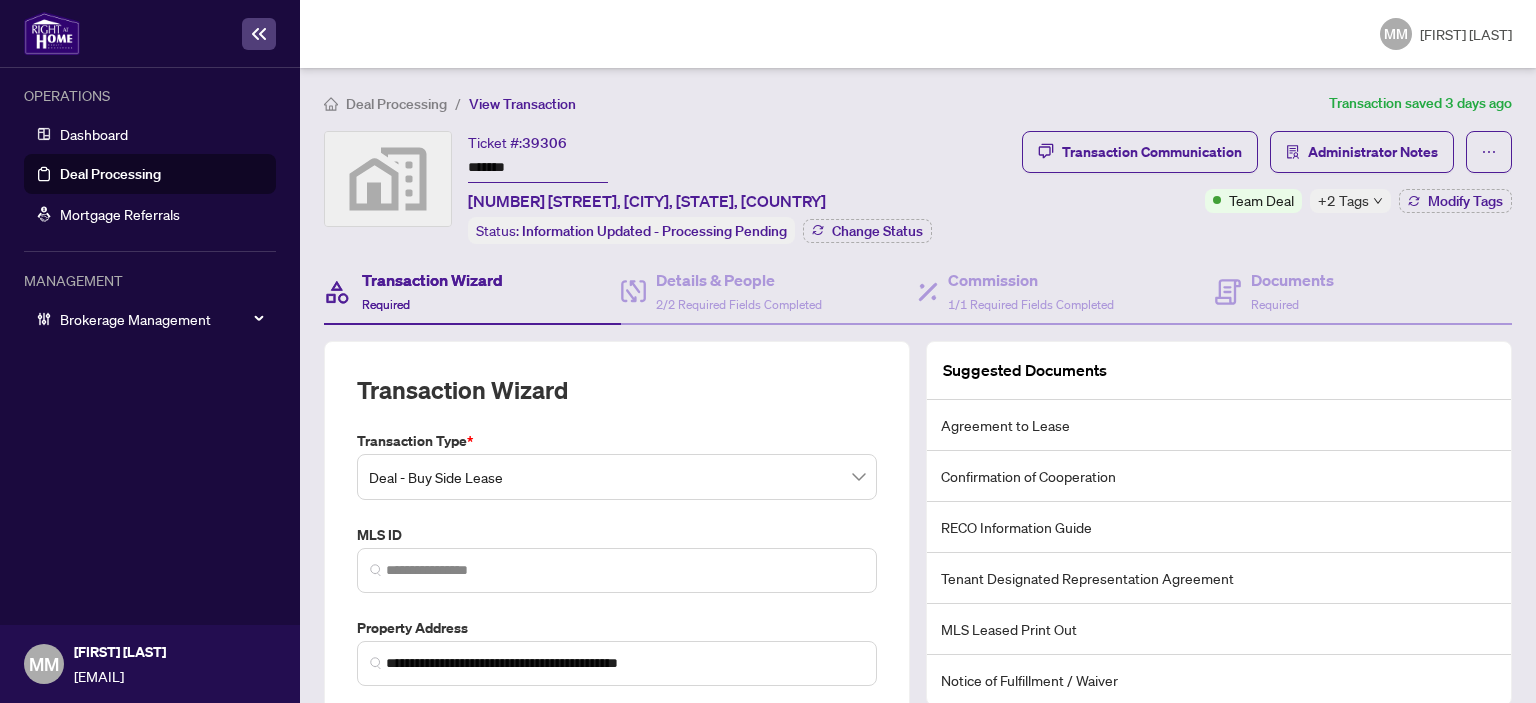 click on "OPERATIONS Dashboard Deal Processing Mortgage Referrals MANAGEMENT Brokerage Management" at bounding box center (150, 346) 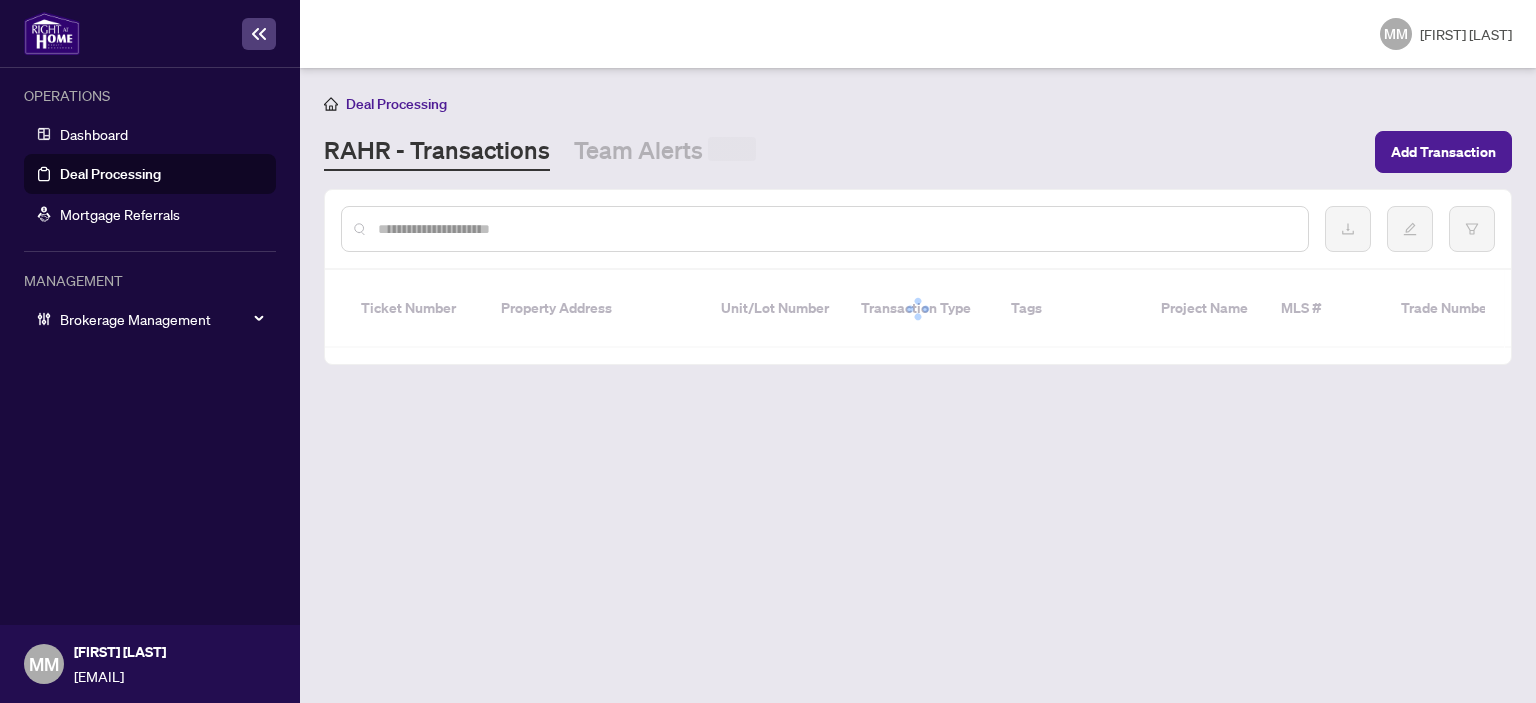 click at bounding box center [835, 229] 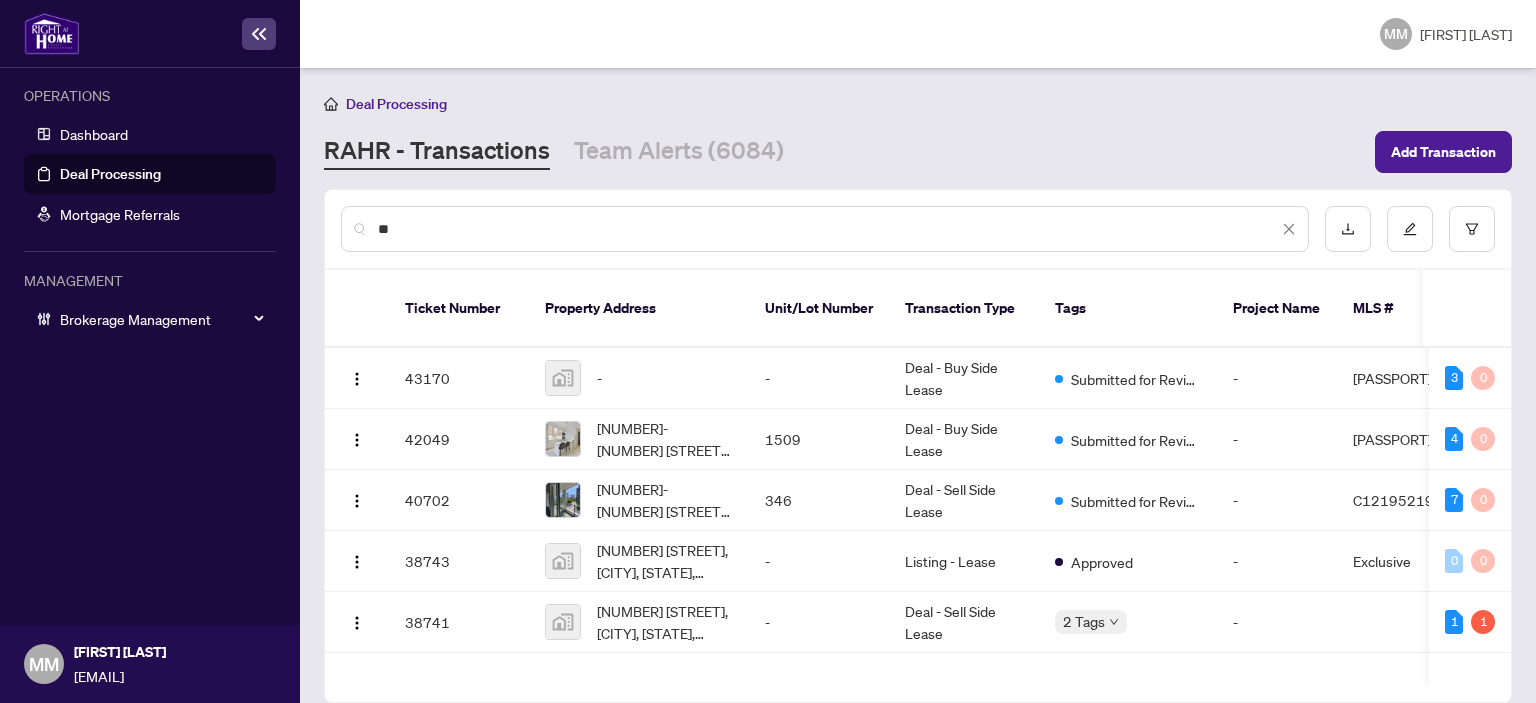 type on "*" 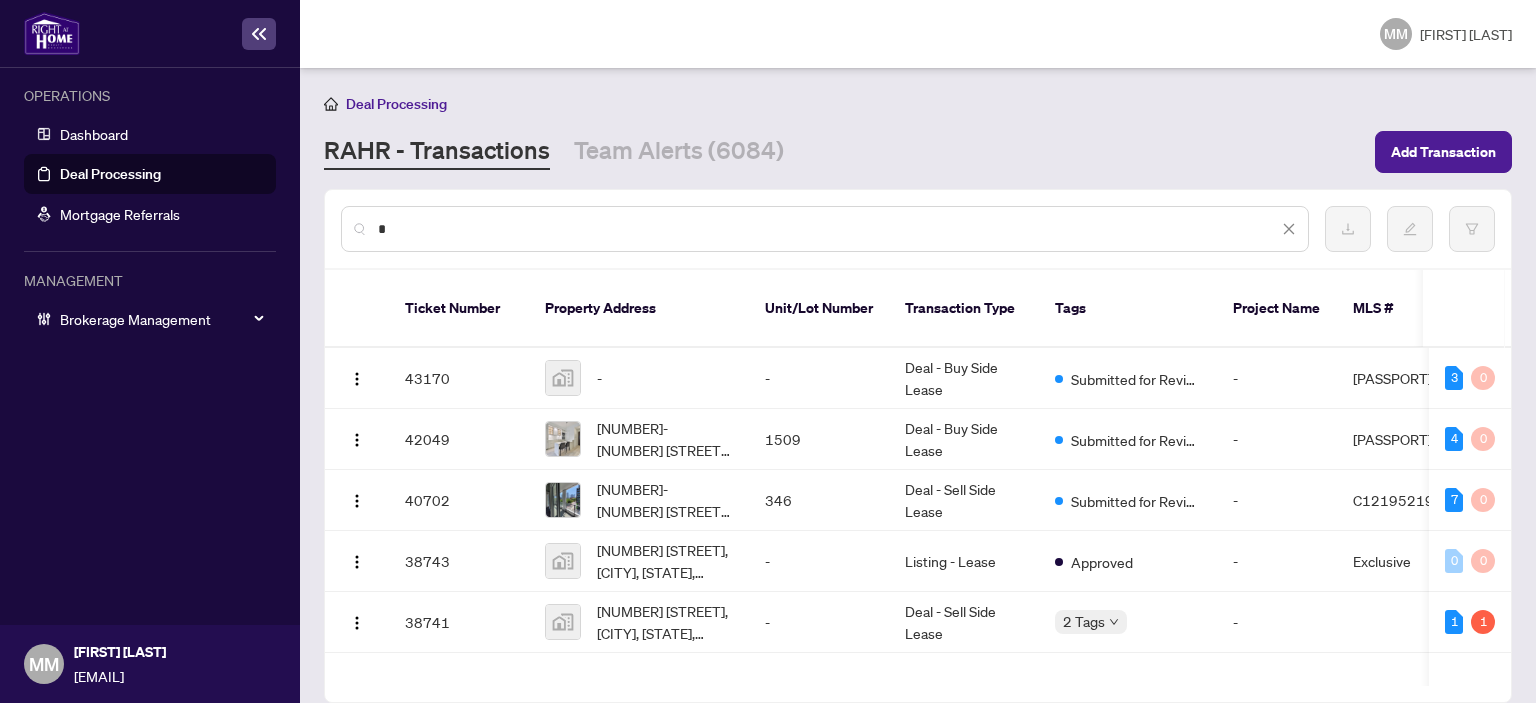 type 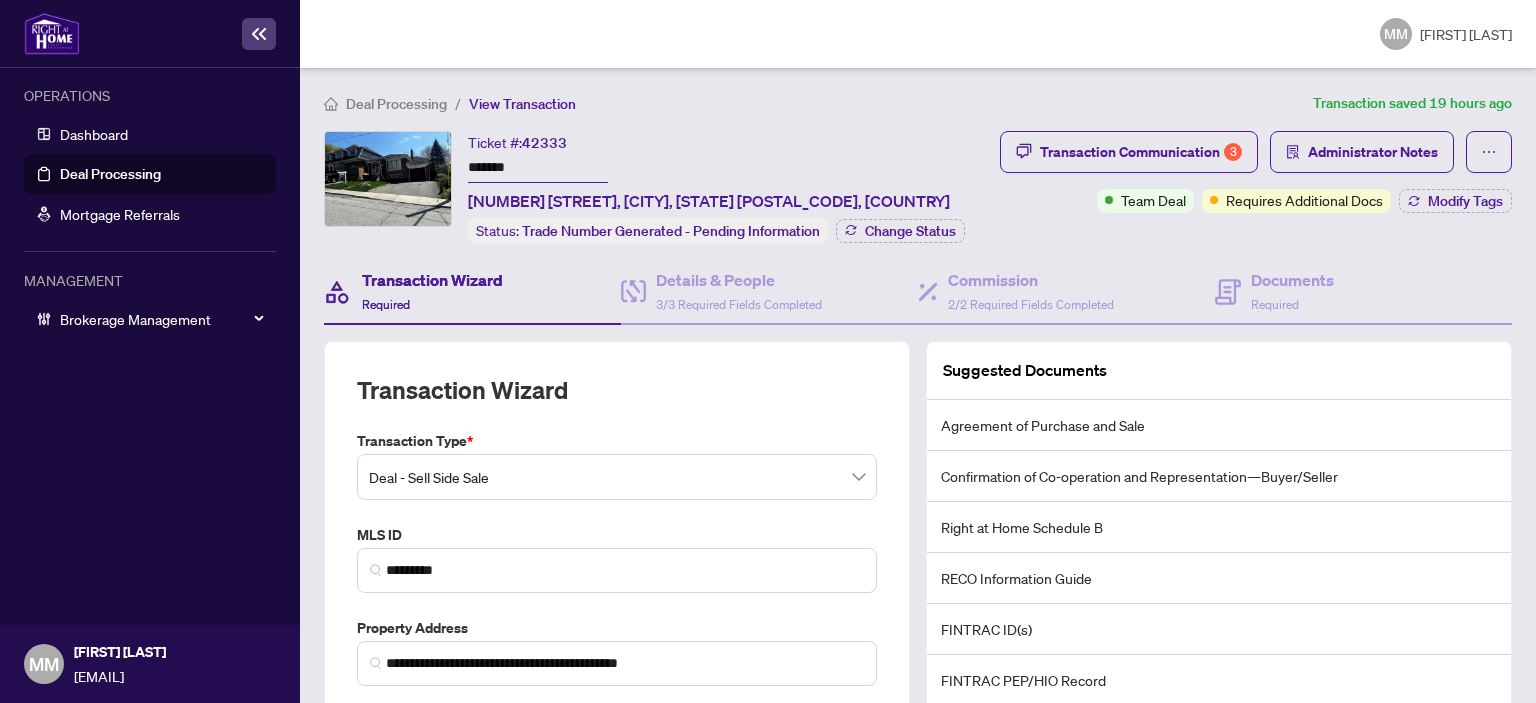 scroll, scrollTop: 0, scrollLeft: 0, axis: both 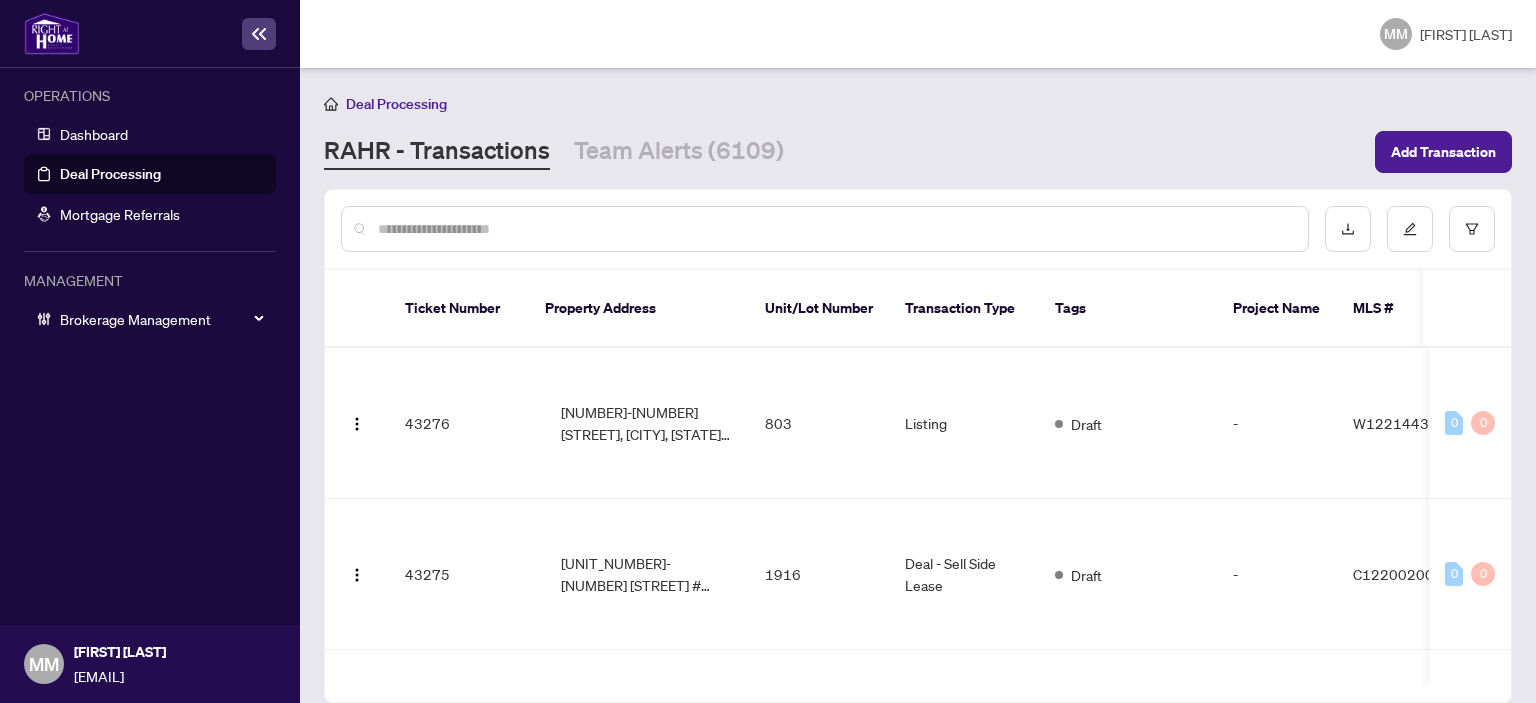 click at bounding box center (835, 229) 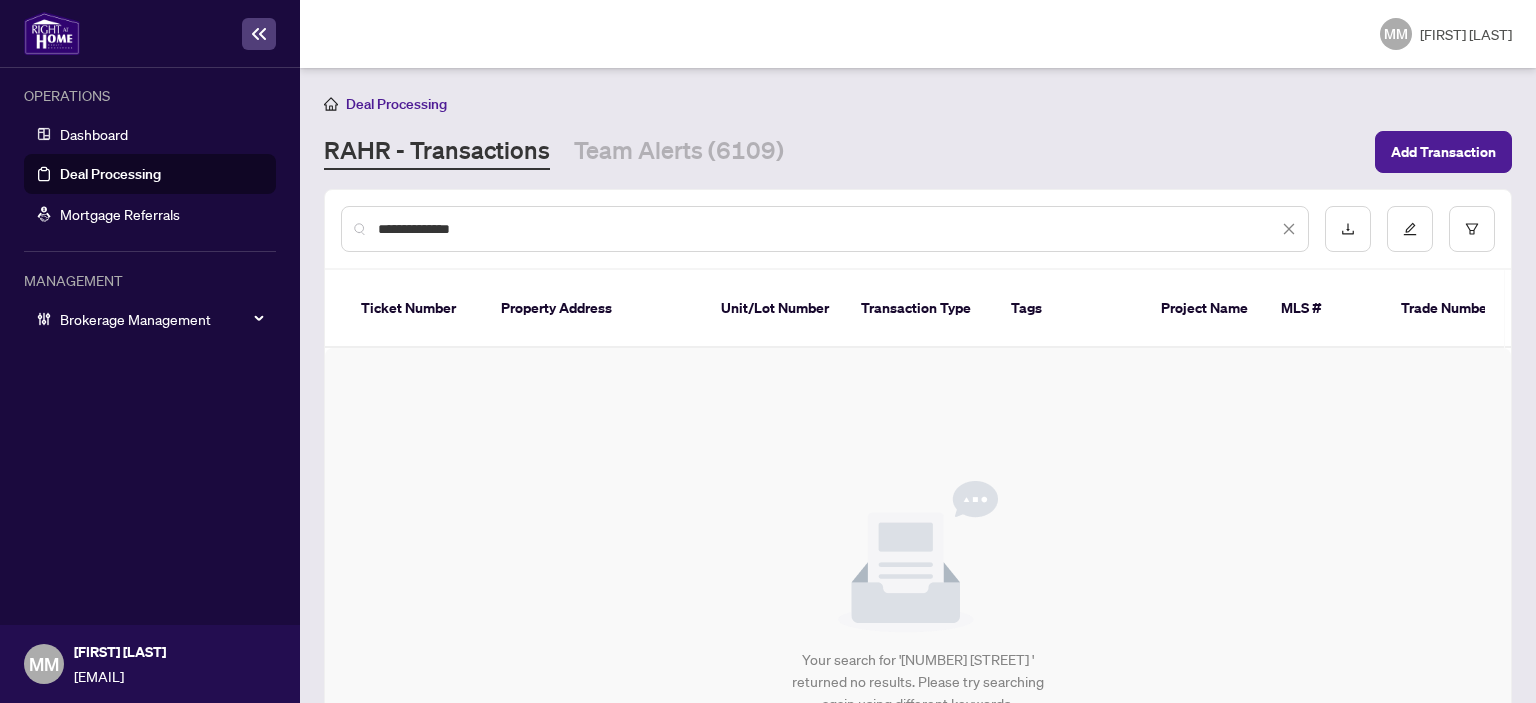 drag, startPoint x: 567, startPoint y: 217, endPoint x: 441, endPoint y: 211, distance: 126.14278 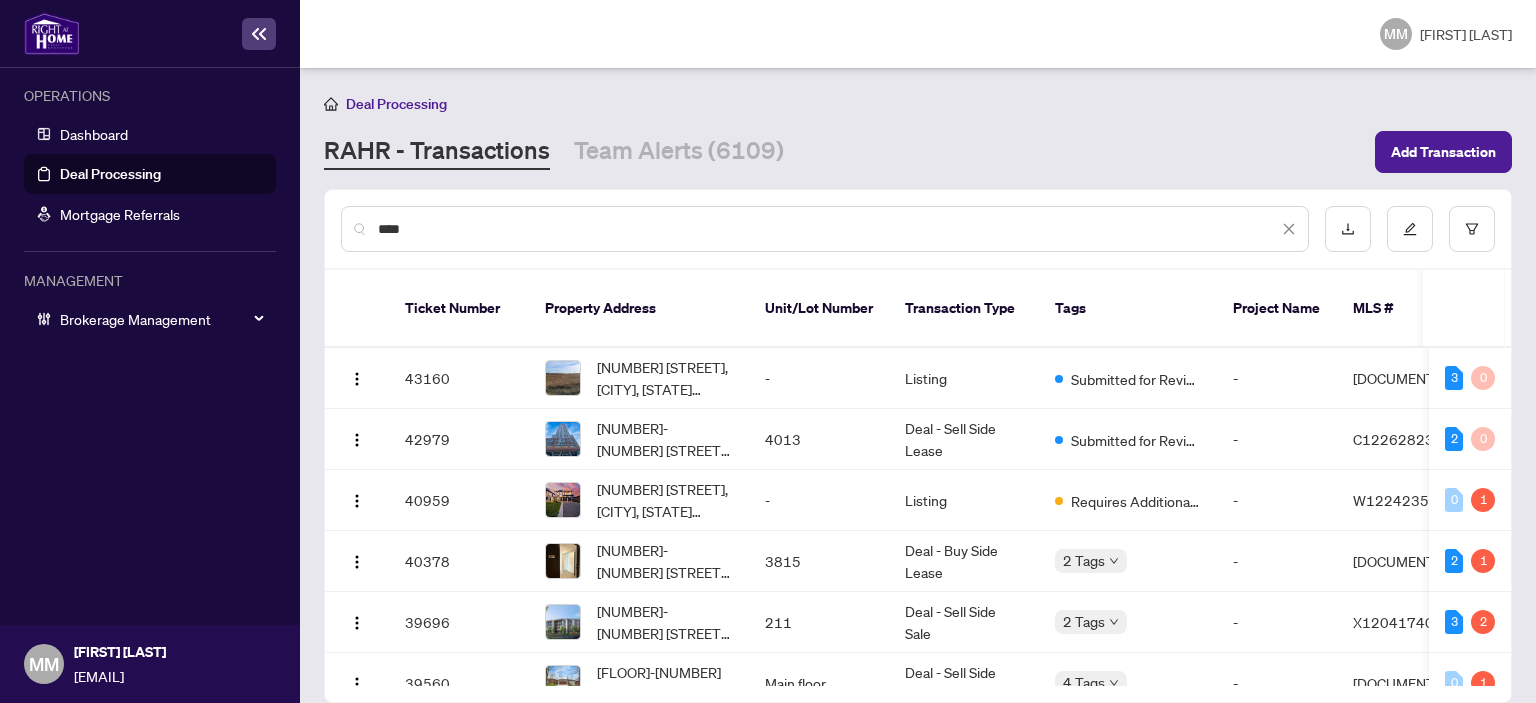 type on "***" 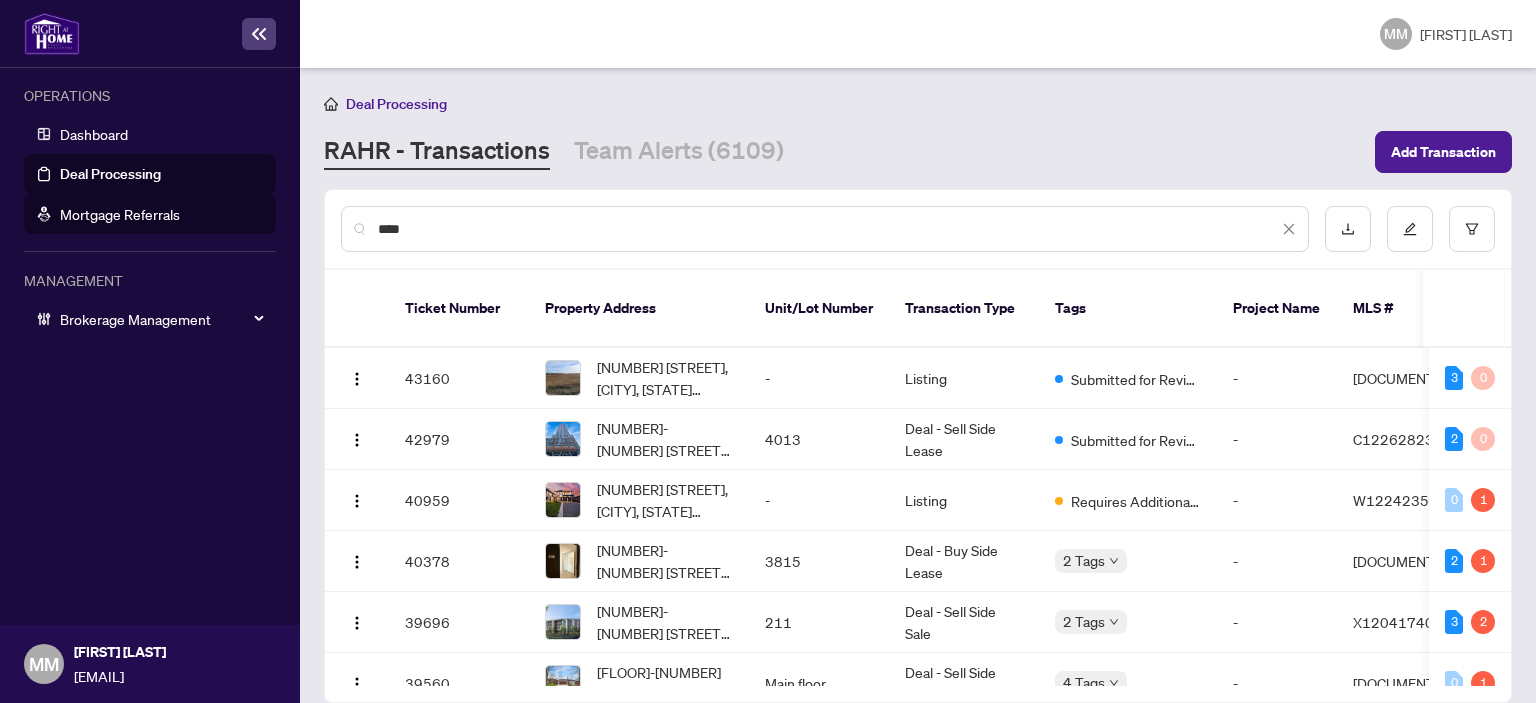 drag, startPoint x: 462, startPoint y: 220, endPoint x: 257, endPoint y: 195, distance: 206.51877 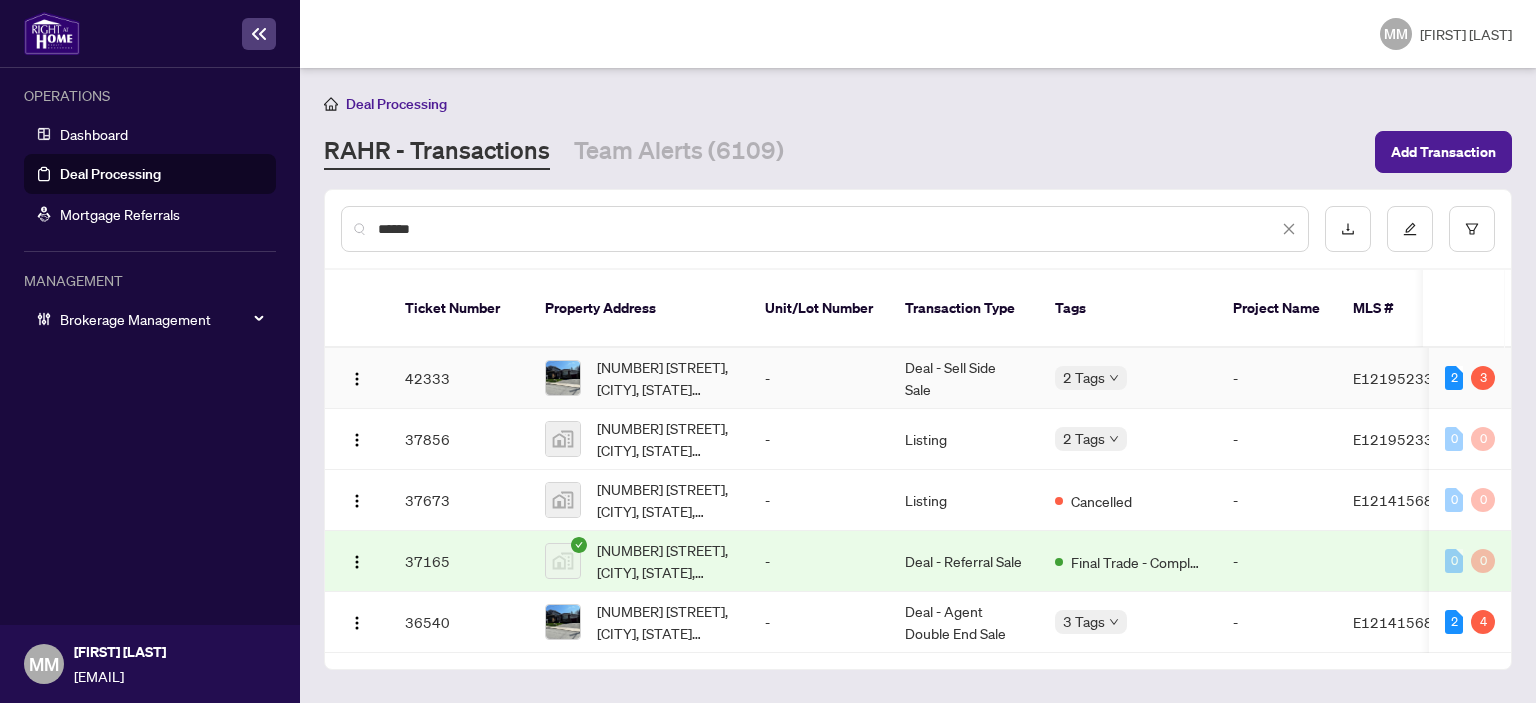type on "******" 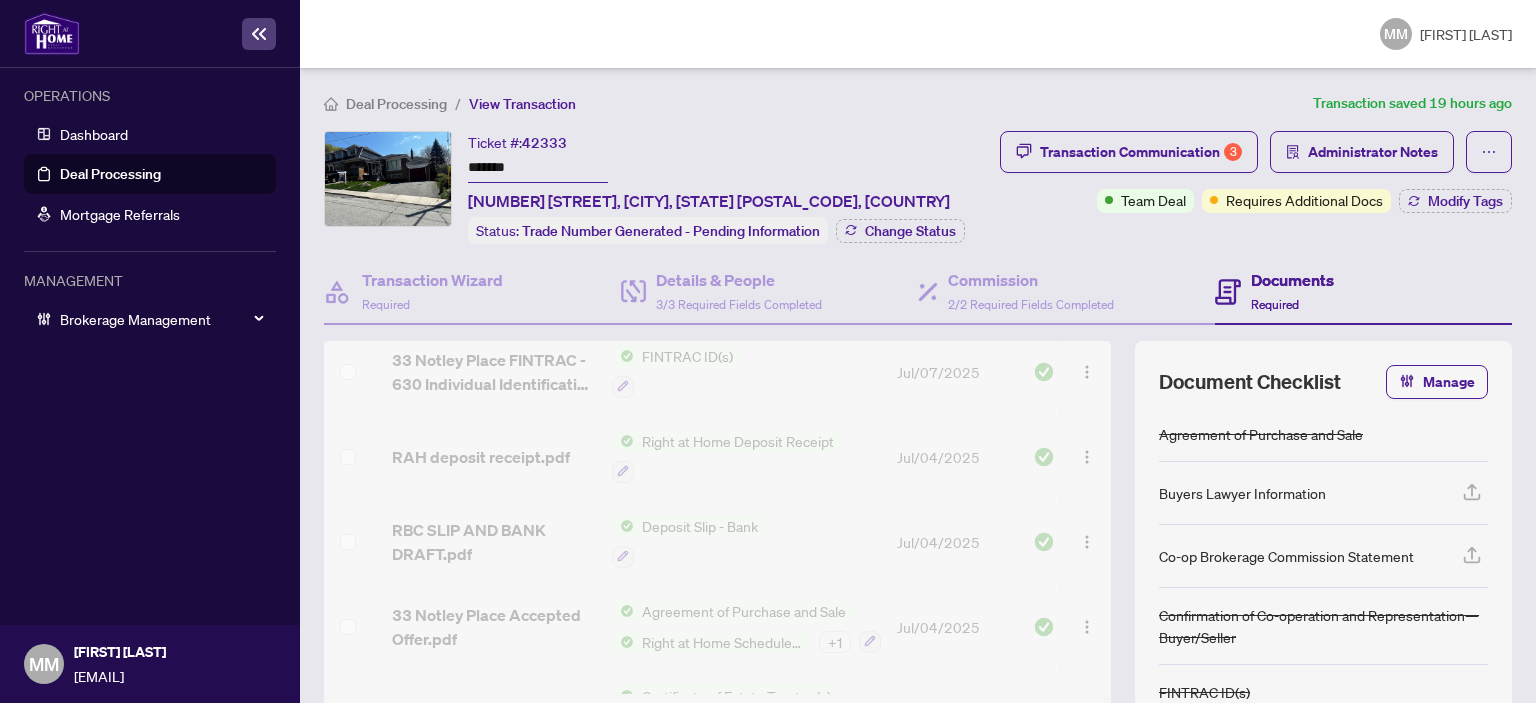scroll, scrollTop: 400, scrollLeft: 0, axis: vertical 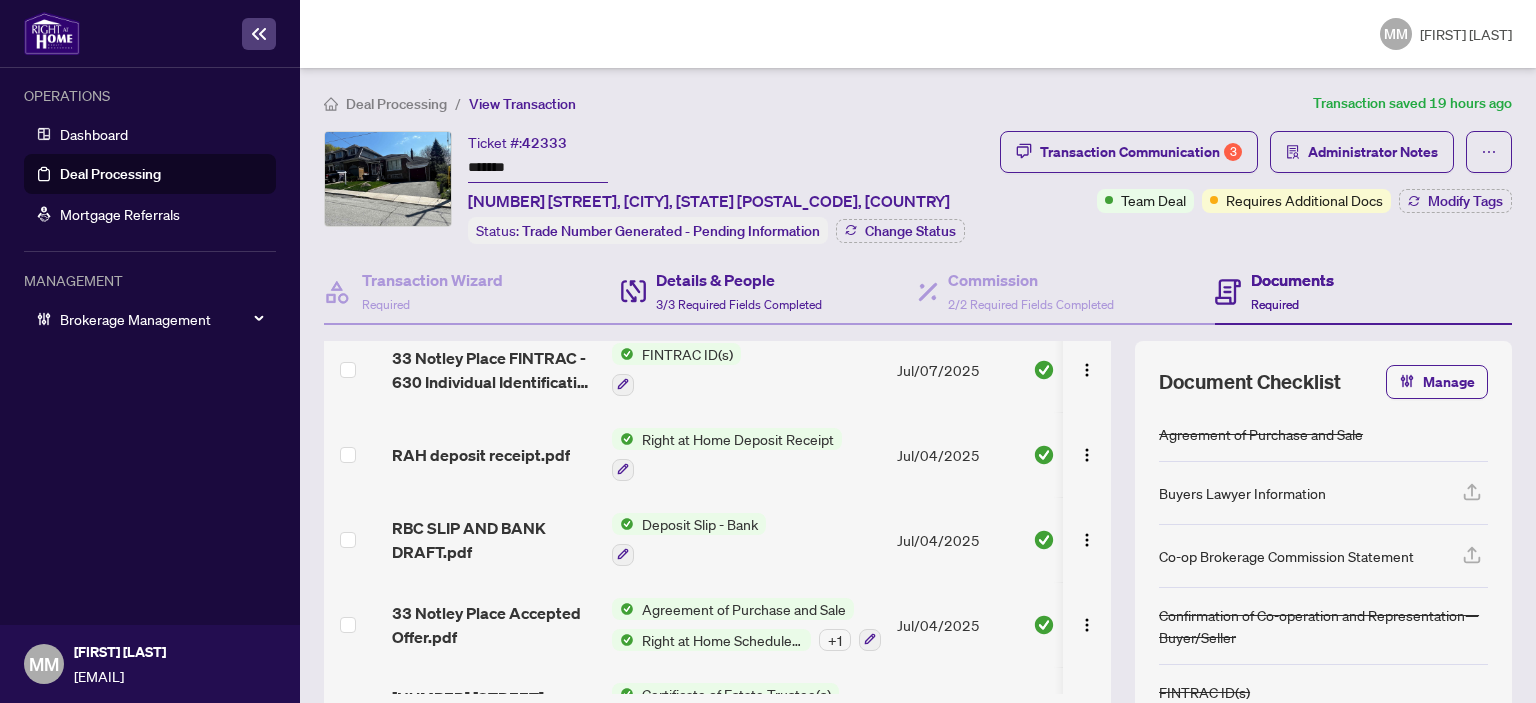 click on "Details & People 3/3 Required Fields Completed" at bounding box center (769, 292) 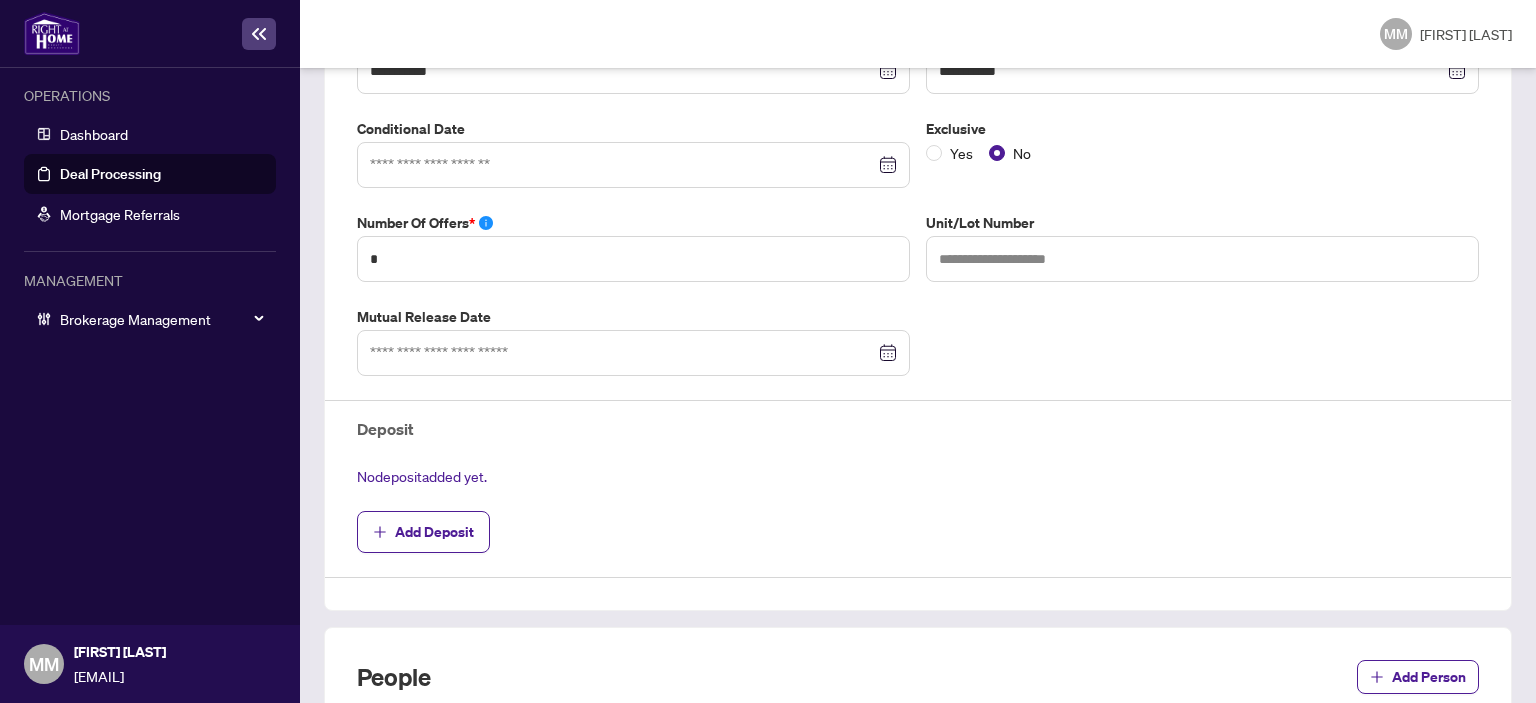 scroll, scrollTop: 0, scrollLeft: 0, axis: both 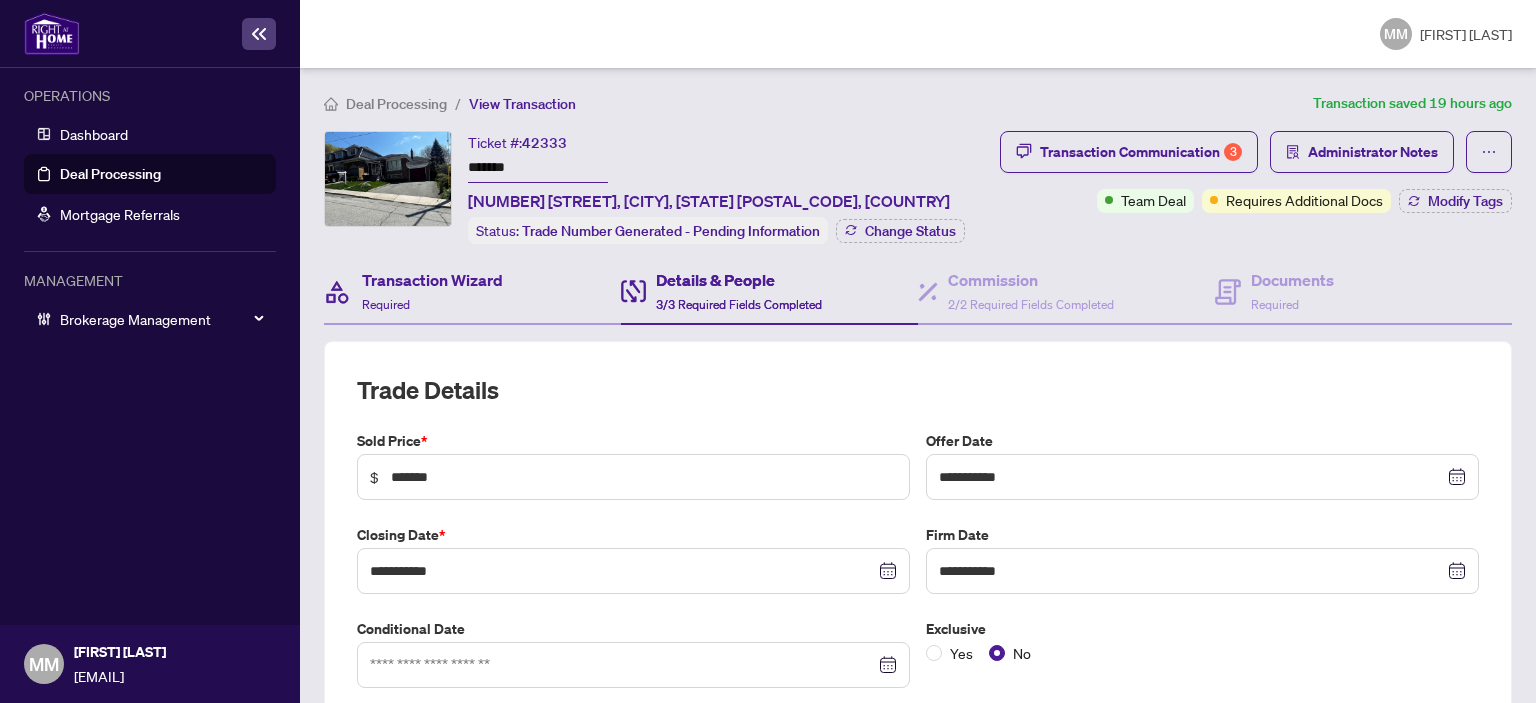 click on "Transaction Wizard Required" at bounding box center (472, 292) 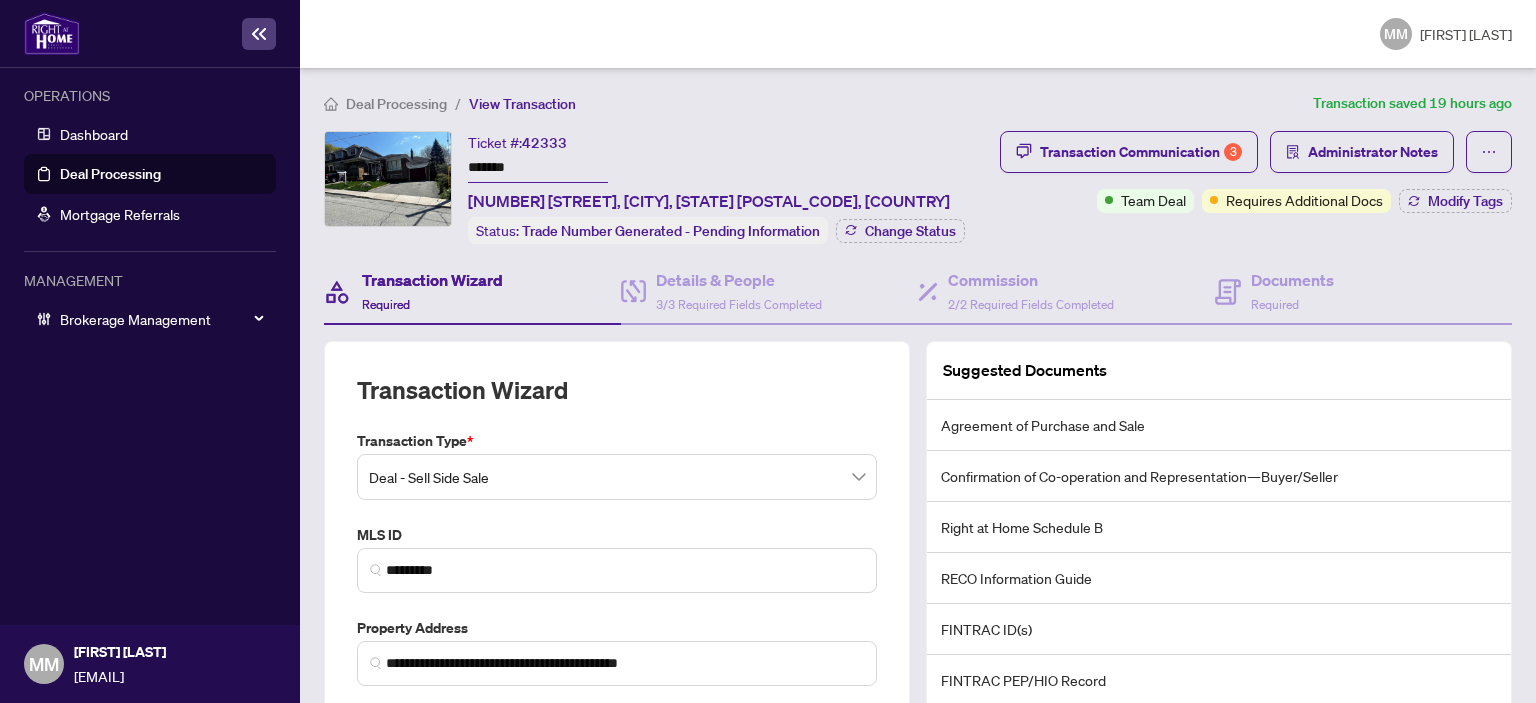click on "Deal Processing" at bounding box center (396, 104) 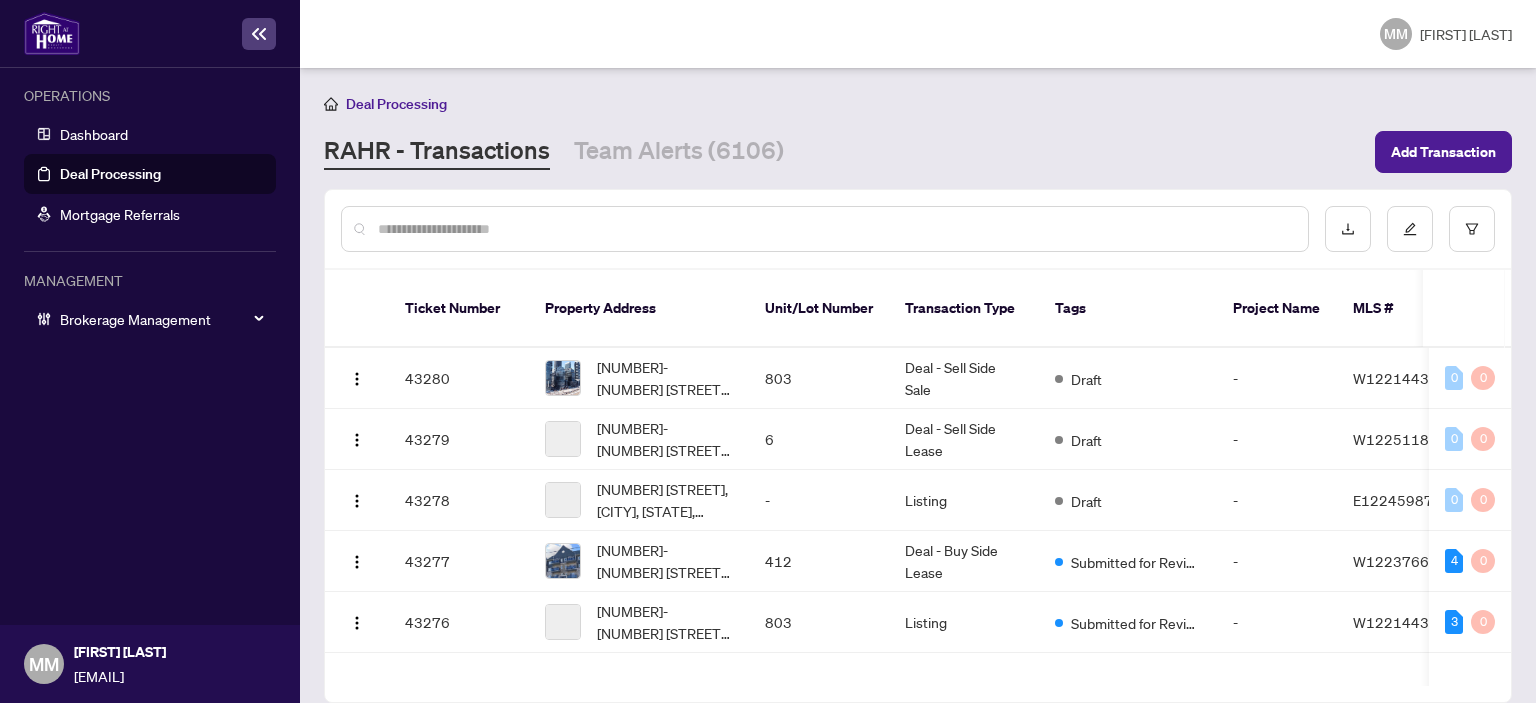 click at bounding box center (918, 229) 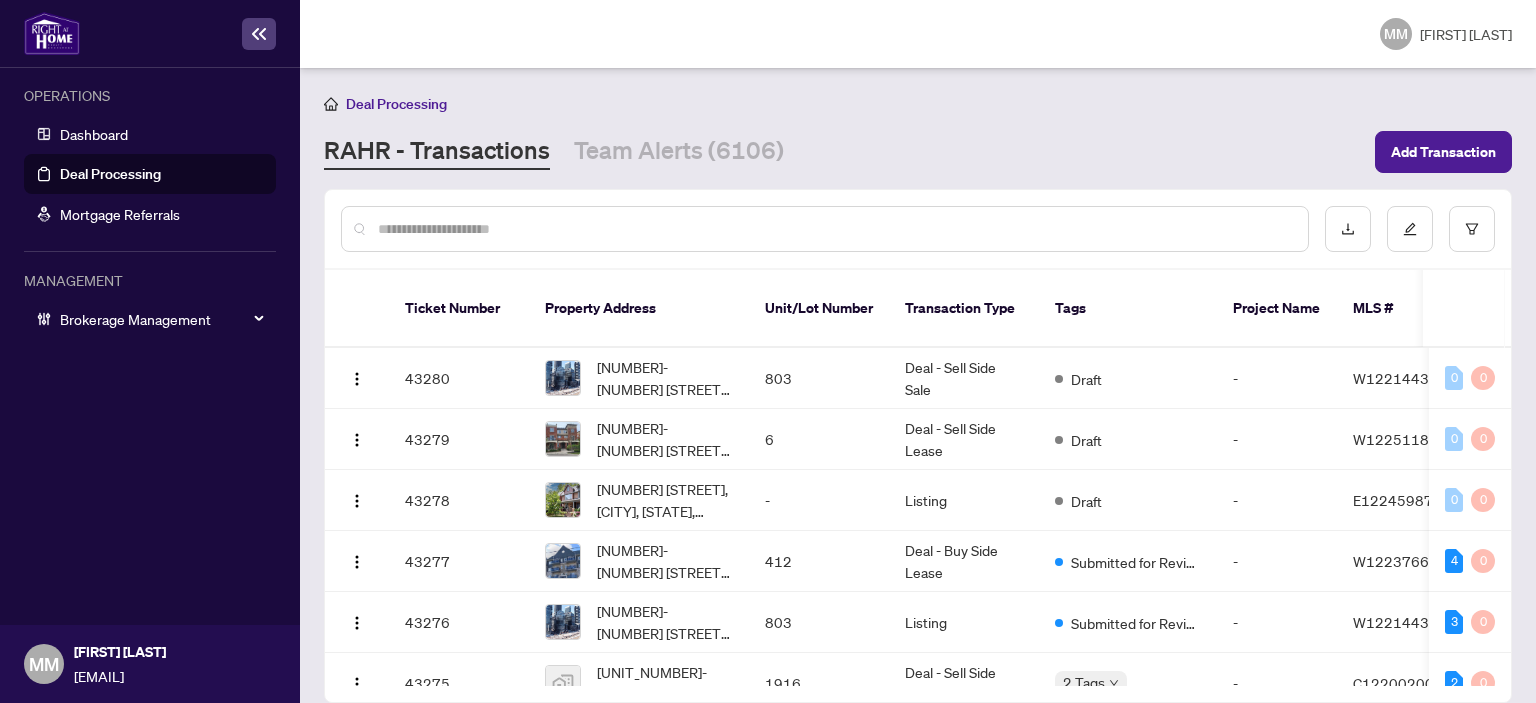 click at bounding box center [825, 229] 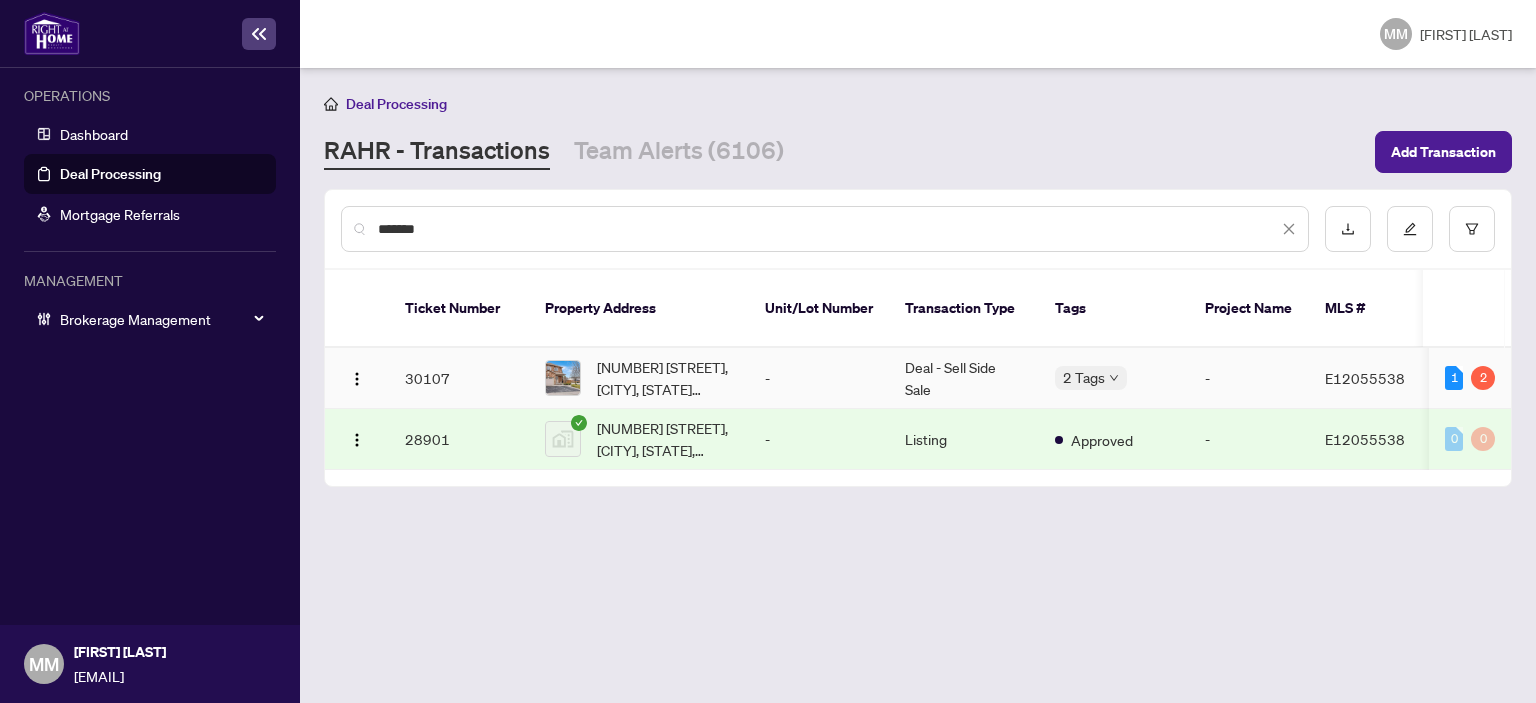 type on "*******" 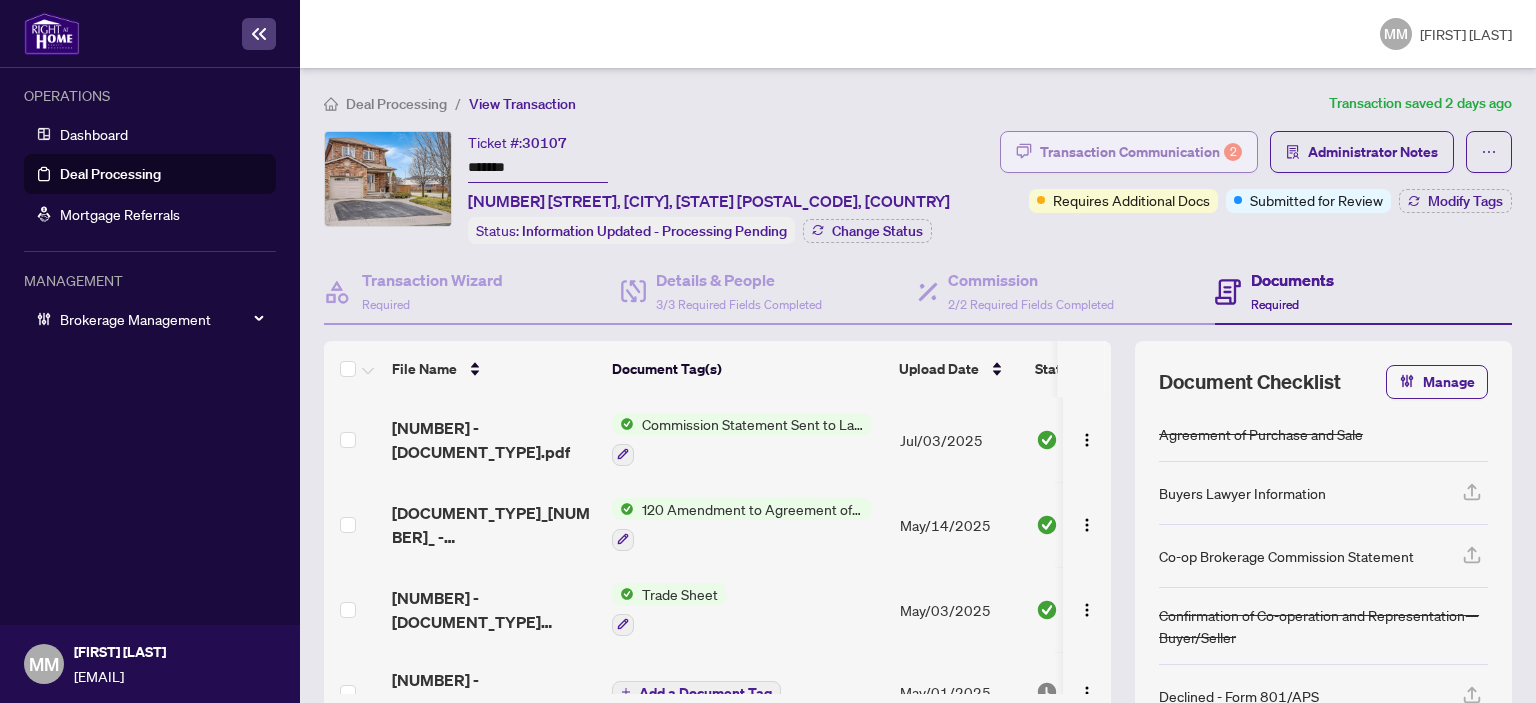 click on "Transaction Communication 2" at bounding box center [1141, 152] 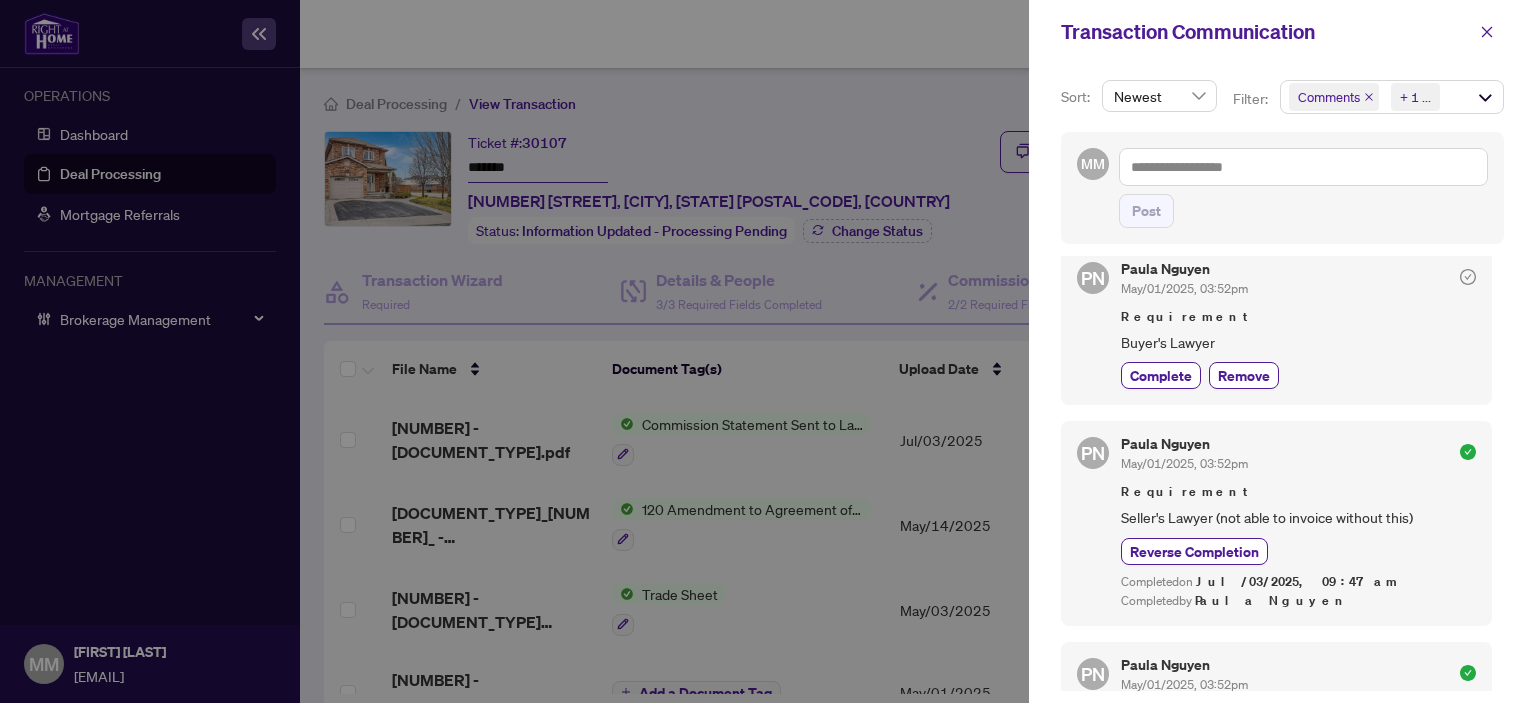 scroll, scrollTop: 300, scrollLeft: 0, axis: vertical 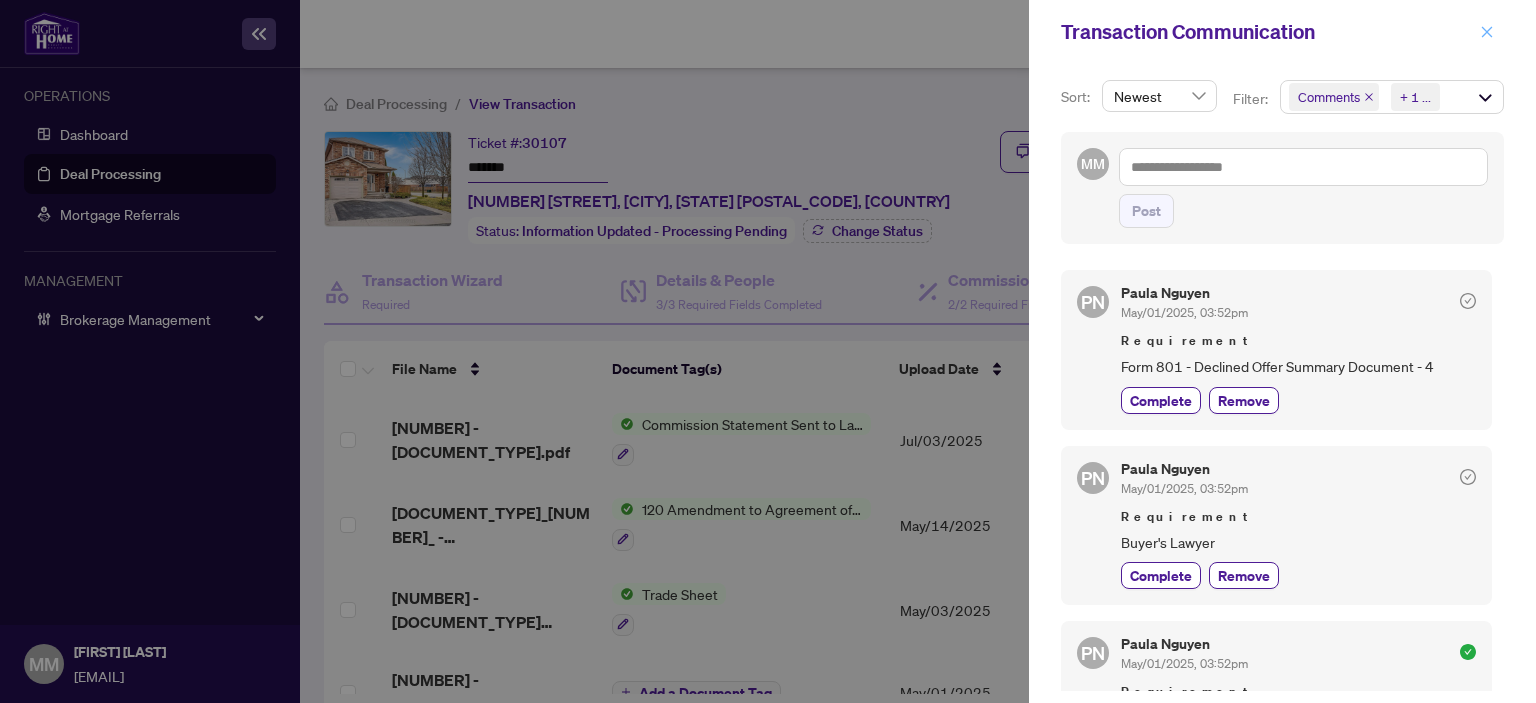 click at bounding box center [1487, 32] 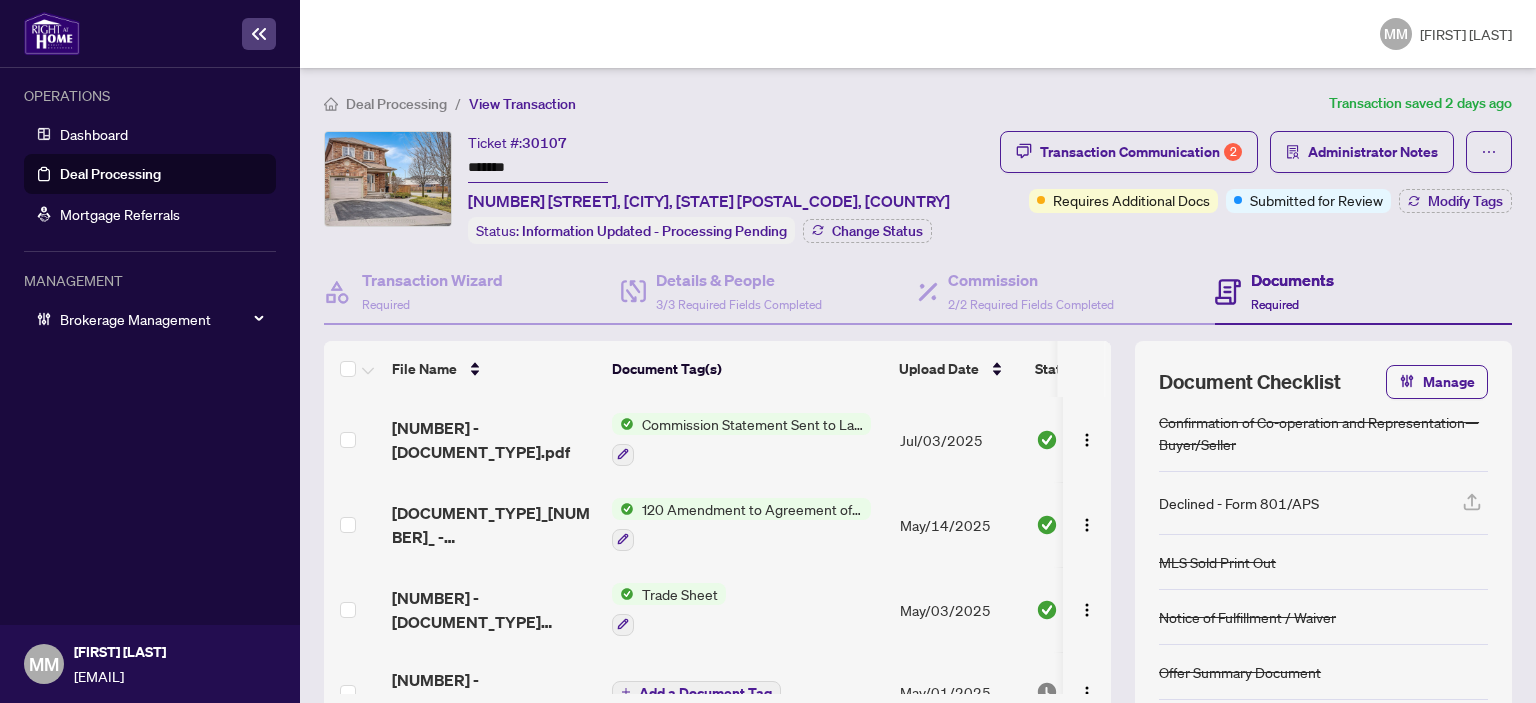 scroll, scrollTop: 200, scrollLeft: 0, axis: vertical 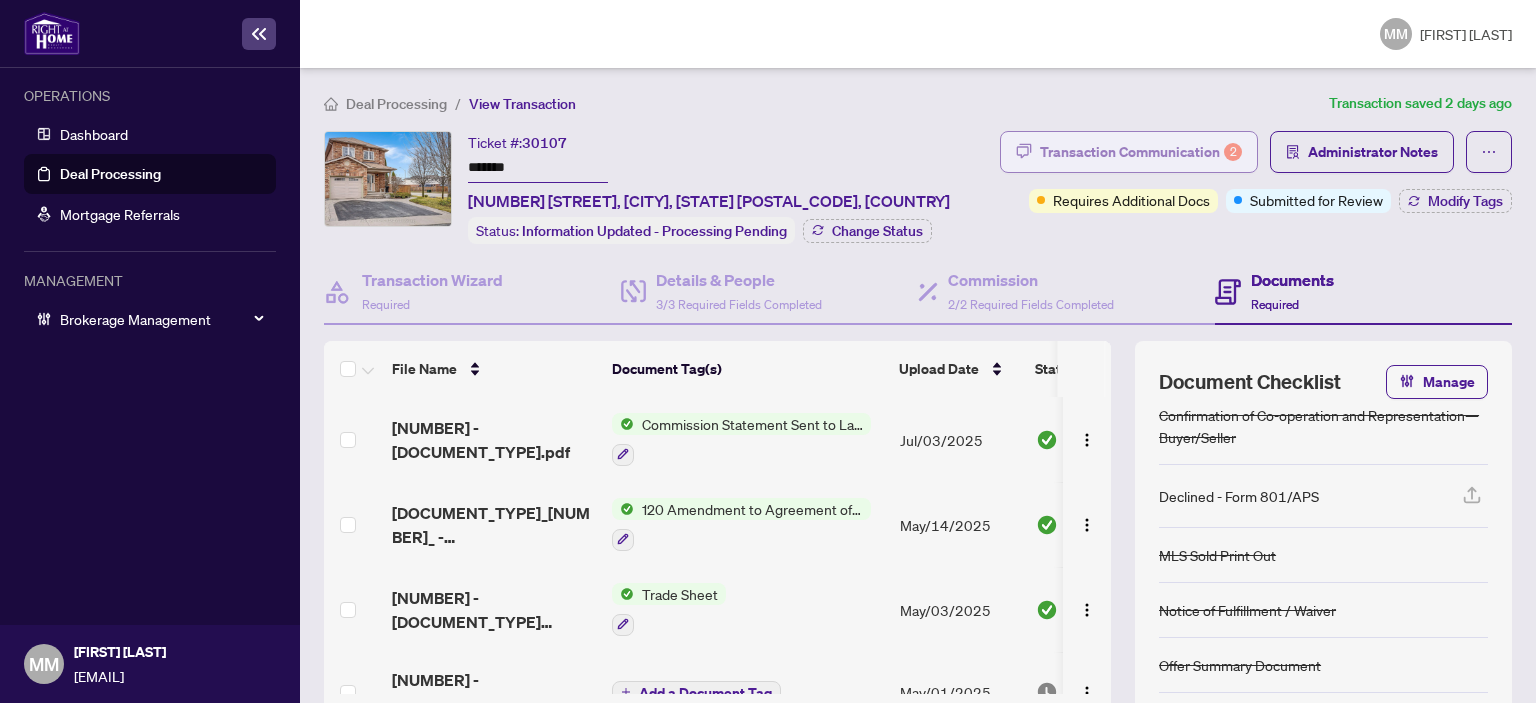 click on "Transaction Communication 2" at bounding box center (1141, 152) 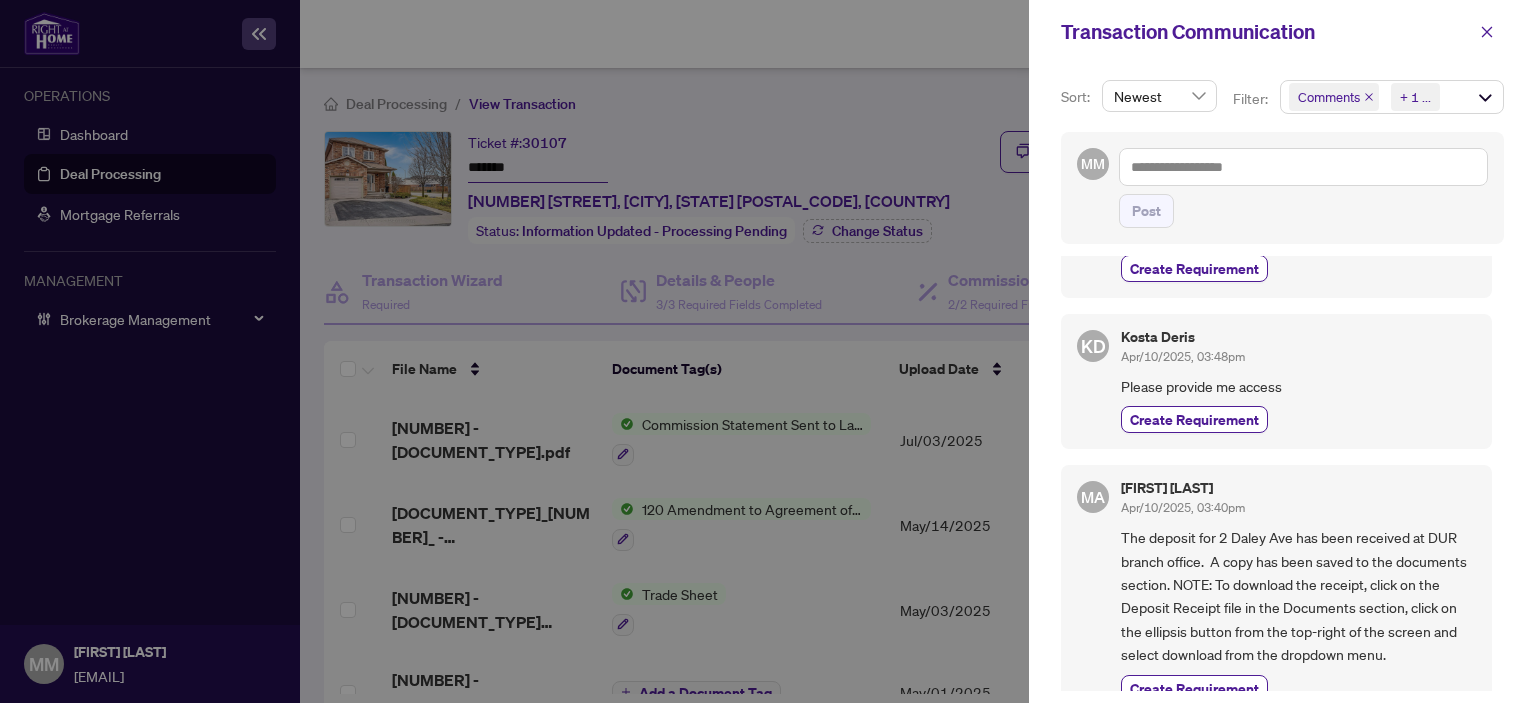 scroll, scrollTop: 1424, scrollLeft: 0, axis: vertical 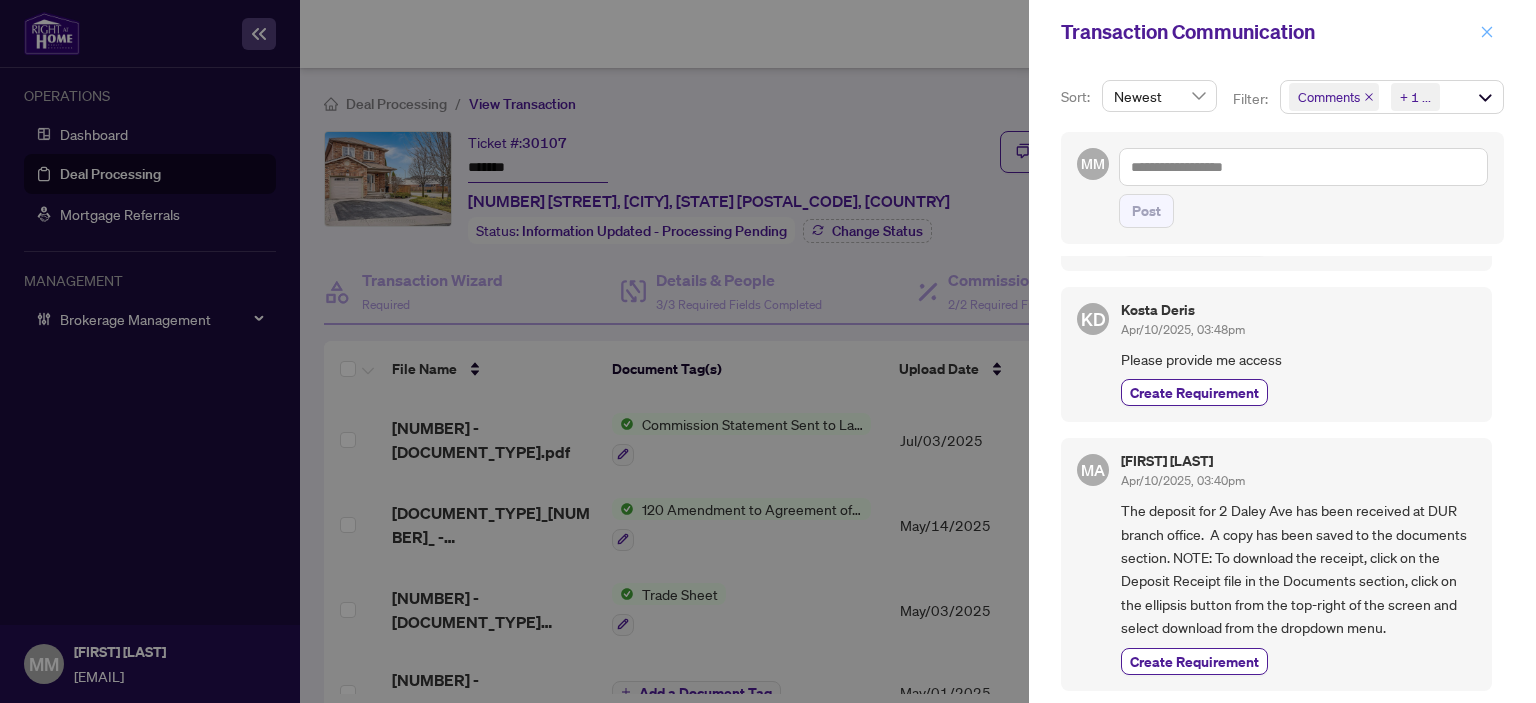 click at bounding box center [1487, 32] 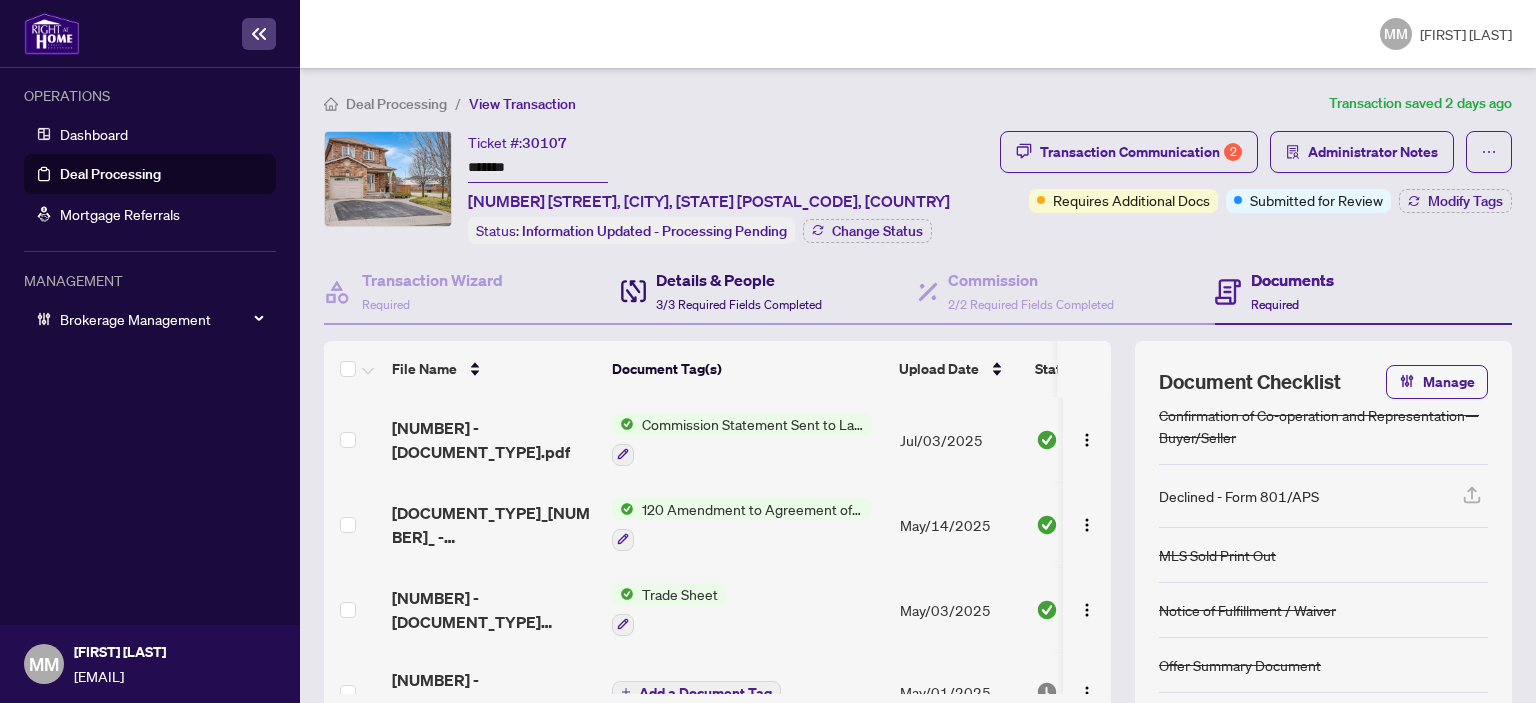 click on "Details & People" at bounding box center (739, 280) 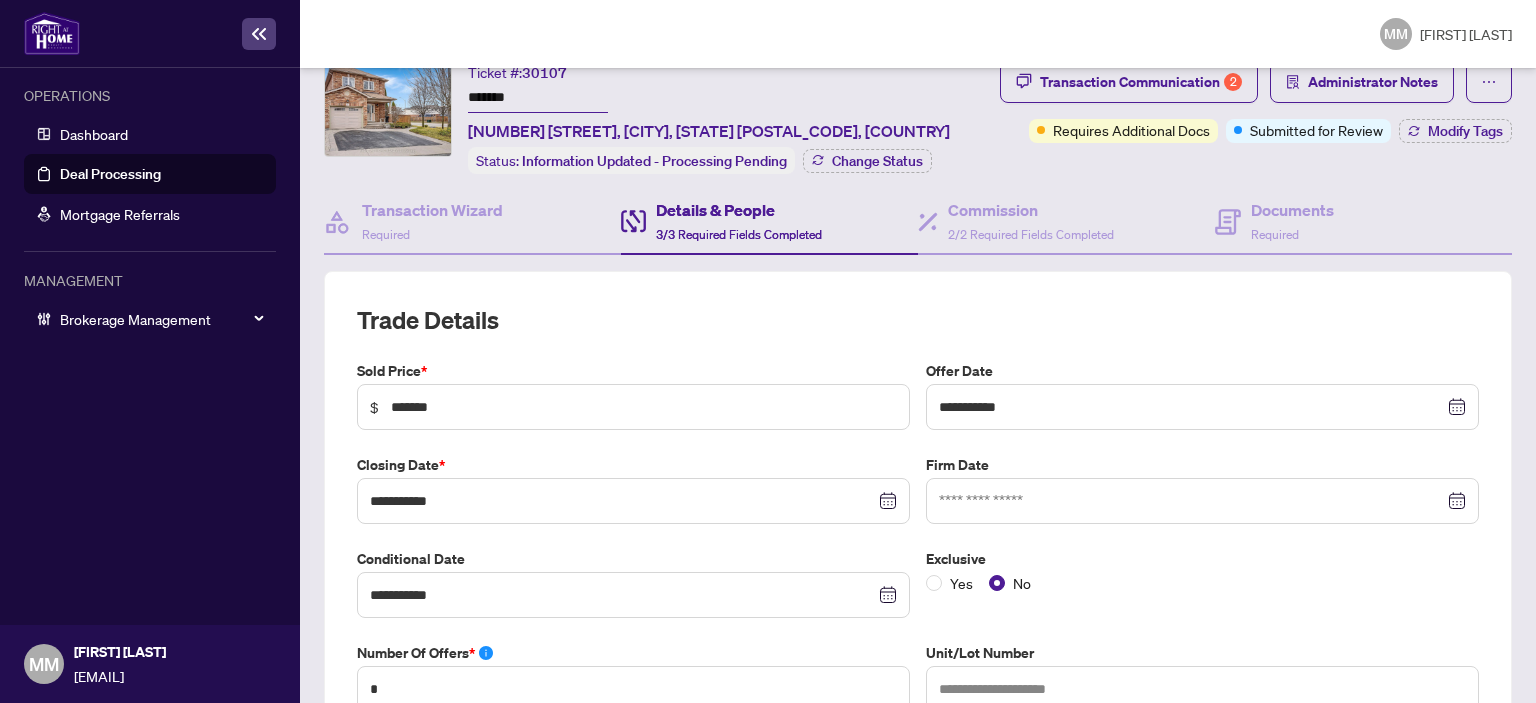 scroll, scrollTop: 0, scrollLeft: 0, axis: both 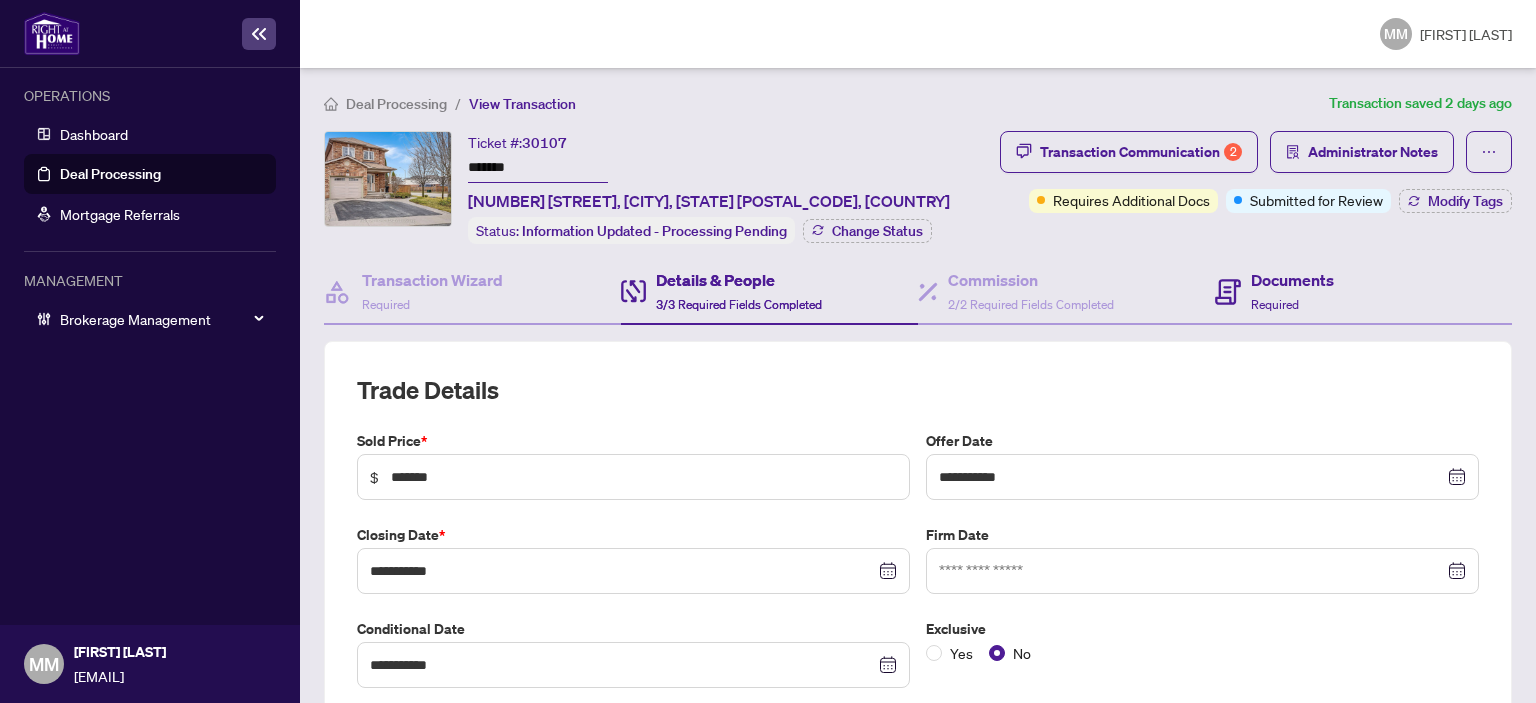 click on "Documents Required" at bounding box center (1363, 292) 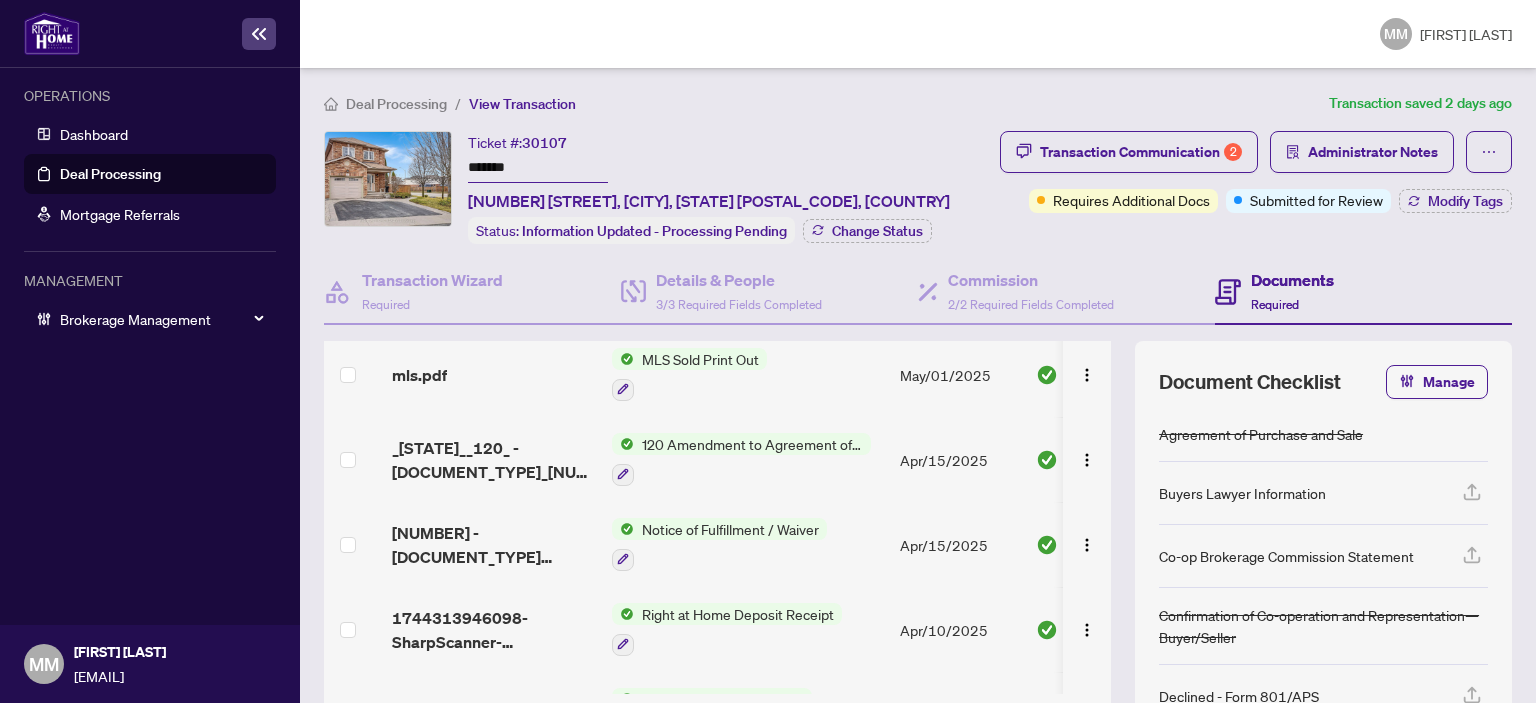 scroll, scrollTop: 464, scrollLeft: 0, axis: vertical 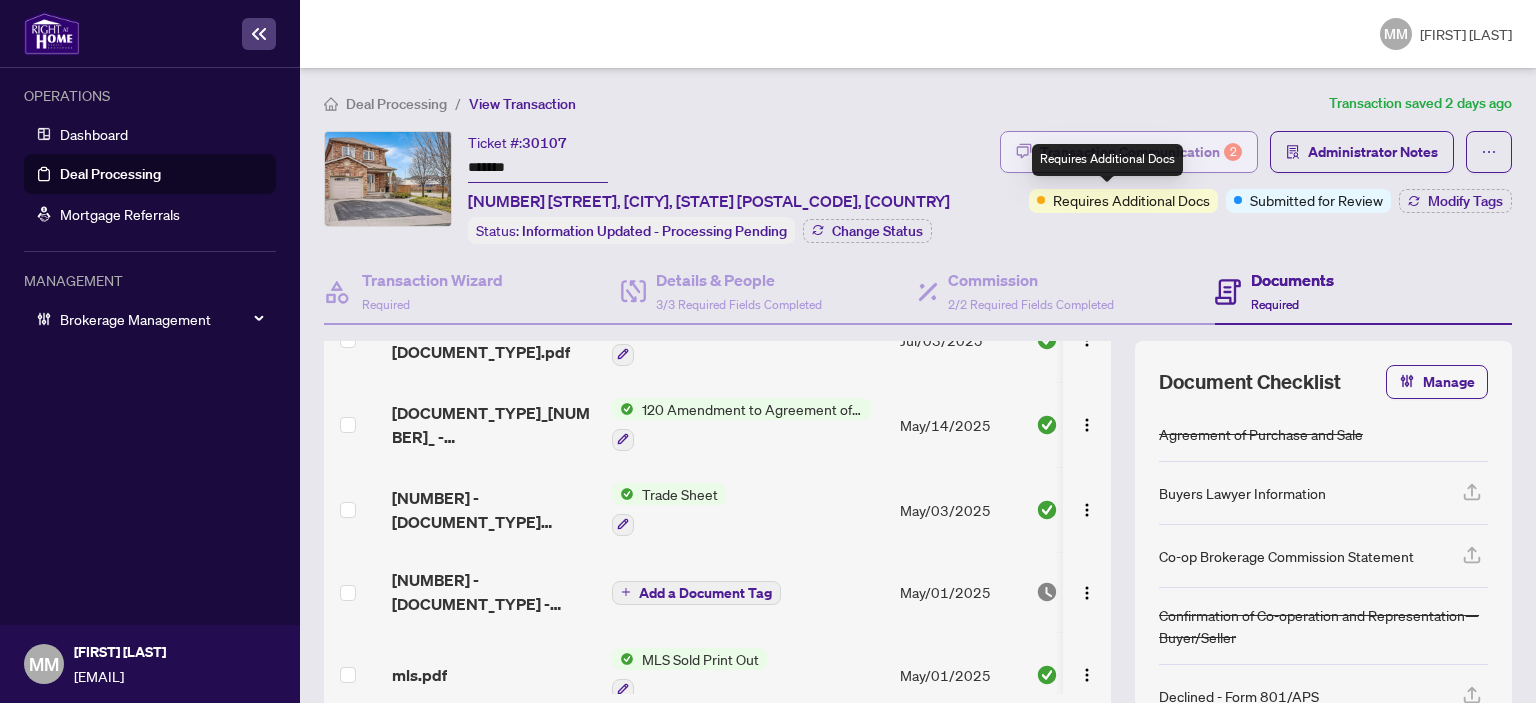 drag, startPoint x: 1174, startPoint y: 164, endPoint x: 1190, endPoint y: 158, distance: 17.088007 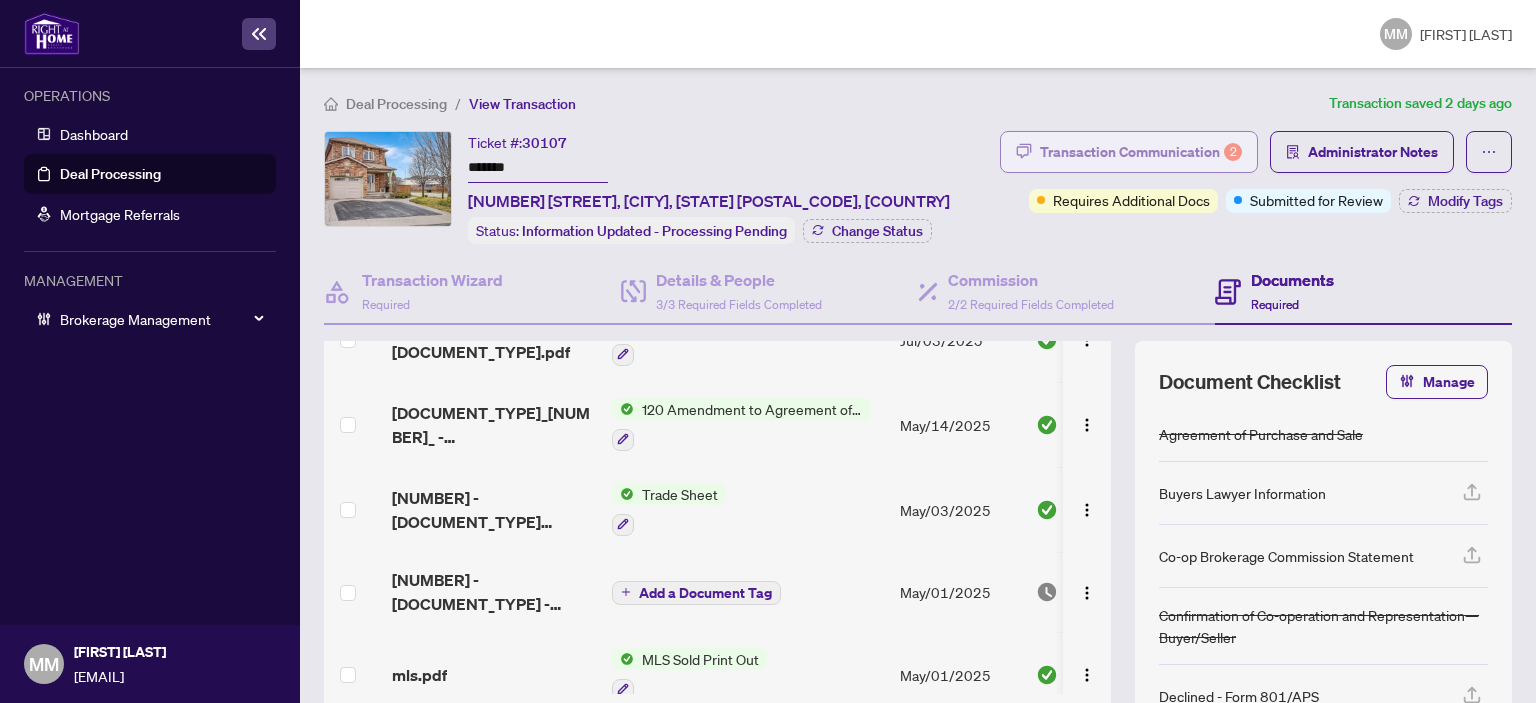 click on "Transaction Communication 2" at bounding box center [1129, 152] 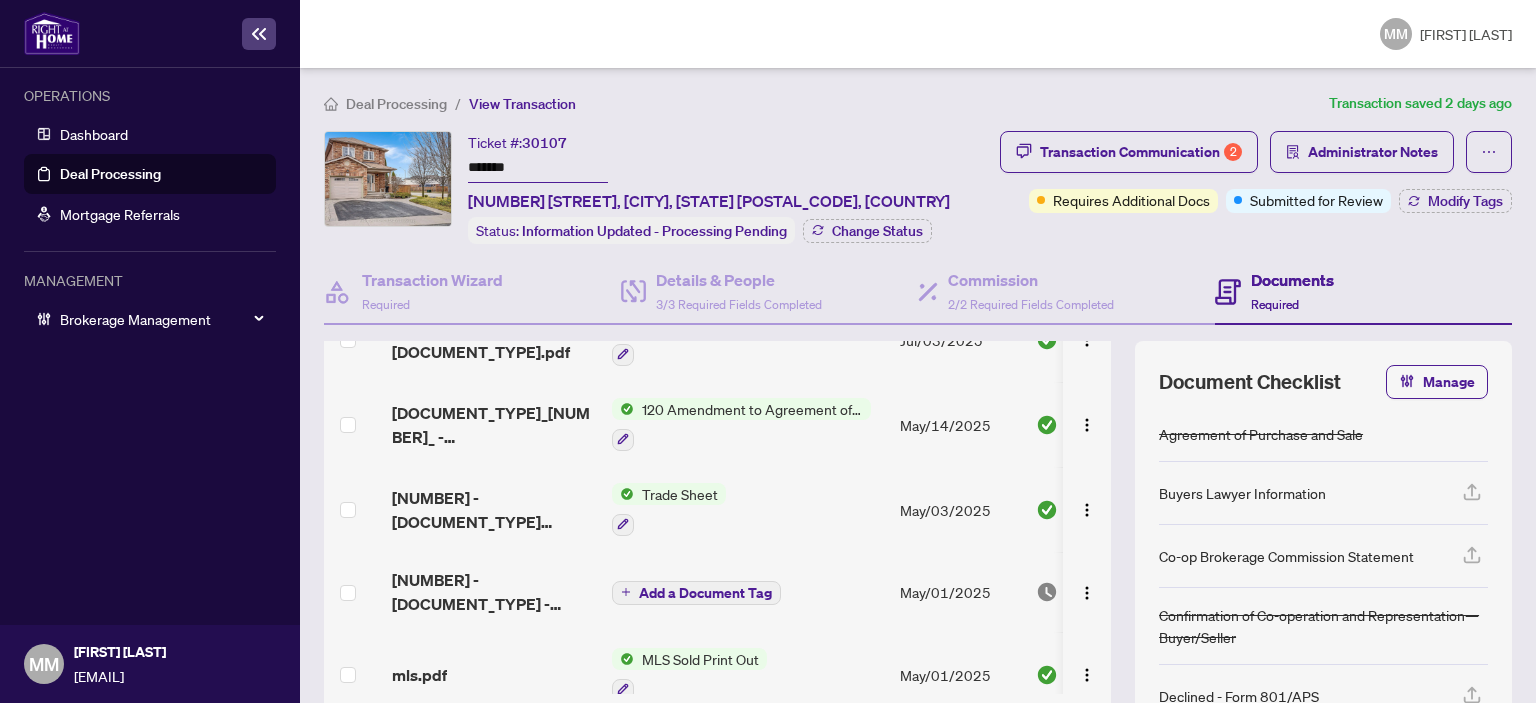 scroll, scrollTop: 119, scrollLeft: 0, axis: vertical 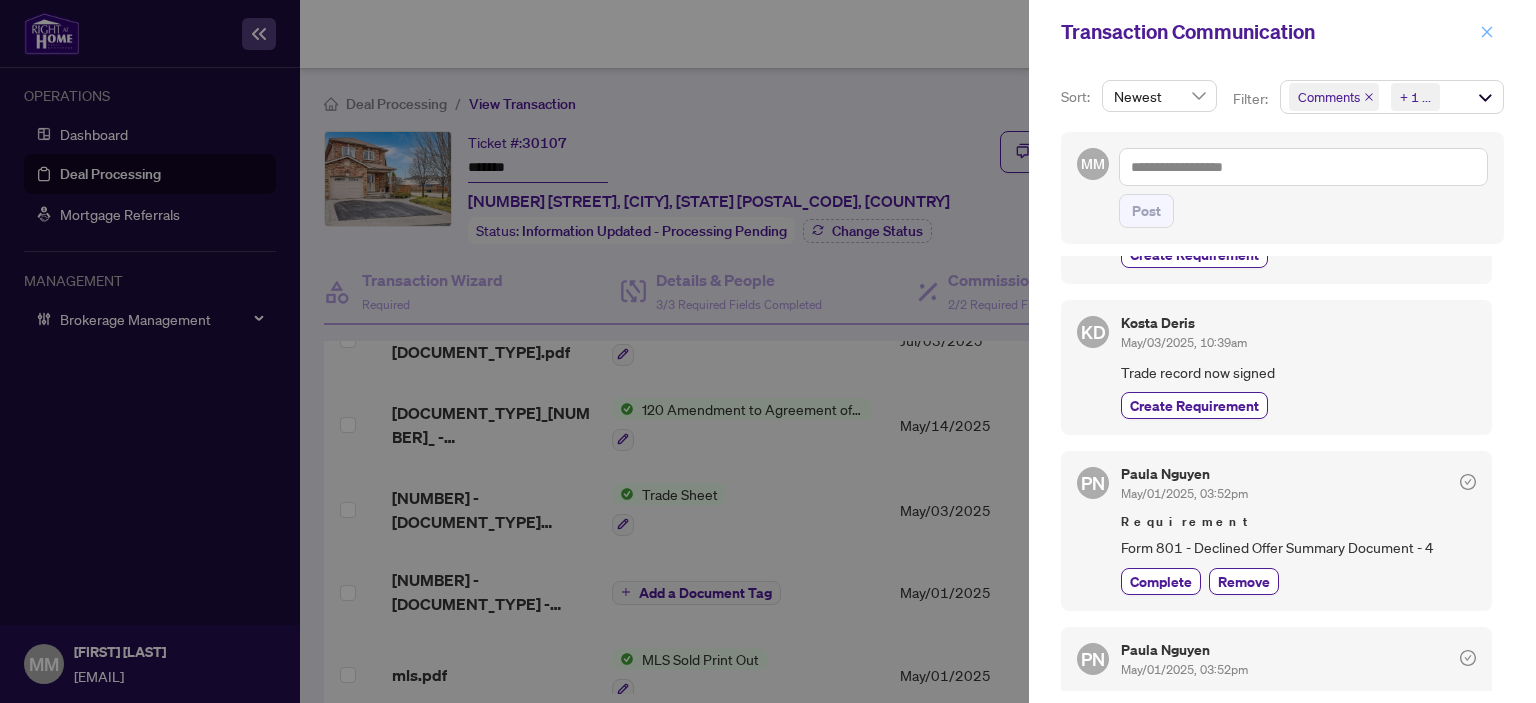 click at bounding box center [1487, 32] 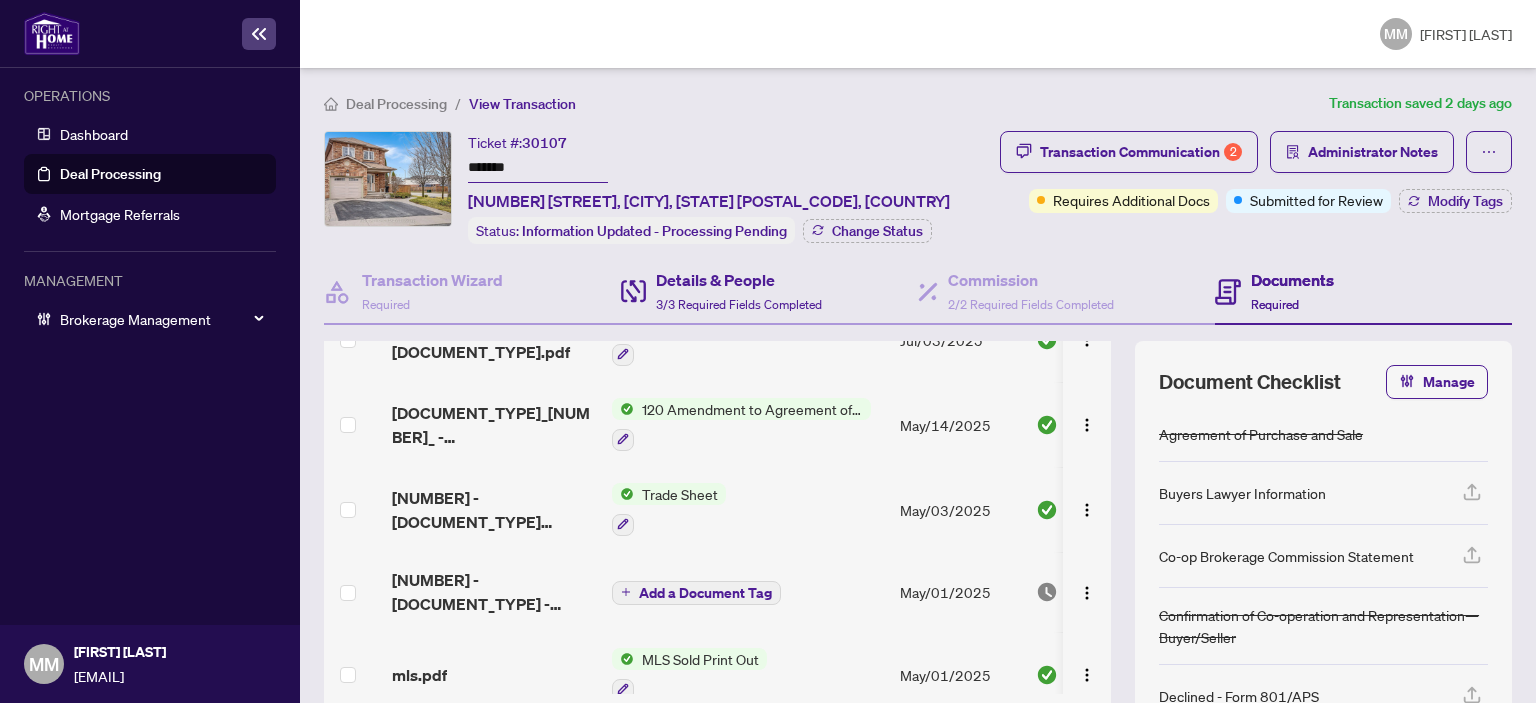 click on "Details & People 3/3 Required Fields Completed" at bounding box center (769, 292) 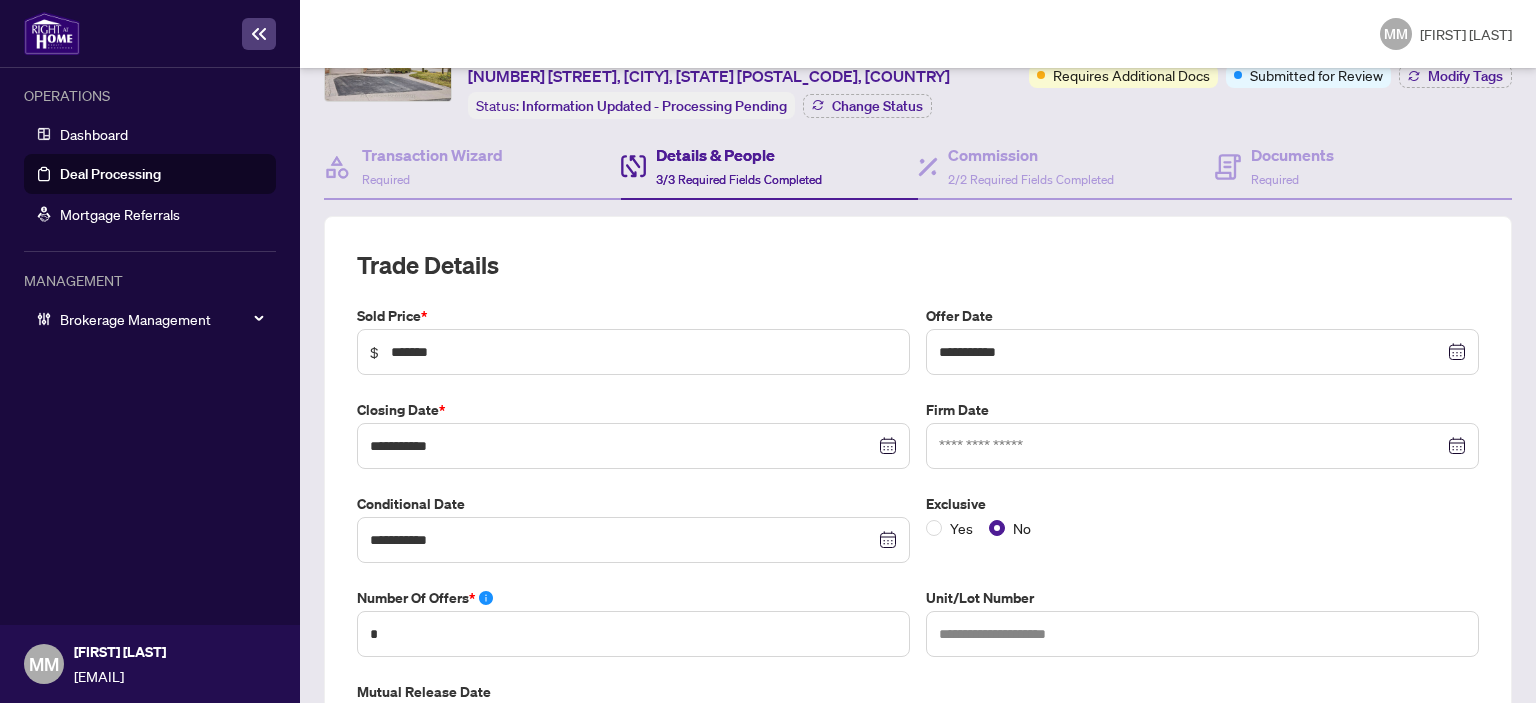 scroll, scrollTop: 0, scrollLeft: 0, axis: both 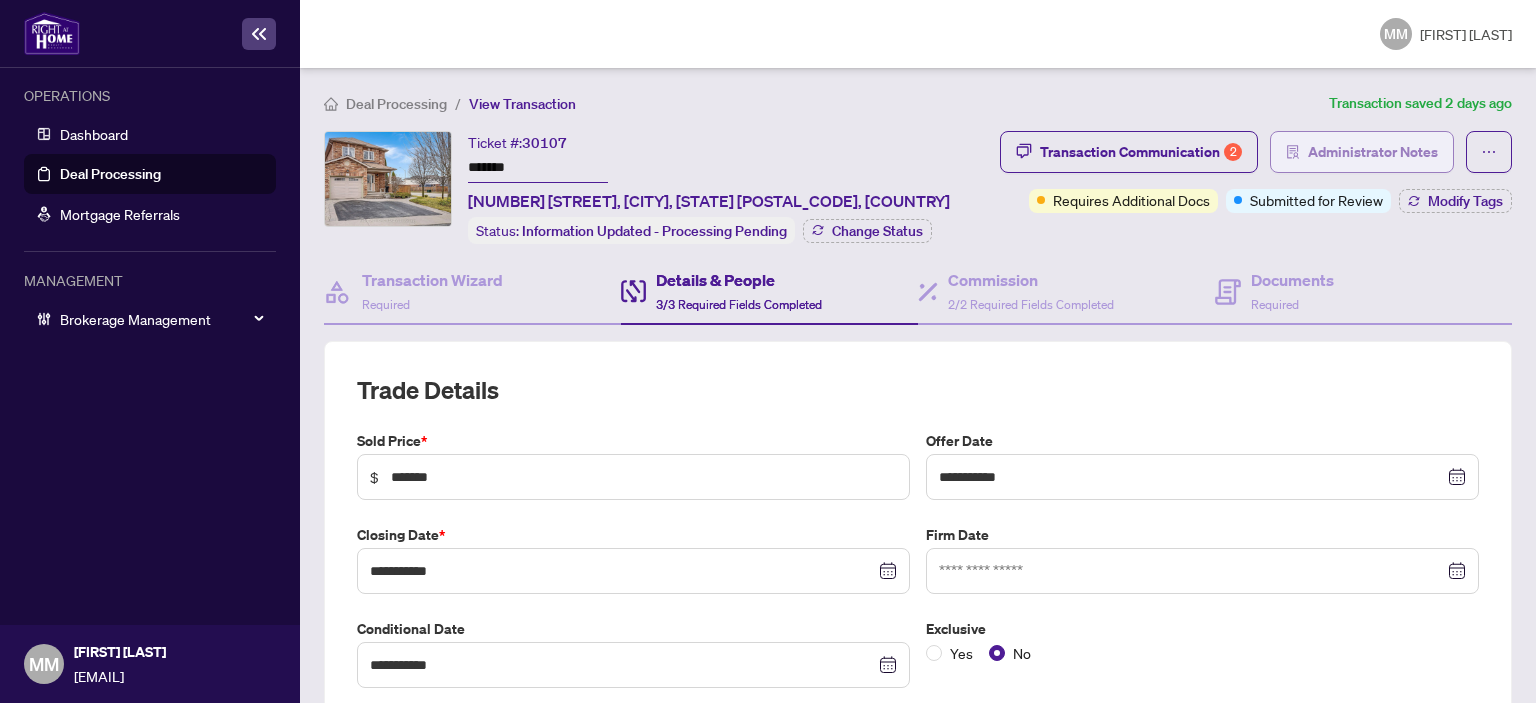 click on "Administrator Notes" at bounding box center [1373, 152] 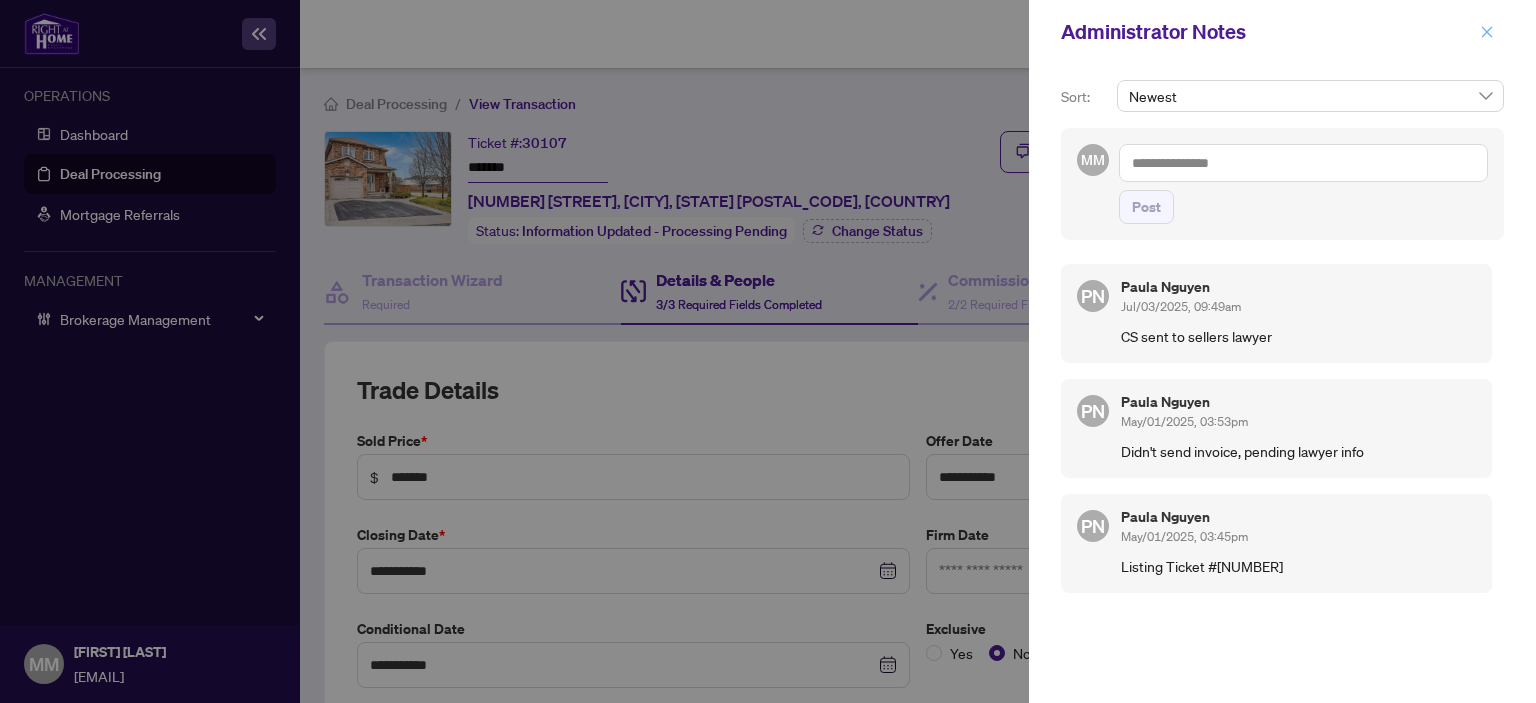 click at bounding box center [1487, 32] 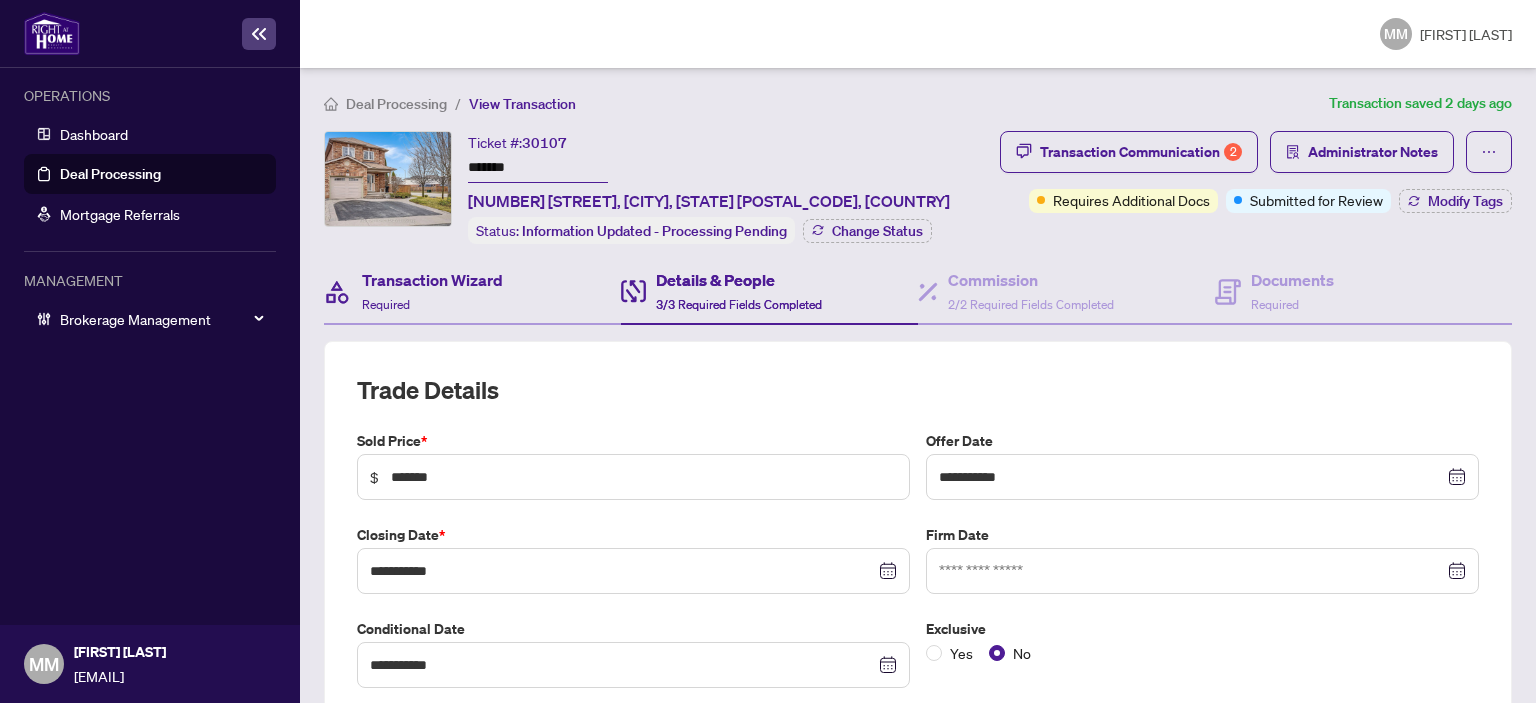 click on "Transaction Wizard Required" at bounding box center [472, 292] 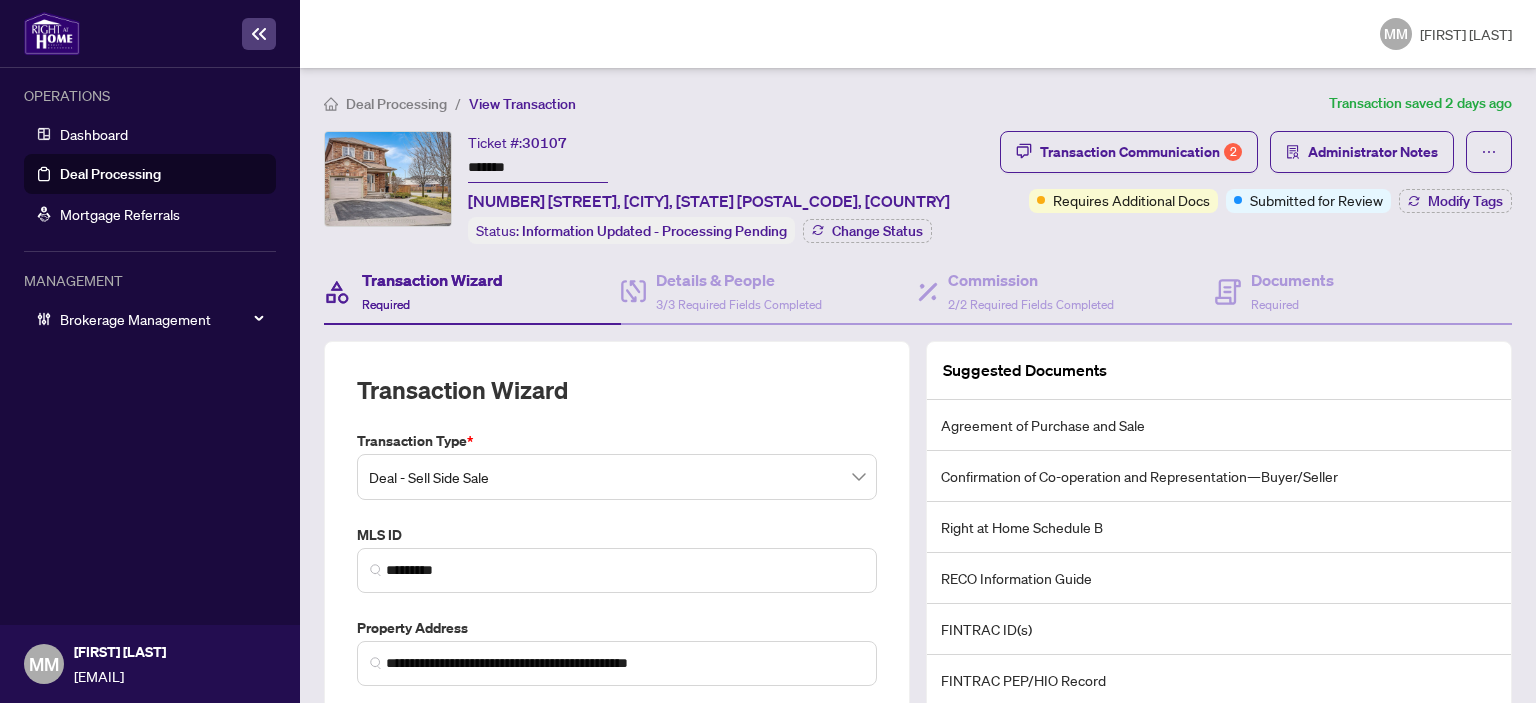 drag, startPoint x: 68, startPoint y: 488, endPoint x: 129, endPoint y: 366, distance: 136.40015 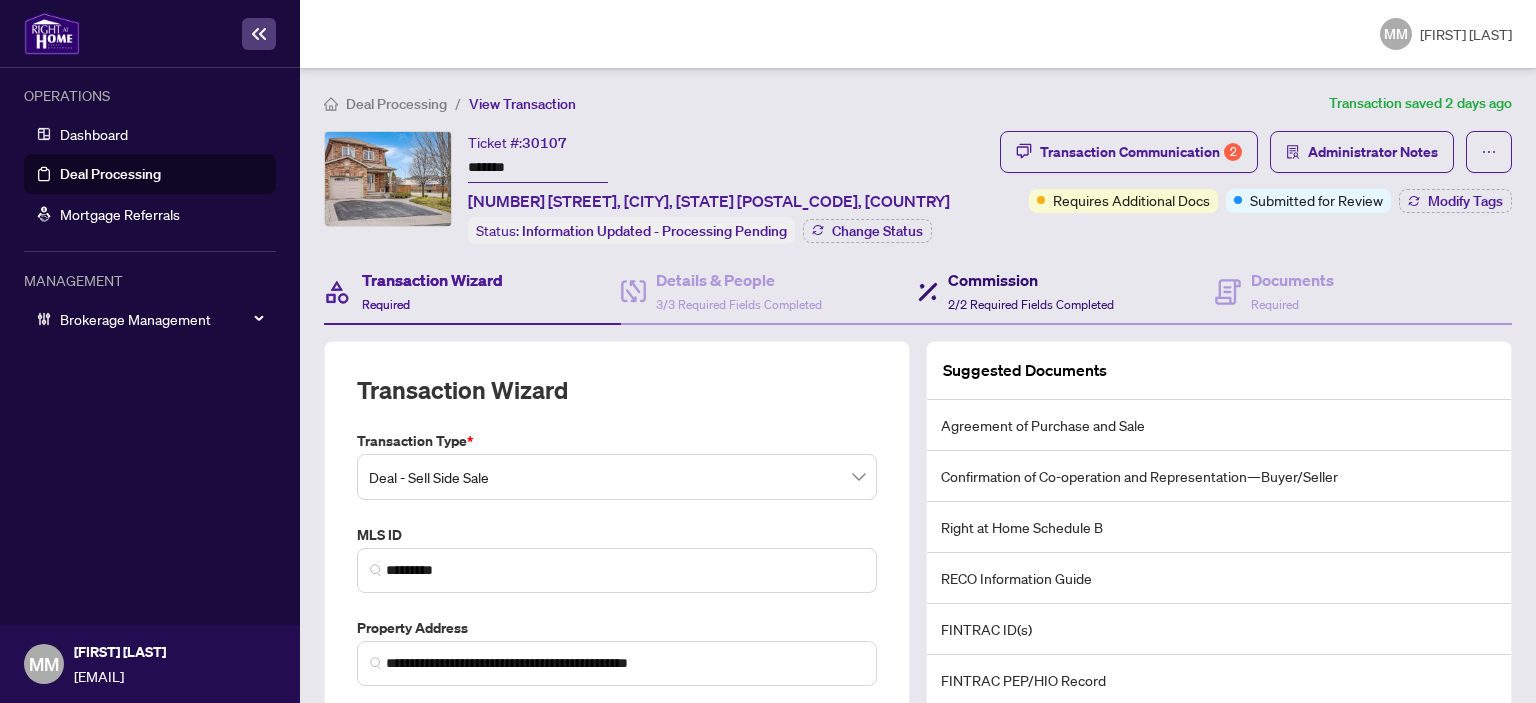 click on "Commission" at bounding box center [1031, 280] 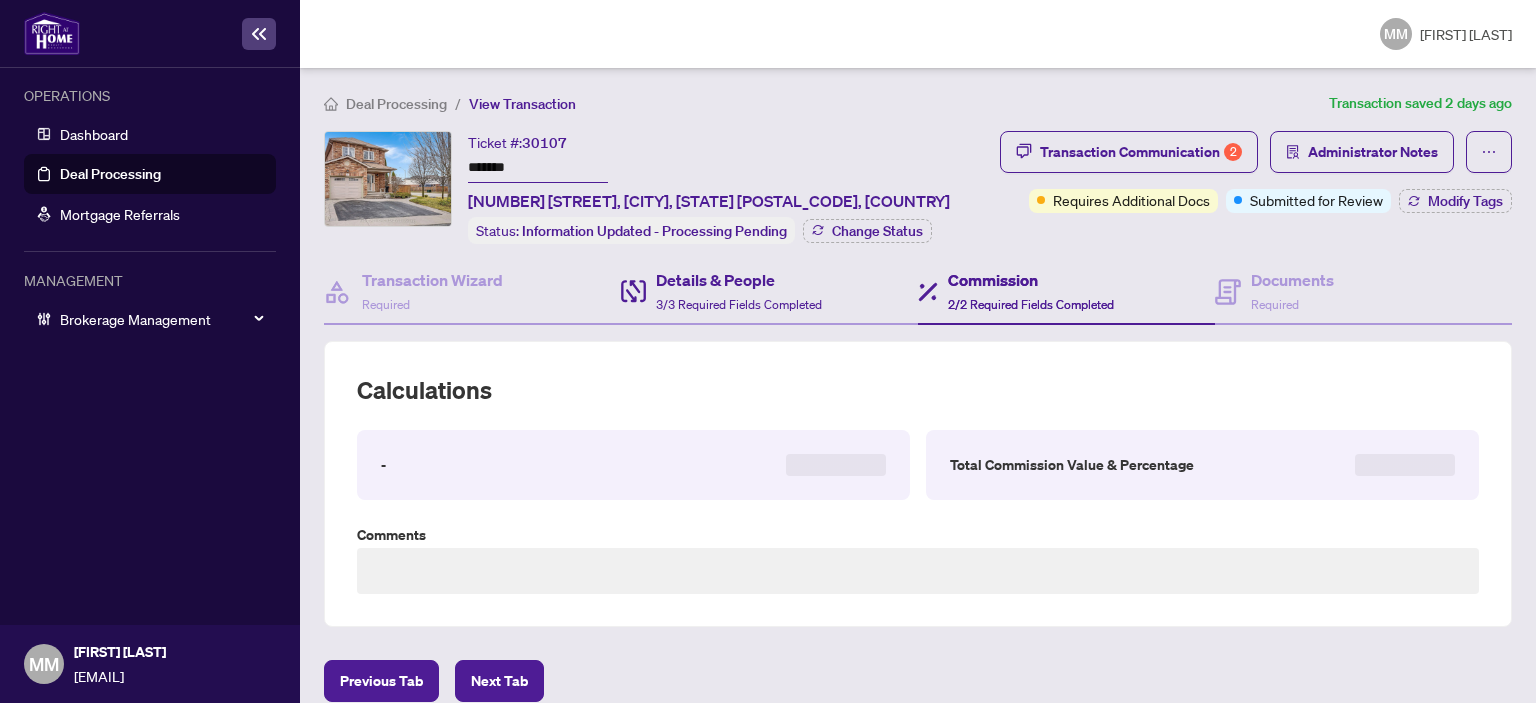 type on "**********" 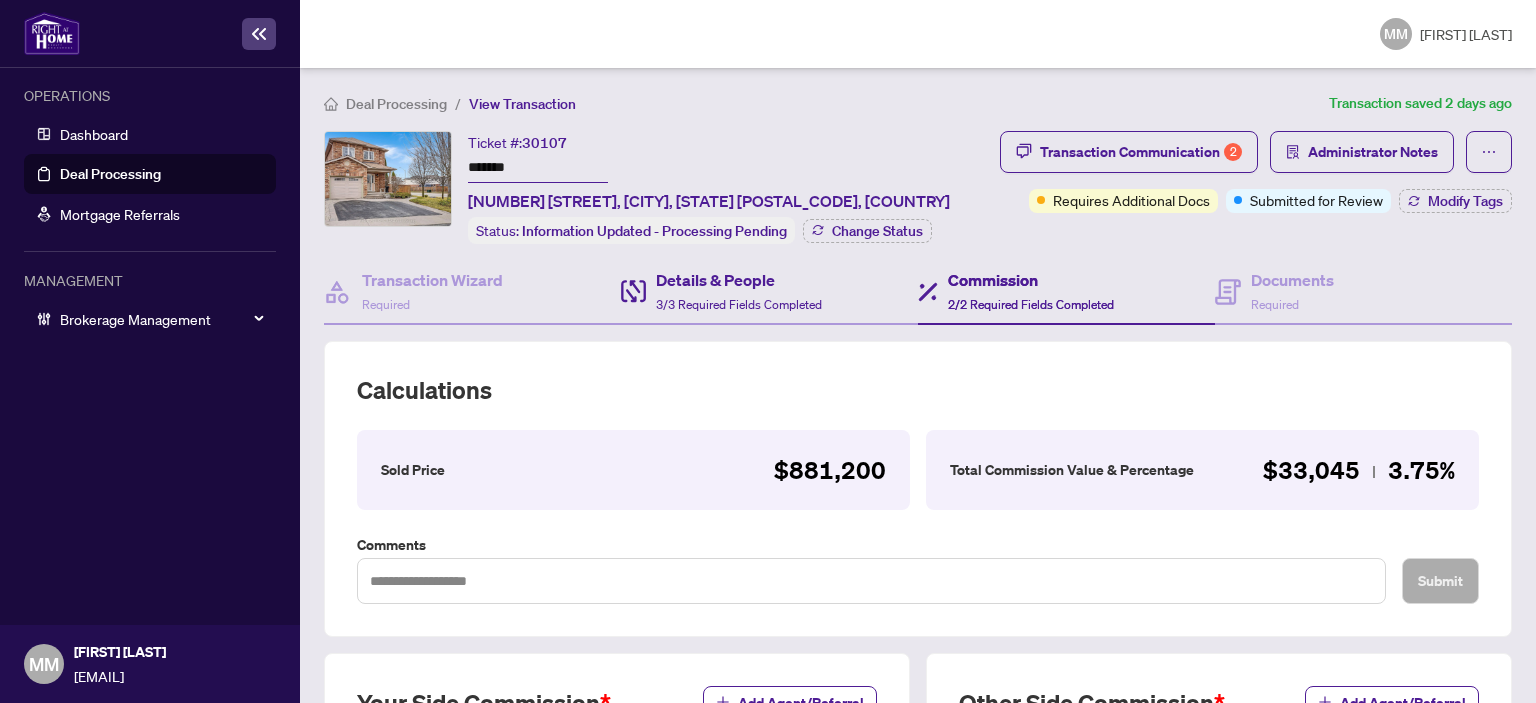click on "Details & People 3/3 Required Fields Completed" at bounding box center [769, 292] 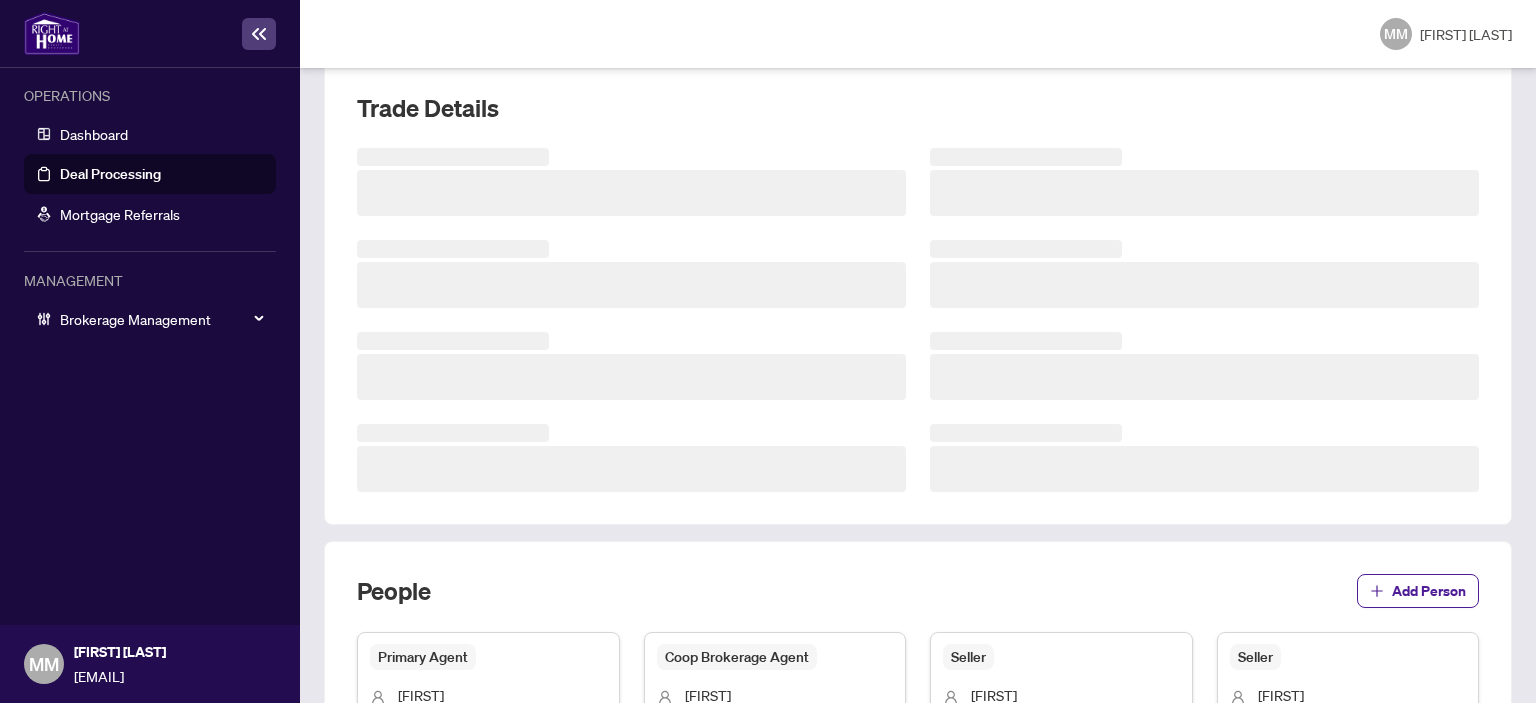 scroll, scrollTop: 300, scrollLeft: 0, axis: vertical 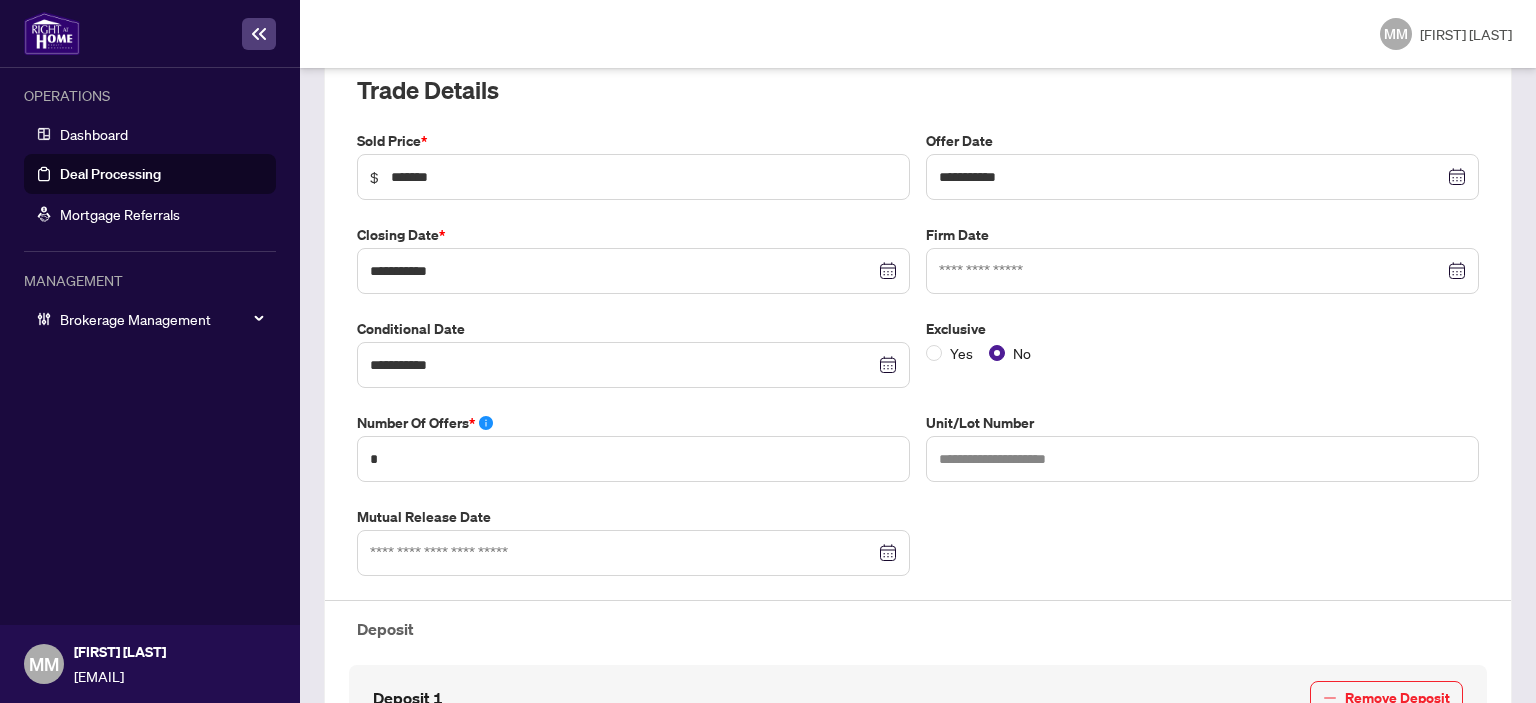 click on "OPERATIONS Dashboard Deal Processing Mortgage Referrals MANAGEMENT Brokerage Management" at bounding box center (150, 346) 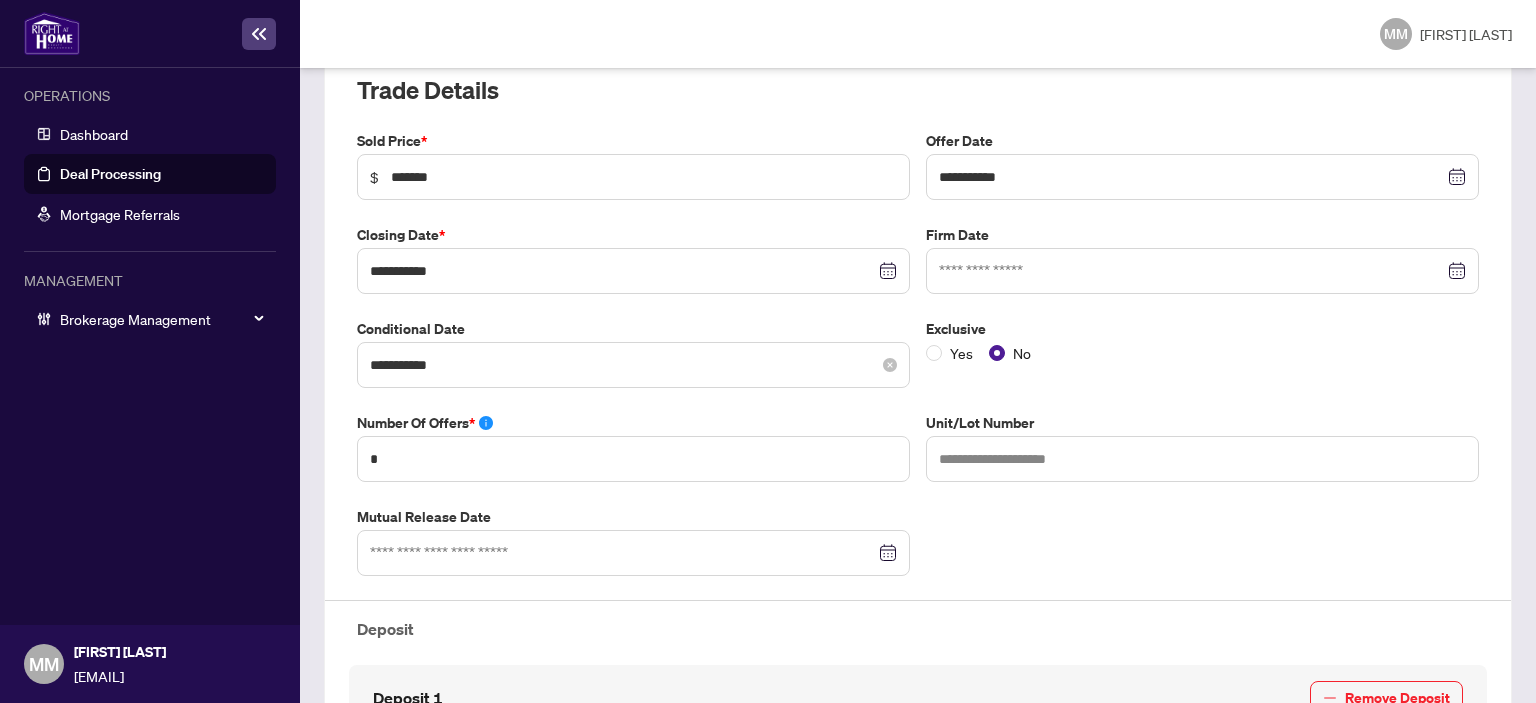 scroll, scrollTop: 0, scrollLeft: 0, axis: both 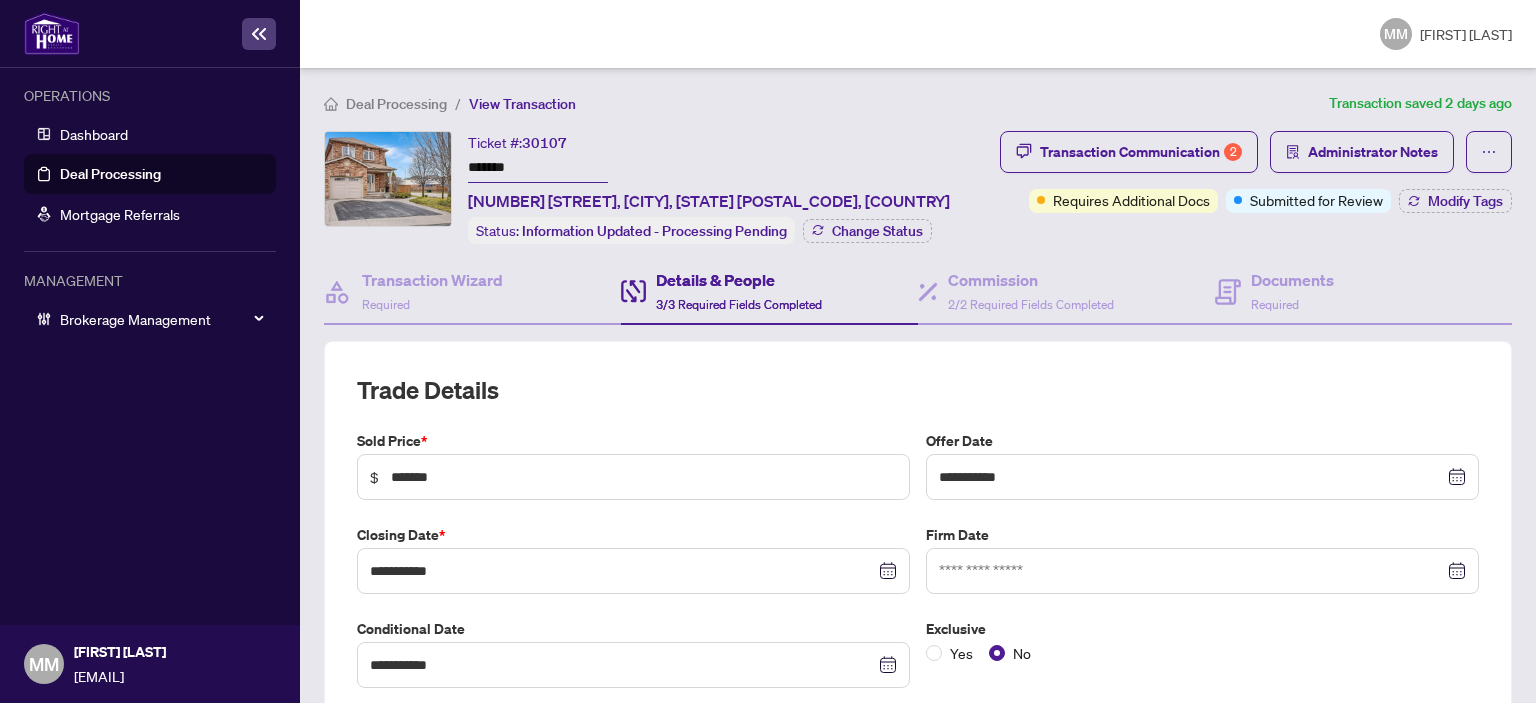 drag, startPoint x: 40, startPoint y: 508, endPoint x: 53, endPoint y: 524, distance: 20.615528 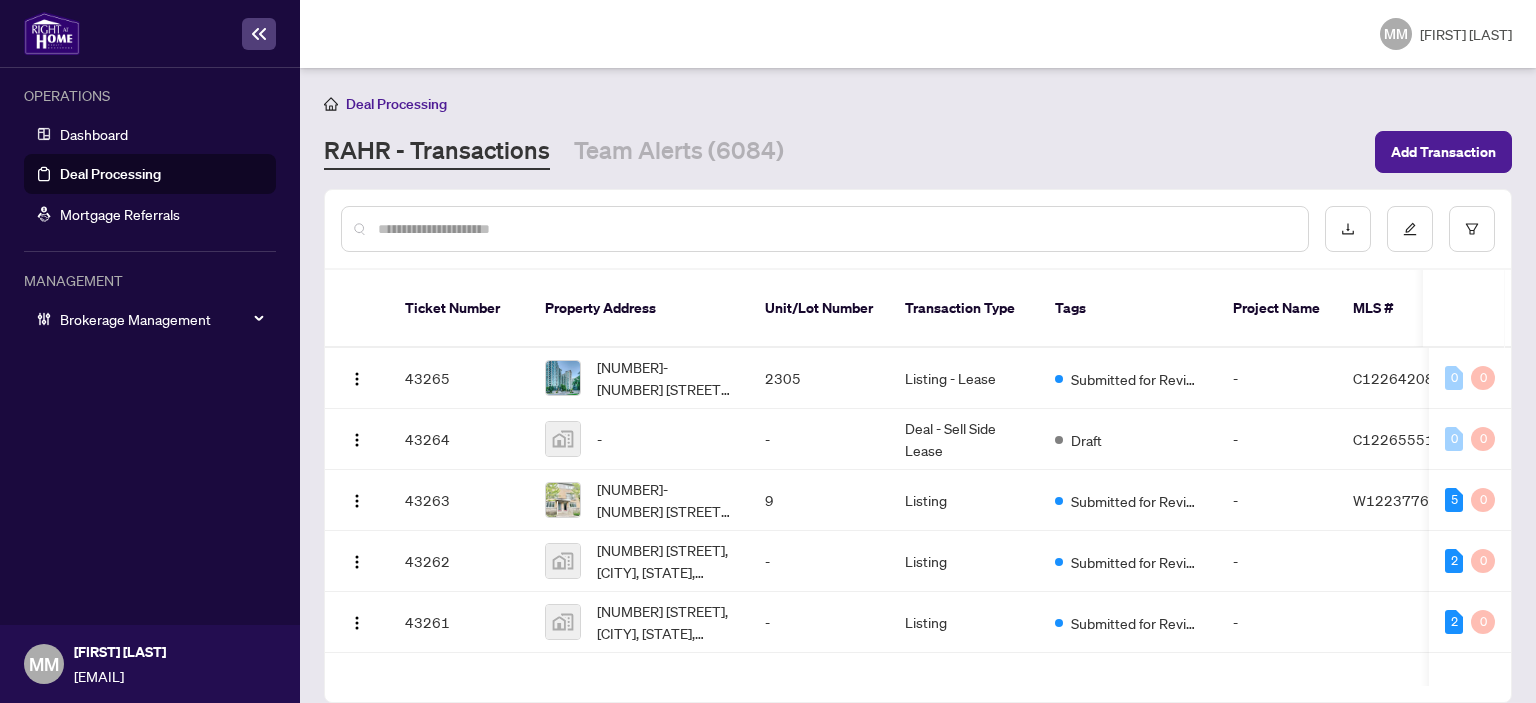 scroll, scrollTop: 0, scrollLeft: 0, axis: both 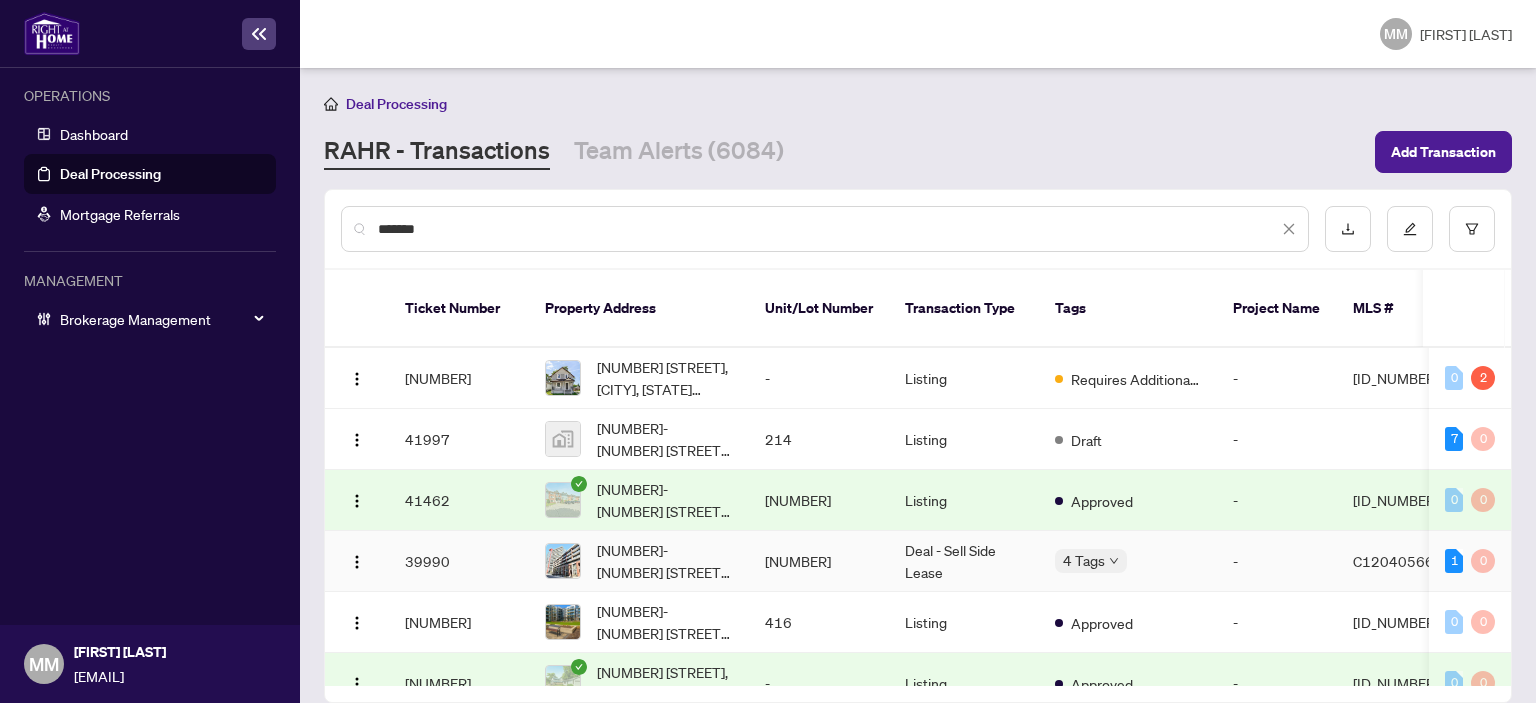 type on "*****" 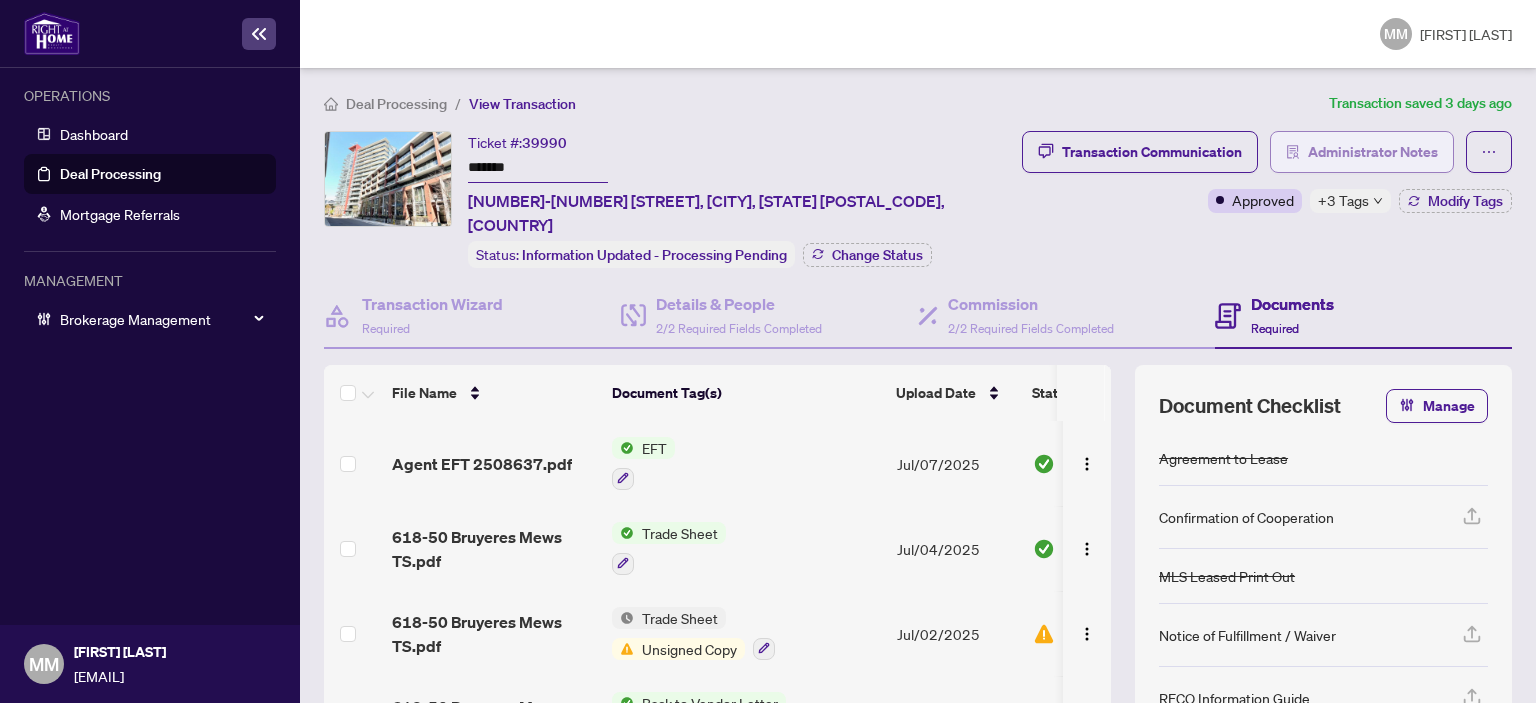 click on "Administrator Notes" at bounding box center (1373, 152) 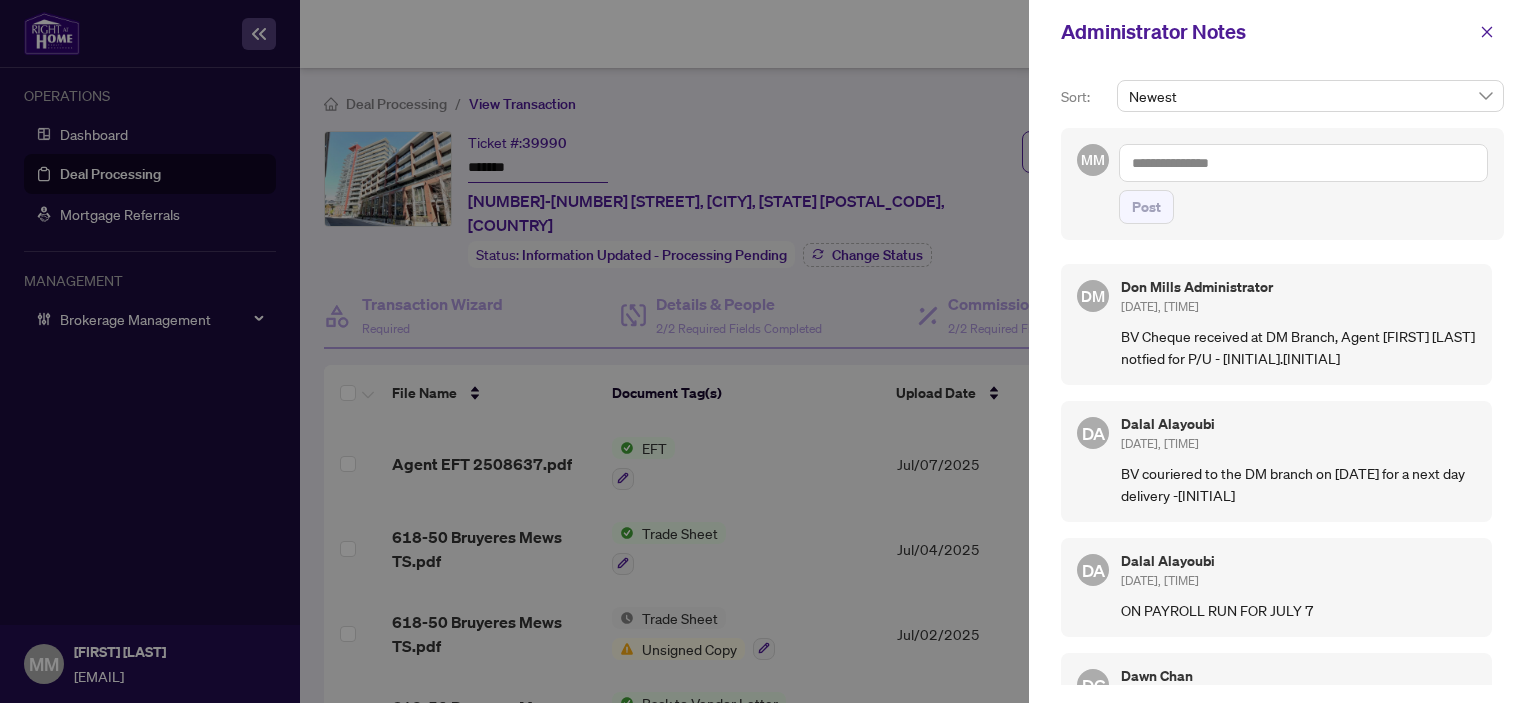 click at bounding box center (1303, 163) 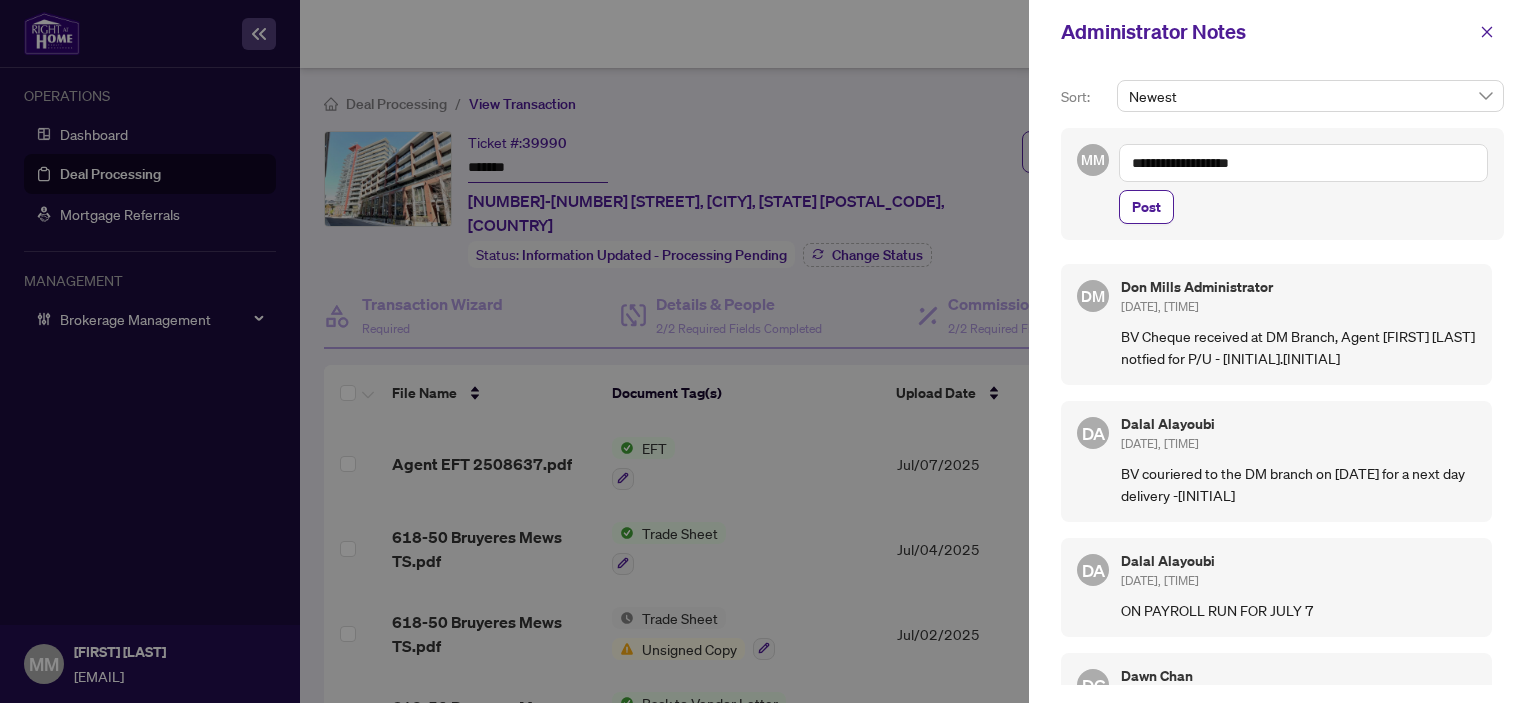 drag, startPoint x: 1371, startPoint y: 177, endPoint x: 1188, endPoint y: 180, distance: 183.02458 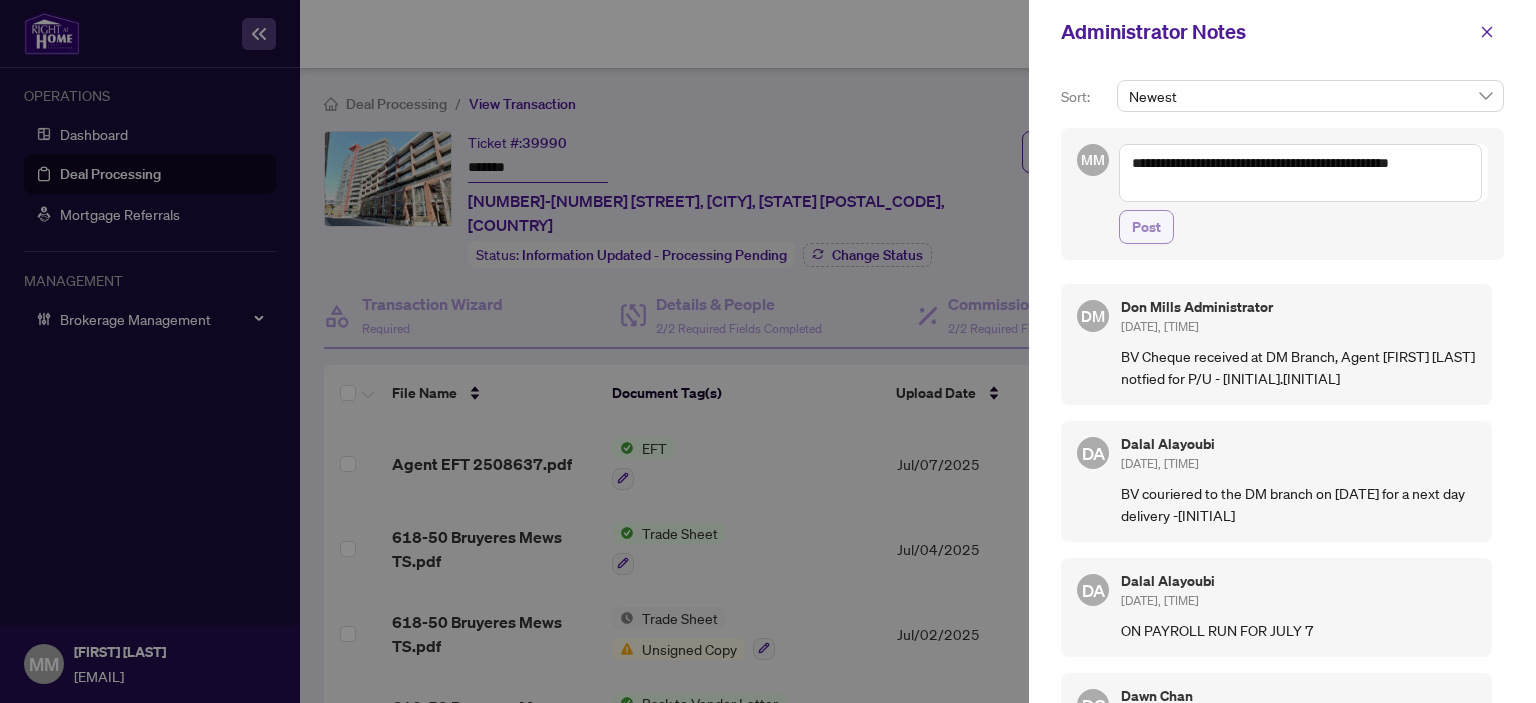 type on "**********" 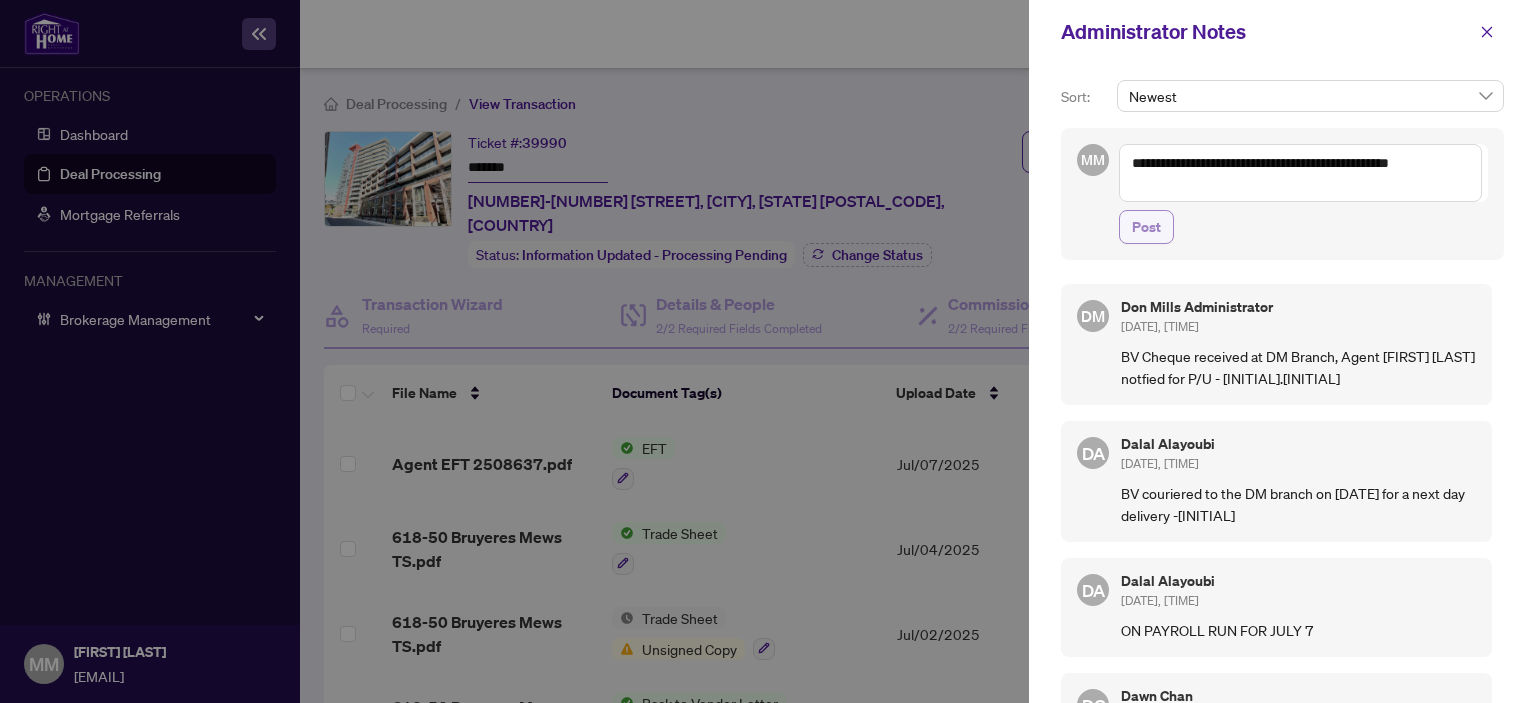 click on "Post" at bounding box center [1146, 227] 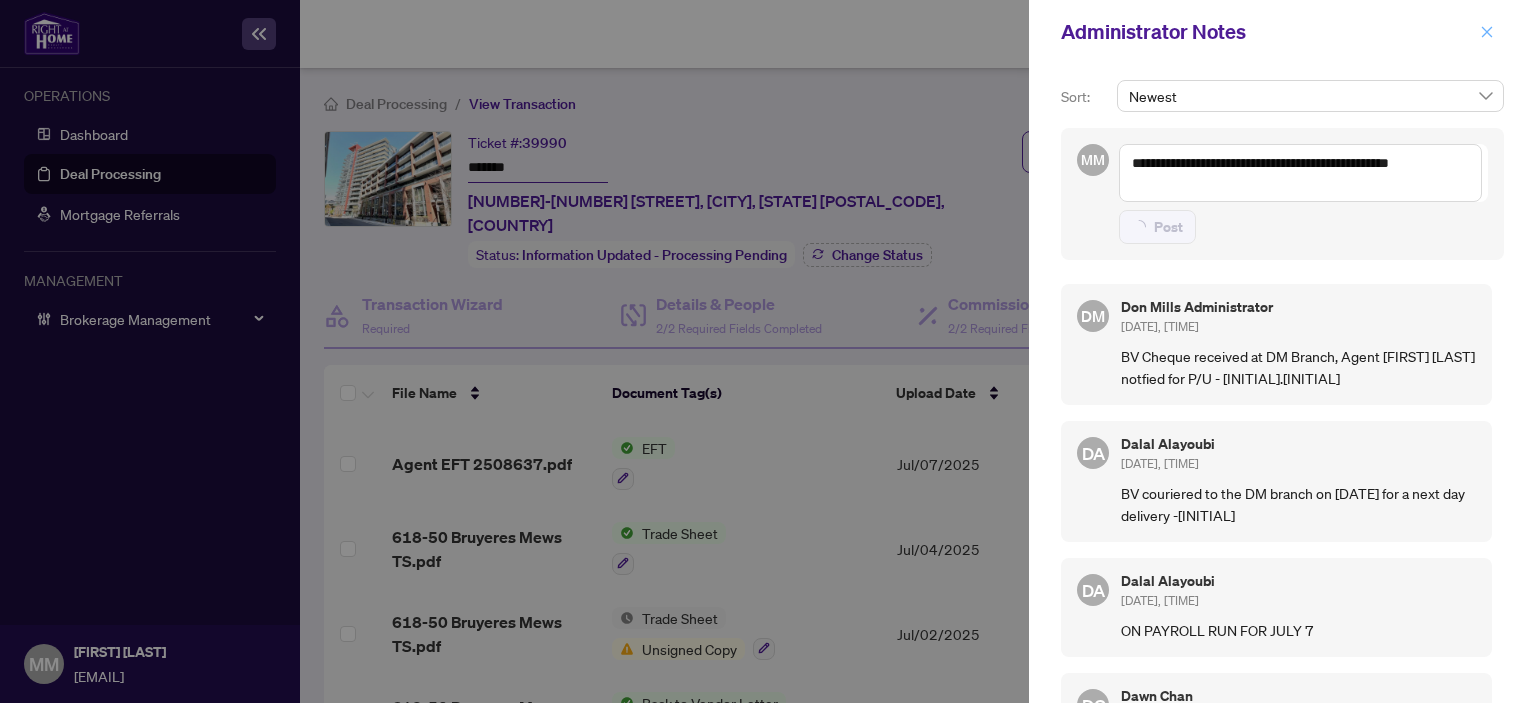 type 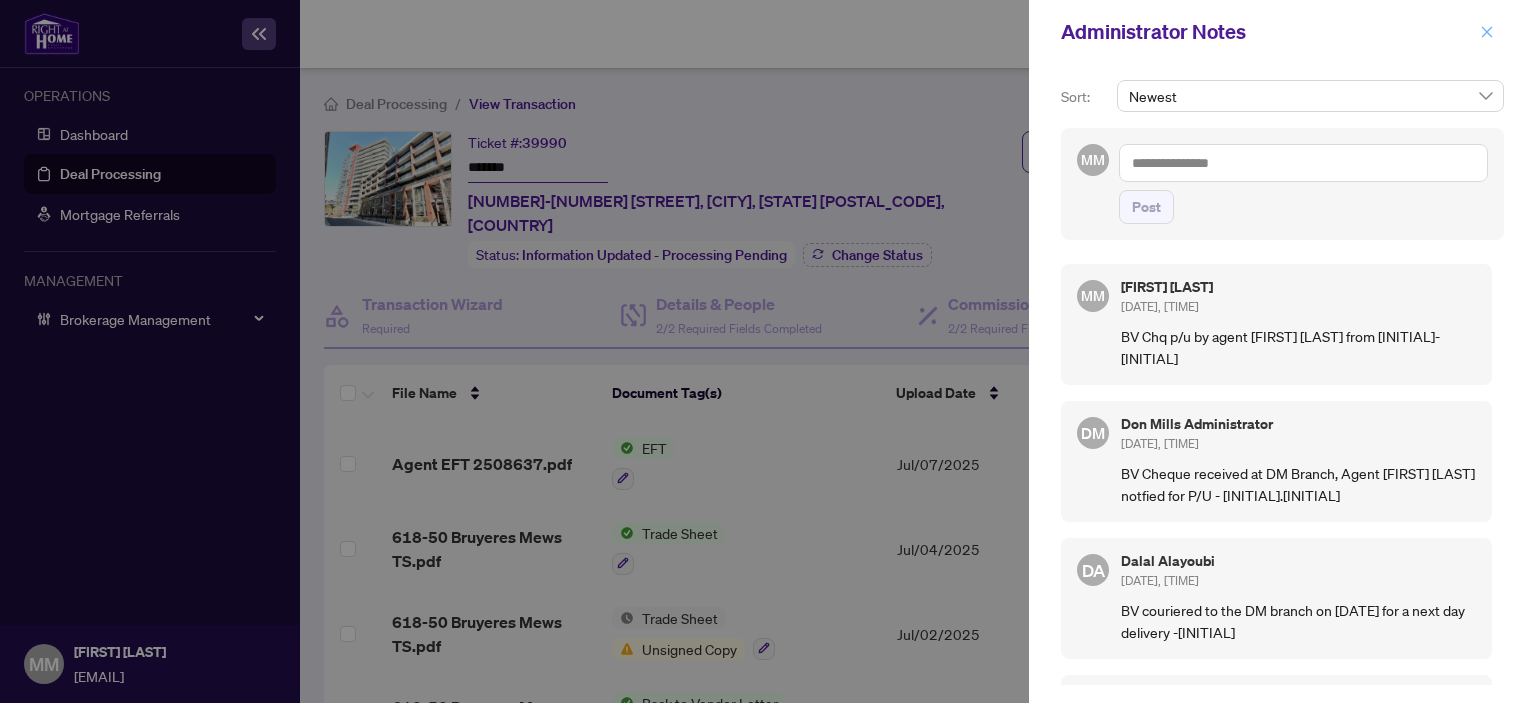 click at bounding box center (1487, 32) 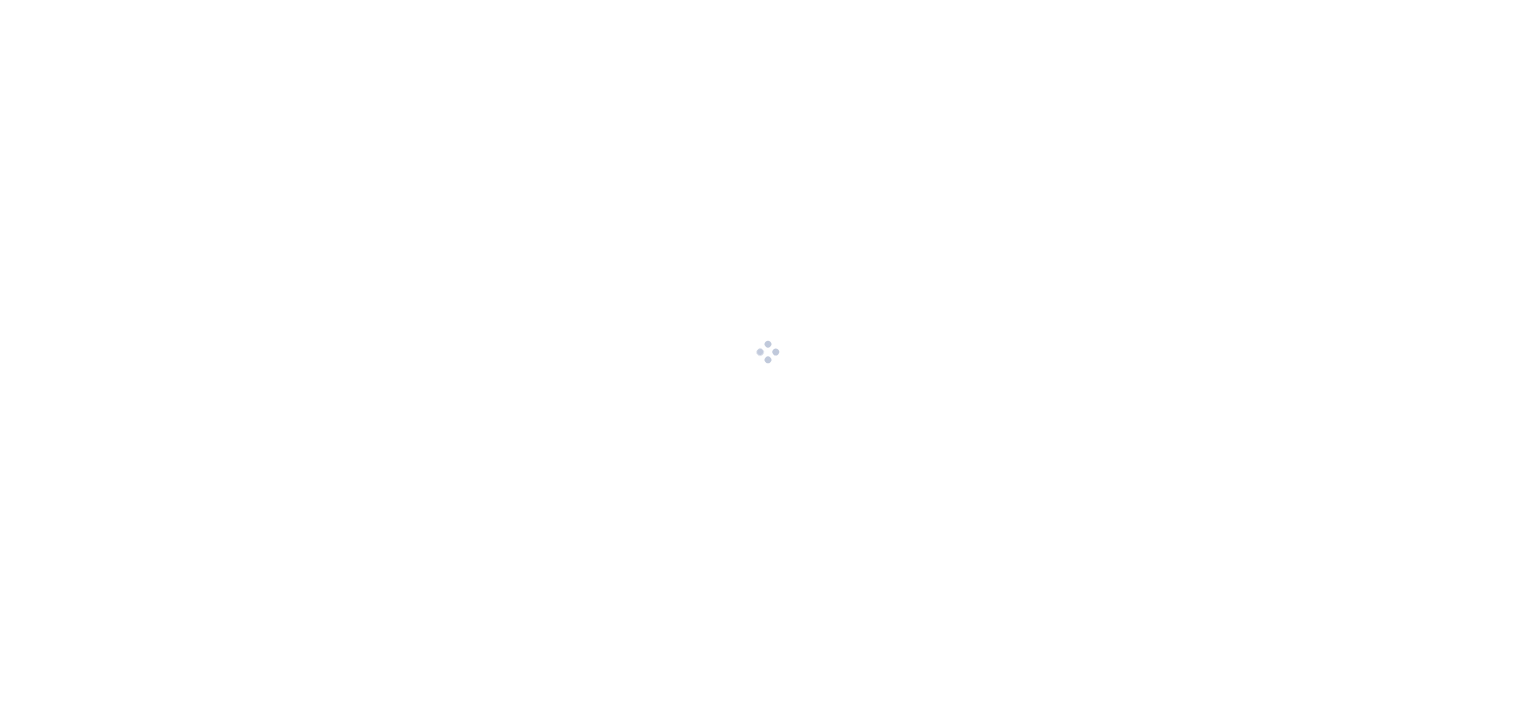 scroll, scrollTop: 0, scrollLeft: 0, axis: both 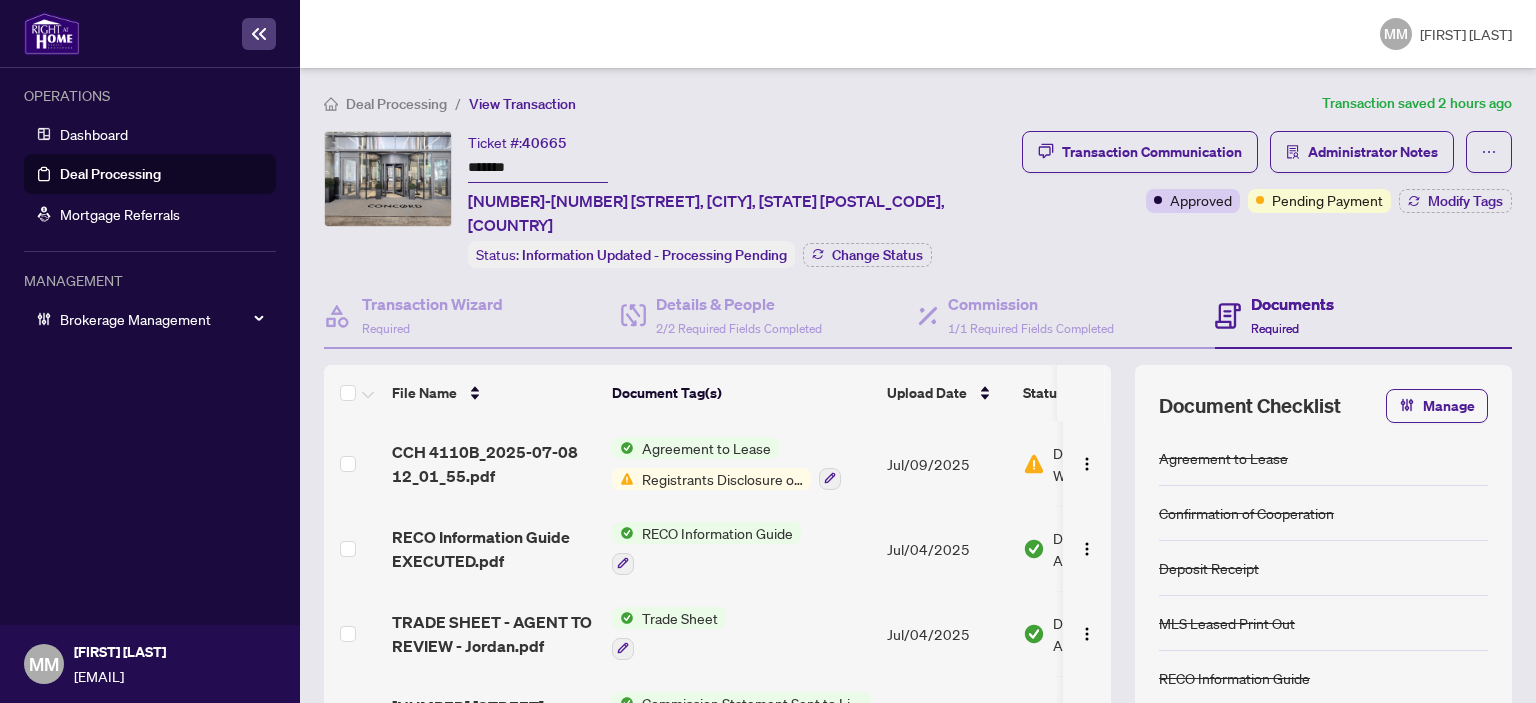 click on "Jul/09/2025" at bounding box center [947, 463] 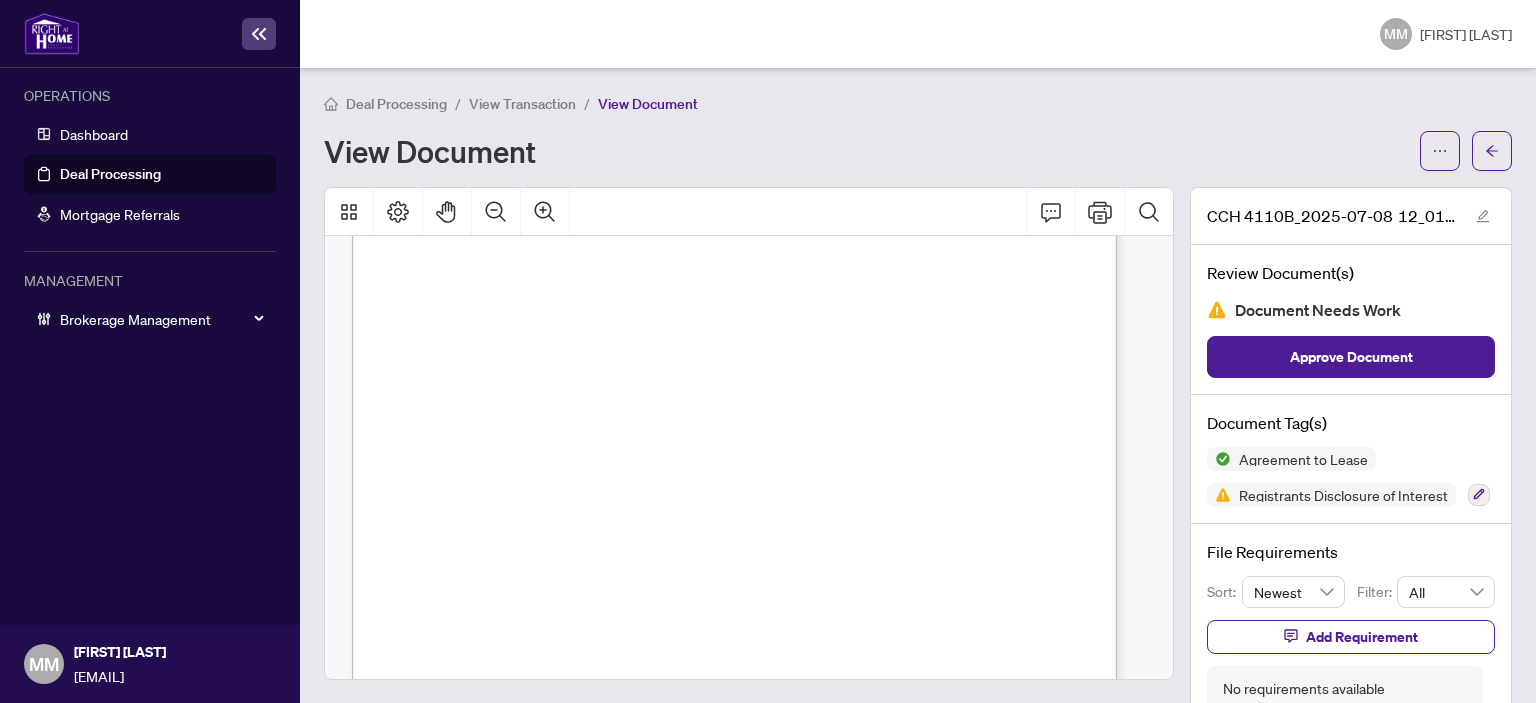 scroll, scrollTop: 300, scrollLeft: 0, axis: vertical 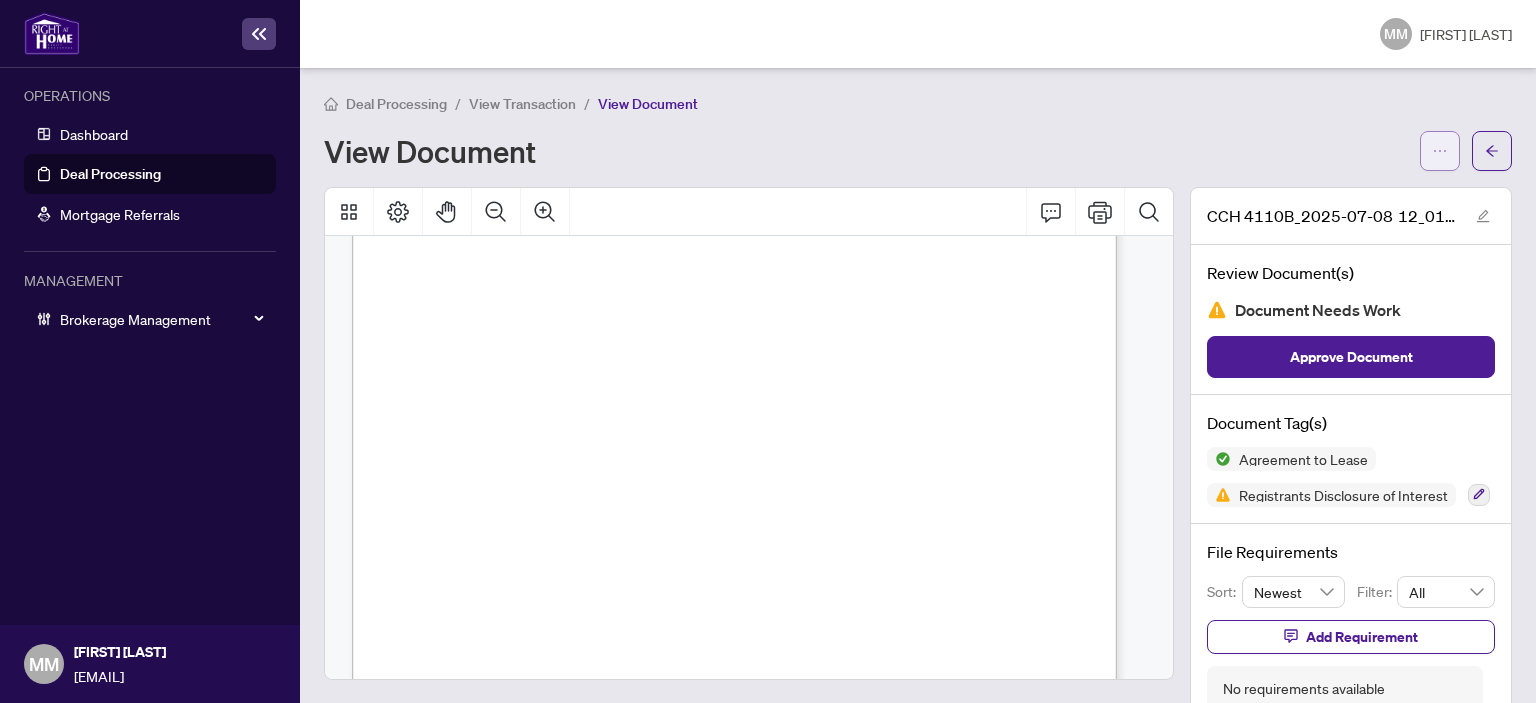 click at bounding box center [1440, 151] 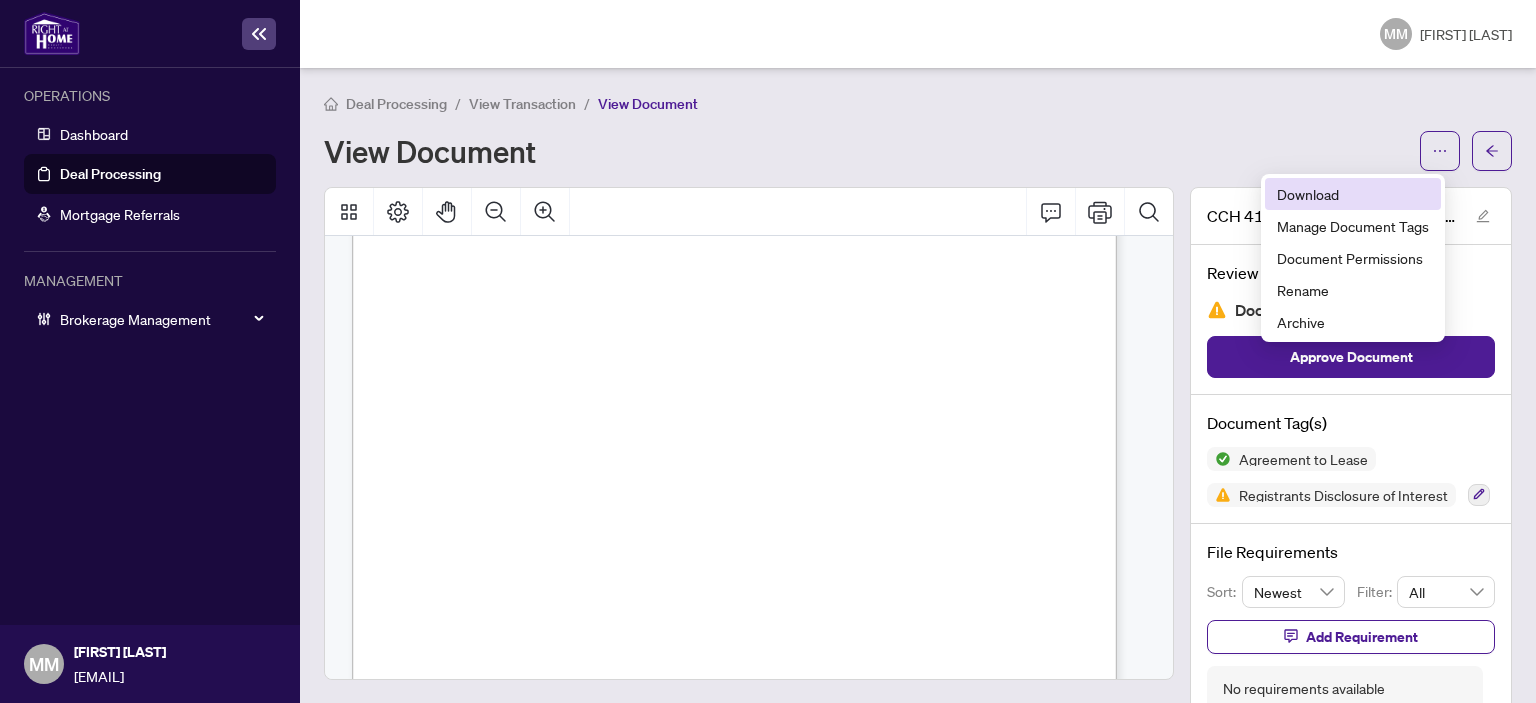 click on "Download" at bounding box center (1353, 194) 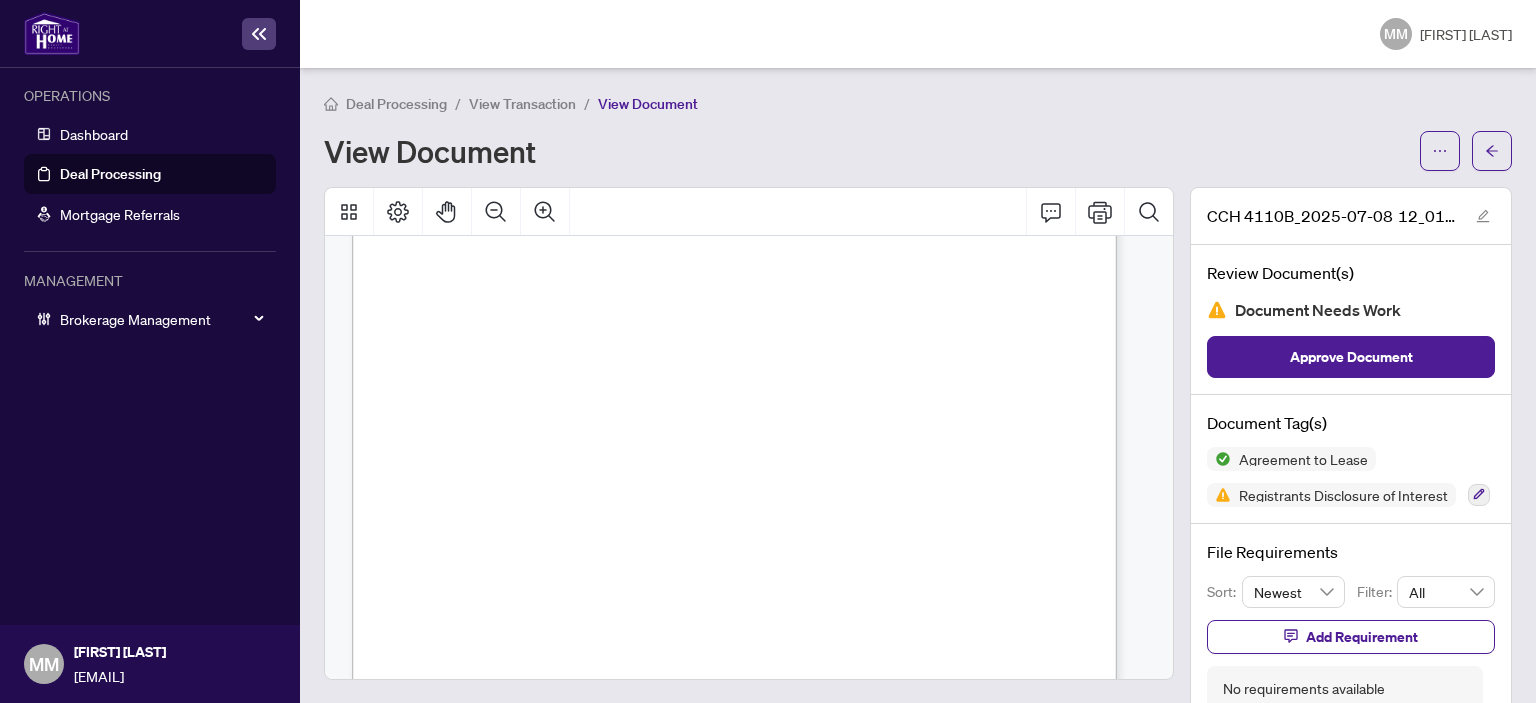 scroll, scrollTop: 0, scrollLeft: 0, axis: both 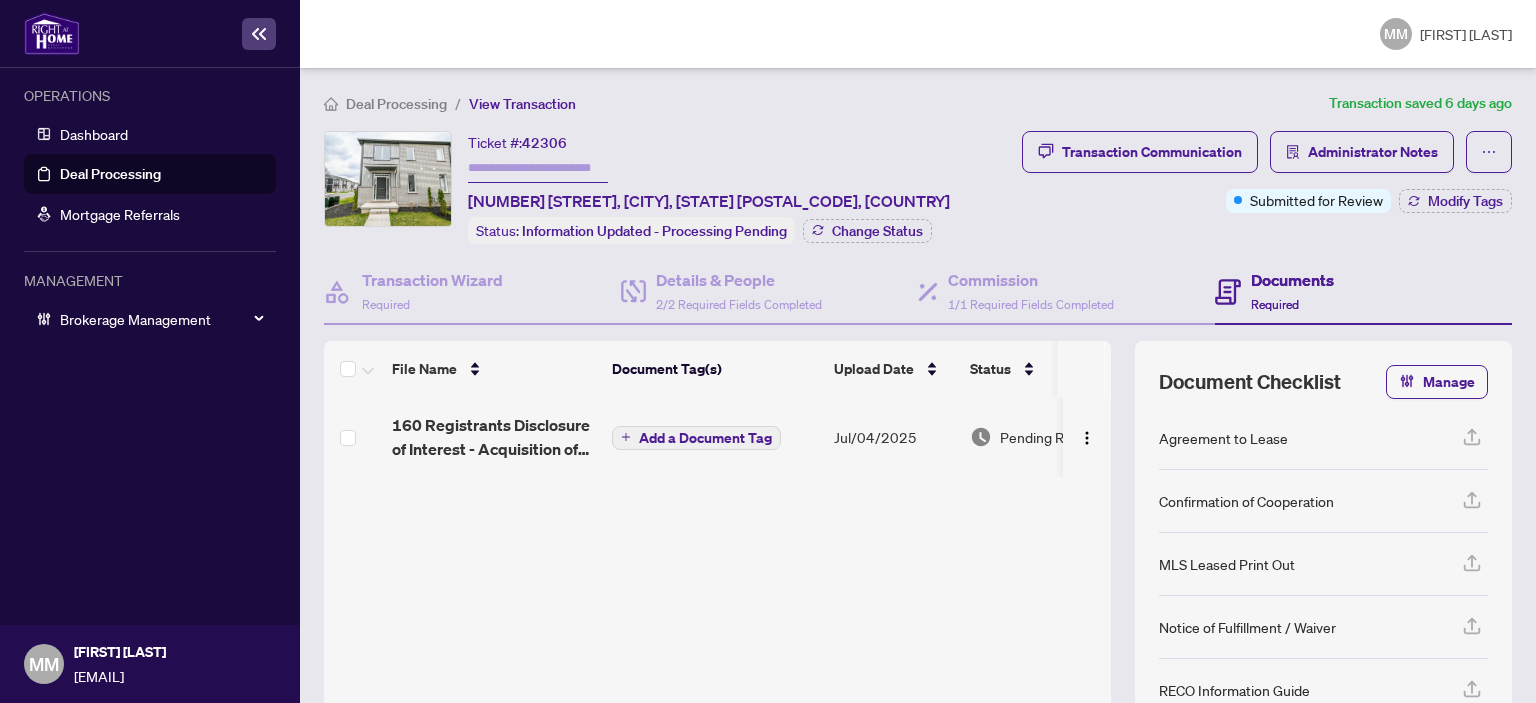 click on "160 Registrants Disclosure of Interest - Acquisition of Property - [PERSON].pdf" at bounding box center [494, 437] 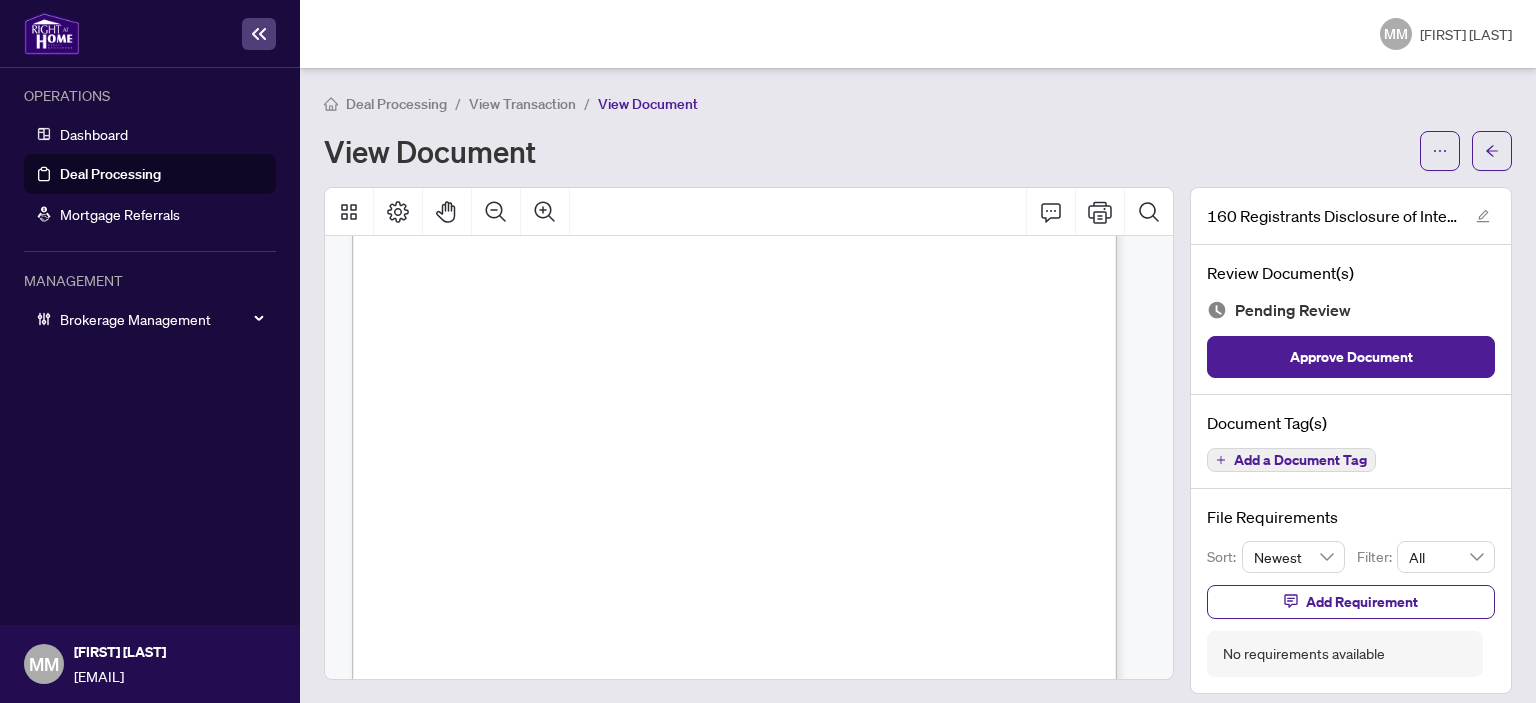 scroll, scrollTop: 186, scrollLeft: 0, axis: vertical 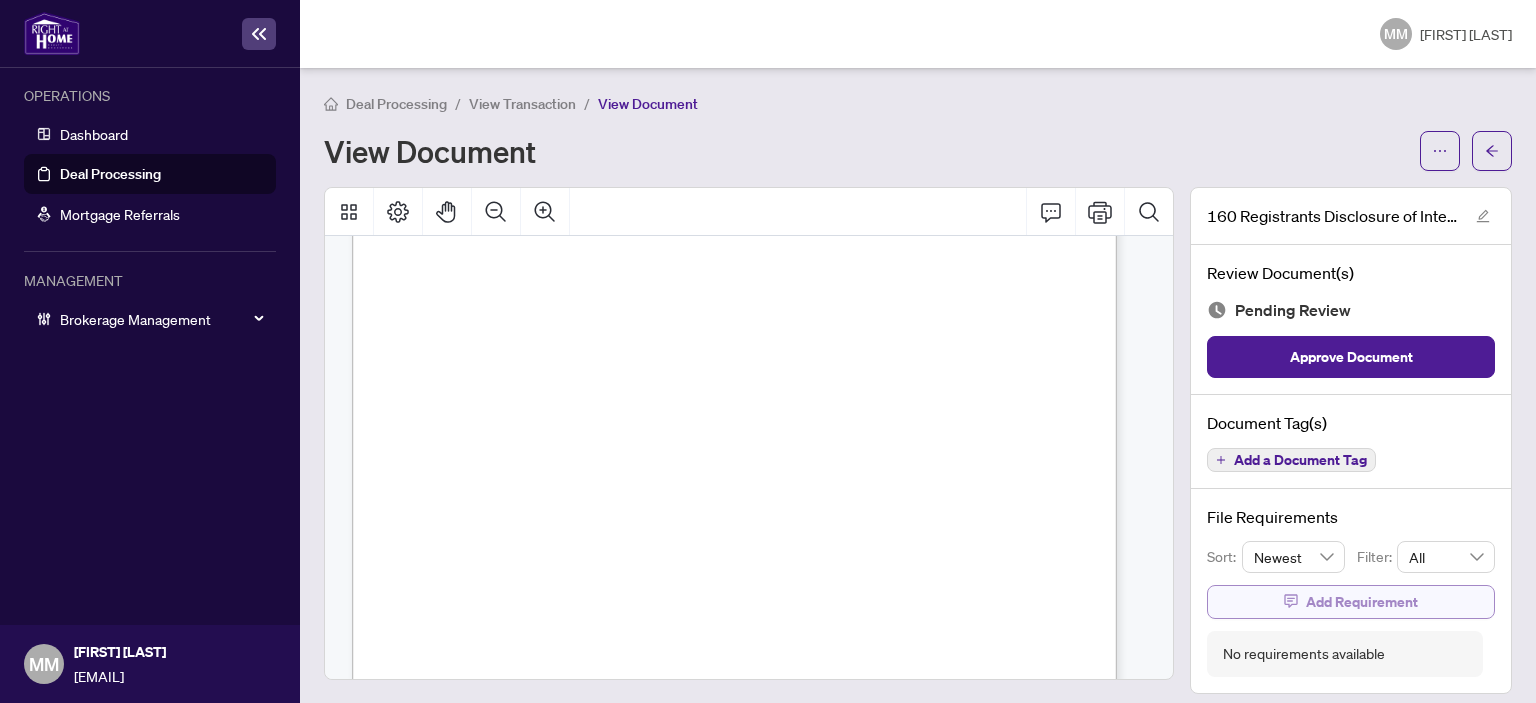 click on "Add Requirement" at bounding box center [1351, 602] 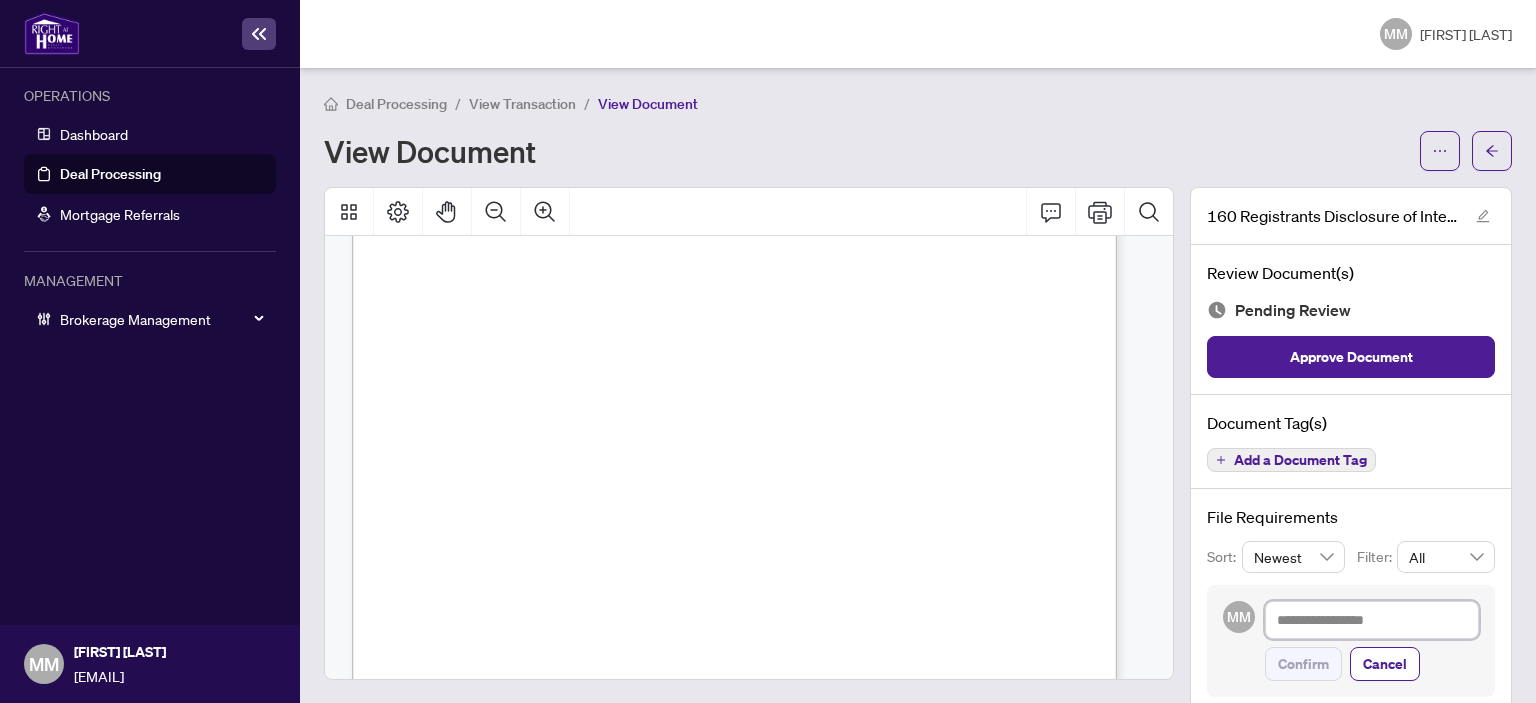 click at bounding box center [1372, 620] 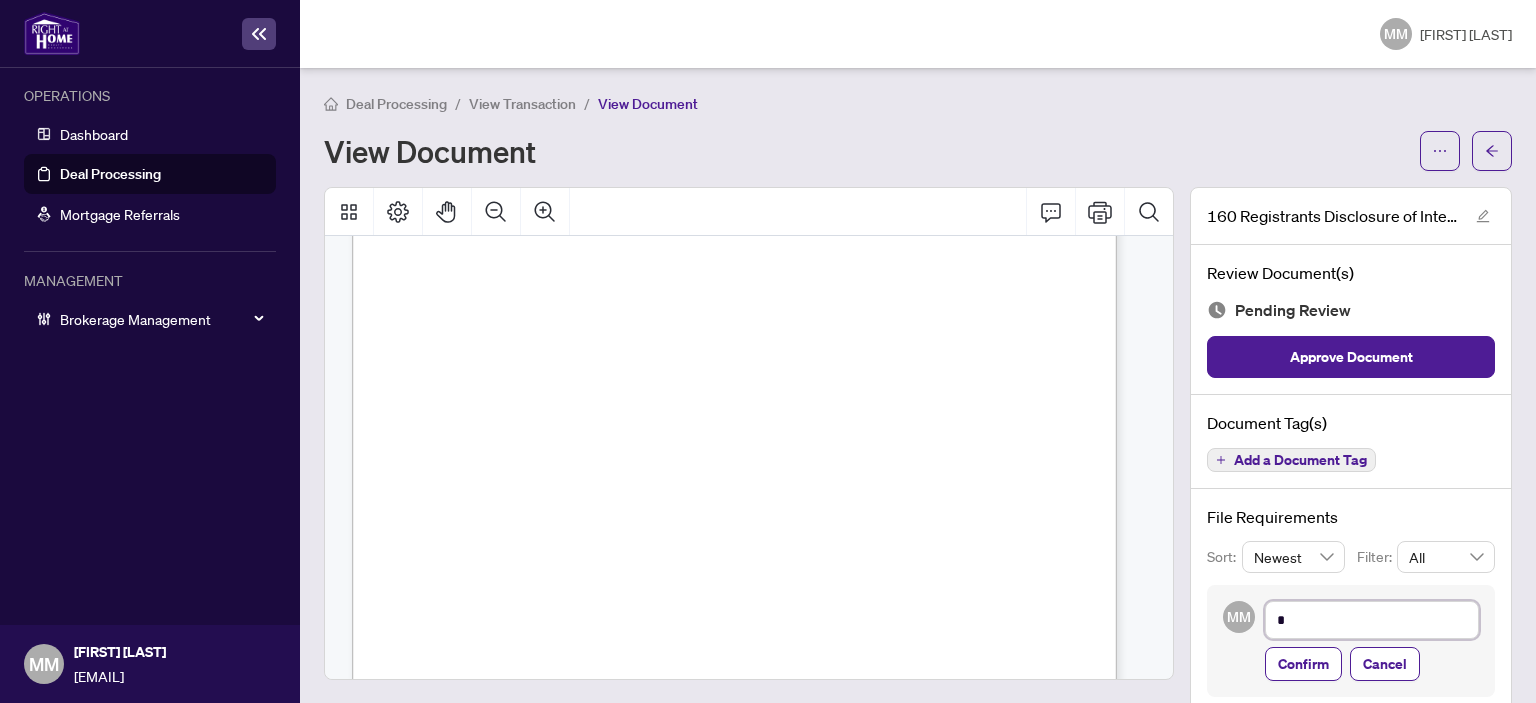 type on "**" 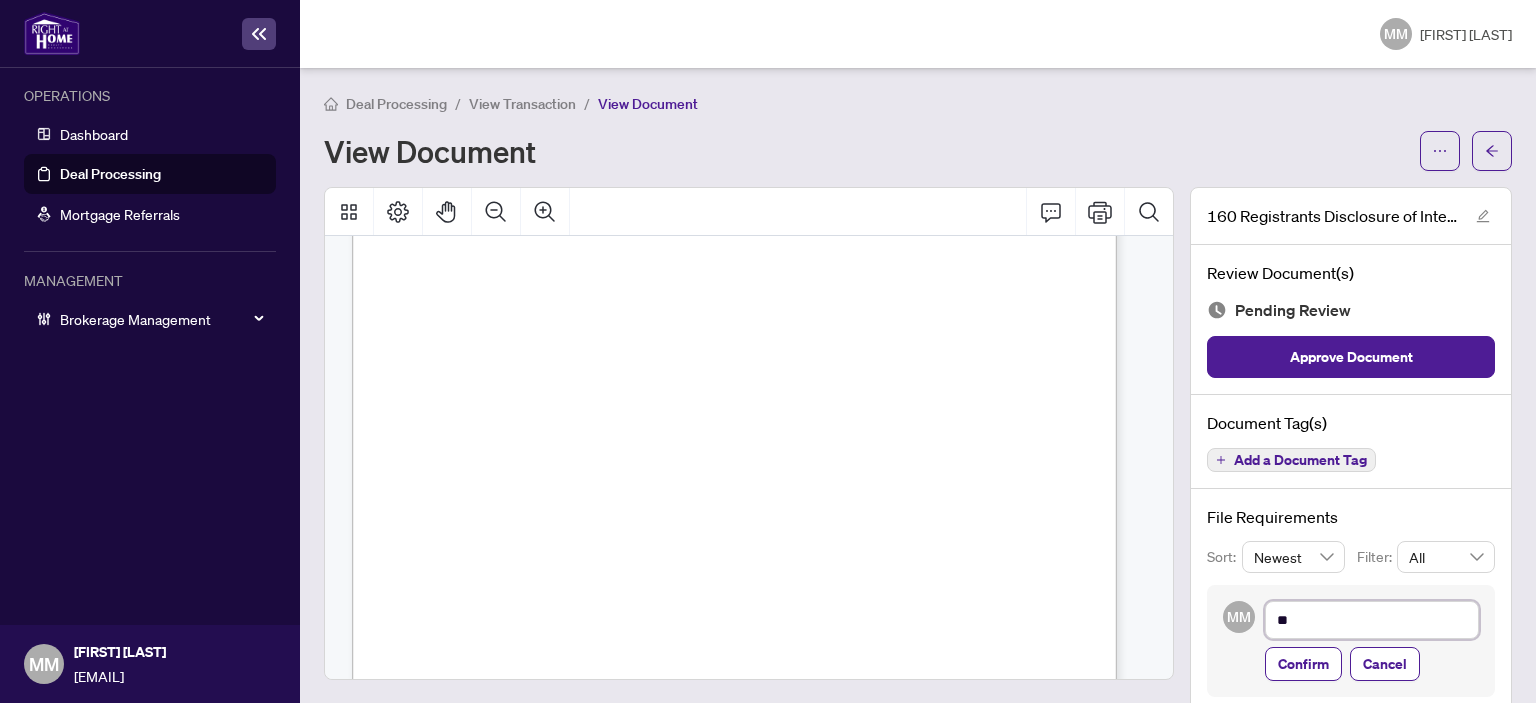 type on "**" 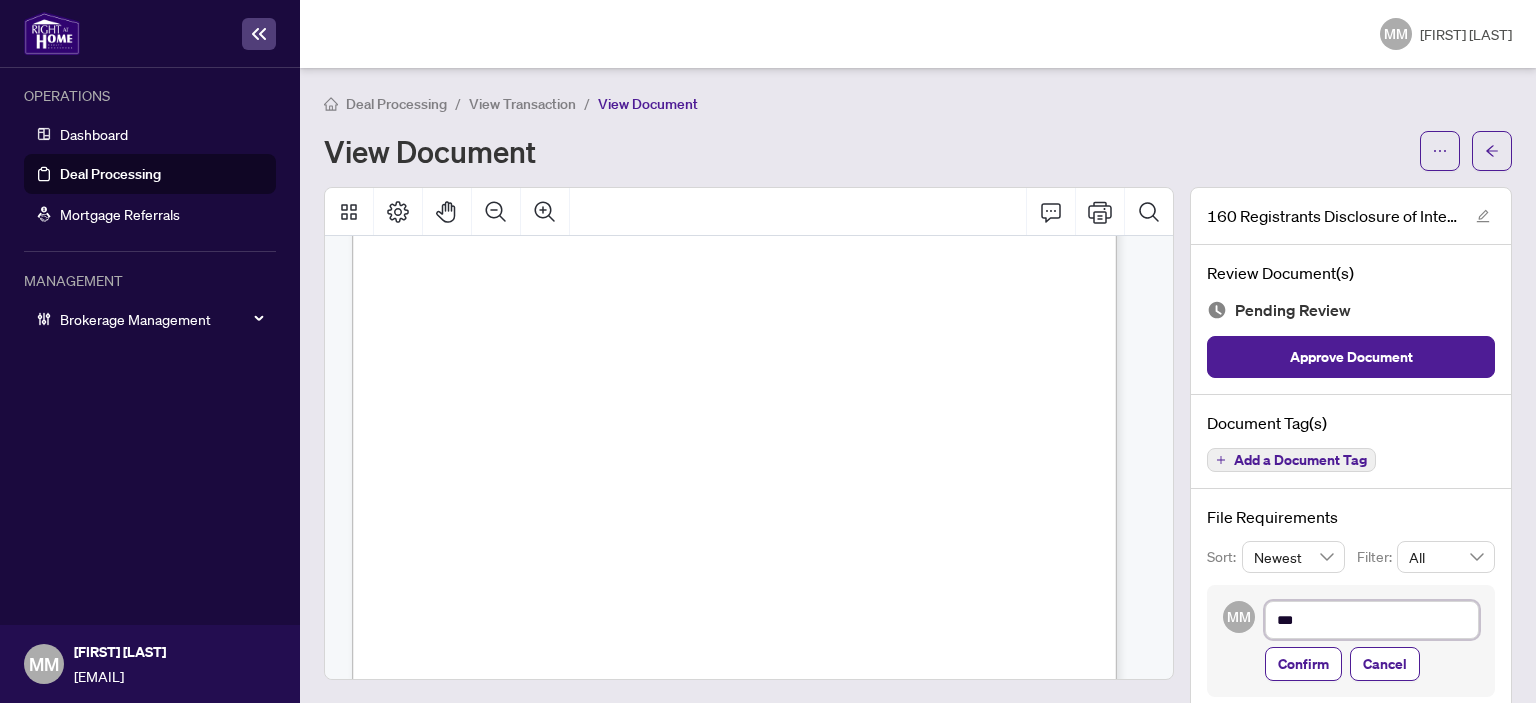 type on "****" 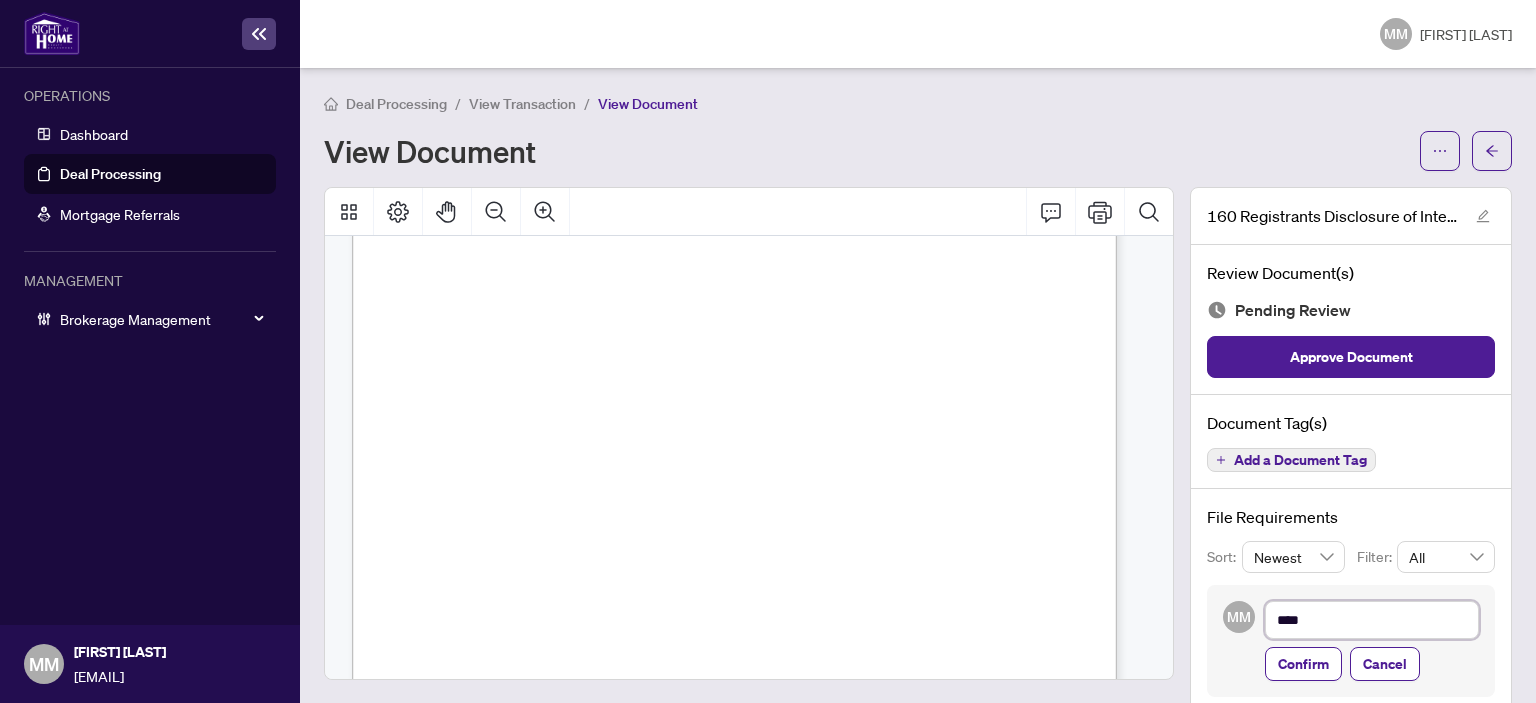 type on "*****" 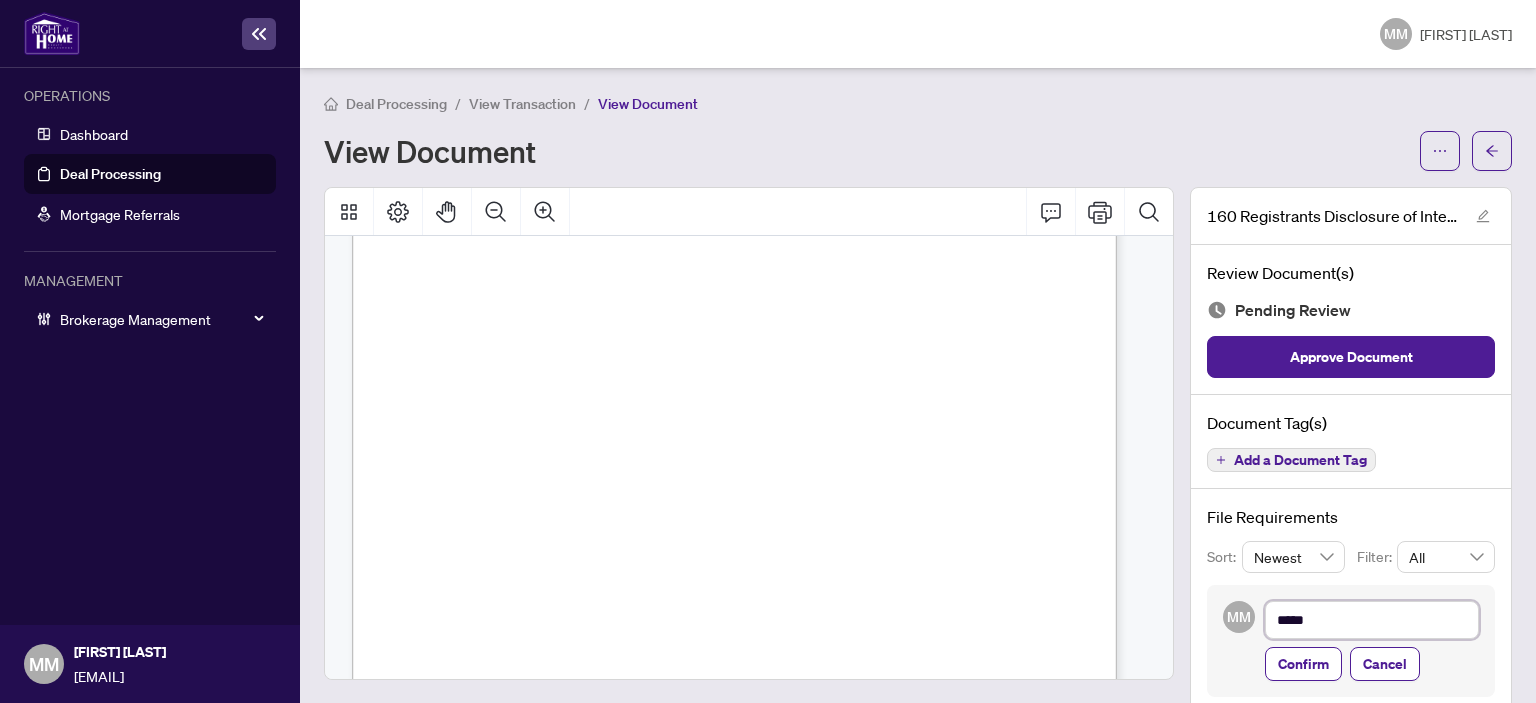 type on "******" 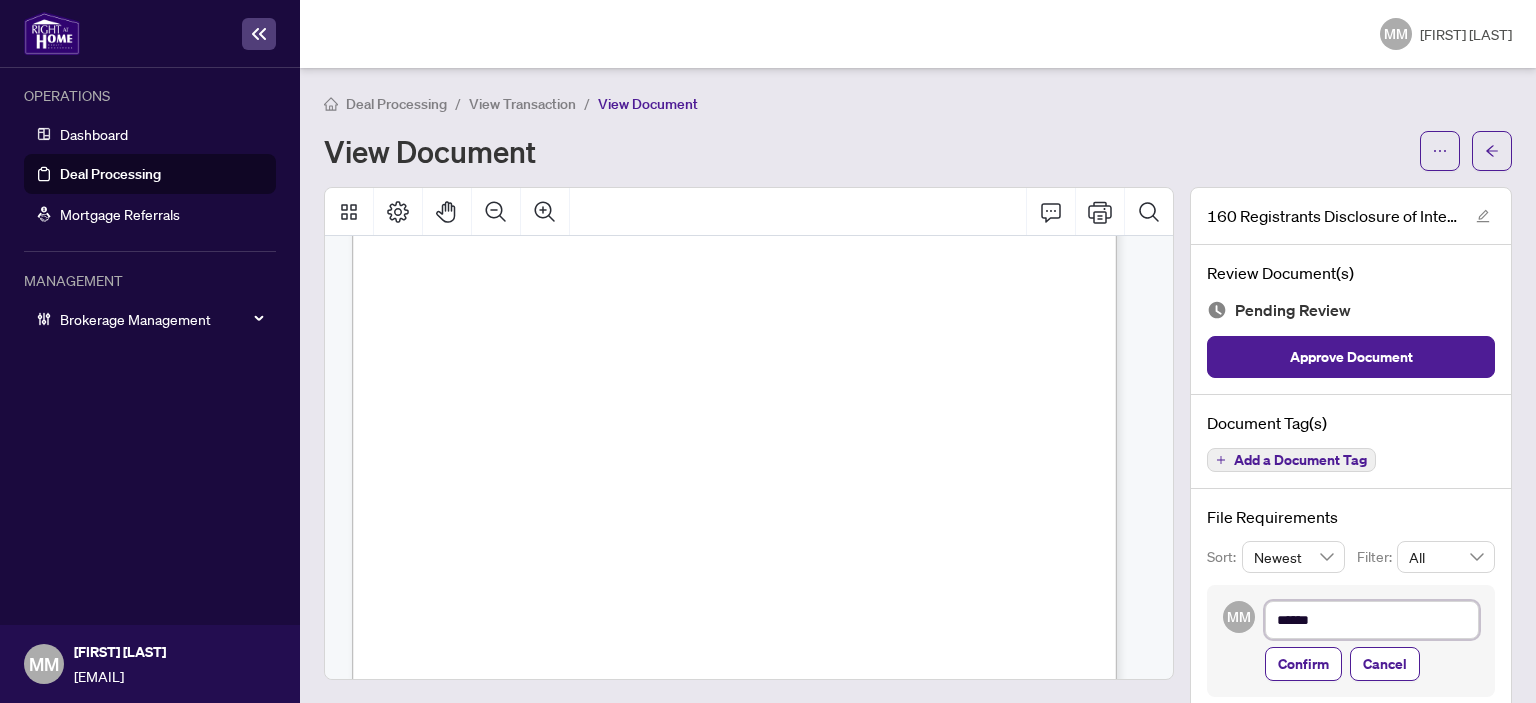 type on "*******" 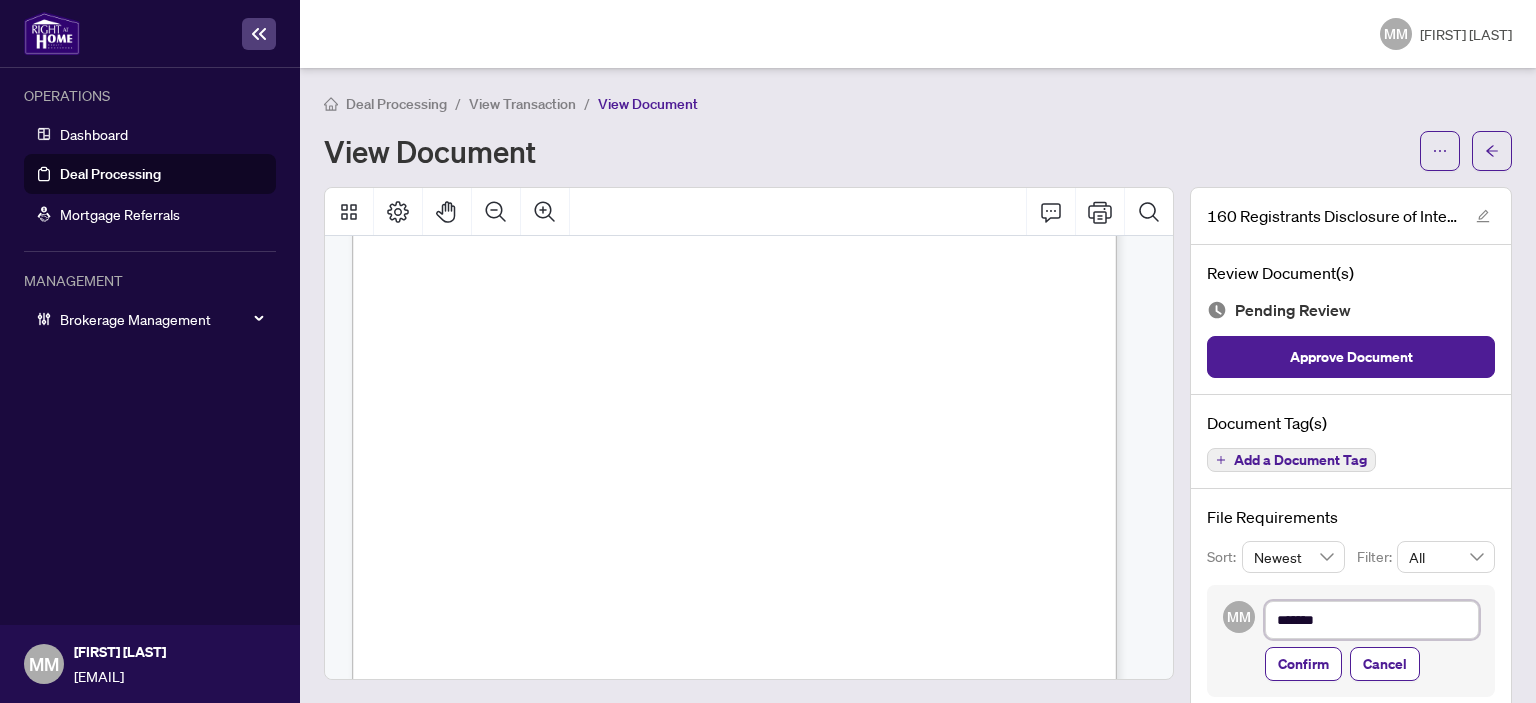 type on "********" 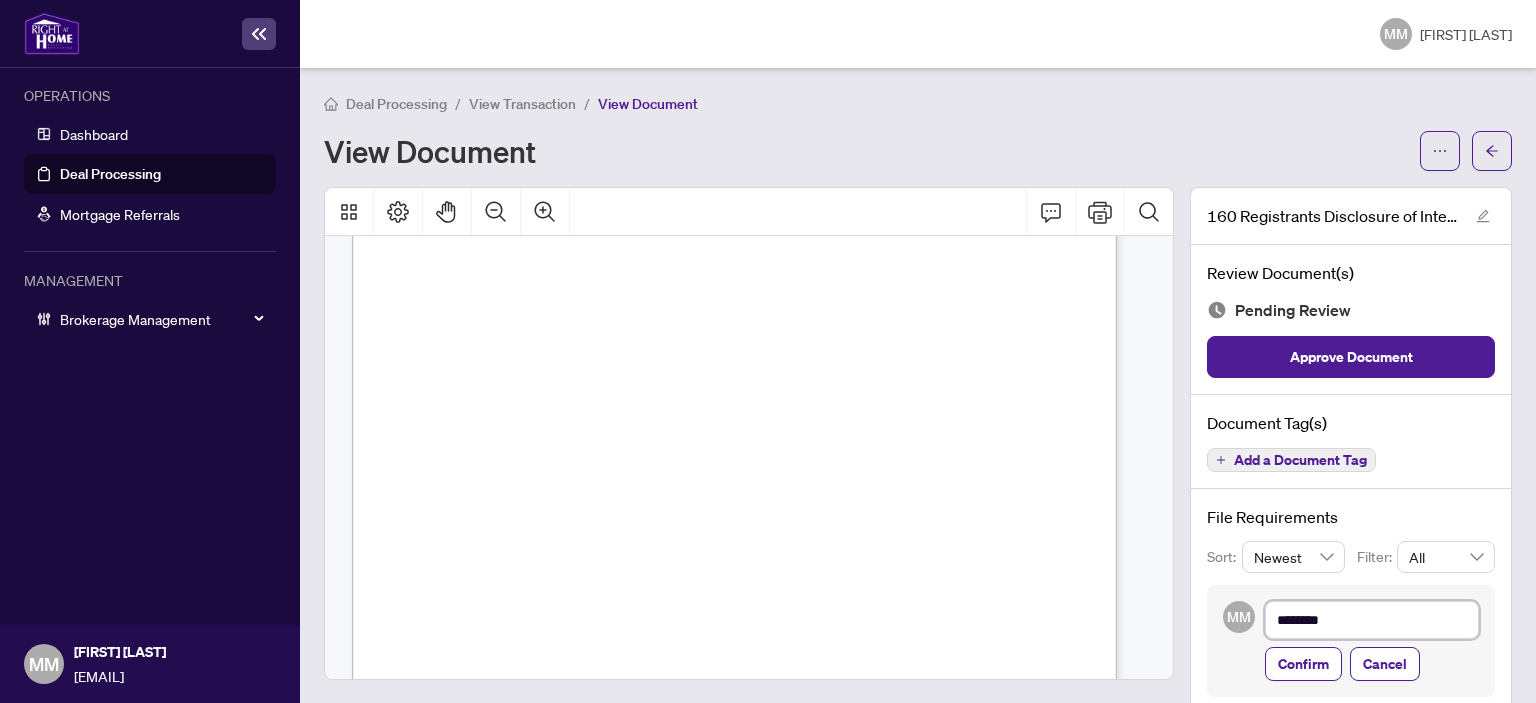 type on "*********" 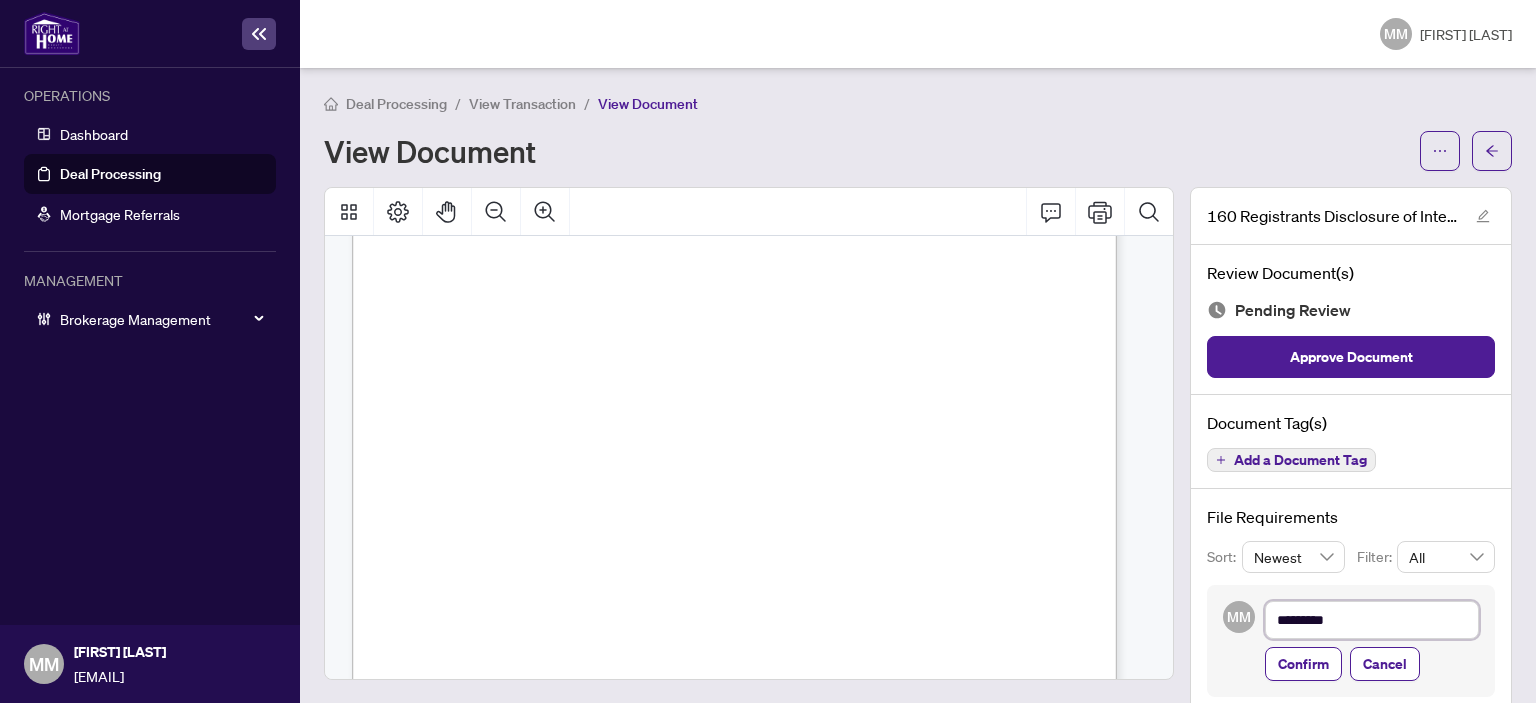 type on "*********" 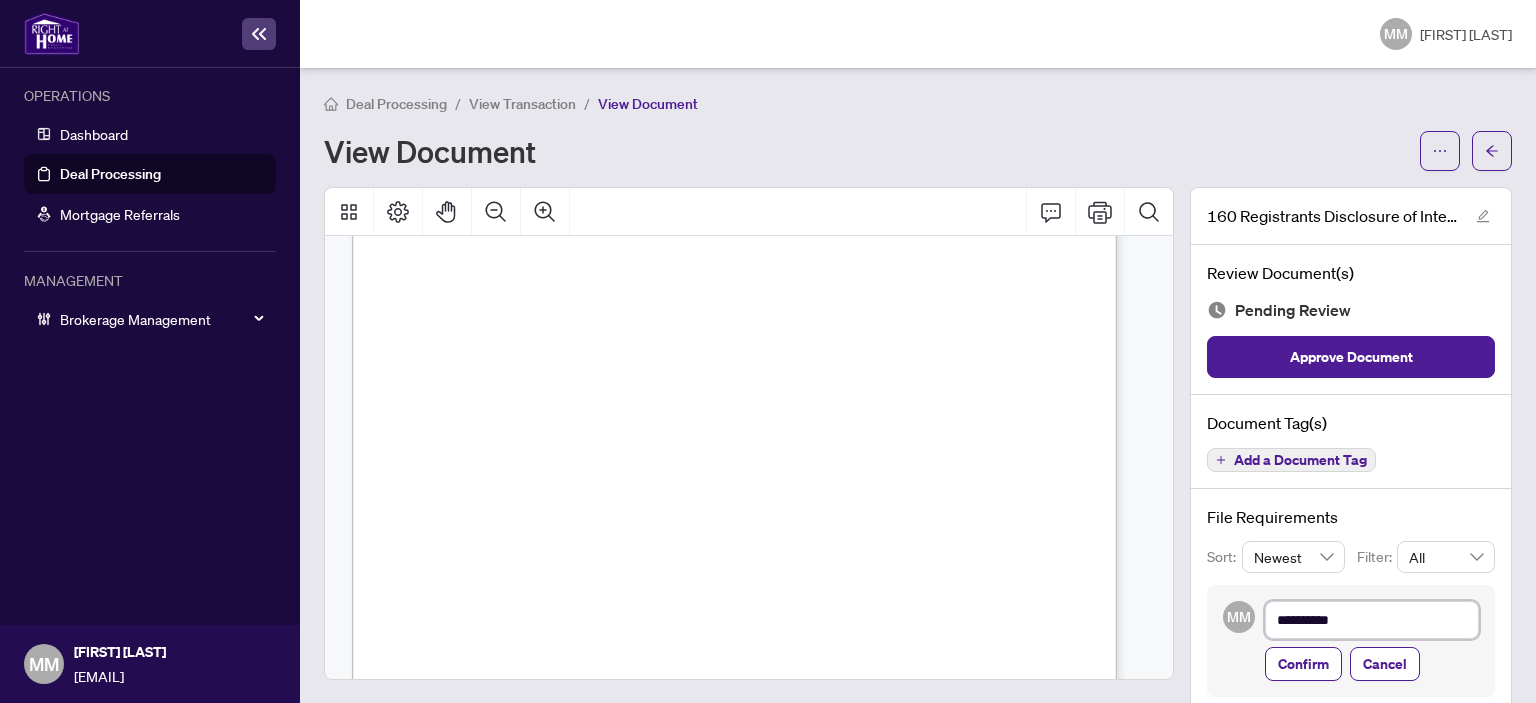 type on "**********" 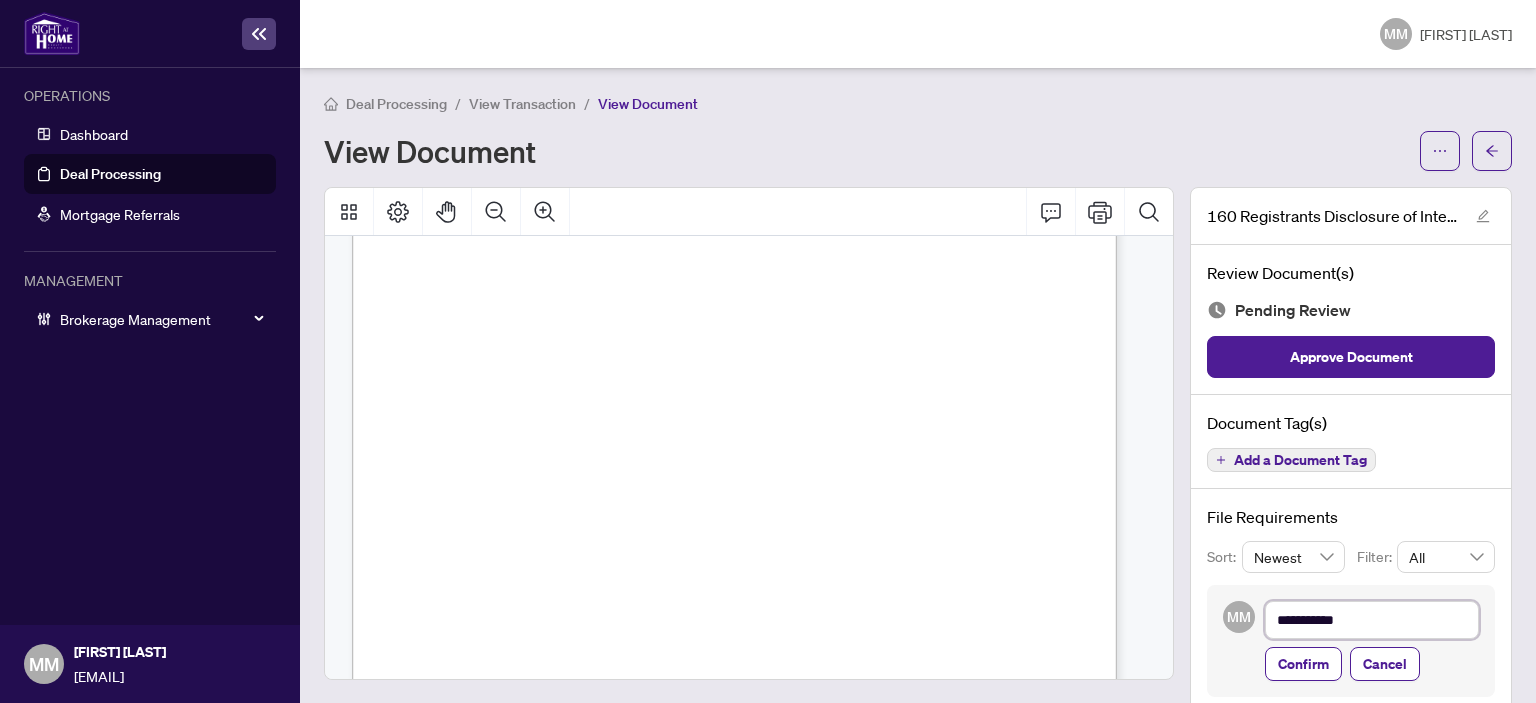 type on "*********" 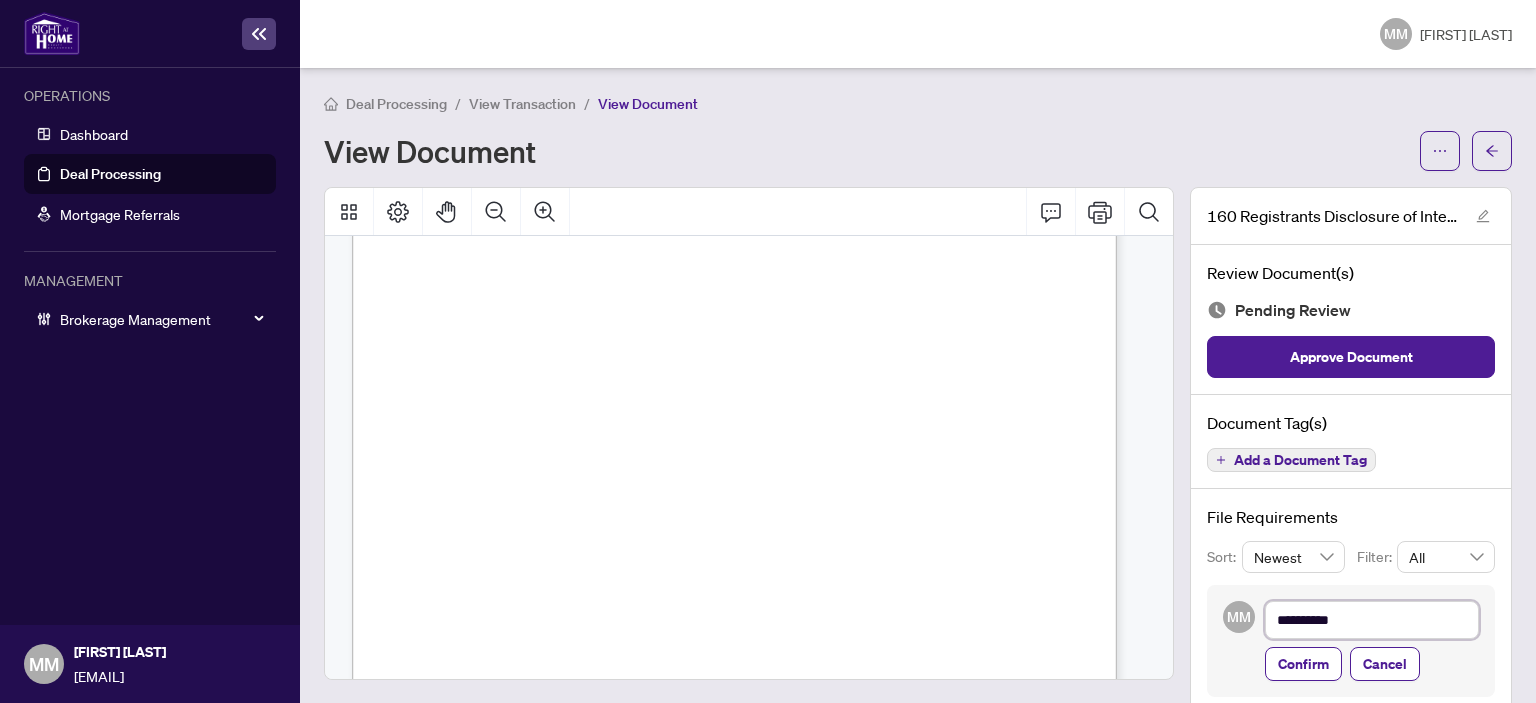 type on "**********" 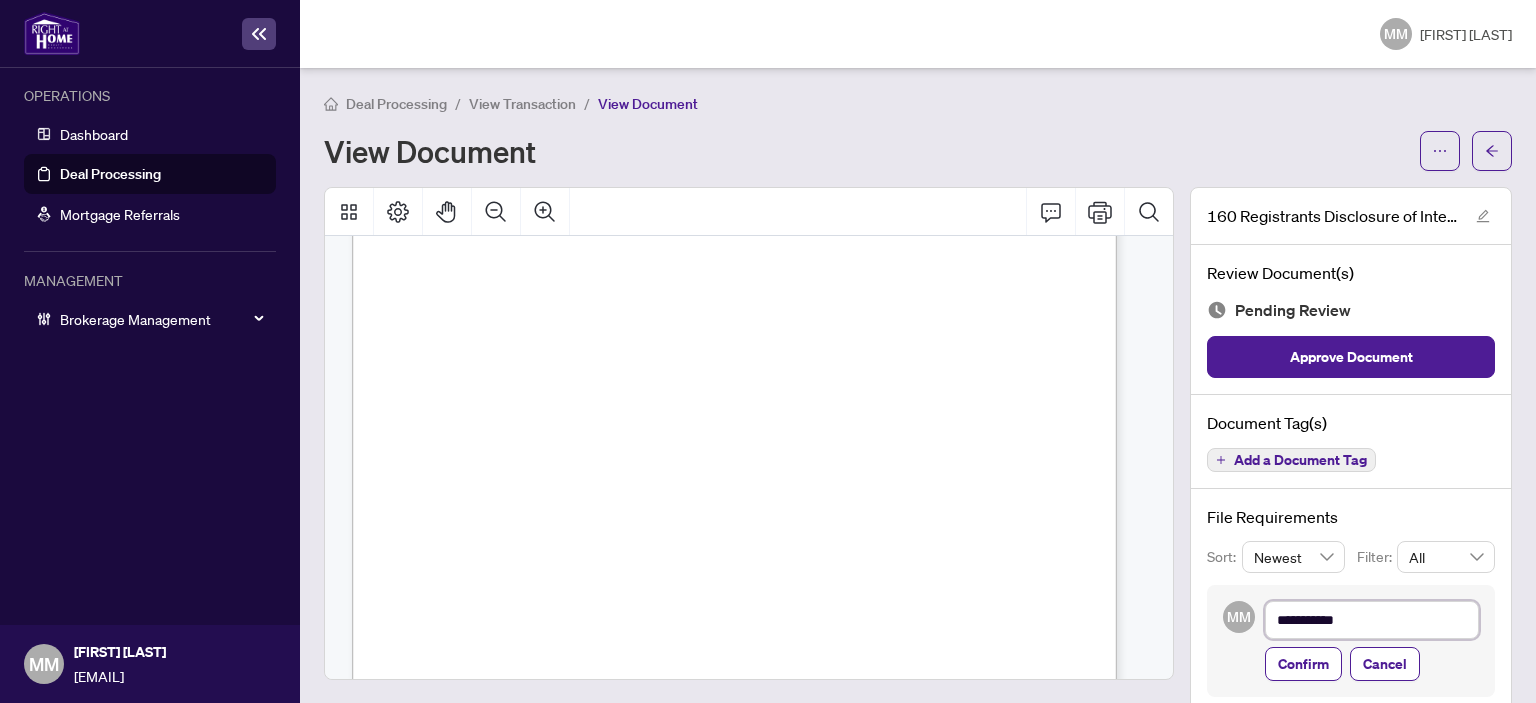 type on "**********" 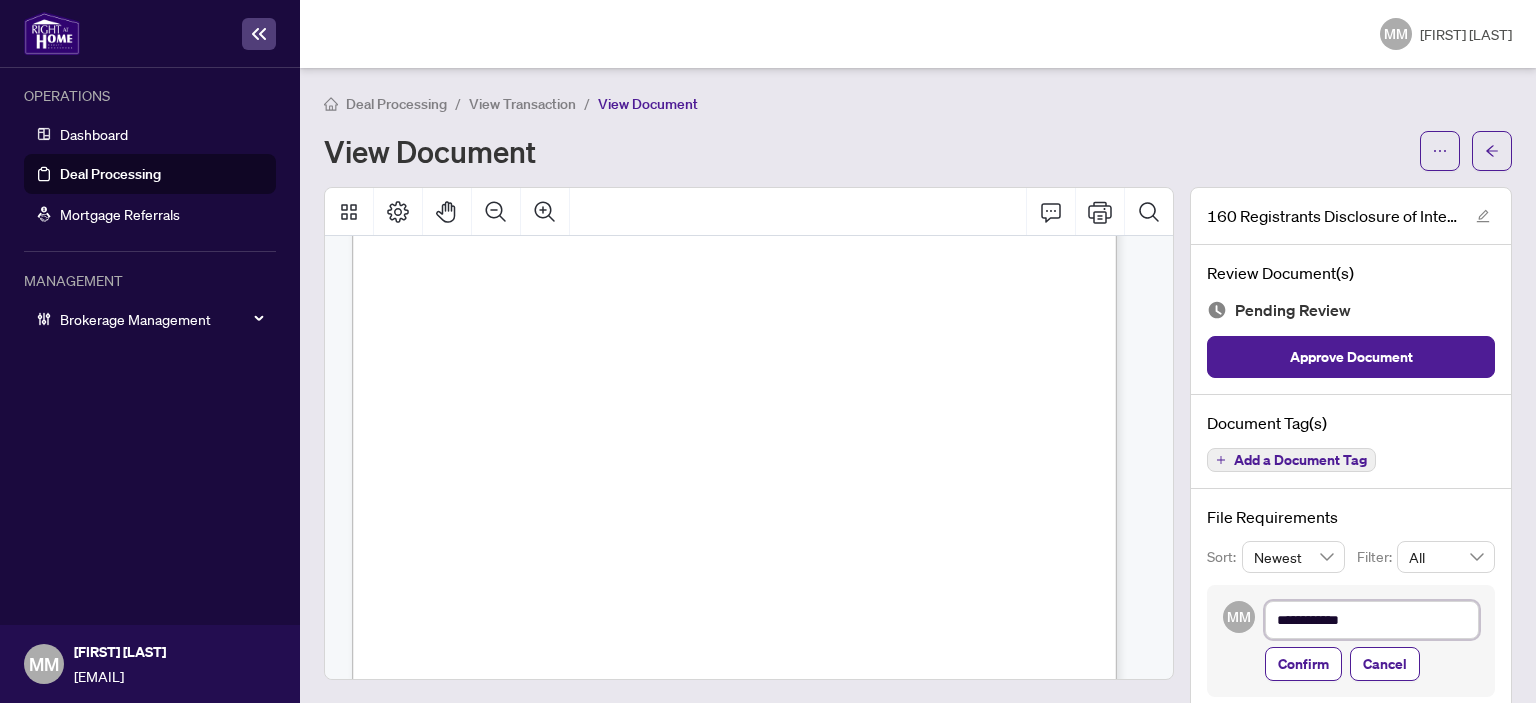 type on "**********" 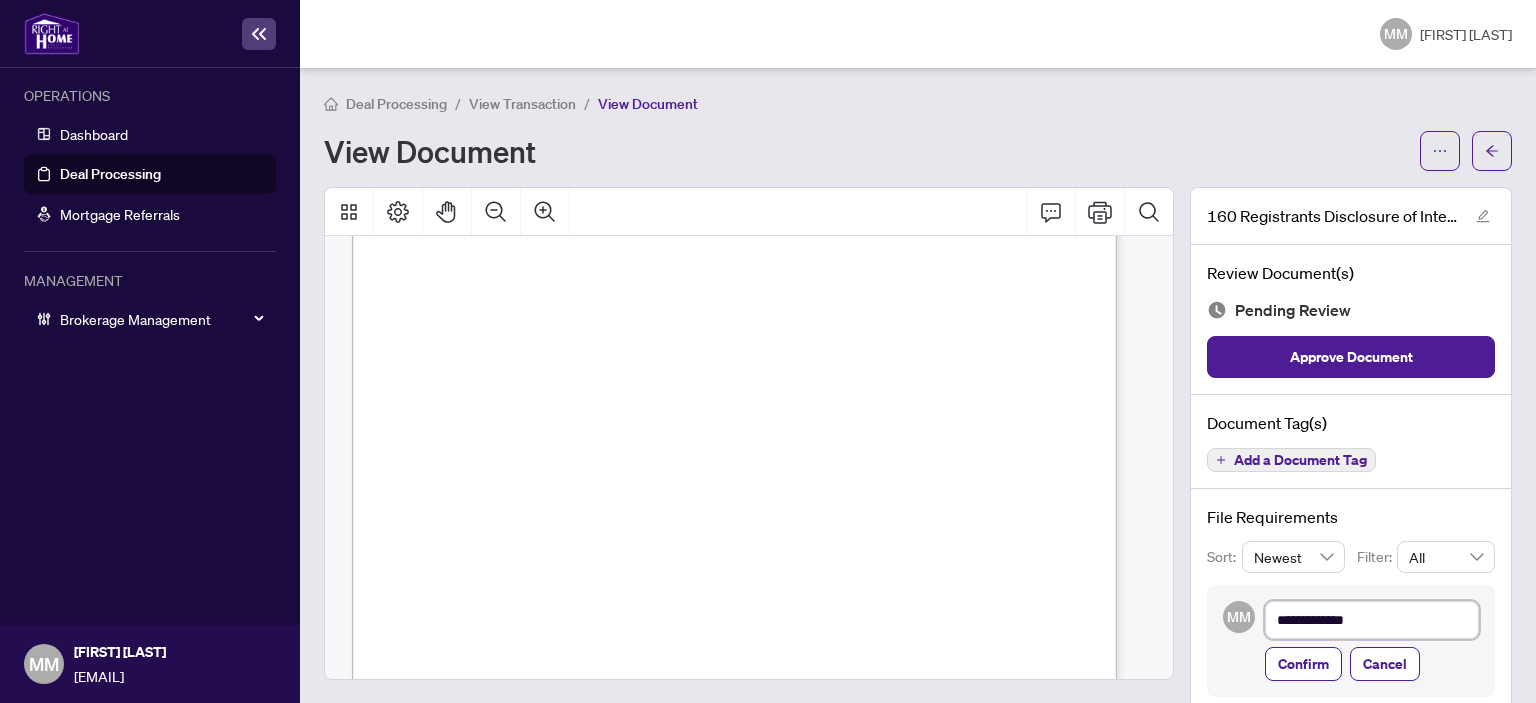 type on "**********" 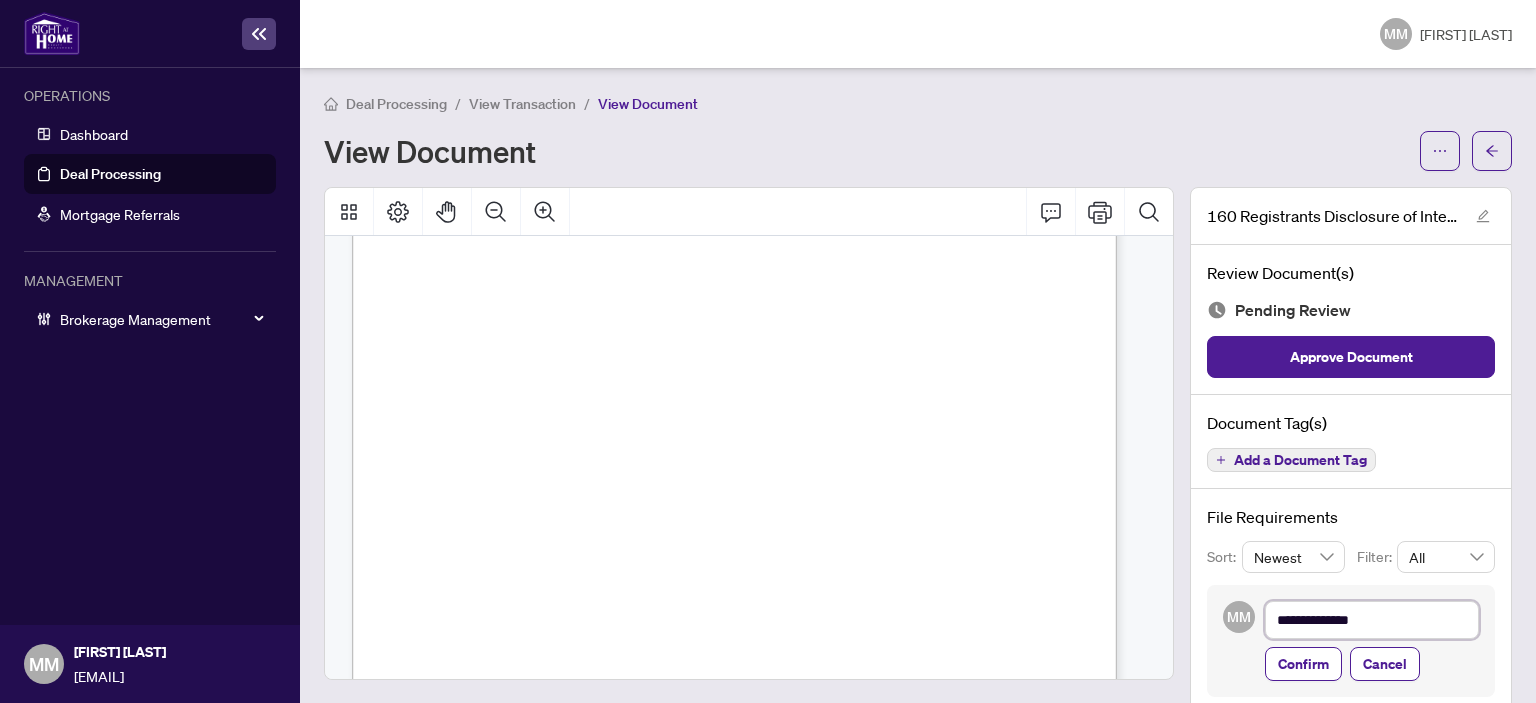 type on "**********" 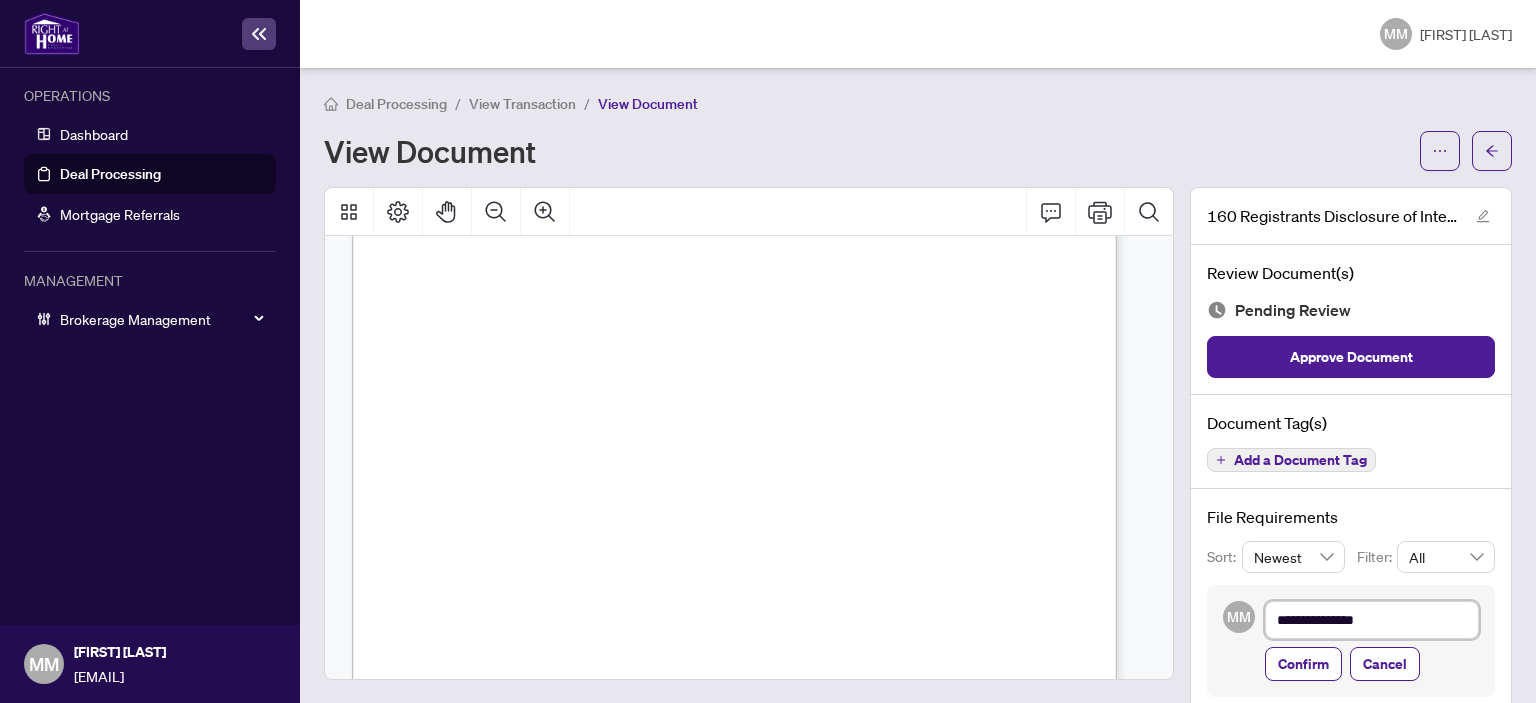 type on "**********" 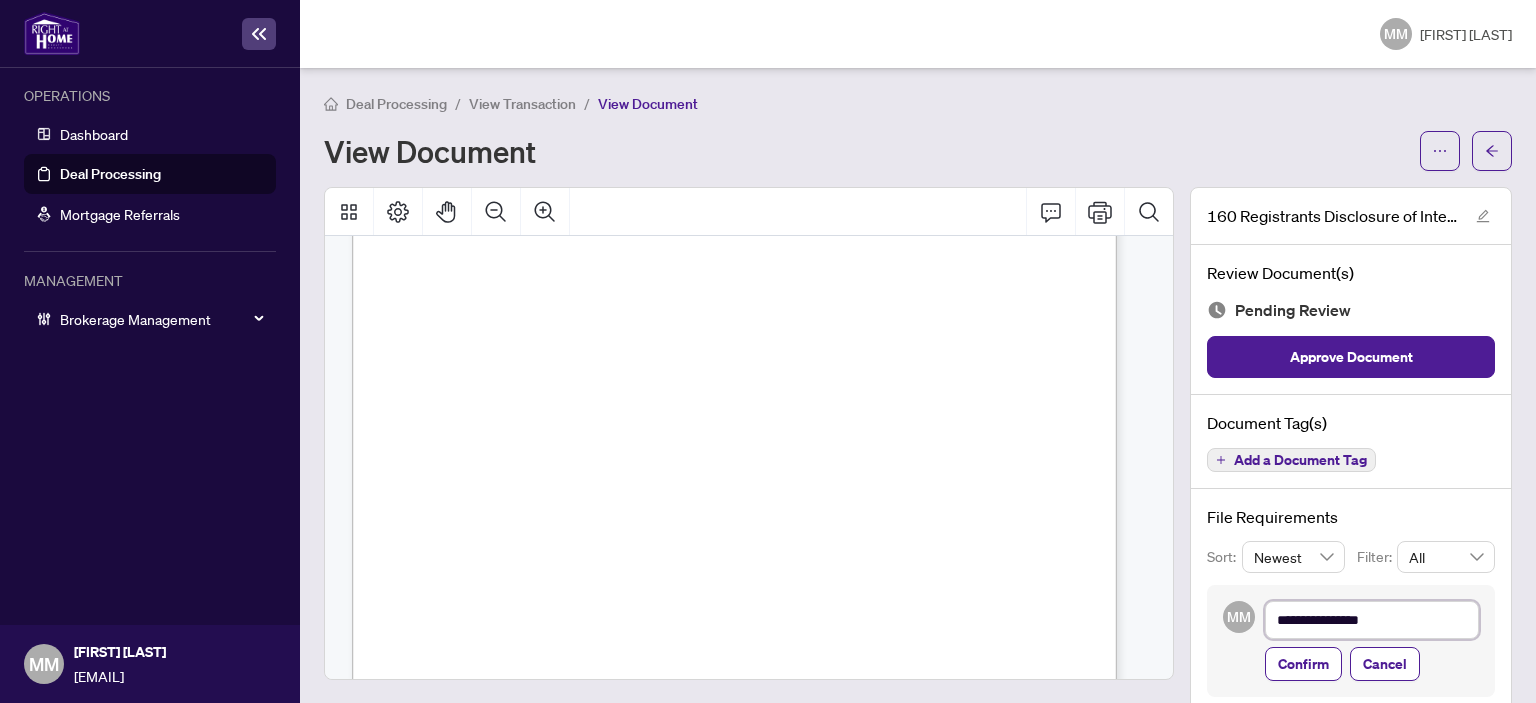 type on "**********" 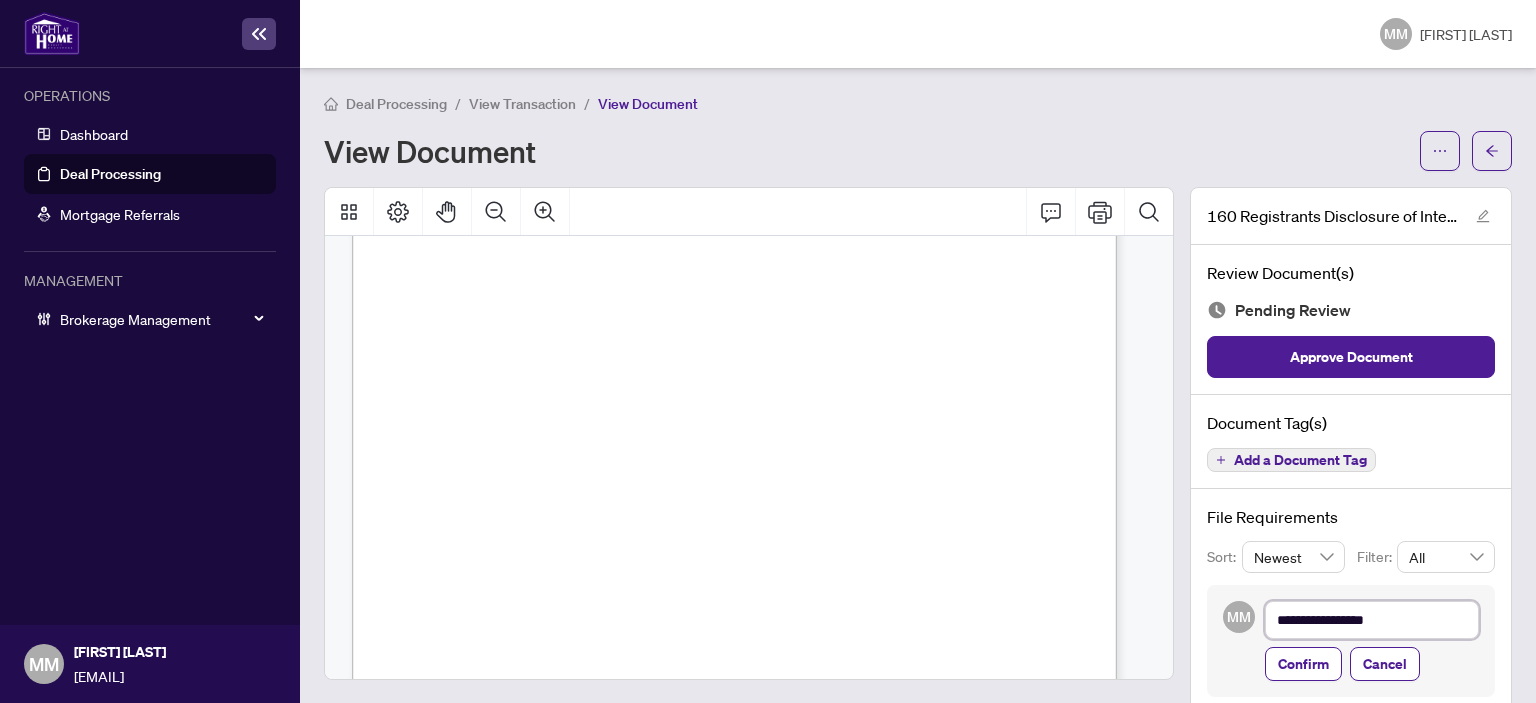 type on "**********" 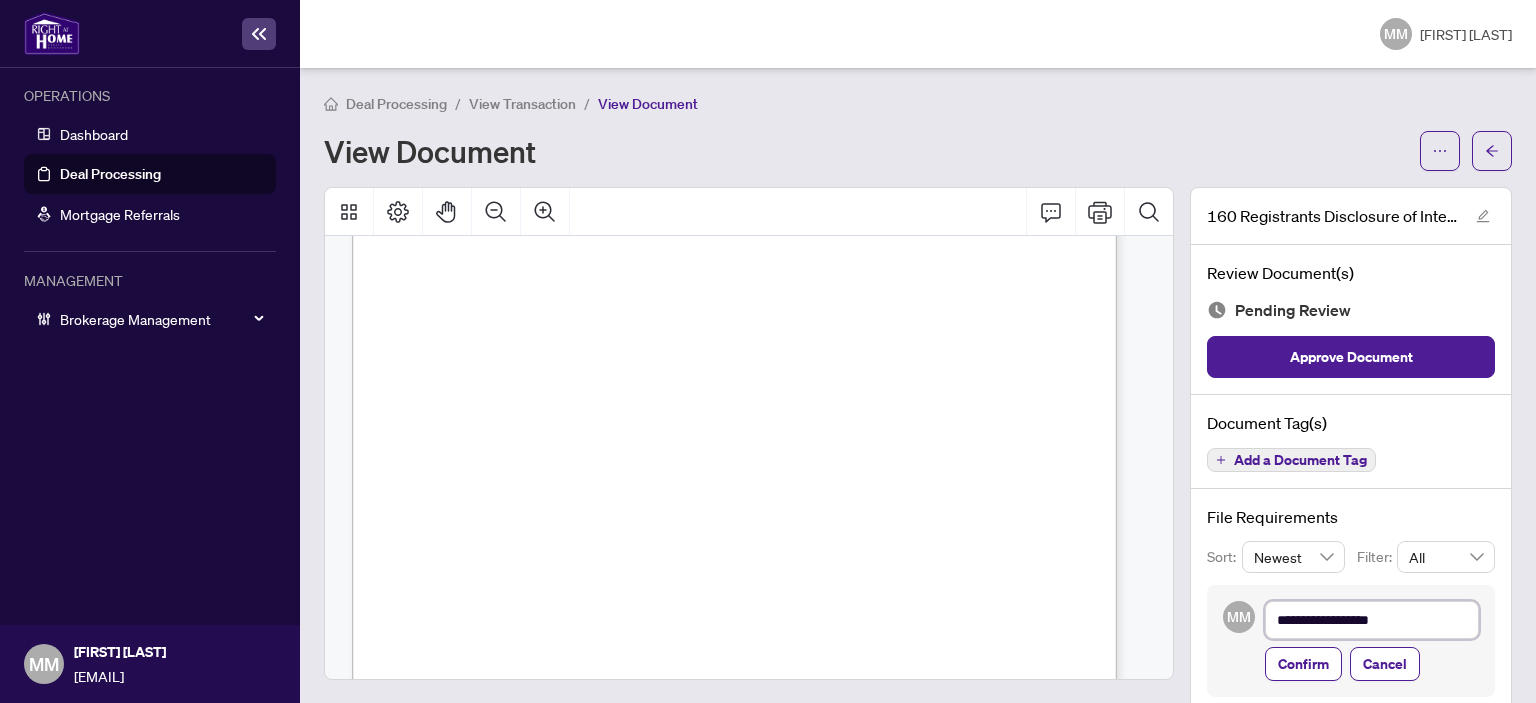 type on "**********" 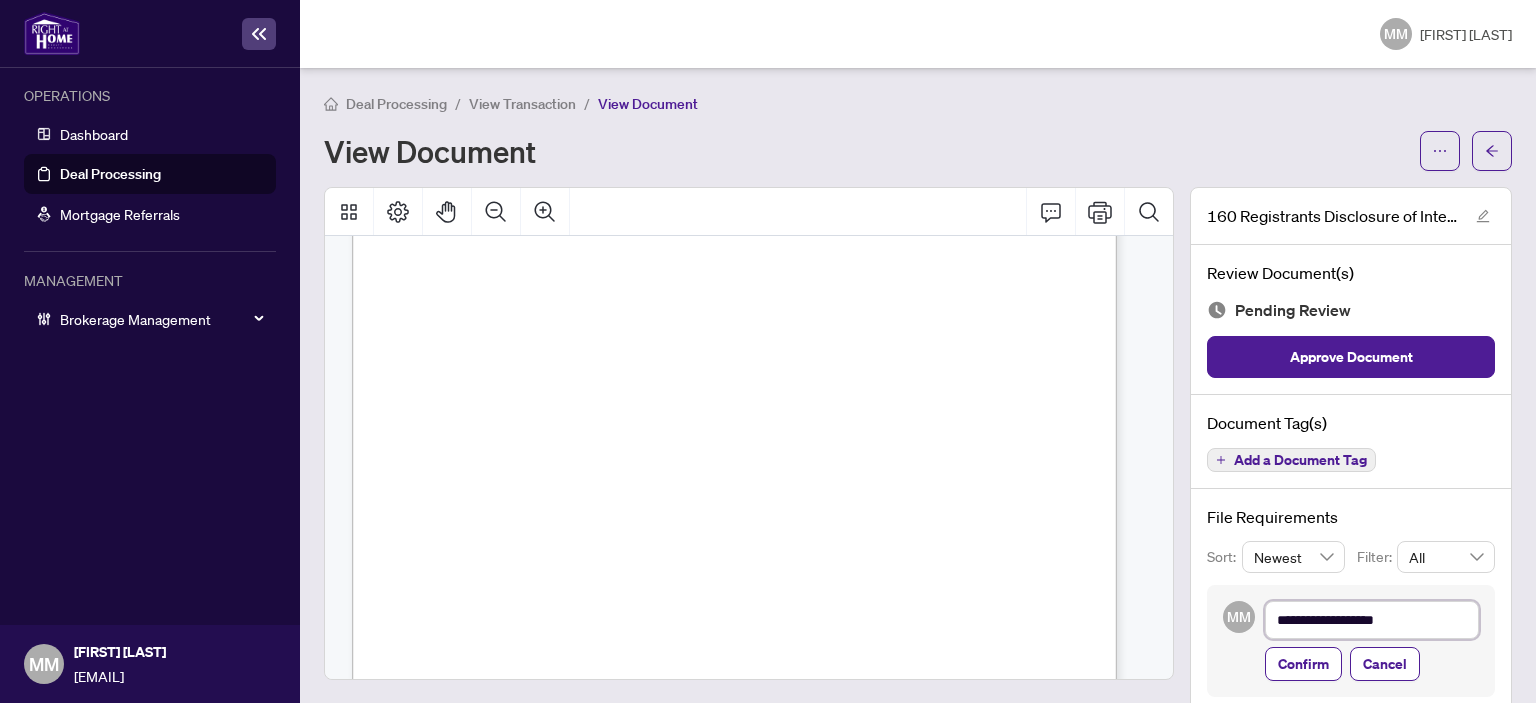 type on "**********" 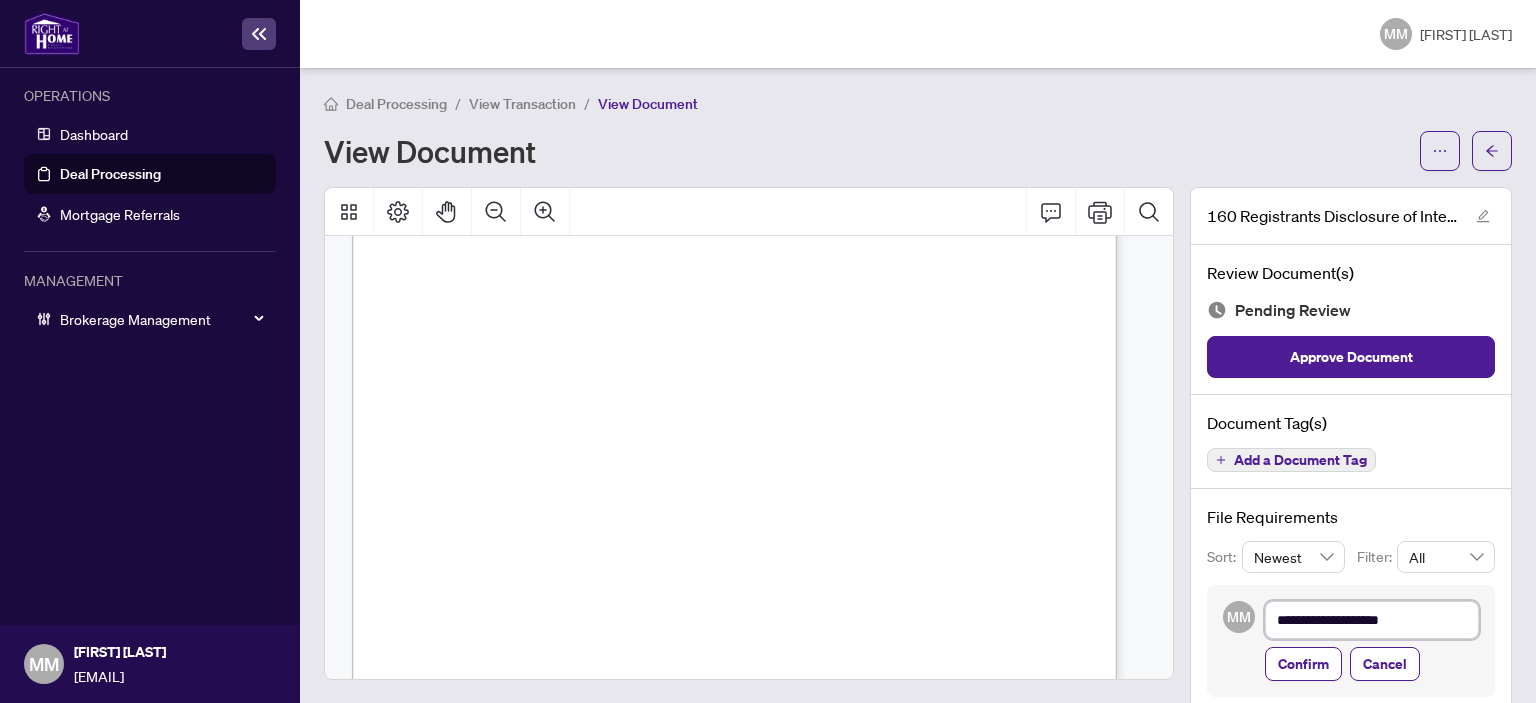 type on "**********" 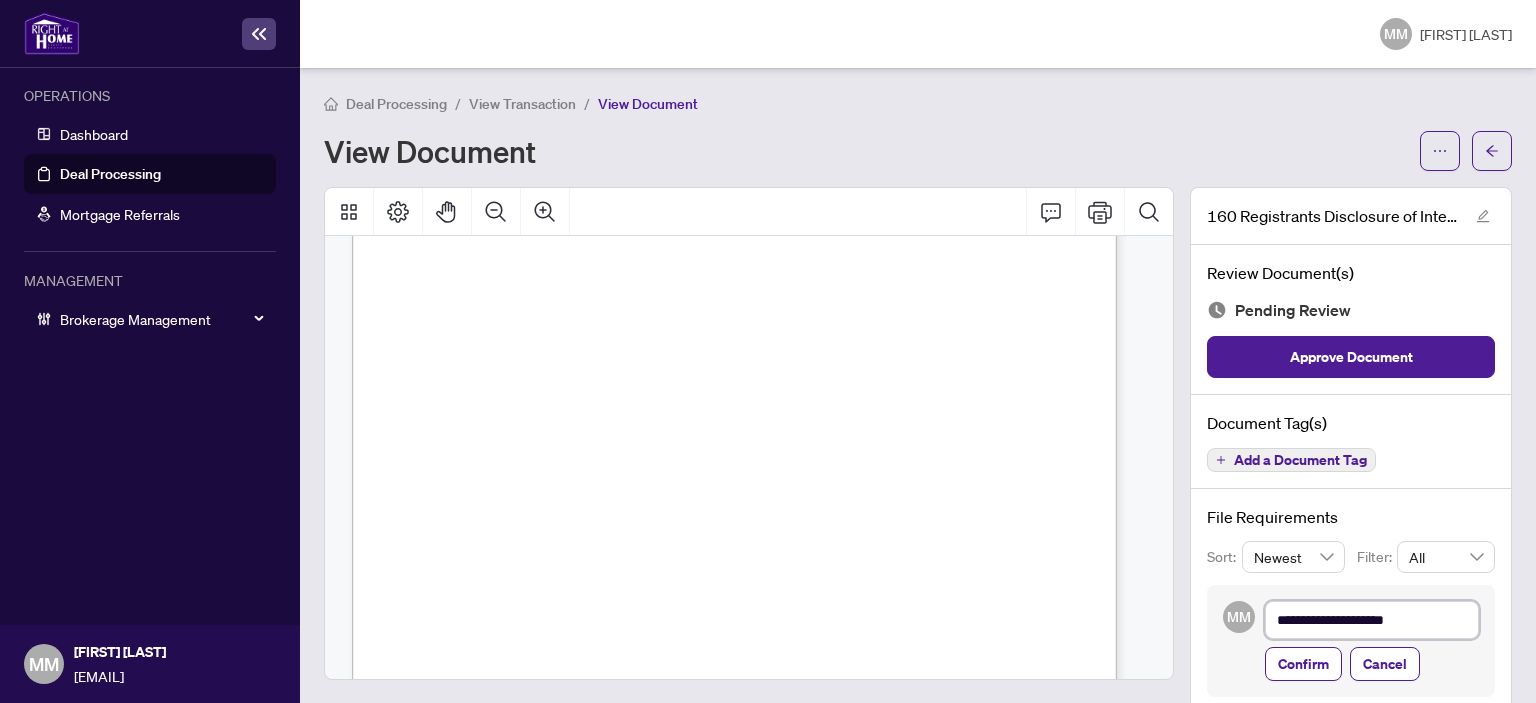 type on "**********" 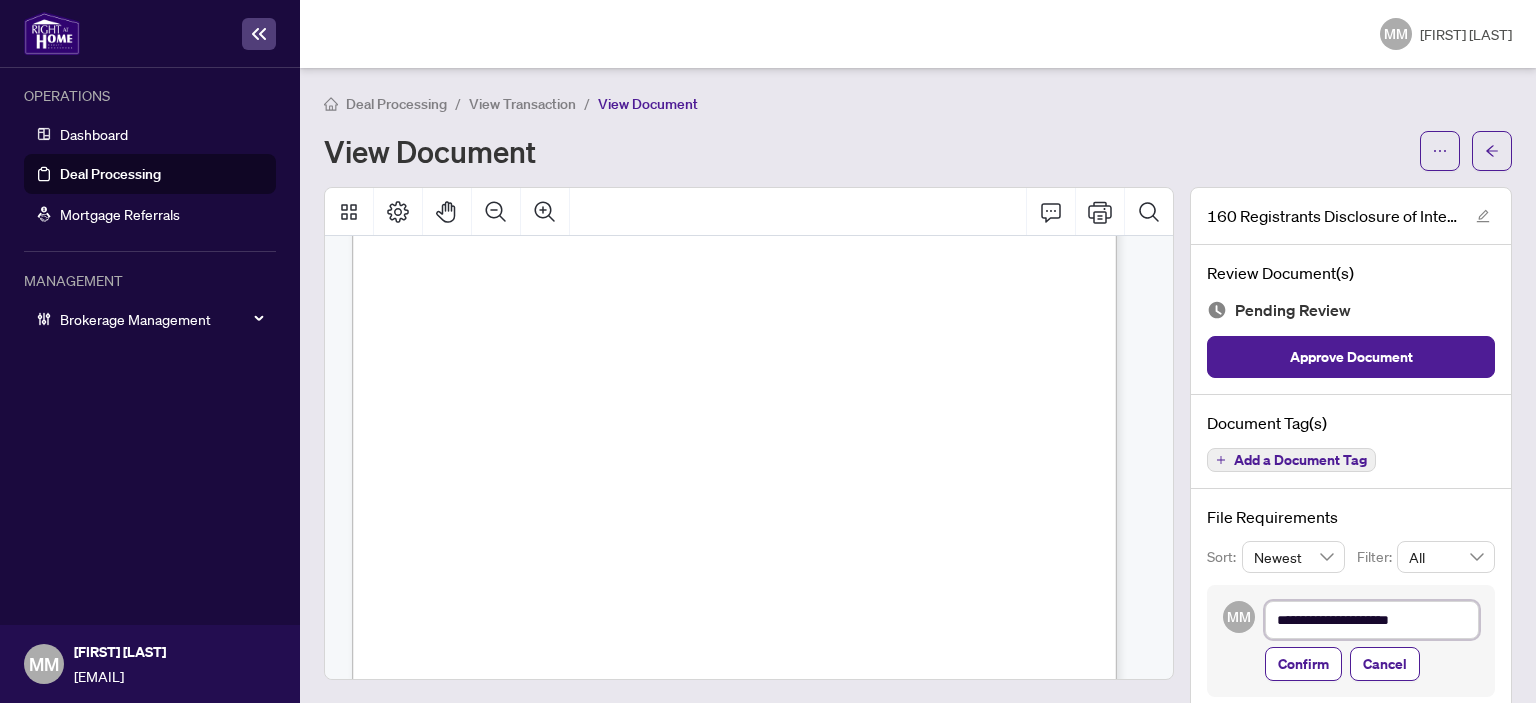 type on "**********" 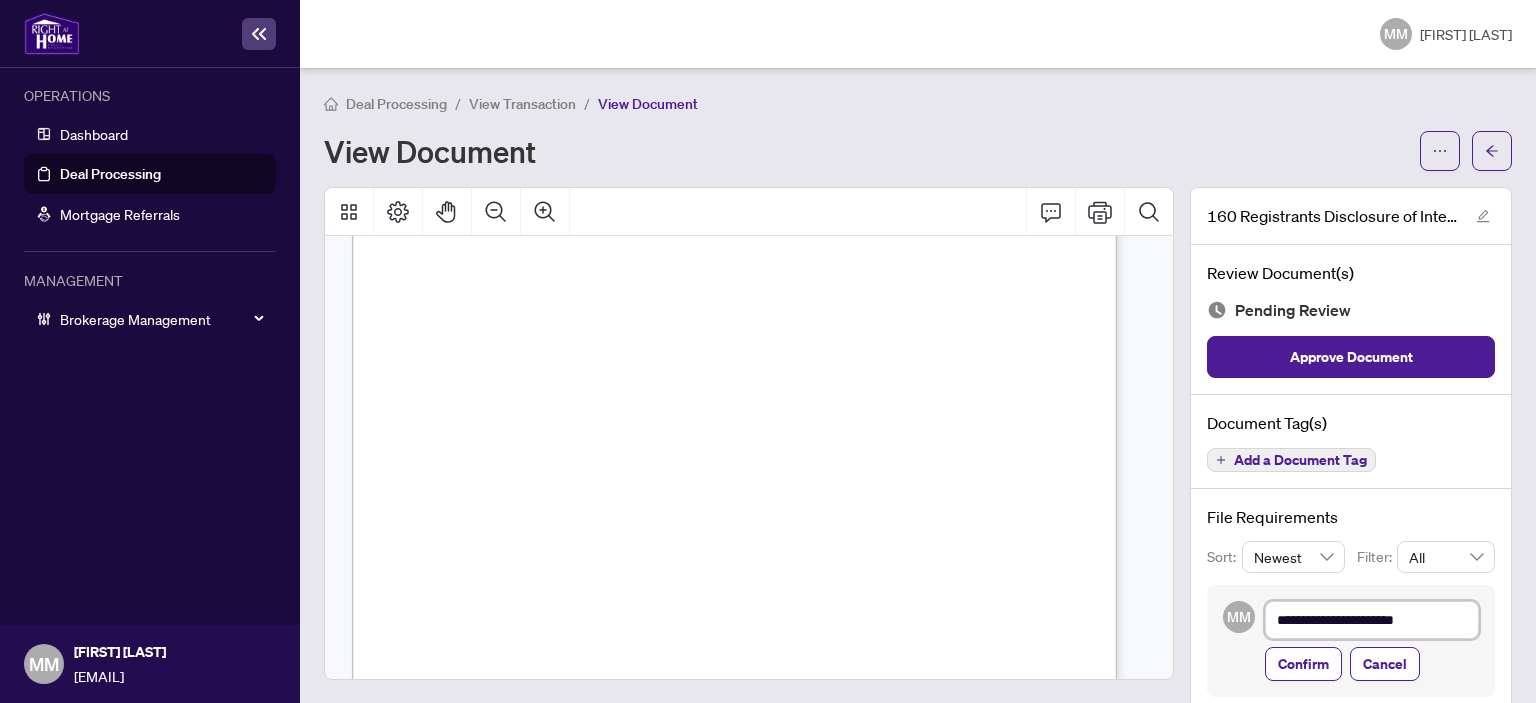 type on "**********" 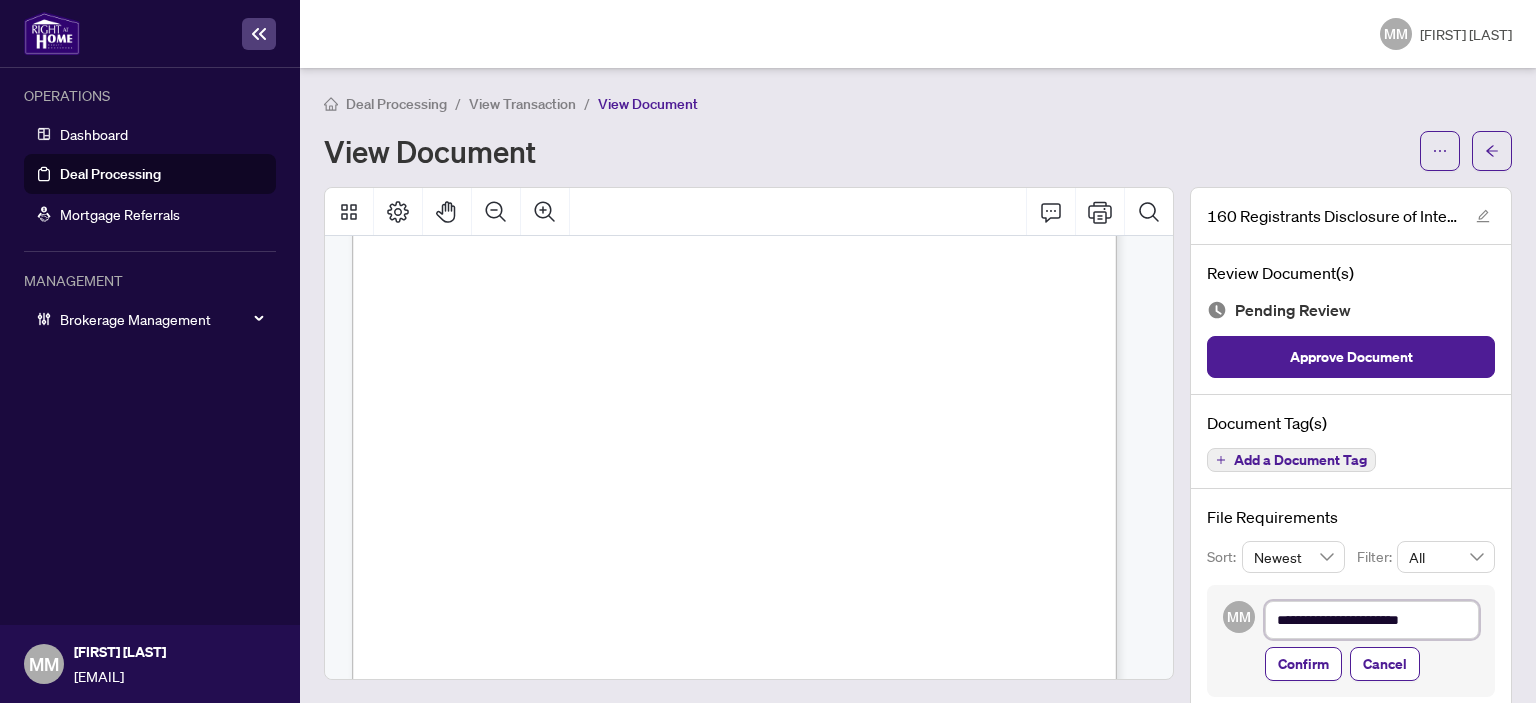 type on "**********" 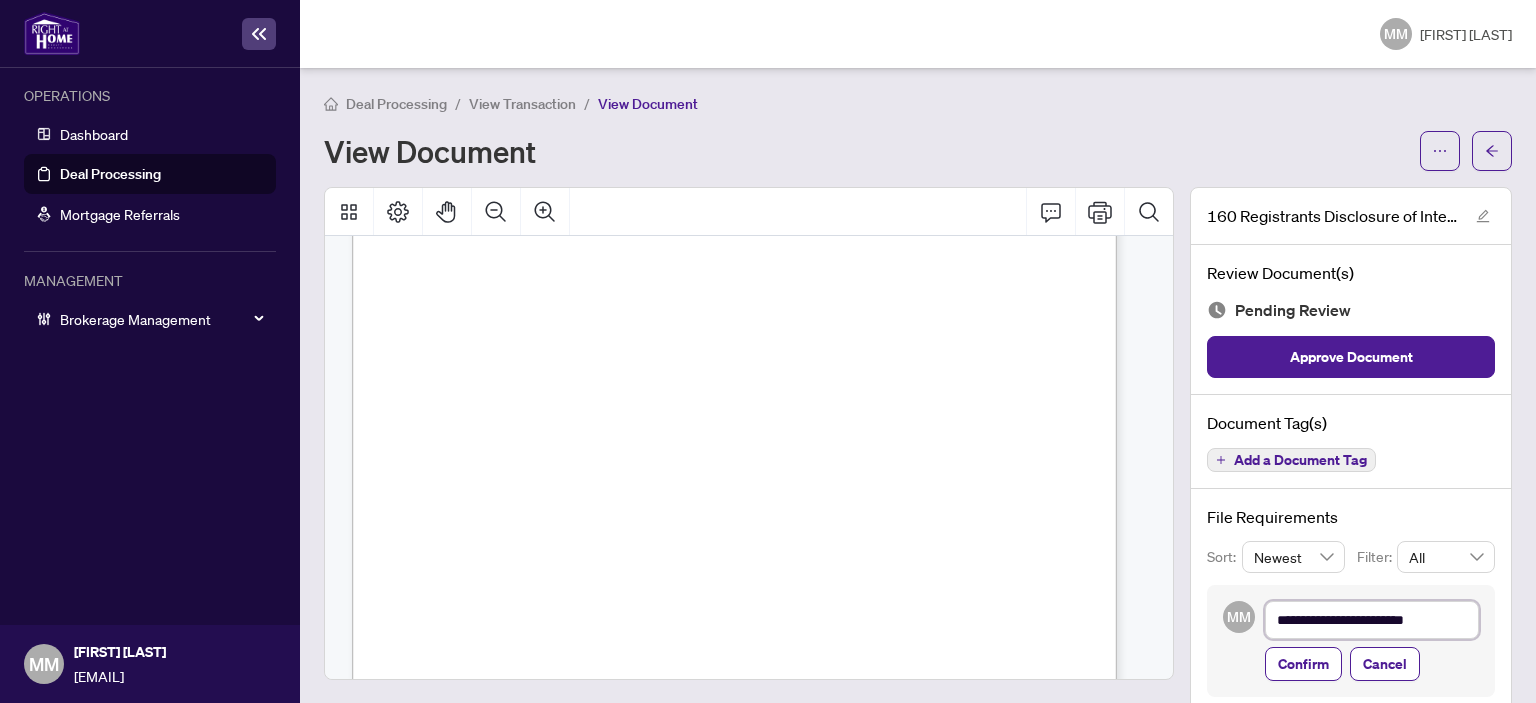 type on "**********" 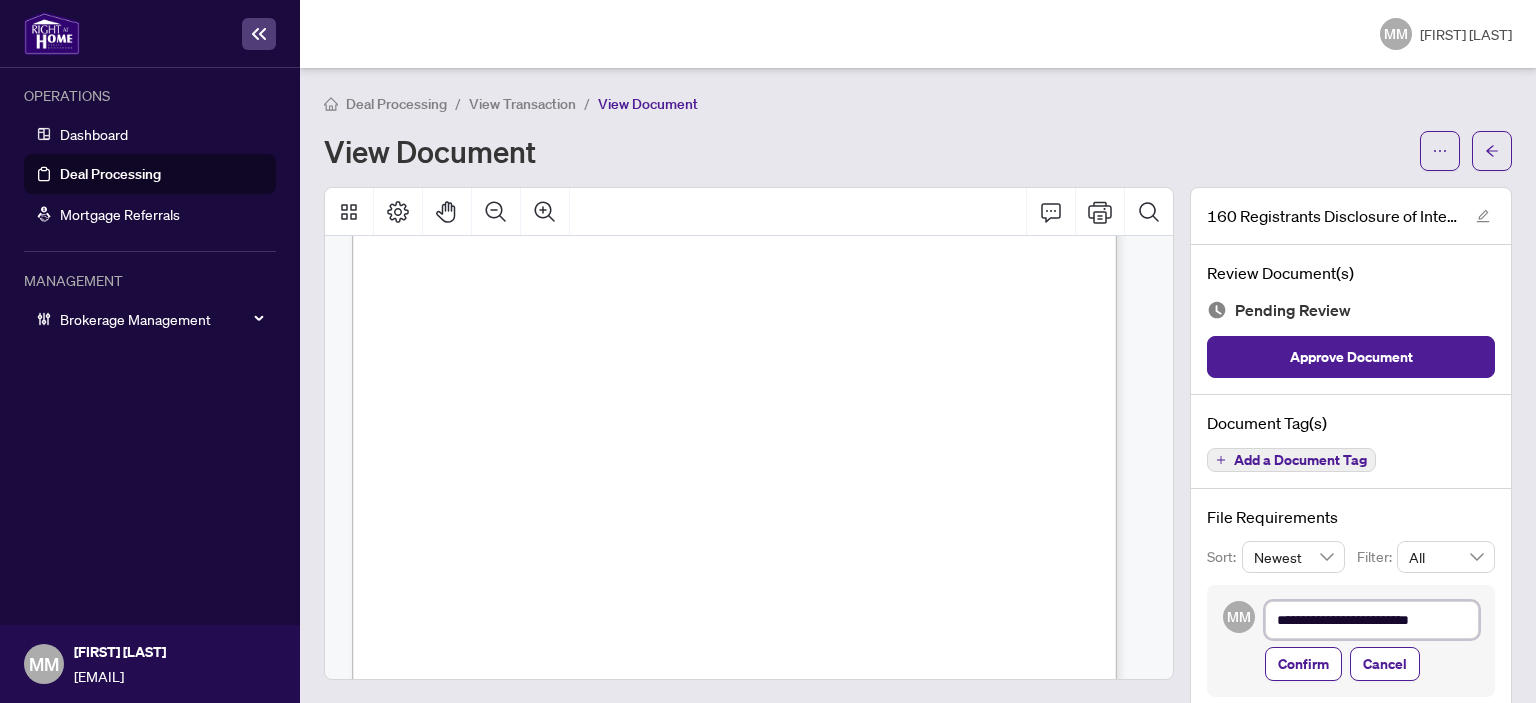 type on "**********" 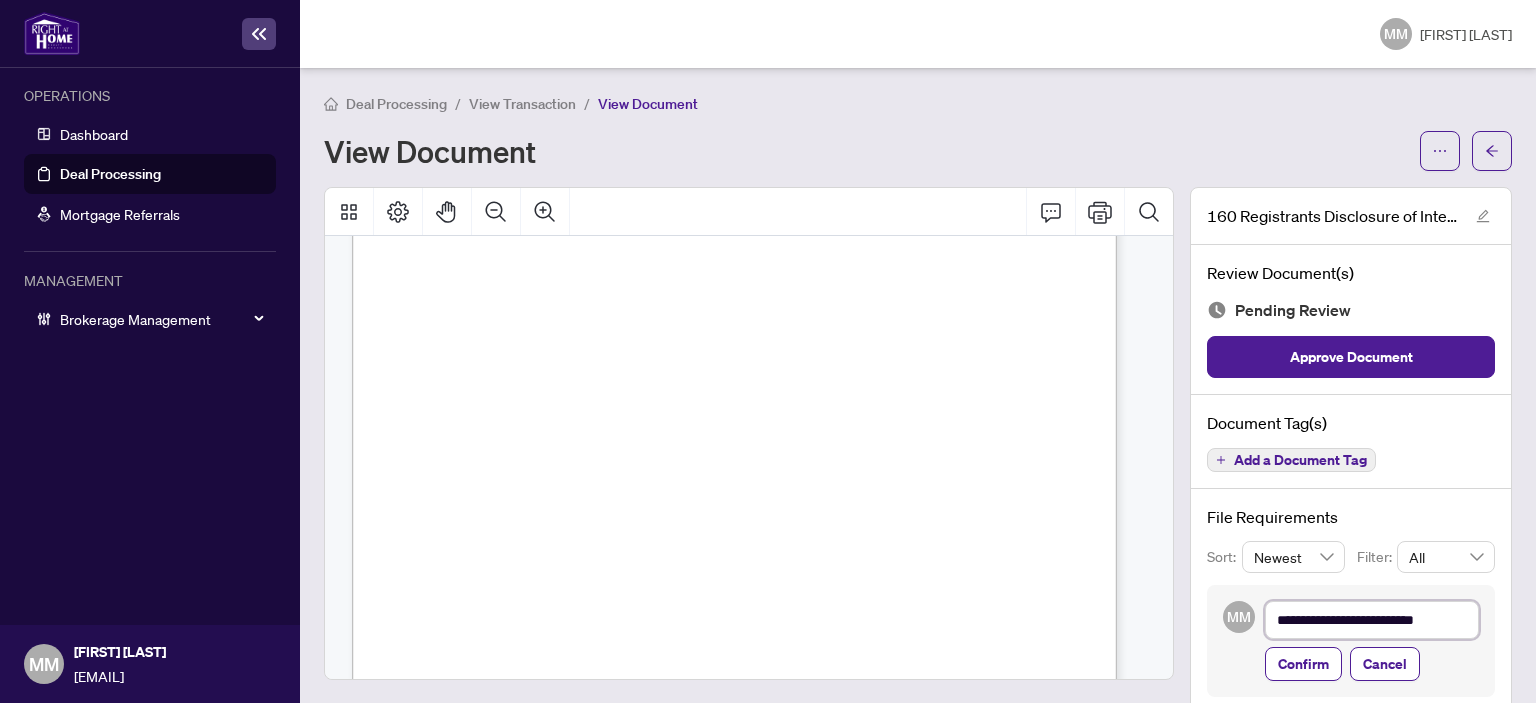 type on "**********" 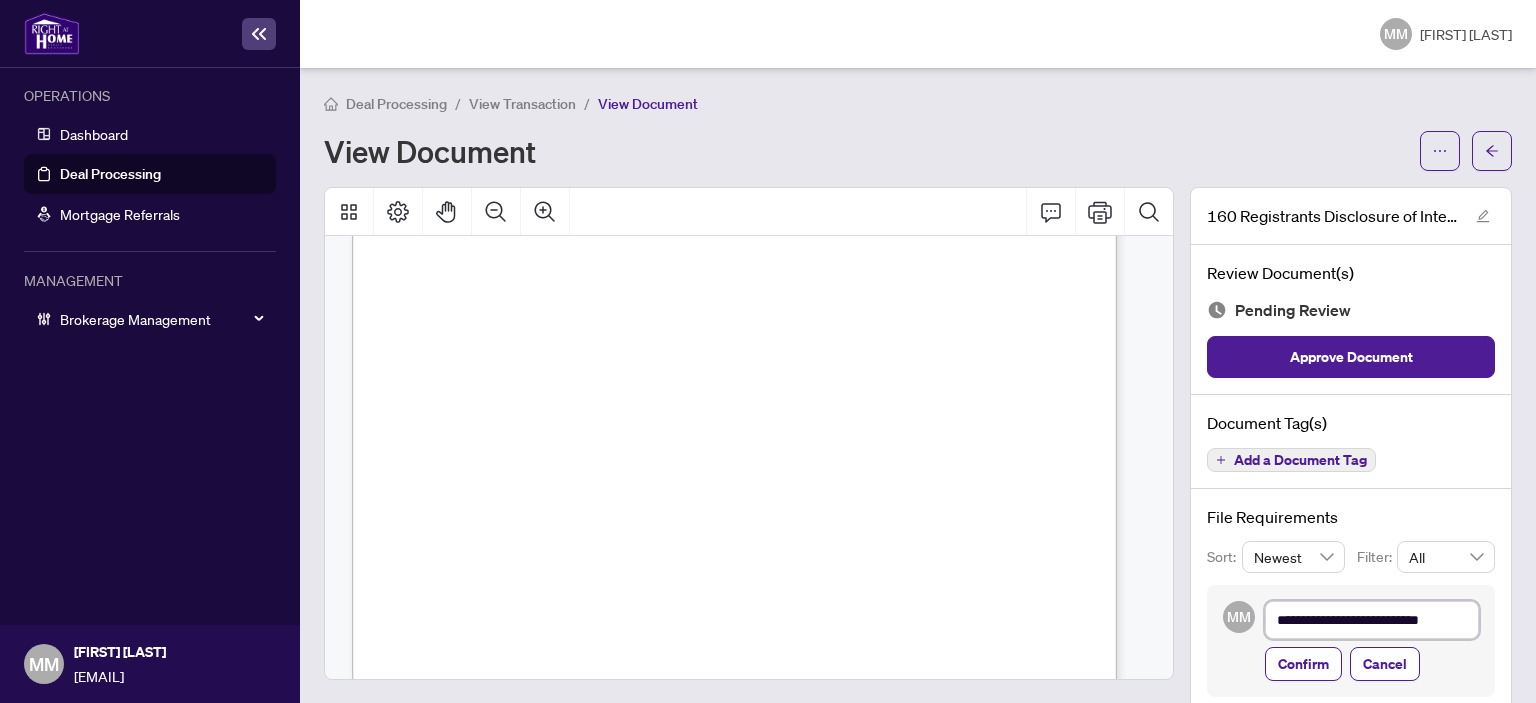 type on "**********" 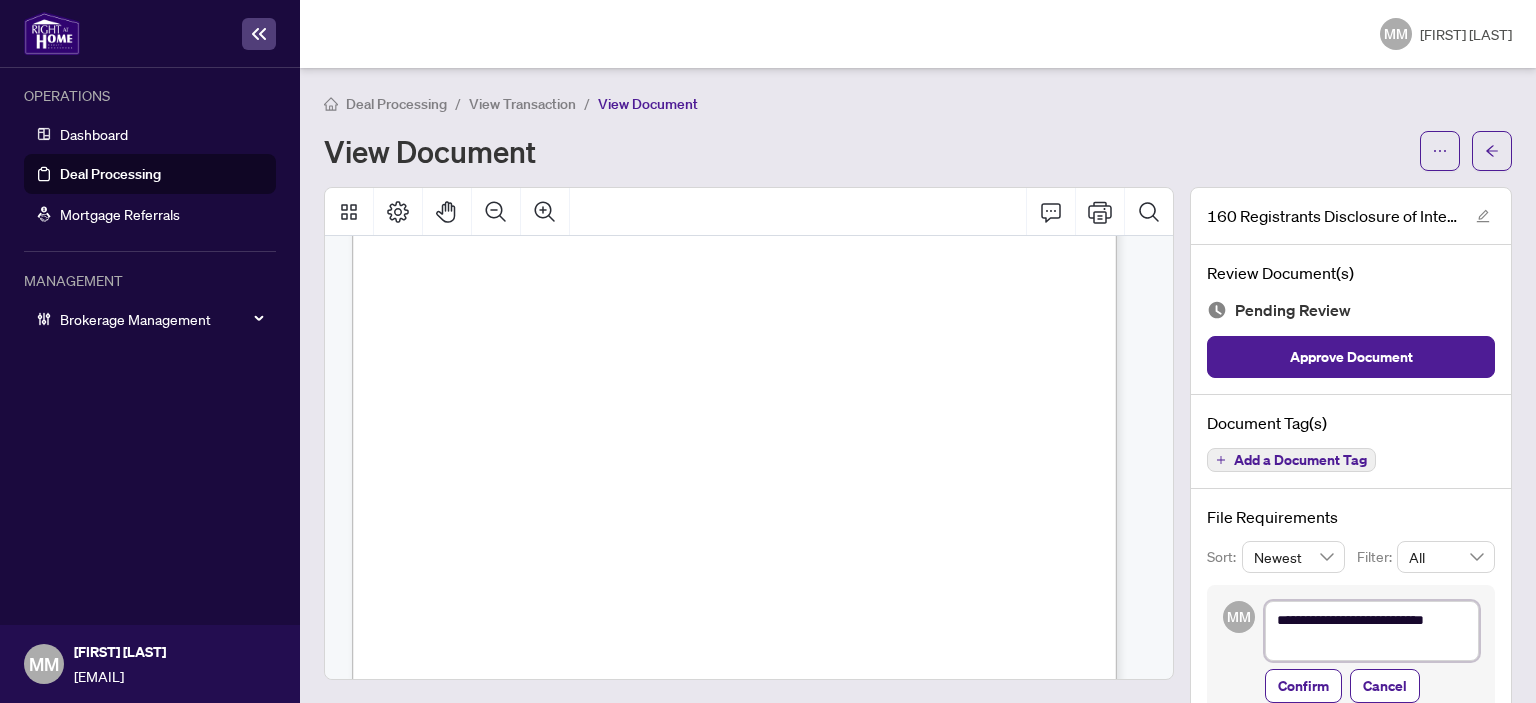 type on "**********" 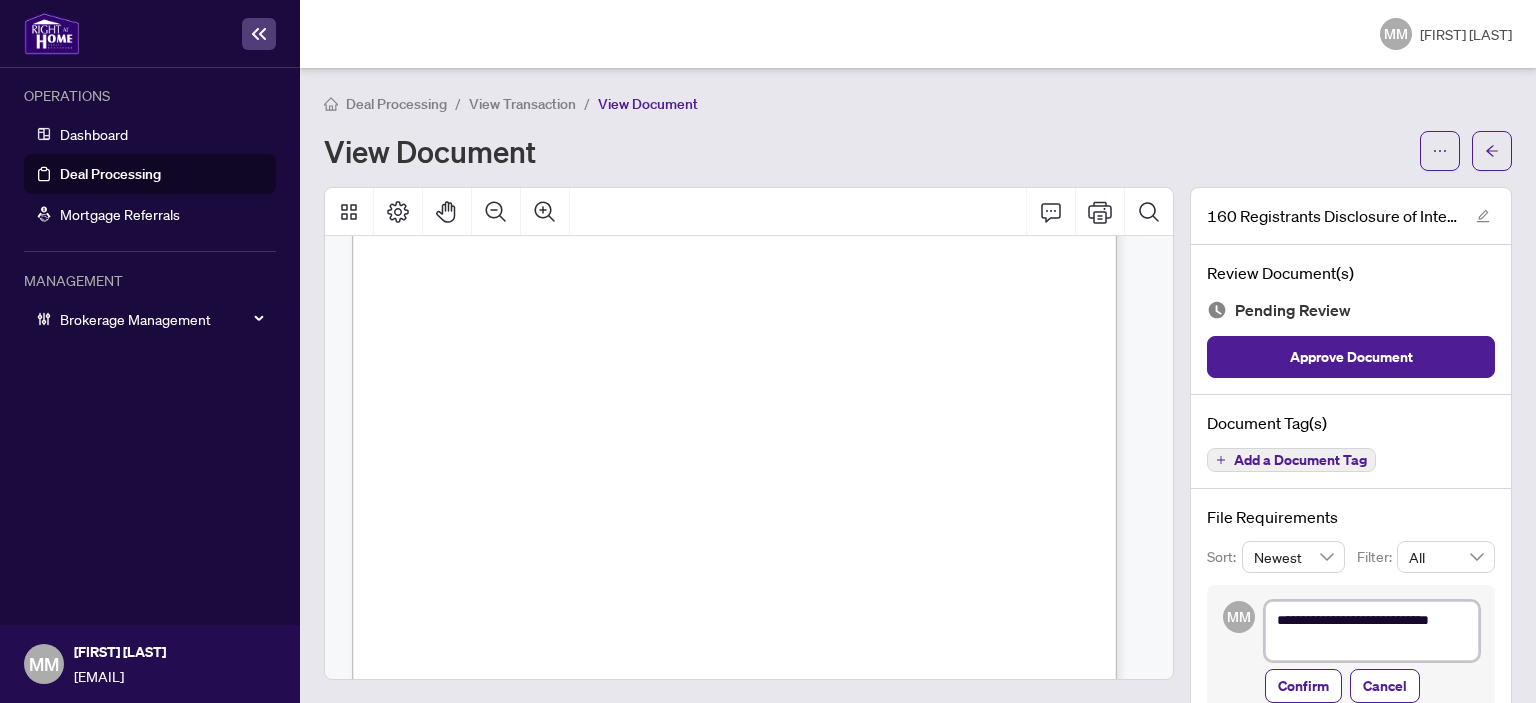 type on "**********" 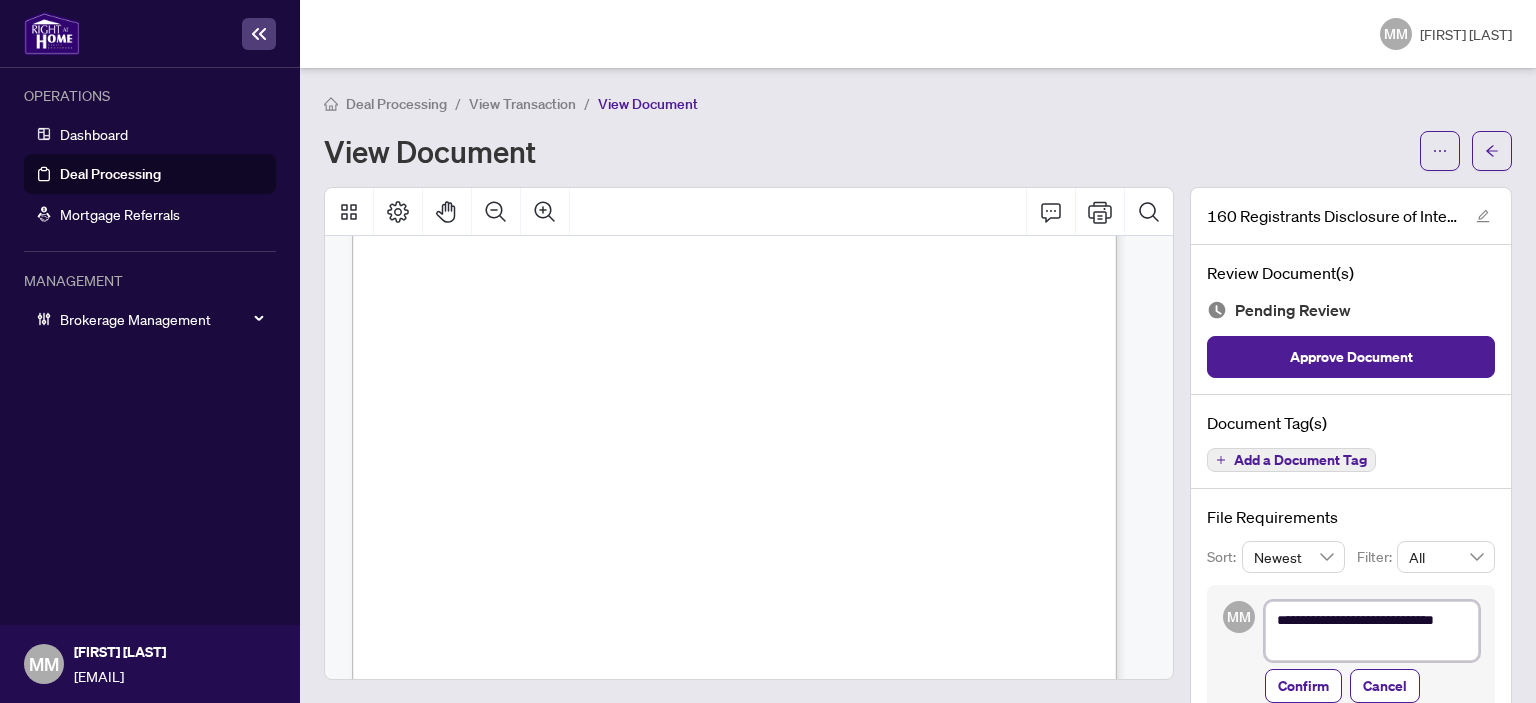 type on "**********" 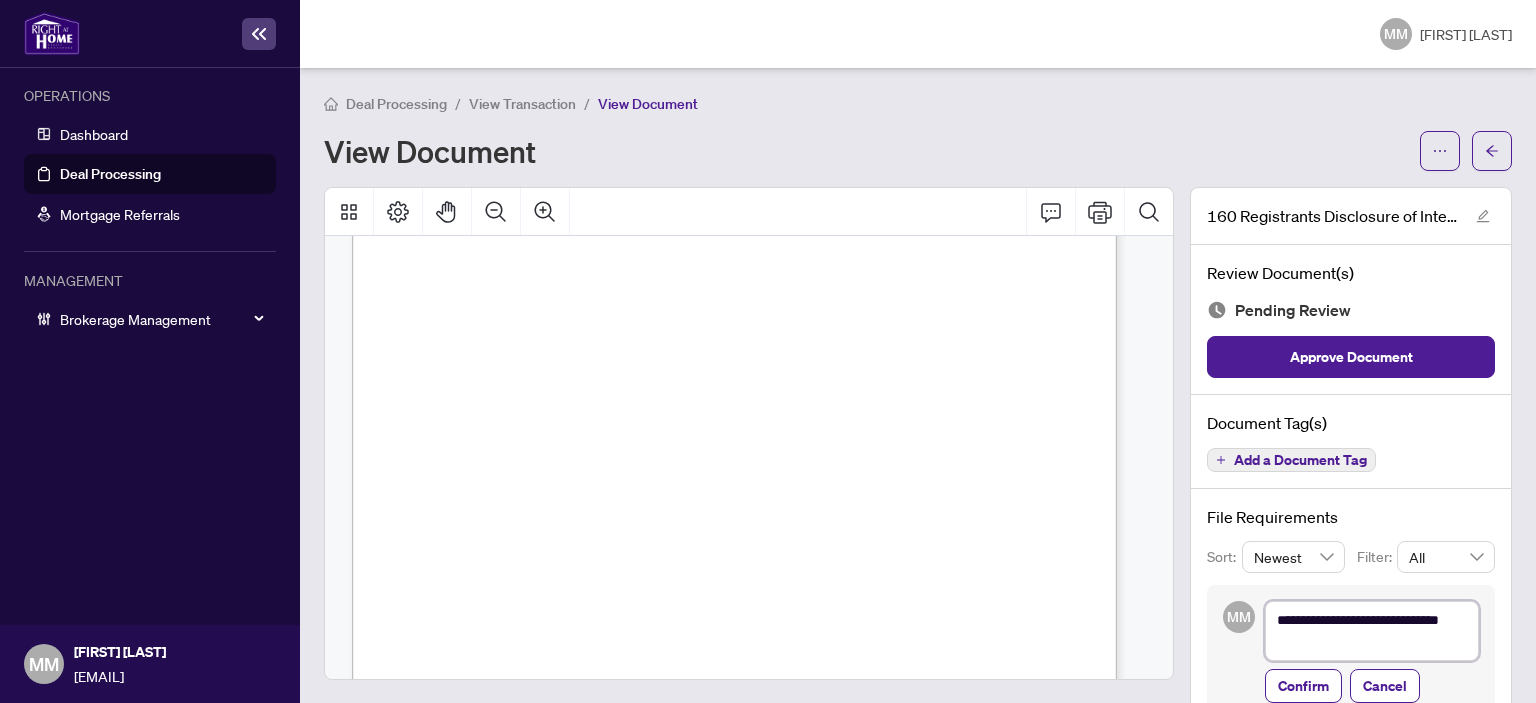 type on "**********" 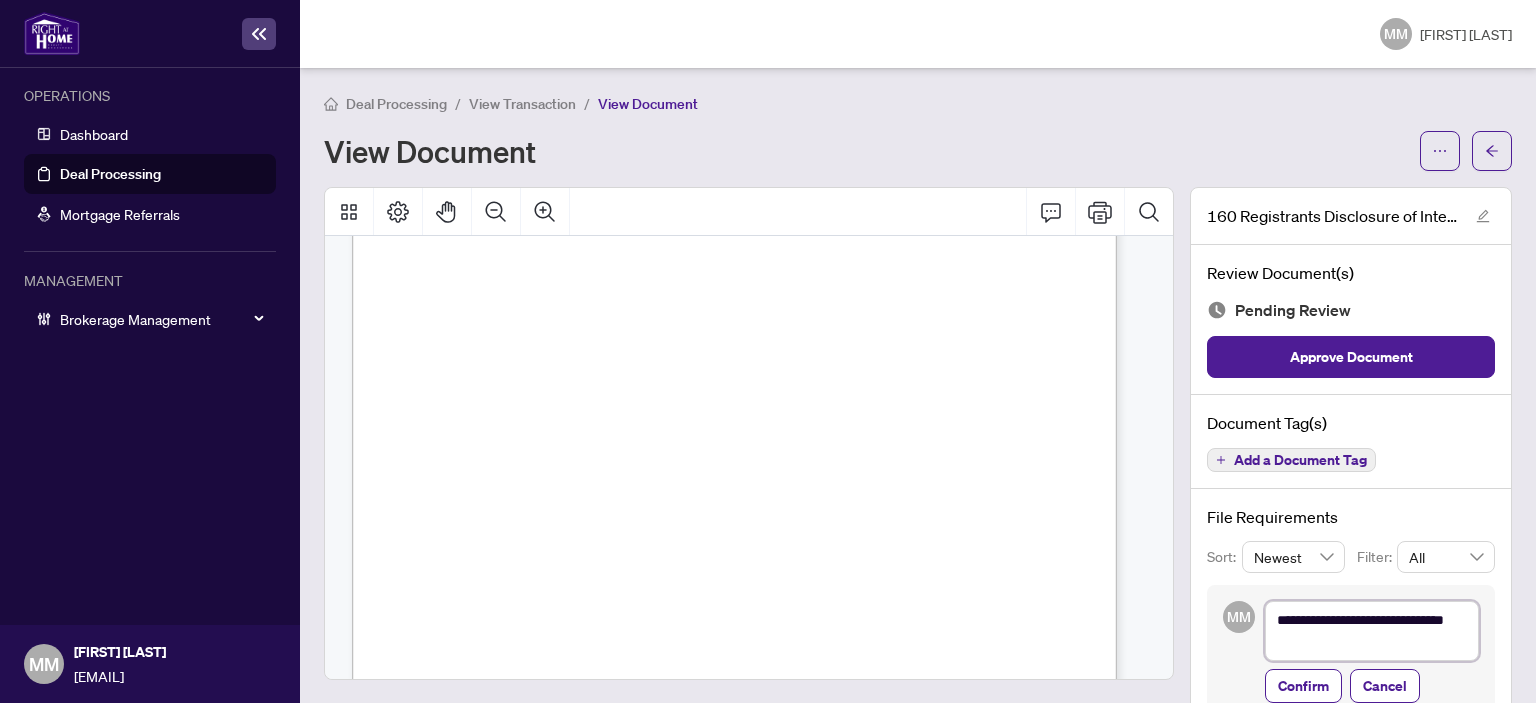 type on "**********" 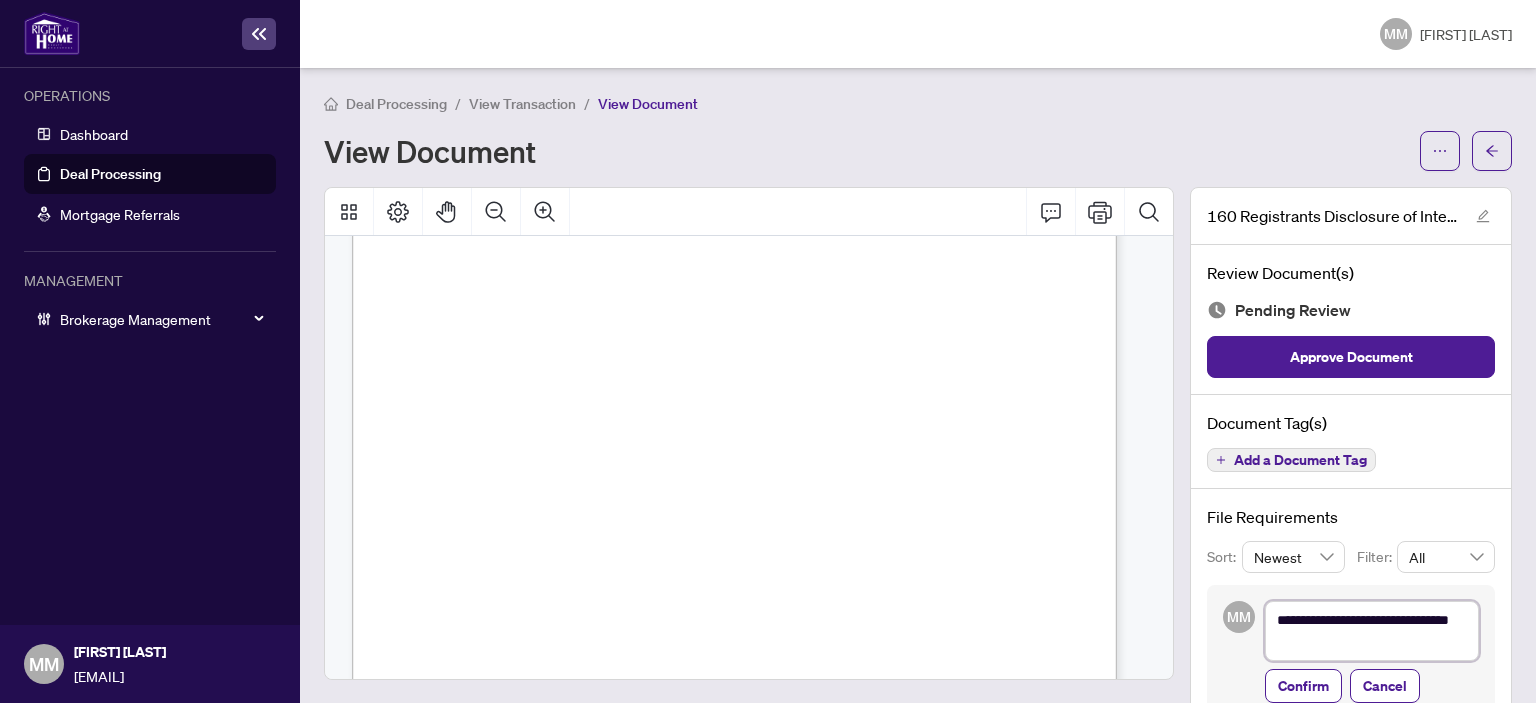 type on "**********" 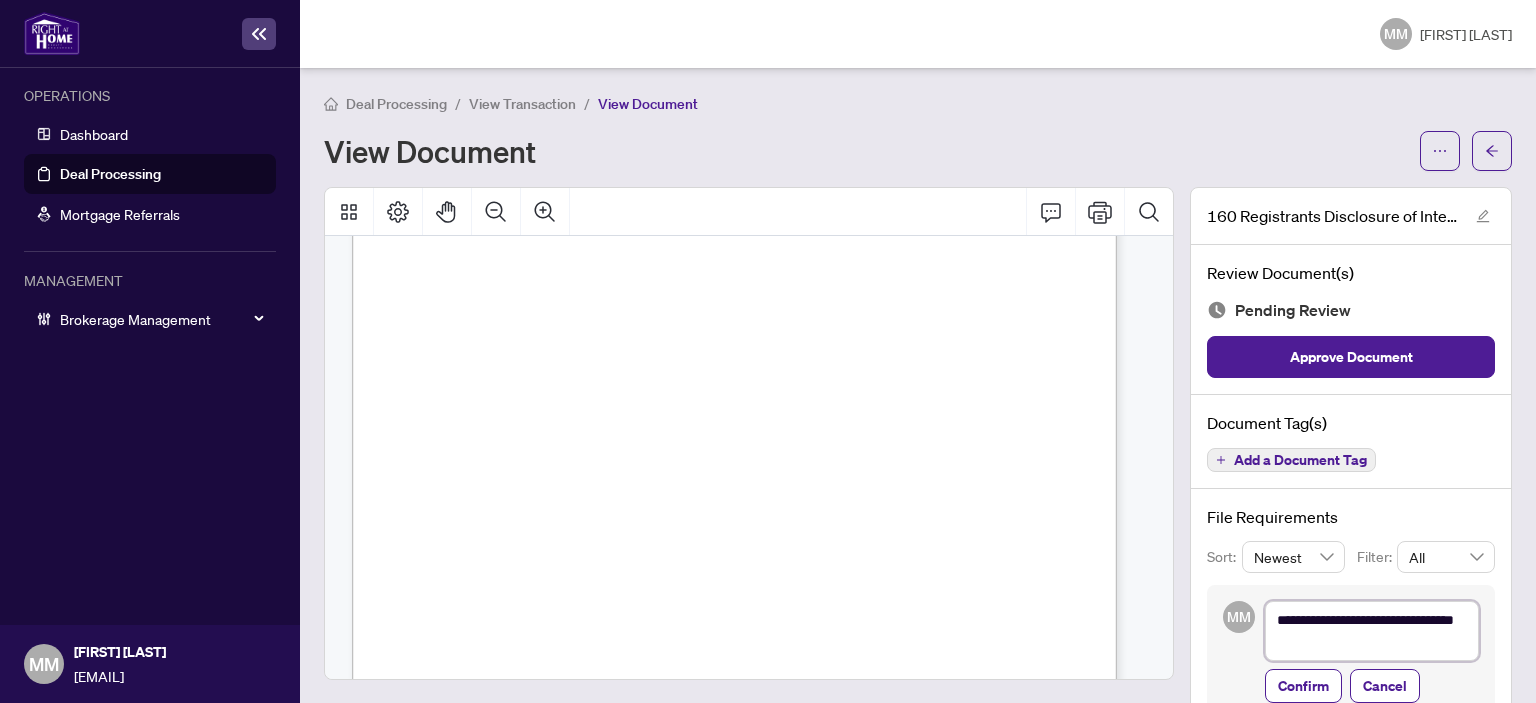 type on "**********" 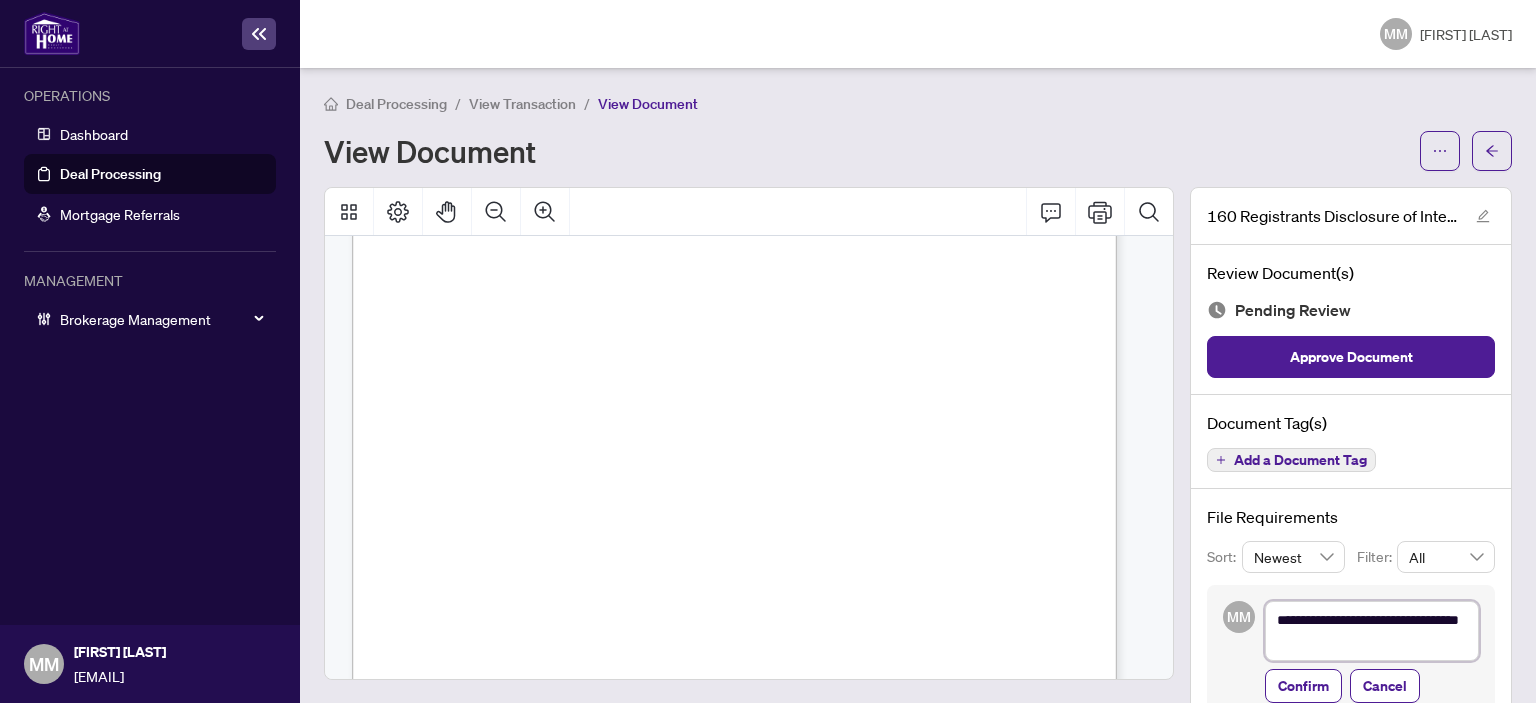 type on "**********" 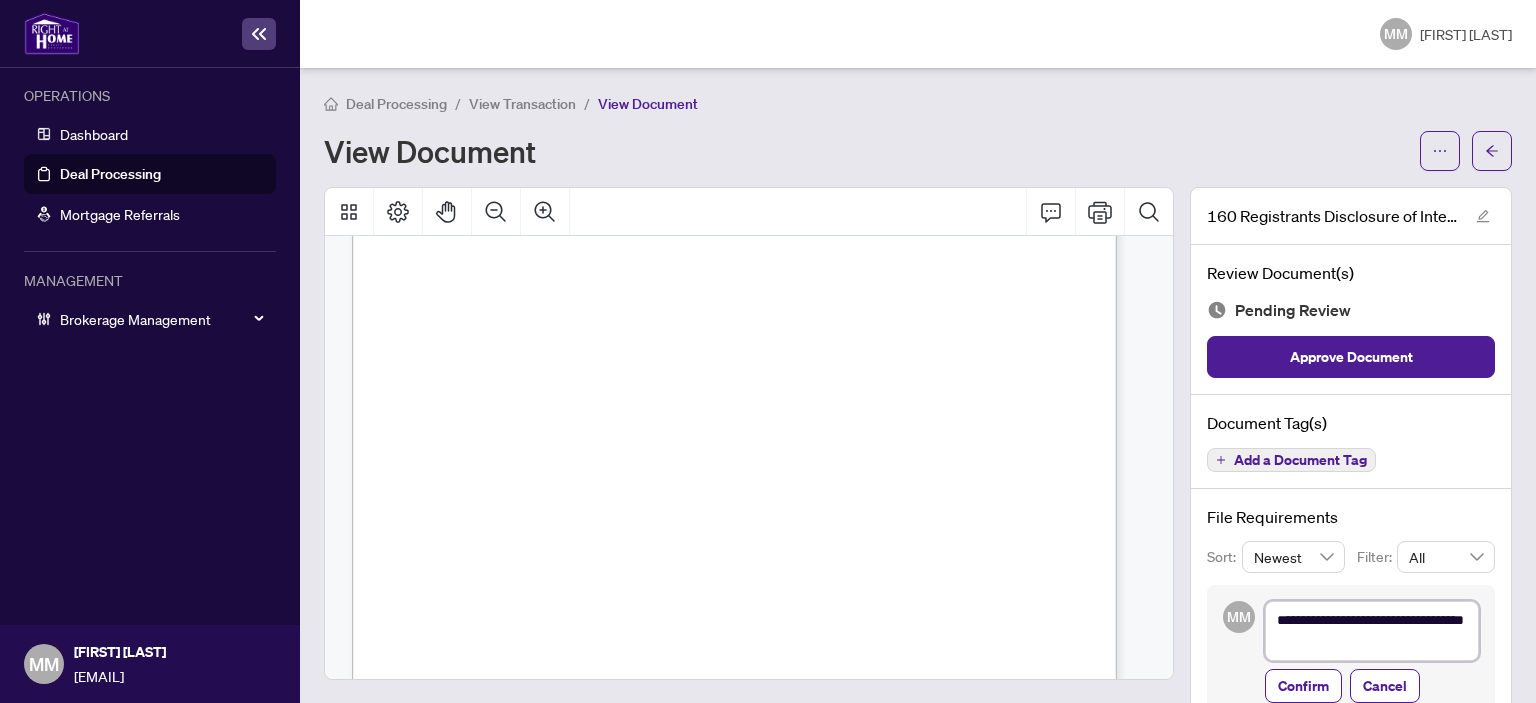 type on "**********" 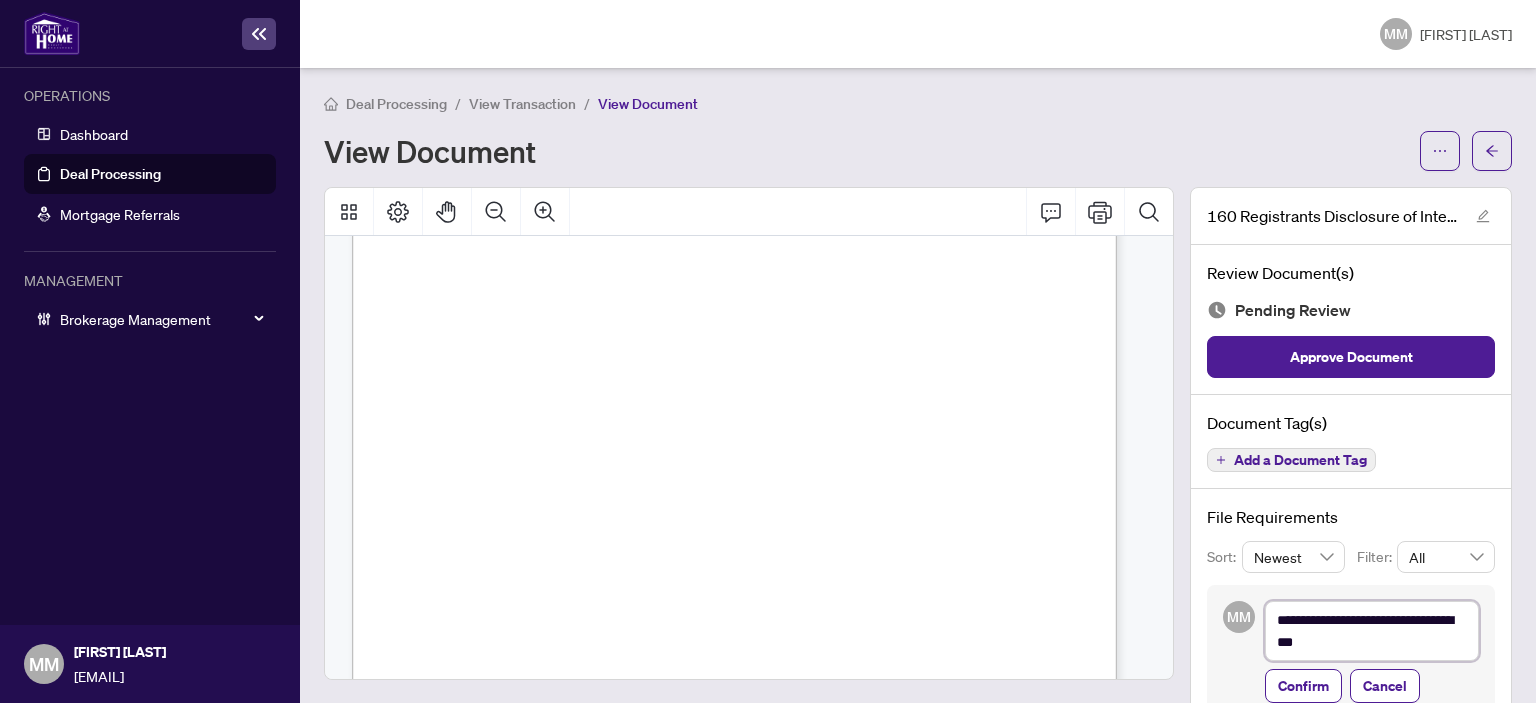 type on "**********" 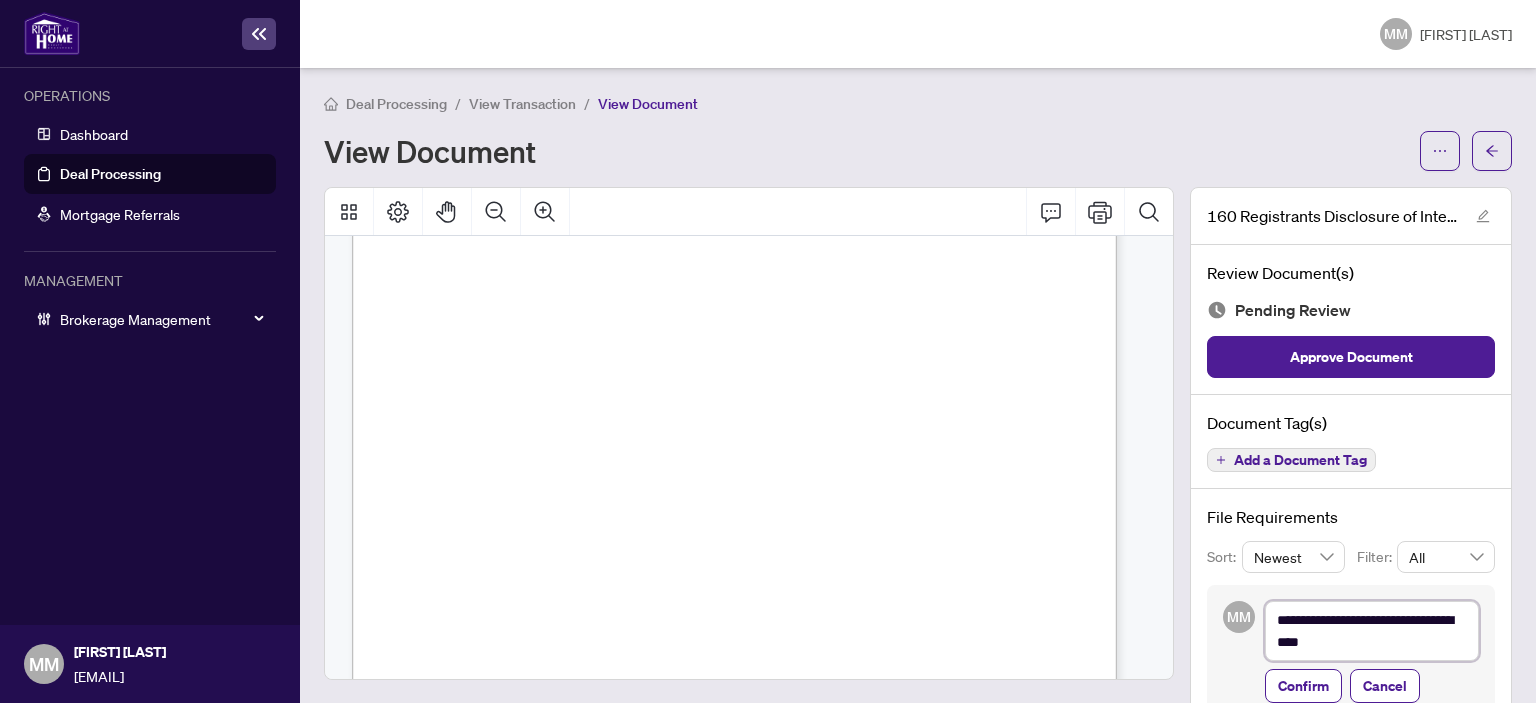 type on "**********" 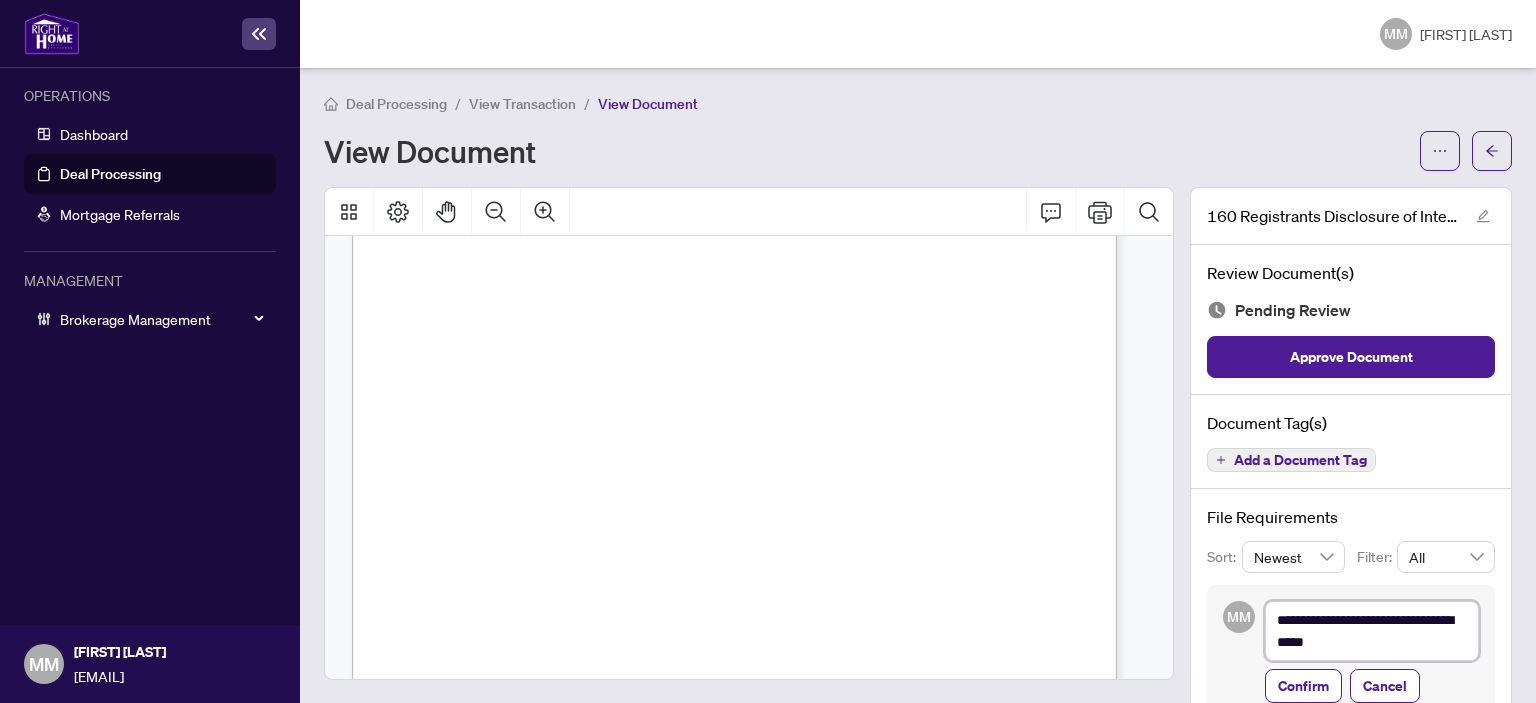 type on "**********" 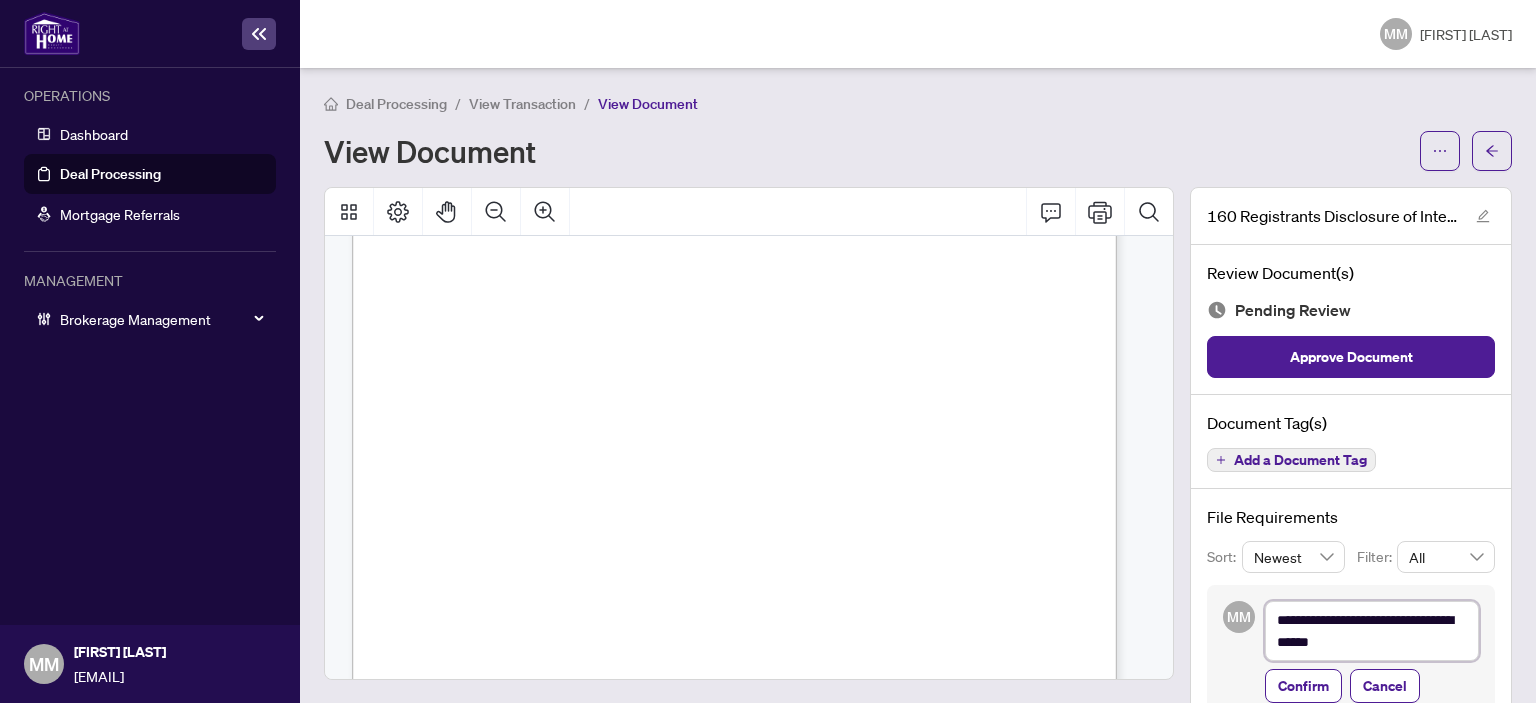 type on "**********" 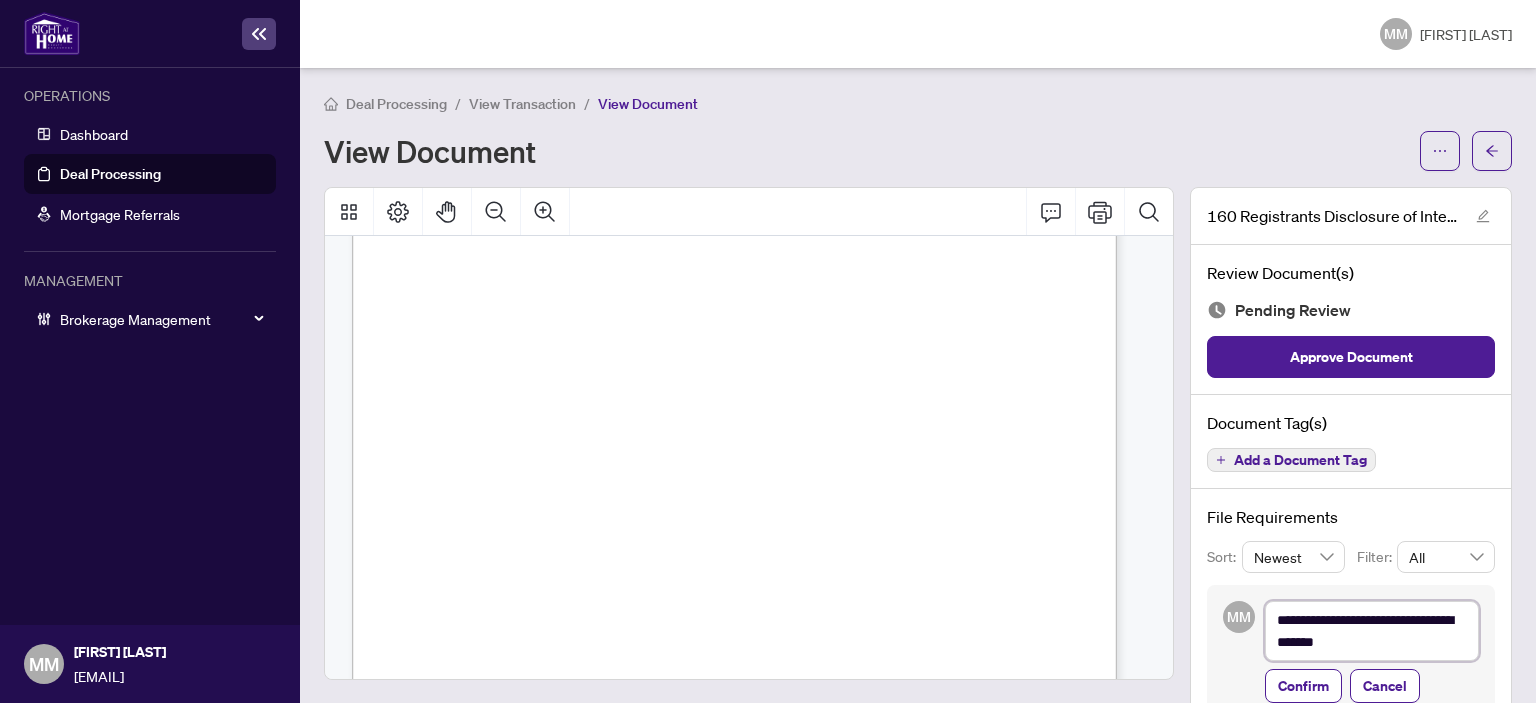 type on "**********" 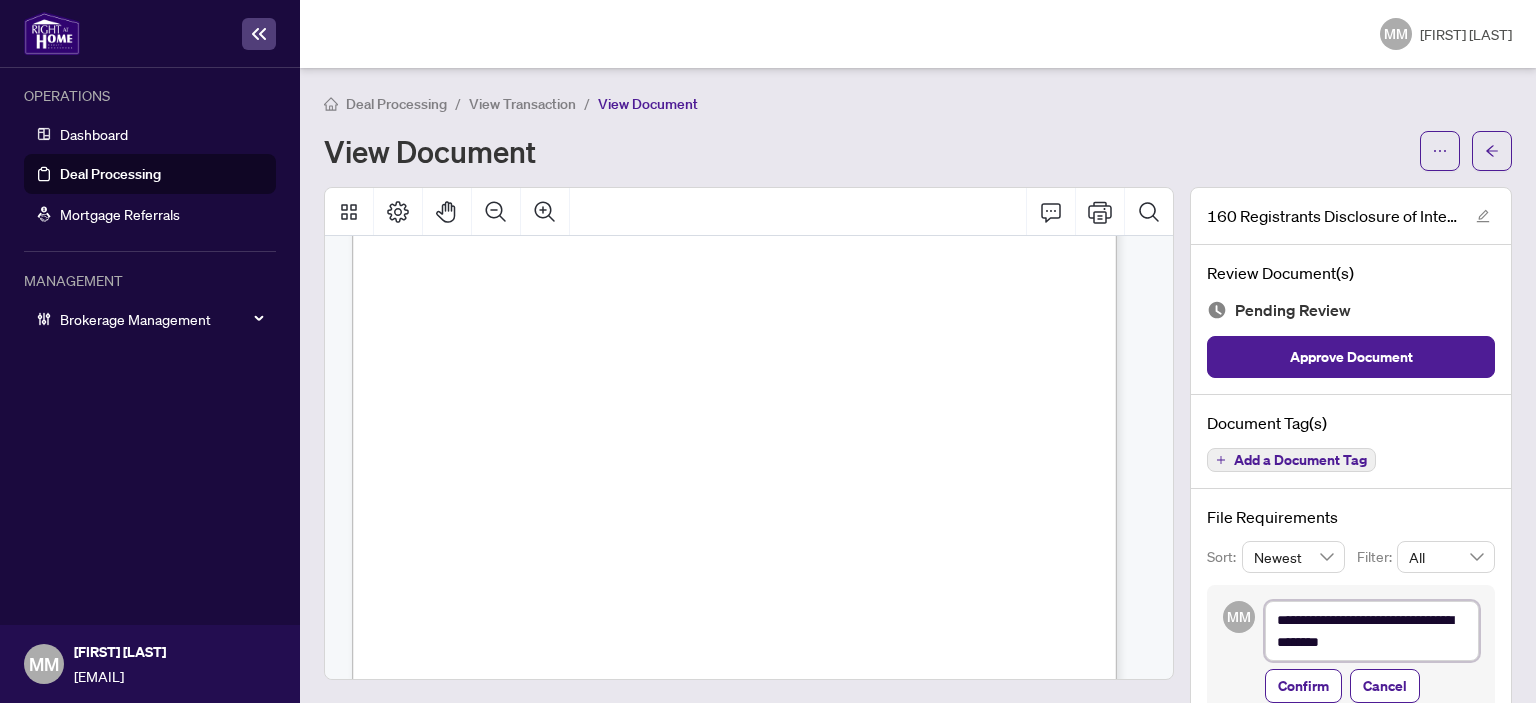 type on "**********" 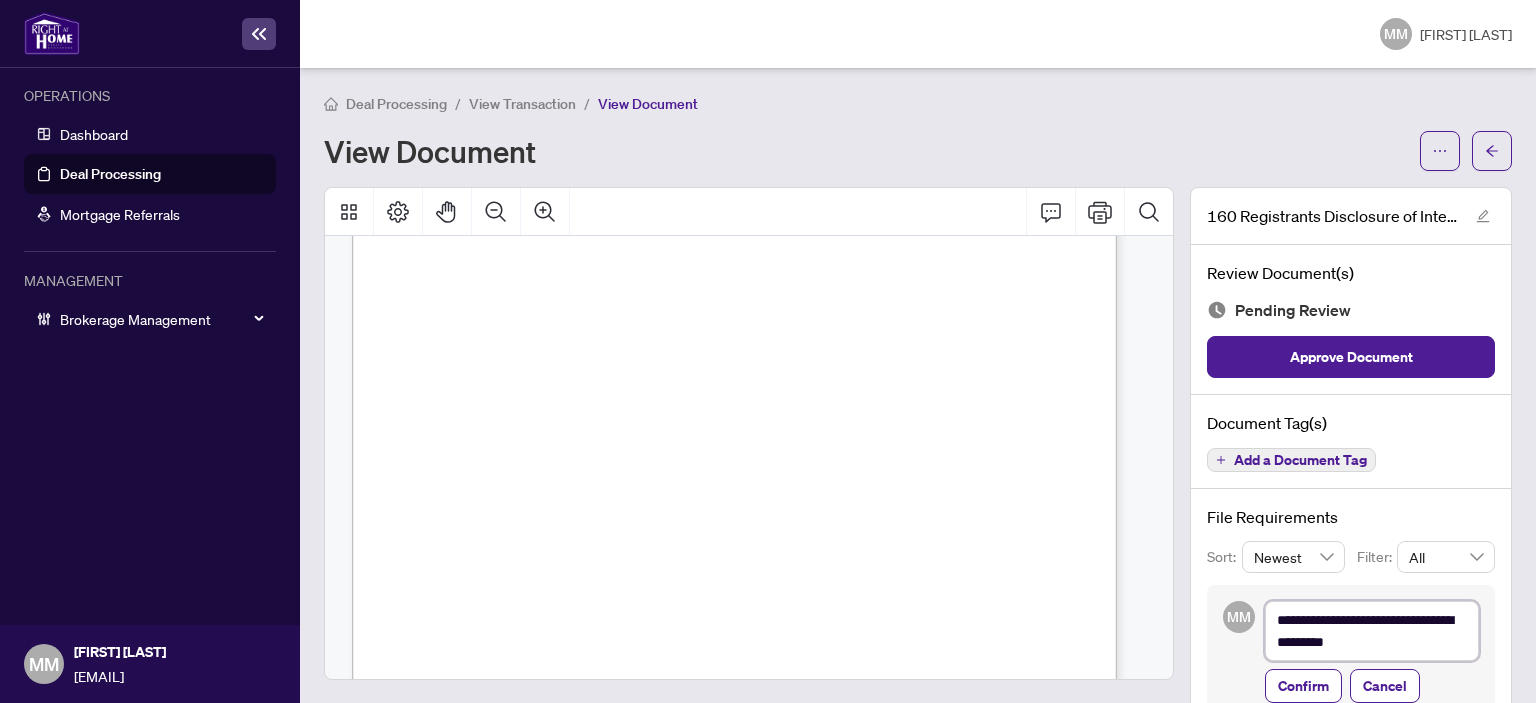 type on "**********" 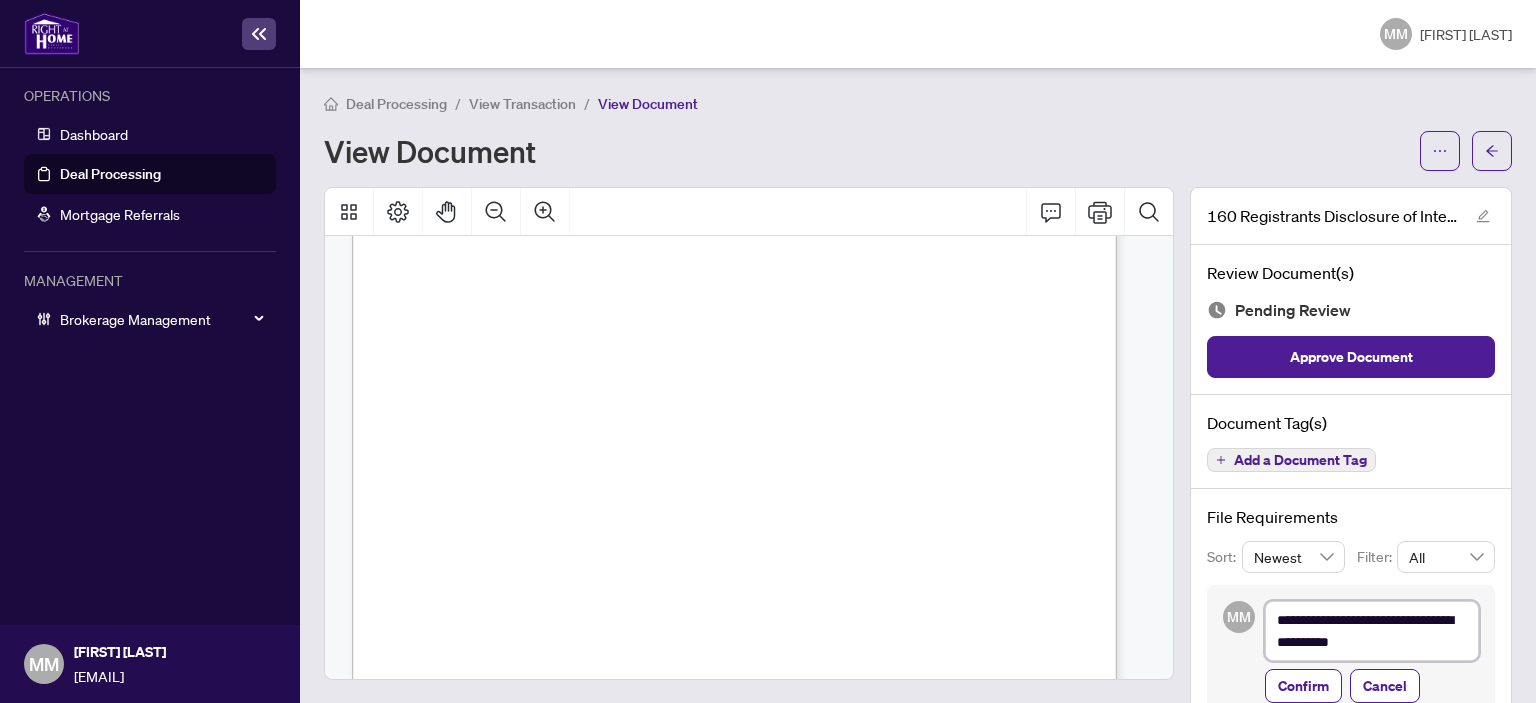 type on "**********" 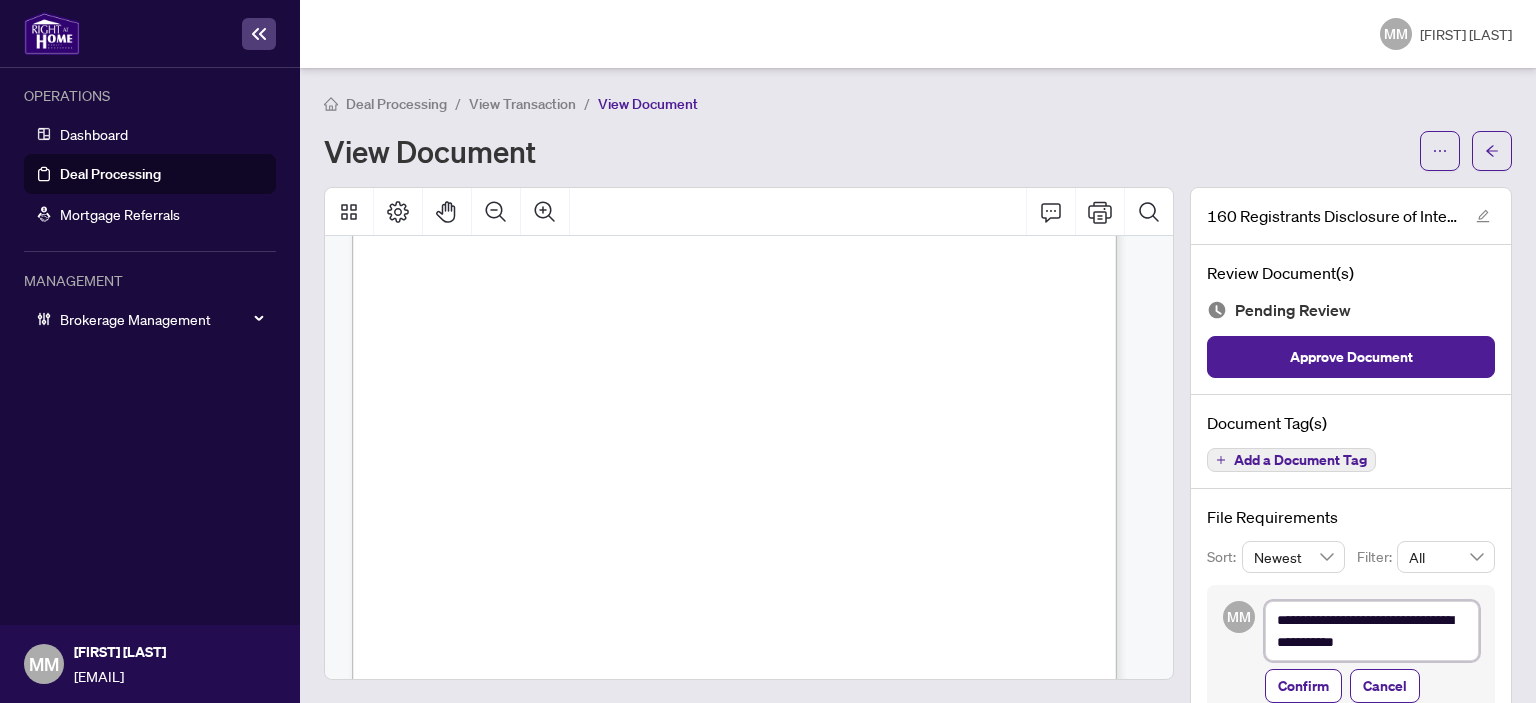 type on "**********" 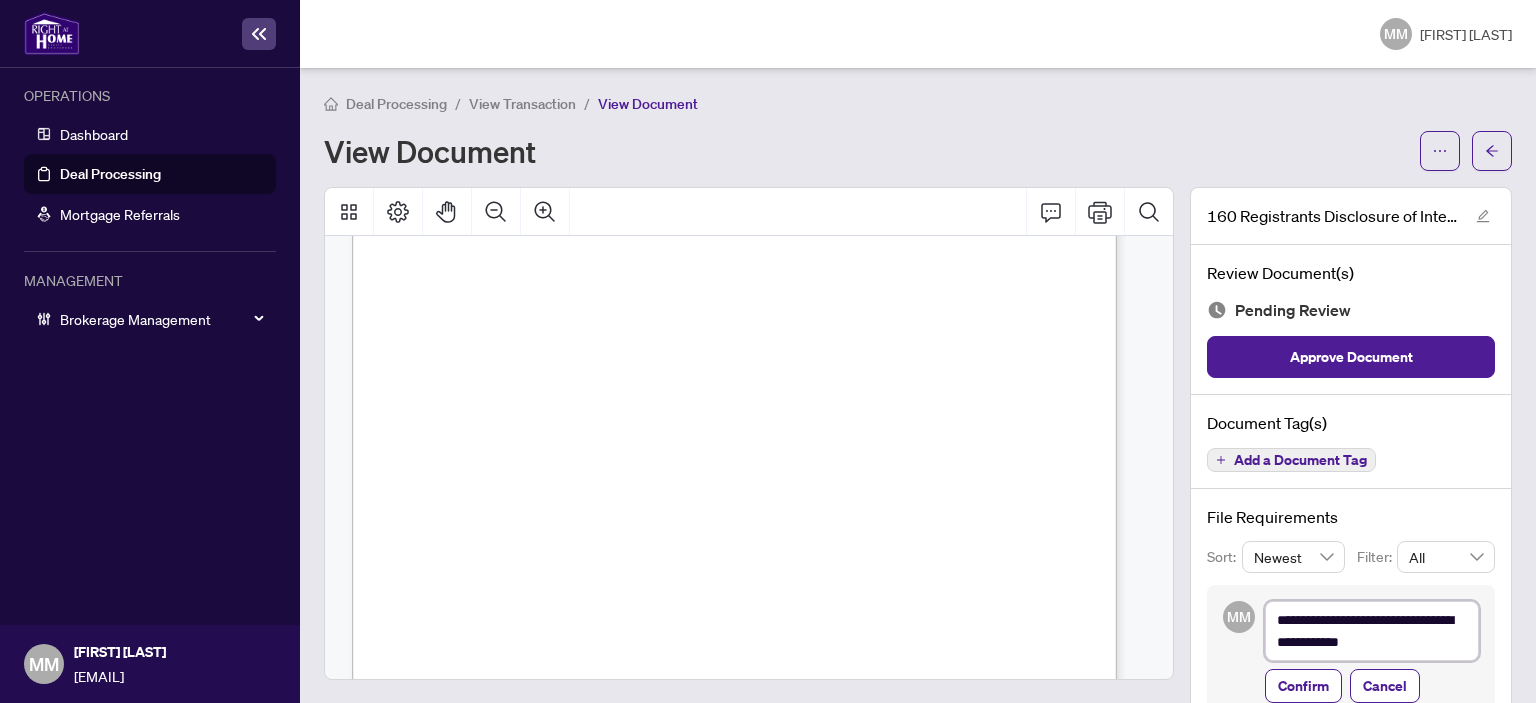 type on "**********" 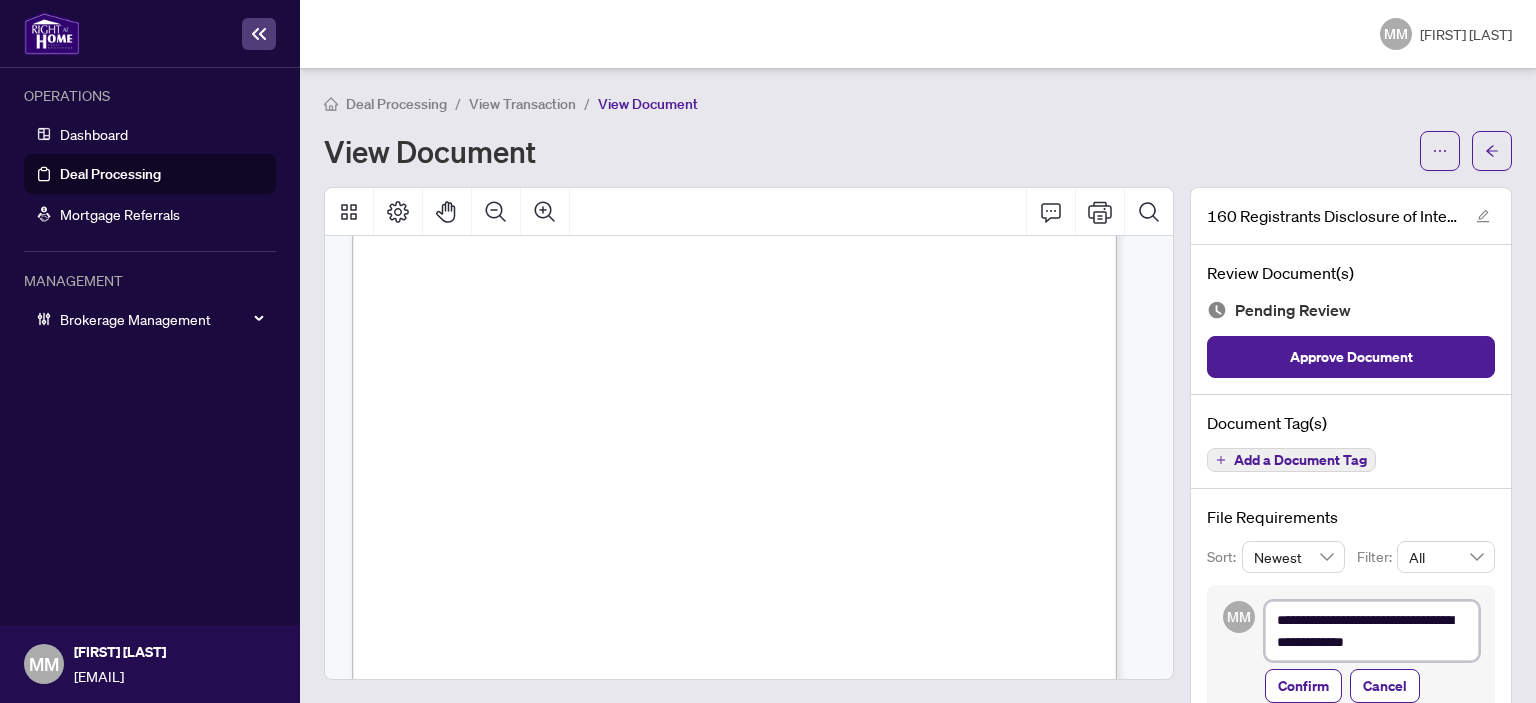 type on "**********" 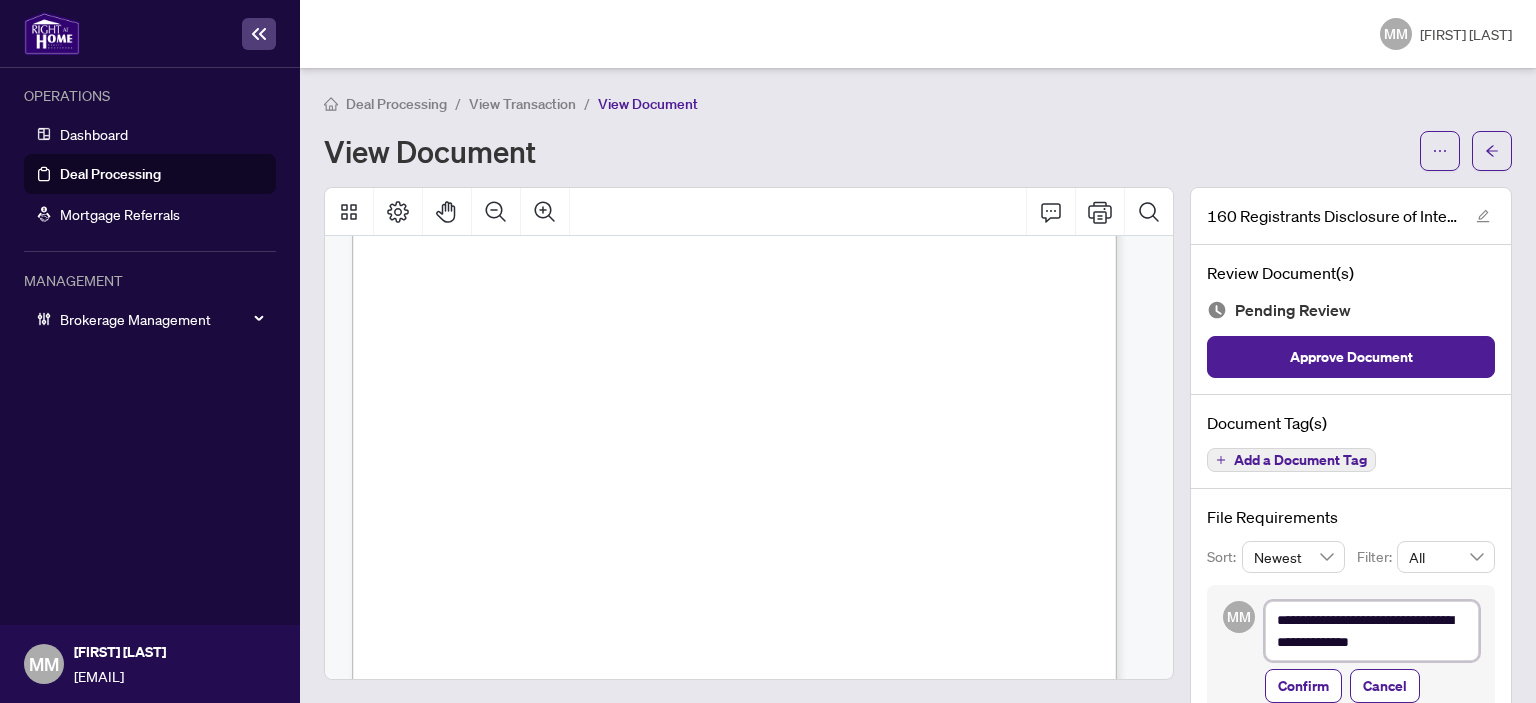 type on "**********" 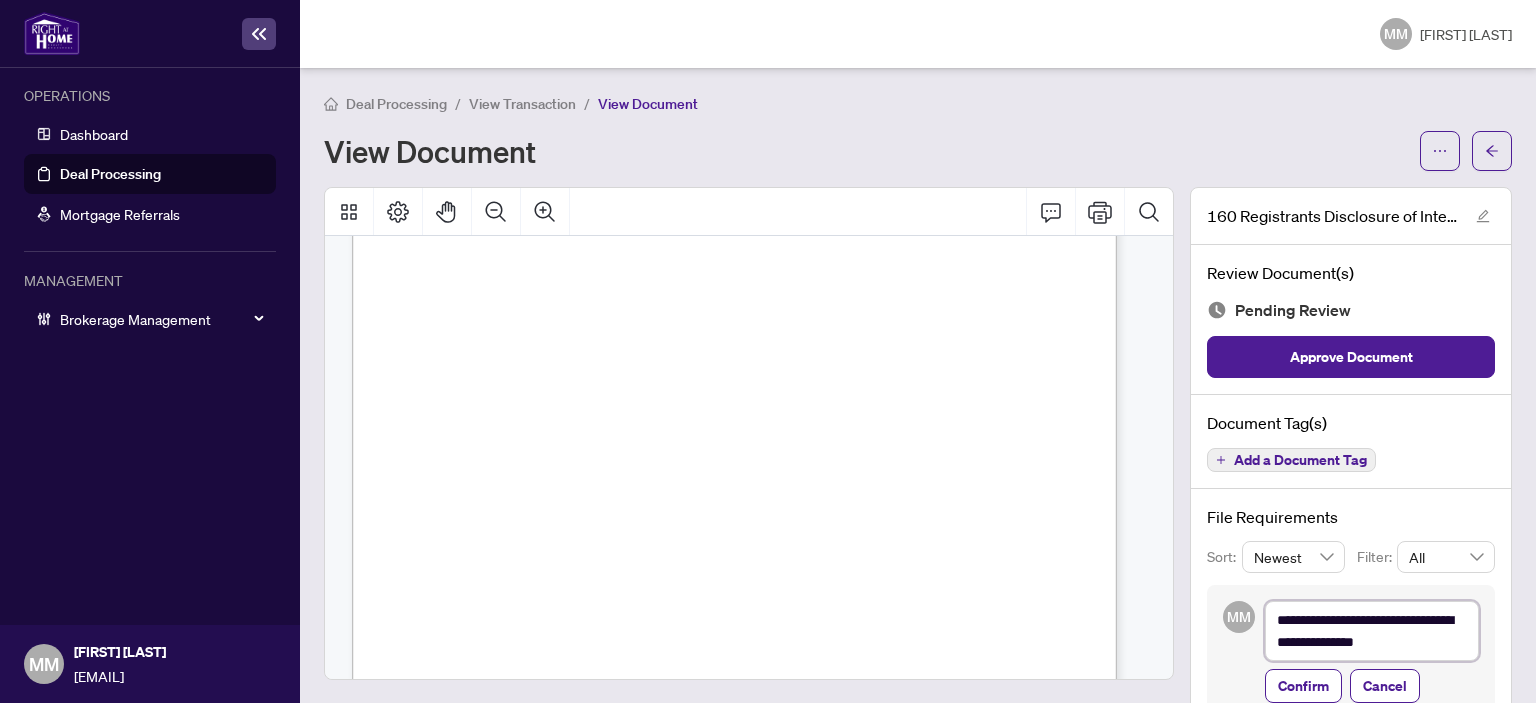 type on "**********" 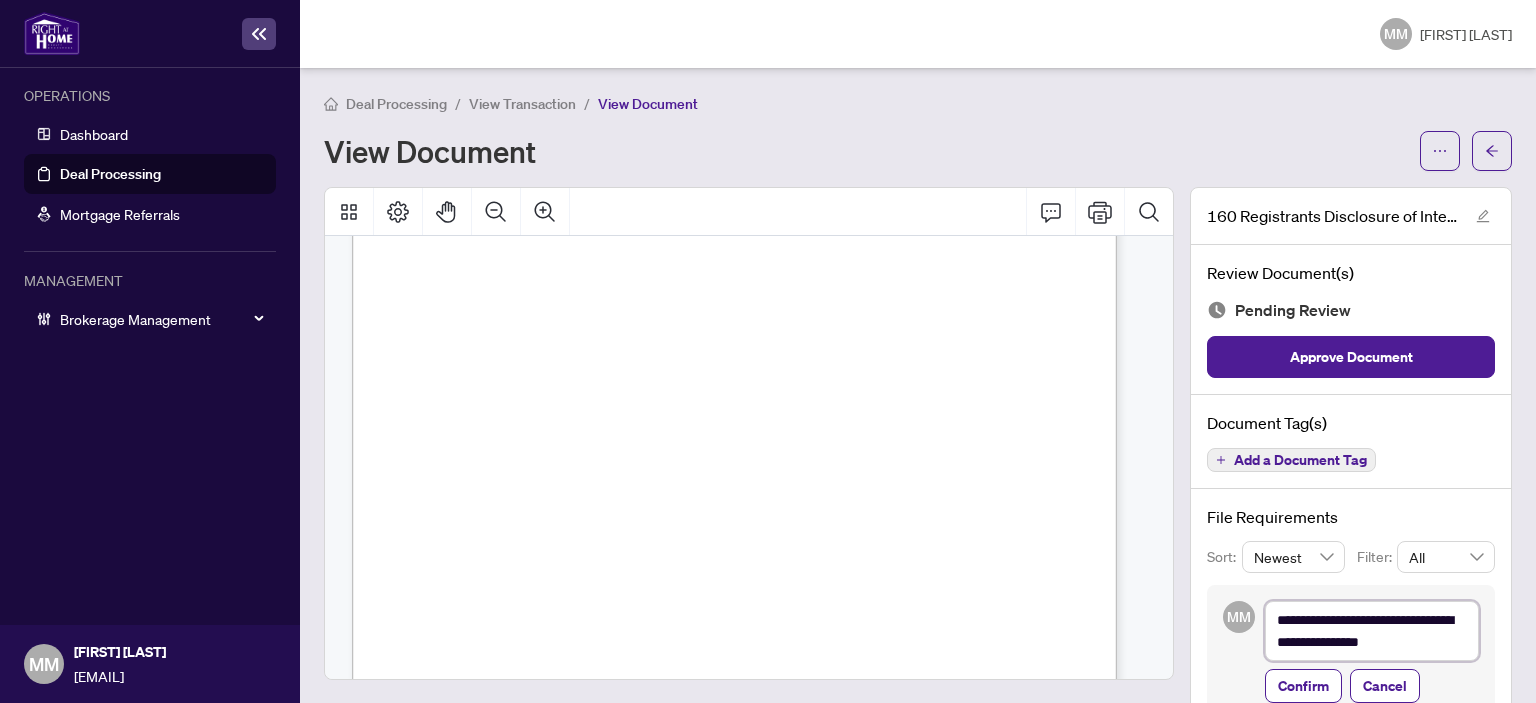 type on "**********" 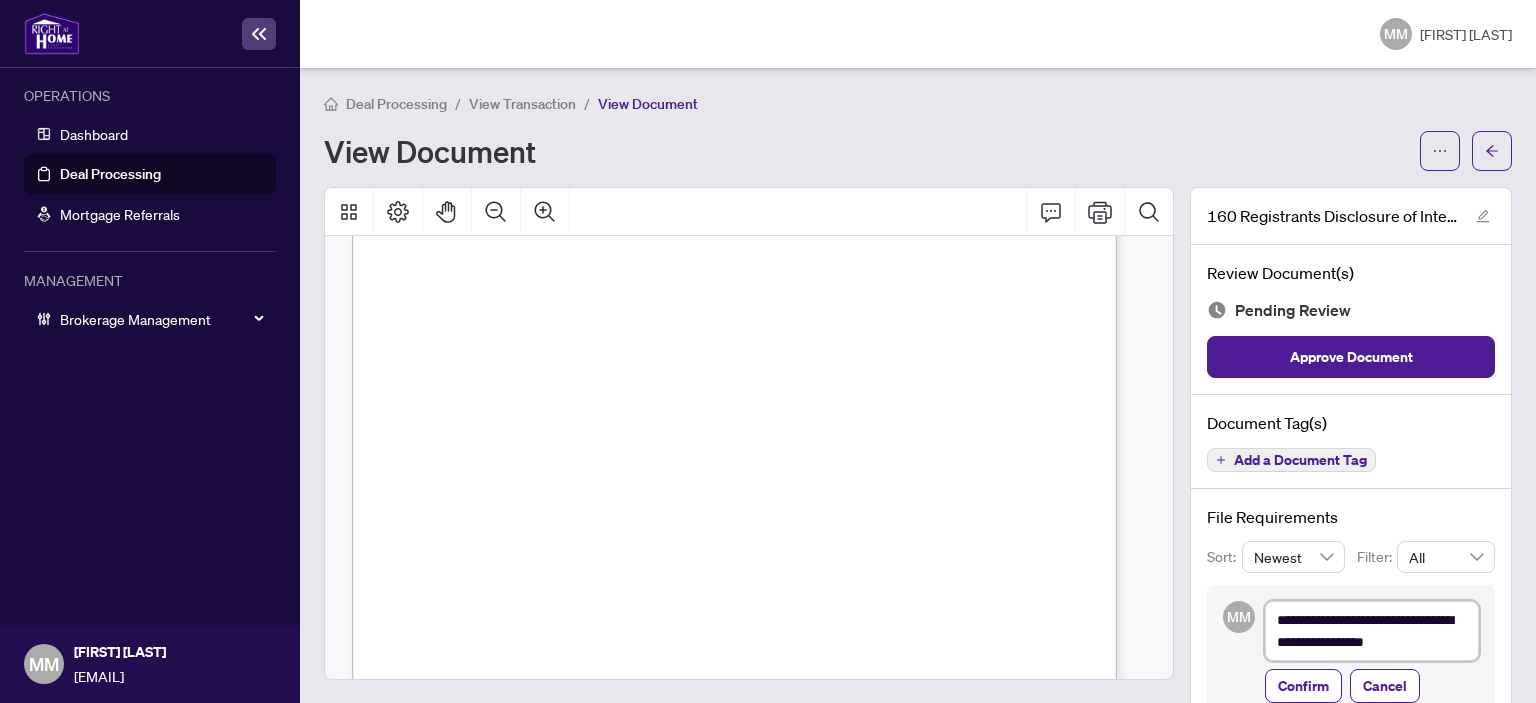 type on "**********" 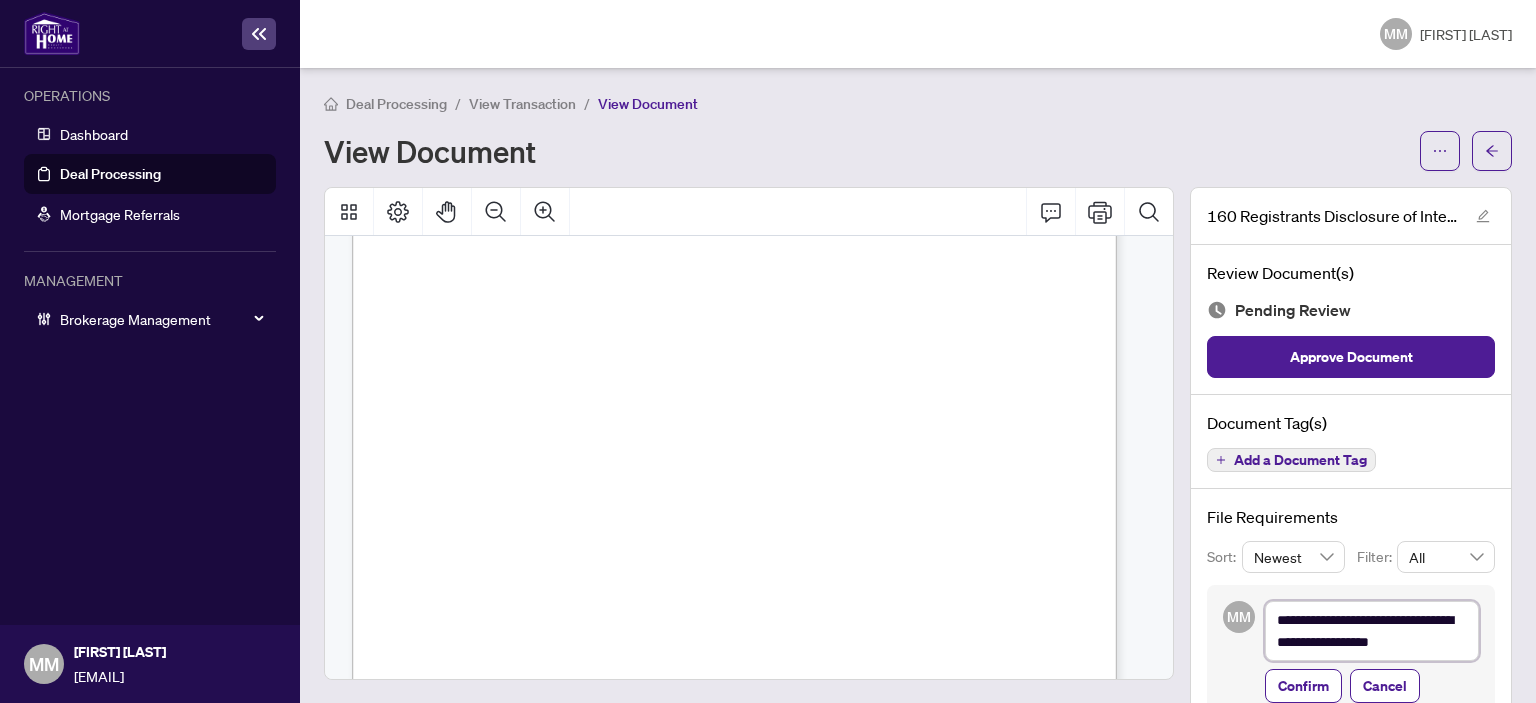 type on "**********" 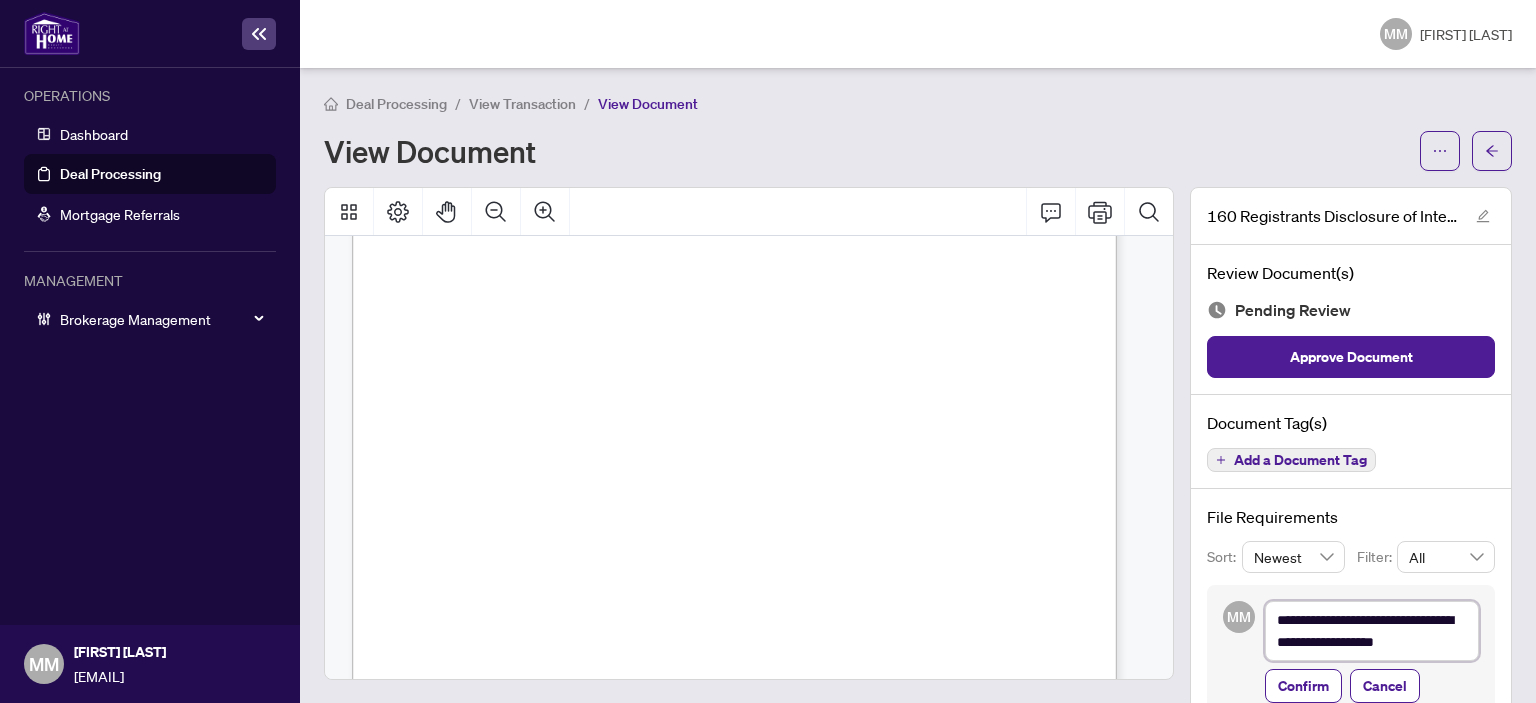 type on "**********" 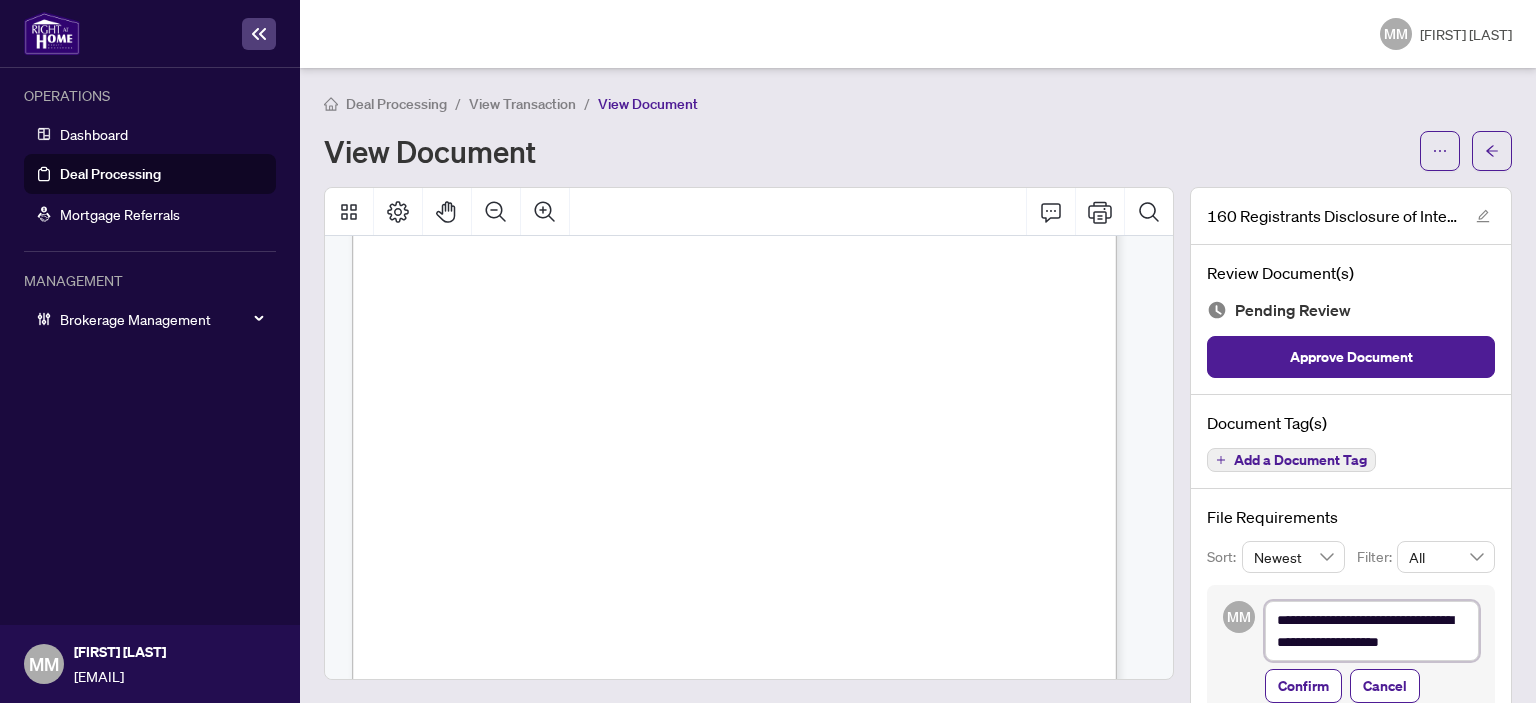 type on "**********" 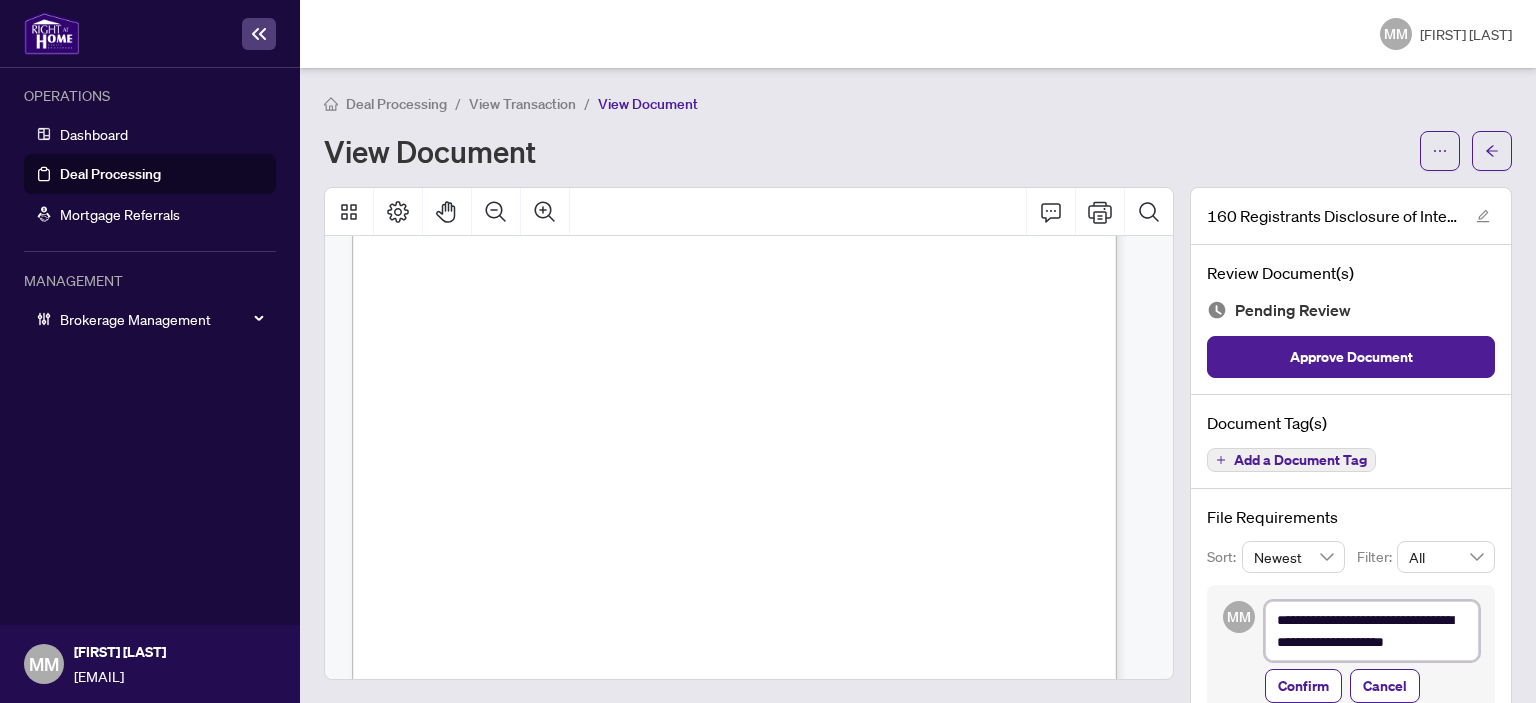 type on "**********" 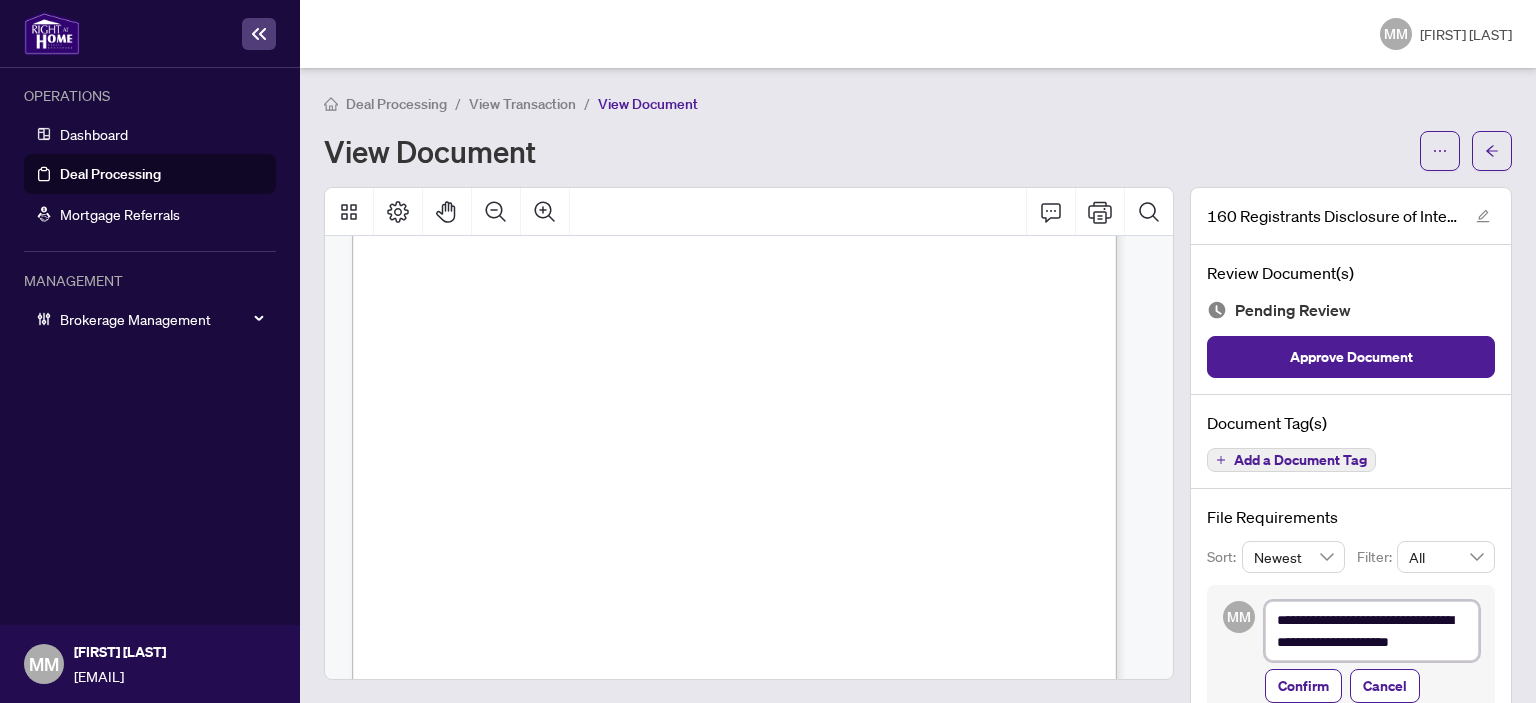 type on "**********" 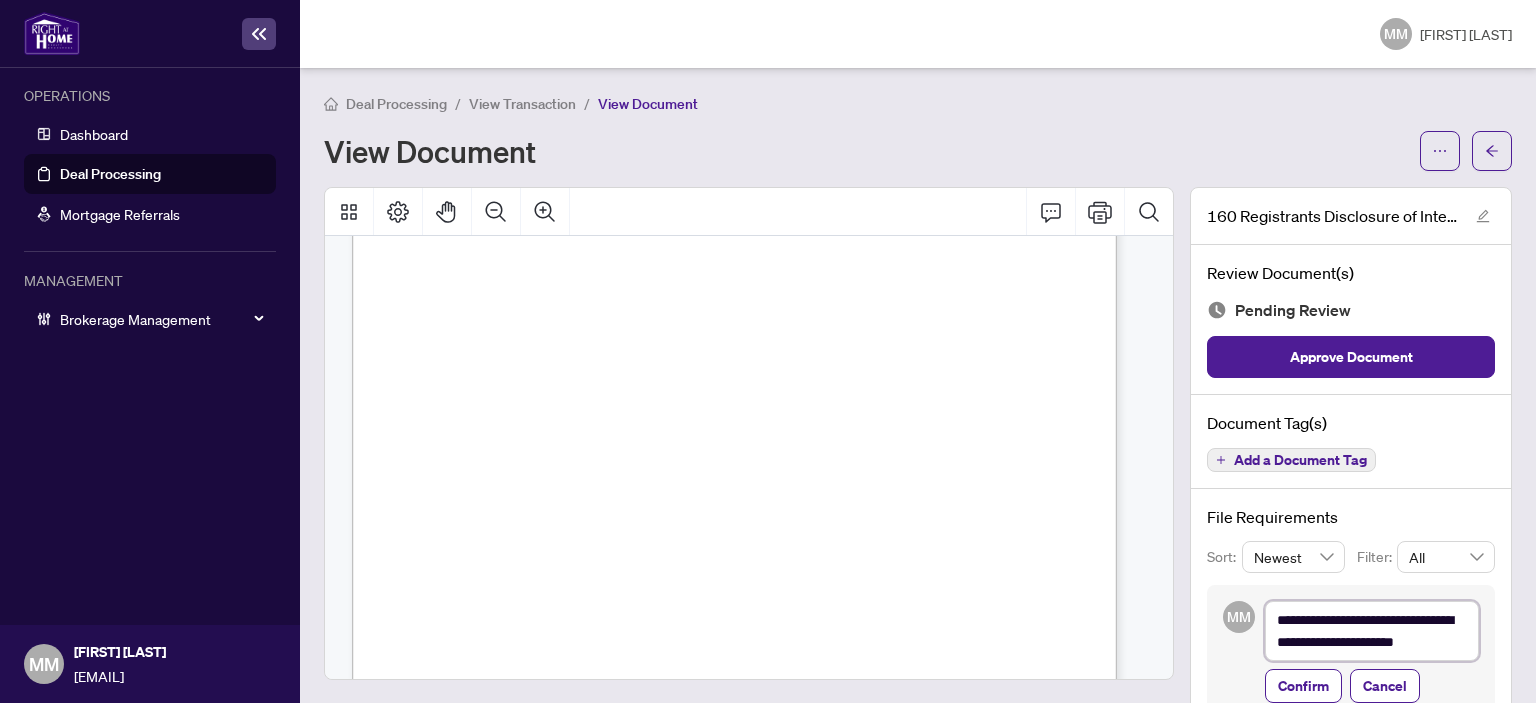 type on "**********" 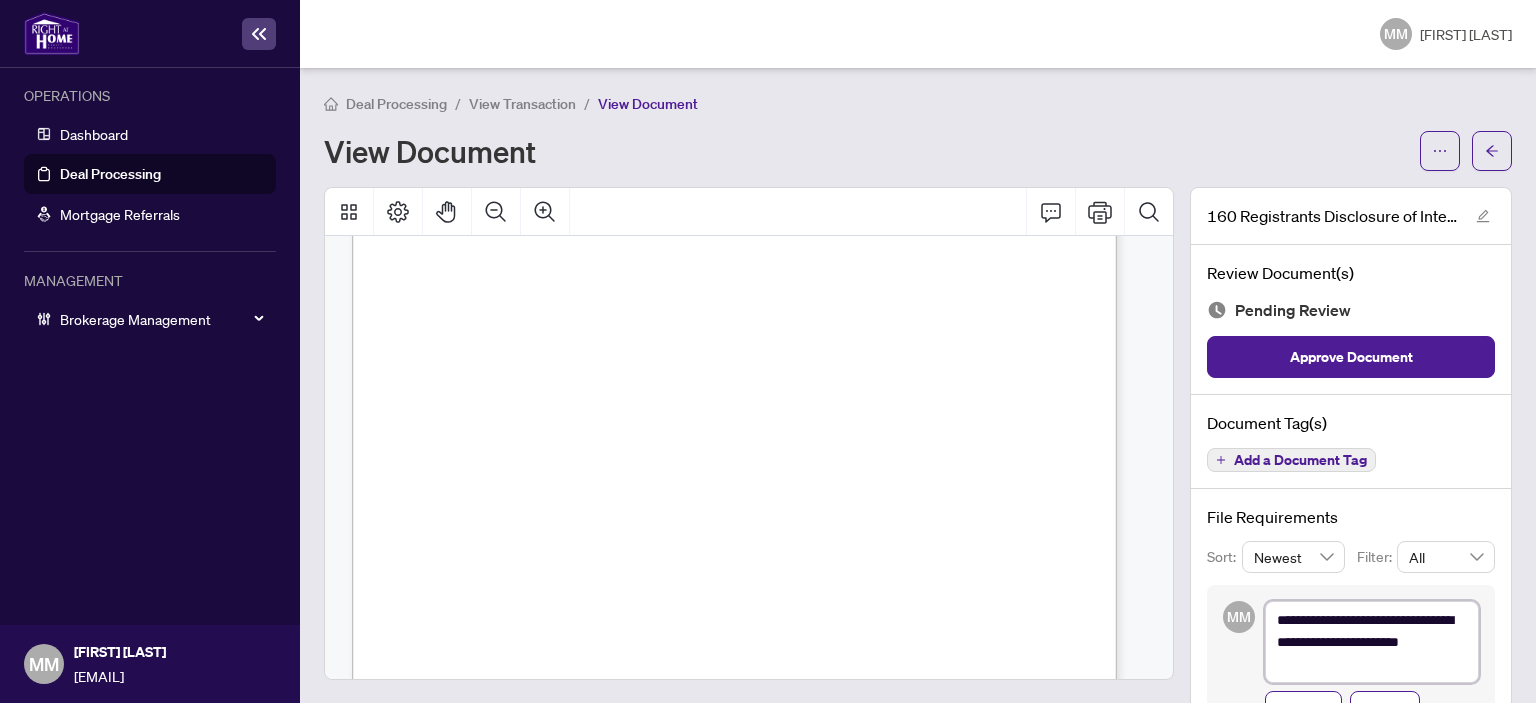 type on "**********" 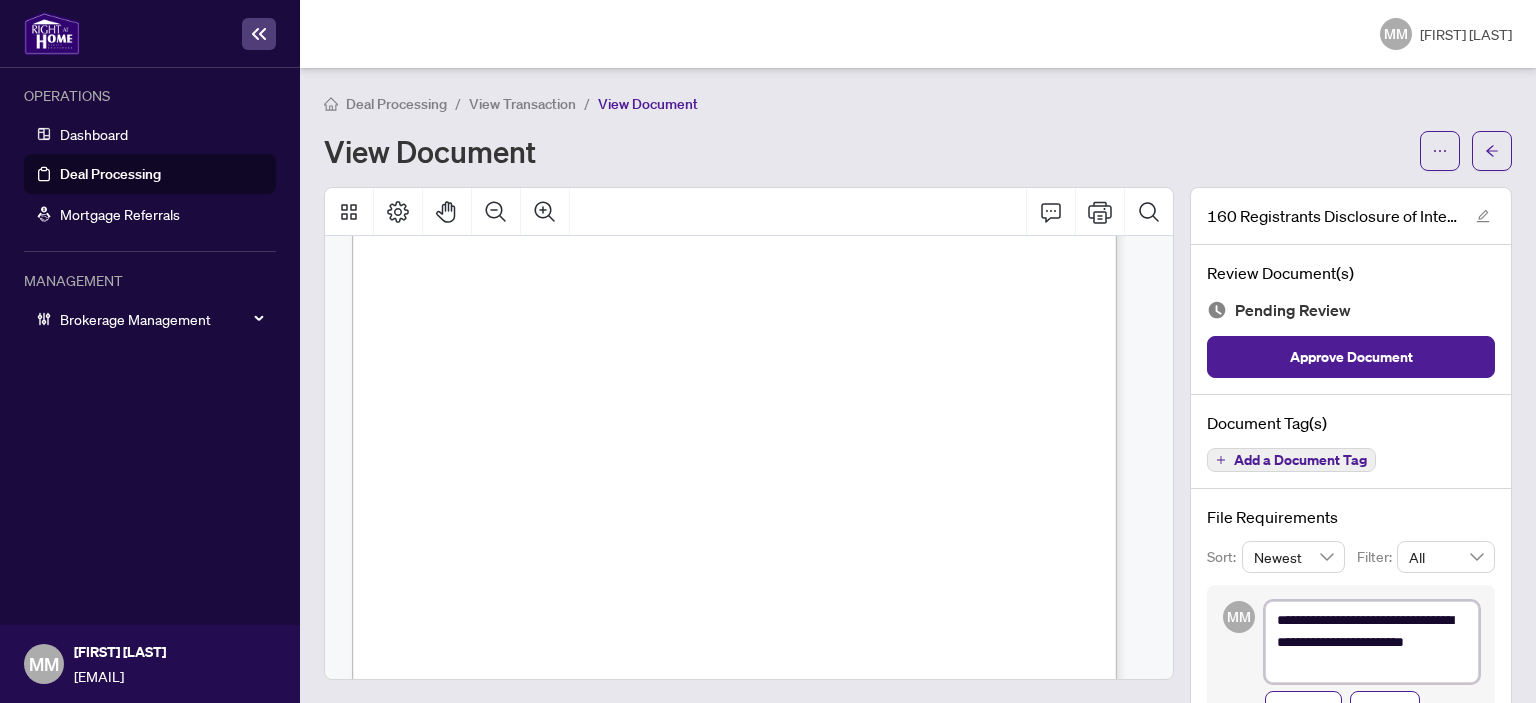 type on "**********" 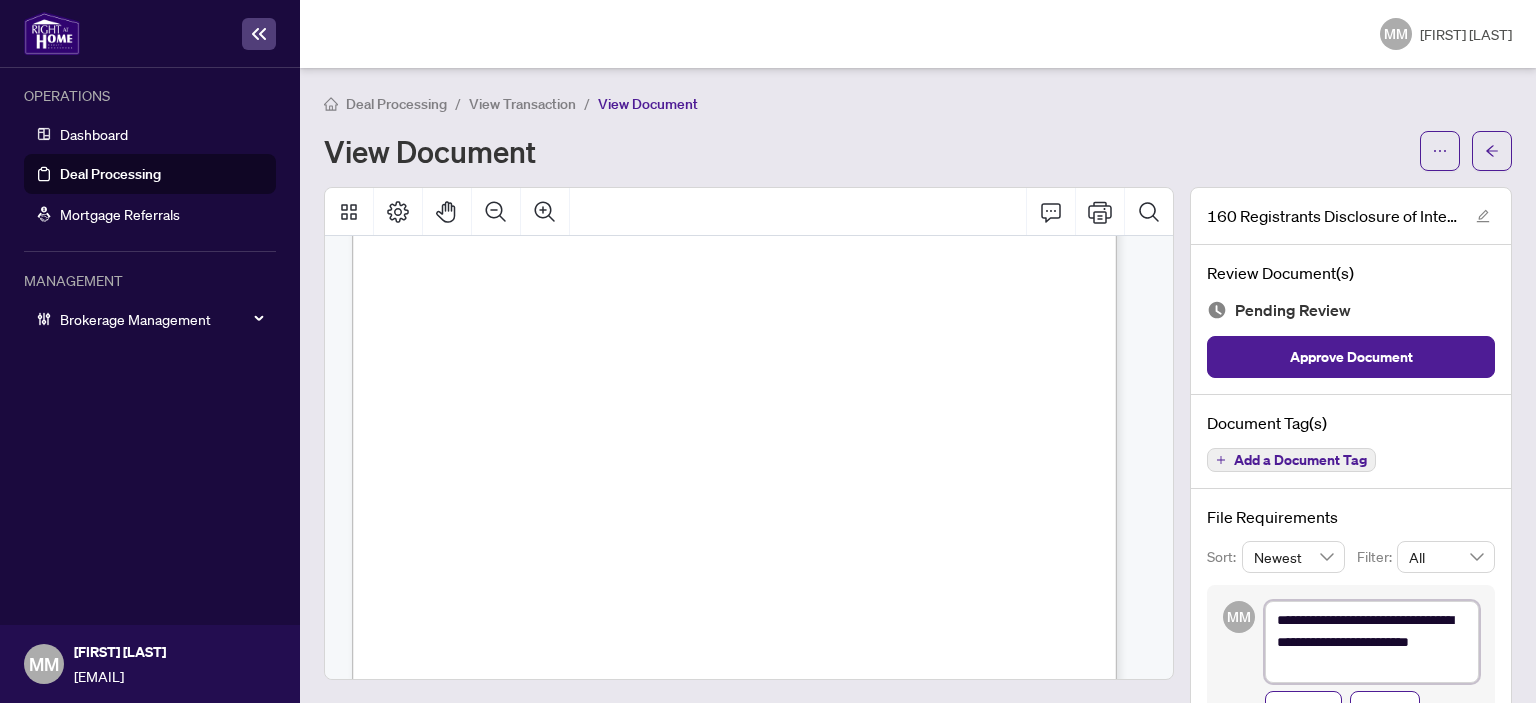 type on "**********" 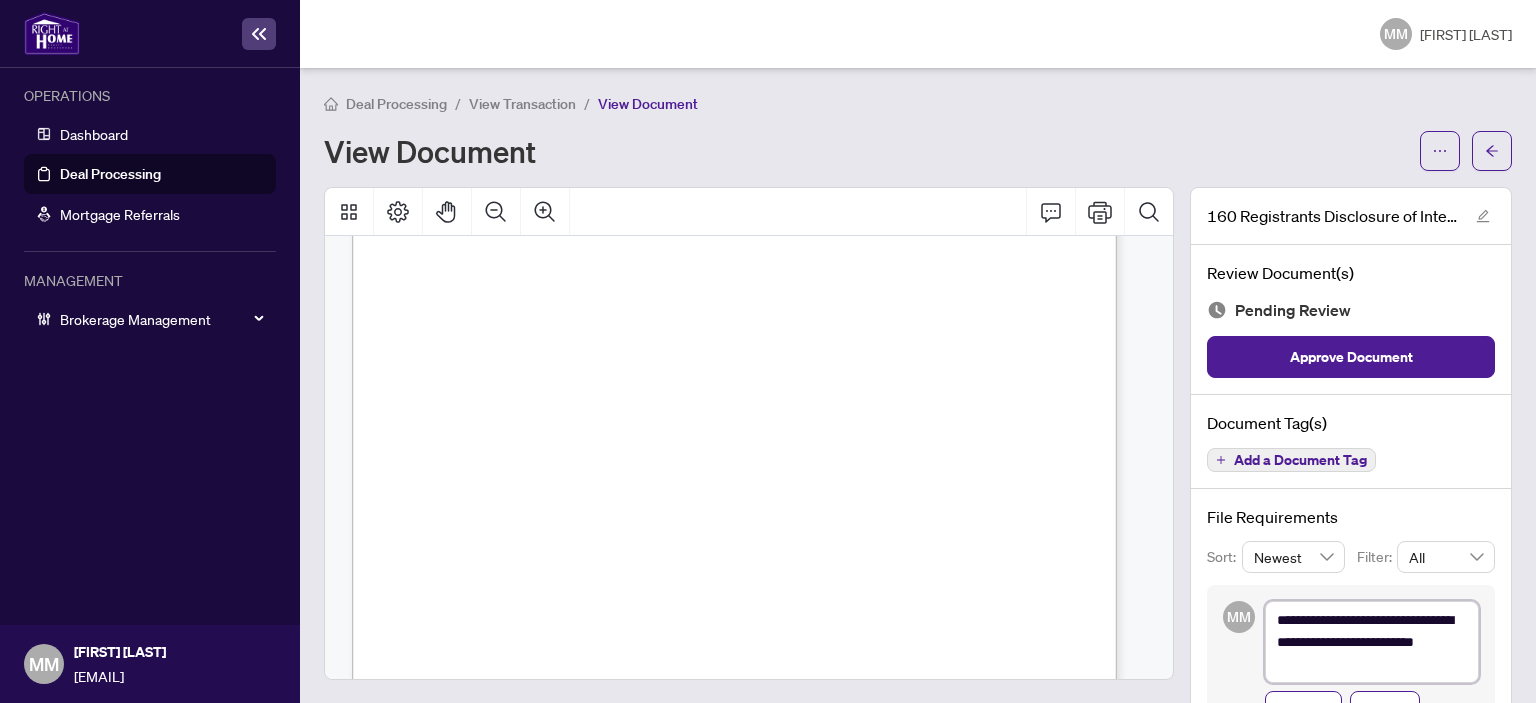 type on "**********" 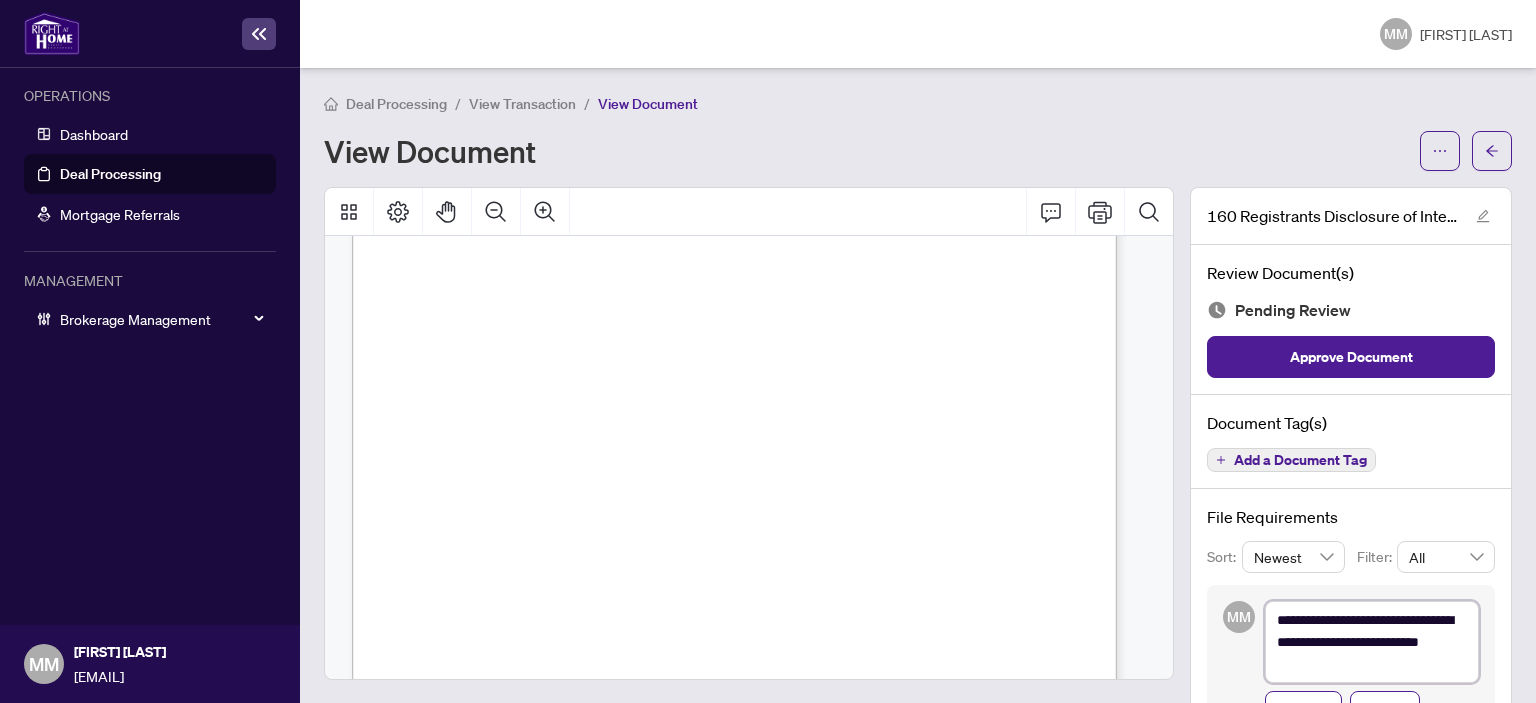 type on "**********" 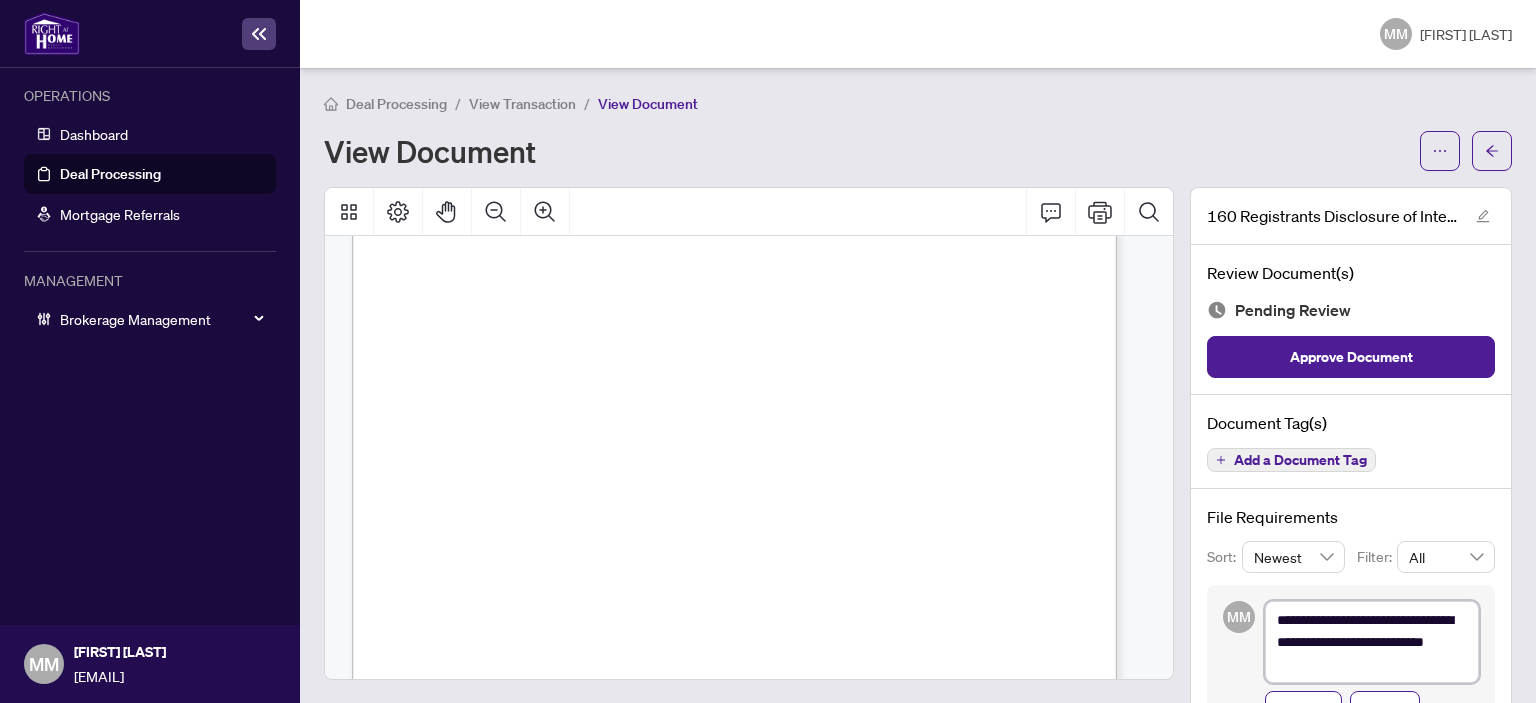 type on "**********" 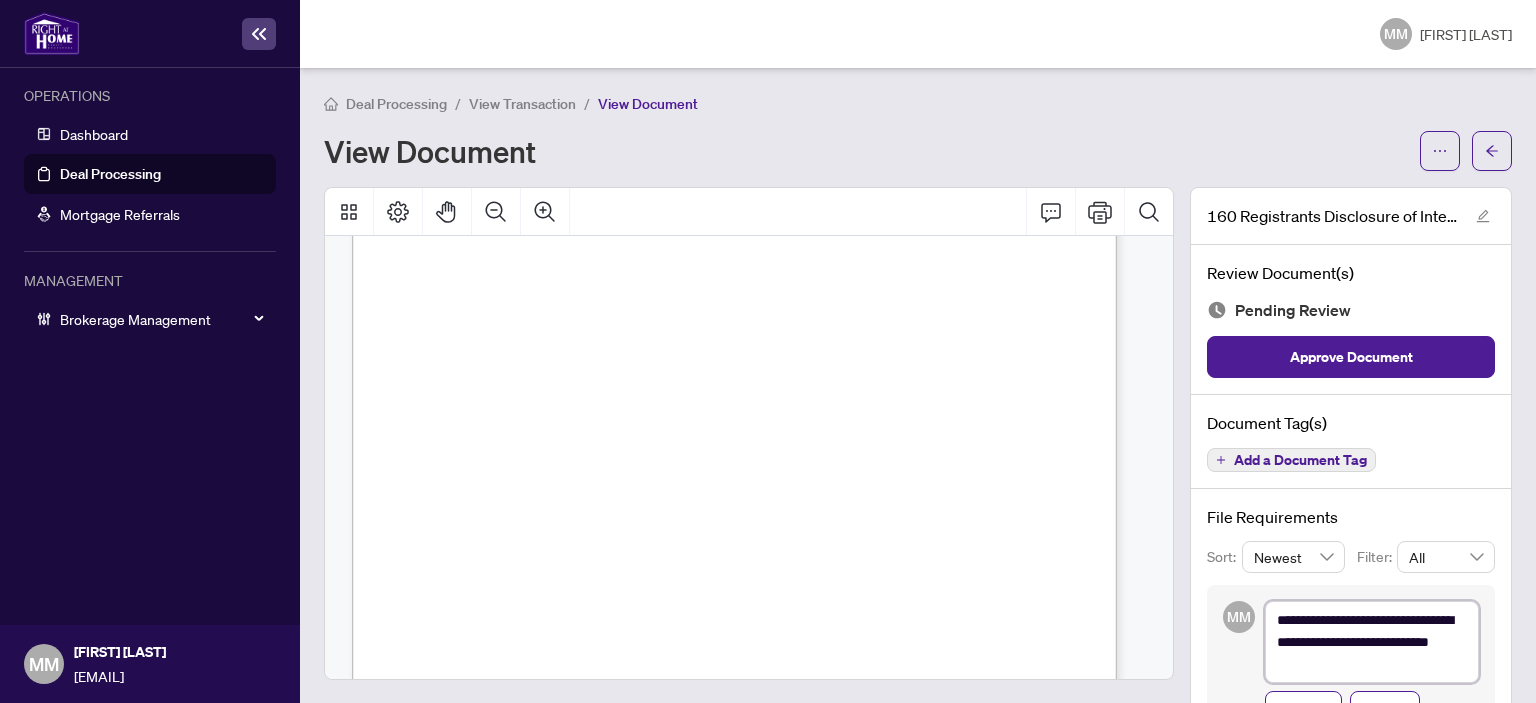 type on "**********" 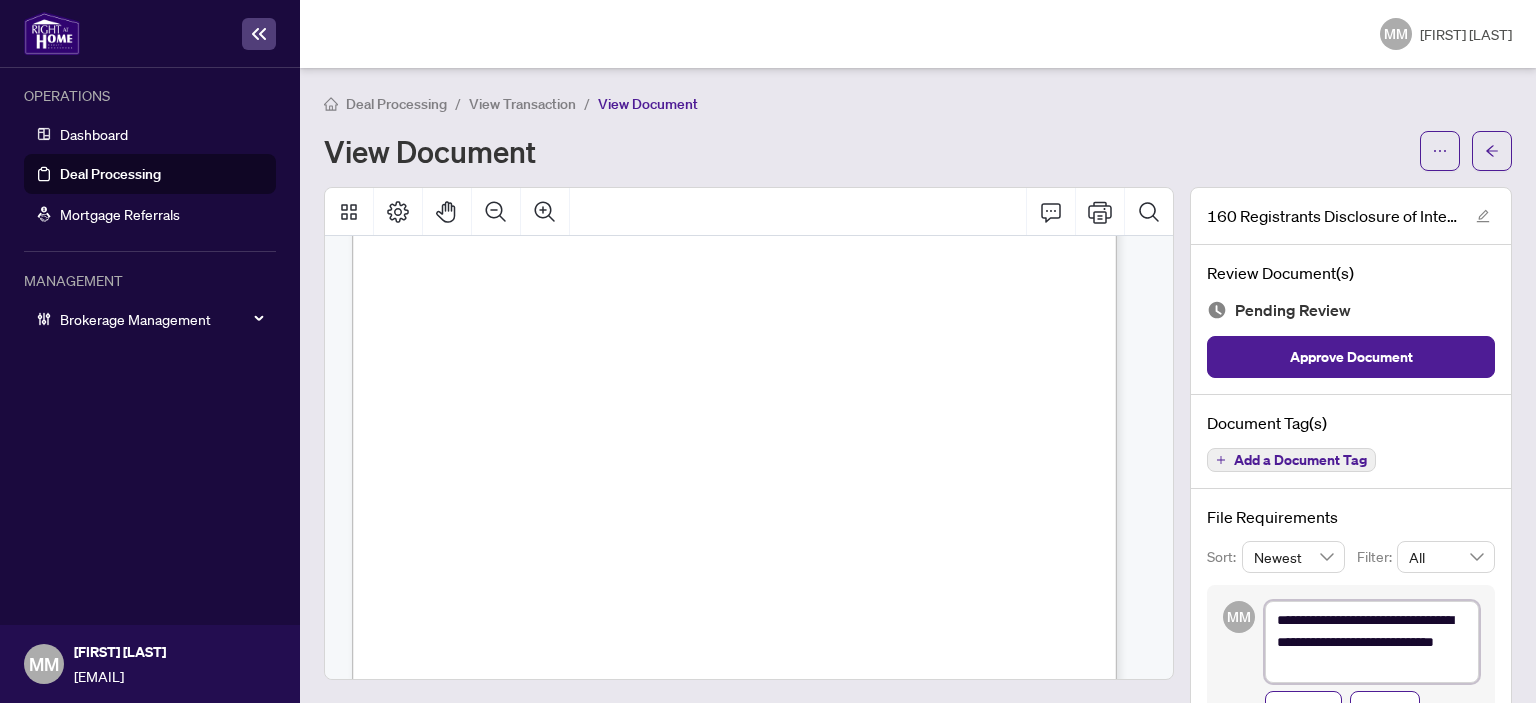 type on "**********" 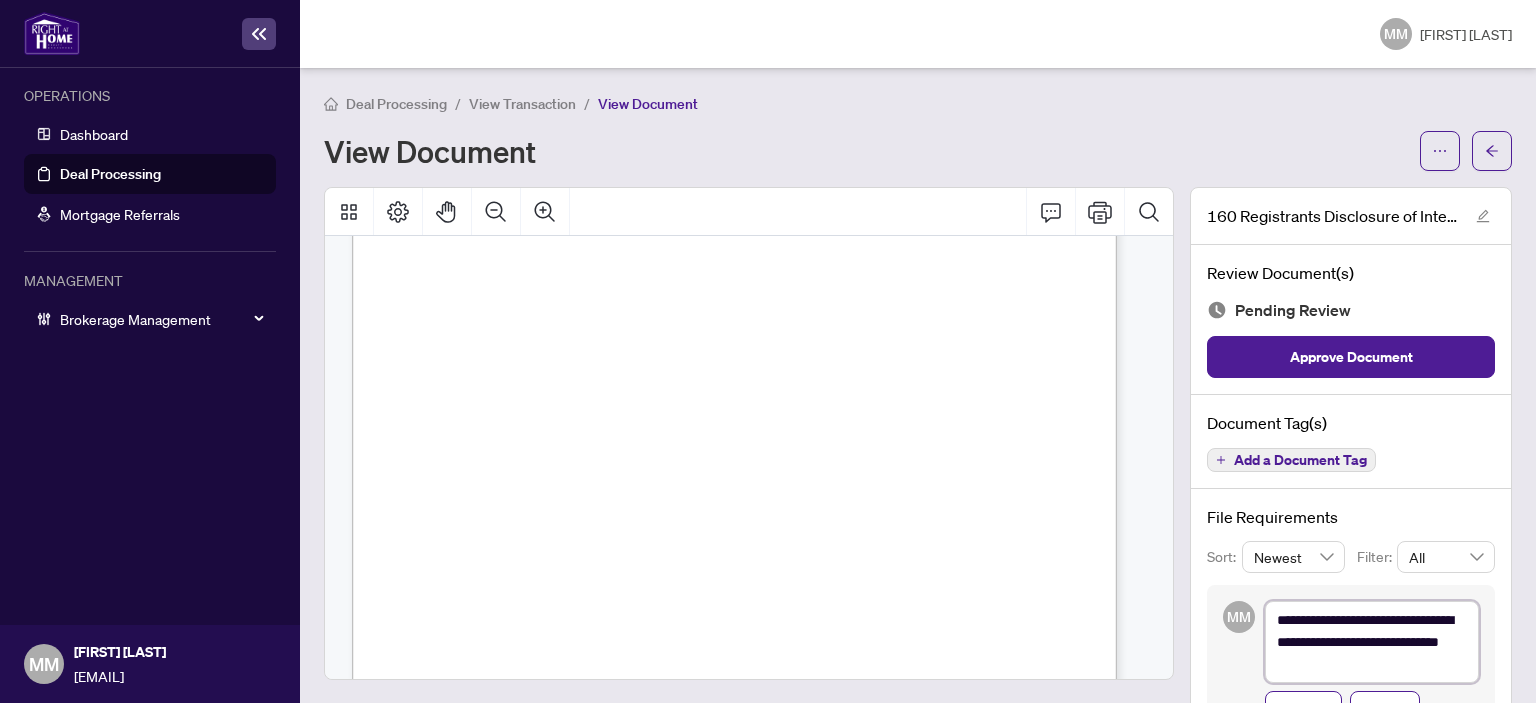 type on "**********" 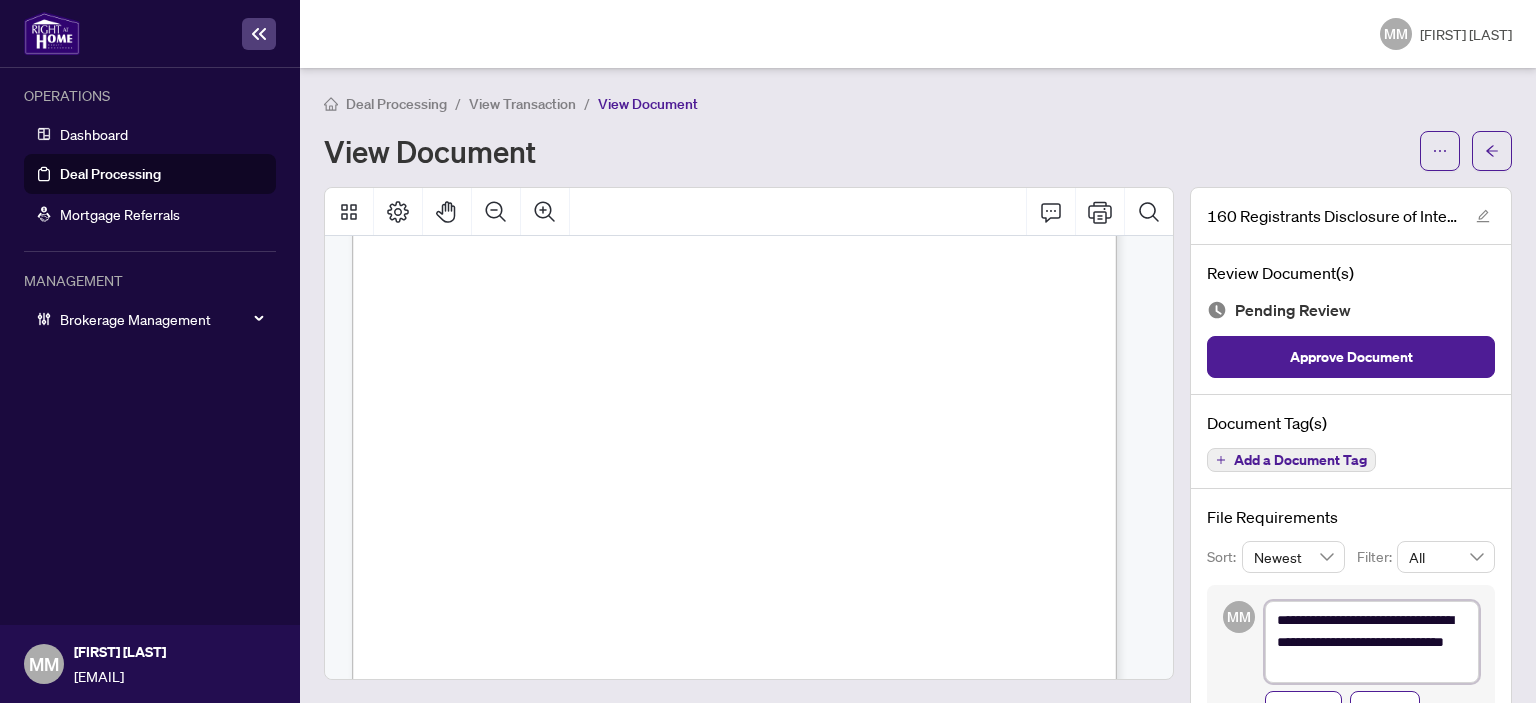 type on "**********" 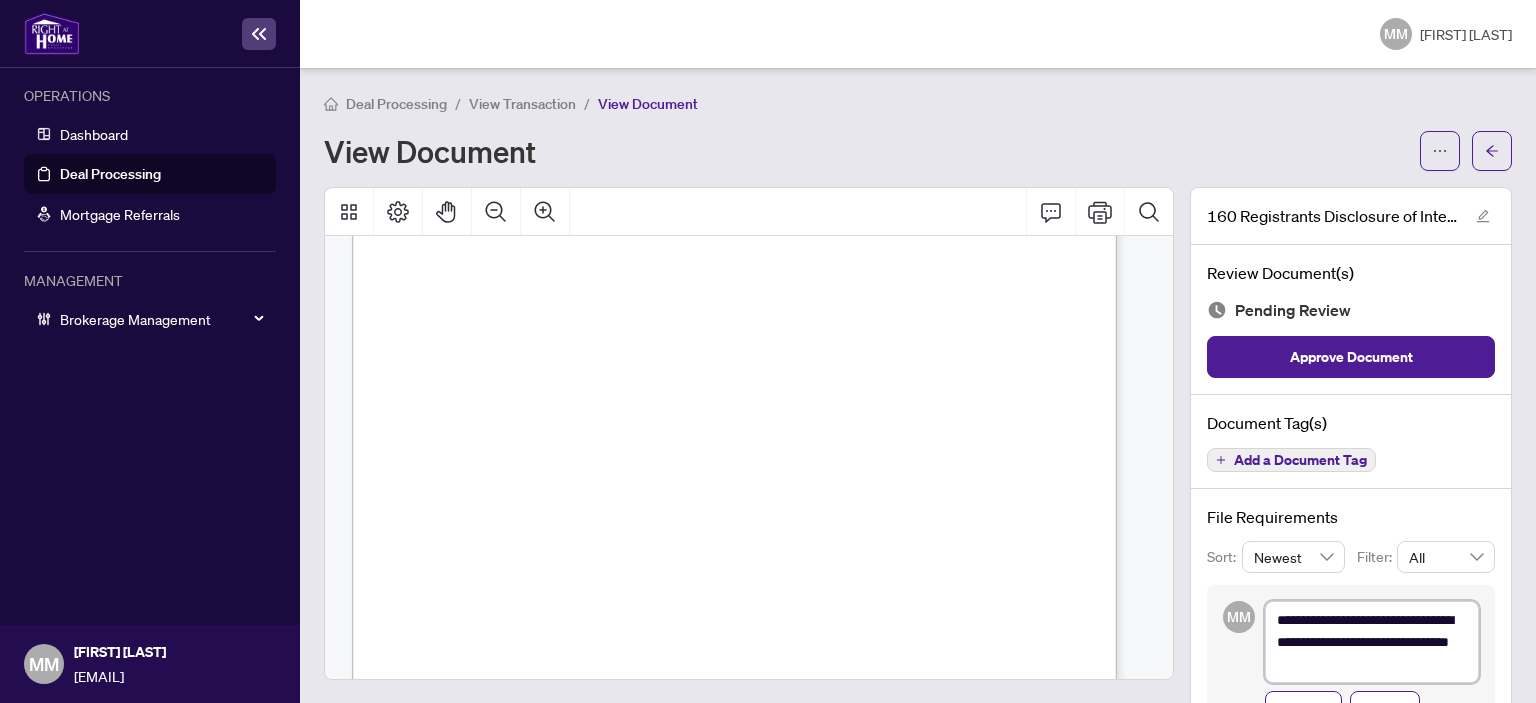 type on "**********" 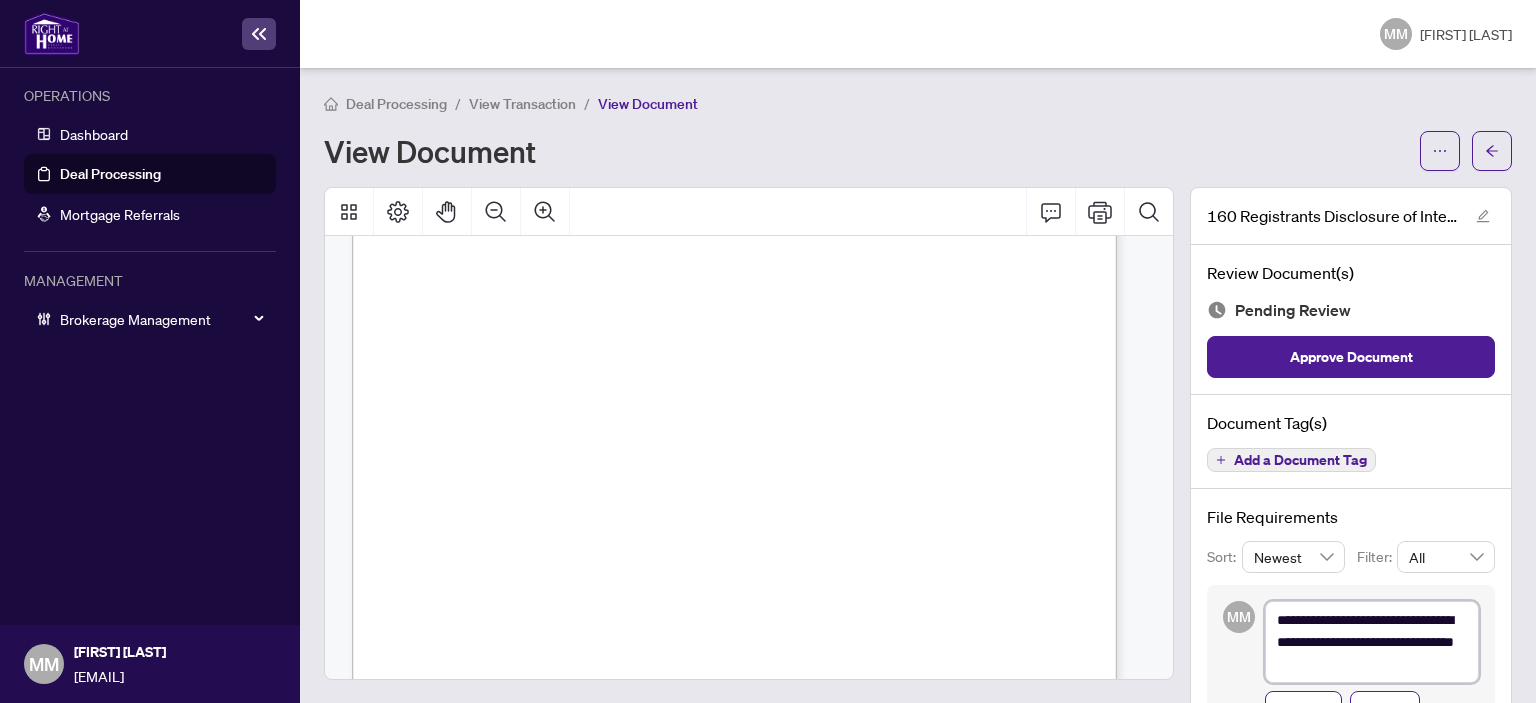type on "**********" 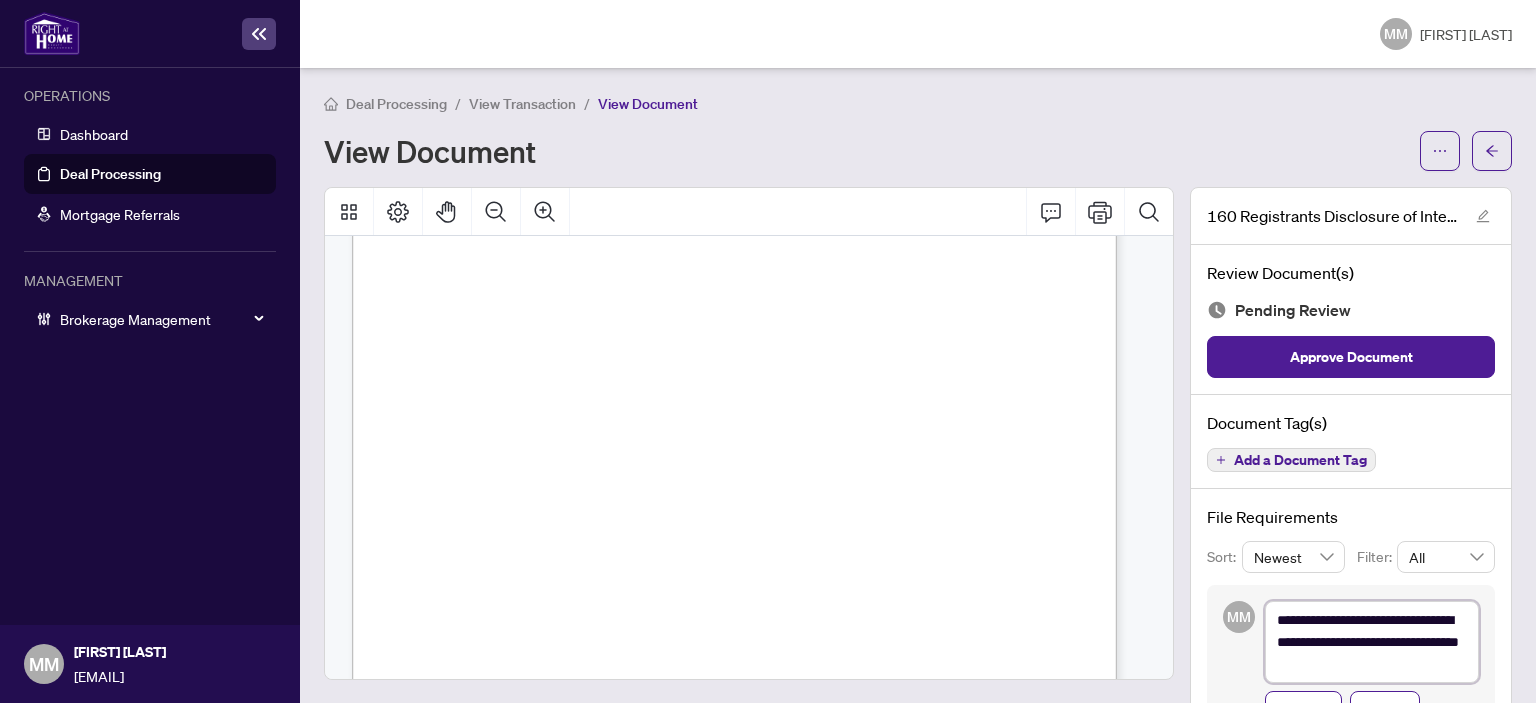 type on "**********" 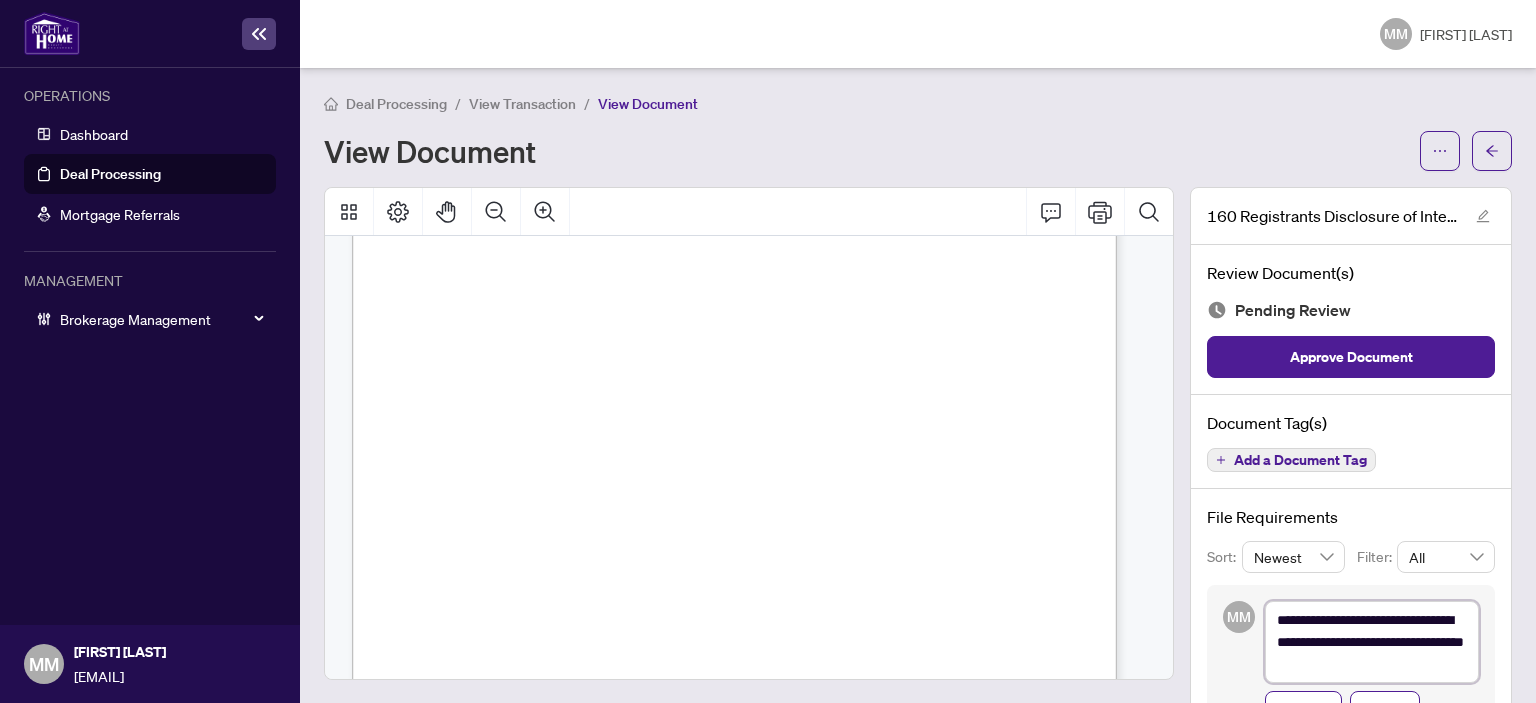 type on "**********" 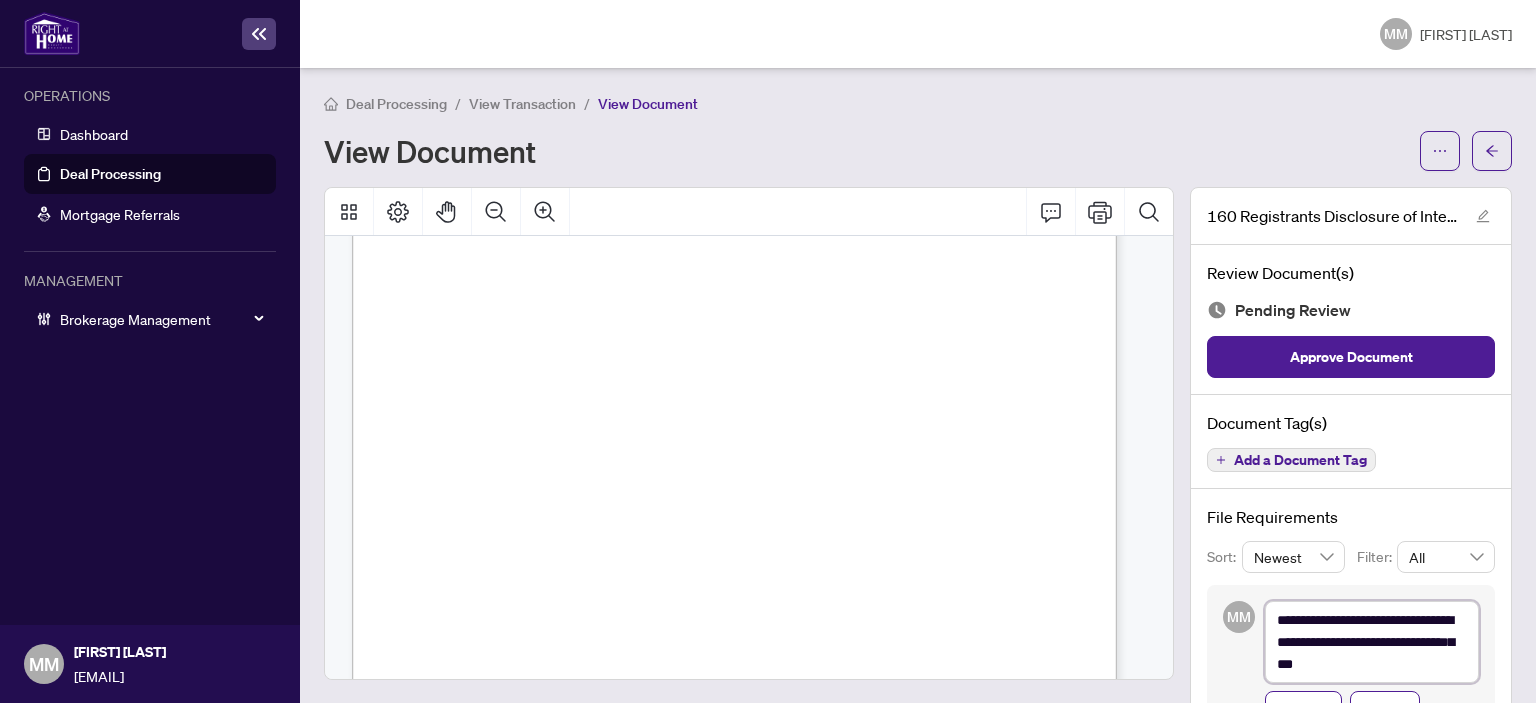 type on "**********" 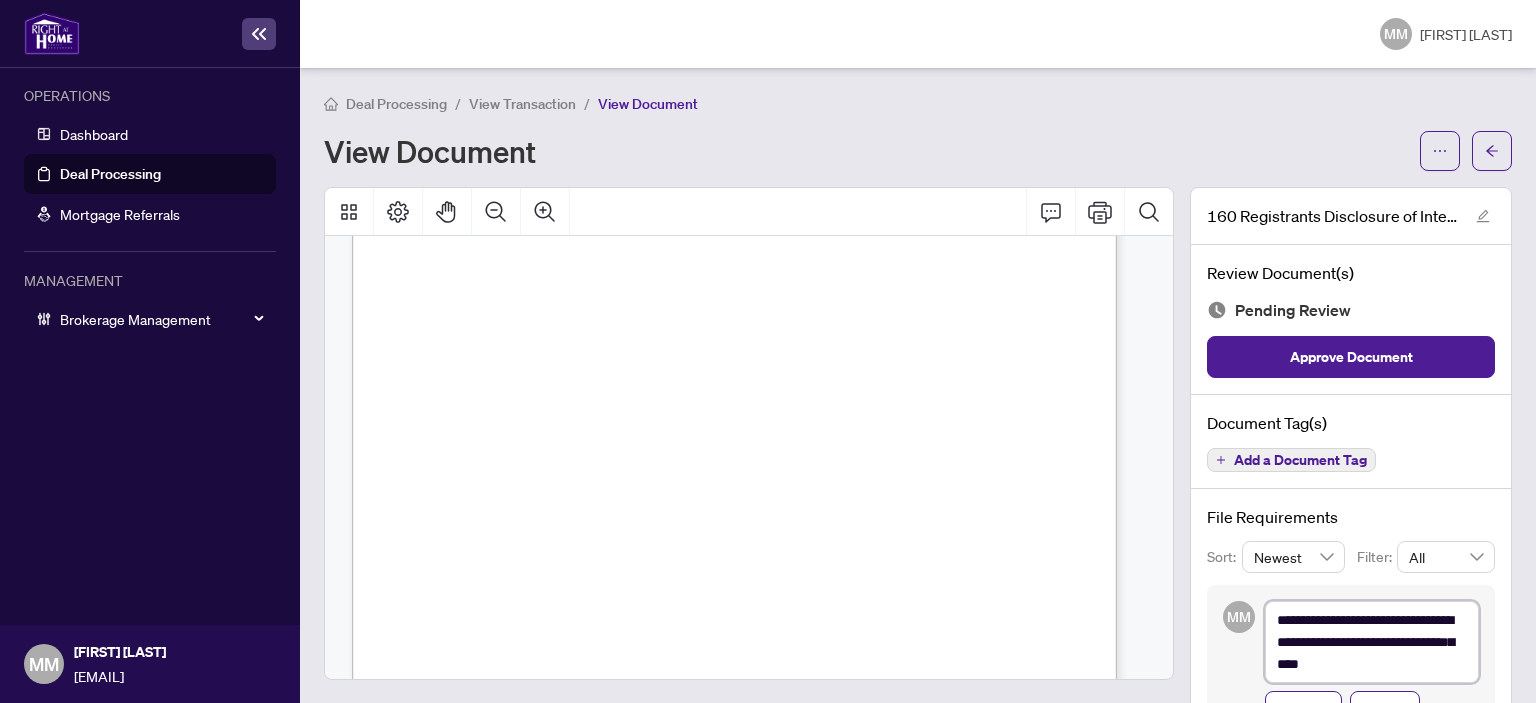 type on "**********" 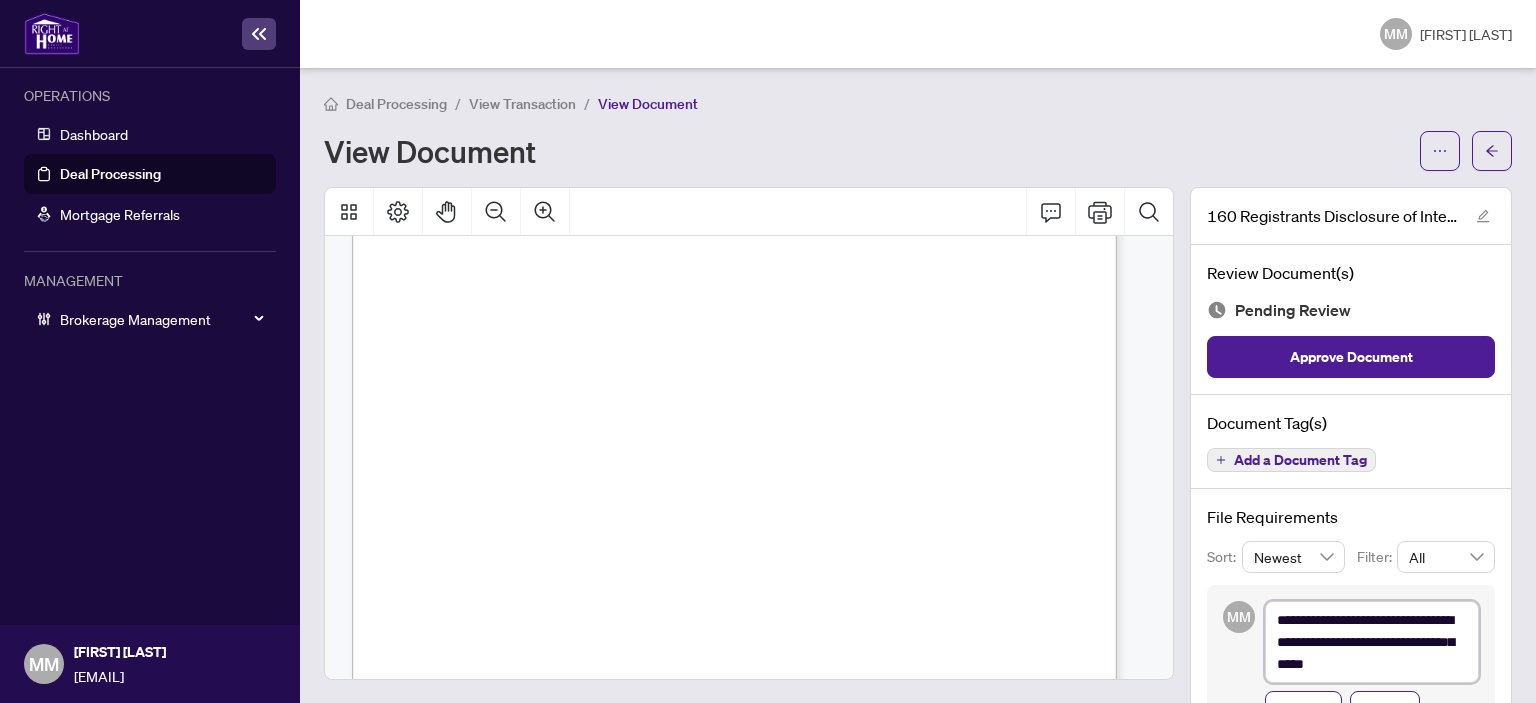 type on "**********" 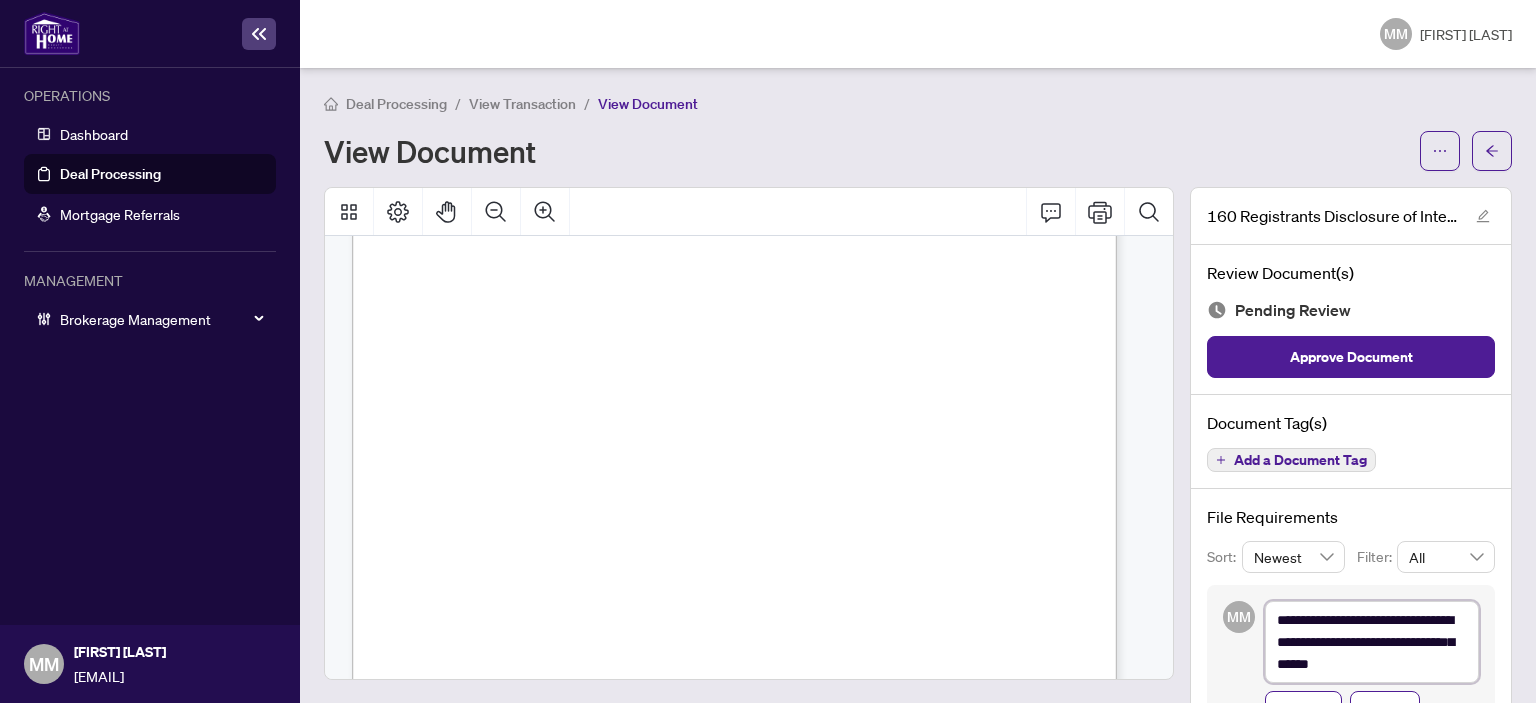 type on "**********" 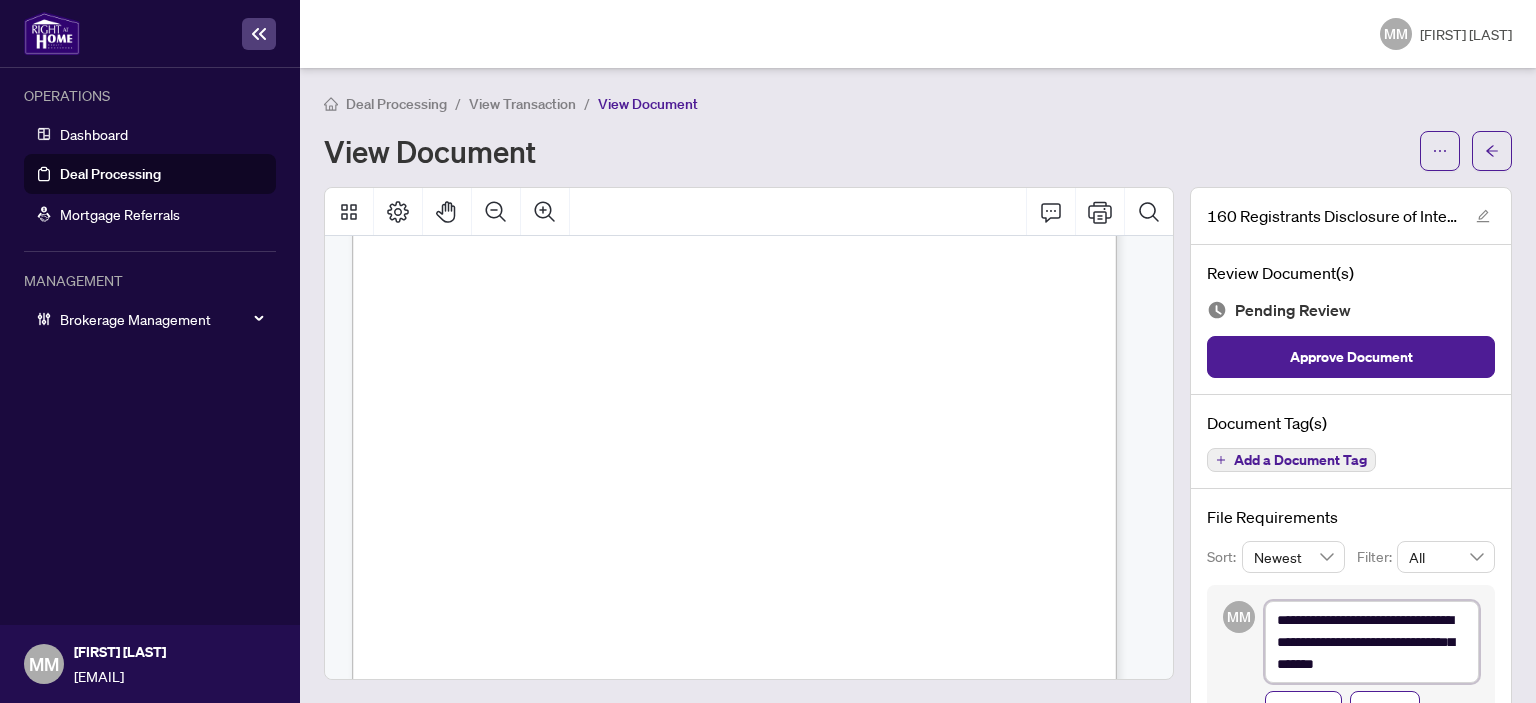 type on "**********" 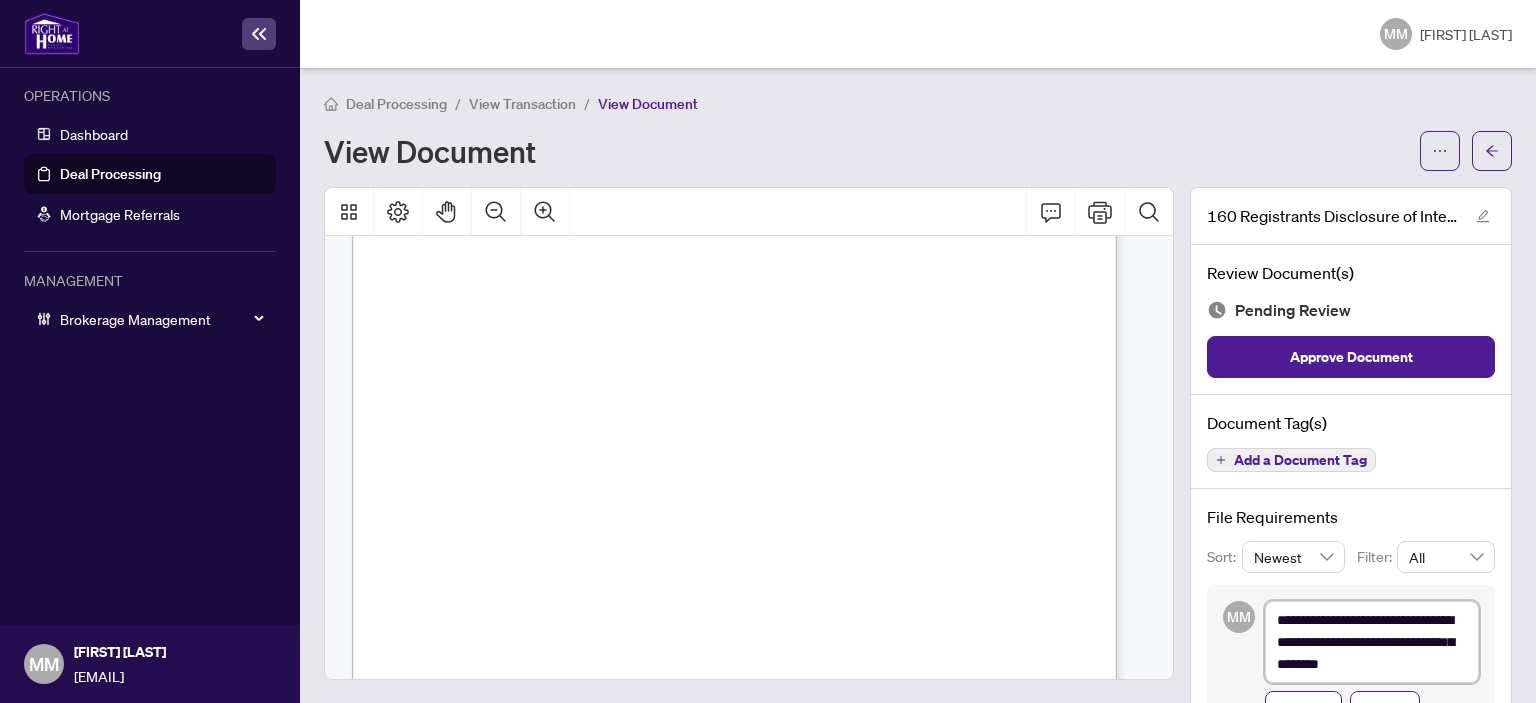 type on "**********" 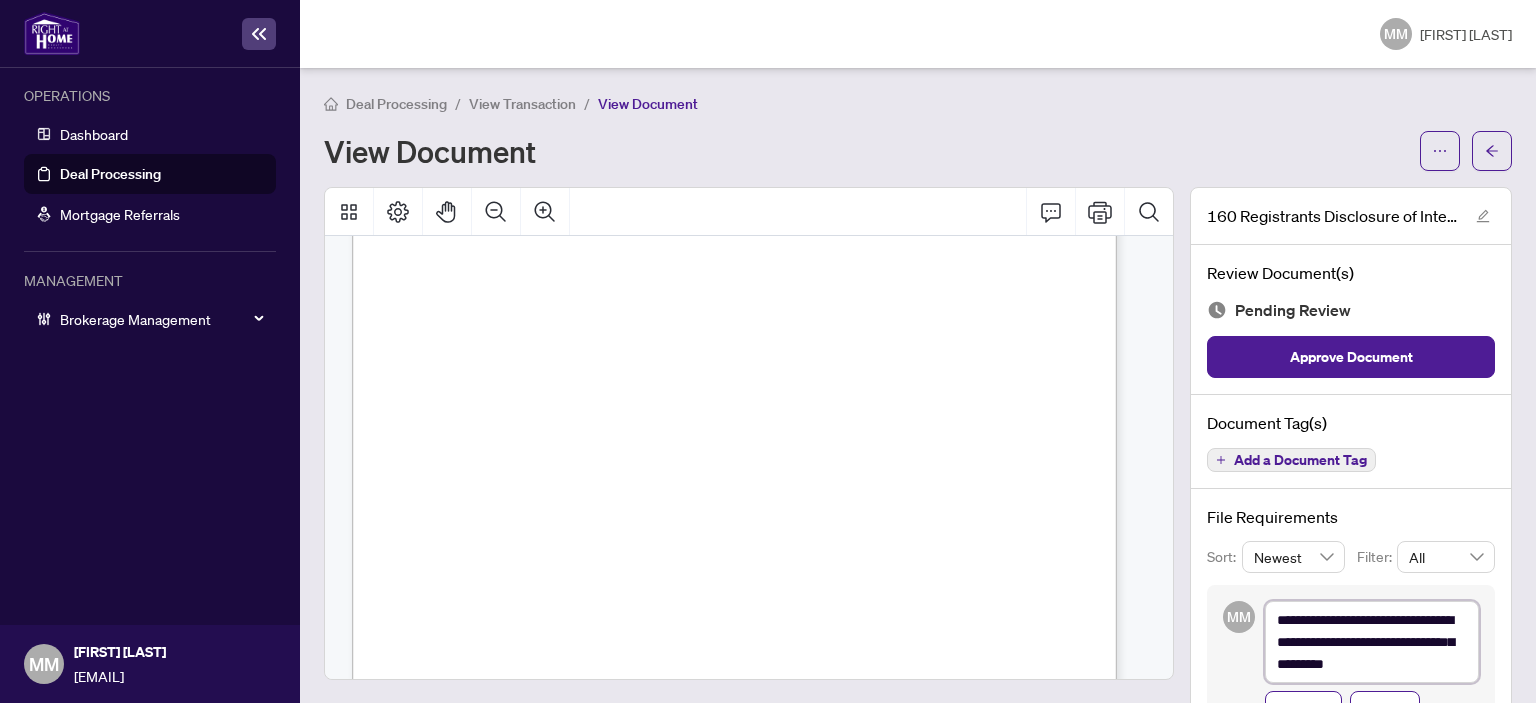 type on "**********" 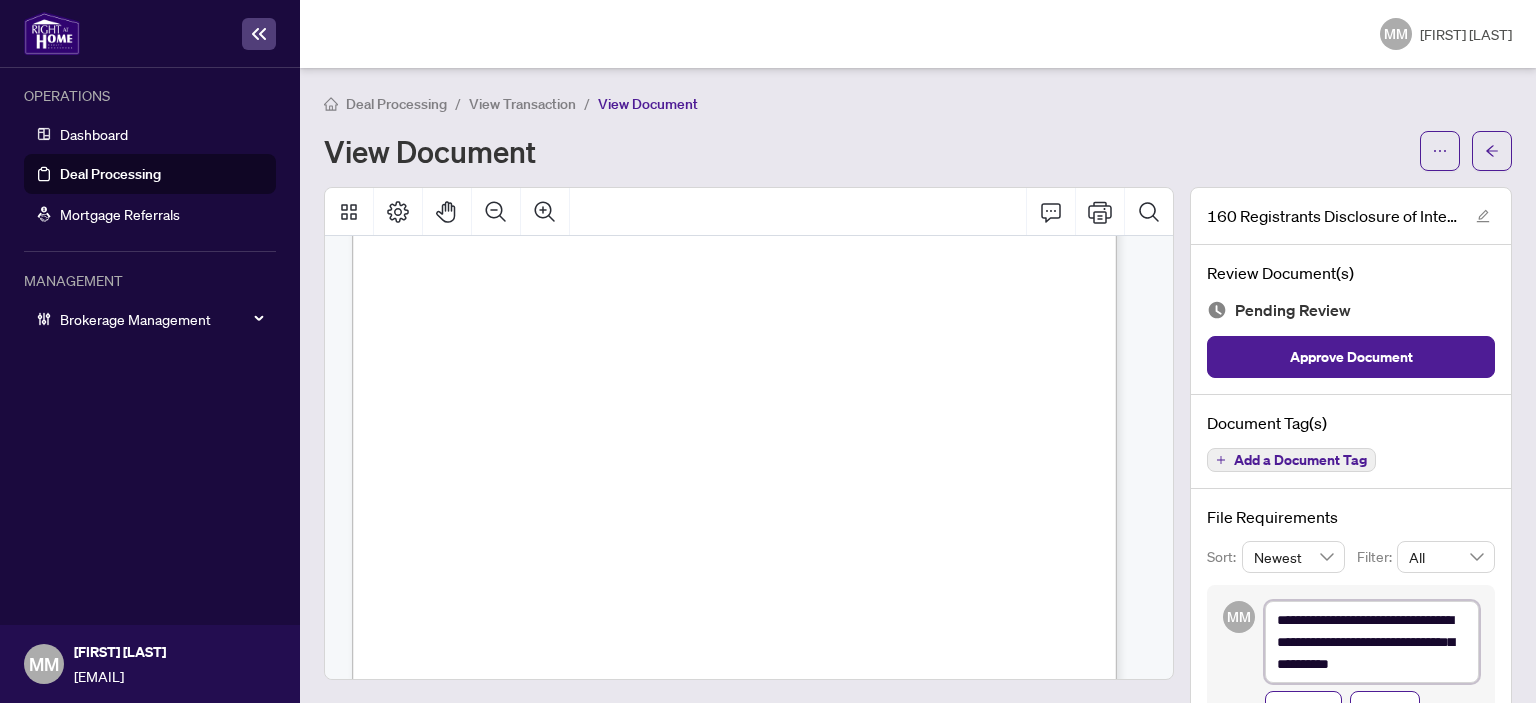 type on "**********" 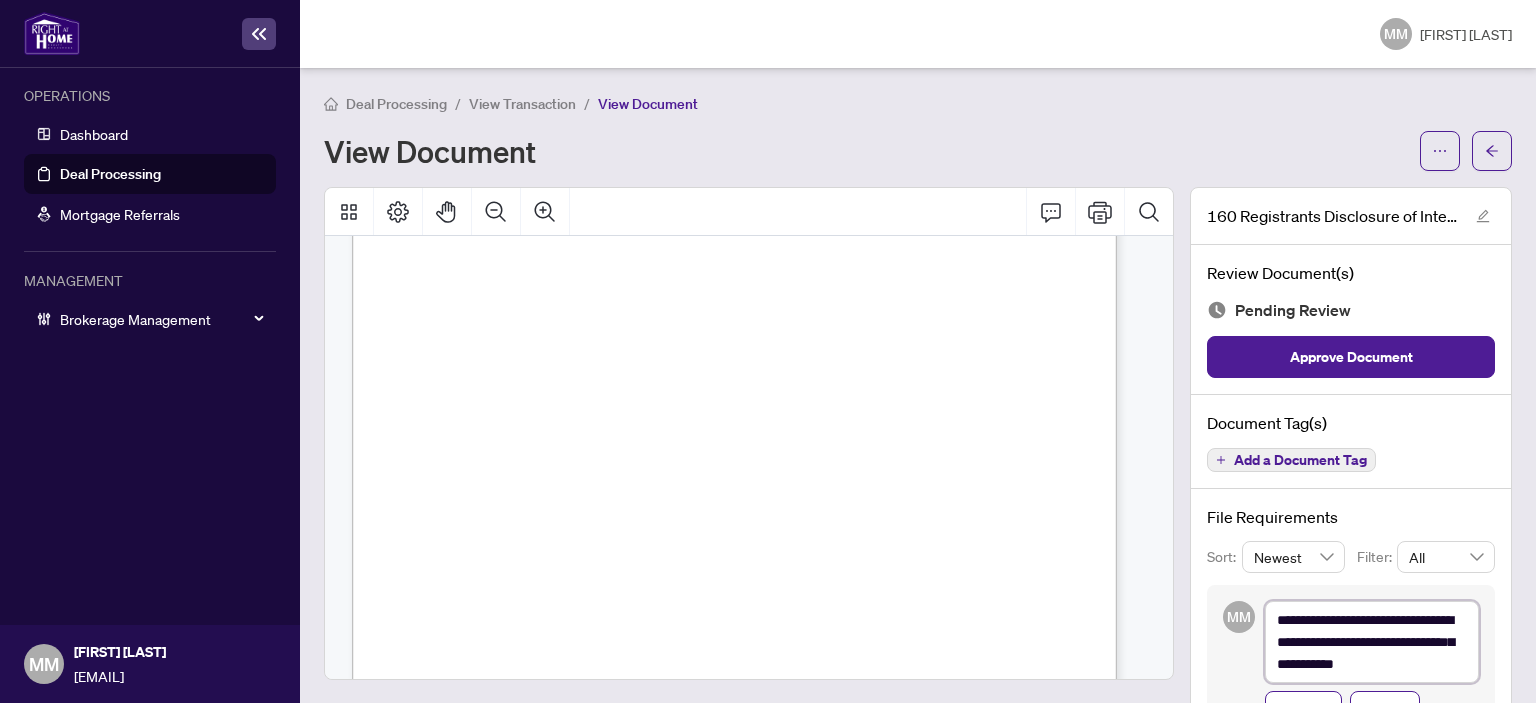 type on "**********" 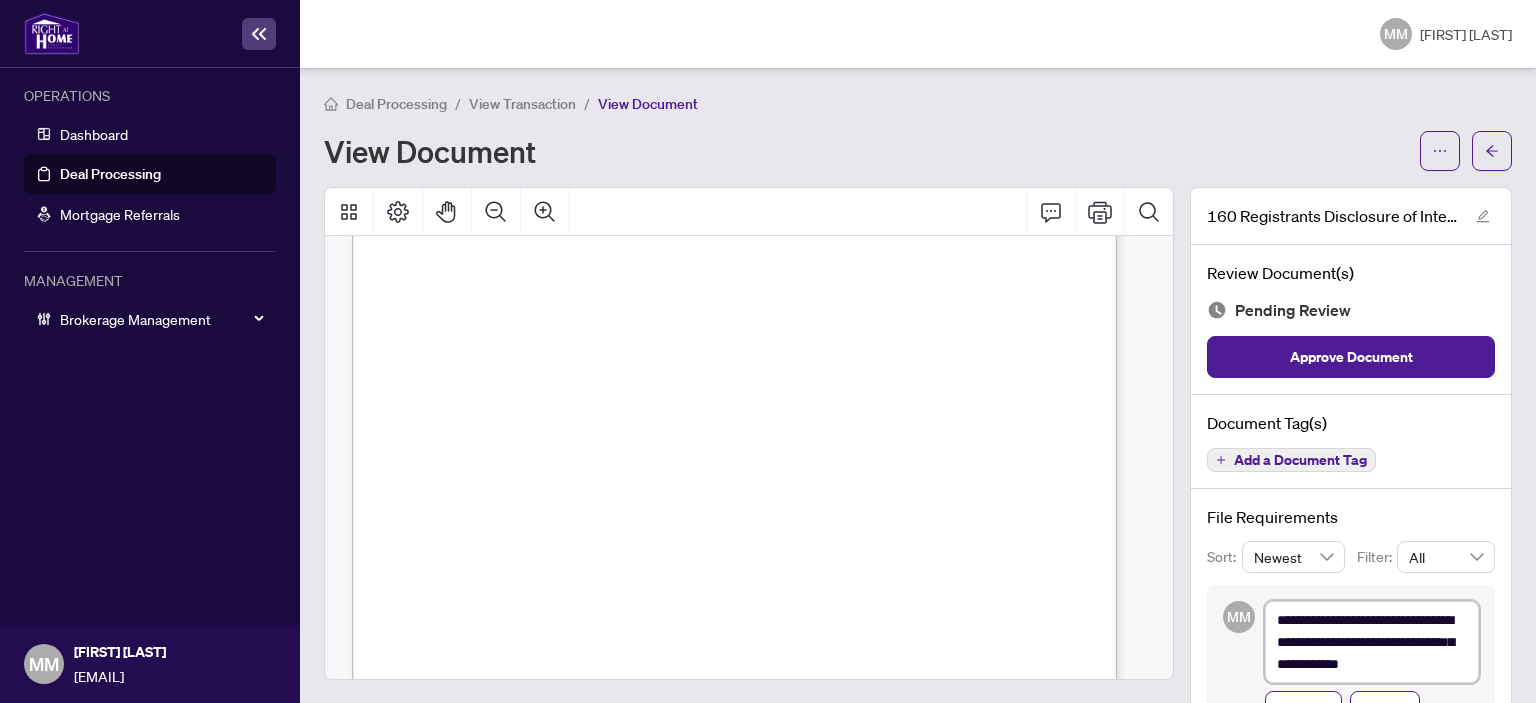 type on "**********" 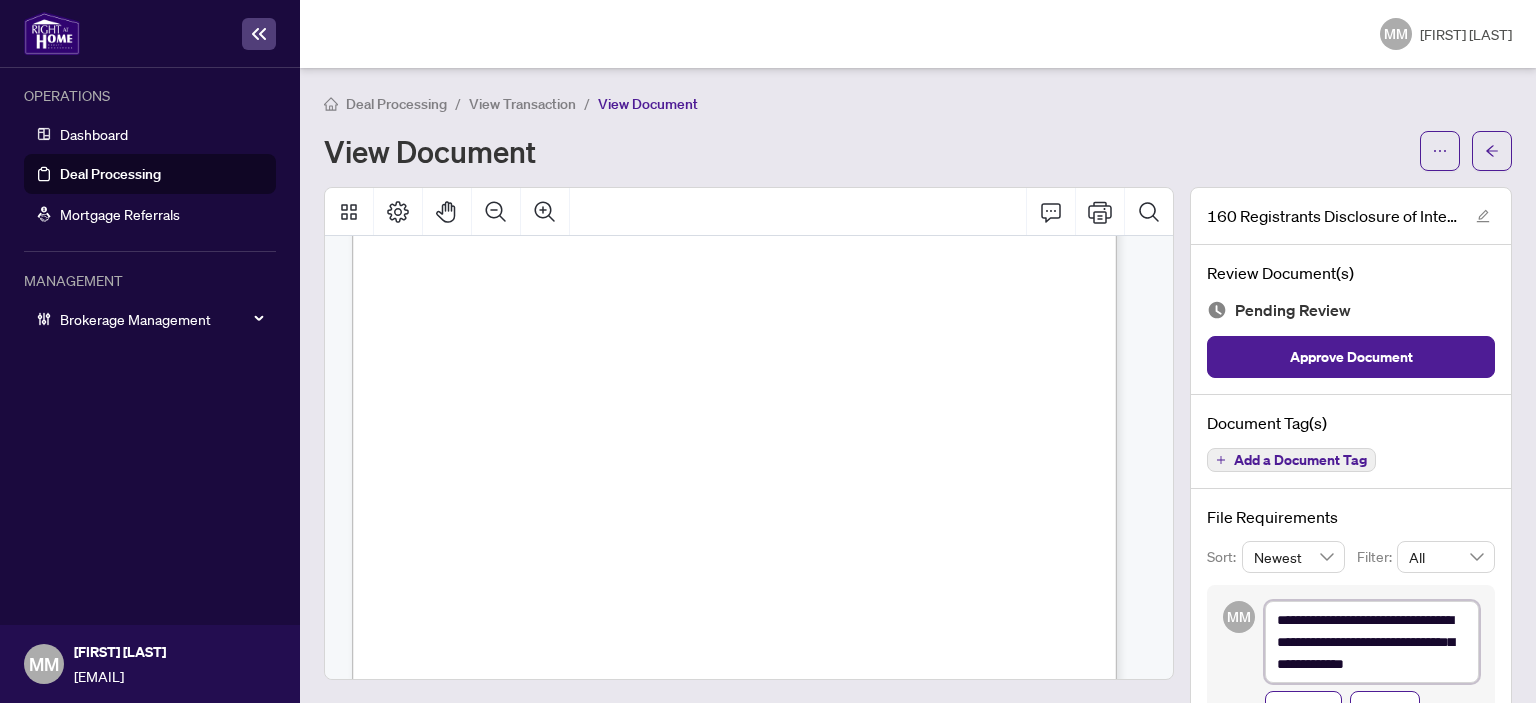 type on "**********" 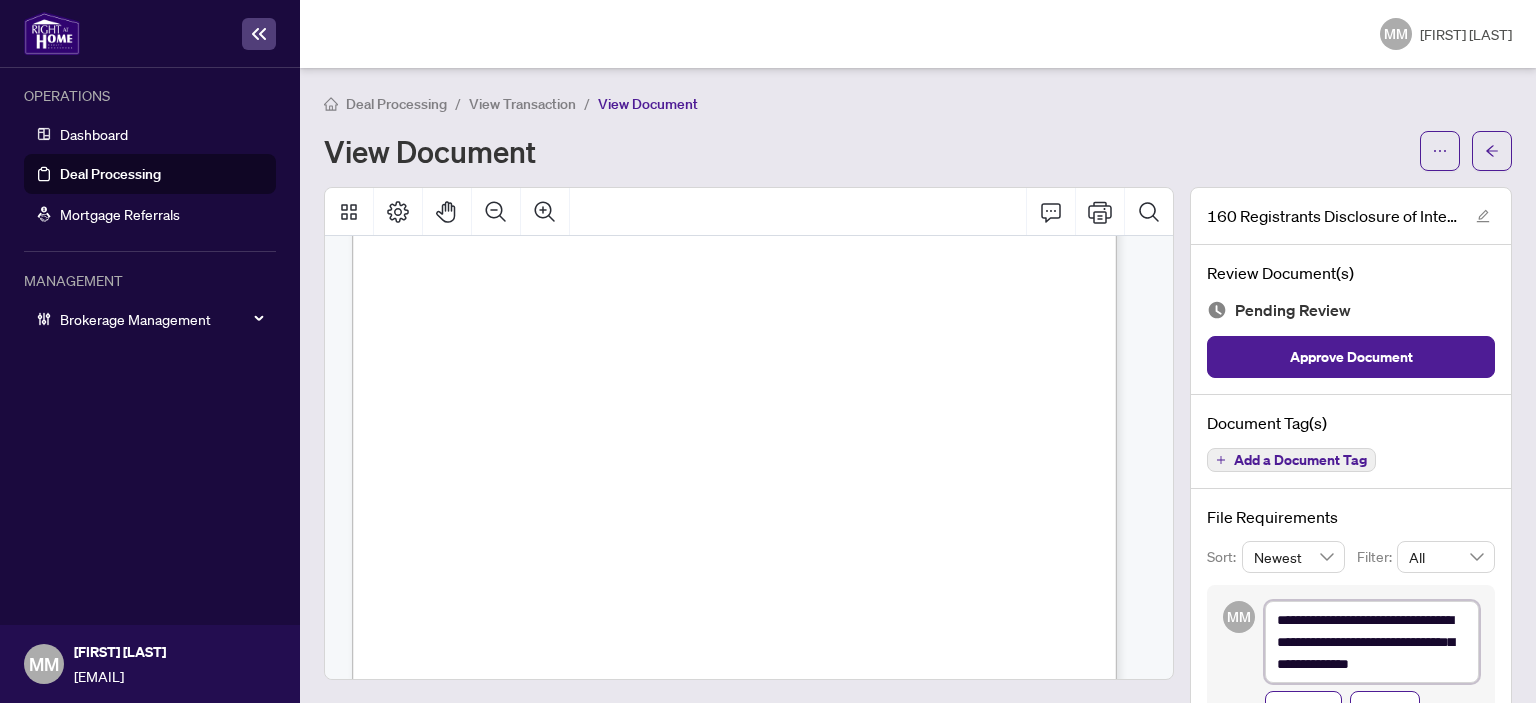 type on "**********" 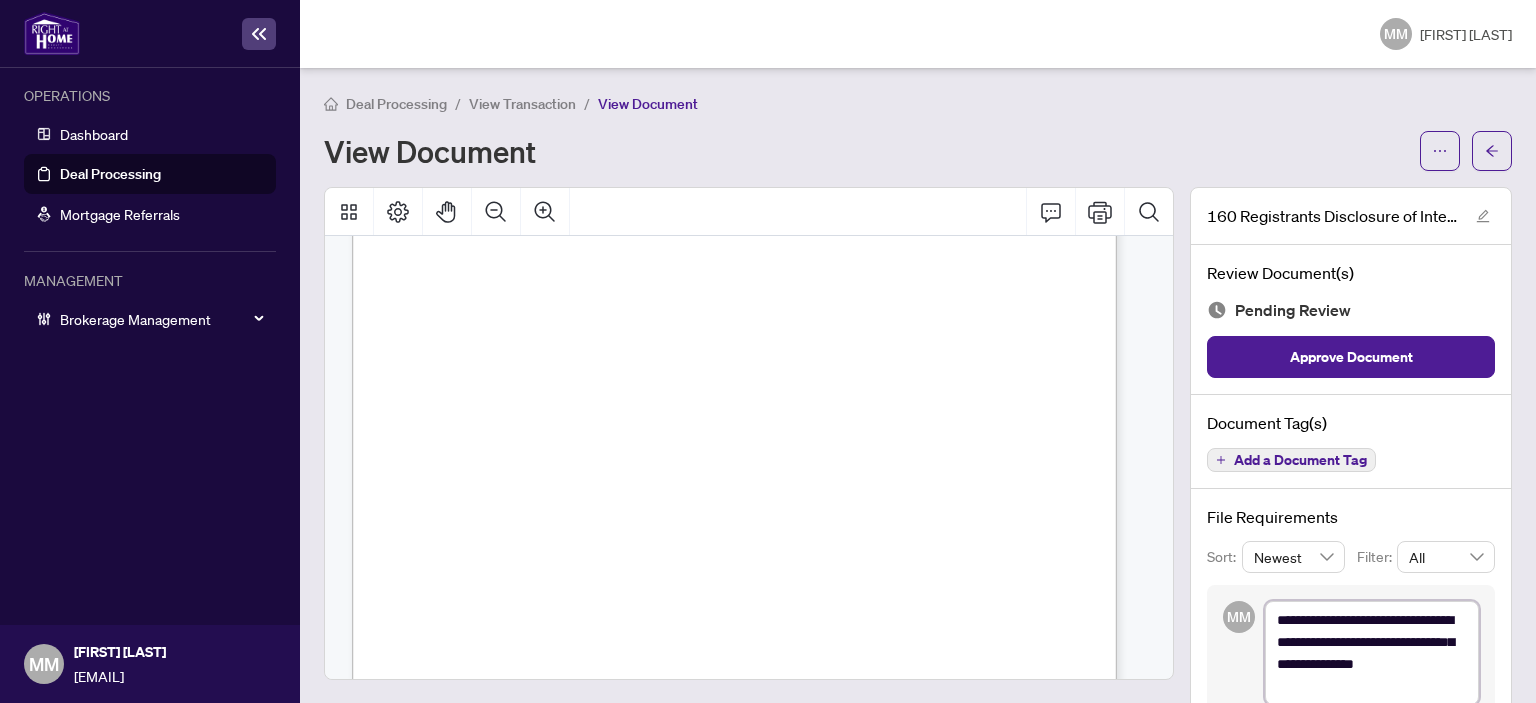 type on "**********" 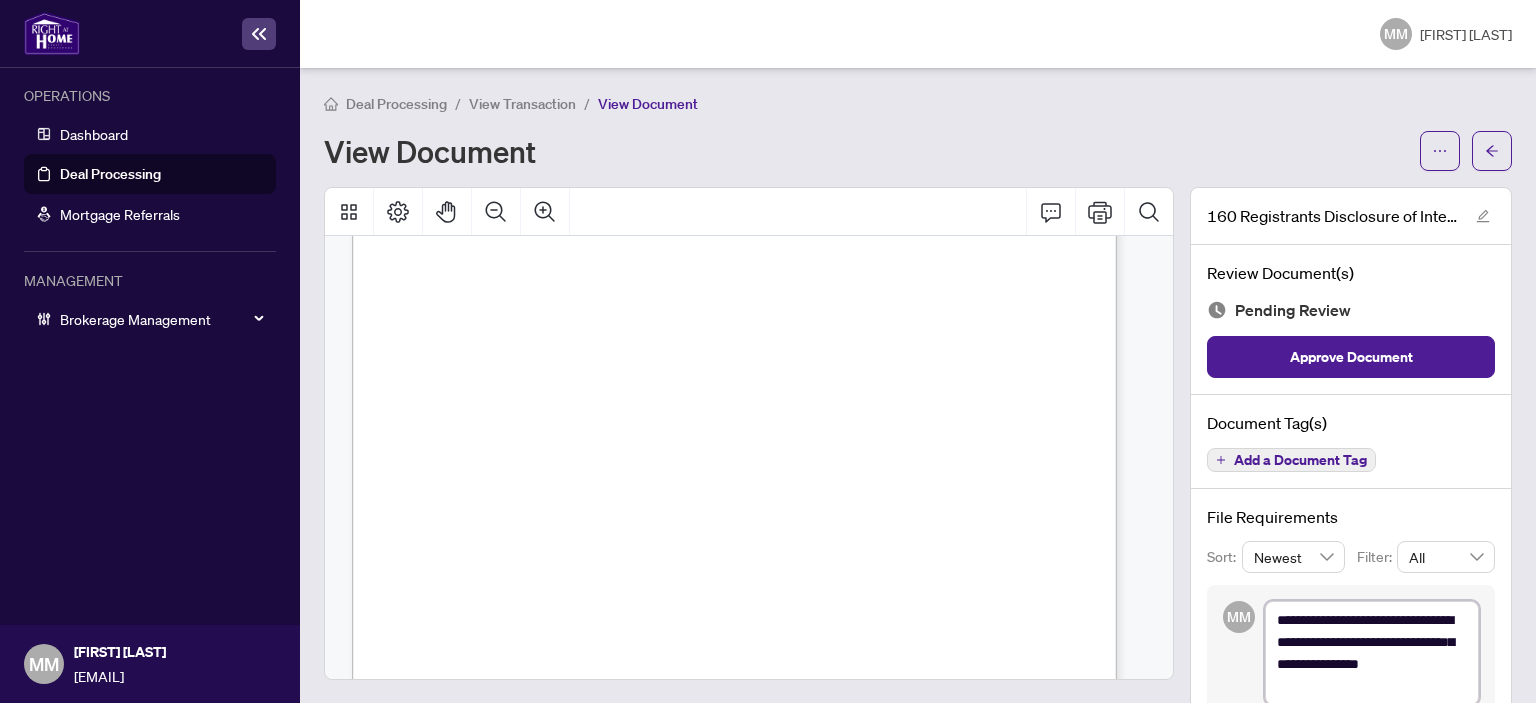 type on "**********" 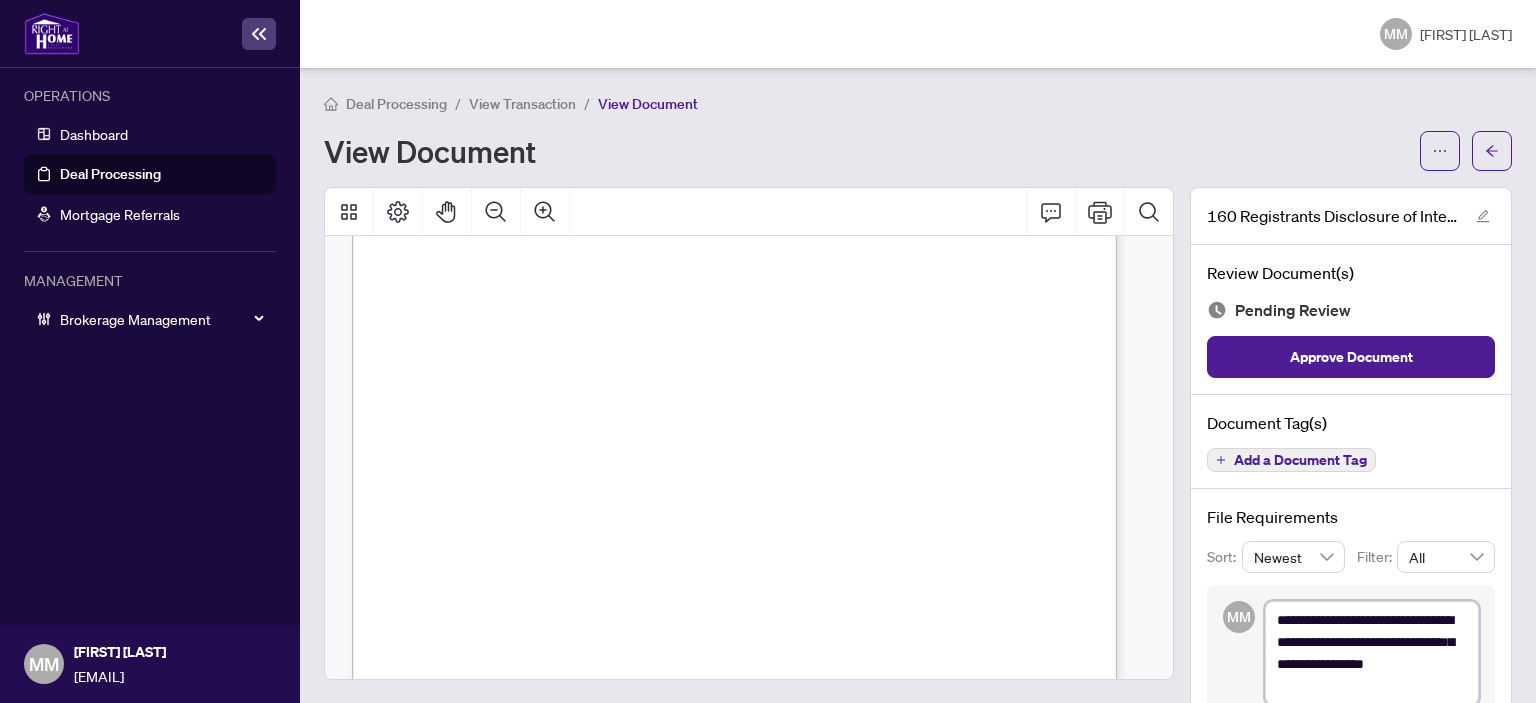 type on "**********" 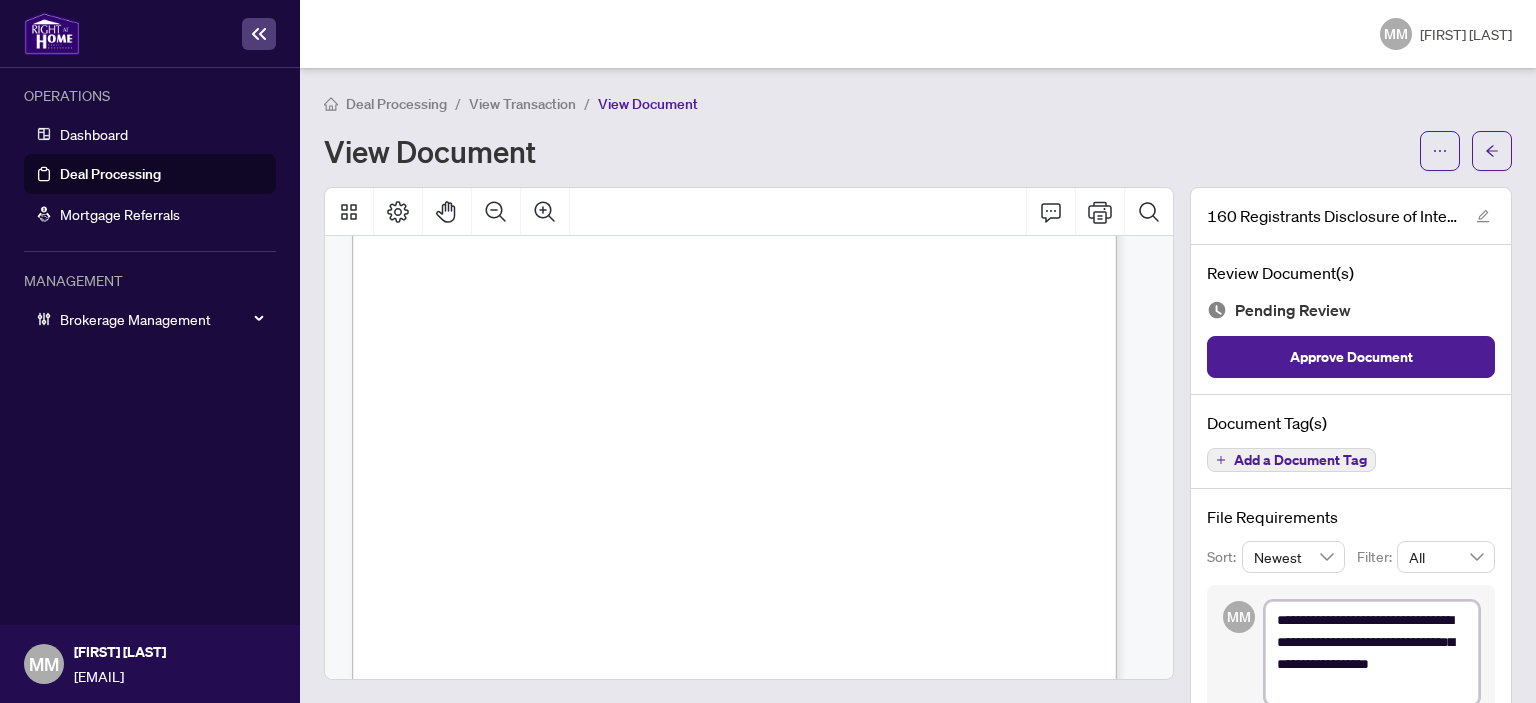 type on "**********" 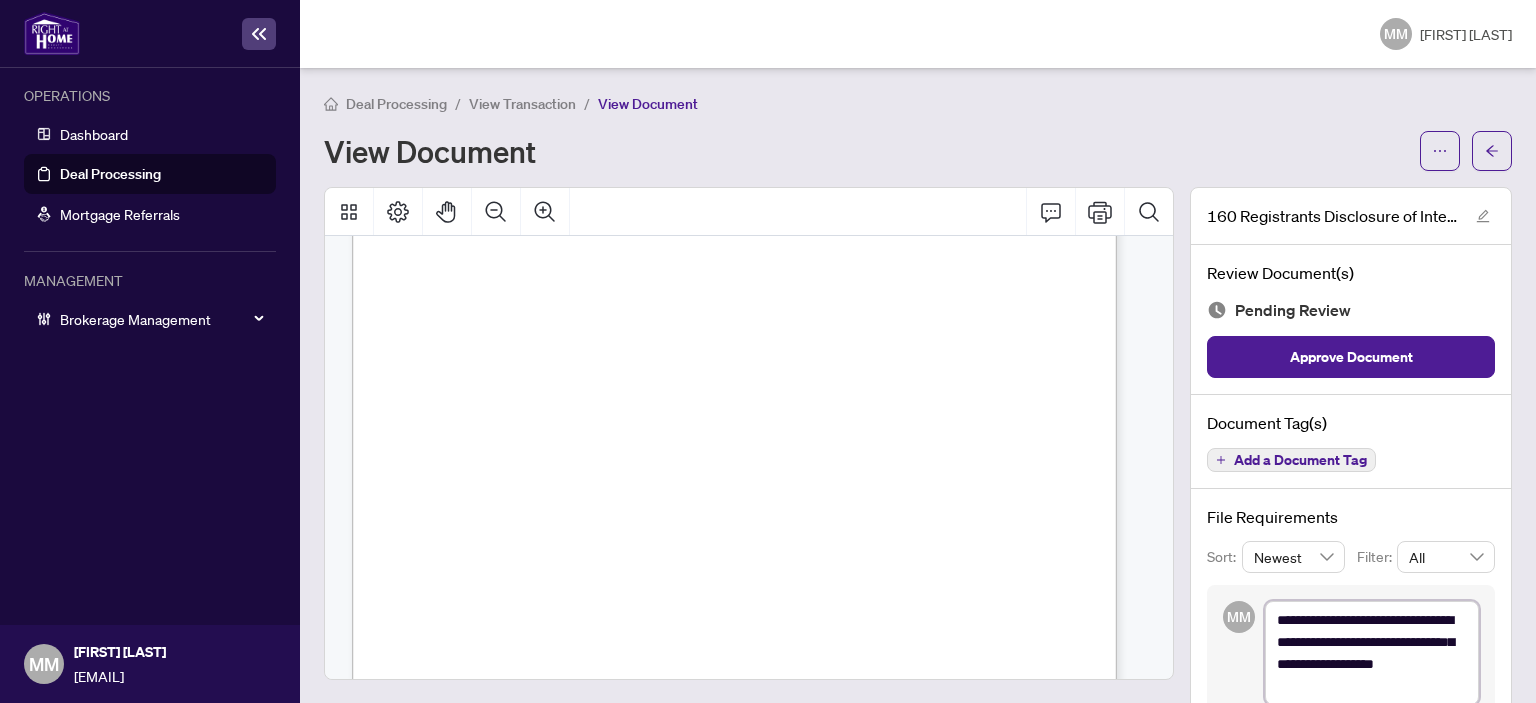 type on "**********" 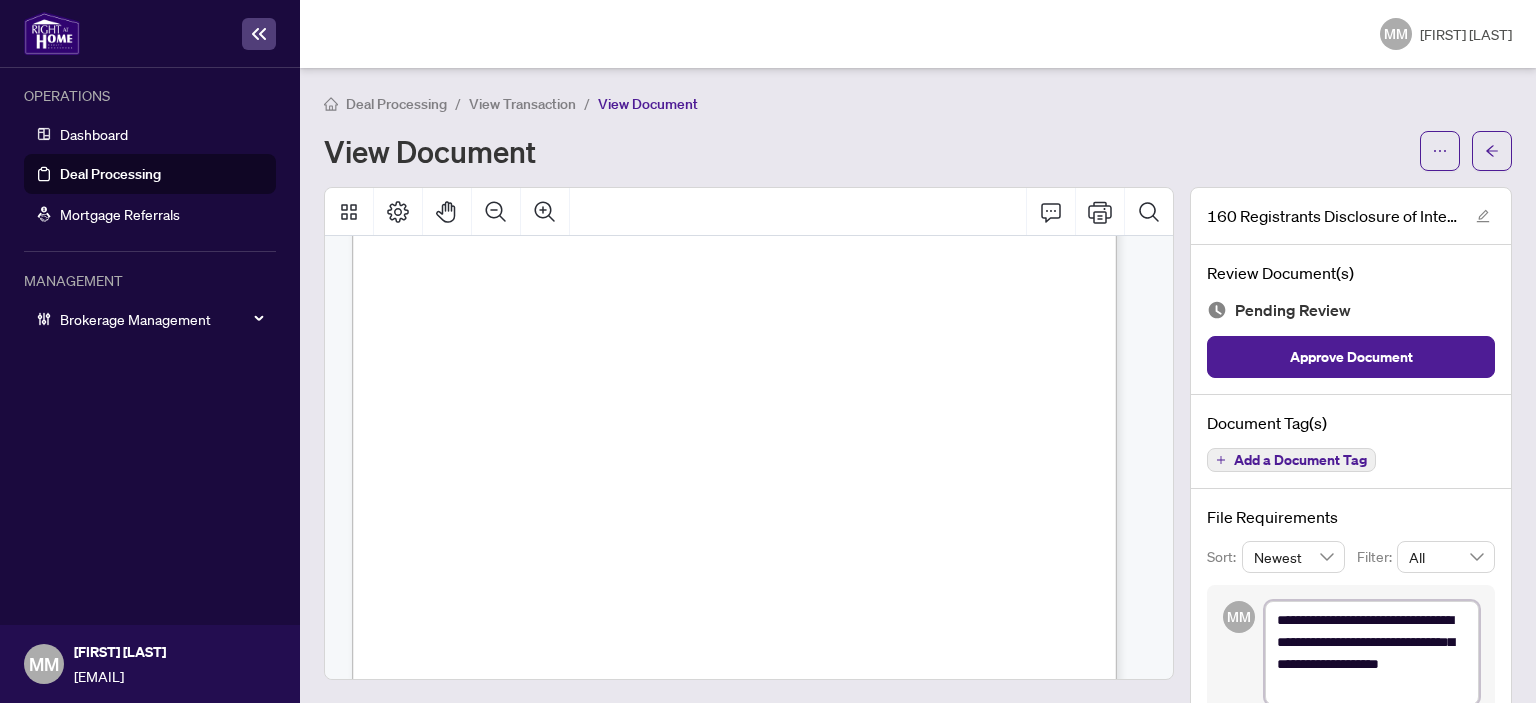 type on "**********" 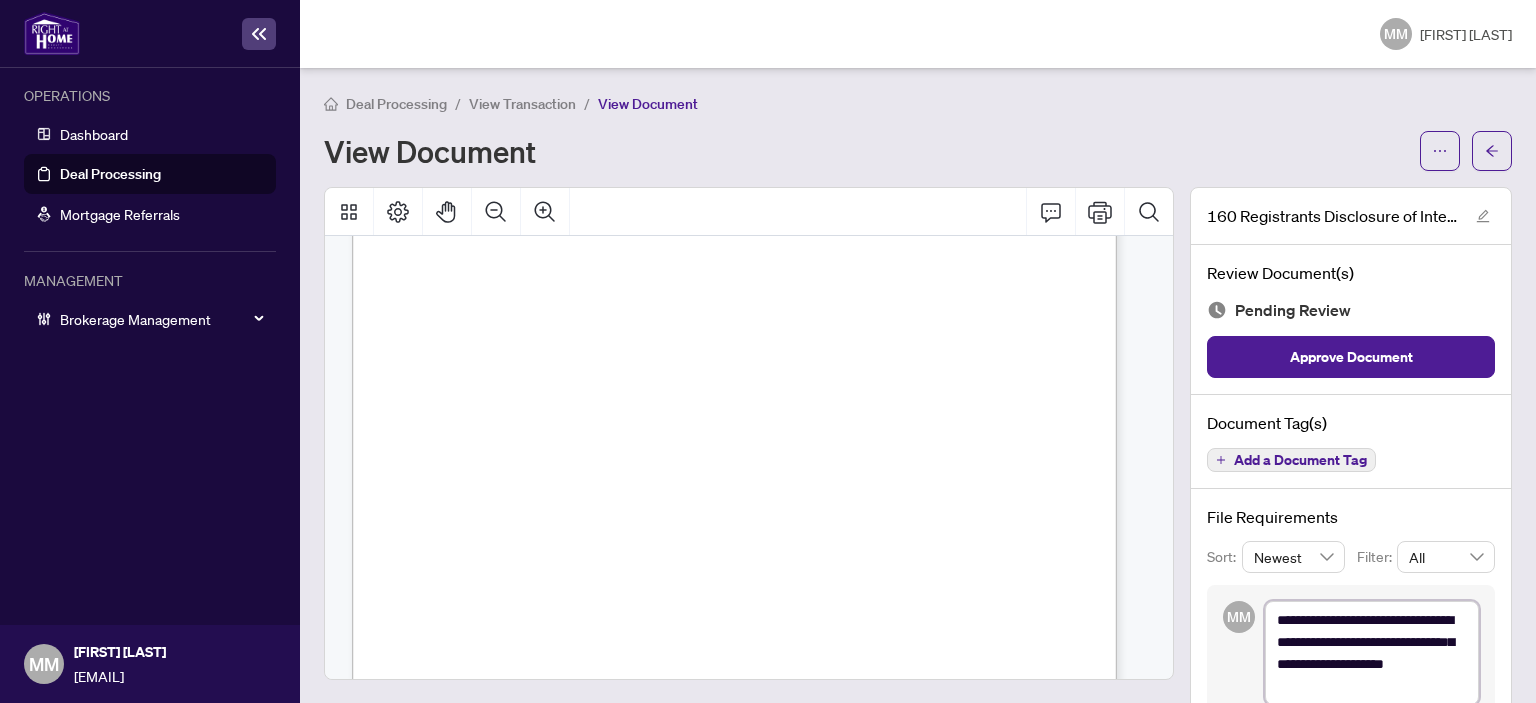 type on "**********" 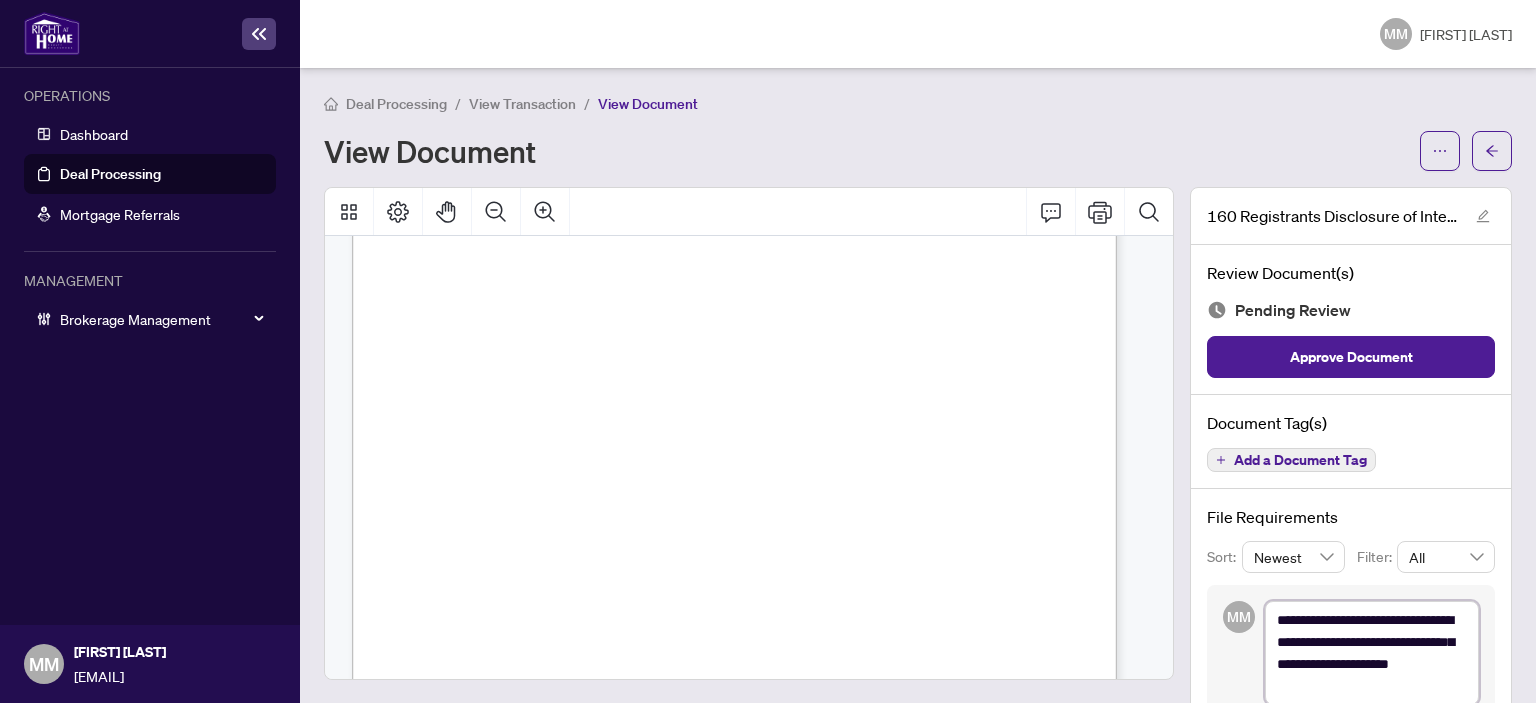 type on "**********" 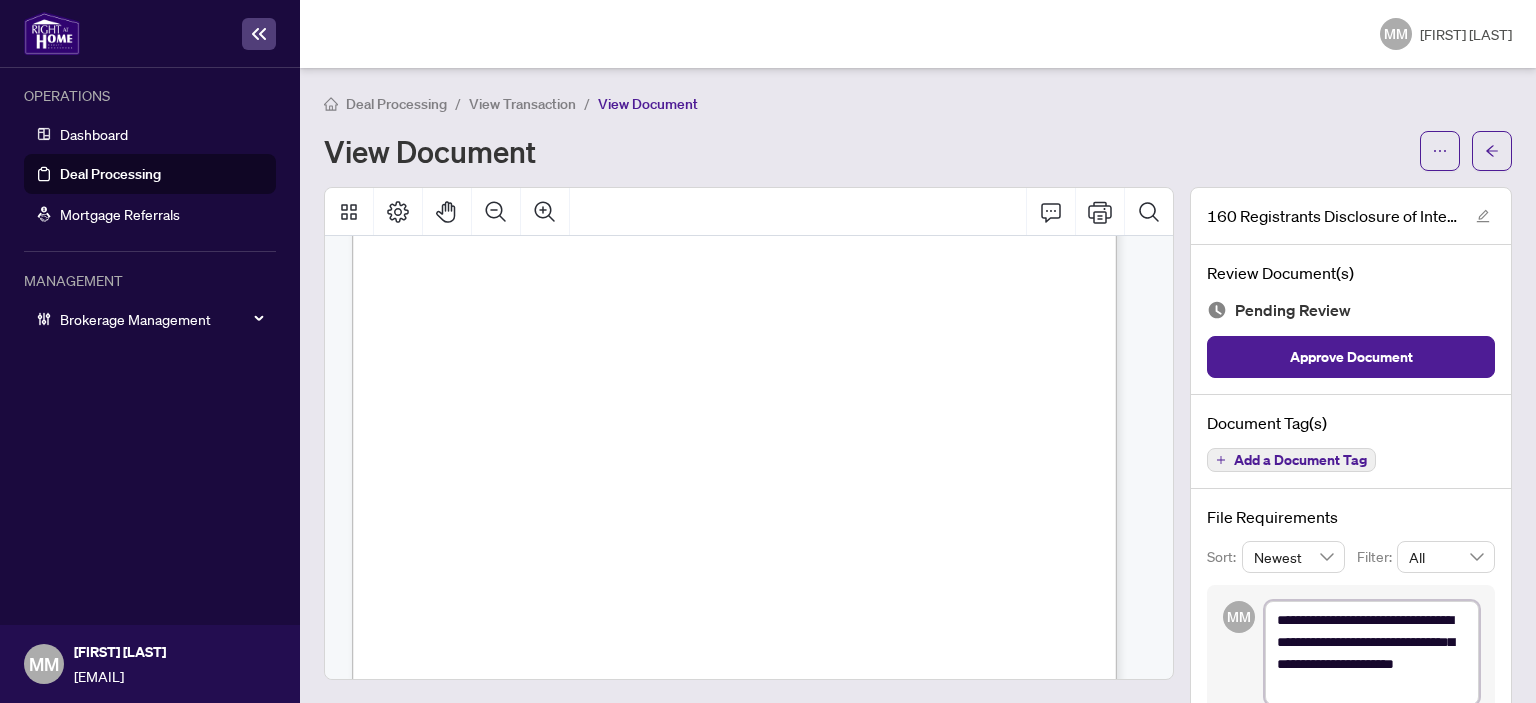 type on "**********" 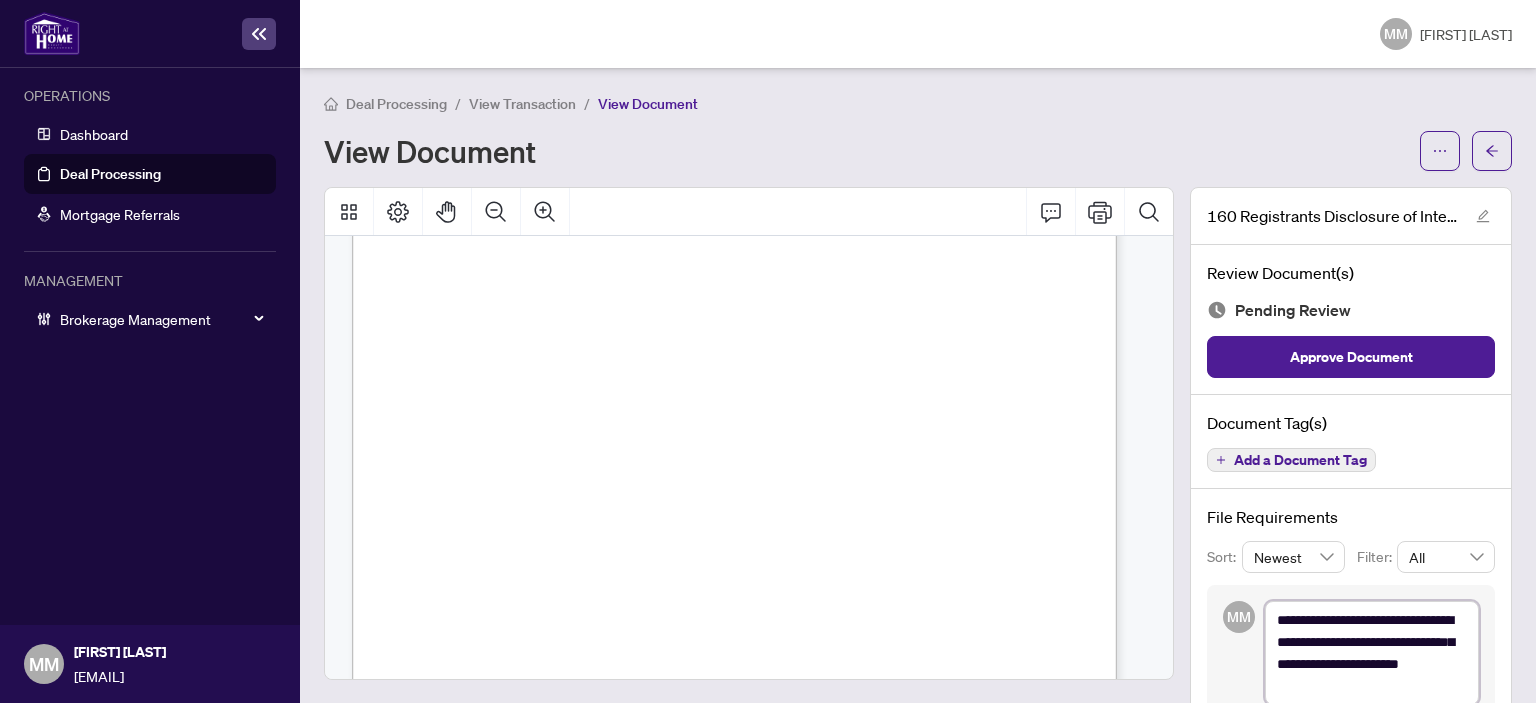 type on "**********" 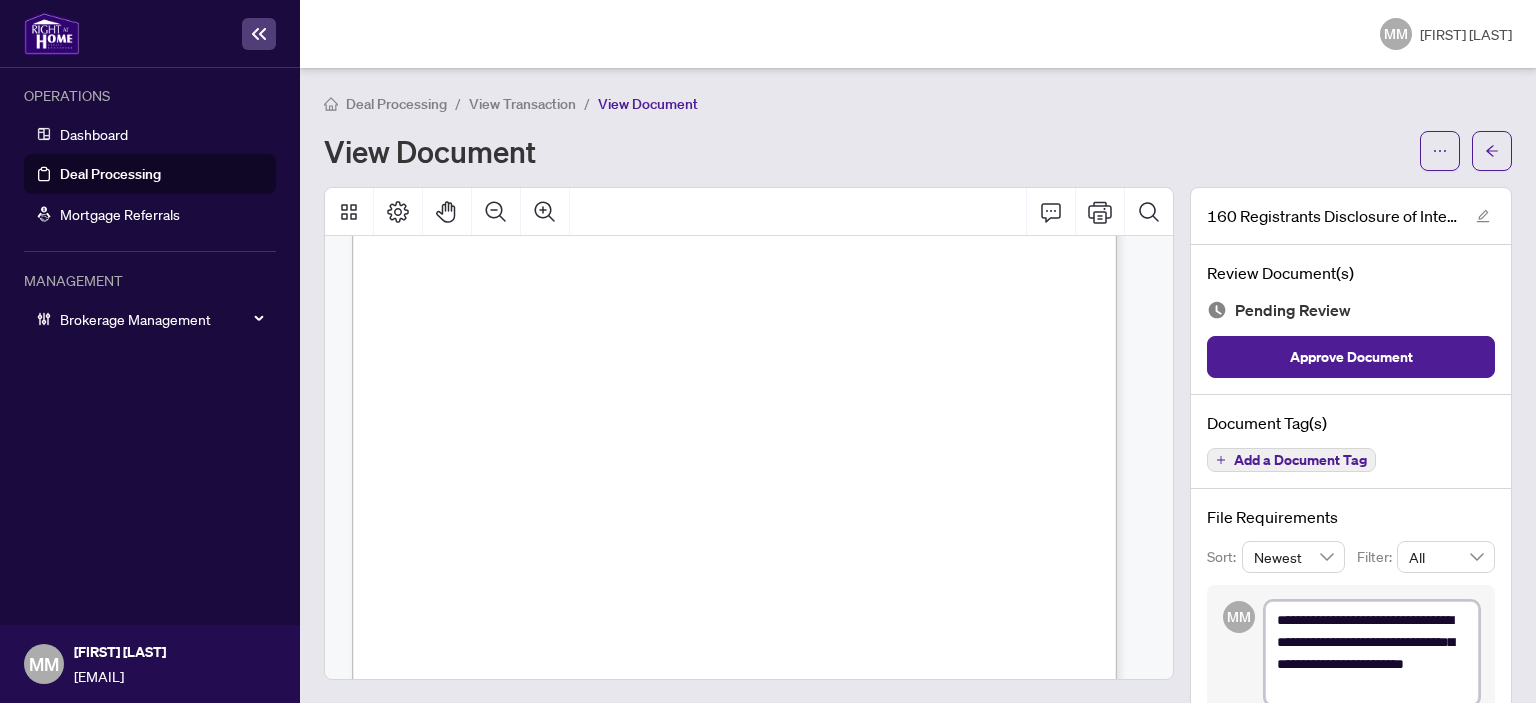 type on "**********" 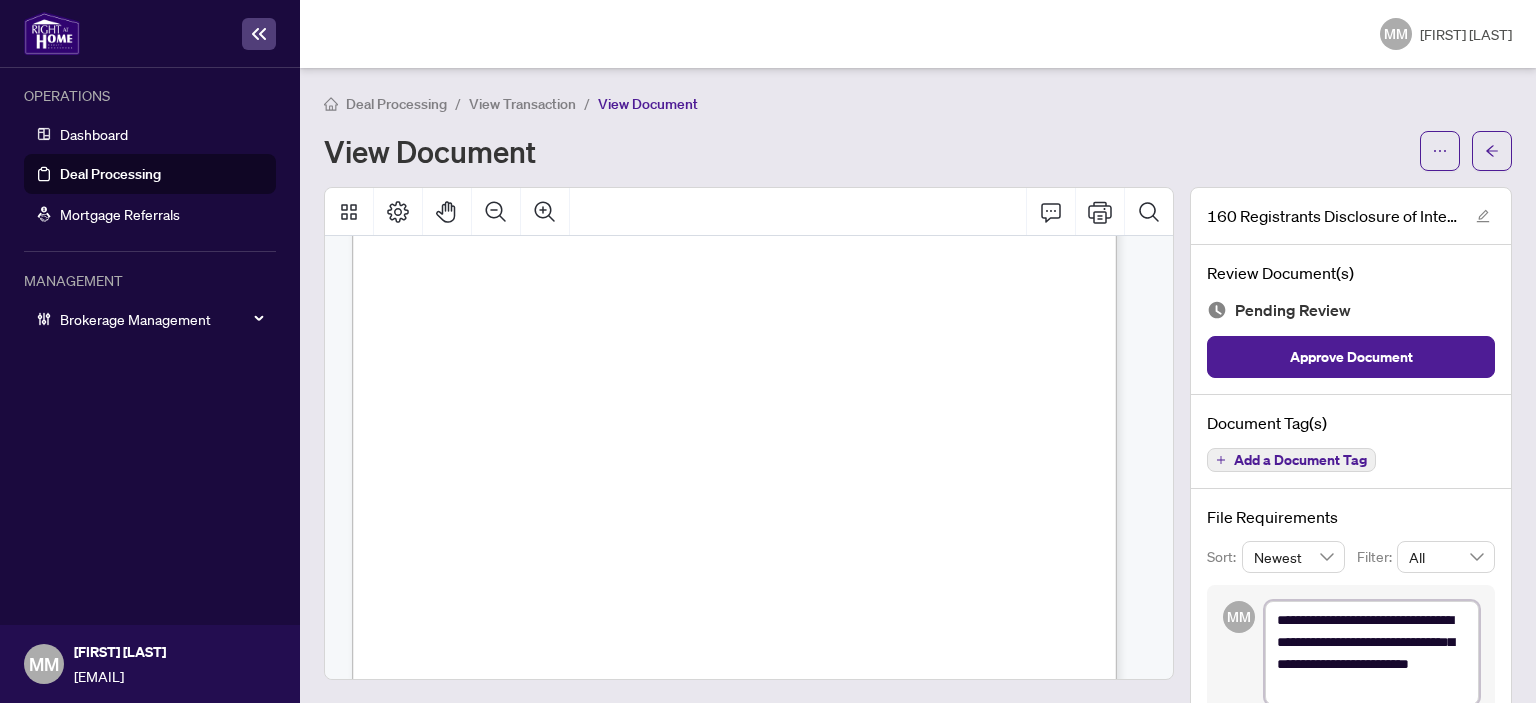 type on "**********" 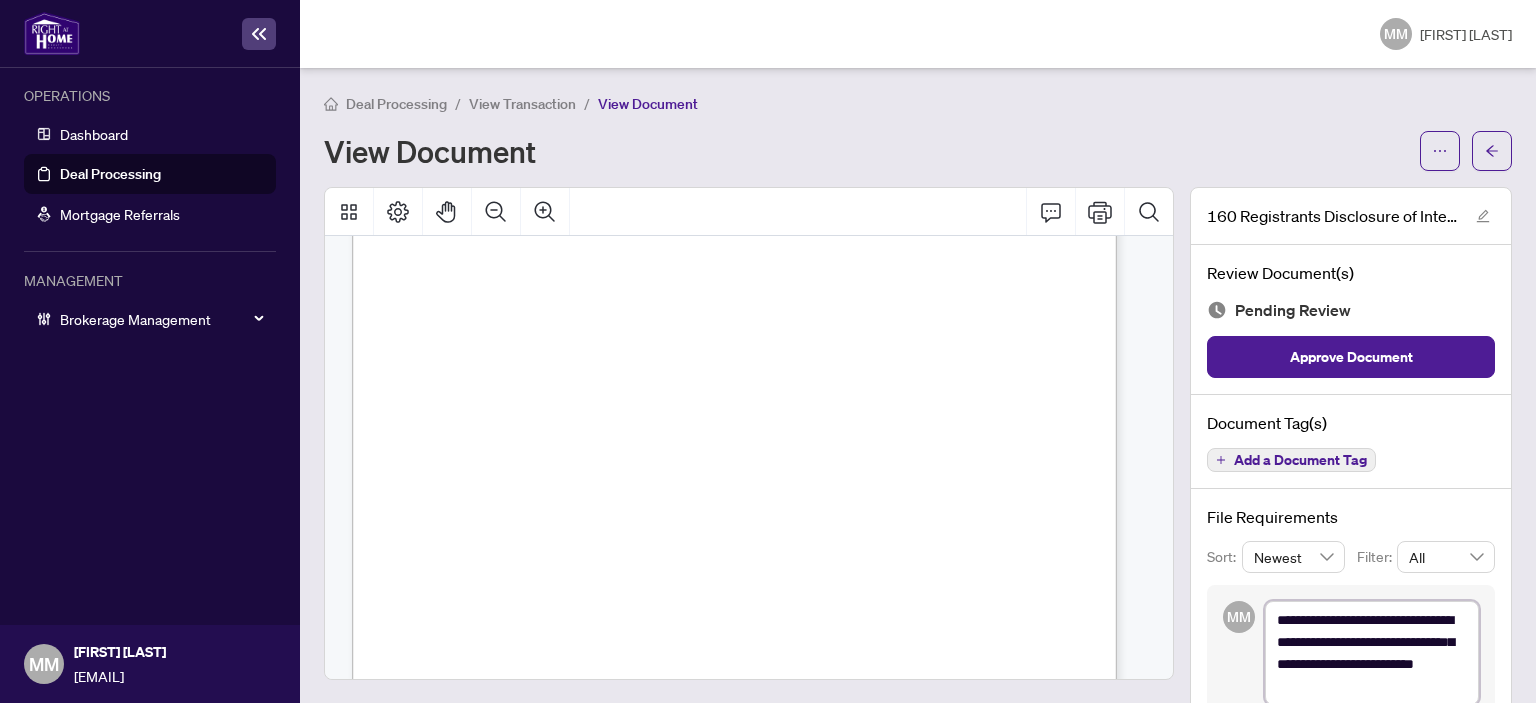 type on "**********" 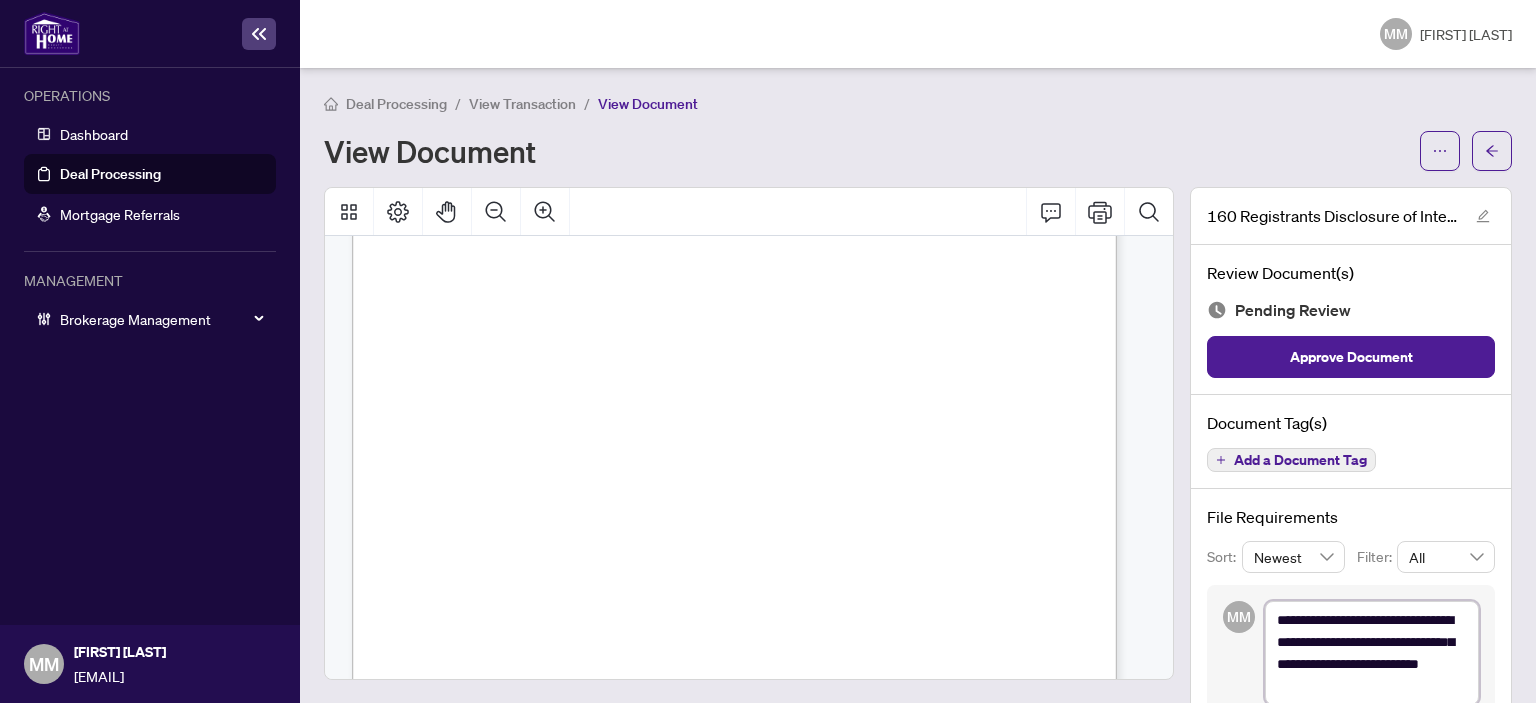 type on "**********" 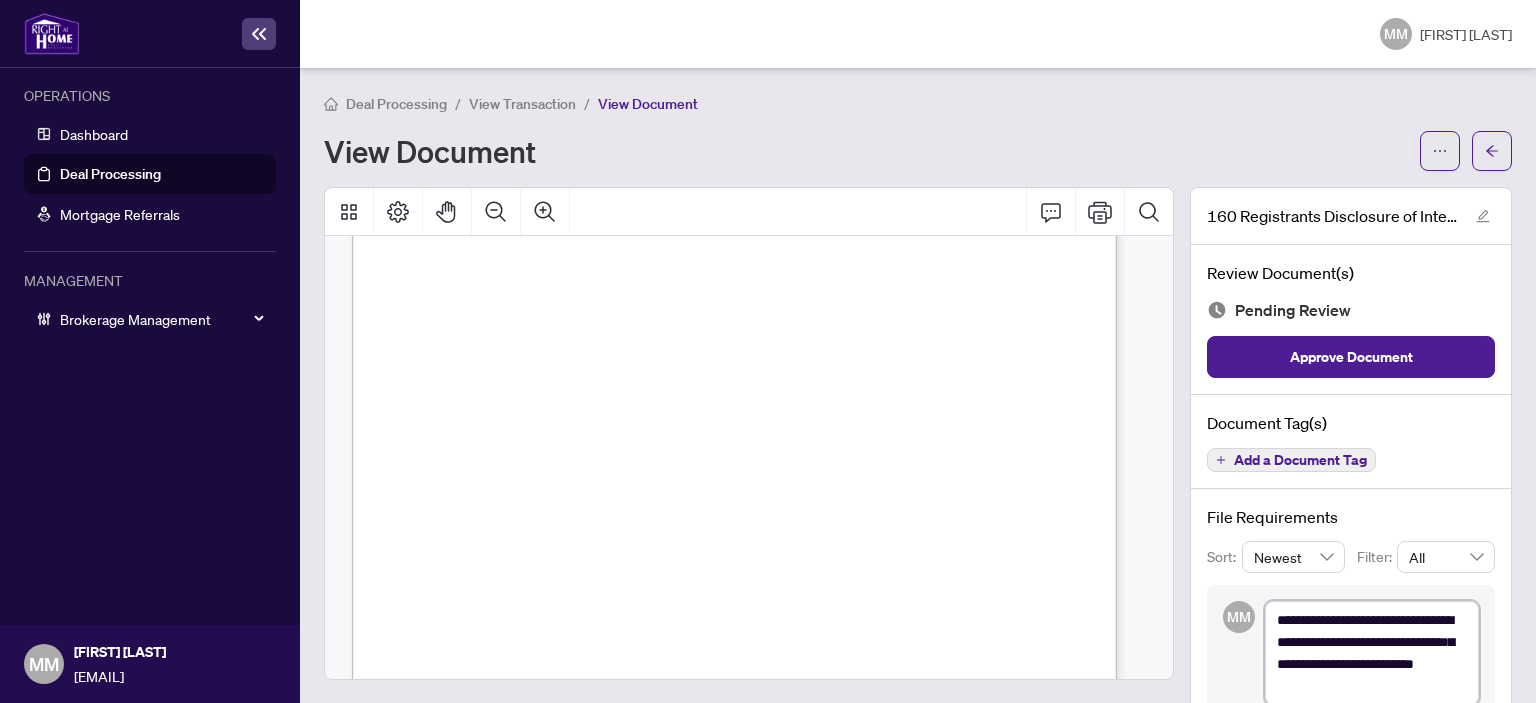 type on "**********" 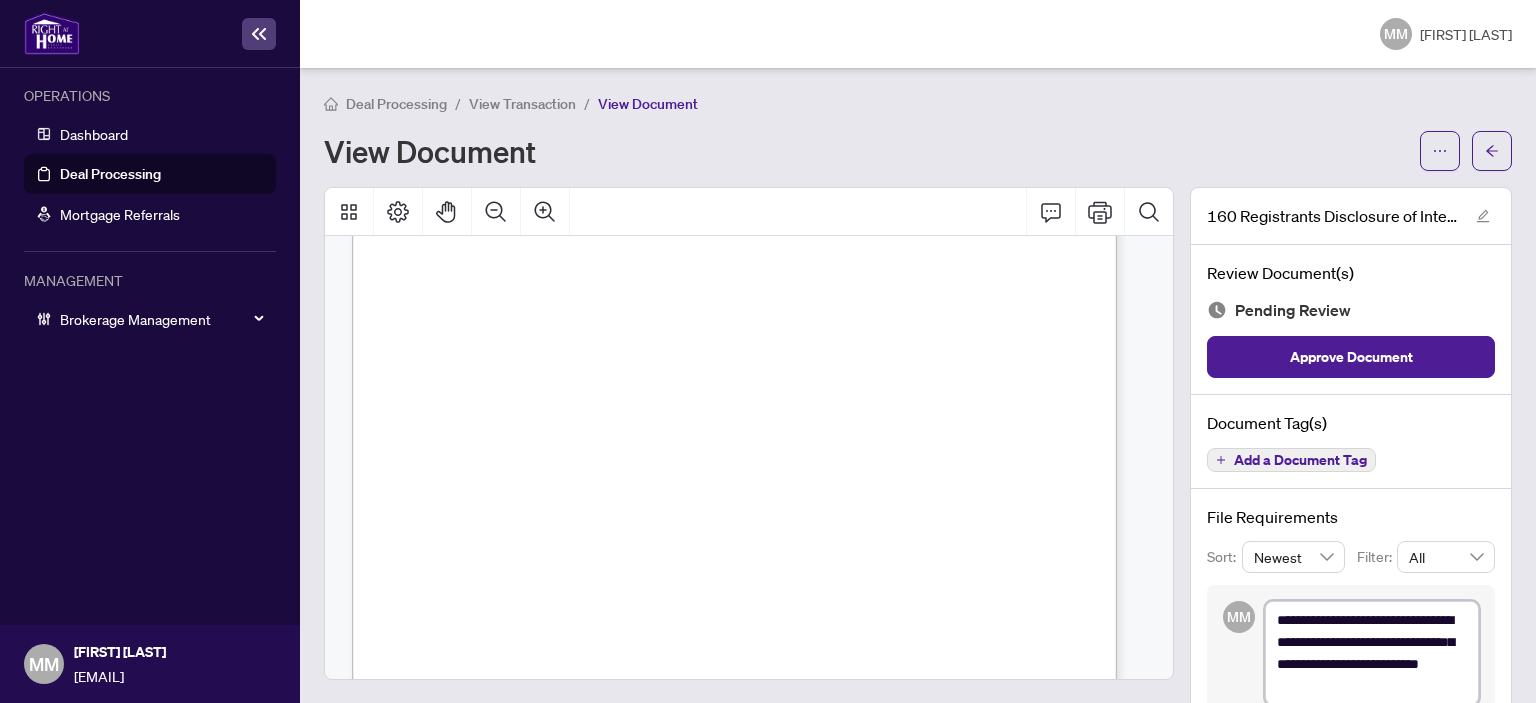 type on "**********" 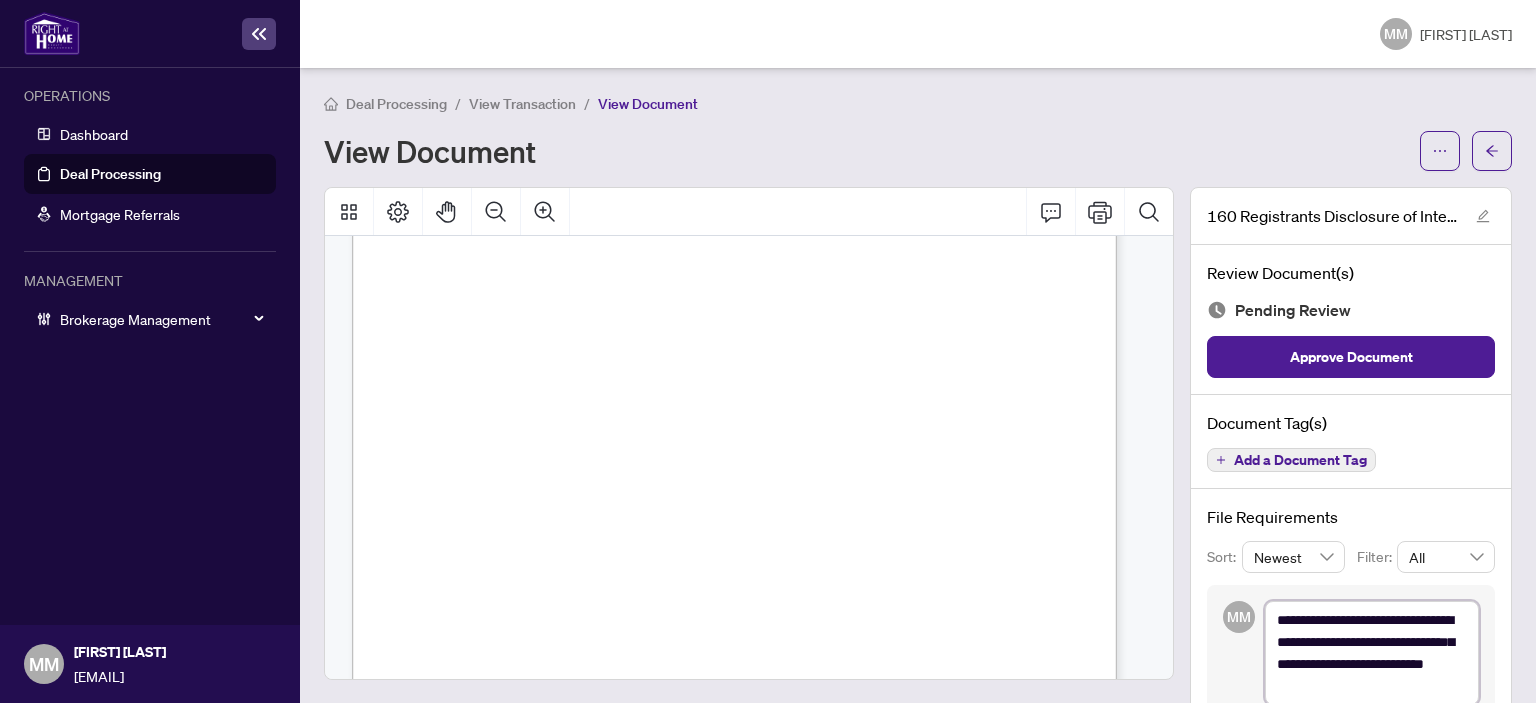 type on "**********" 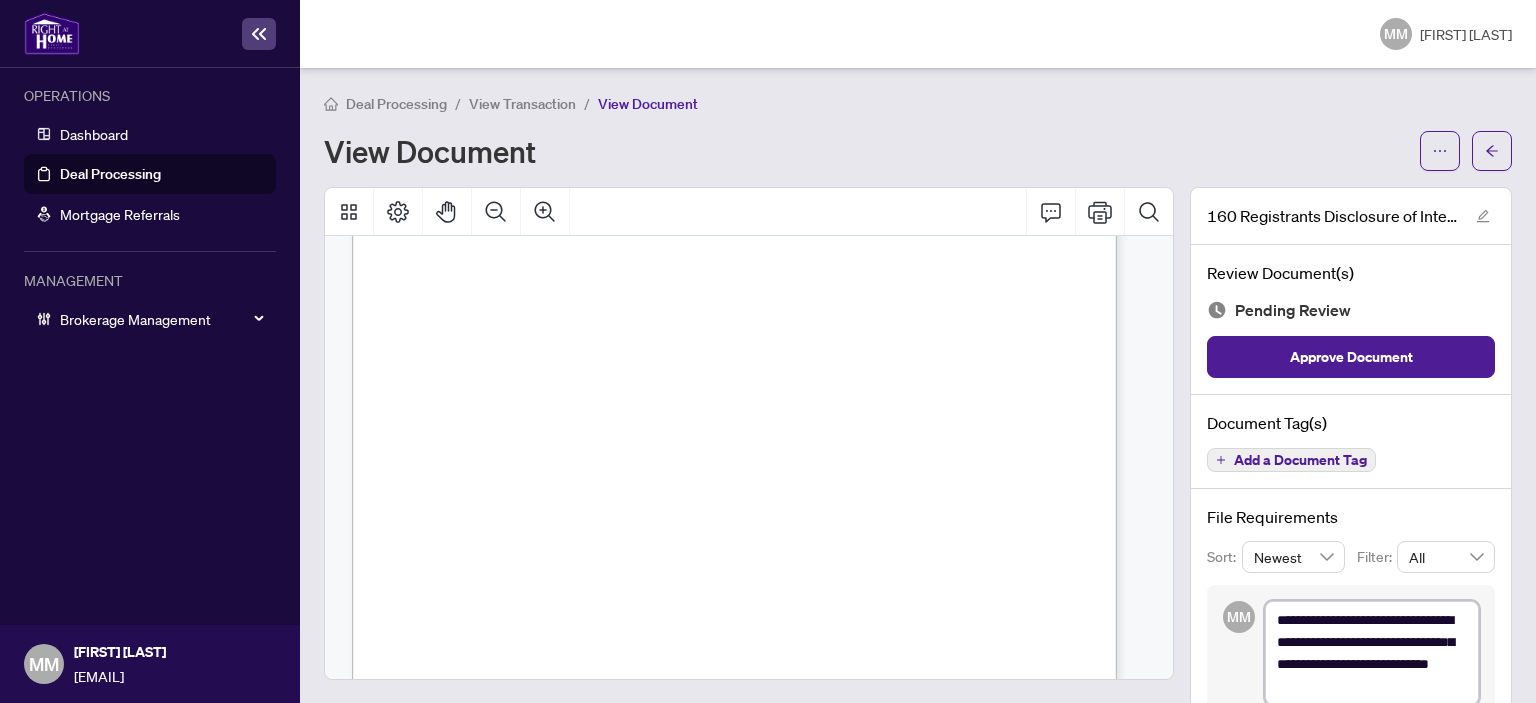 type on "**********" 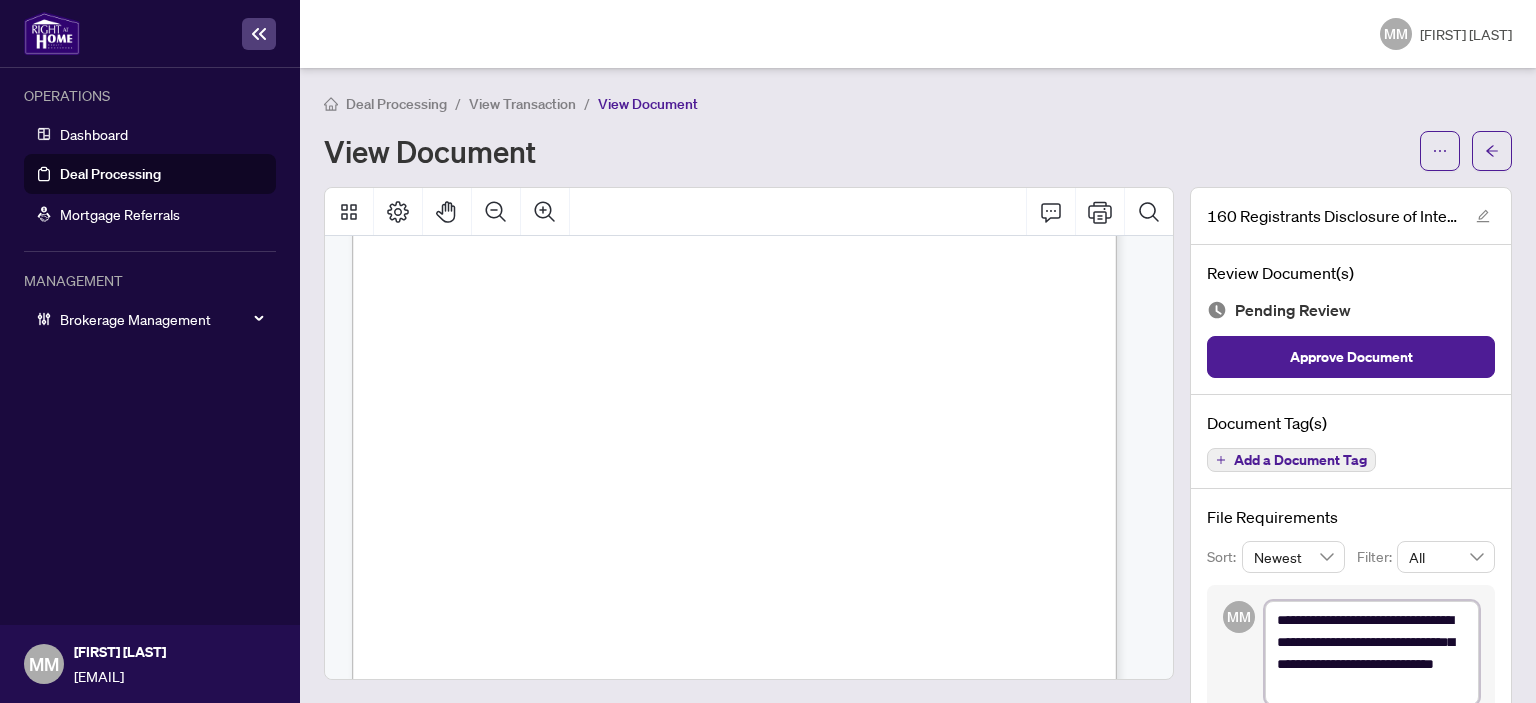 type on "**********" 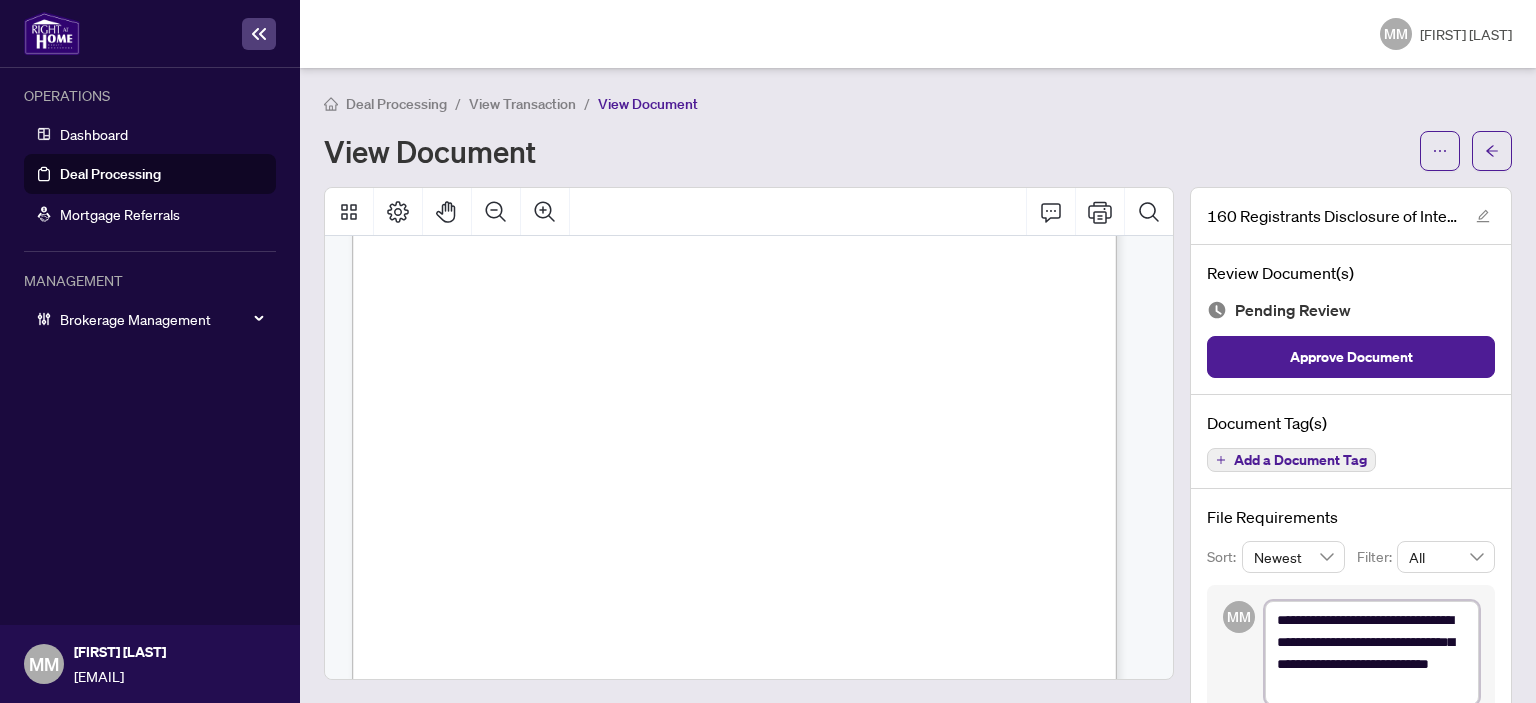 type on "**********" 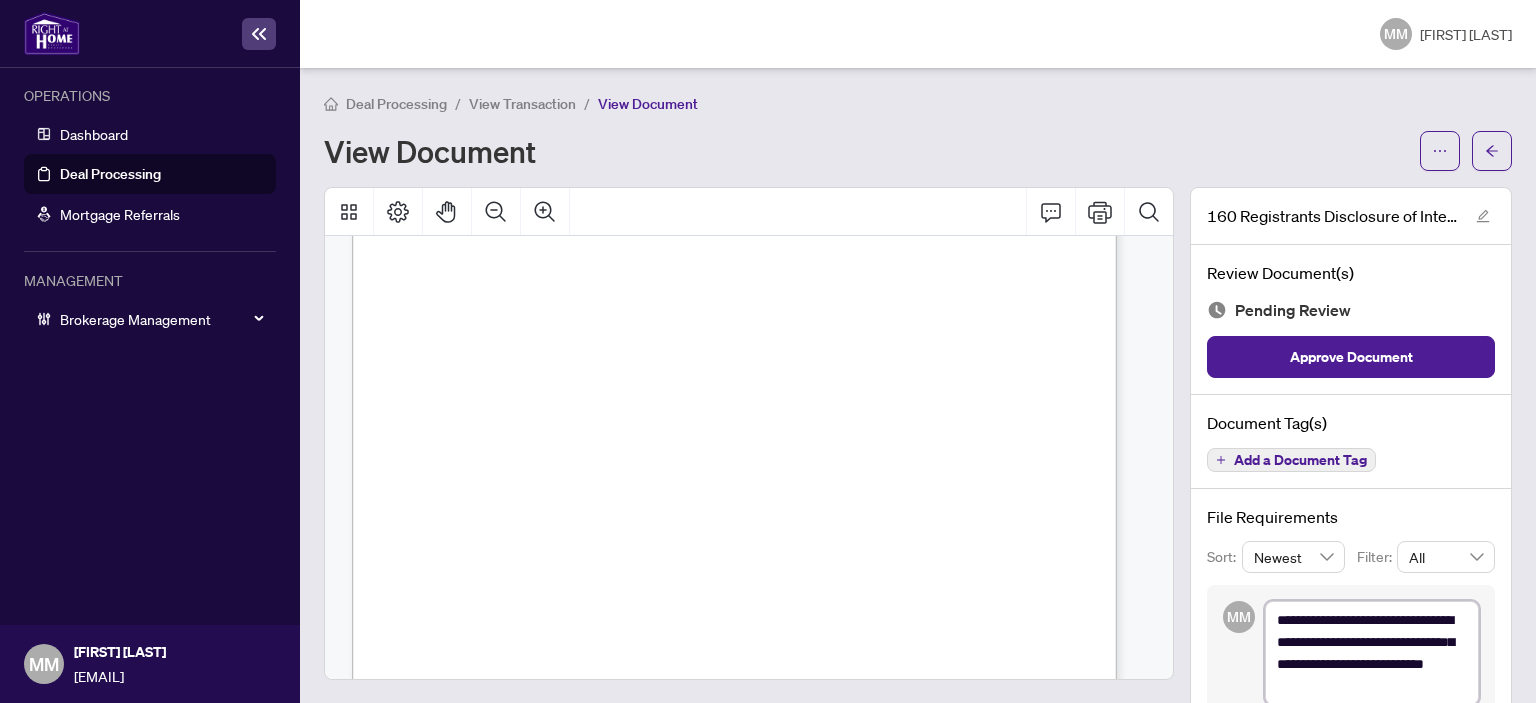 type on "**********" 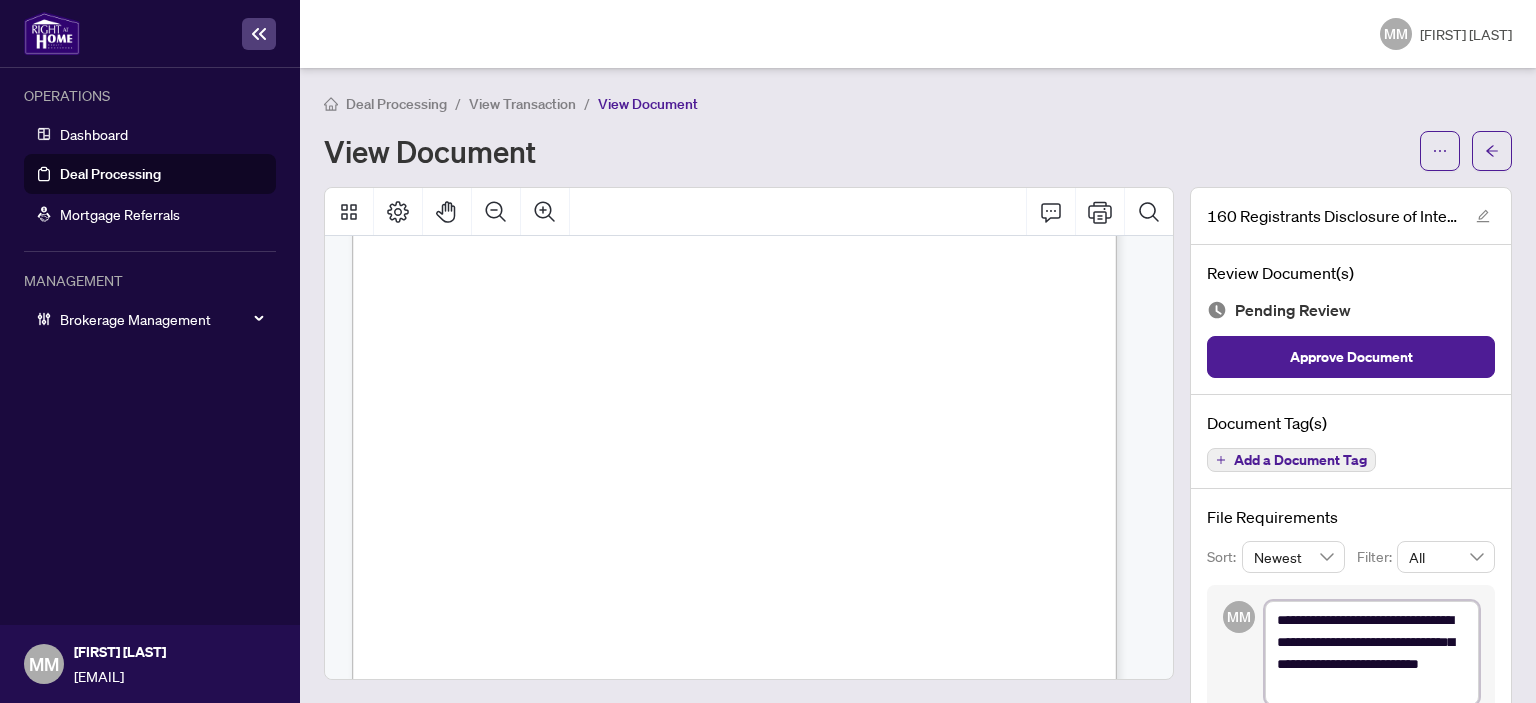 type on "**********" 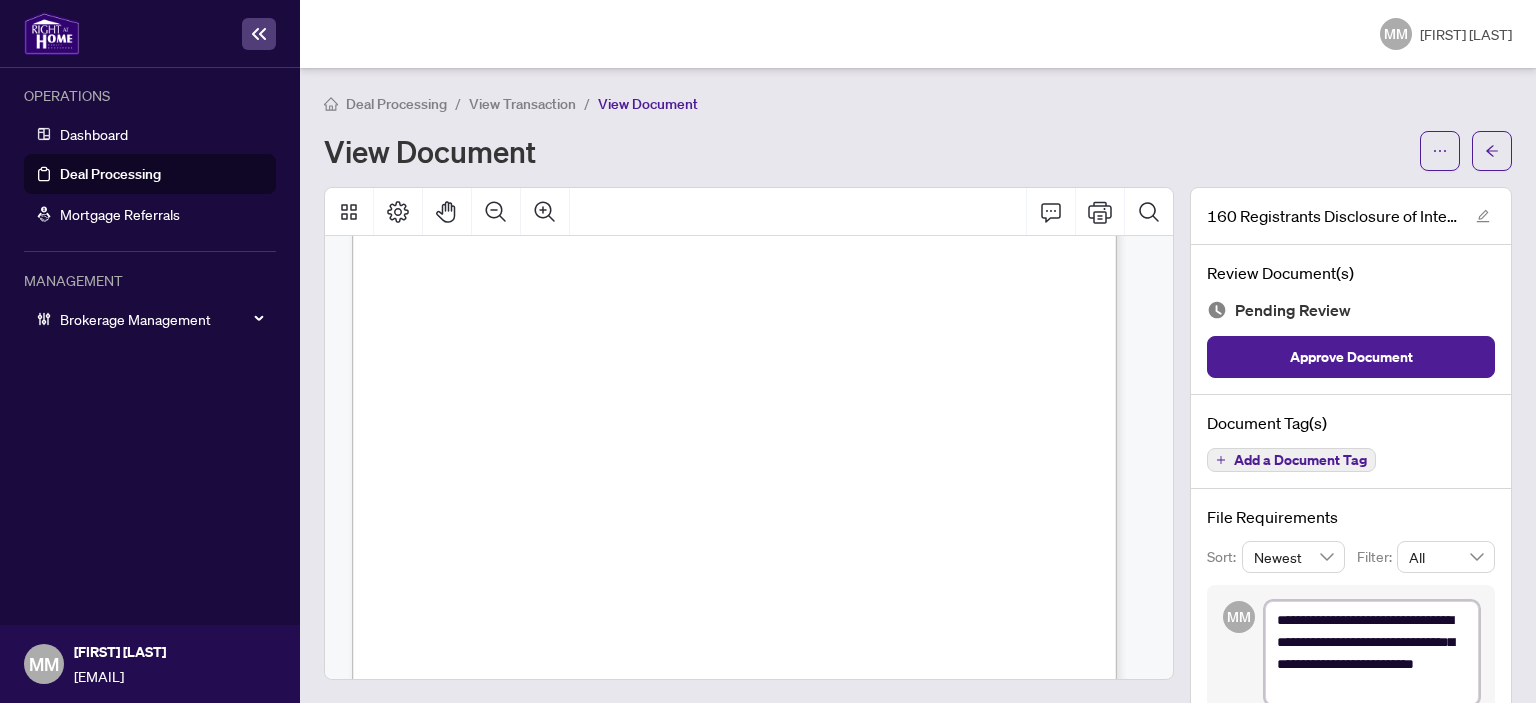 type on "**********" 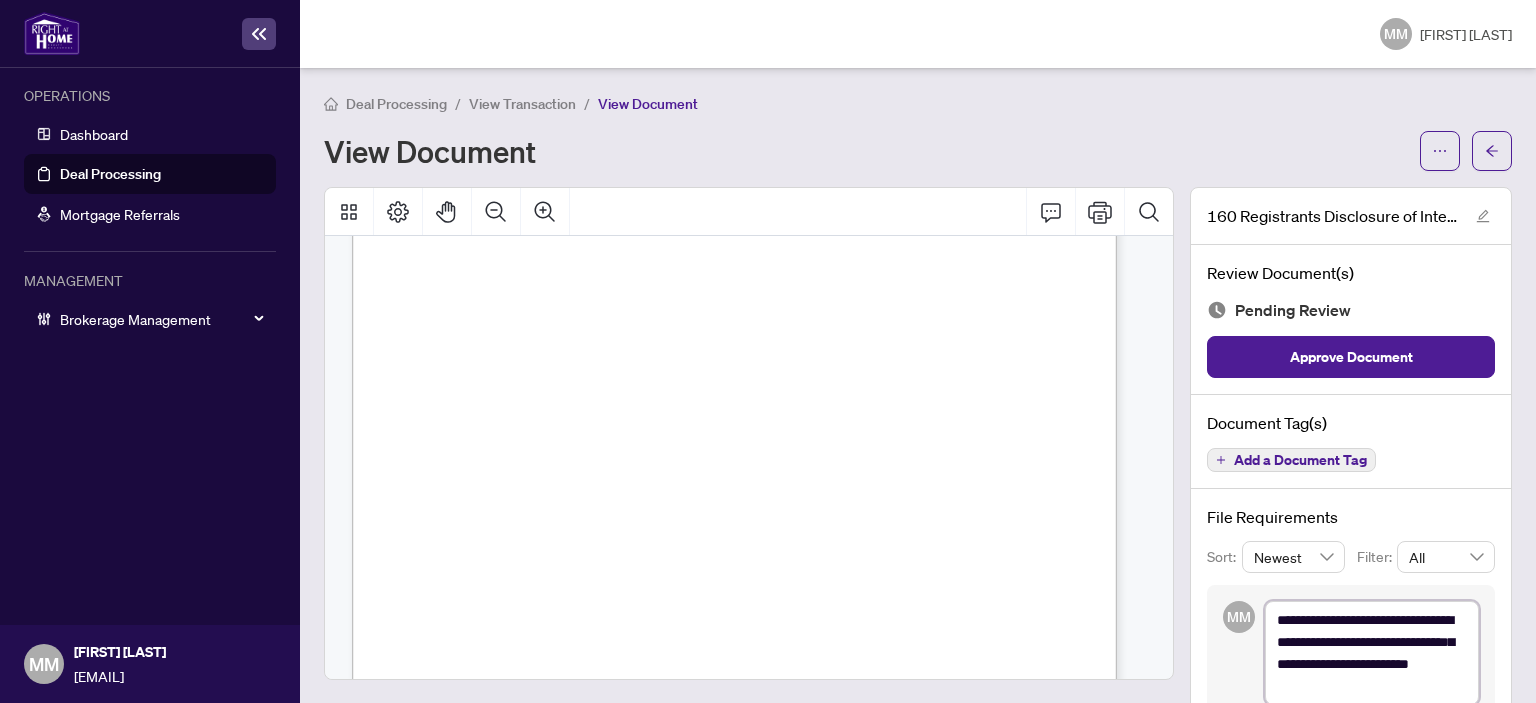 type 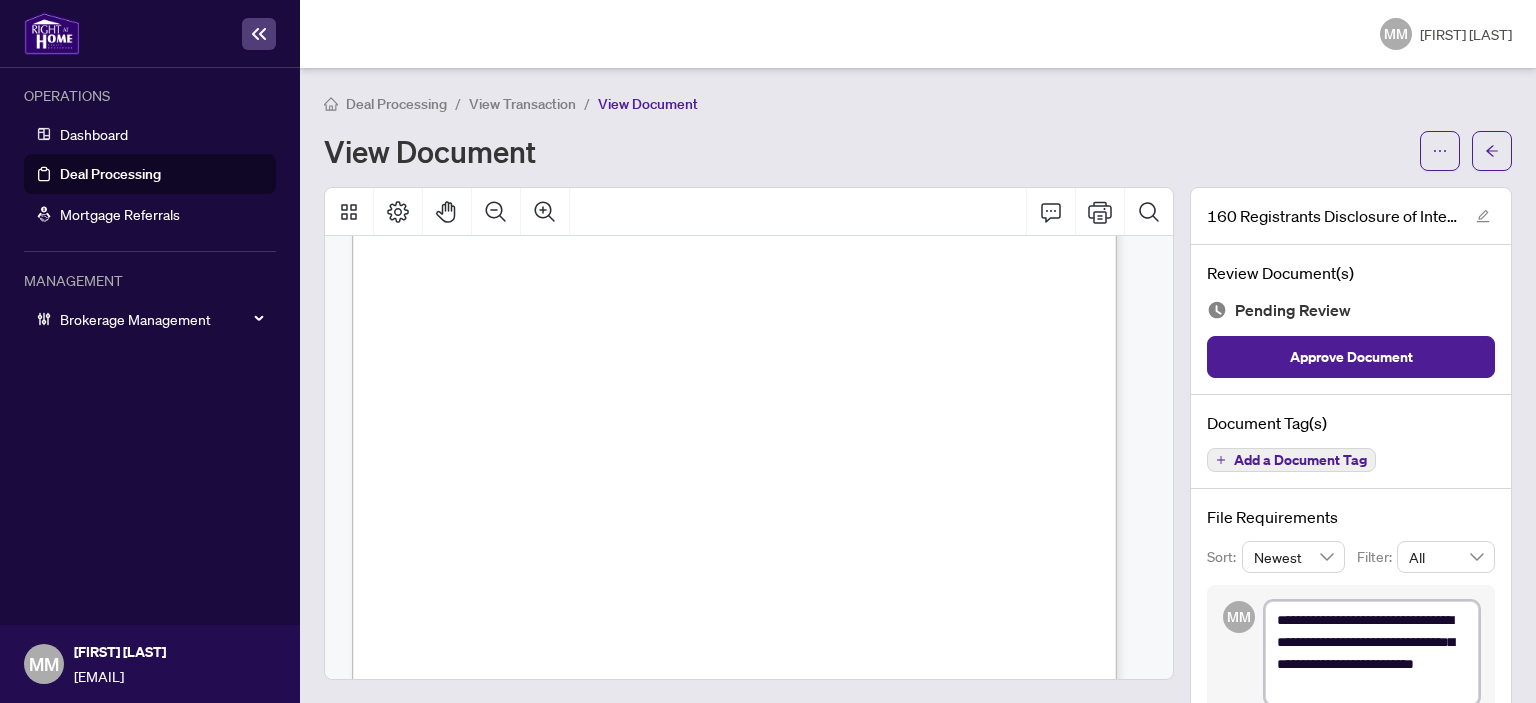 click on "**********" at bounding box center (1372, 653) 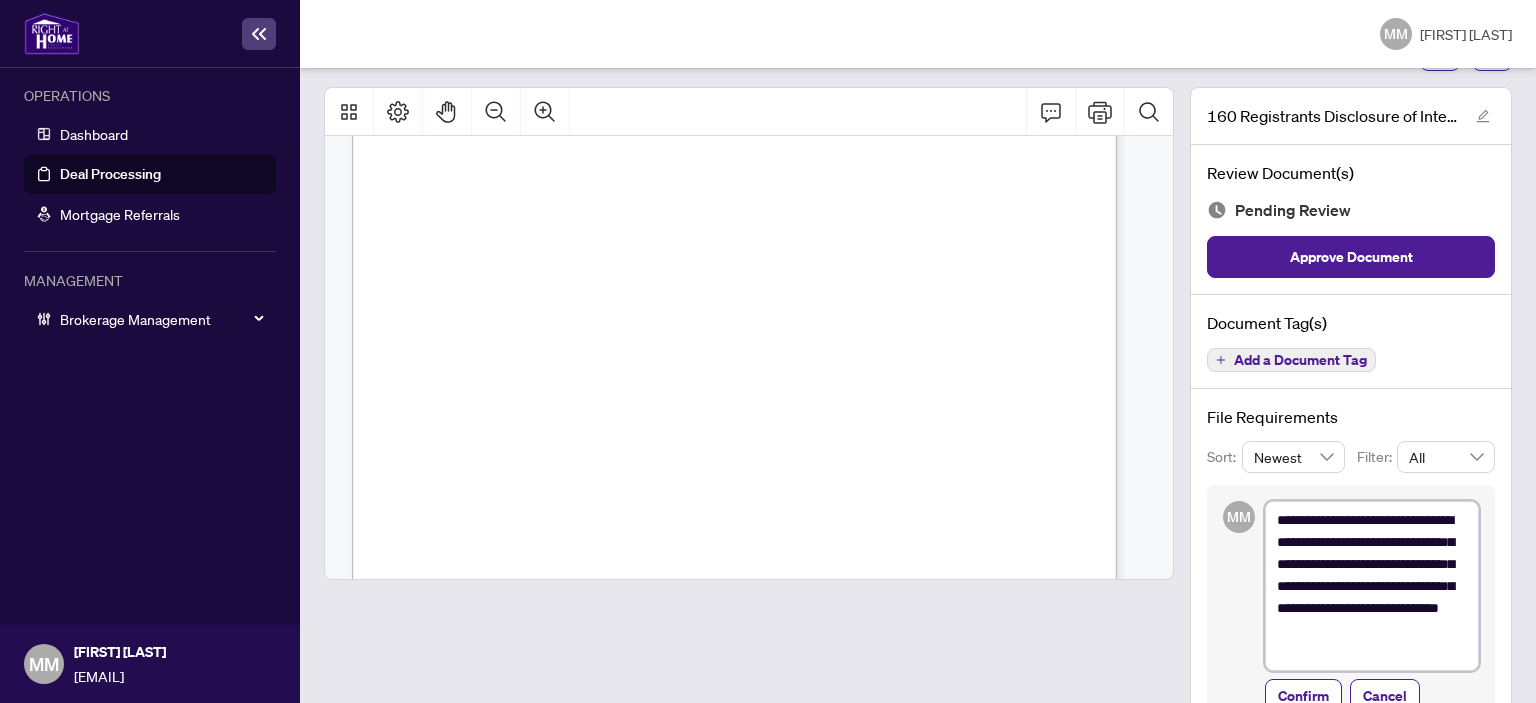click on "**********" at bounding box center [1372, 586] 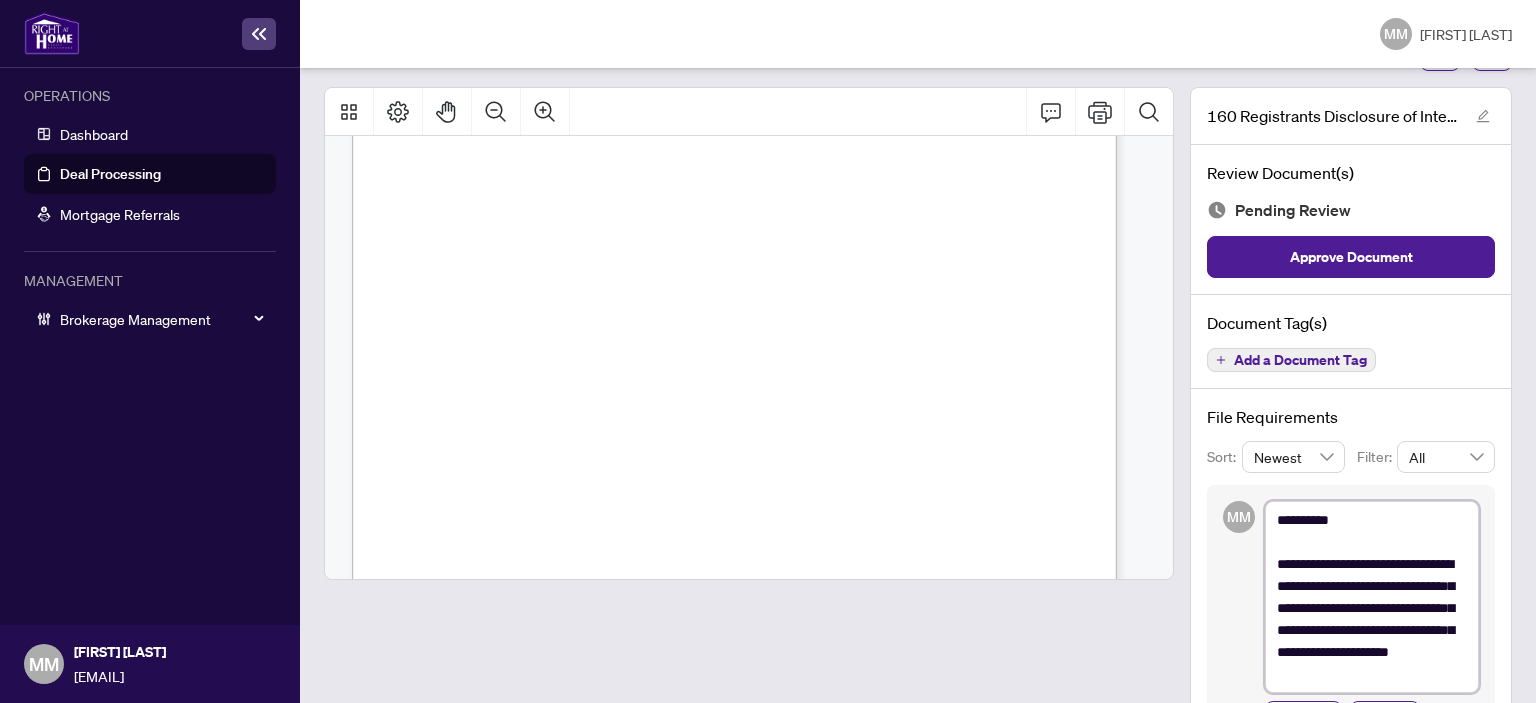 click on "**********" at bounding box center [1372, 597] 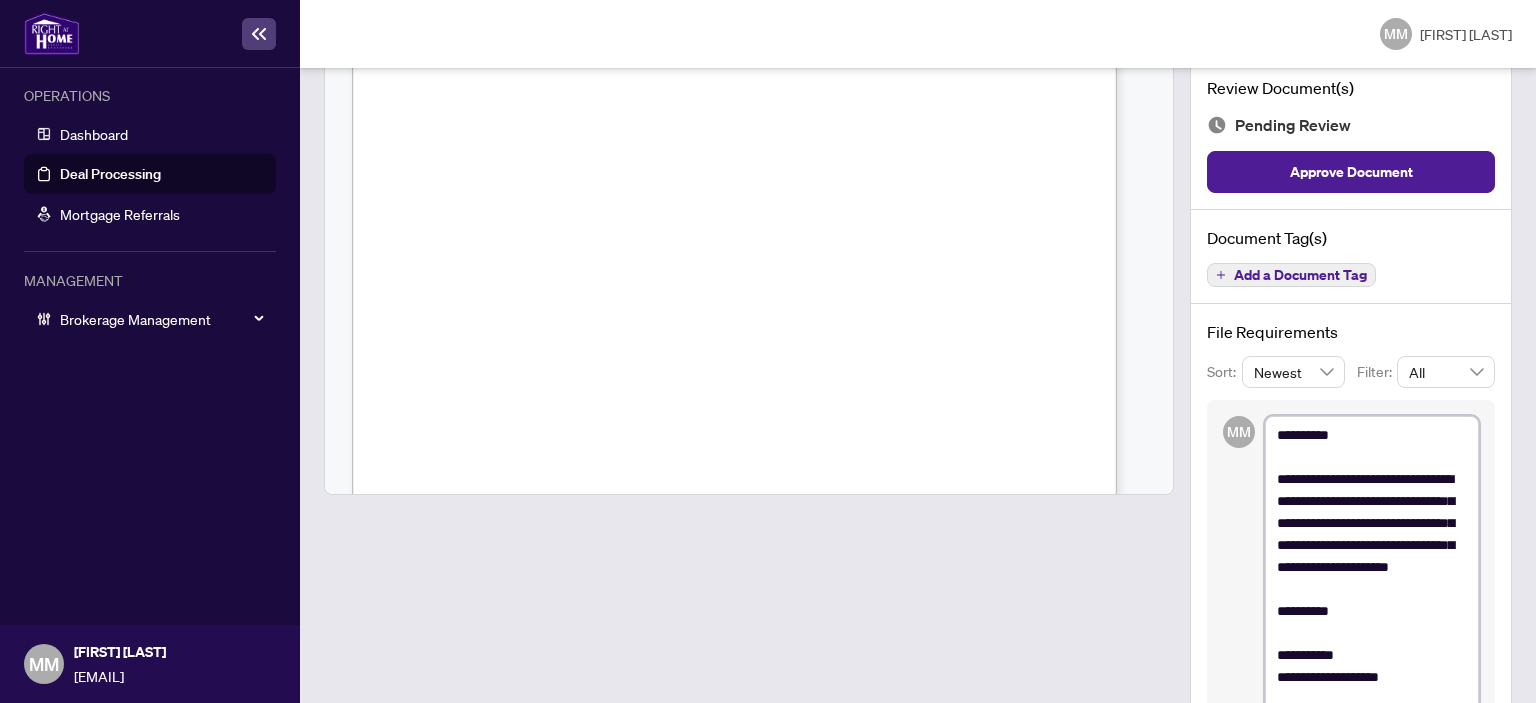 scroll, scrollTop: 352, scrollLeft: 0, axis: vertical 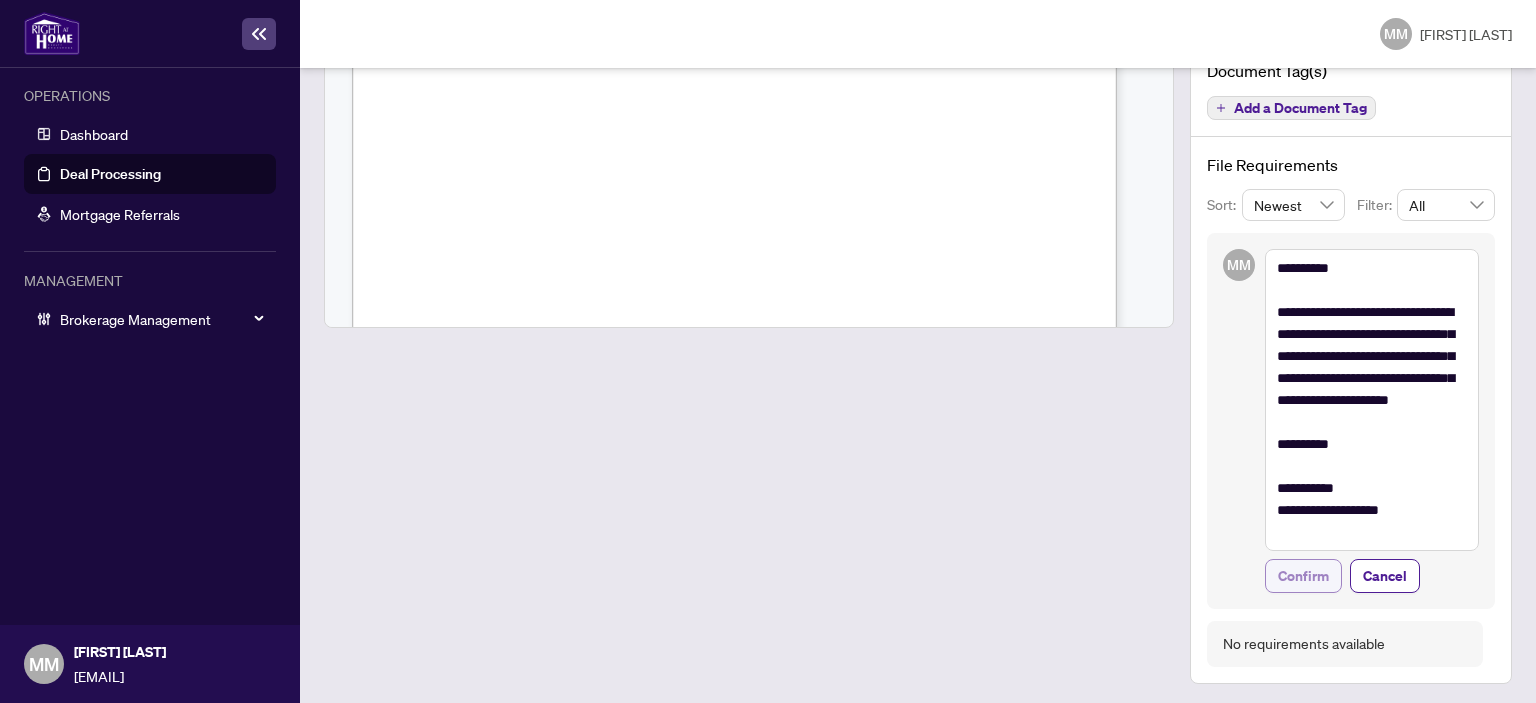 click on "Confirm" at bounding box center (1303, 576) 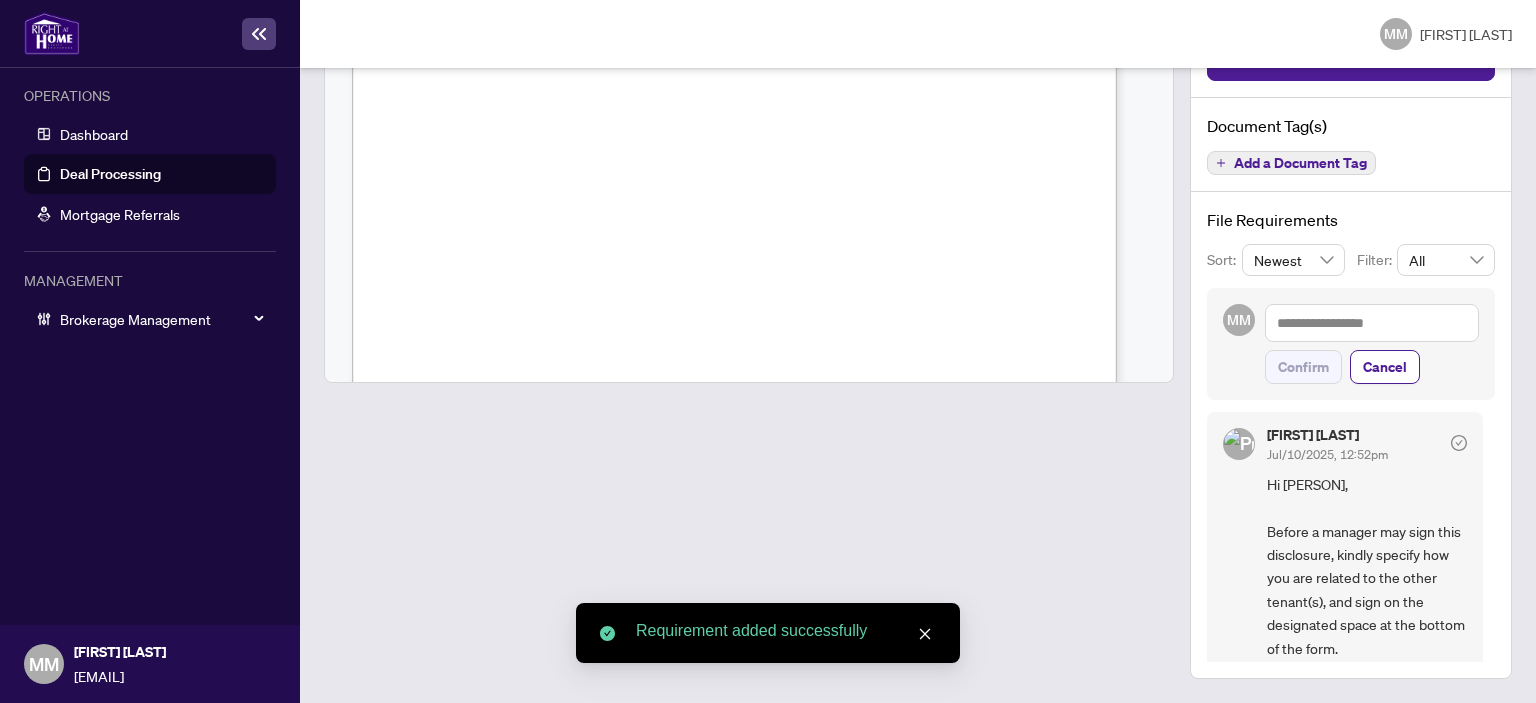 scroll, scrollTop: 0, scrollLeft: 0, axis: both 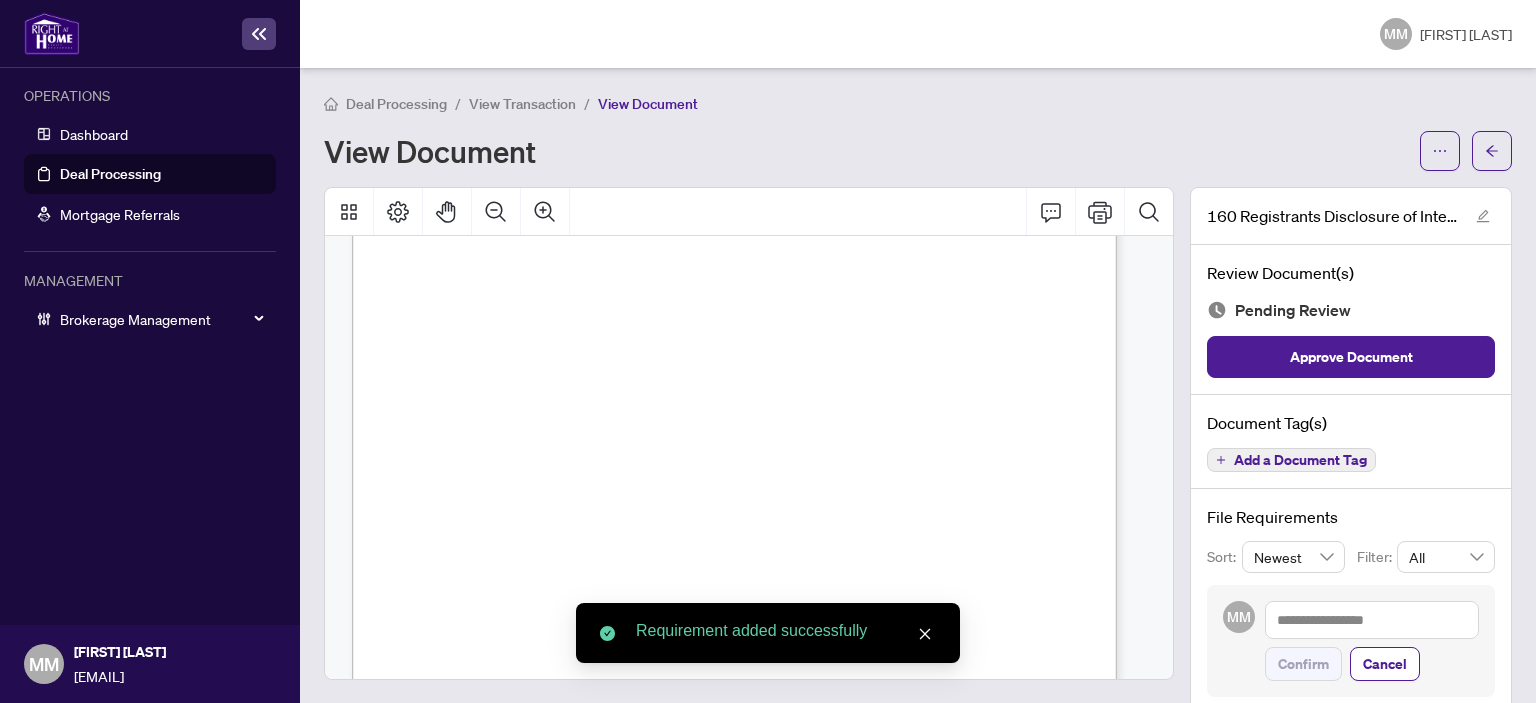 click on "View Transaction" at bounding box center (522, 104) 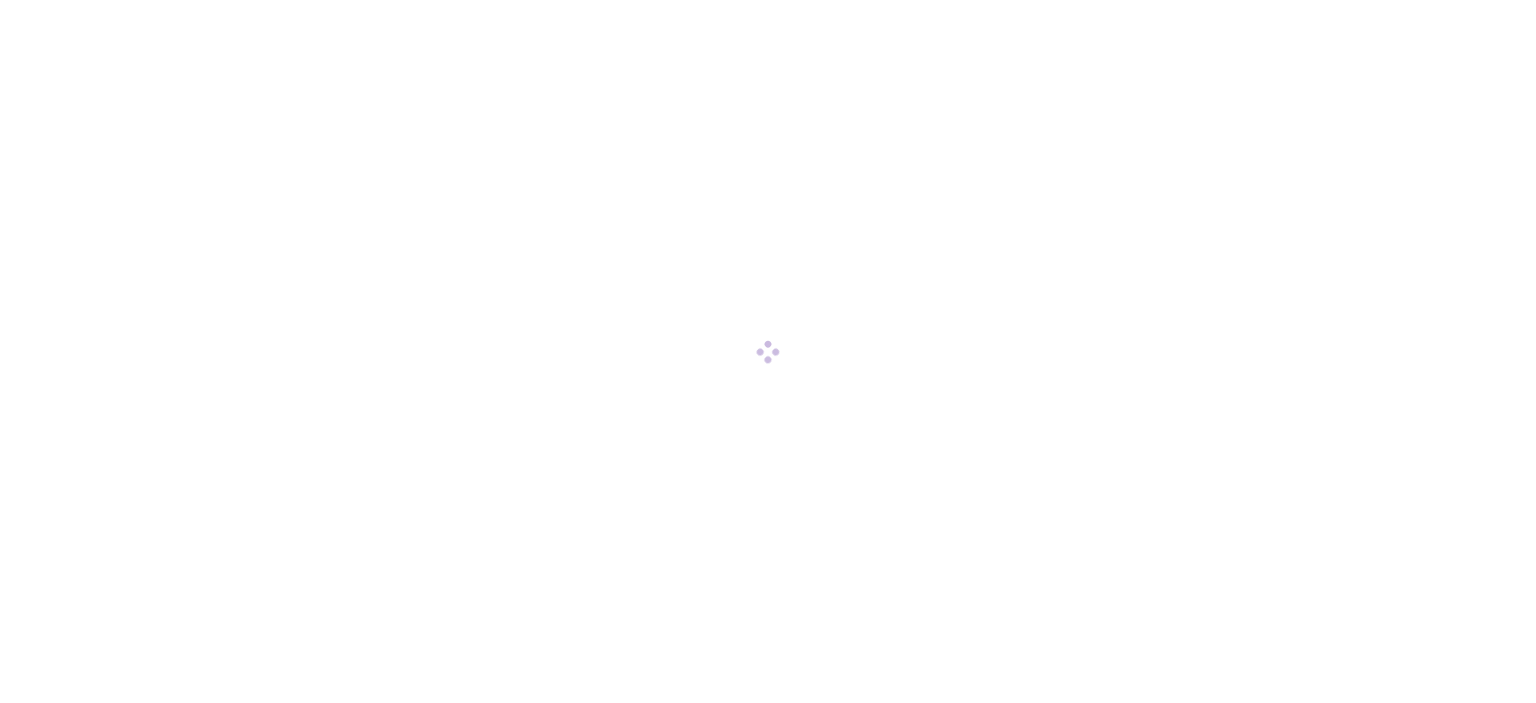 scroll, scrollTop: 0, scrollLeft: 0, axis: both 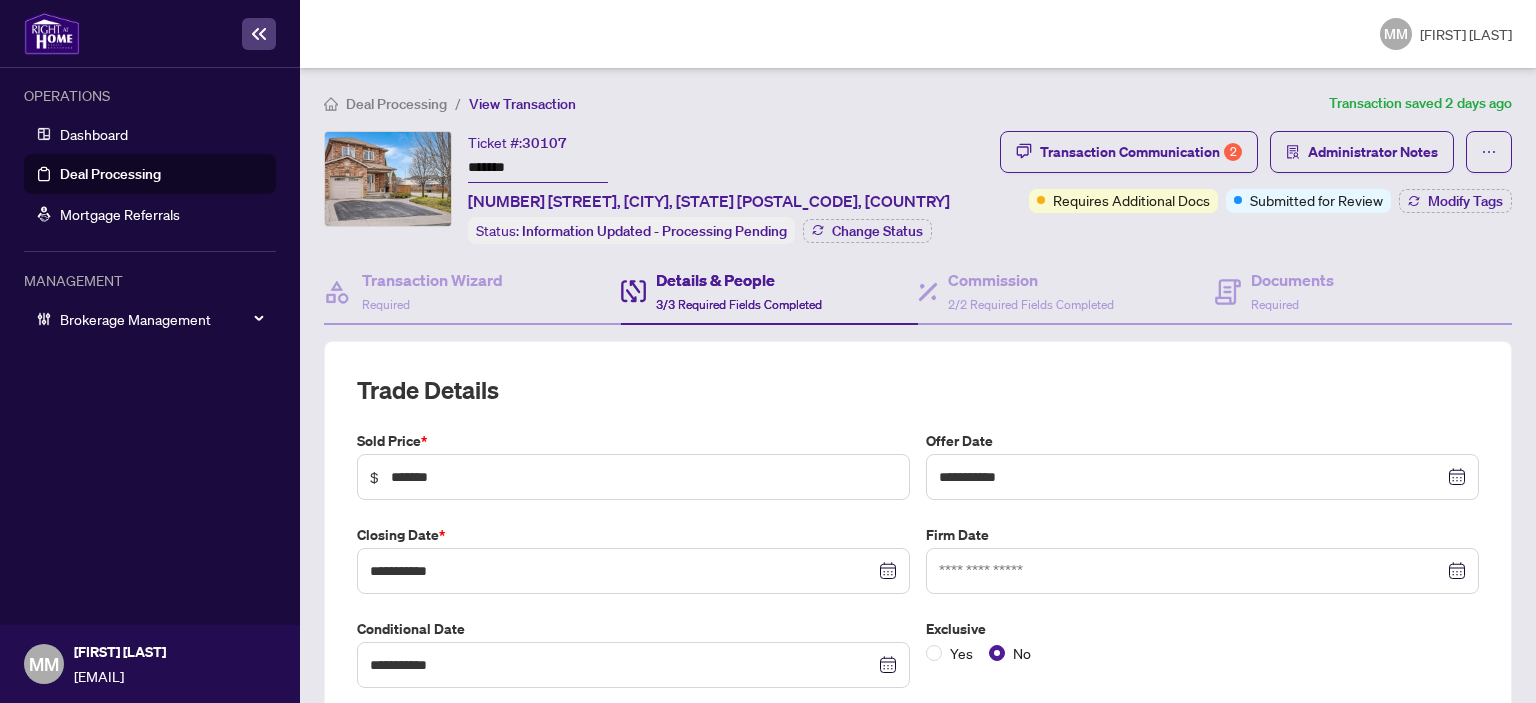 click on "Deal Processing" at bounding box center (396, 104) 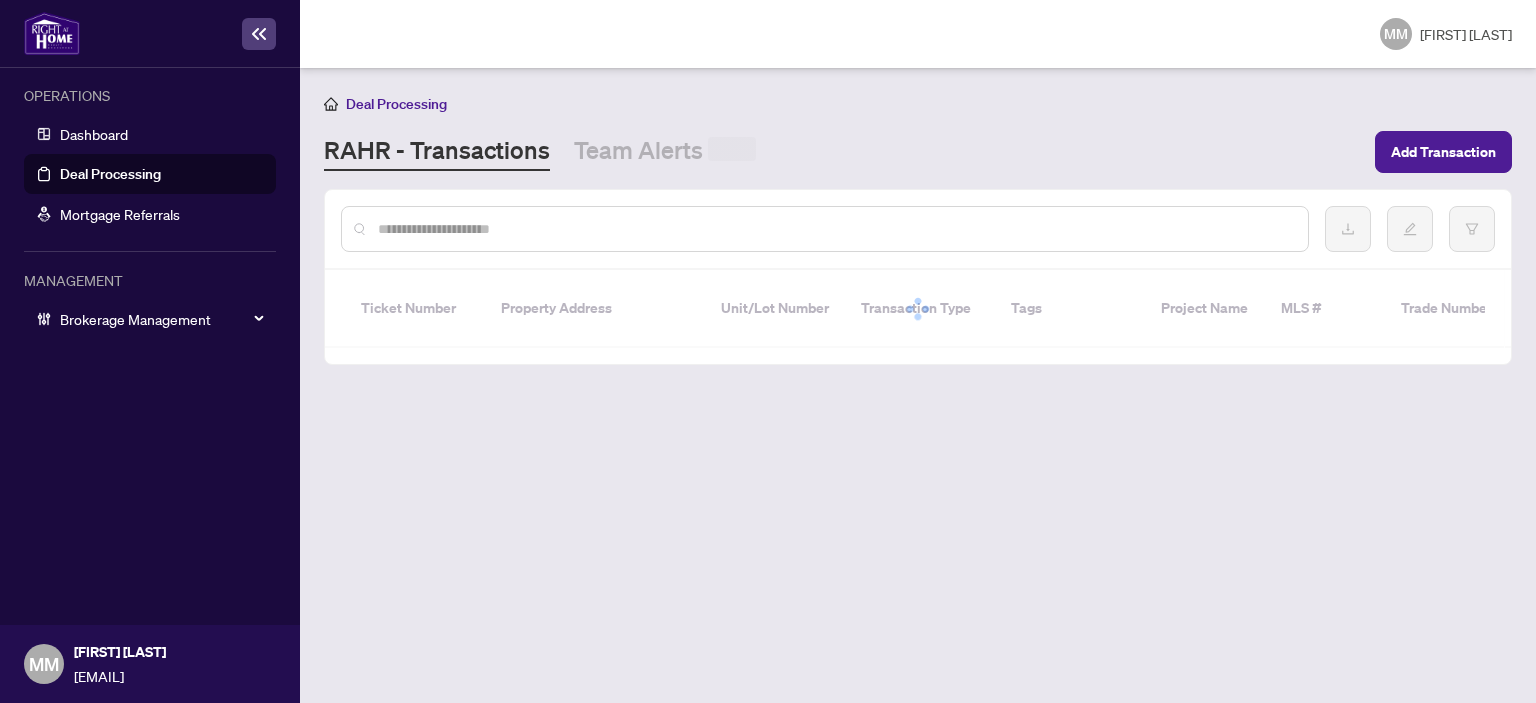 click at bounding box center (835, 229) 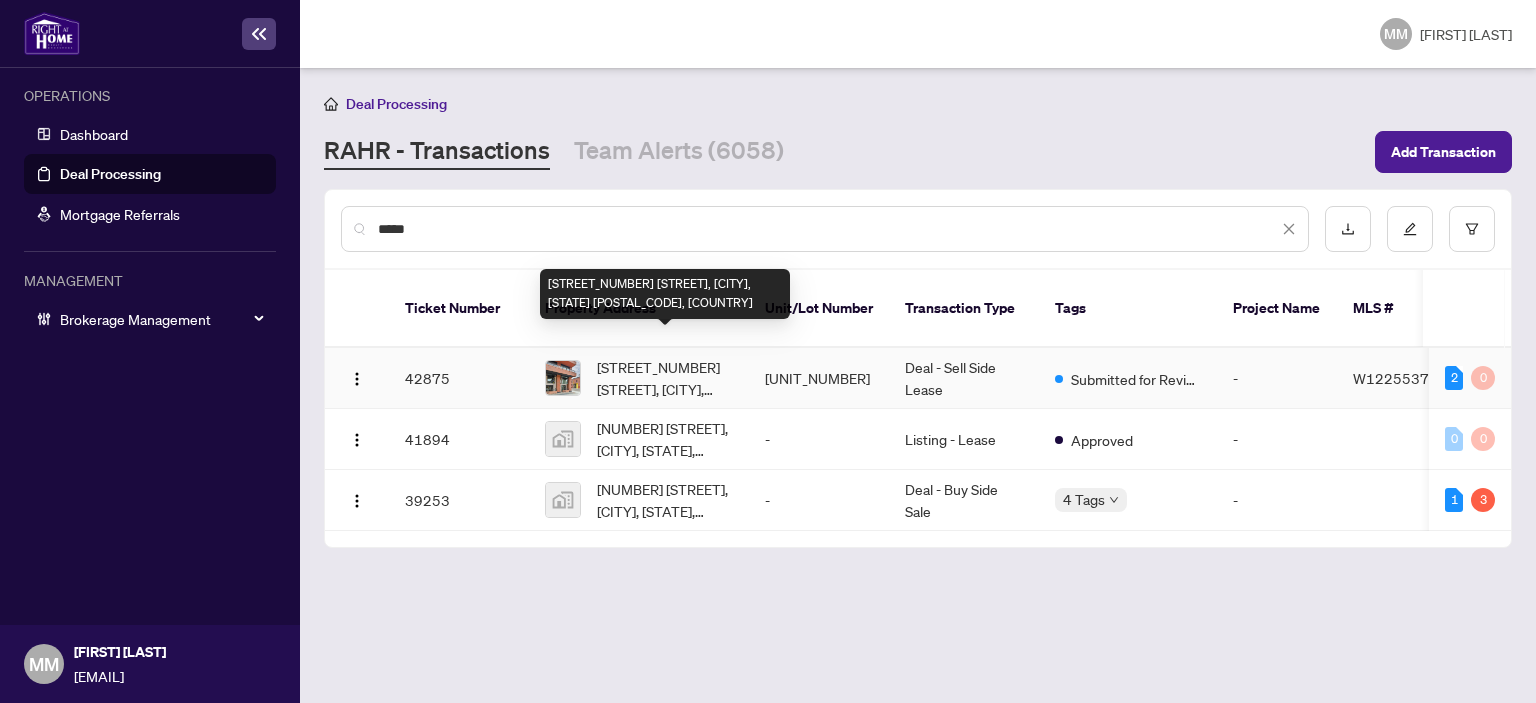 type on "*****" 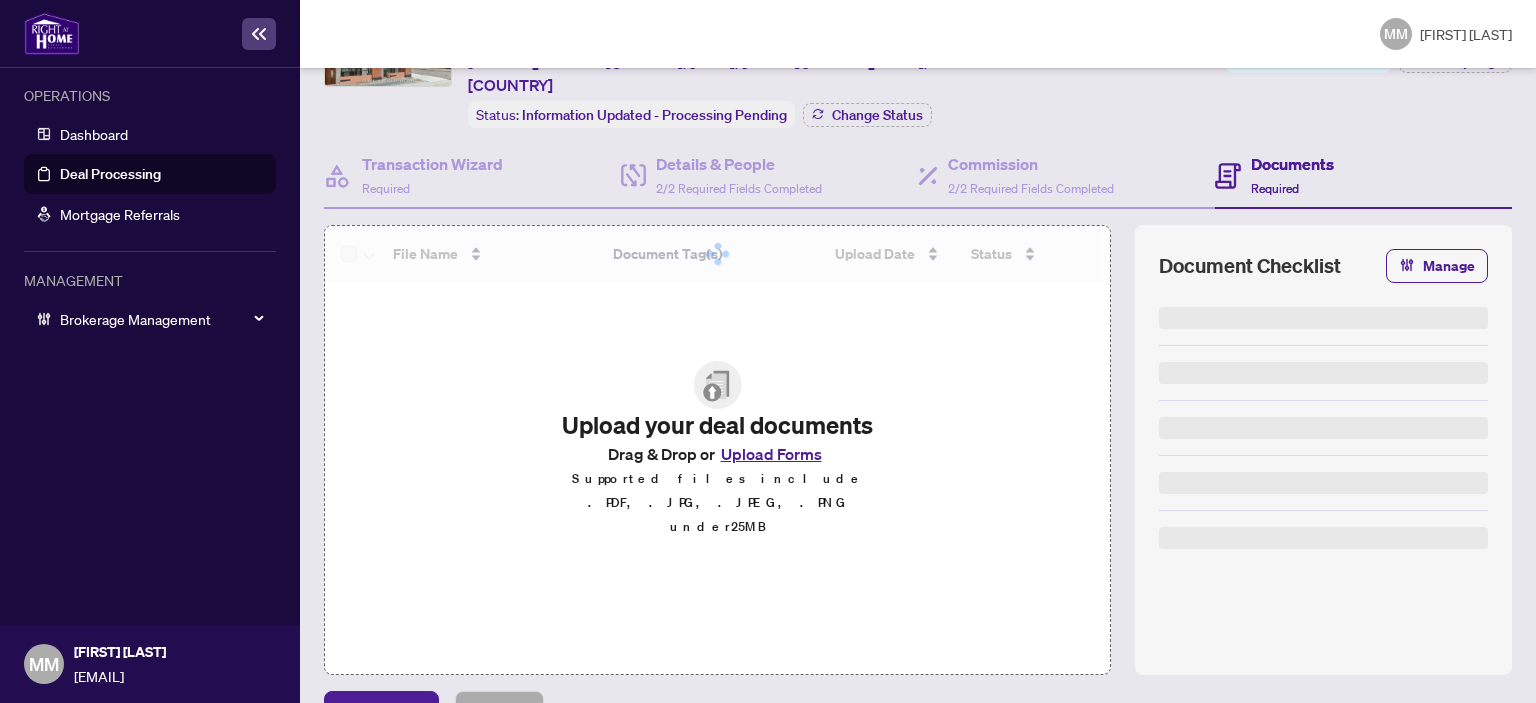 scroll, scrollTop: 164, scrollLeft: 0, axis: vertical 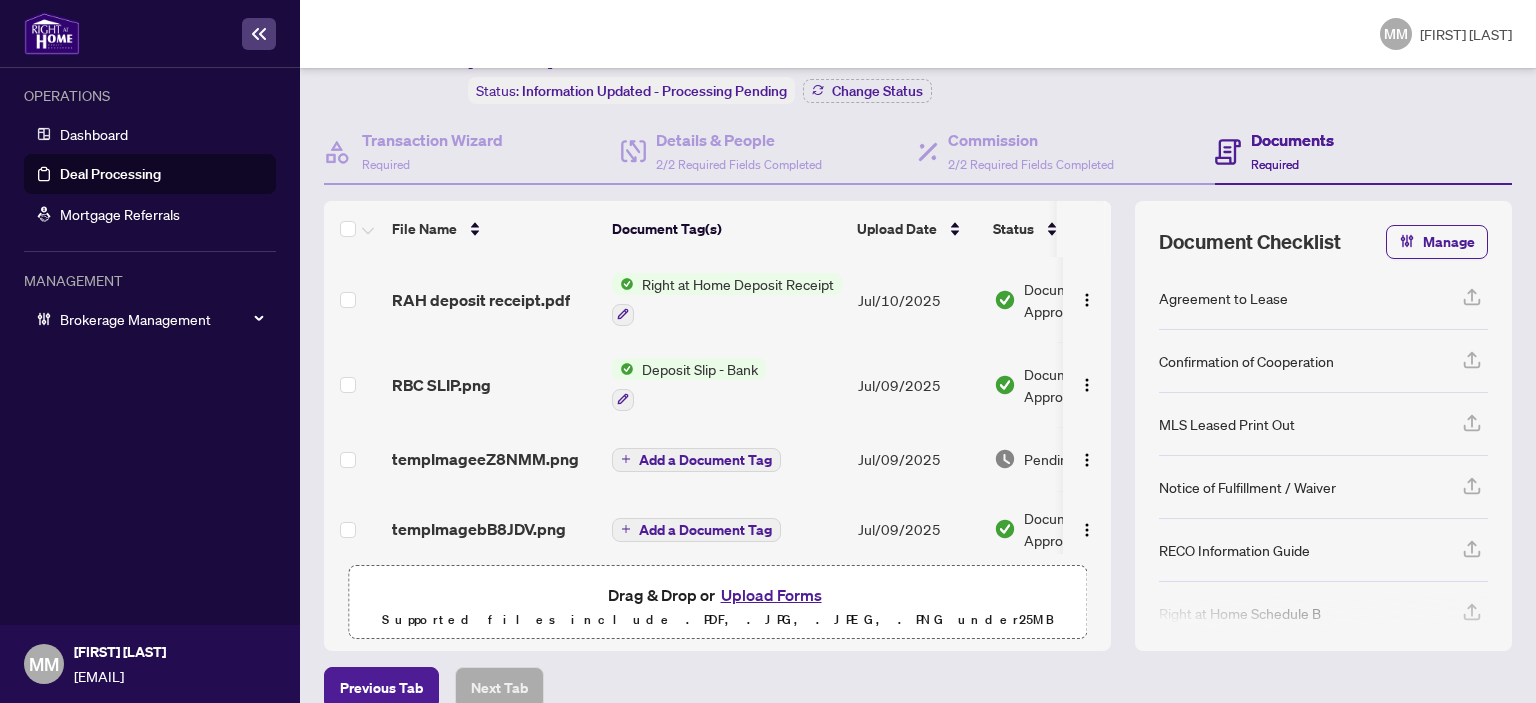 click on "RAH deposit receipt.pdf" at bounding box center (494, 299) 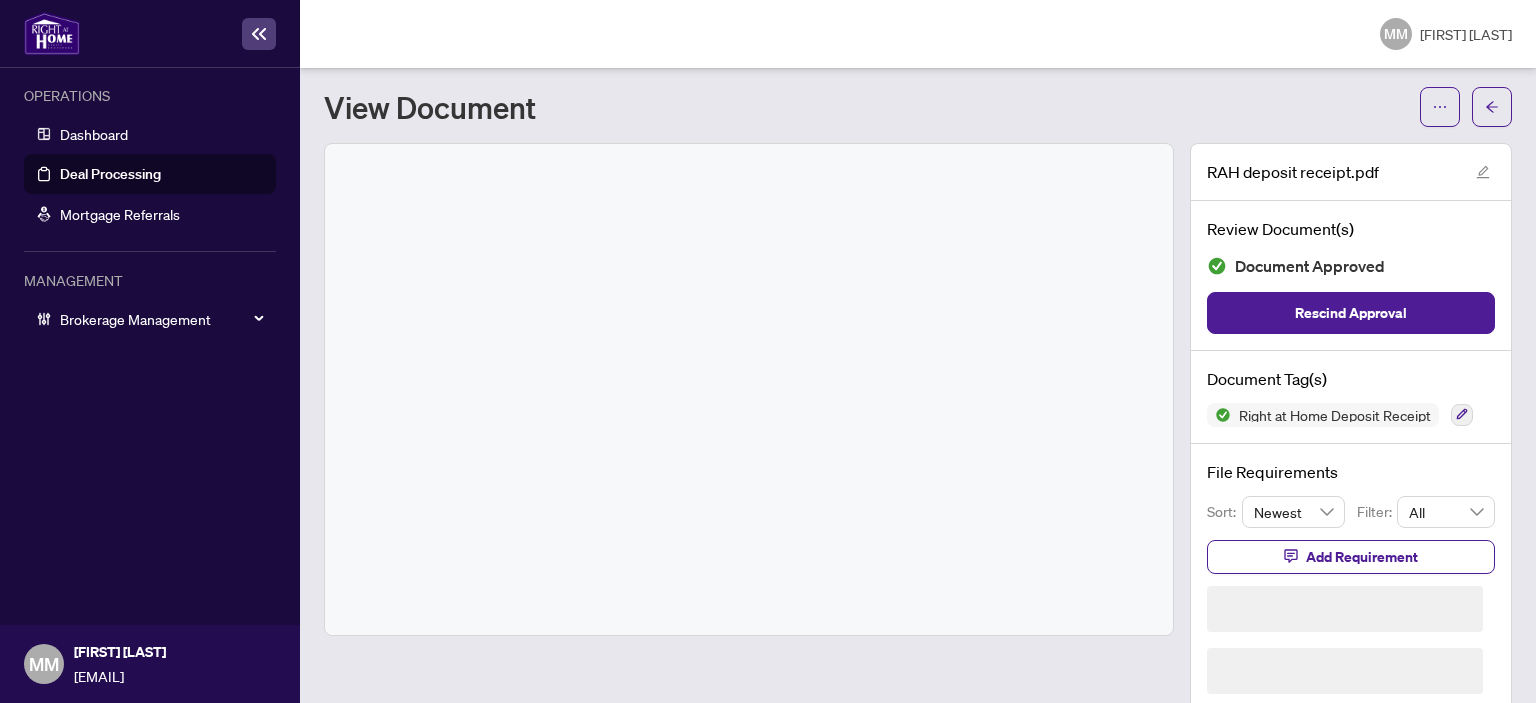 scroll, scrollTop: 10, scrollLeft: 0, axis: vertical 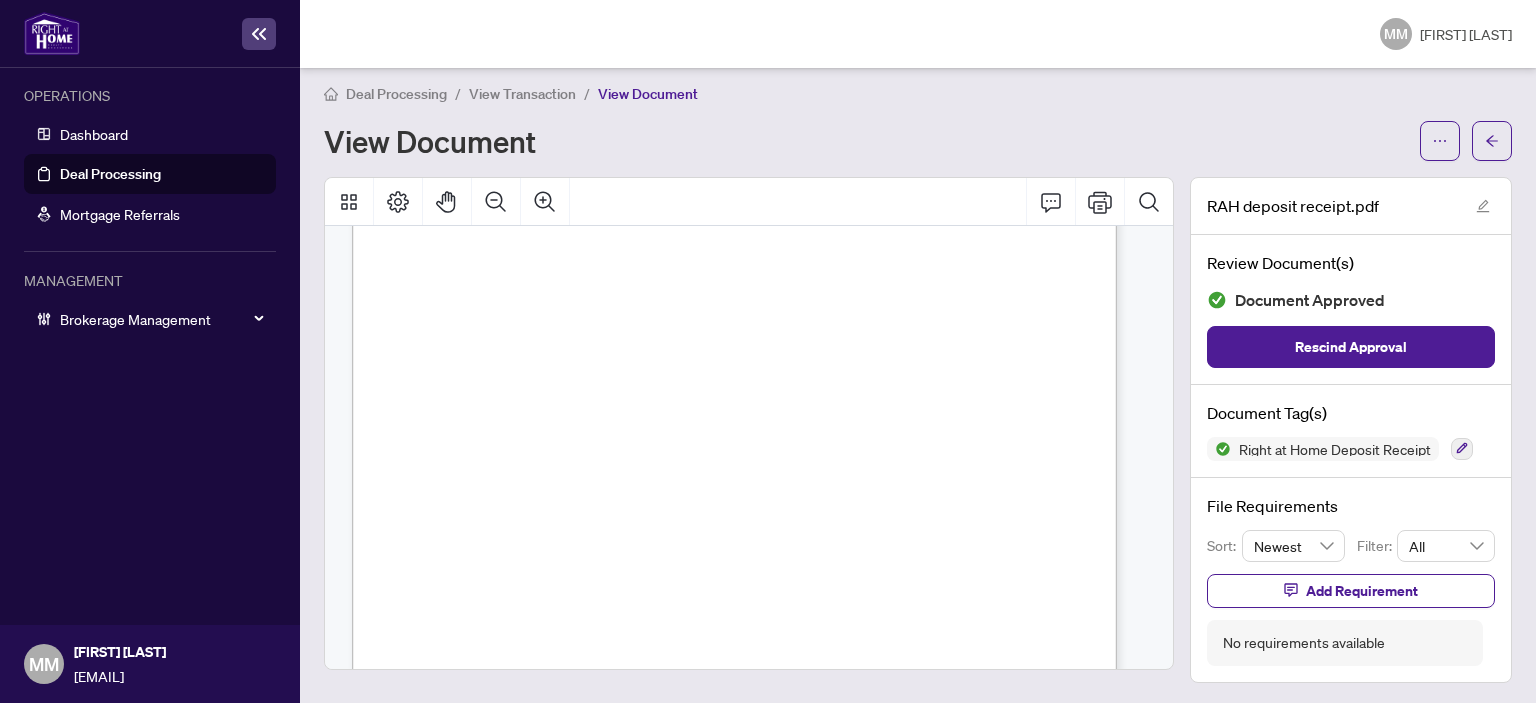 click on "Right at Home Realty
895 Don Mills Rd., Suite 401
Toronto ON M3C-1W3
Receipt
July 10, 2025
RECEIVED FROM:  ANDY PHAN LAM
TRUST DEPOSIT ON:  7 Watkinson Ave Th1
FUNDS RECEIVED:  $7,000.00
DEPOSIT RECEIVED IN:  CAD
FILE #:  2510012
DATE RECEIVED:  07/09/2025
PAYMENT TYPE:  Bank Draft
REFERENCE #  BB00002
RECEIVED BY:  __________________________________" at bounding box center [830, 665] 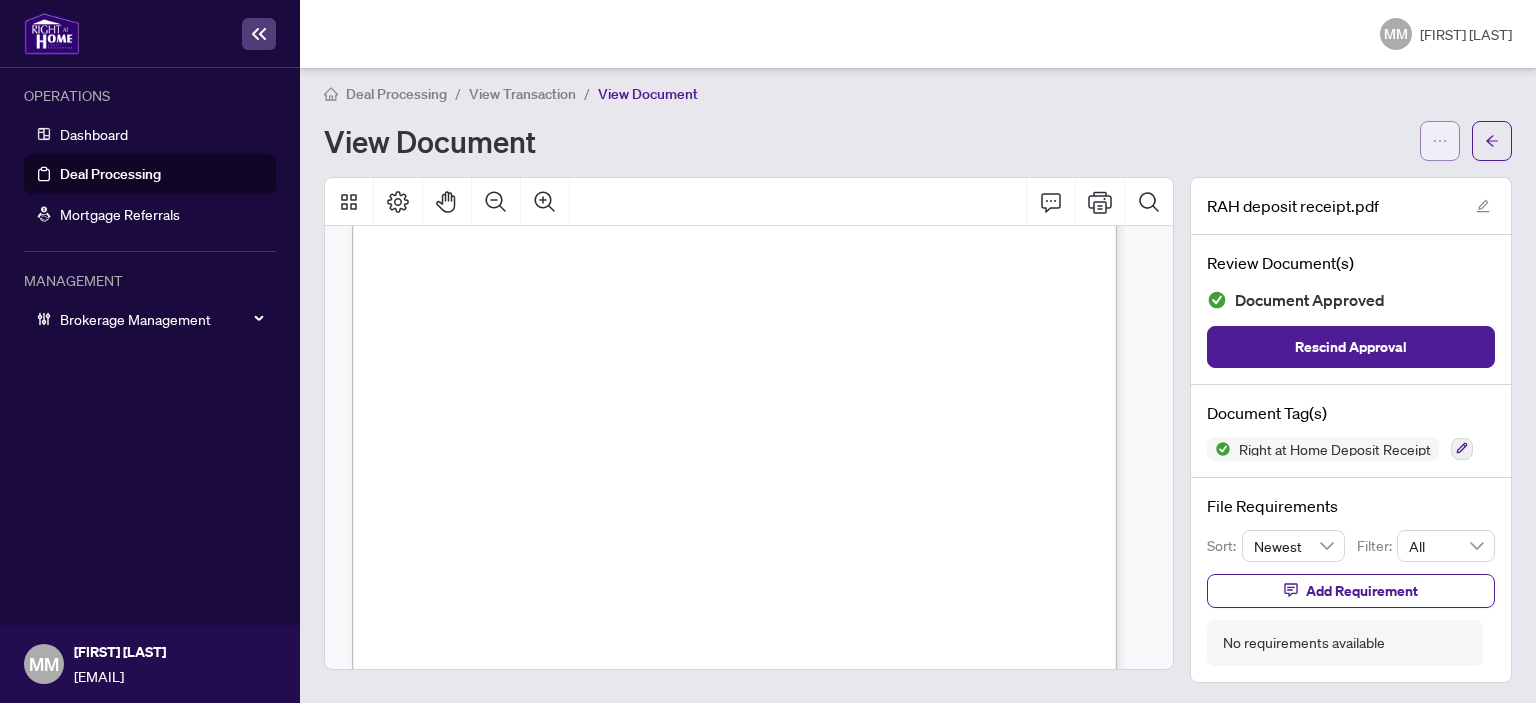 click at bounding box center [1440, 141] 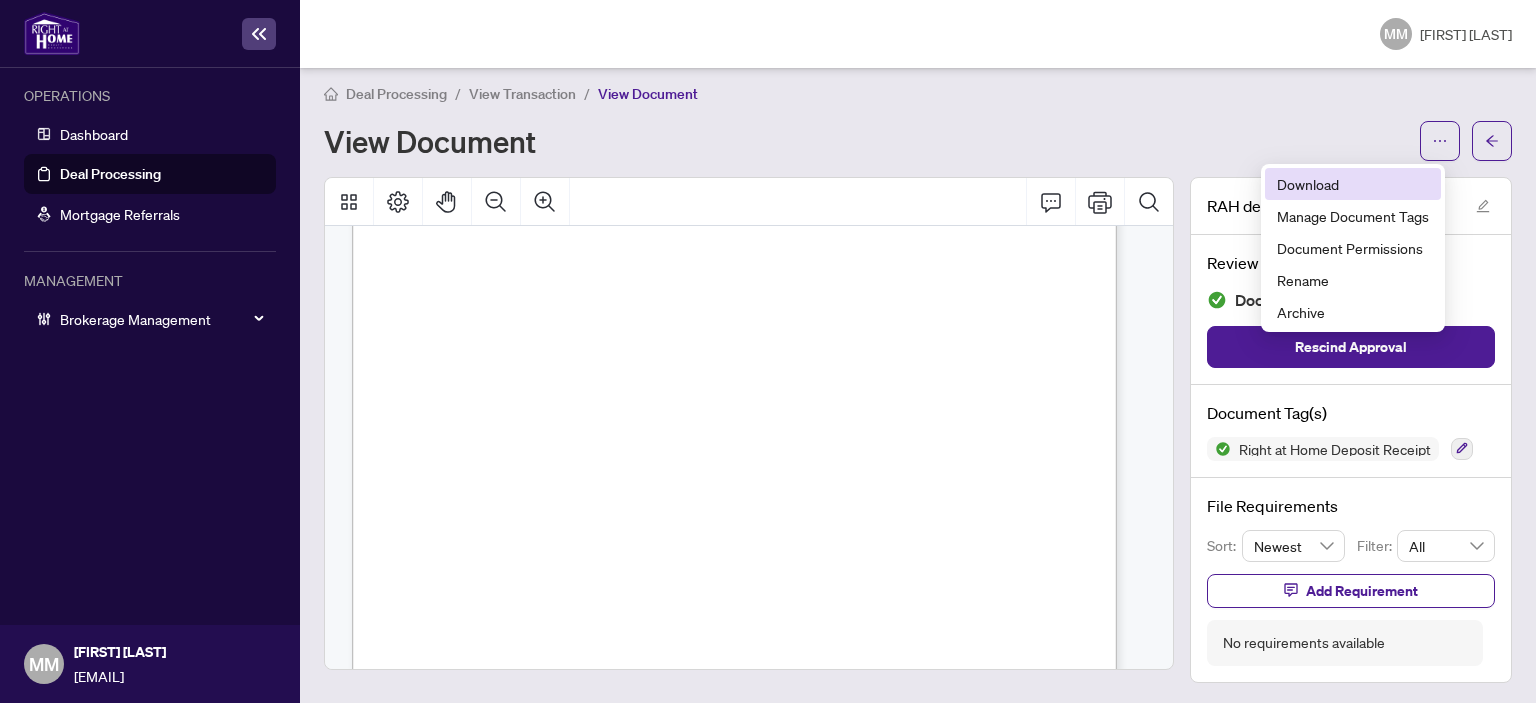 click on "Download" at bounding box center [1353, 184] 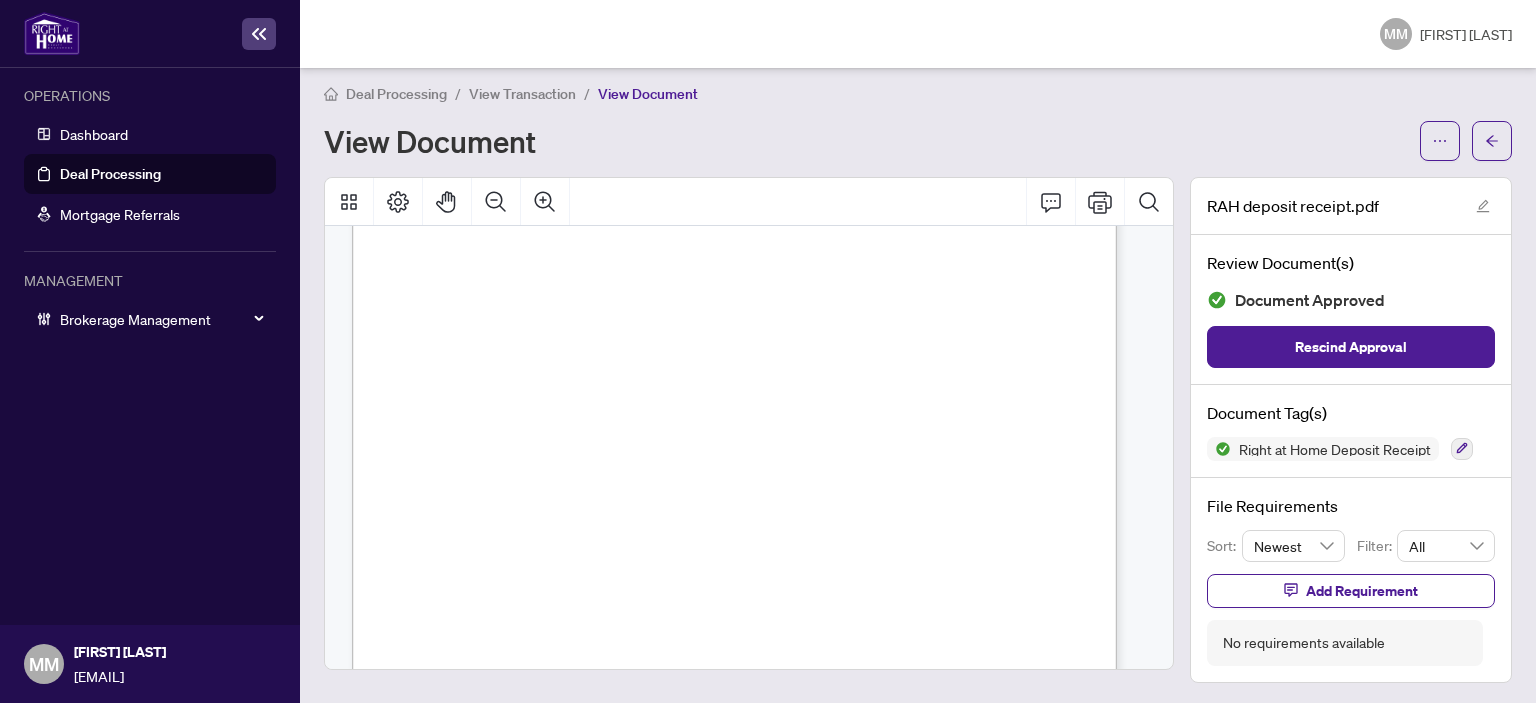 click on "View Transaction" at bounding box center [522, 94] 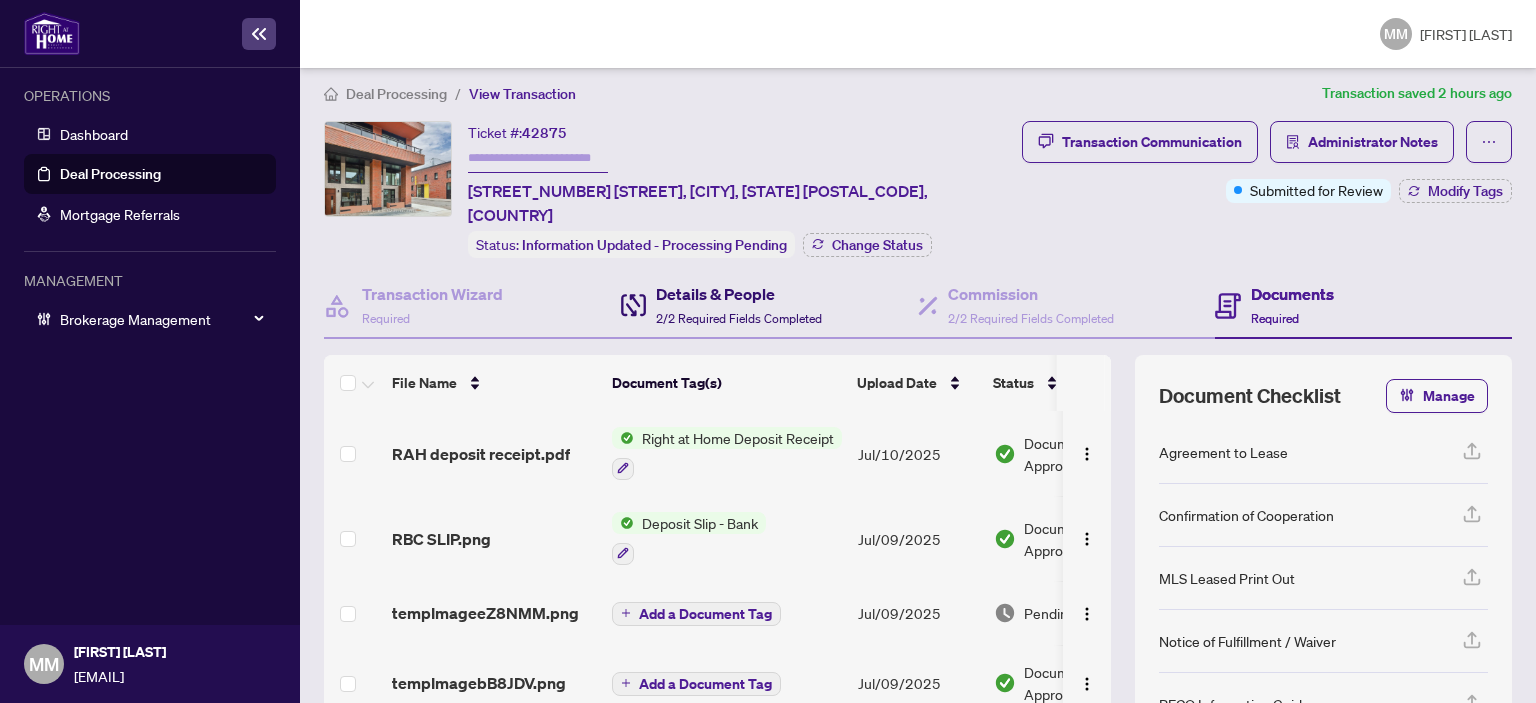 click on "2/2 Required Fields Completed" at bounding box center [739, 318] 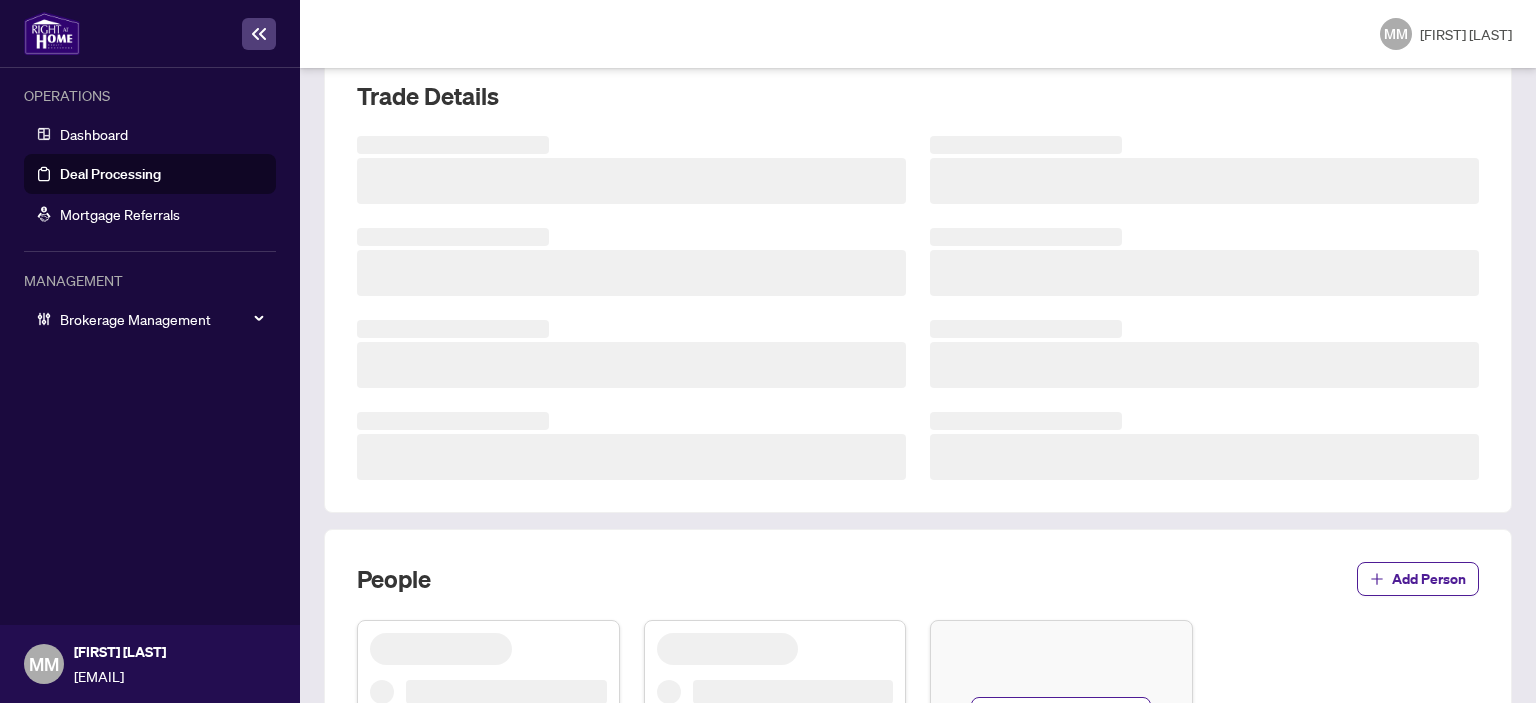scroll, scrollTop: 520, scrollLeft: 0, axis: vertical 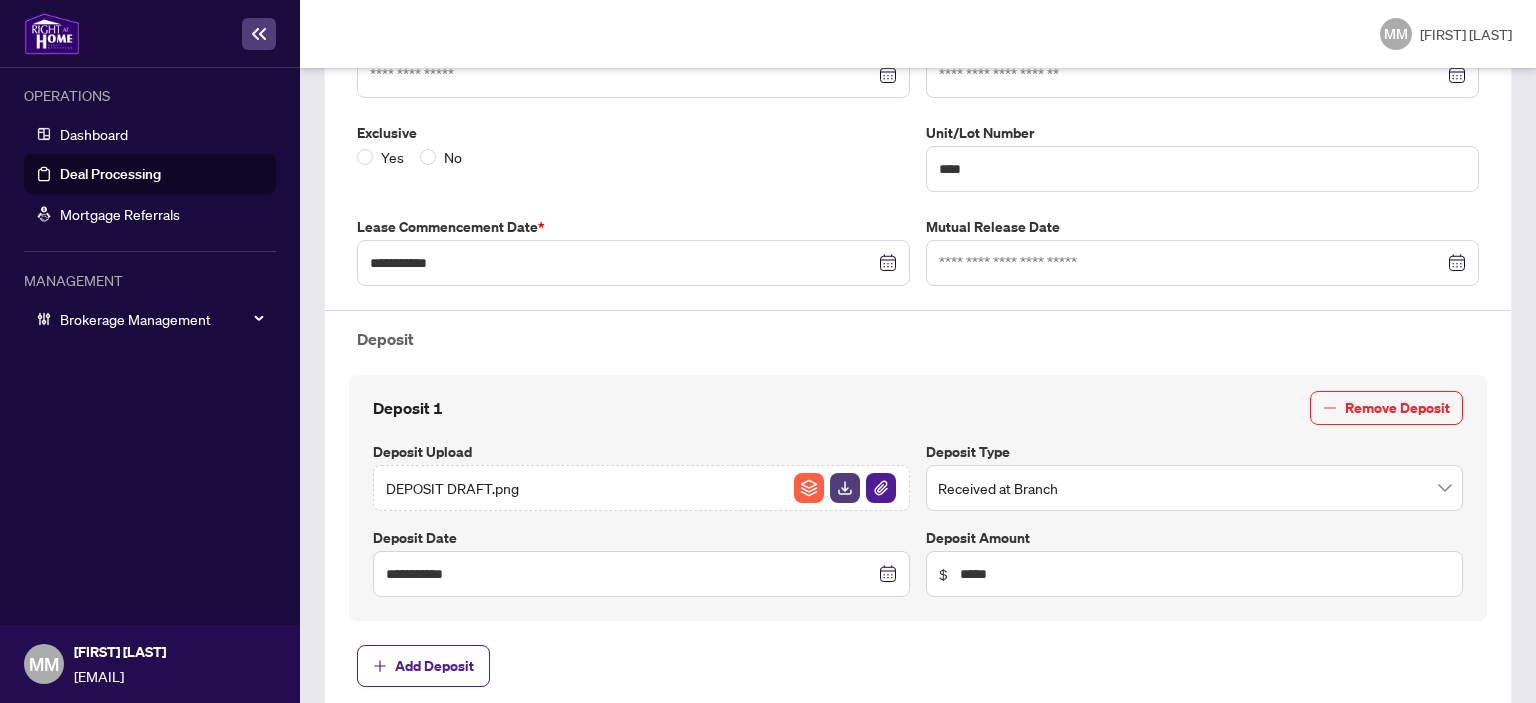 type on "**********" 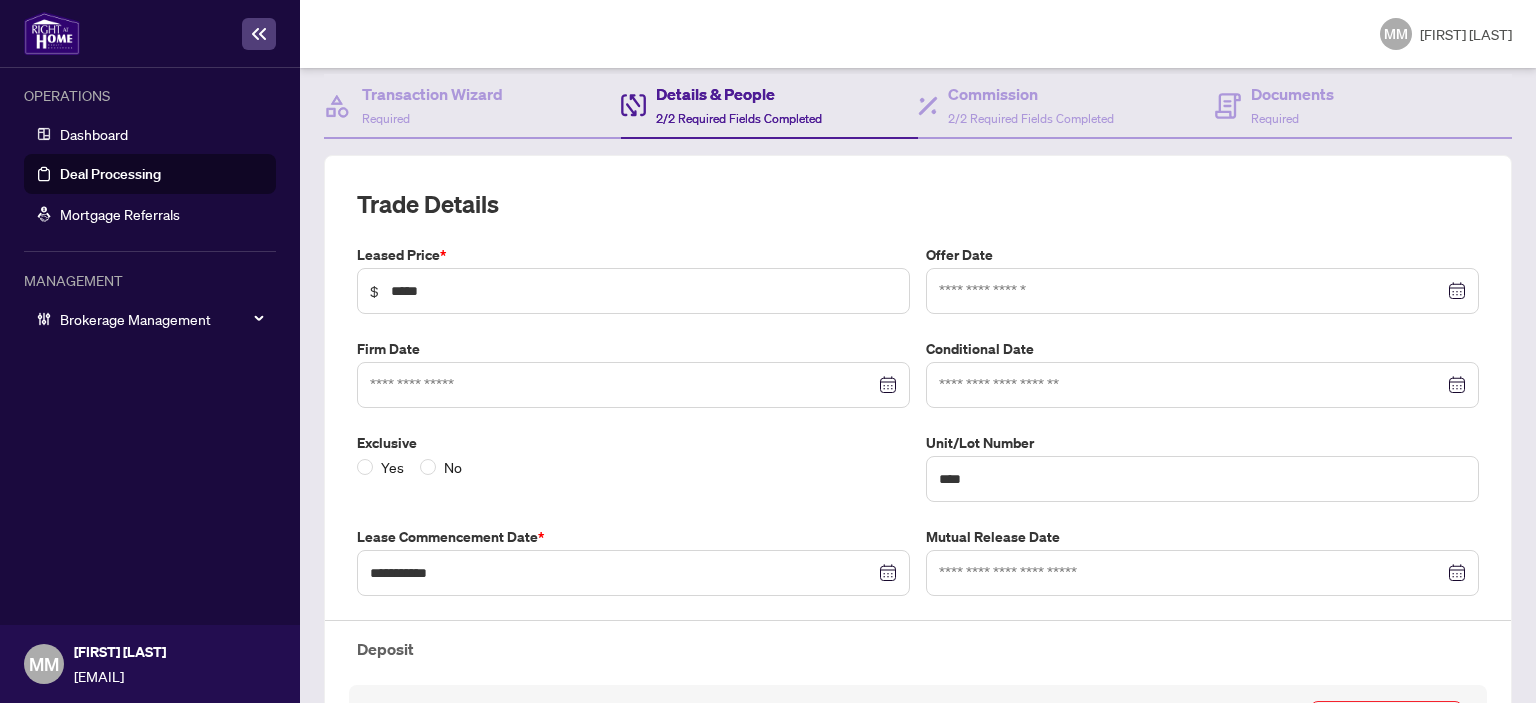 scroll, scrollTop: 0, scrollLeft: 0, axis: both 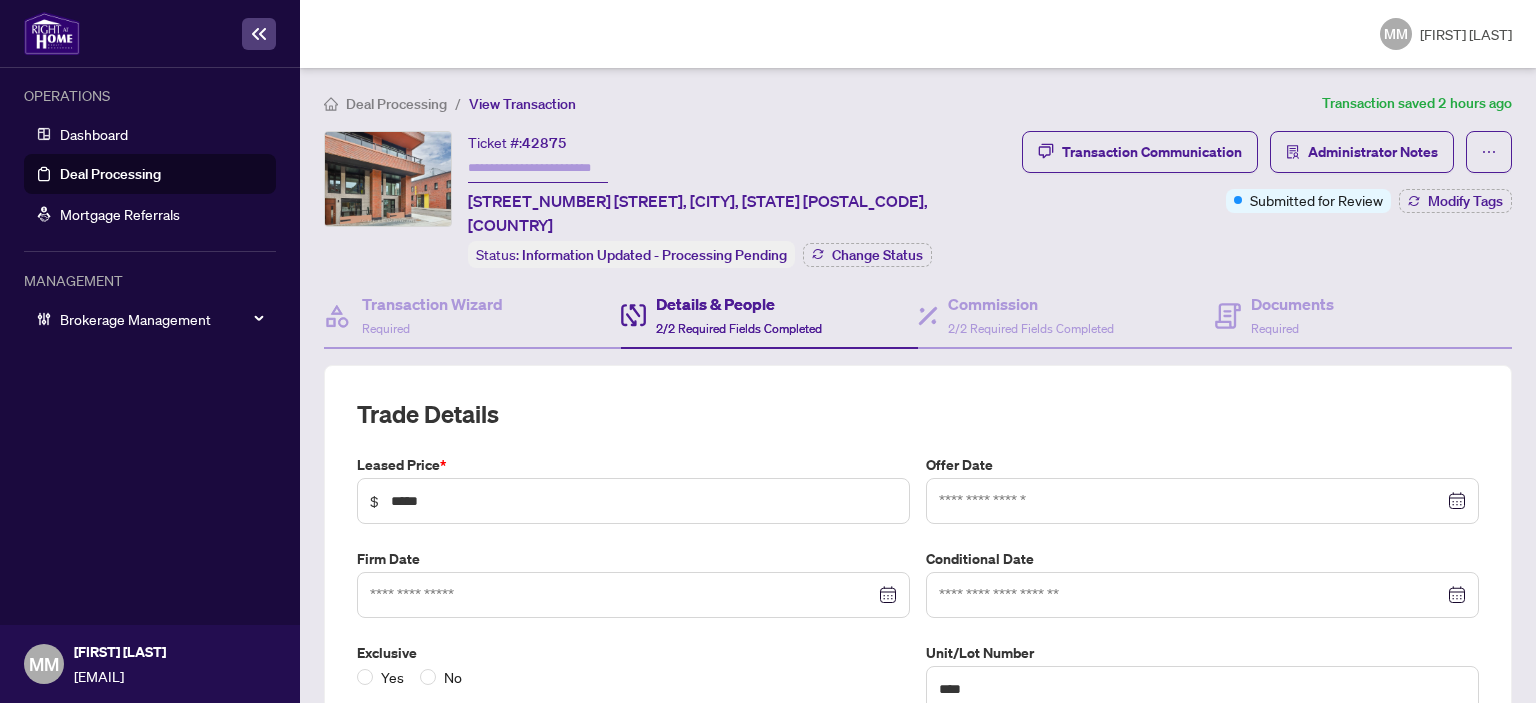 click on "OPERATIONS Dashboard Deal Processing Mortgage Referrals MANAGEMENT Brokerage Management" at bounding box center [150, 346] 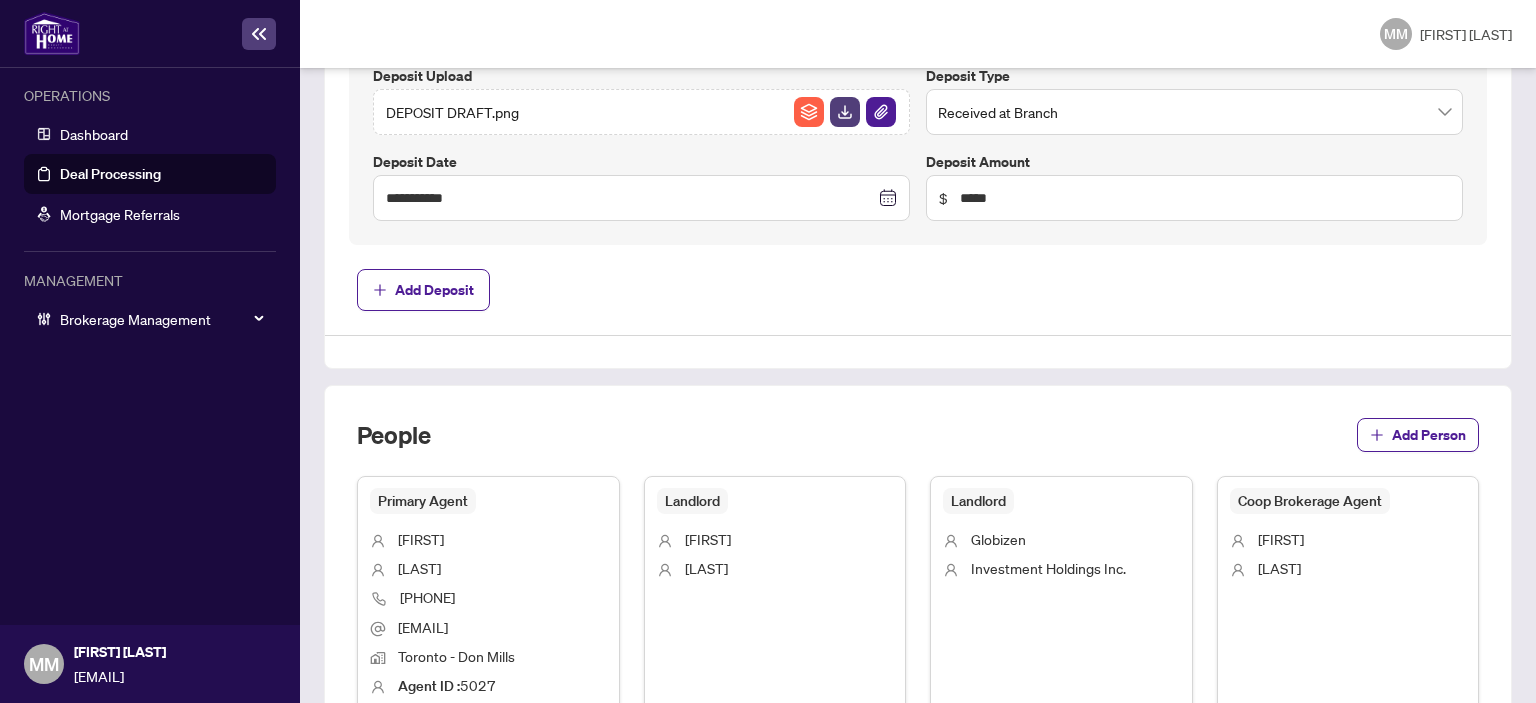 scroll, scrollTop: 900, scrollLeft: 0, axis: vertical 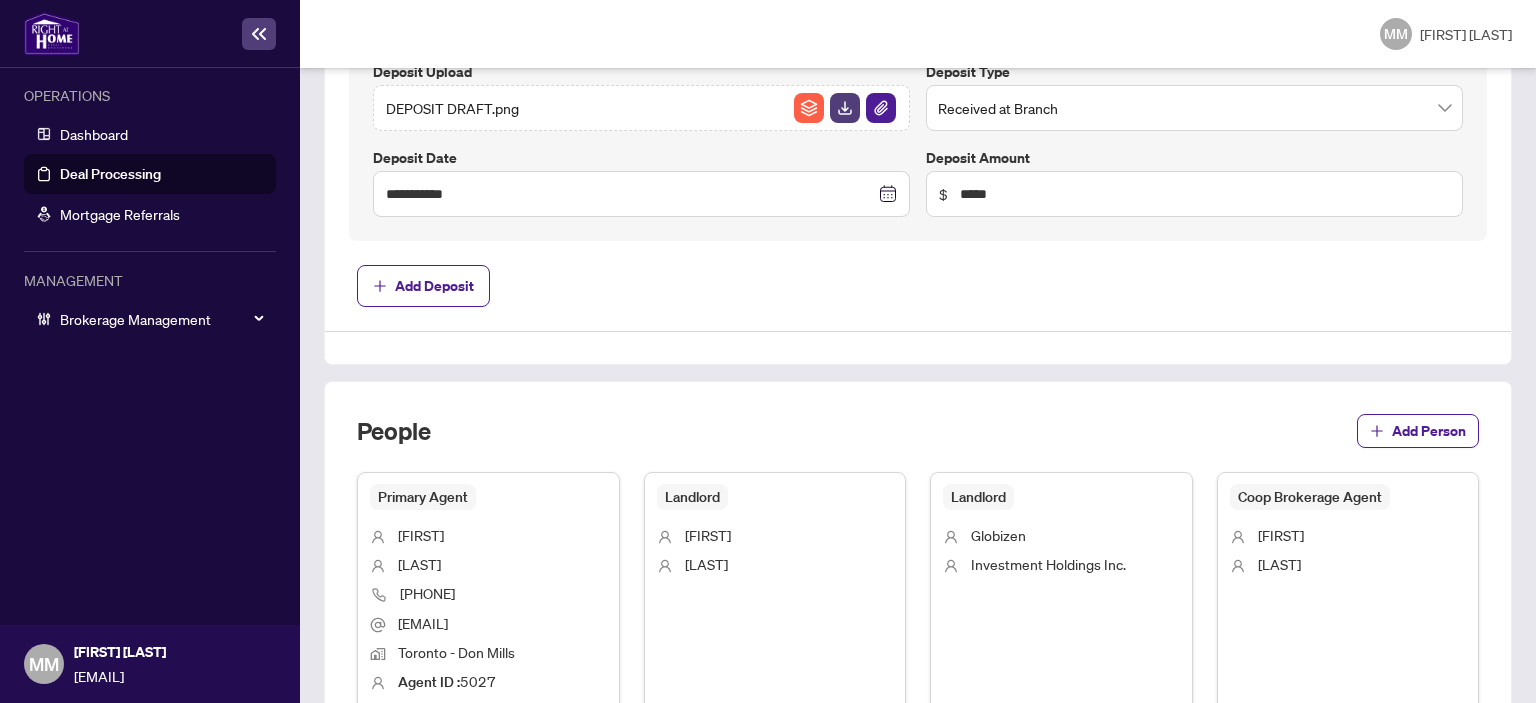 click on "Deal Processing" at bounding box center (110, 174) 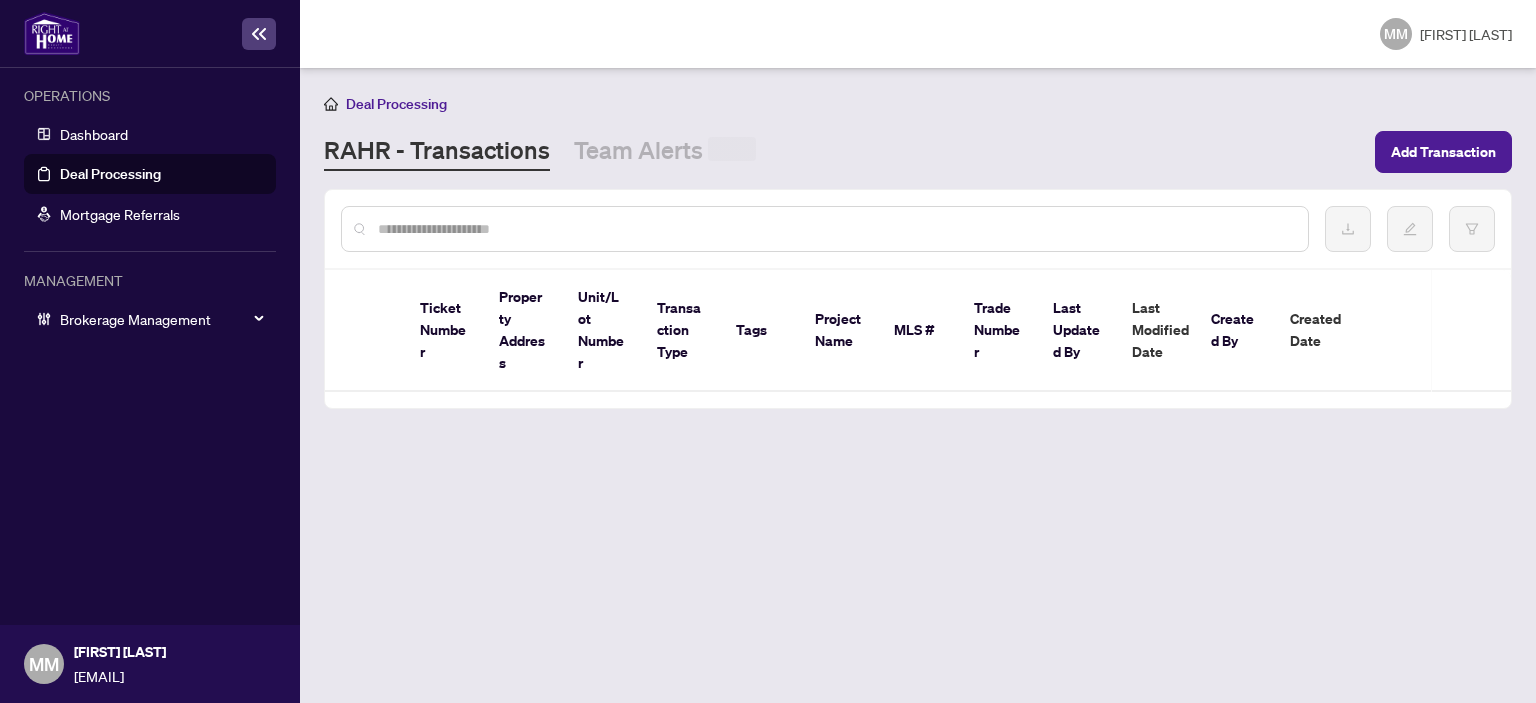 scroll, scrollTop: 0, scrollLeft: 0, axis: both 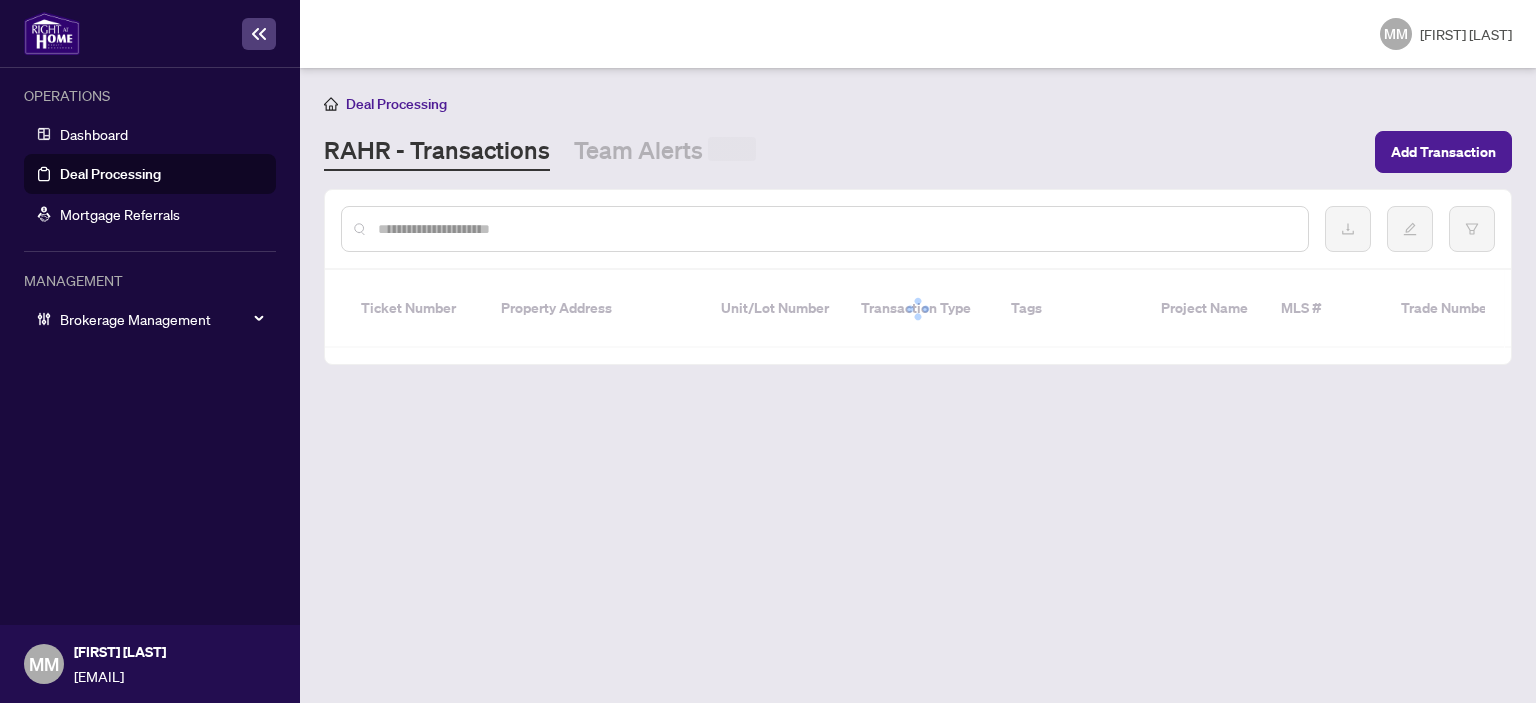 click at bounding box center (835, 229) 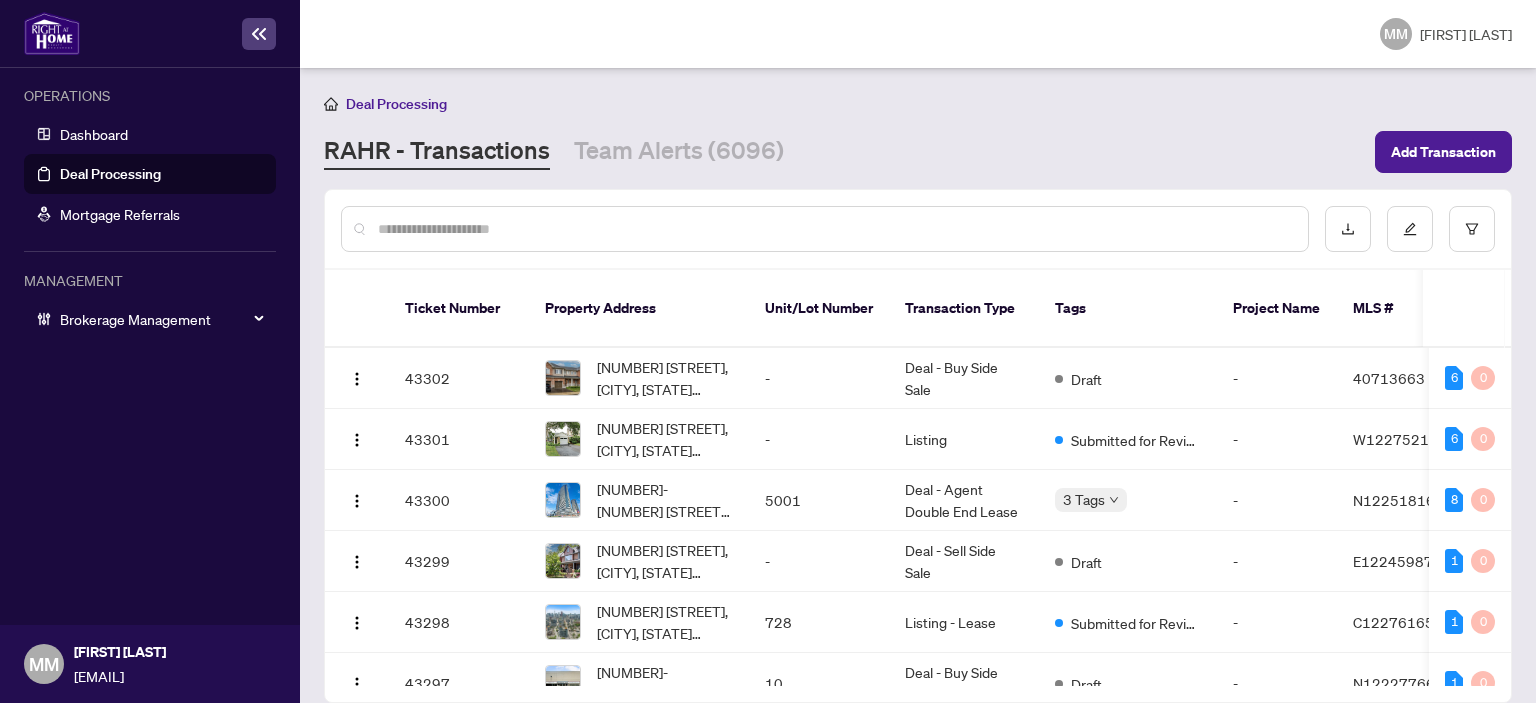 paste on "*******" 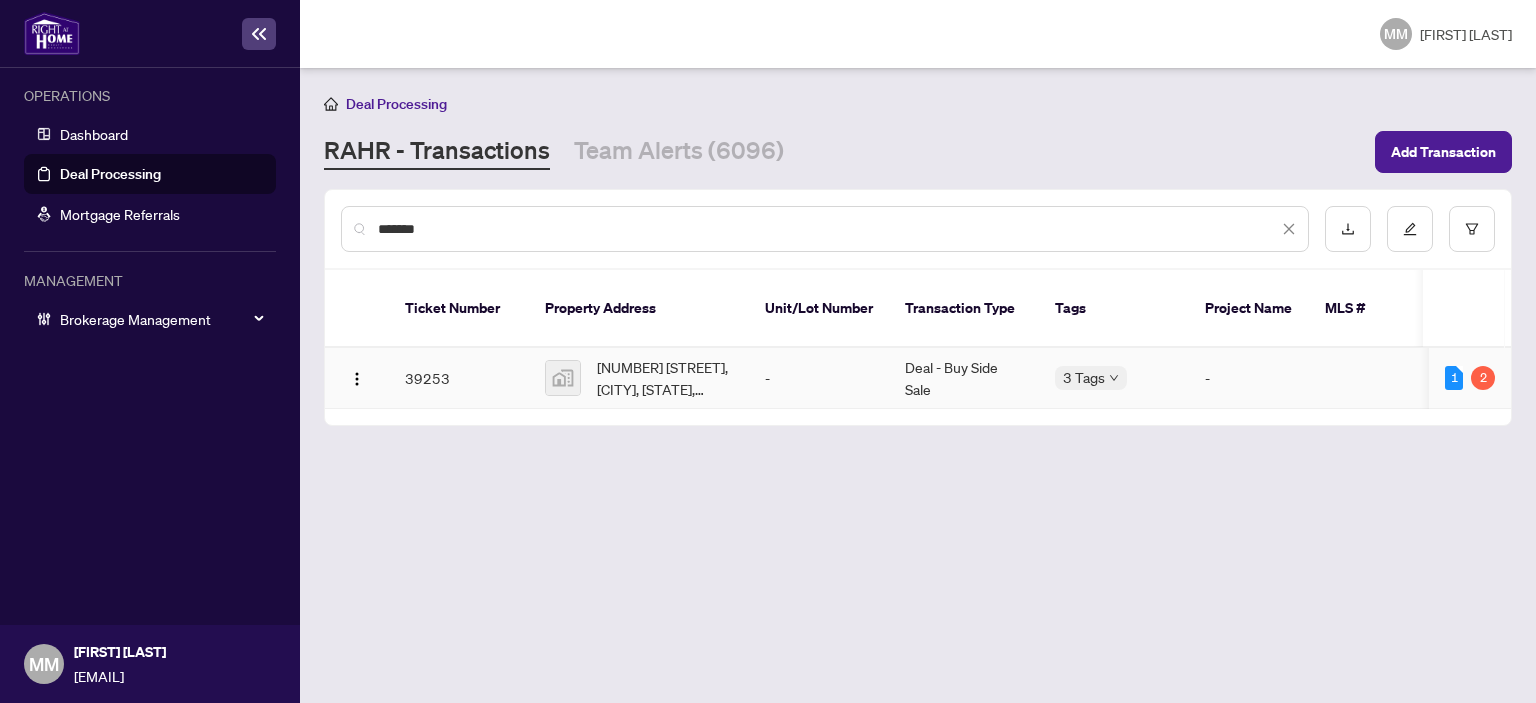 type on "*******" 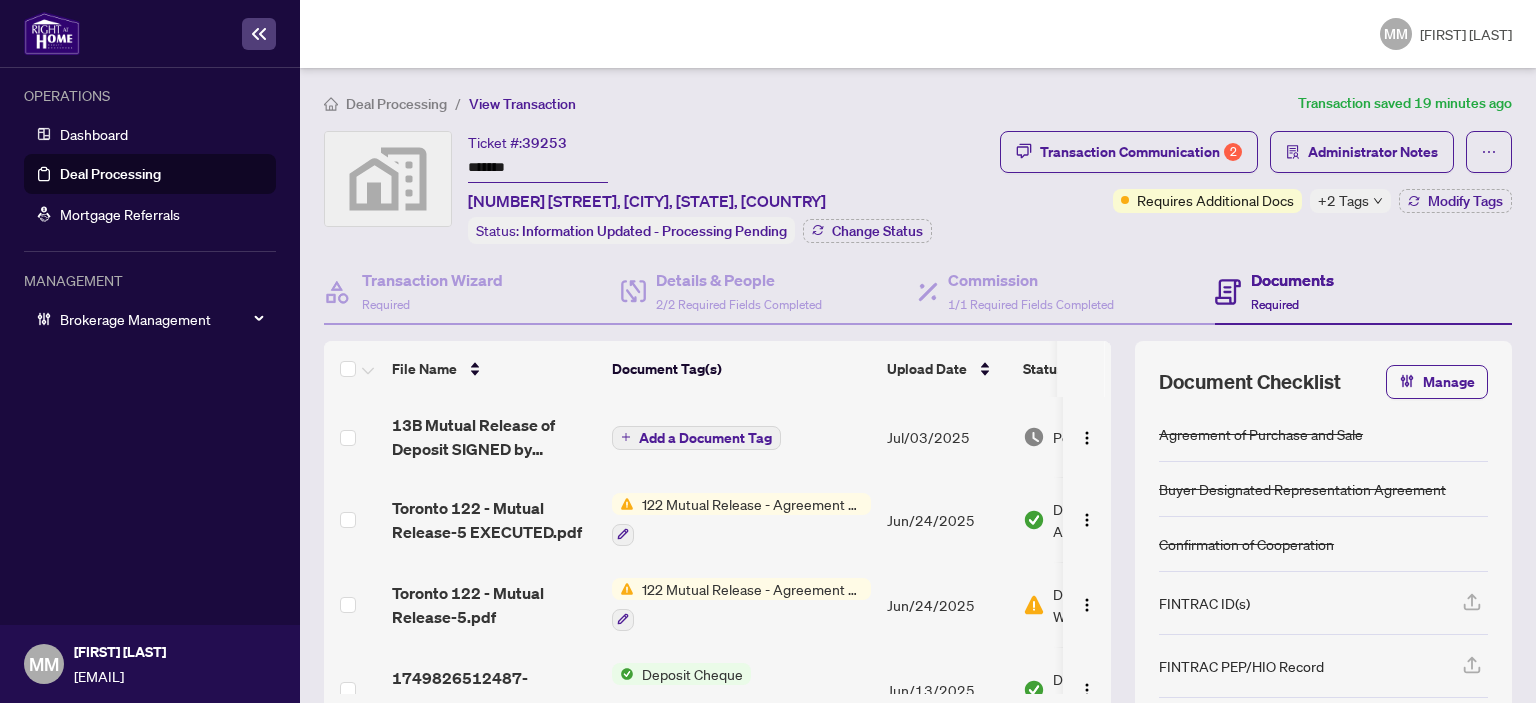 click on "13B Mutual Release of Deposit SIGNED by MSM1.pdf" at bounding box center (494, 437) 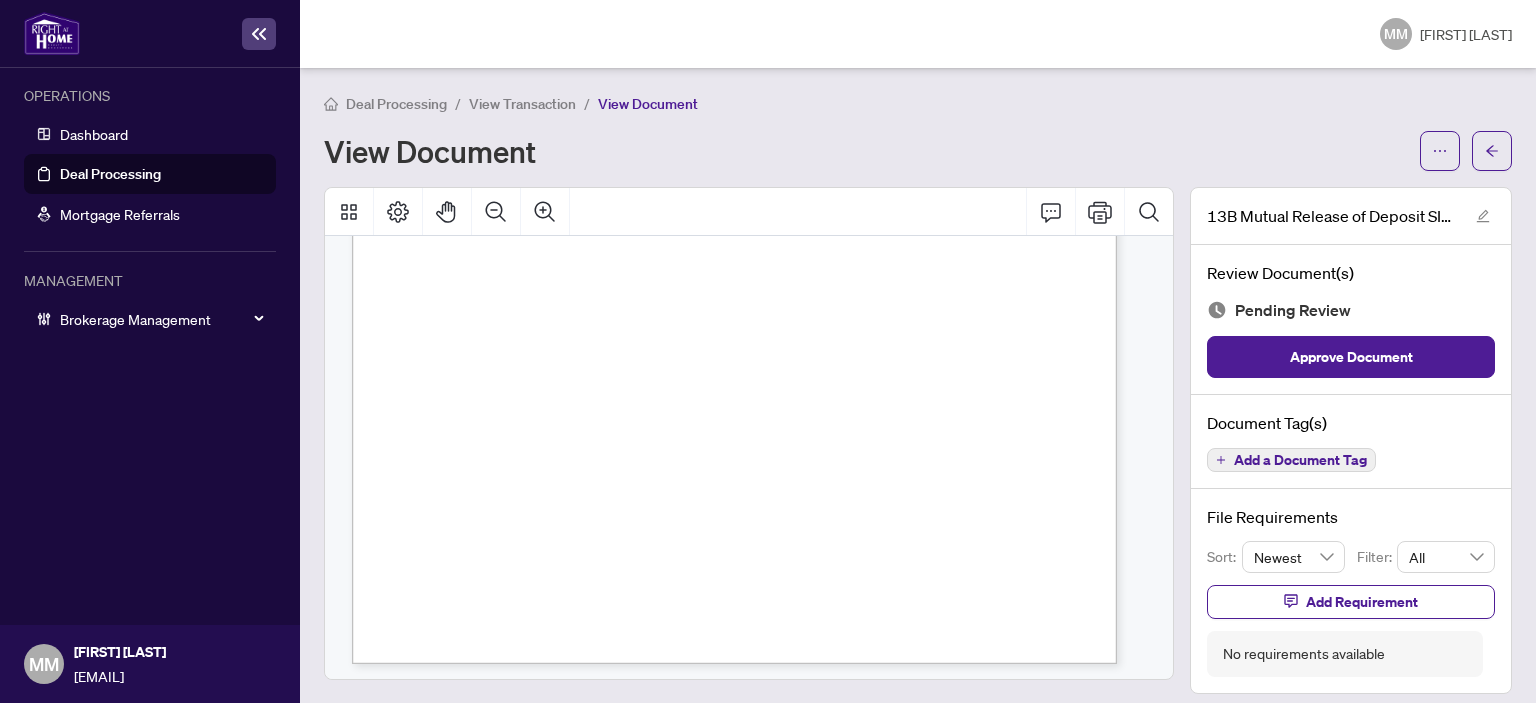 scroll, scrollTop: 586, scrollLeft: 0, axis: vertical 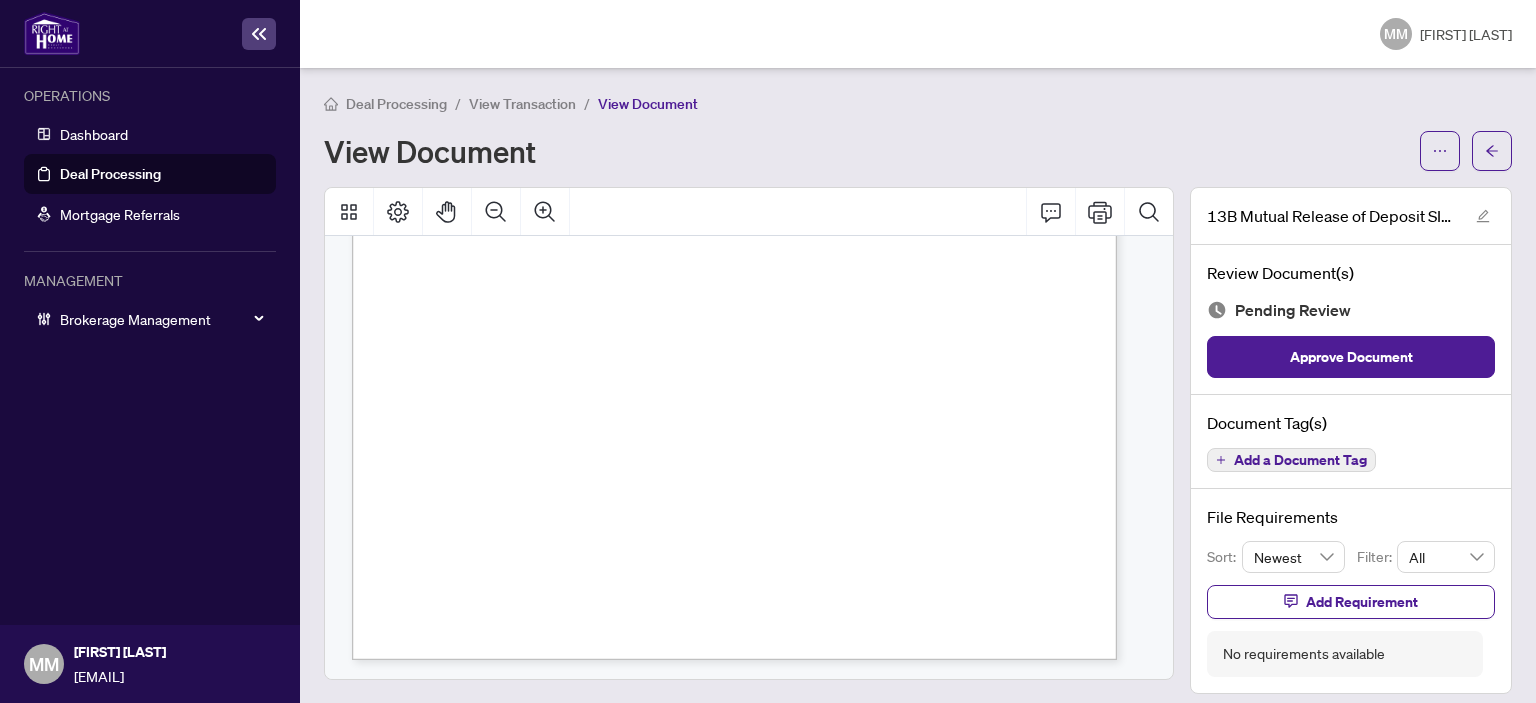 click on "11:59pm
National Bank of Canada
by its solicitors
PAPAZIAN | HEISEY | MYERS
Per:
July 3/25
Seller
Docusign Envelope ID: FAA38DF9-C5DC-48D5-898E-A92589CEC761
3rd  July  6:30pm  25" at bounding box center [830, 289] 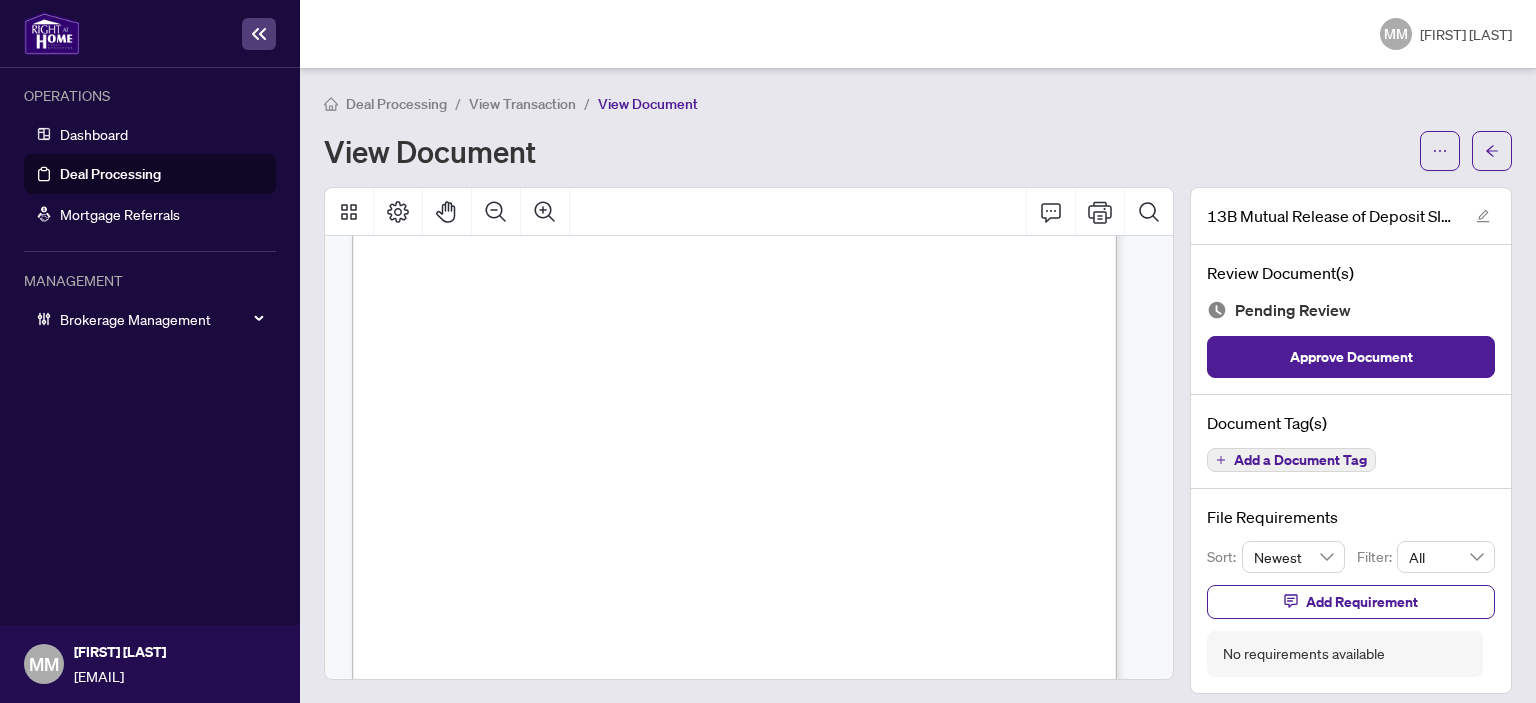 scroll, scrollTop: 500, scrollLeft: 0, axis: vertical 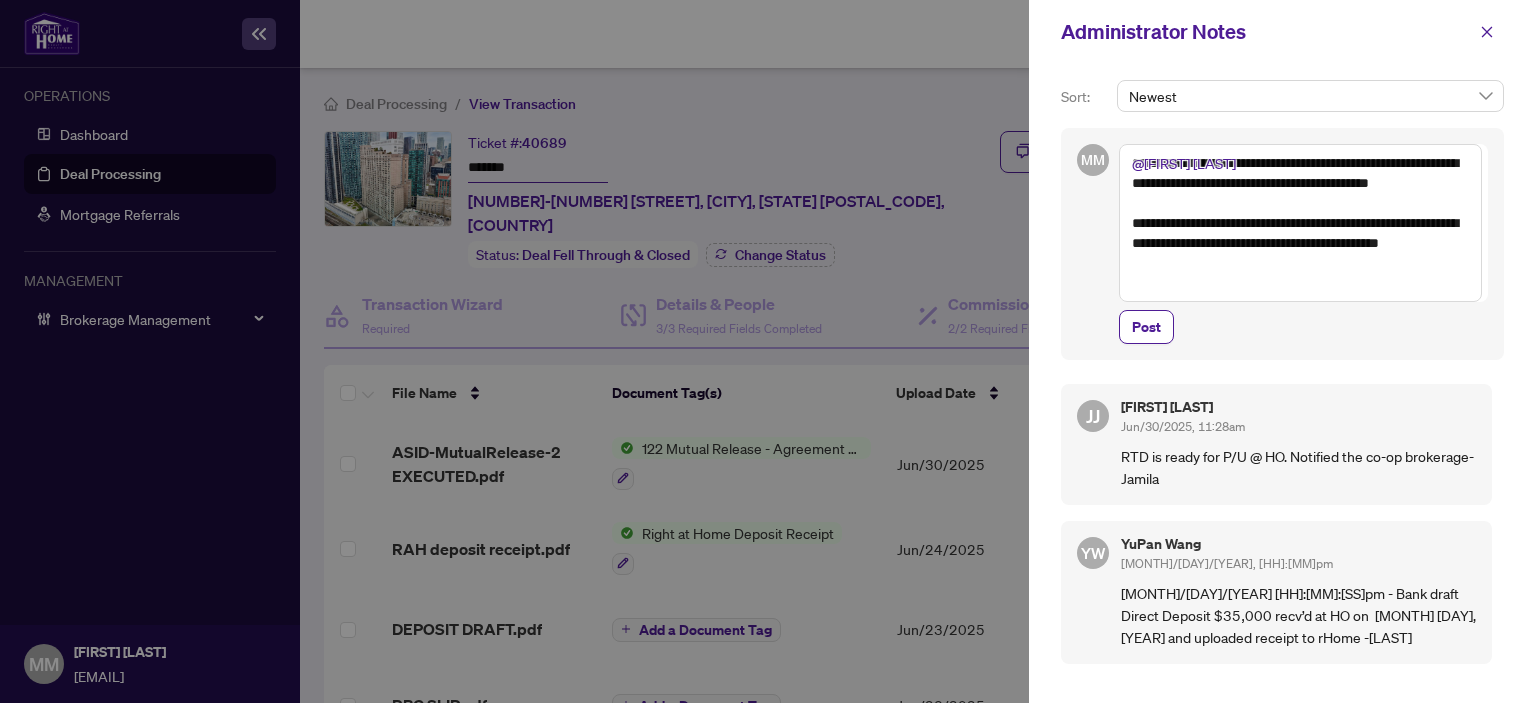 click on "**********" at bounding box center (1300, 223) 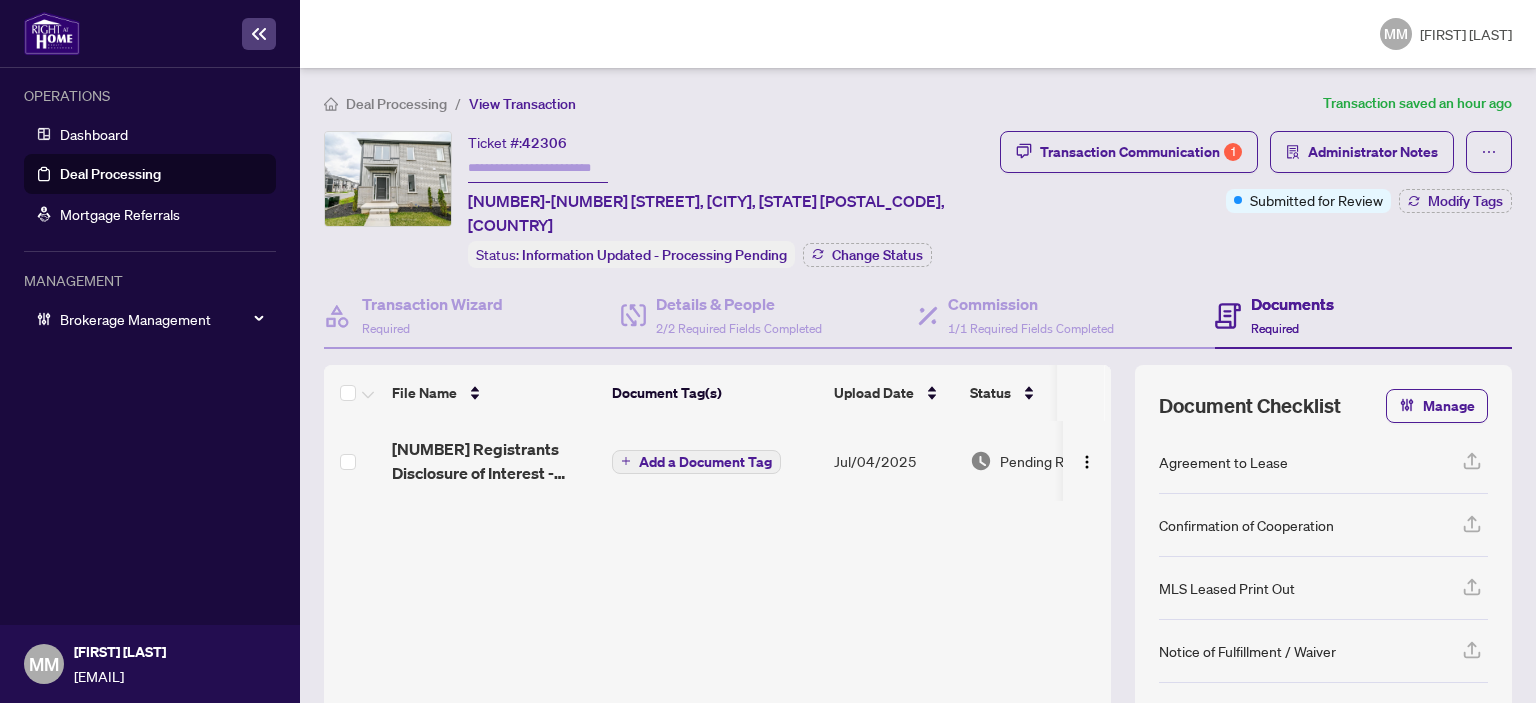 scroll, scrollTop: 0, scrollLeft: 0, axis: both 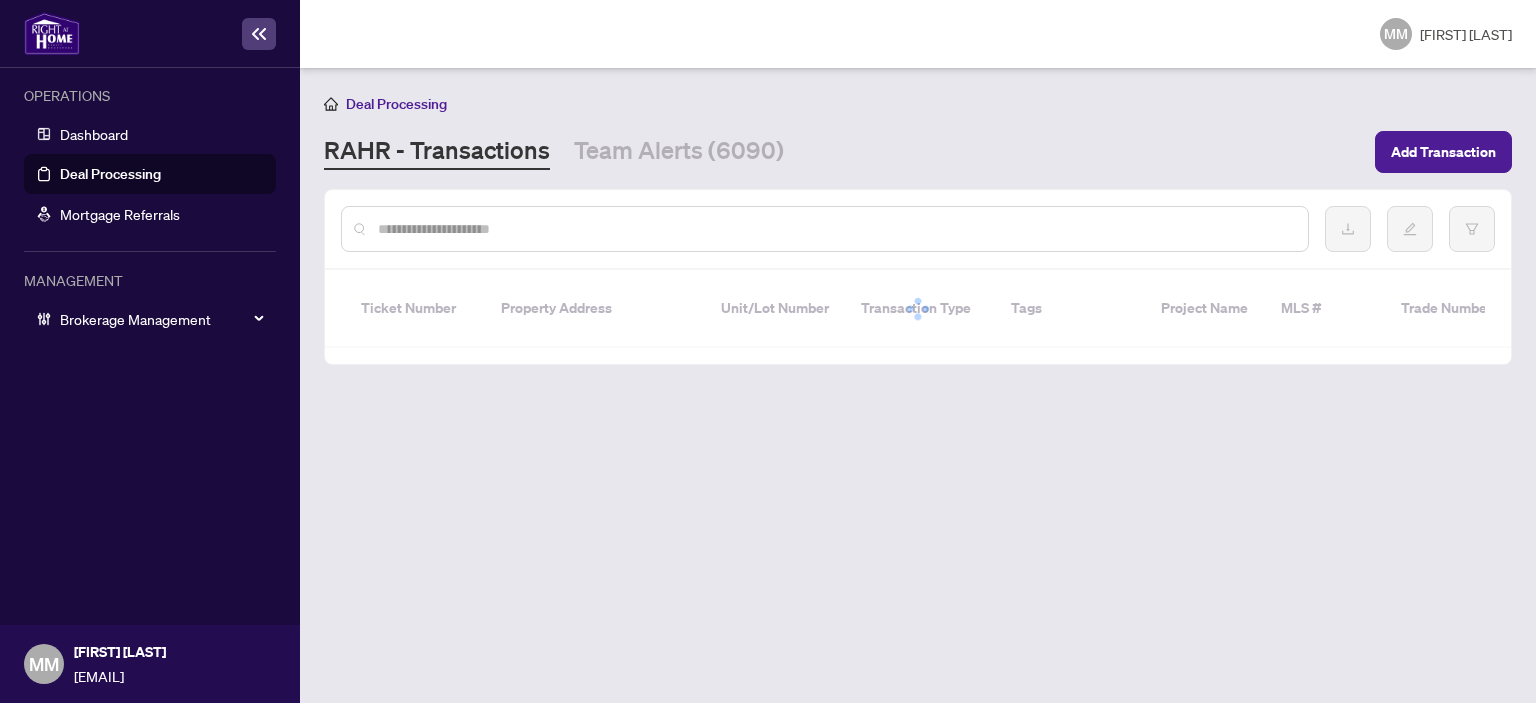click at bounding box center (835, 229) 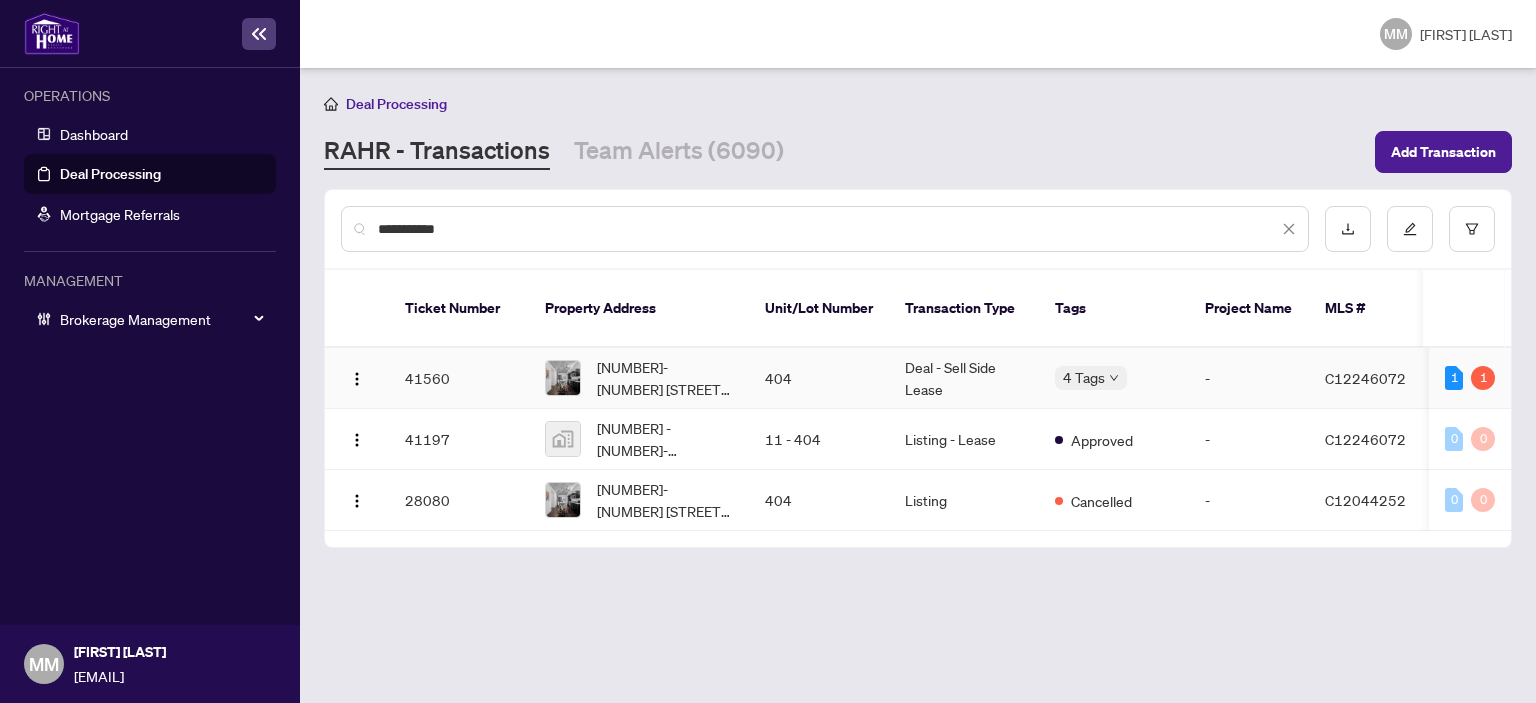 type on "**********" 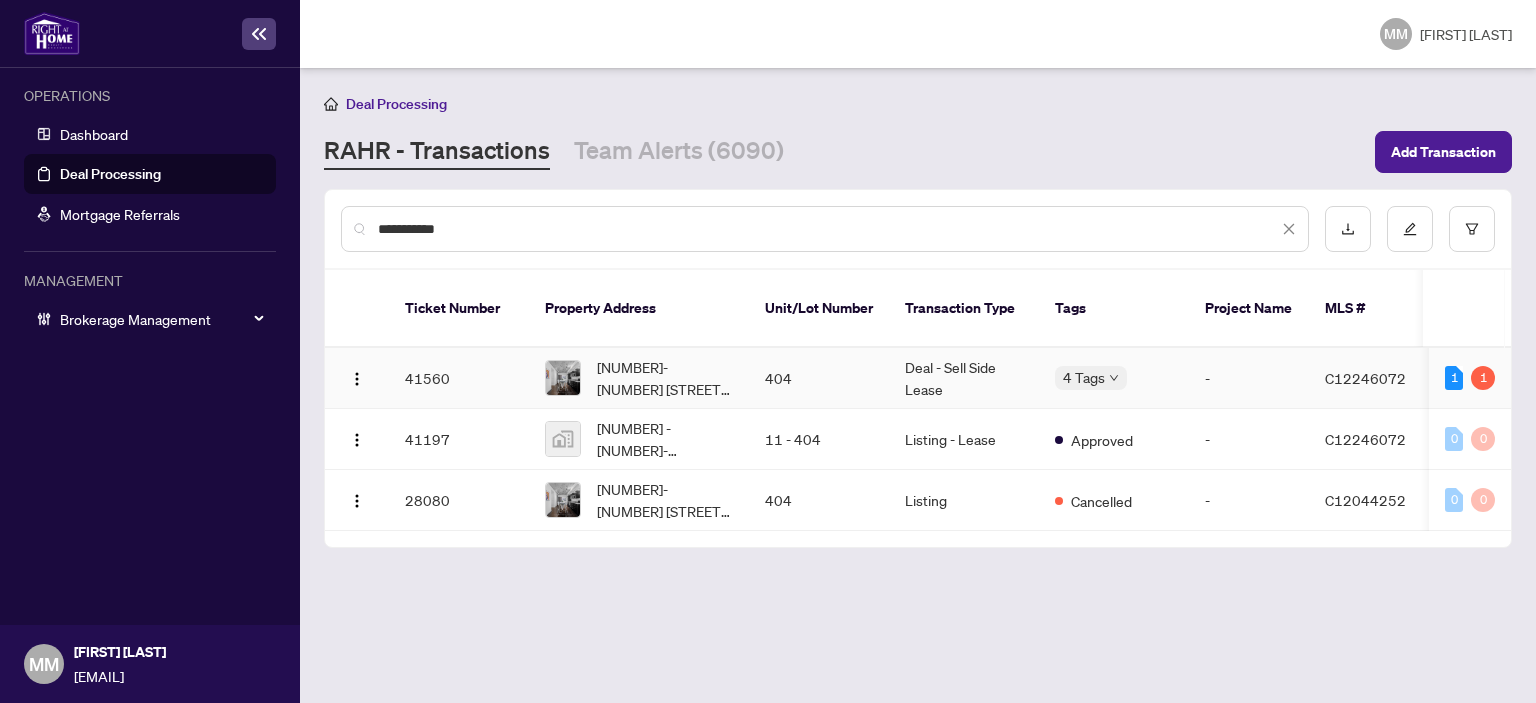 click on "Deal - Sell Side Lease" at bounding box center (964, 378) 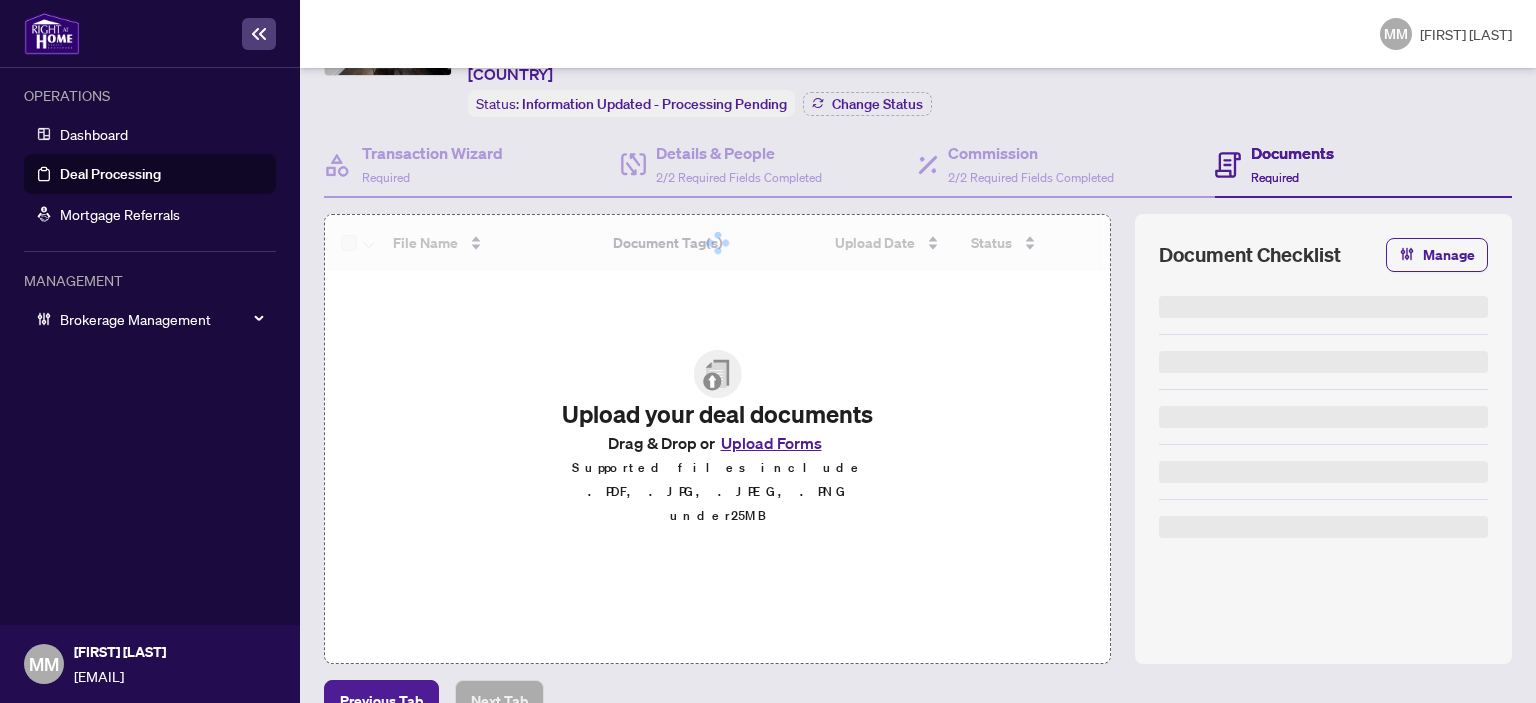 scroll, scrollTop: 164, scrollLeft: 0, axis: vertical 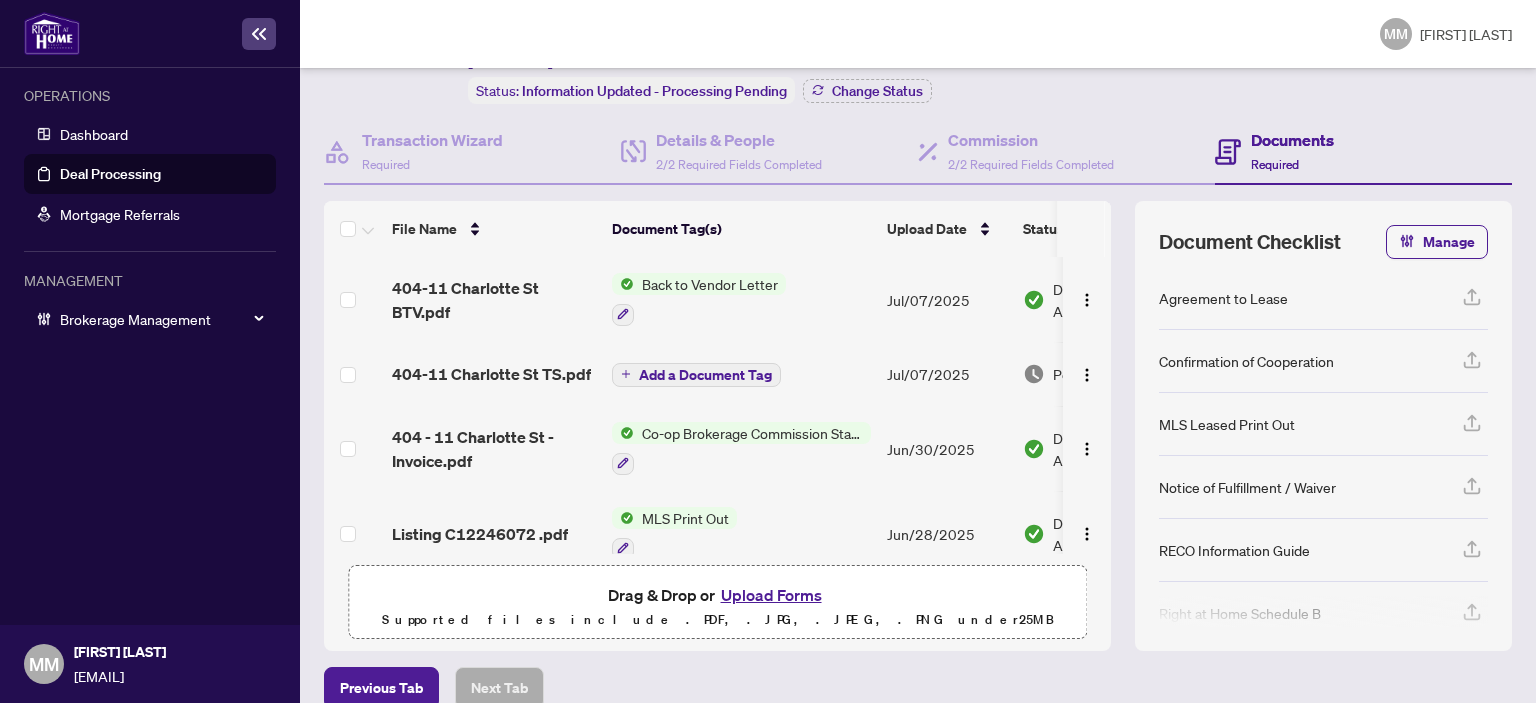 click on "Add a Document Tag" at bounding box center (741, 374) 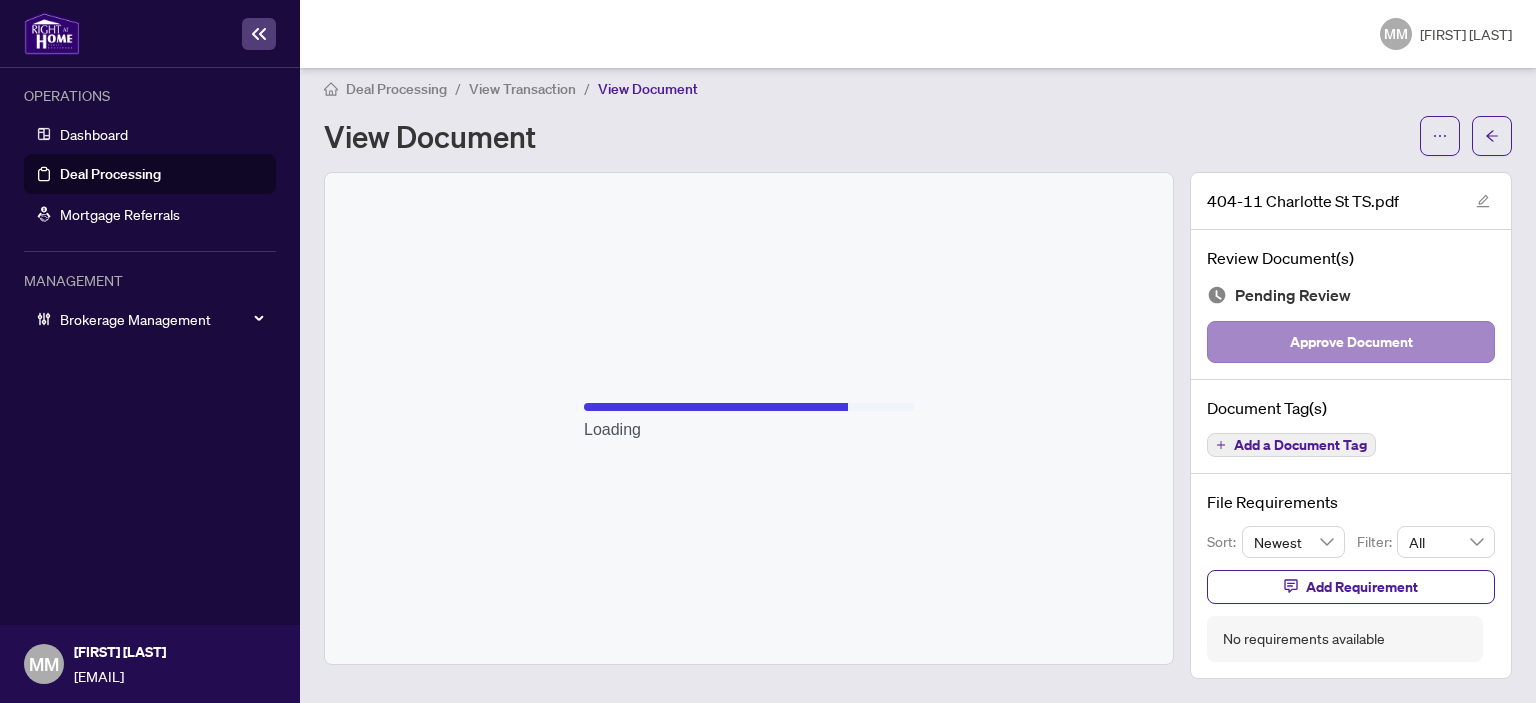 scroll, scrollTop: 10, scrollLeft: 0, axis: vertical 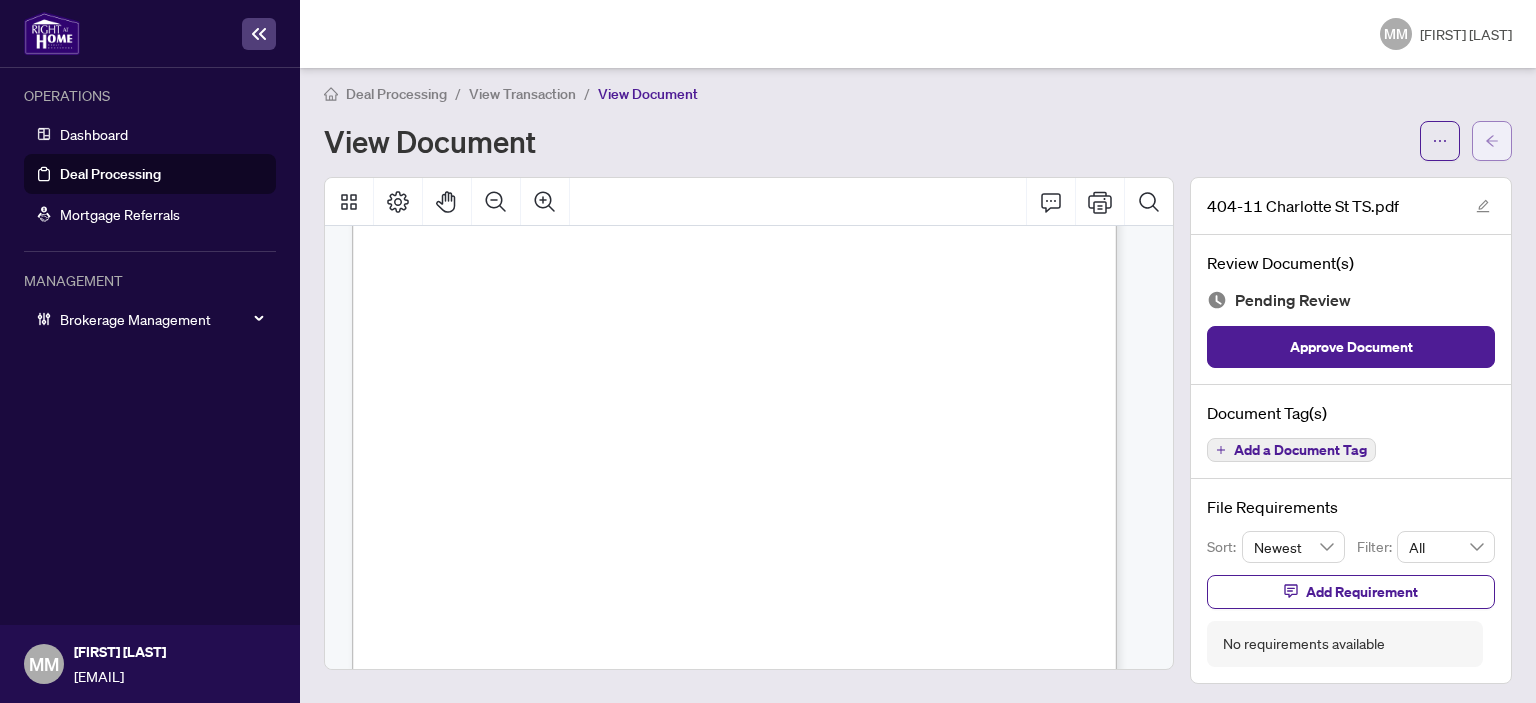click at bounding box center [1492, 141] 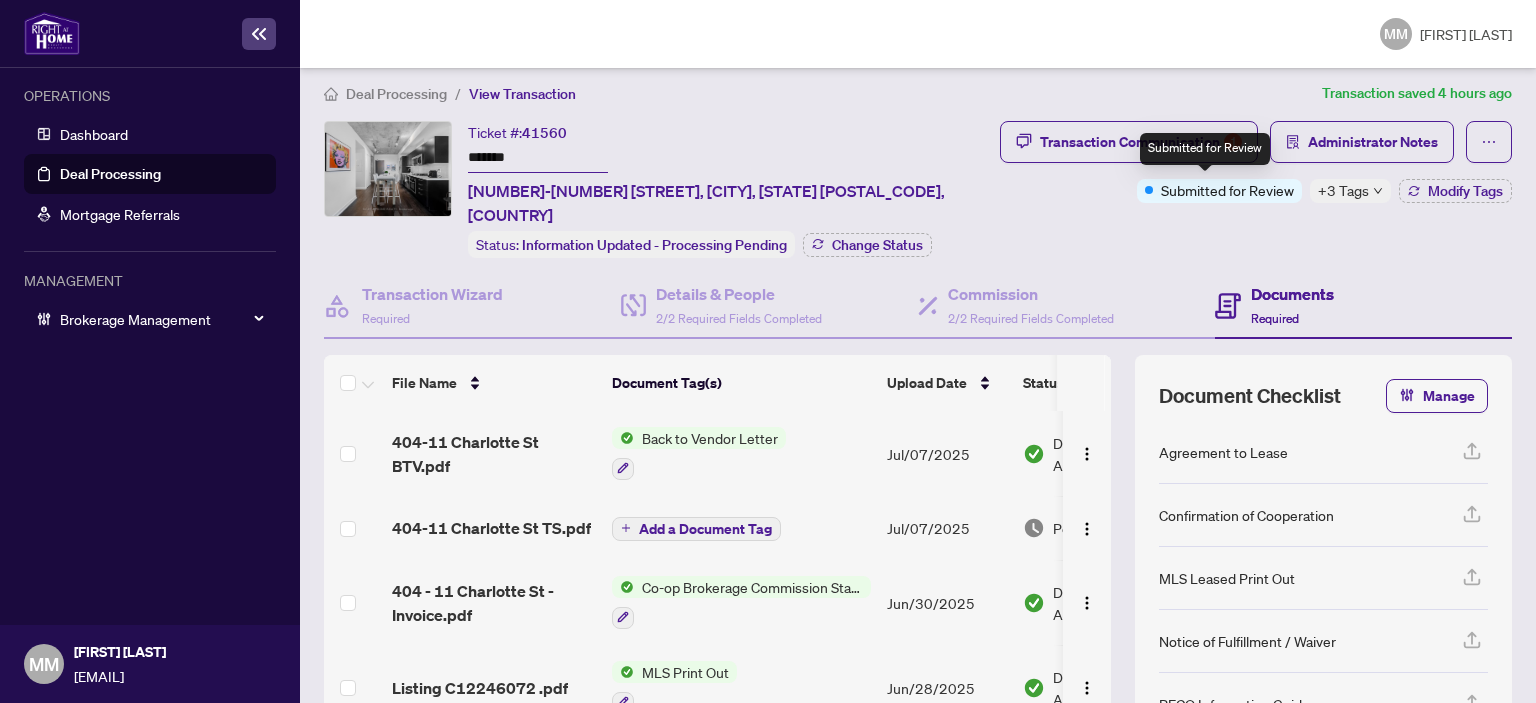 click on "Submitted for Review" at bounding box center (1205, 149) 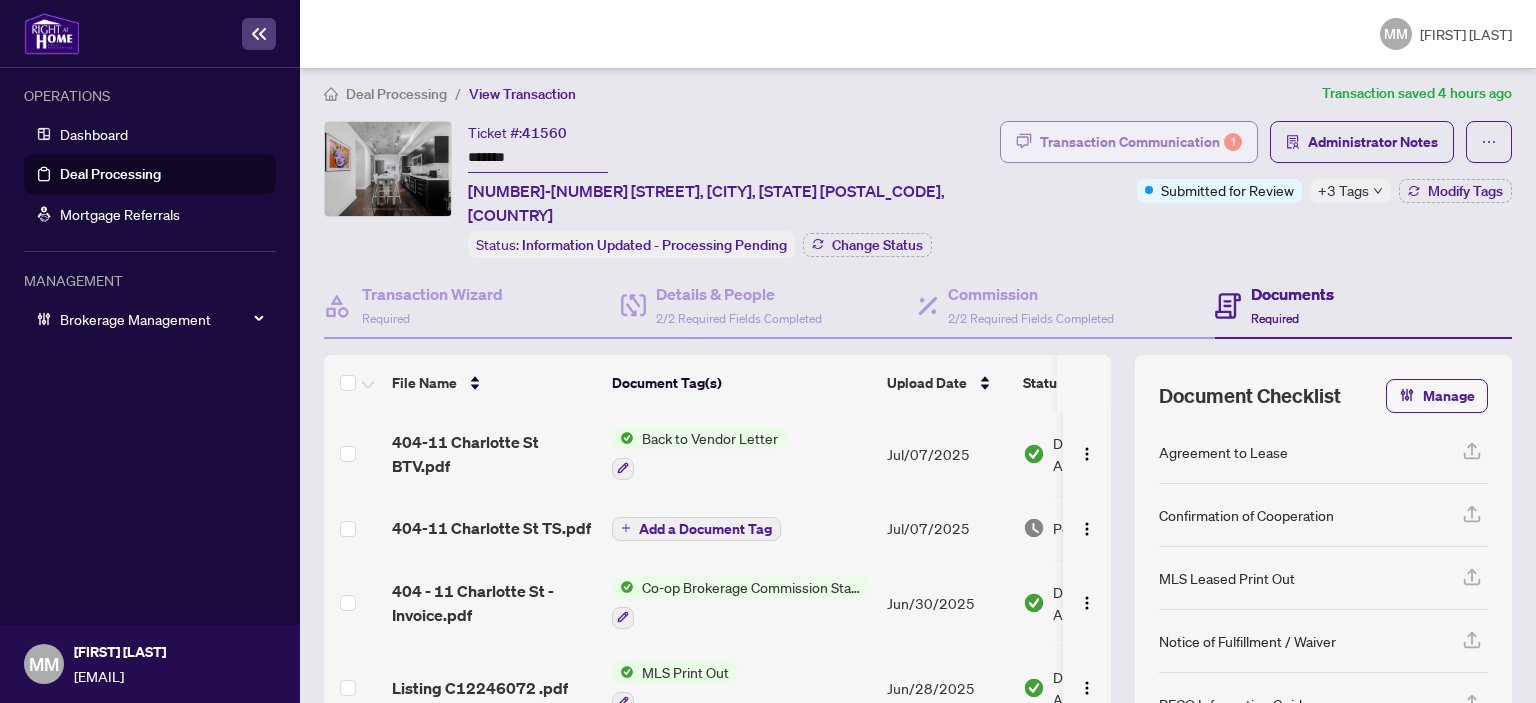 click on "Transaction Communication 1" at bounding box center (1141, 142) 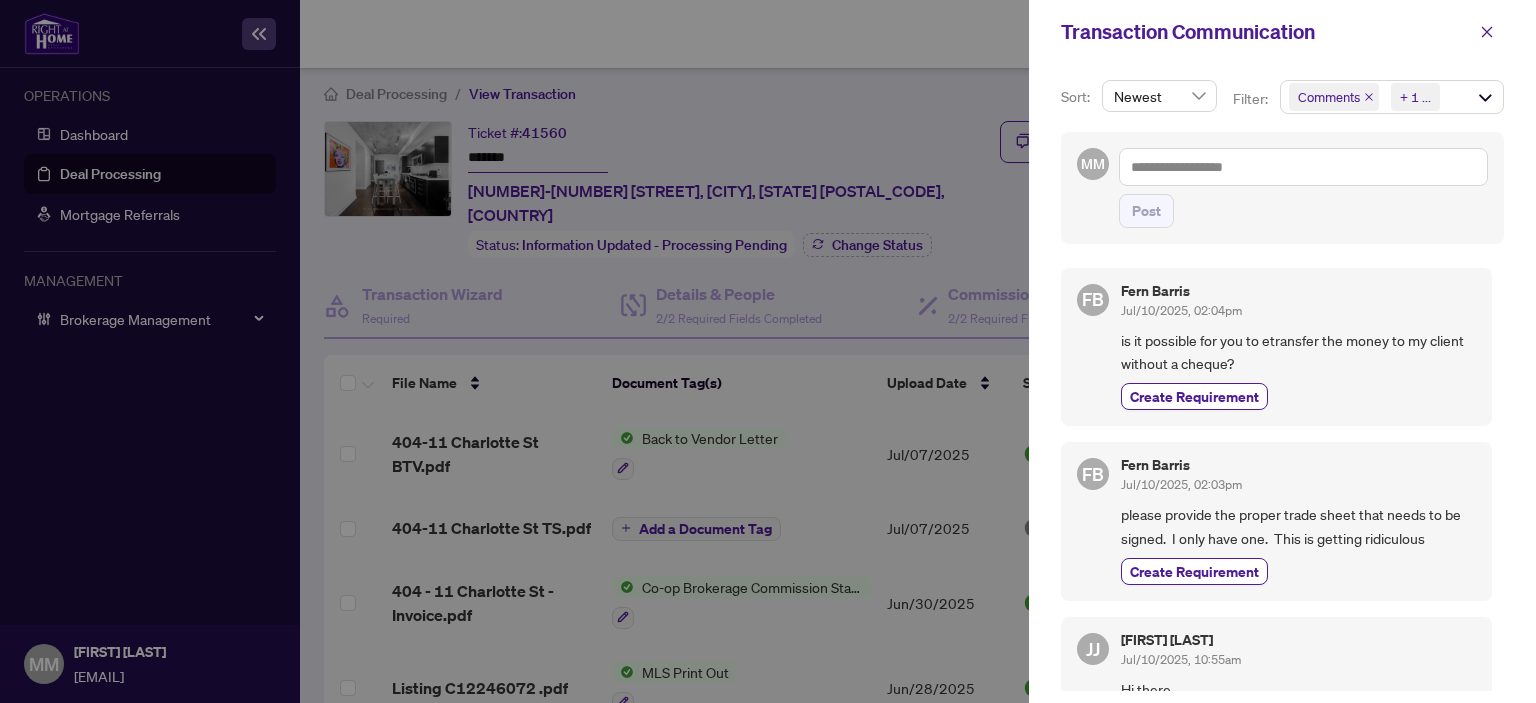 scroll, scrollTop: 3, scrollLeft: 0, axis: vertical 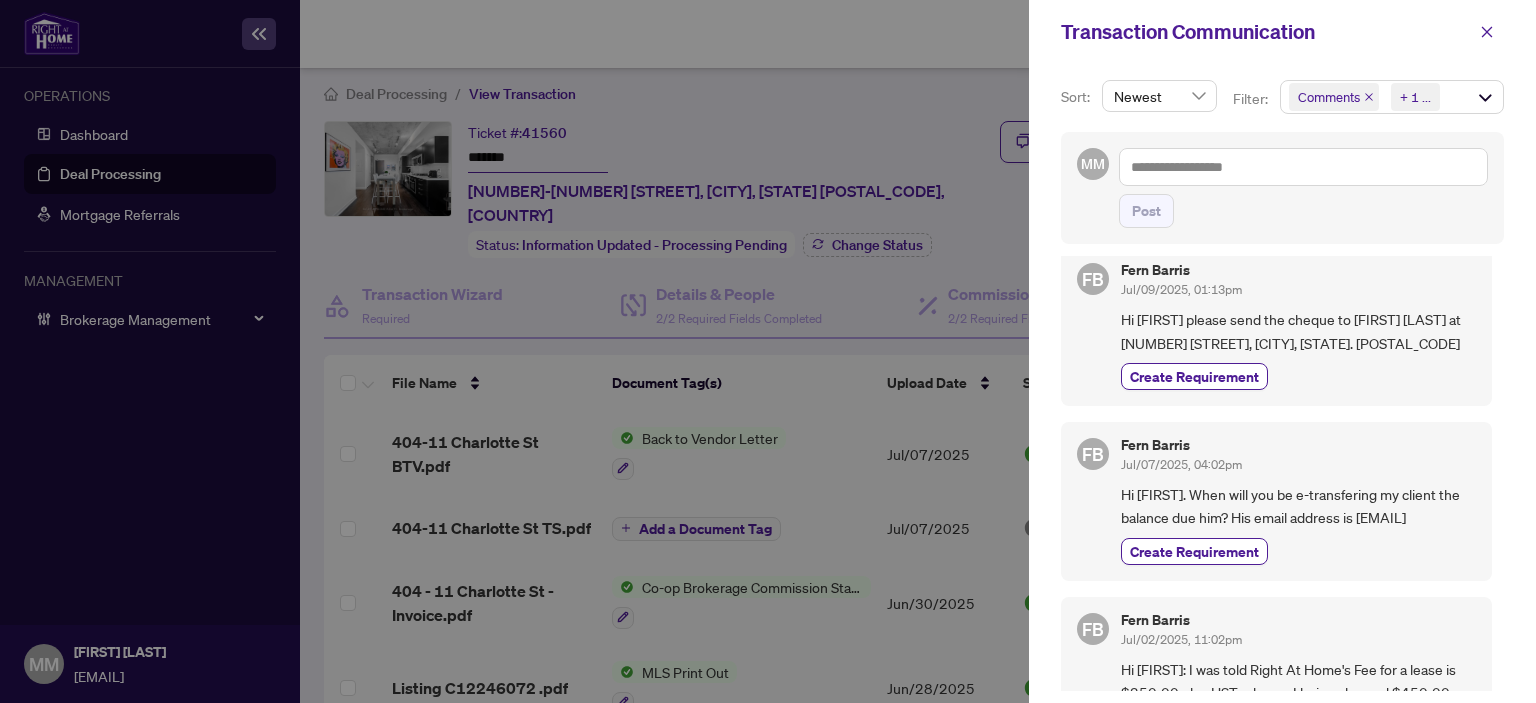 click on "Hi [FIRST]. When will you be e-transfering my client the balance due him? His email address is [EMAIL]" at bounding box center [1298, 506] 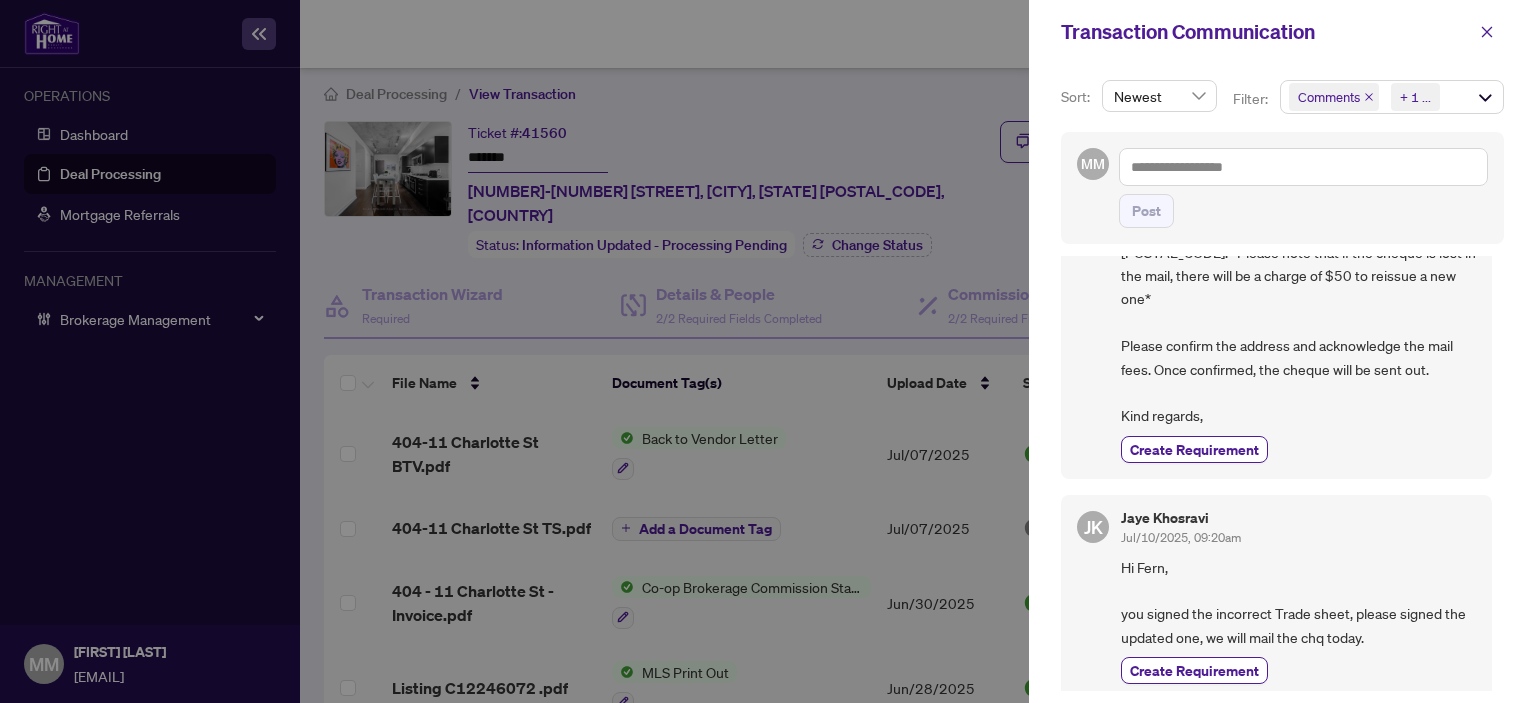 scroll, scrollTop: 400, scrollLeft: 0, axis: vertical 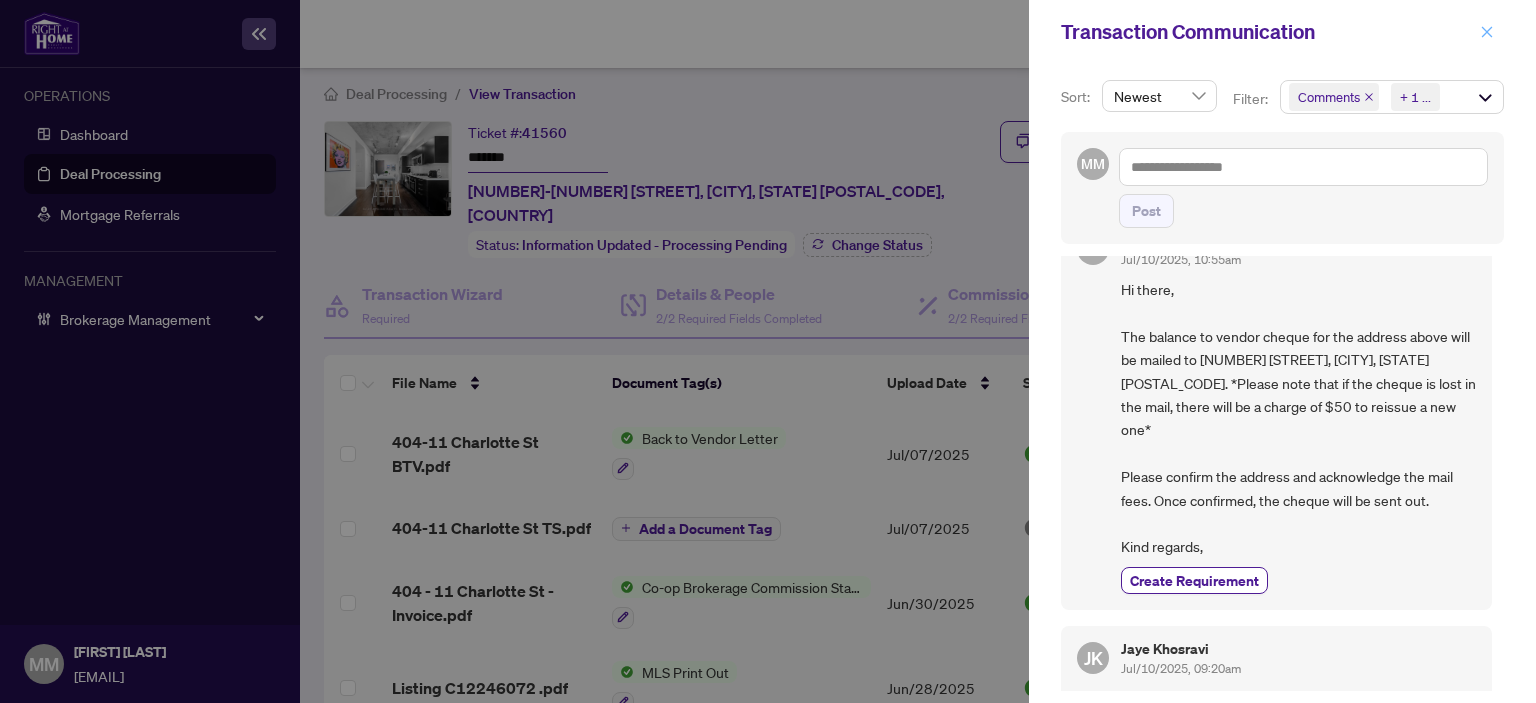 click 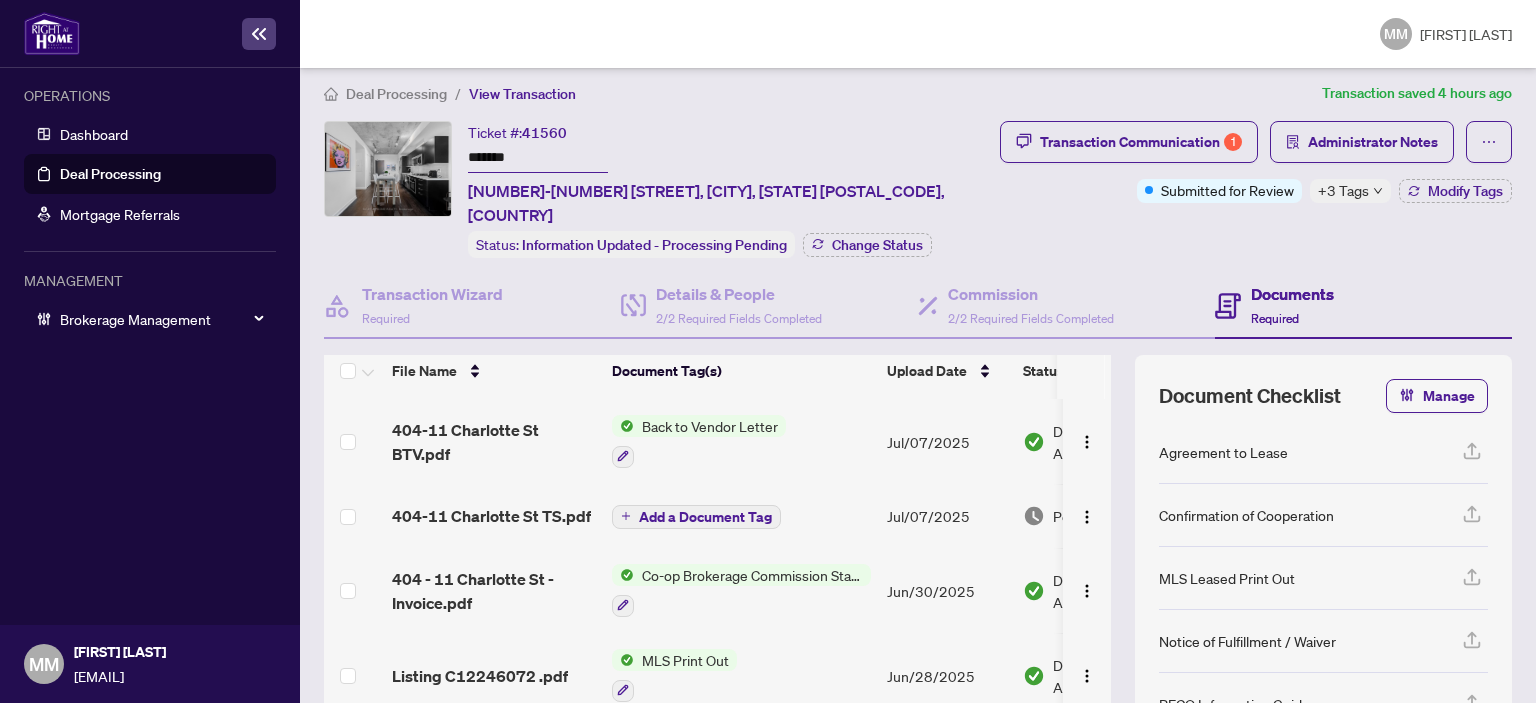 scroll, scrollTop: 0, scrollLeft: 0, axis: both 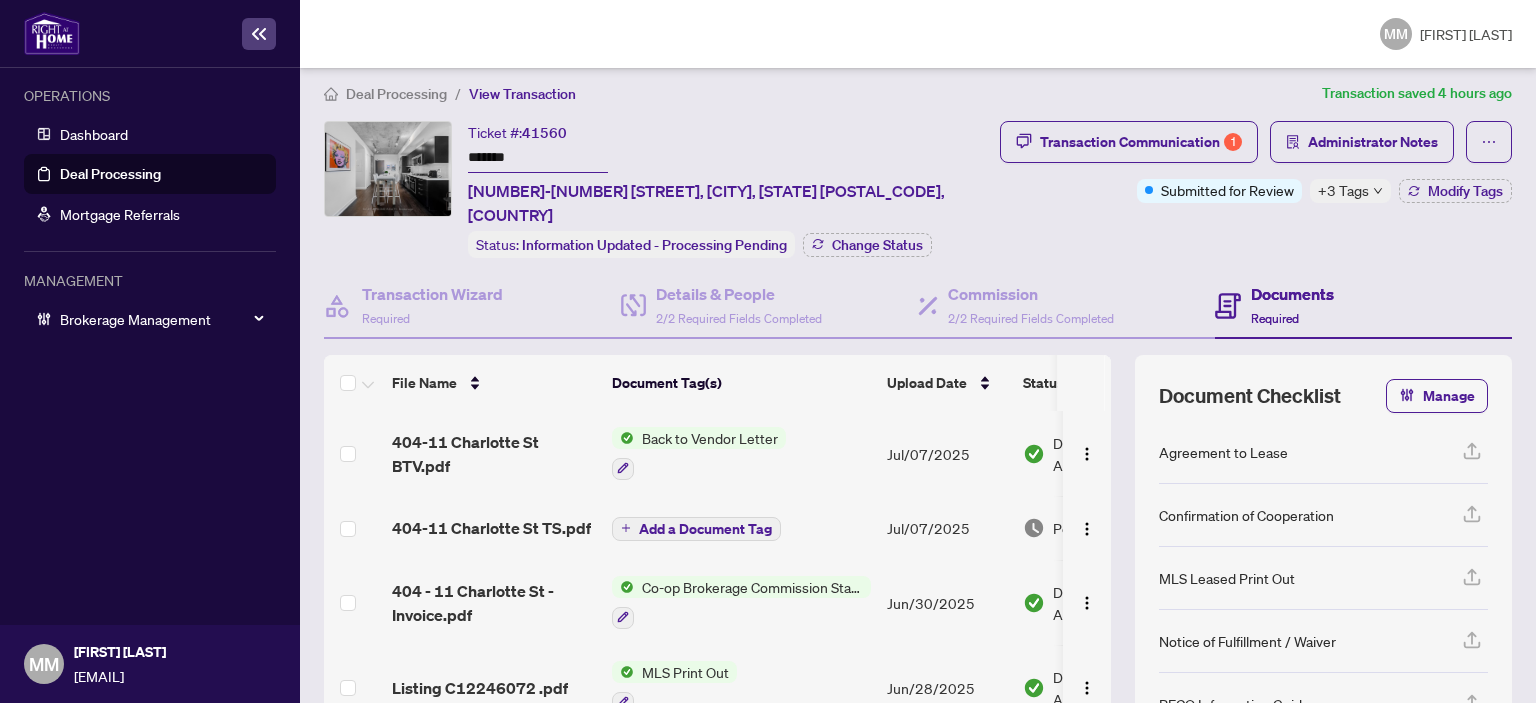click on "Jul/07/2025" at bounding box center [947, 528] 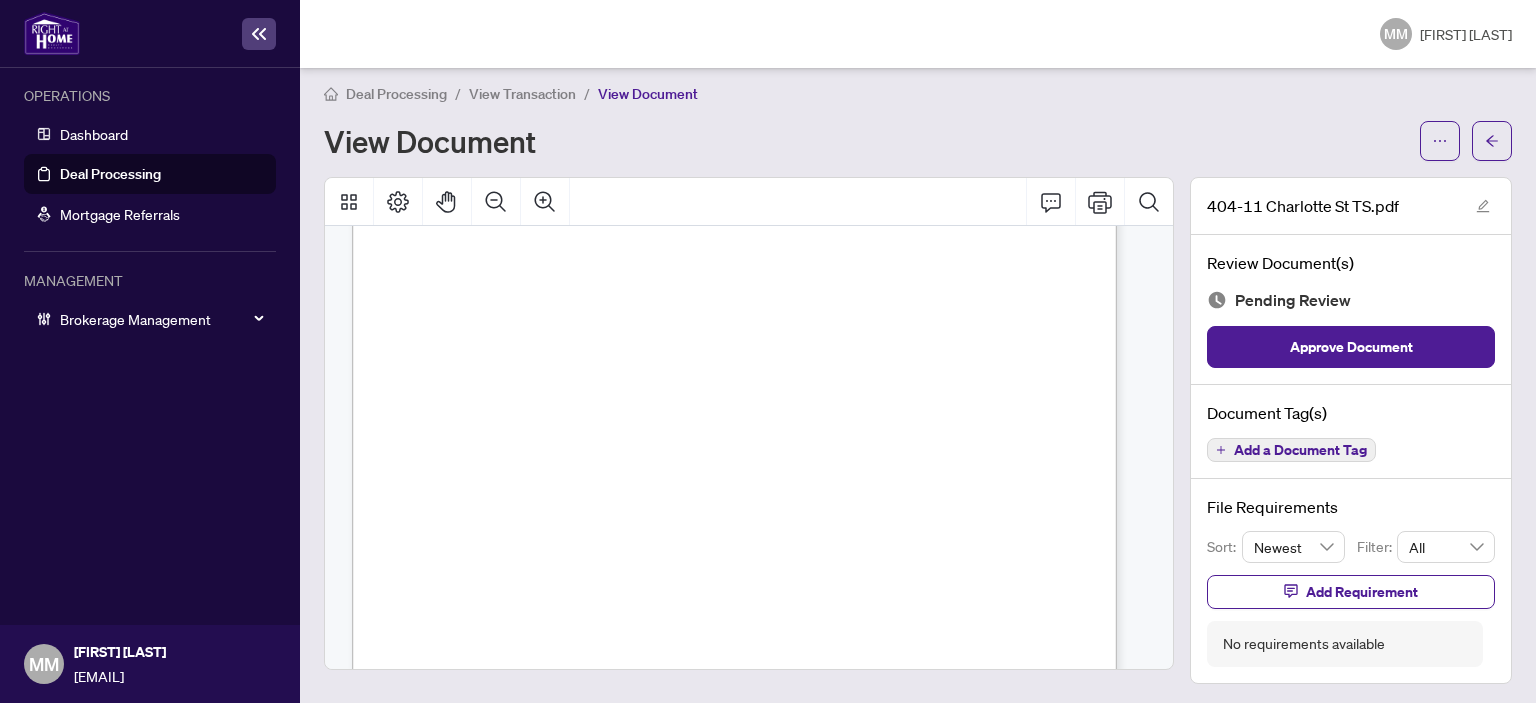 scroll, scrollTop: 400, scrollLeft: 0, axis: vertical 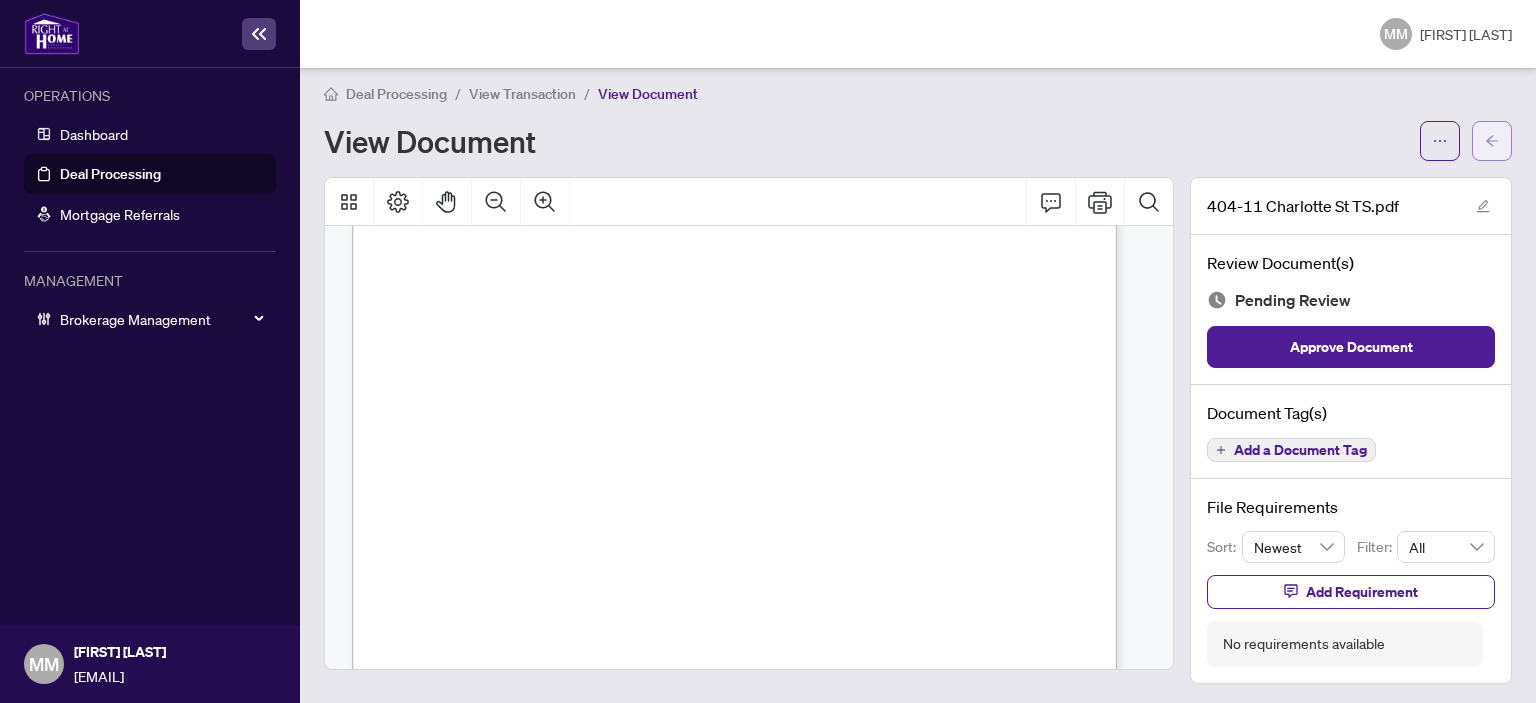 click at bounding box center (1492, 141) 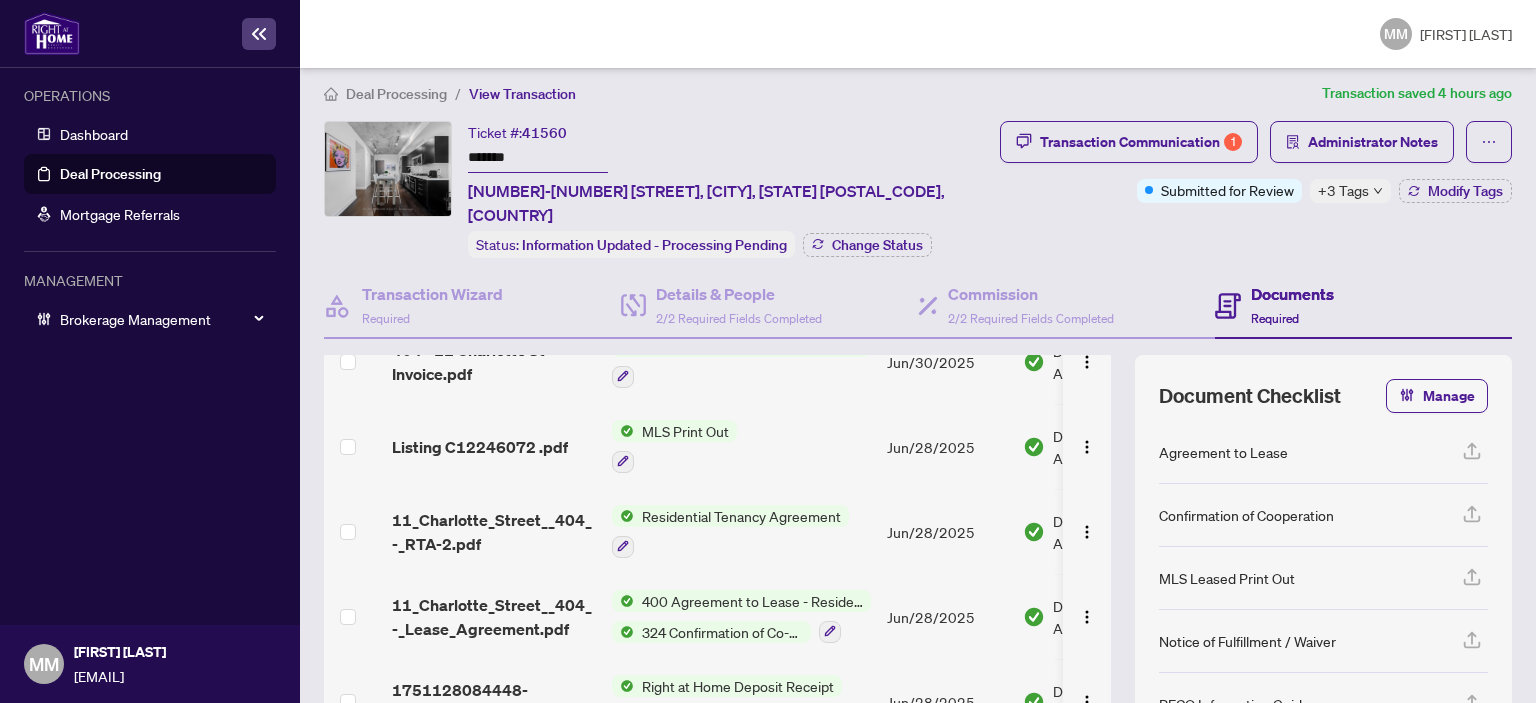 scroll, scrollTop: 279, scrollLeft: 0, axis: vertical 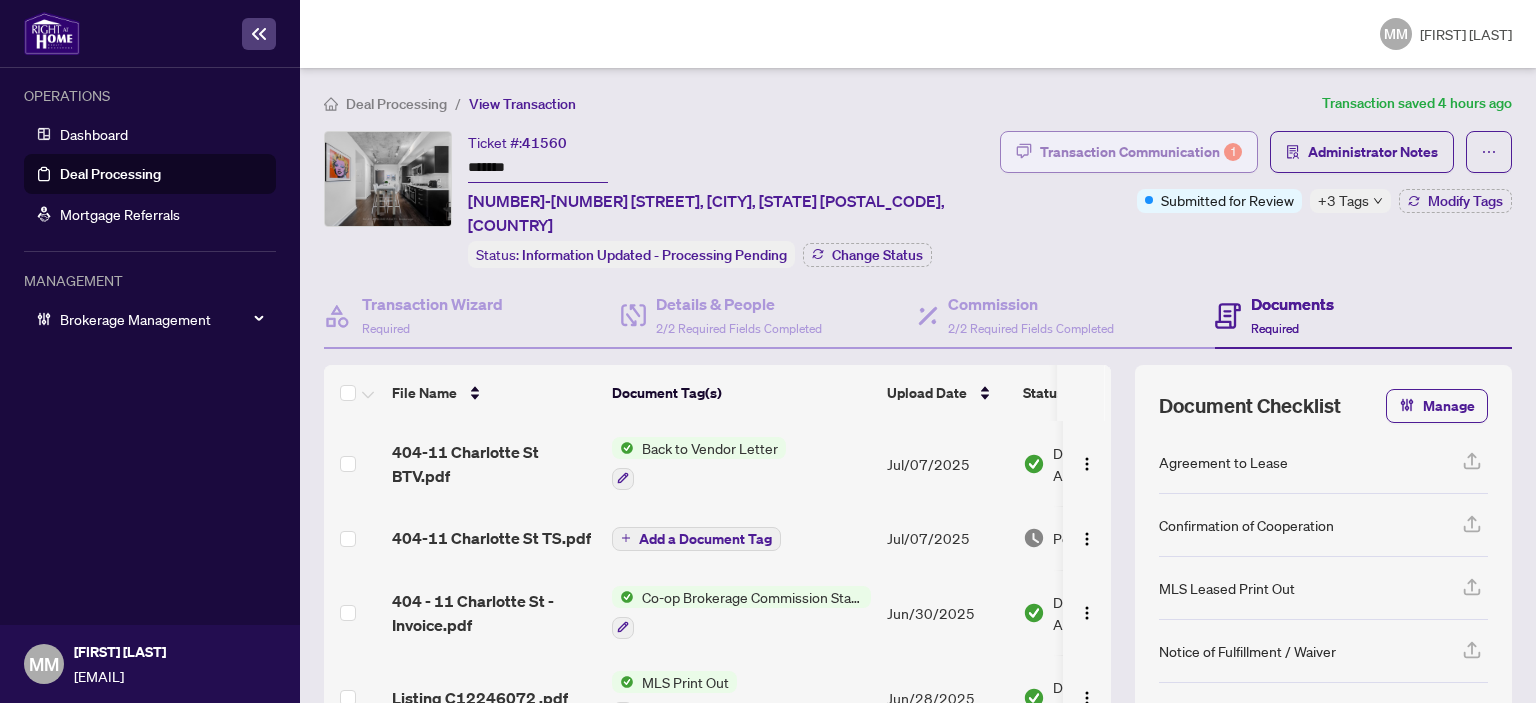 click on "Transaction Communication 1" at bounding box center [1141, 152] 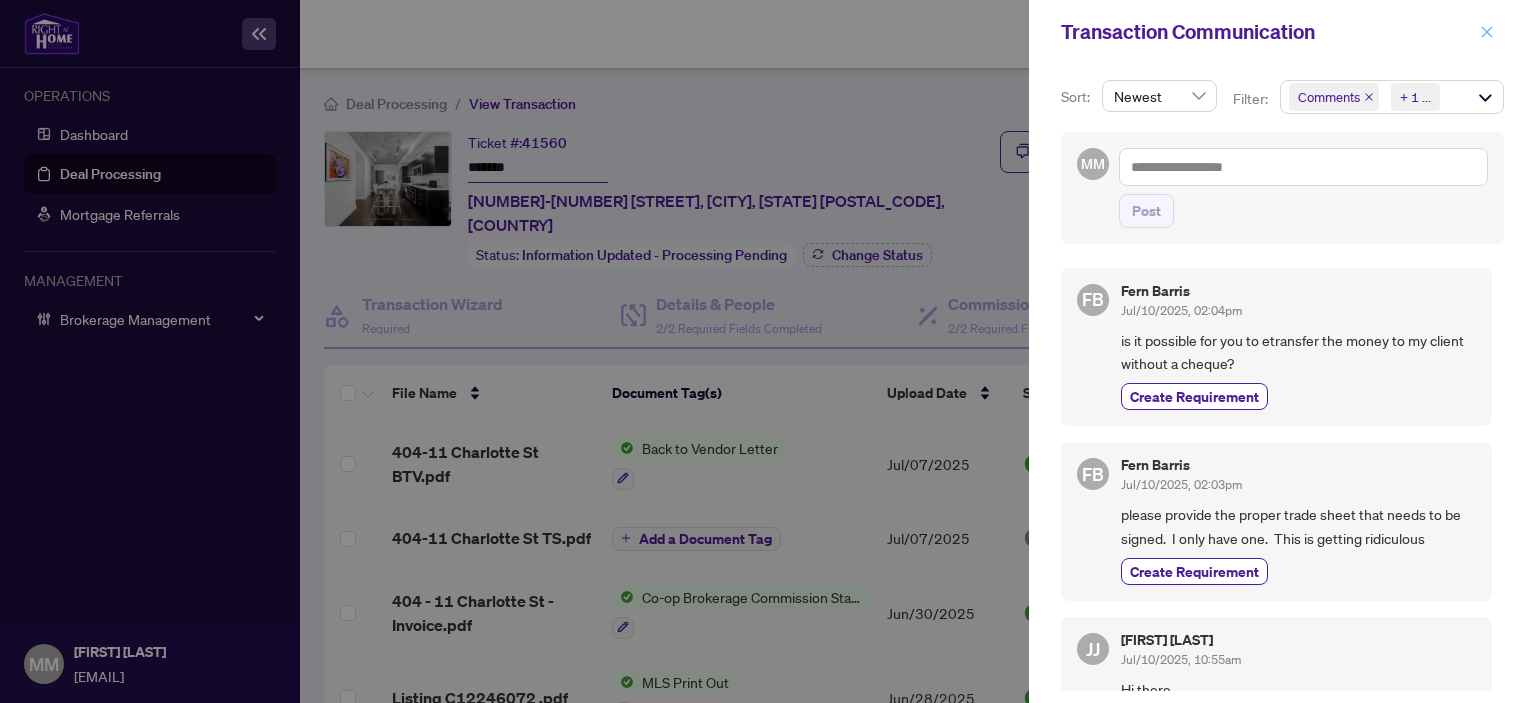 click at bounding box center [1487, 32] 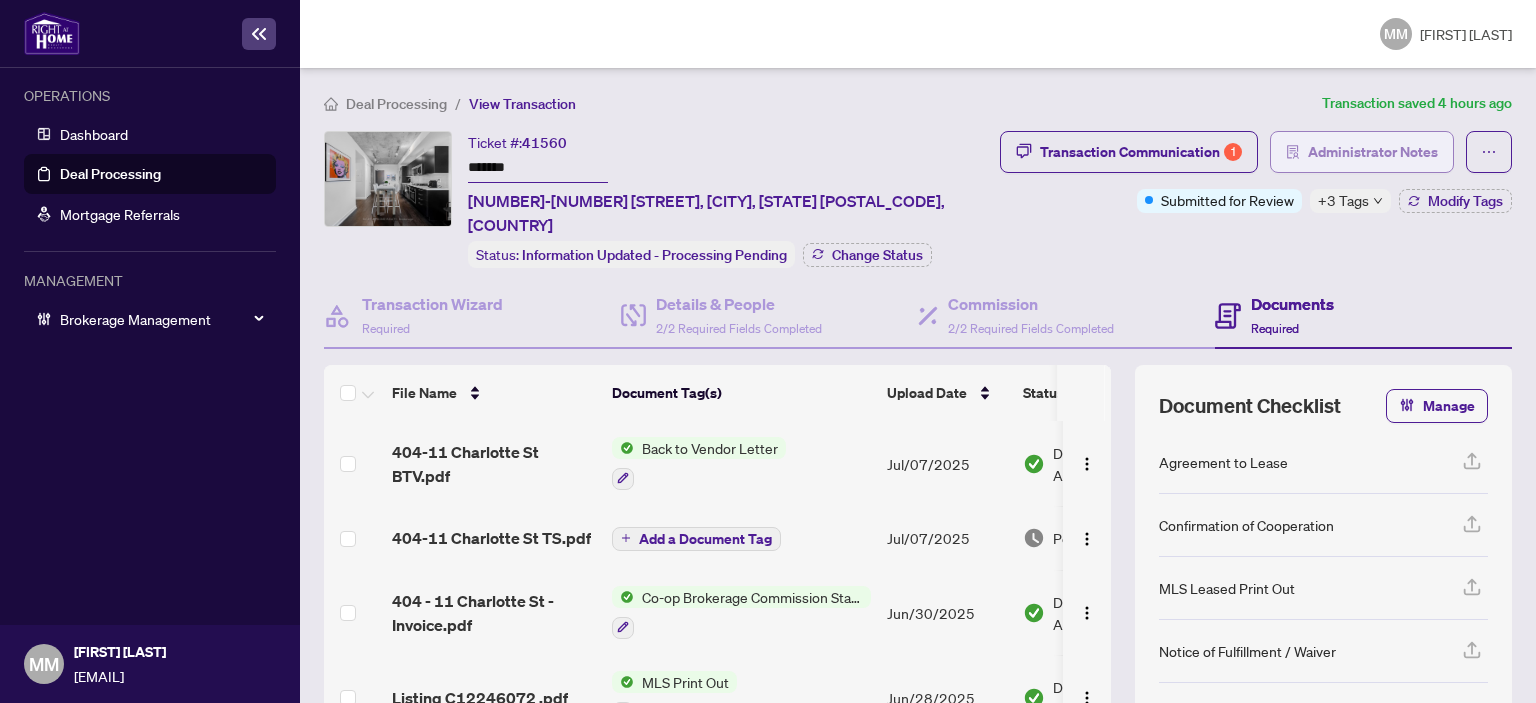 click on "Administrator Notes" at bounding box center (1373, 152) 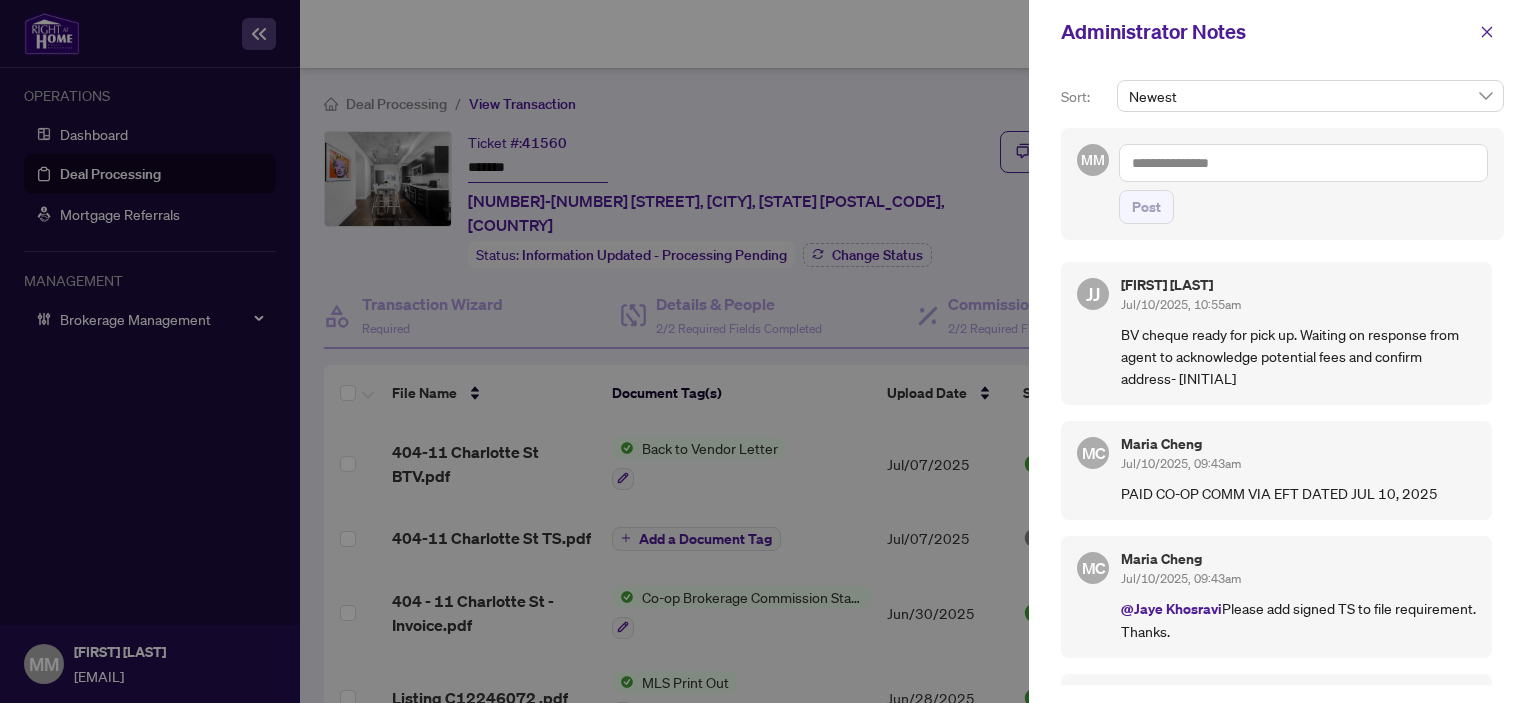 scroll, scrollTop: 0, scrollLeft: 0, axis: both 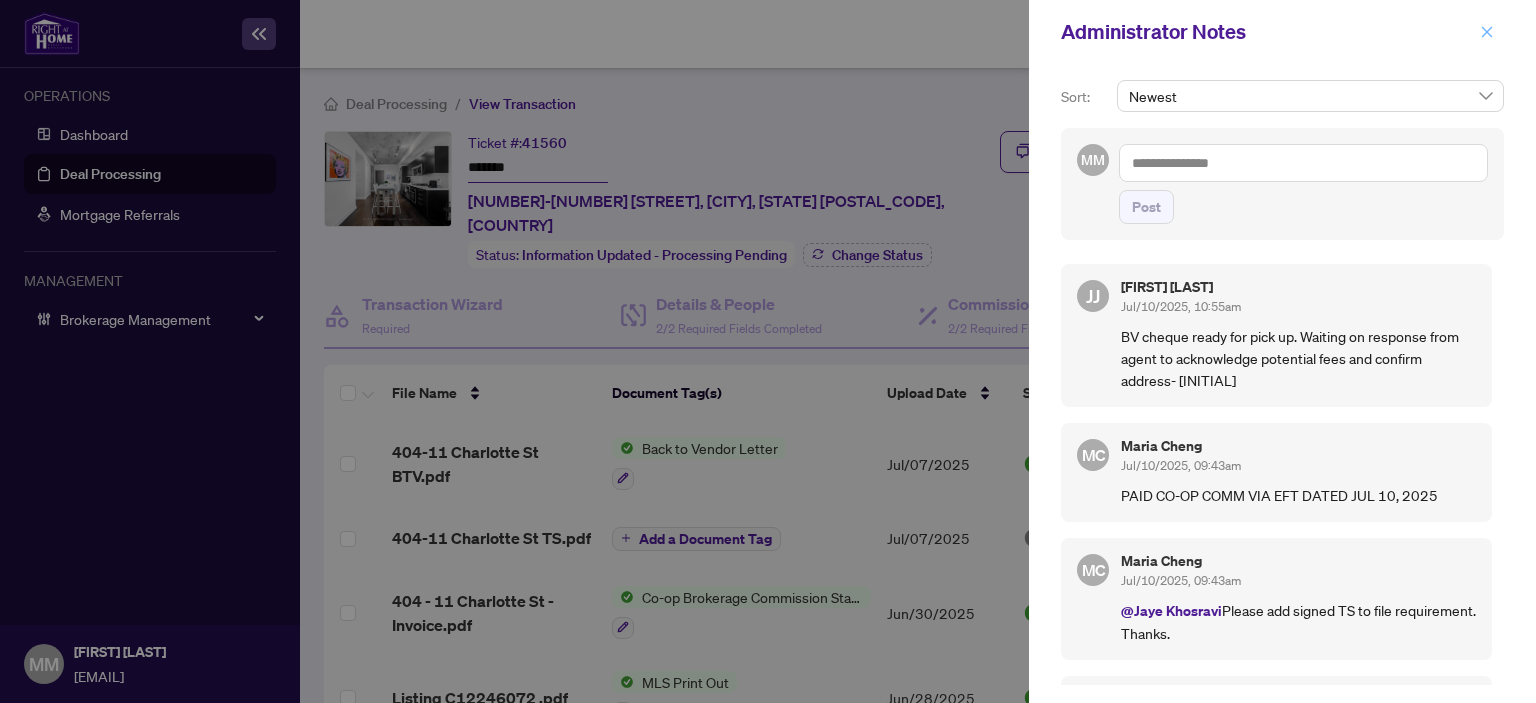 click at bounding box center [1487, 32] 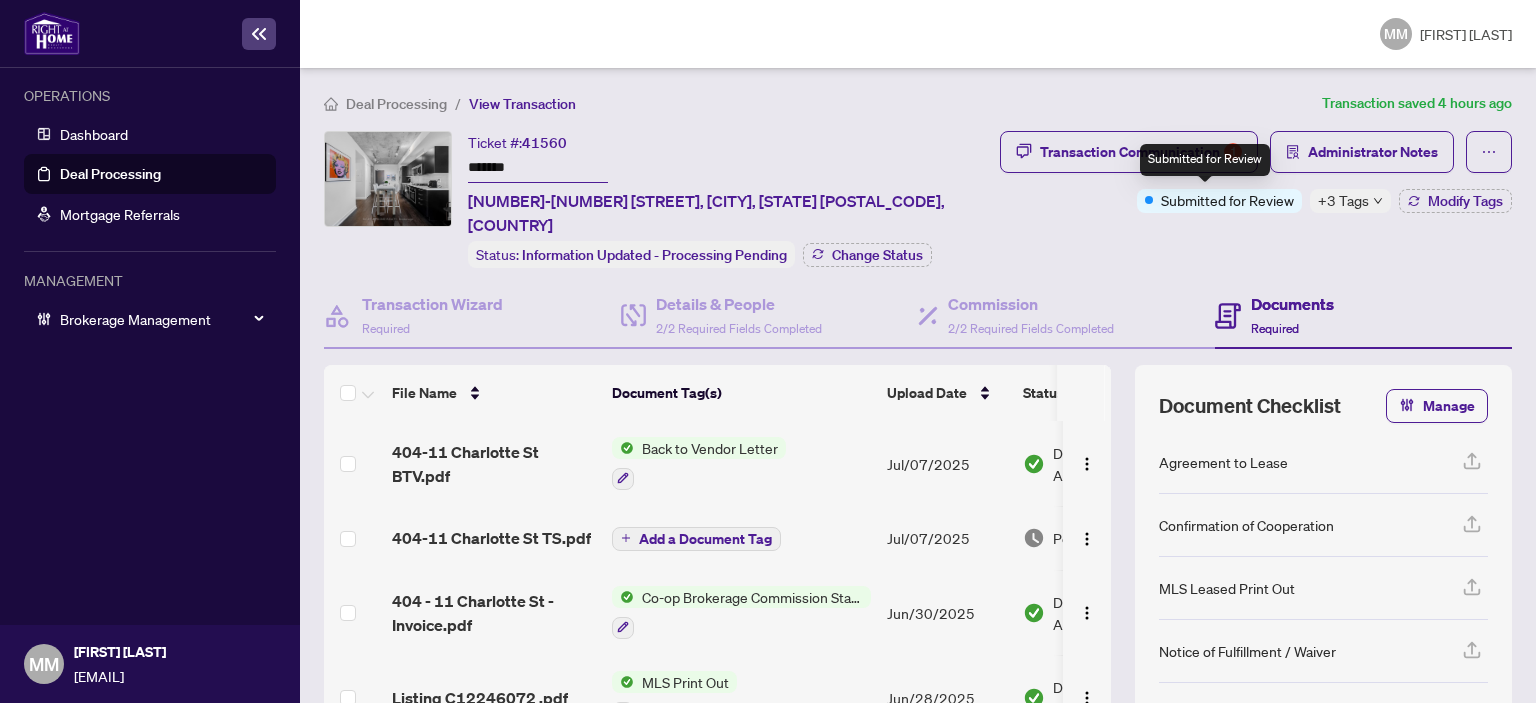 click on "Submitted for Review" at bounding box center [1205, 160] 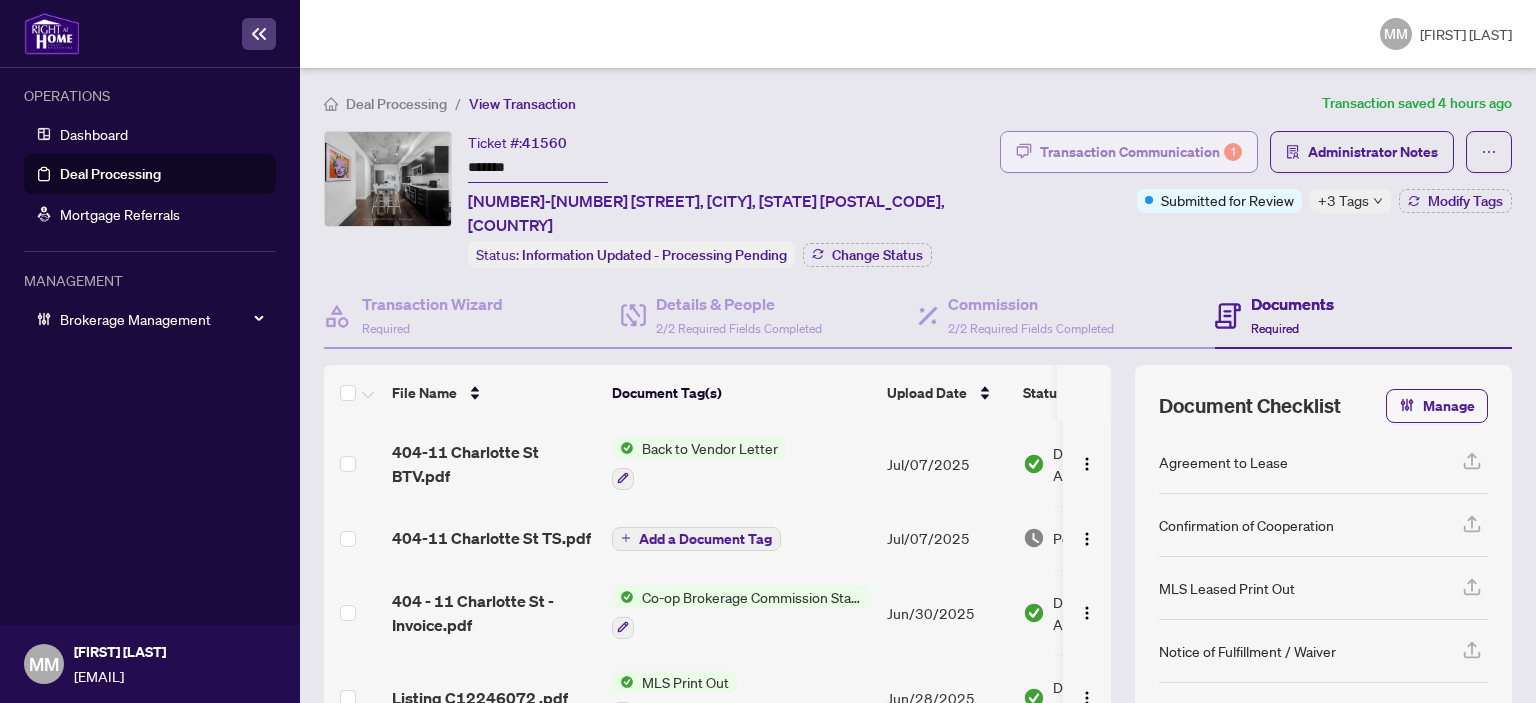 click on "Transaction Communication 1" at bounding box center (1141, 152) 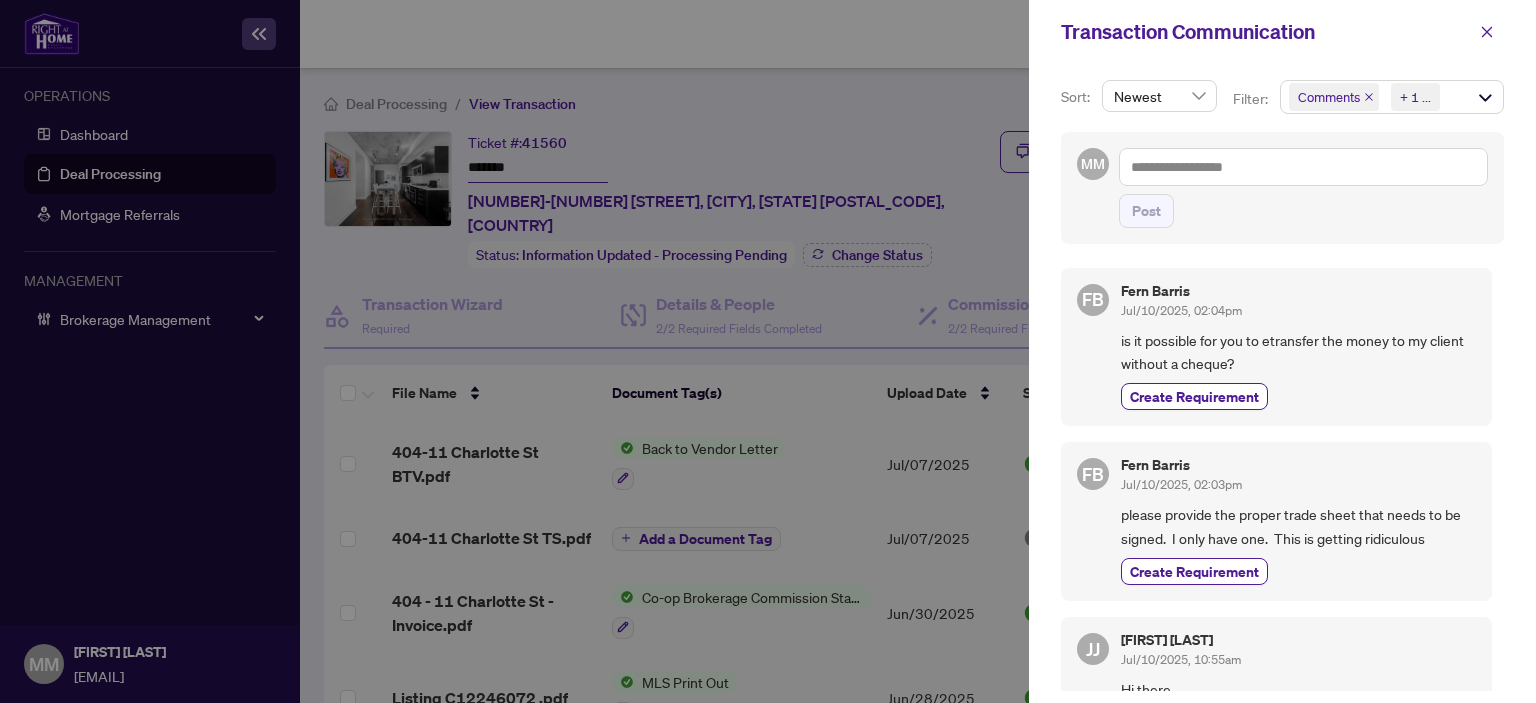scroll, scrollTop: 100, scrollLeft: 0, axis: vertical 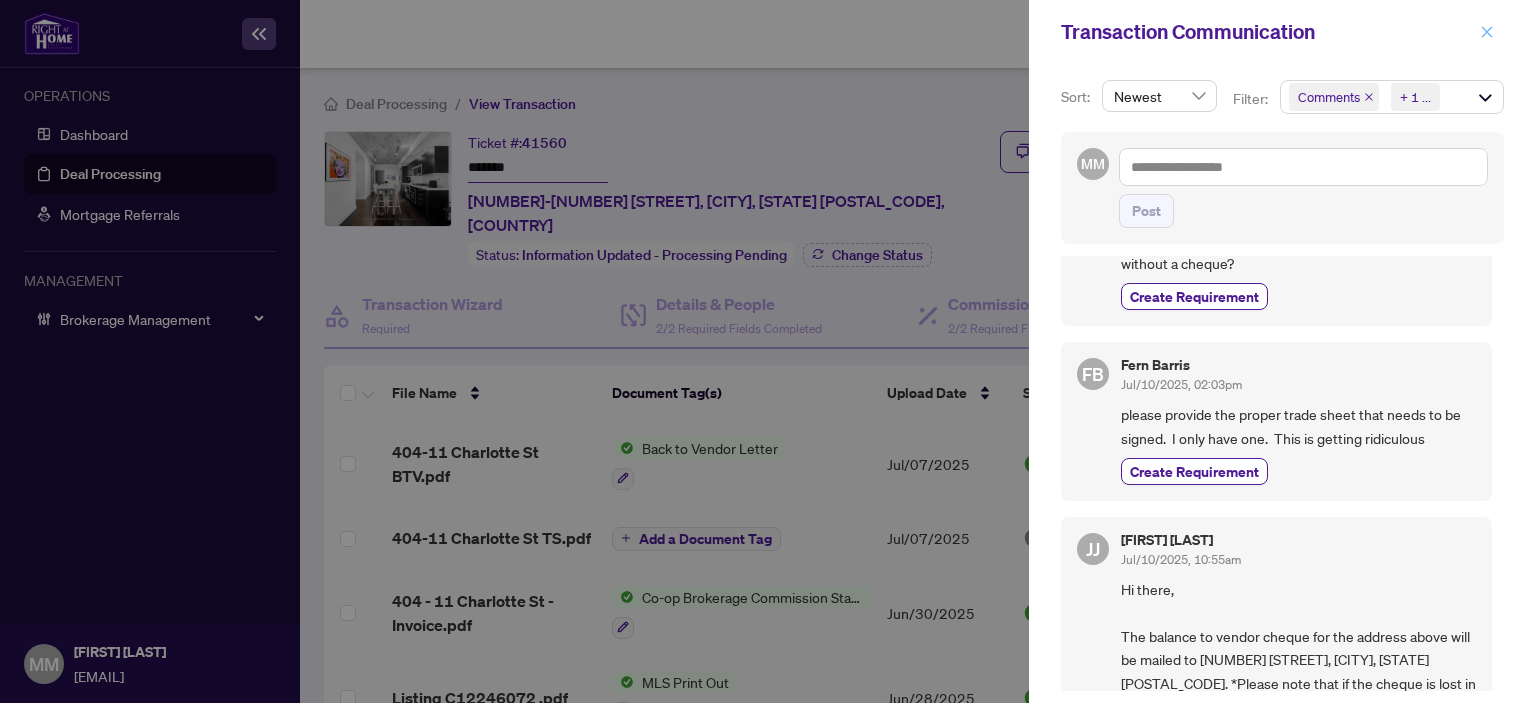 click 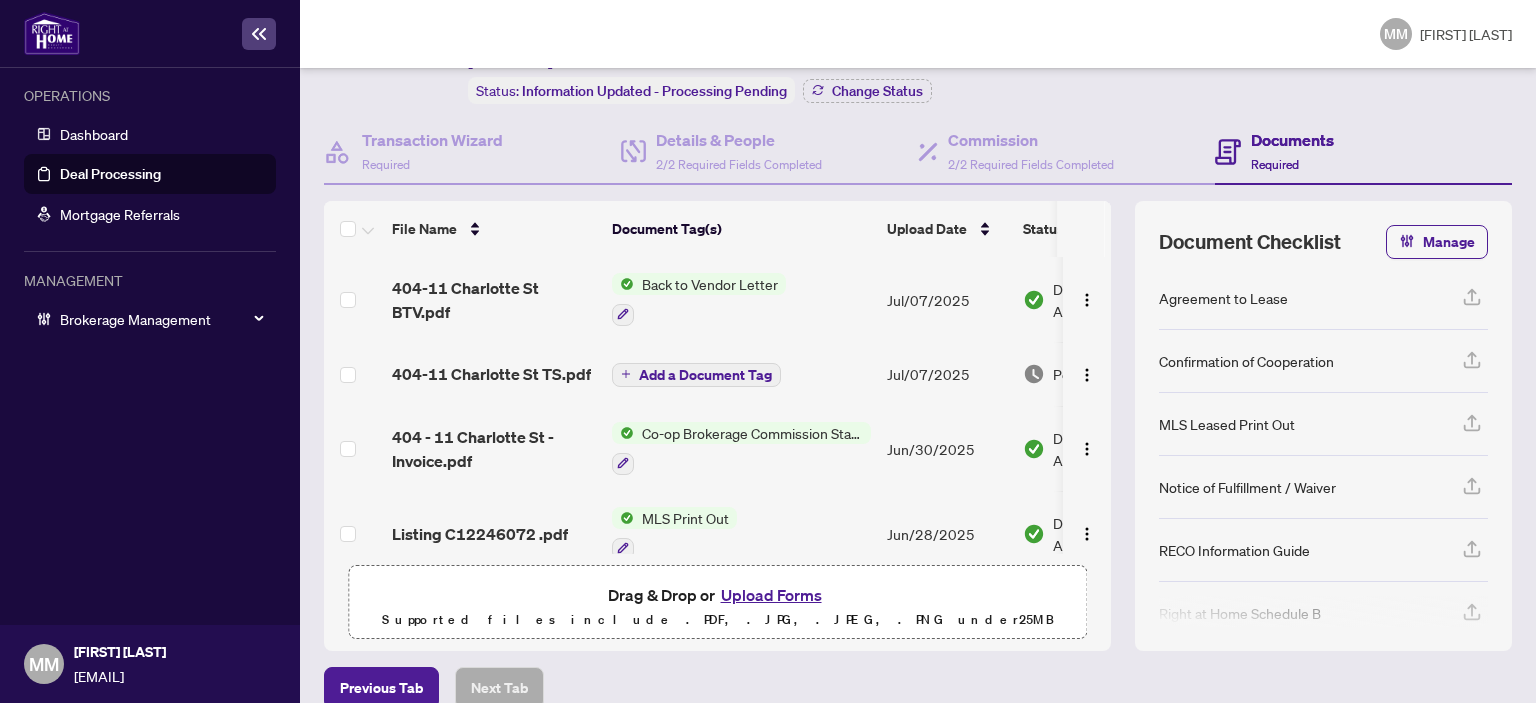 scroll, scrollTop: 164, scrollLeft: 0, axis: vertical 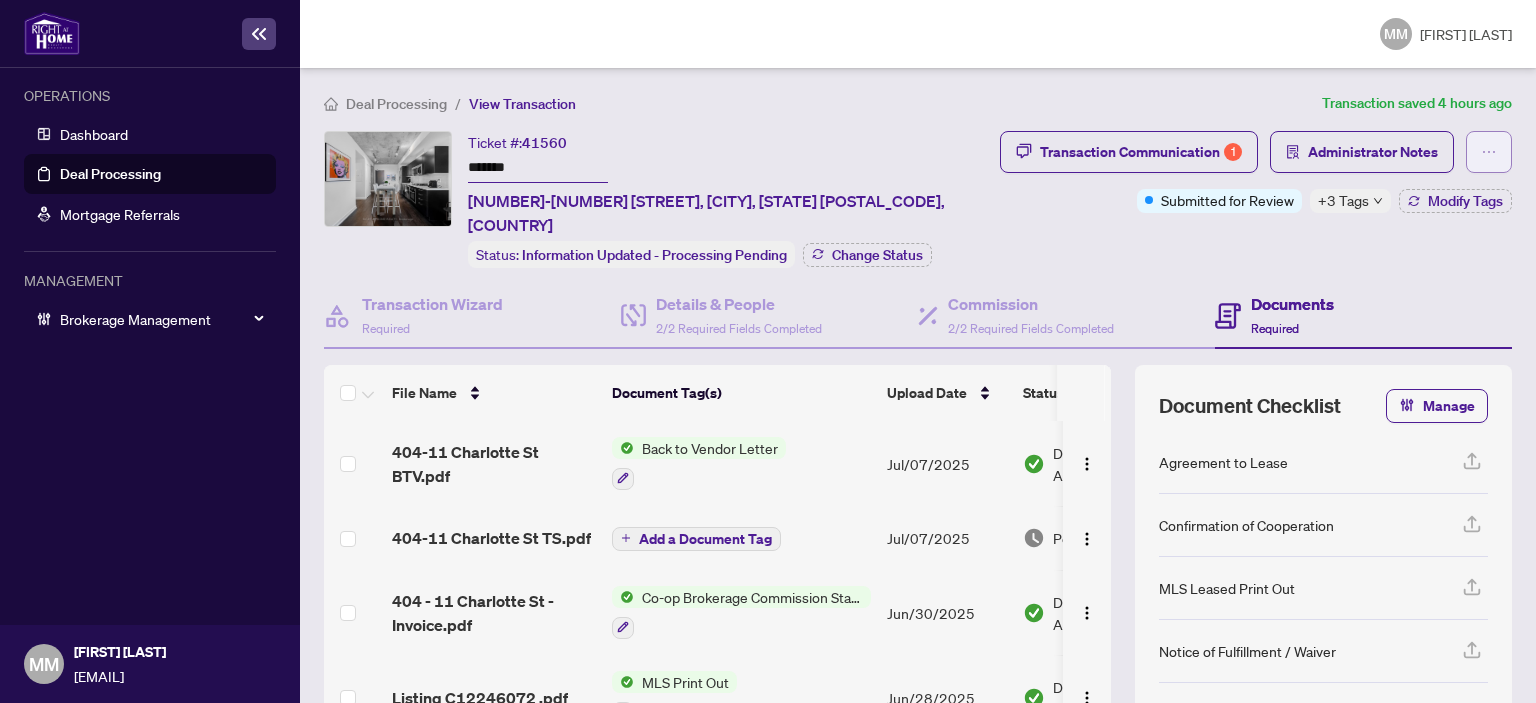 click at bounding box center [1489, 152] 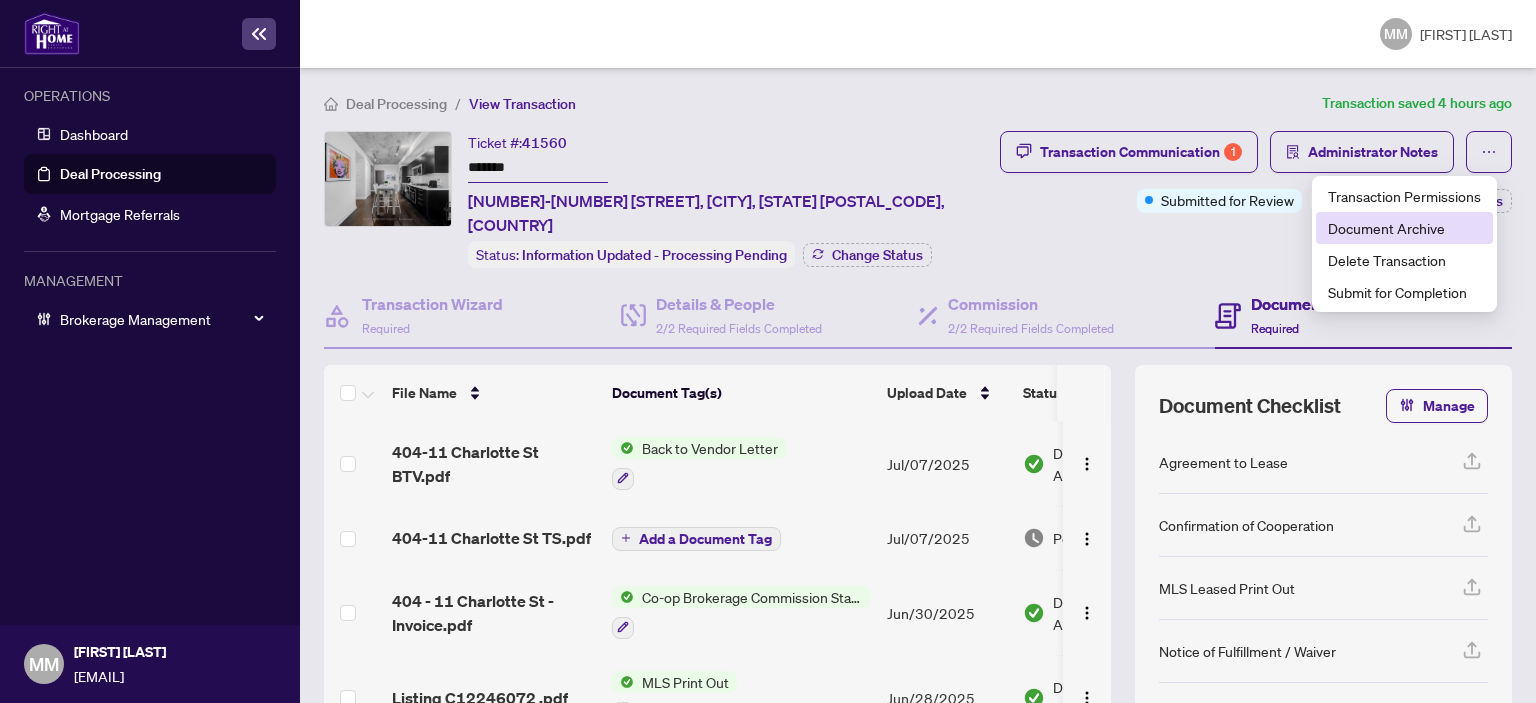 click on "Document Archive" at bounding box center [1404, 228] 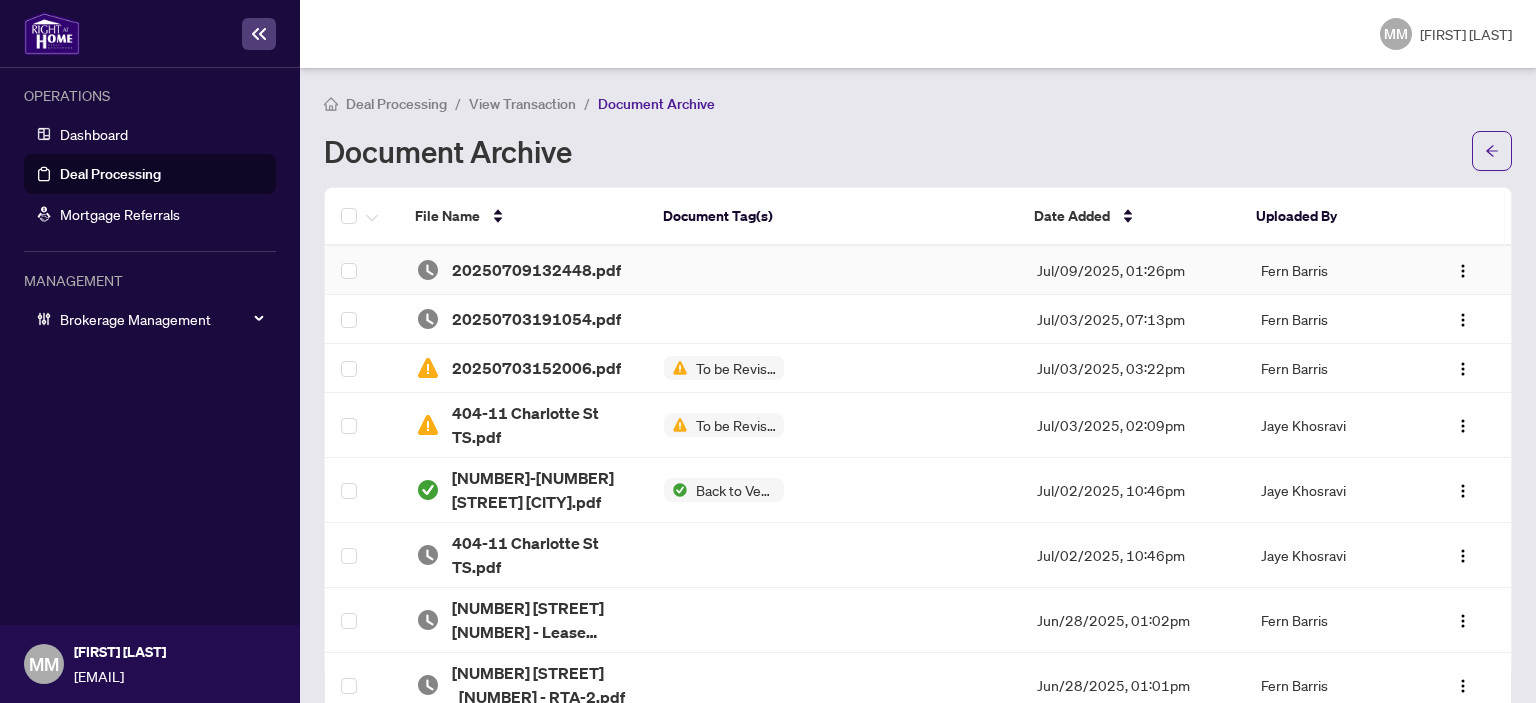 click on "Jul/09/2025, 01:26pm" at bounding box center [1133, 270] 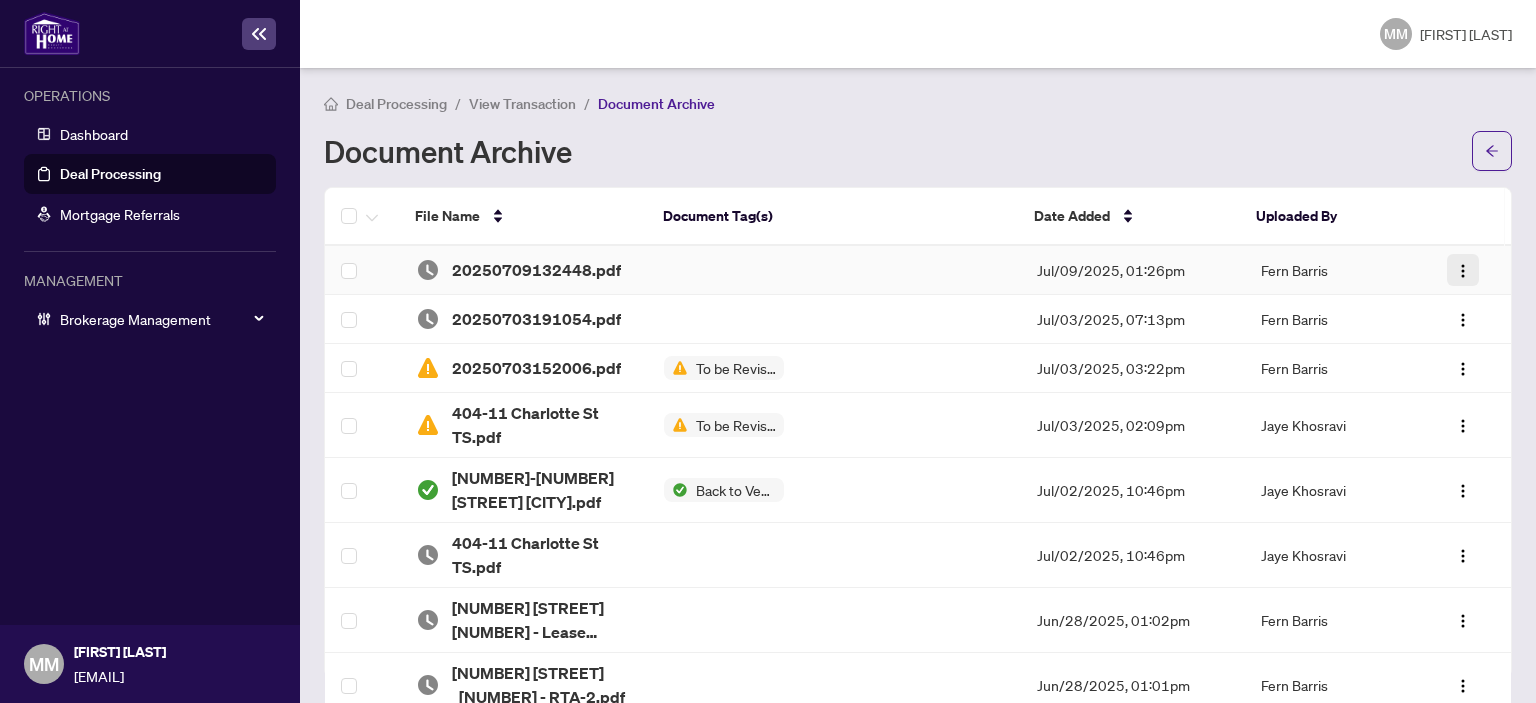 click at bounding box center (1463, 271) 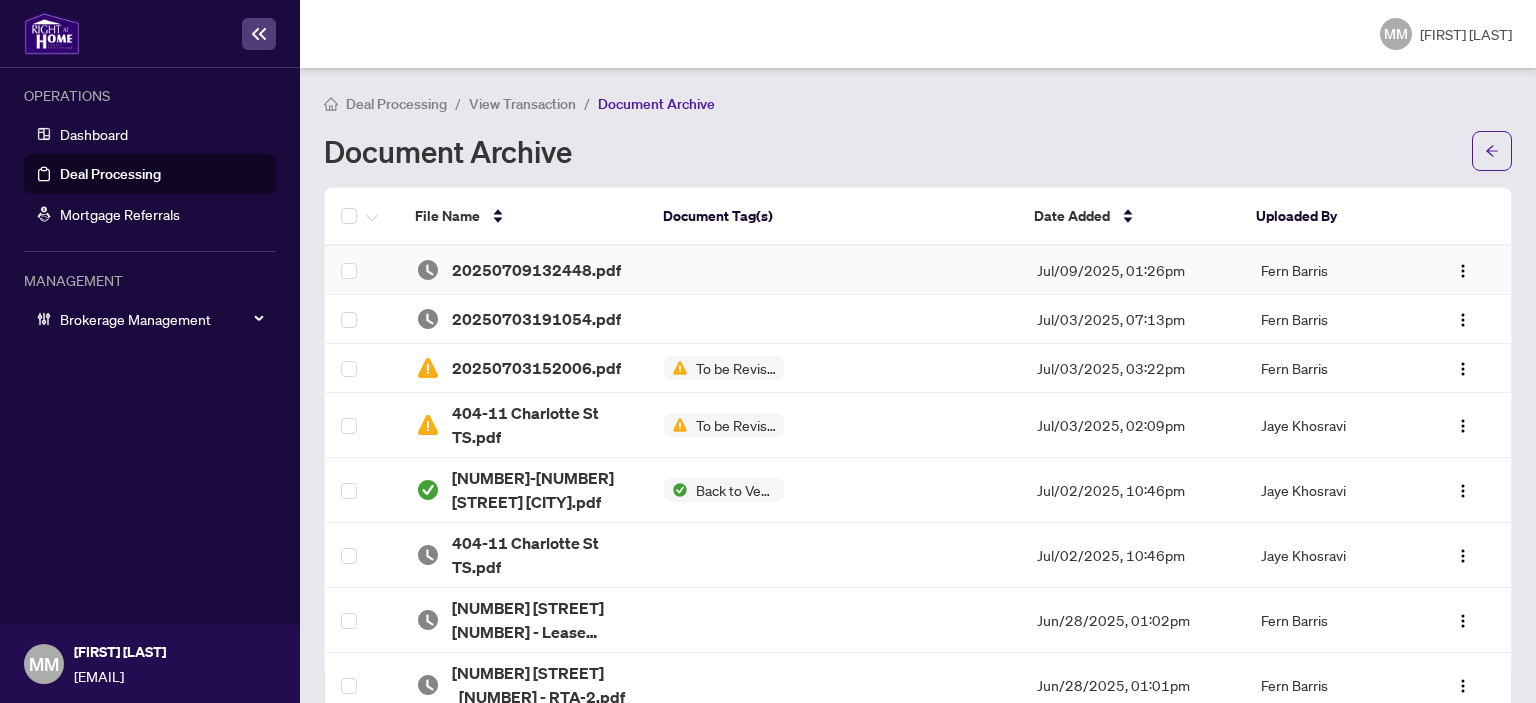 click on "Fern Barris" at bounding box center (1338, 270) 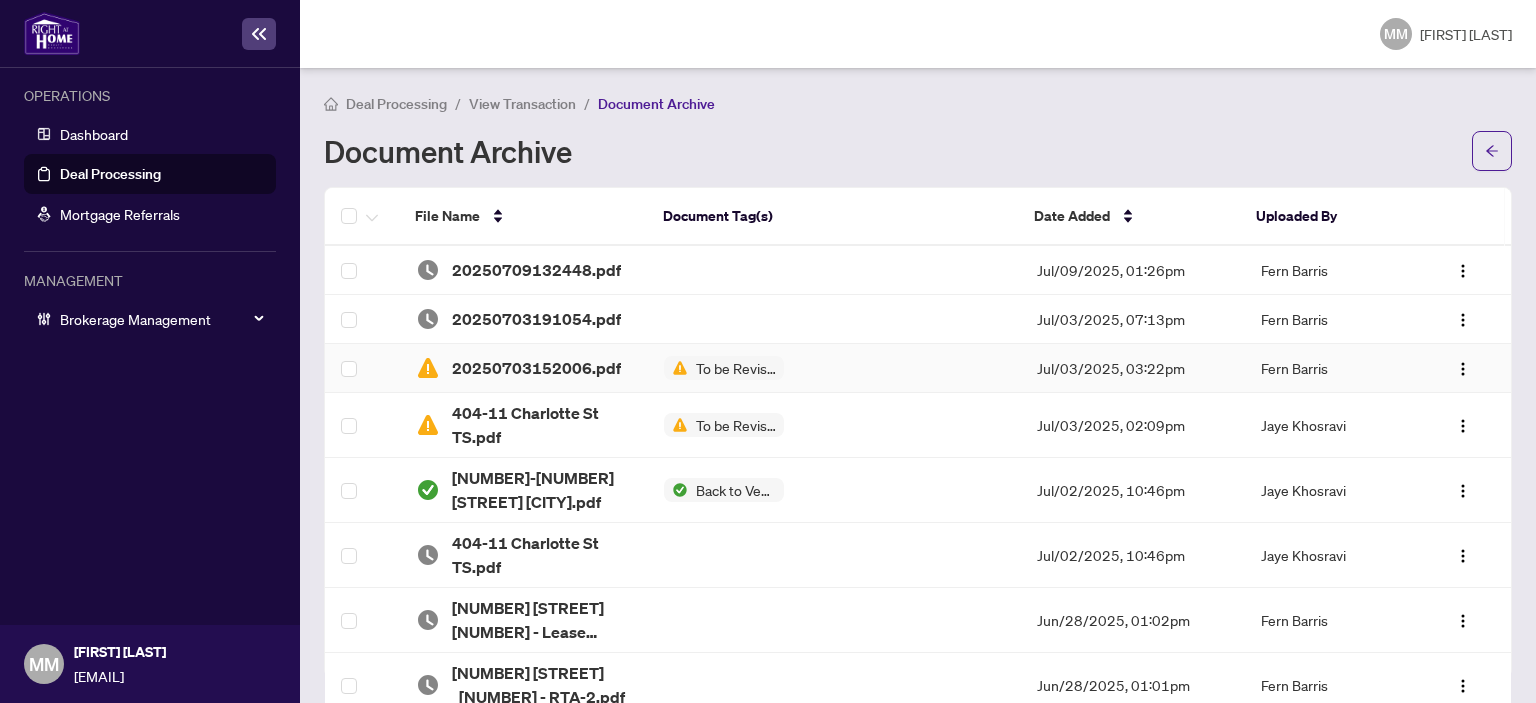 click on "To be Revised" at bounding box center [834, 368] 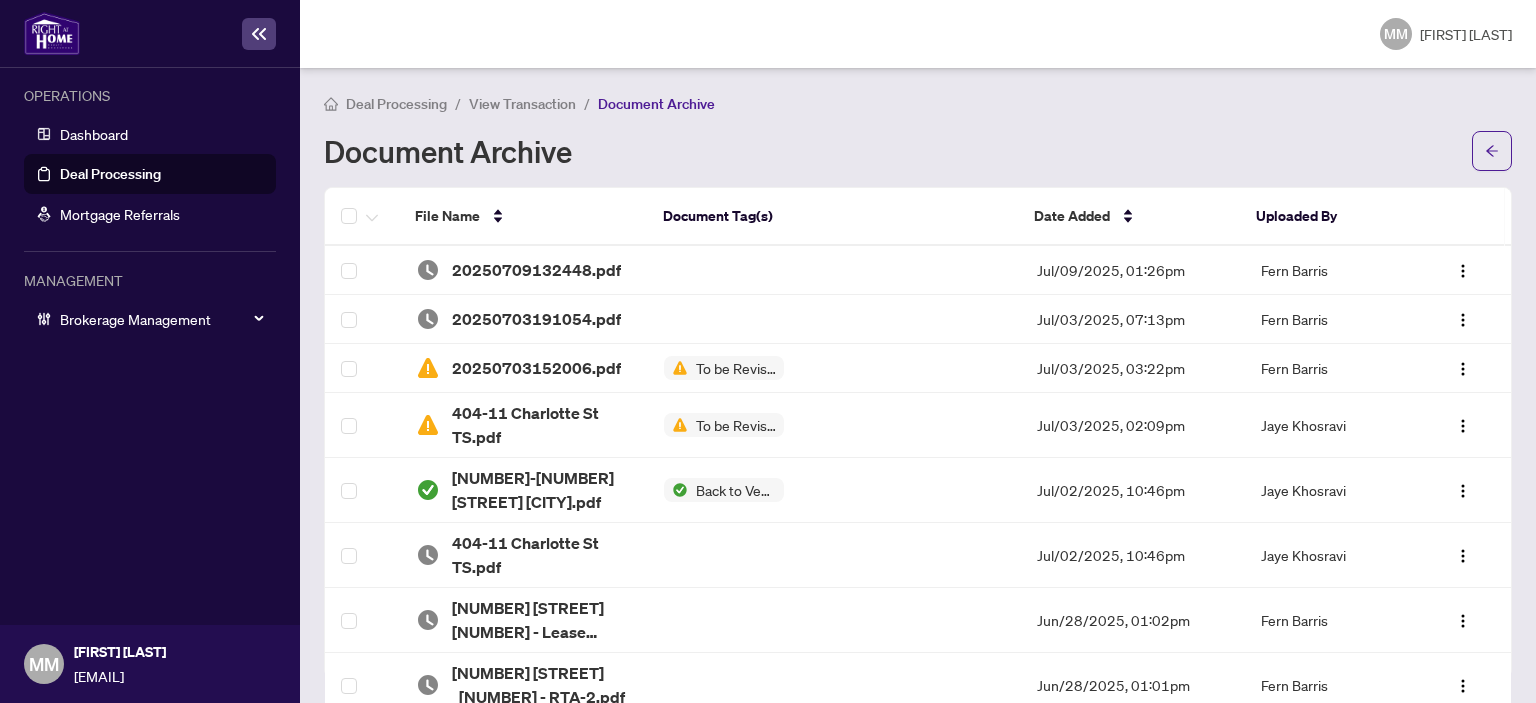 drag, startPoint x: 46, startPoint y: 440, endPoint x: 109, endPoint y: 406, distance: 71.5891 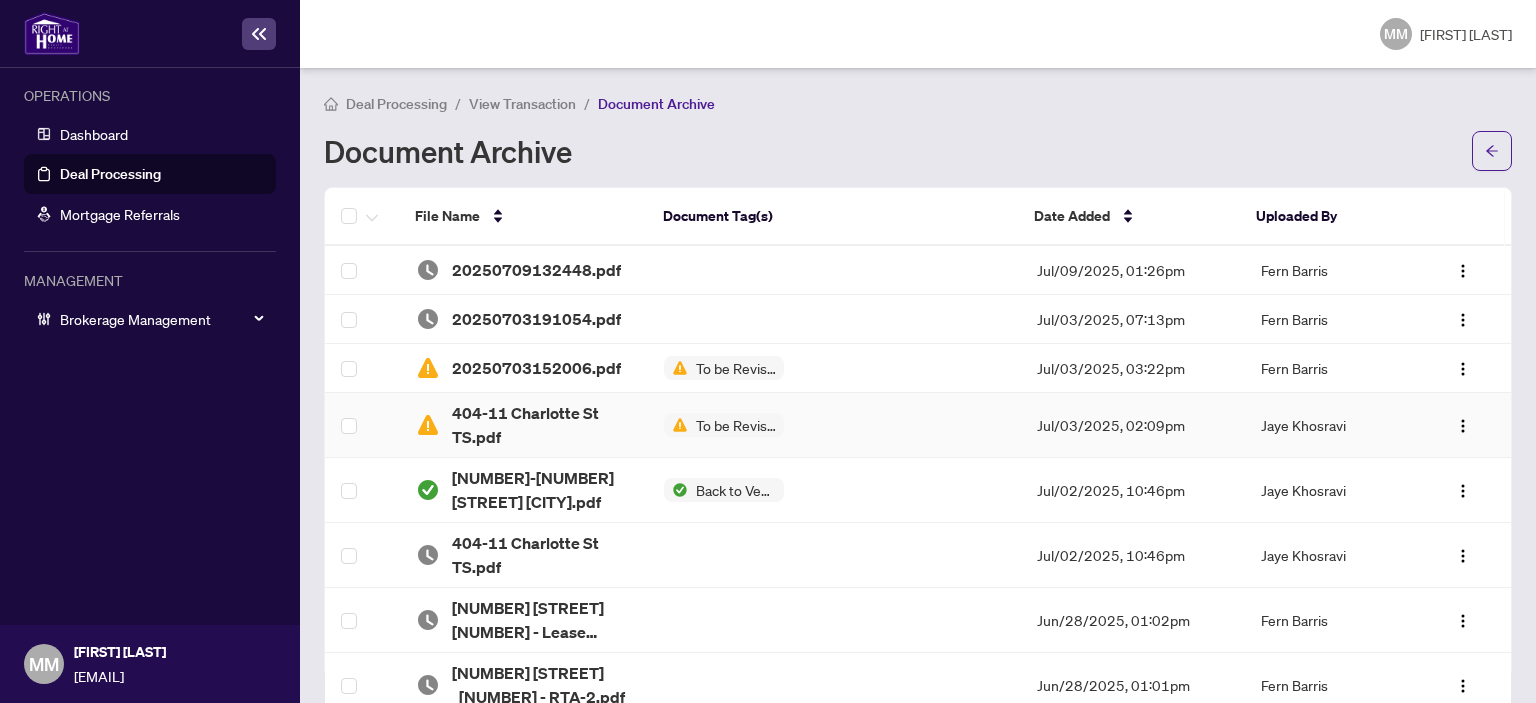 click on "To be Revised" at bounding box center [834, 425] 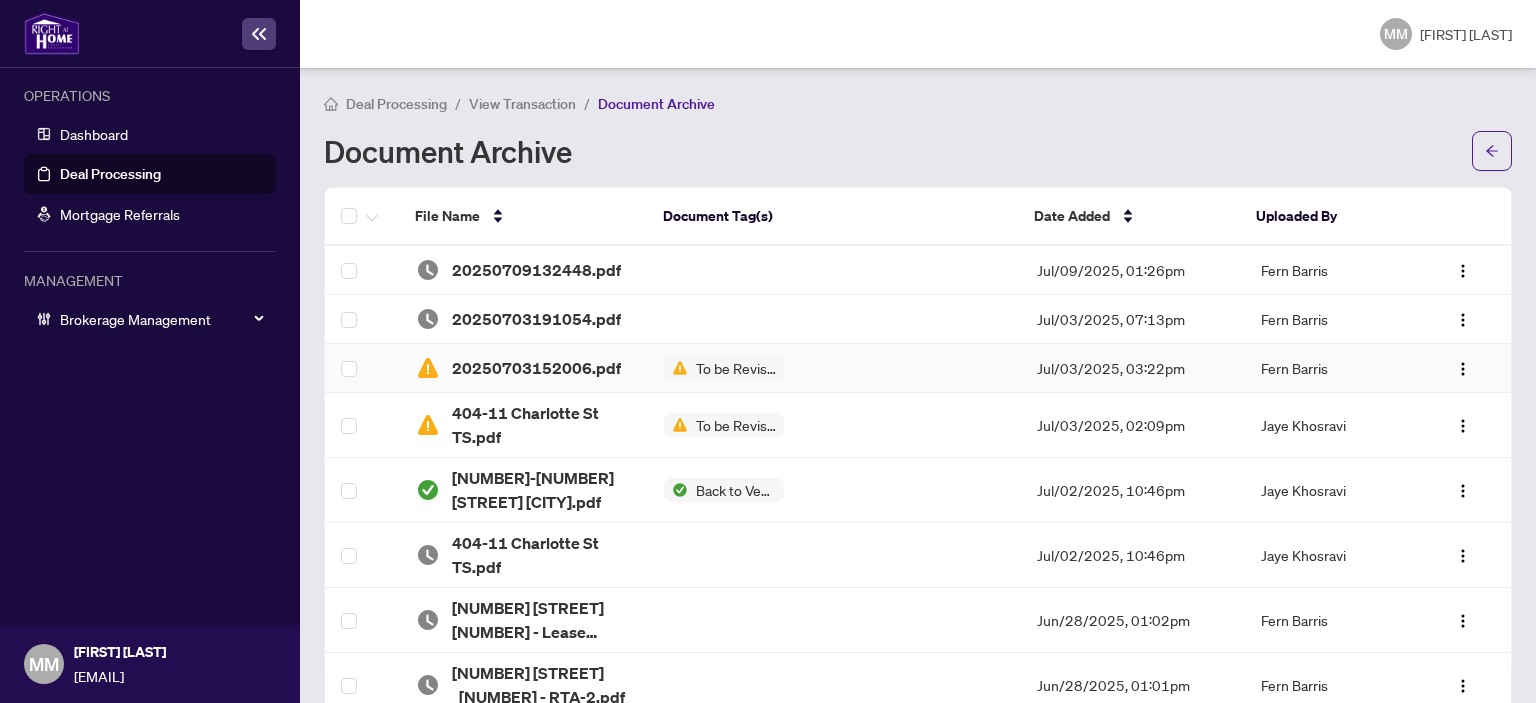 click on "To be Revised" at bounding box center [834, 368] 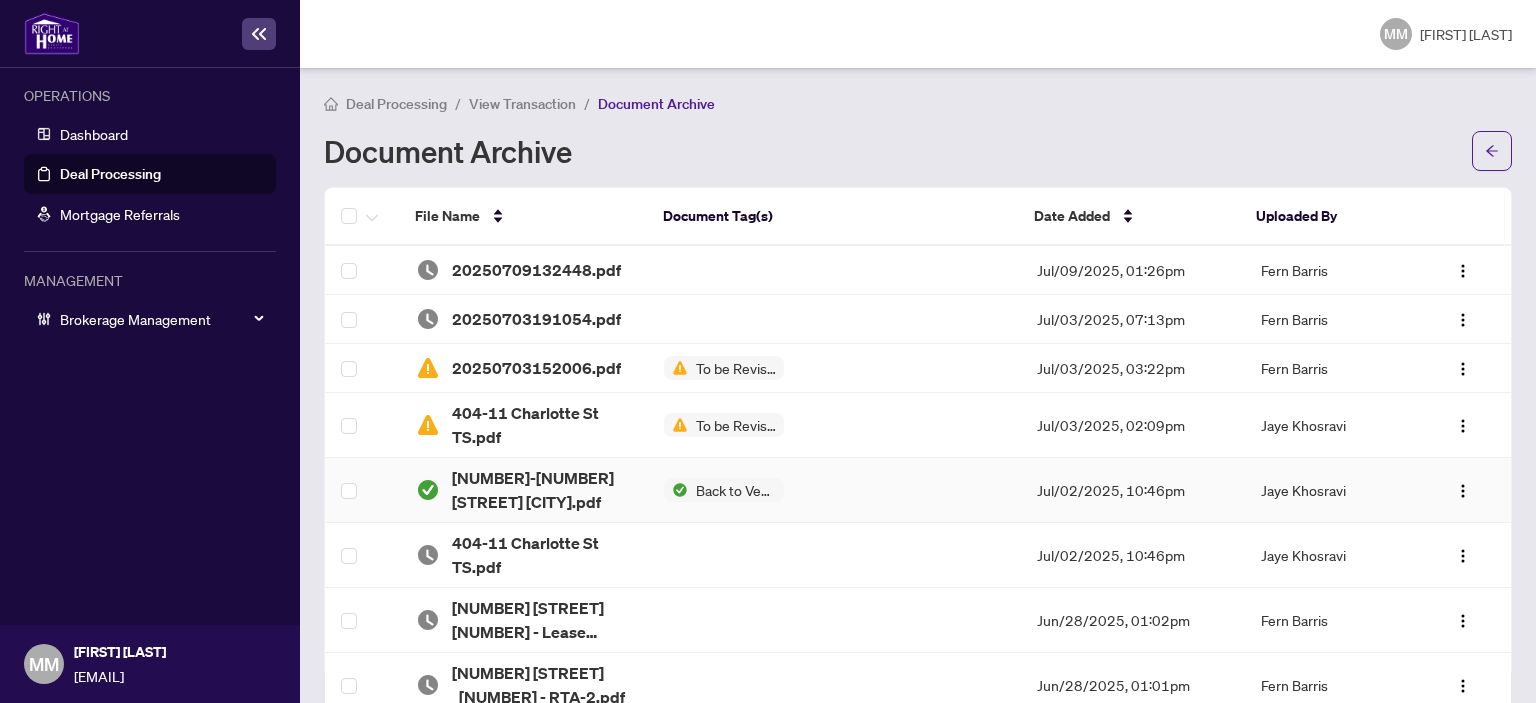 click on "Jul/02/2025, 10:46pm" at bounding box center [1133, 490] 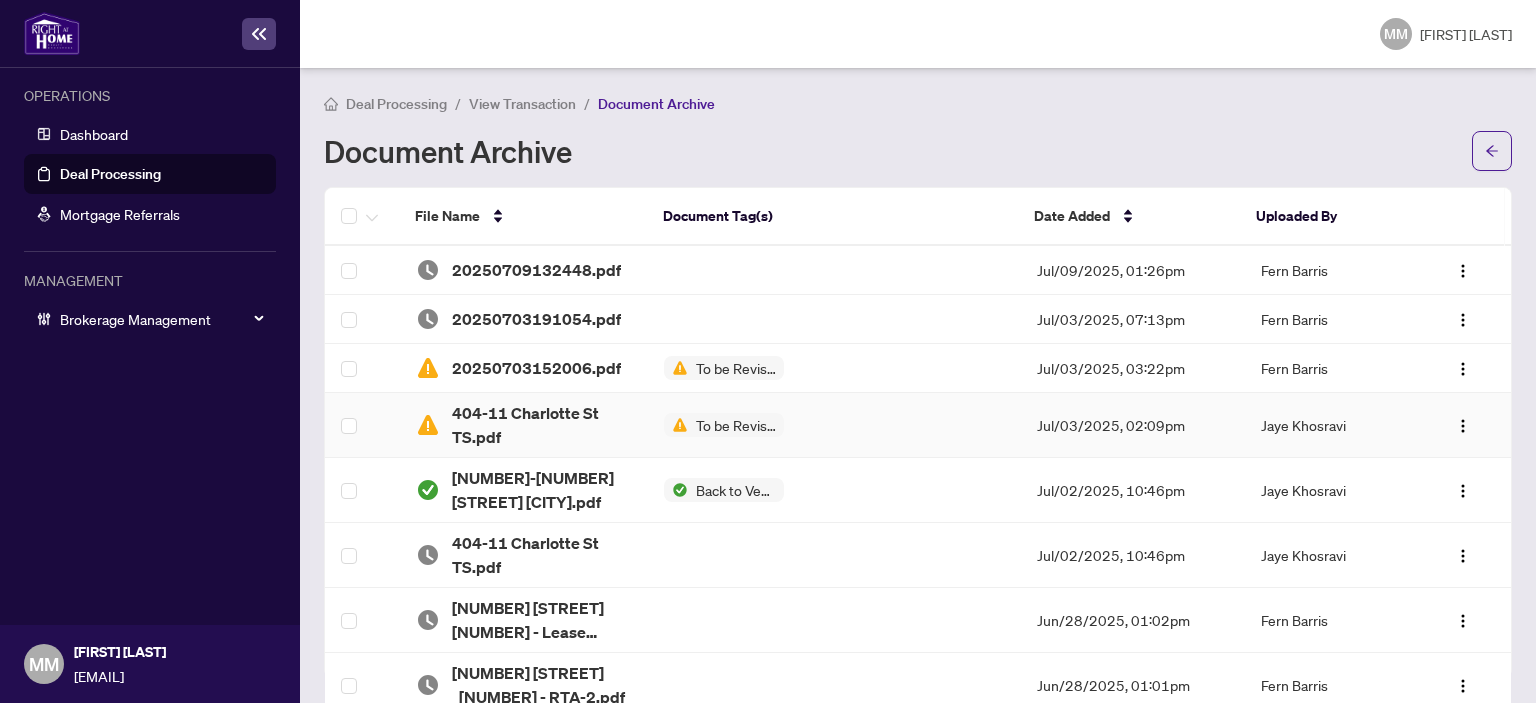 click on "To be Revised" at bounding box center [834, 425] 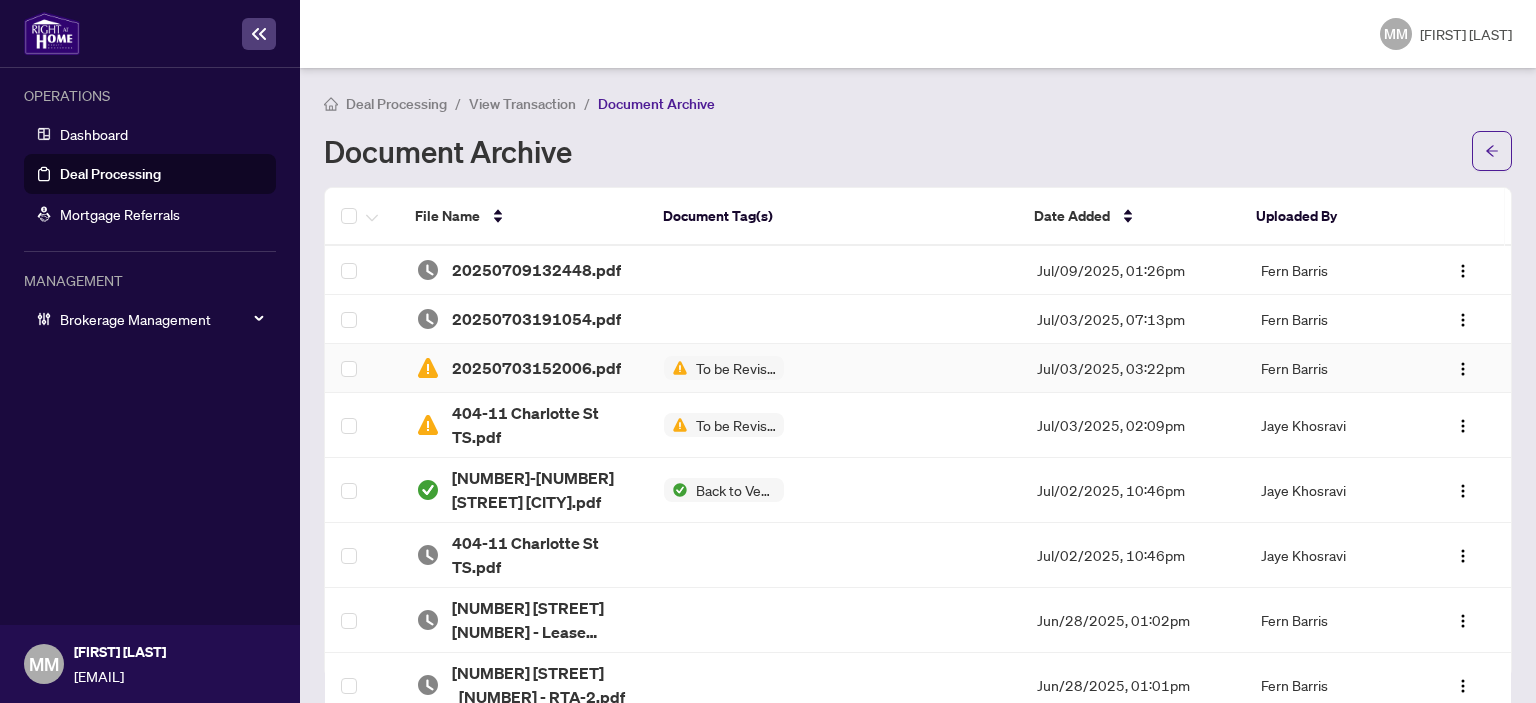 click on "To be Revised" at bounding box center [834, 368] 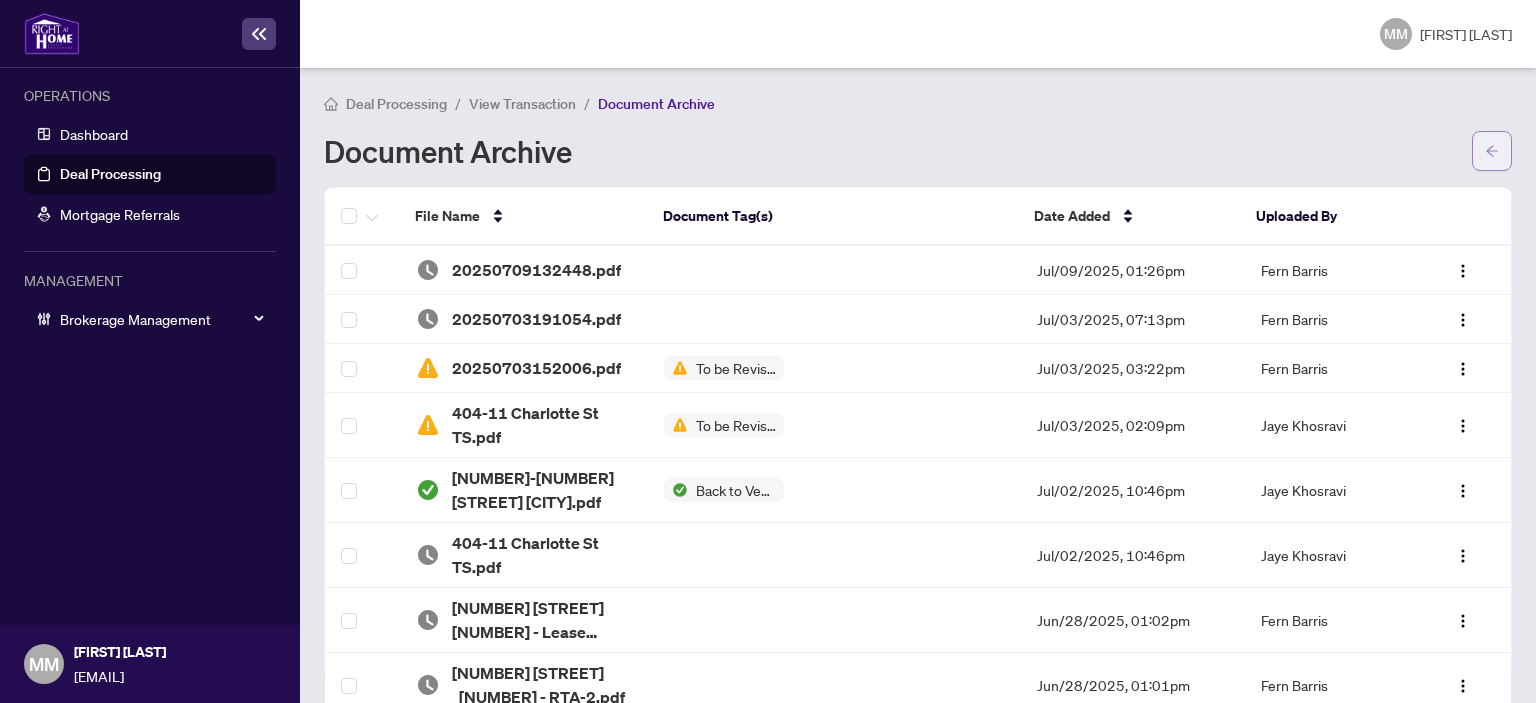 click at bounding box center (1492, 151) 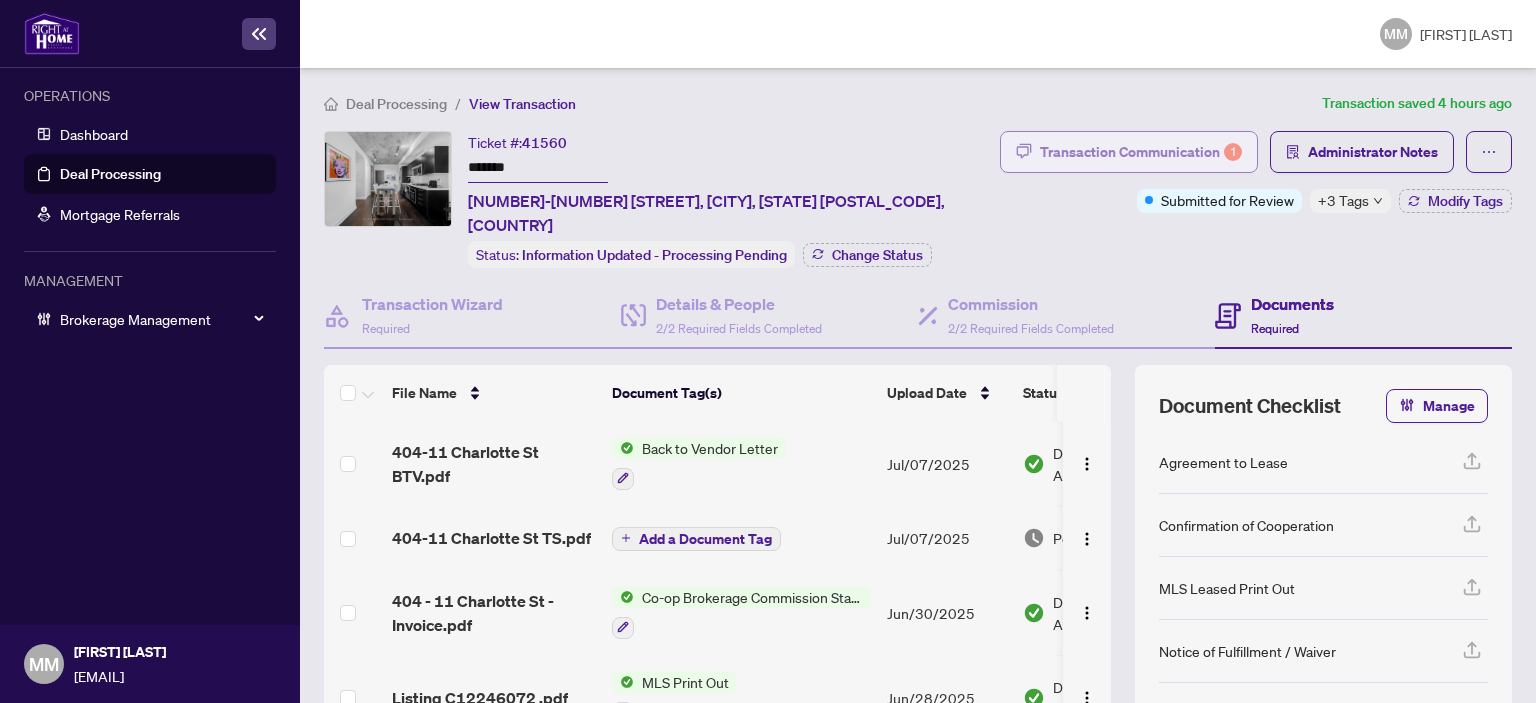 click on "1" at bounding box center (1233, 152) 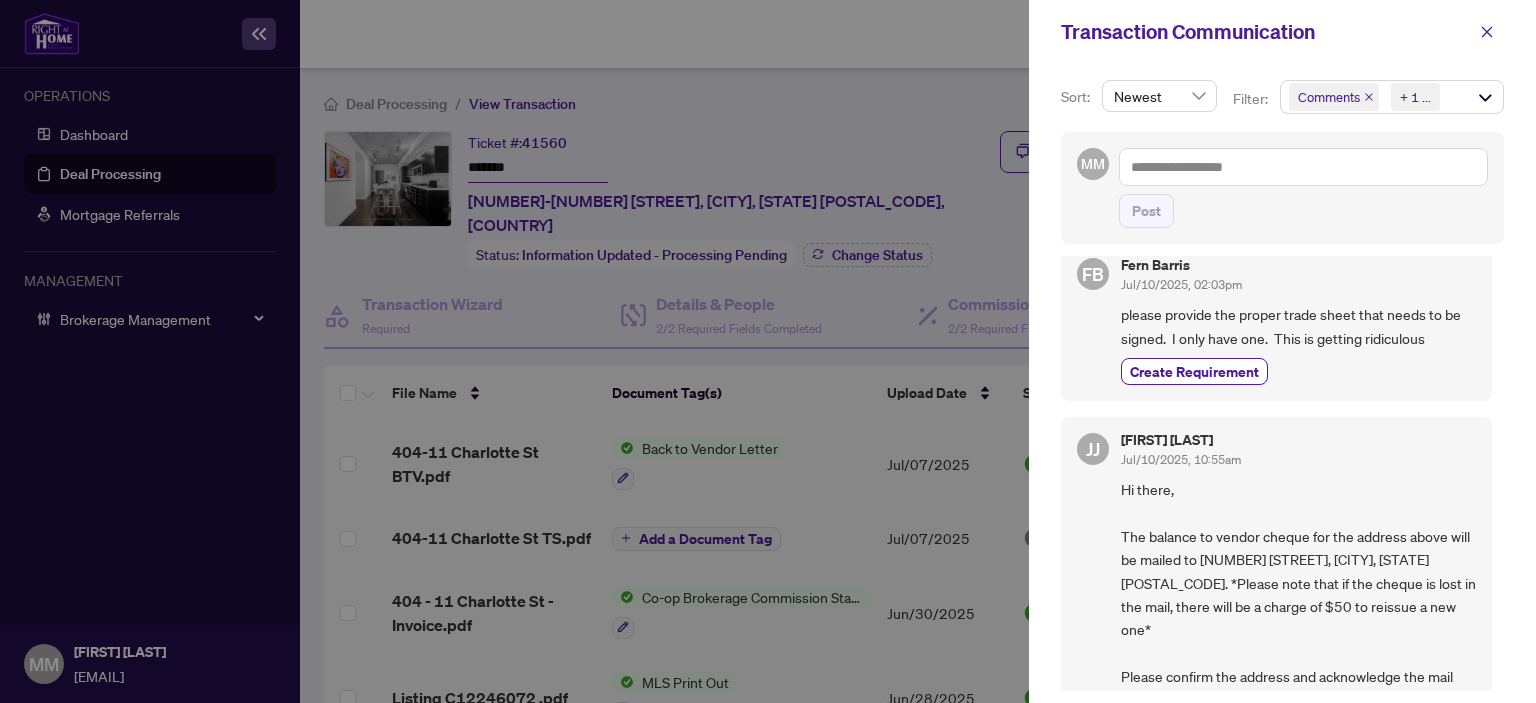 scroll, scrollTop: 0, scrollLeft: 0, axis: both 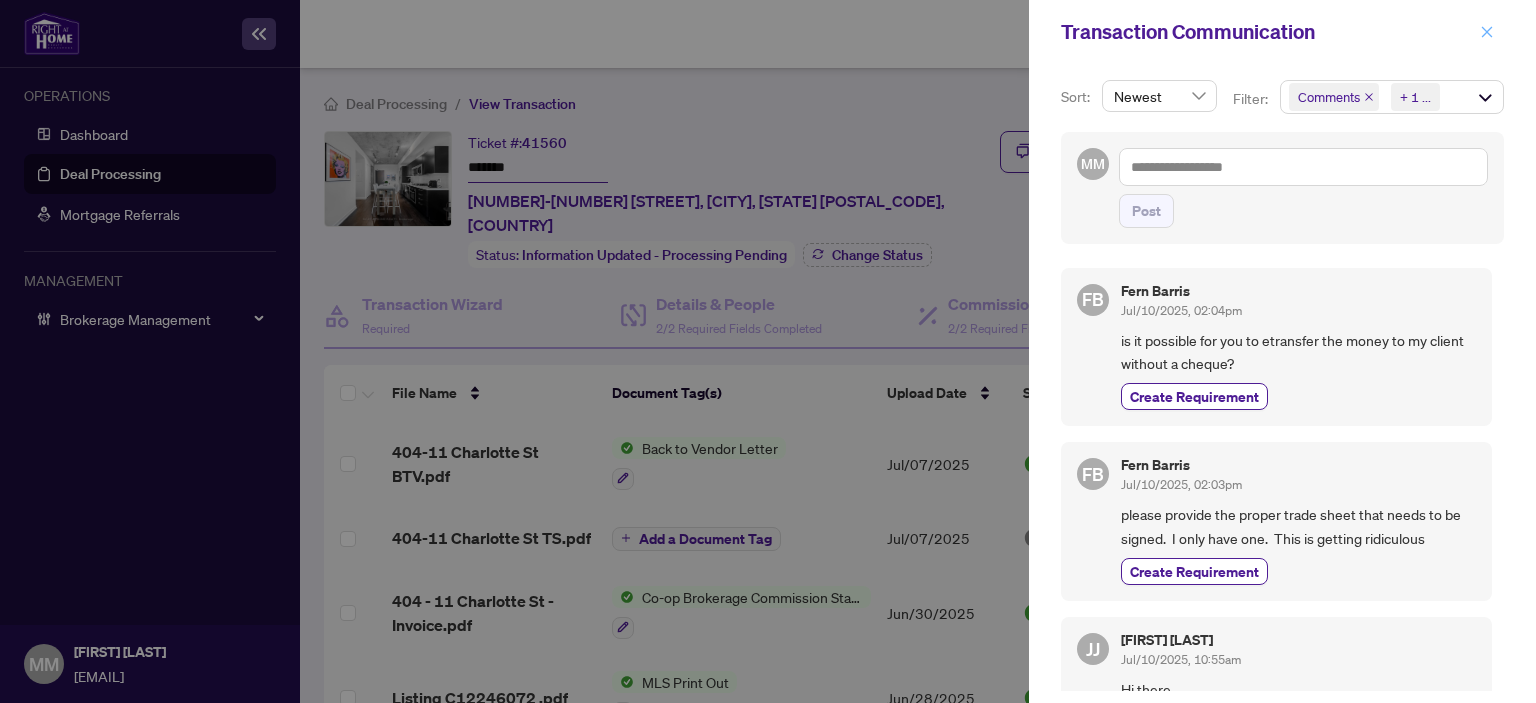 click at bounding box center [1487, 32] 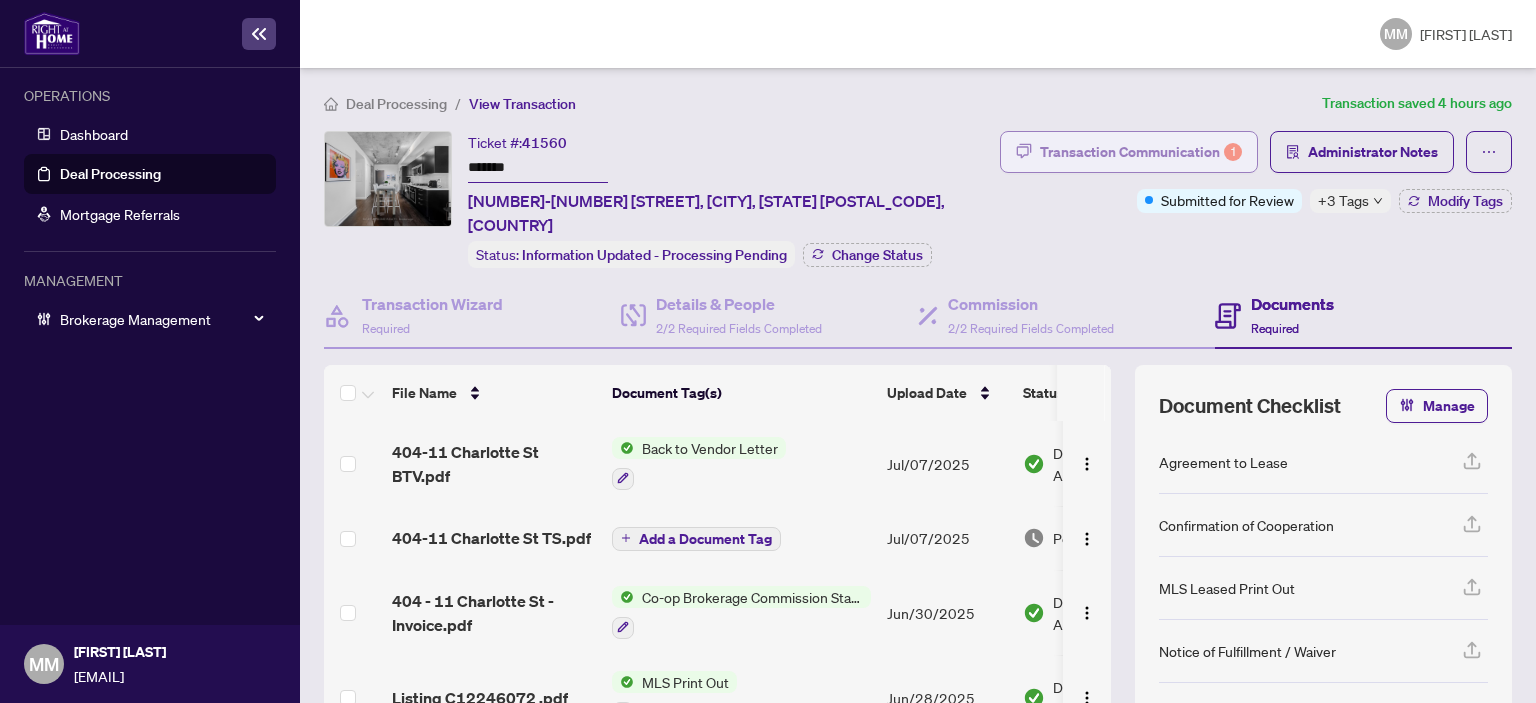 click on "Transaction Communication 1" at bounding box center [1141, 152] 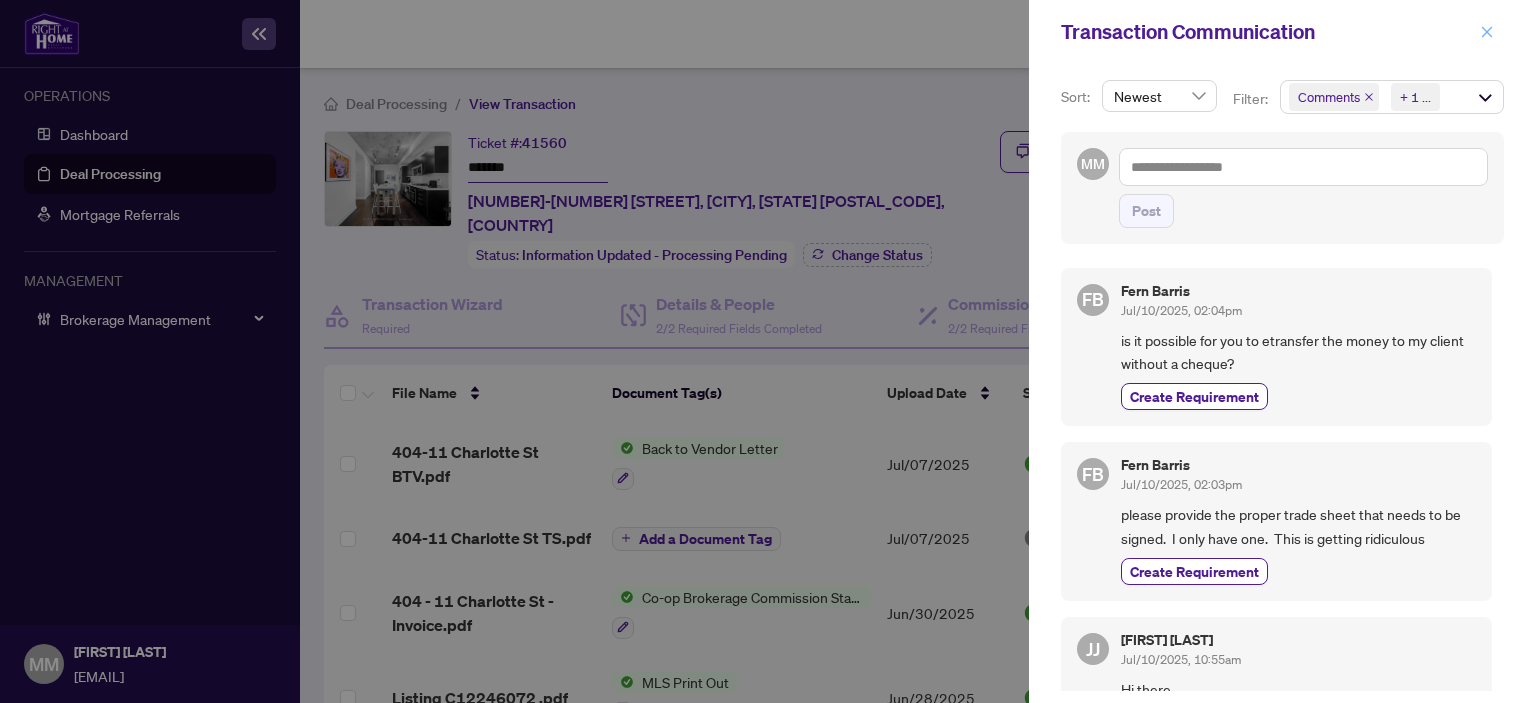 click 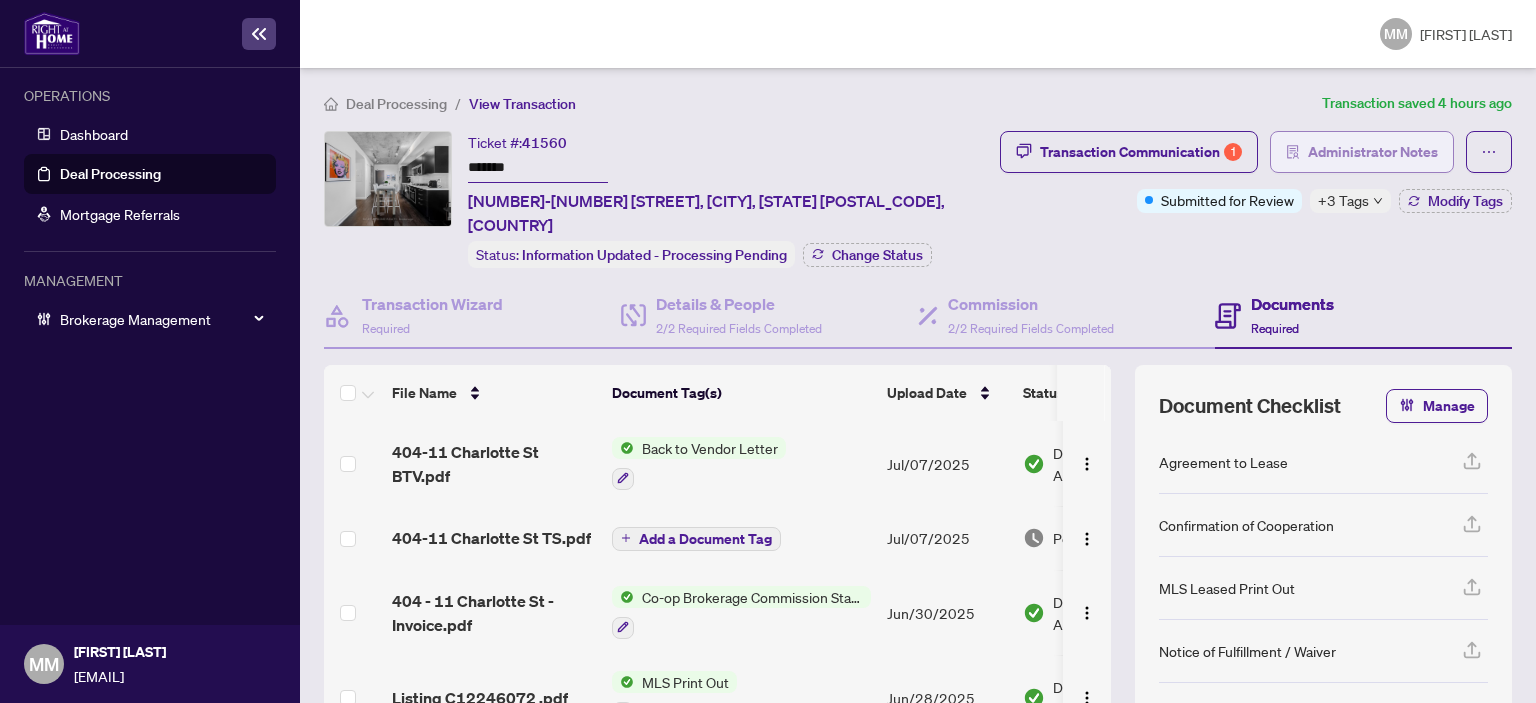 click on "Administrator Notes" at bounding box center (1373, 152) 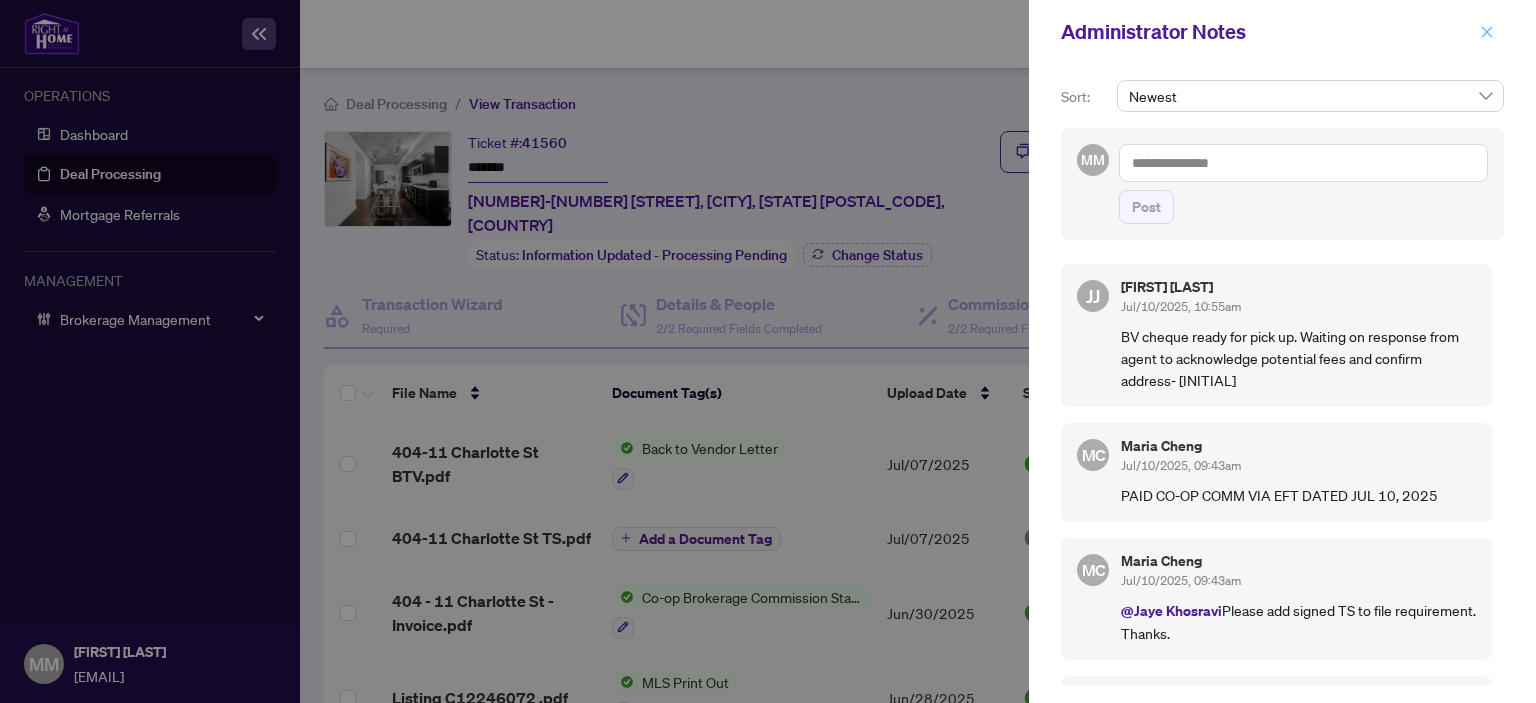 click 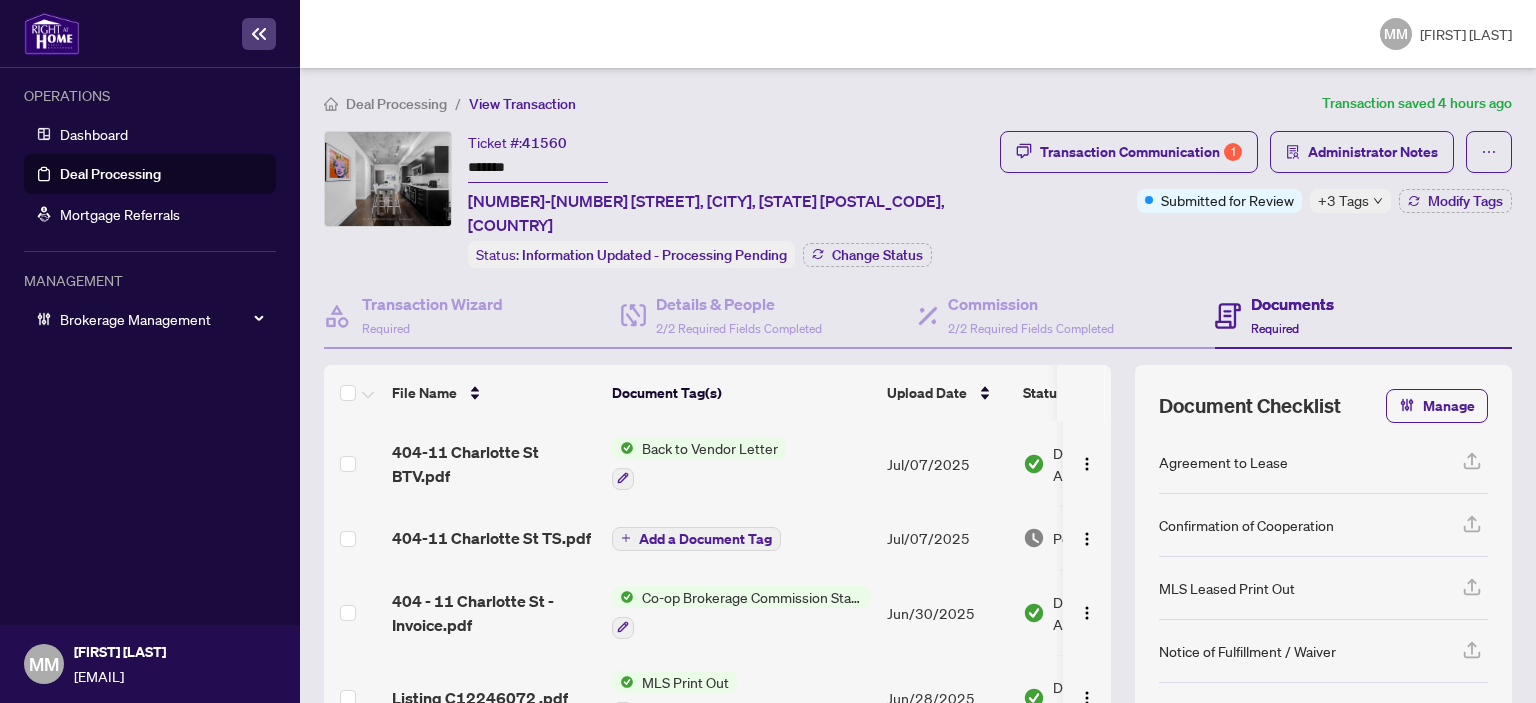 click on "Jul/07/2025" at bounding box center [947, 538] 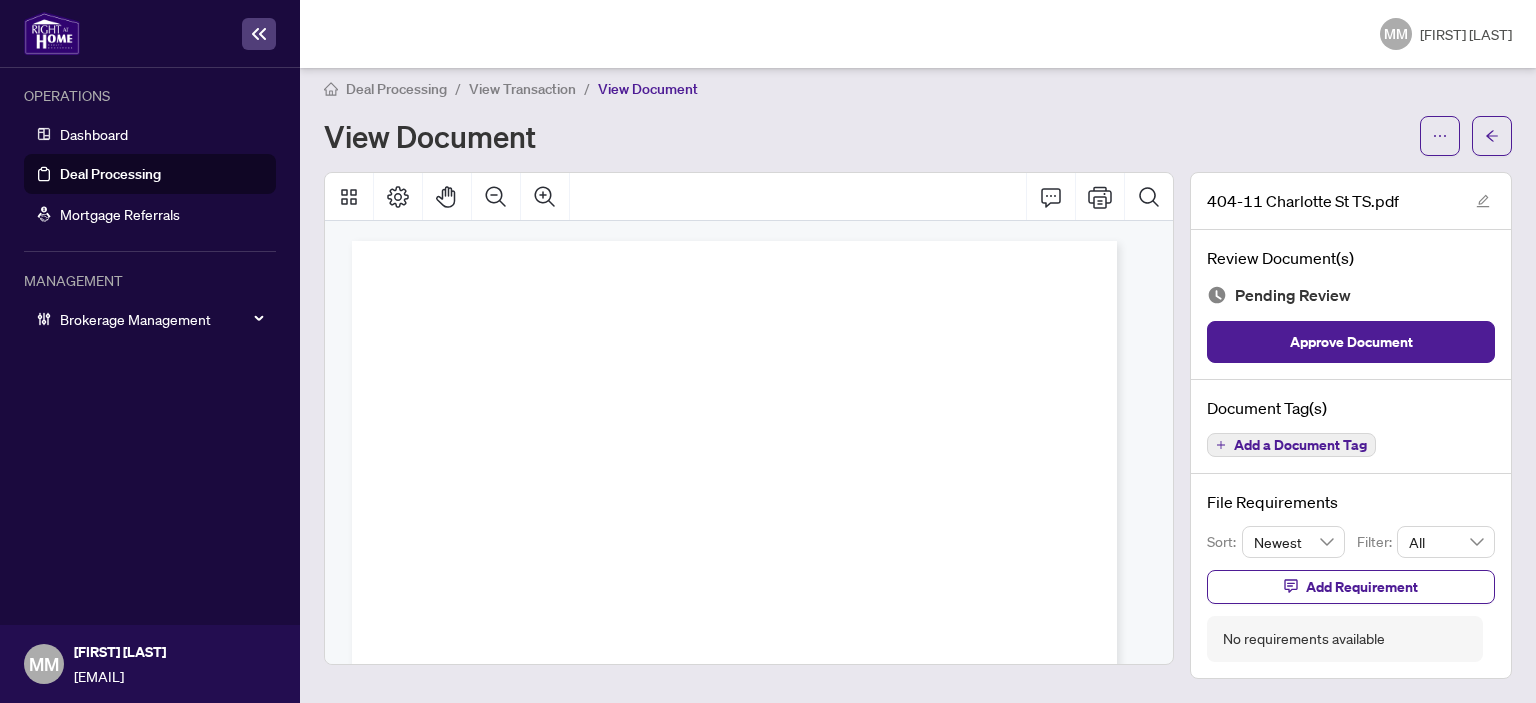scroll, scrollTop: 10, scrollLeft: 0, axis: vertical 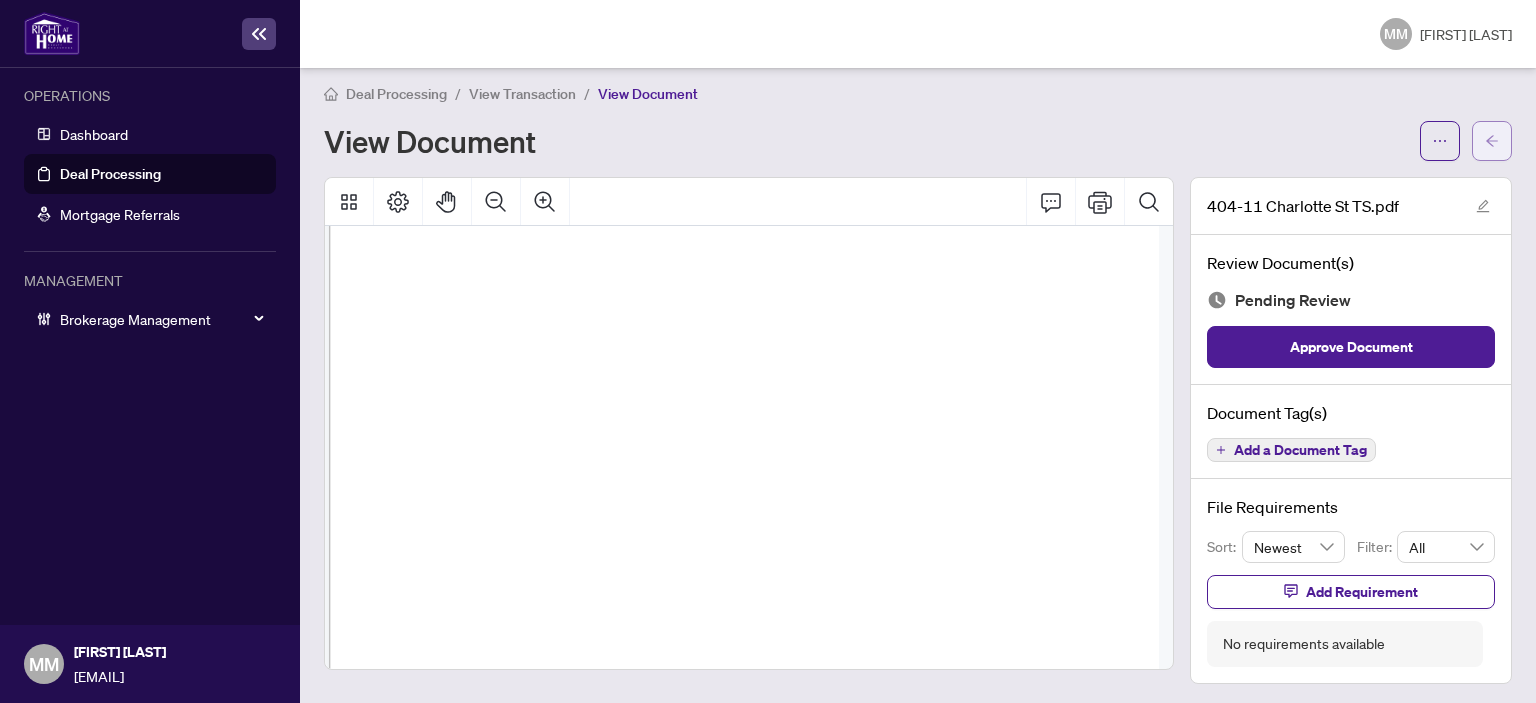 click at bounding box center [1492, 141] 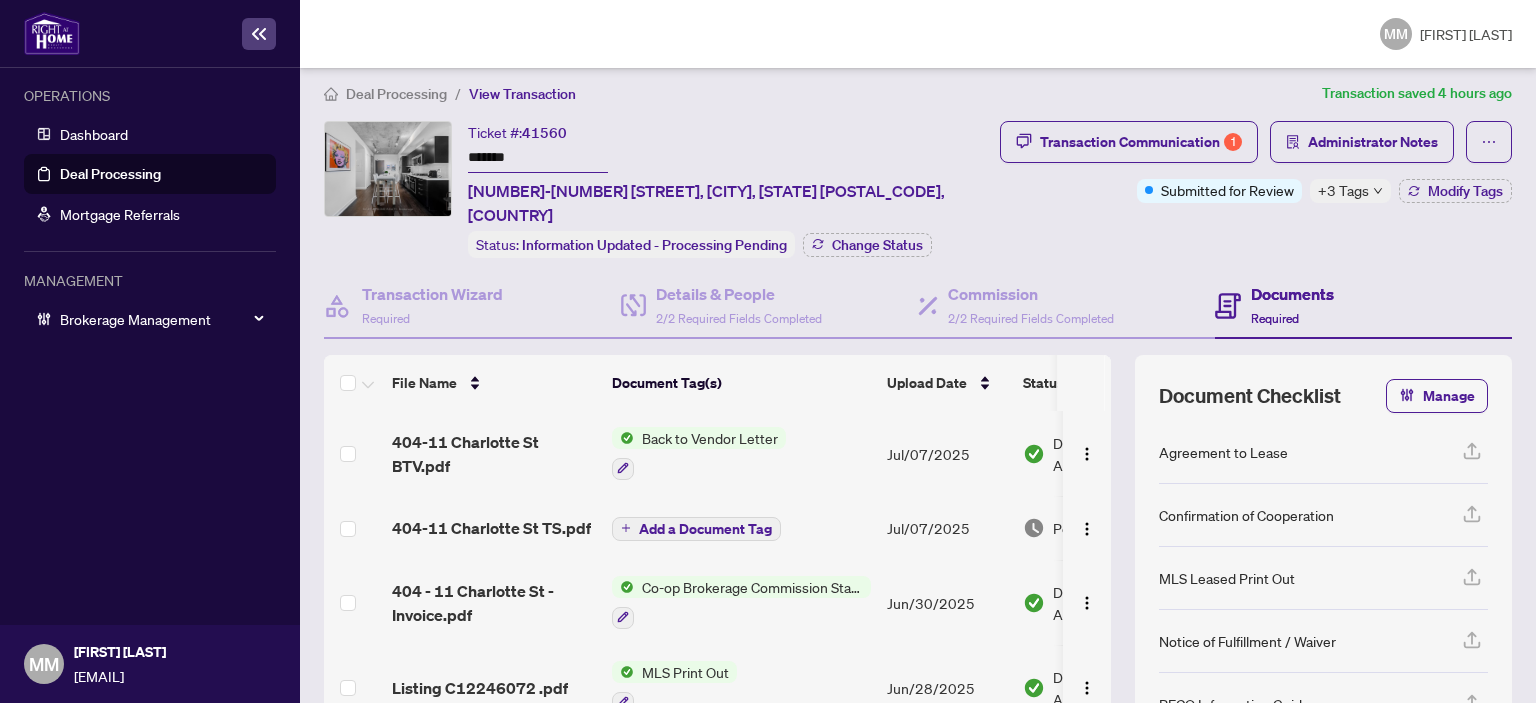 click on "404-11 Charlotte St TS.pdf" at bounding box center (494, 528) 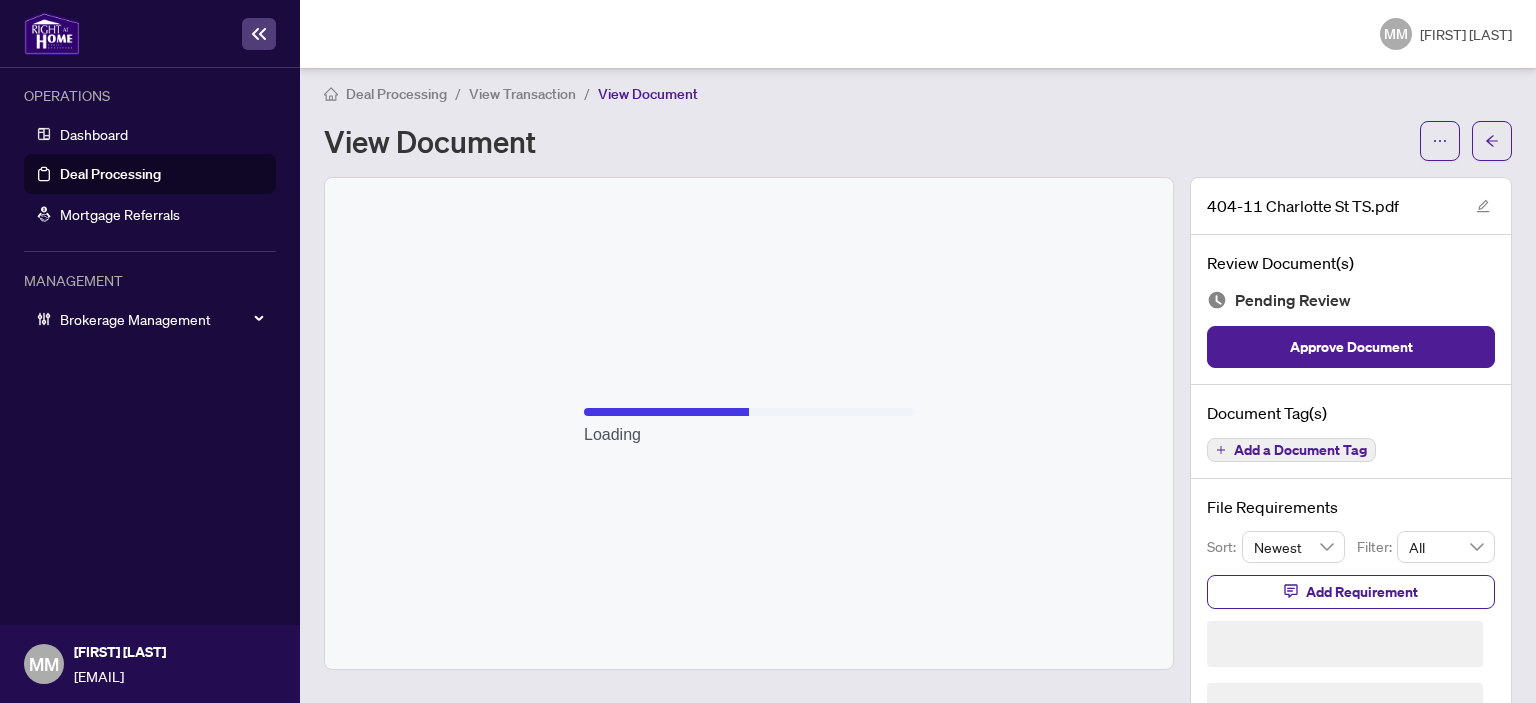 scroll, scrollTop: 10, scrollLeft: 0, axis: vertical 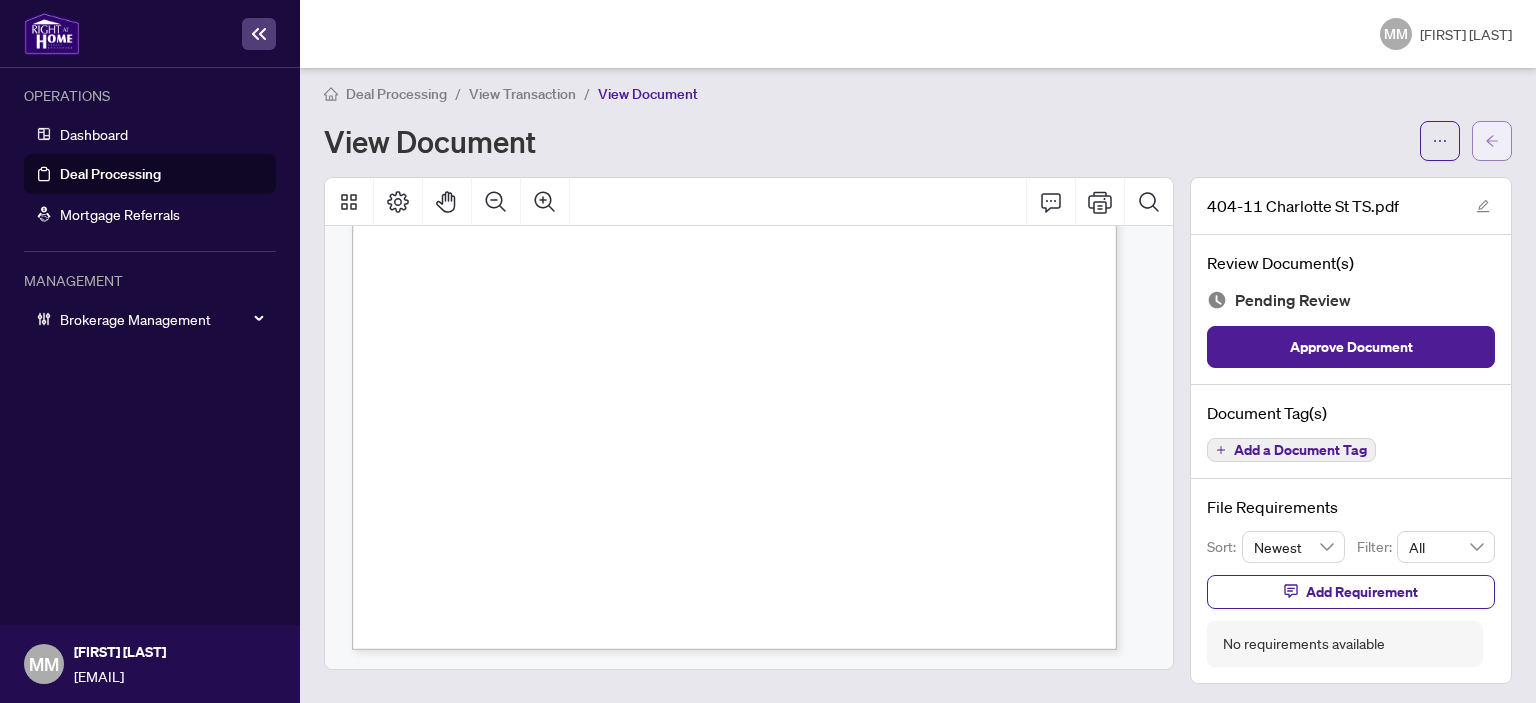 click at bounding box center [1492, 141] 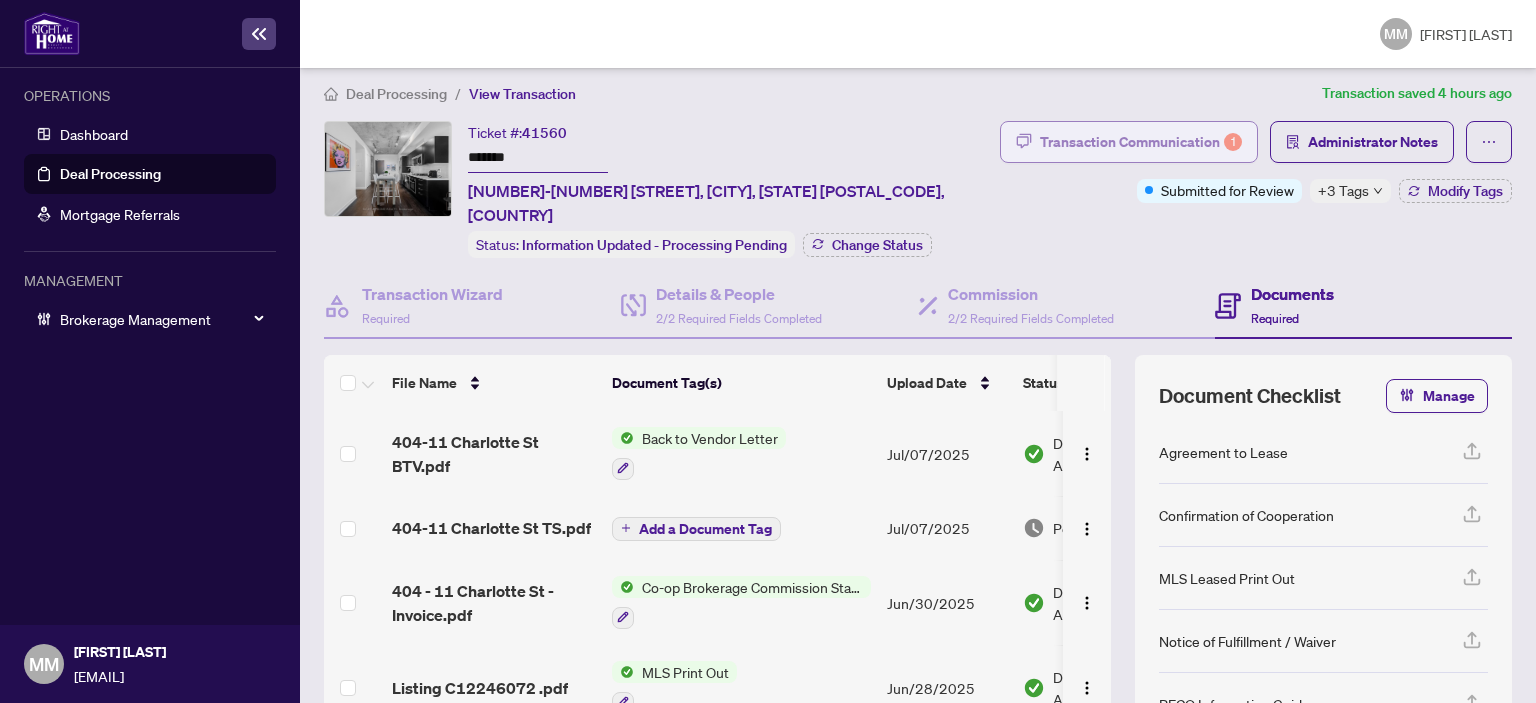 click on "Transaction Communication 1" at bounding box center [1141, 142] 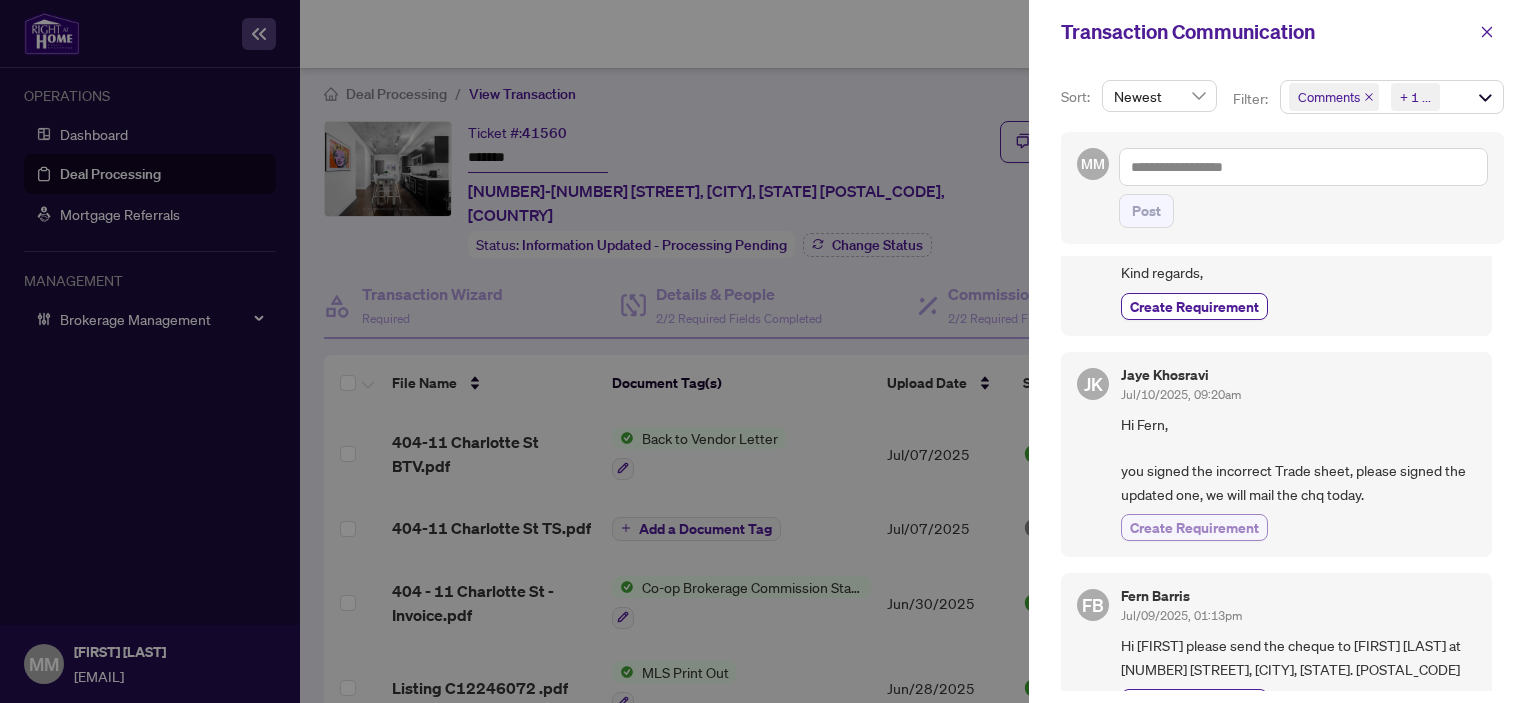 scroll, scrollTop: 700, scrollLeft: 0, axis: vertical 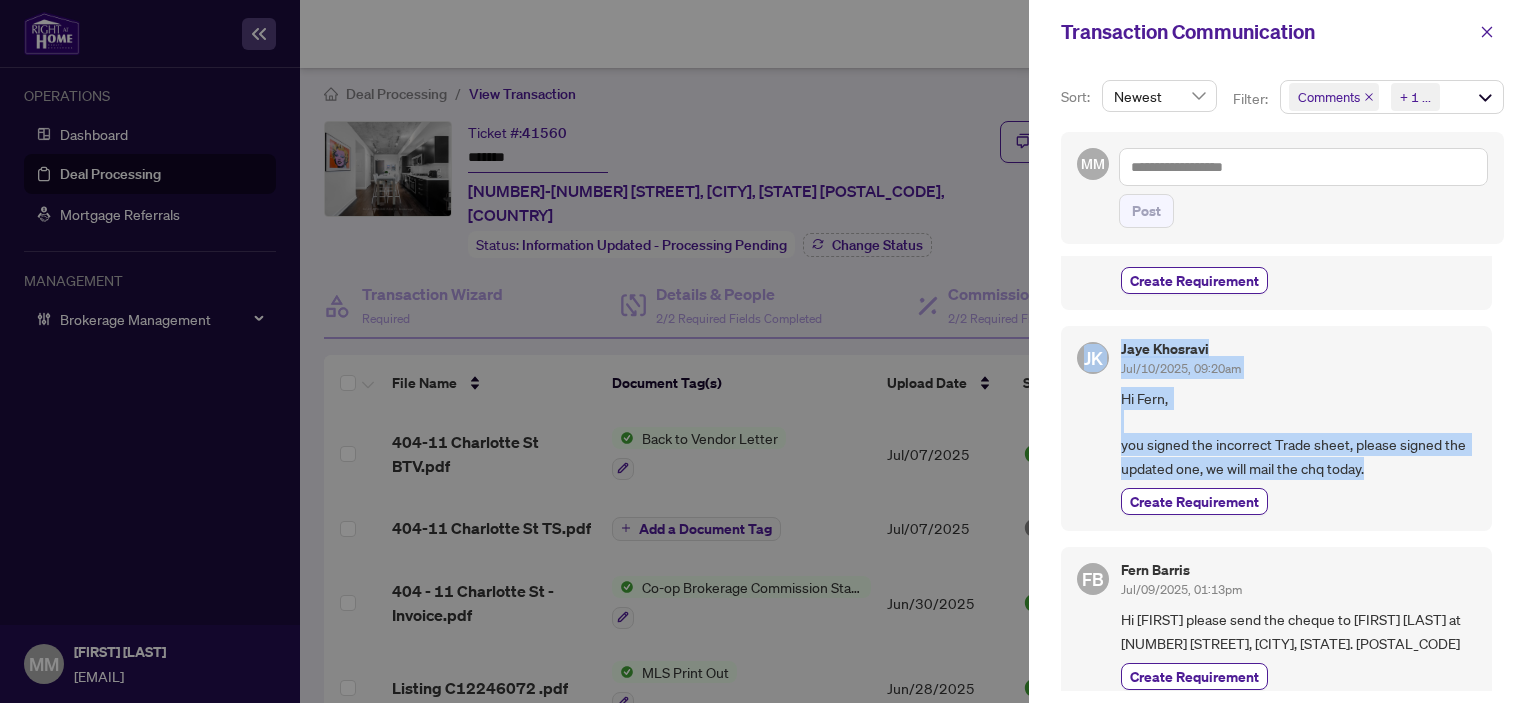 drag, startPoint x: 1374, startPoint y: 447, endPoint x: 1081, endPoint y: 375, distance: 301.71677 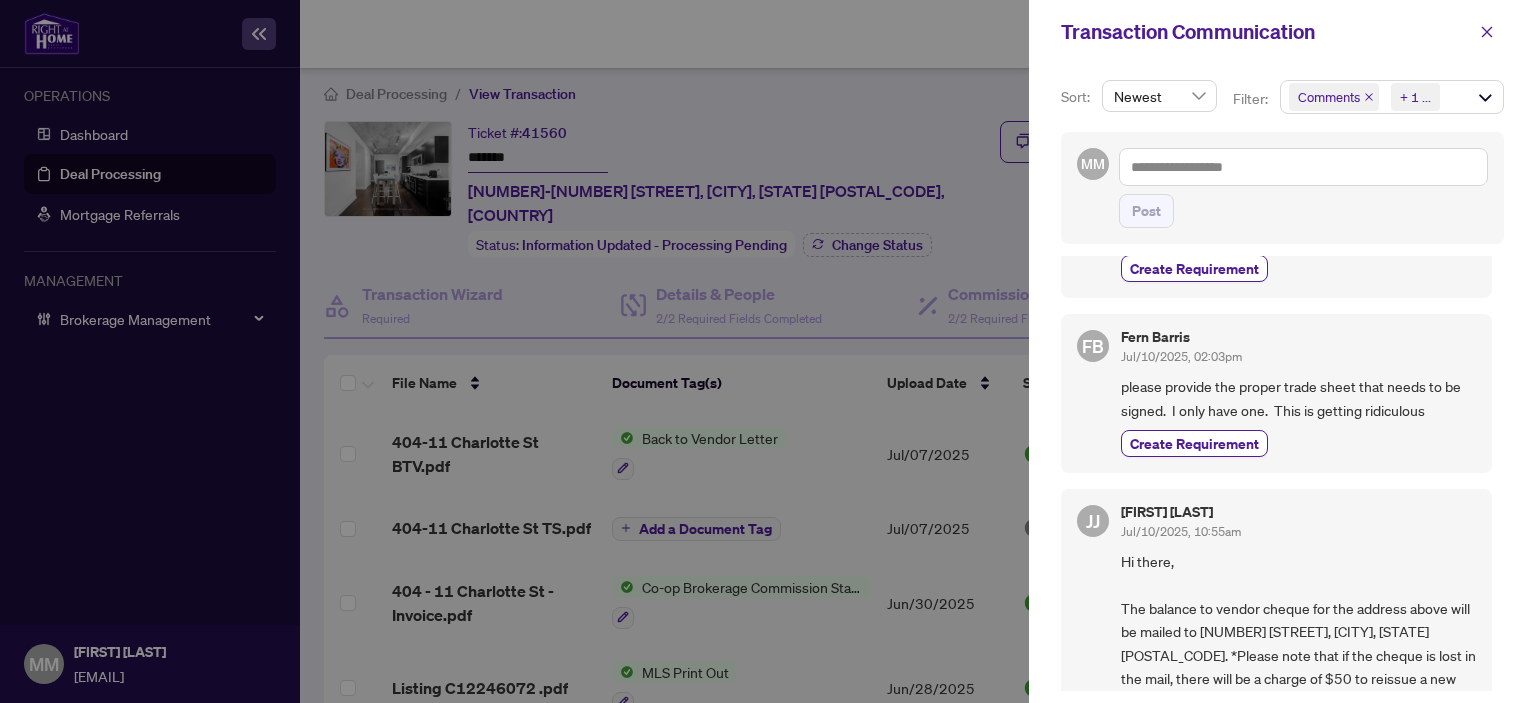 scroll, scrollTop: 0, scrollLeft: 0, axis: both 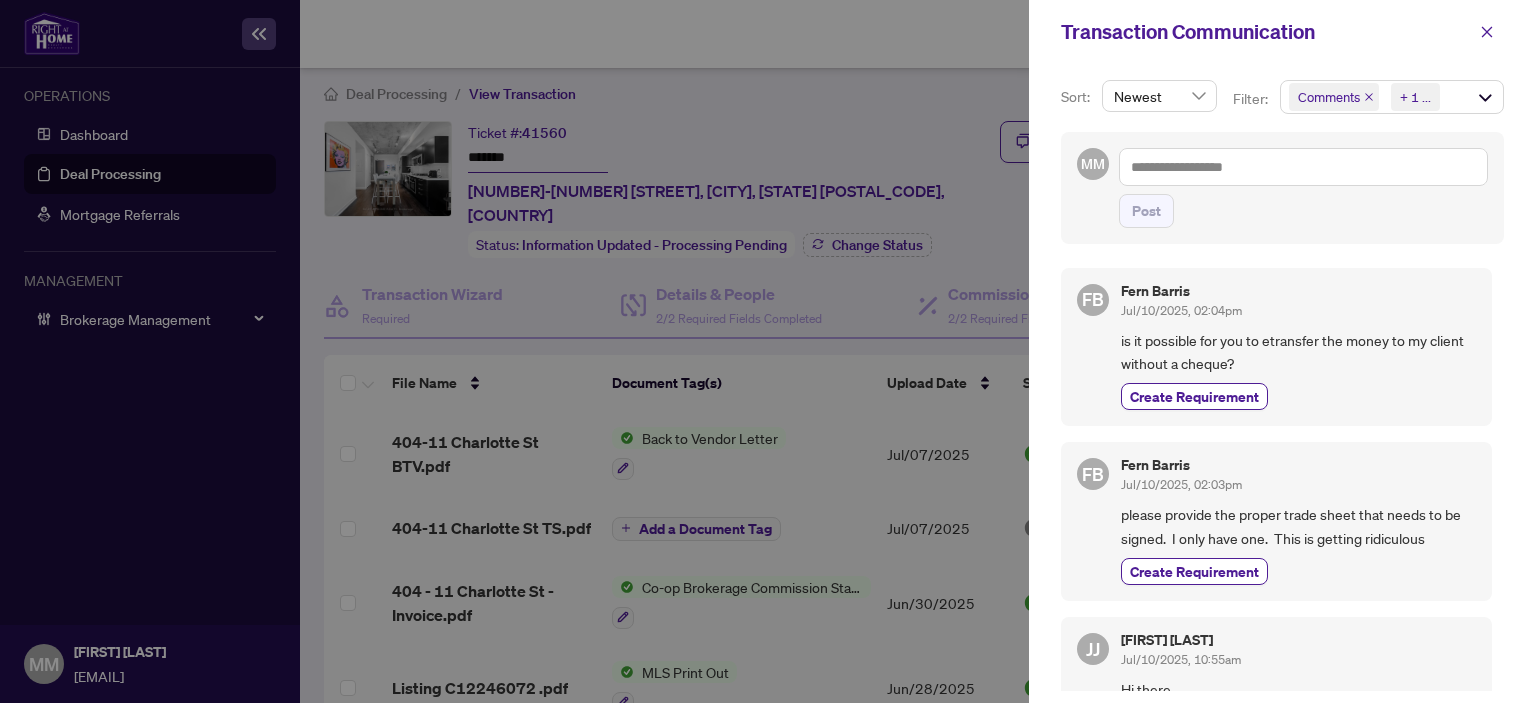 click on "please provide the proper trade sheet that needs to be signed.  I only have one.  This is getting ridiculous" at bounding box center [1298, 526] 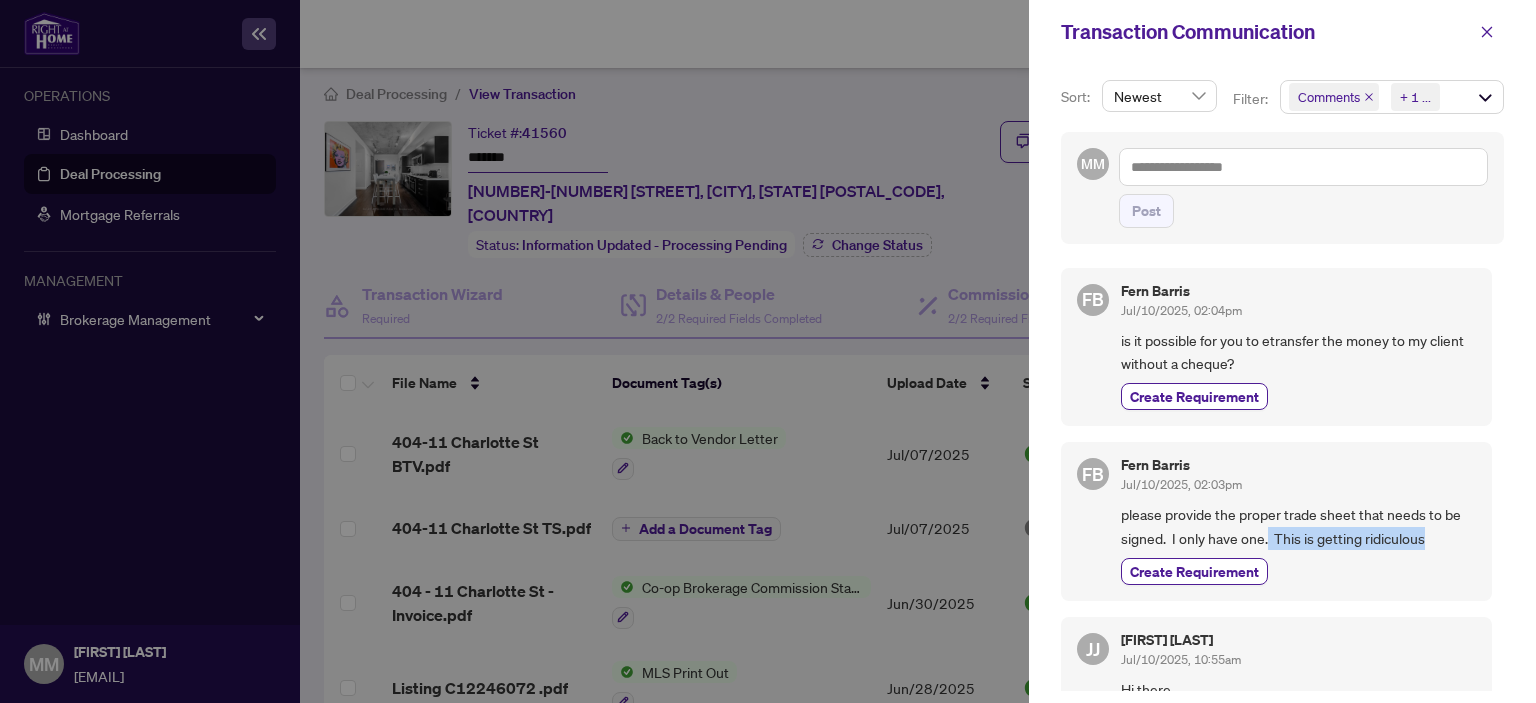 drag, startPoint x: 1433, startPoint y: 531, endPoint x: 1265, endPoint y: 548, distance: 168.85793 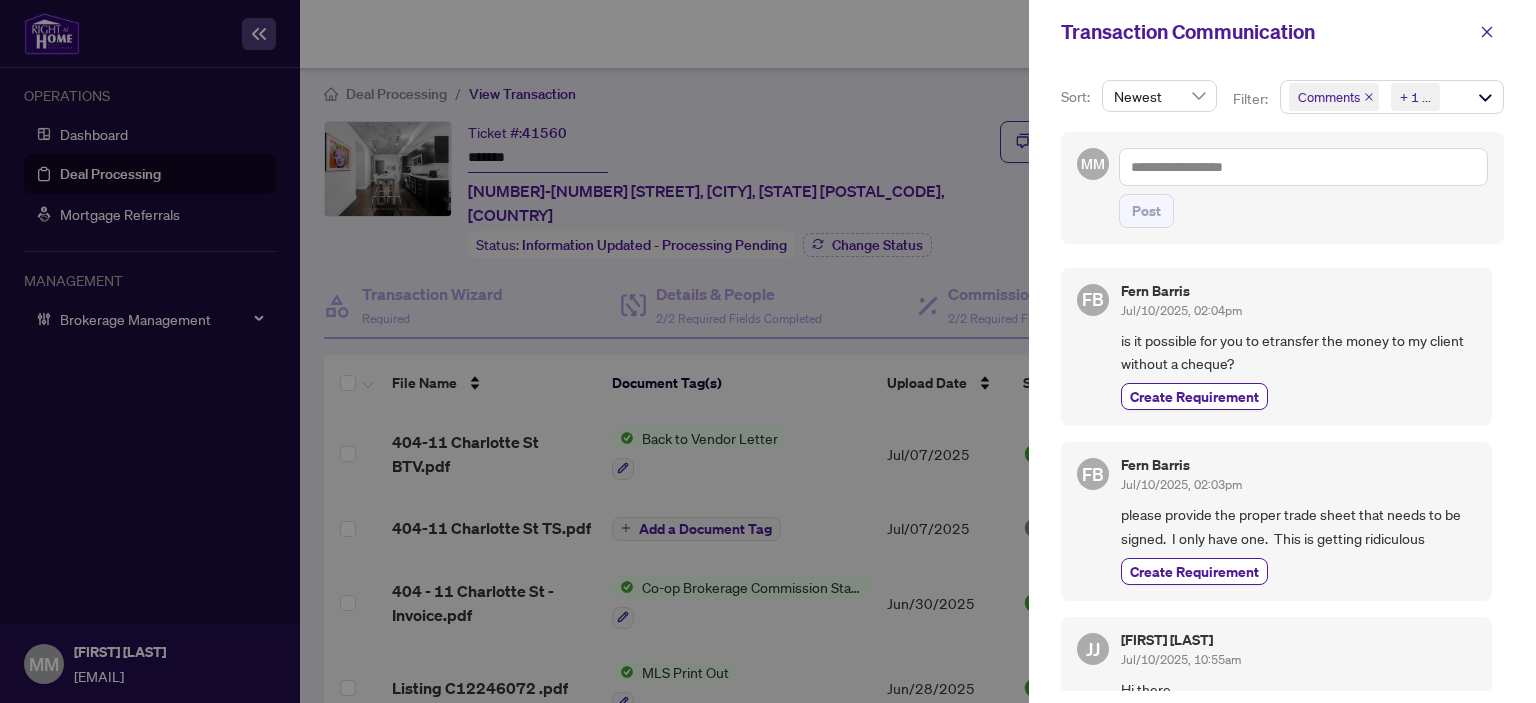 click on "Create Requirement" at bounding box center [1298, 396] 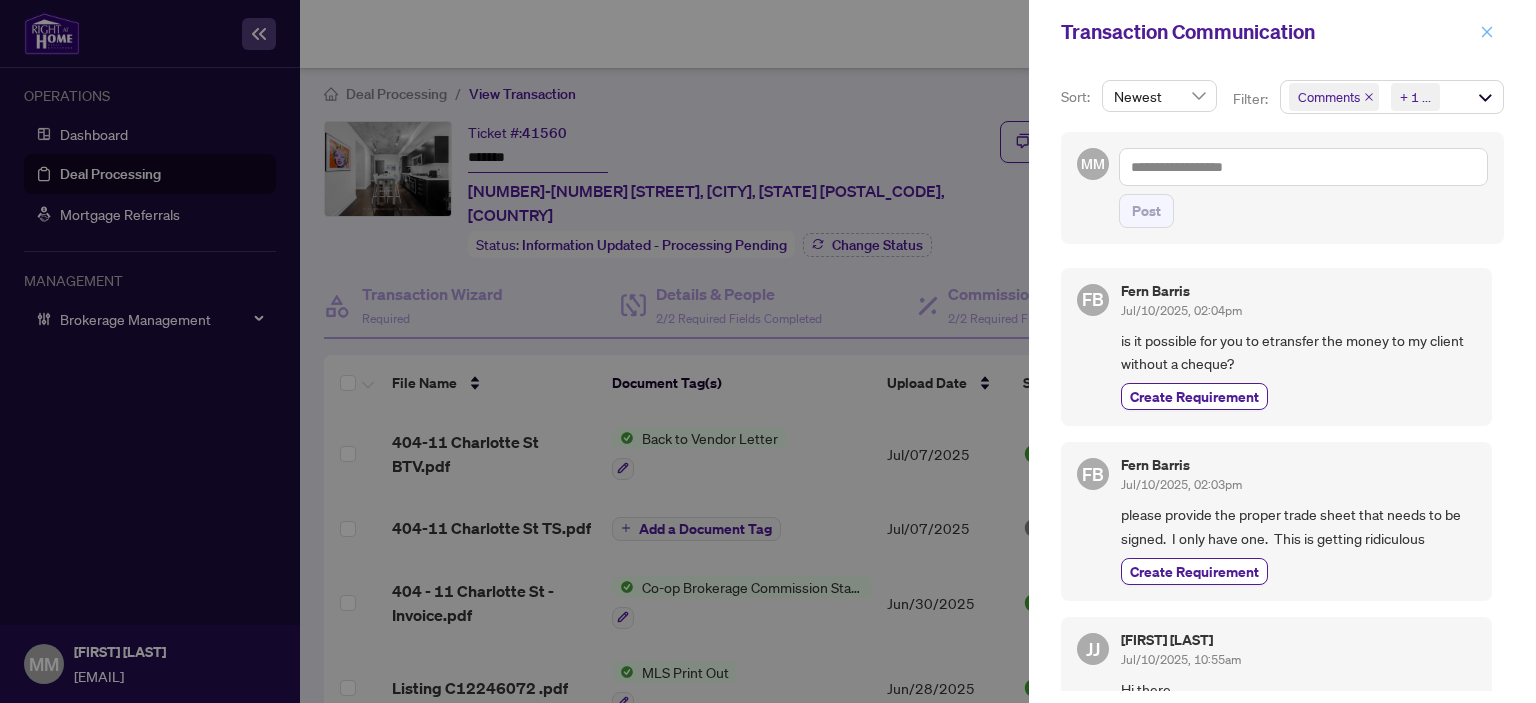 click 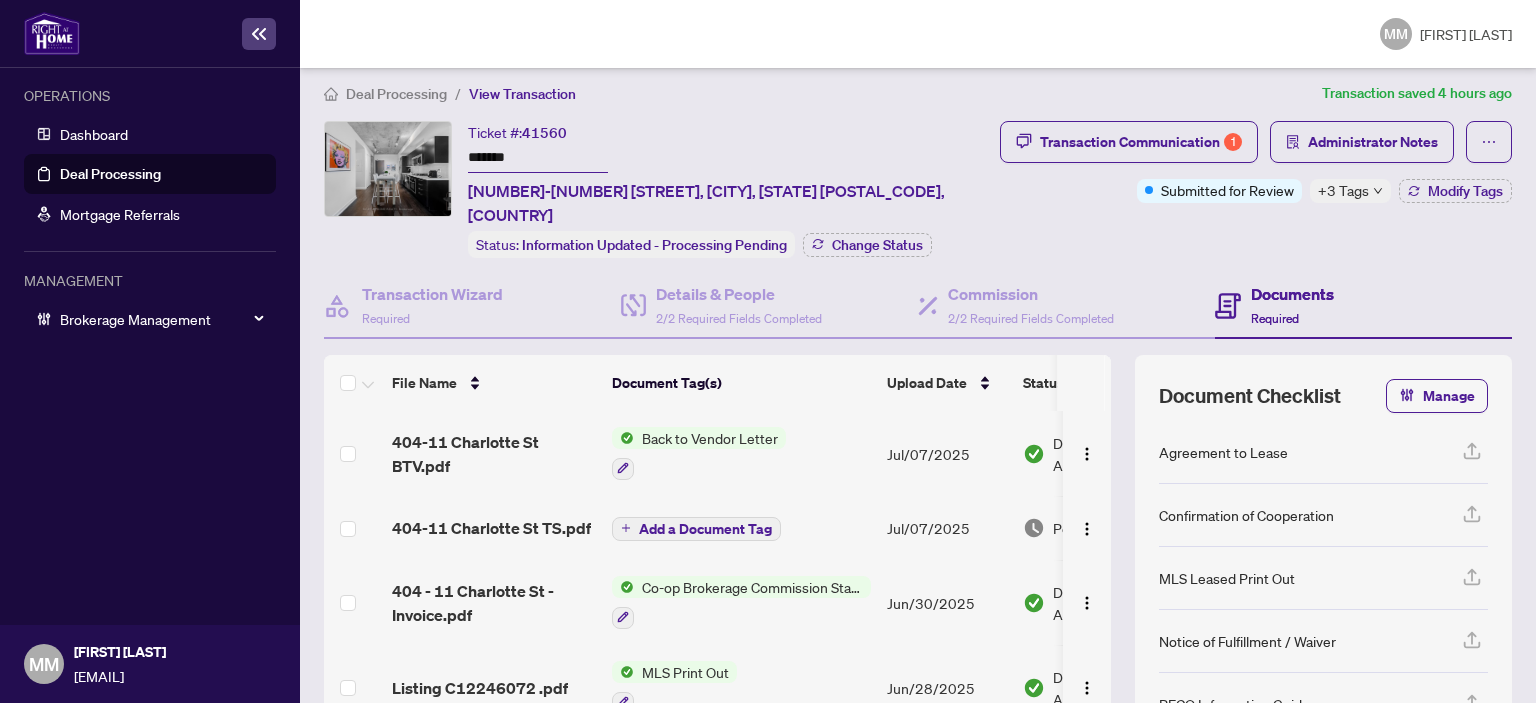 click on "Add a Document Tag" at bounding box center (741, 528) 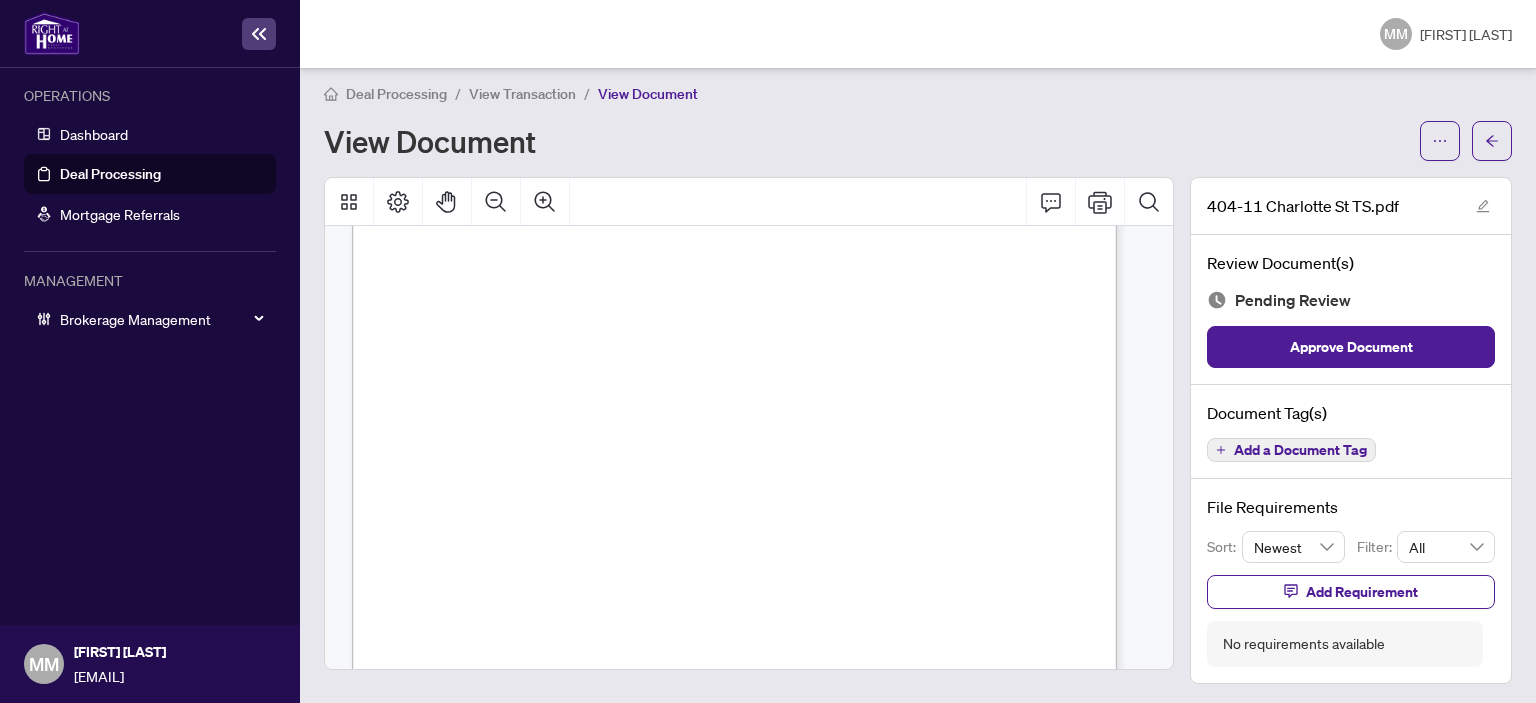 scroll, scrollTop: 400, scrollLeft: 0, axis: vertical 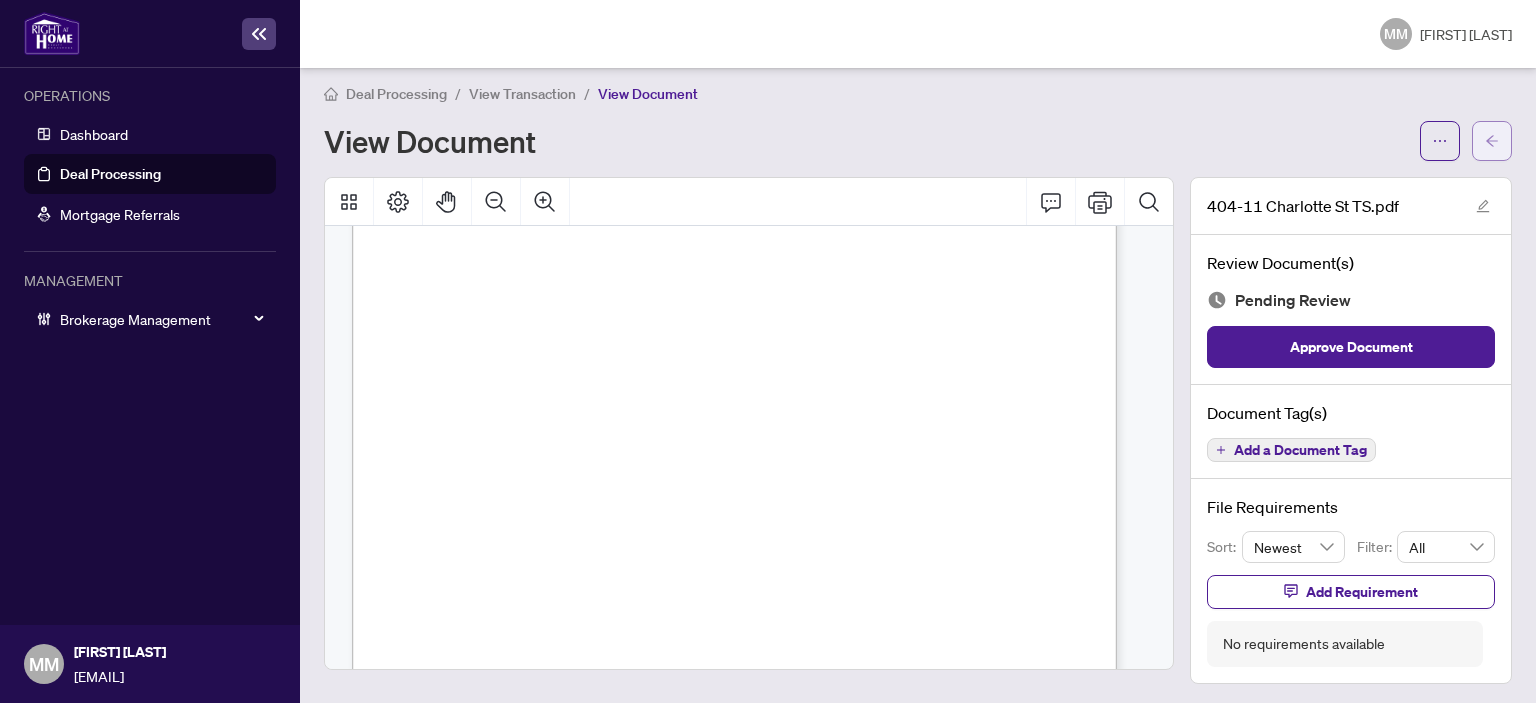 click at bounding box center (1492, 141) 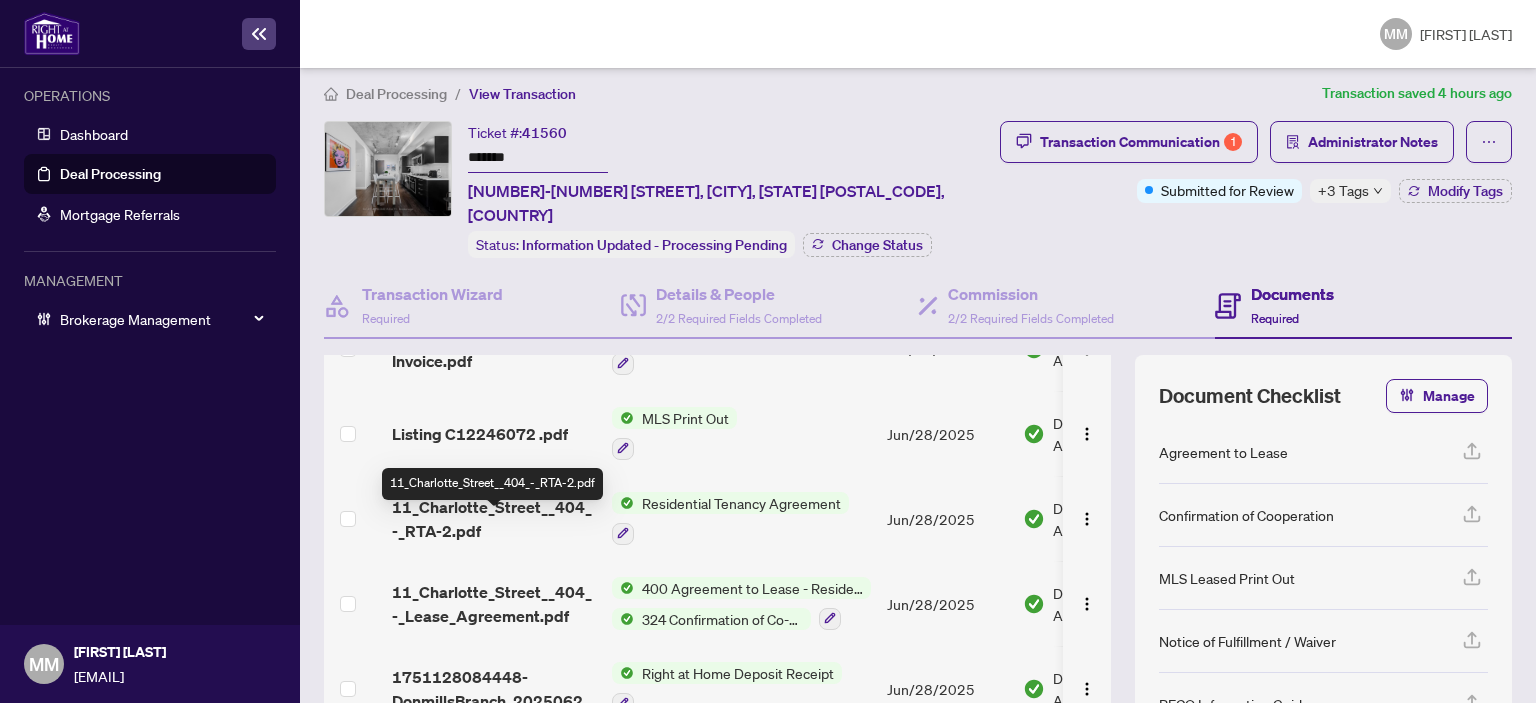 scroll, scrollTop: 279, scrollLeft: 0, axis: vertical 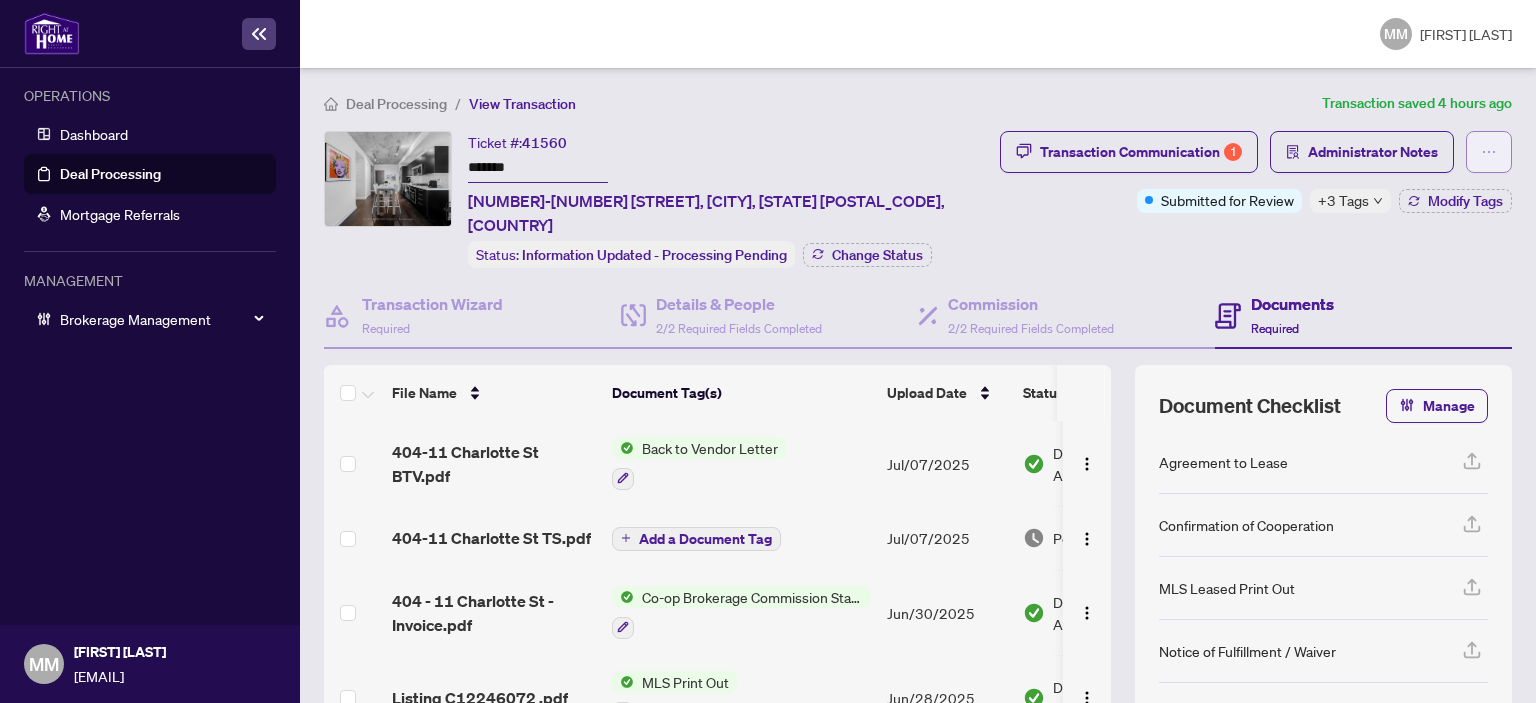 click at bounding box center (1489, 152) 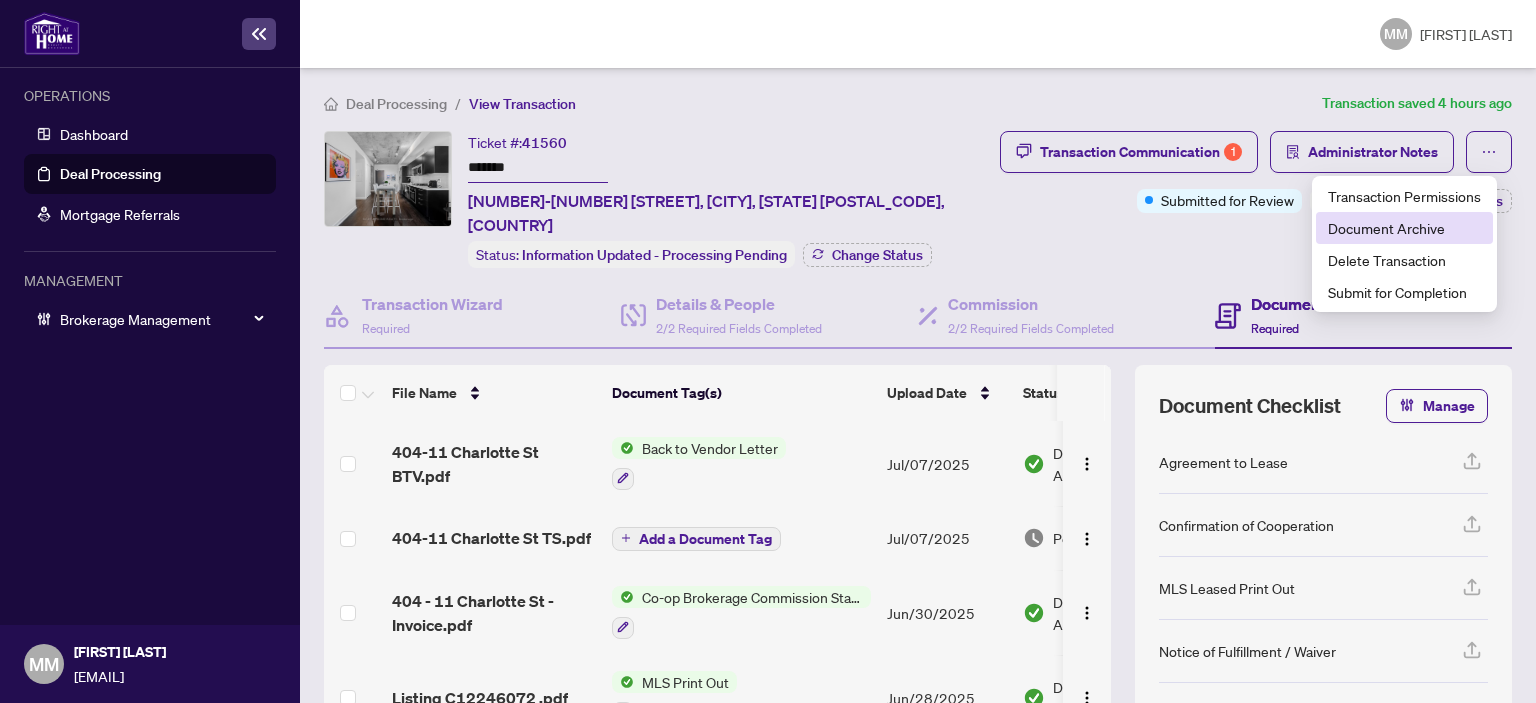 click on "Document Archive" at bounding box center [1404, 228] 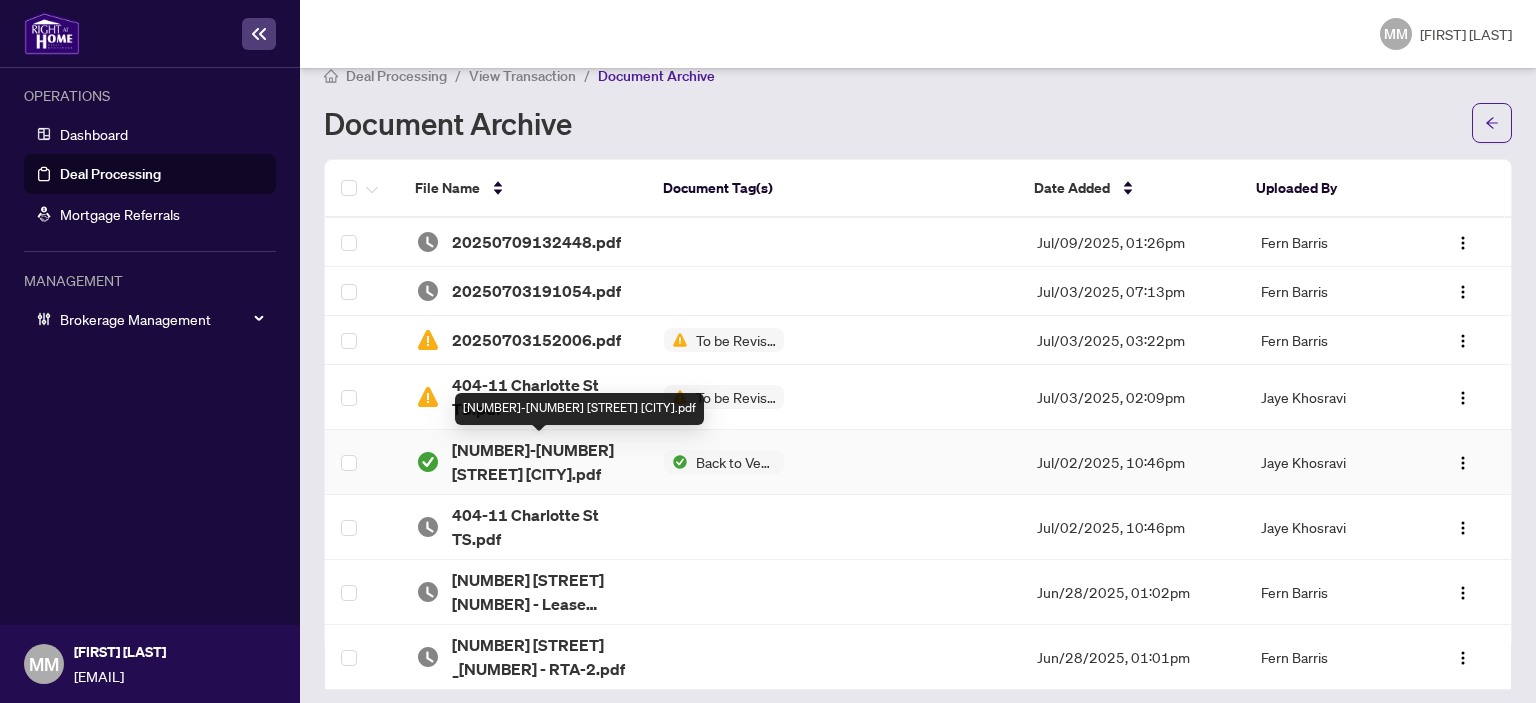 scroll, scrollTop: 0, scrollLeft: 0, axis: both 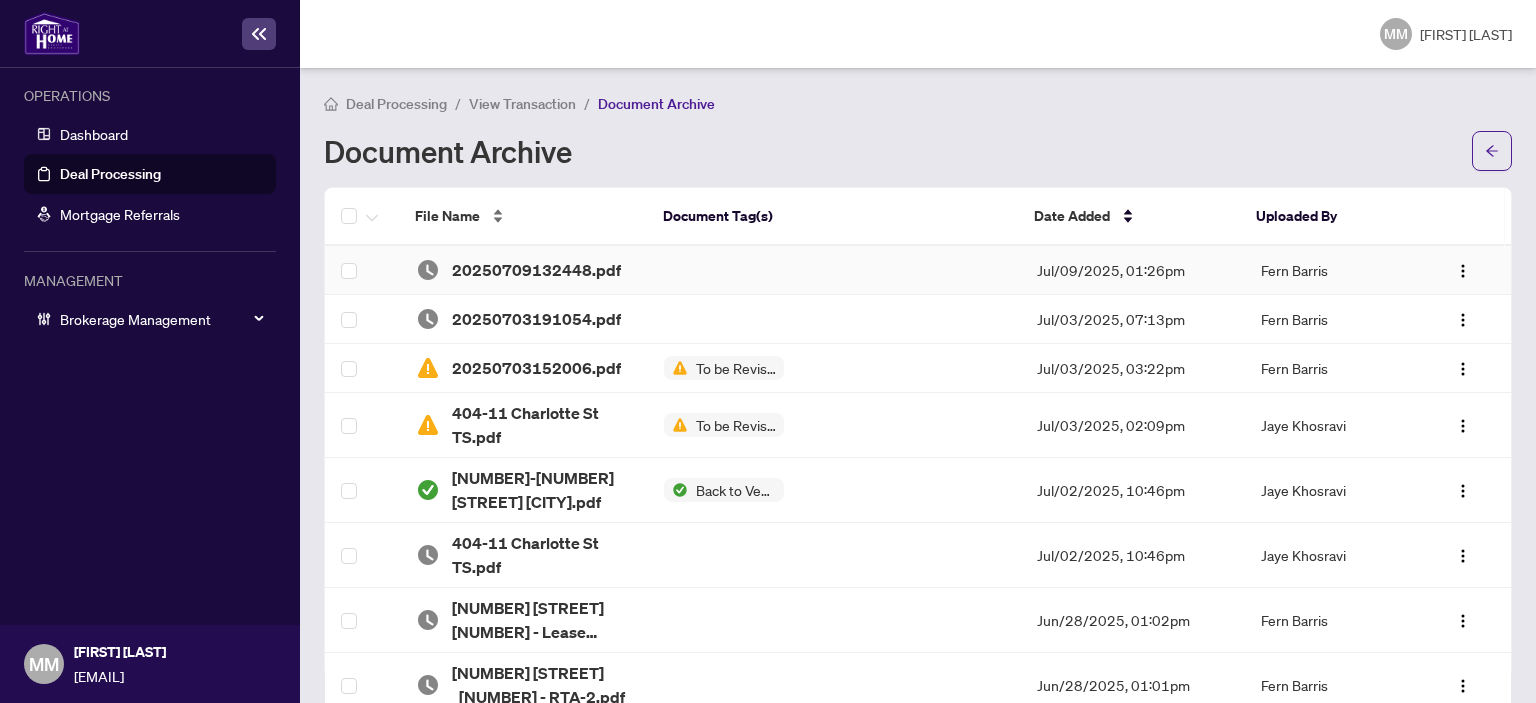 click on "File Name Document Tag(s) Date Added Uploaded By             20250709132448.pdf Jul/09/2025, 01:26pm Fern Barris 20250703191054.pdf Jul/03/2025, 07:13pm Fern Barris 20250703152006.pdf To be Revised Jul/03/2025, 03:22pm Fern Barris 404-11 Charlotte St TS.pdf To be Revised Jul/03/2025, 02:09pm Jaye Khosravi 404-11 Charlotte St  BTV.pdf Back to Vendor Letter Jul/02/2025, 10:46pm Jaye Khosravi 404-11 Charlotte St TS.pdf Jul/02/2025, 10:46pm Jaye Khosravi 11 Charlotte Street 404 - Lease Agreement.pdf Jun/28/2025, 01:02pm Fern Barris 11 Charlotte Street _404 - RTA-2.pdf Jun/28/2025, 01:01pm Fern Barris" at bounding box center [918, 453] 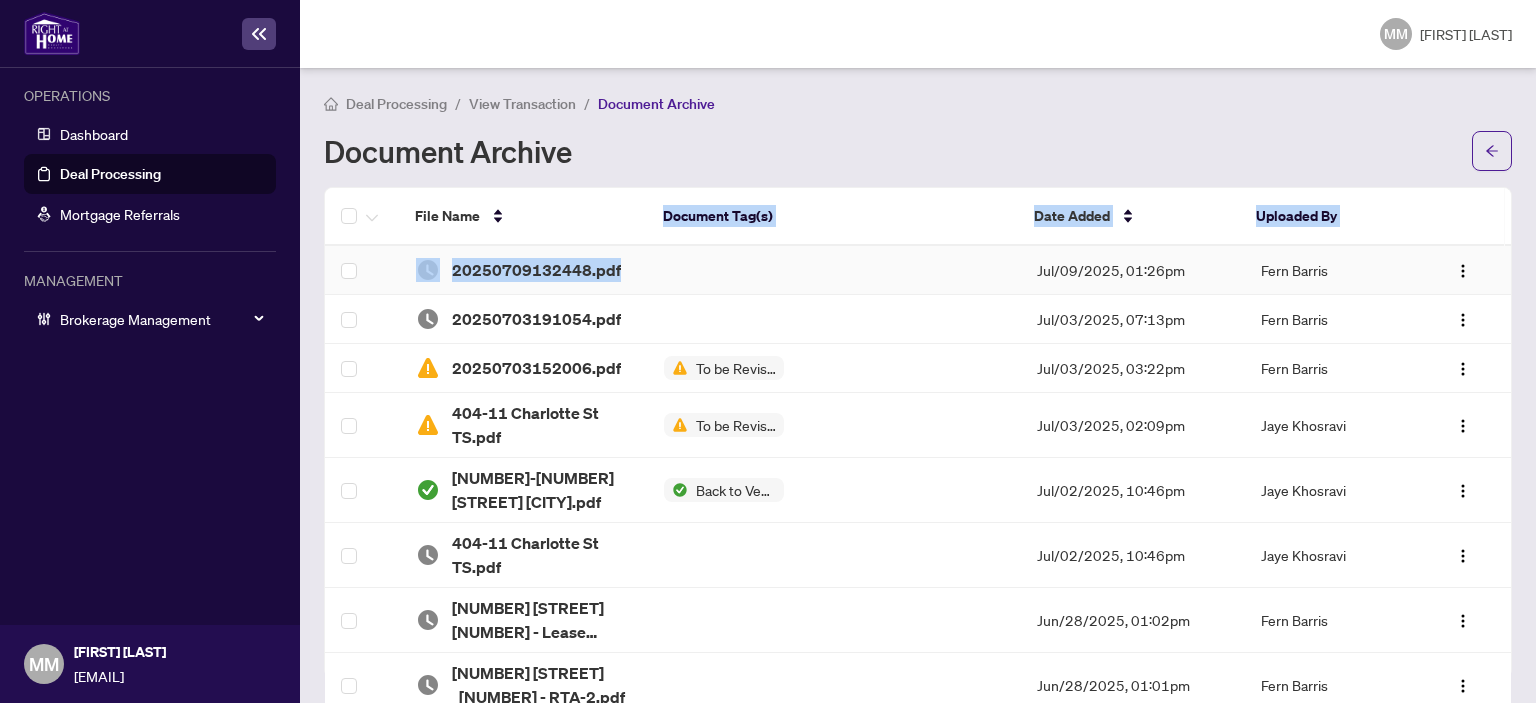 click on "20250709132448.pdf" at bounding box center [524, 270] 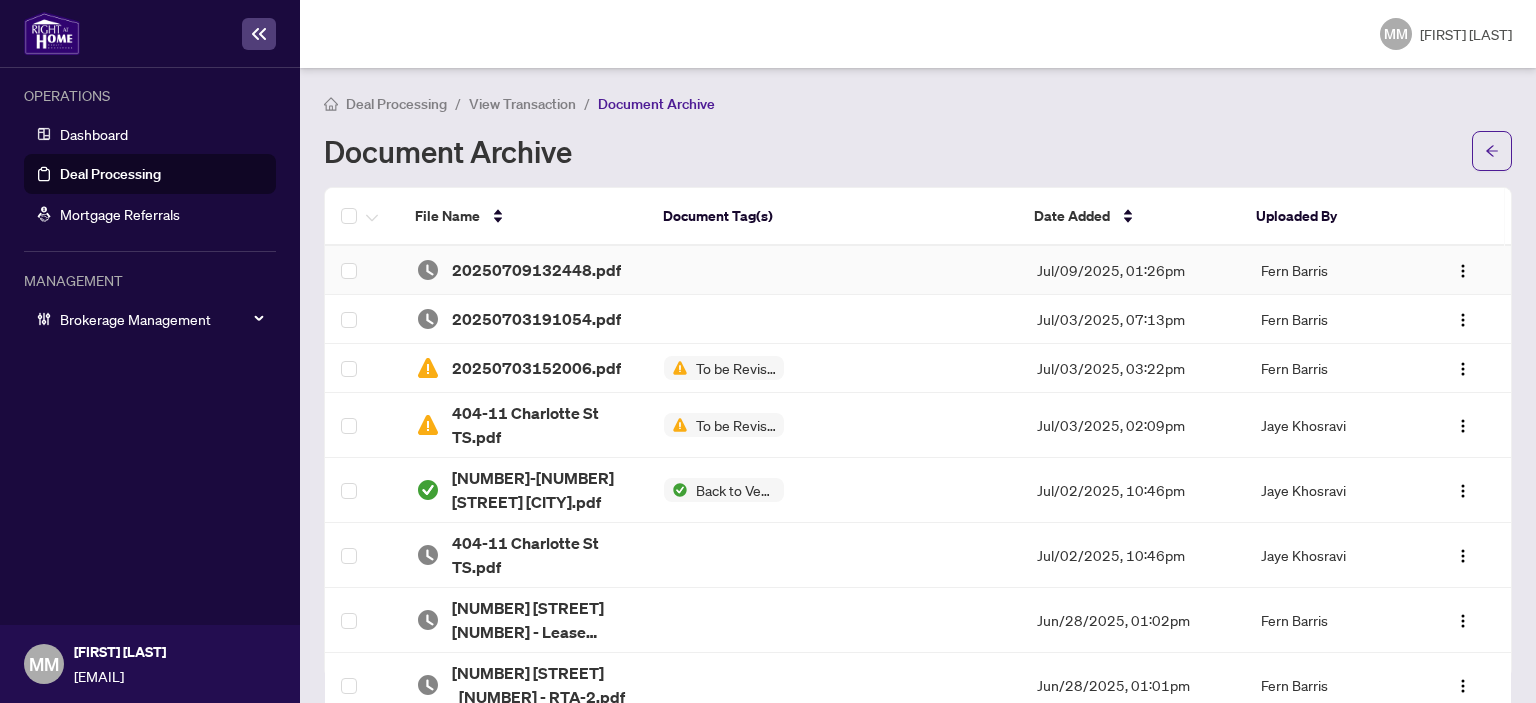 click on "20250709132448.pdf" at bounding box center (524, 270) 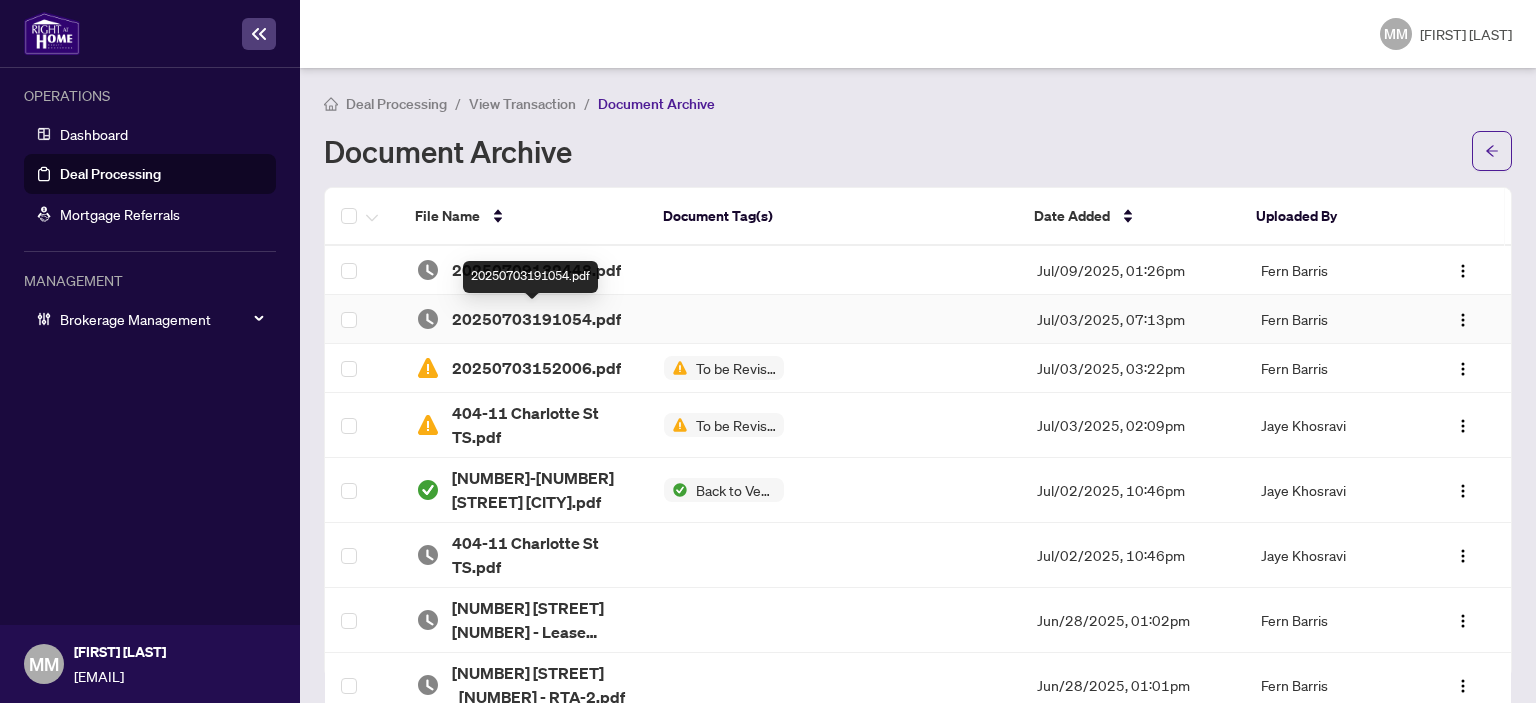 click on "20250703191054.pdf" at bounding box center (530, 277) 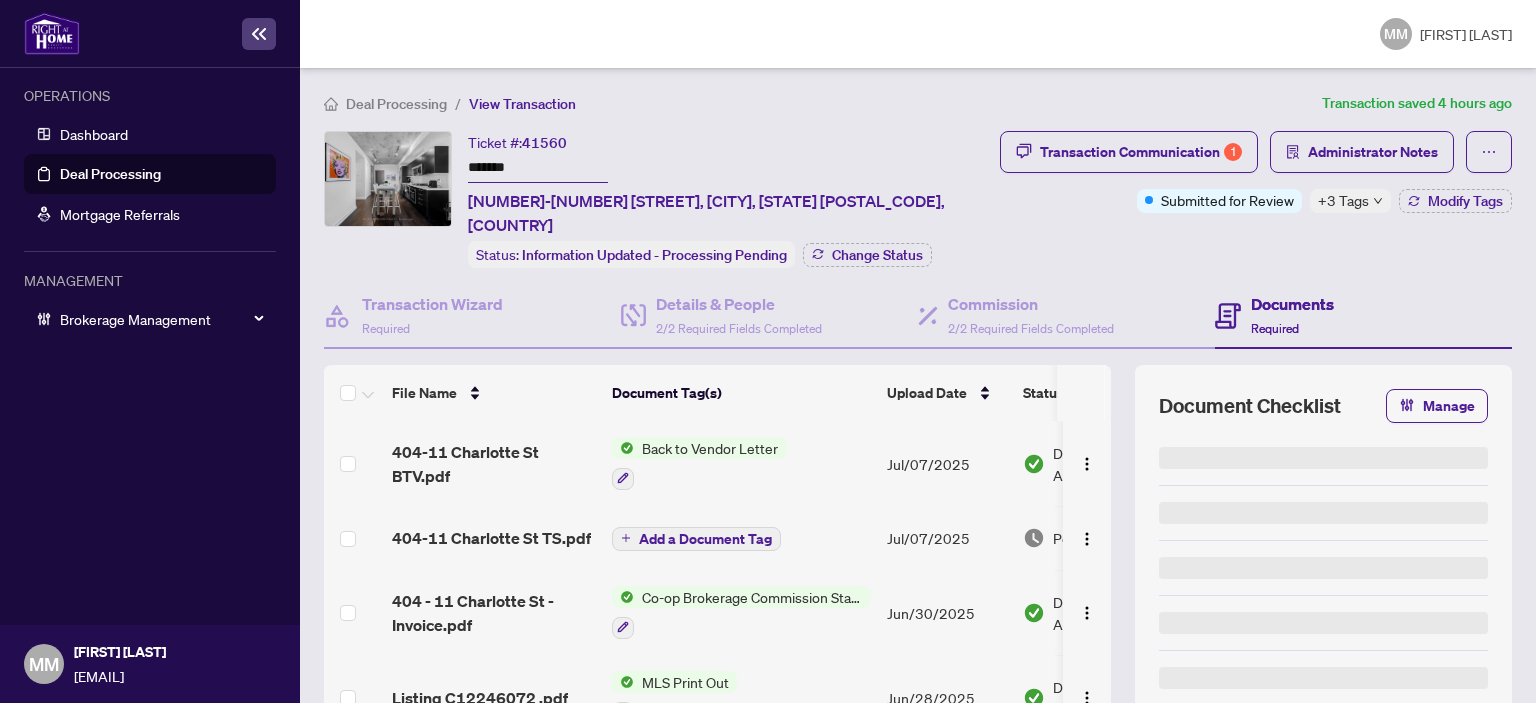 click on "Transaction Wizard Required" at bounding box center [472, 316] 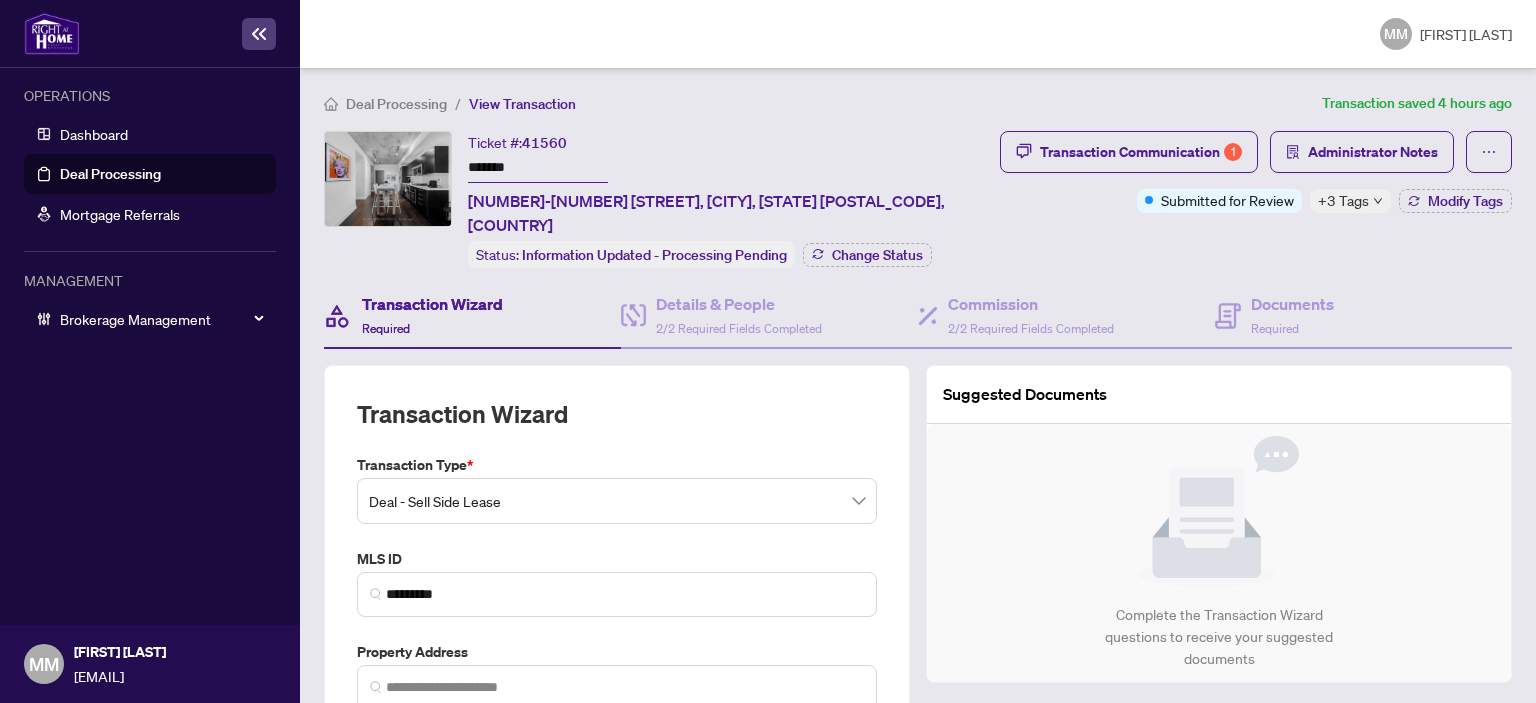 type on "**********" 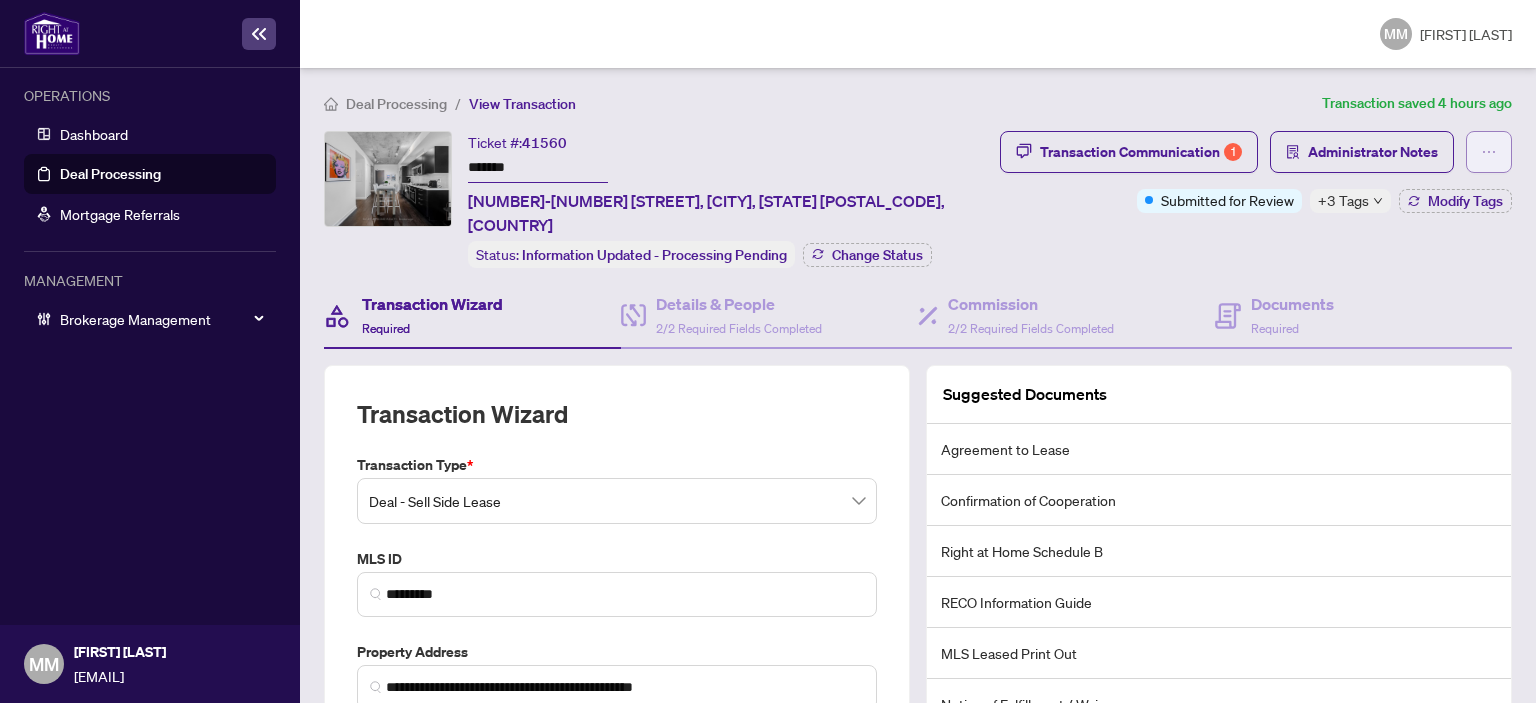 click at bounding box center (1489, 152) 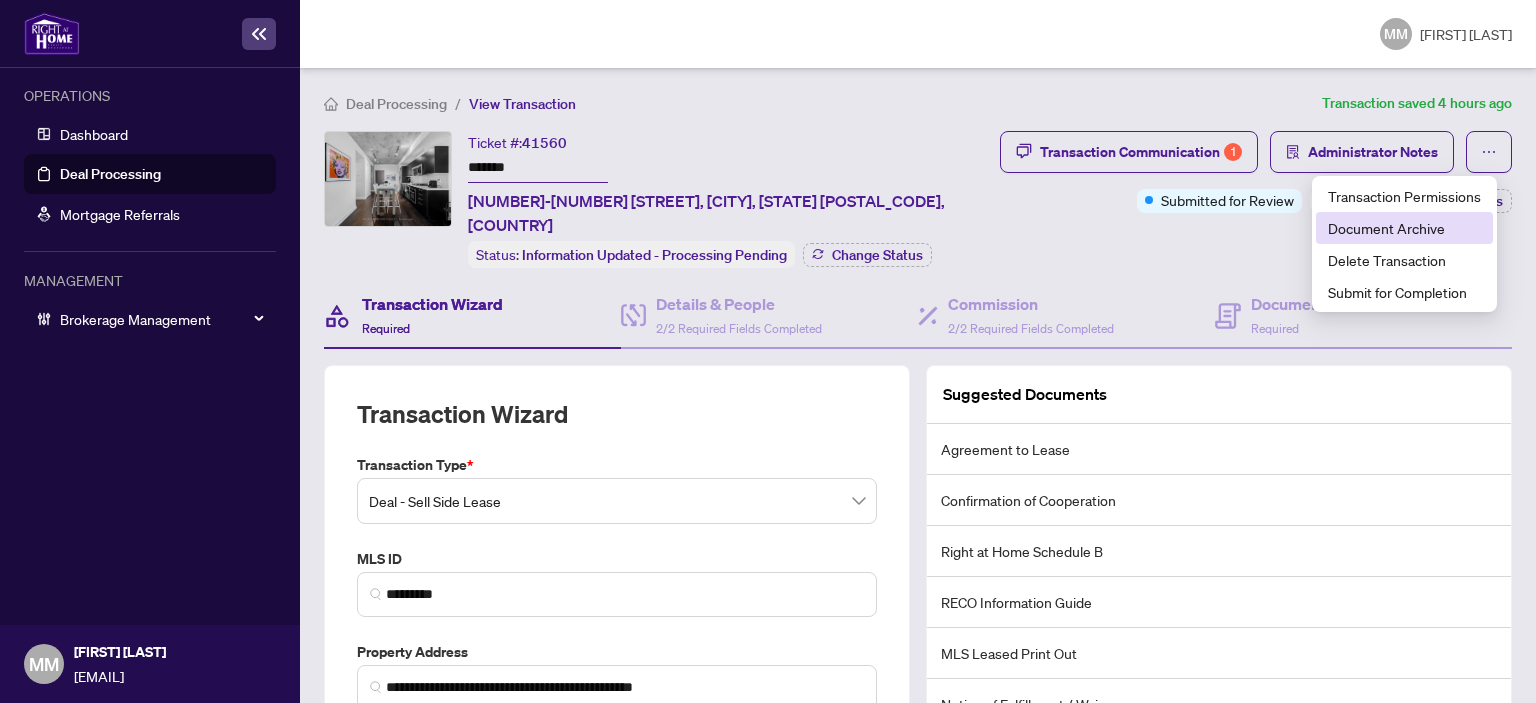 click on "Document Archive" at bounding box center [1404, 228] 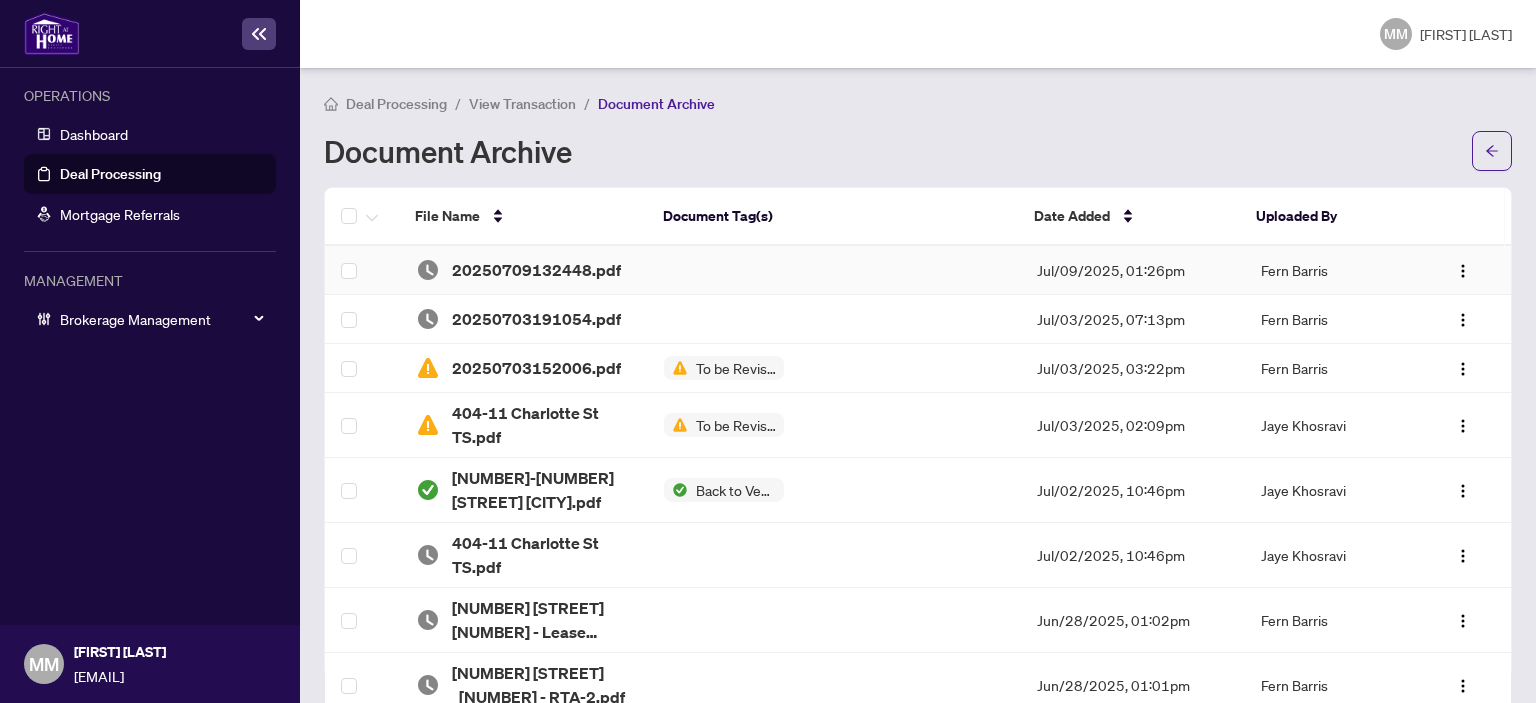 click at bounding box center (834, 270) 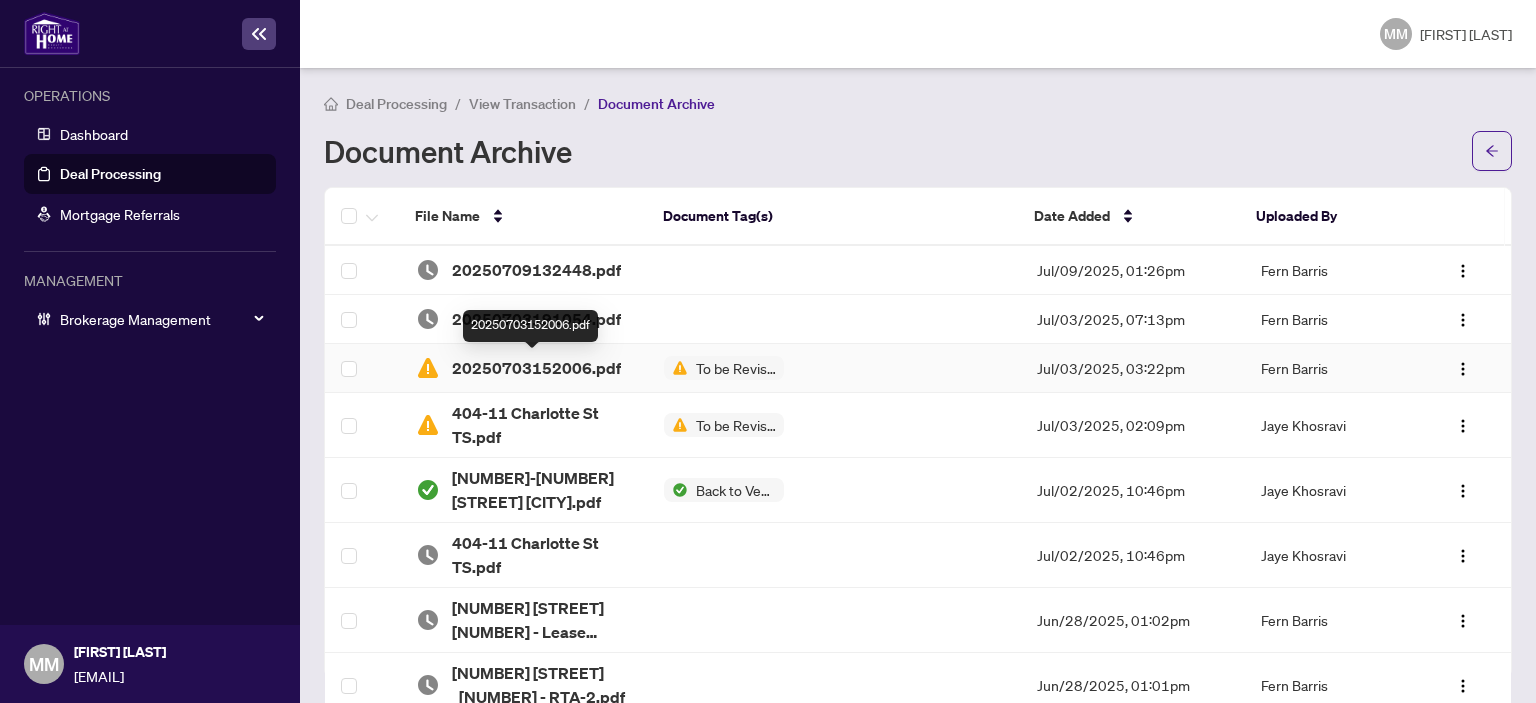 click on "20250703152006.pdf" at bounding box center (524, 368) 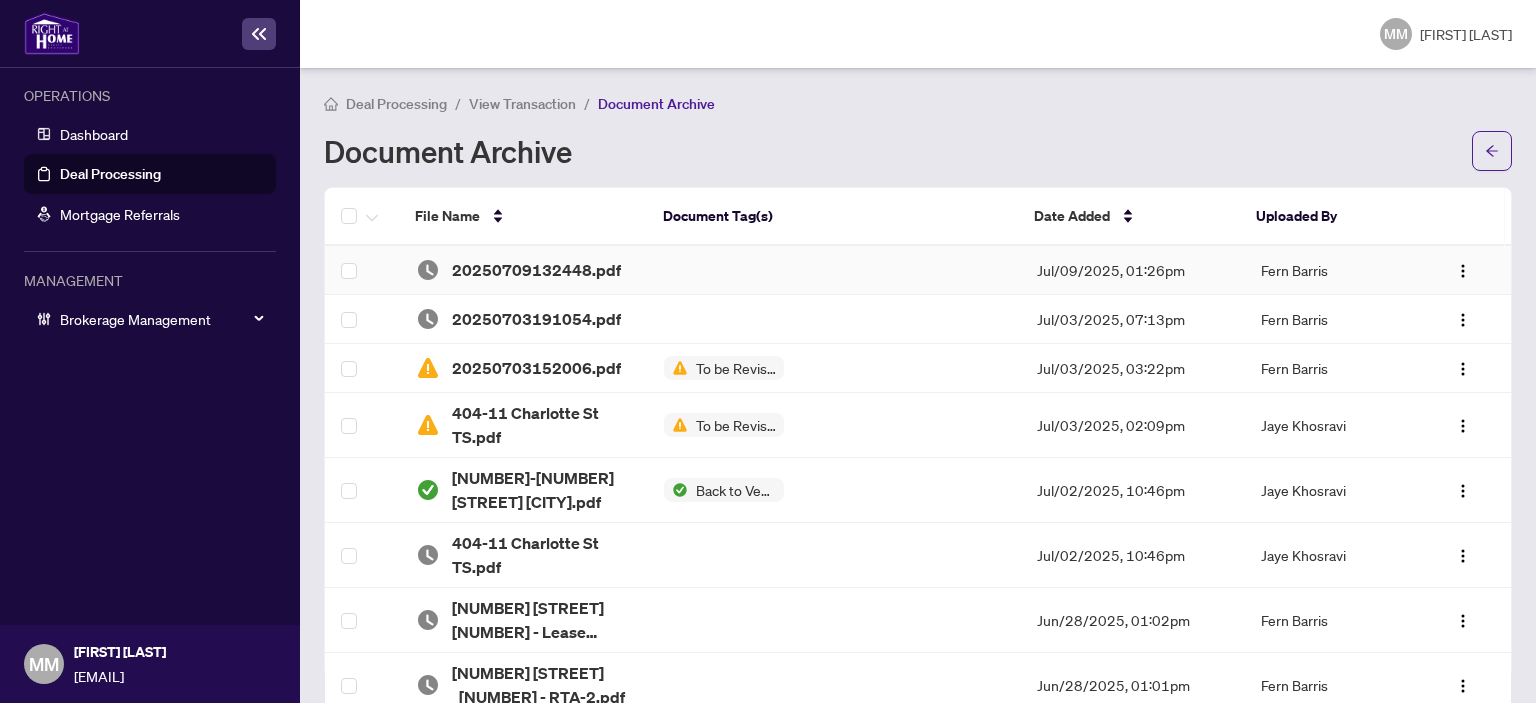 click at bounding box center (834, 270) 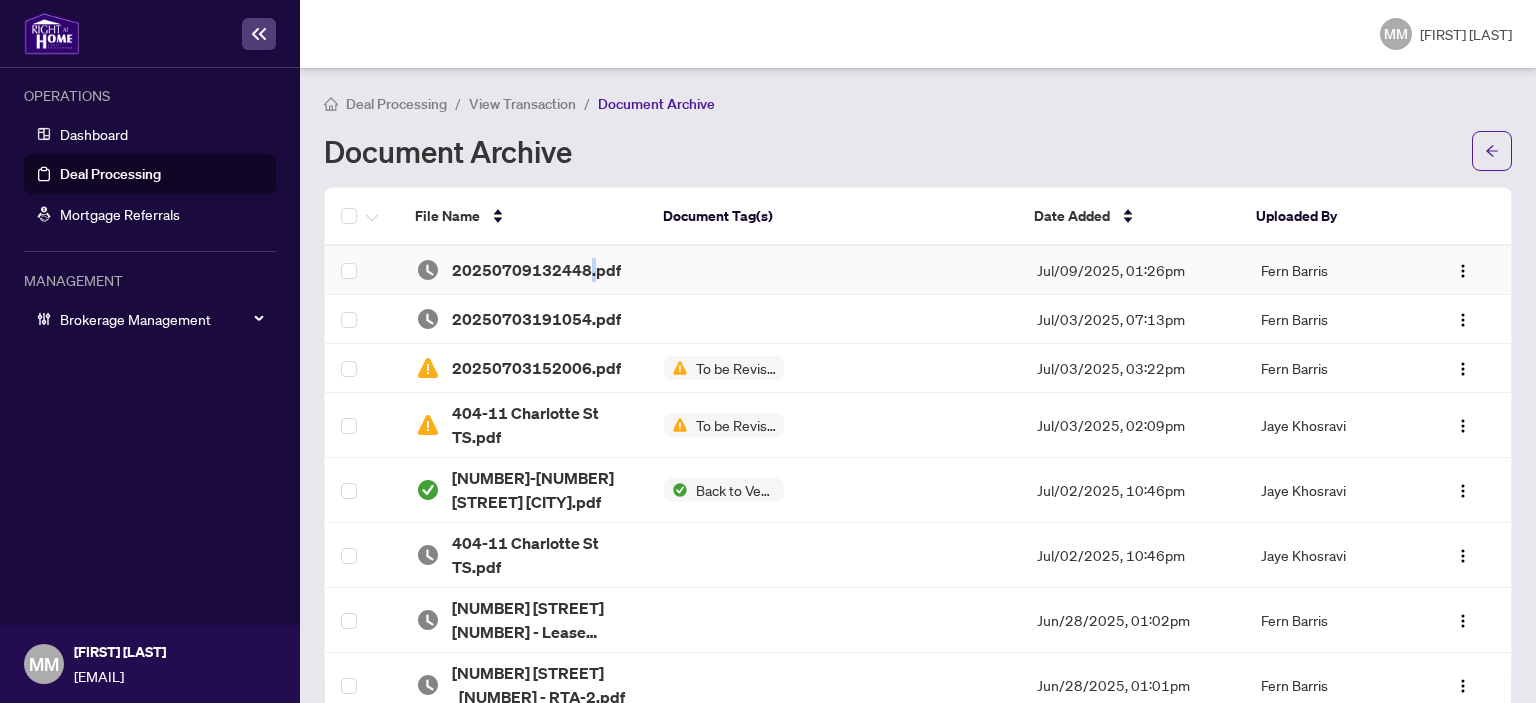 click on "20250709132448.pdf" at bounding box center [536, 270] 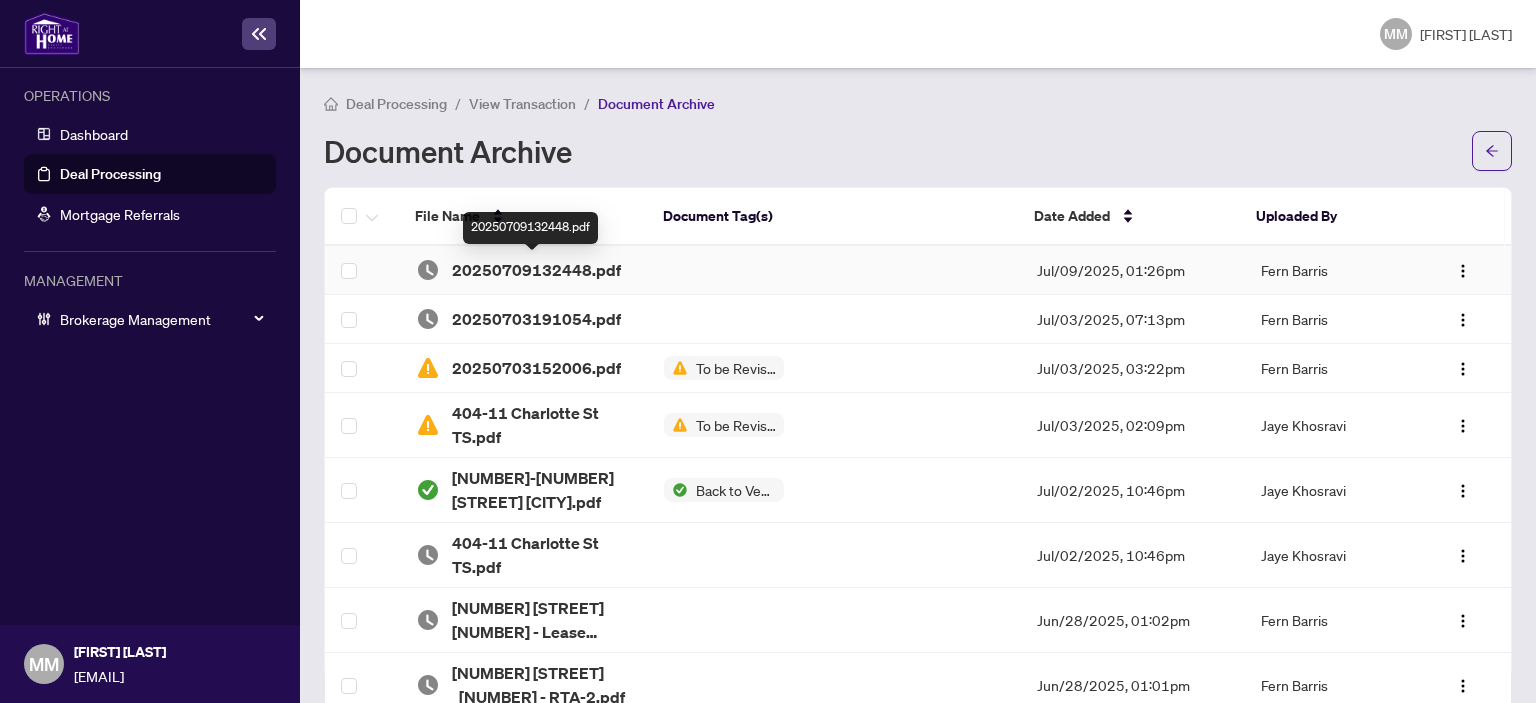 click on "20250709132448.pdf" at bounding box center (536, 270) 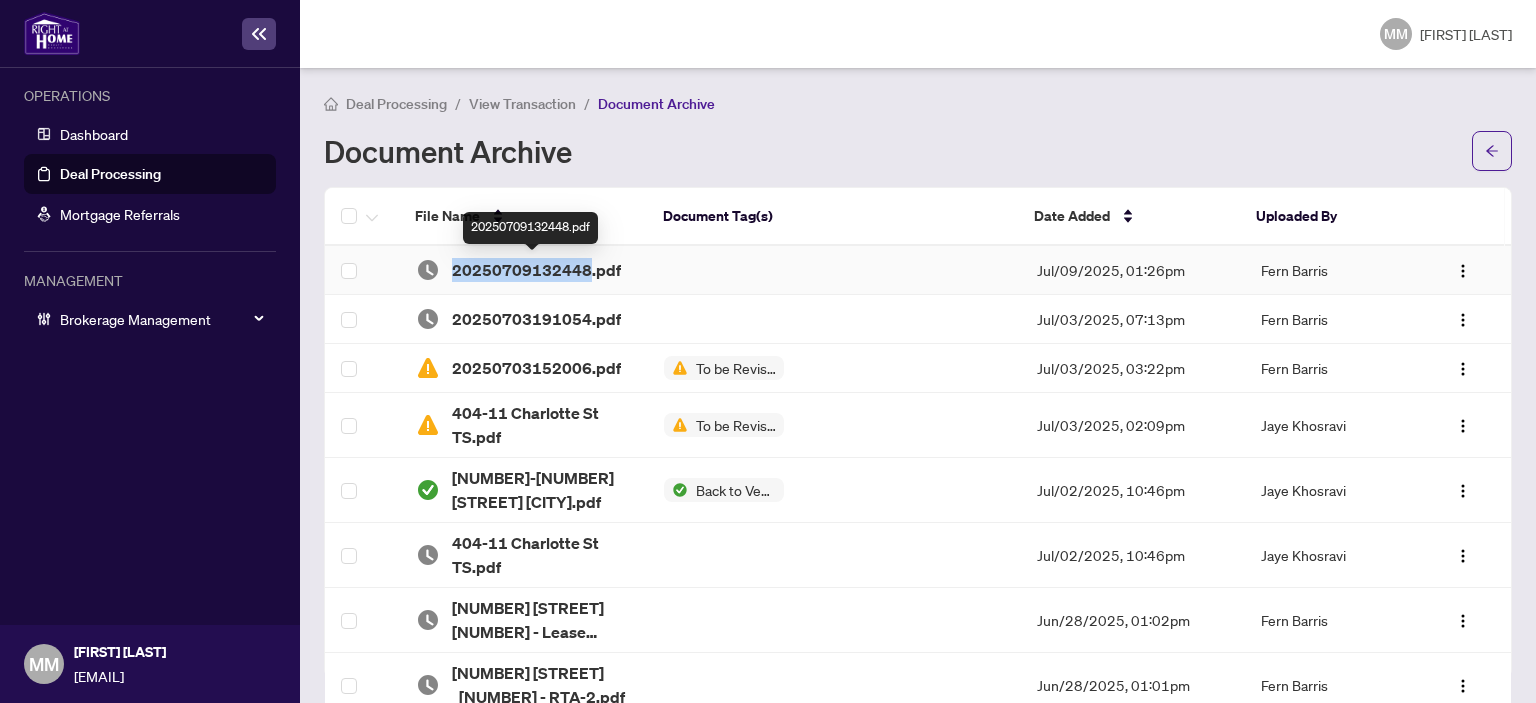 click on "20250709132448.pdf" at bounding box center [536, 270] 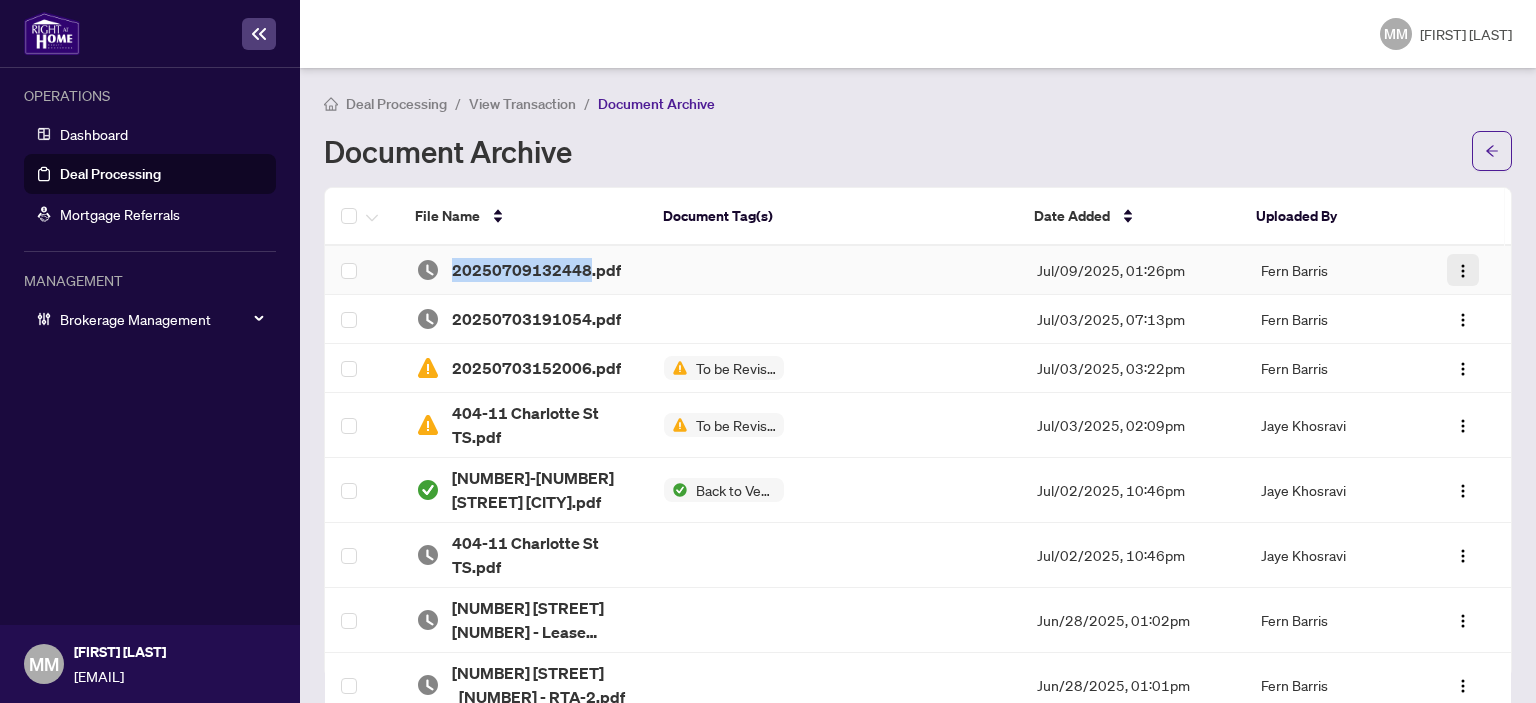 click at bounding box center [1463, 270] 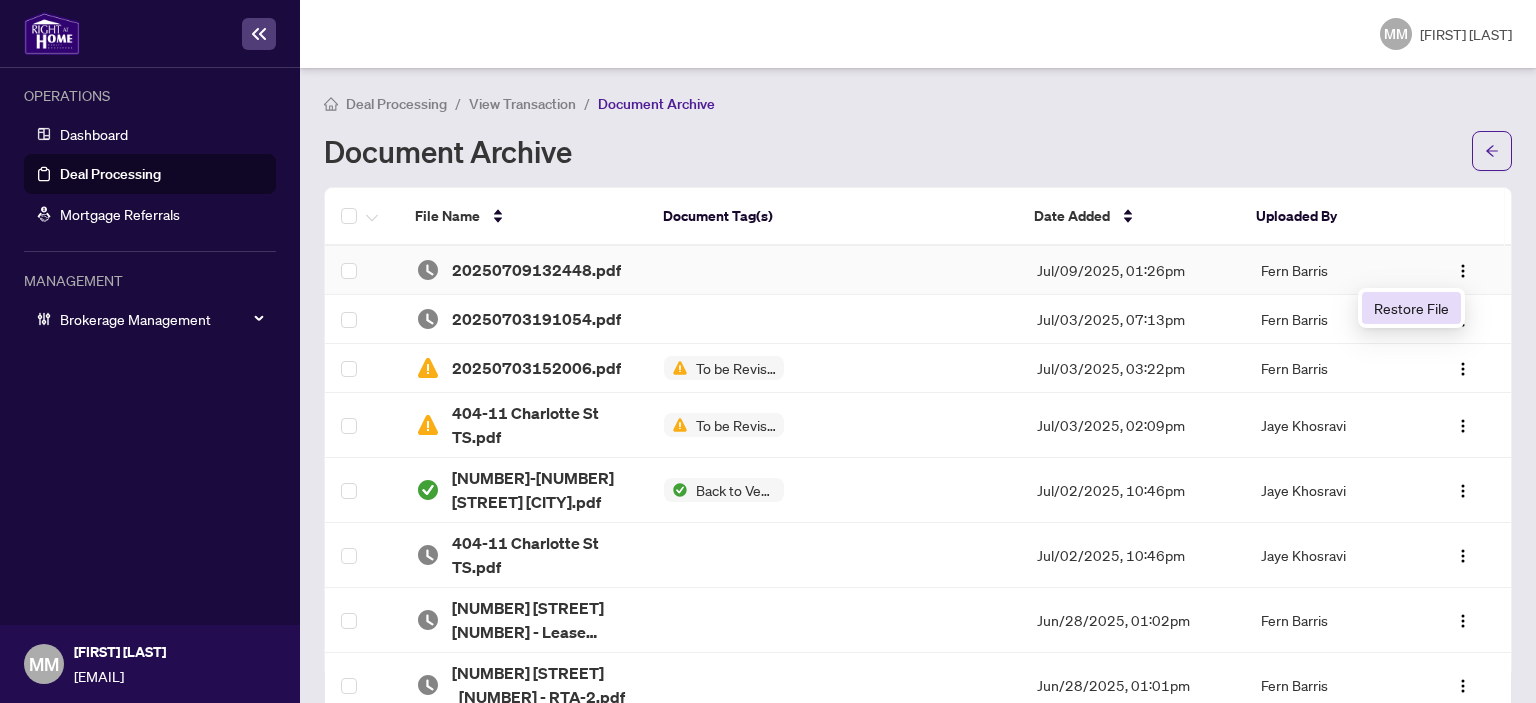 click on "Restore File" at bounding box center [1411, 308] 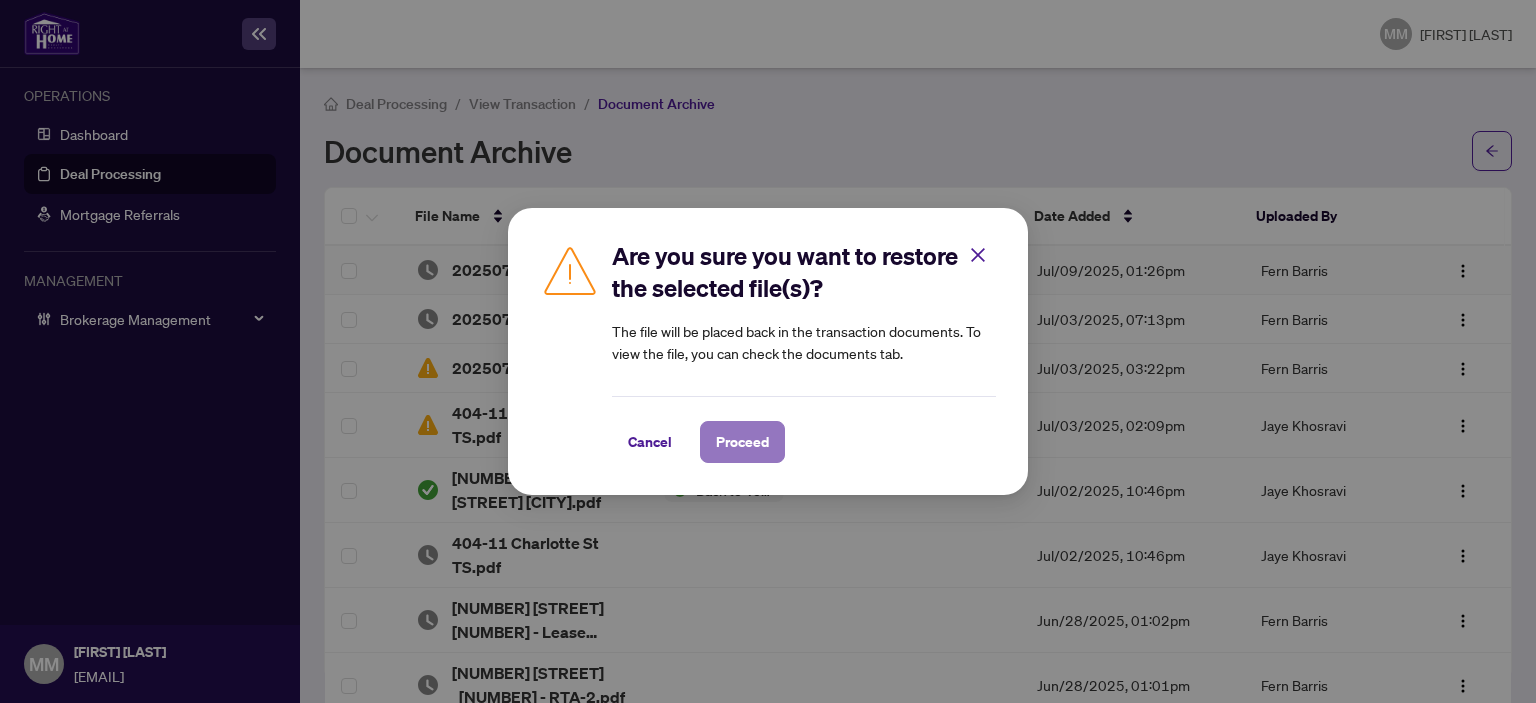 drag, startPoint x: 739, startPoint y: 436, endPoint x: 711, endPoint y: 433, distance: 28.160255 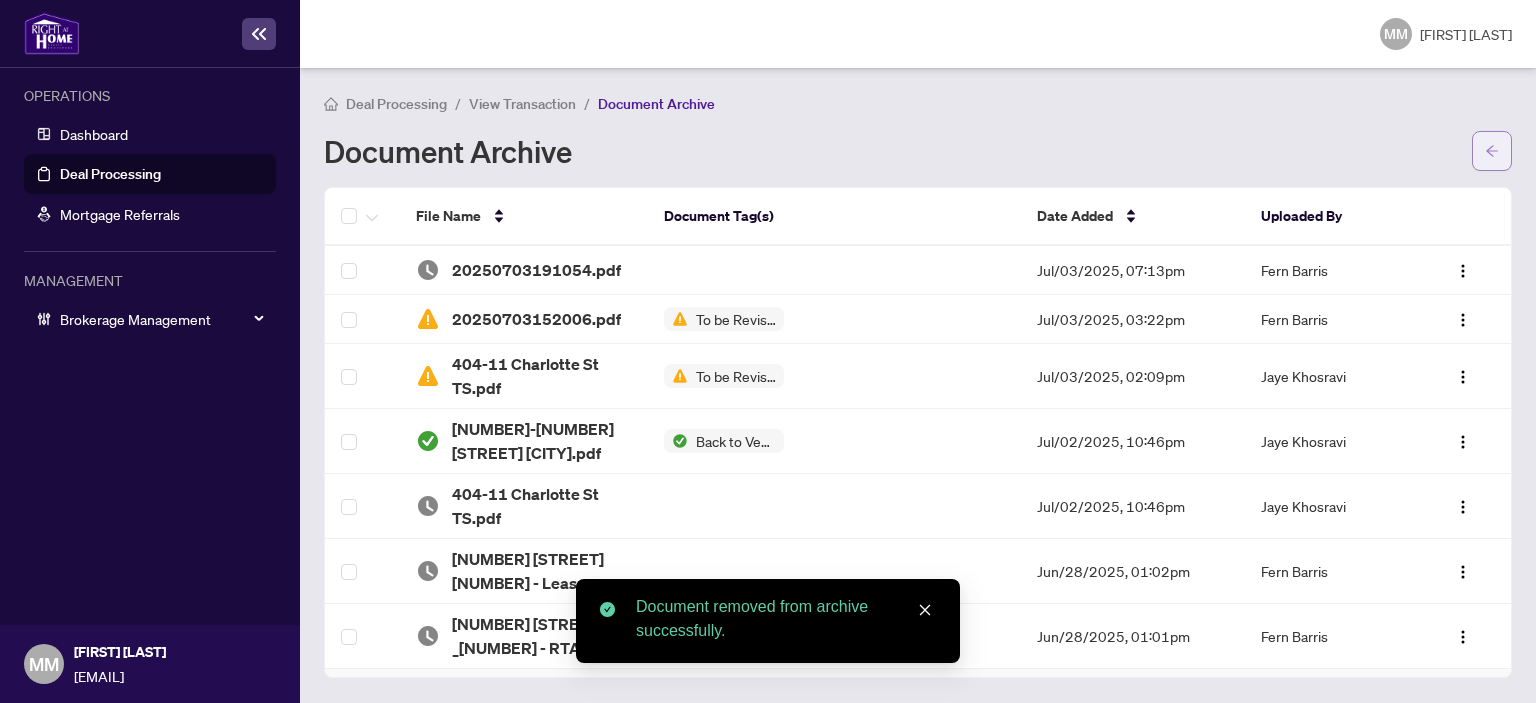 click at bounding box center (1492, 151) 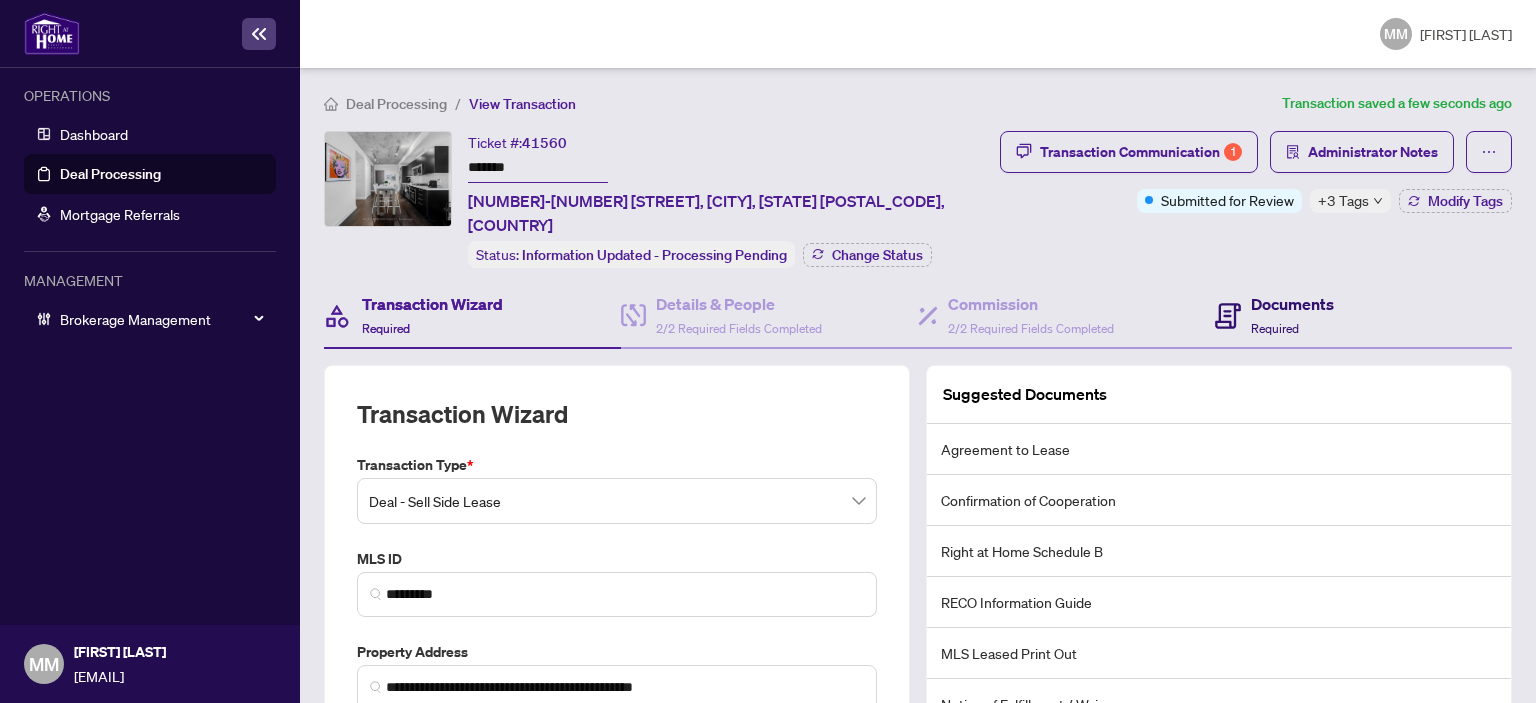 click on "Documents Required" at bounding box center [1292, 315] 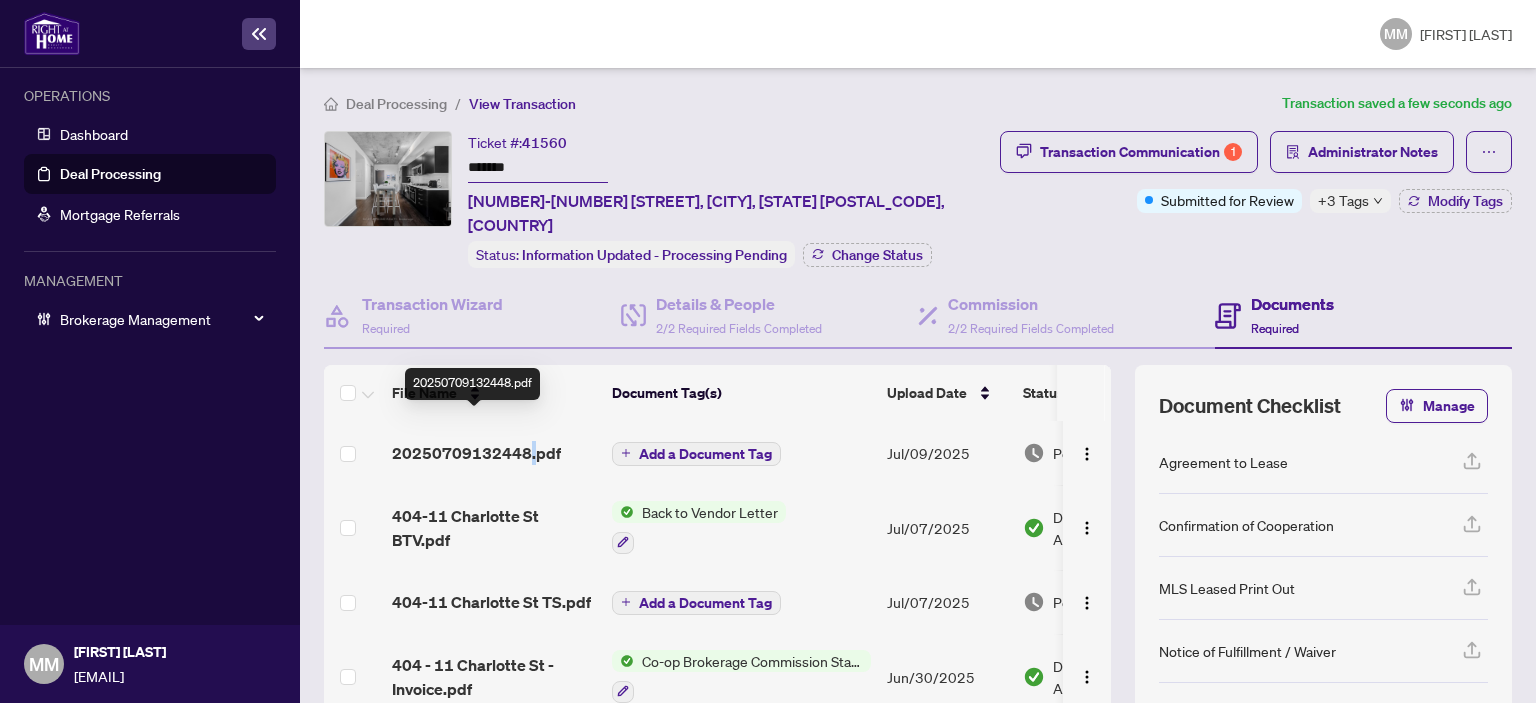 click on "20250709132448.pdf" at bounding box center [476, 453] 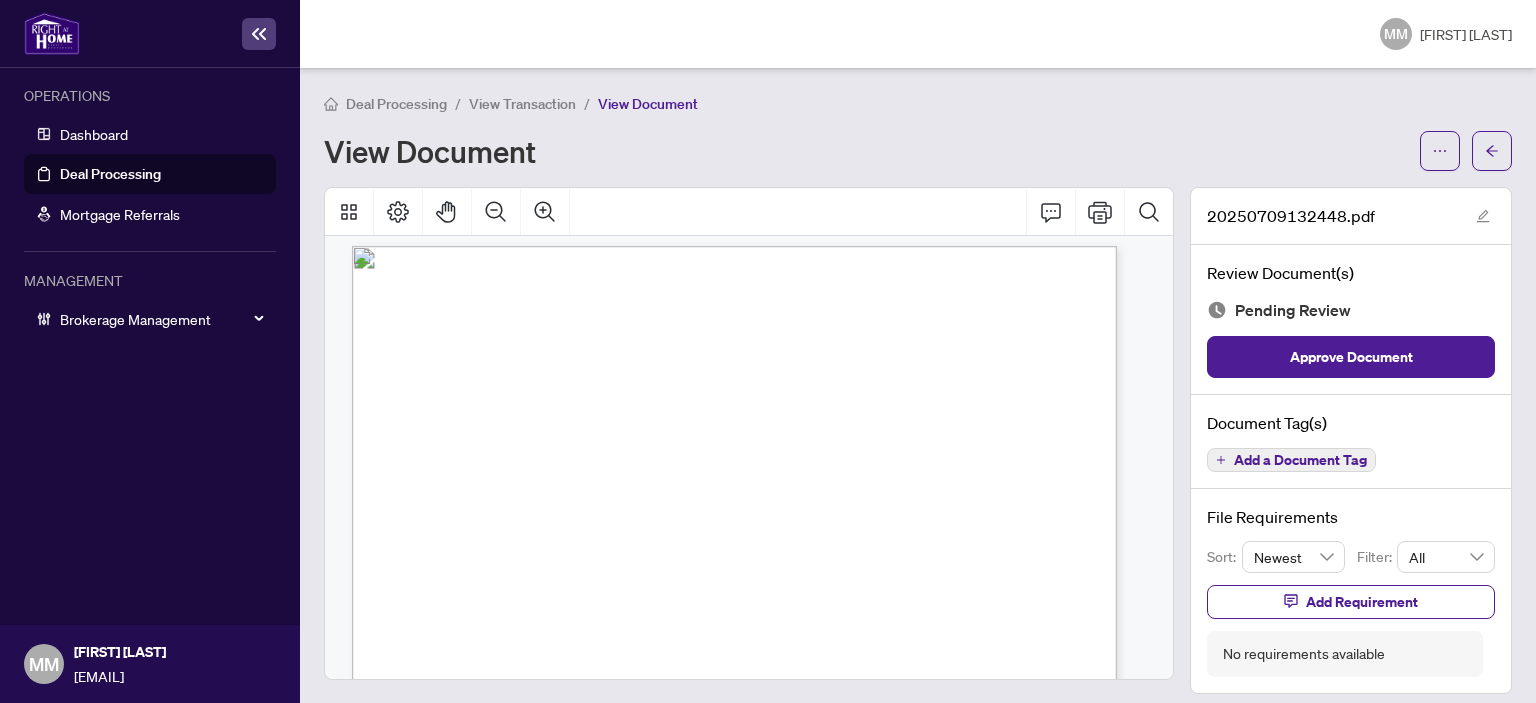 scroll, scrollTop: 0, scrollLeft: 0, axis: both 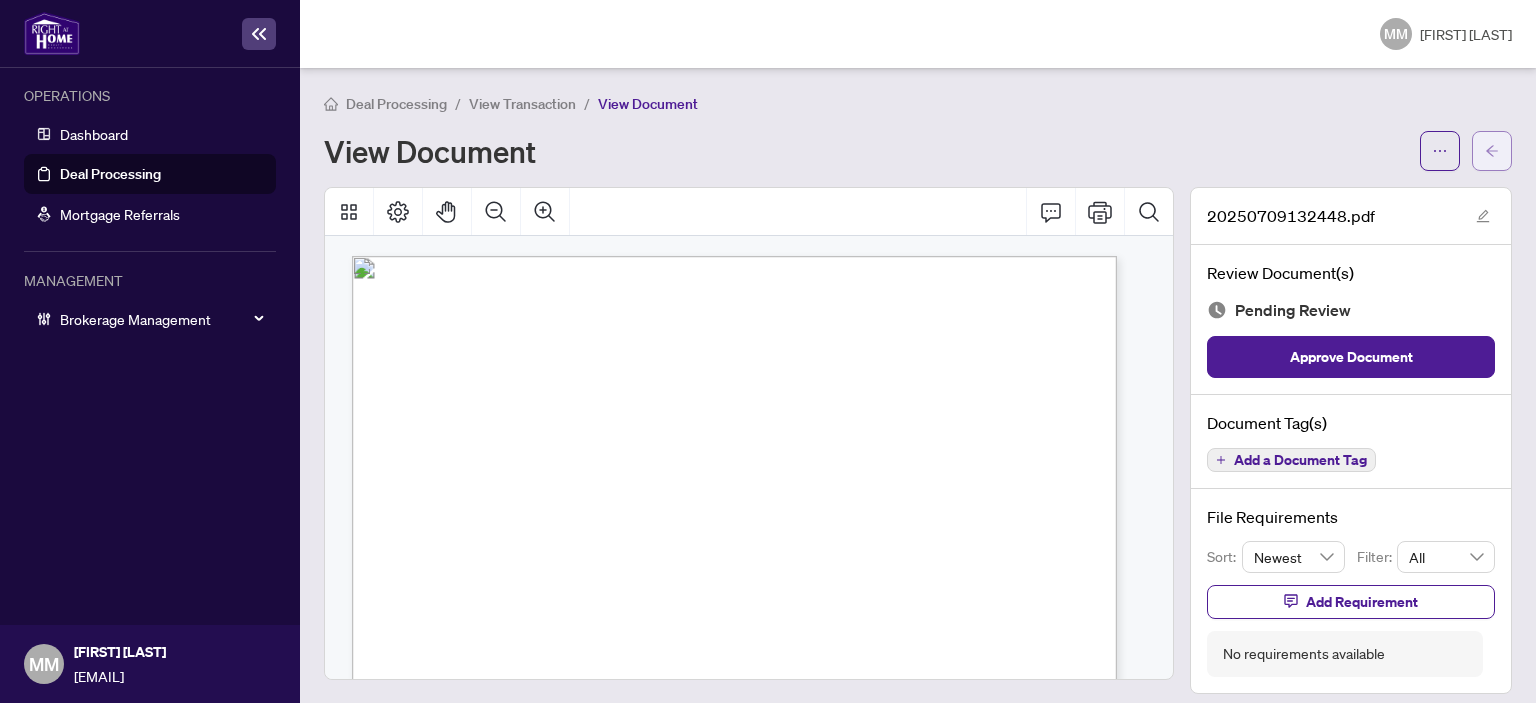 click at bounding box center [1492, 151] 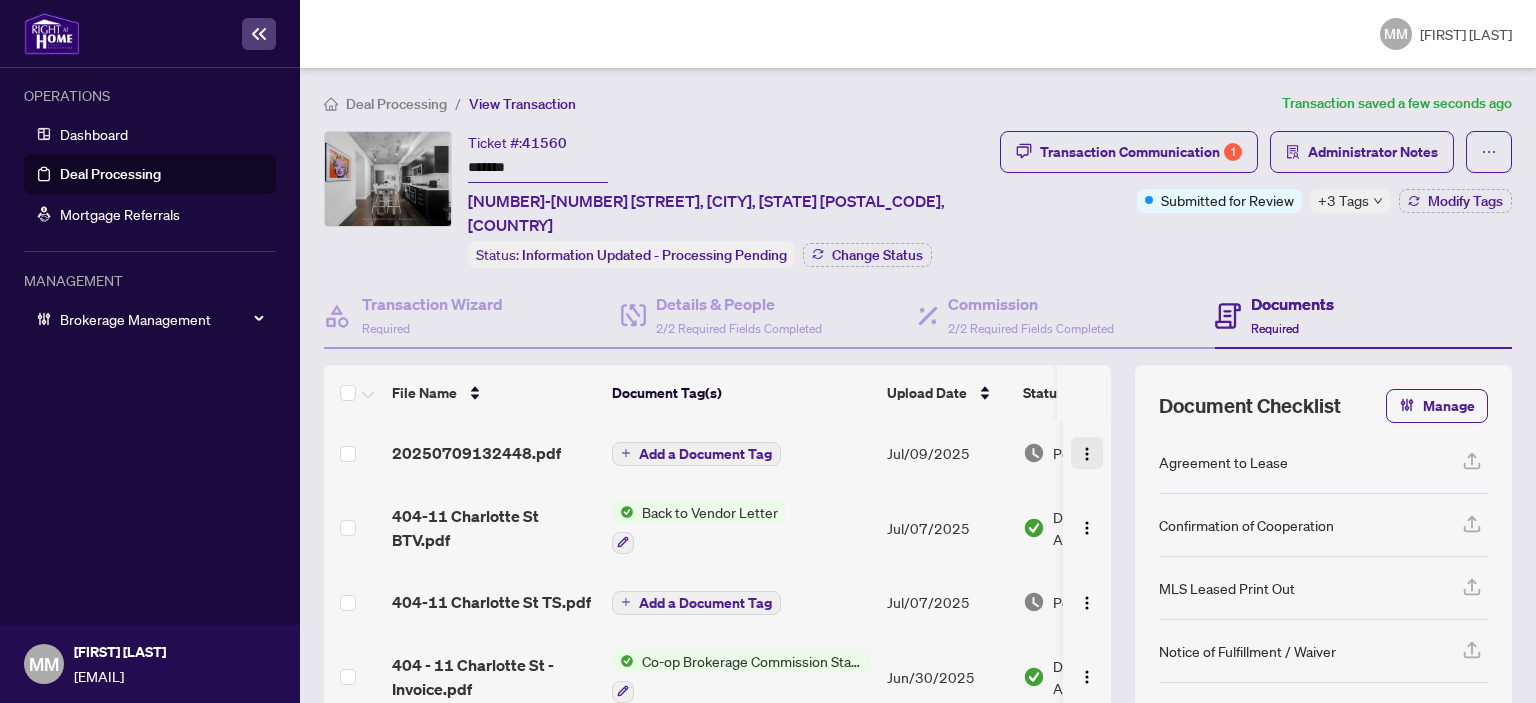 click at bounding box center [1087, 454] 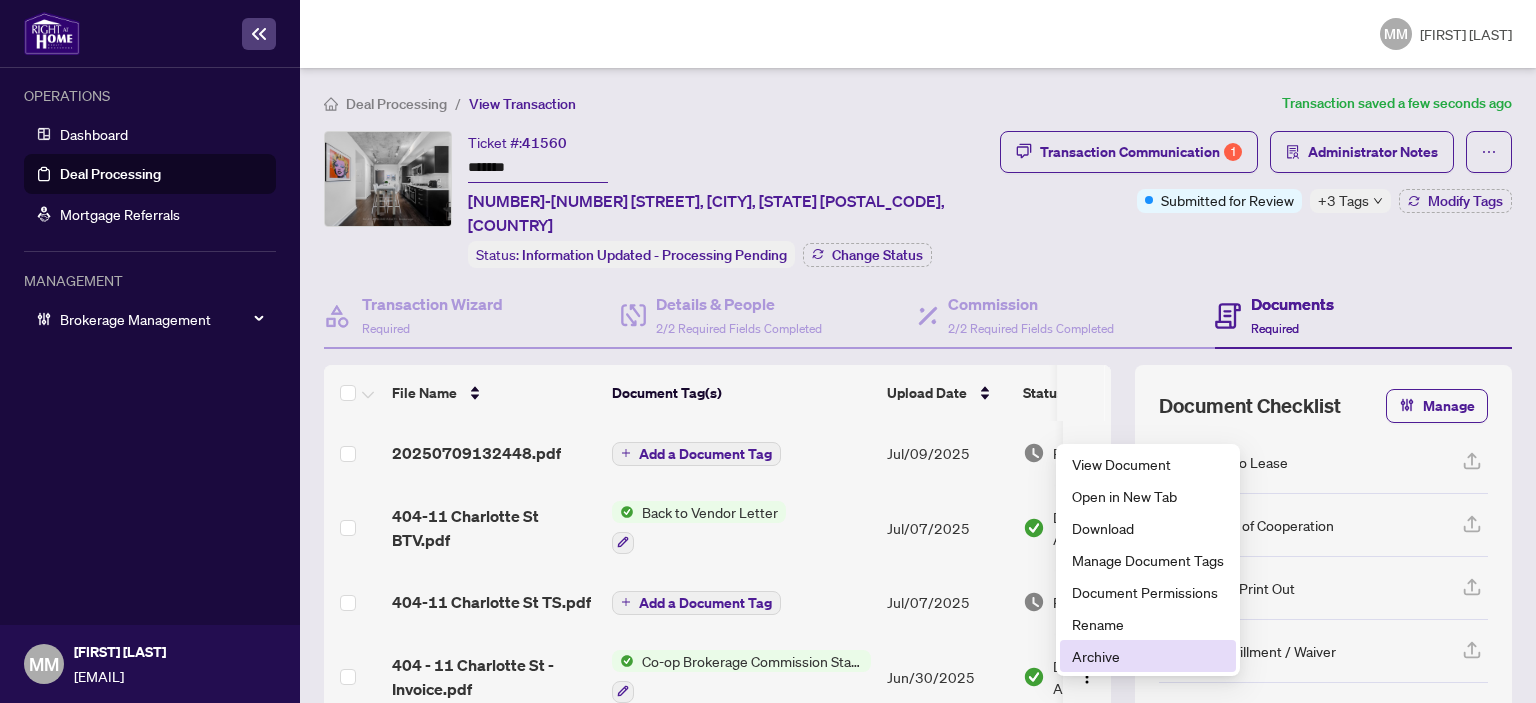 click on "Archive" at bounding box center [1148, 656] 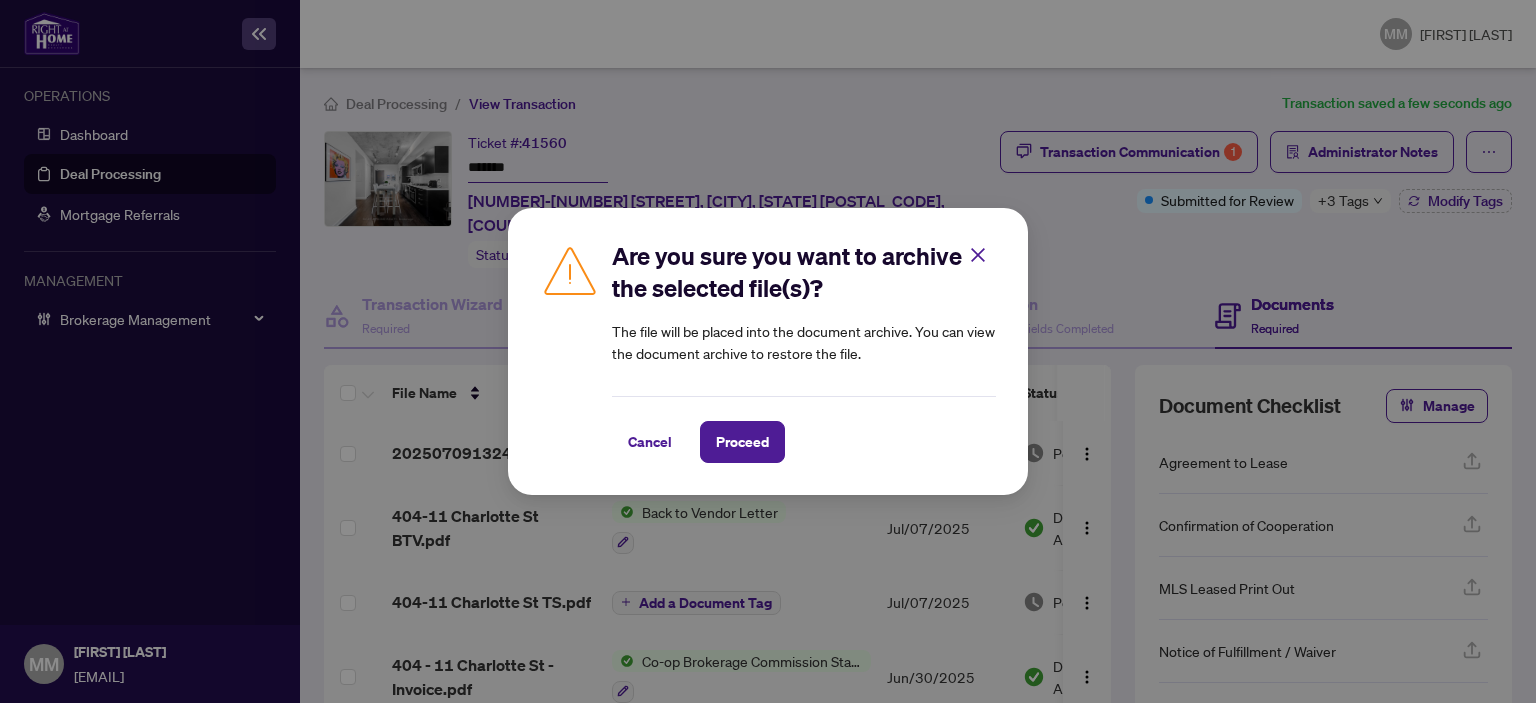 click on "Cancel Proceed" at bounding box center [804, 429] 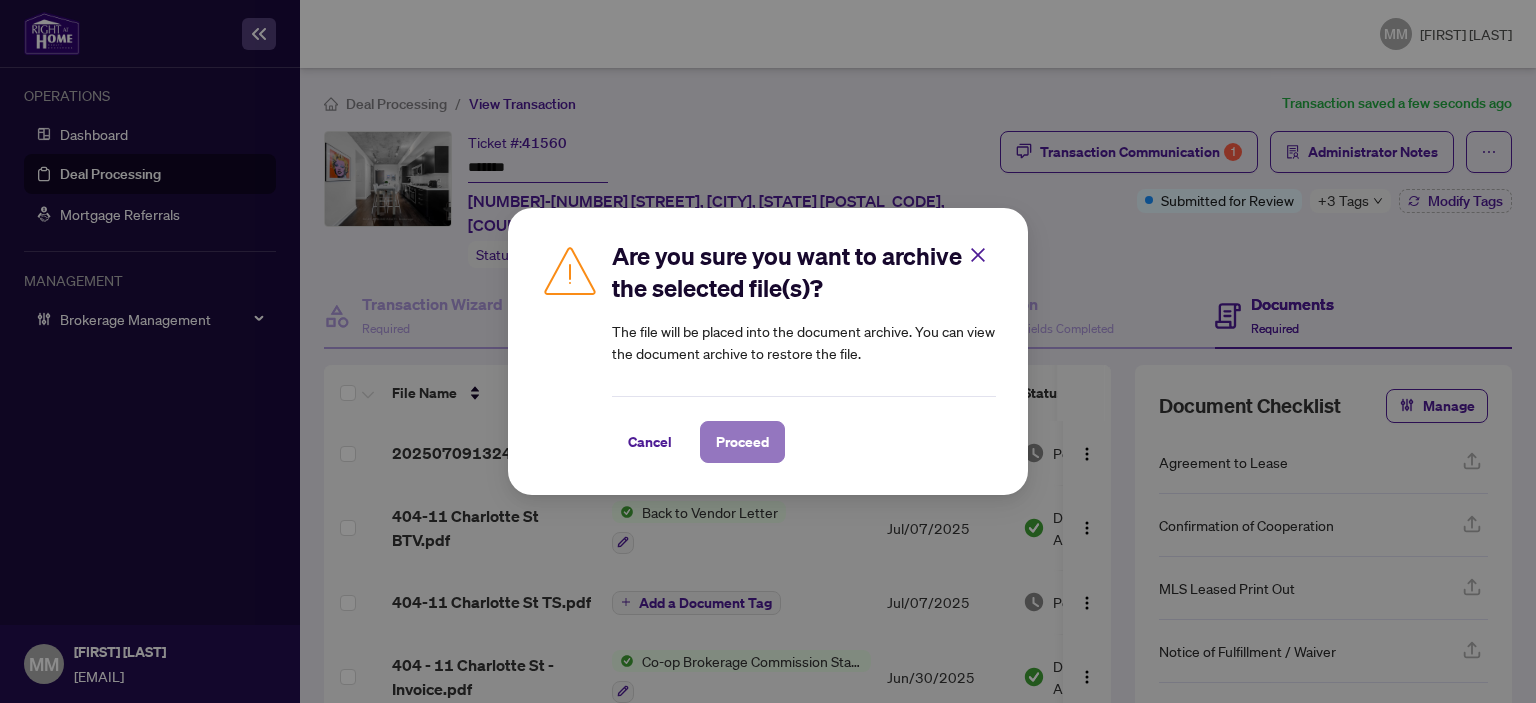 drag, startPoint x: 720, startPoint y: 431, endPoint x: 712, endPoint y: 423, distance: 11.313708 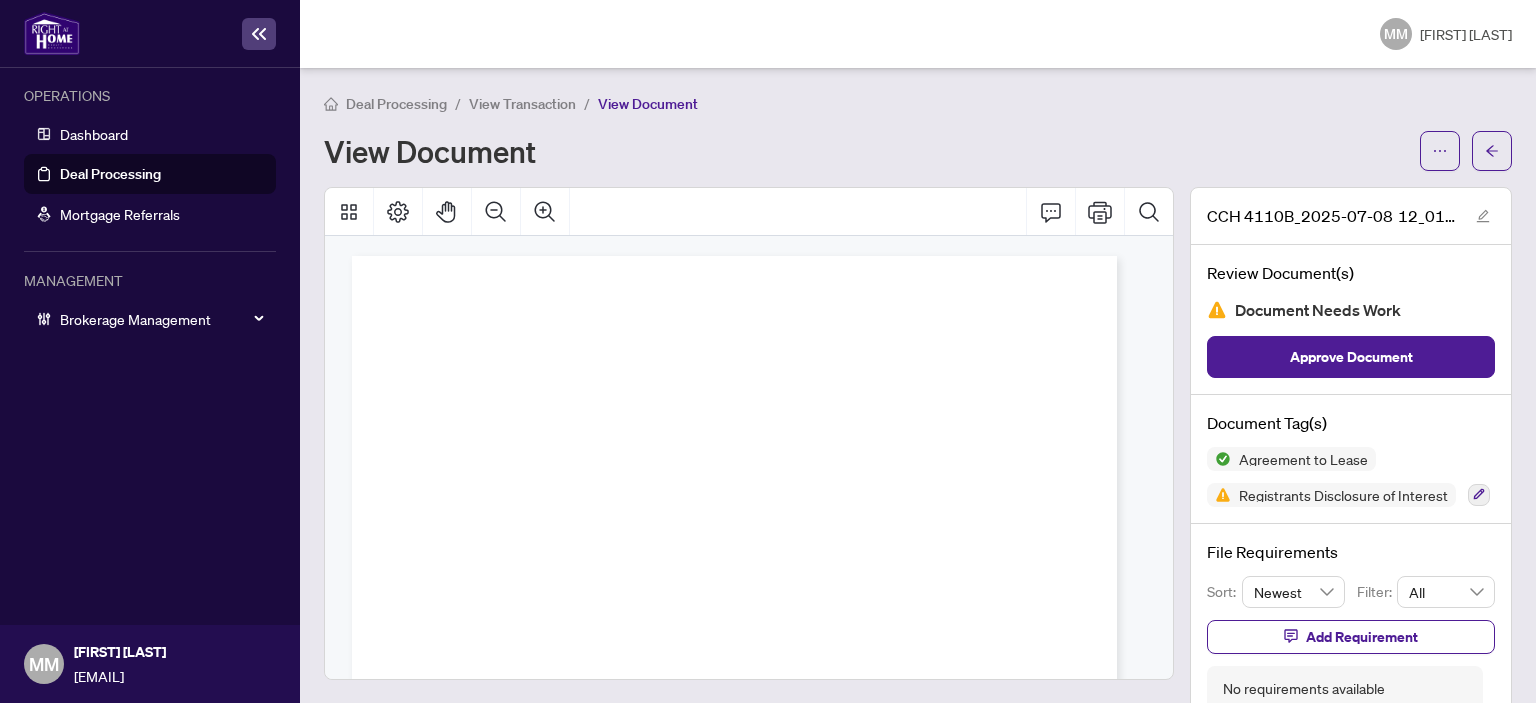 scroll, scrollTop: 0, scrollLeft: 0, axis: both 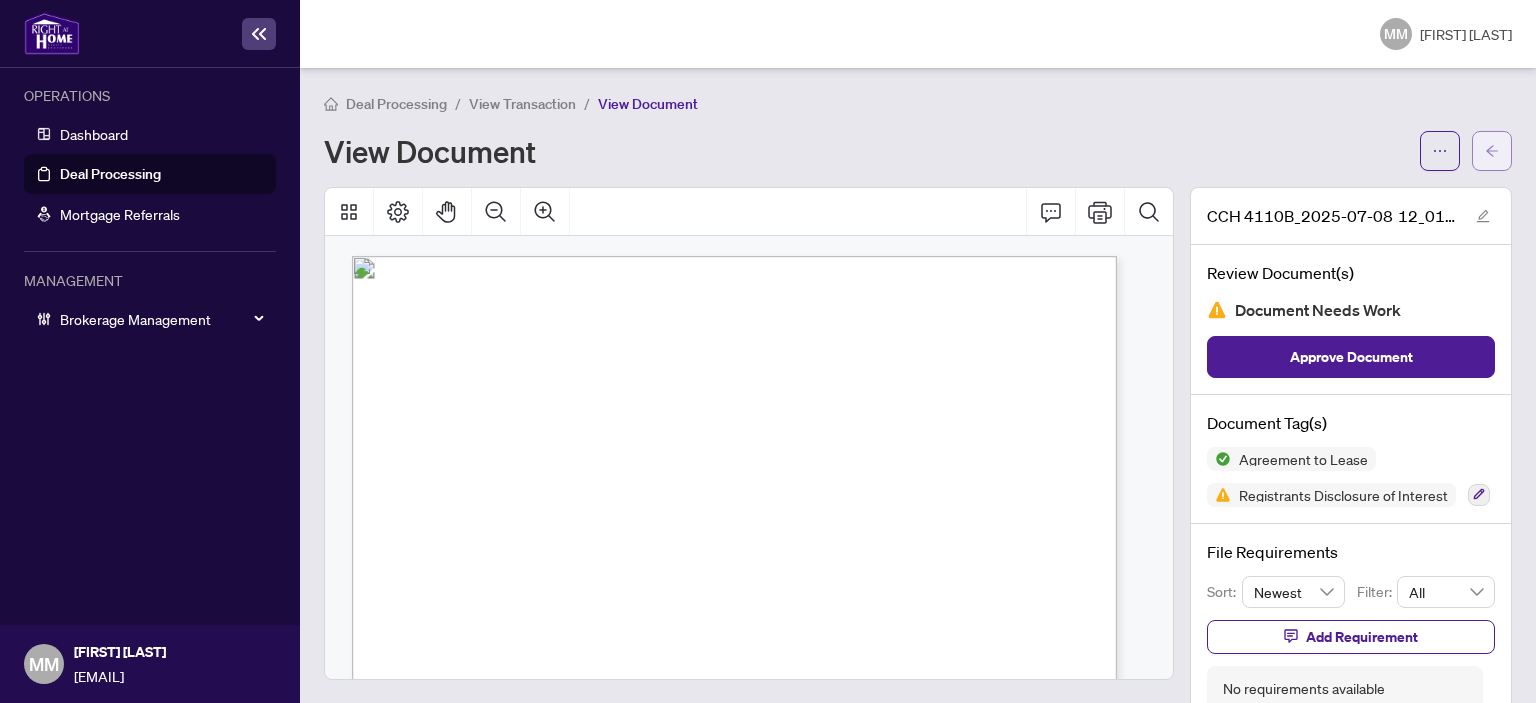 click 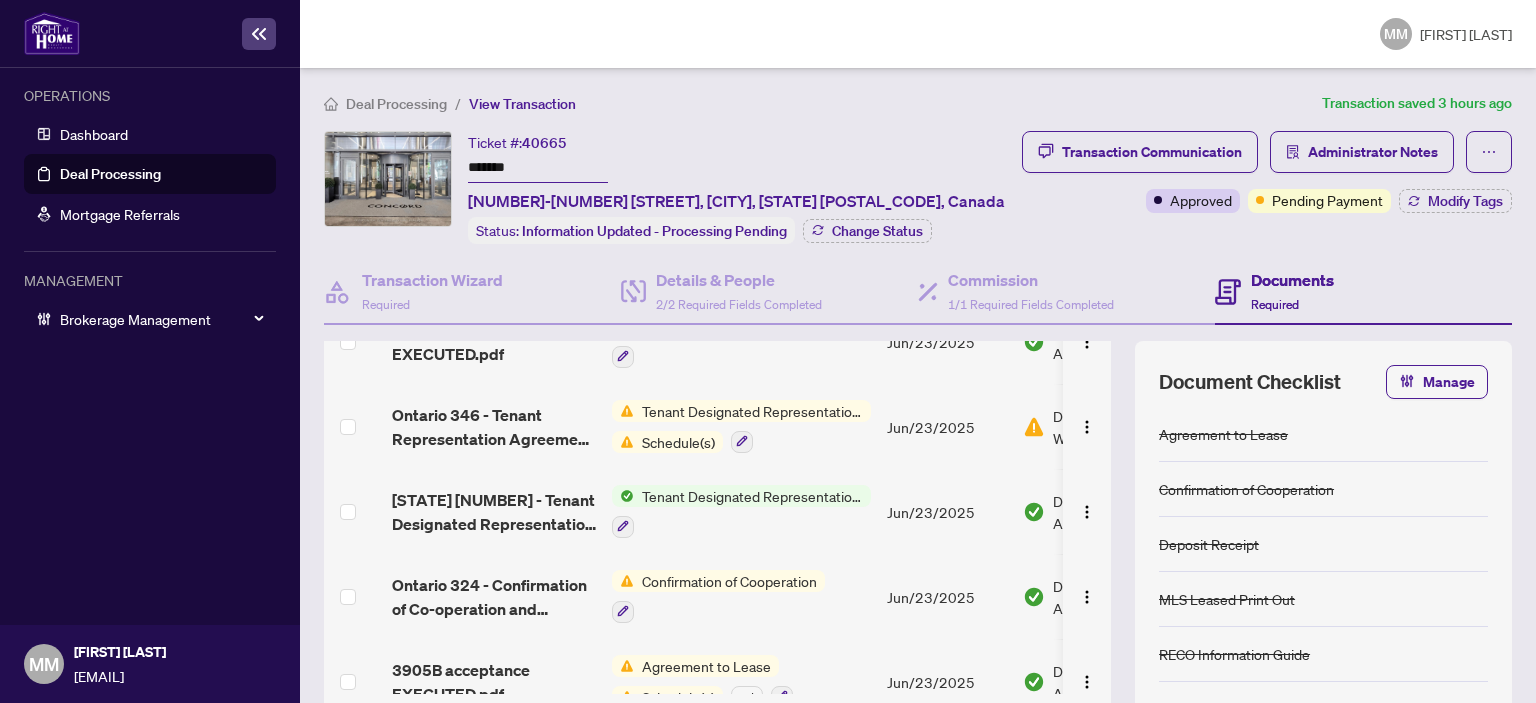 scroll, scrollTop: 636, scrollLeft: 0, axis: vertical 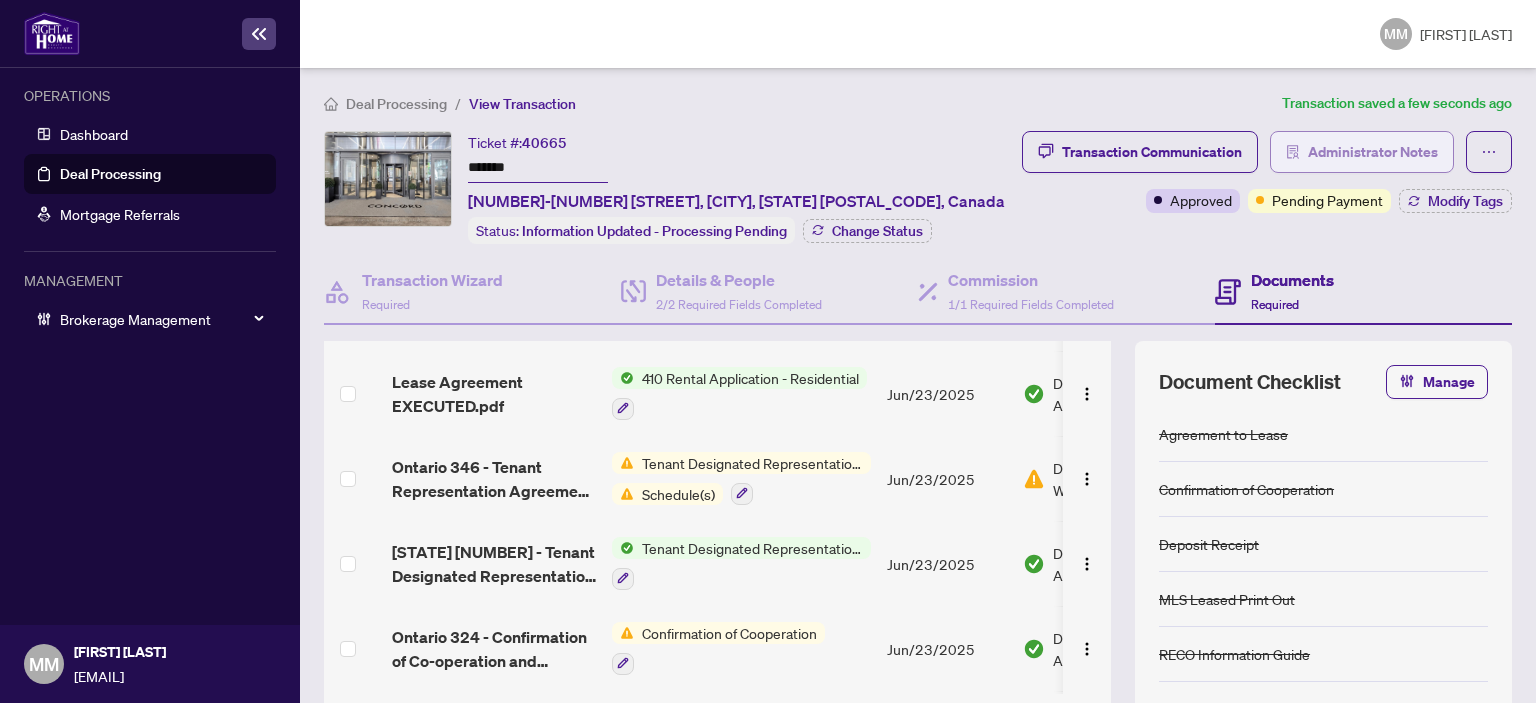 click on "Administrator Notes" at bounding box center (1373, 152) 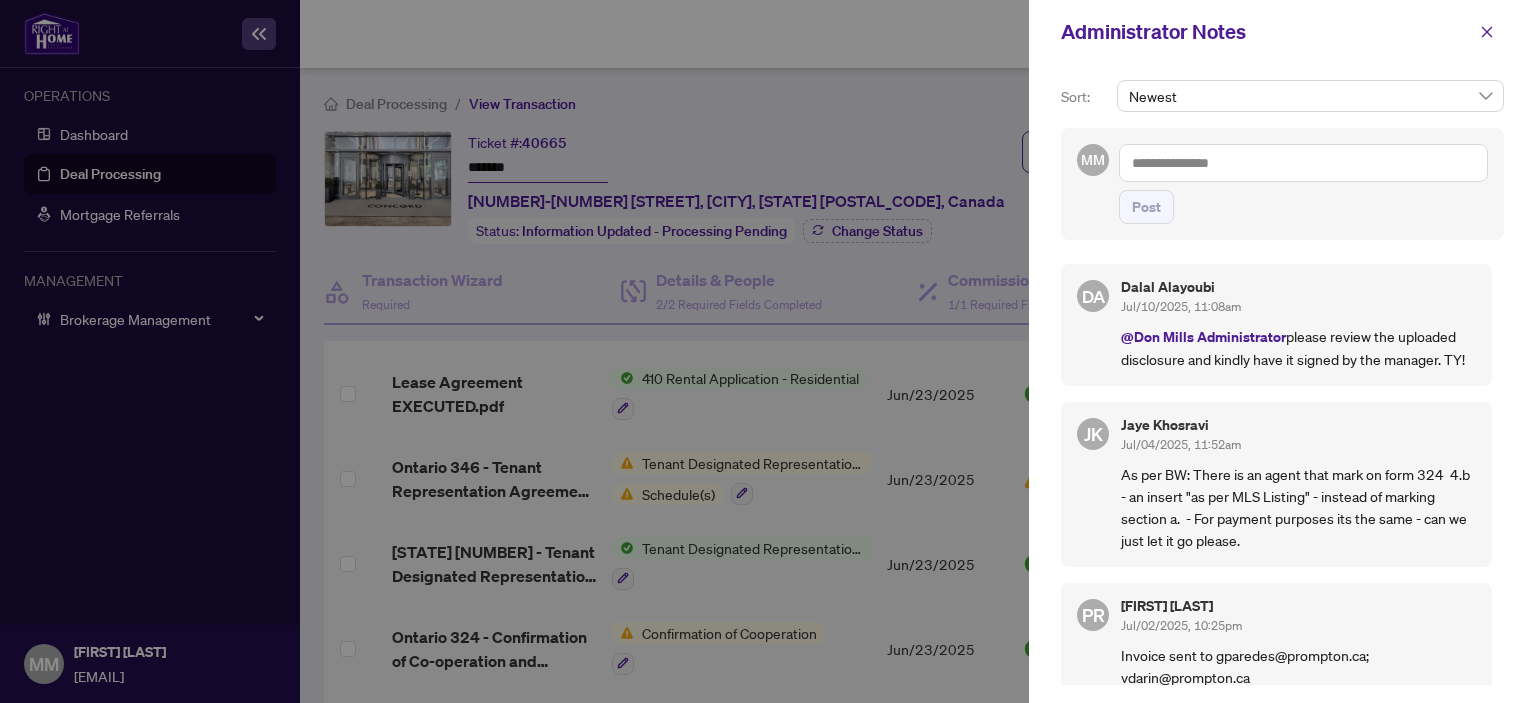 click at bounding box center [1303, 163] 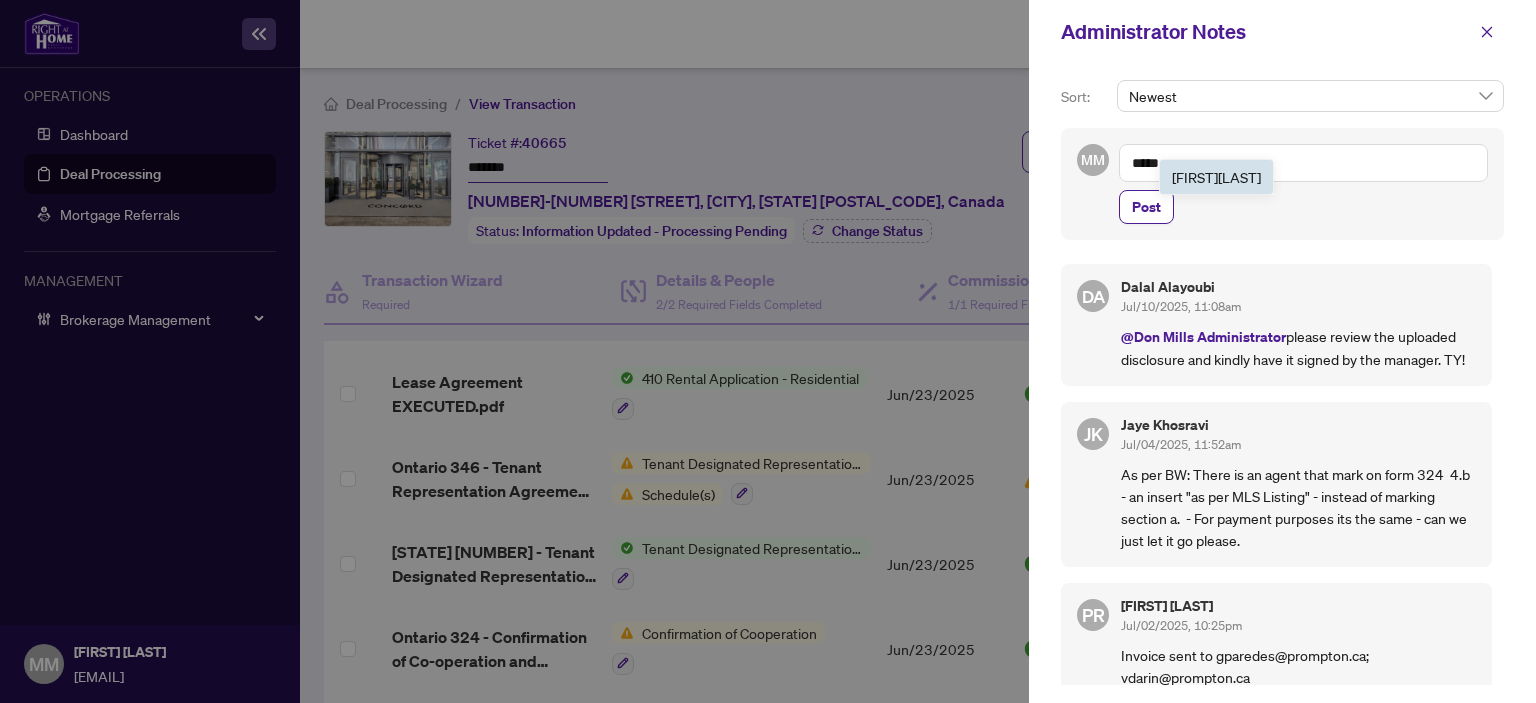 click on "[FIRST] [LAST]" at bounding box center (1216, 177) 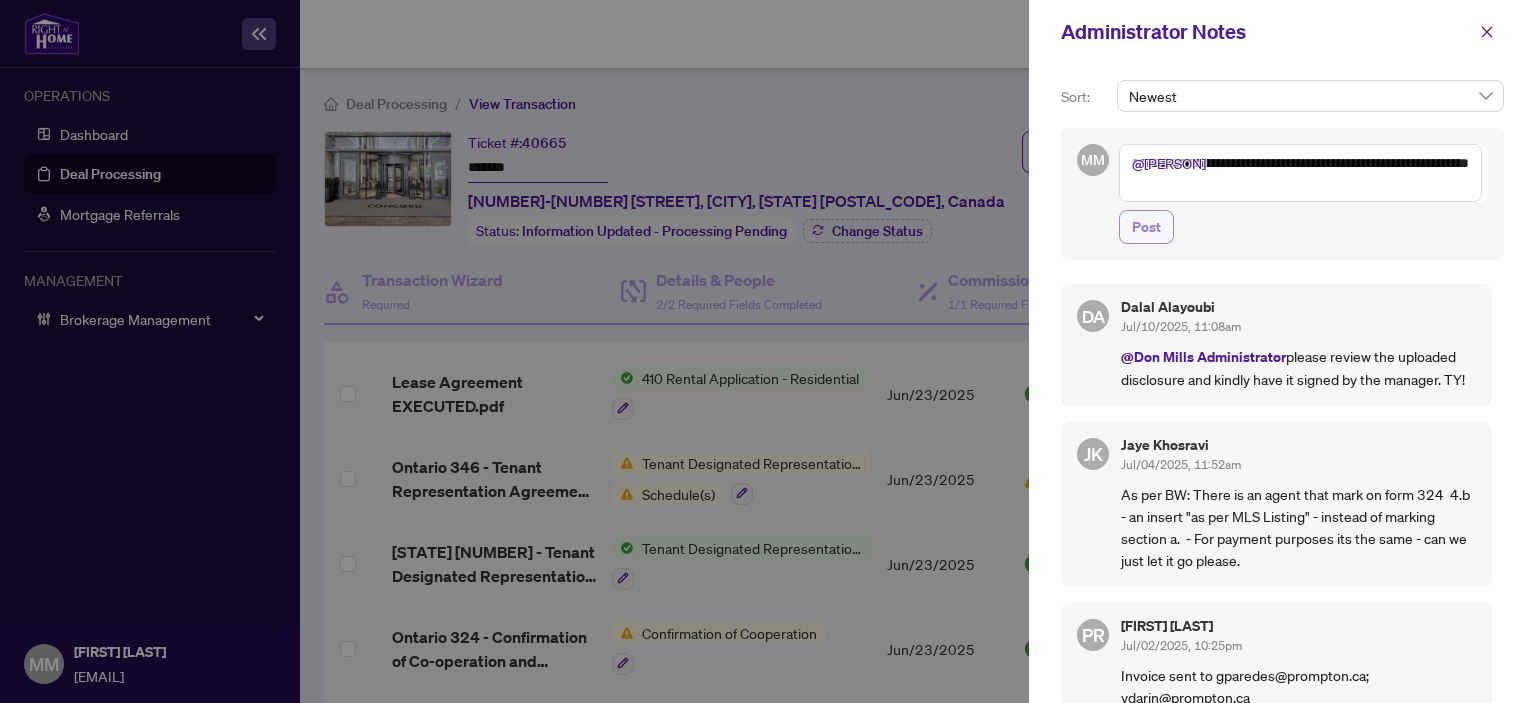type on "**********" 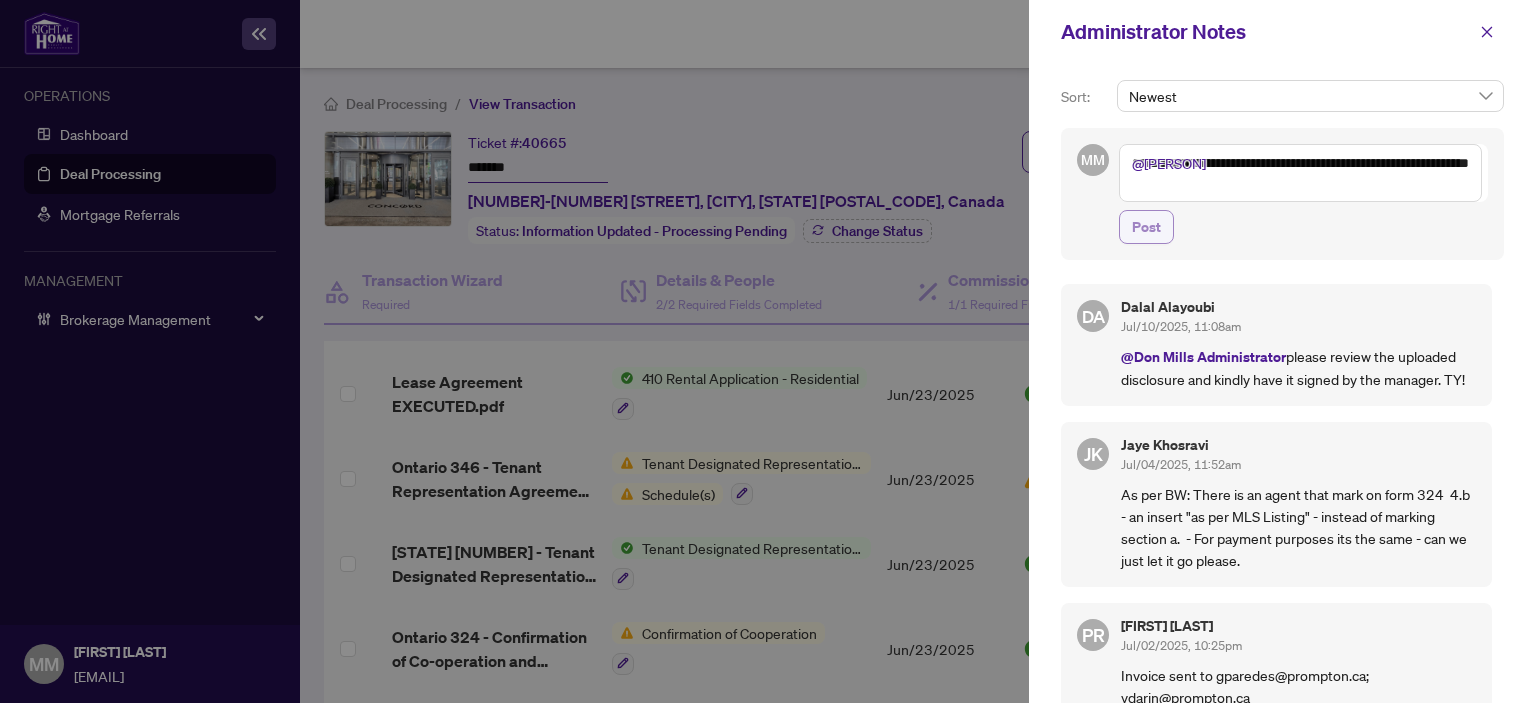 click on "Post" at bounding box center [1146, 227] 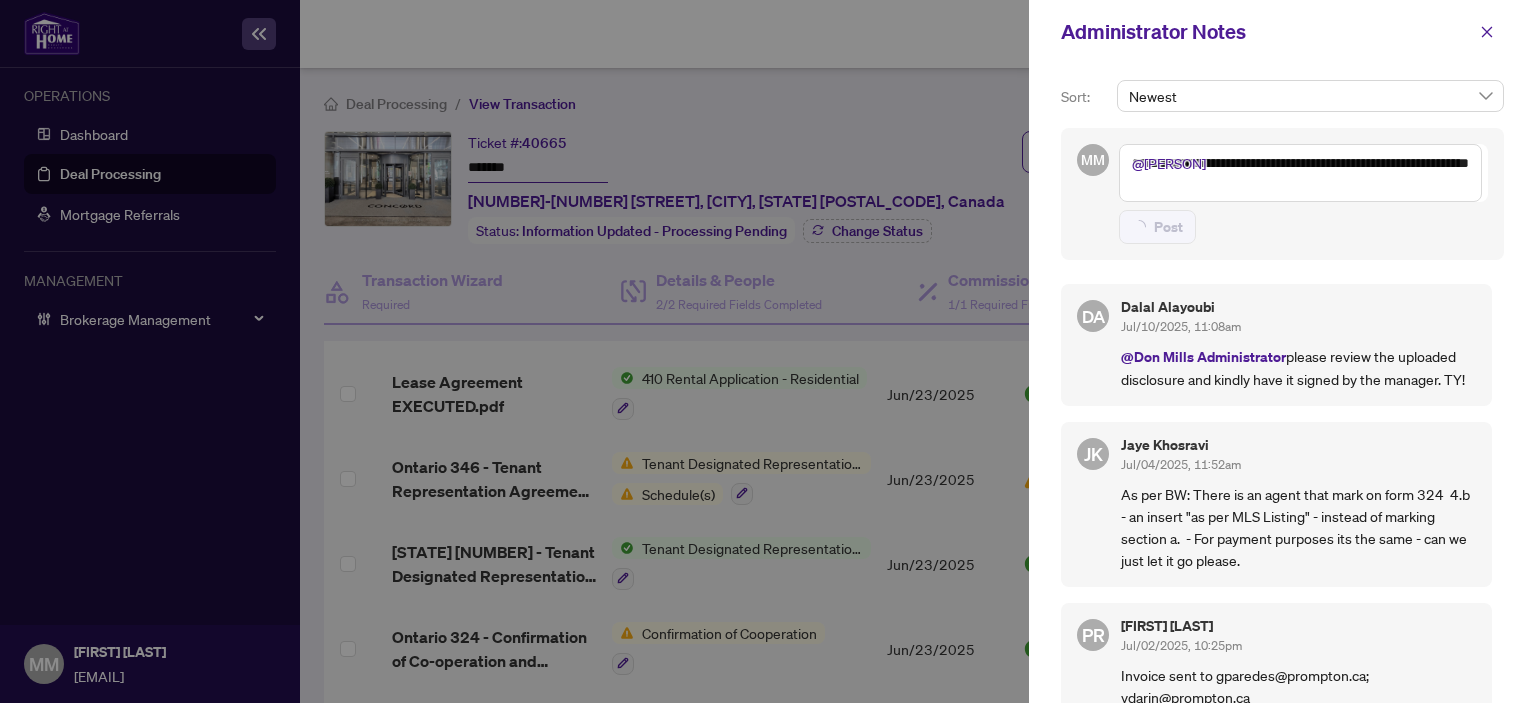 type 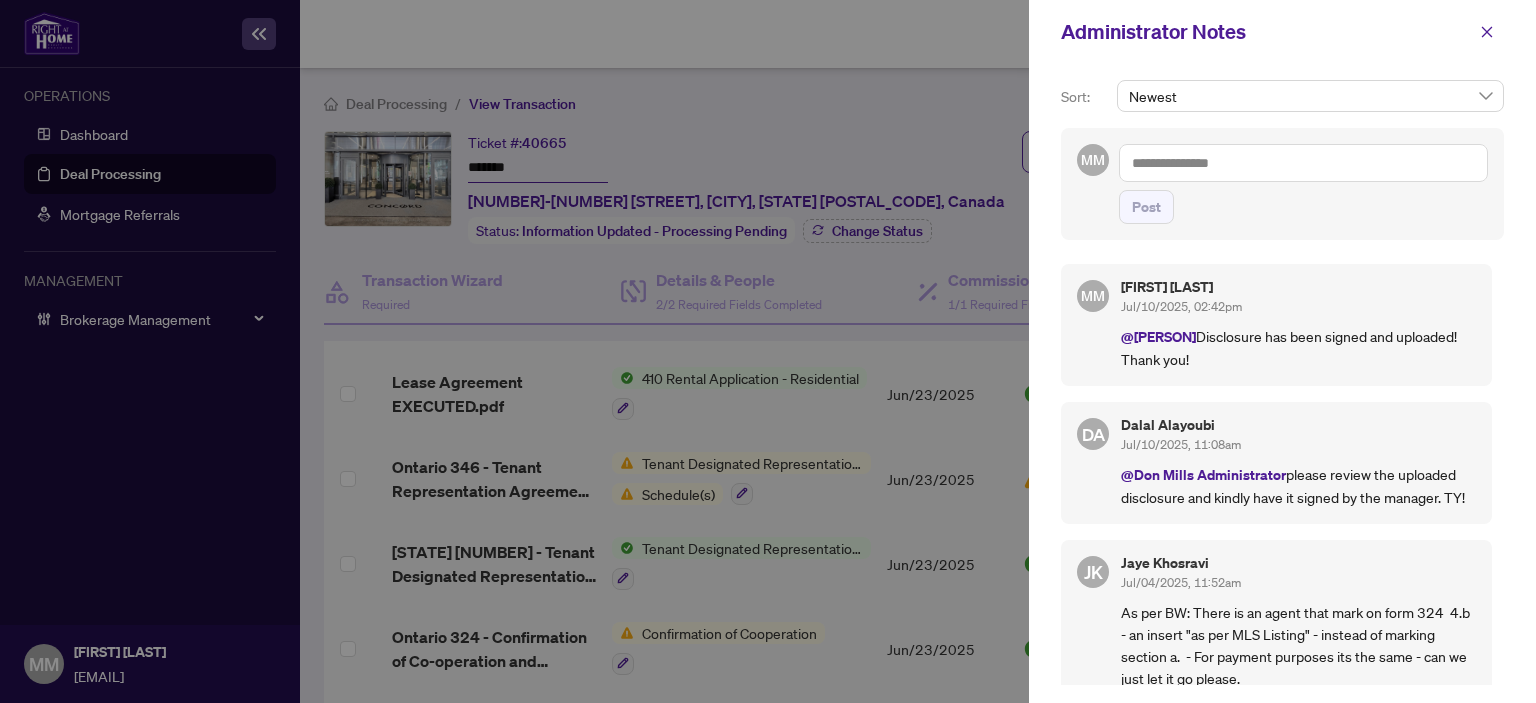 click at bounding box center [768, 351] 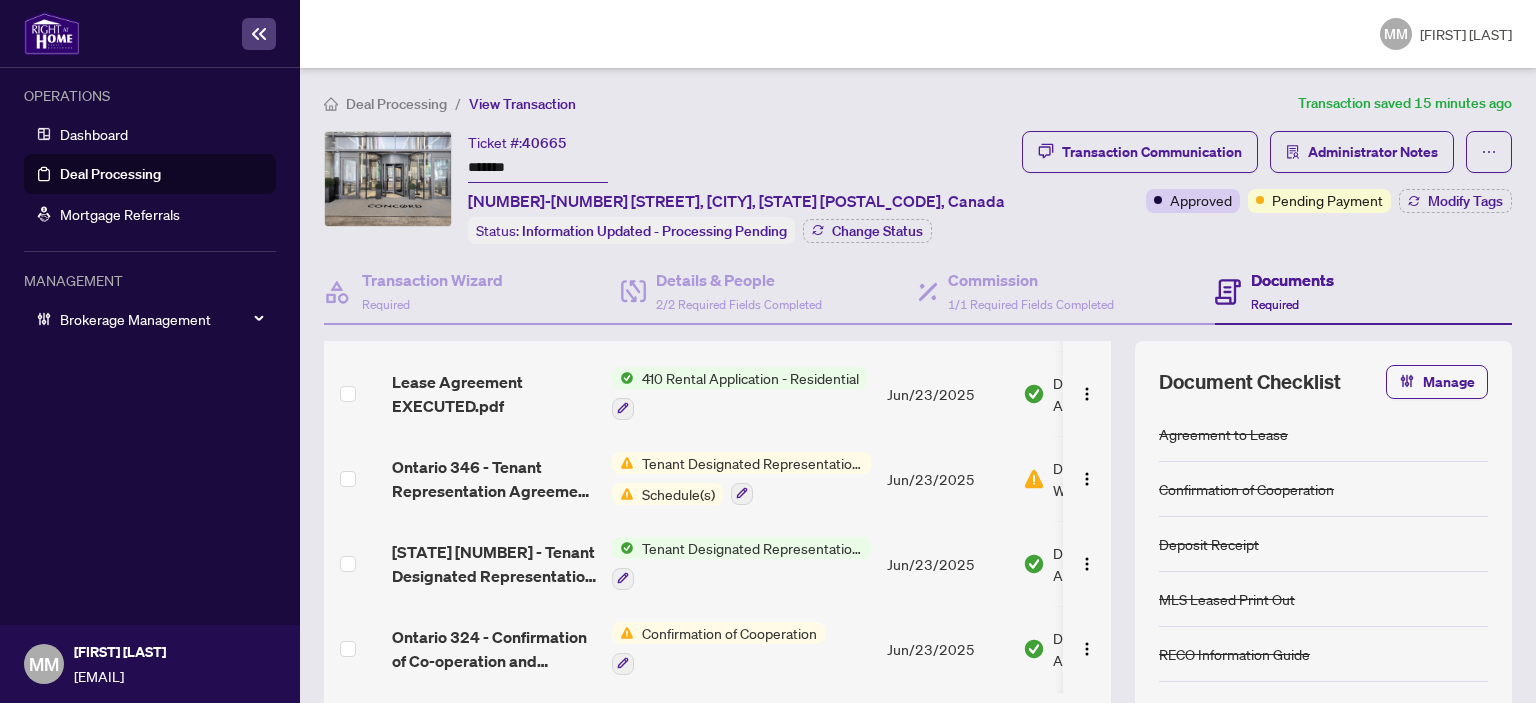 click on "Deal Processing" at bounding box center (110, 174) 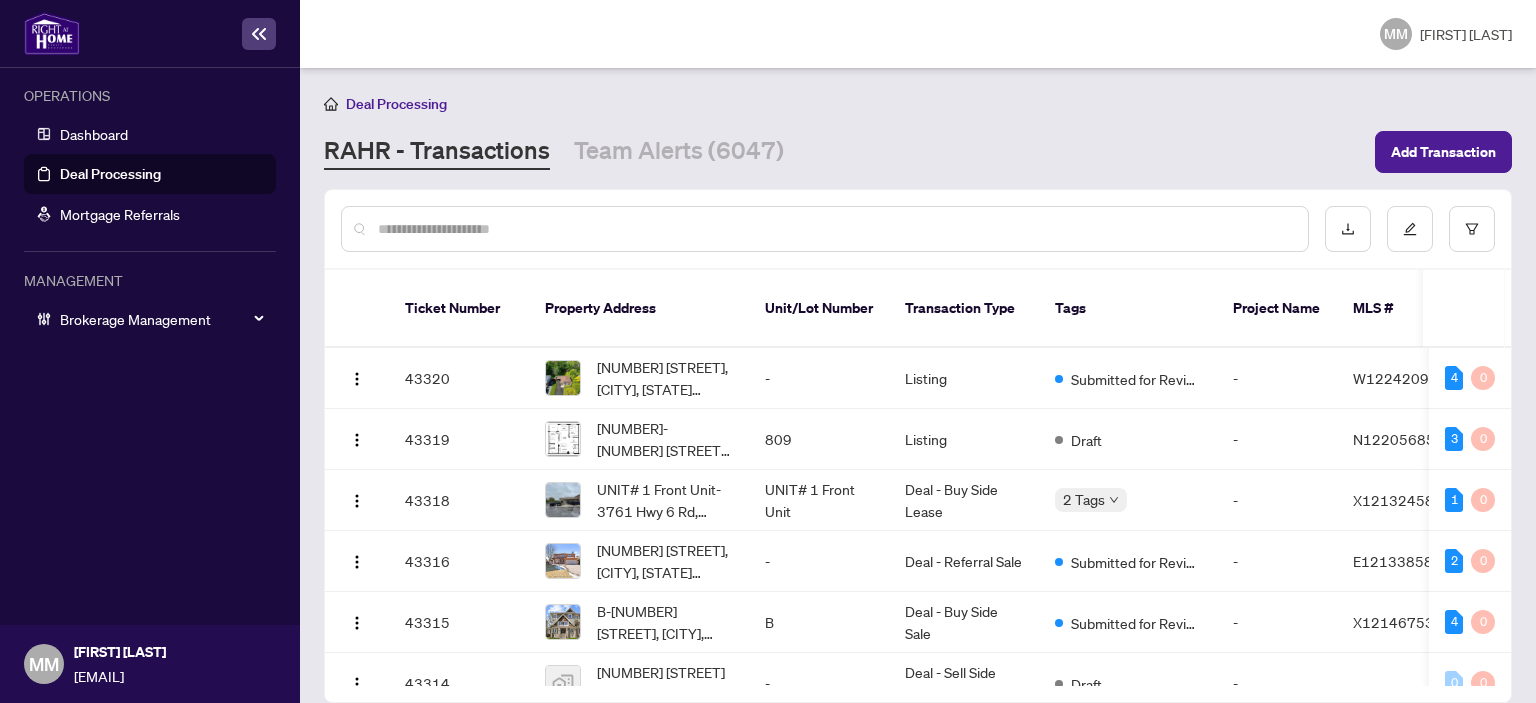 click at bounding box center [835, 229] 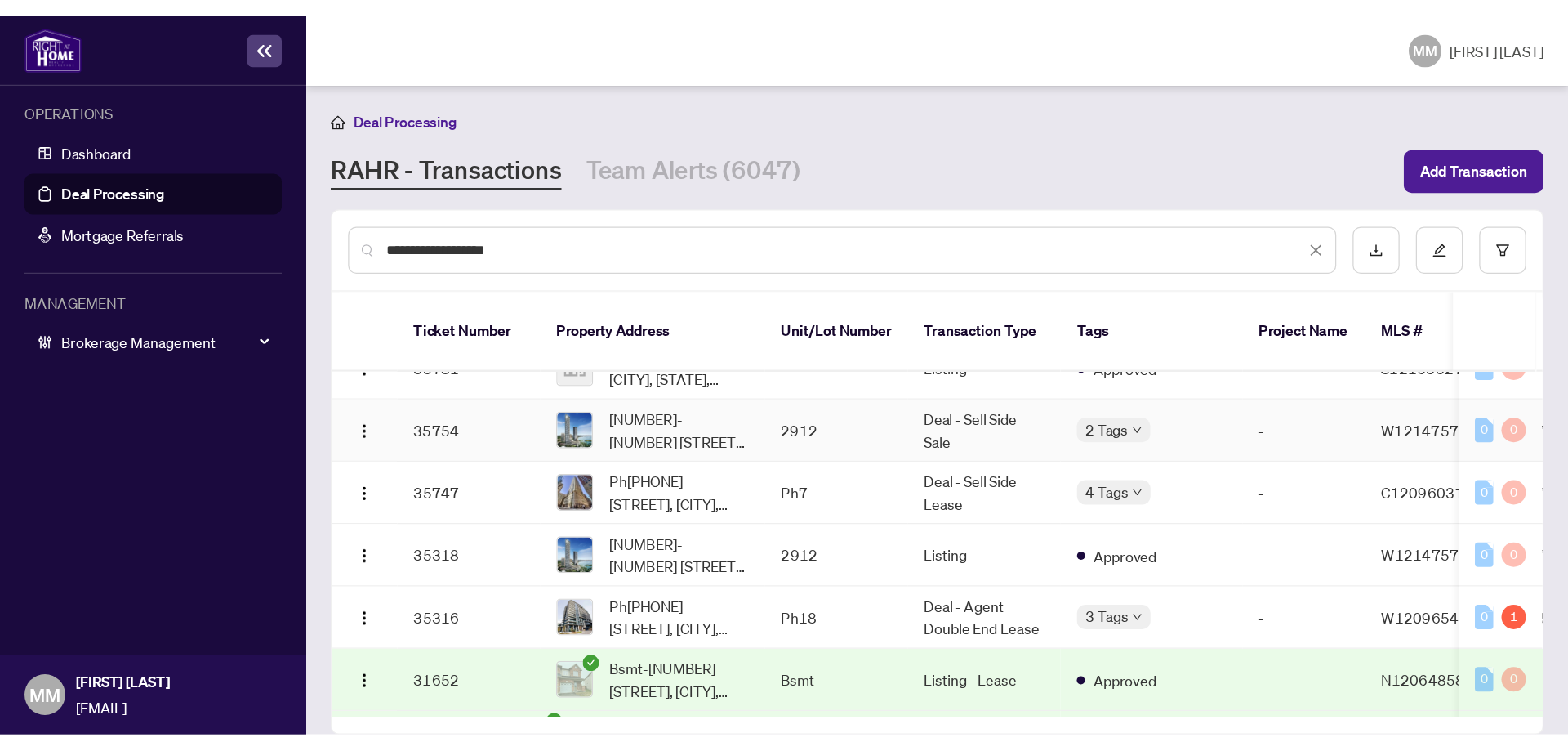 scroll, scrollTop: 409, scrollLeft: 0, axis: vertical 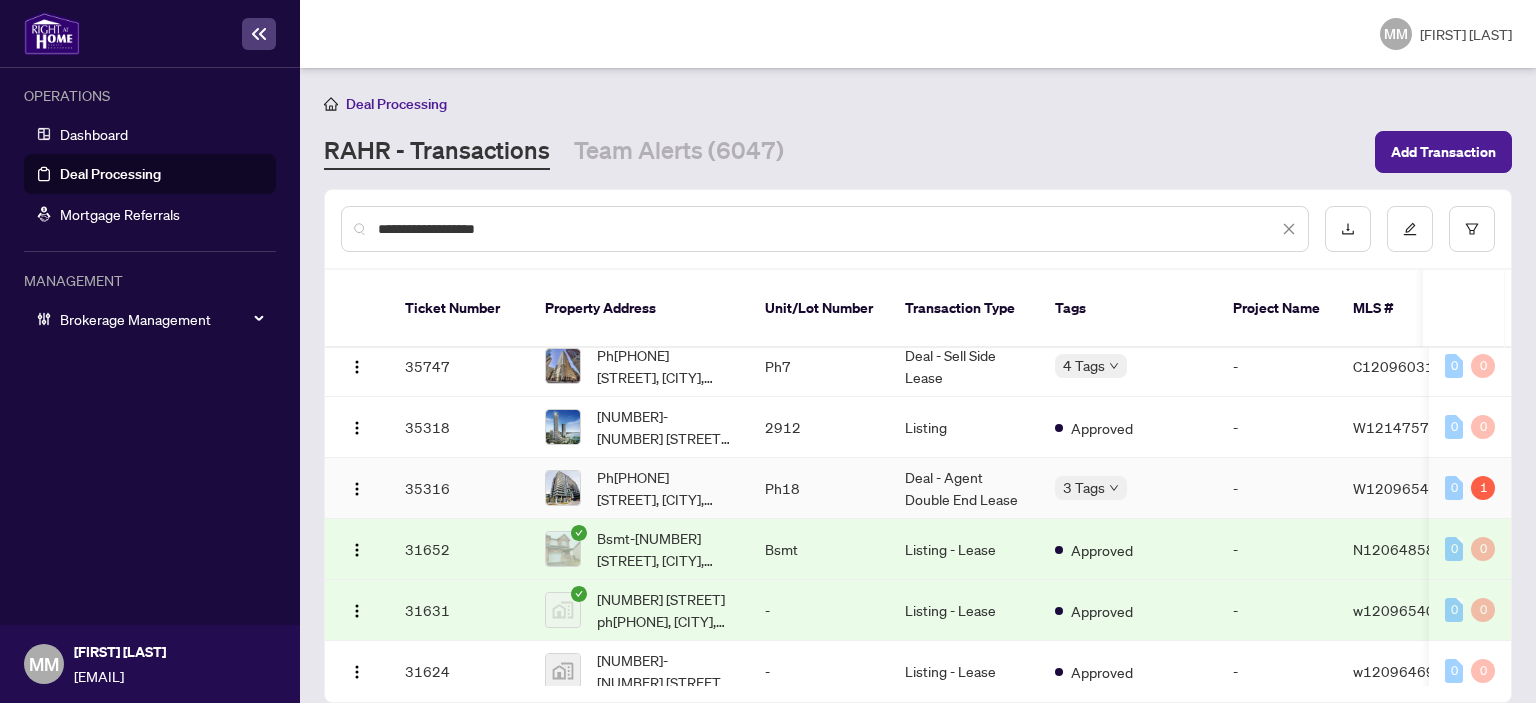 type on "**********" 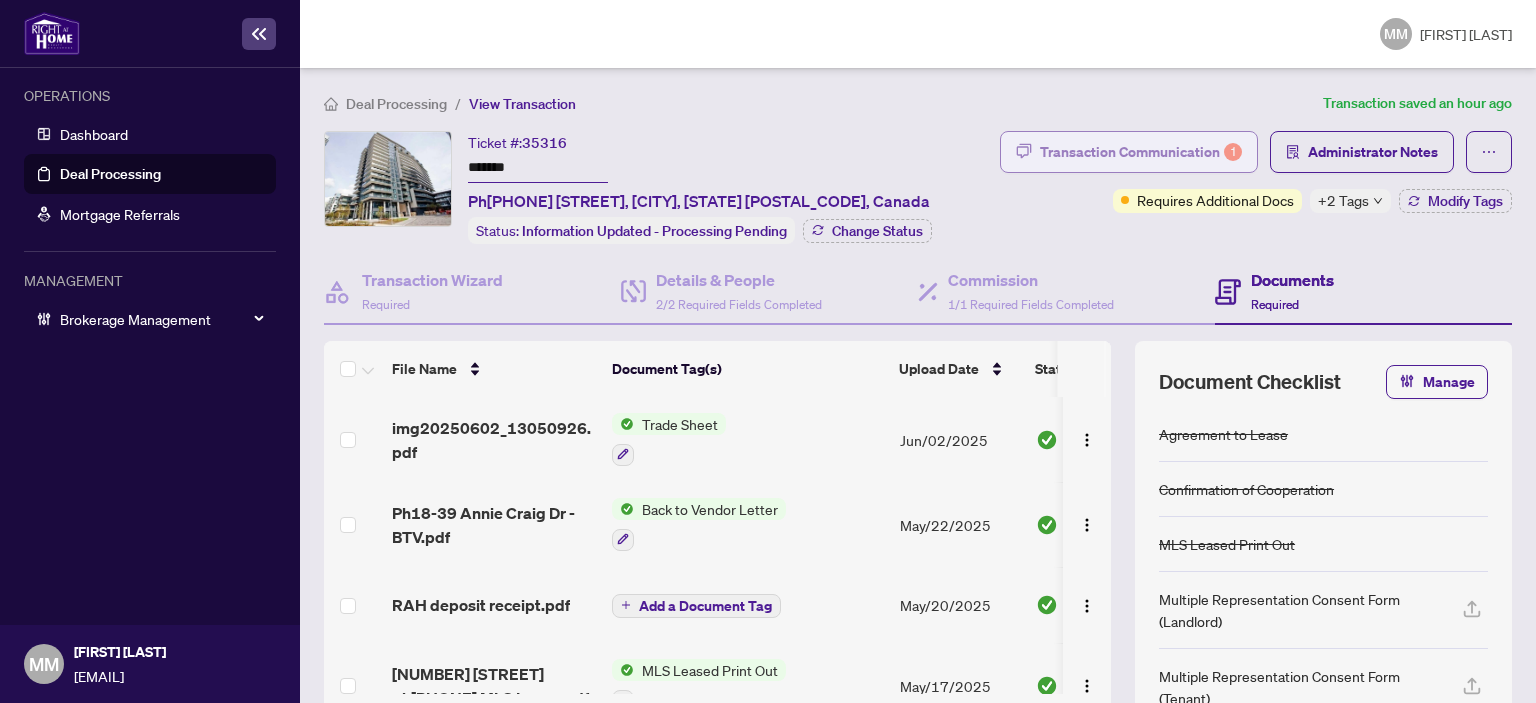 click on "Transaction Communication 1" at bounding box center [1141, 152] 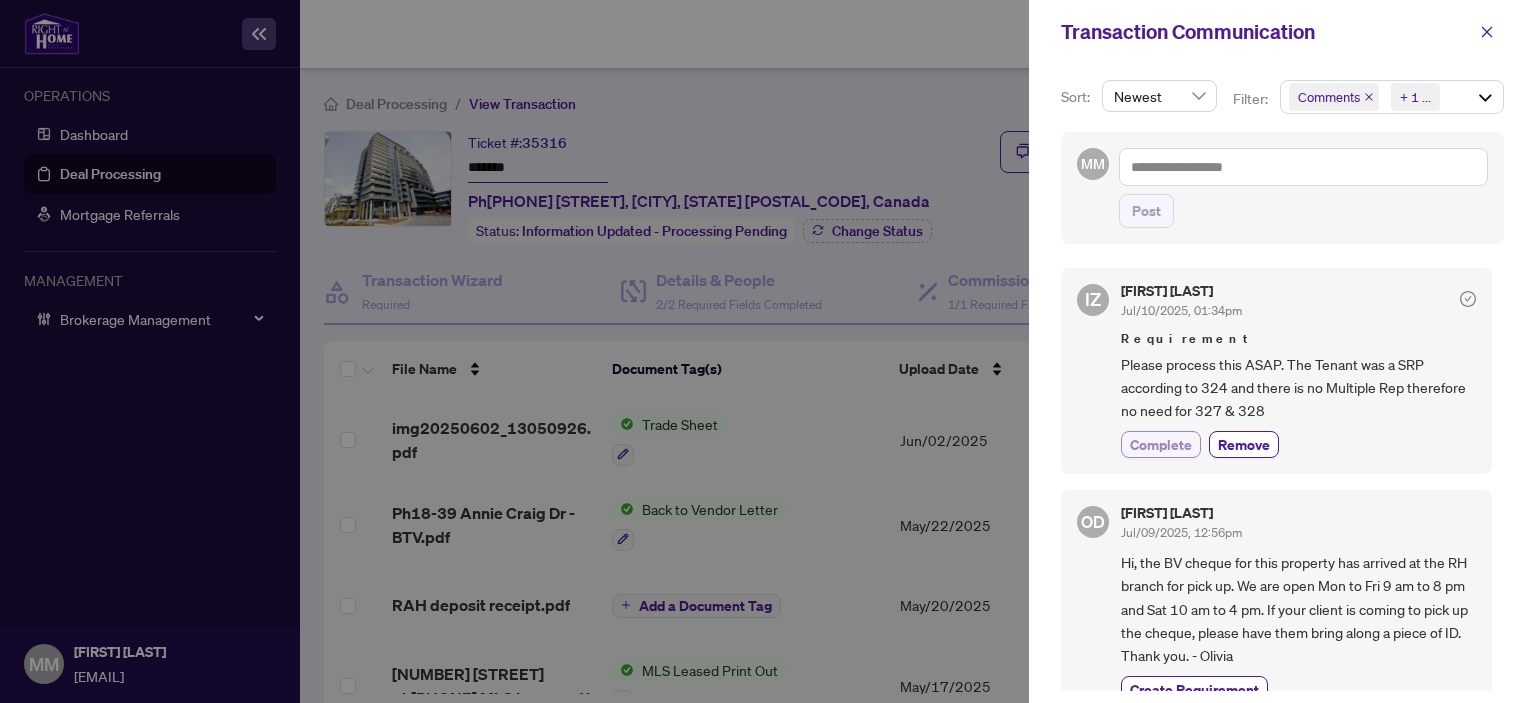 click on "Complete" at bounding box center [1161, 444] 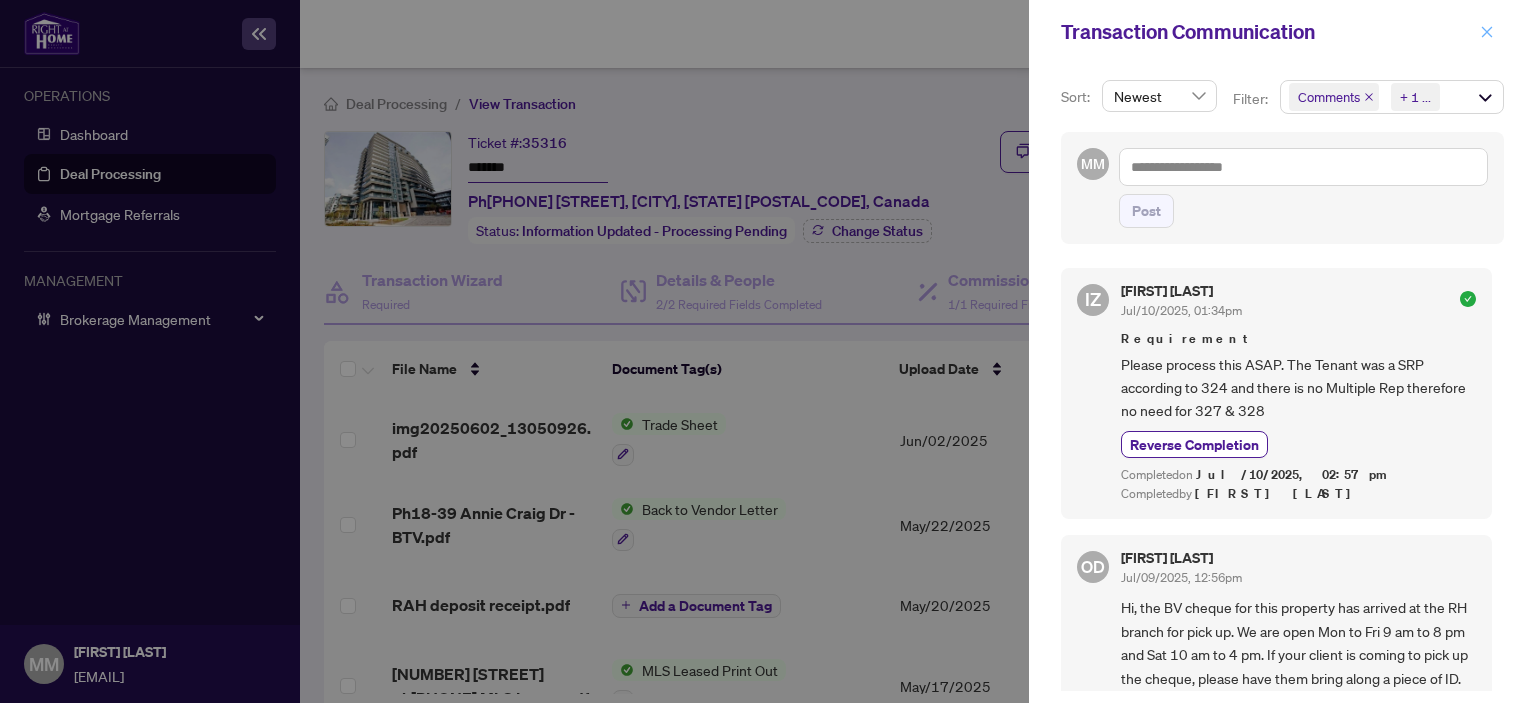click 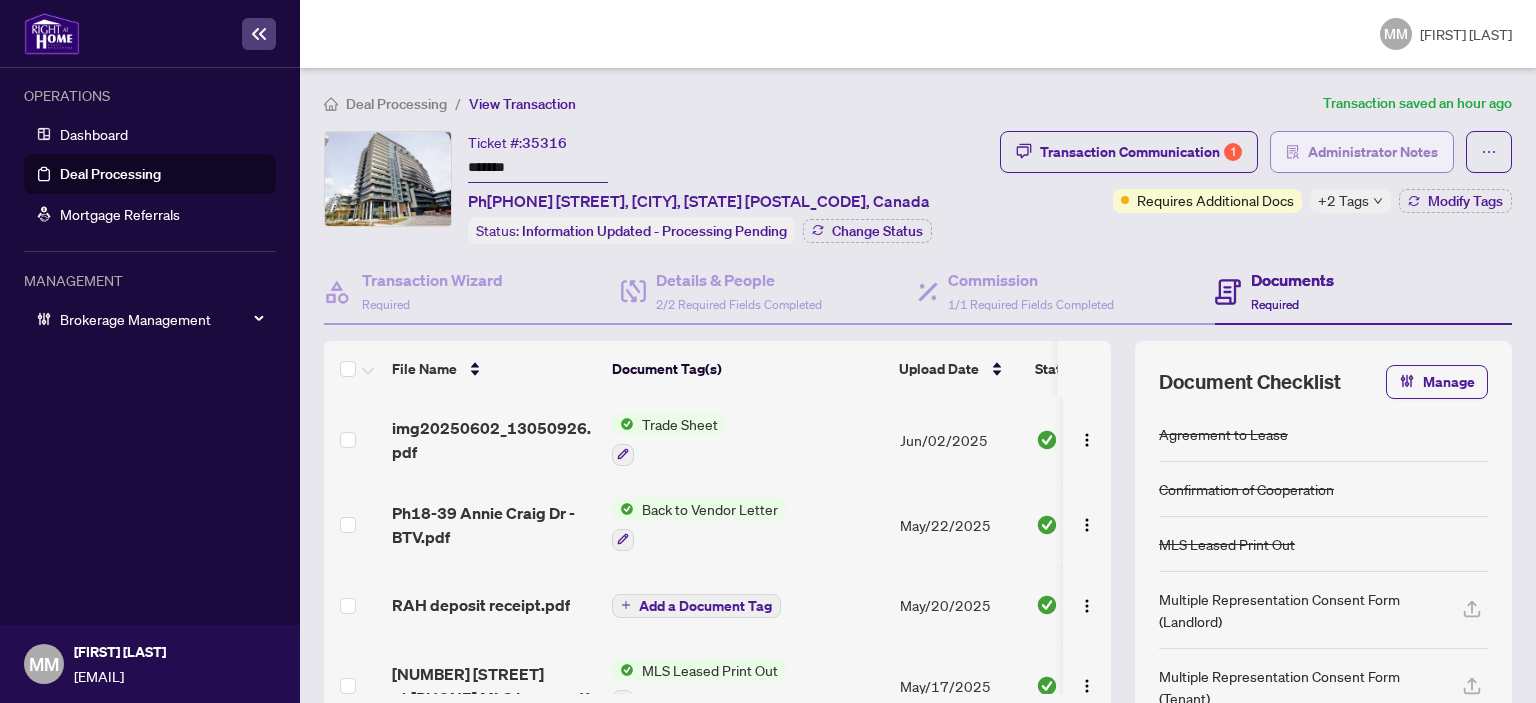 click on "Administrator Notes" at bounding box center (1373, 152) 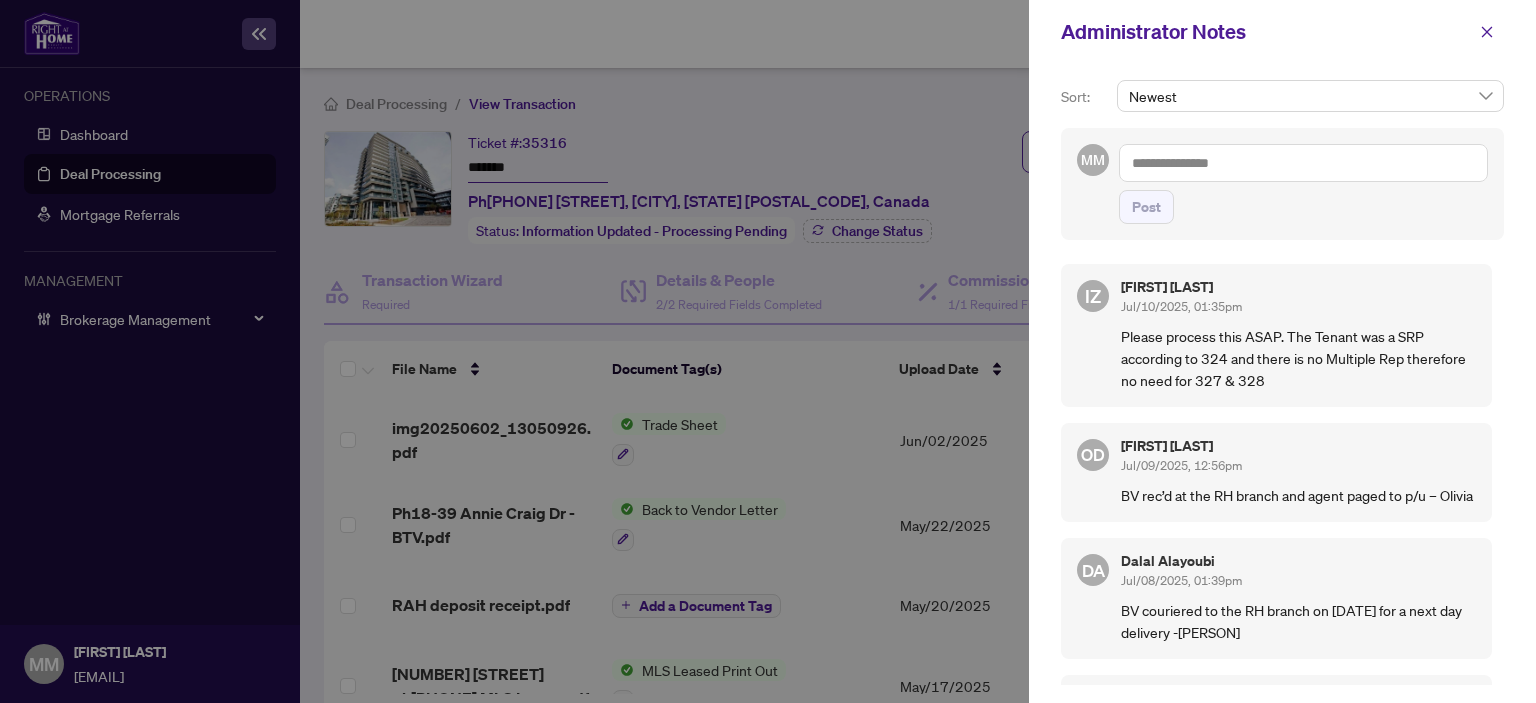 click at bounding box center [1303, 163] 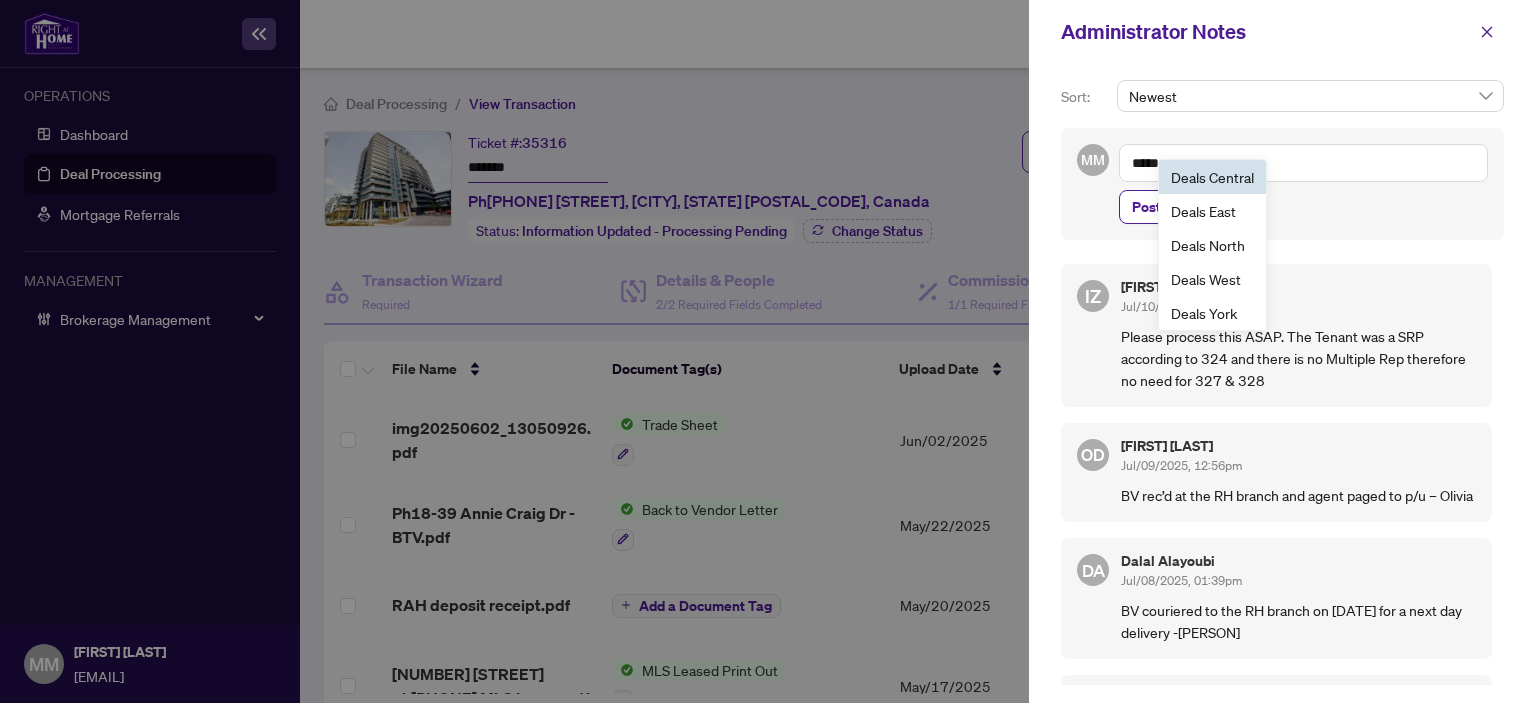 click on "Deal s Central" at bounding box center [1212, 177] 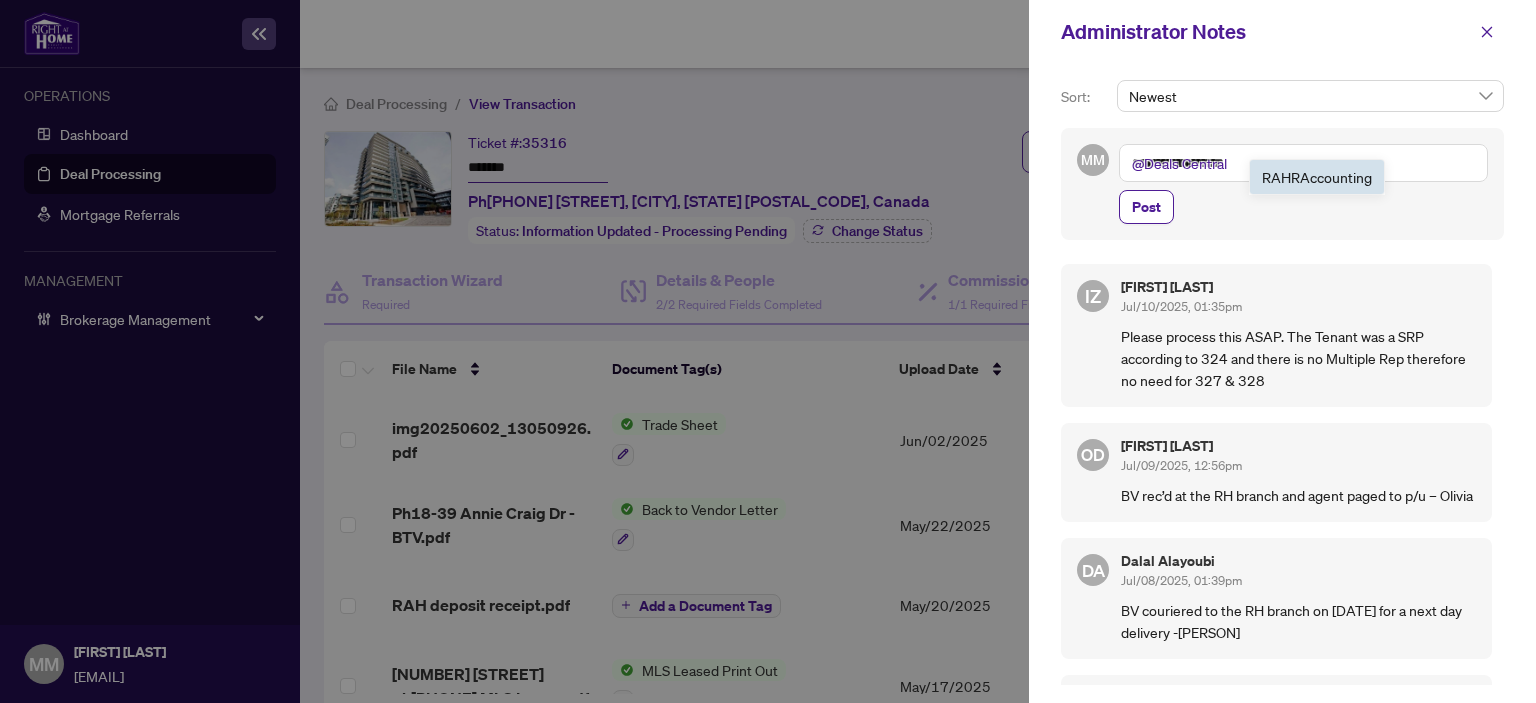 click on "Acc" at bounding box center [1312, 177] 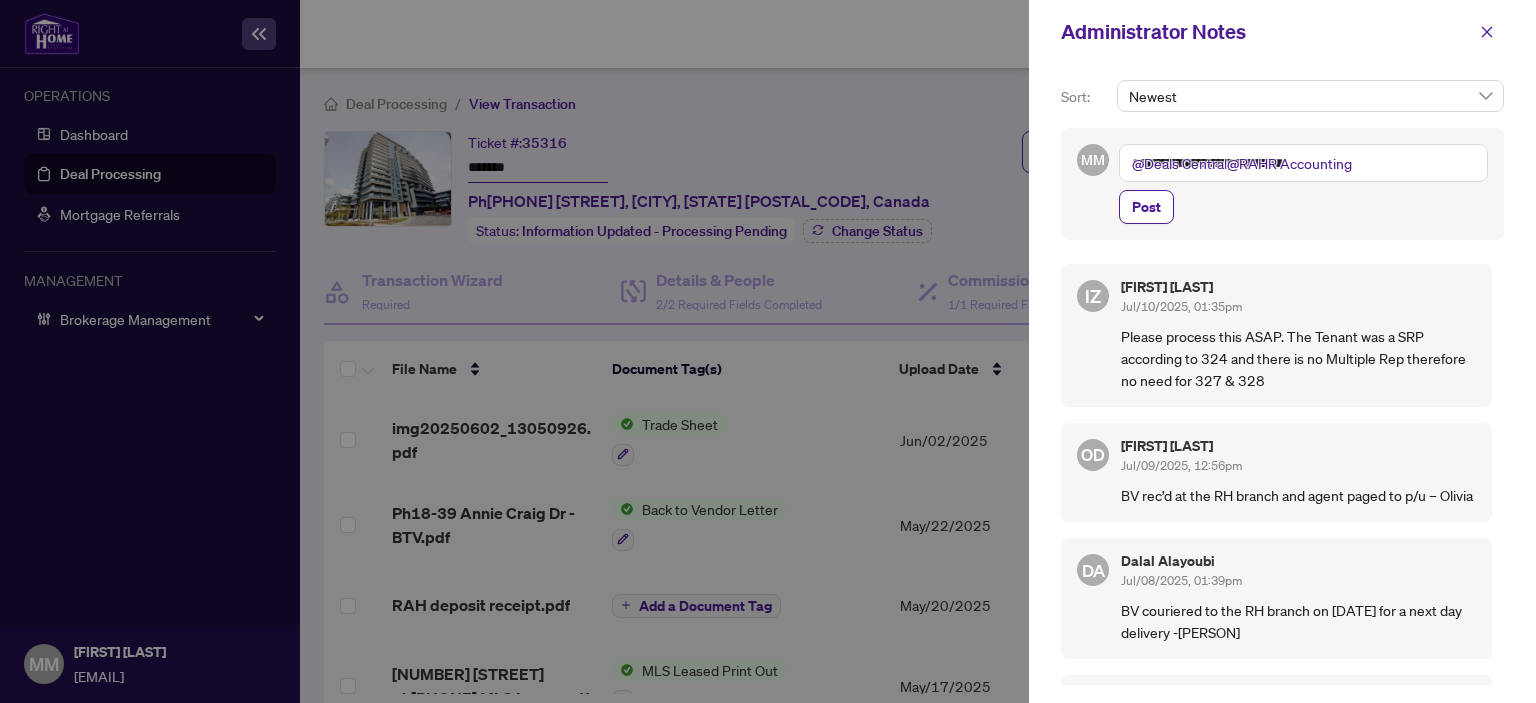 drag, startPoint x: 1388, startPoint y: 146, endPoint x: 1228, endPoint y: 171, distance: 161.94135 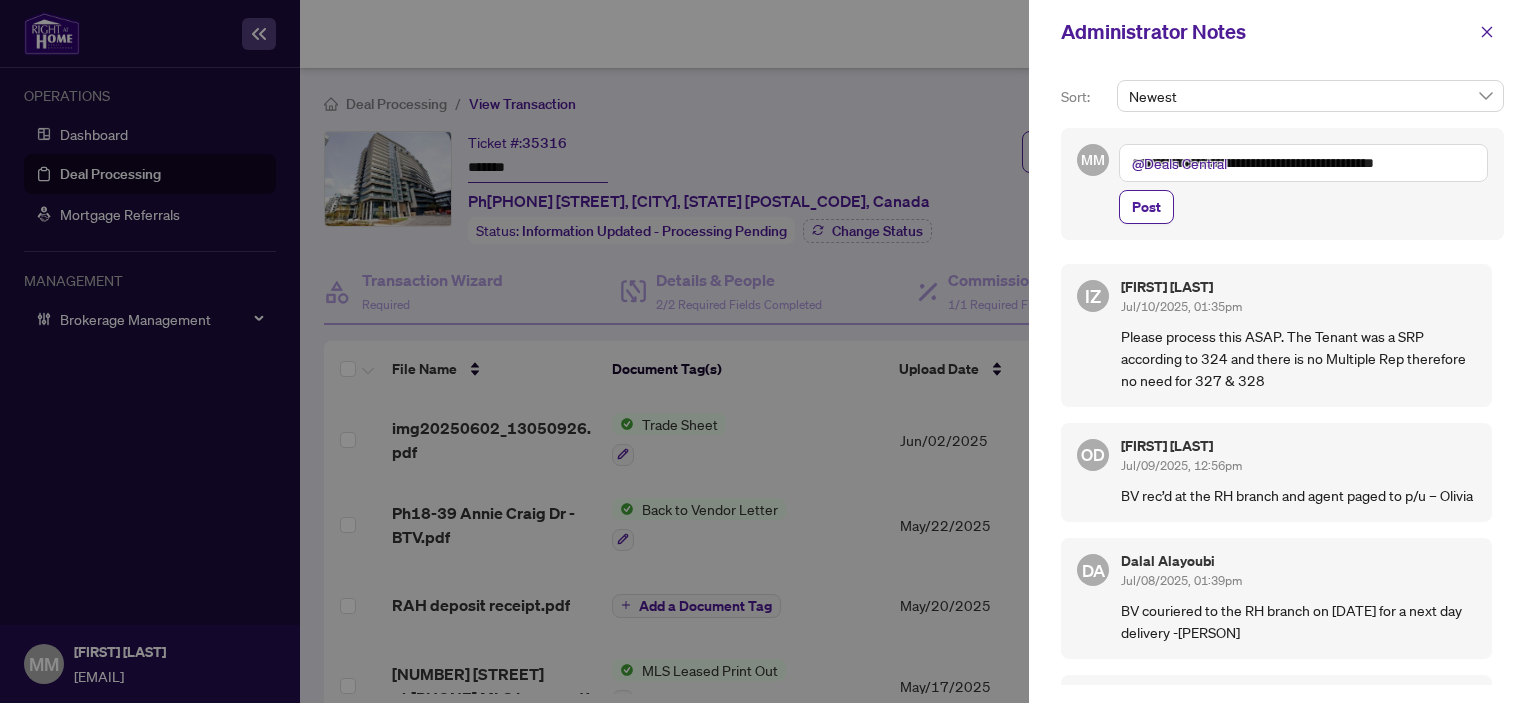 click on "**********" at bounding box center (1303, 163) 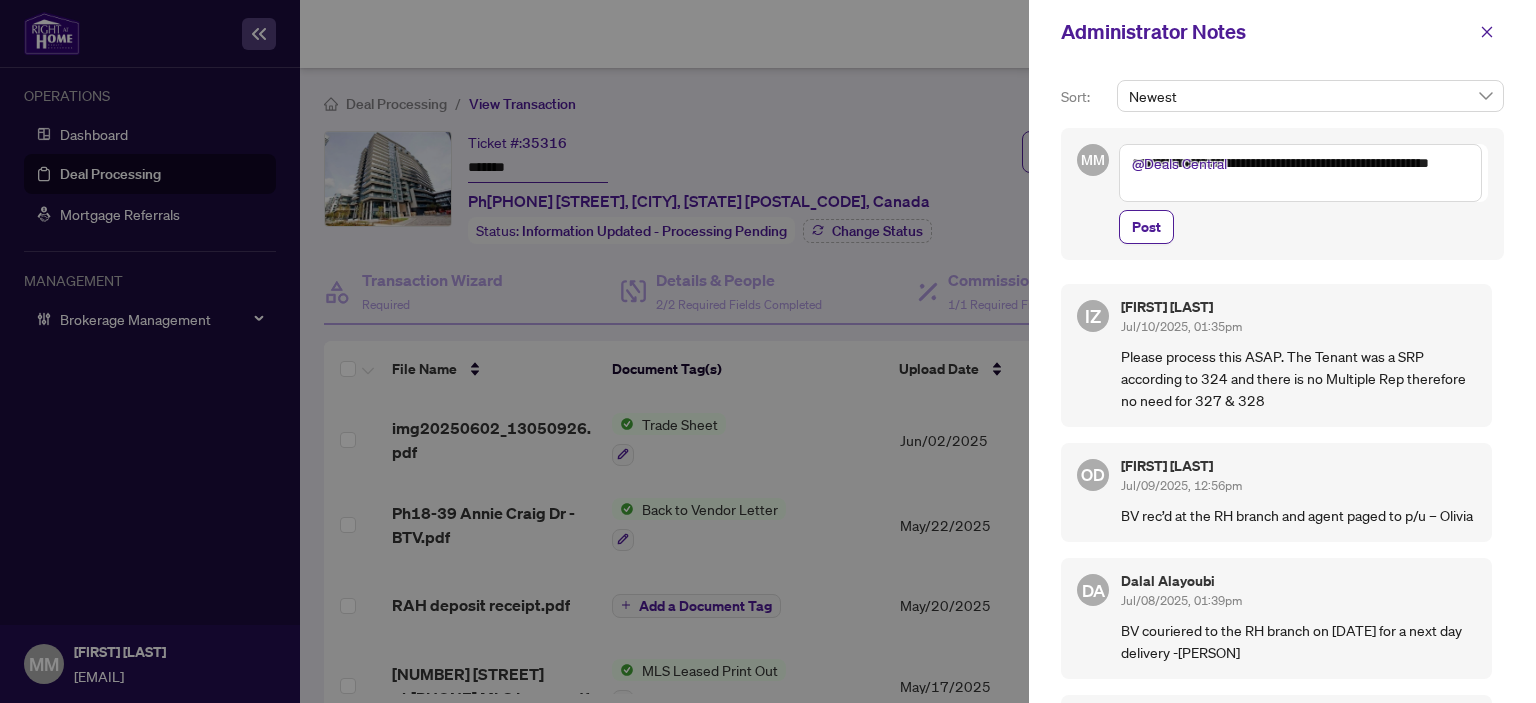 type on "**********" 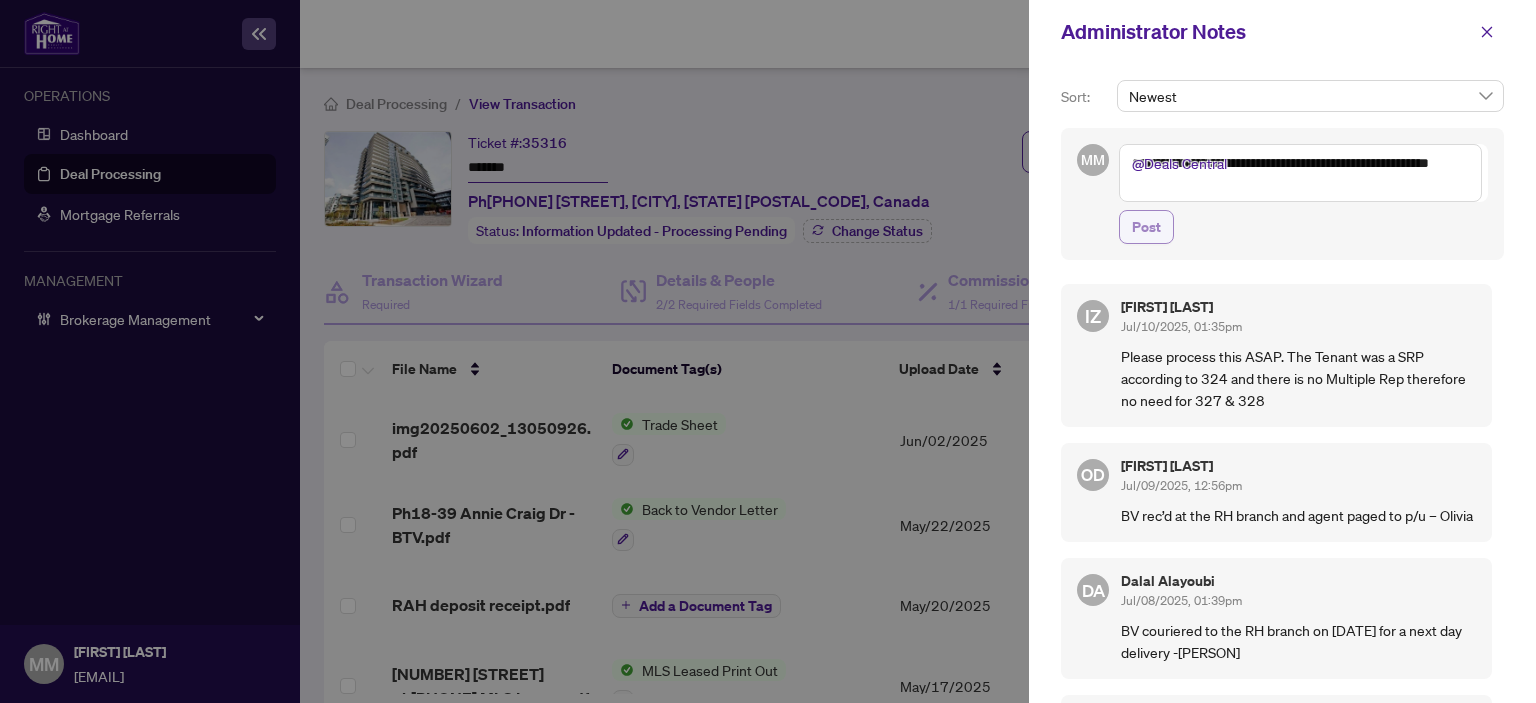 click on "Post" at bounding box center [1146, 227] 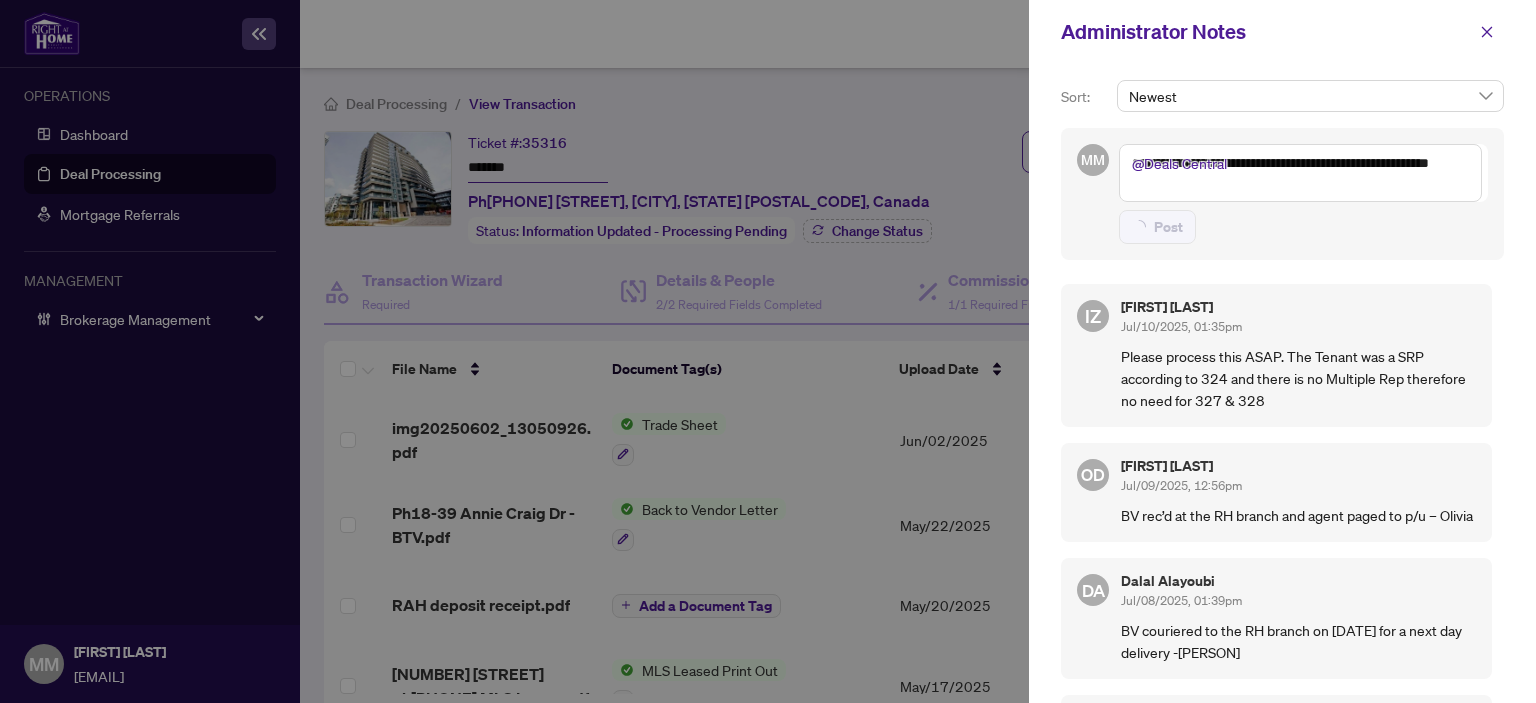 type 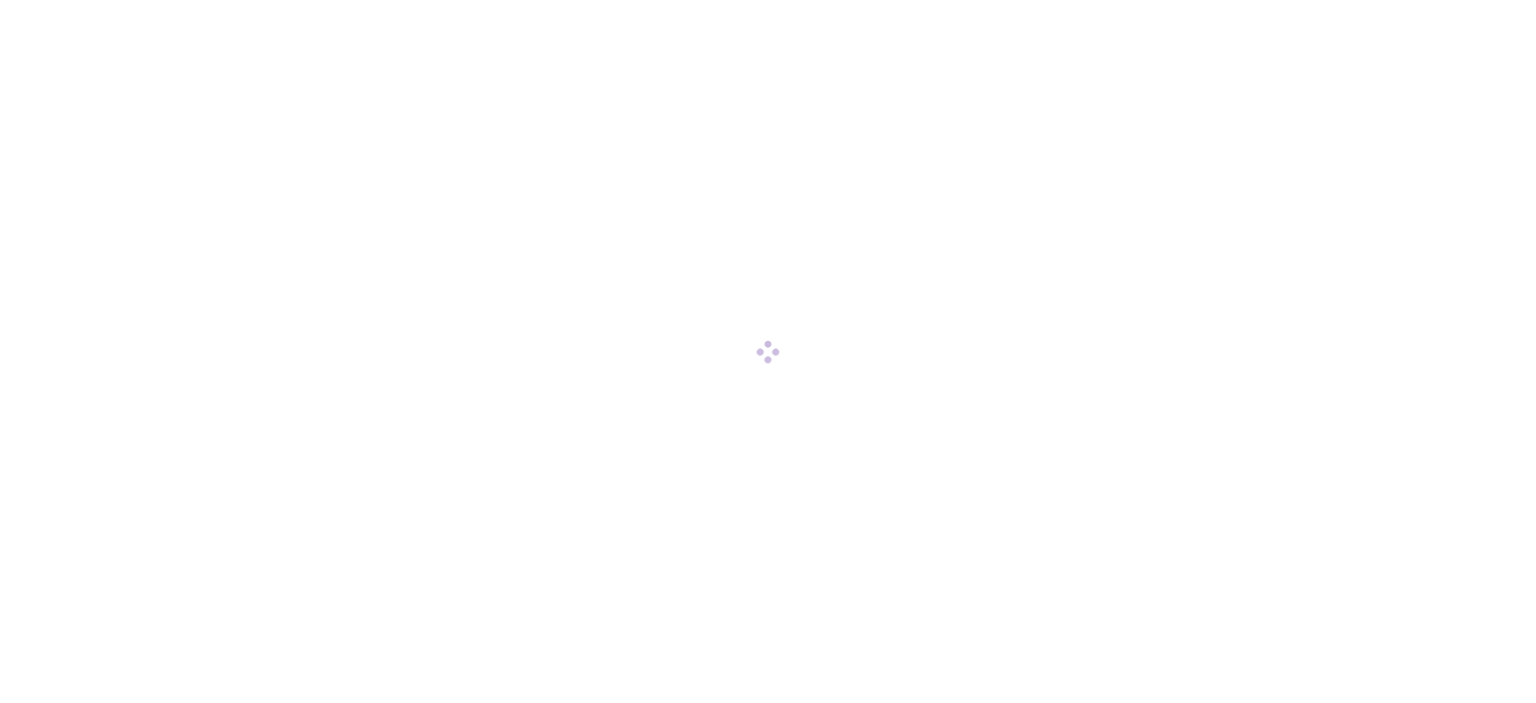 scroll, scrollTop: 0, scrollLeft: 0, axis: both 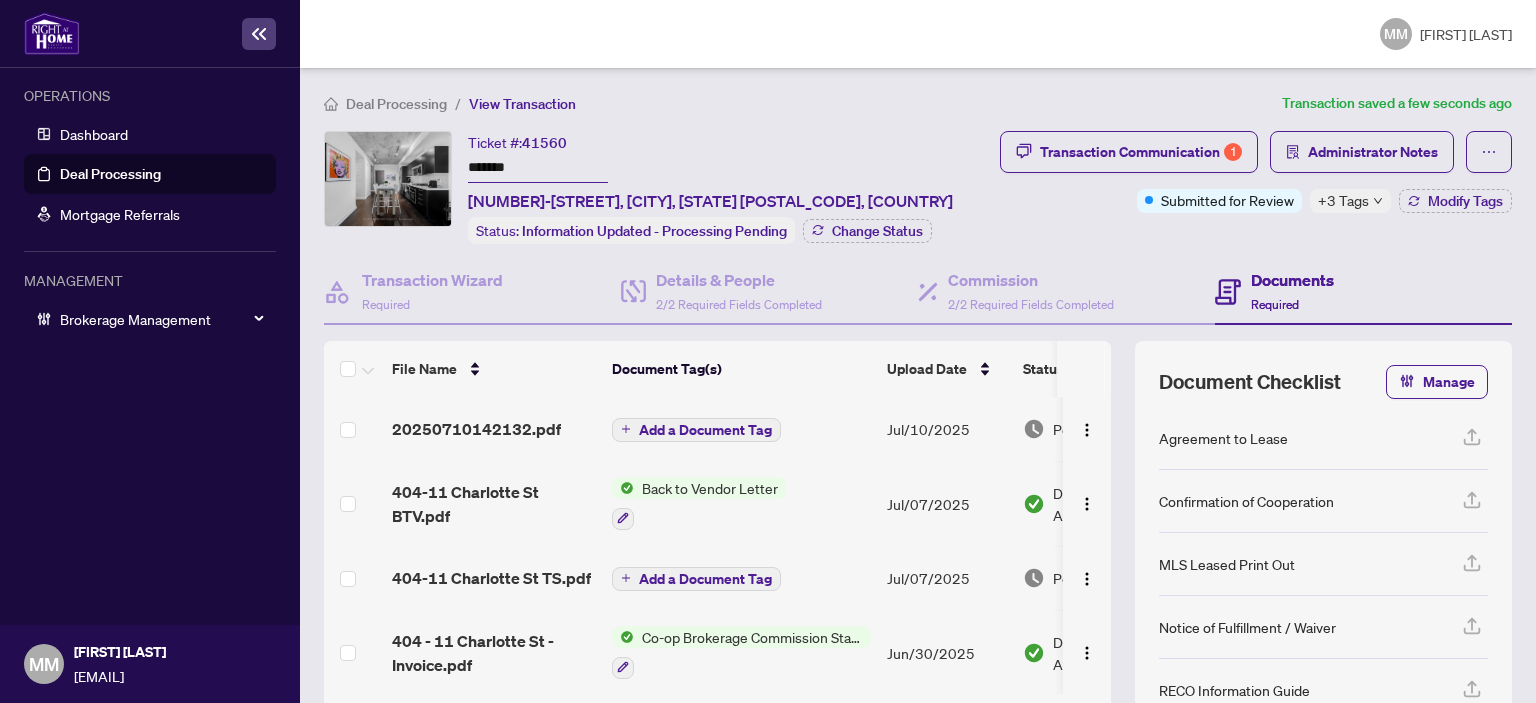 click on "Jul/10/2025" at bounding box center (947, 429) 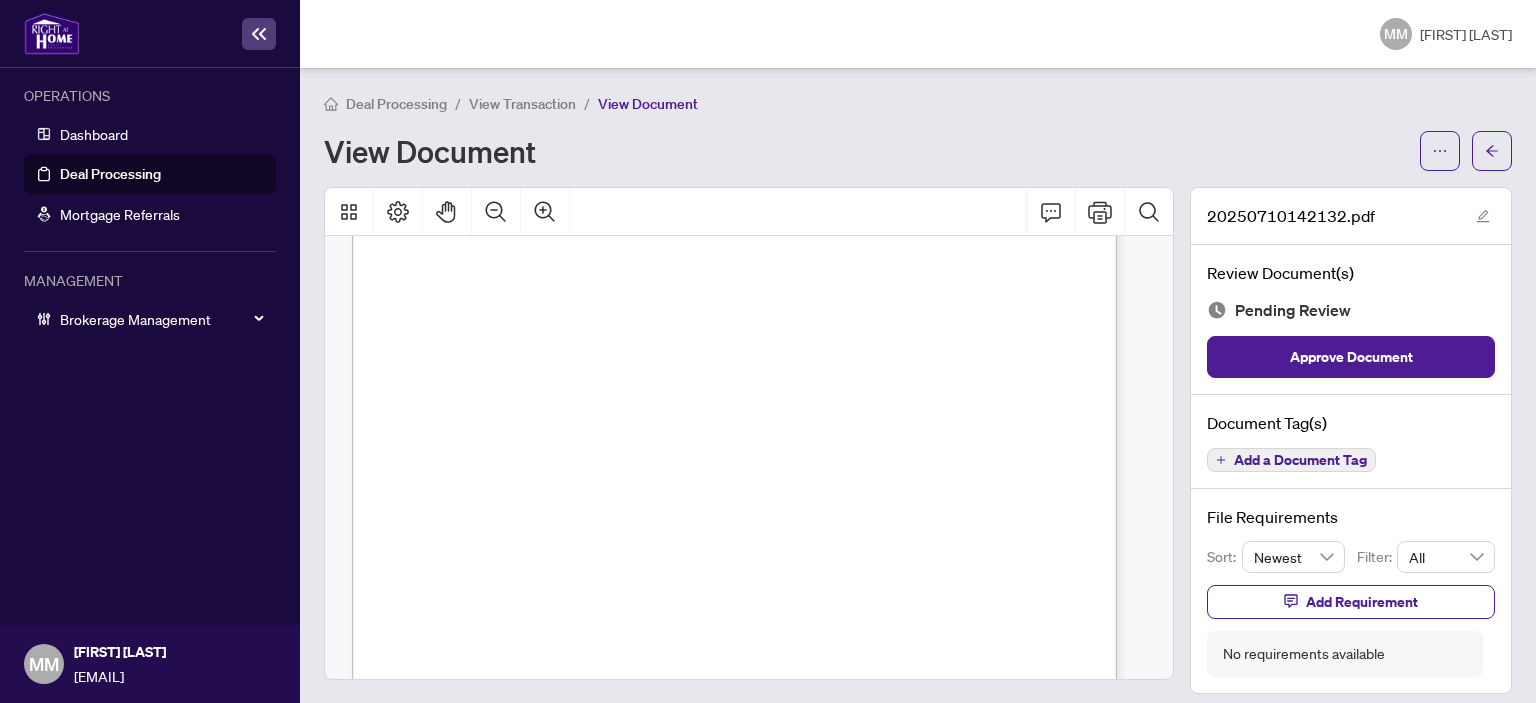 scroll, scrollTop: 200, scrollLeft: 0, axis: vertical 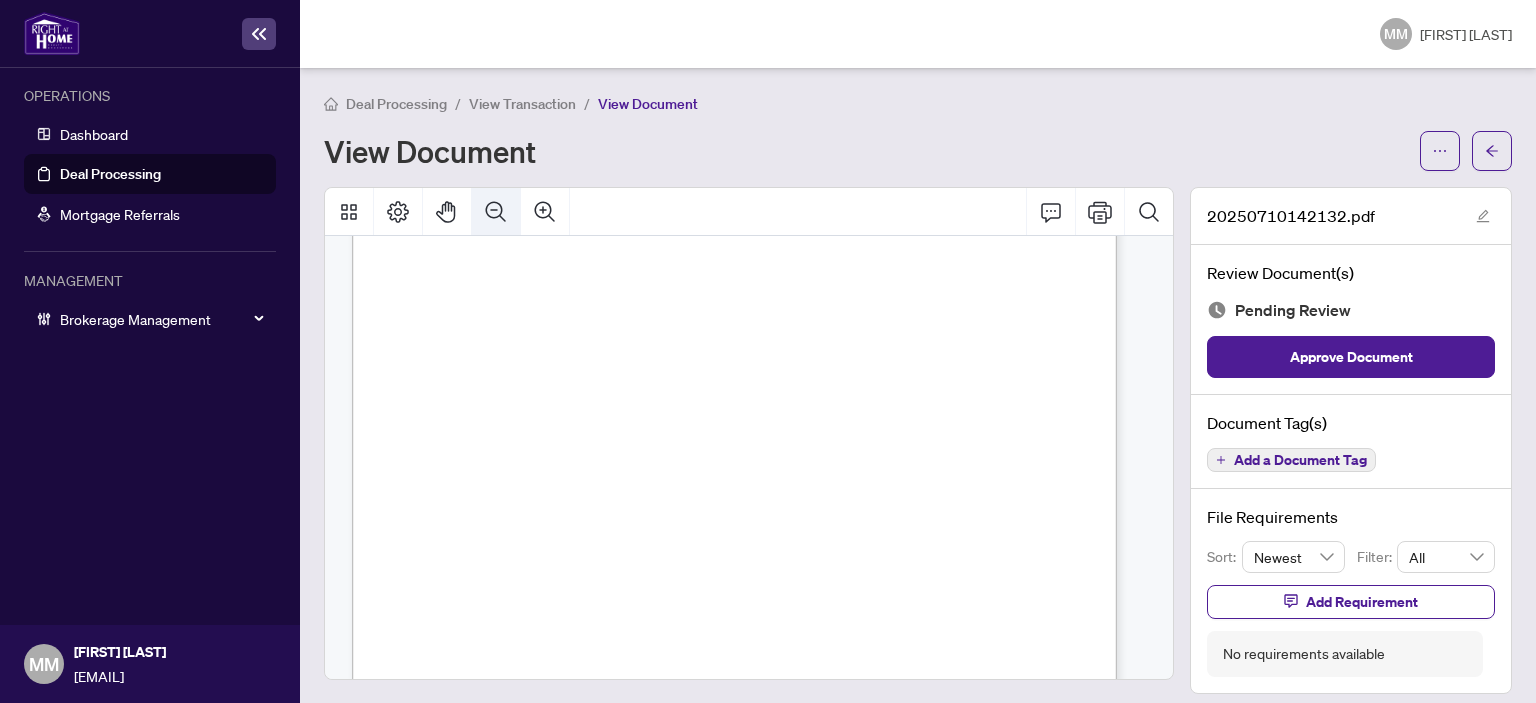 click 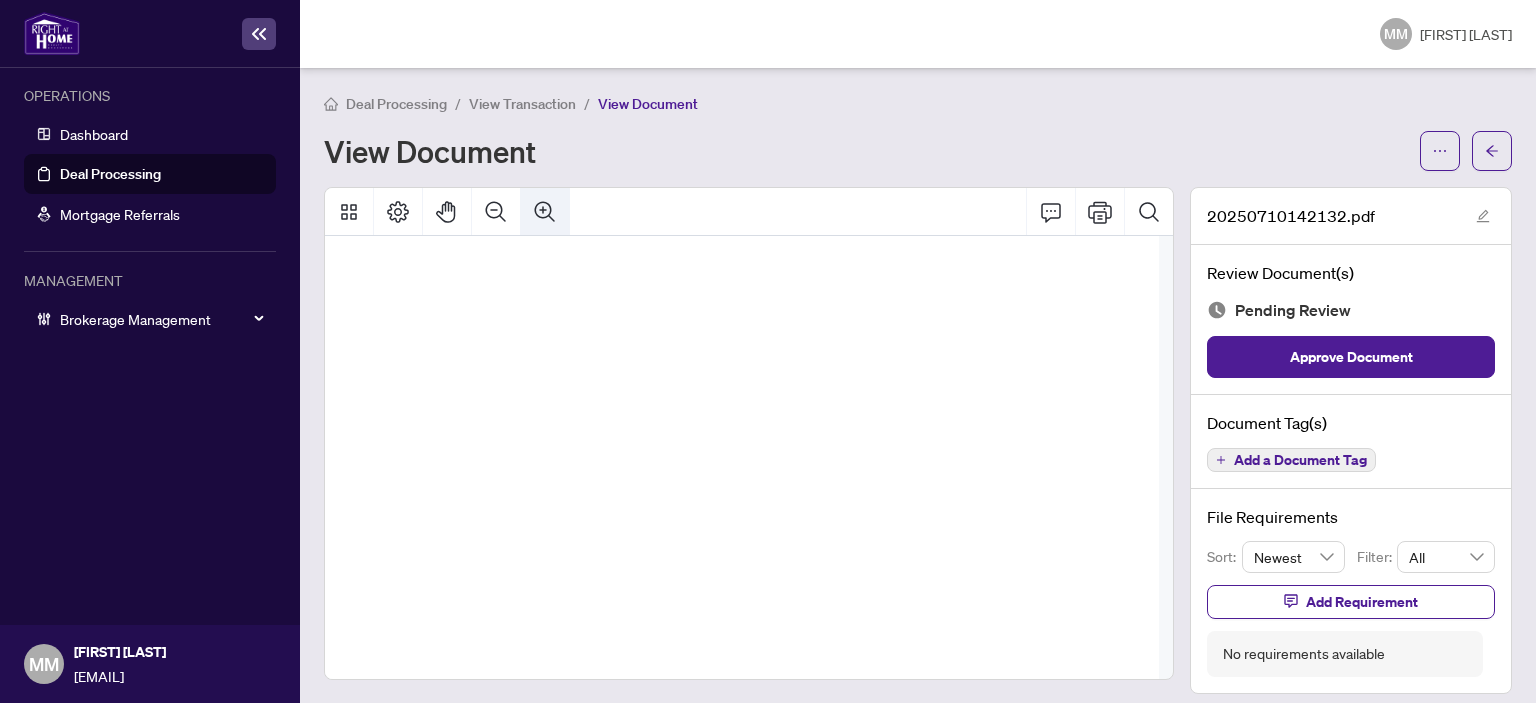 click 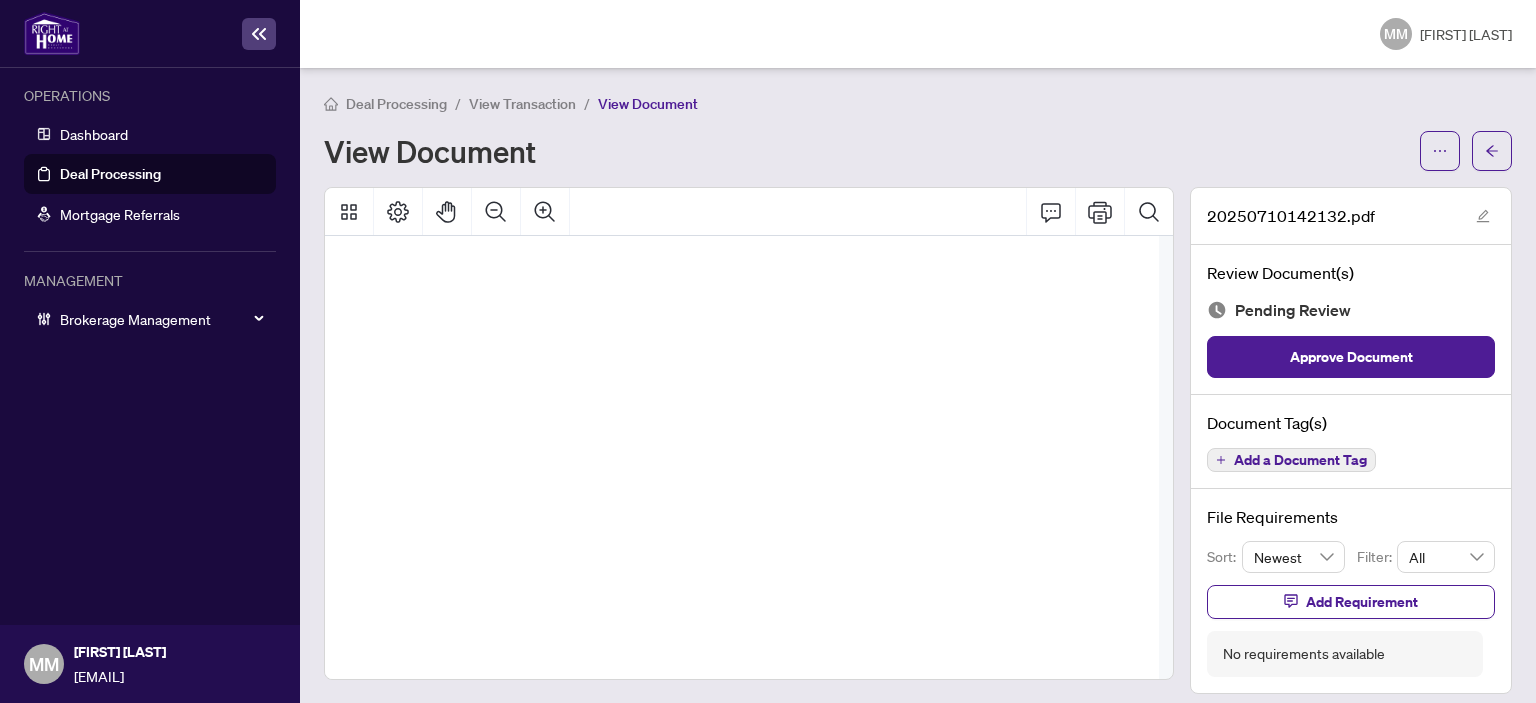 scroll, scrollTop: 1000, scrollLeft: 208, axis: both 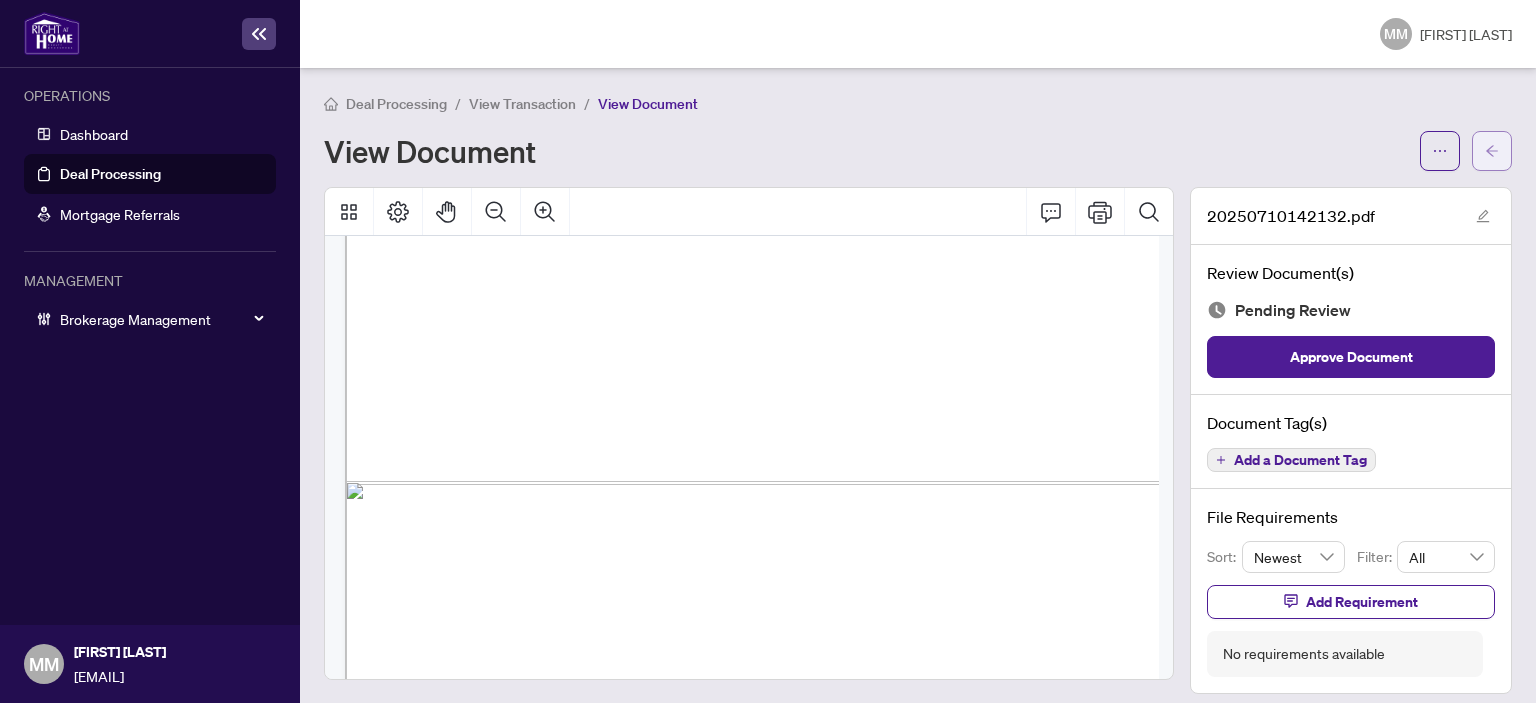 click at bounding box center [1492, 151] 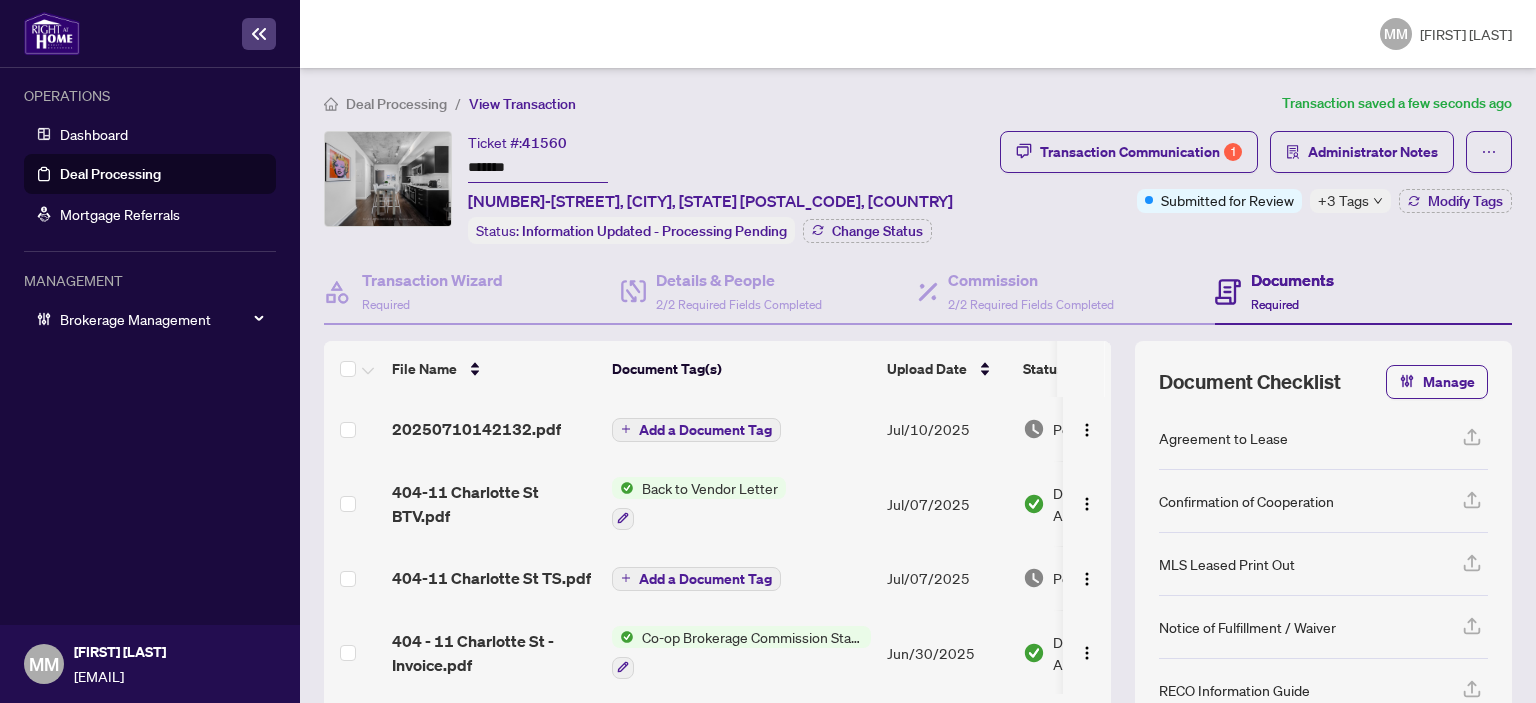 click on "Transaction Communication 1 Administrator Notes Submitted for Review +3 Tags Modify Tags" at bounding box center (1256, 172) 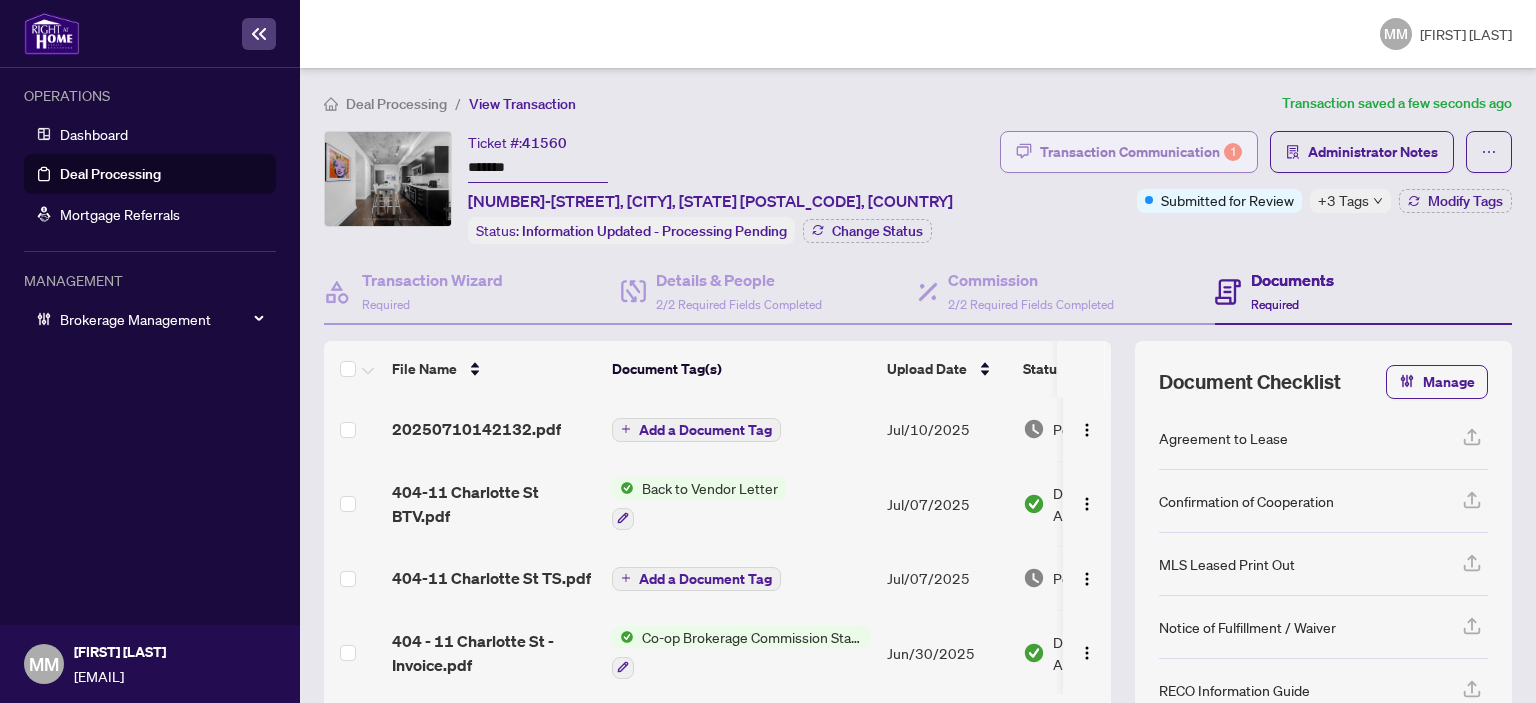 click on "Transaction Communication 1" at bounding box center (1141, 152) 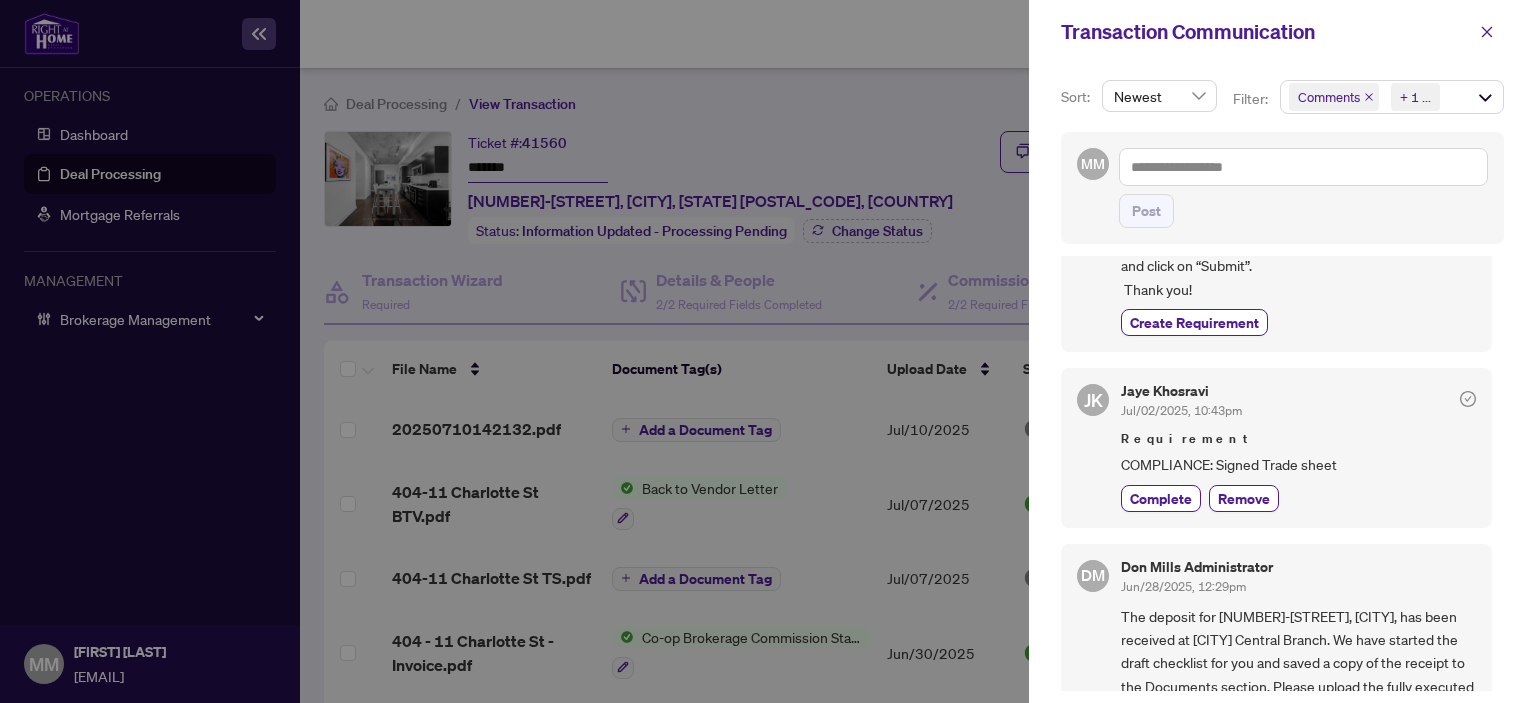 scroll, scrollTop: 1939, scrollLeft: 0, axis: vertical 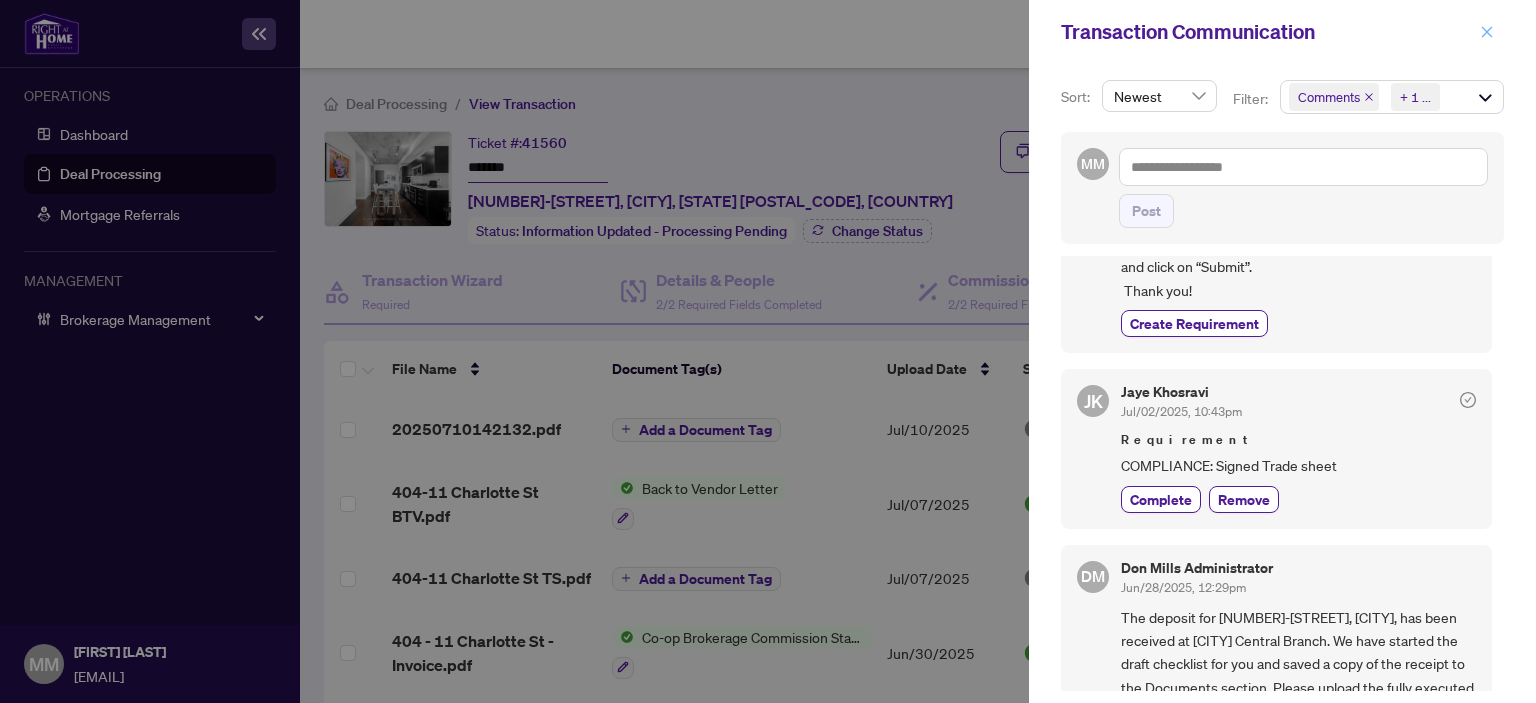 click at bounding box center (1487, 32) 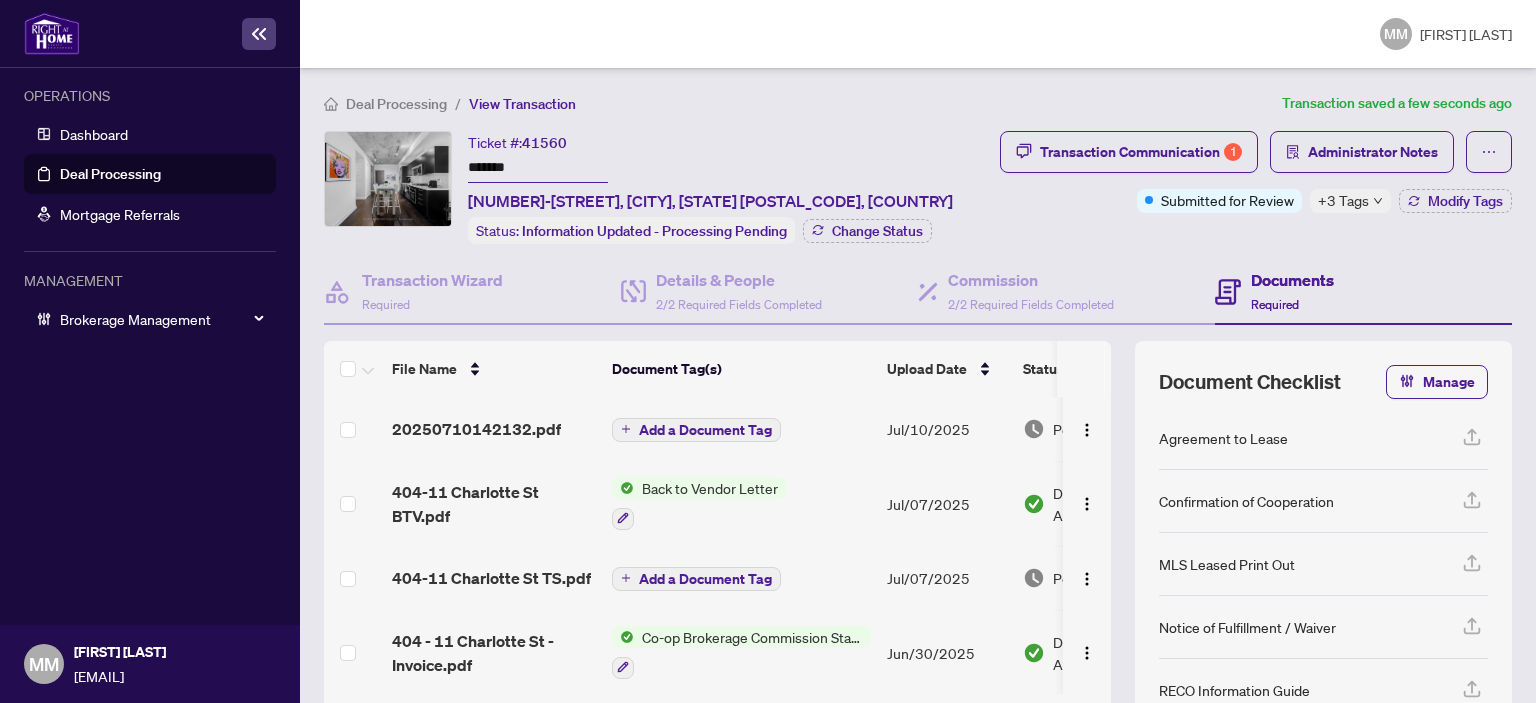 click on "Transaction Communication 1 Administrator Notes Submitted for Review +3 Tags Modify Tags" at bounding box center [1256, 187] 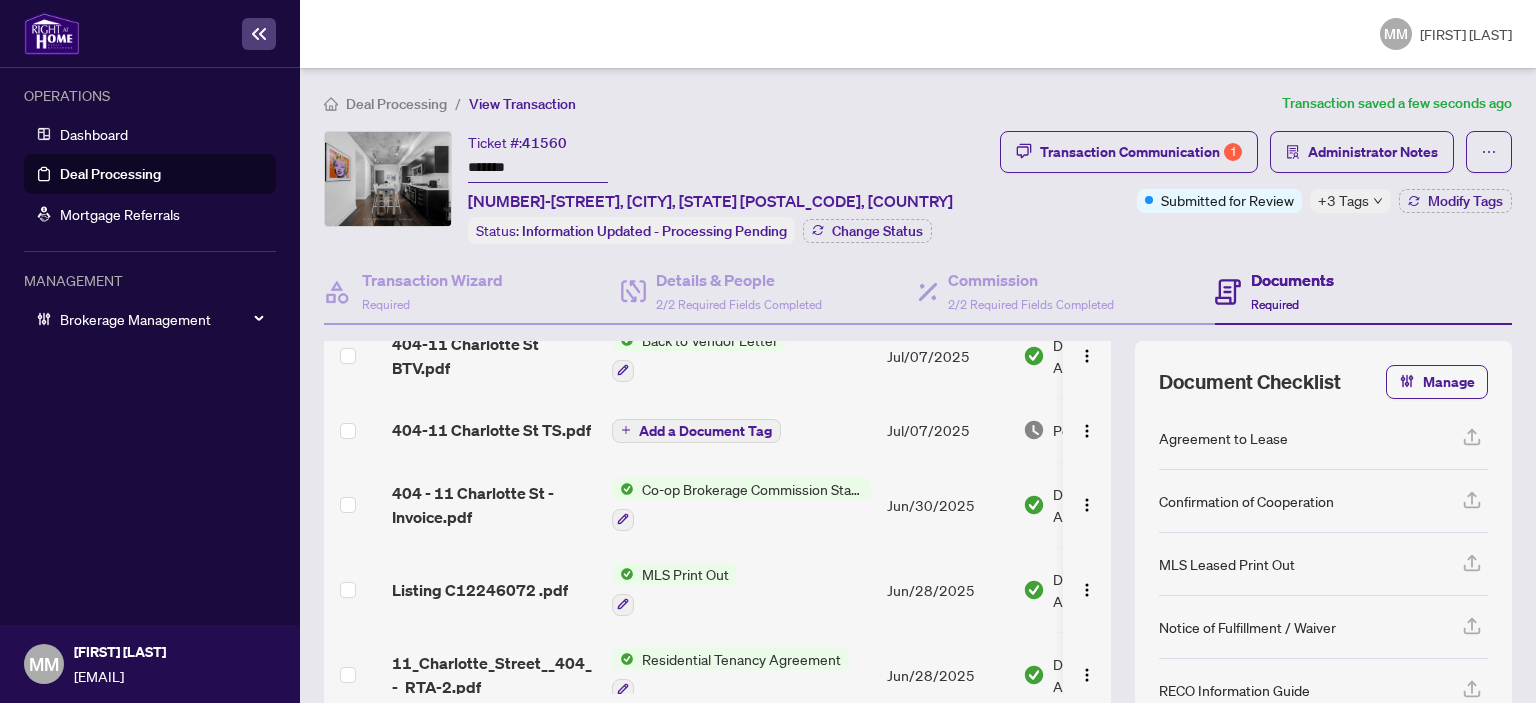 scroll, scrollTop: 0, scrollLeft: 0, axis: both 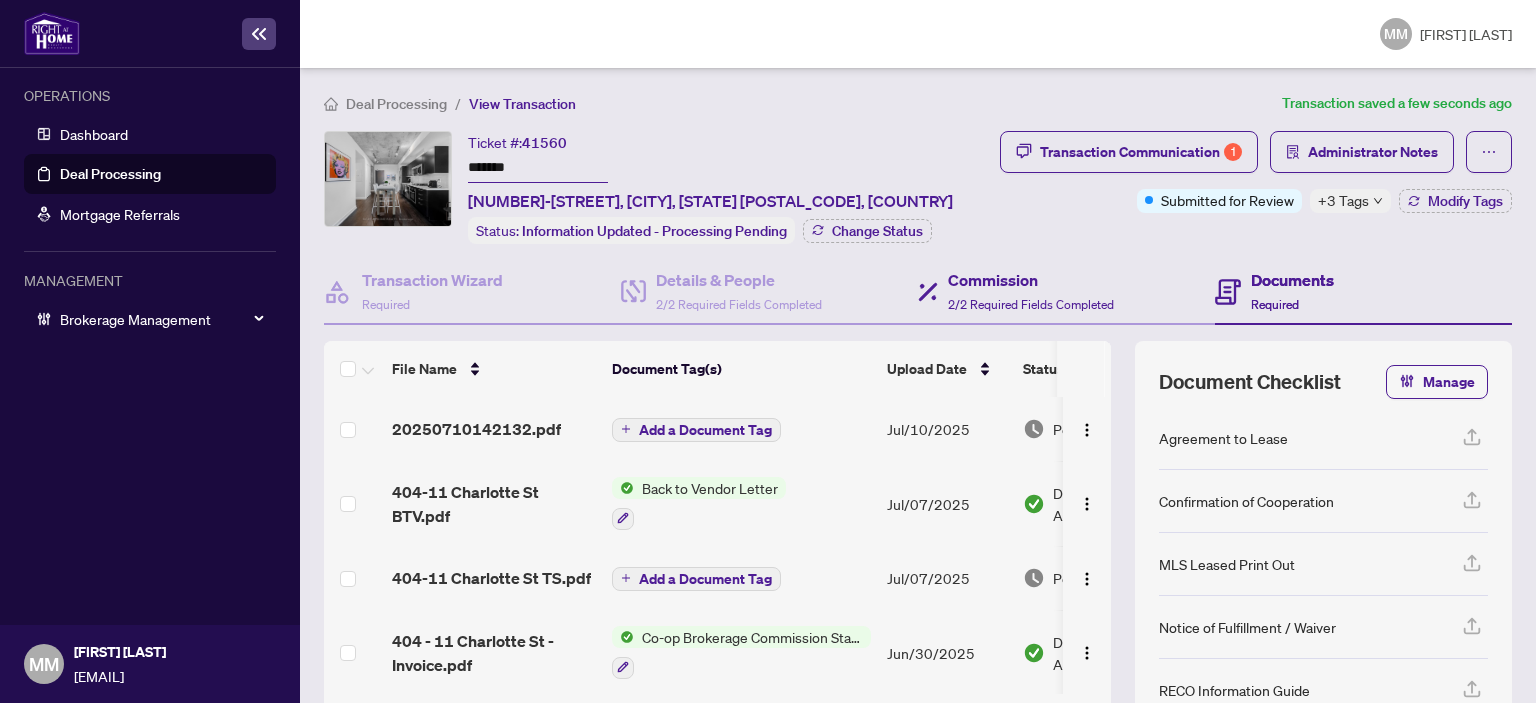 click on "Commission 2/2 Required Fields Completed" at bounding box center [1066, 292] 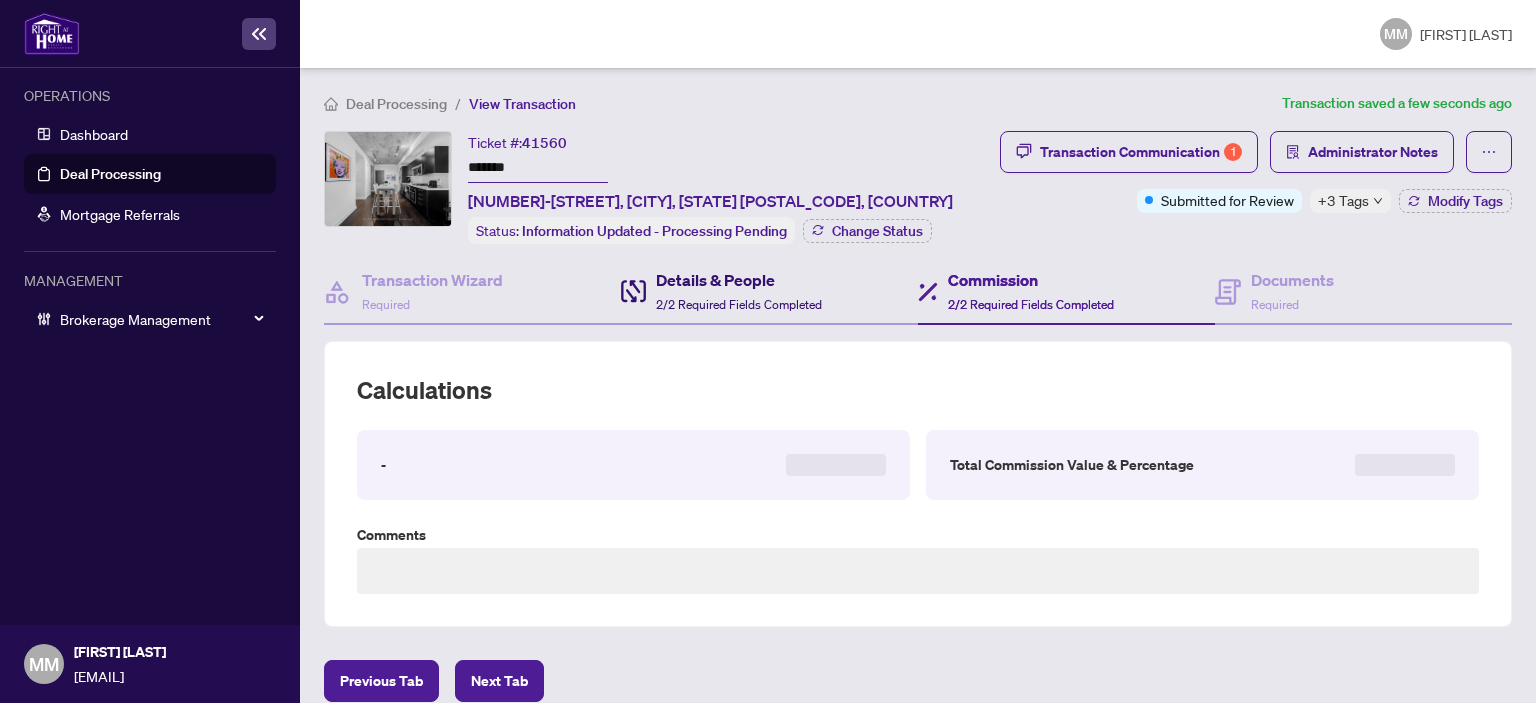 click on "2/2 Required Fields Completed" at bounding box center [739, 304] 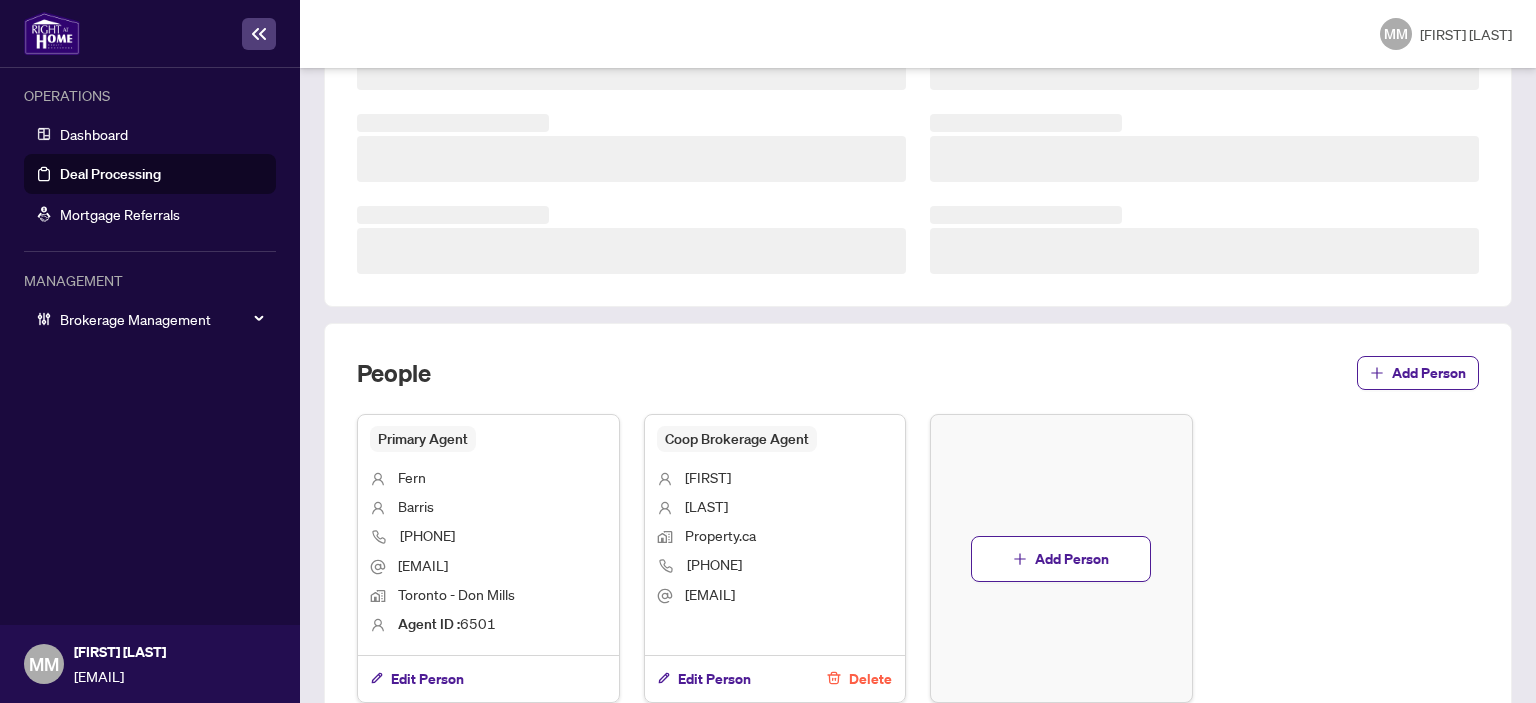 scroll, scrollTop: 400, scrollLeft: 0, axis: vertical 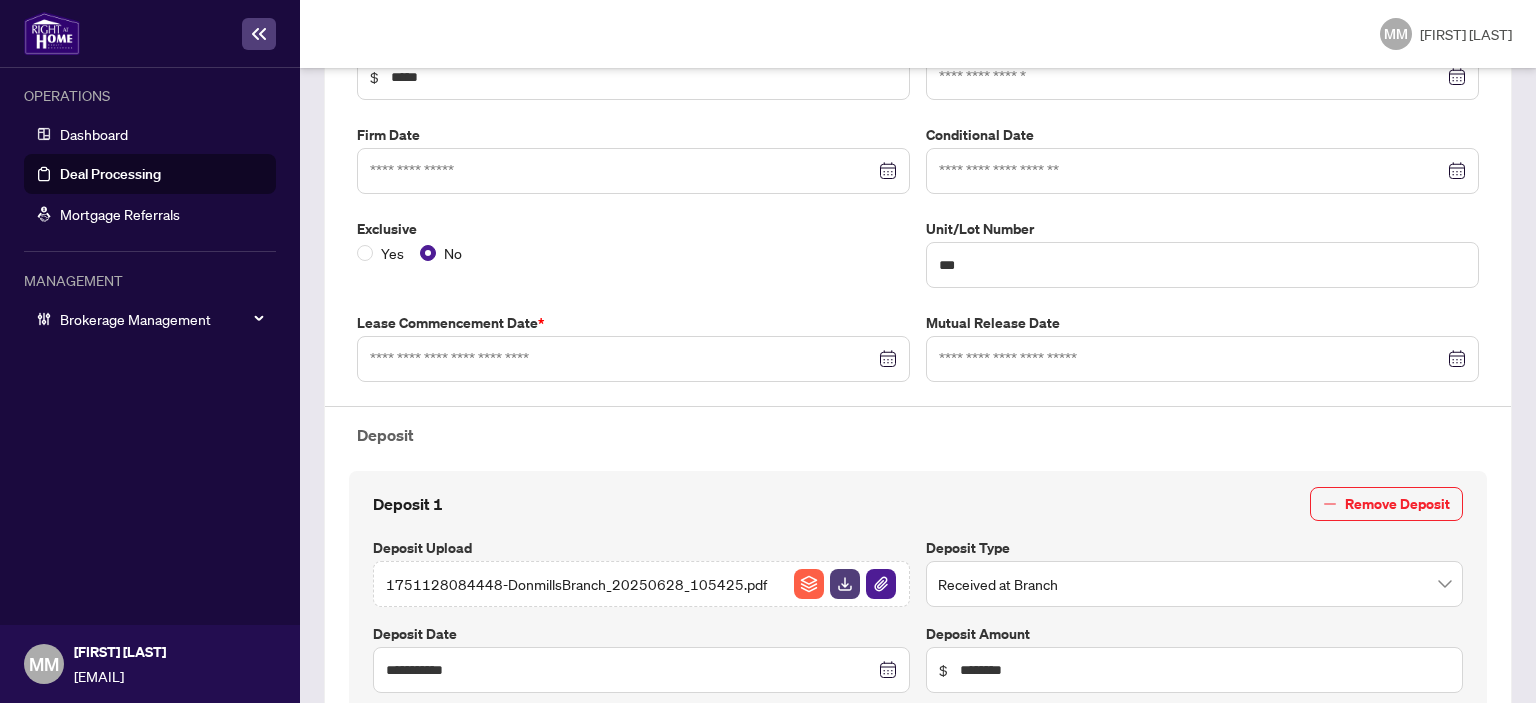 type on "**********" 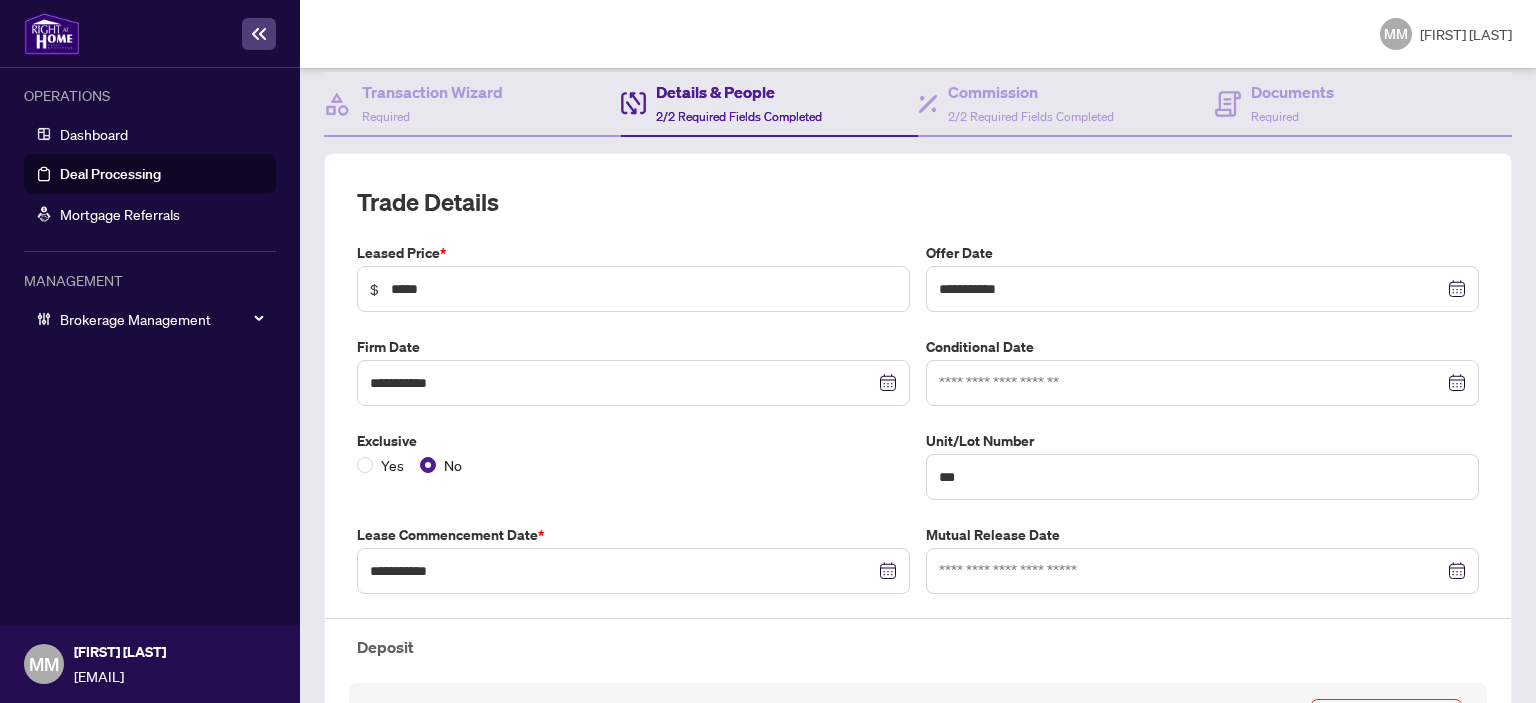 scroll, scrollTop: 0, scrollLeft: 0, axis: both 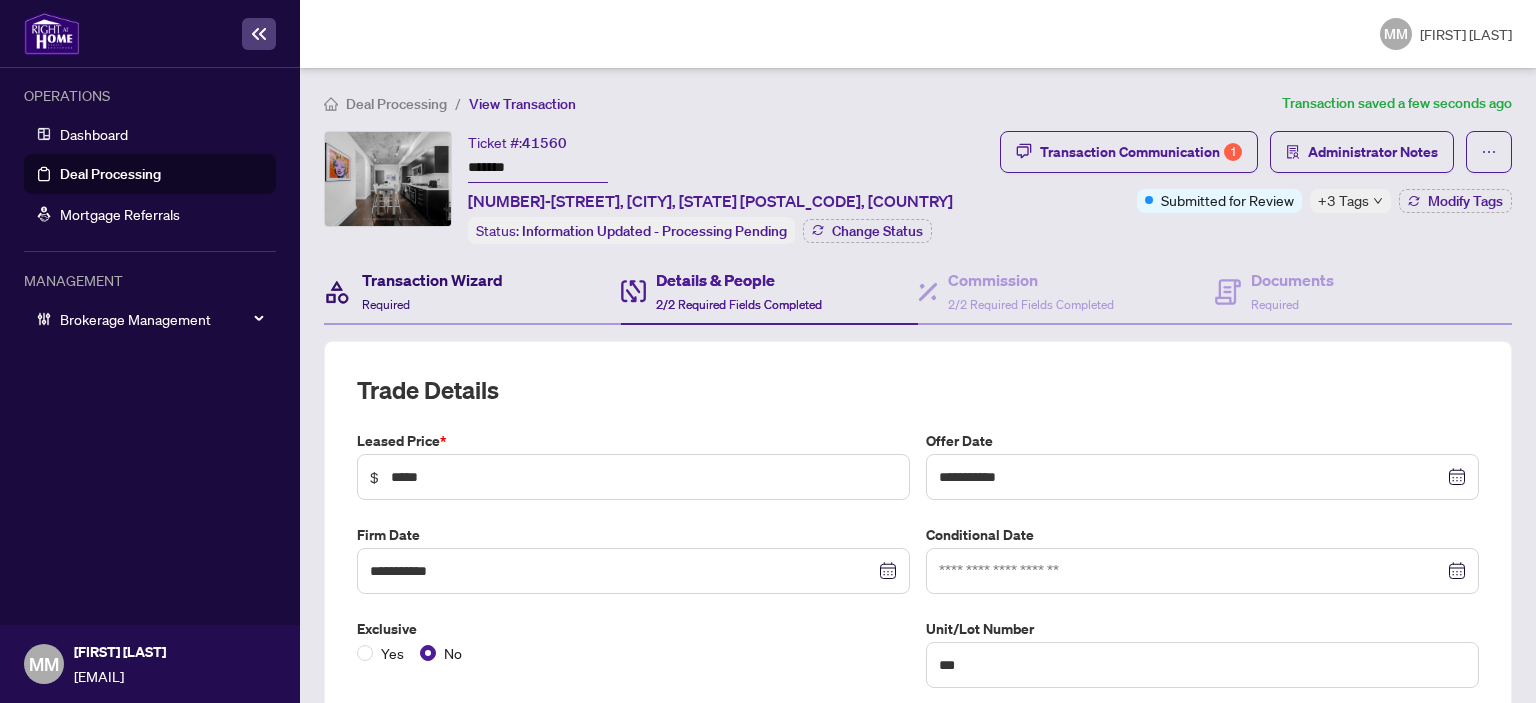 click on "Required" at bounding box center [386, 304] 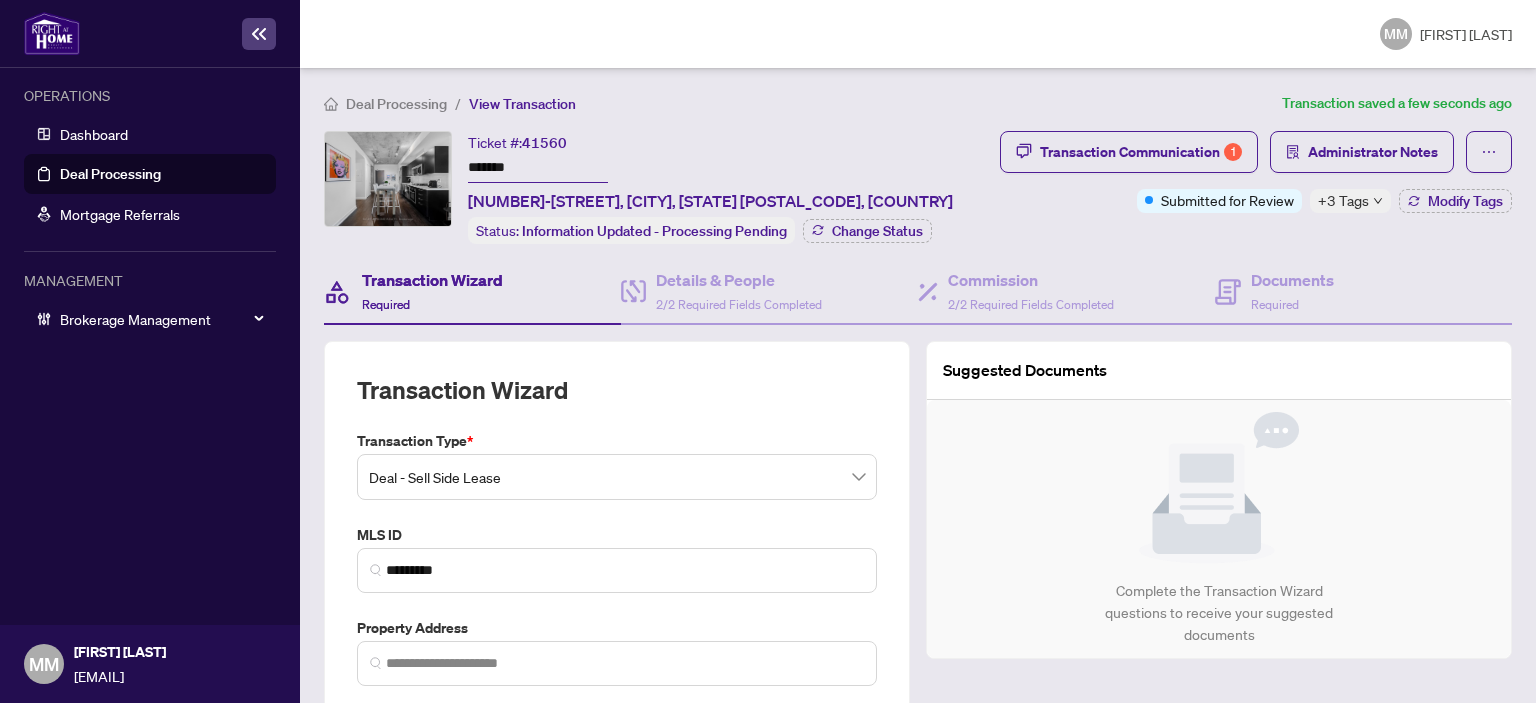 type on "**********" 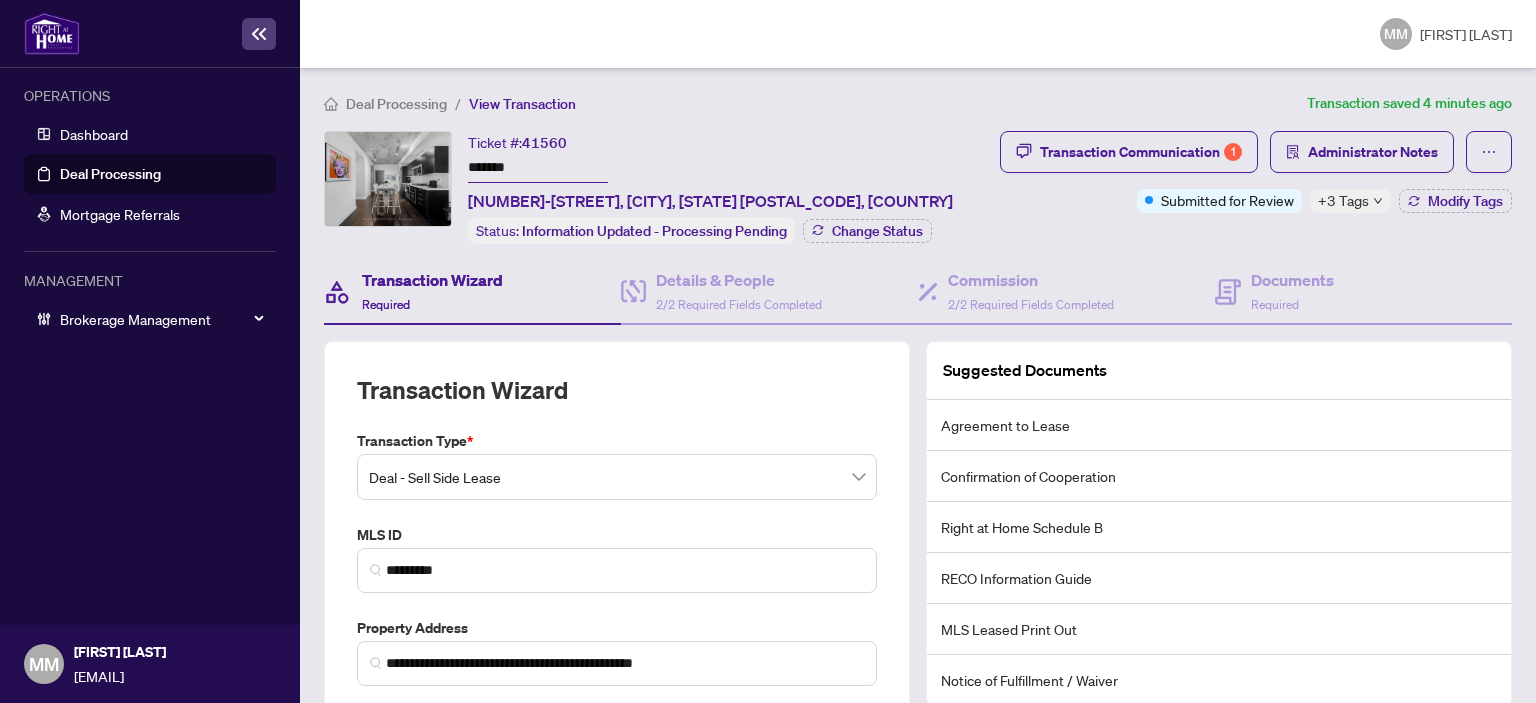 drag, startPoint x: 50, startPoint y: 355, endPoint x: 60, endPoint y: 344, distance: 14.866069 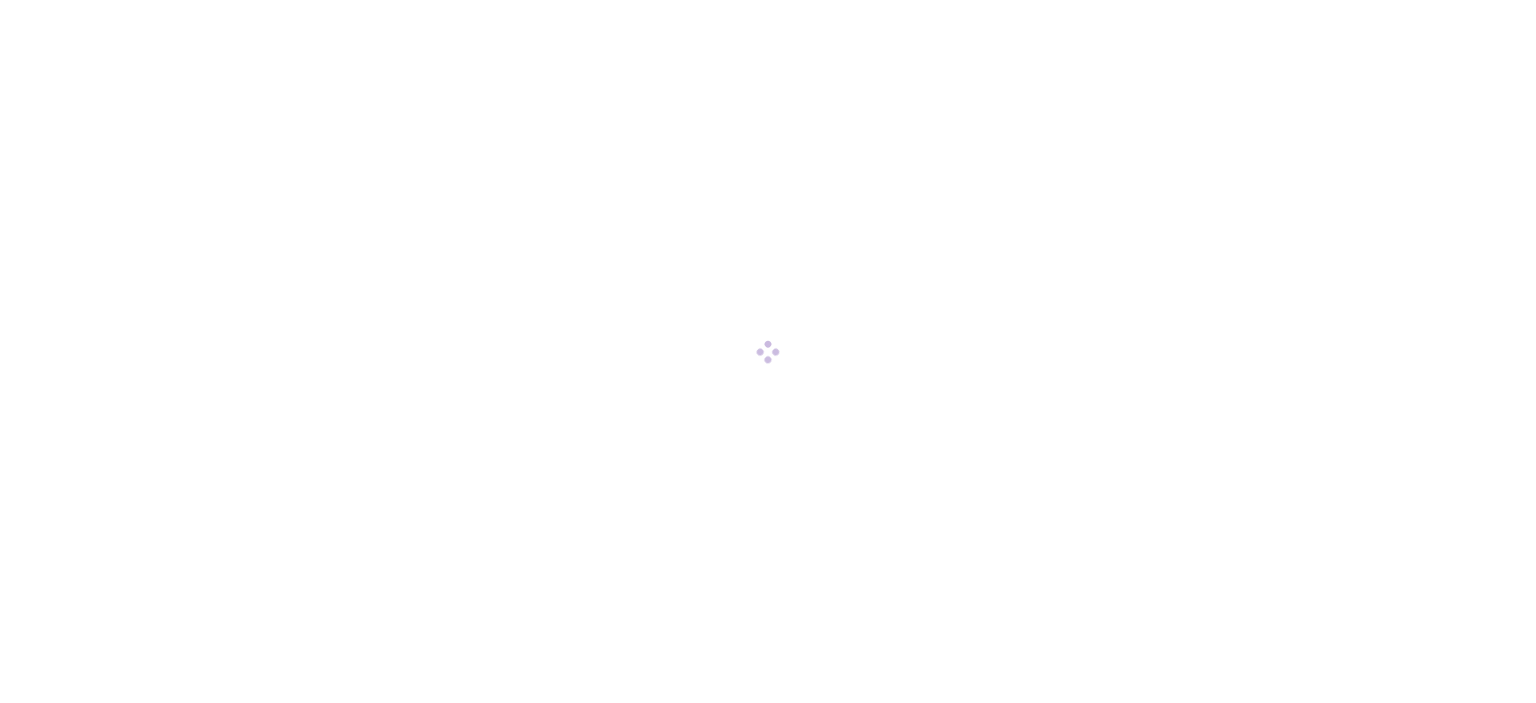 scroll, scrollTop: 0, scrollLeft: 0, axis: both 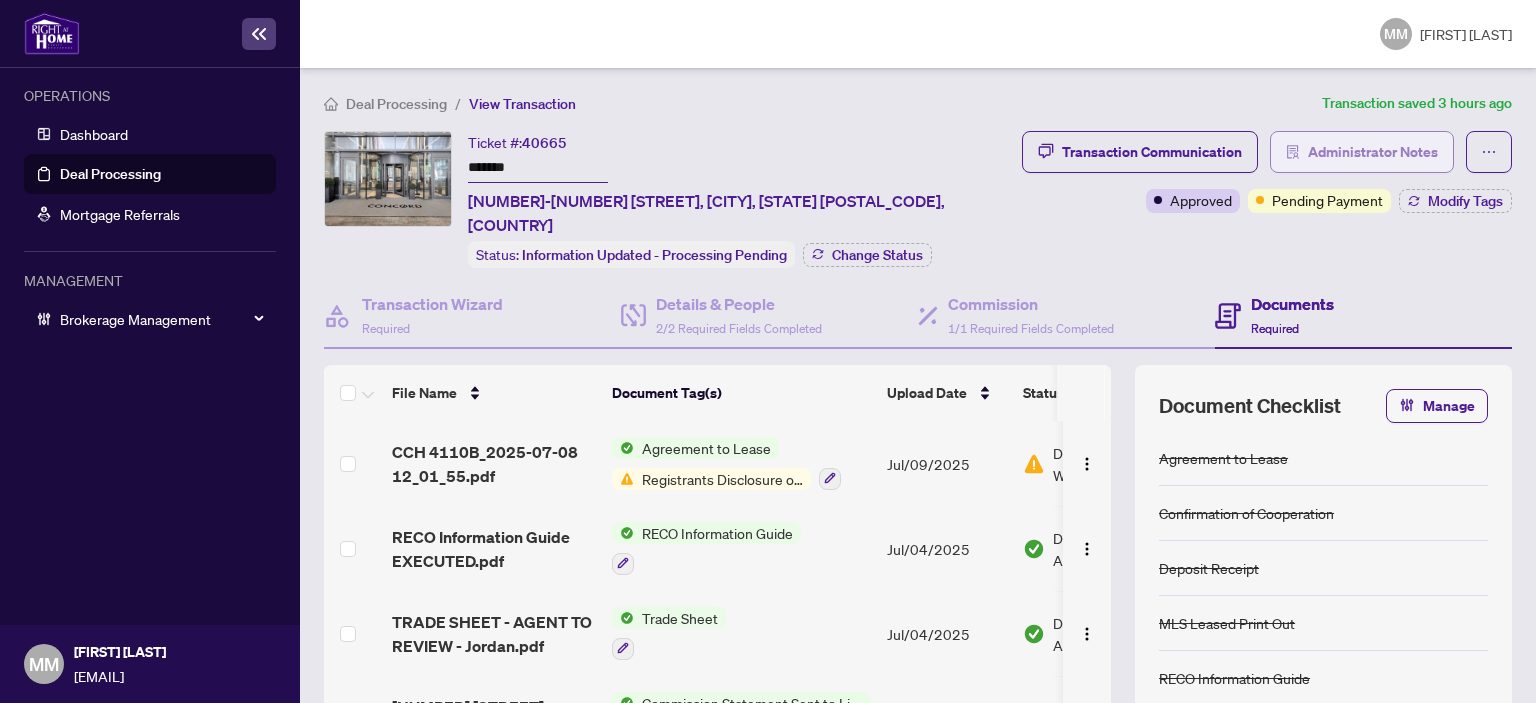 click on "Administrator Notes" at bounding box center (1373, 152) 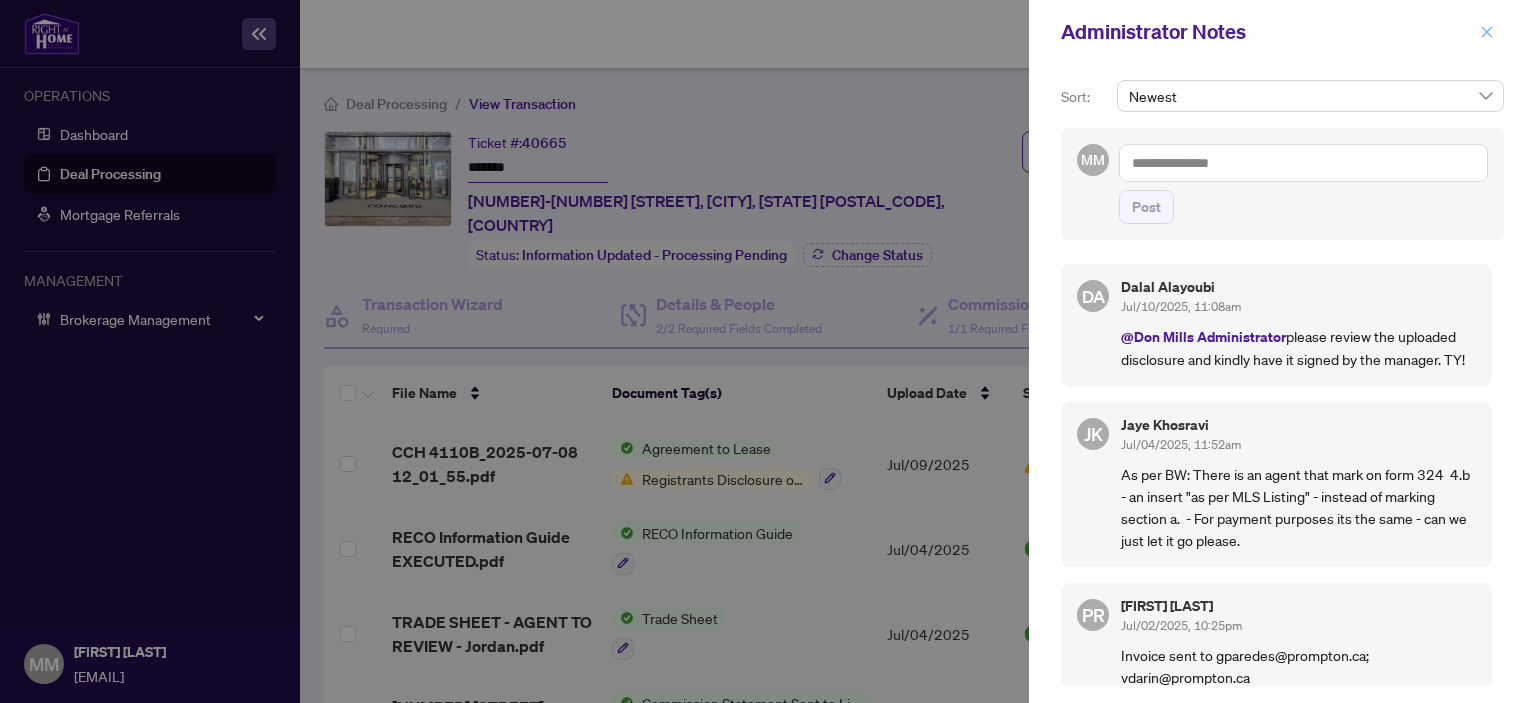 click 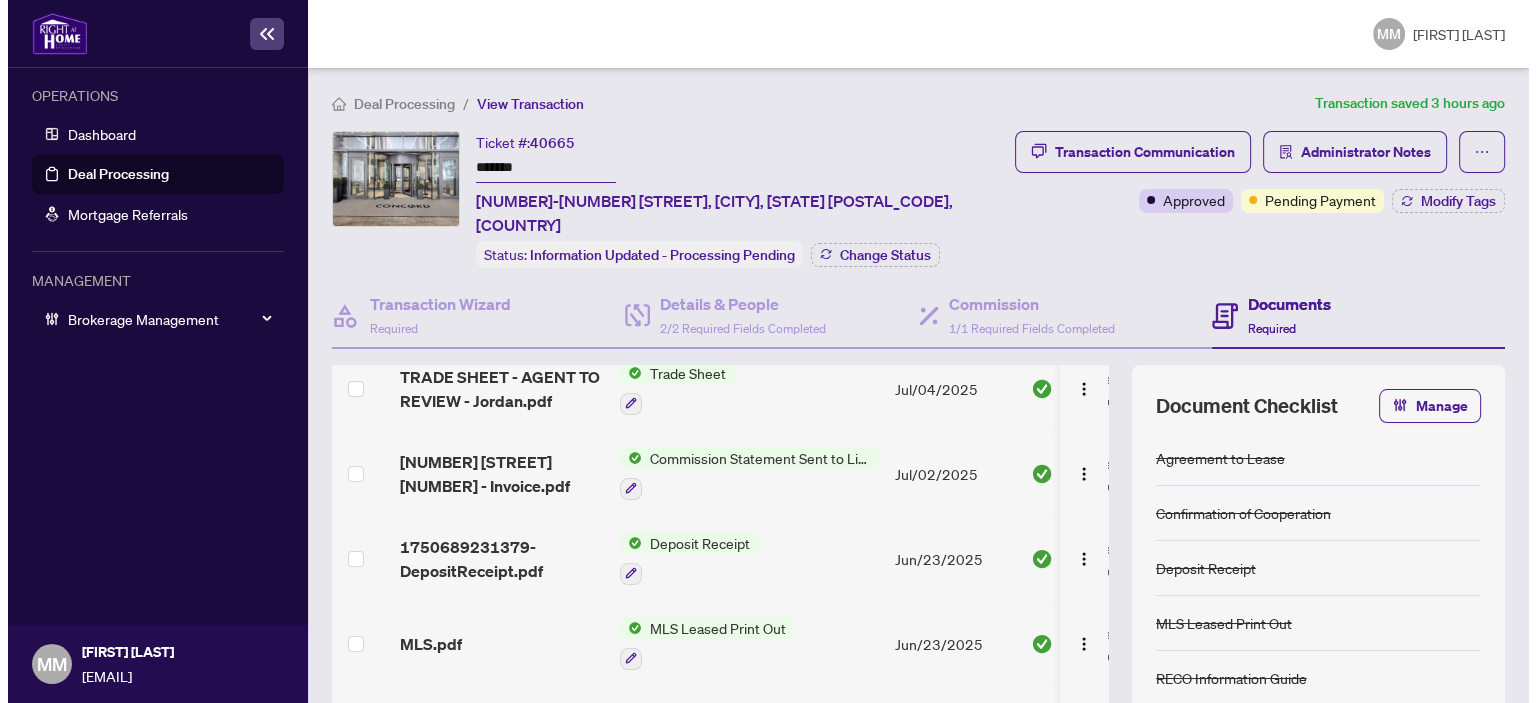 scroll, scrollTop: 136, scrollLeft: 0, axis: vertical 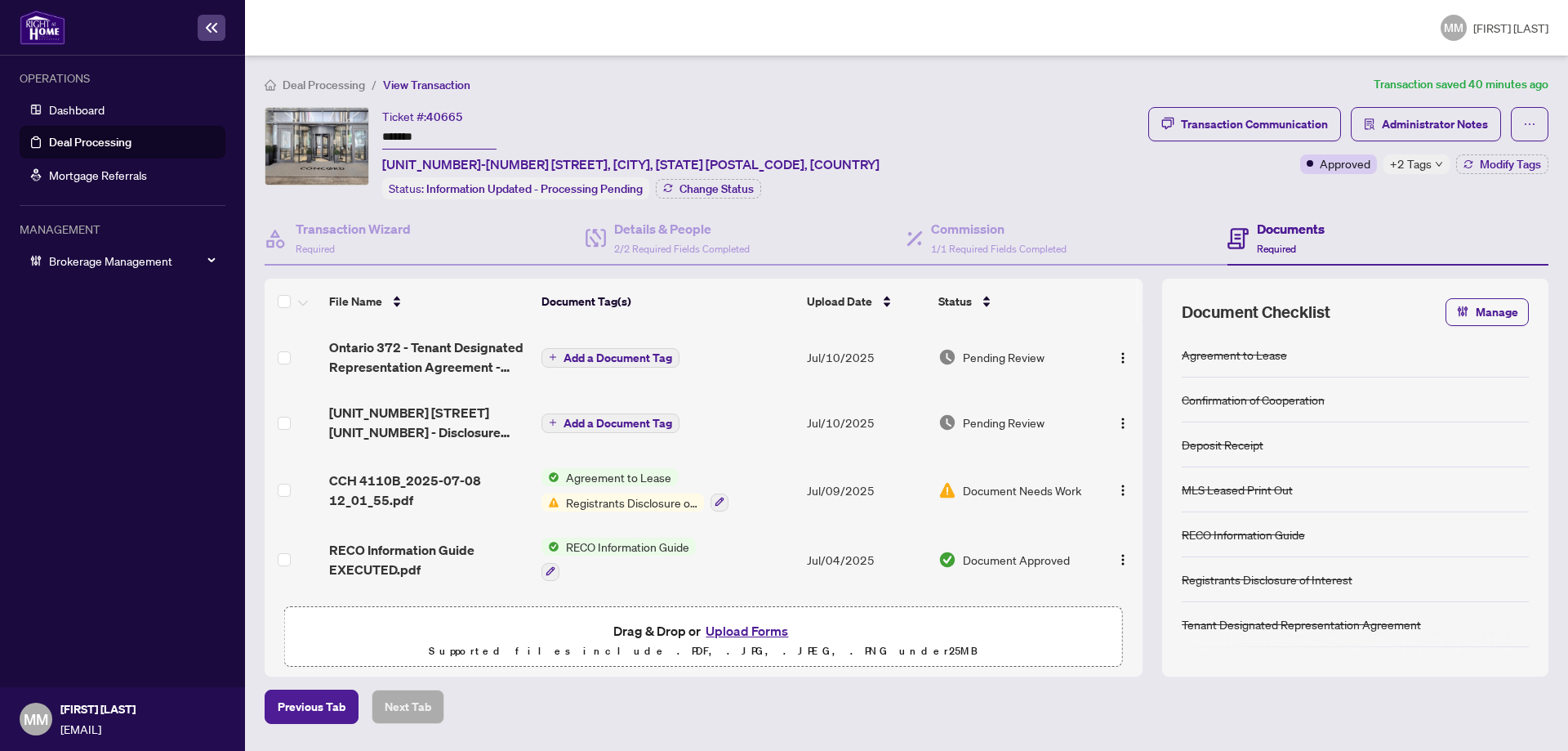 click on "Deal Processing" at bounding box center (90, 142) 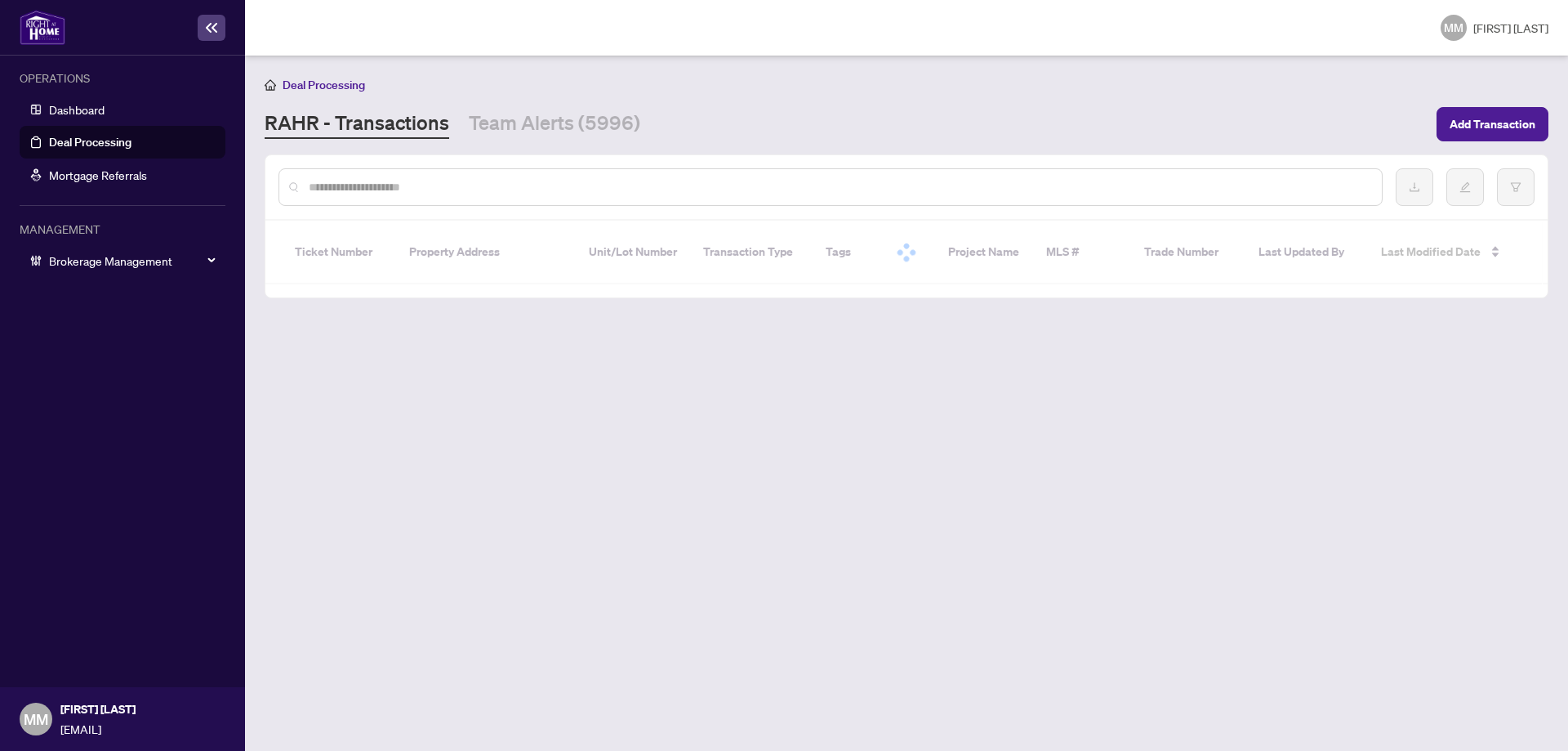 click on "Deal Processing RAHR - Transactions Team Alerts   (5996) Add Transaction Ticket Number Property Address Unit/Lot Number Transaction Type Tags Project Name MLS # Trade Number Last Updated By Last Modified Date Created By Created Date                             Simple Empty No data" at bounding box center [906, 403] 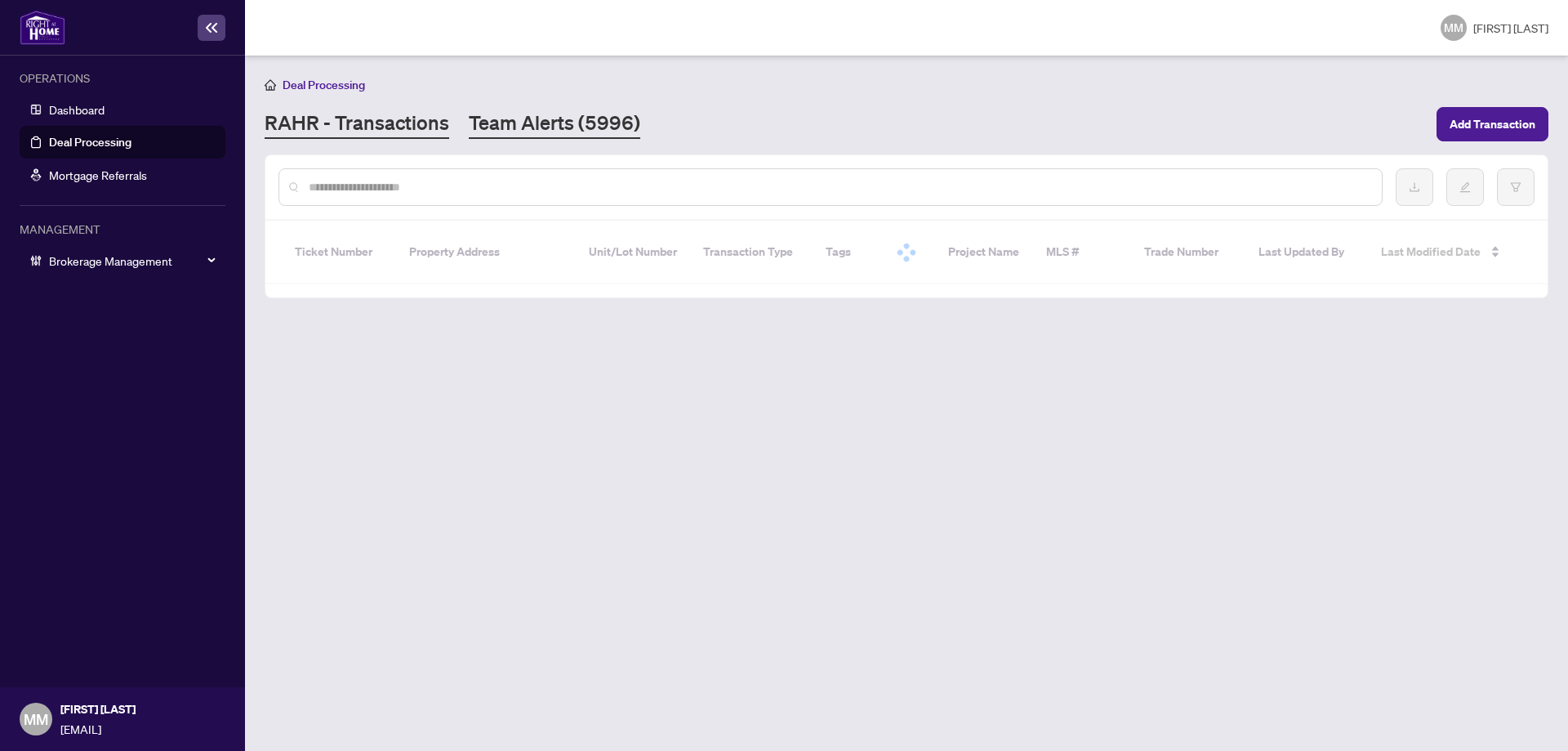 click on "Team Alerts   (5996)" at bounding box center (555, 124) 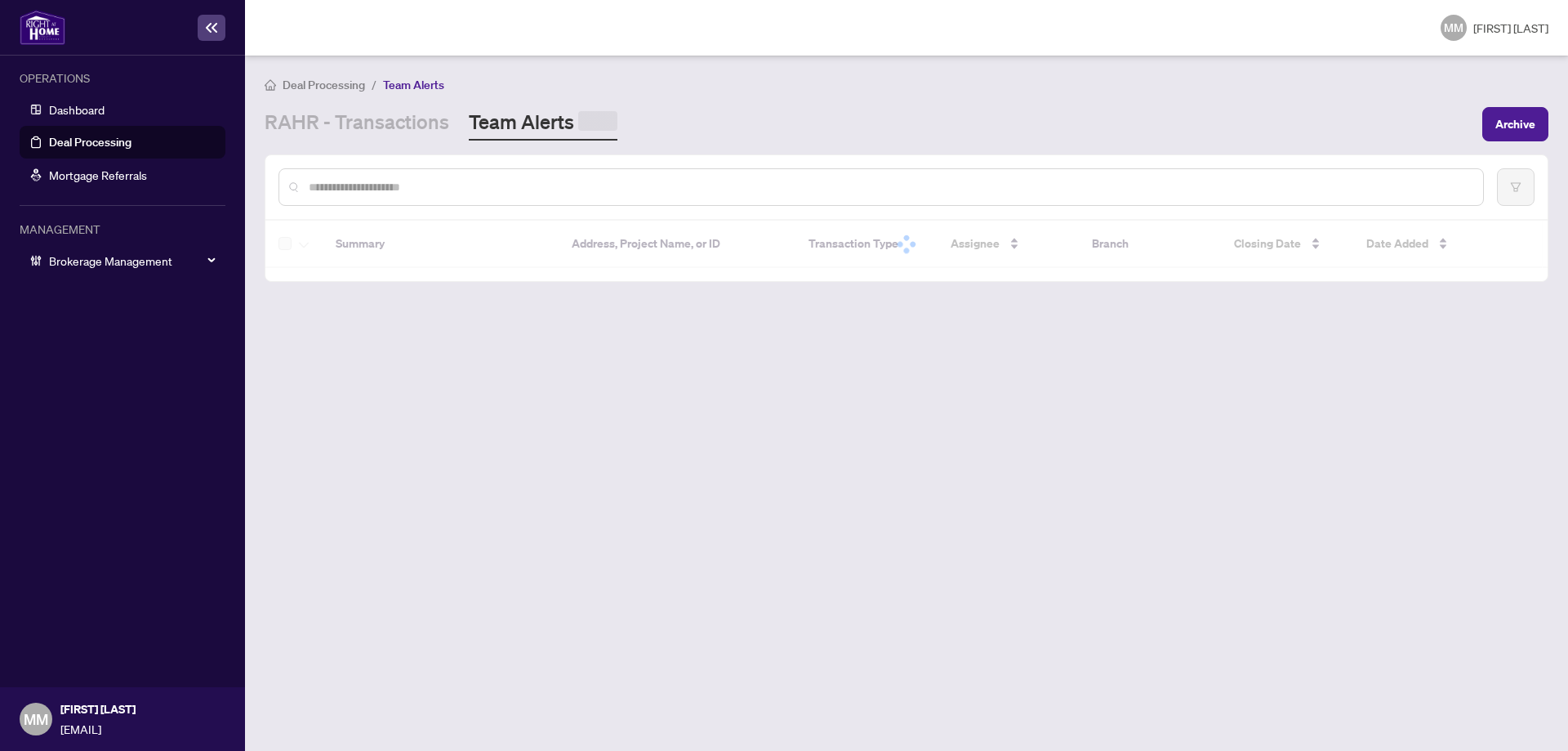 click on "Team Alerts" at bounding box center [543, 124] 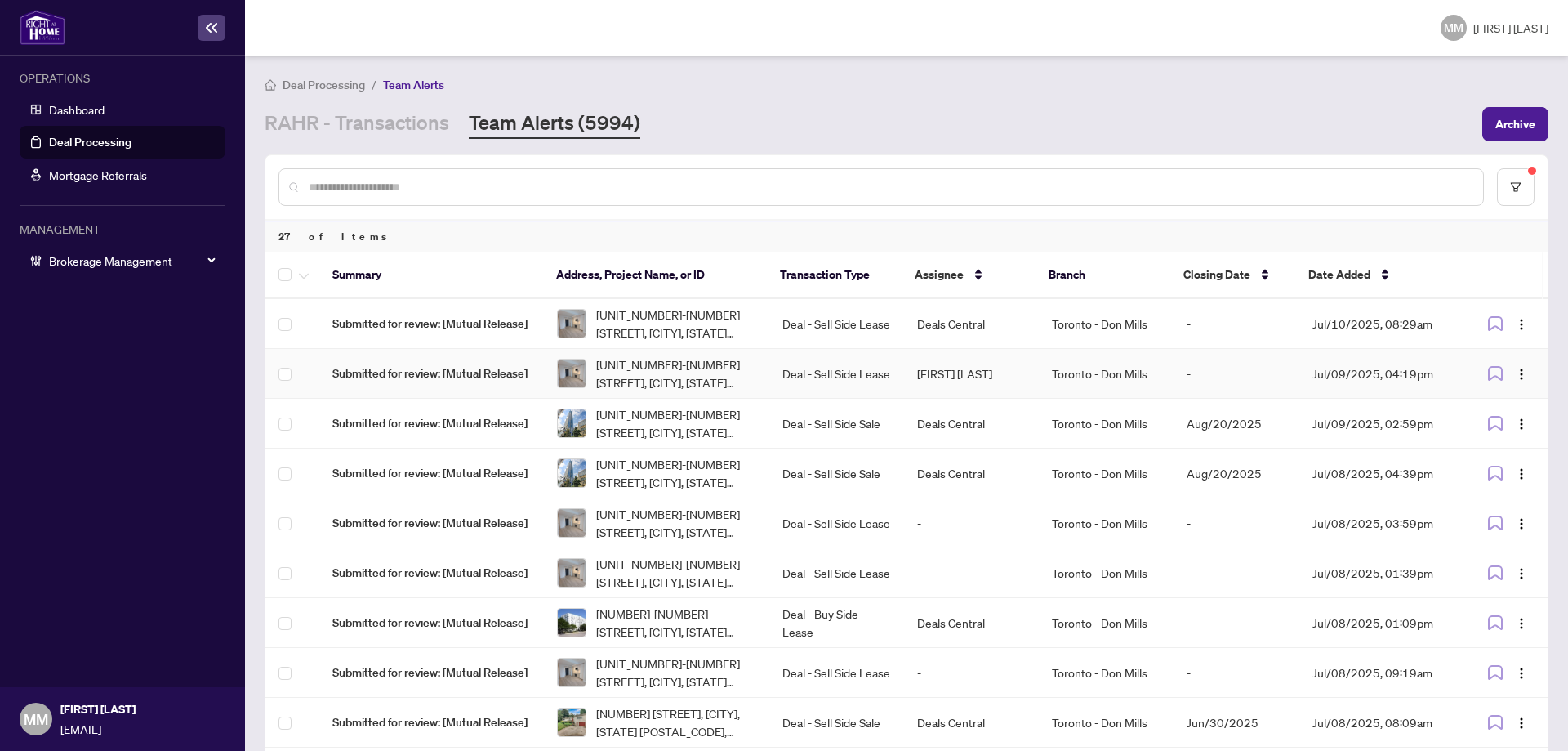 click on "[FIRST] [LAST]" at bounding box center [971, 373] 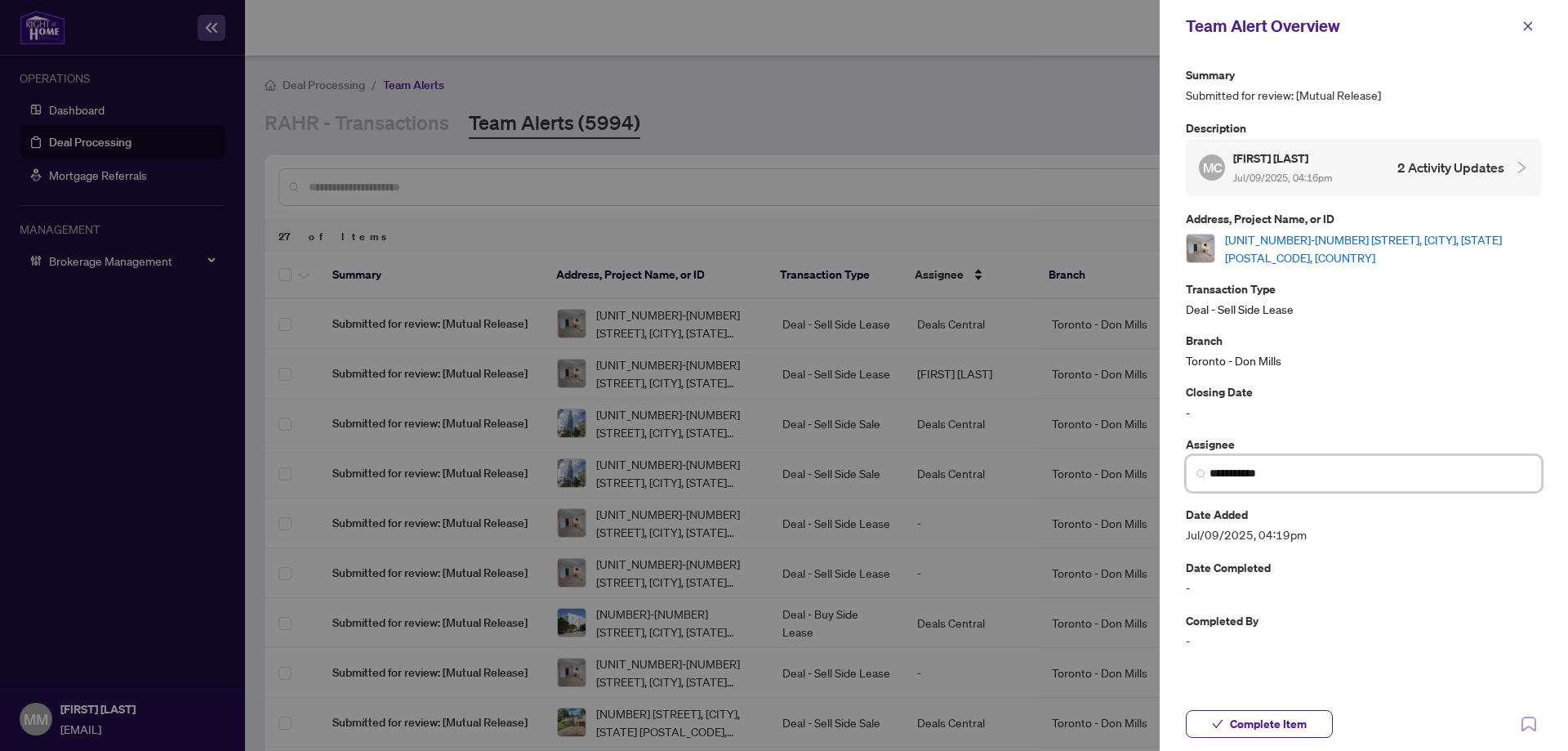 drag, startPoint x: 1306, startPoint y: 475, endPoint x: 855, endPoint y: 429, distance: 453.3398 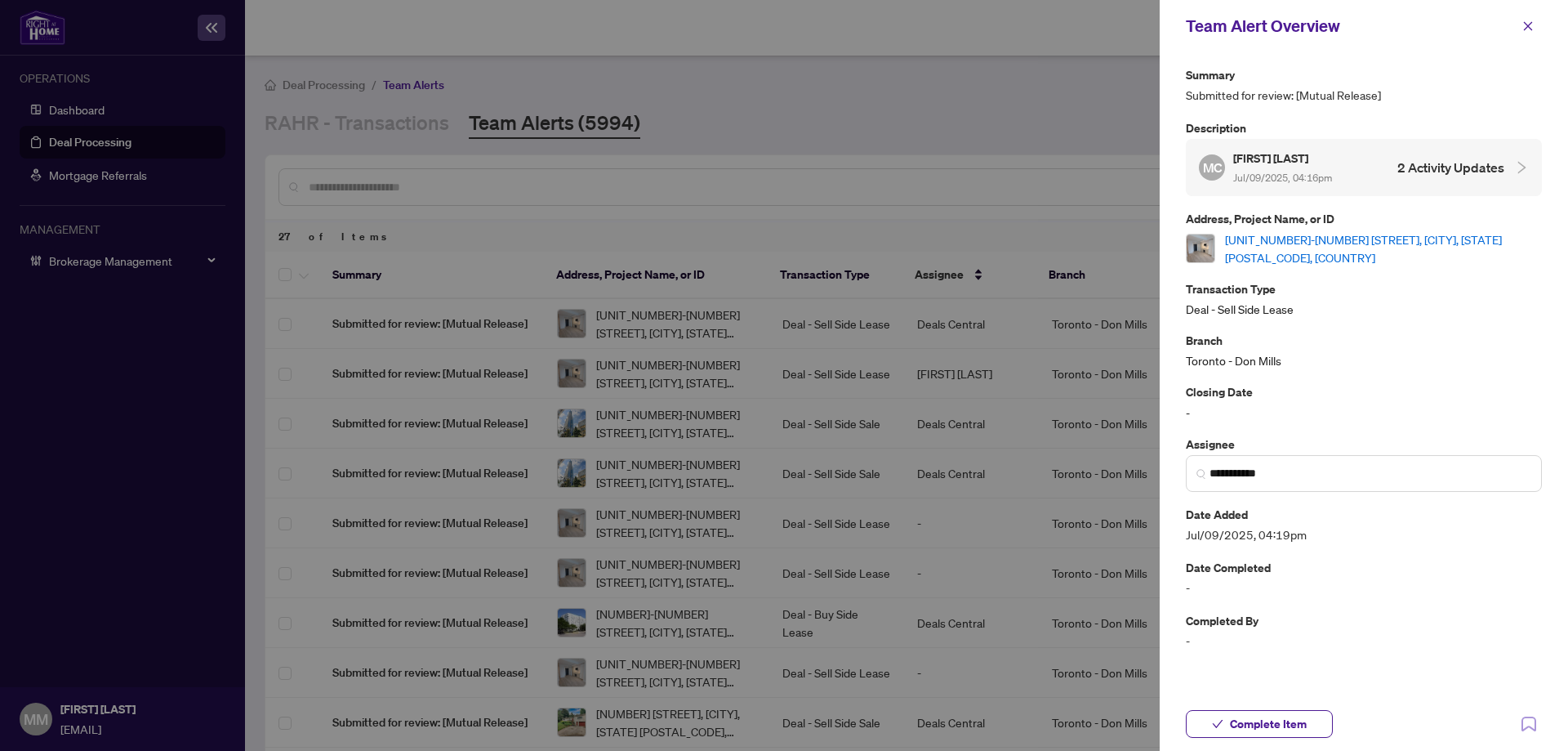 click on "[UNIT_NUMBER]-[NUMBER] [STREET], [CITY], [STATE] [POSTAL_CODE], [COUNTRY]" at bounding box center [1383, 248] 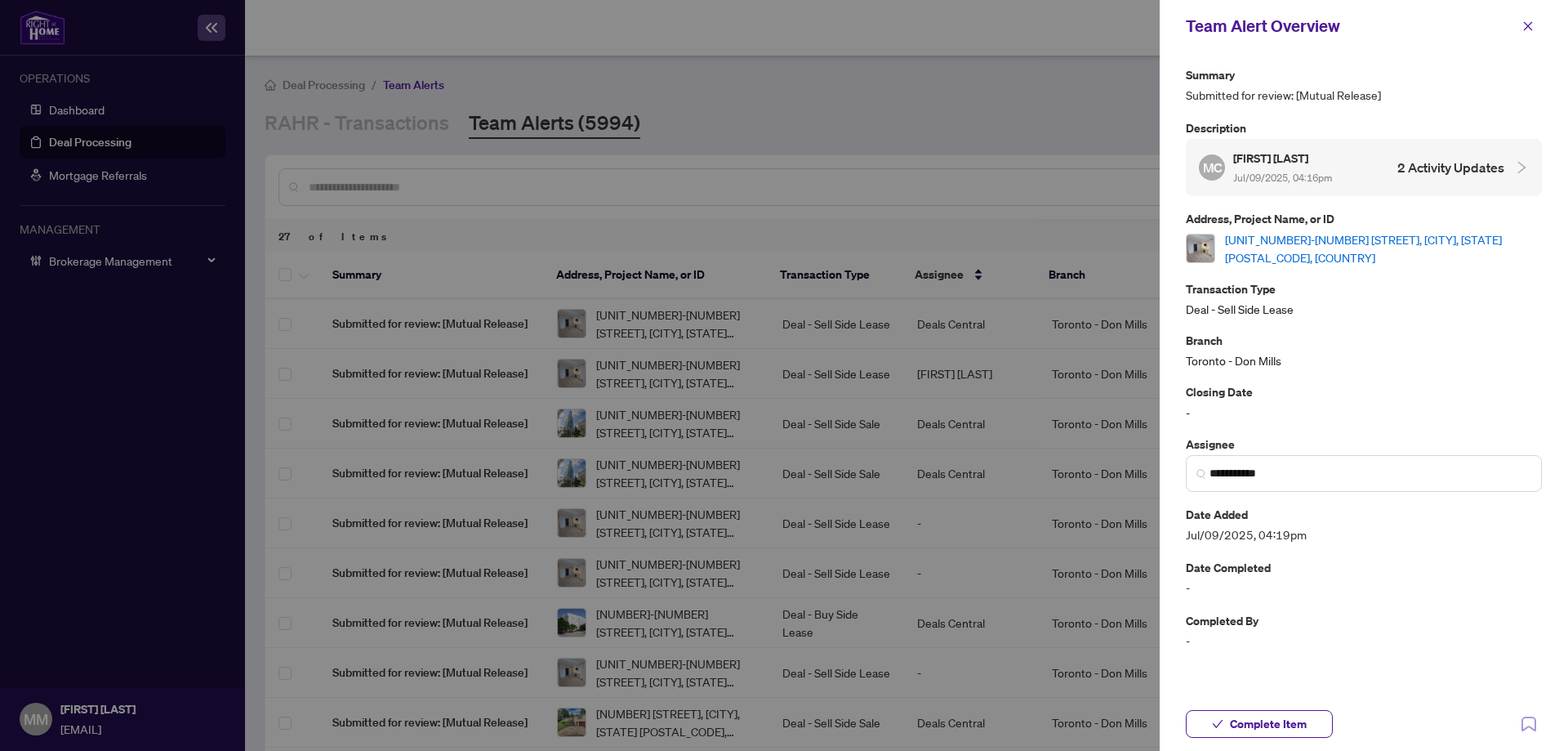 drag, startPoint x: 1283, startPoint y: 452, endPoint x: 1315, endPoint y: 439, distance: 34.539832 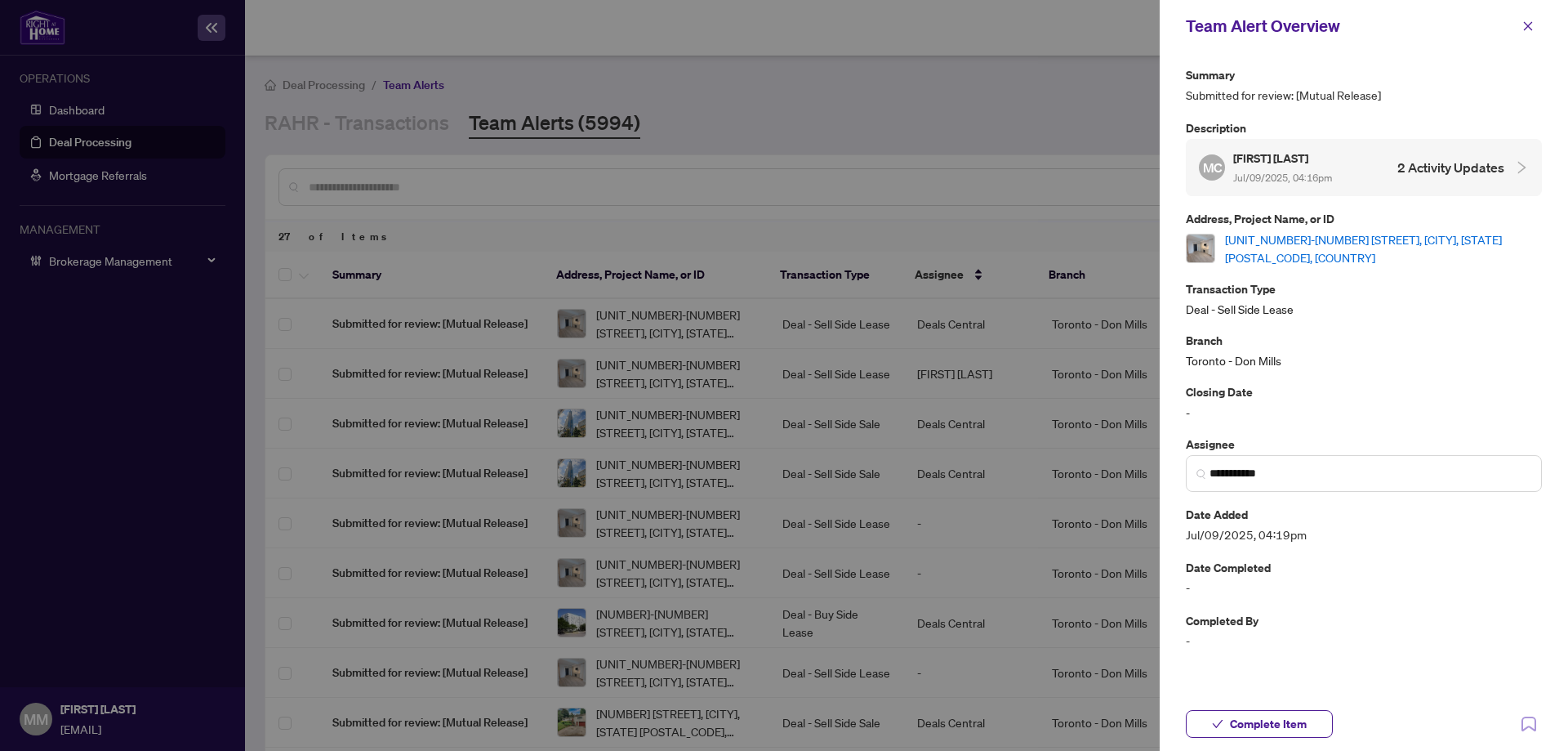 click on "Assignee" at bounding box center [1364, 444] 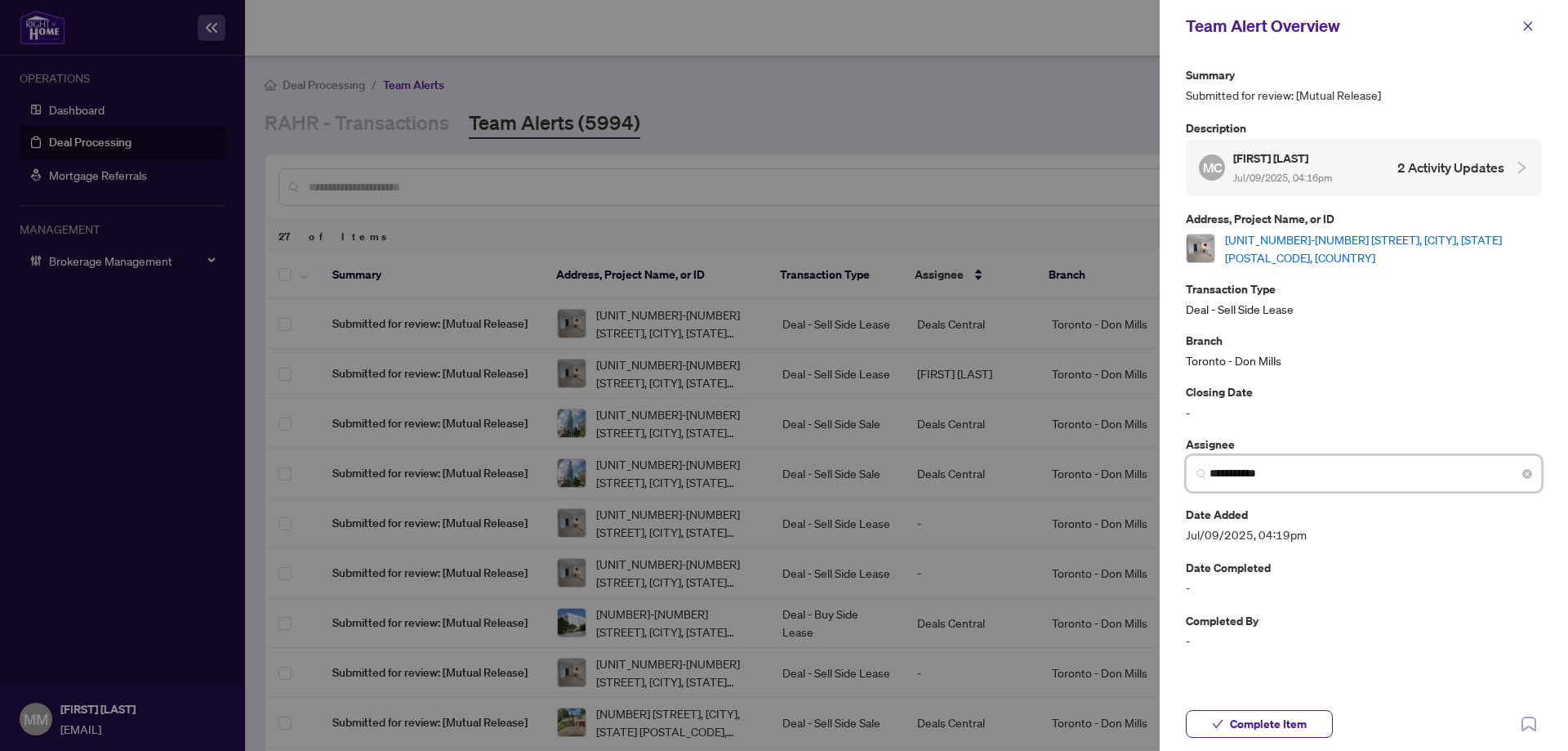 click on "**********" at bounding box center [1370, 473] 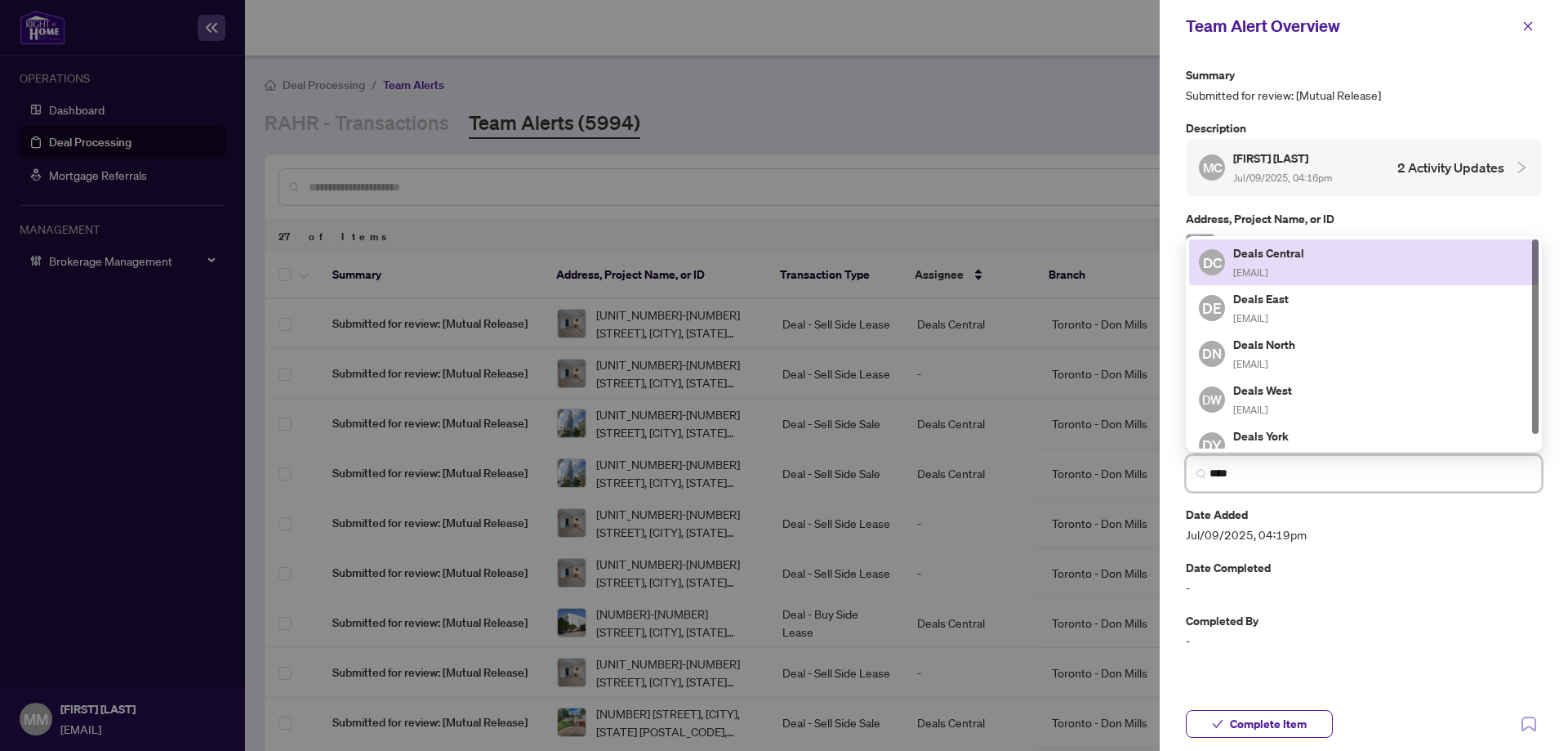 click on "deals-tor@rightathomerealty.com" at bounding box center [1250, 272] 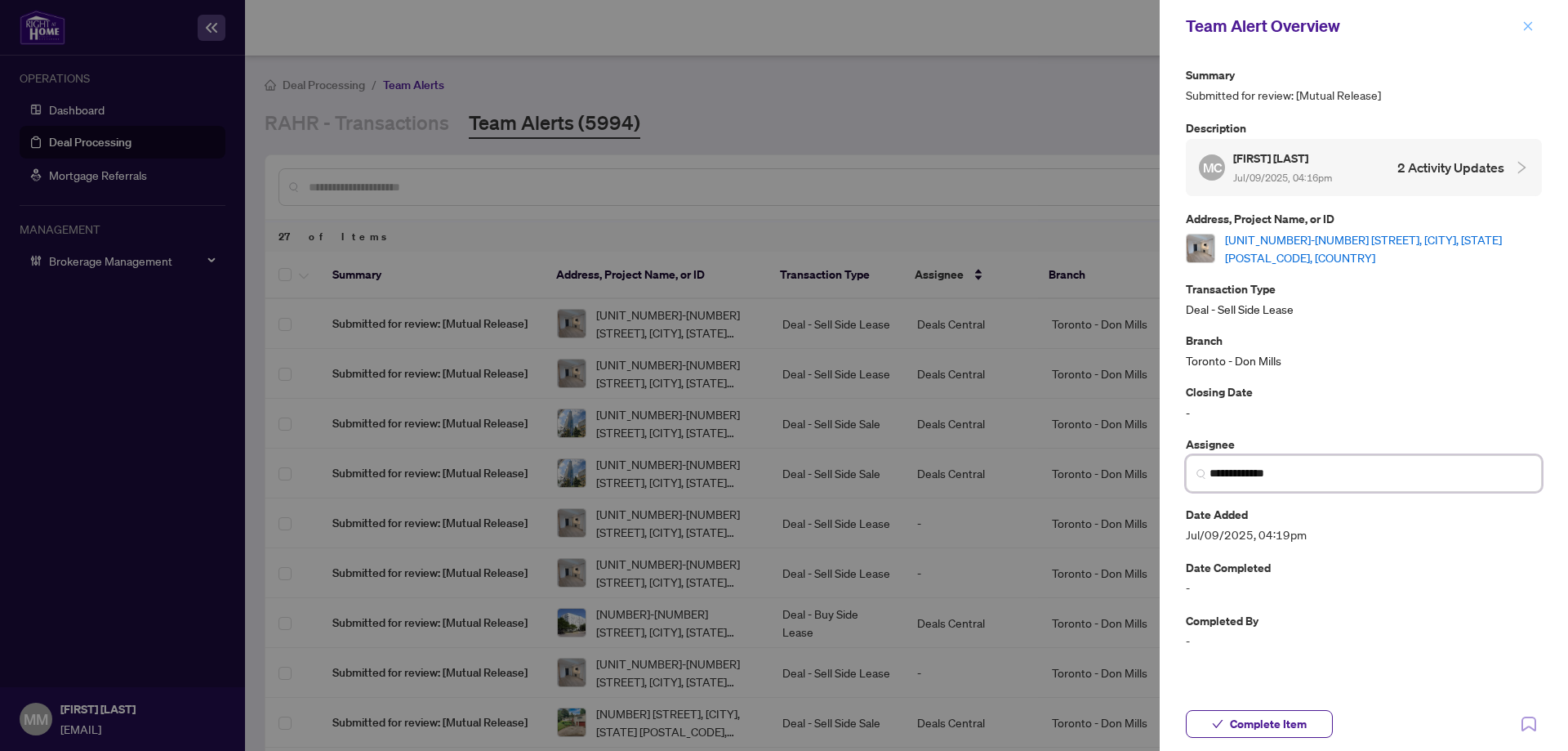 type on "**********" 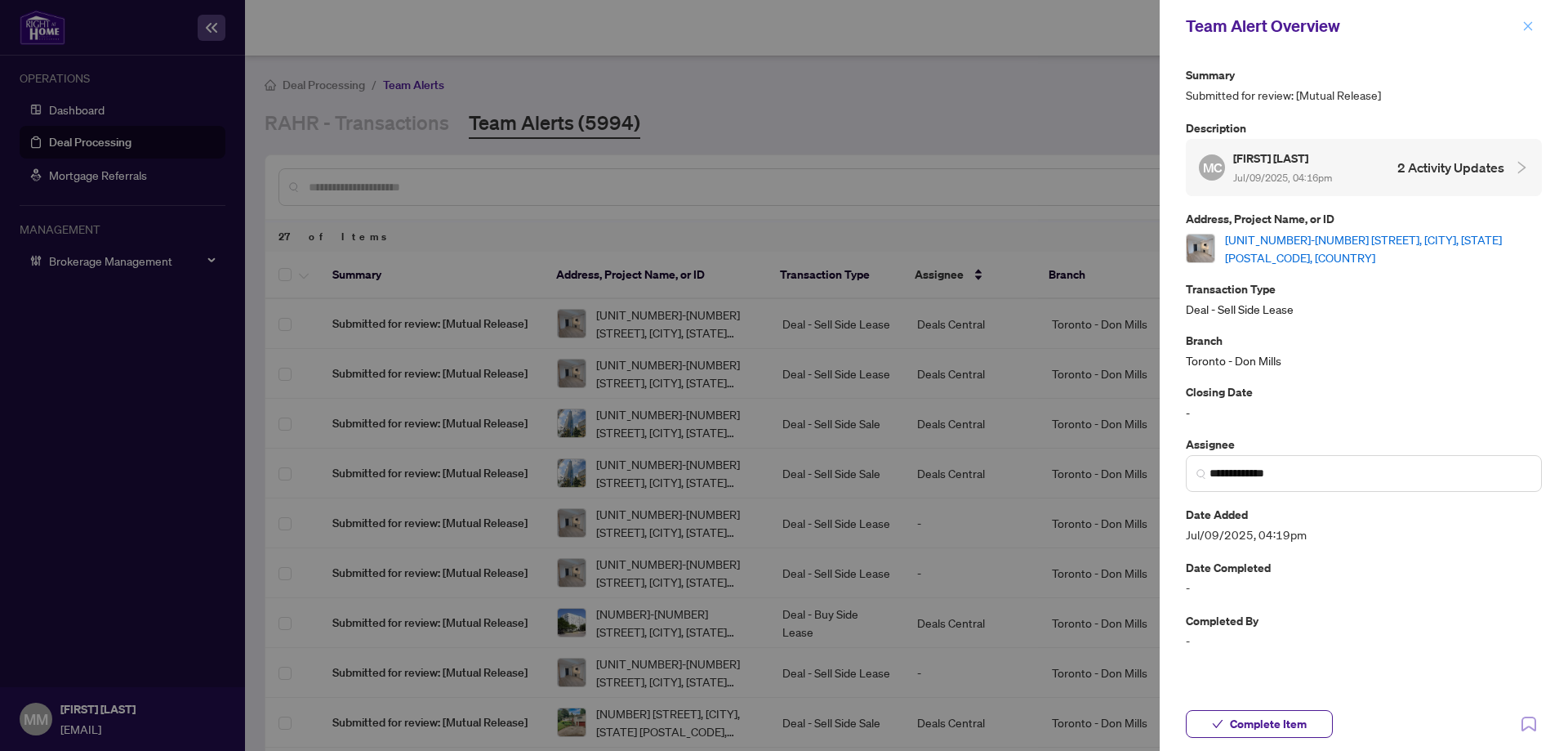 click 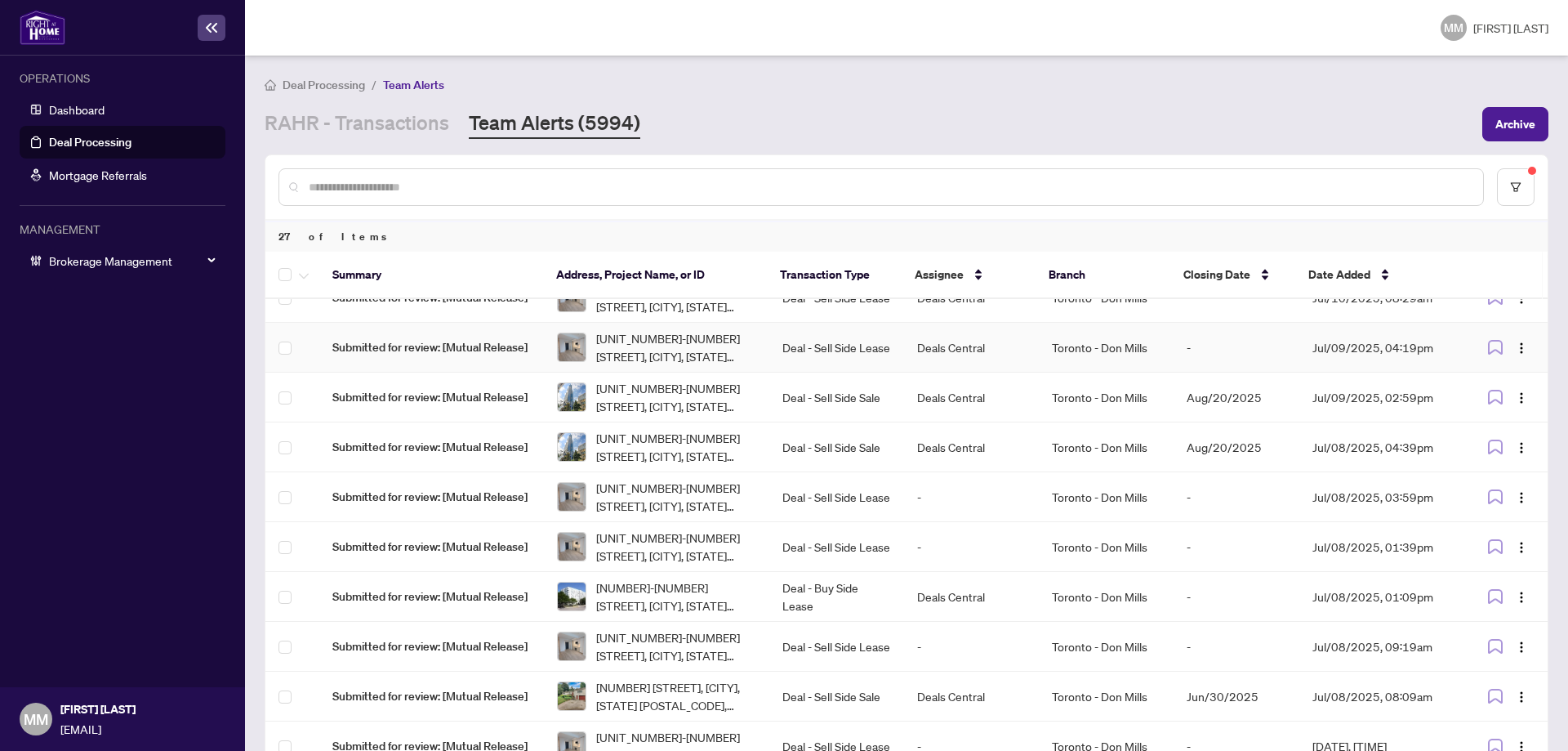 scroll, scrollTop: 0, scrollLeft: 0, axis: both 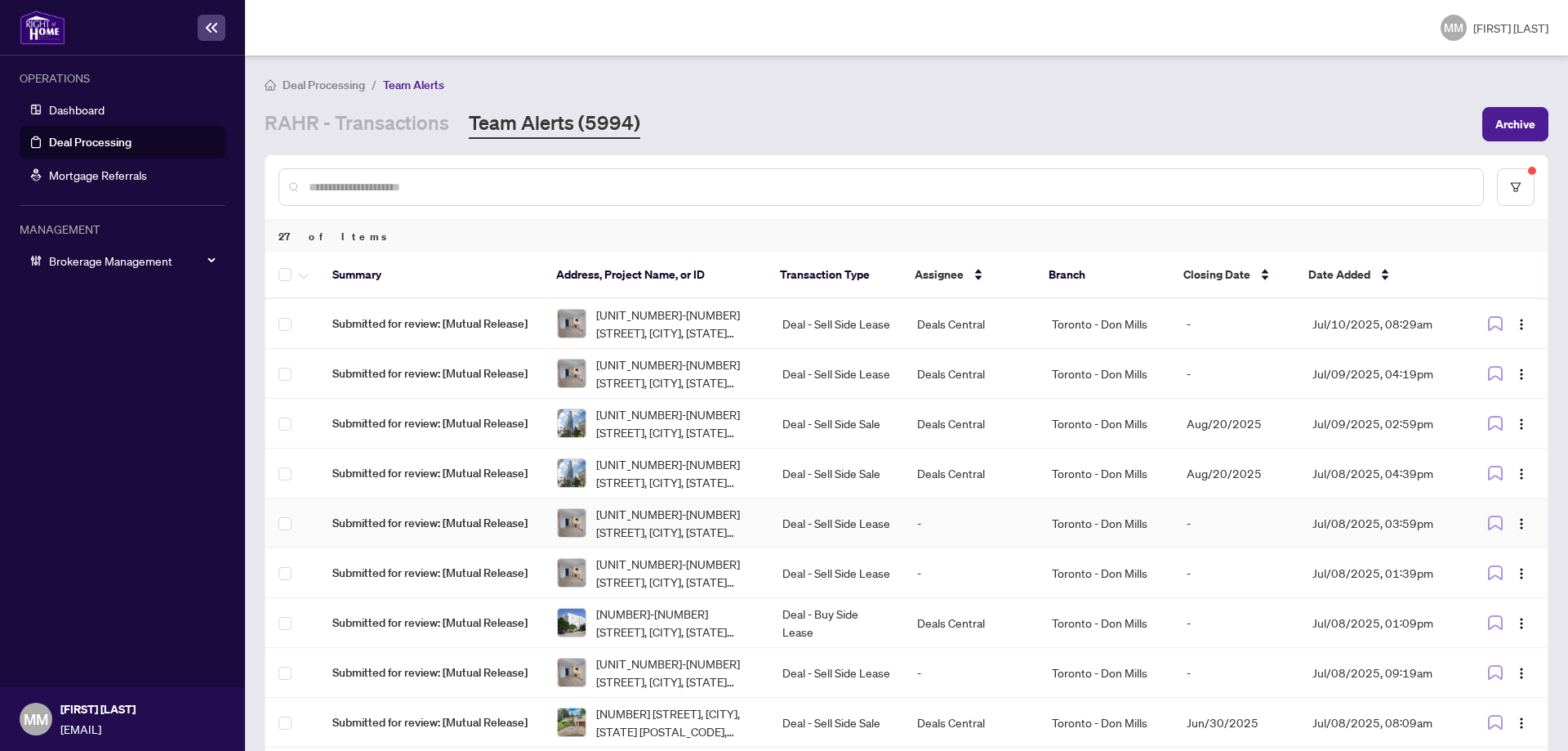 click on "-" at bounding box center (971, 523) 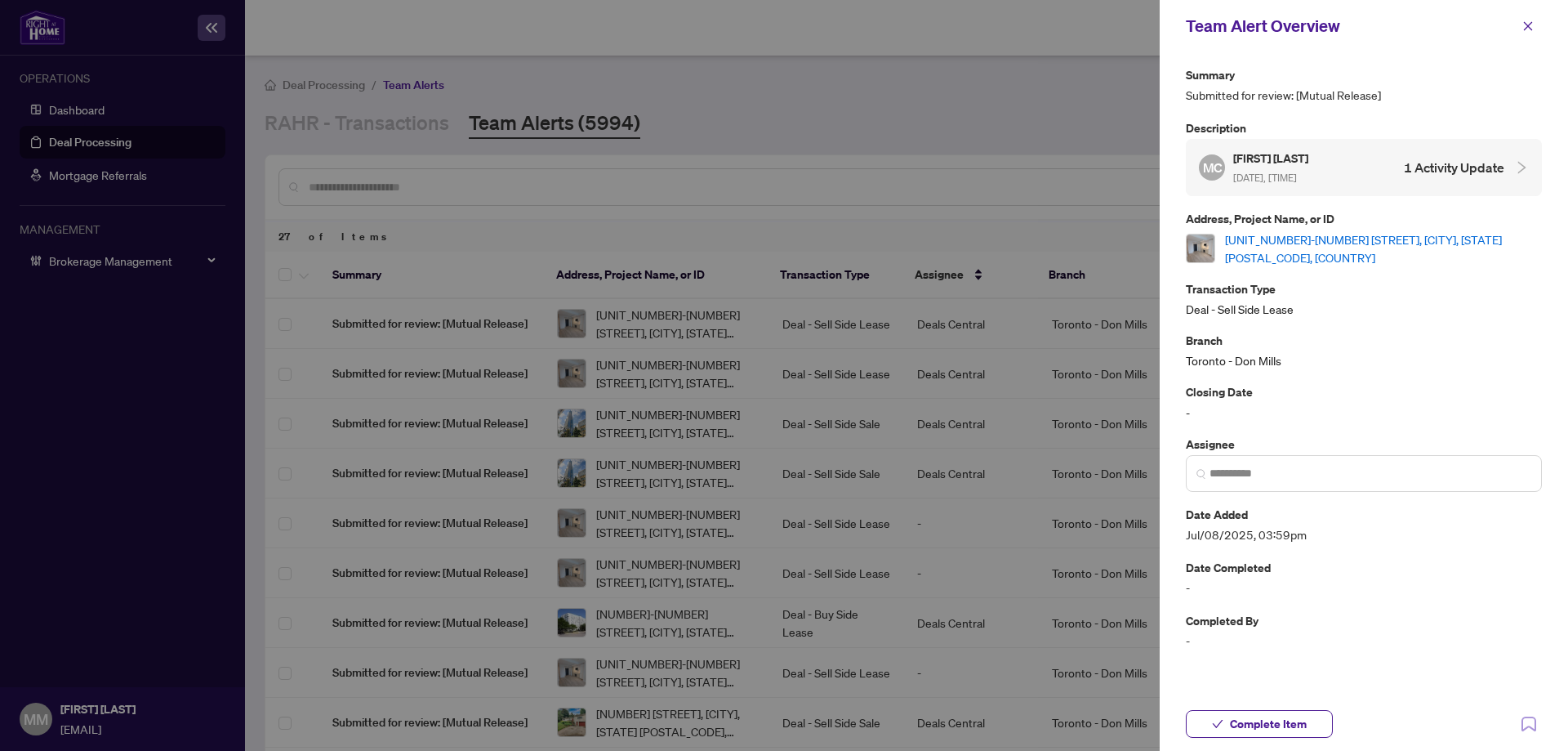 click on "[NUMBER] [STREET], [CITY], [STATE] [POSTAL_CODE], [COUNTRY]" at bounding box center [1383, 248] 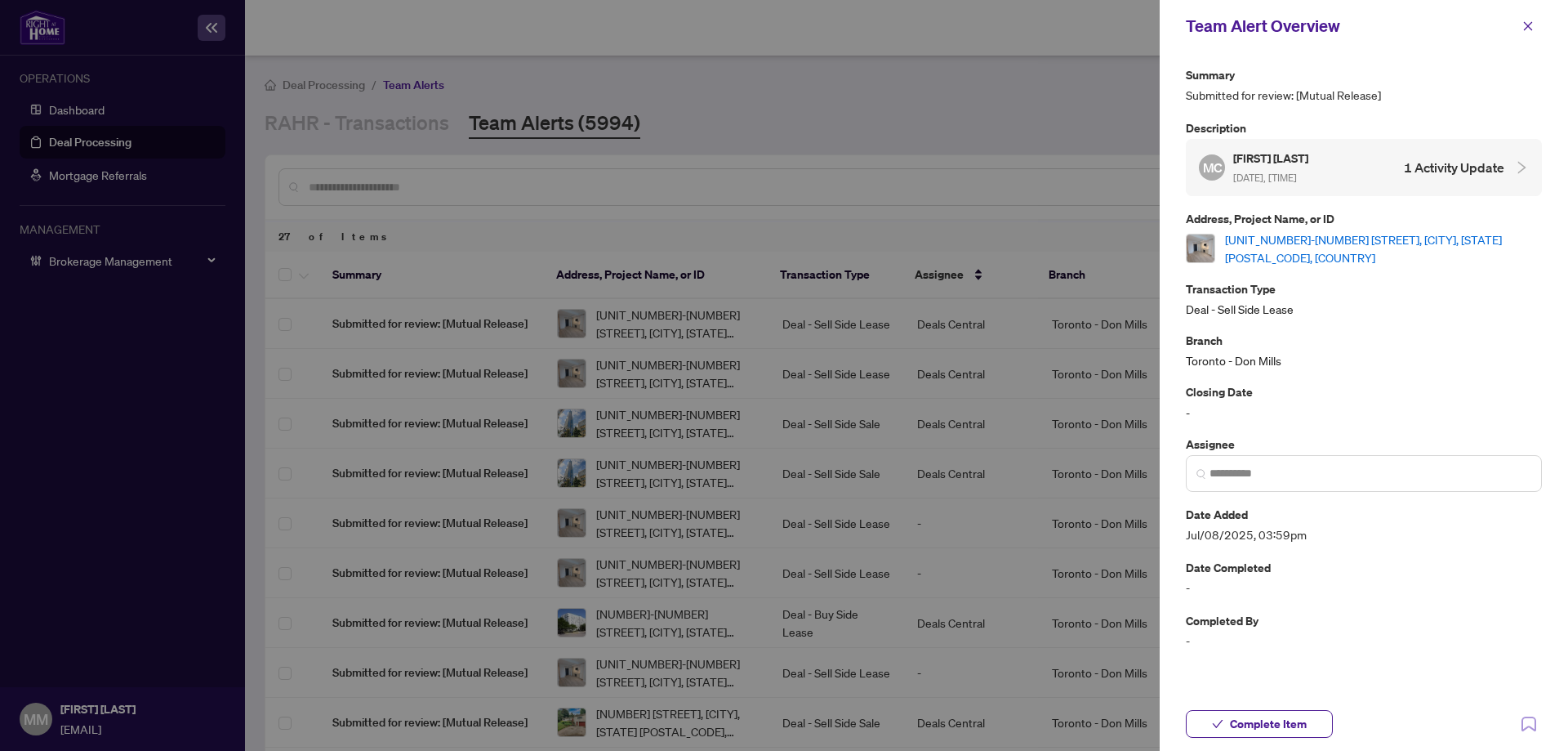 click at bounding box center [1364, 473] 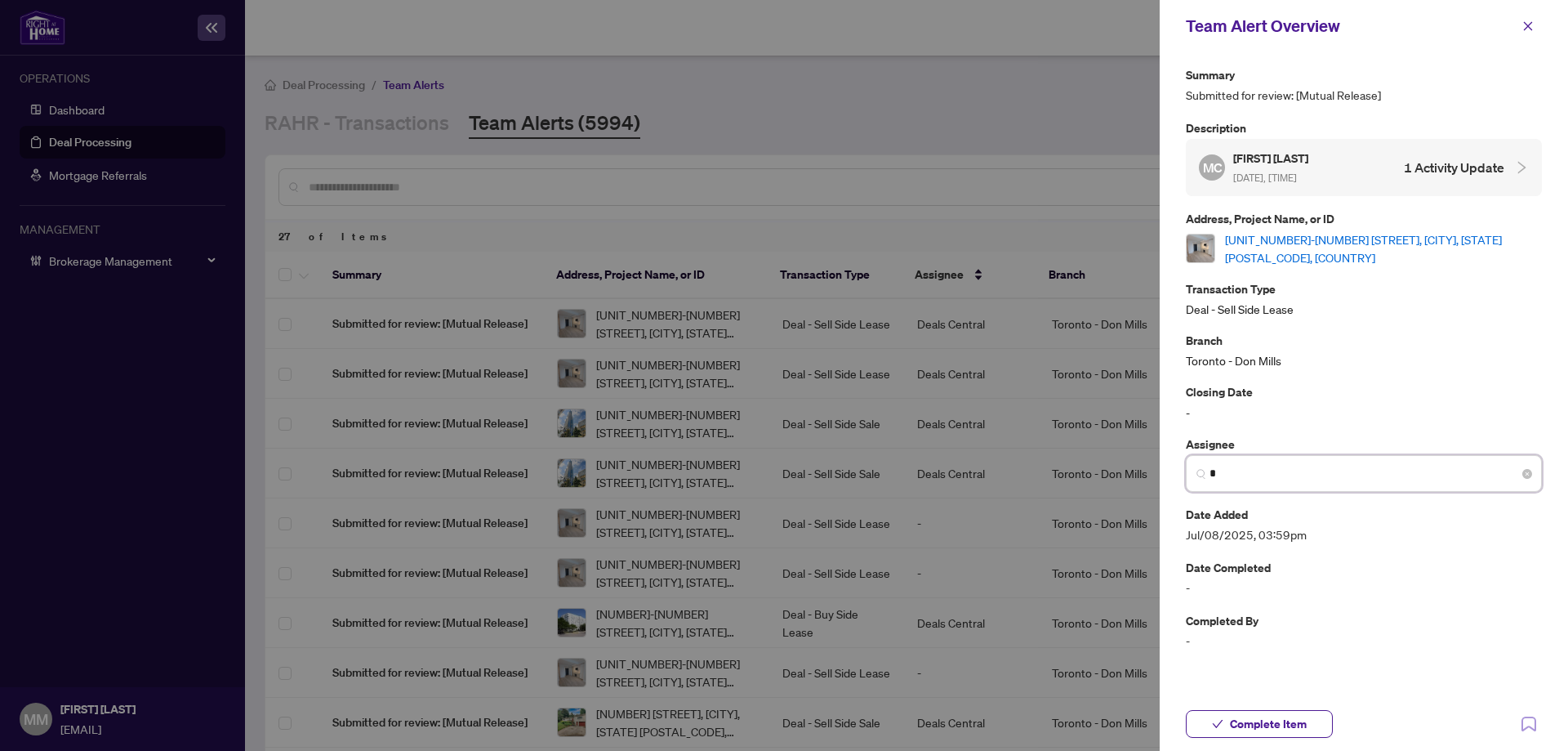 click on "*" at bounding box center (1370, 473) 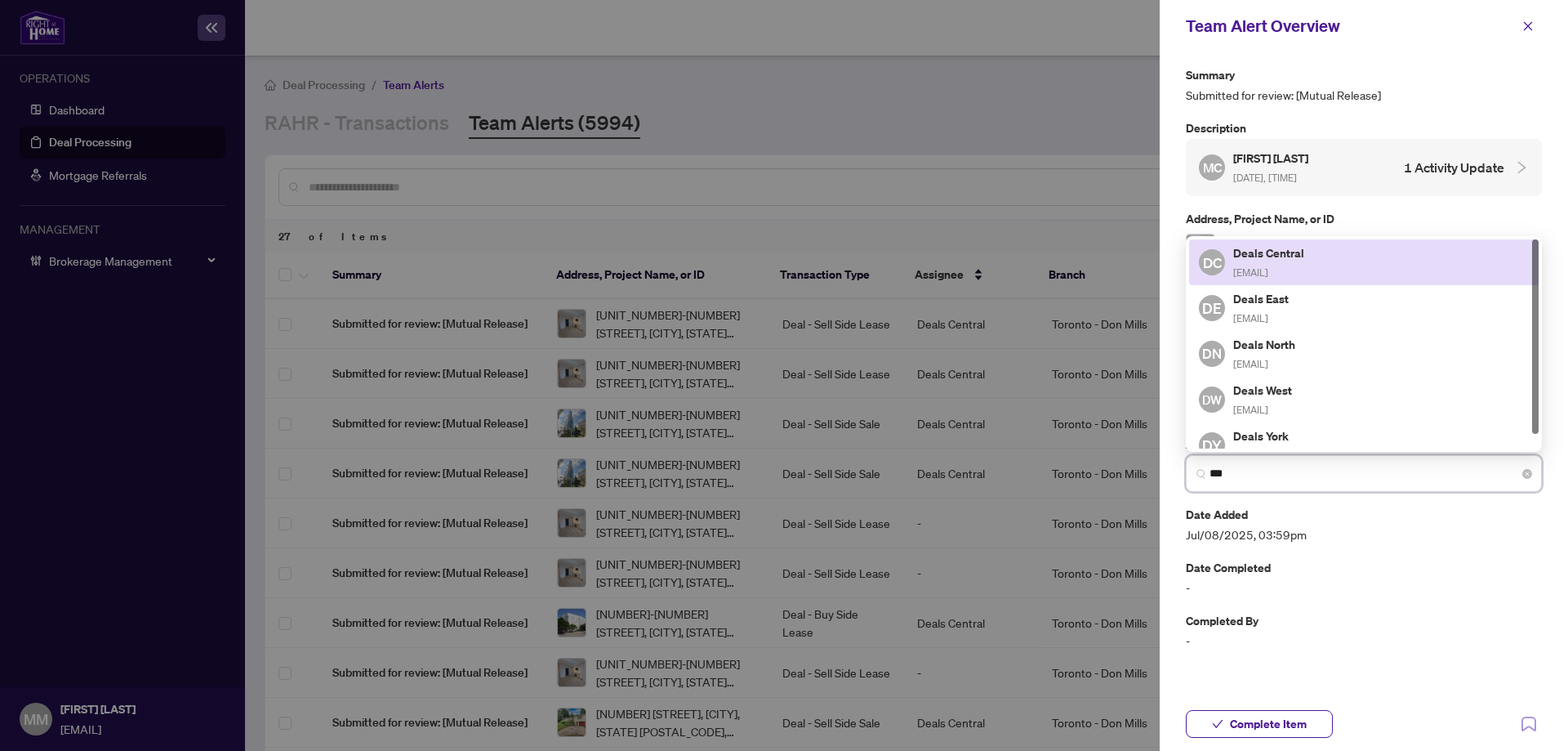 click on "Deals Central" at bounding box center (1270, 253) 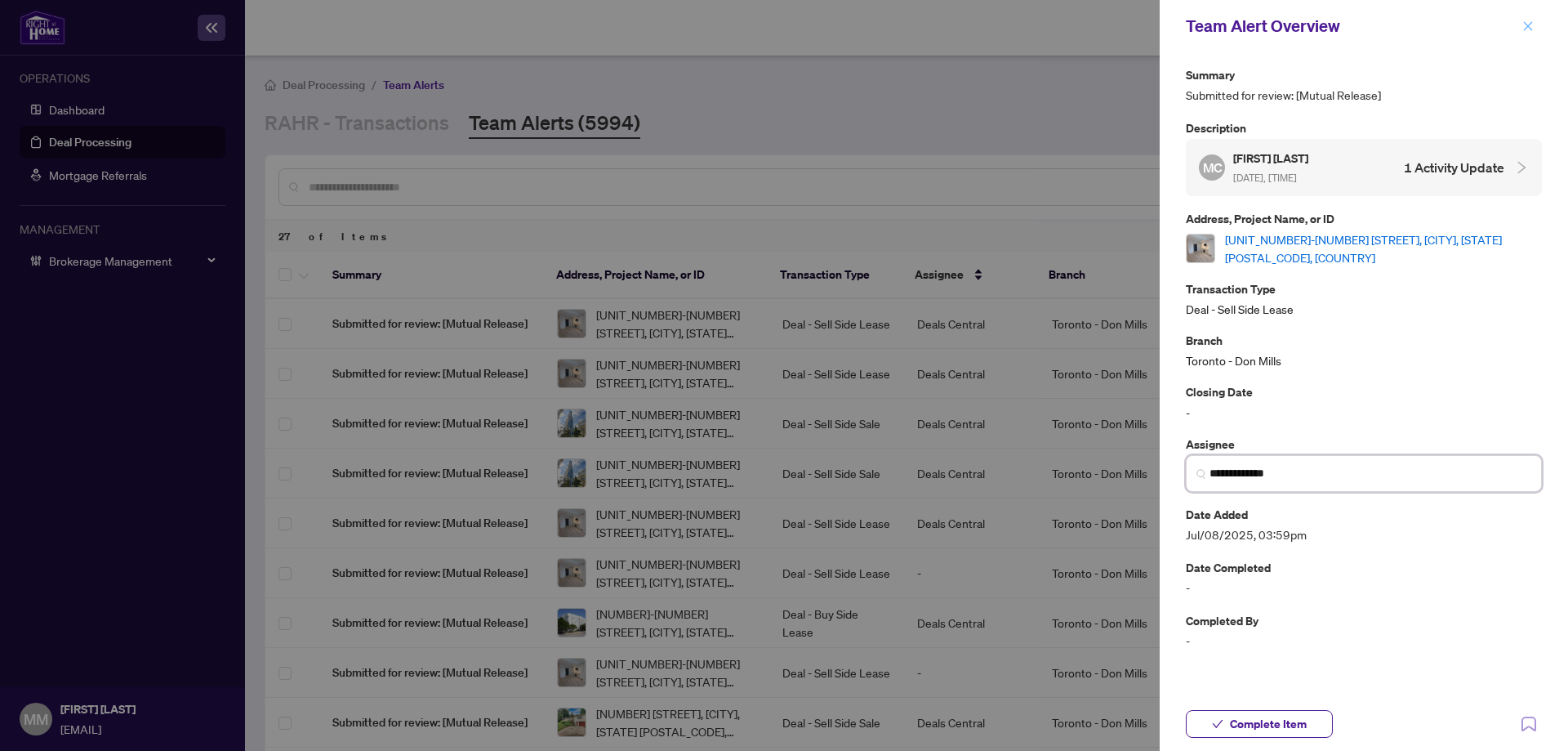 type on "**********" 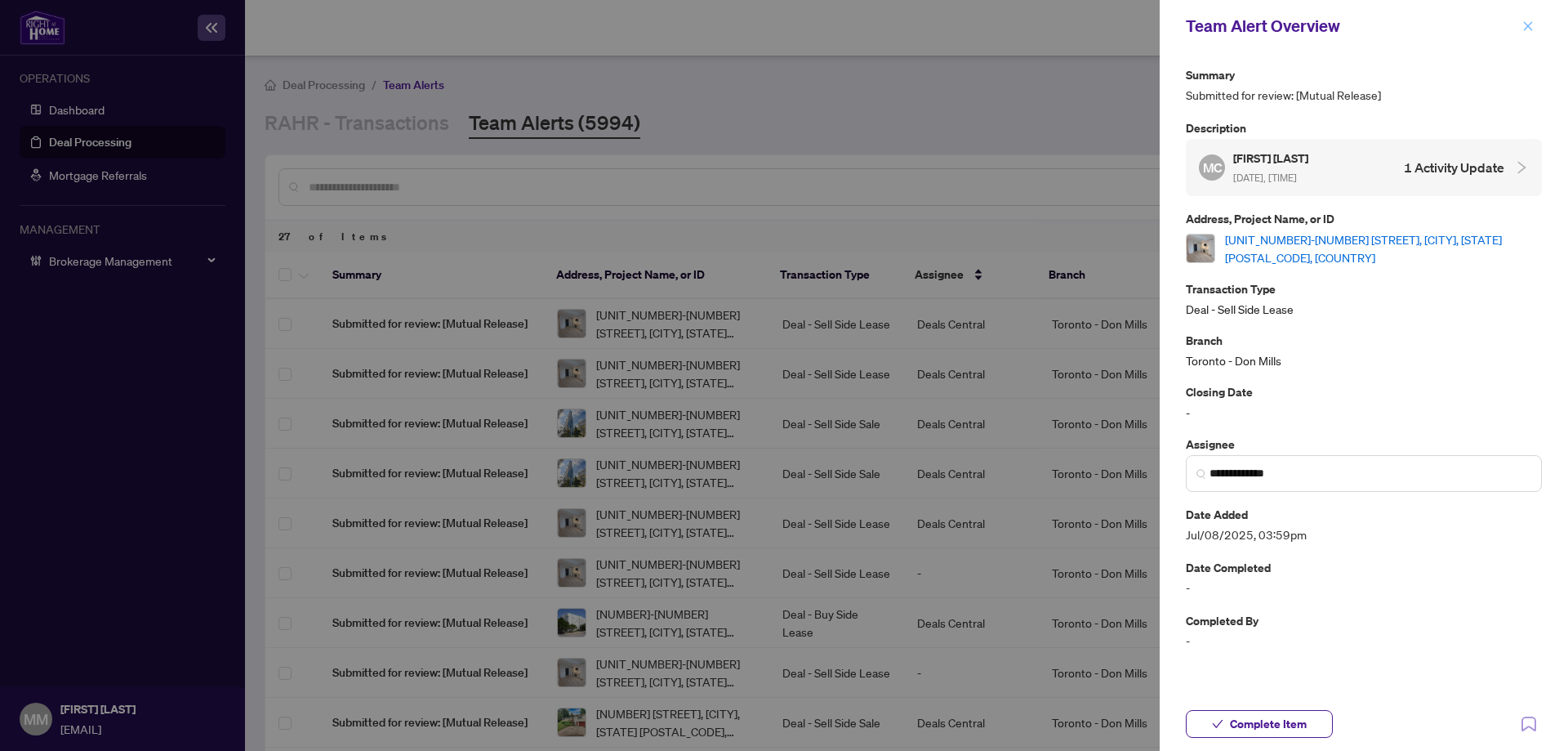 click 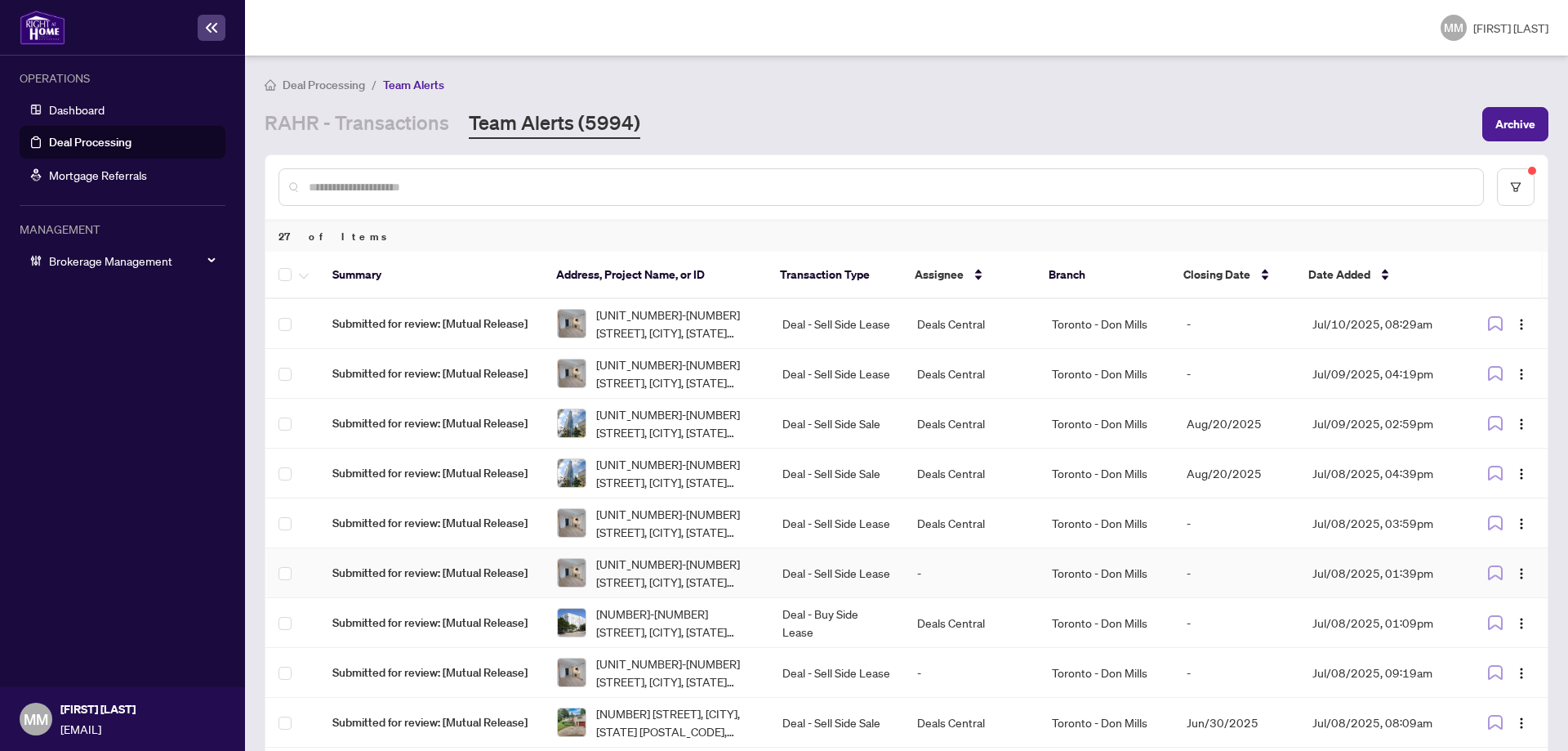 click on "-" at bounding box center (971, 573) 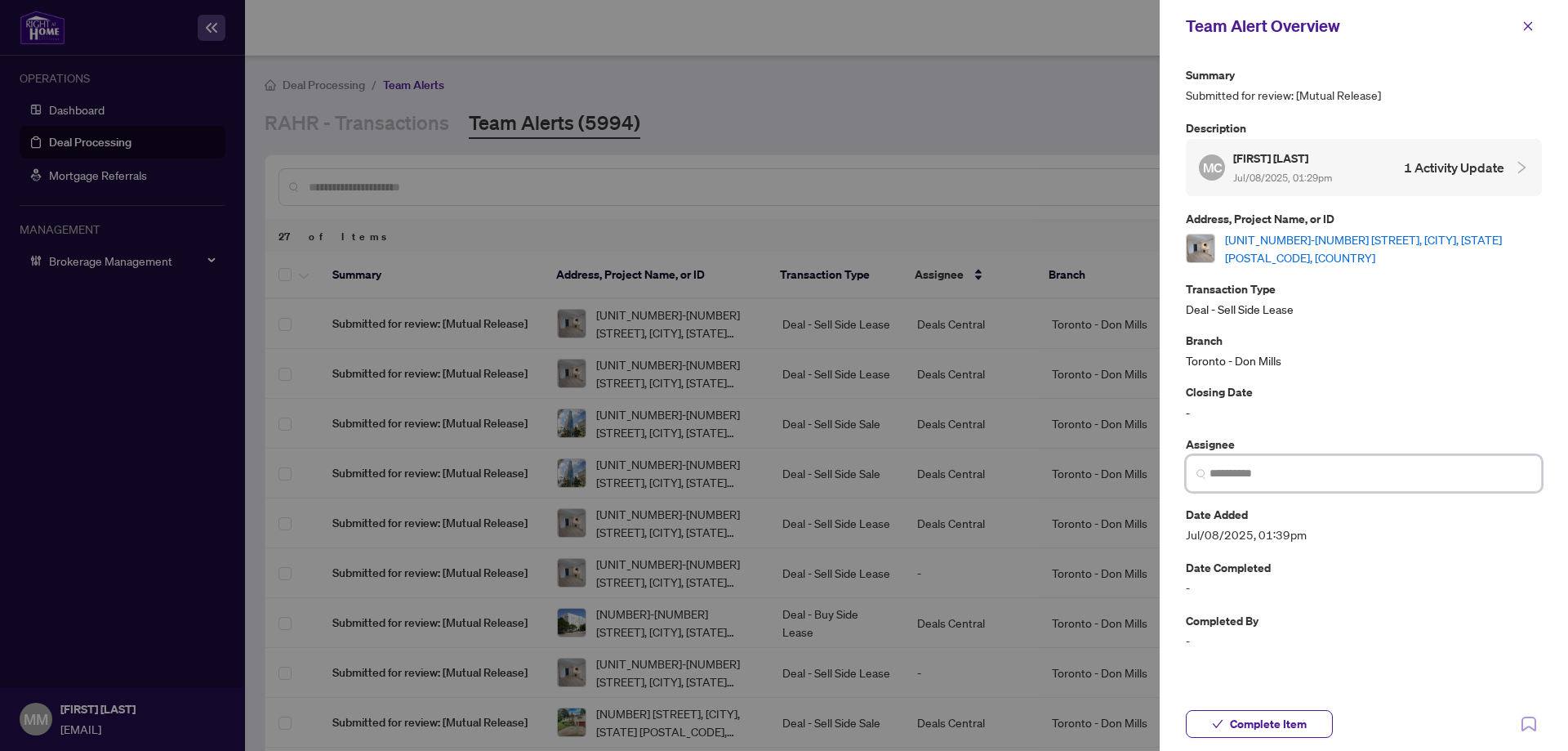 click at bounding box center [1370, 473] 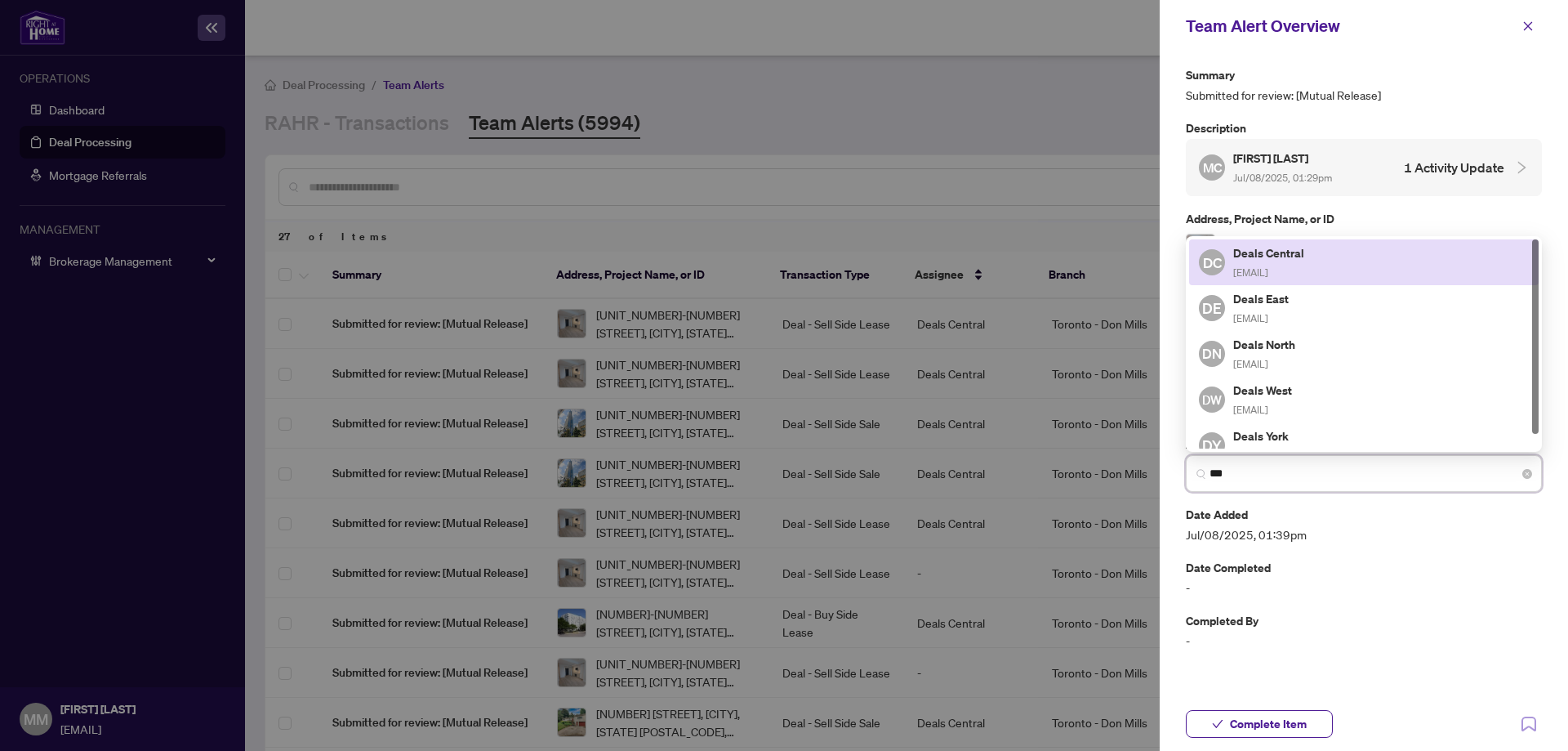 click on "Deals Central   deals-tor@rightathomerealty.com" at bounding box center [1270, 262] 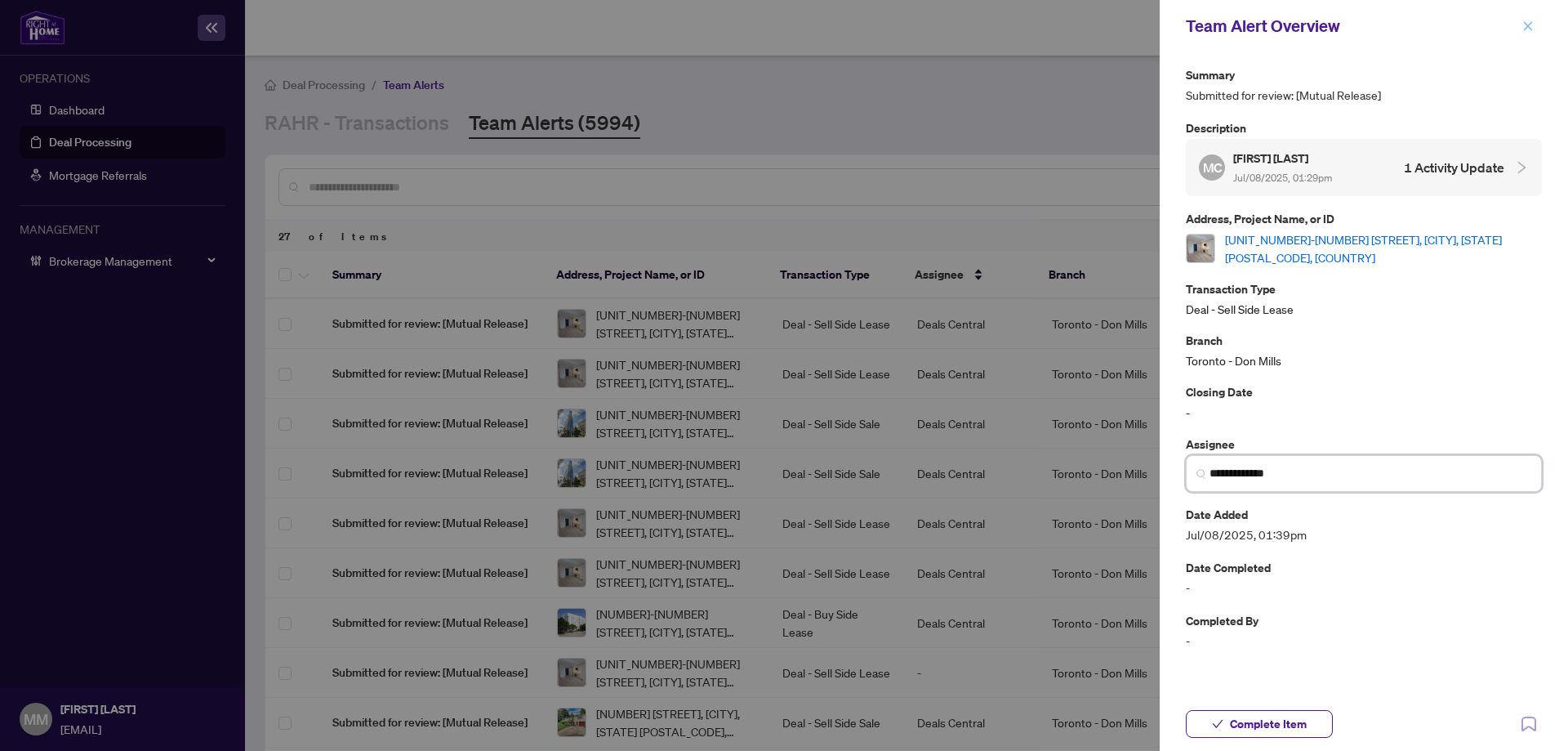 type on "**********" 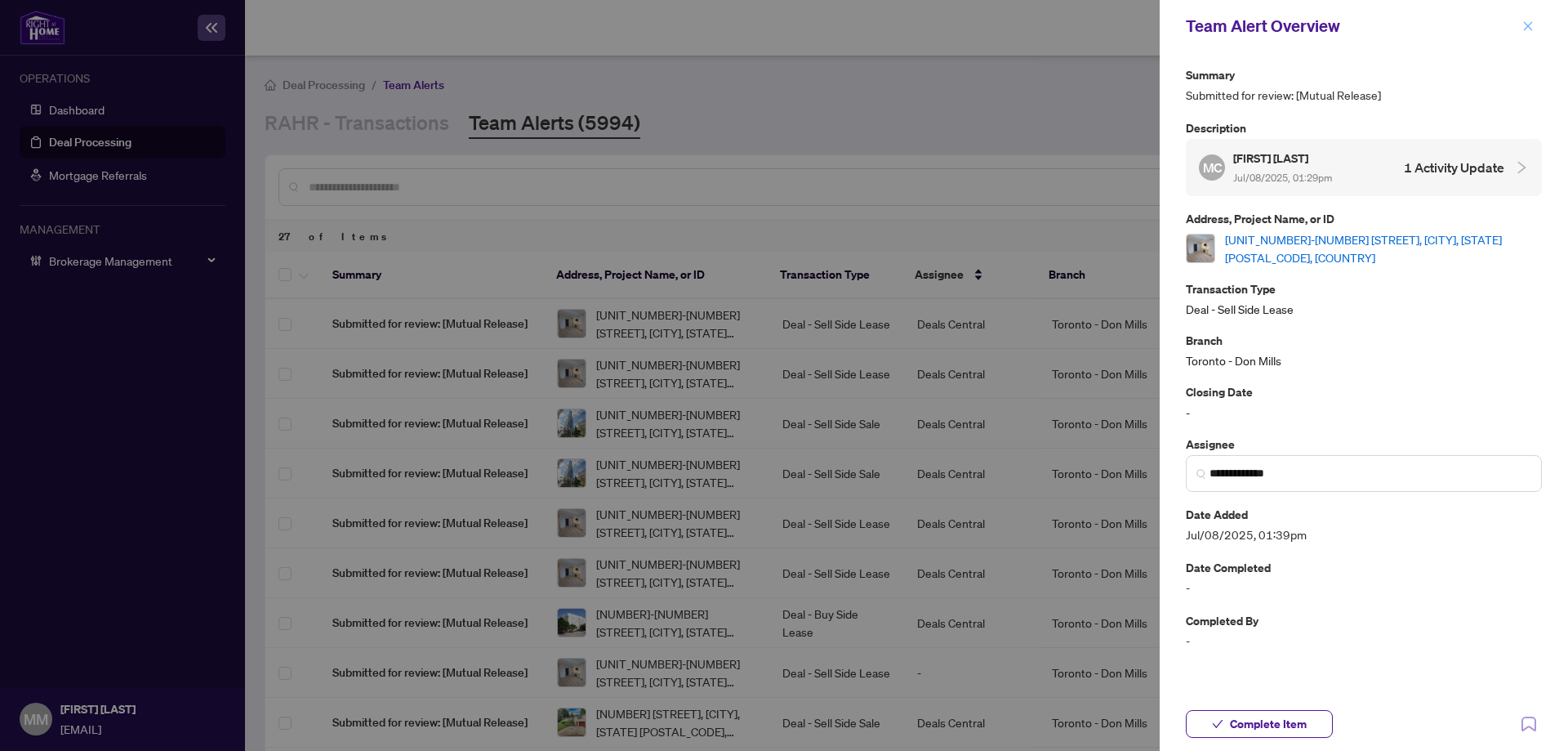 click at bounding box center (1528, 26) 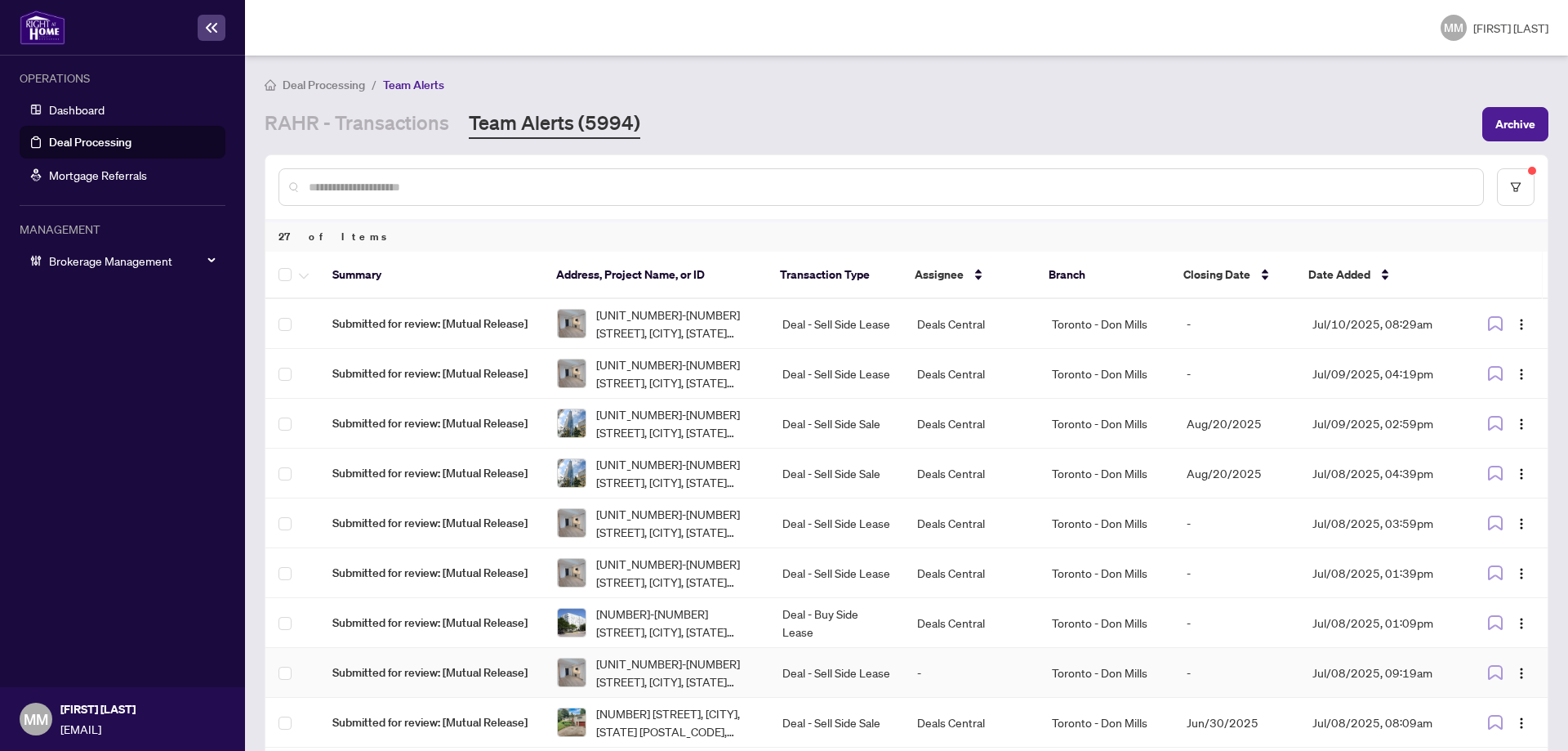 click on "Toronto - Don Mills" at bounding box center (1106, 673) 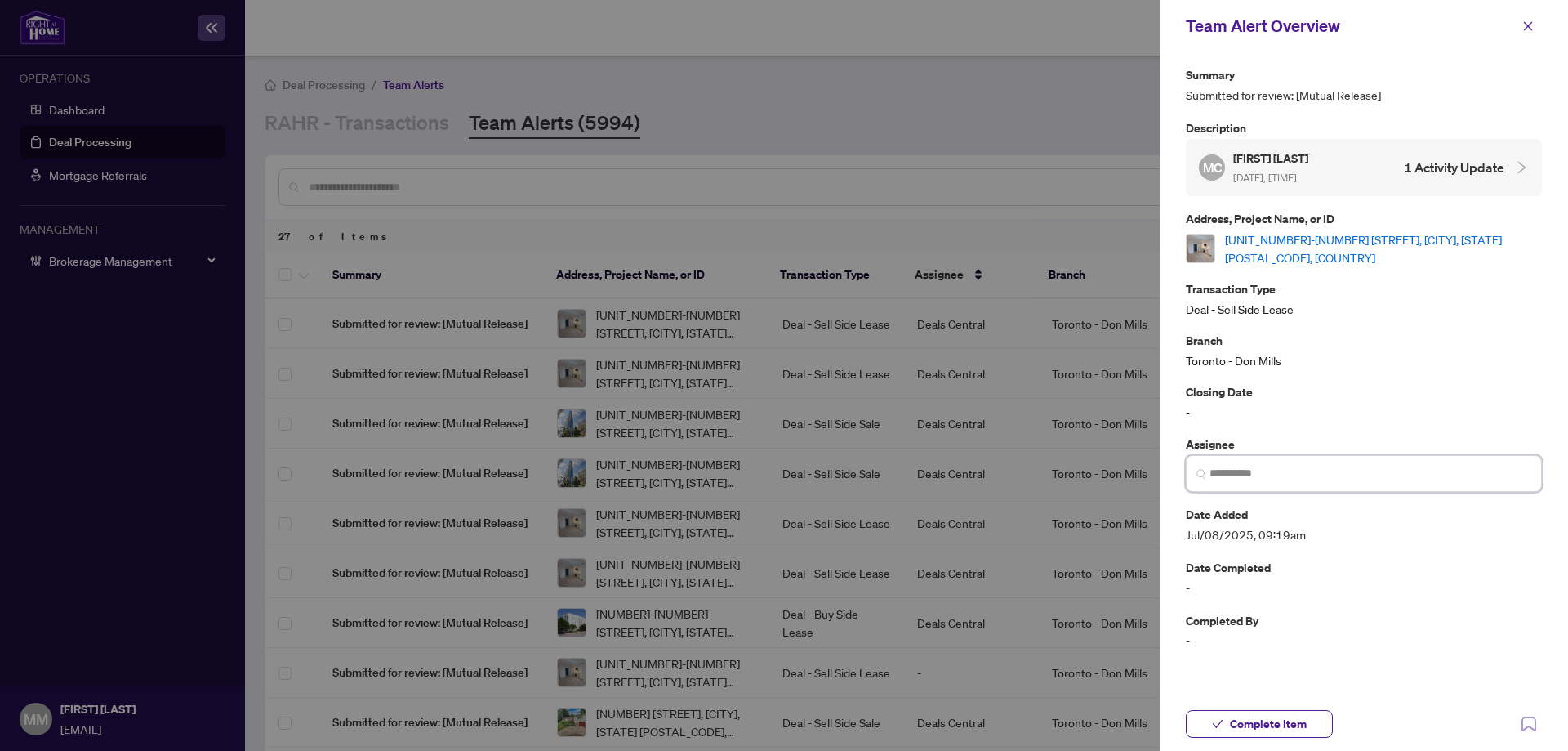 click at bounding box center (1370, 473) 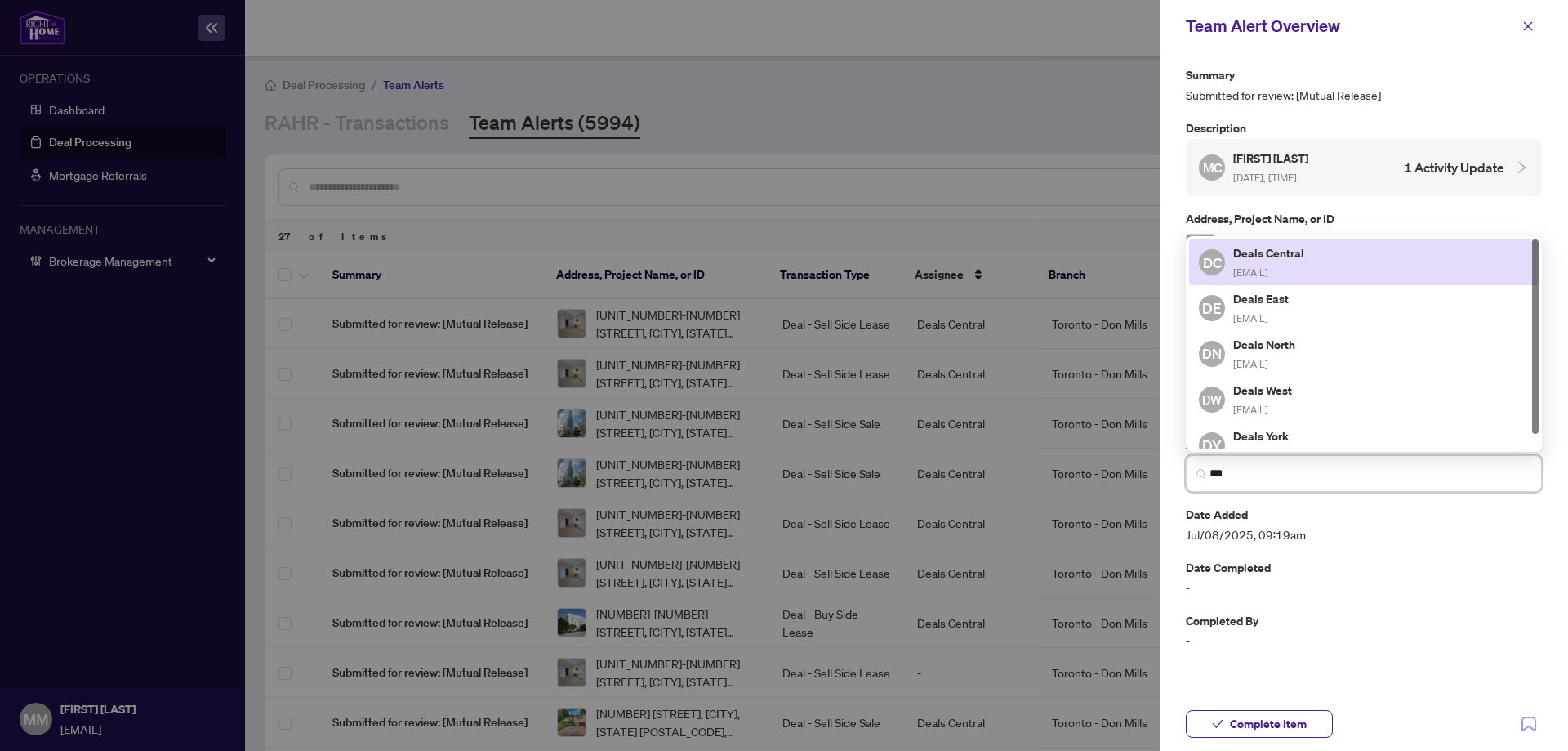drag, startPoint x: 1330, startPoint y: 245, endPoint x: 1340, endPoint y: 242, distance: 10.440307 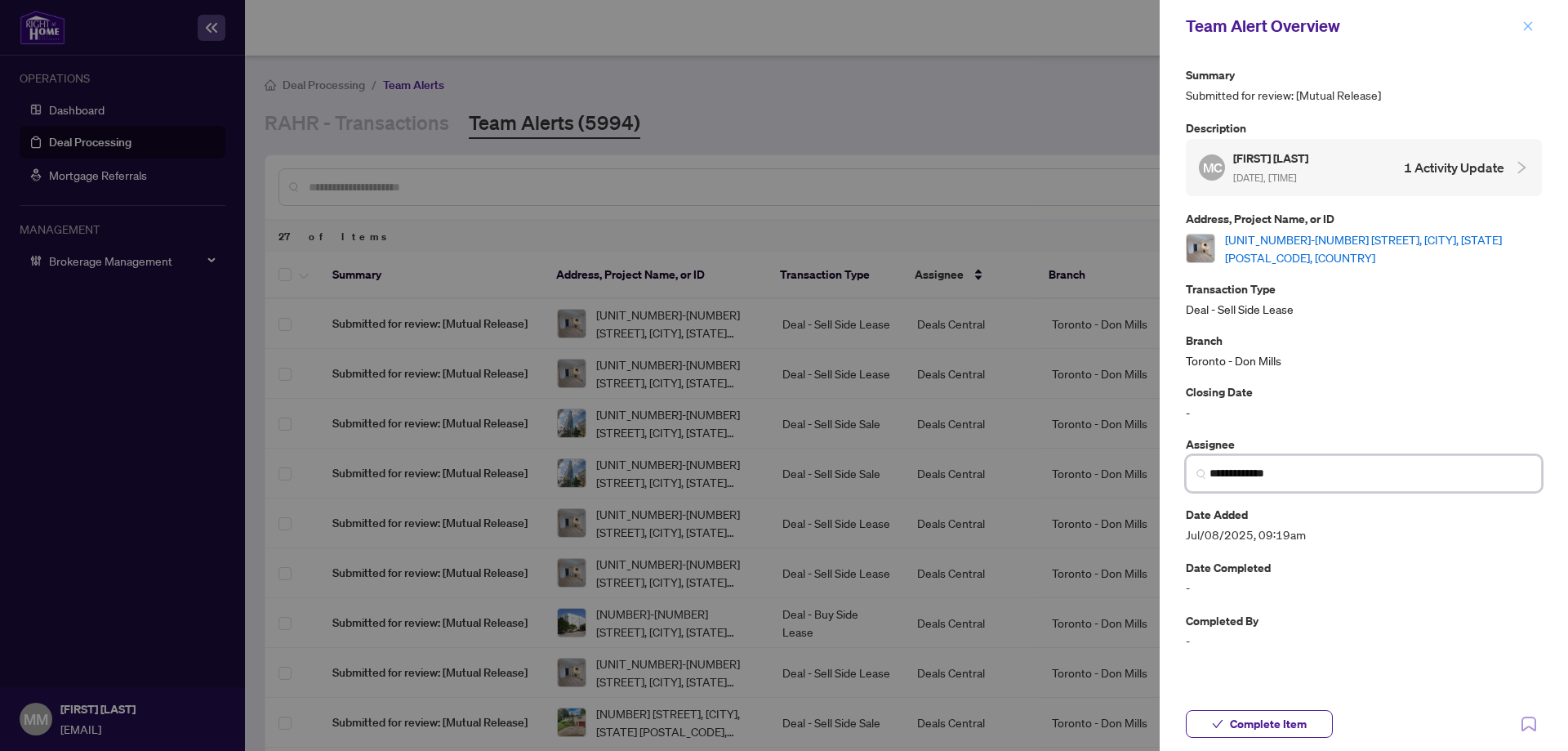 type on "**********" 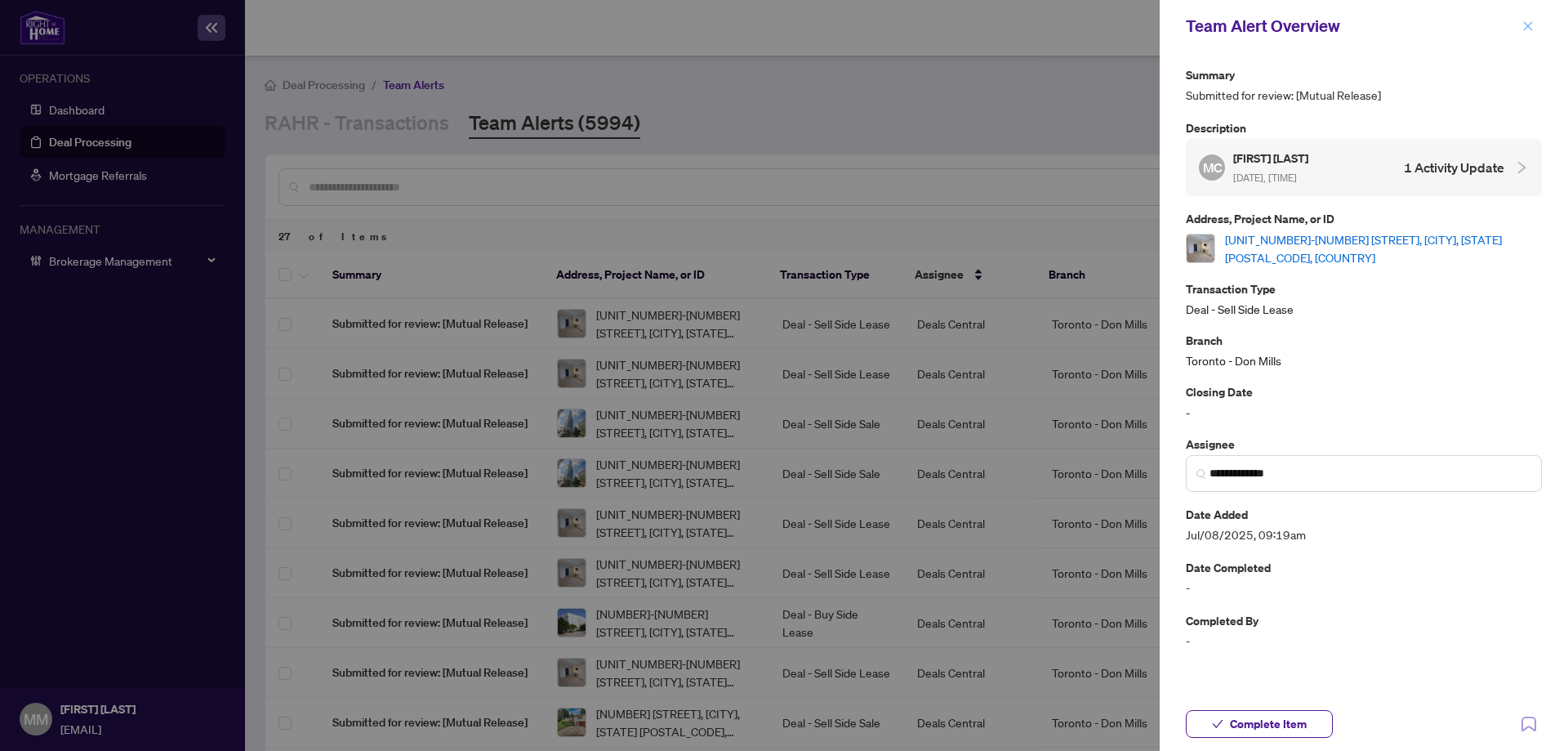 click 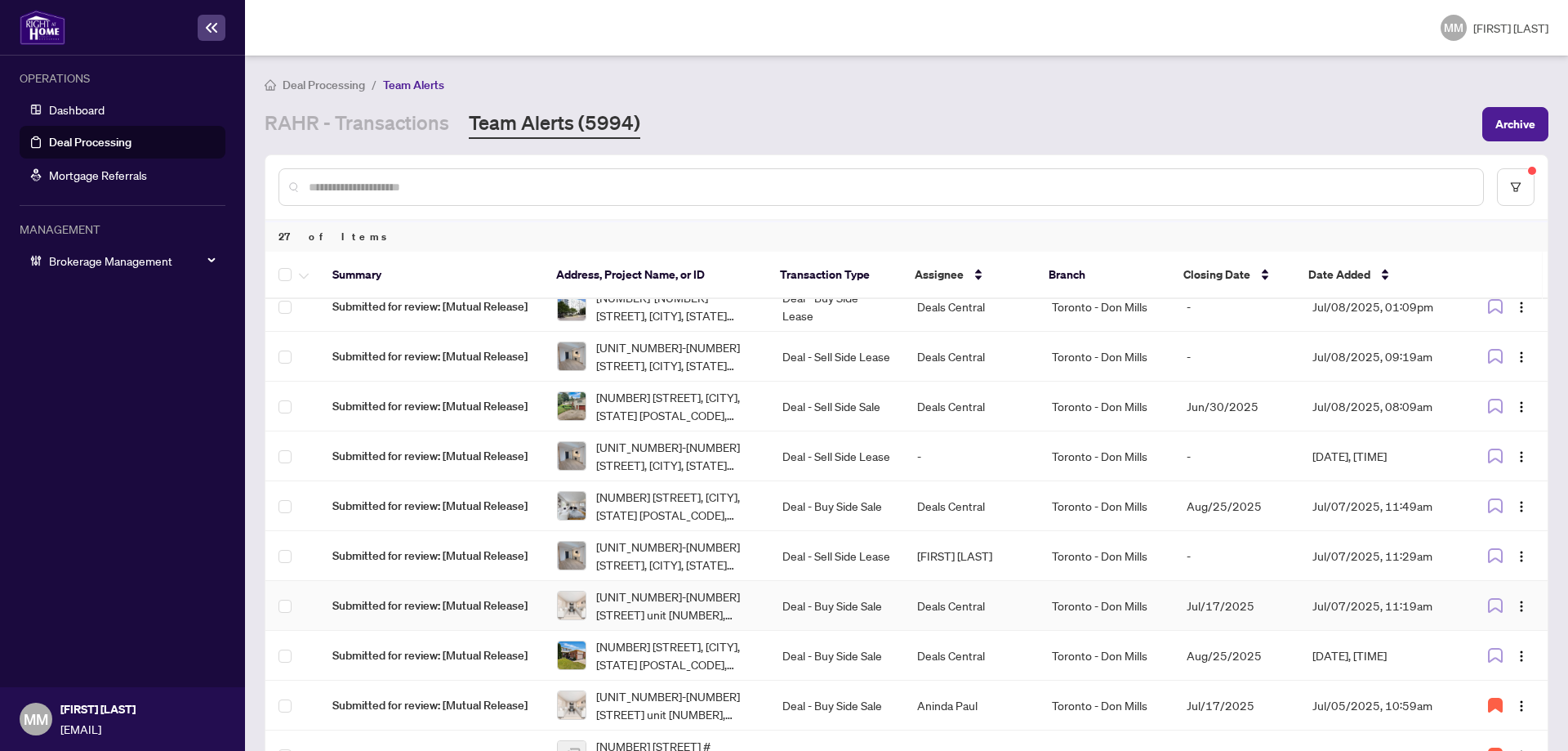 scroll, scrollTop: 409, scrollLeft: 0, axis: vertical 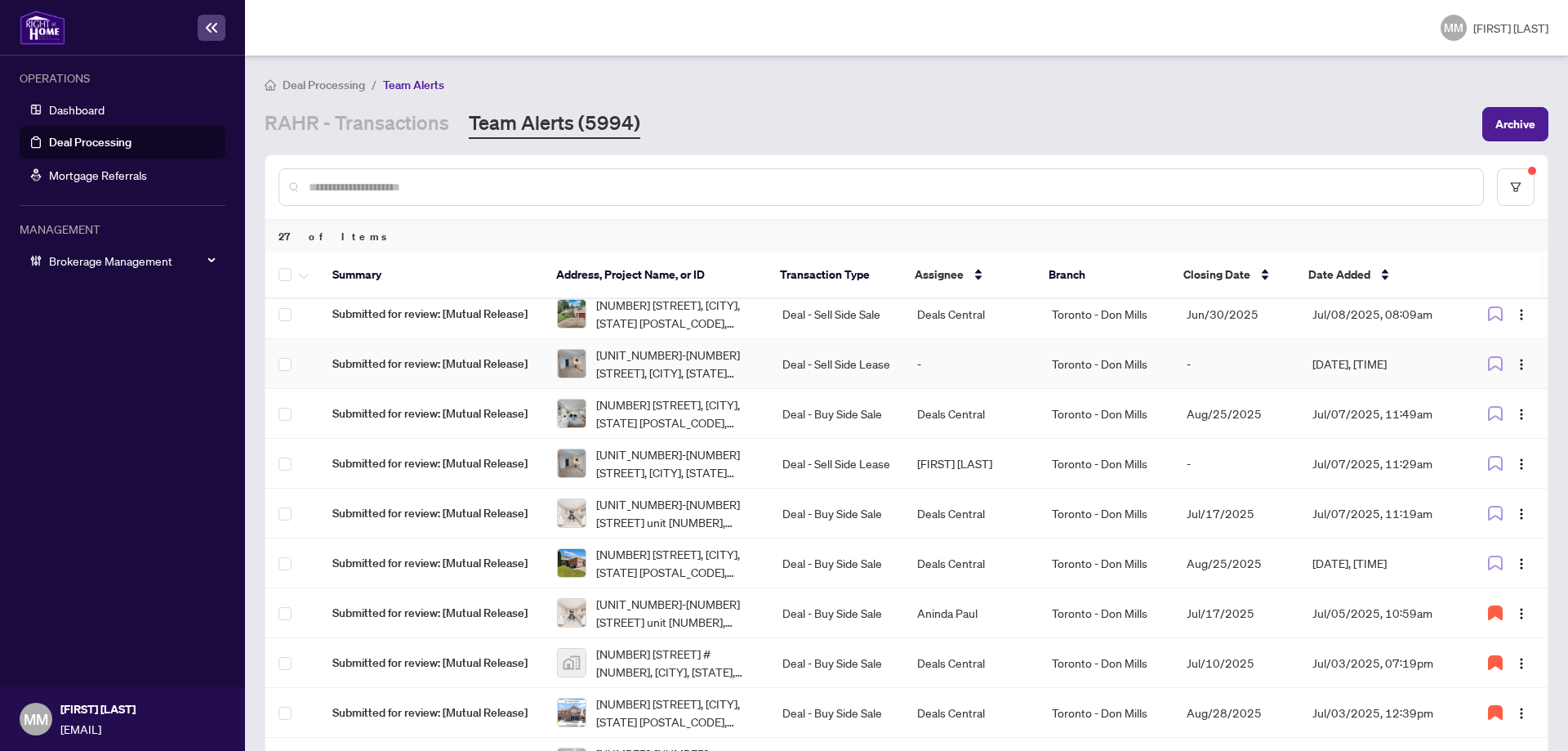 click on "Toronto - Don Mills" at bounding box center (1106, 364) 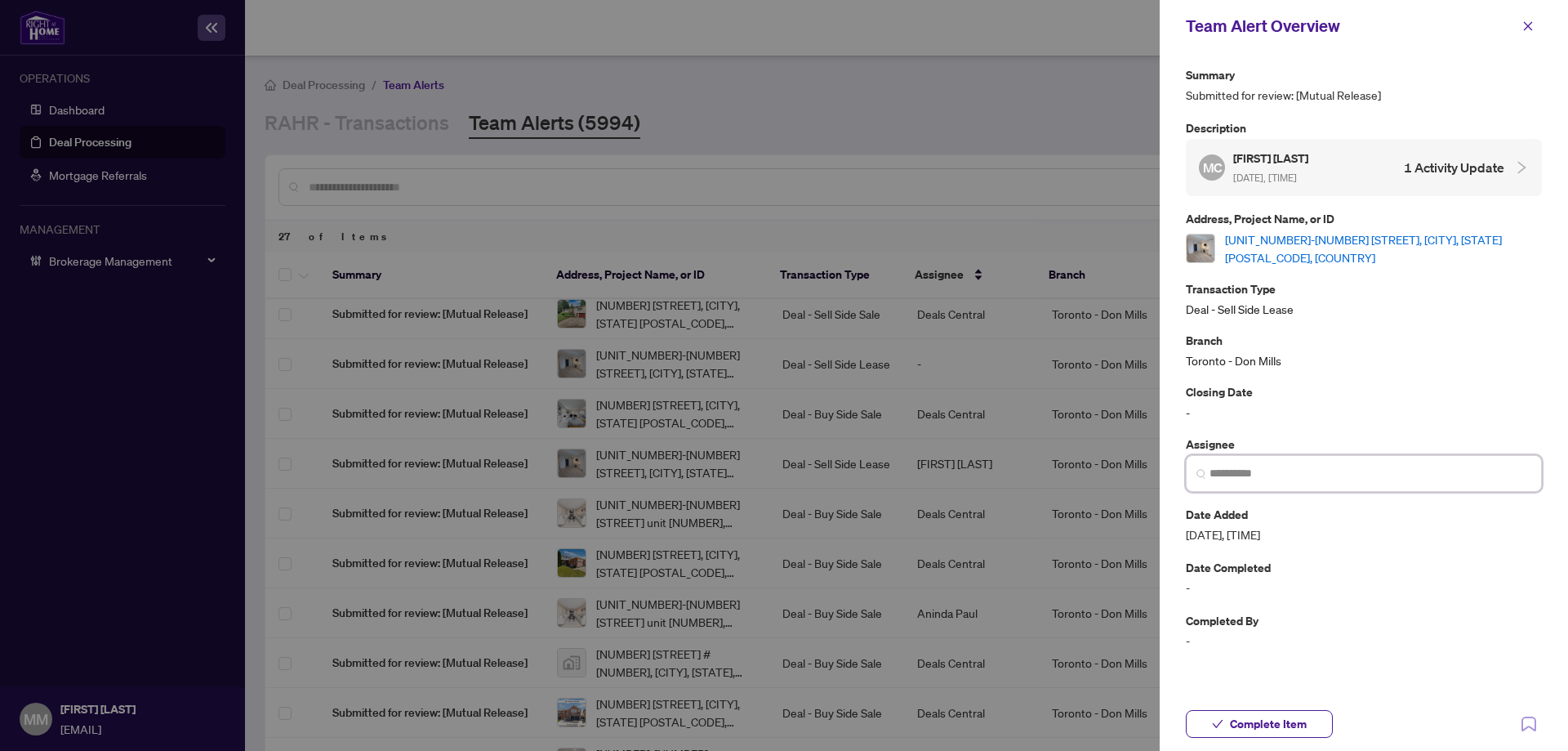 click at bounding box center (1370, 473) 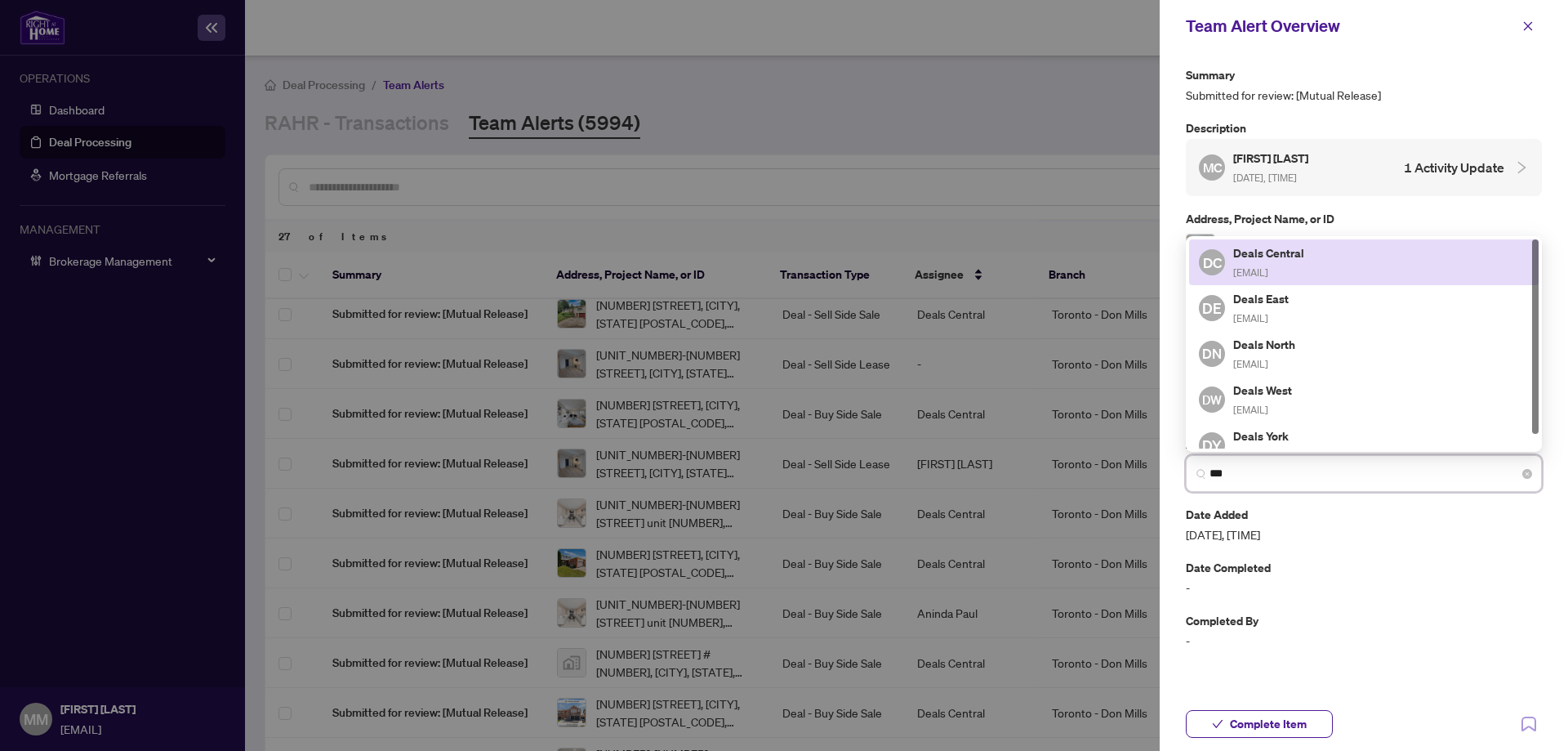 click on "Deals Central" at bounding box center [1270, 253] 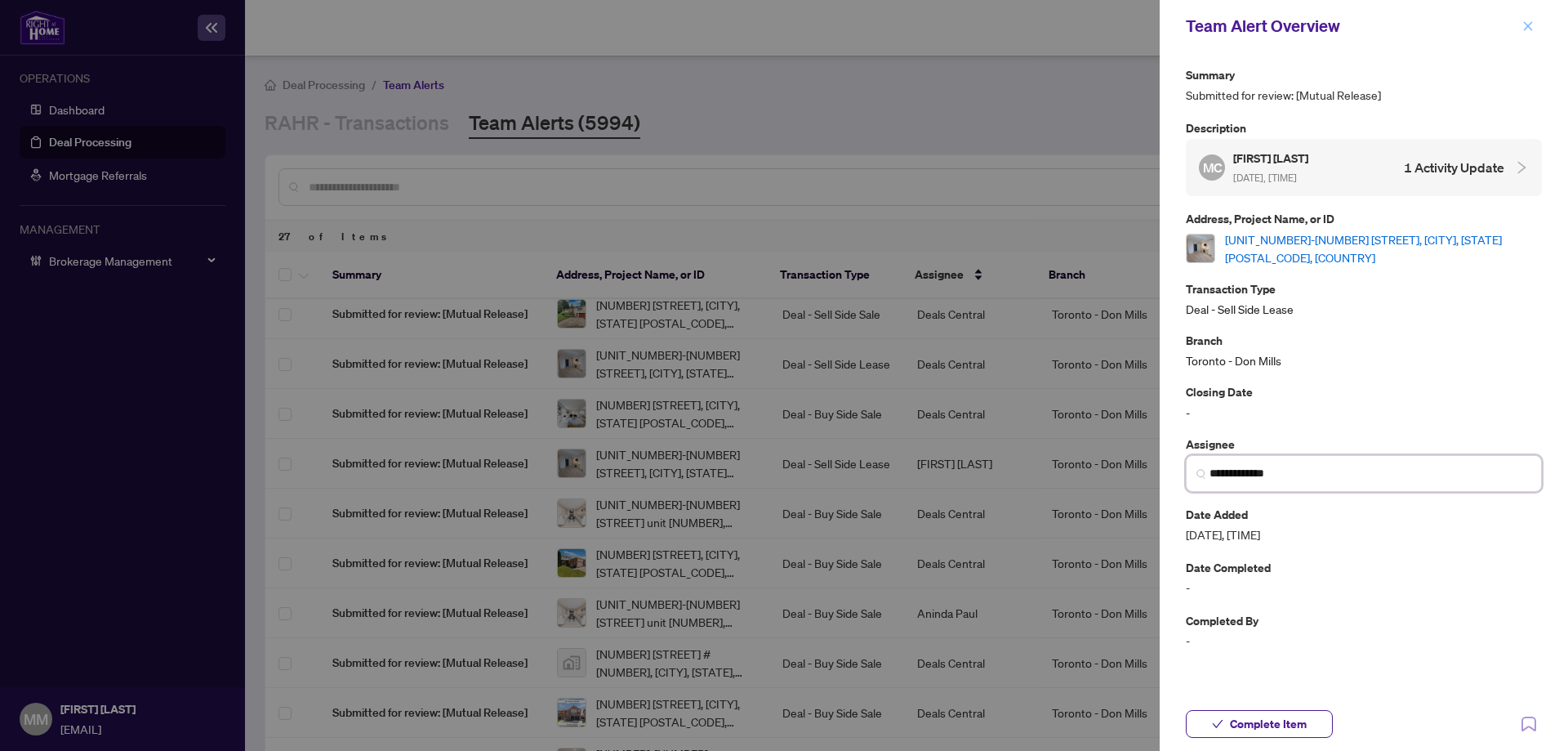 type on "**********" 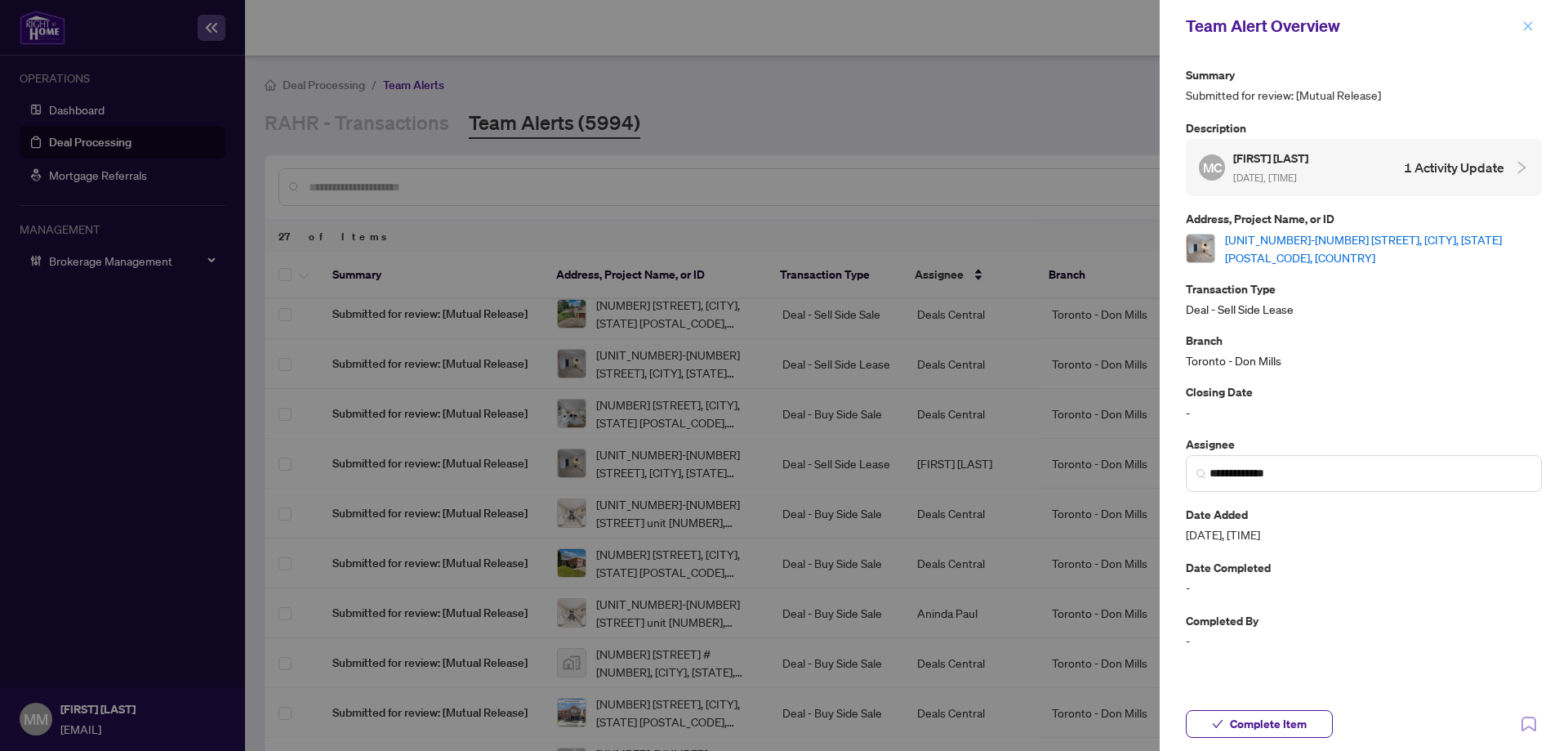 click at bounding box center (1528, 26) 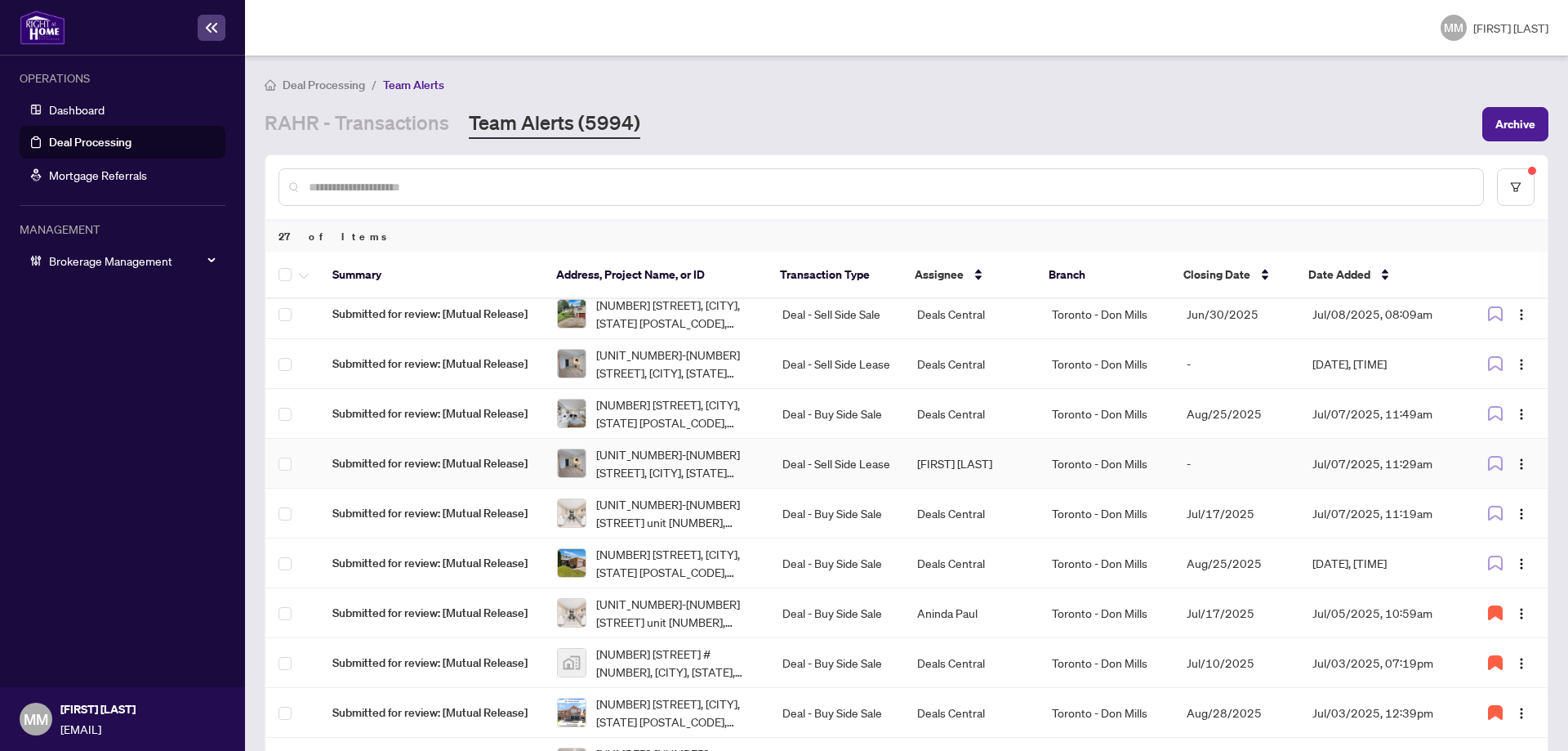click on "[FIRST] [LAST]" at bounding box center [971, 463] 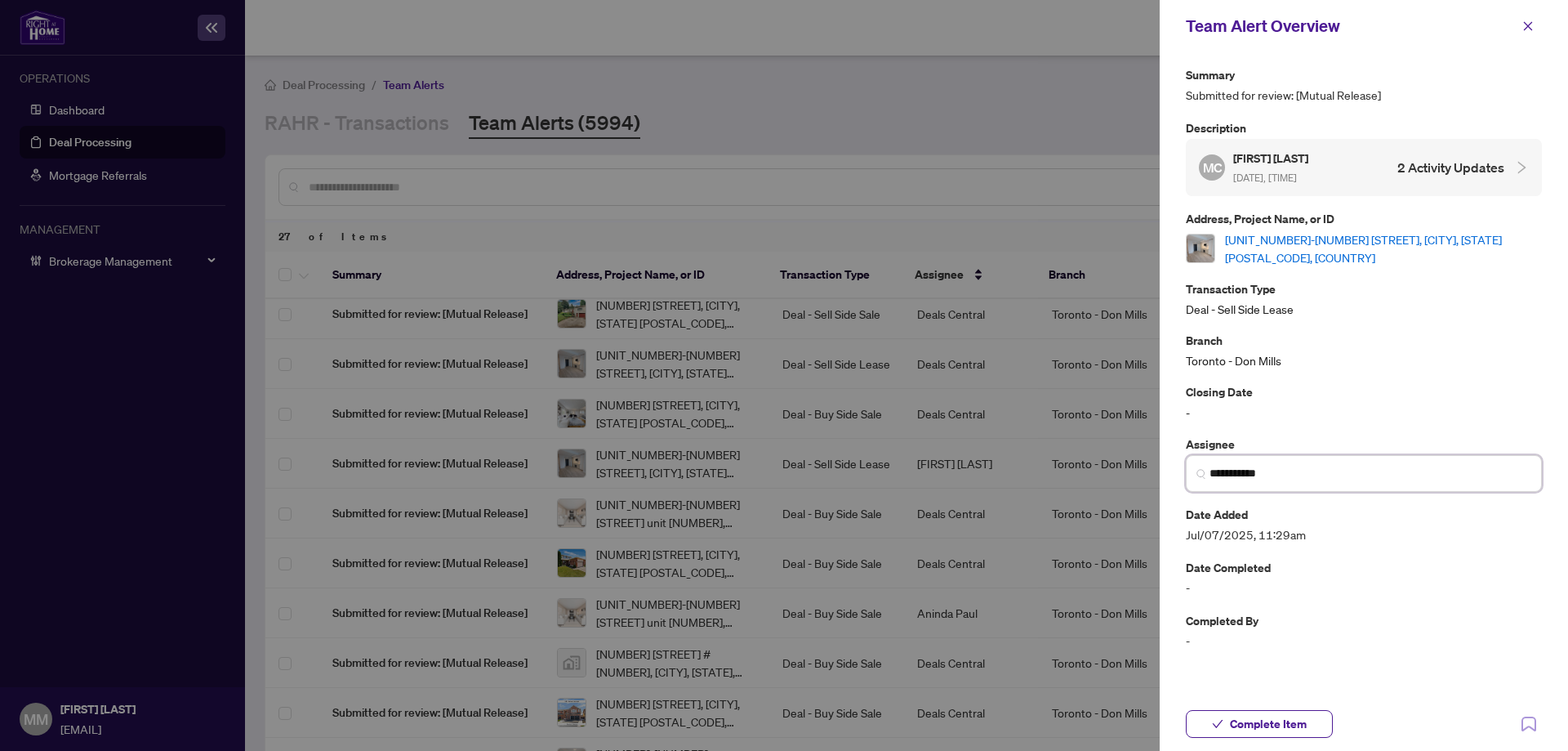 drag, startPoint x: 1338, startPoint y: 473, endPoint x: 1065, endPoint y: 449, distance: 274.05291 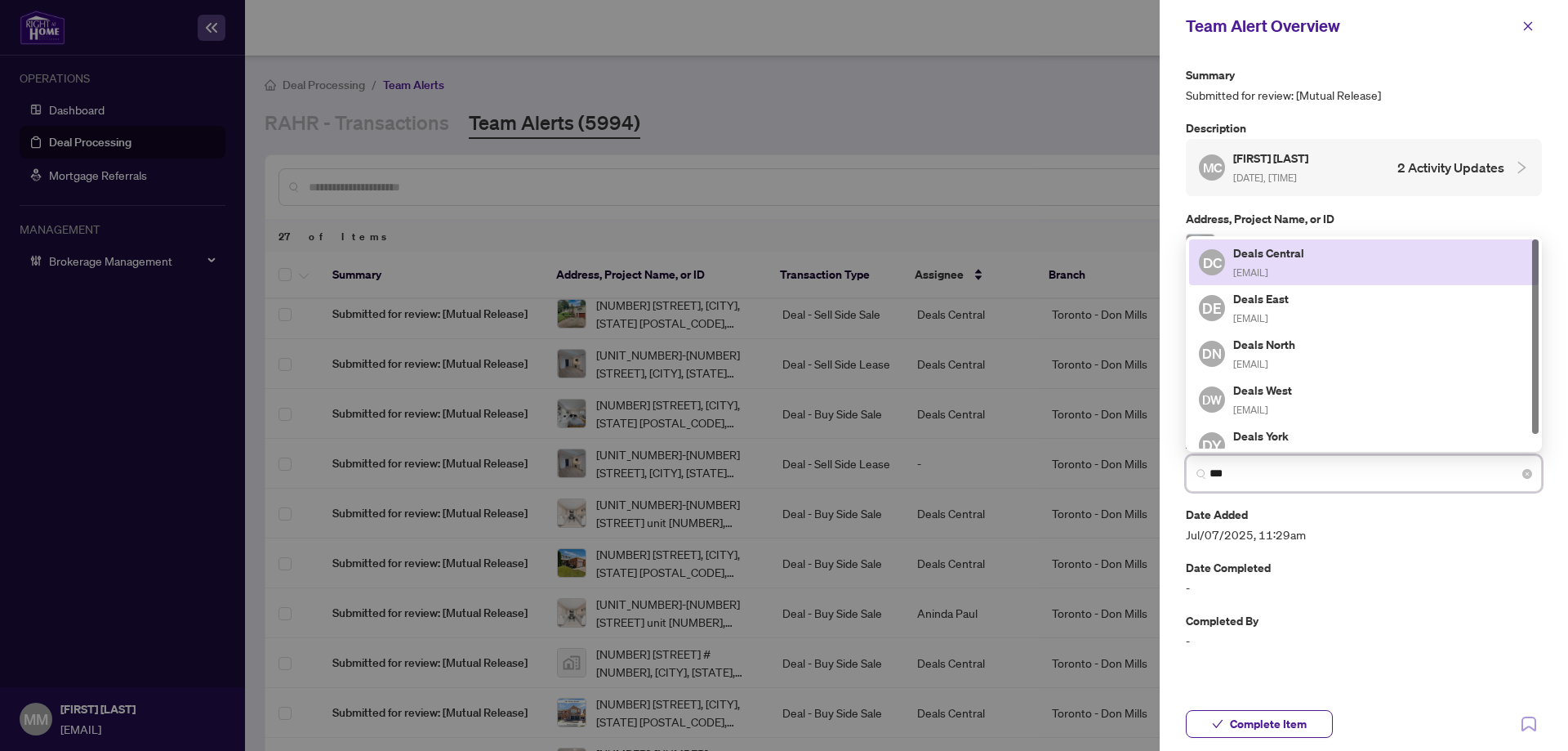 click on "deals-tor@rightathomerealty.com" at bounding box center [1250, 272] 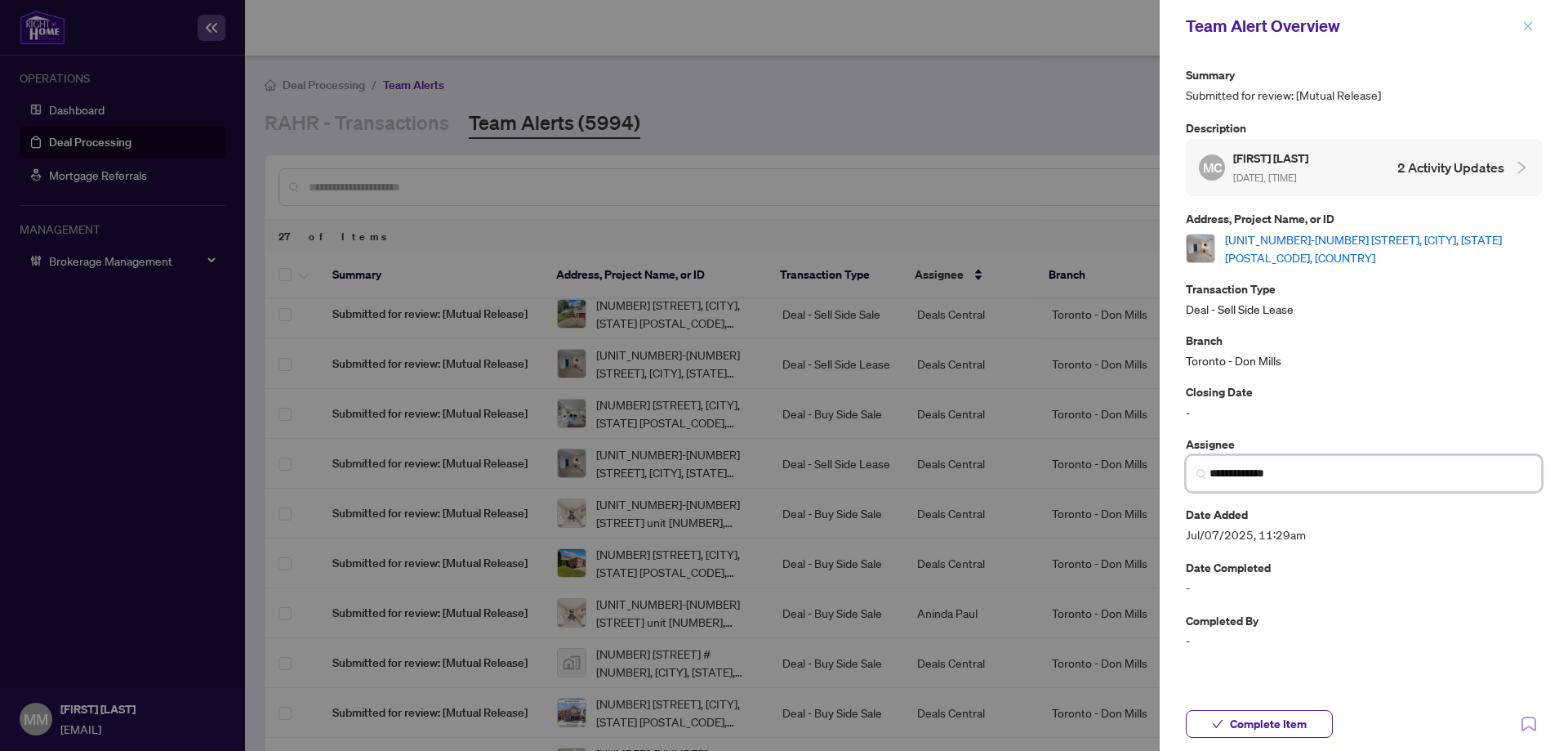 type on "**********" 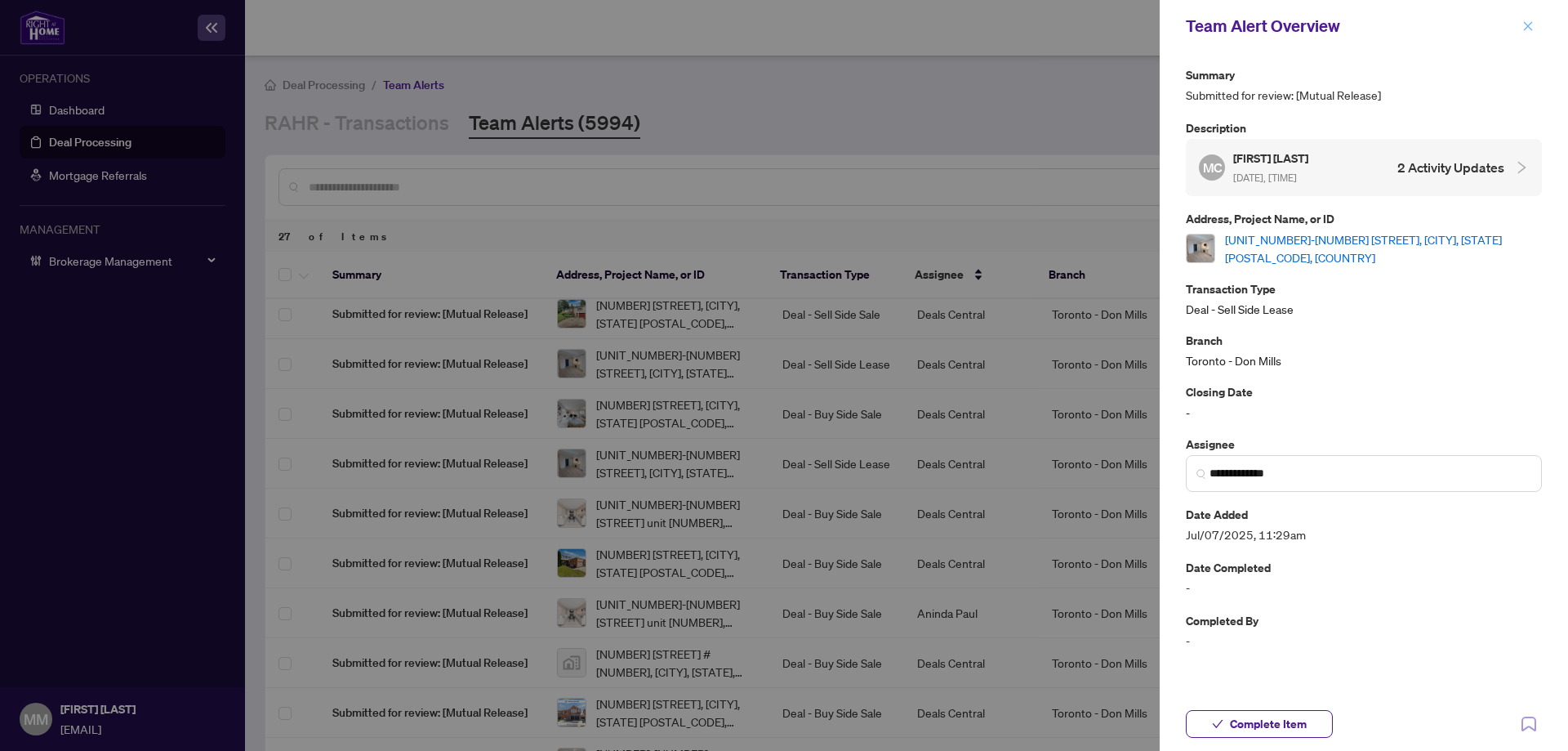 click at bounding box center (1528, 26) 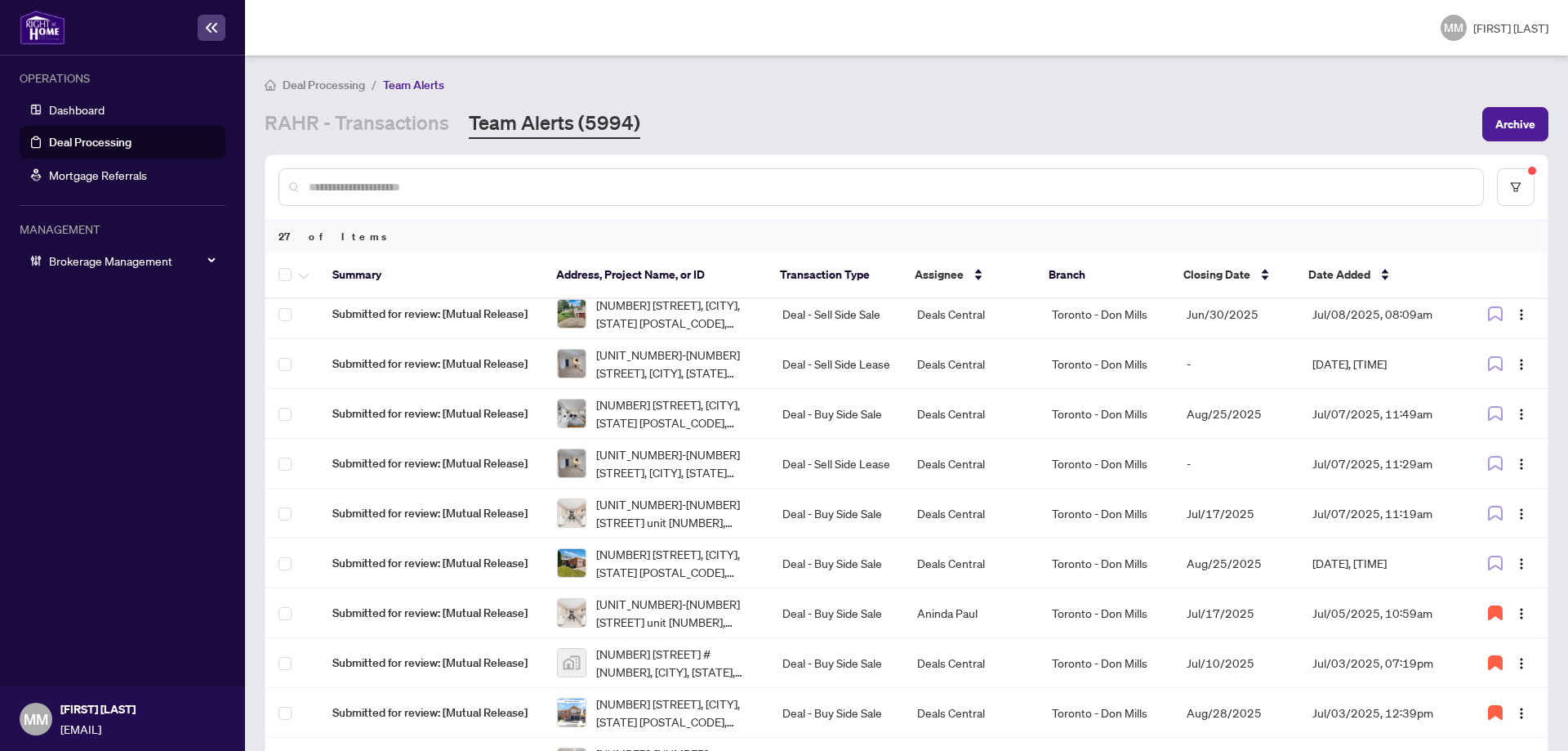 click on "OPERATIONS Dashboard Deal Processing Mortgage Referrals MANAGEMENT Brokerage Management" at bounding box center (122, 371) 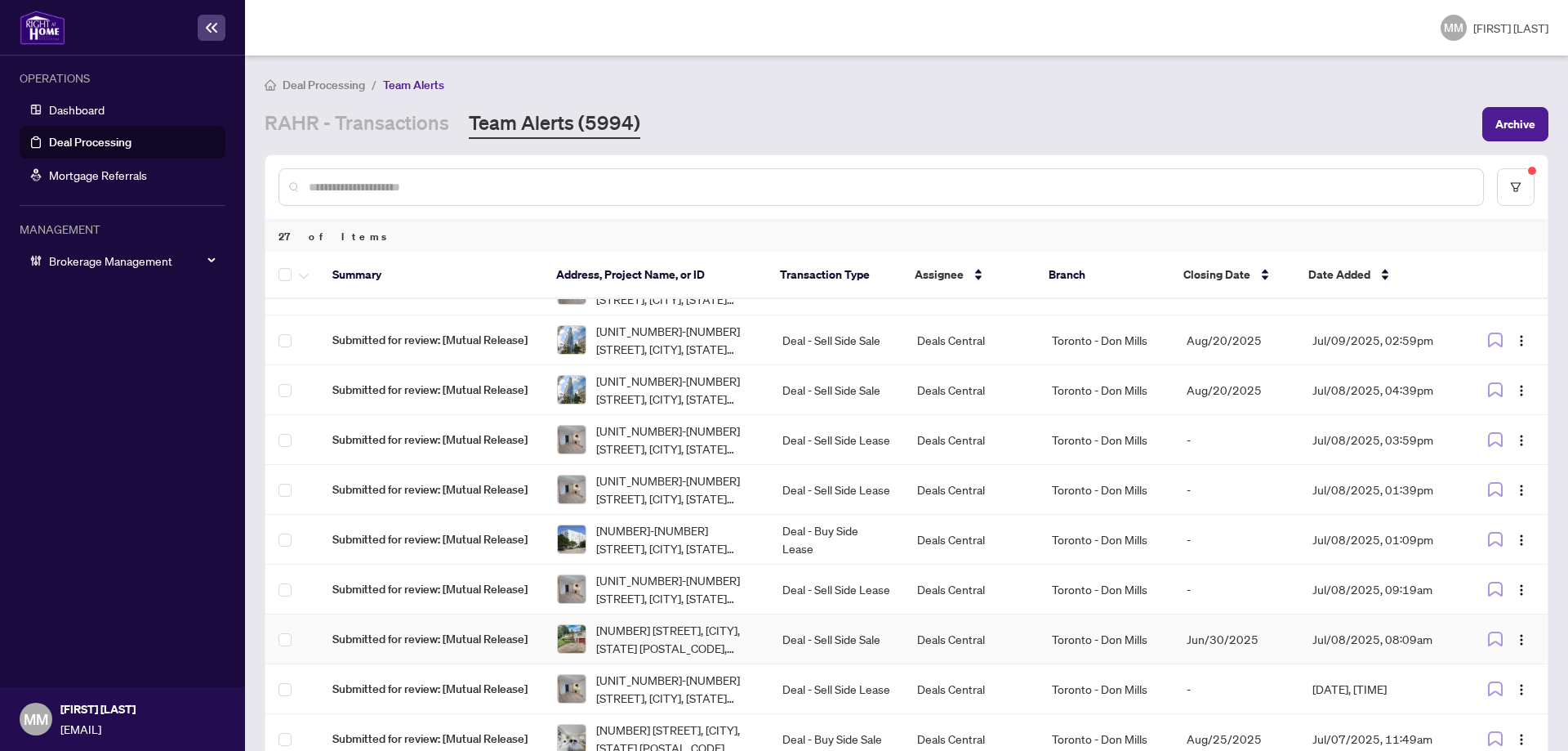 scroll, scrollTop: 0, scrollLeft: 0, axis: both 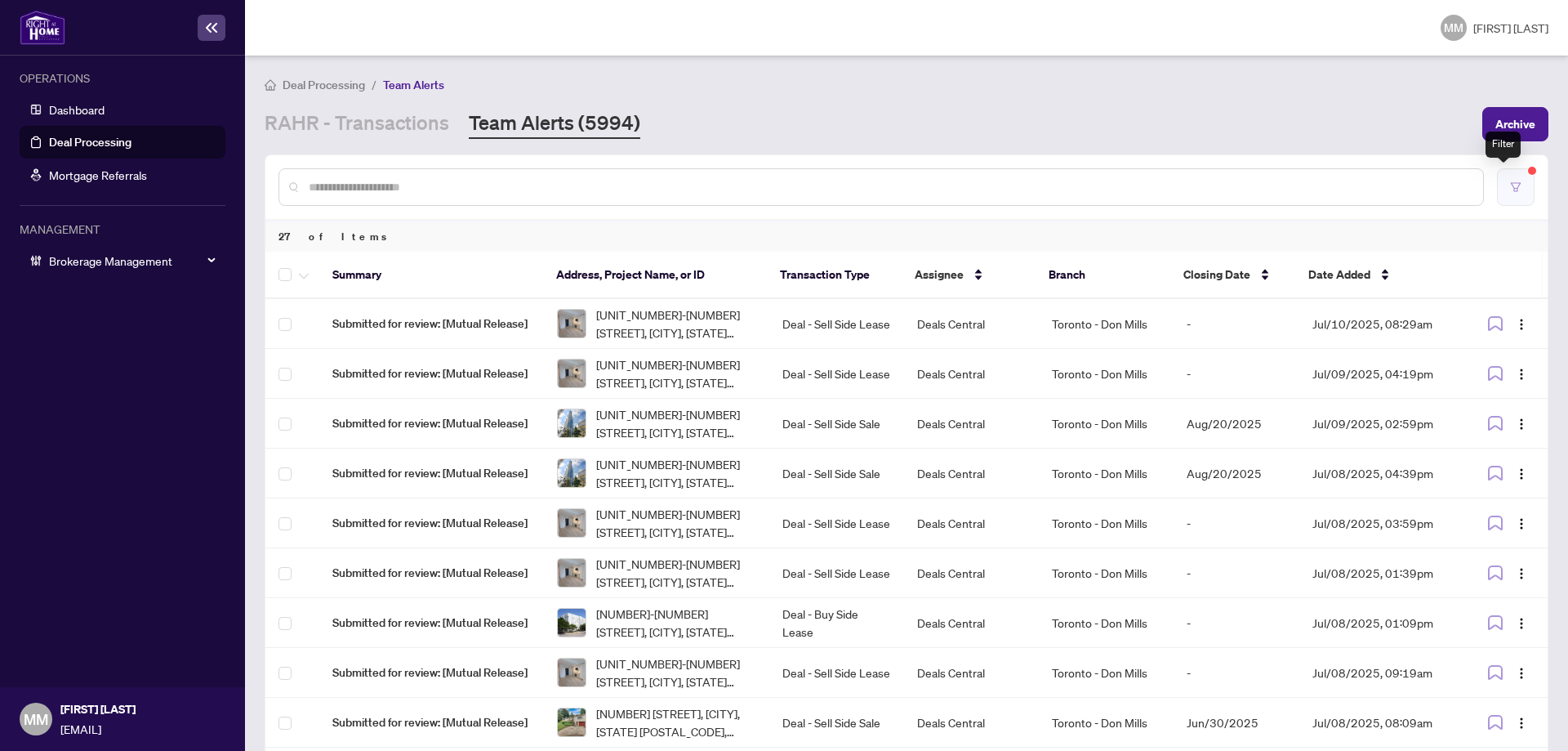 click 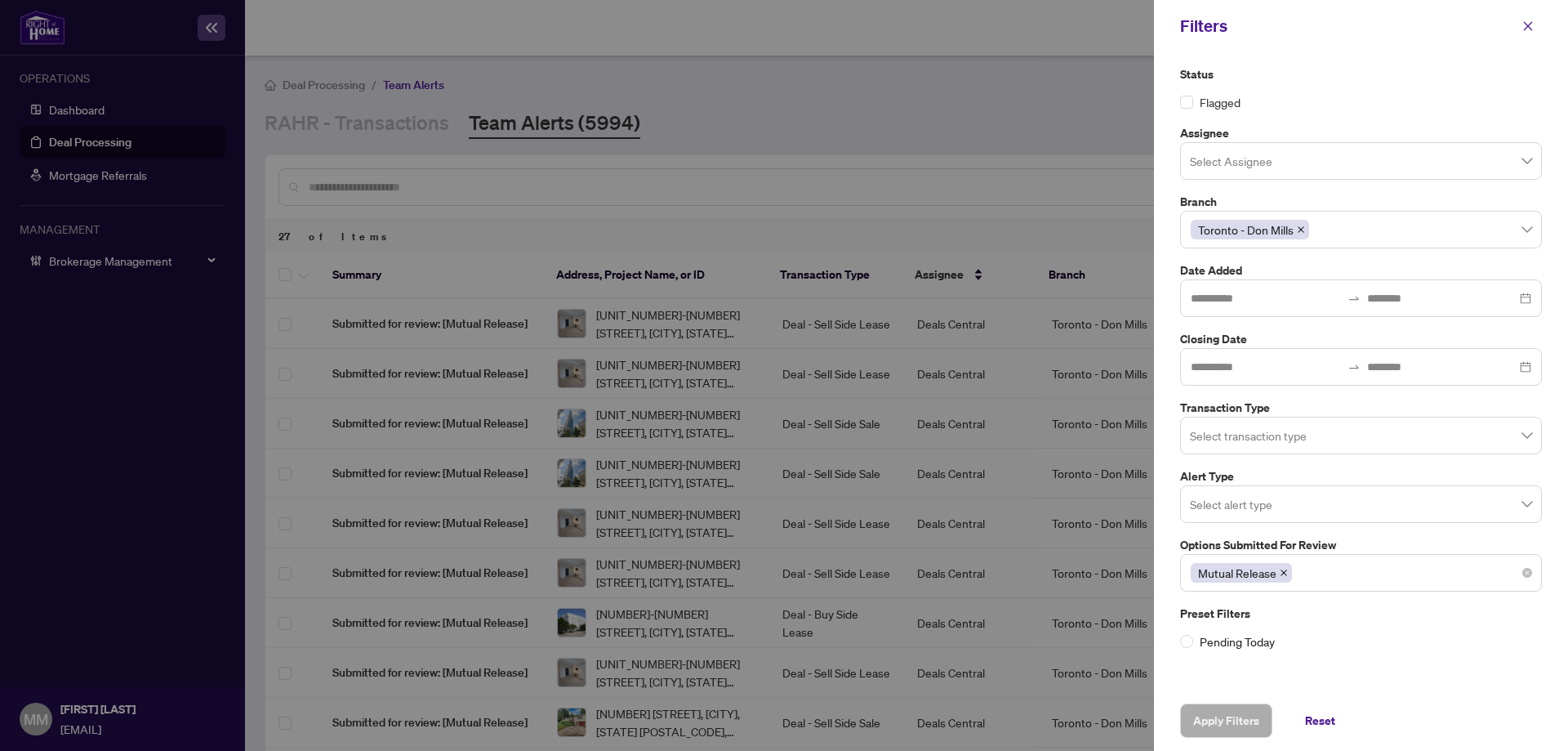 click 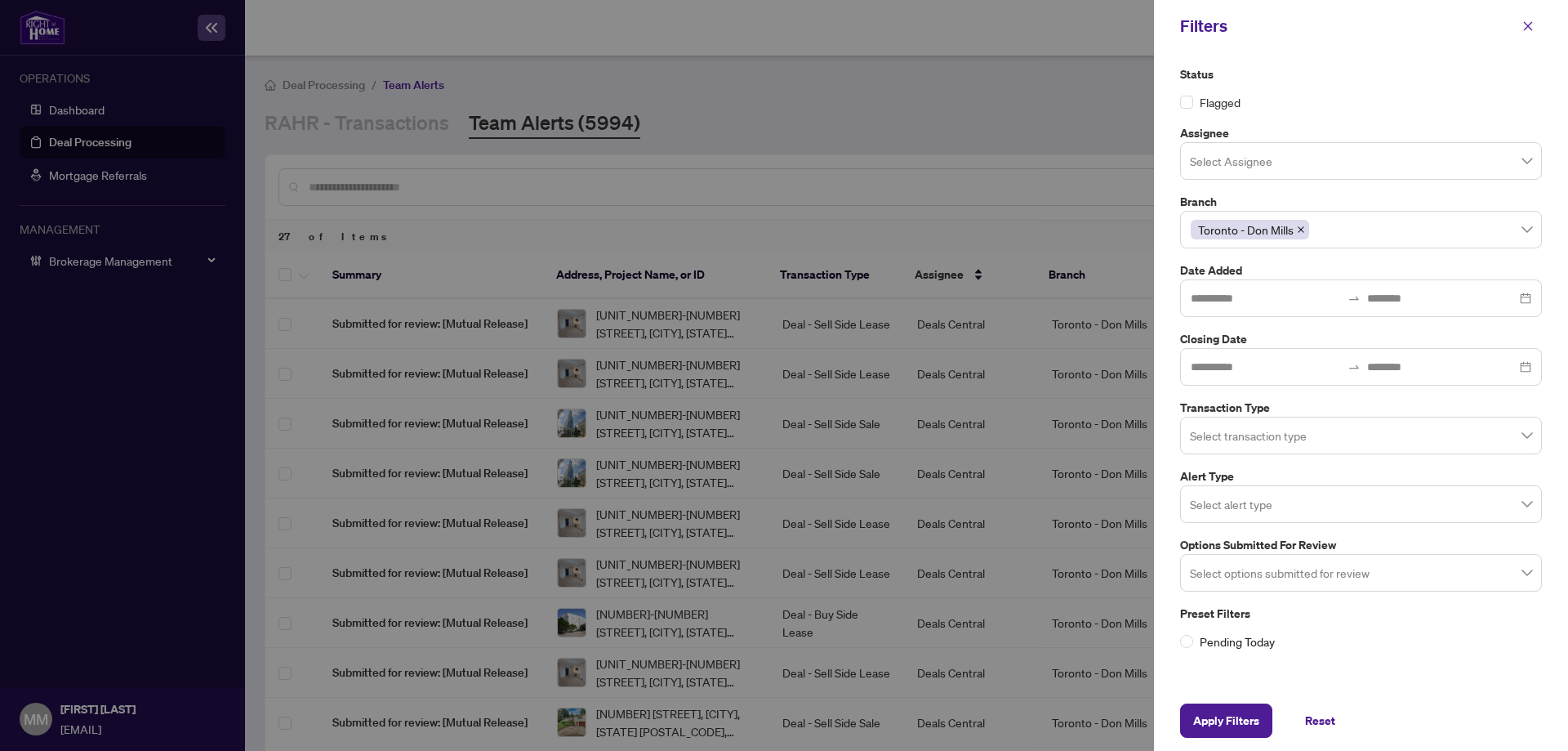 click on "Status Flagged Assignee   Select Assignee Branch Toronto - Don Mills   Date Added Closing Date Transaction Type   Select transaction type Alert Type   Select alert type Options Submitted for Review   Select options submitted for review Preset Filters Pending Today" at bounding box center (1361, 358) 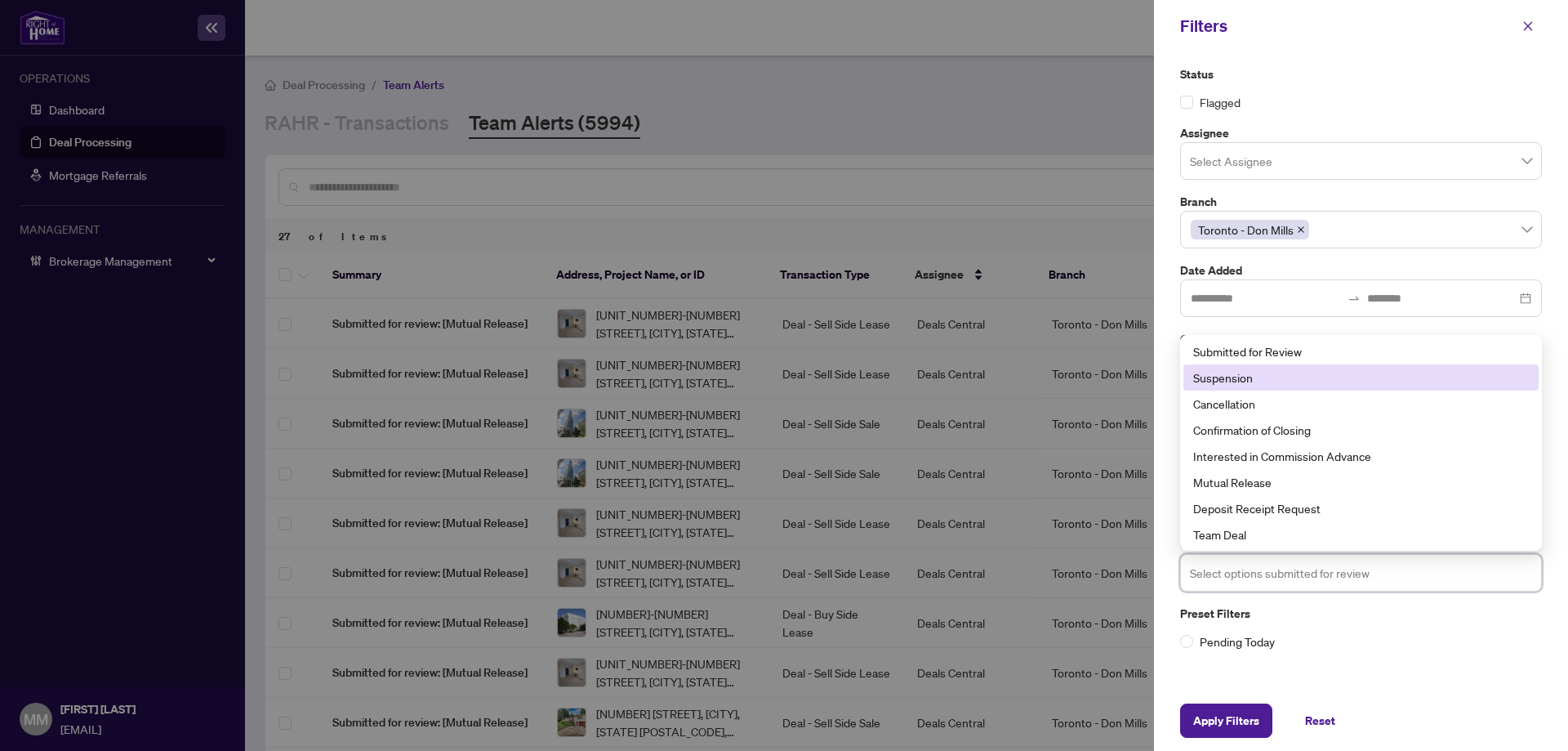 click on "Suspension" at bounding box center (1361, 378) 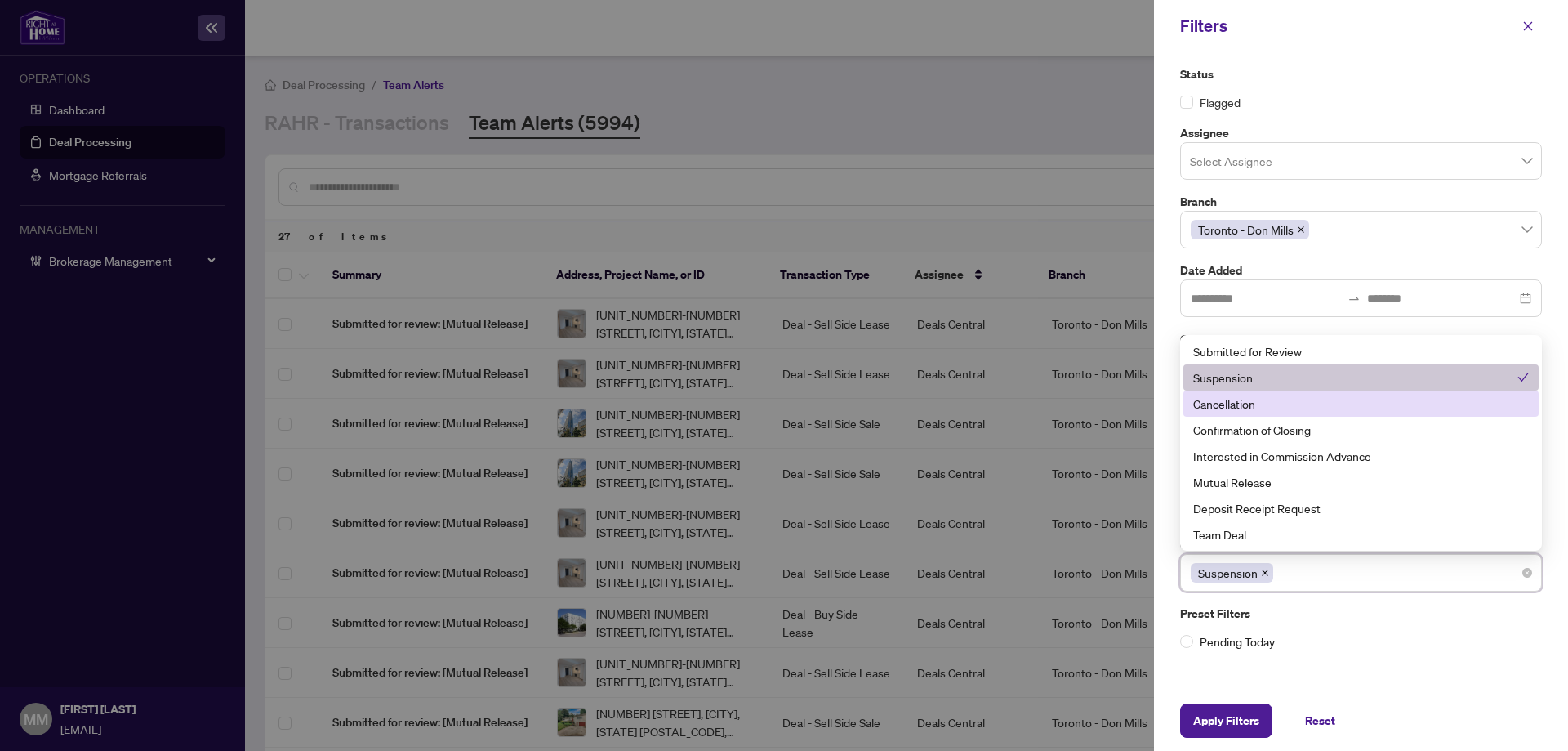click on "Cancellation" at bounding box center (1361, 404) 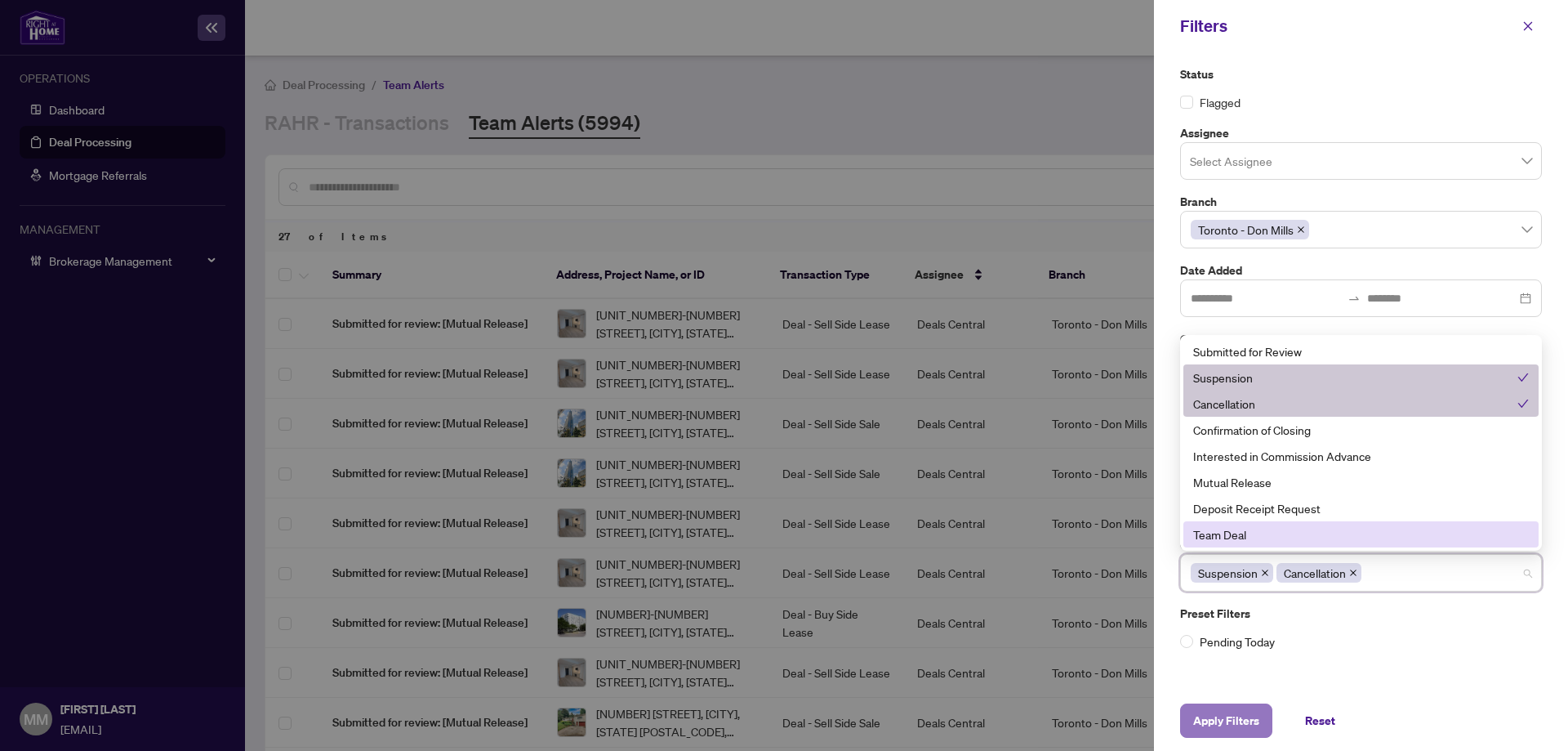 click on "Apply Filters" at bounding box center [1226, 721] 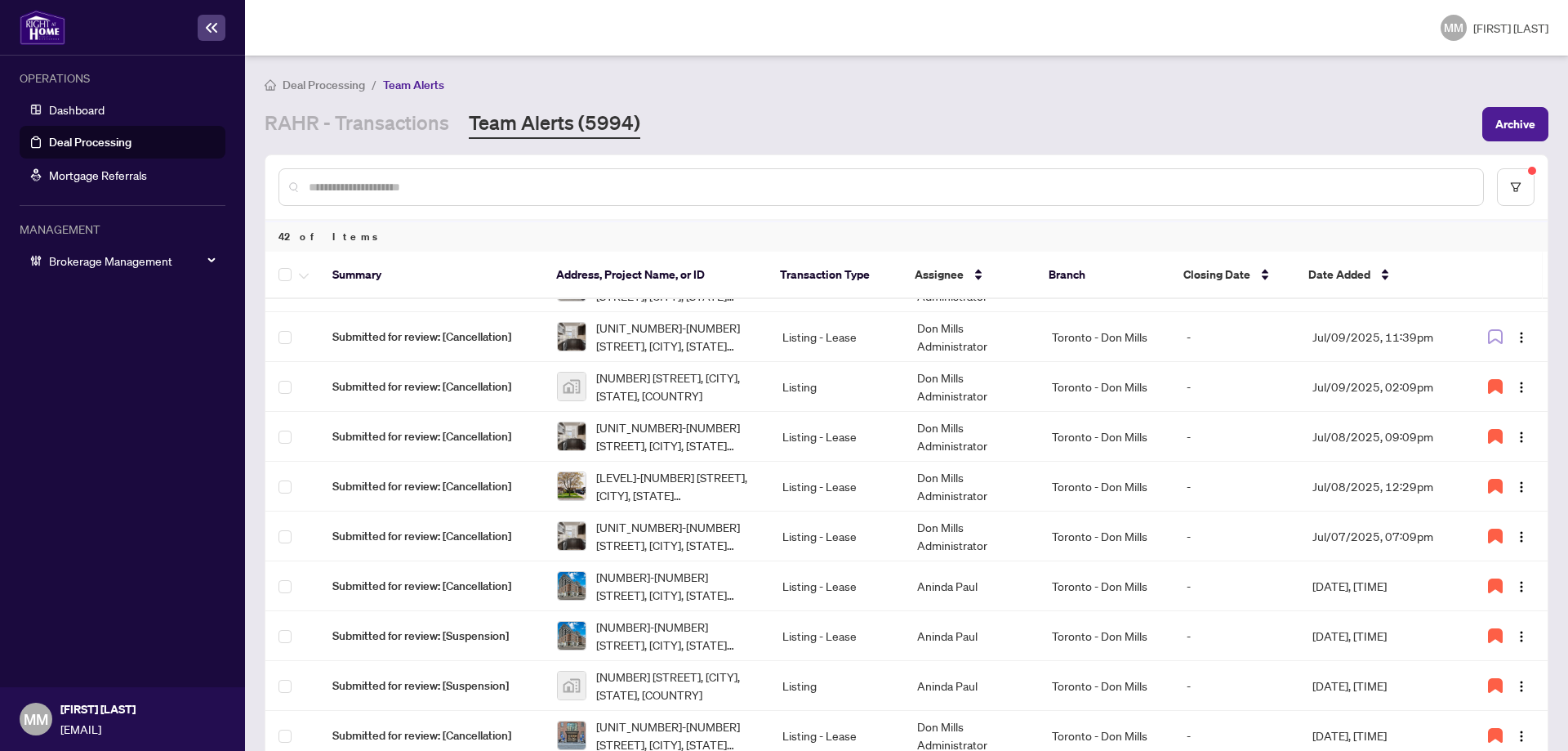 scroll, scrollTop: 0, scrollLeft: 0, axis: both 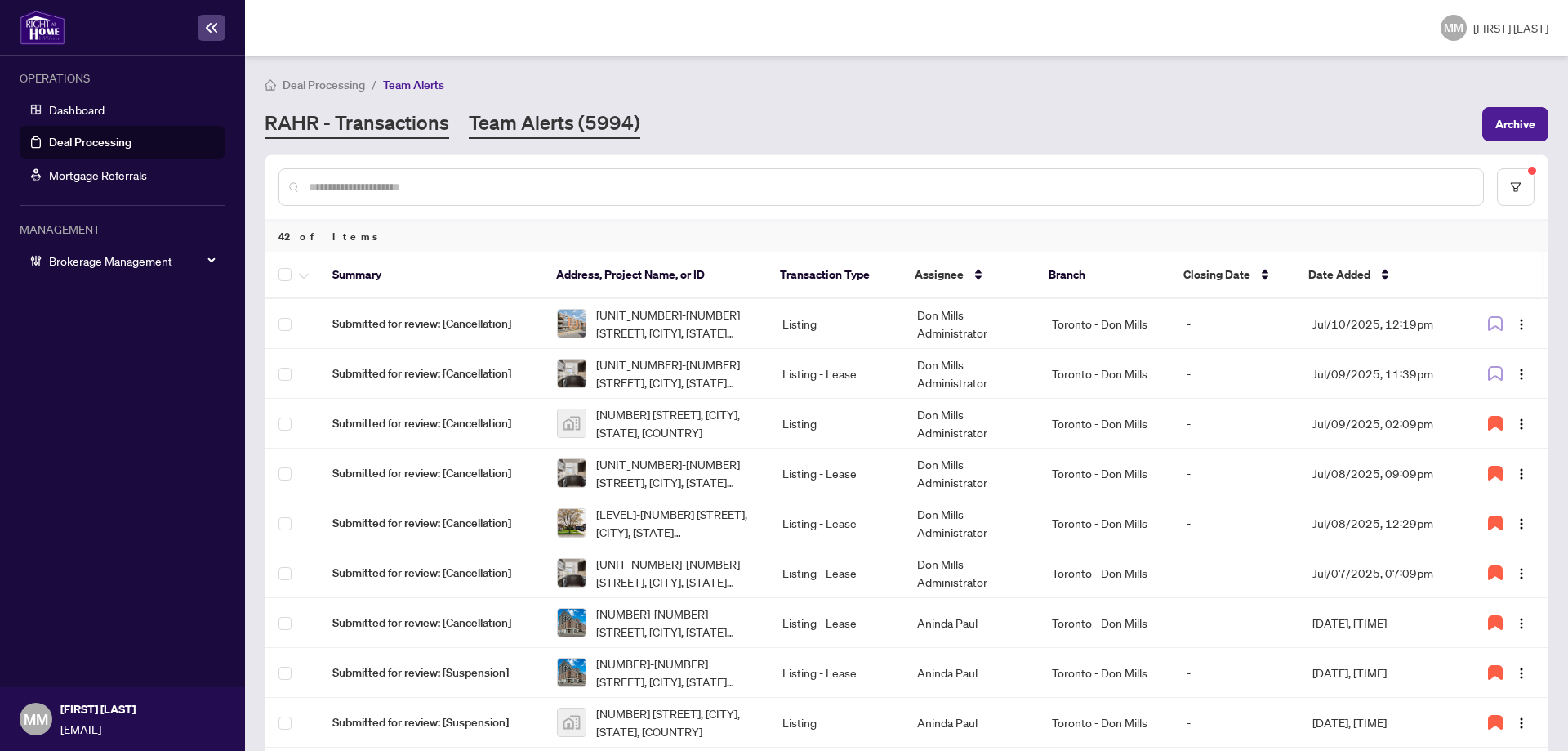 click on "RAHR - Transactions" at bounding box center (357, 124) 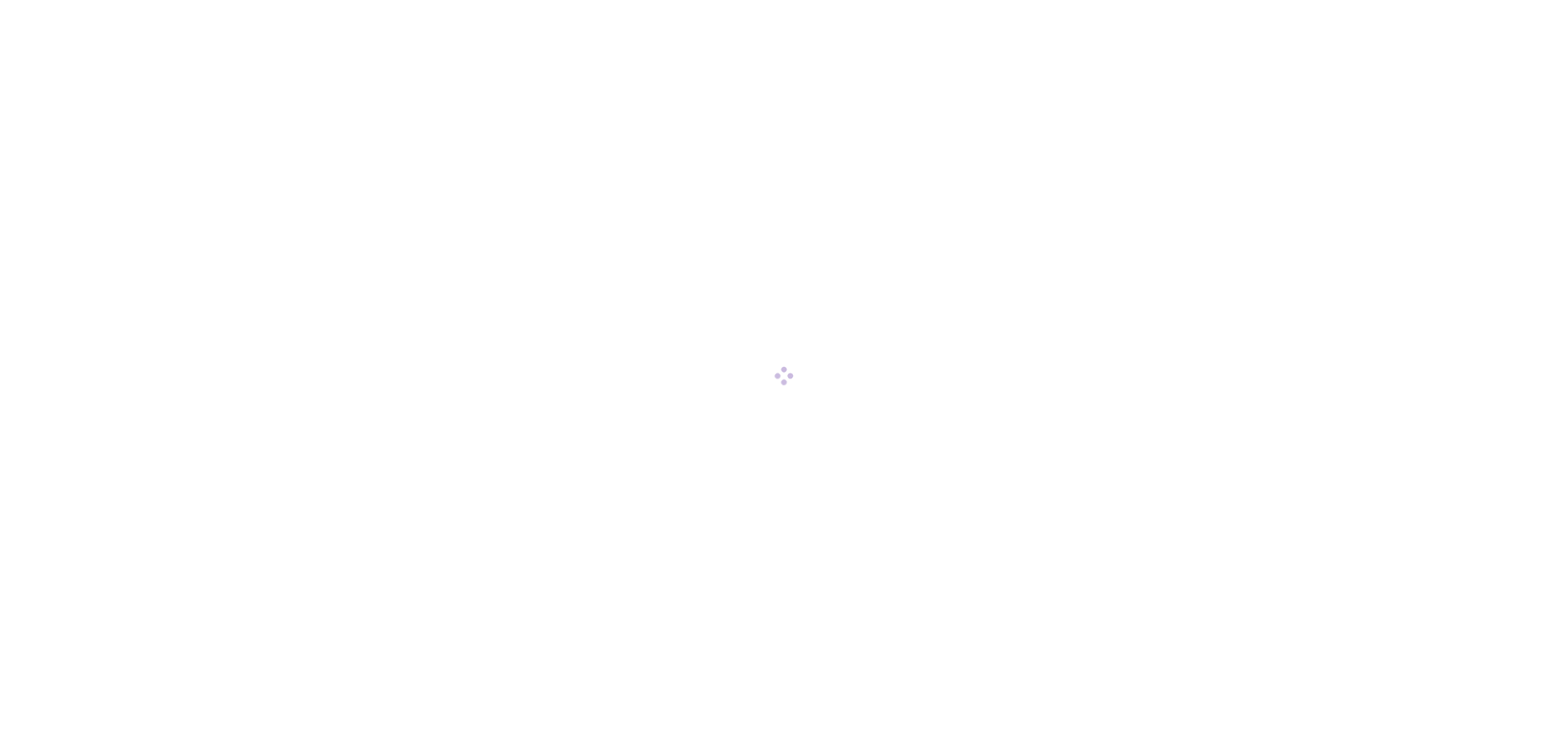 scroll, scrollTop: 0, scrollLeft: 0, axis: both 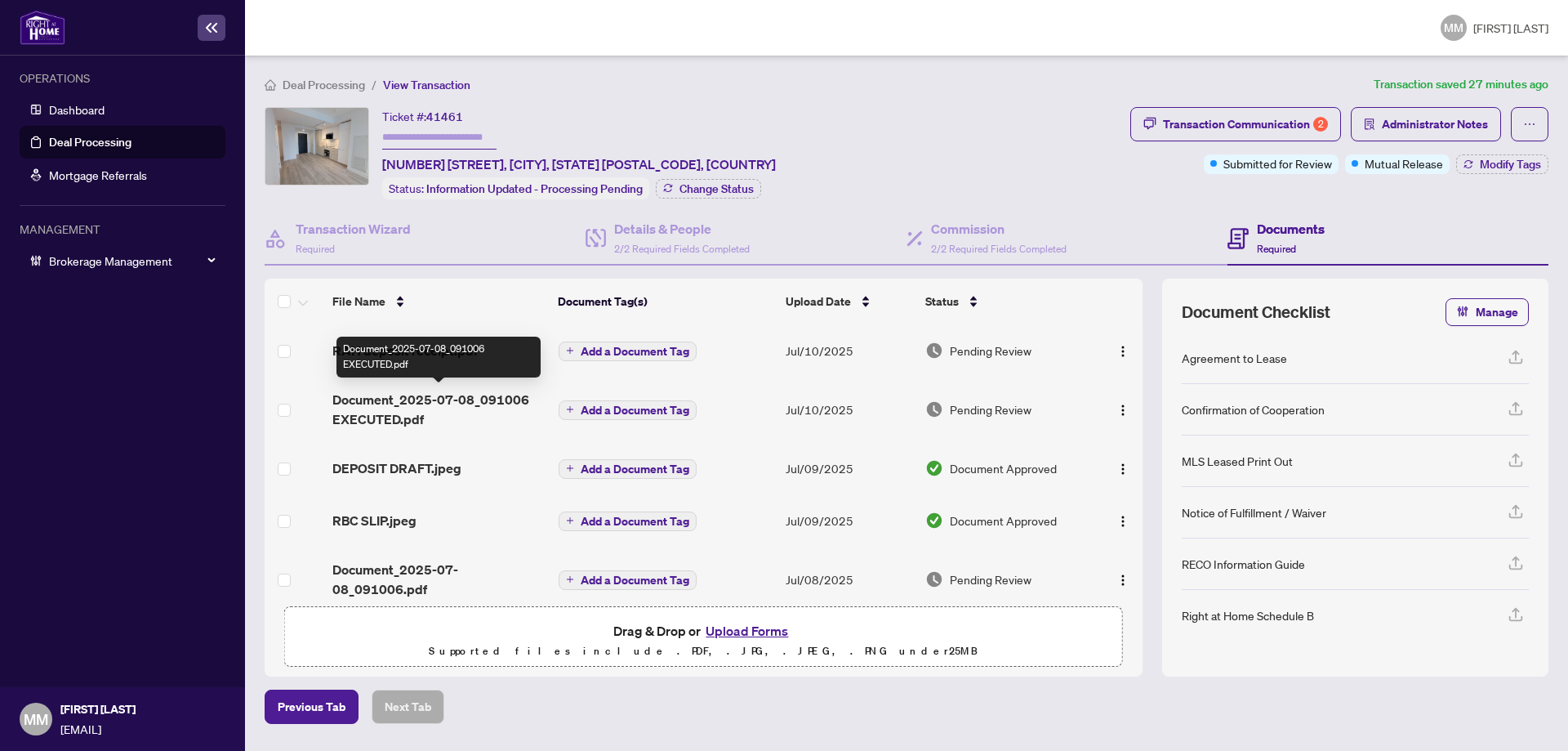 click on "Document_2025-07-08_091006 EXECUTED.pdf" at bounding box center [439, 409] 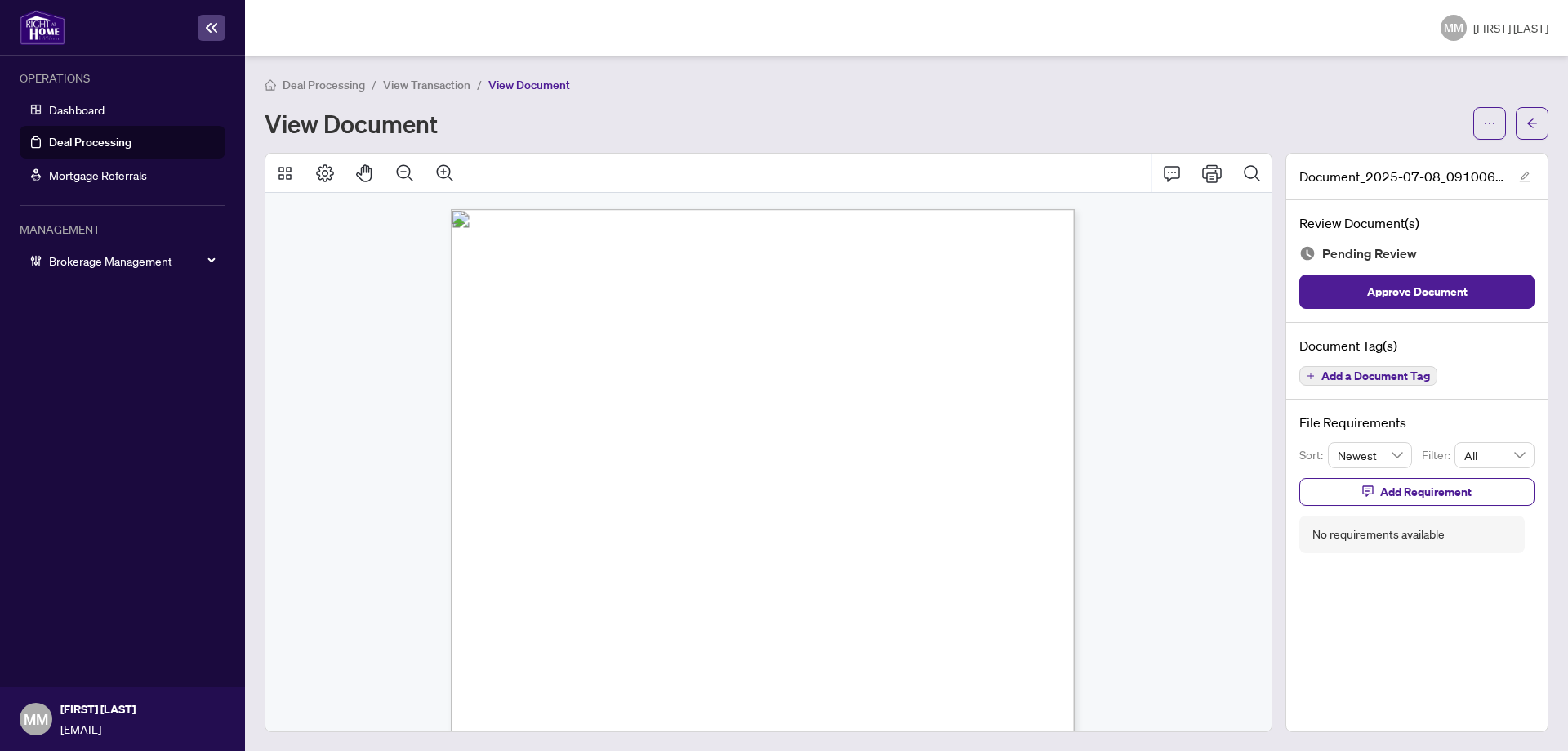 scroll, scrollTop: 353, scrollLeft: 0, axis: vertical 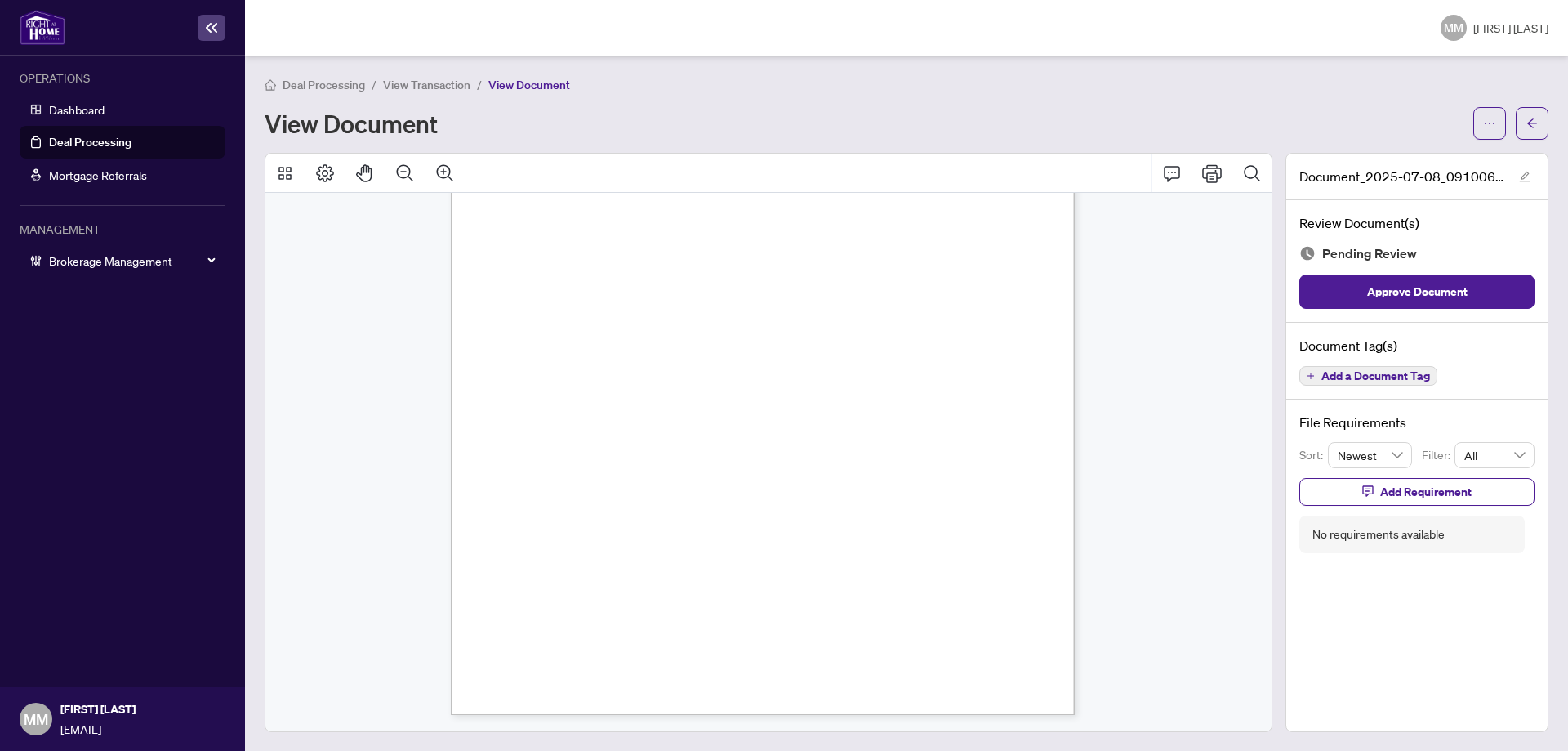 drag, startPoint x: 1526, startPoint y: 122, endPoint x: 1368, endPoint y: 8, distance: 194.83326 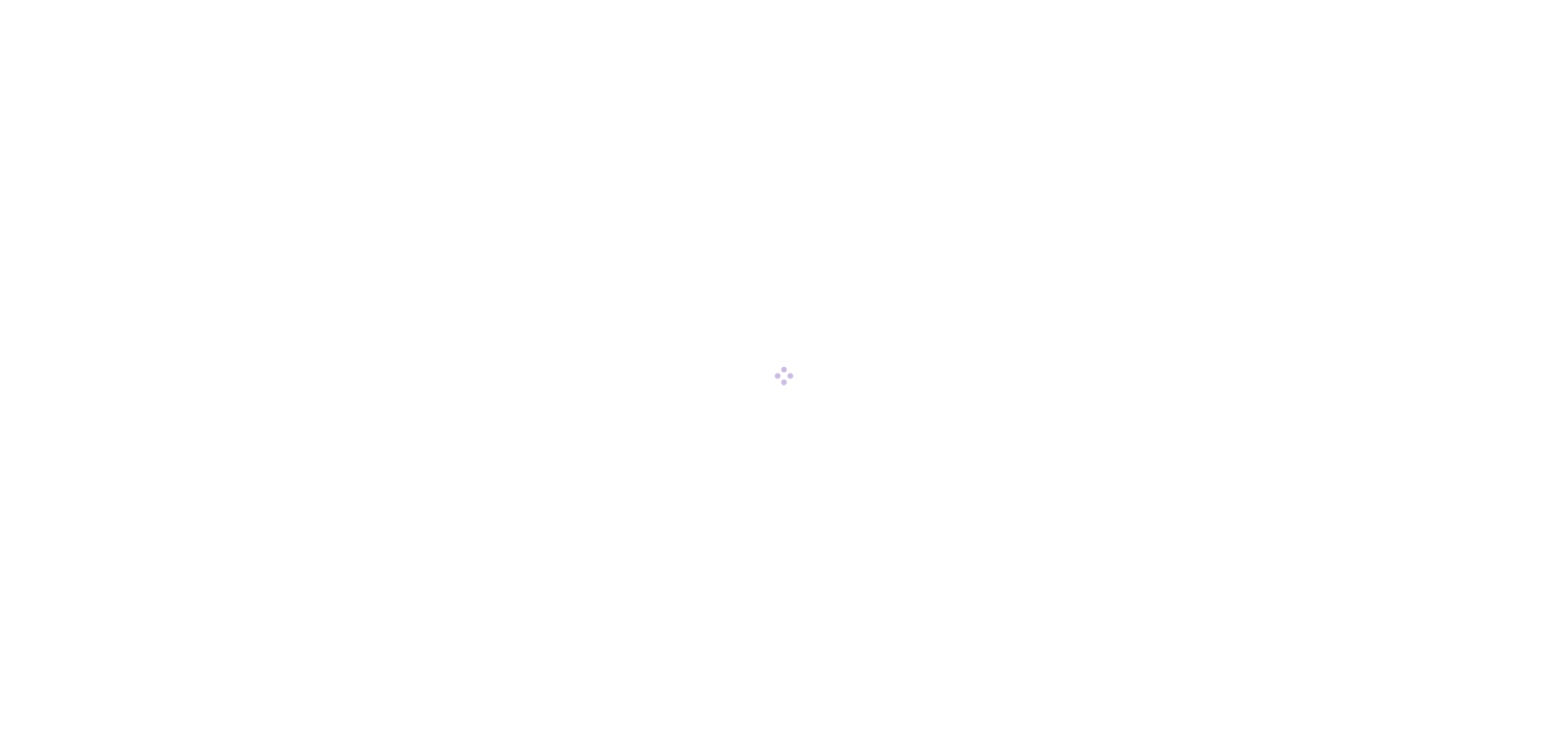 scroll, scrollTop: 0, scrollLeft: 0, axis: both 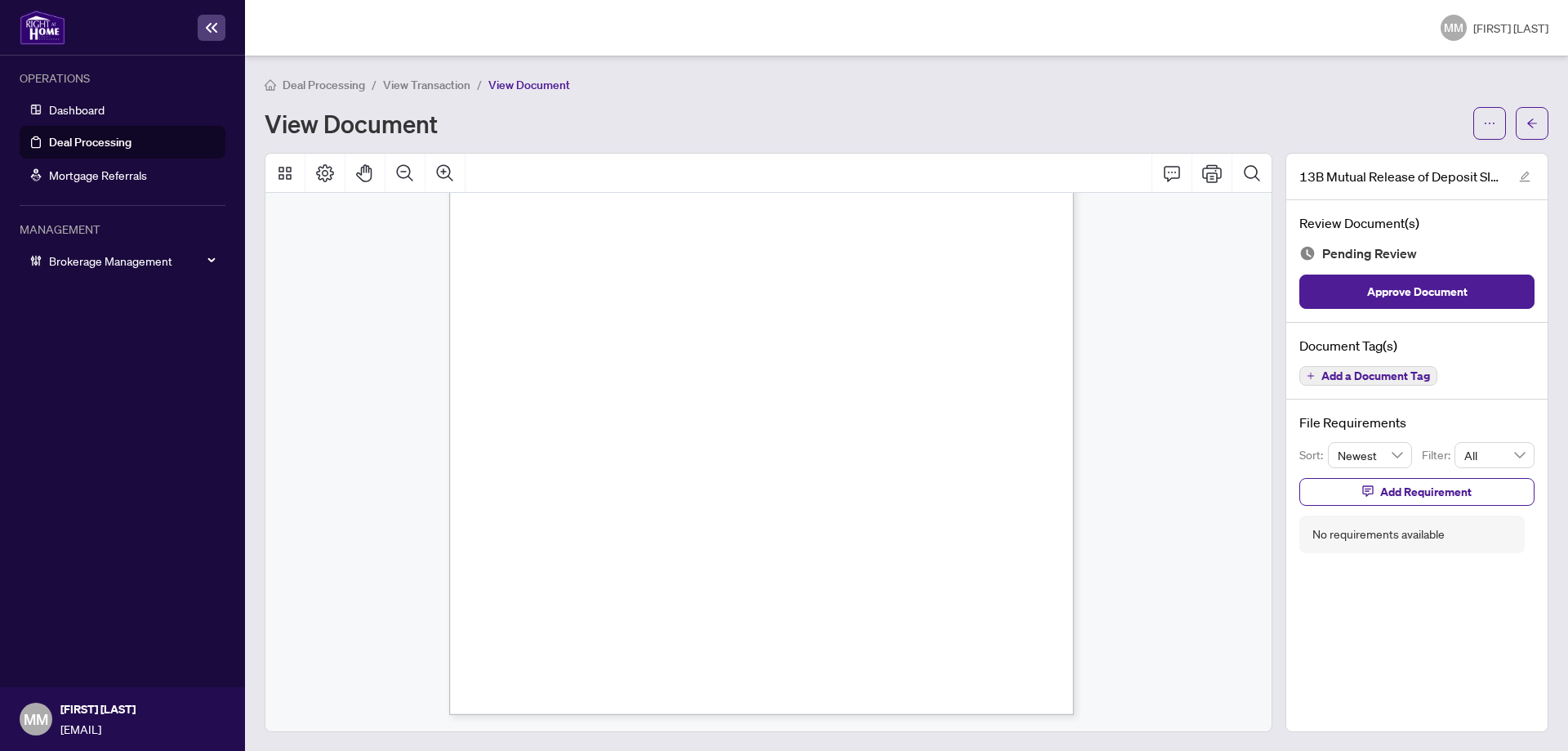 click on "Deal Processing" at bounding box center (323, 85) 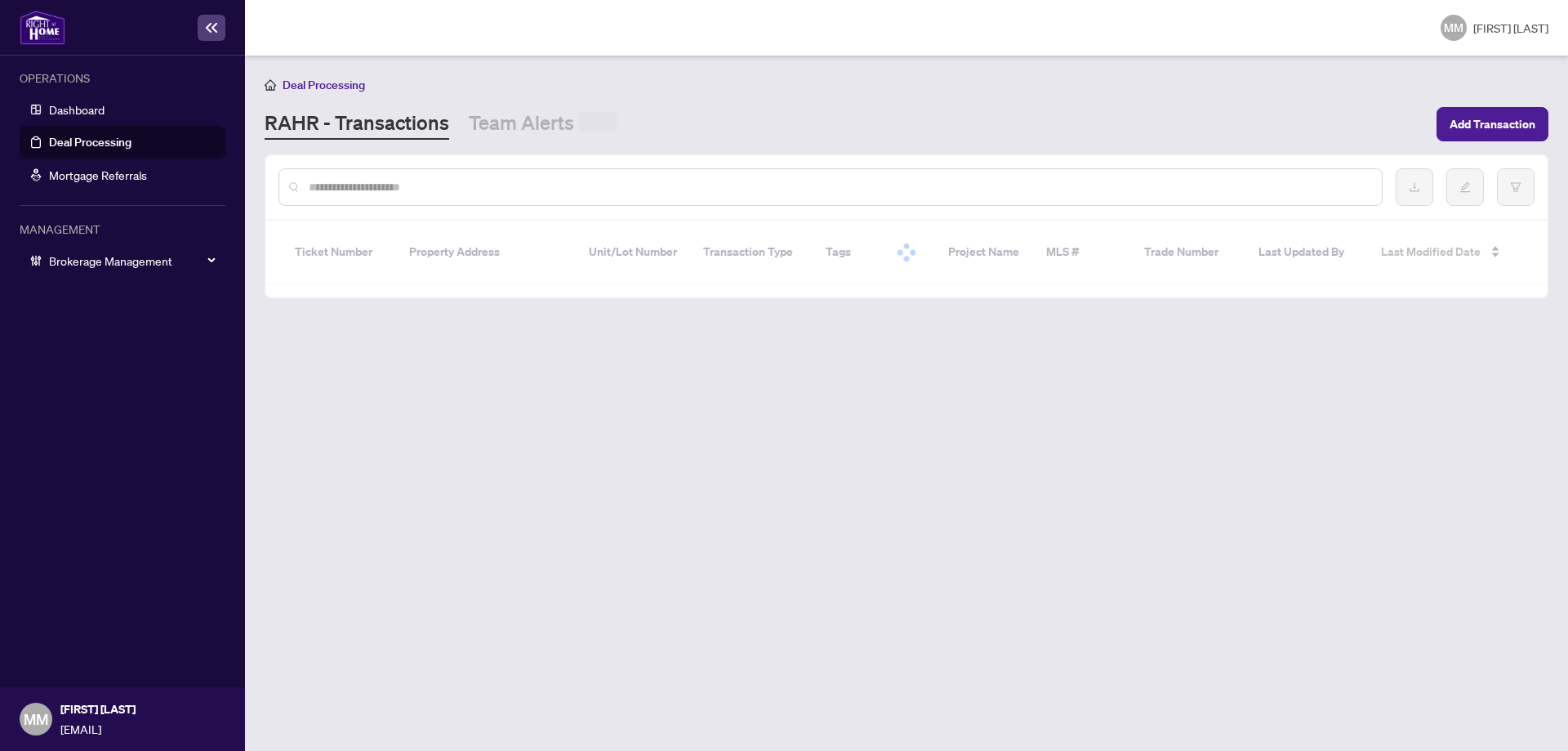 click at bounding box center [831, 187] 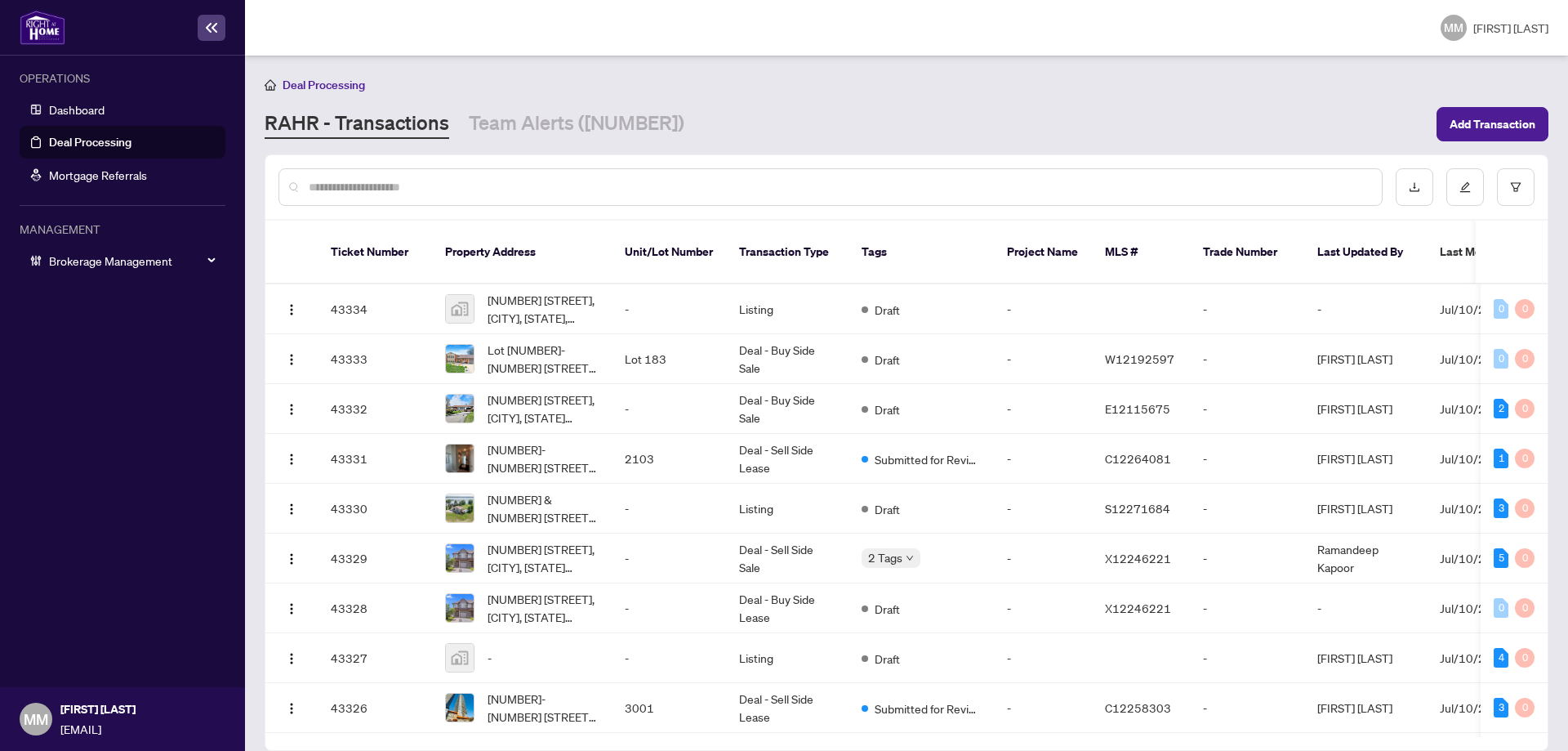 click at bounding box center (839, 187) 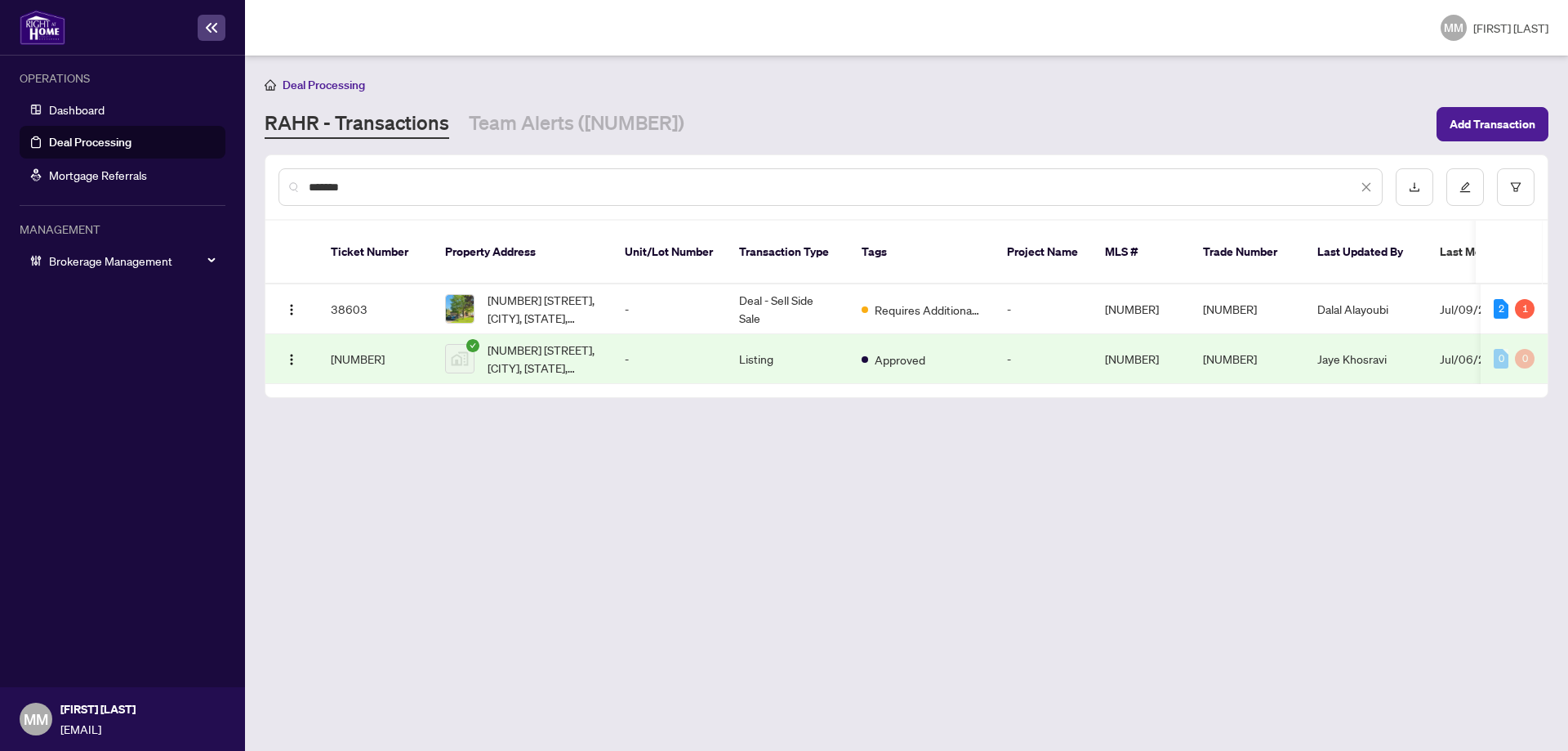 type on "*******" 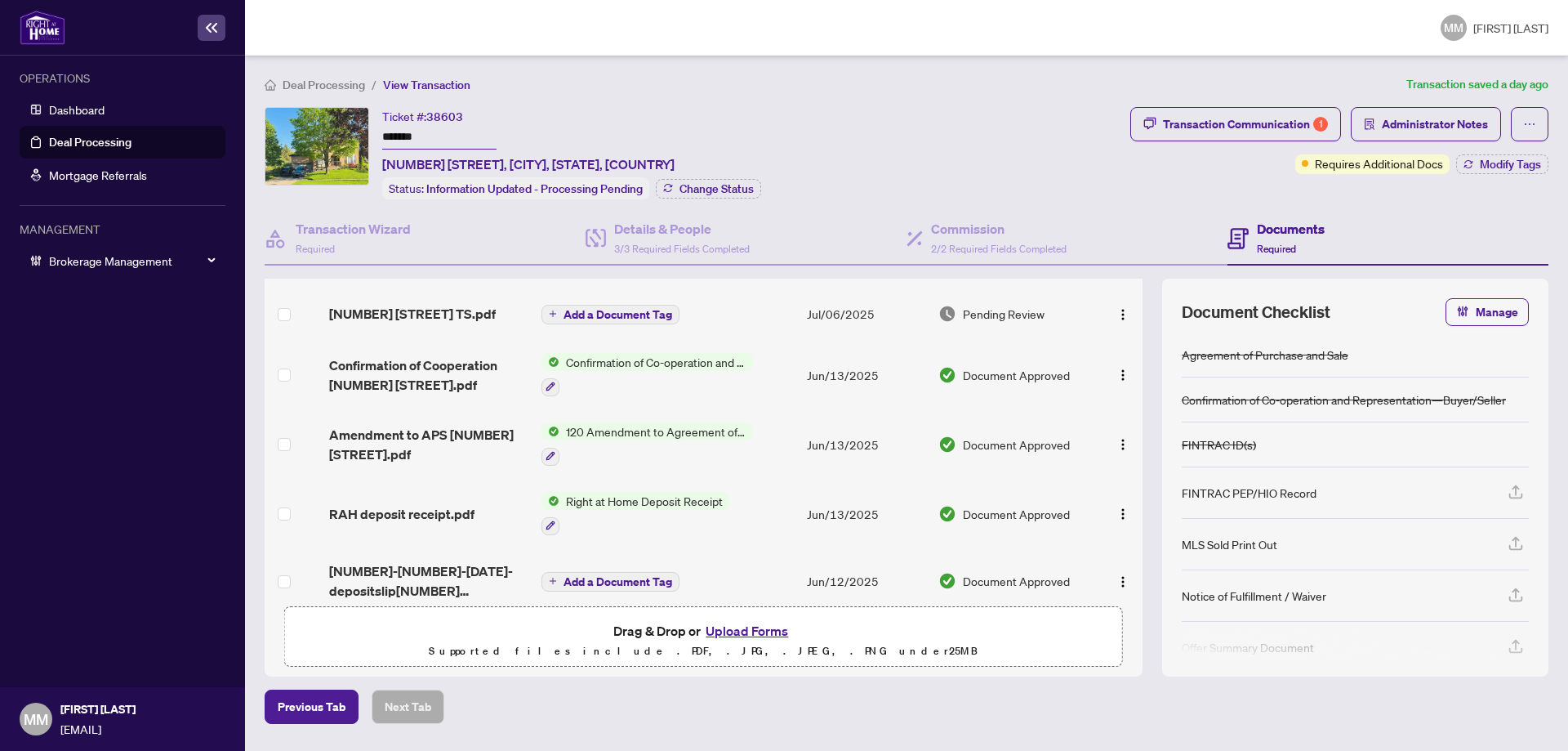 scroll, scrollTop: 327, scrollLeft: 0, axis: vertical 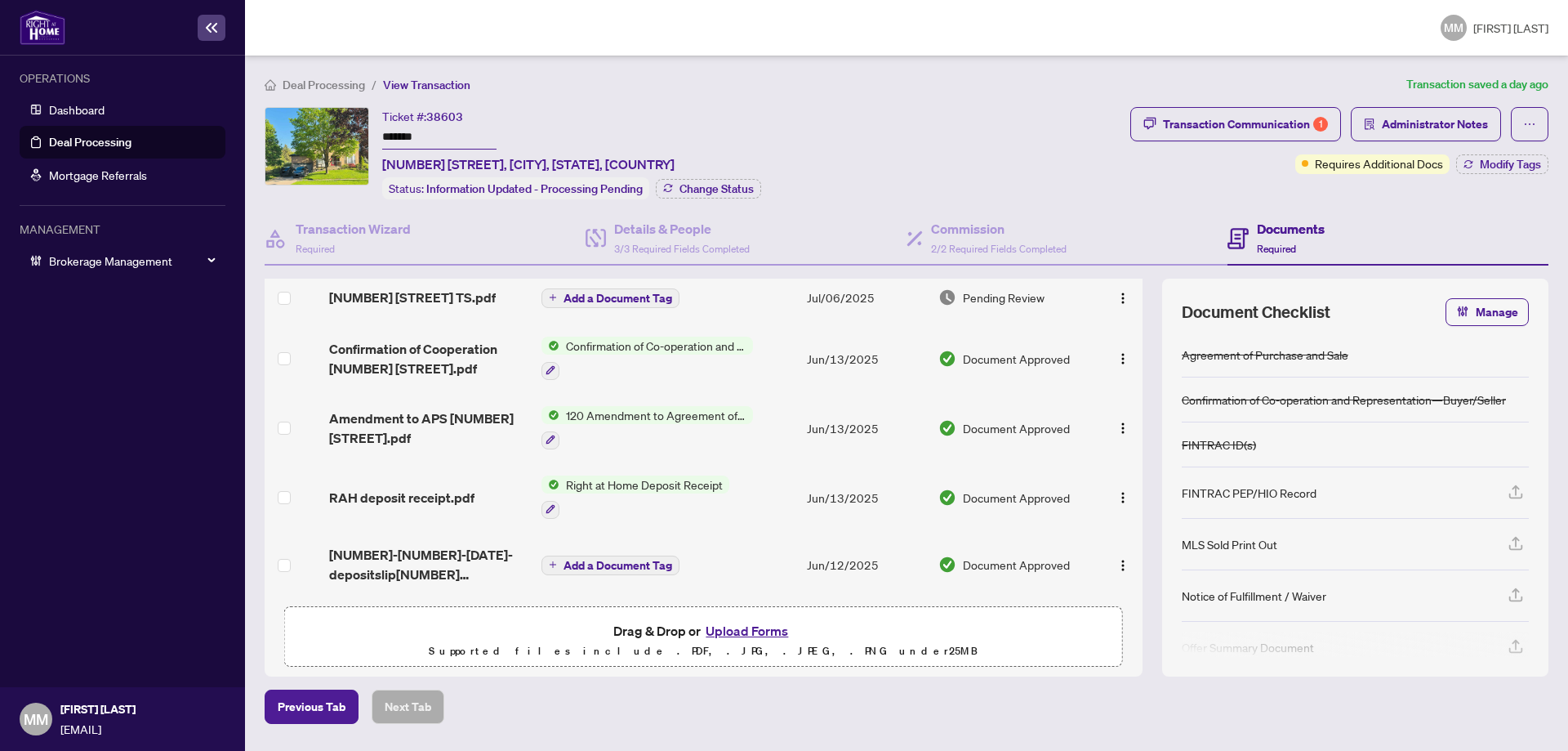 click on "Jun/13/2025" at bounding box center [866, 497] 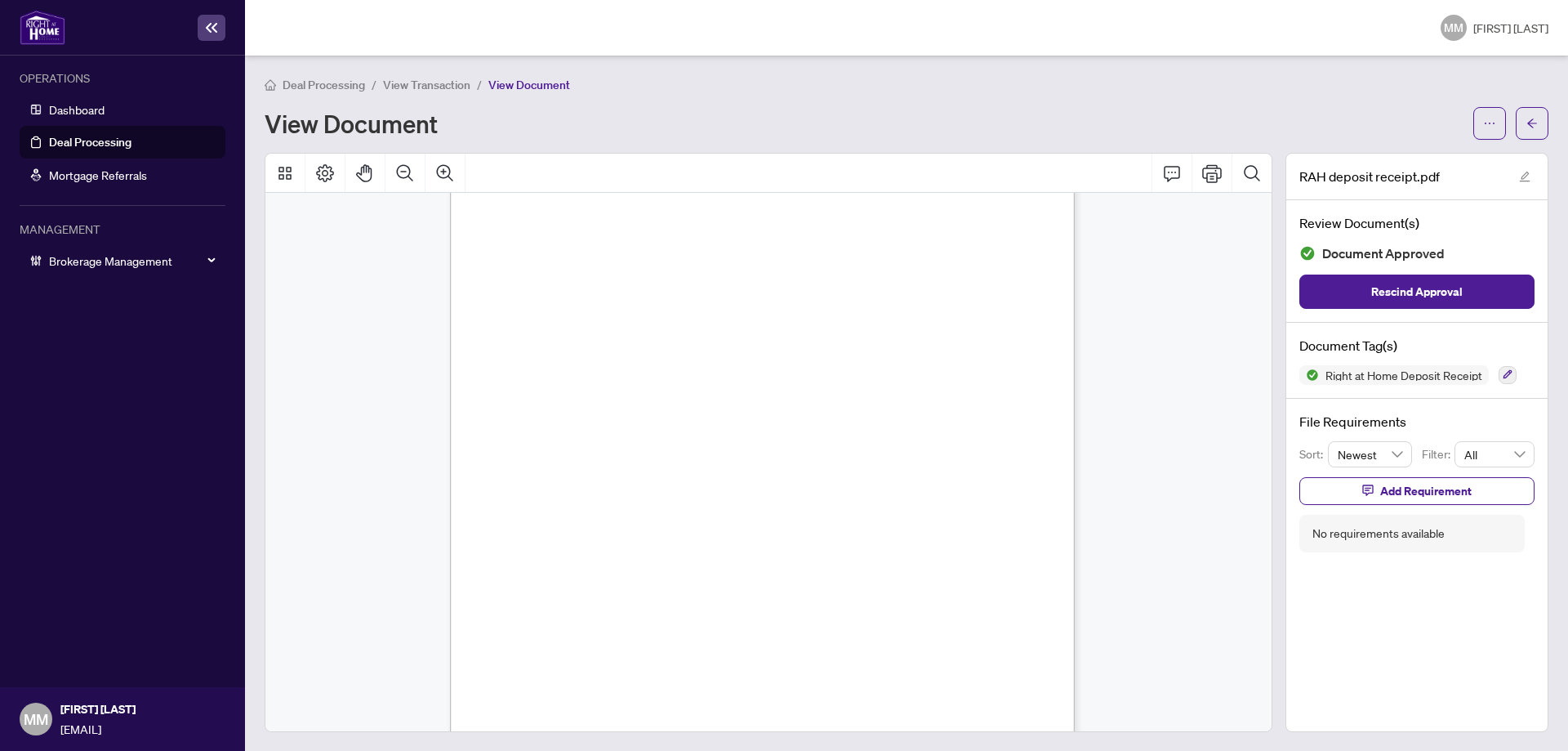 scroll, scrollTop: 0, scrollLeft: 0, axis: both 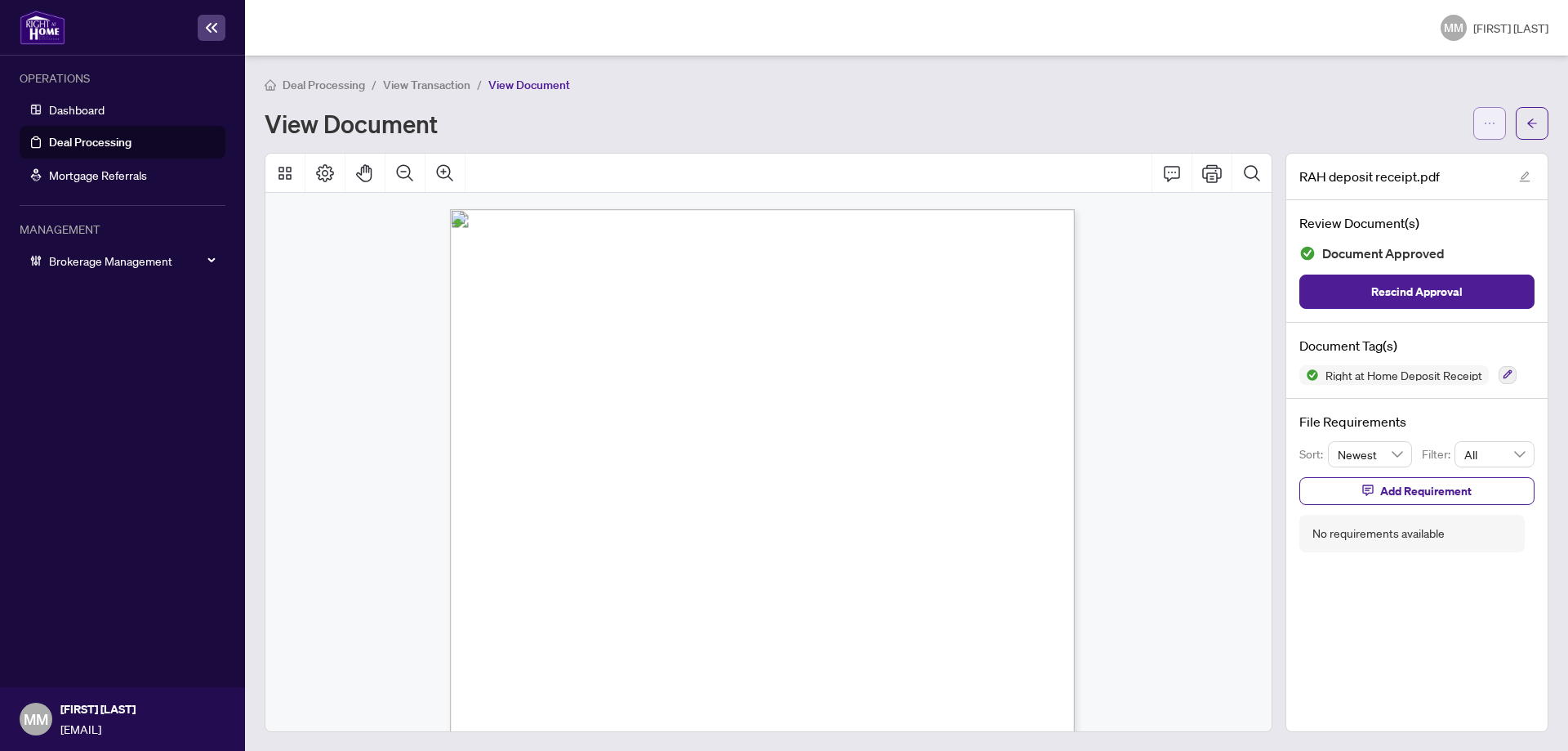 drag, startPoint x: 1481, startPoint y: 114, endPoint x: 1477, endPoint y: 123, distance: 9.84886 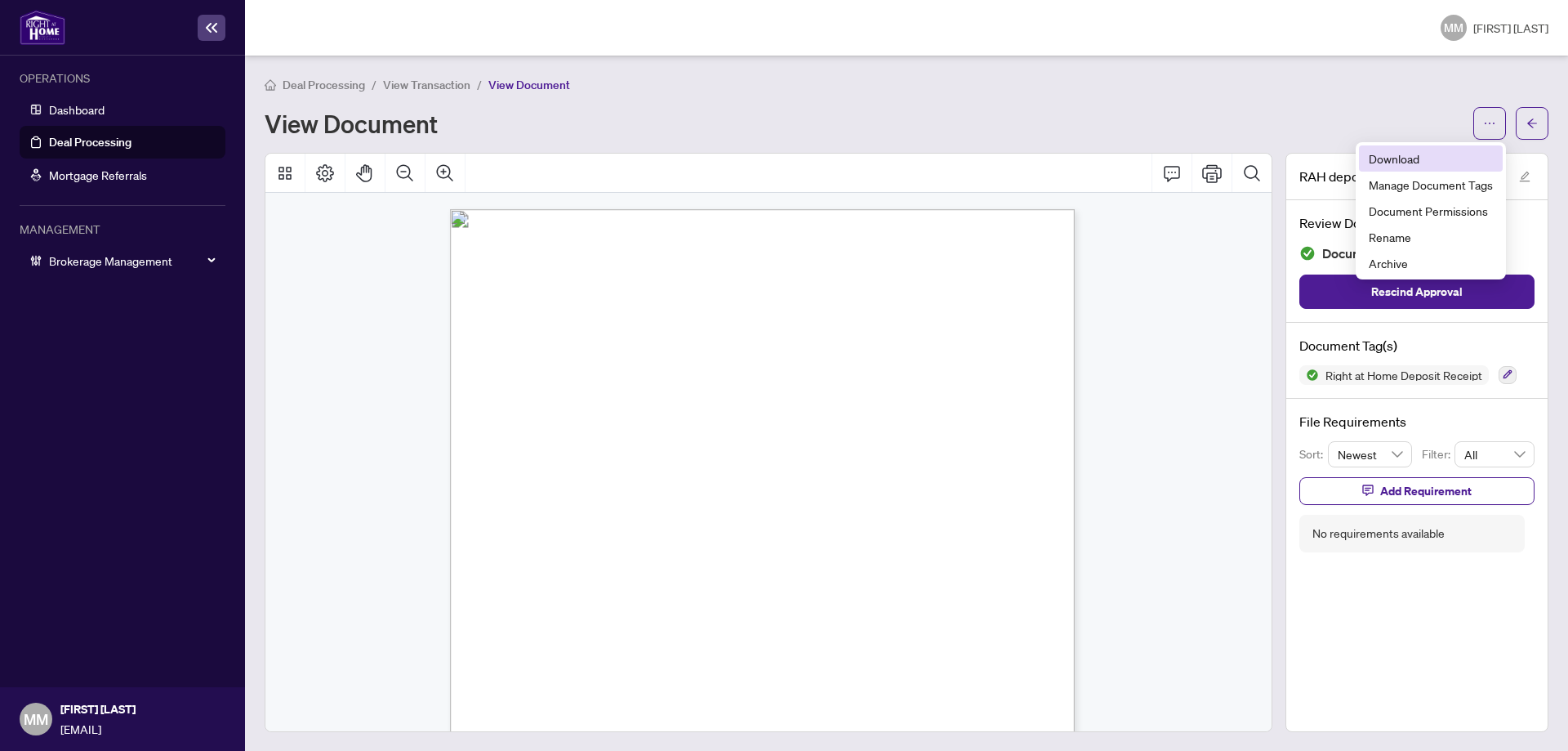 click on "Download" at bounding box center [1431, 159] 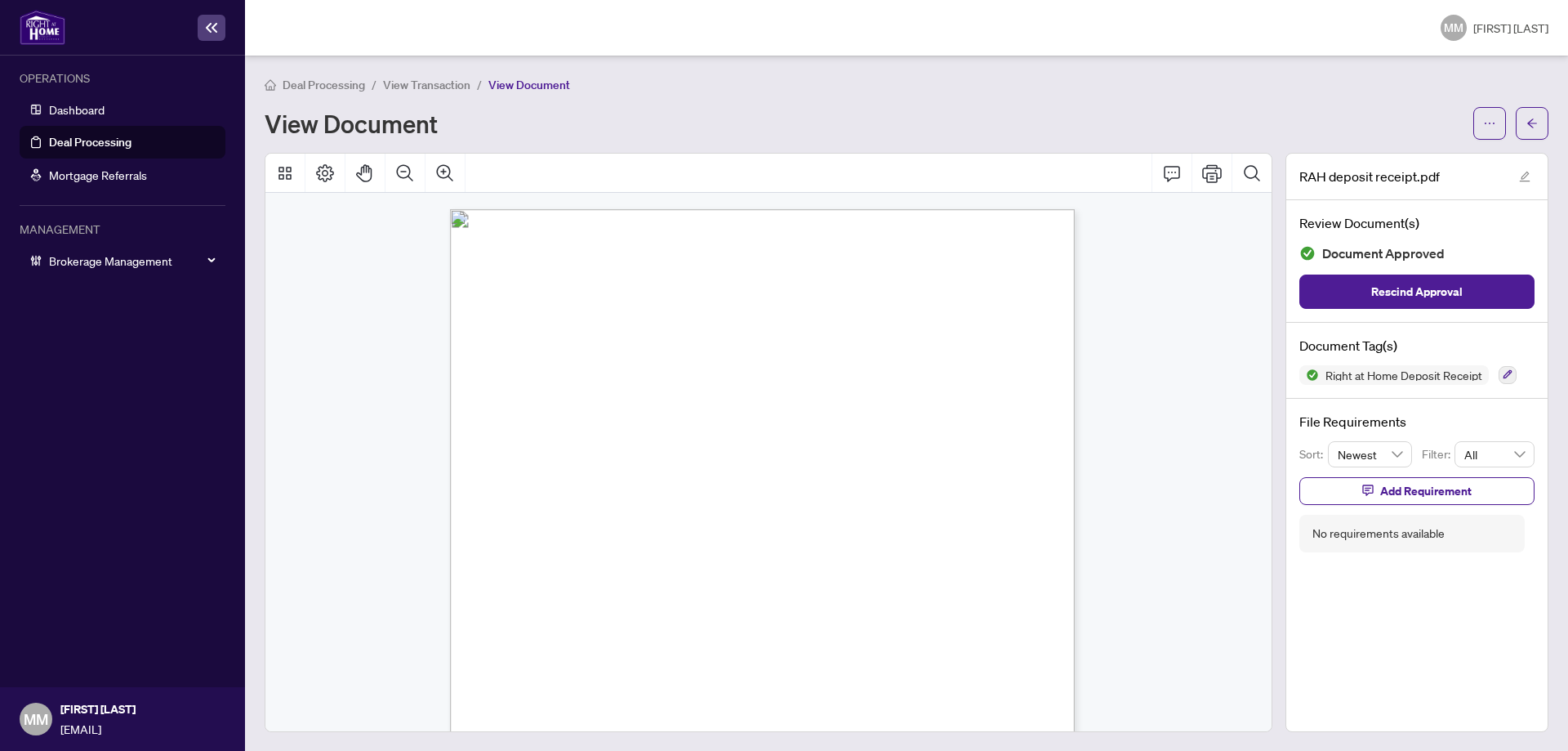 drag, startPoint x: 132, startPoint y: 140, endPoint x: 133, endPoint y: 155, distance: 15.033296 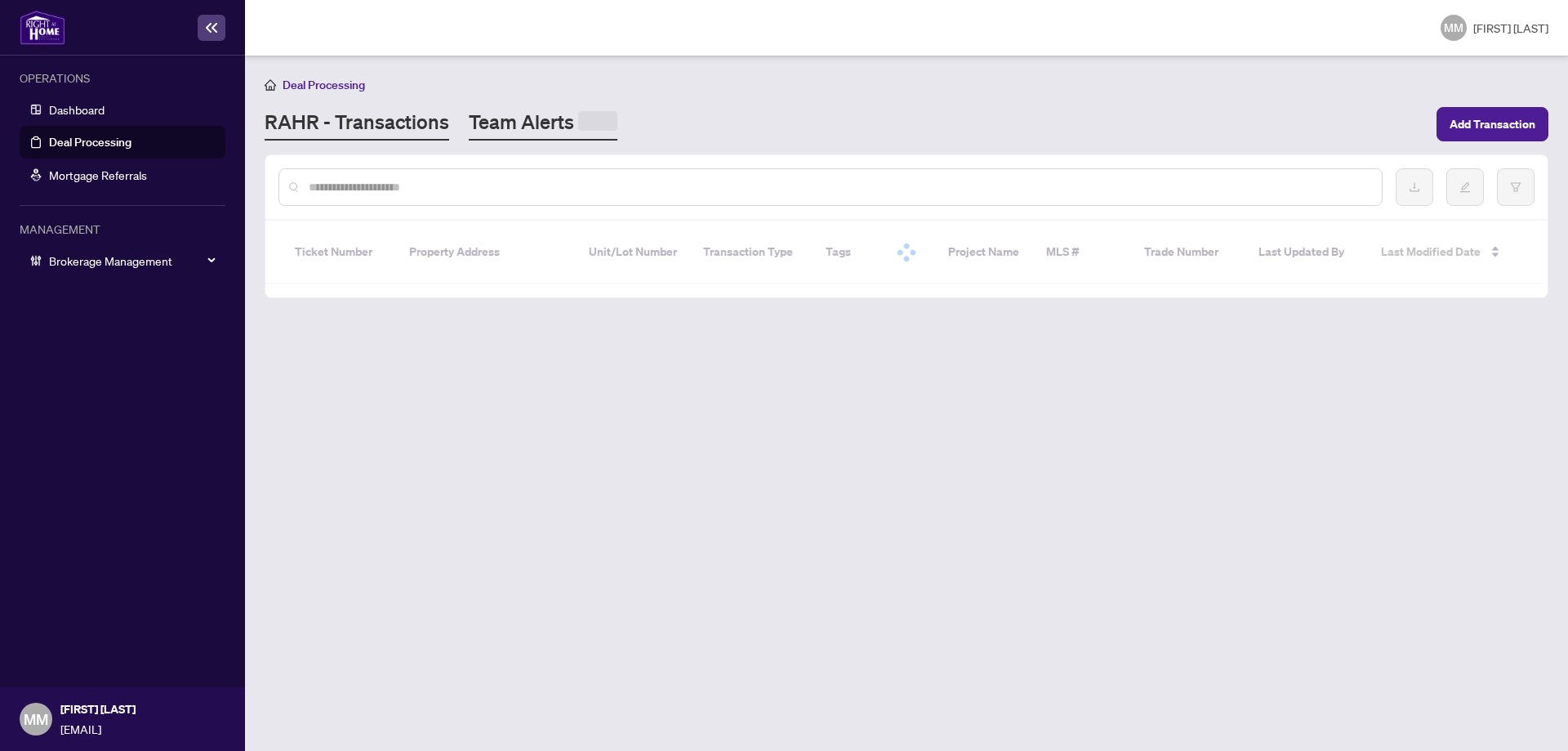 click on "Team Alerts" at bounding box center [543, 124] 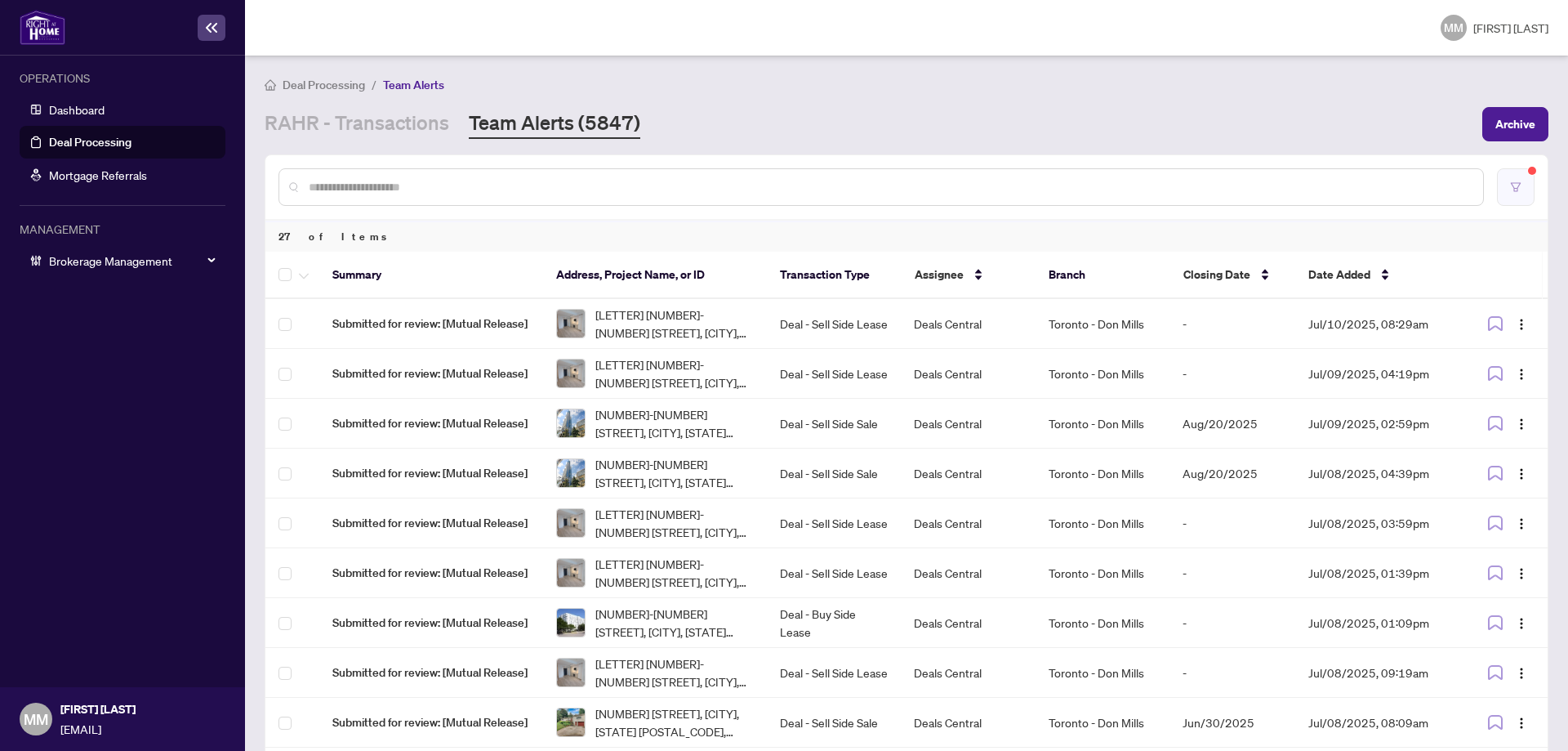 click at bounding box center [1516, 187] 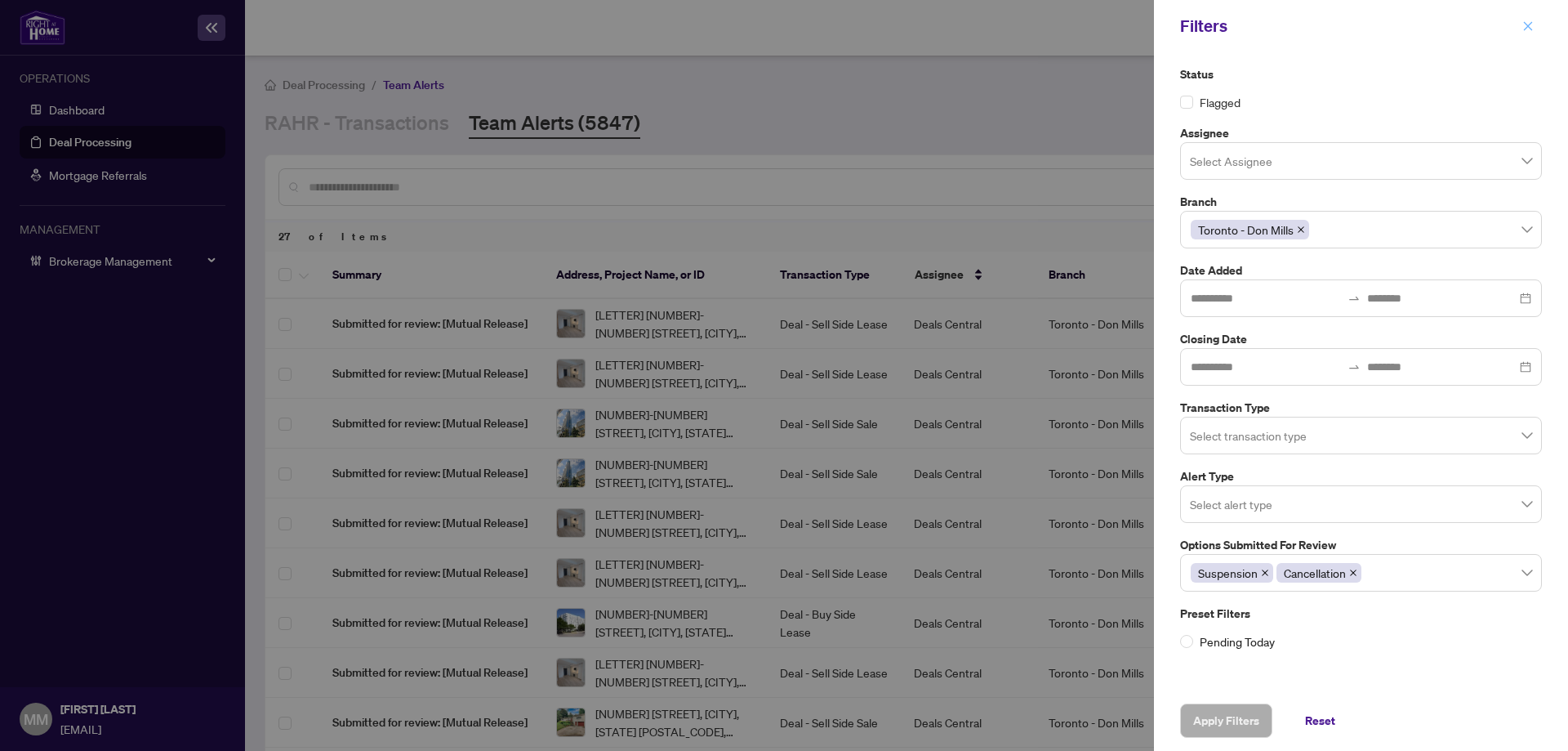 click at bounding box center [1528, 26] 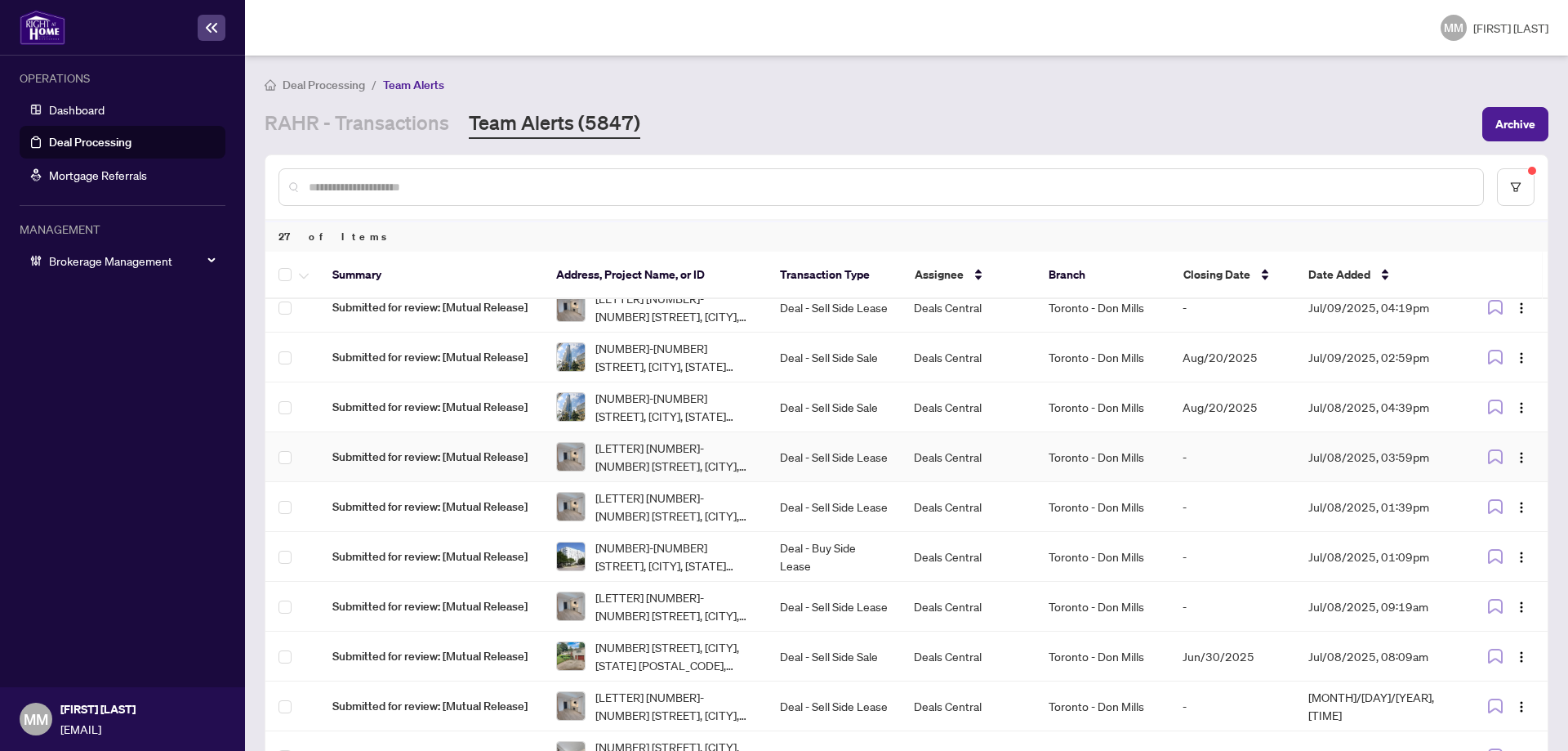 scroll, scrollTop: 0, scrollLeft: 0, axis: both 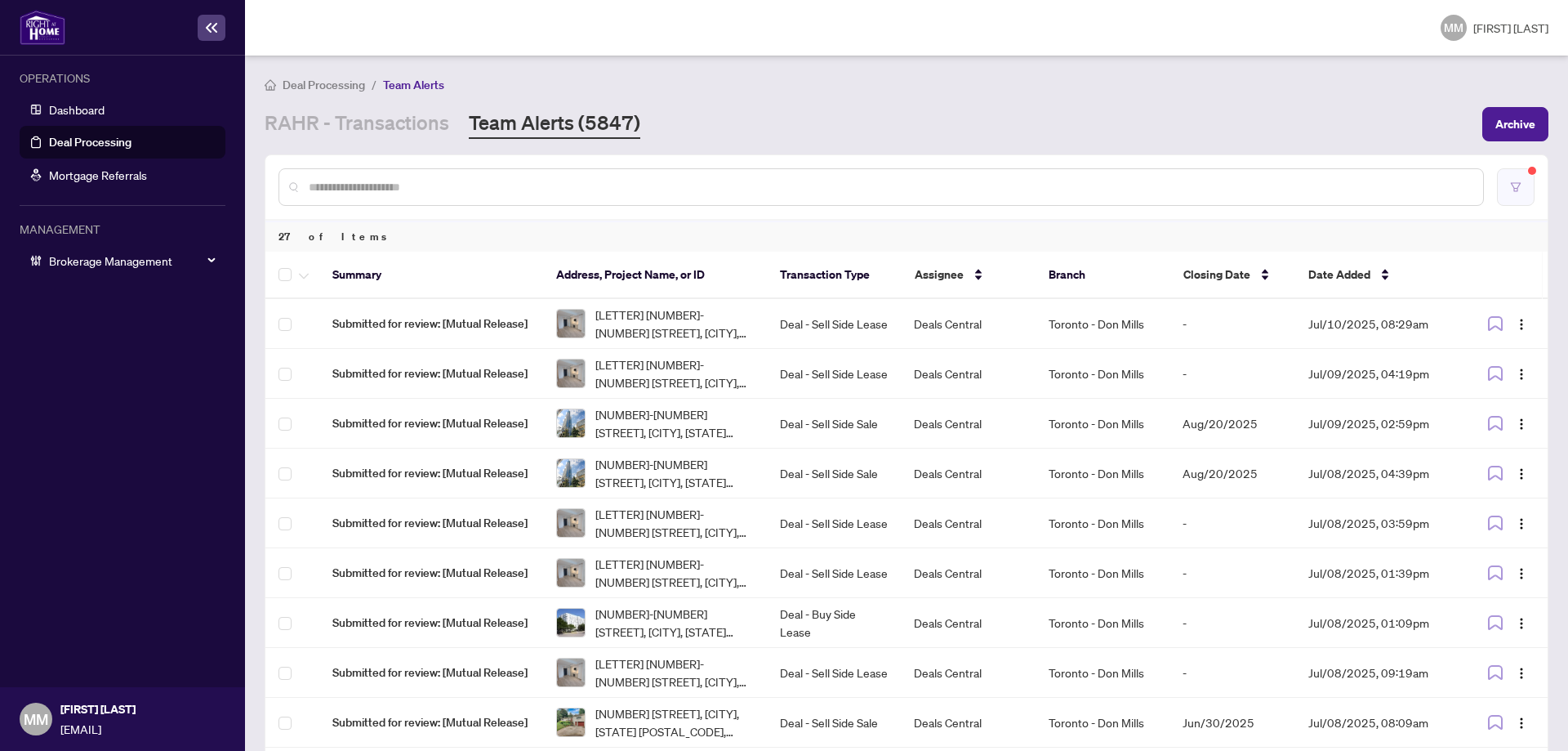 click at bounding box center (1516, 187) 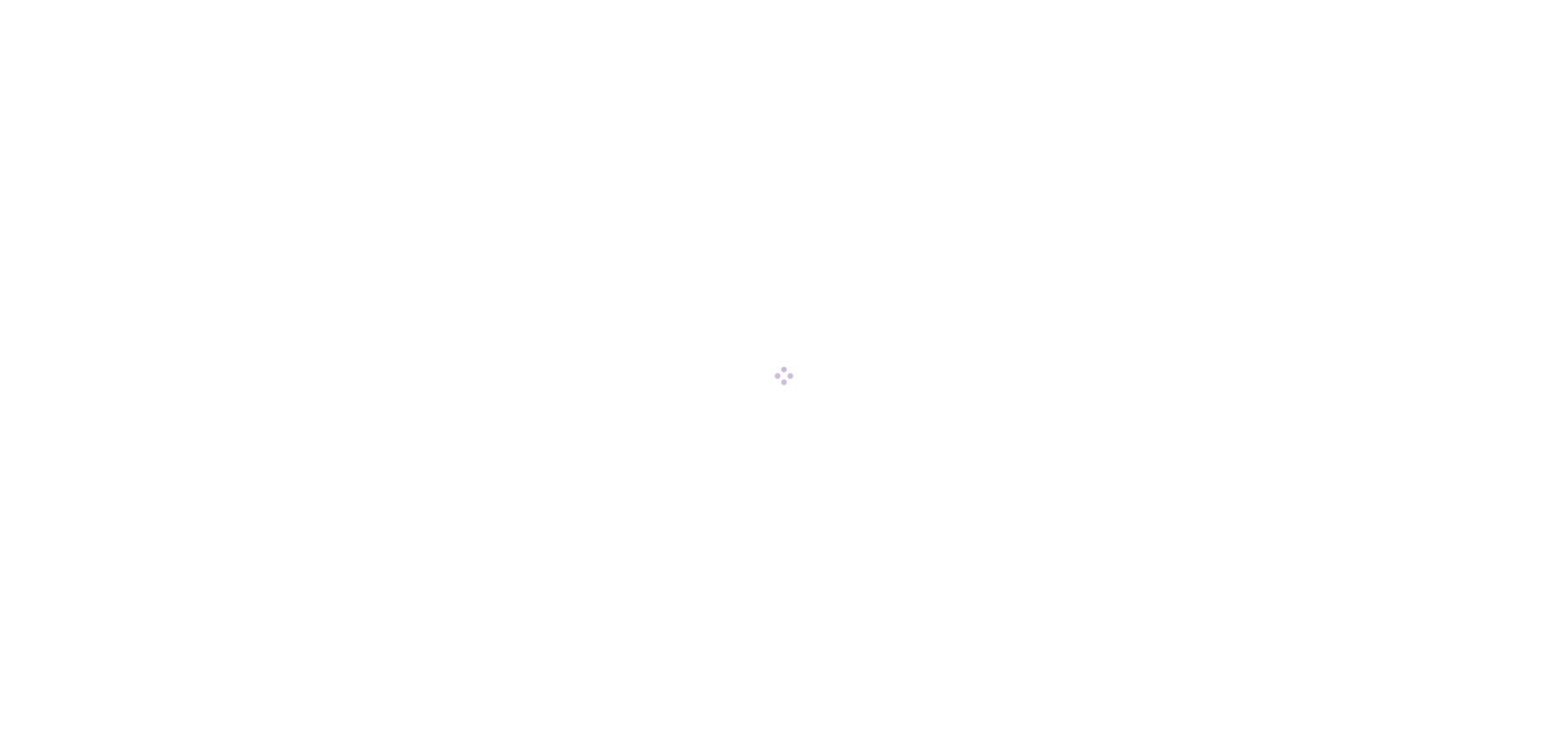scroll, scrollTop: 0, scrollLeft: 0, axis: both 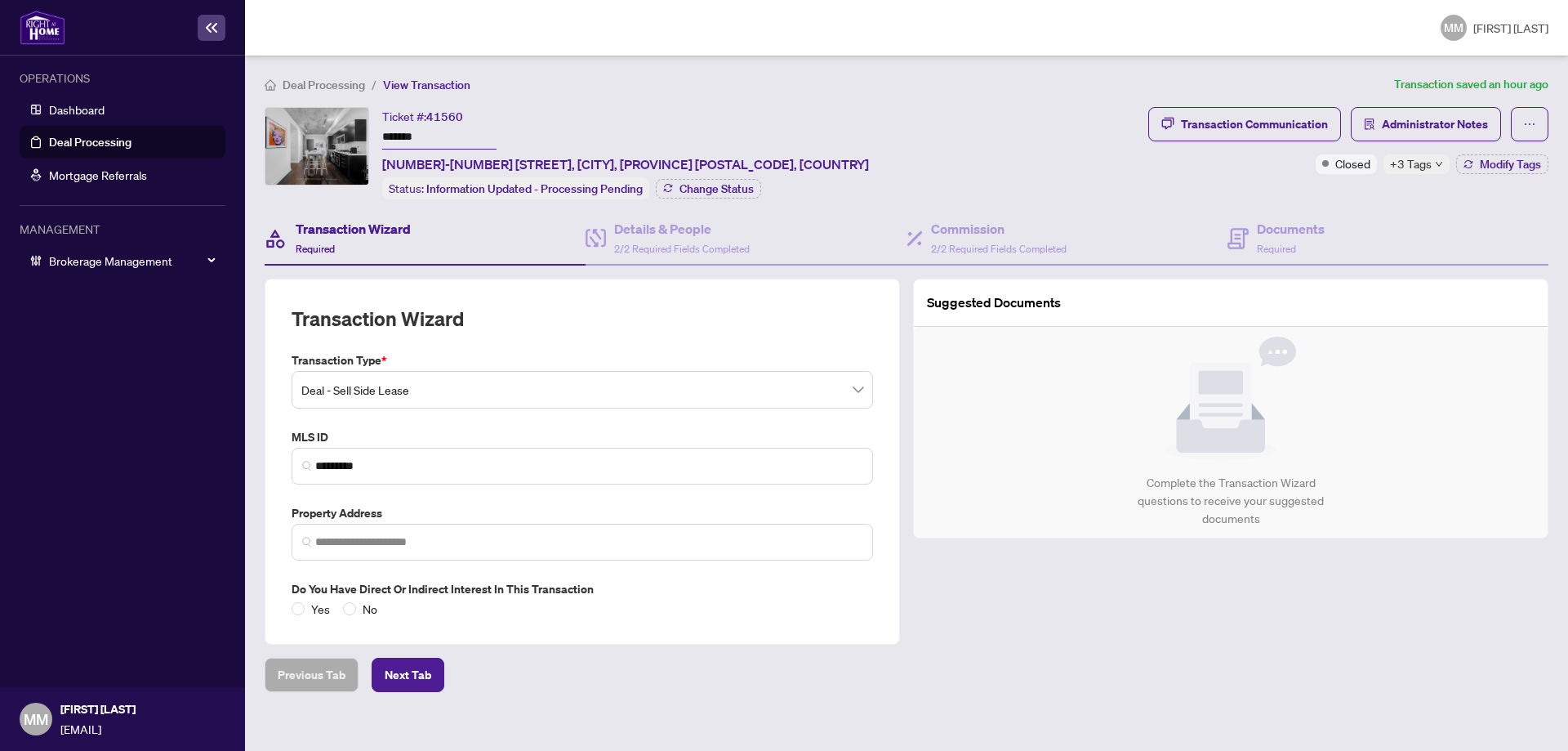 type on "**********" 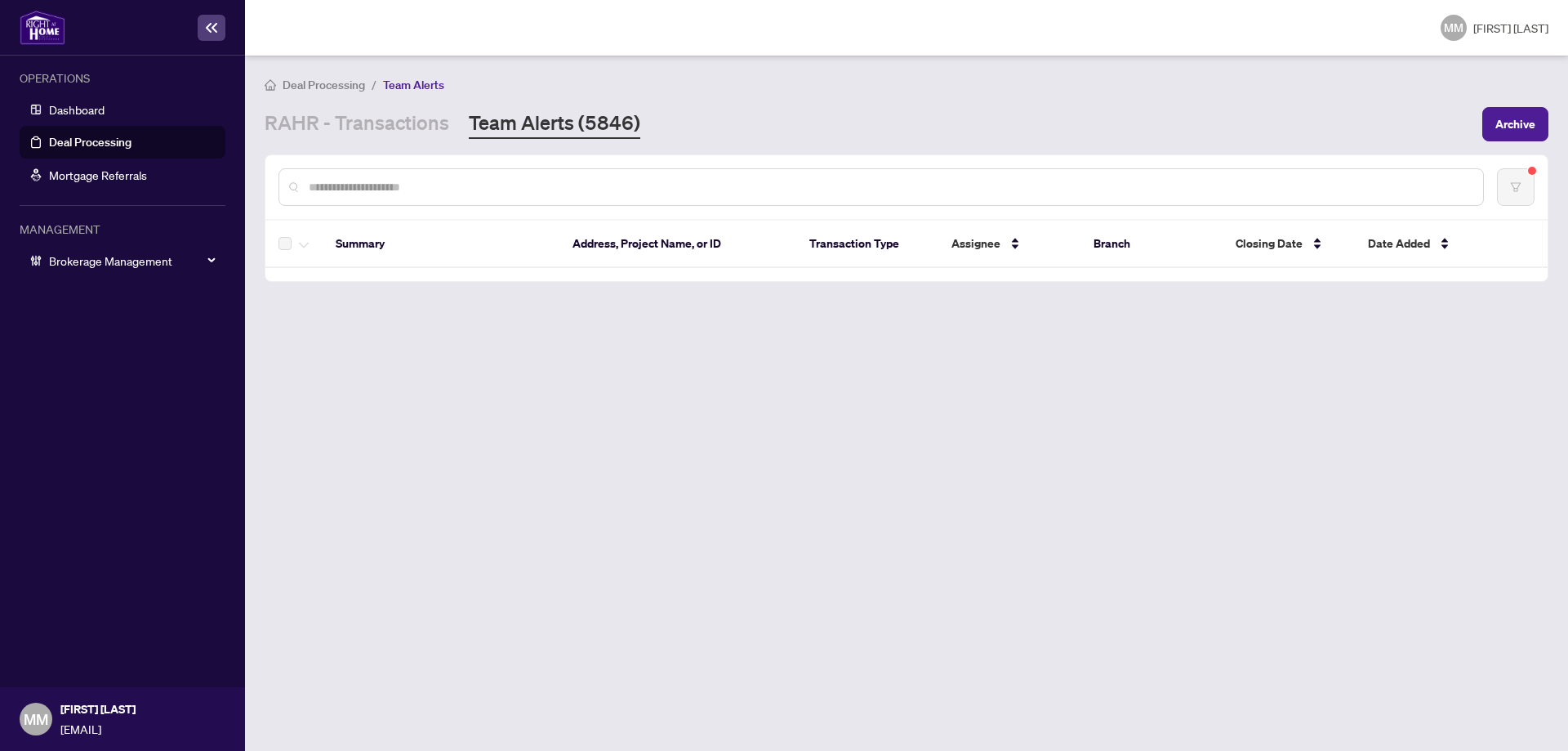 scroll, scrollTop: 0, scrollLeft: 0, axis: both 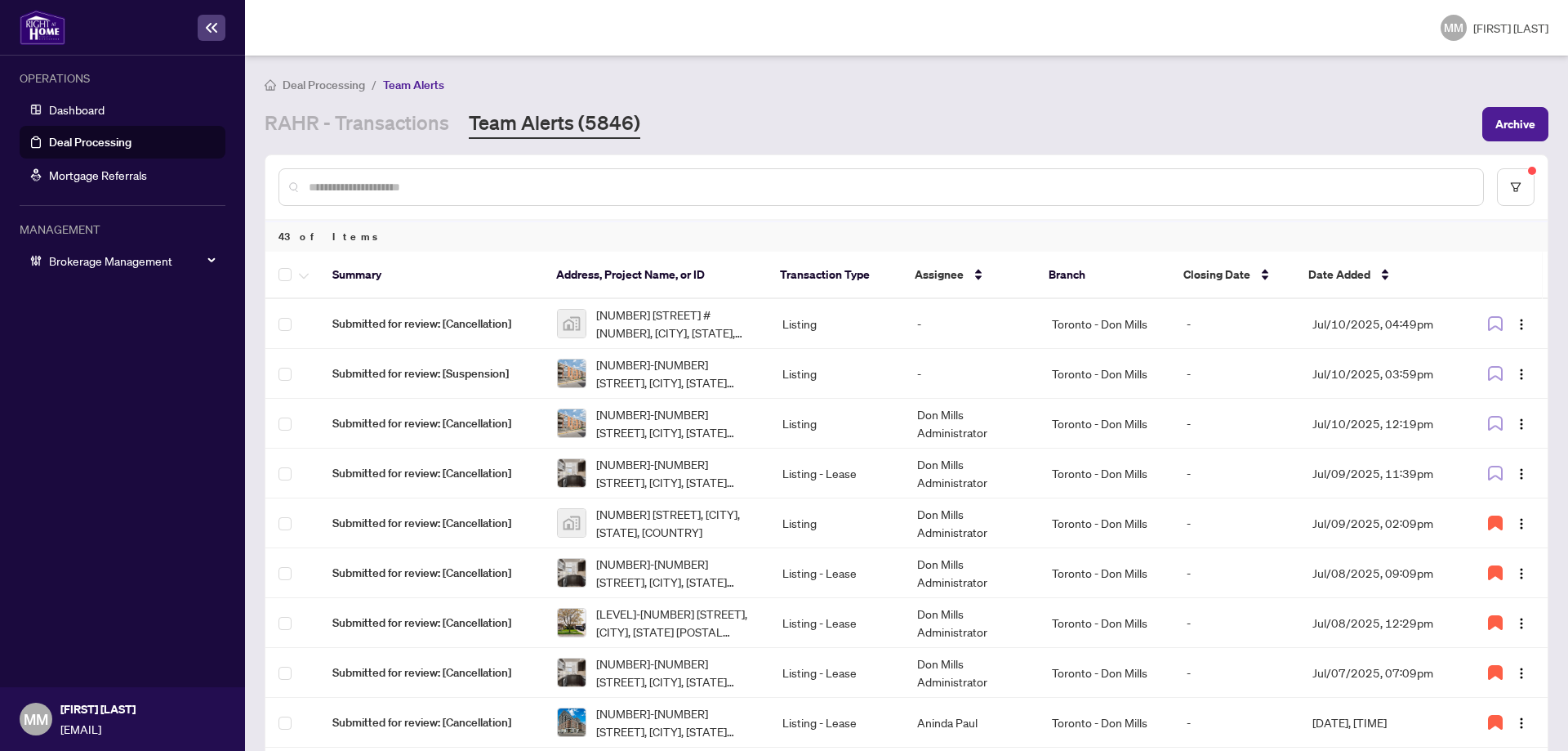click at bounding box center (906, 187) 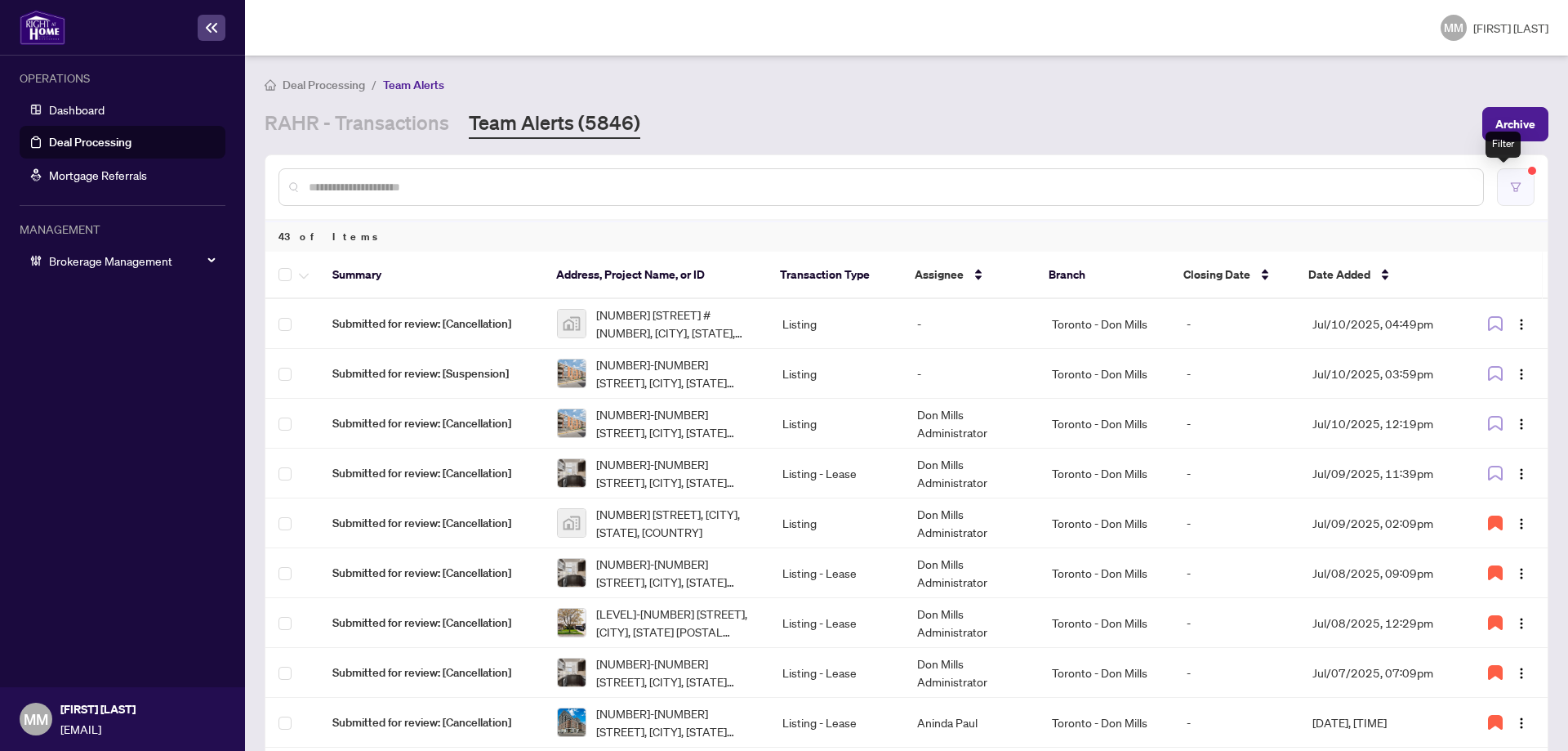 click at bounding box center (1516, 187) 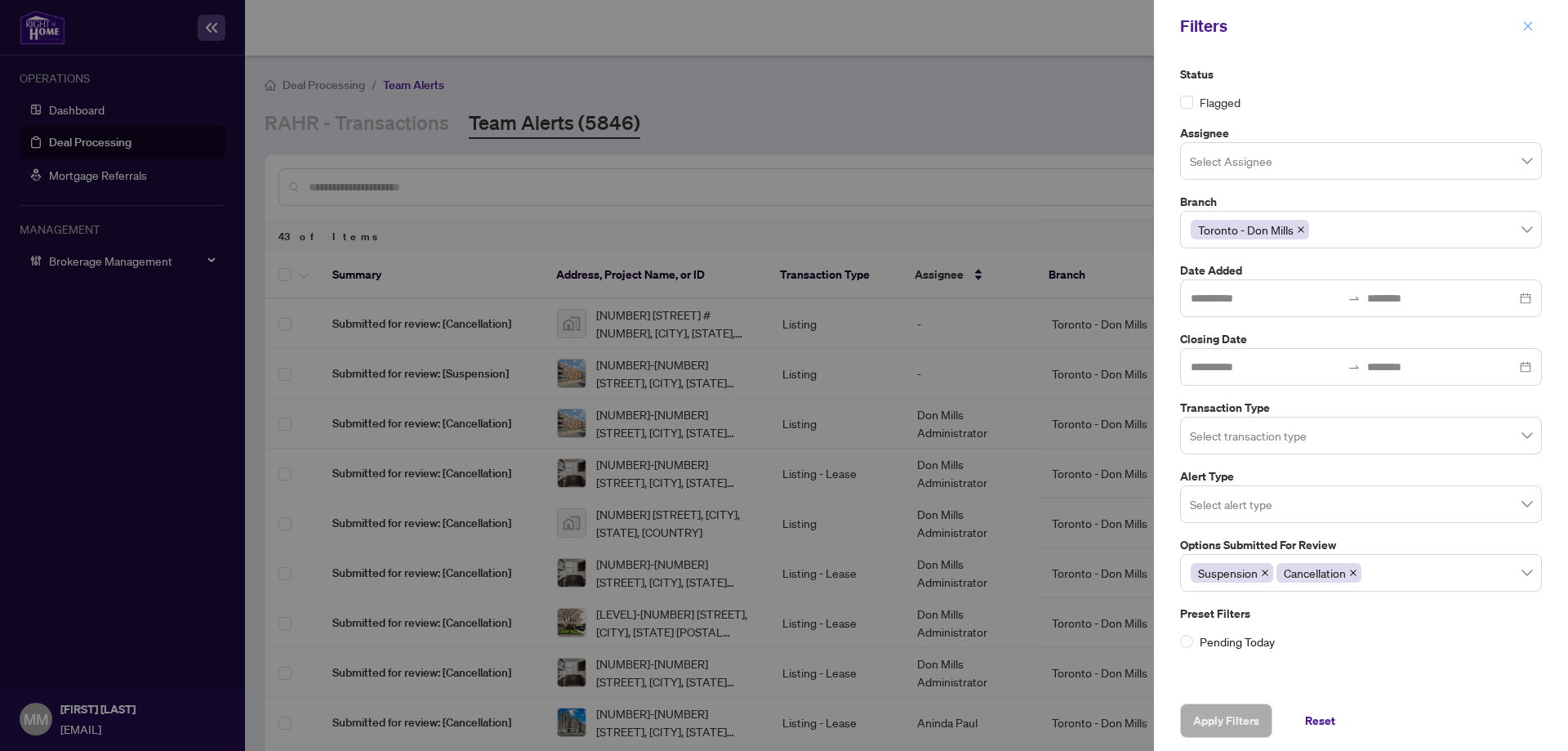 click 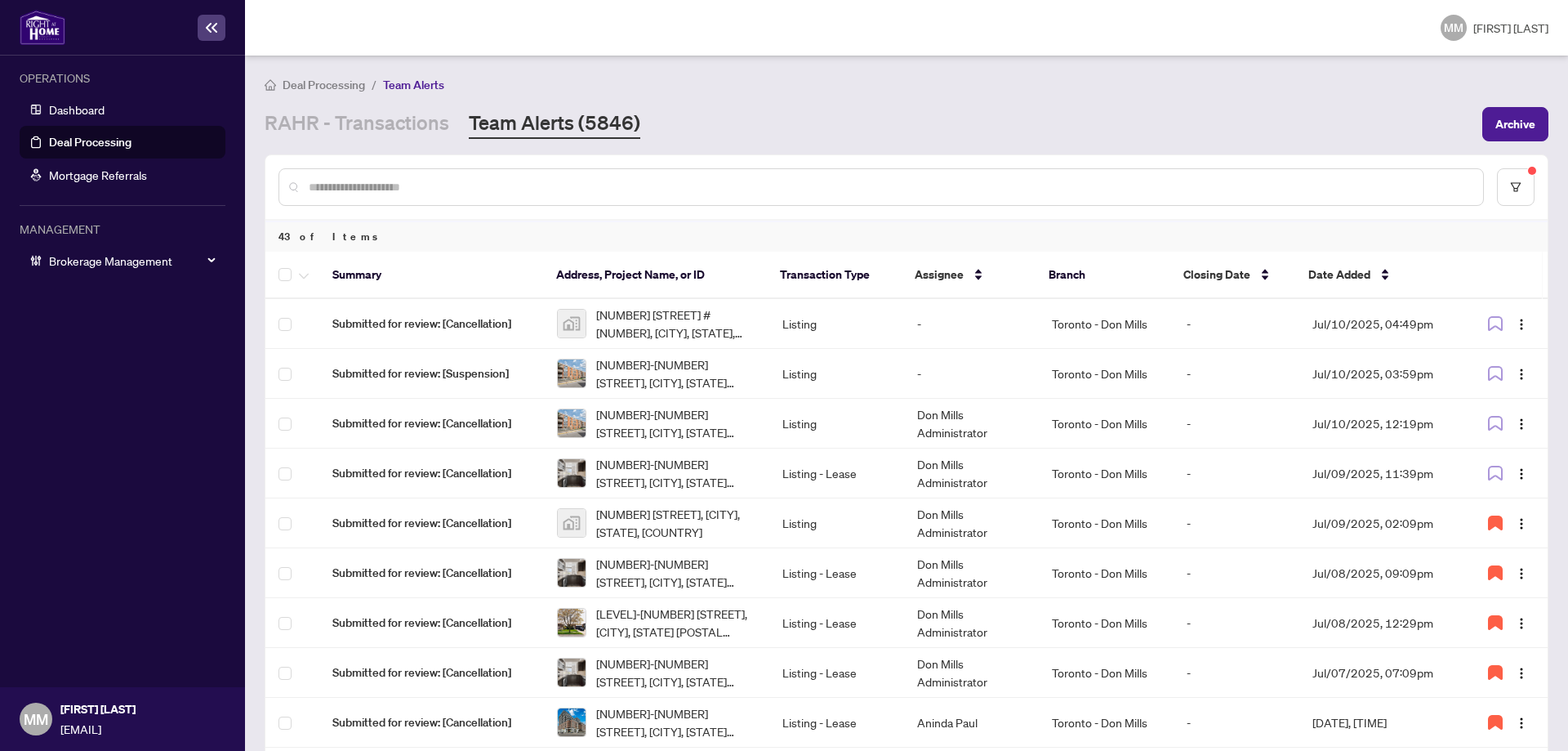 click on "RAHR - Transactions Team Alerts ([NUMBER]) Archive" at bounding box center (906, 124) 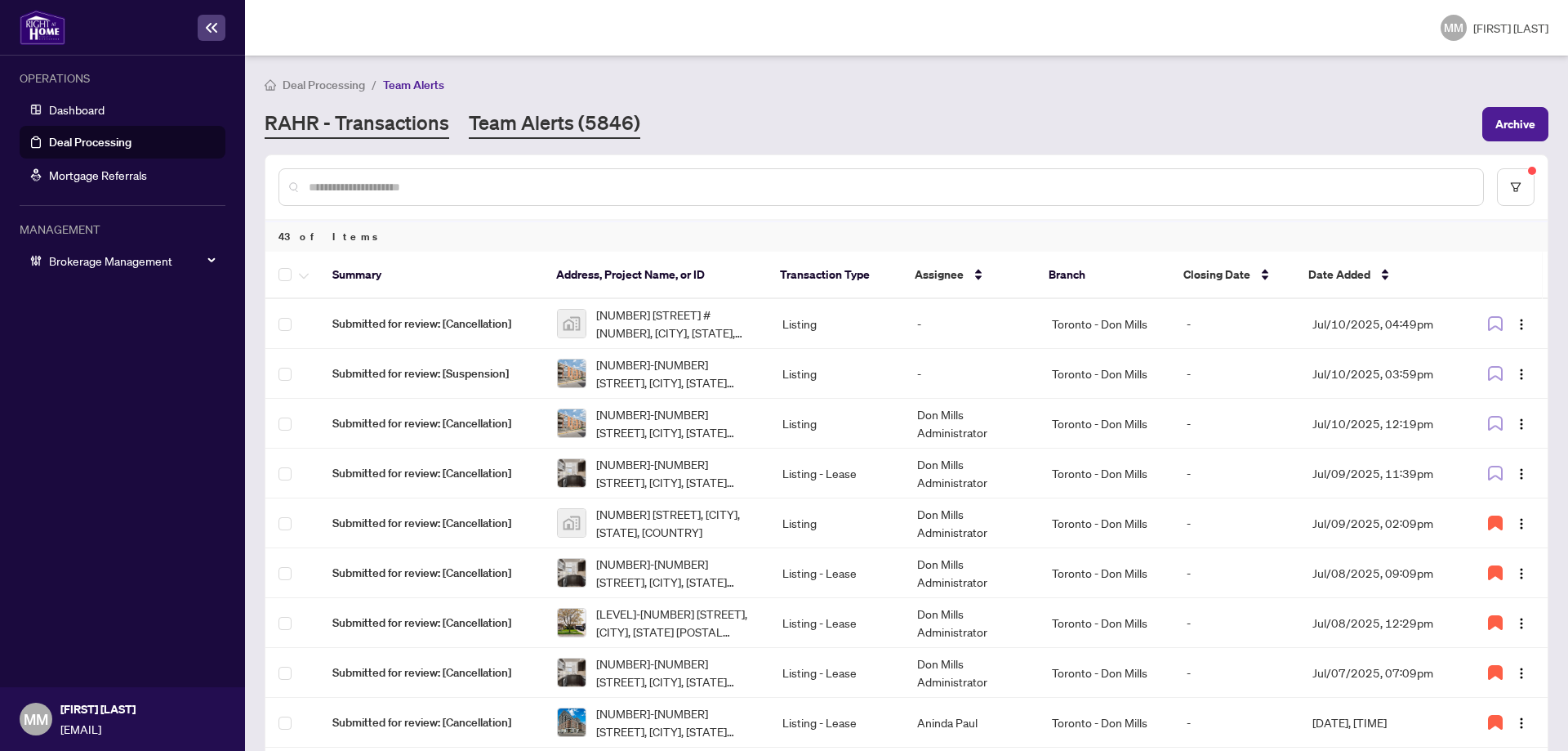 click on "RAHR - Transactions" at bounding box center (357, 124) 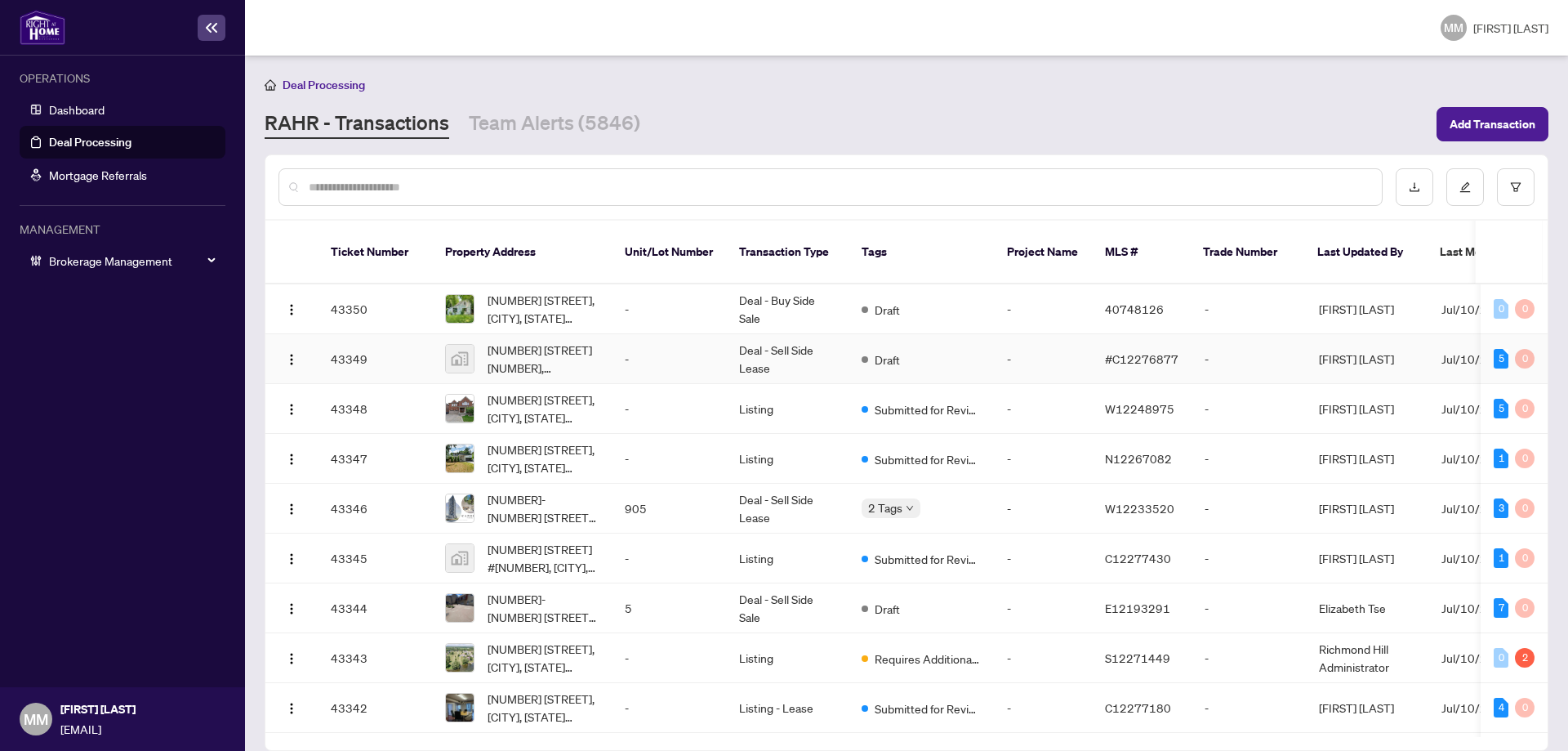 scroll, scrollTop: 82, scrollLeft: 0, axis: vertical 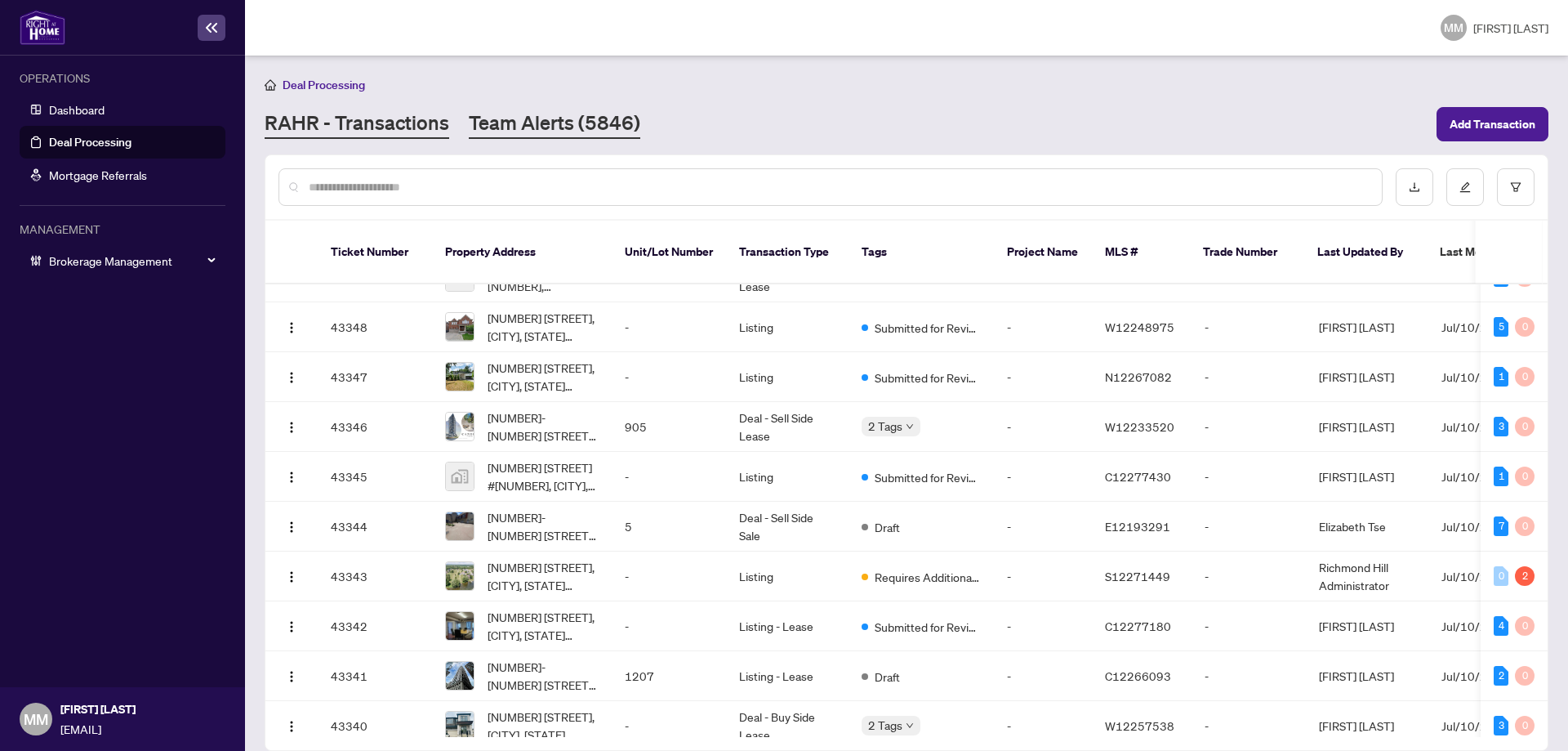 click on "Team Alerts ([NUMBER])" at bounding box center [555, 124] 